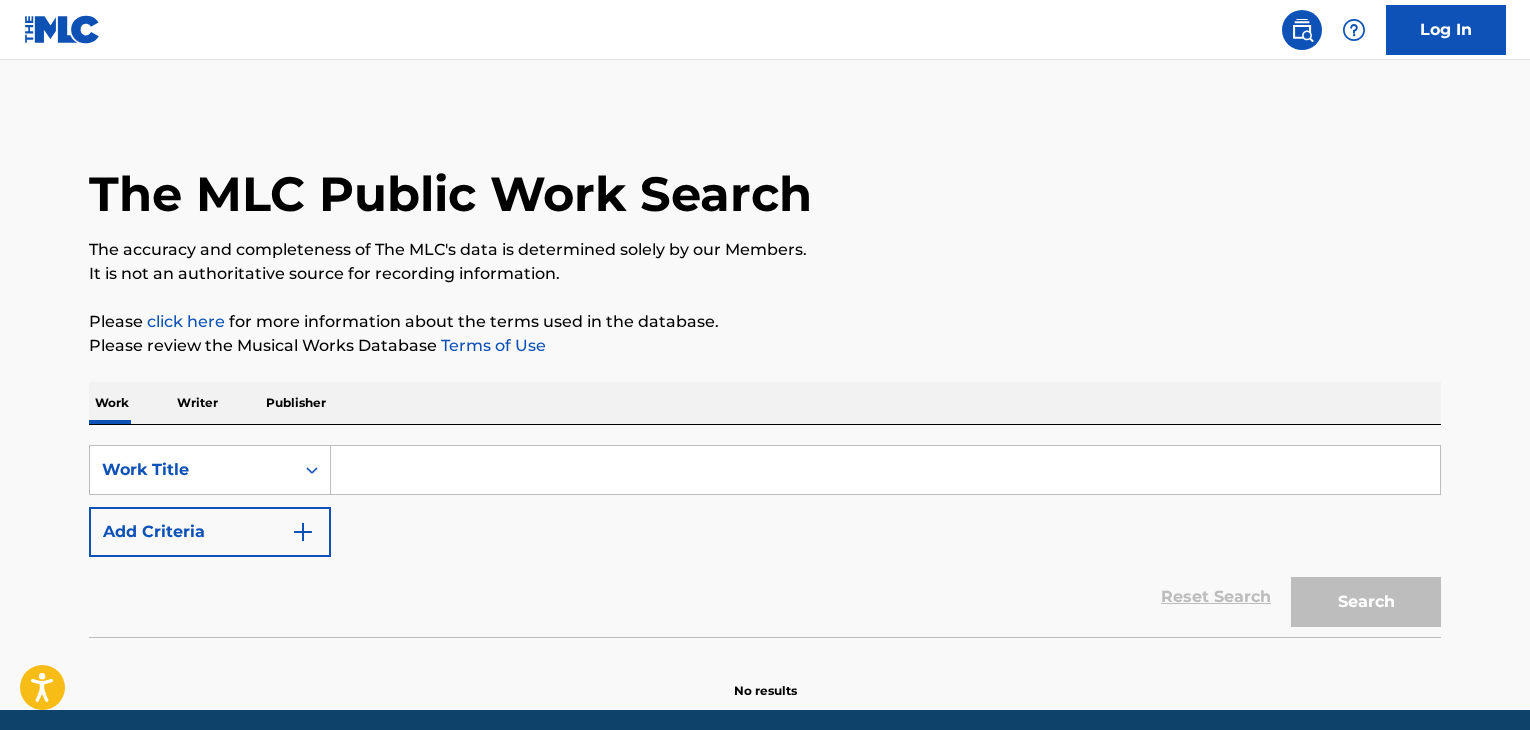 scroll, scrollTop: 0, scrollLeft: 0, axis: both 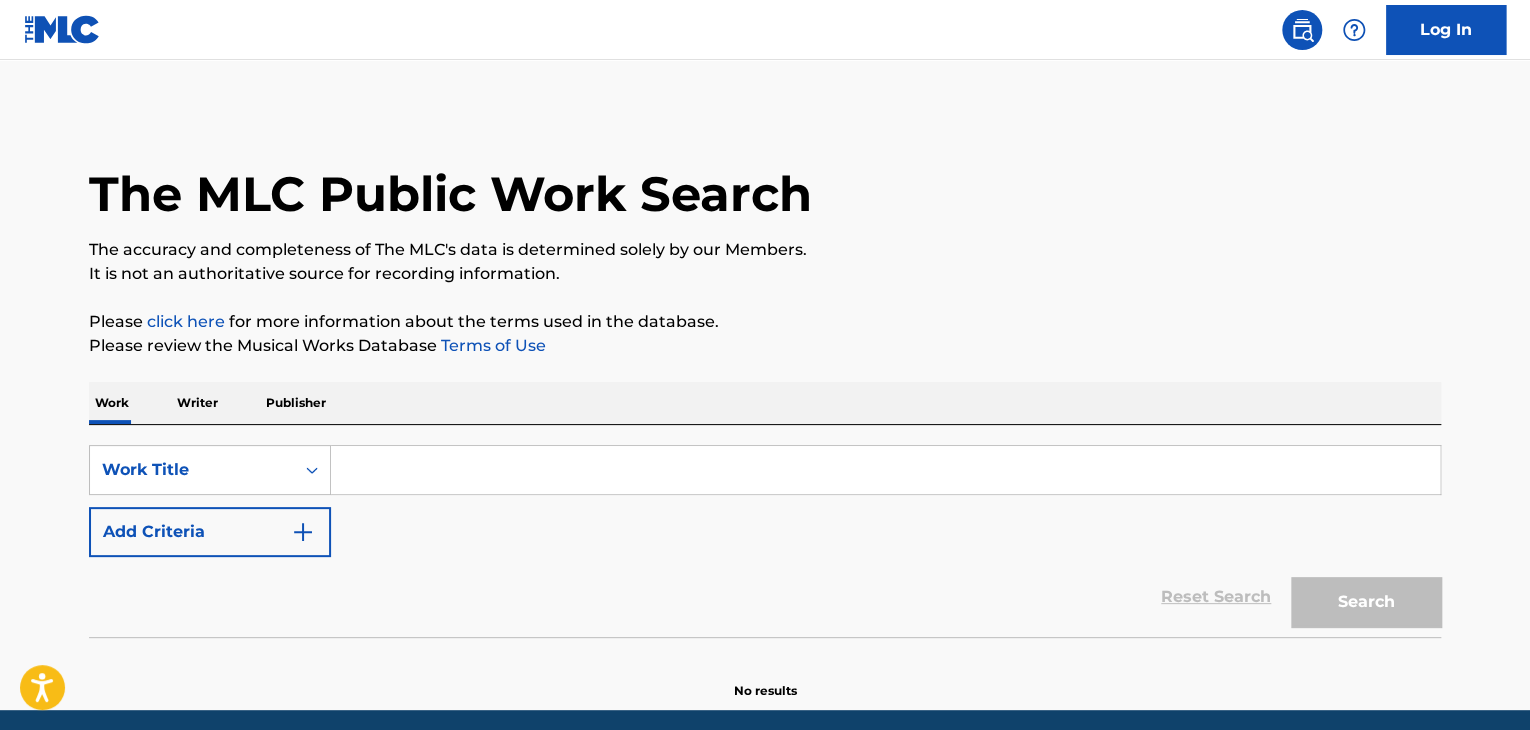 click on "SearchWithCriteria93766623-6f5f-4106-8143-53f2ded60eb3 Work Title Add Criteria Reset Search Search" at bounding box center (765, 531) 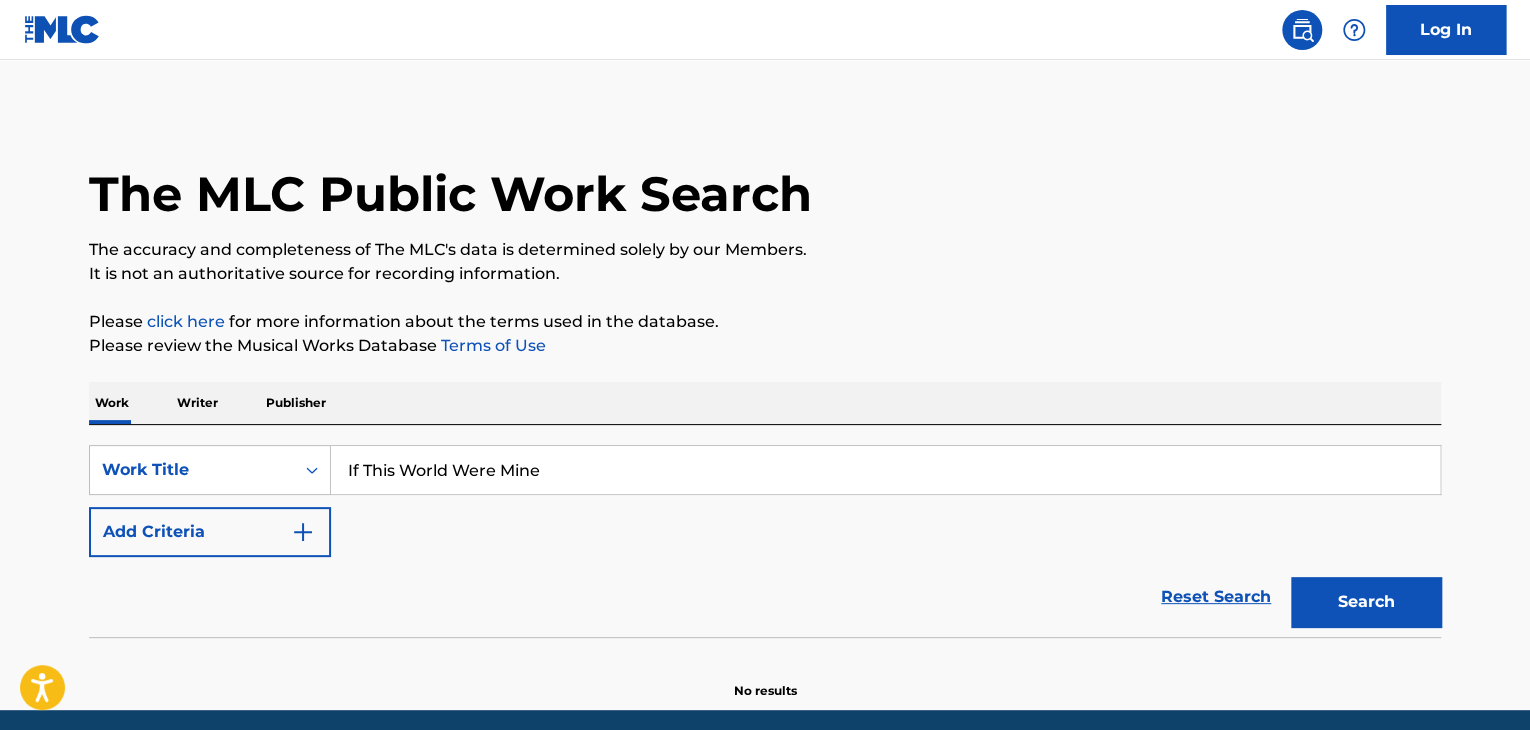 type on "If This World Were Mine" 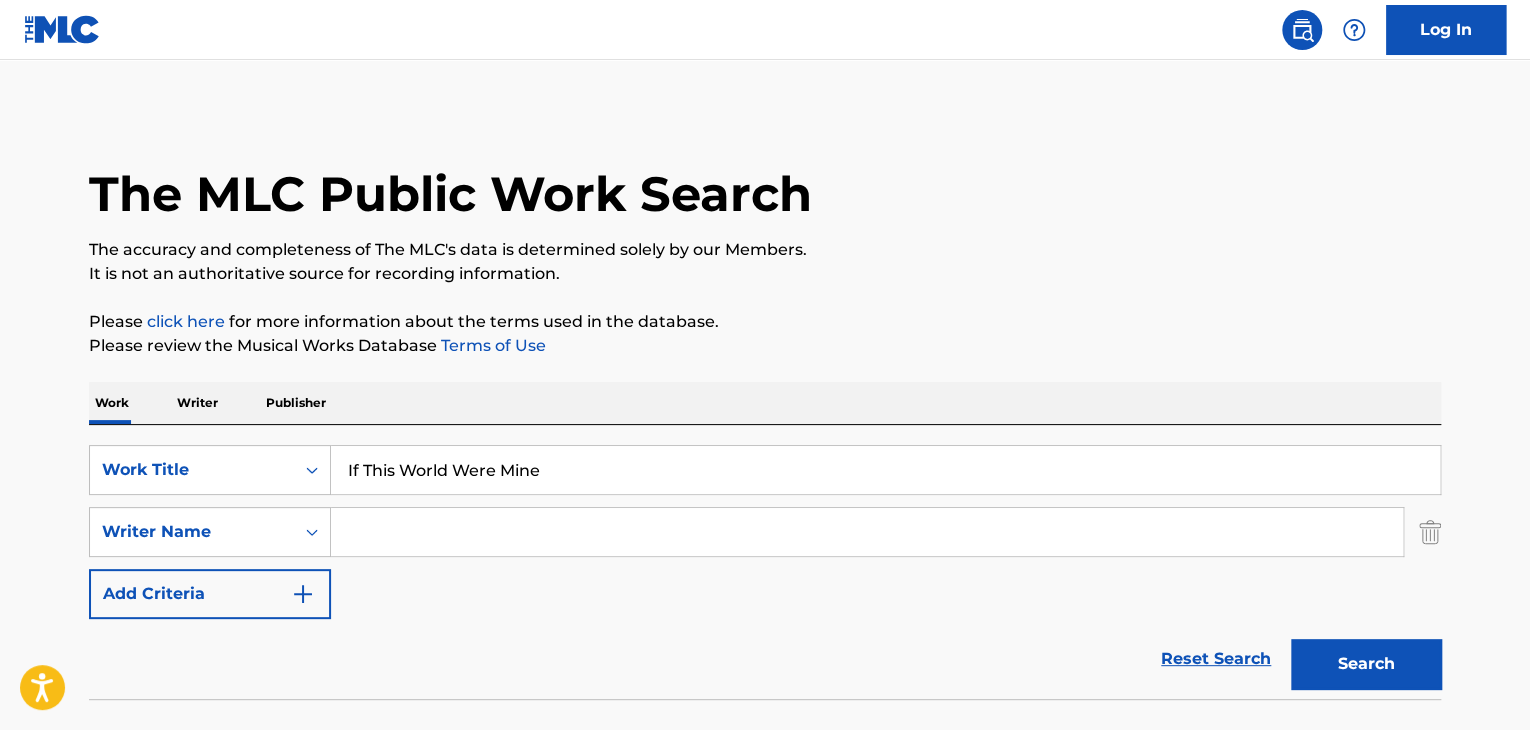 drag, startPoint x: 272, startPoint y: 533, endPoint x: 360, endPoint y: 526, distance: 88.27797 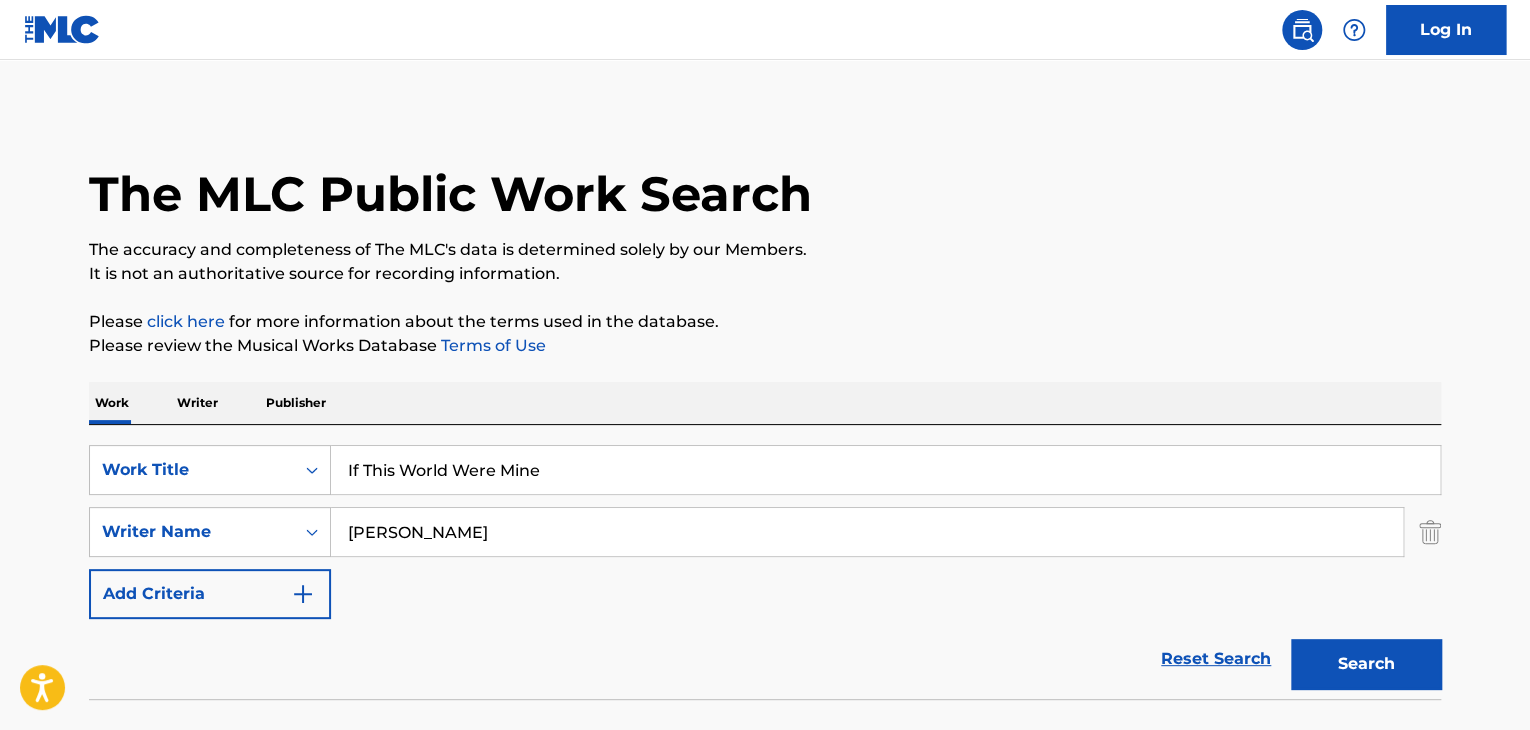 type on "[PERSON_NAME]" 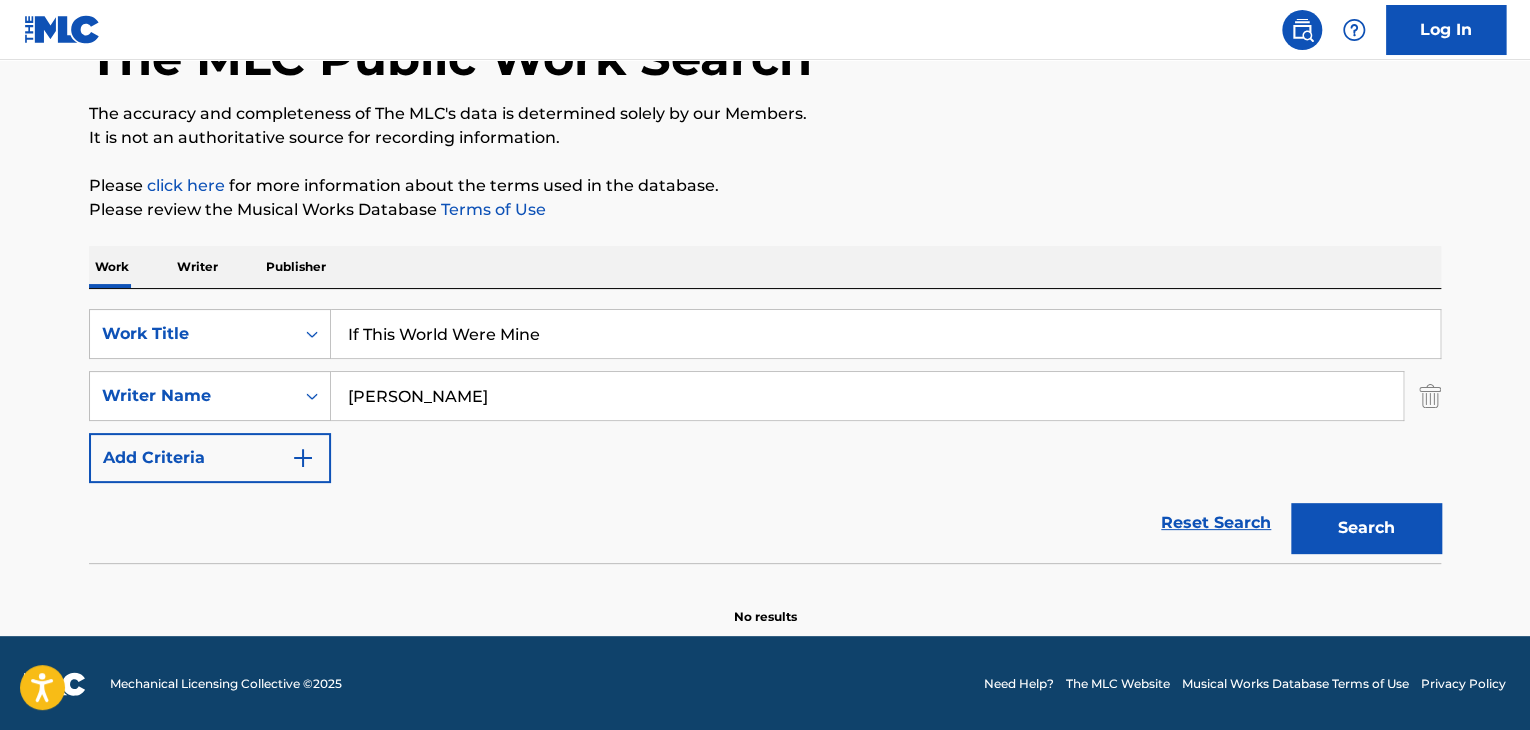 scroll, scrollTop: 138, scrollLeft: 0, axis: vertical 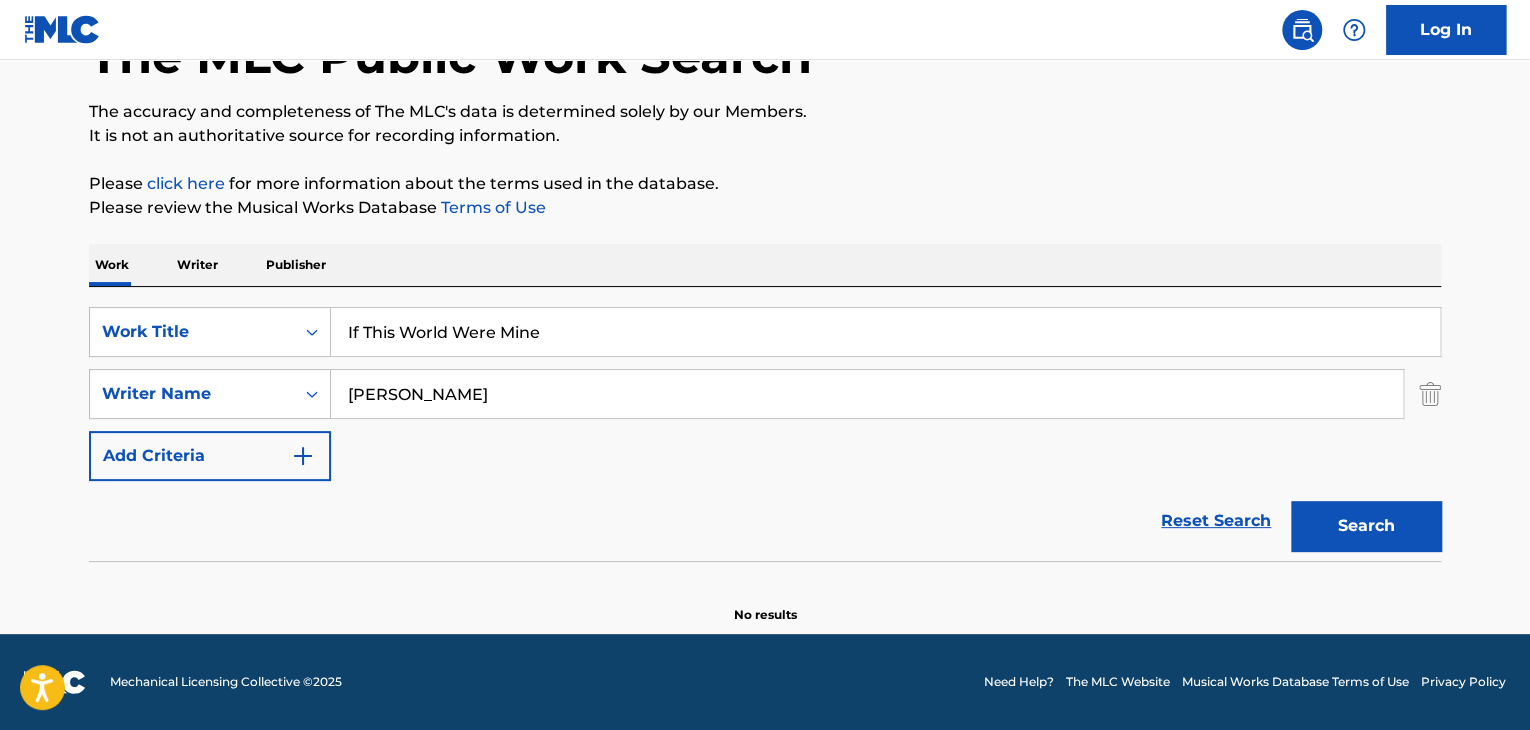 click on "Writer" at bounding box center [197, 265] 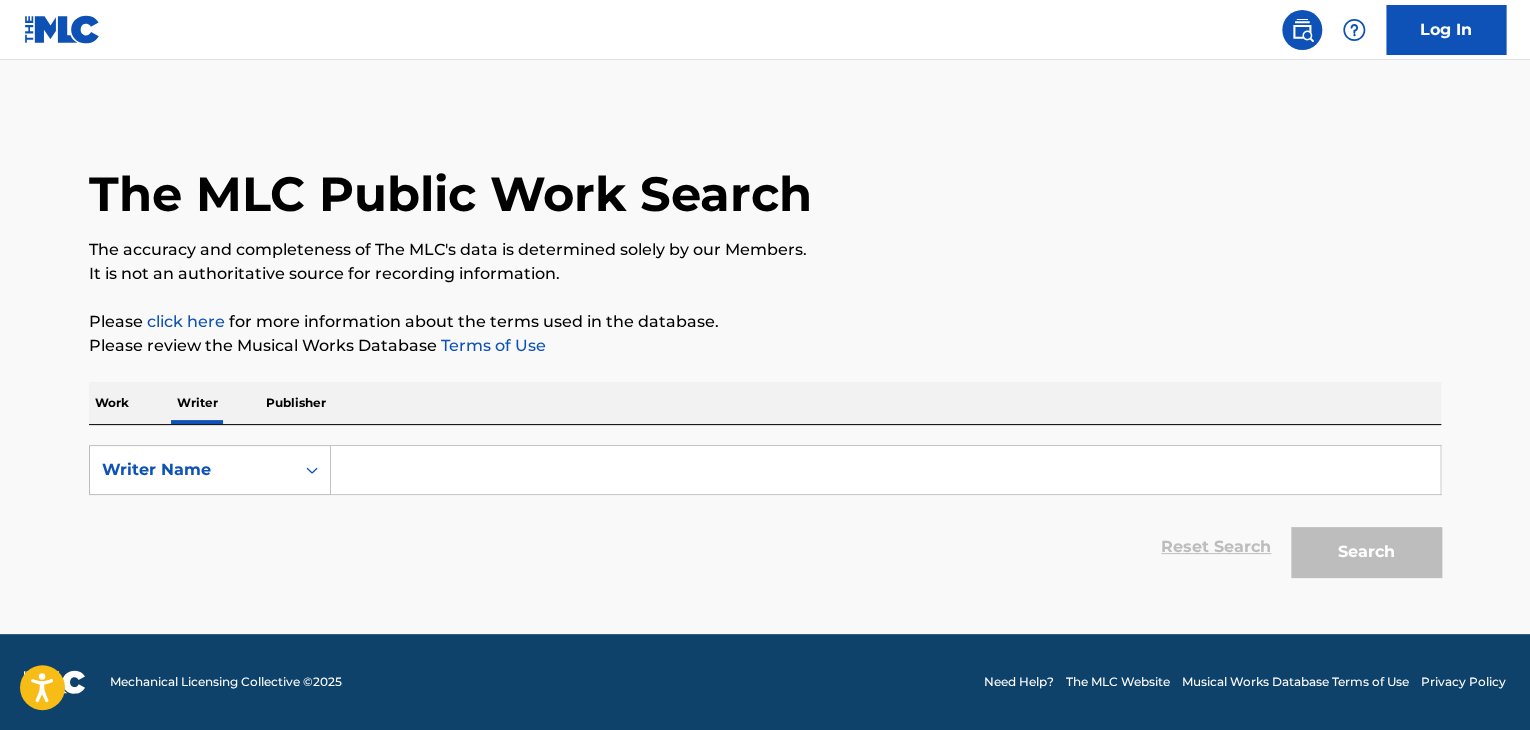 scroll, scrollTop: 0, scrollLeft: 0, axis: both 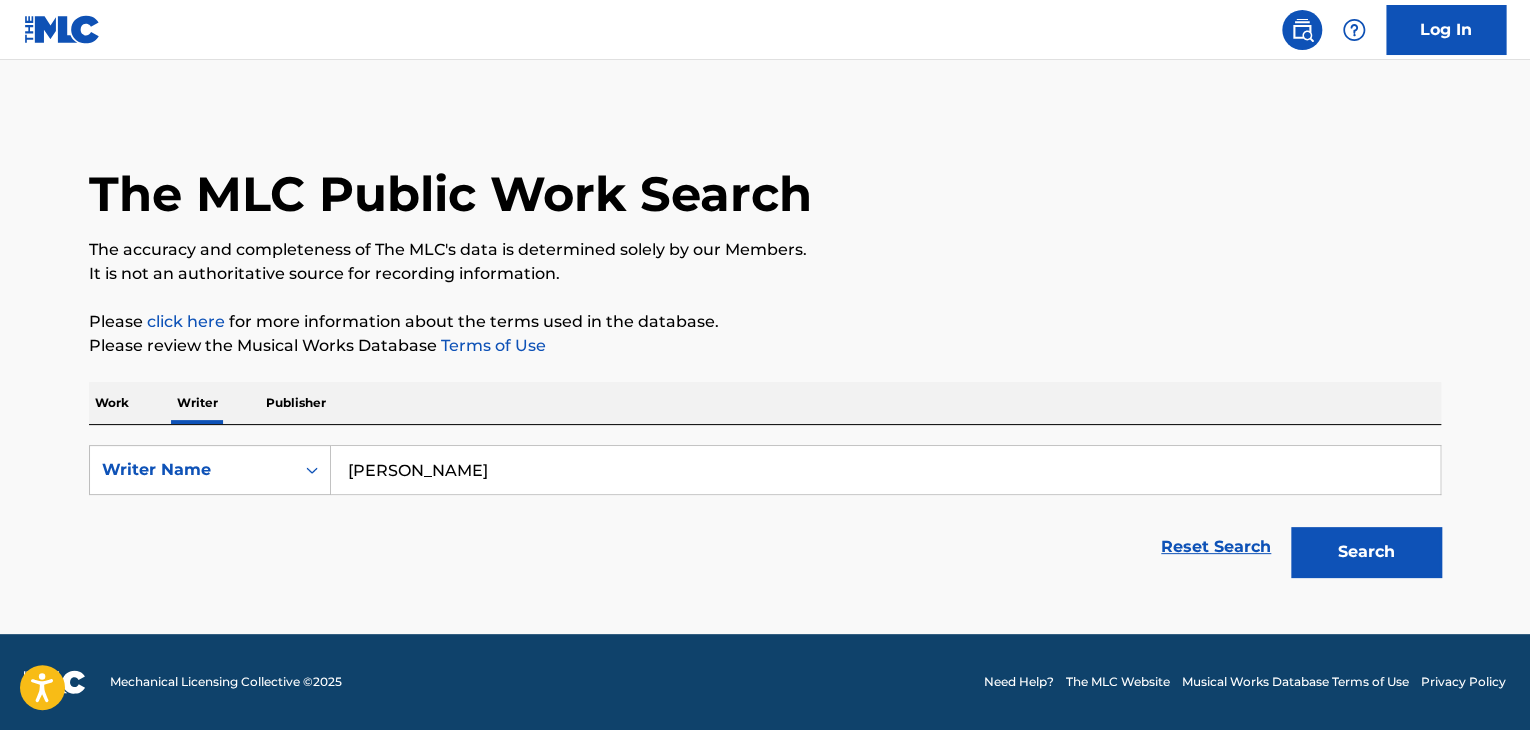 type on "[PERSON_NAME]" 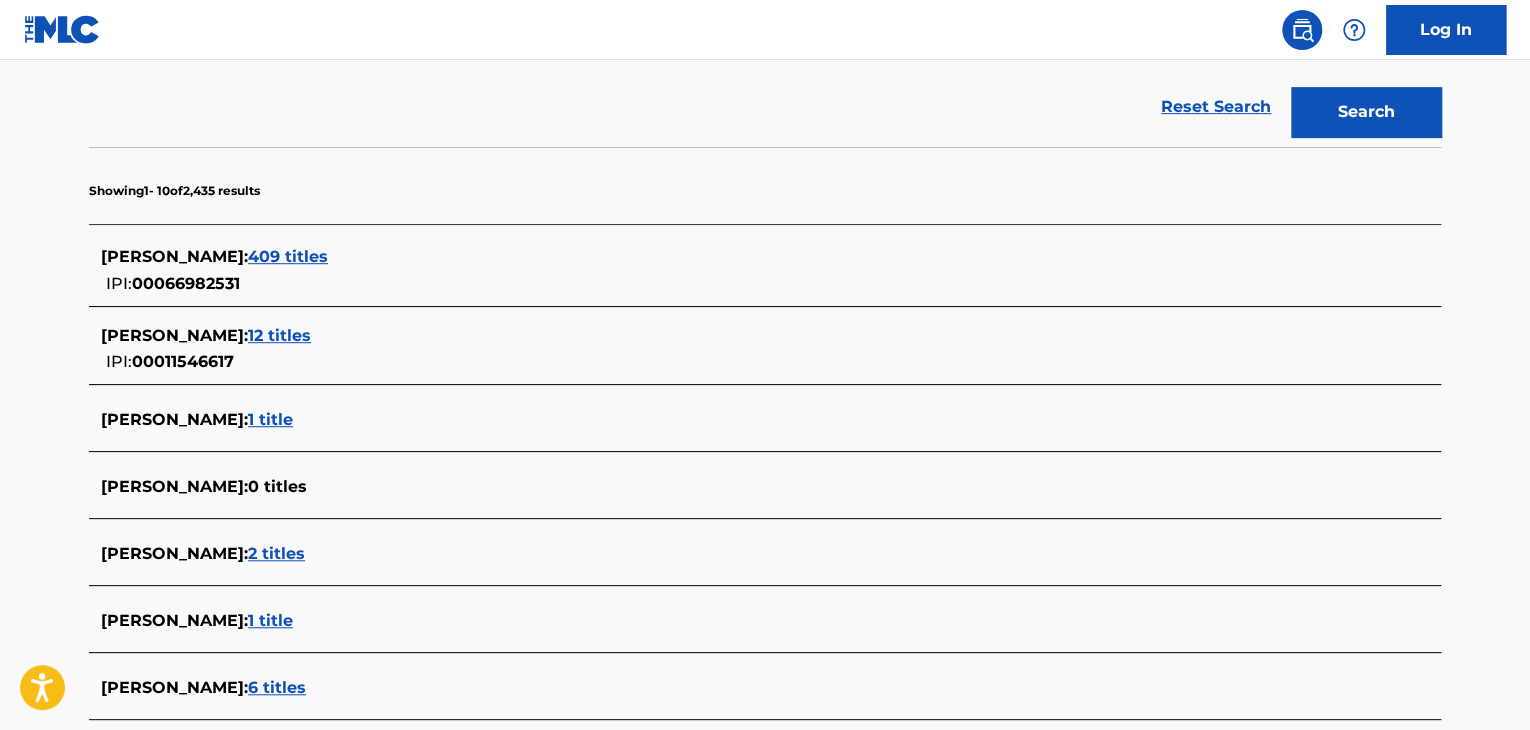scroll, scrollTop: 300, scrollLeft: 0, axis: vertical 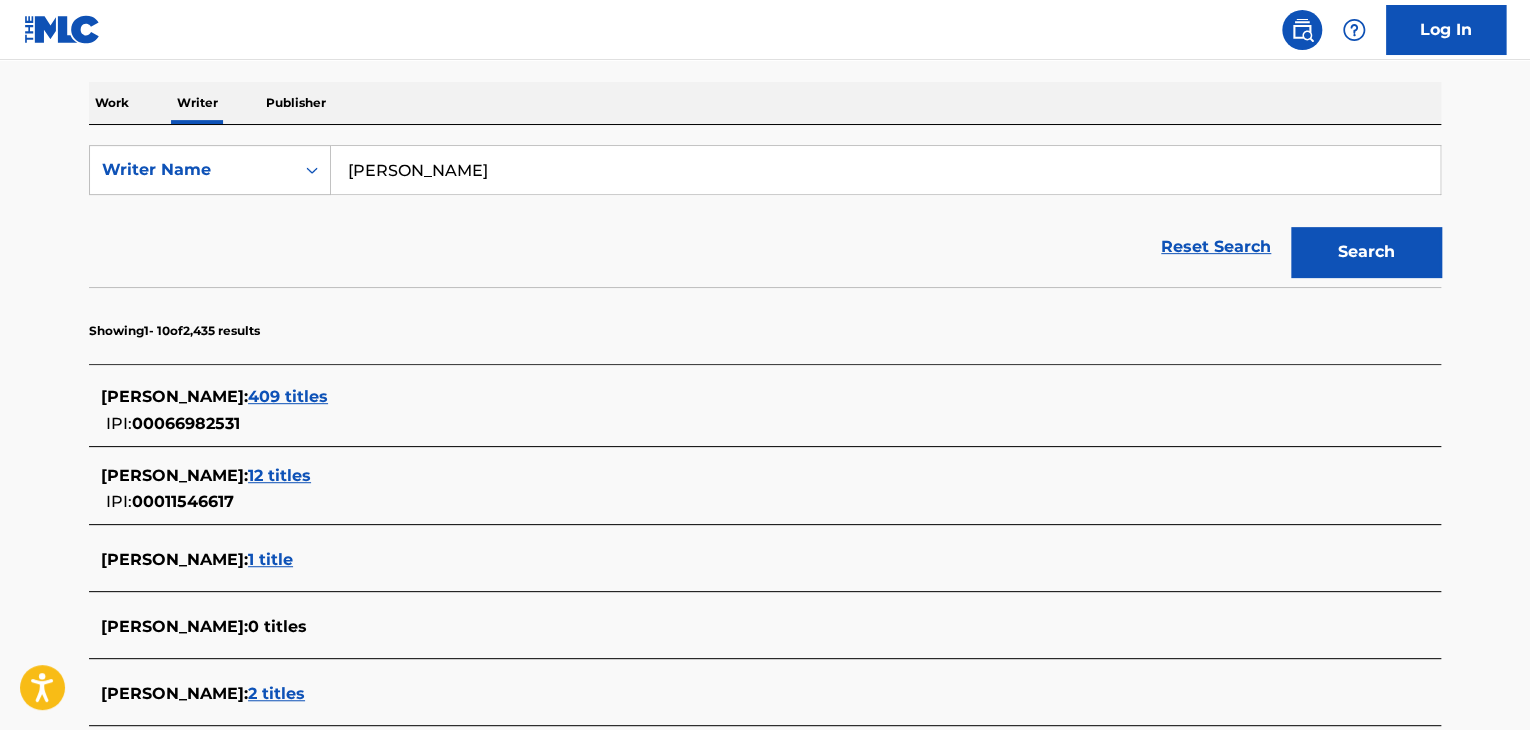 click on "Work" at bounding box center (112, 103) 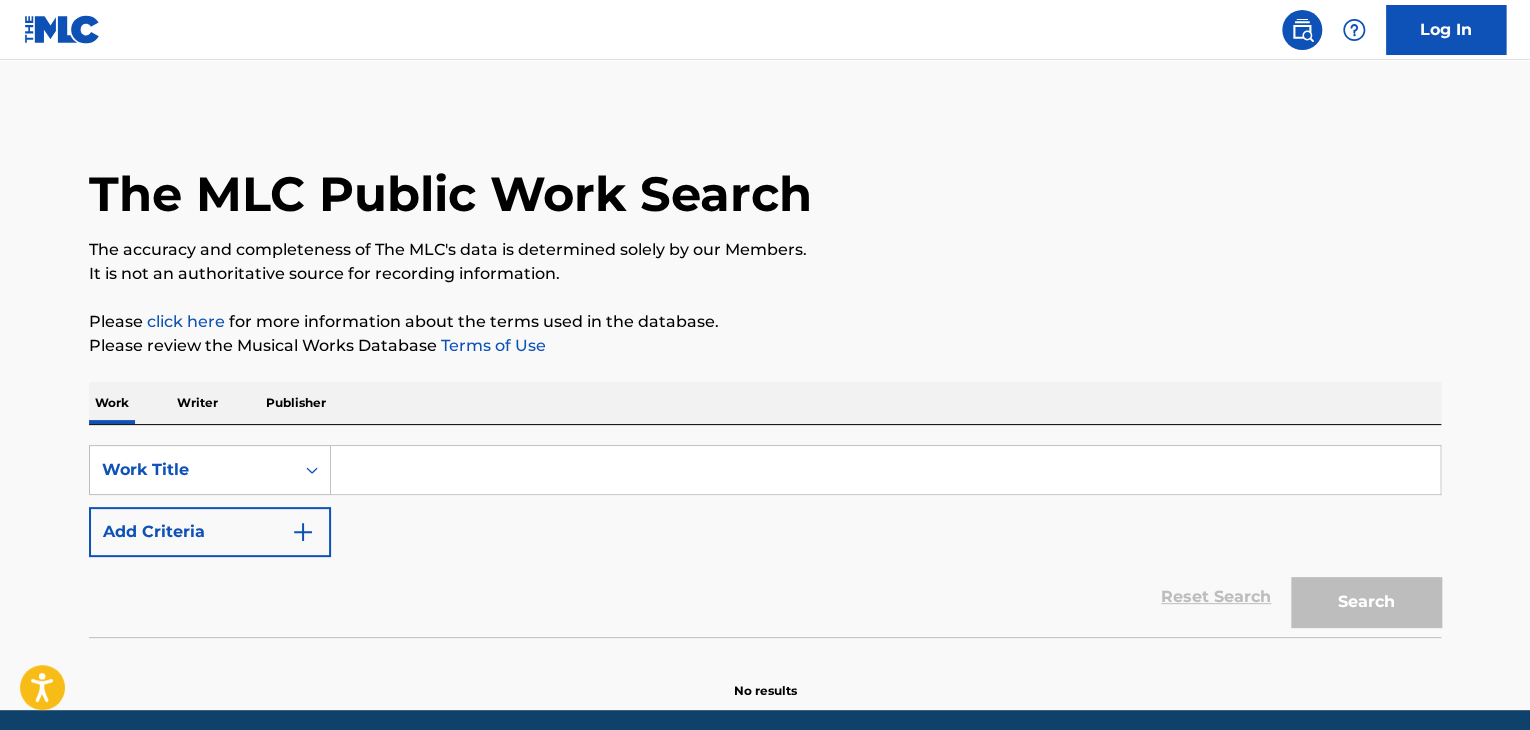 click at bounding box center [885, 470] 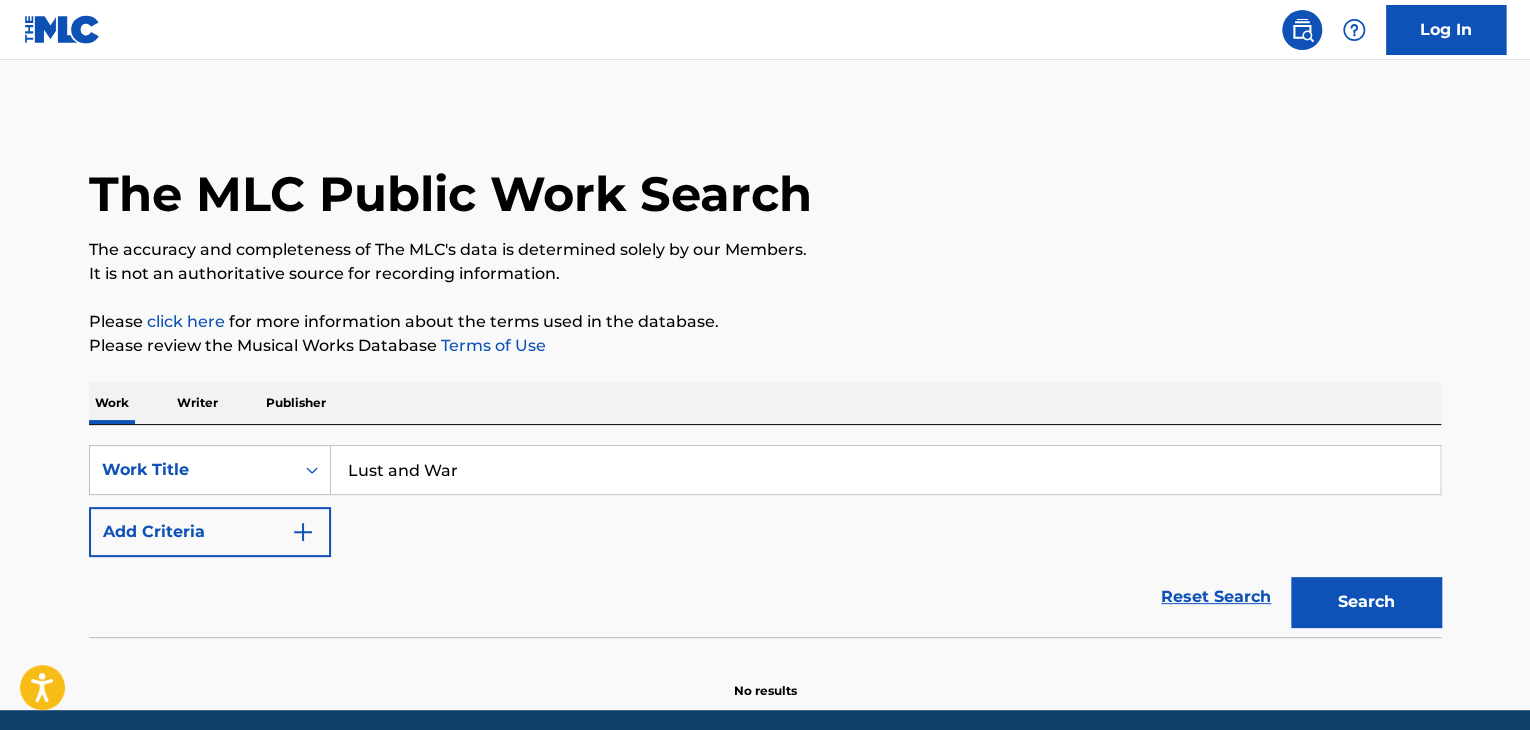 type on "Lust and War" 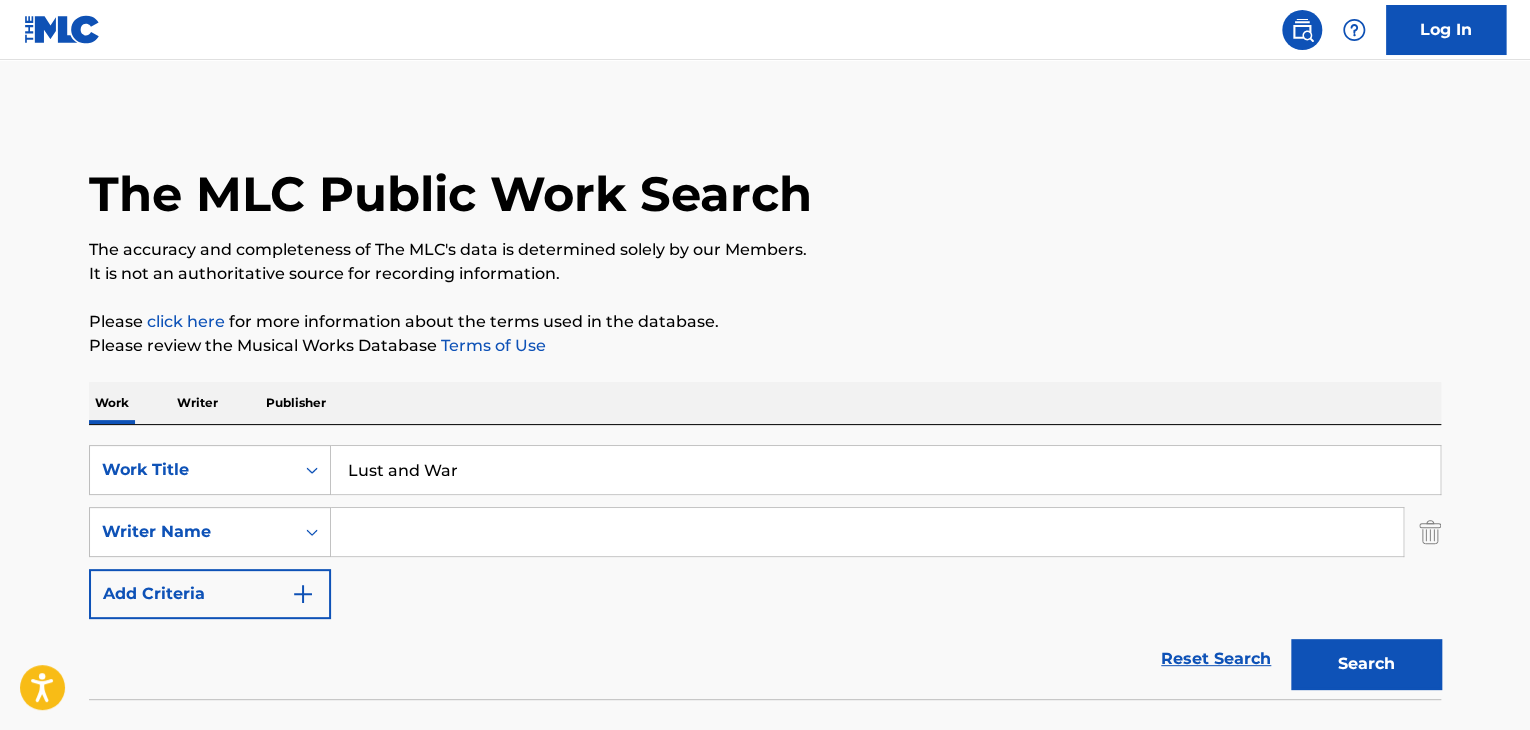 click at bounding box center (867, 532) 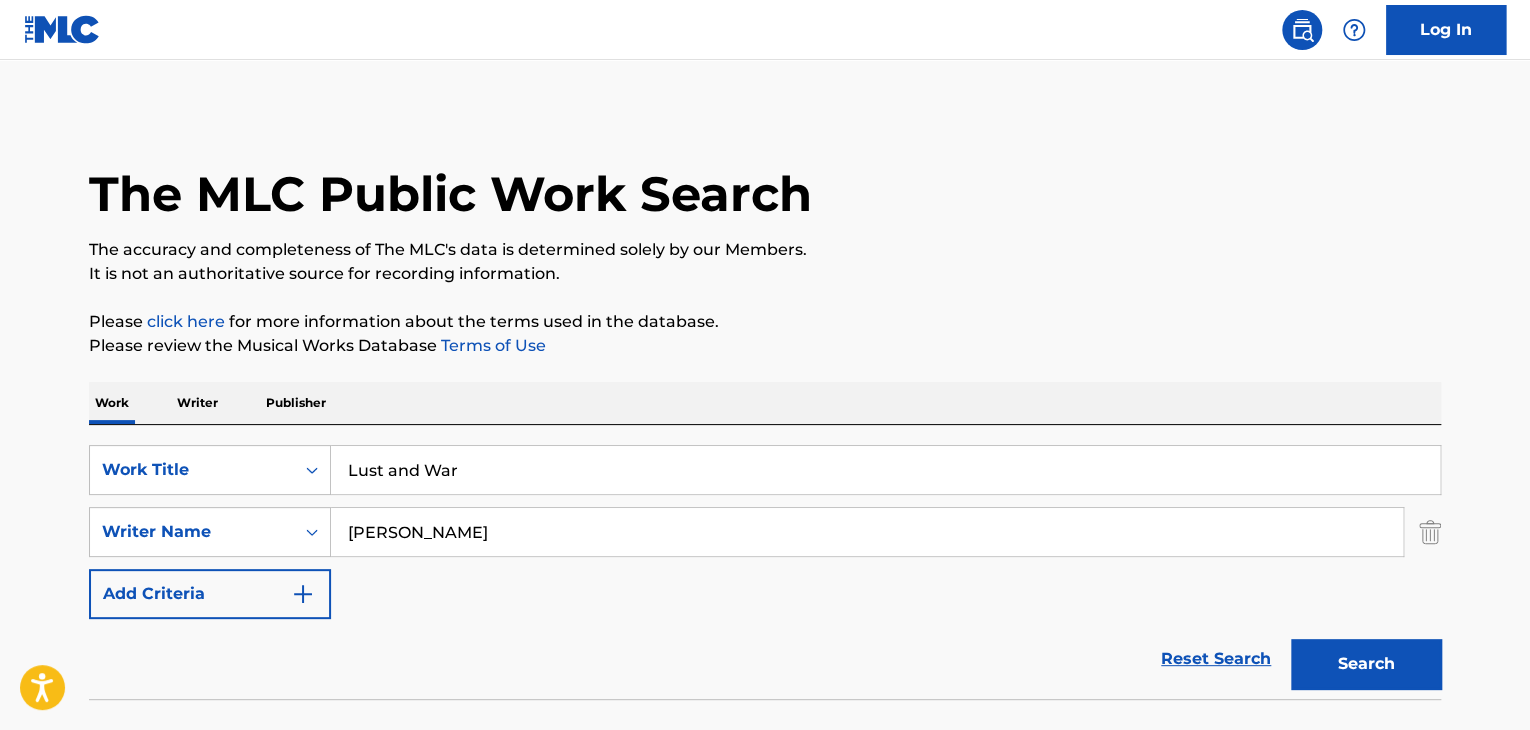 type on "[PERSON_NAME]" 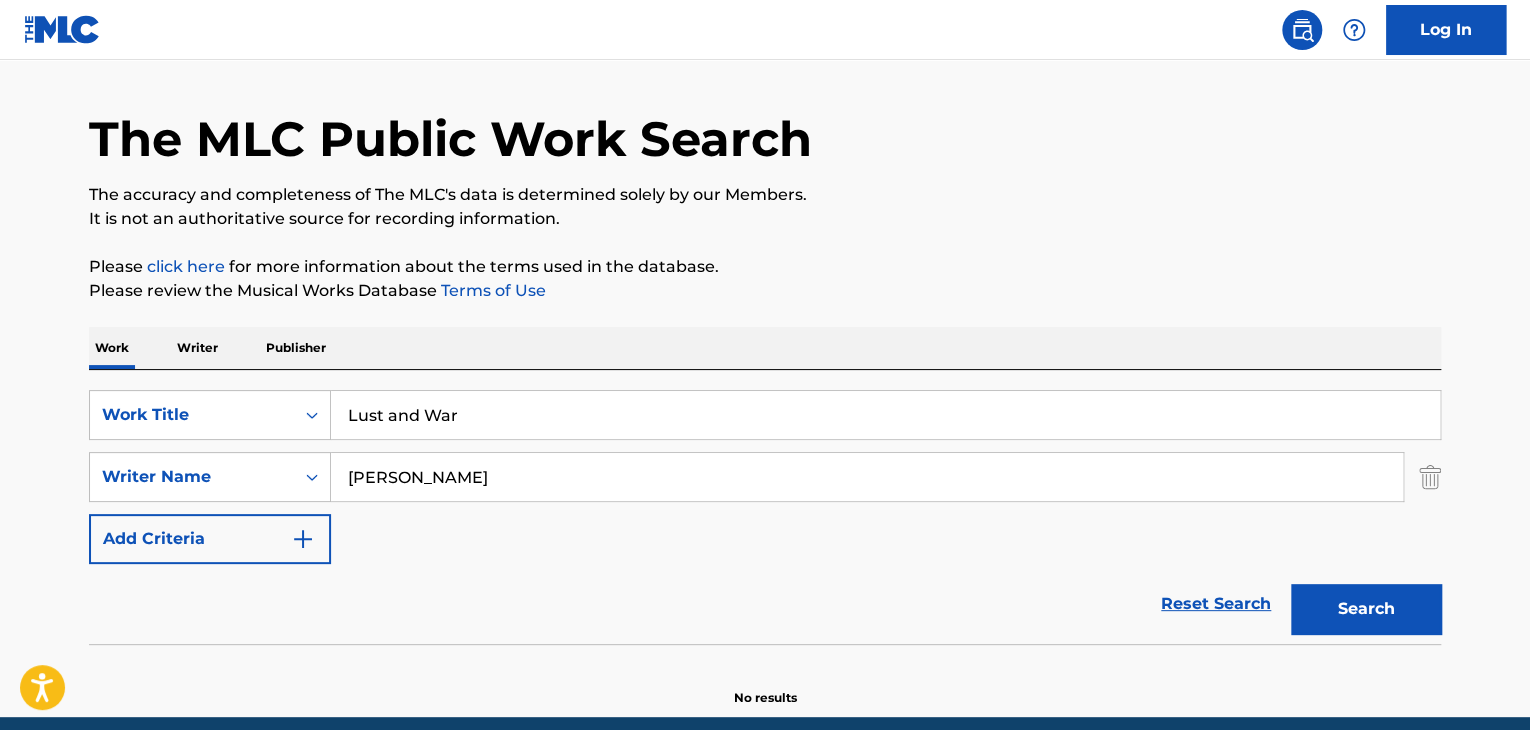 scroll, scrollTop: 138, scrollLeft: 0, axis: vertical 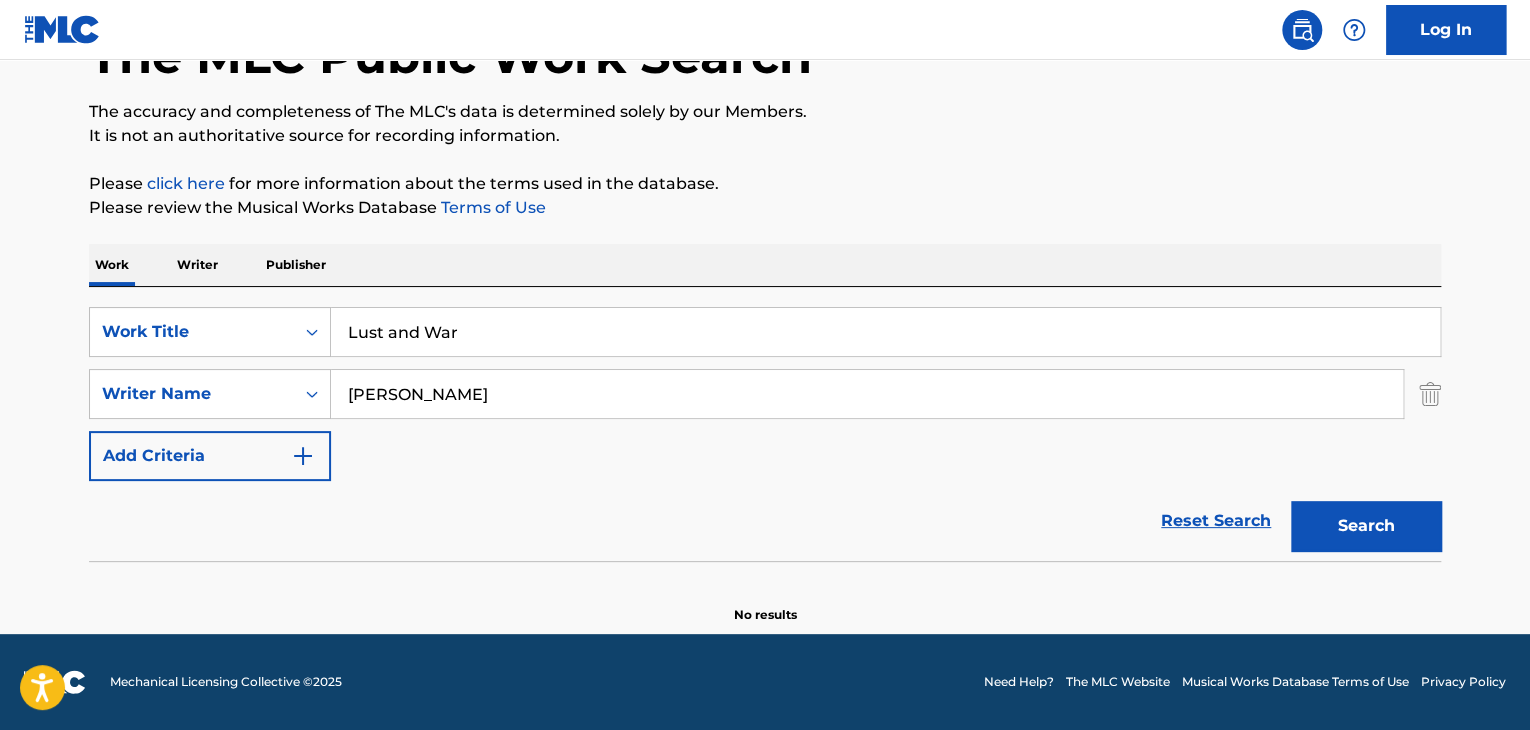click on "Writer" at bounding box center [197, 265] 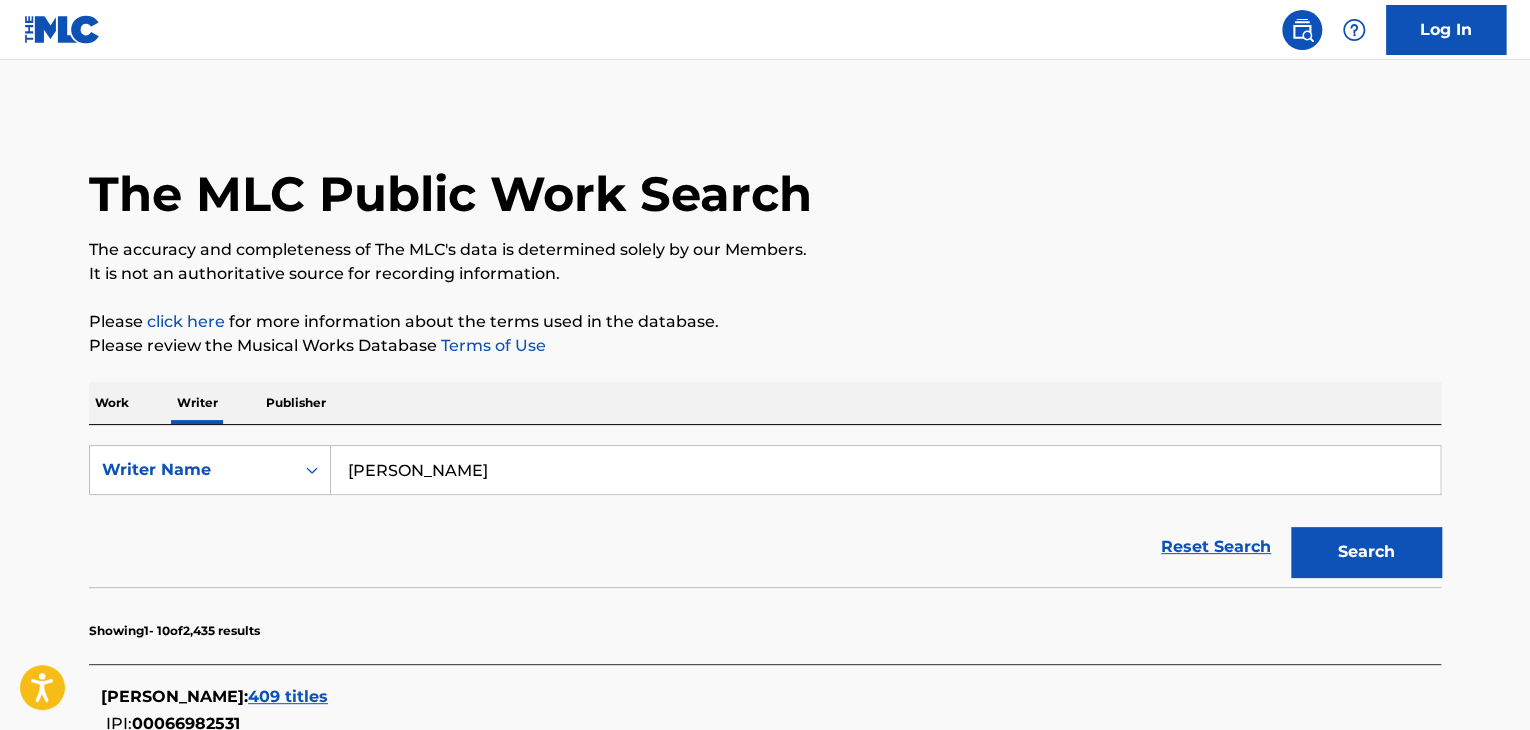 click on "[PERSON_NAME]" at bounding box center [885, 470] 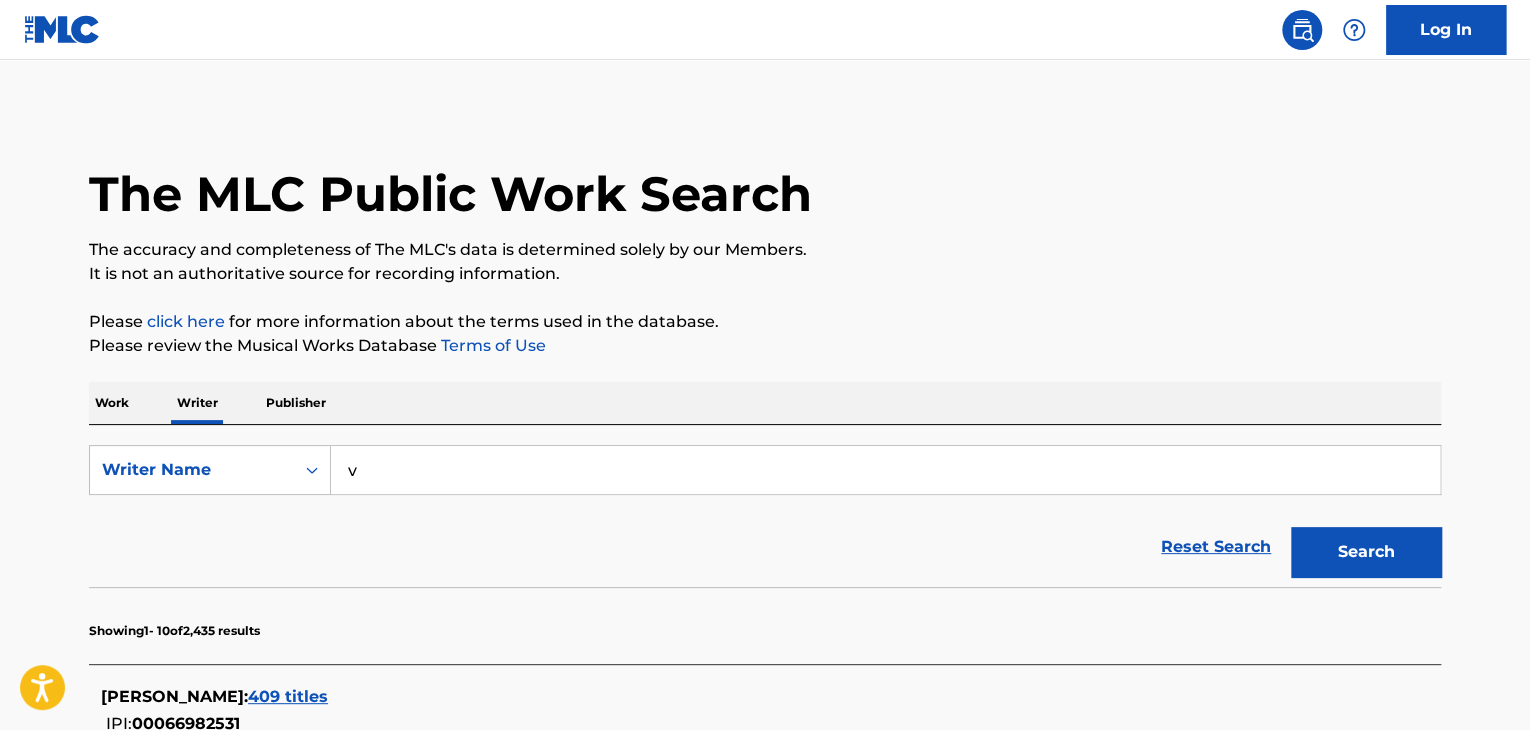 click on "v" at bounding box center [885, 470] 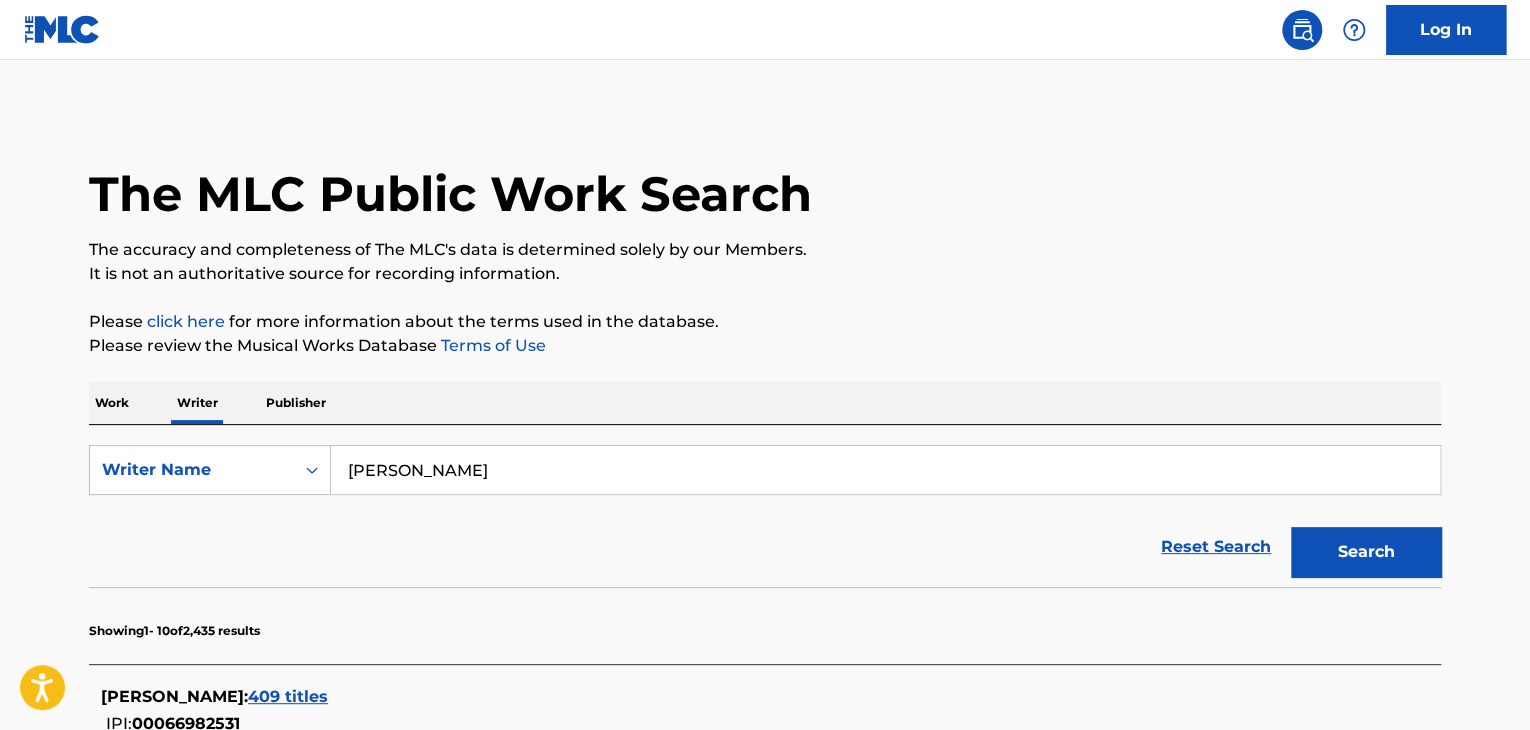 type on "[PERSON_NAME]" 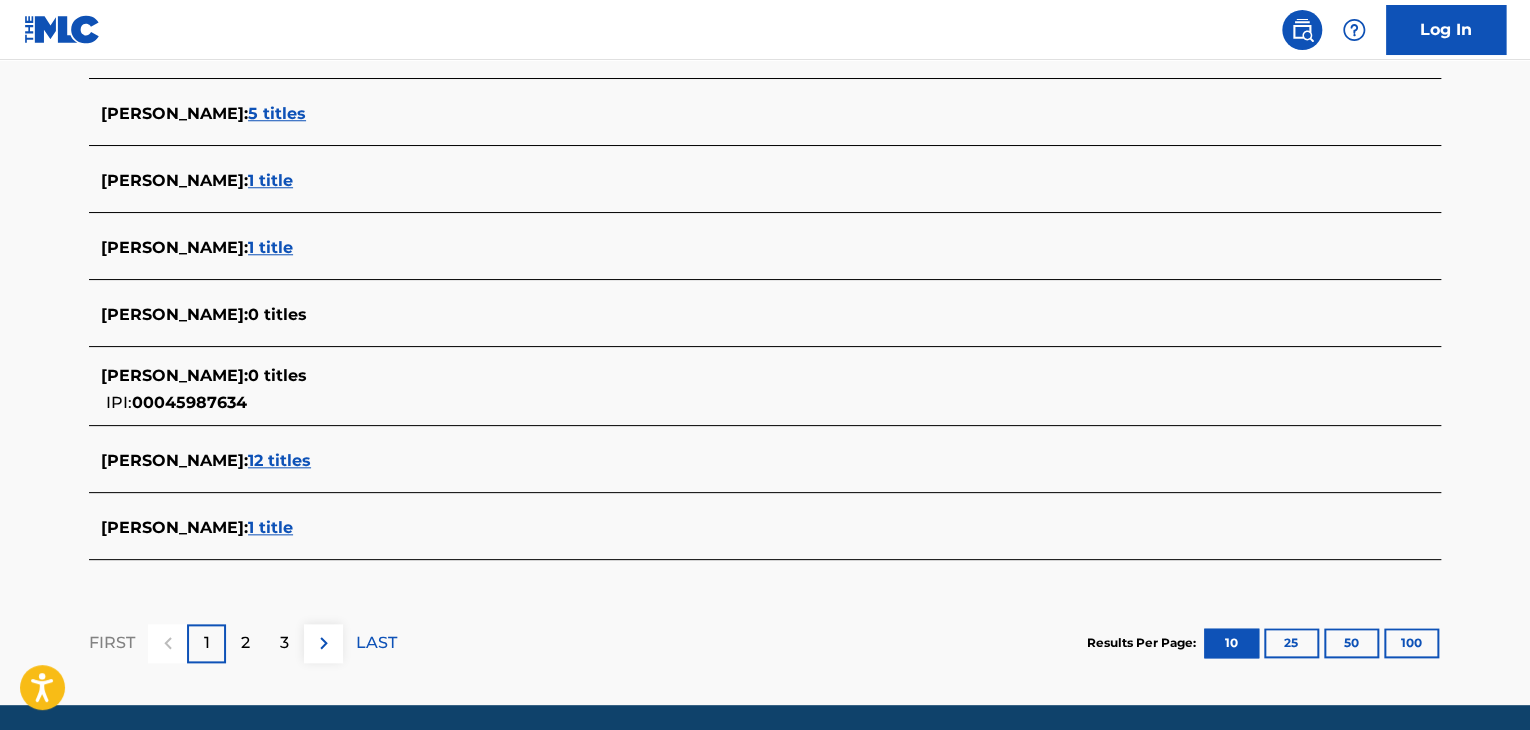 scroll, scrollTop: 791, scrollLeft: 0, axis: vertical 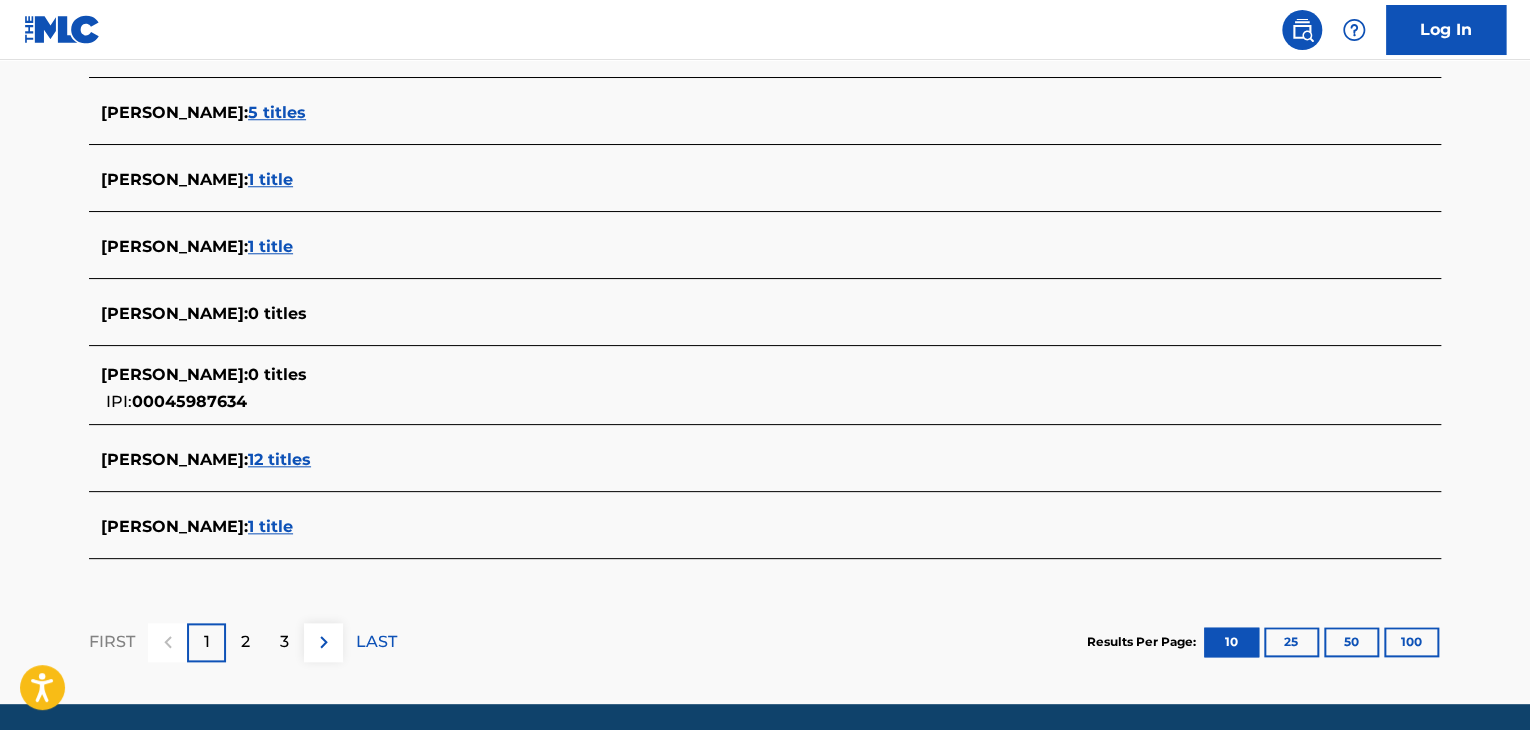 click on "1 title" at bounding box center [270, 526] 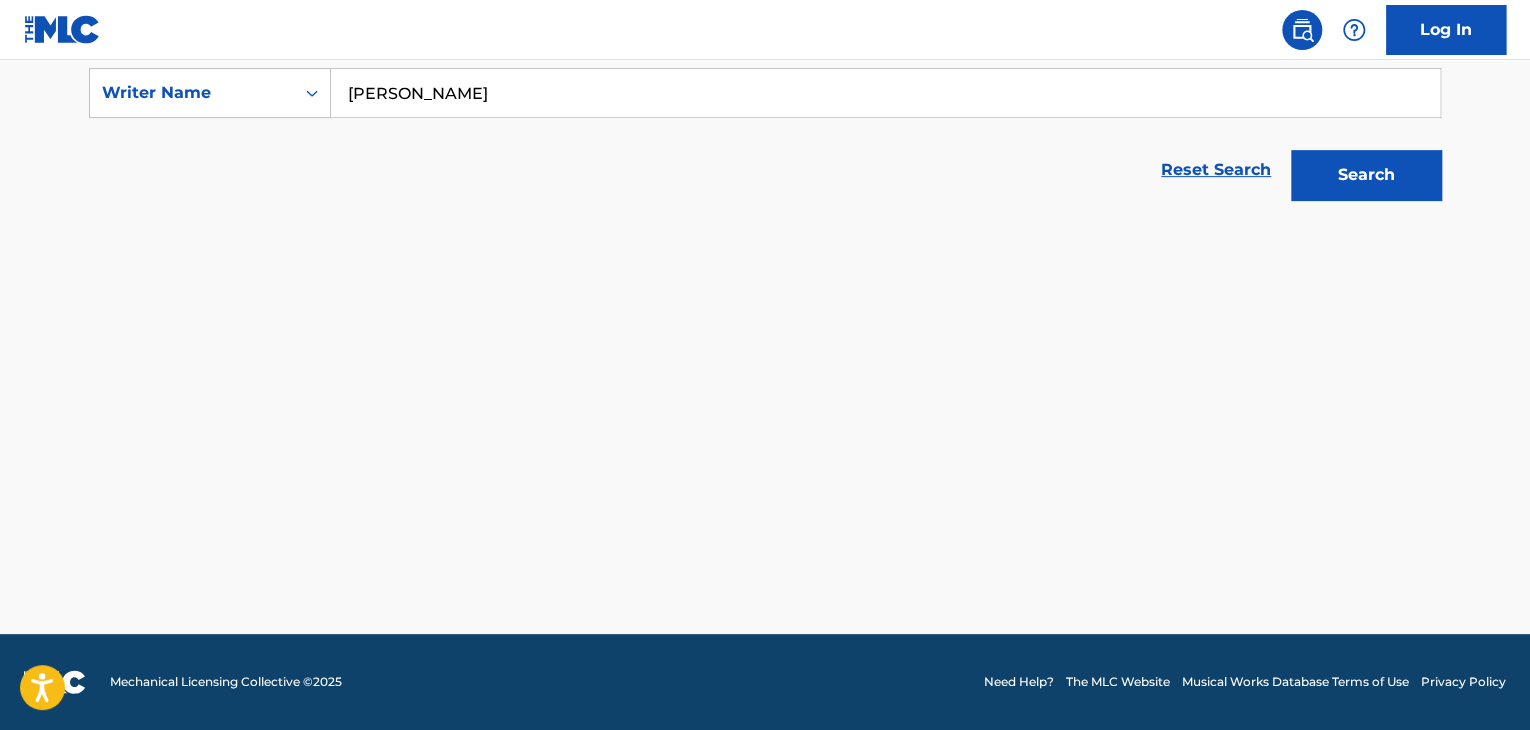 scroll, scrollTop: 376, scrollLeft: 0, axis: vertical 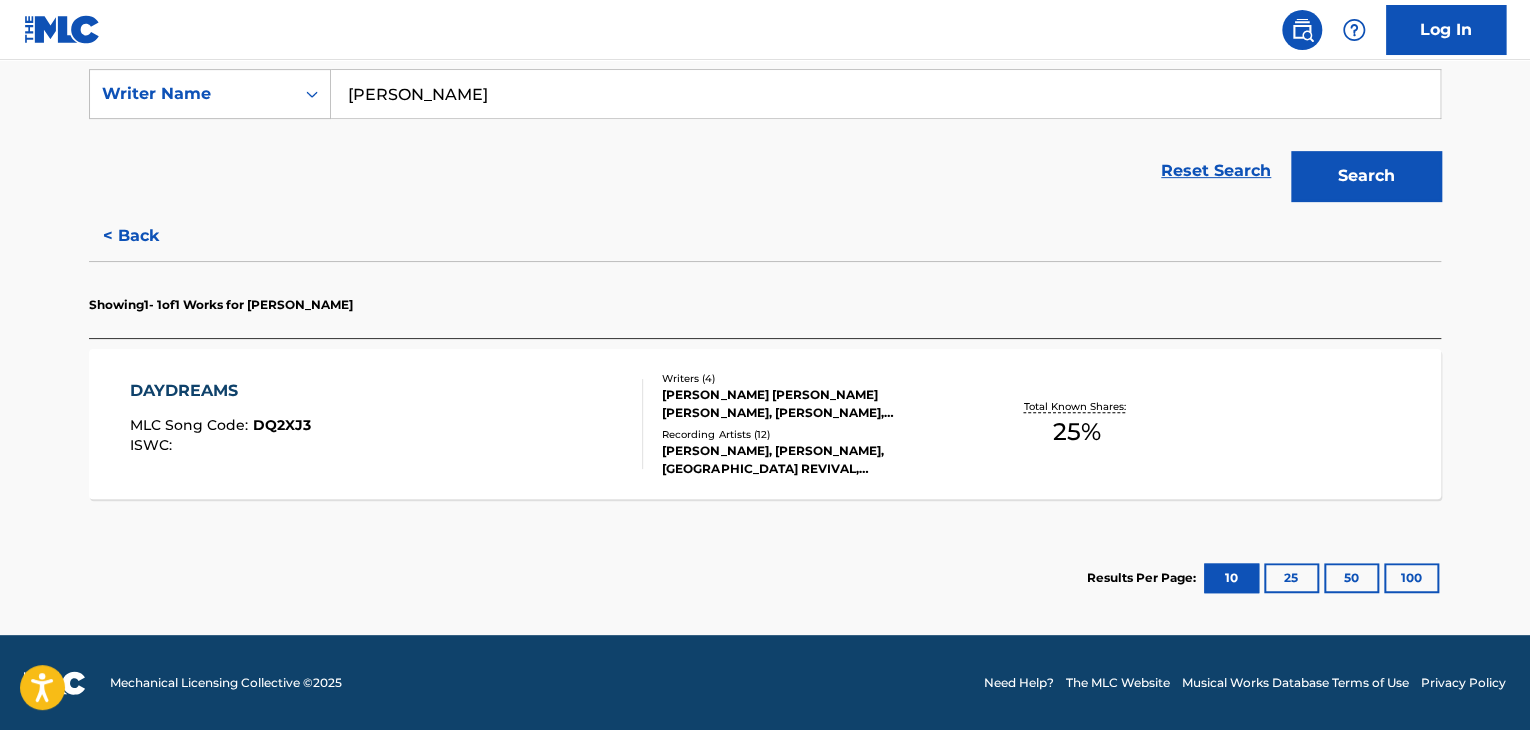 click on "DAYDREAMS MLC Song Code : DQ2XJ3 ISWC :" at bounding box center (387, 424) 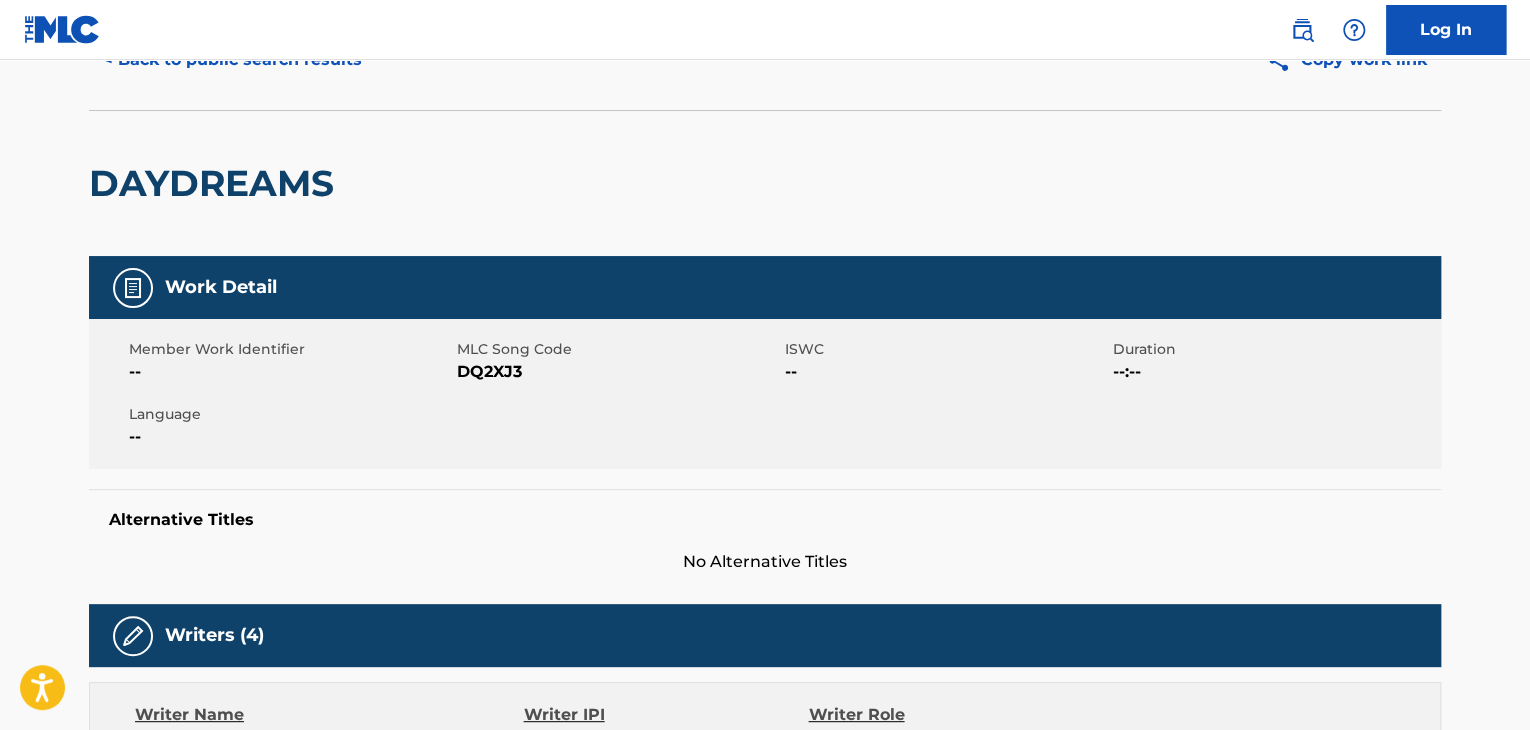 scroll, scrollTop: 0, scrollLeft: 0, axis: both 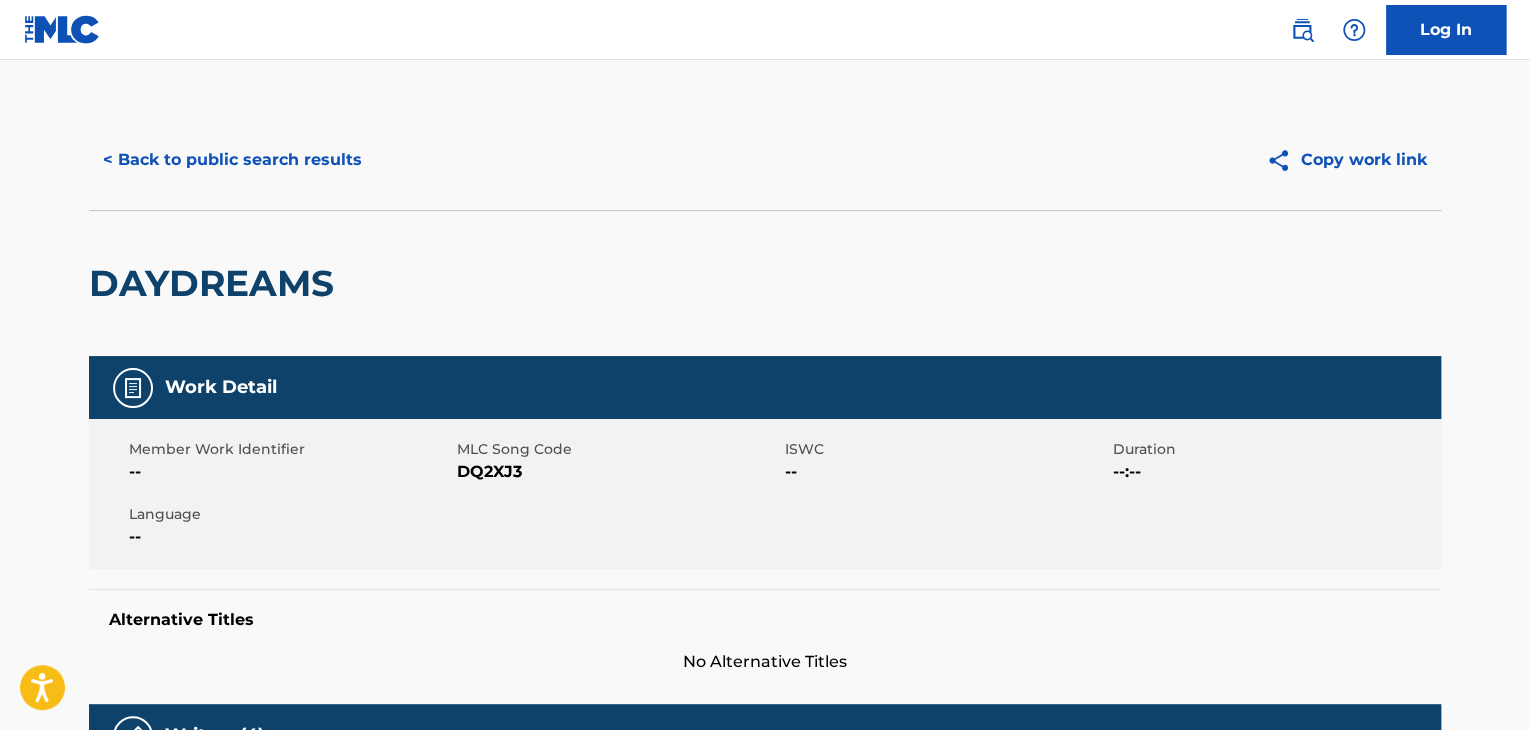 click on "< Back to public search results" at bounding box center (232, 160) 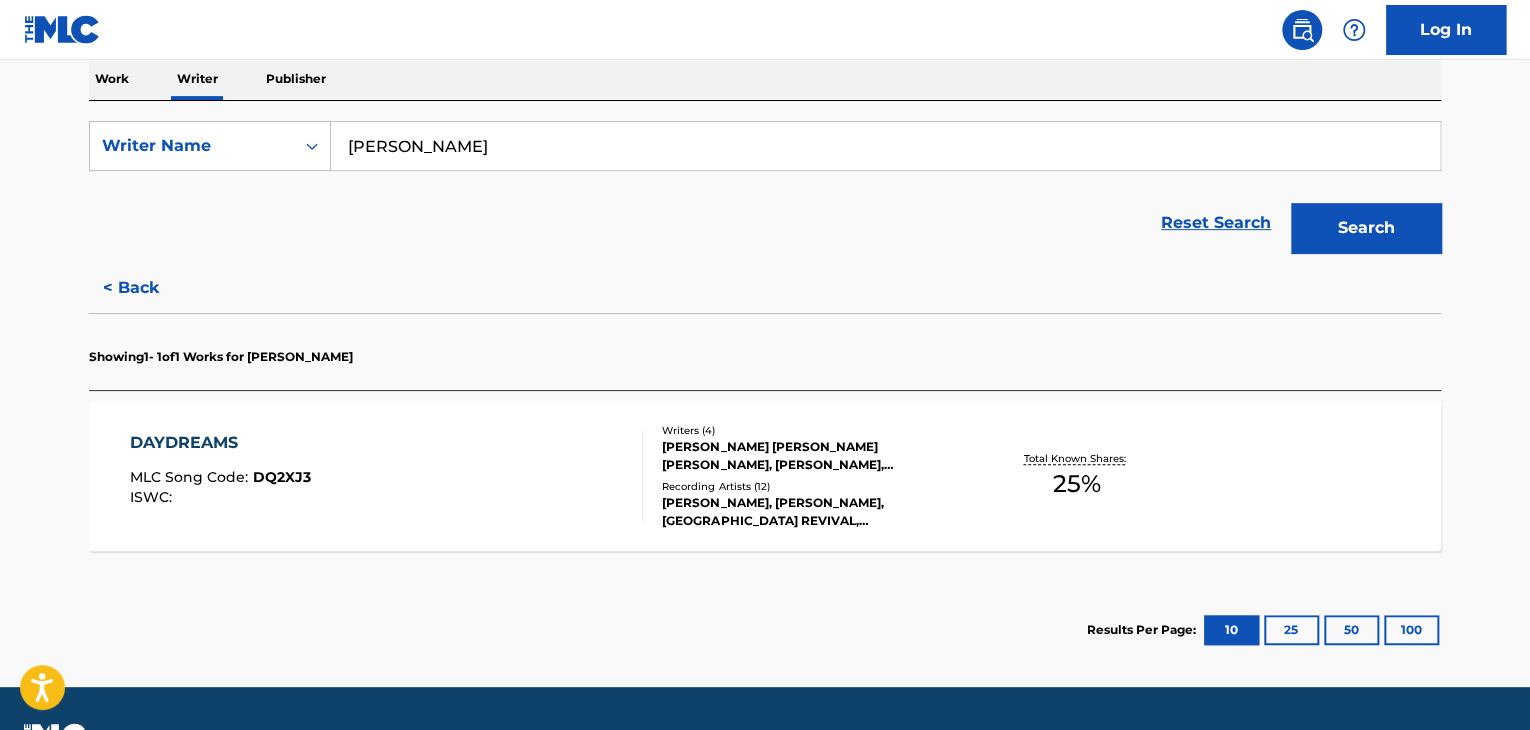 click on "< Back" at bounding box center (149, 288) 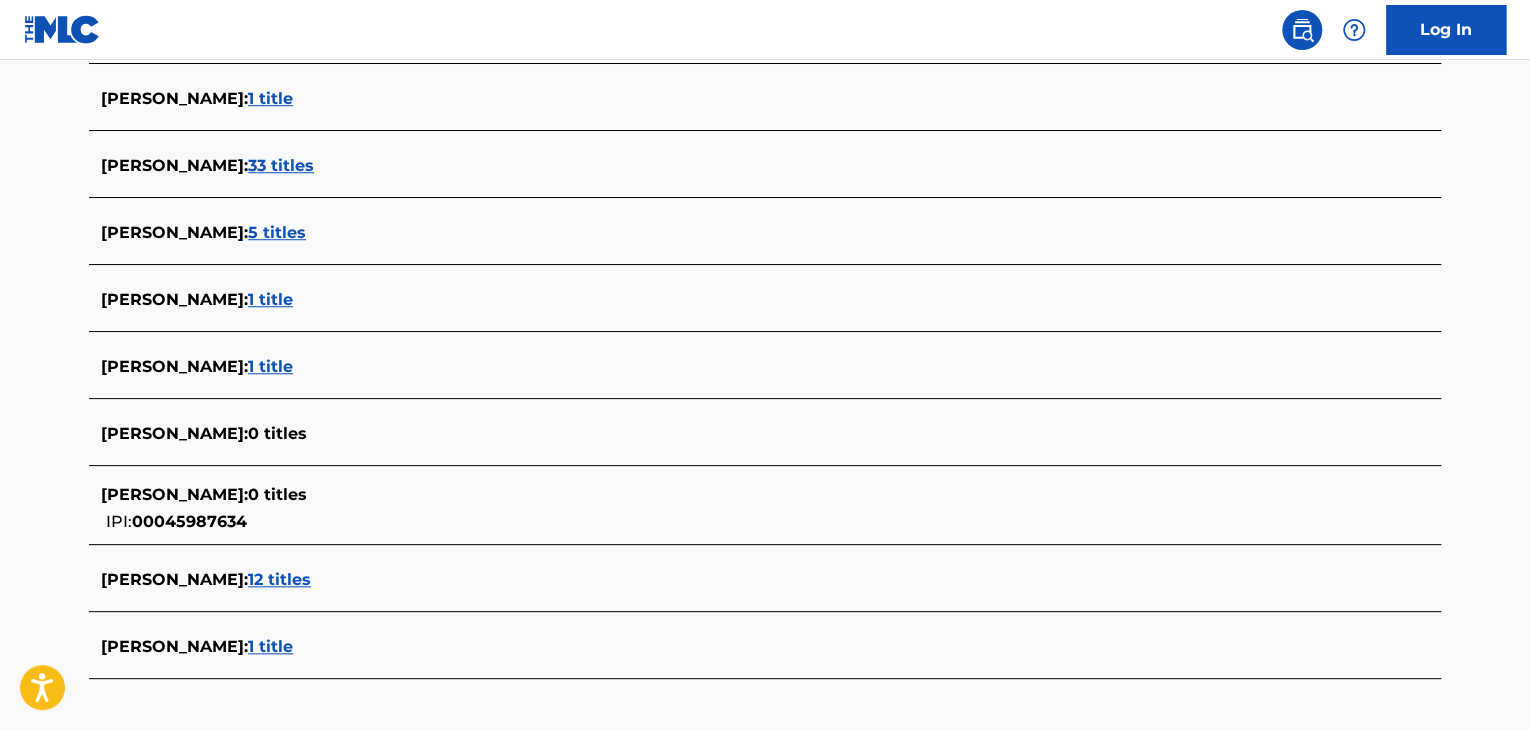 scroll, scrollTop: 824, scrollLeft: 0, axis: vertical 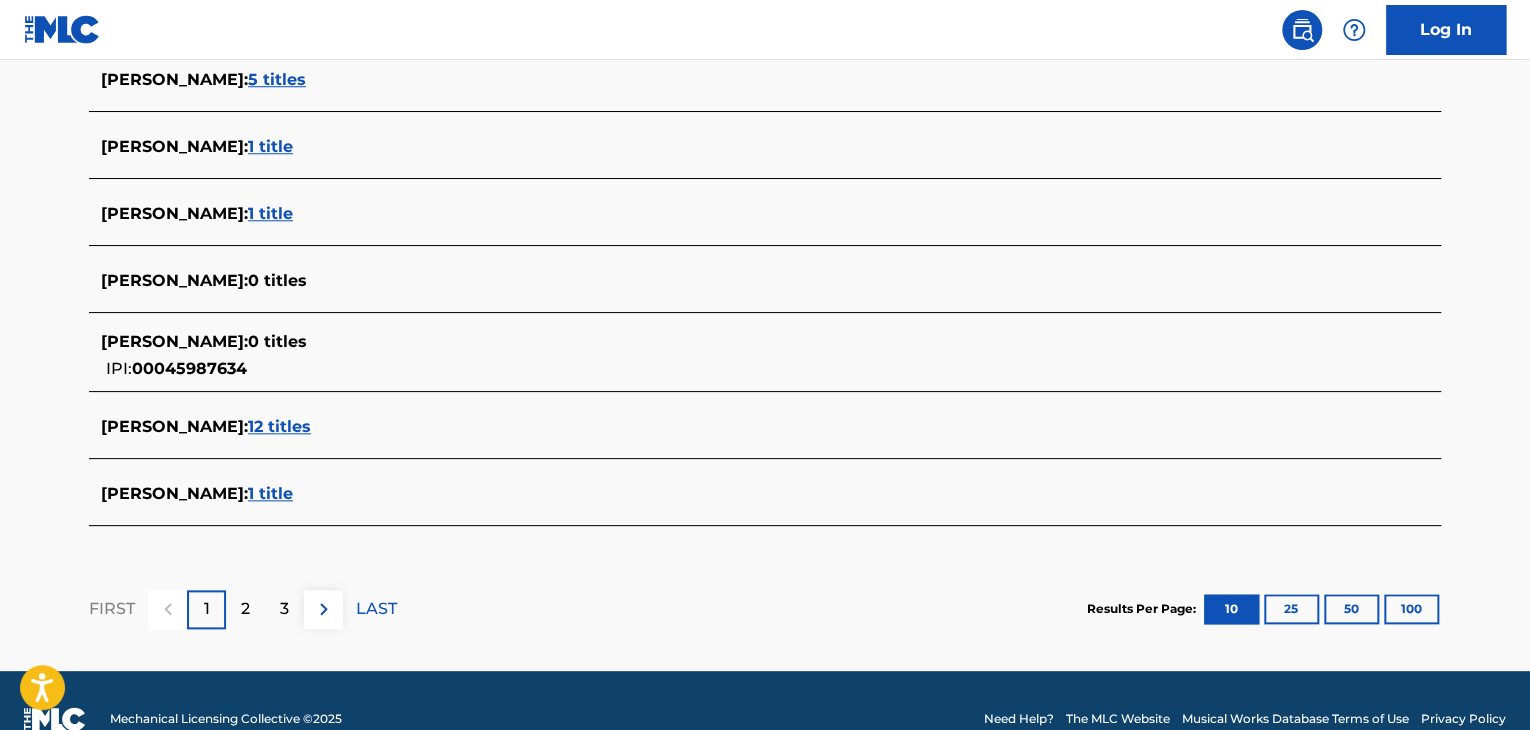 click on "1 title" at bounding box center (270, 213) 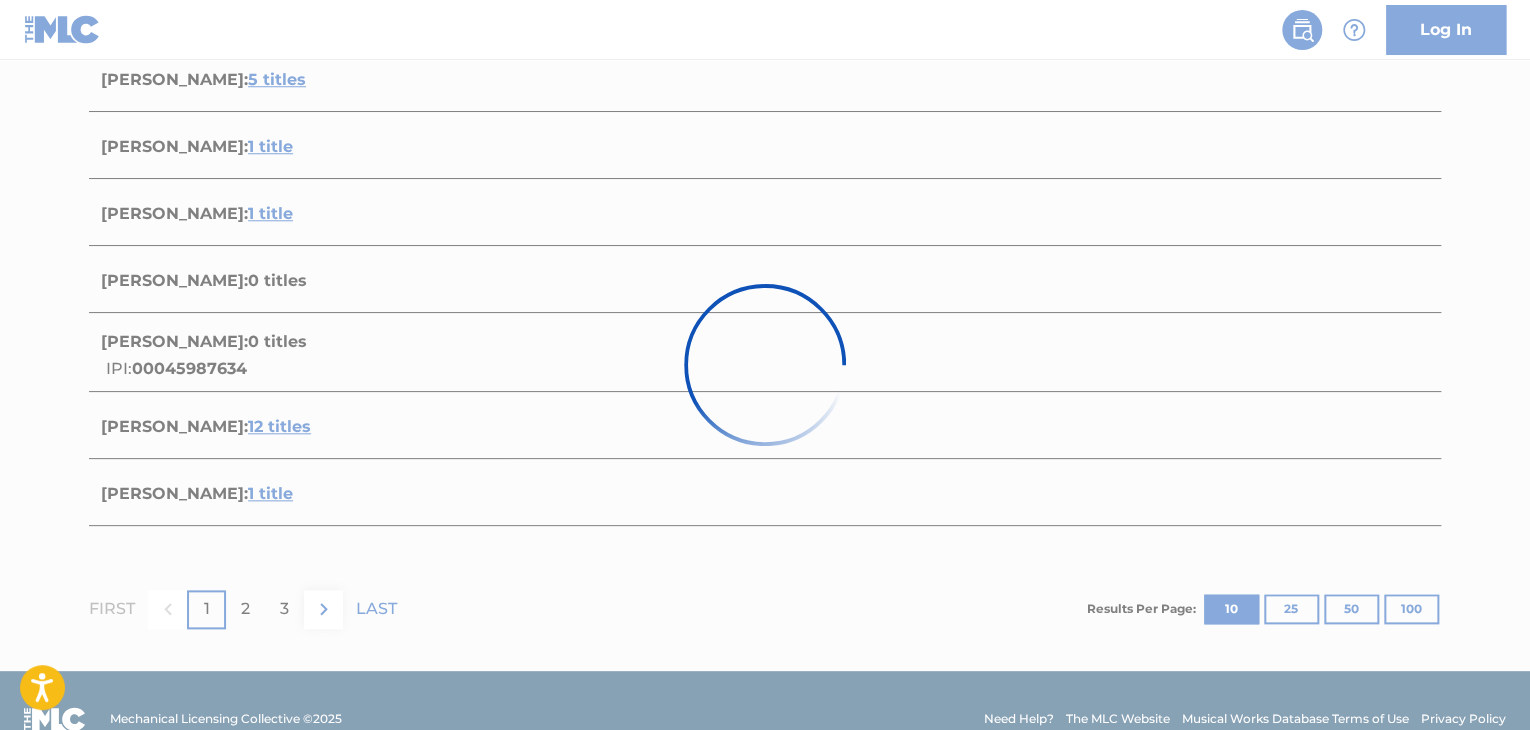 scroll, scrollTop: 376, scrollLeft: 0, axis: vertical 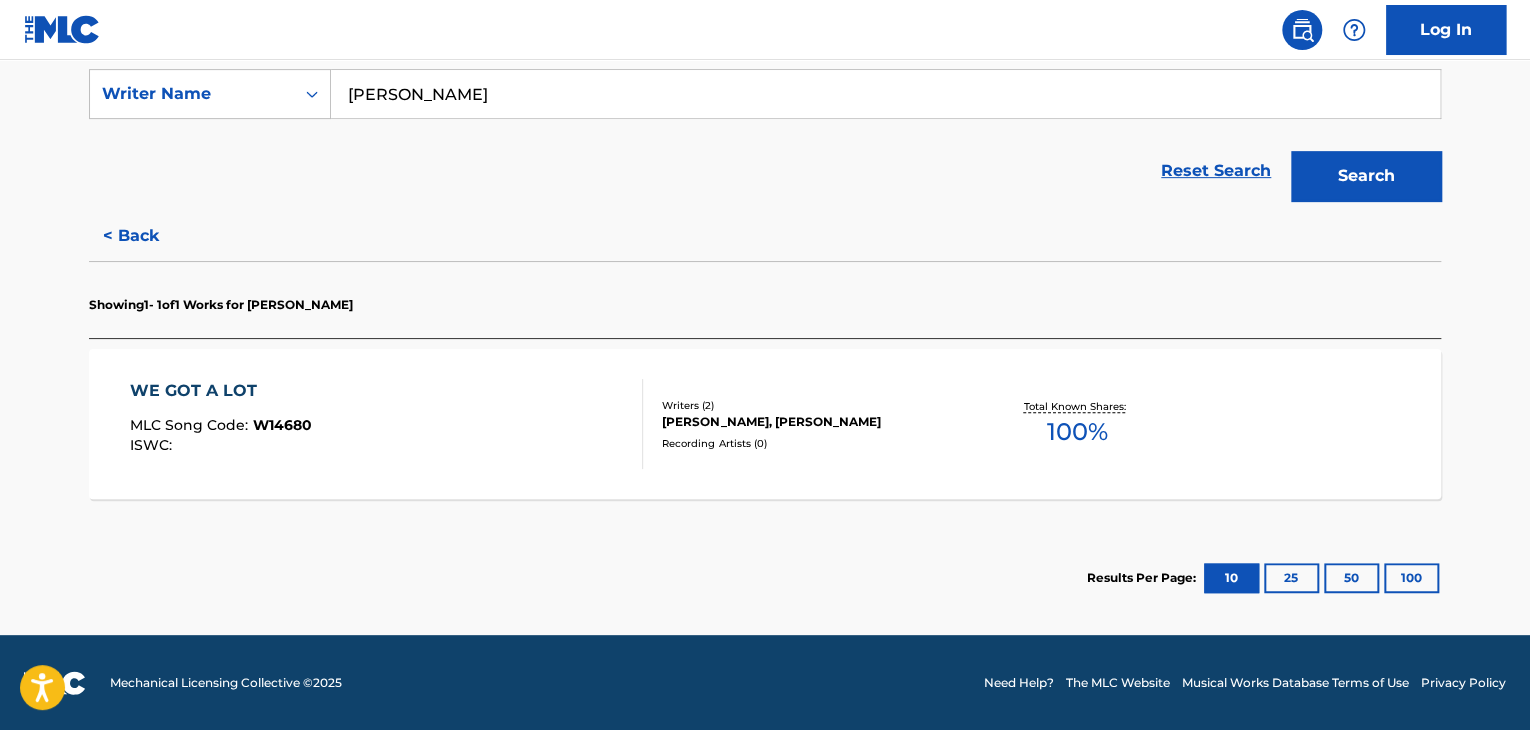 click on "WE GOT A LOT MLC Song Code : W14680 ISWC :" at bounding box center (387, 424) 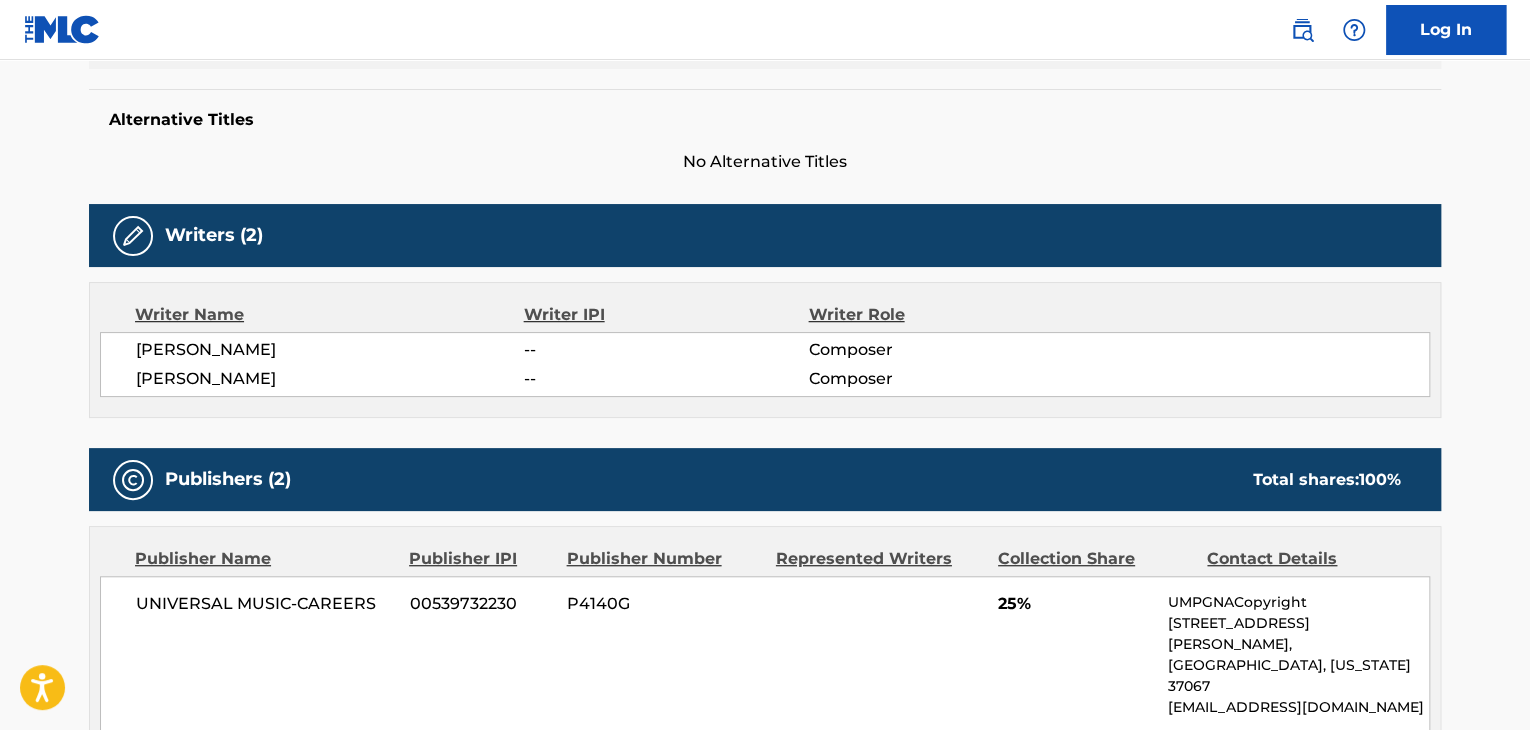 scroll, scrollTop: 100, scrollLeft: 0, axis: vertical 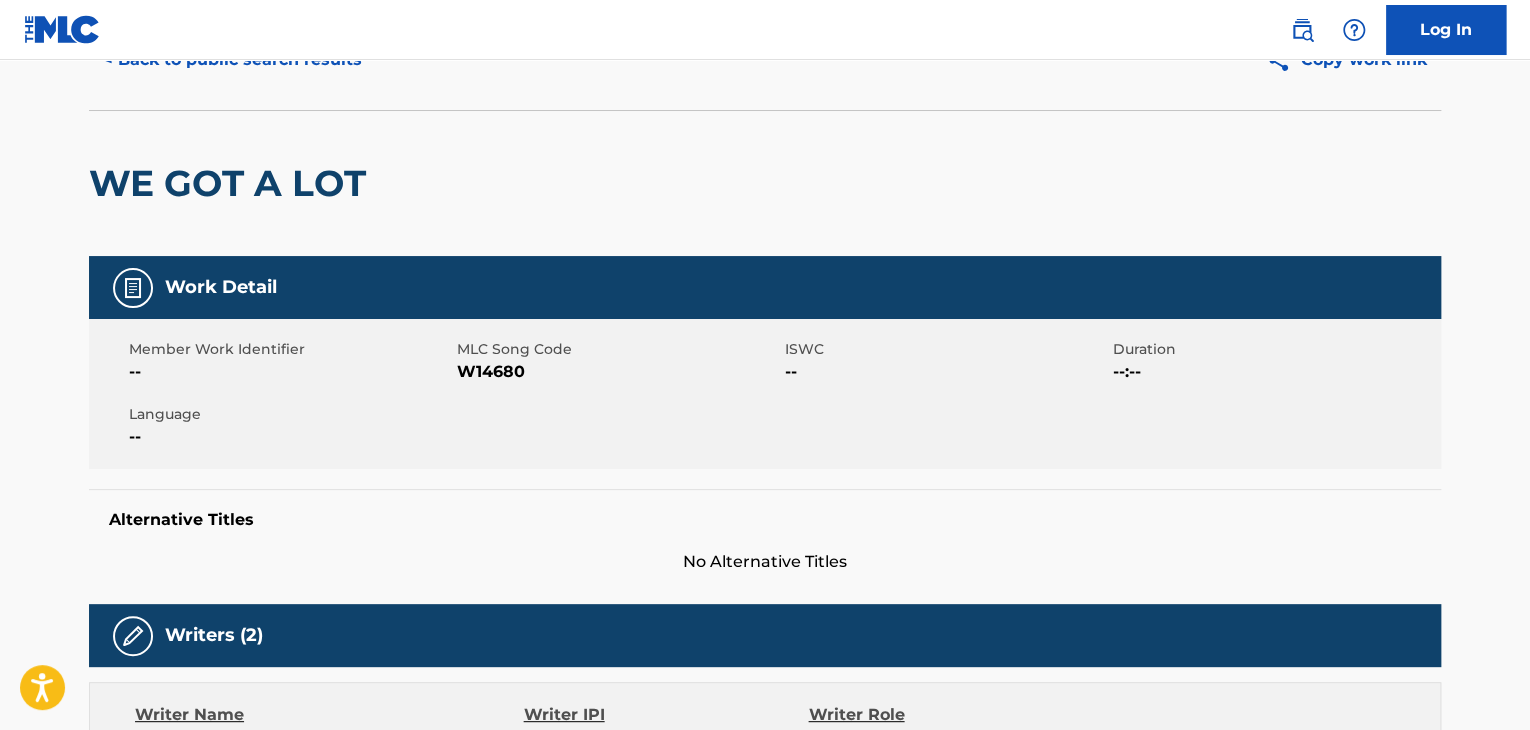 click on "< Back to public search results" at bounding box center (232, 60) 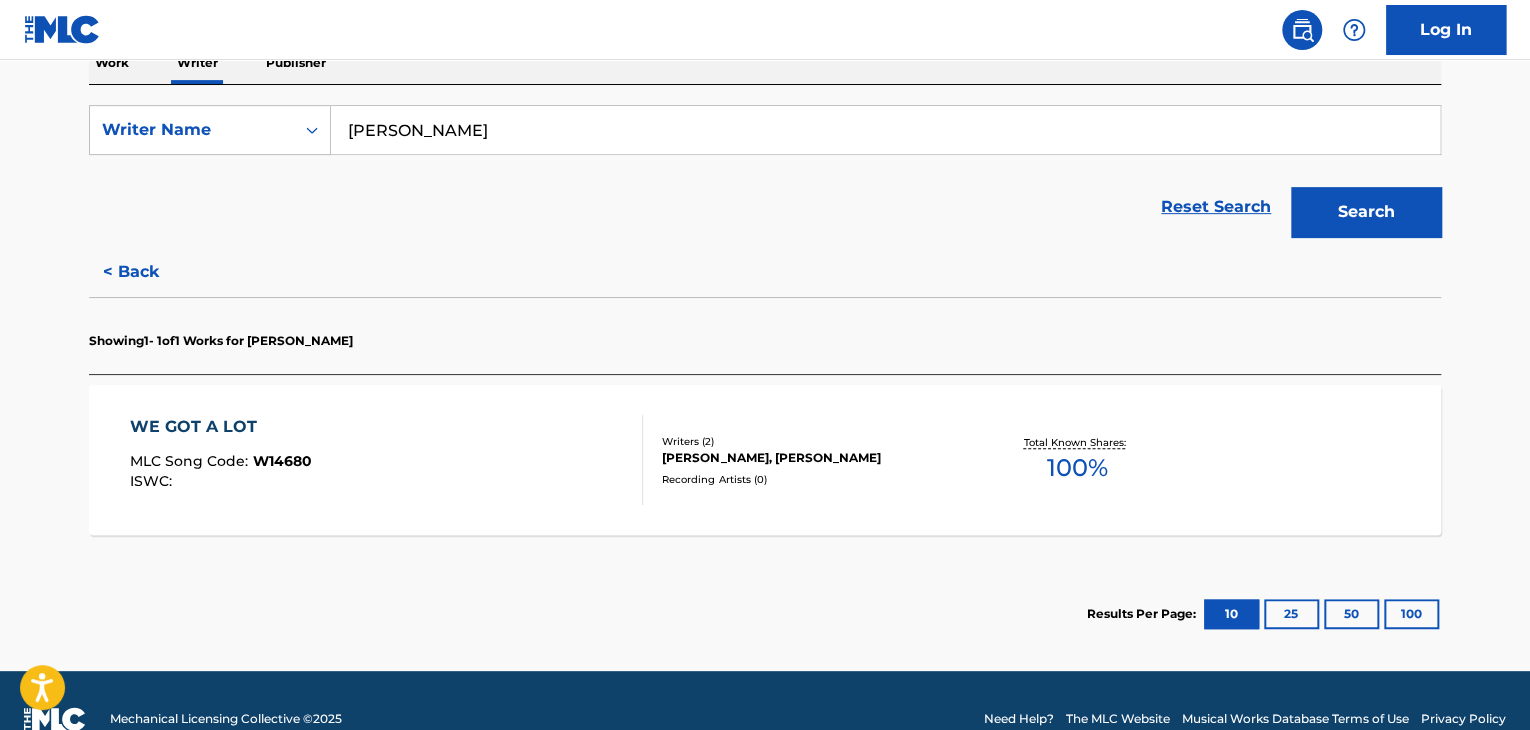 scroll, scrollTop: 376, scrollLeft: 0, axis: vertical 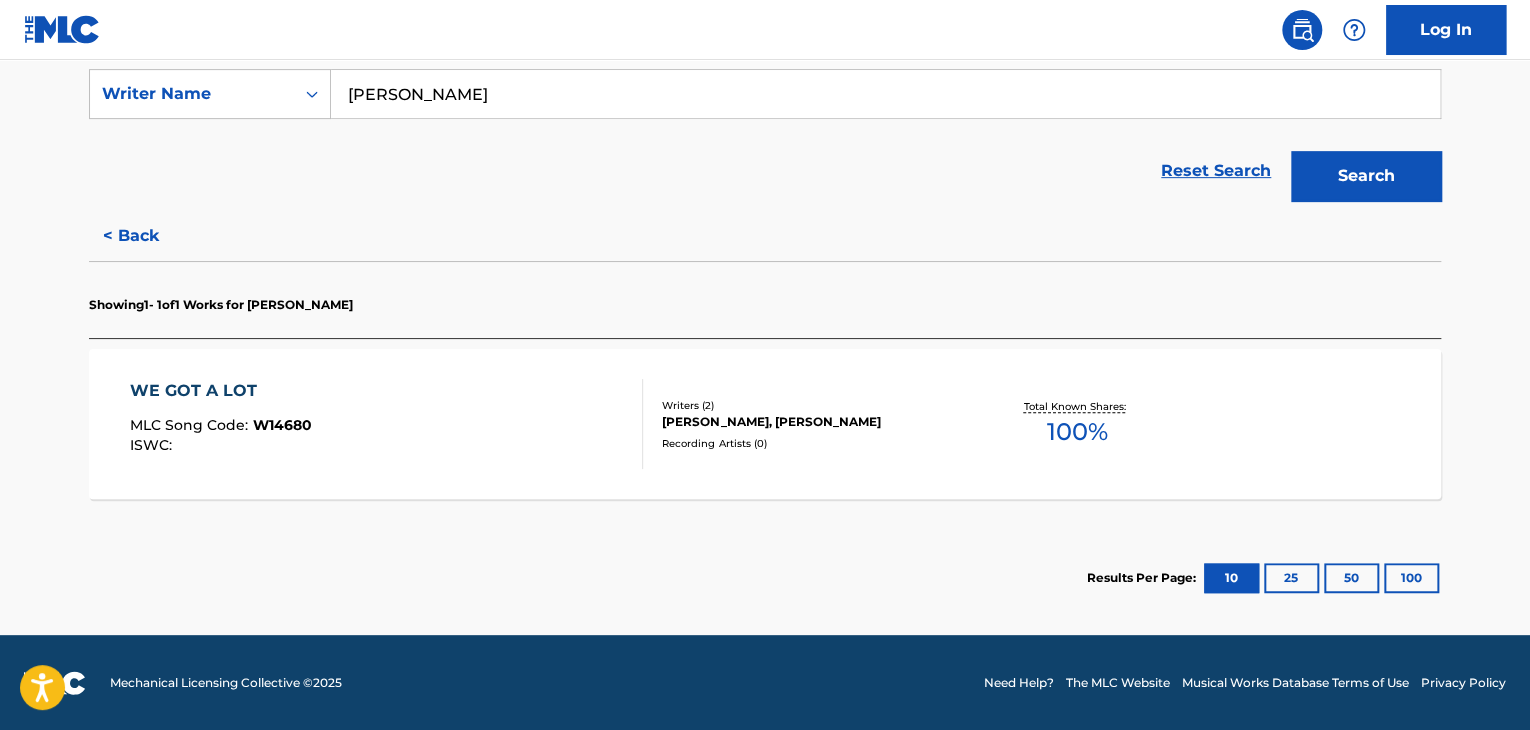 click on "WE GOT A LOT MLC Song Code : W14680 ISWC :" at bounding box center [387, 424] 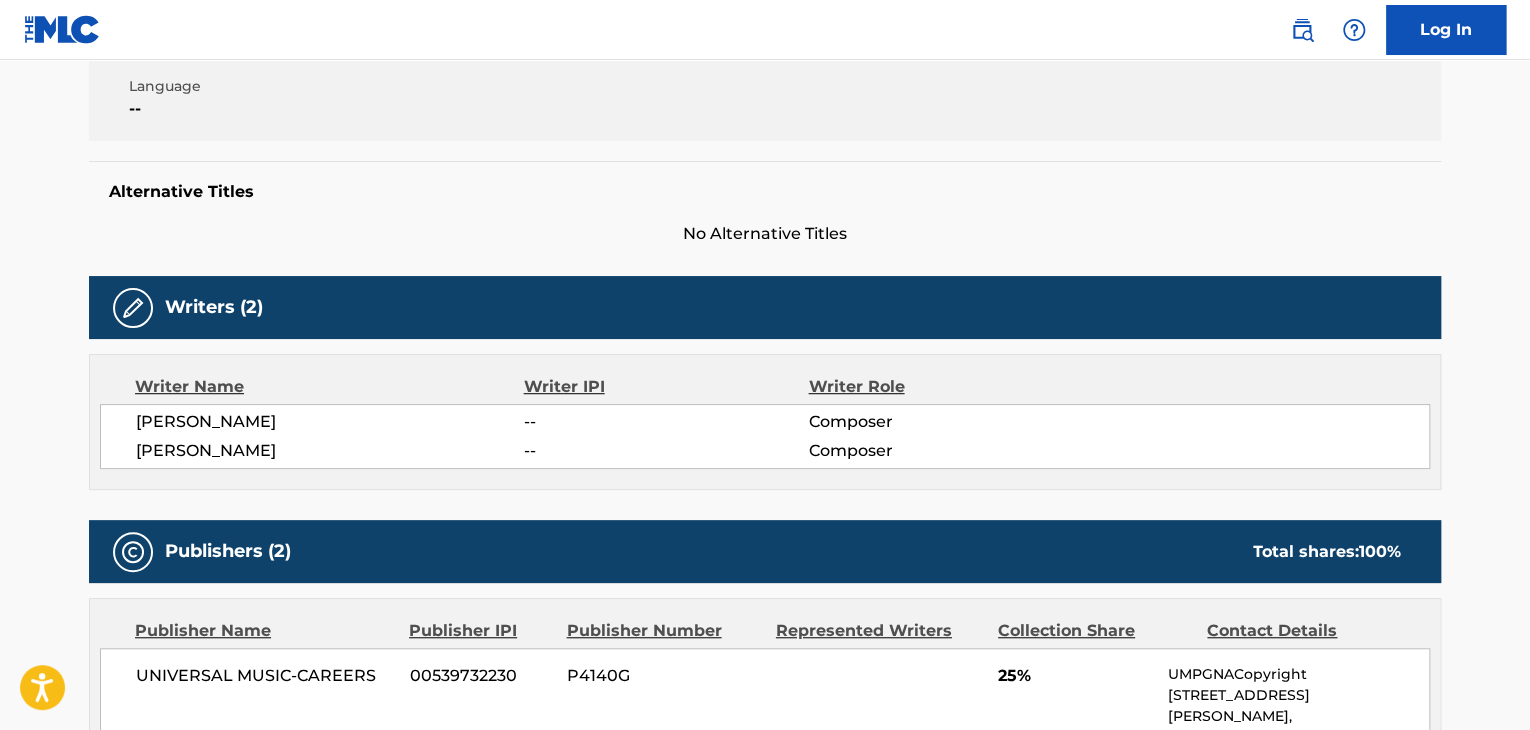 scroll, scrollTop: 0, scrollLeft: 0, axis: both 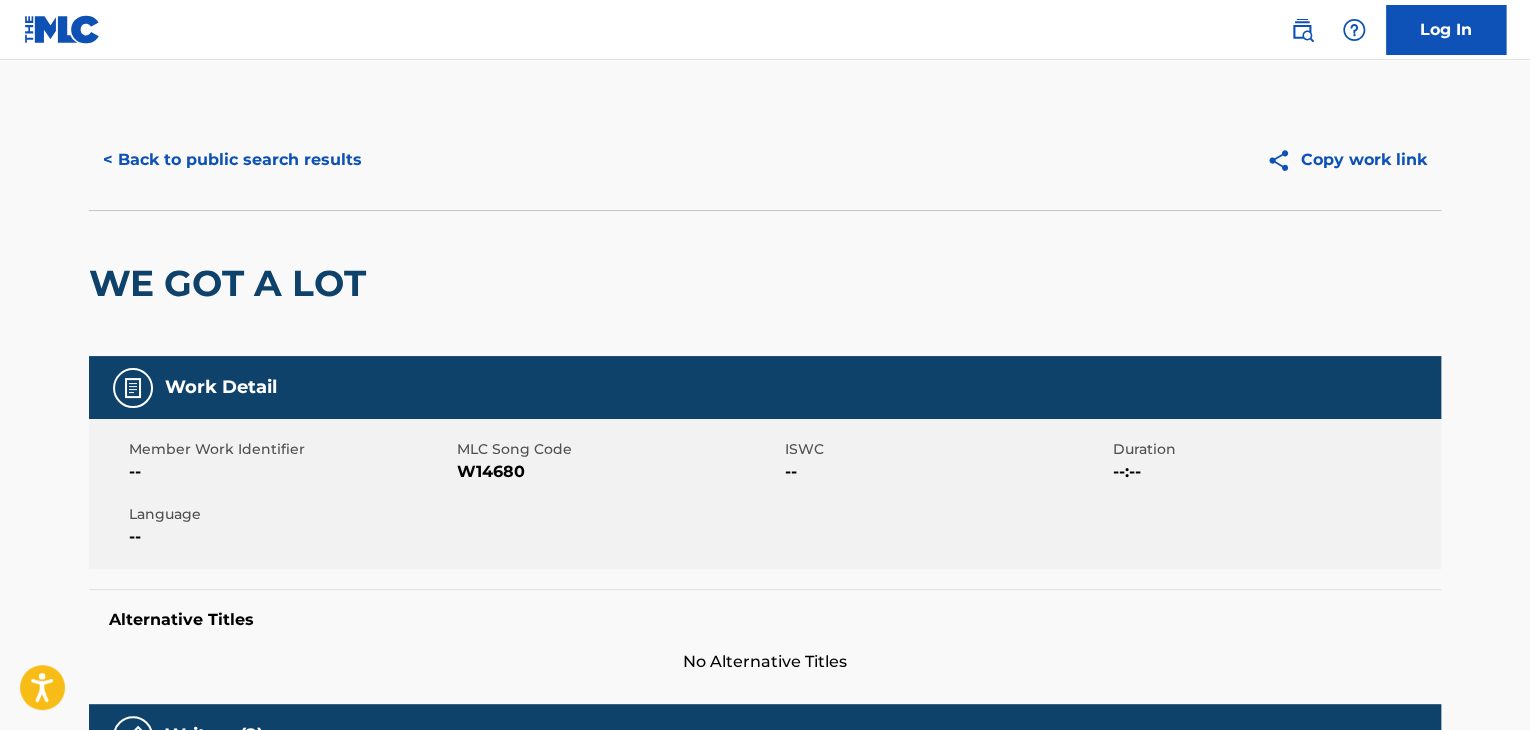 click on "< Back to public search results" at bounding box center (232, 160) 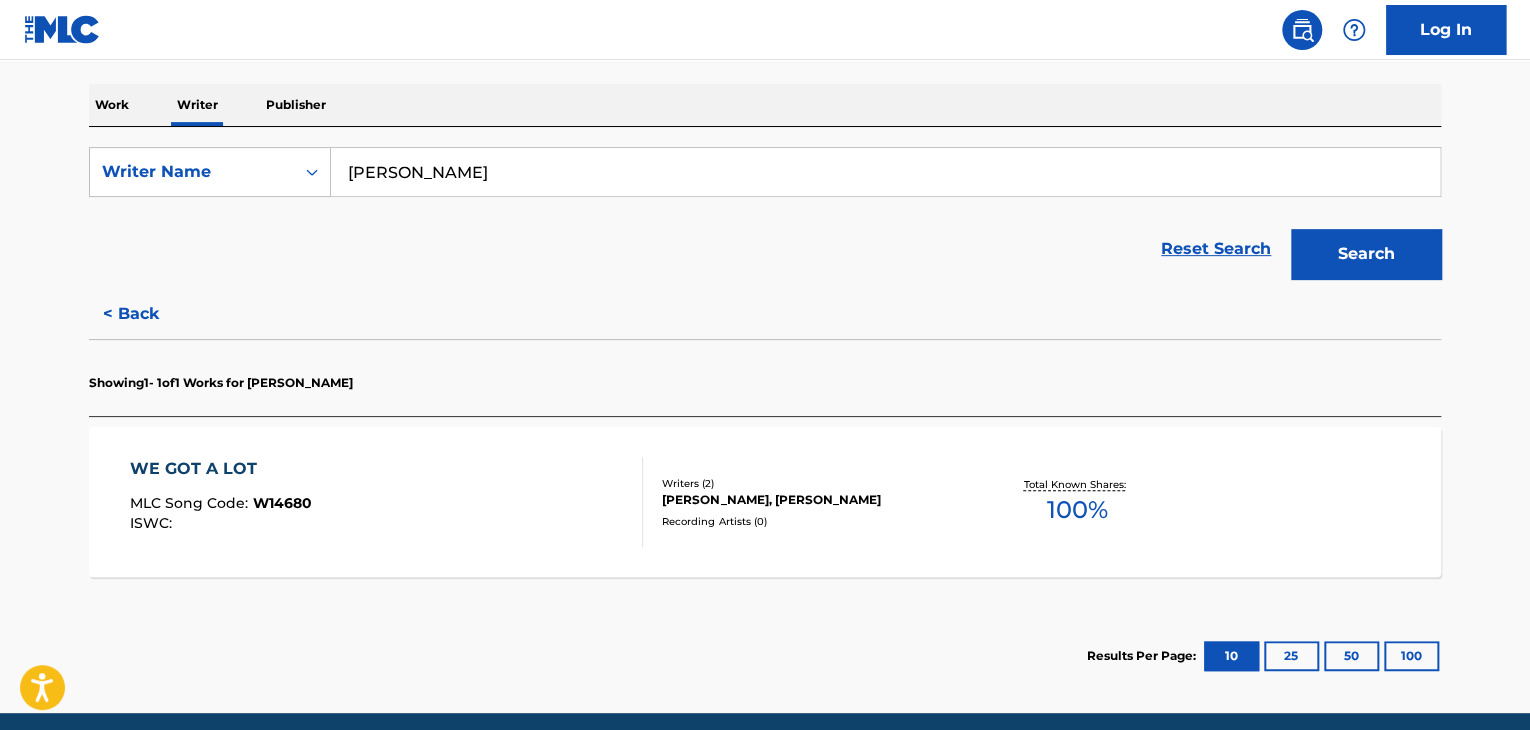 scroll, scrollTop: 376, scrollLeft: 0, axis: vertical 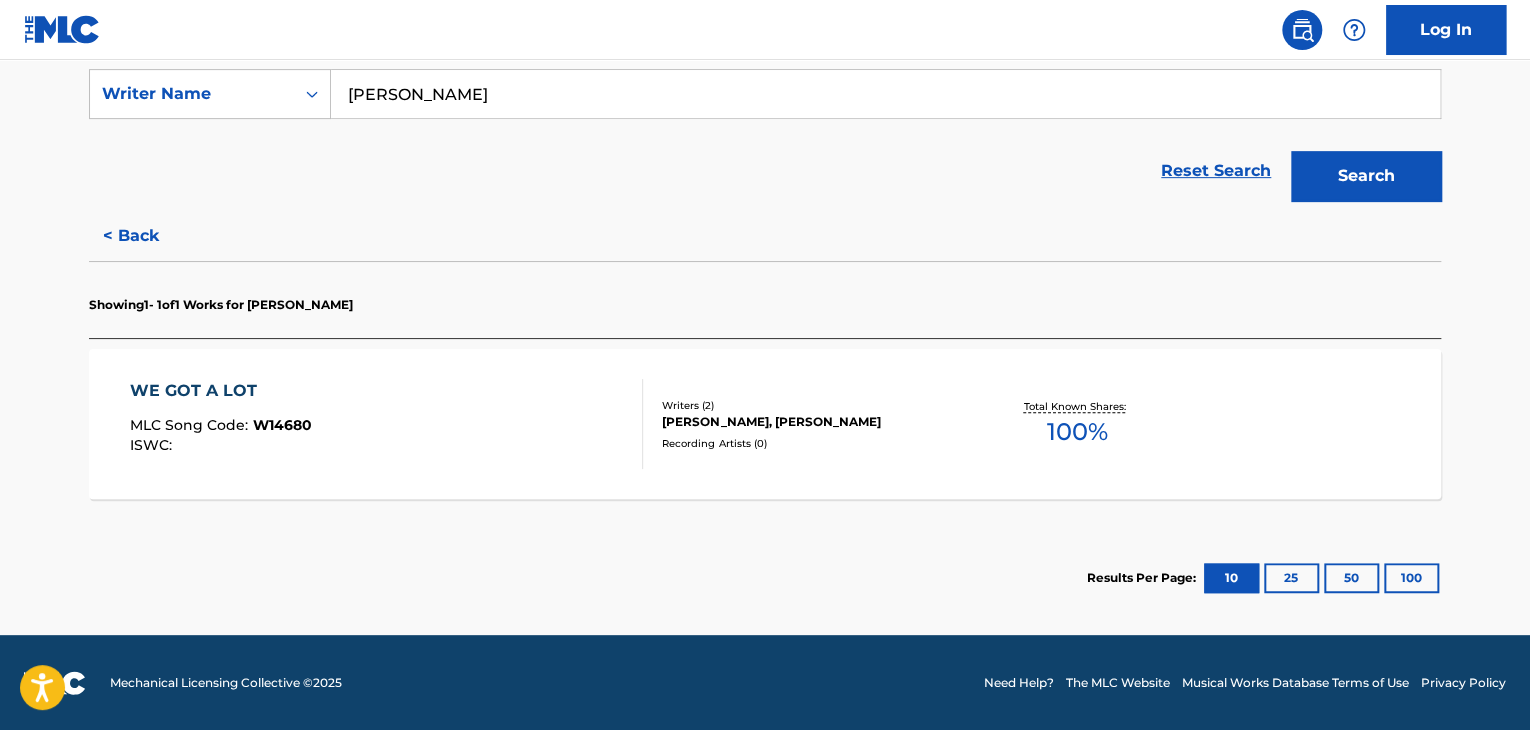 click on "< Back" at bounding box center (149, 236) 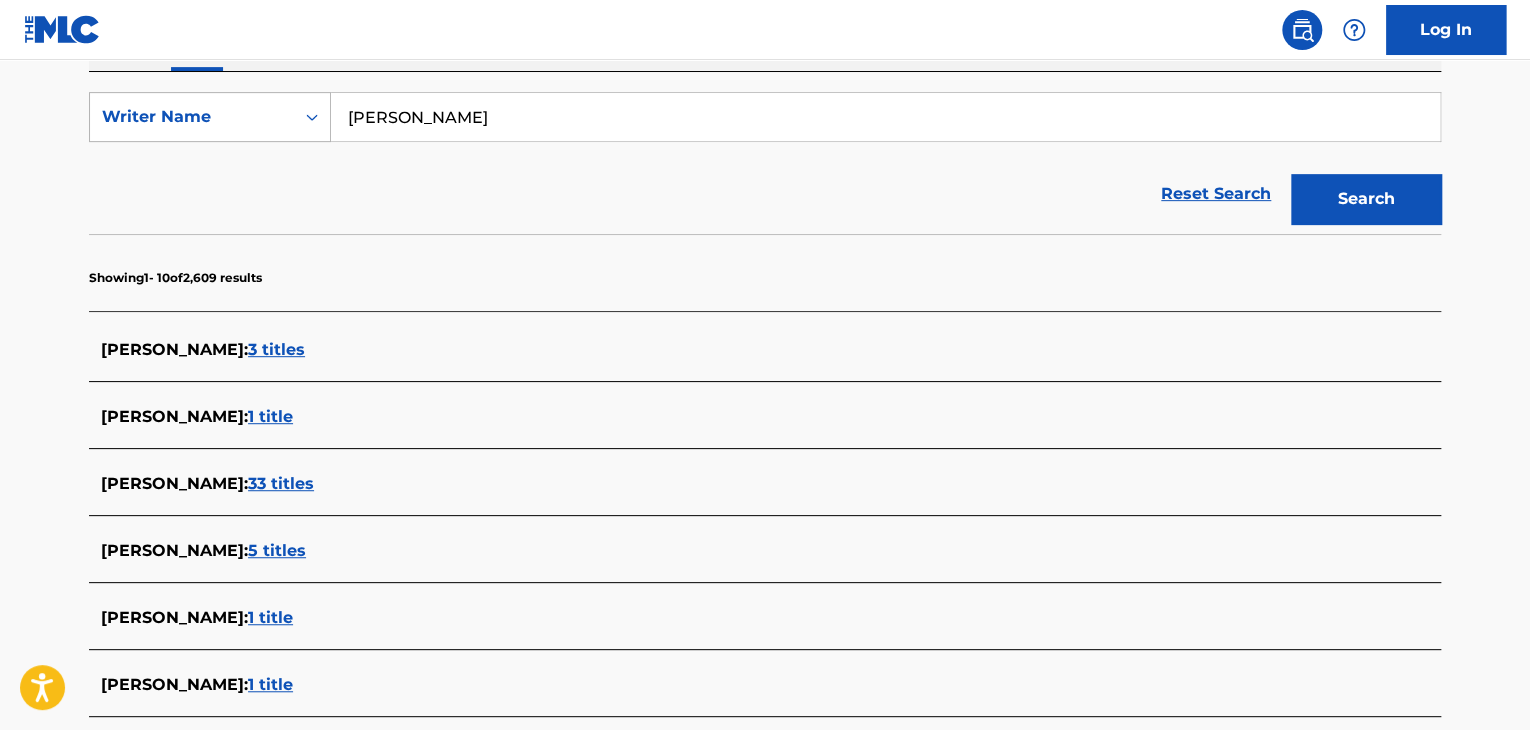 scroll, scrollTop: 176, scrollLeft: 0, axis: vertical 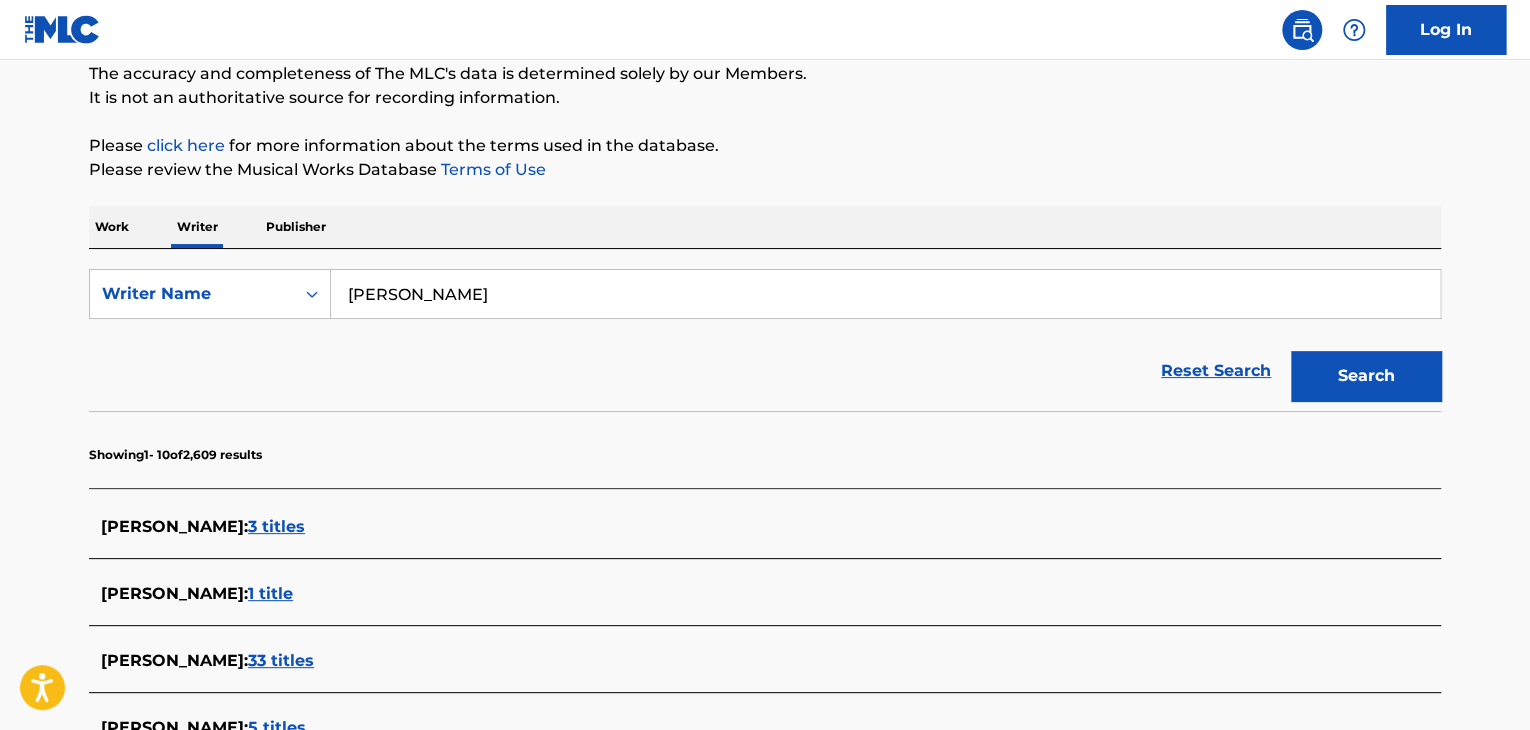 click on "Work" at bounding box center (112, 227) 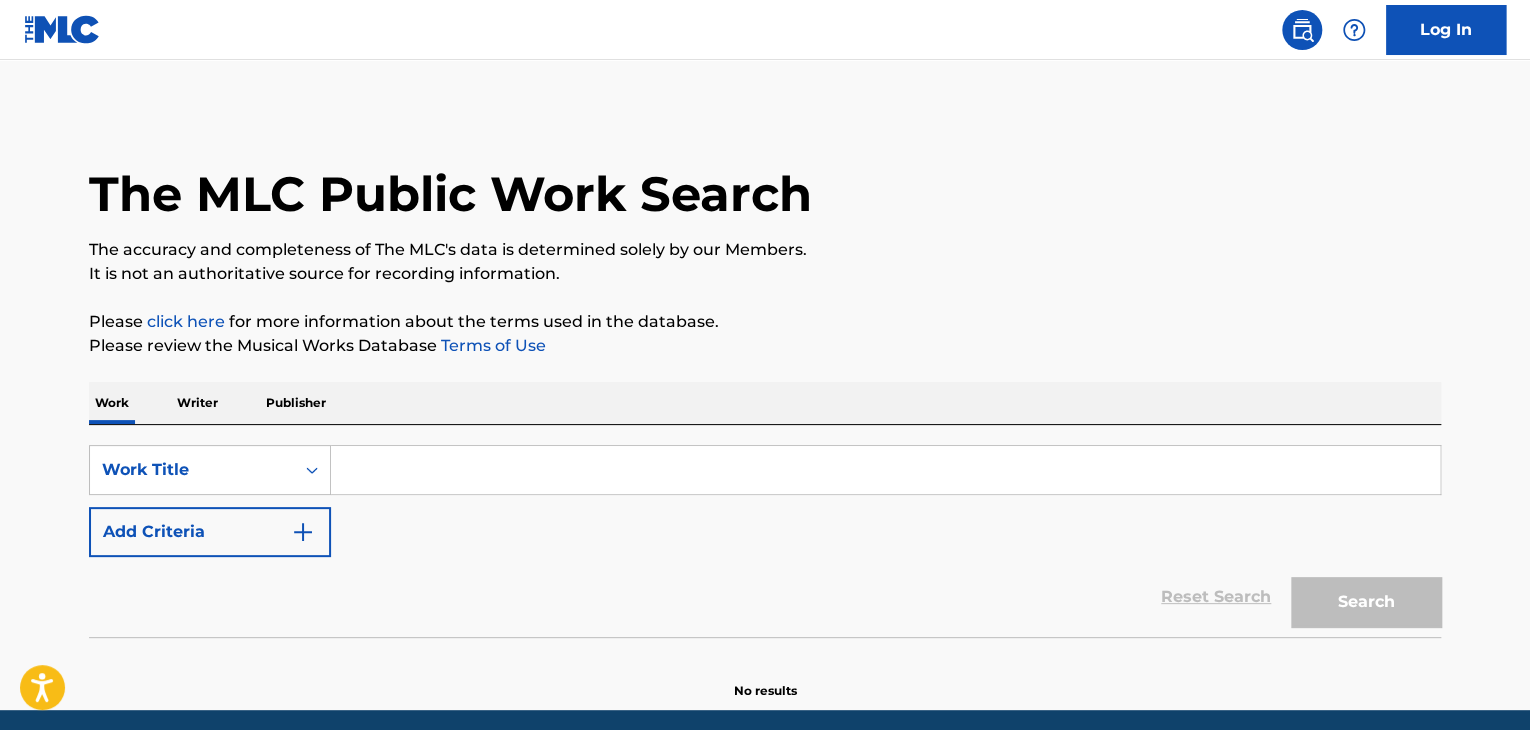 click at bounding box center [885, 470] 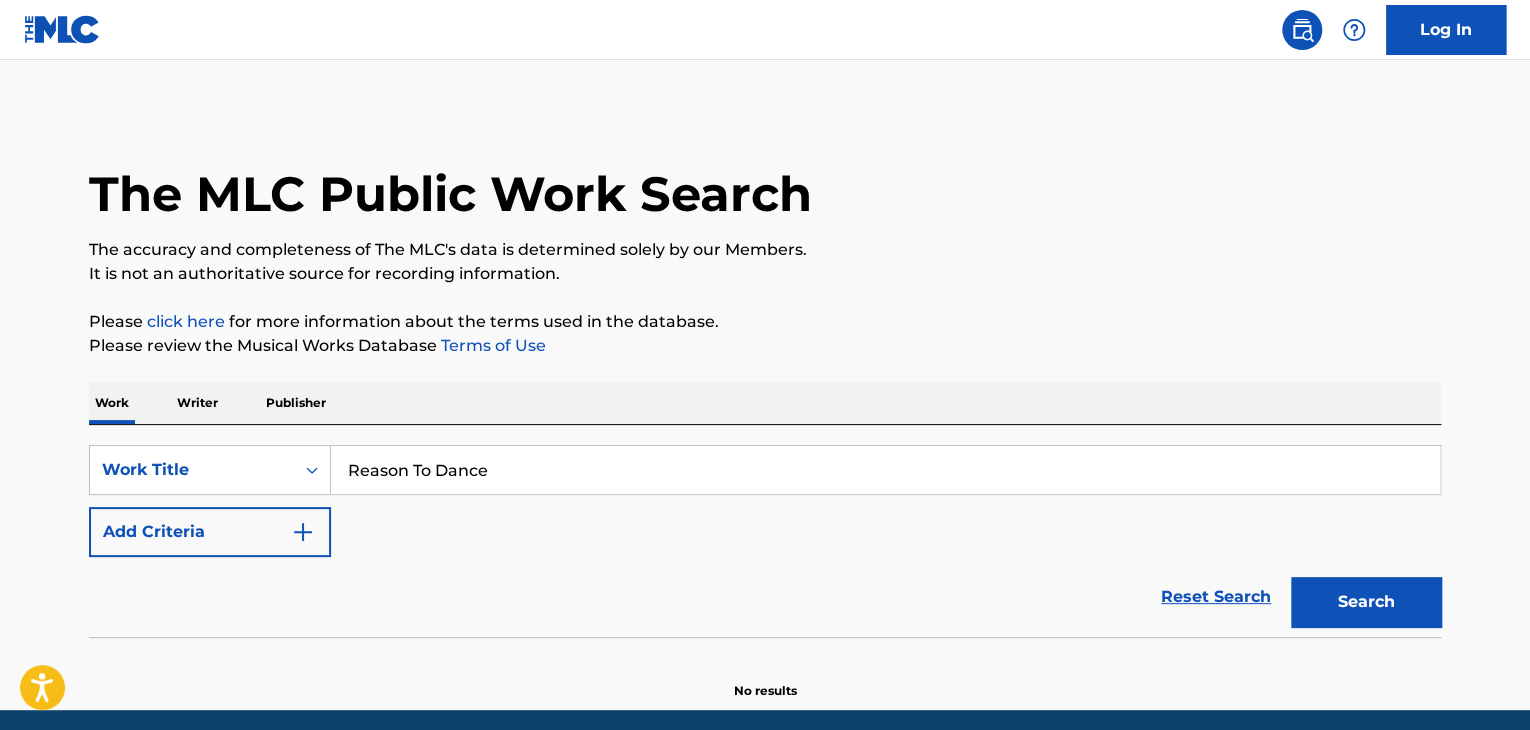 type on "Reason To Dance" 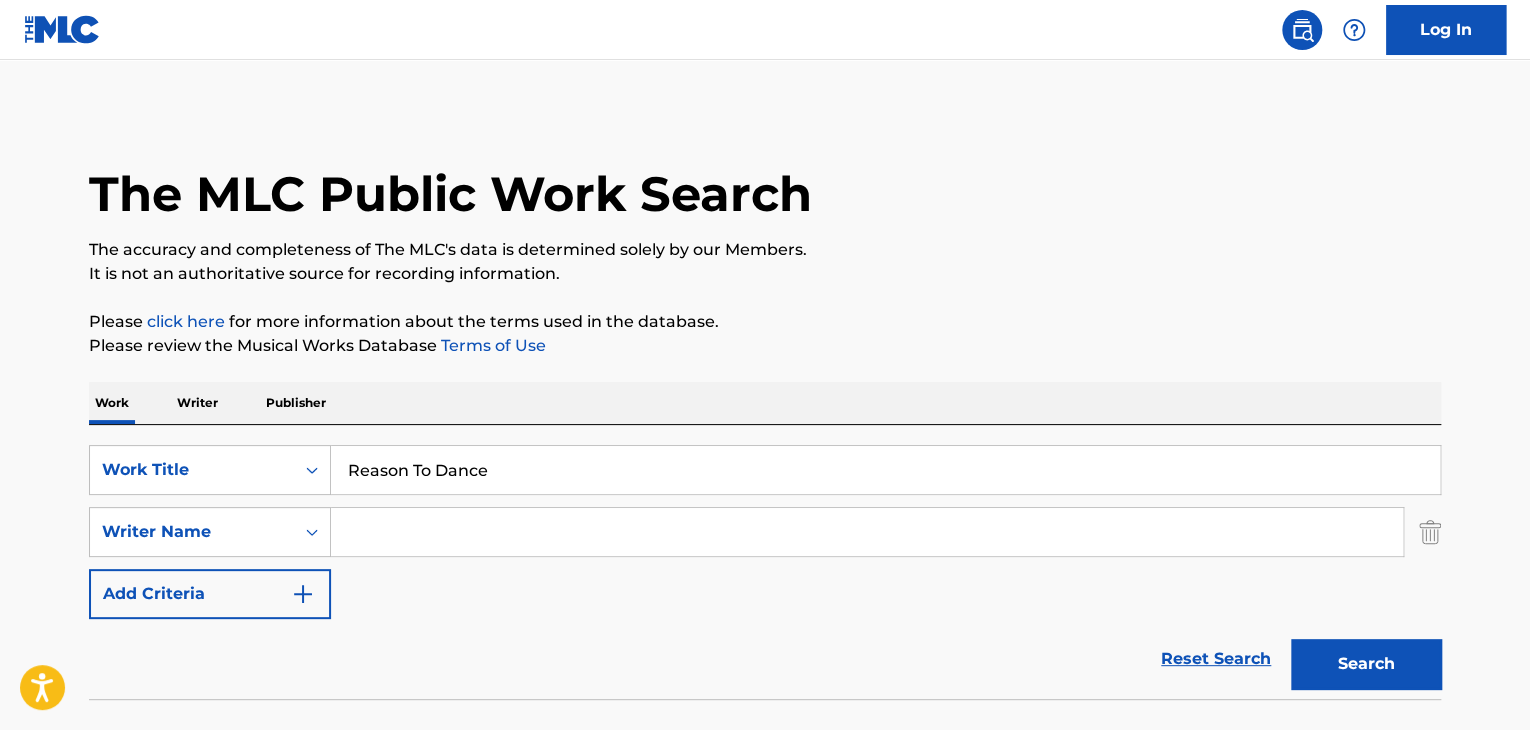 click at bounding box center [867, 532] 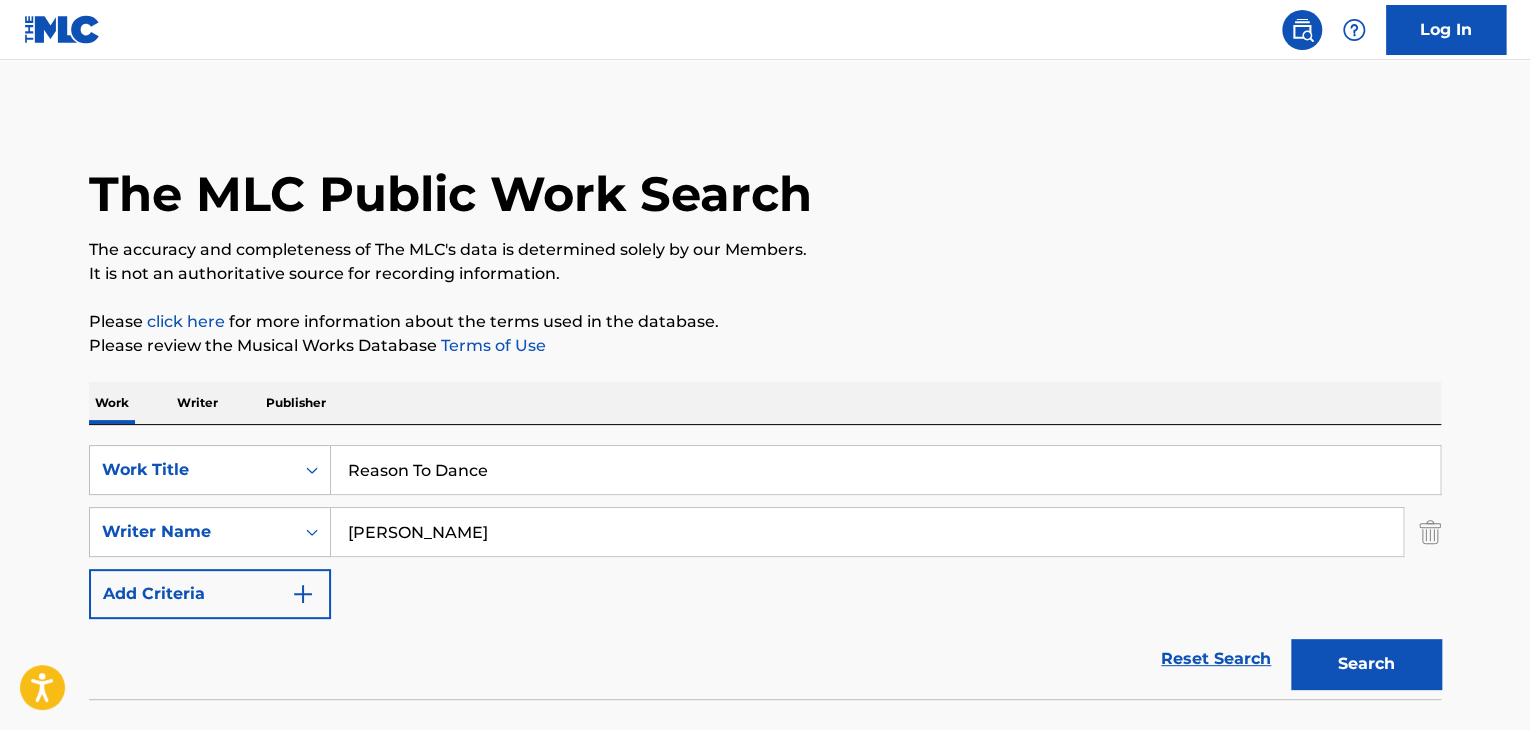 type on "[PERSON_NAME]" 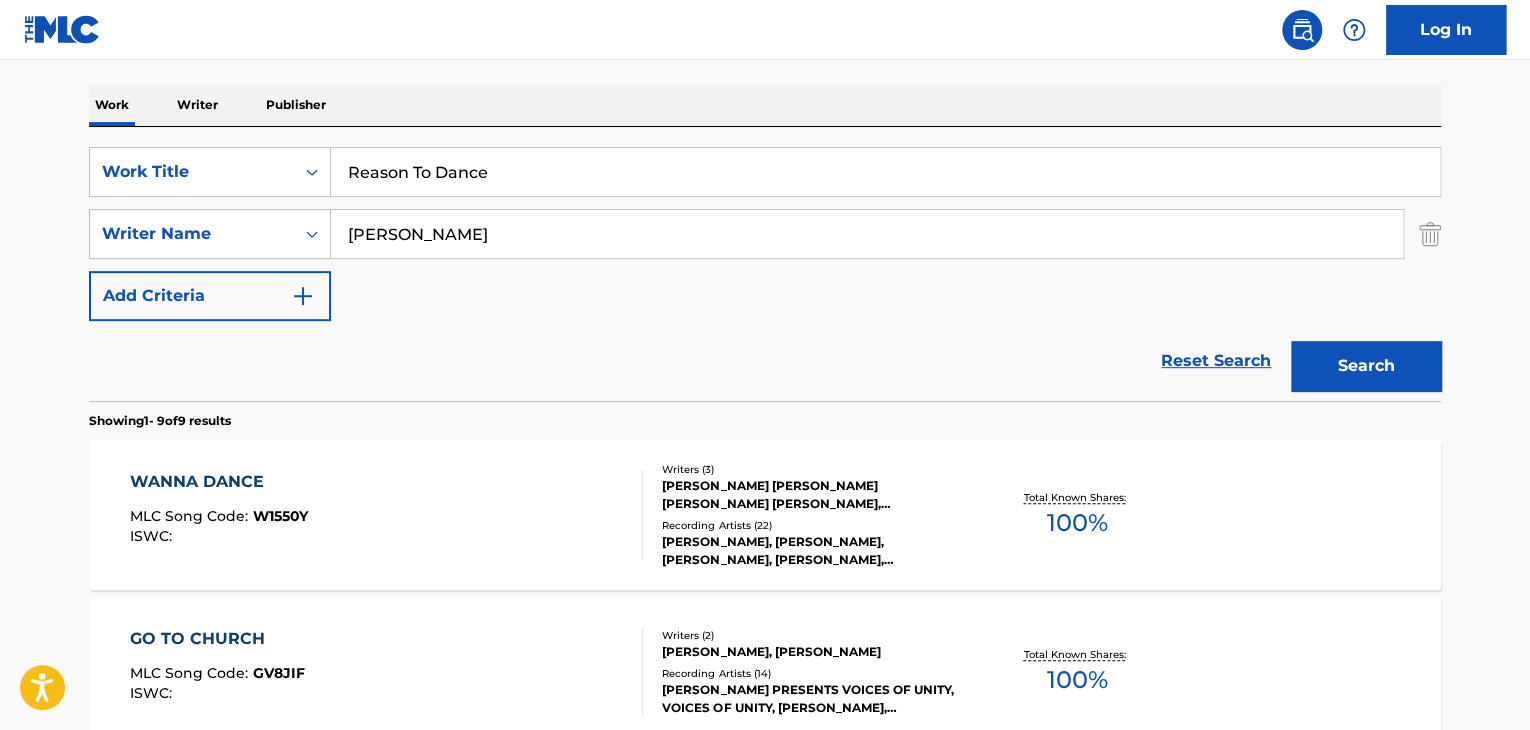 scroll, scrollTop: 403, scrollLeft: 0, axis: vertical 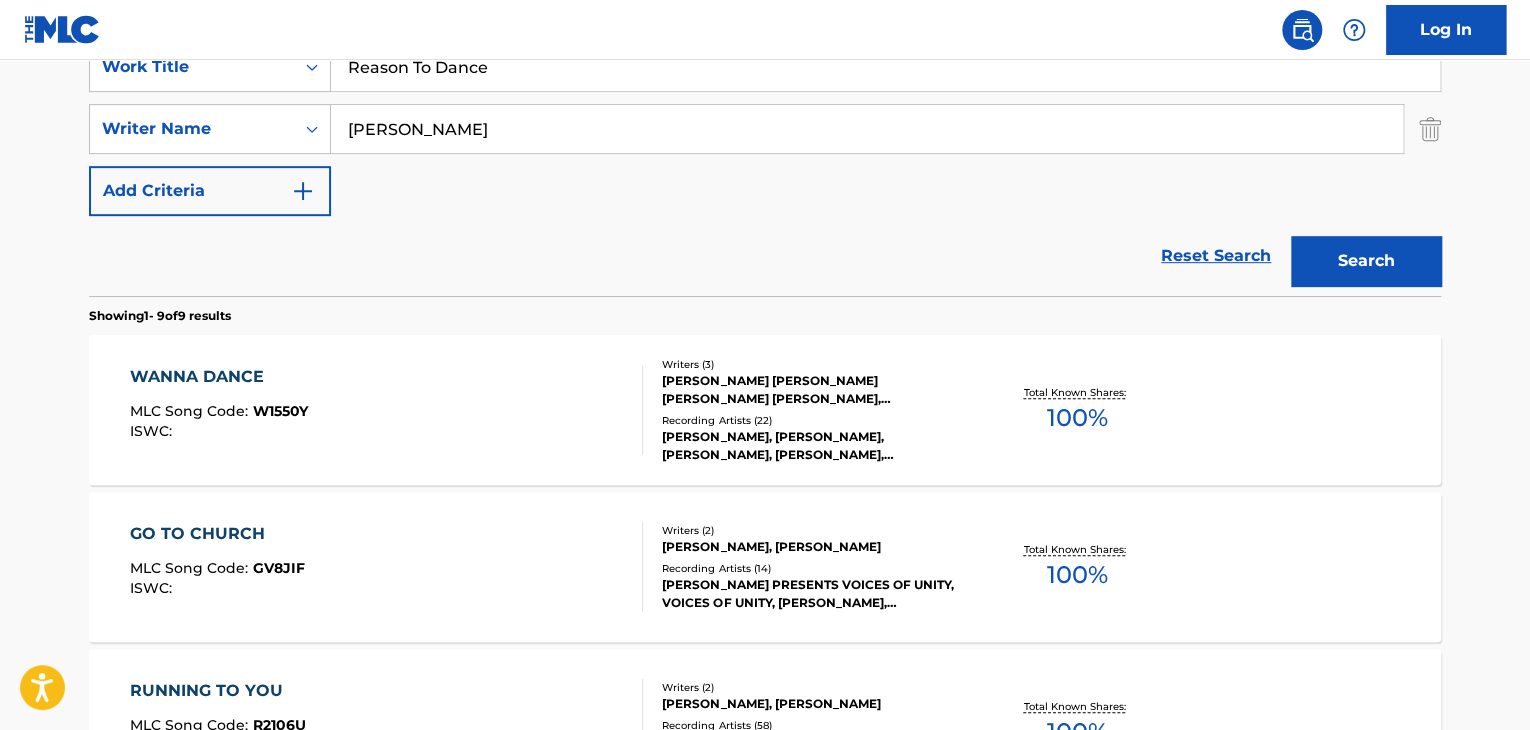 click at bounding box center (634, 410) 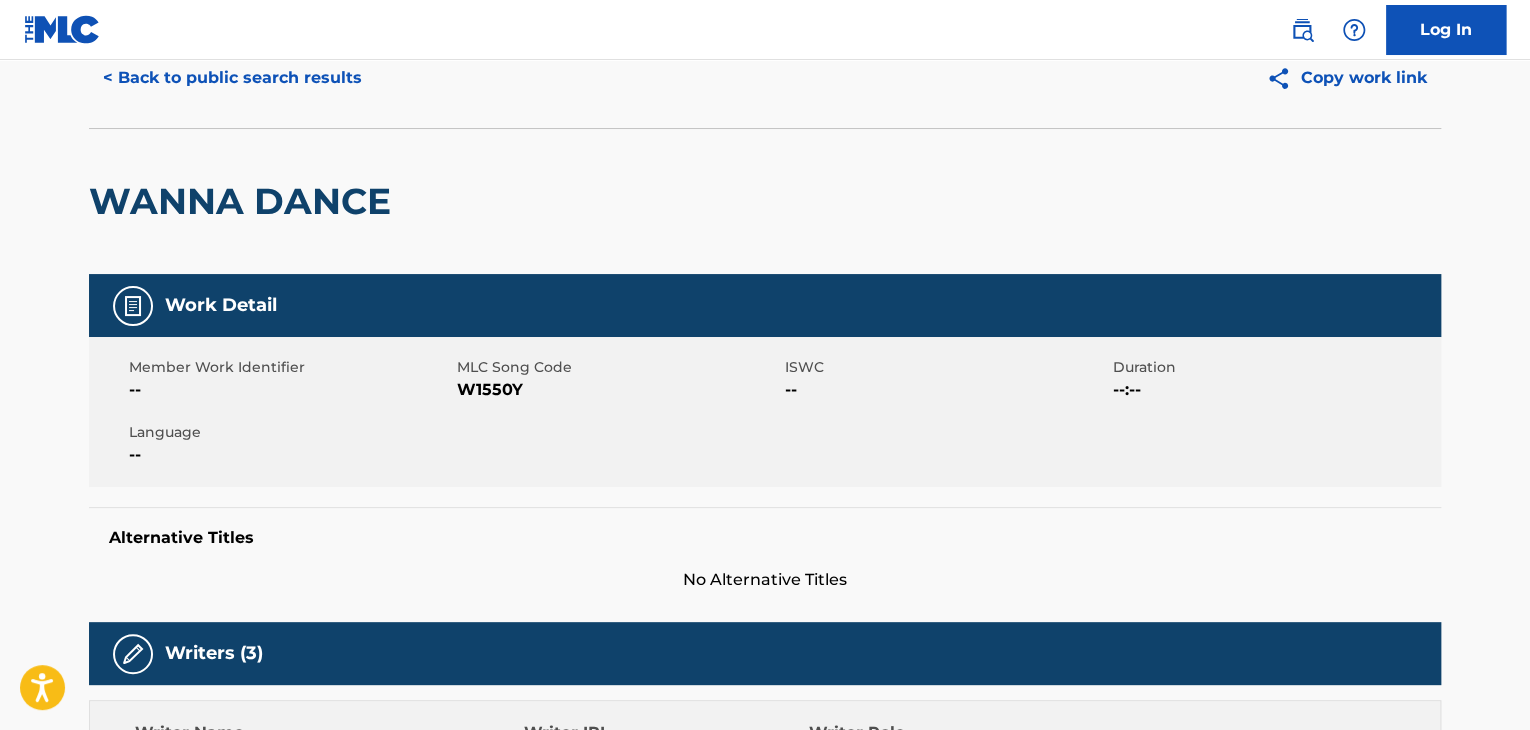 scroll, scrollTop: 0, scrollLeft: 0, axis: both 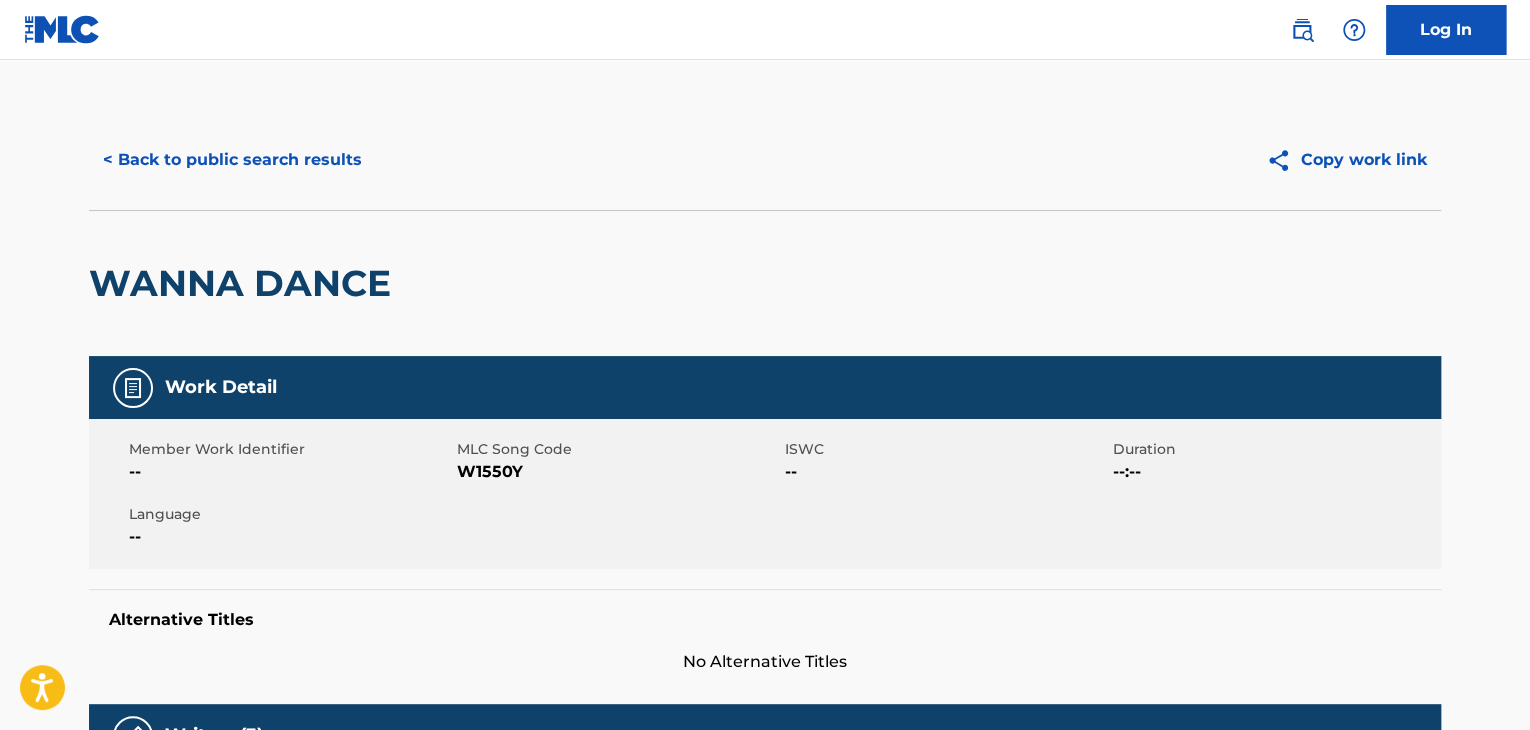 click on "< Back to public search results Copy work link" at bounding box center [765, 160] 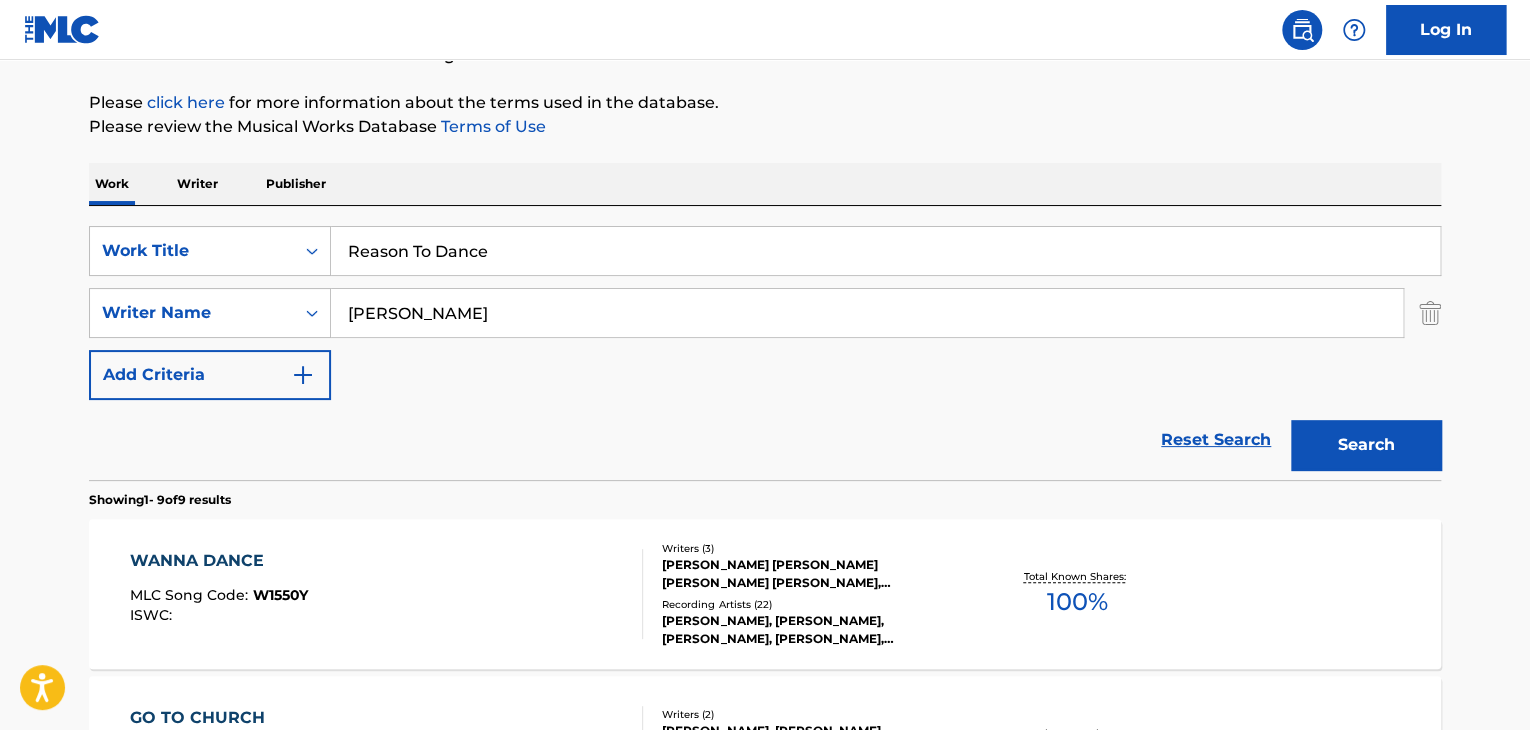 scroll, scrollTop: 103, scrollLeft: 0, axis: vertical 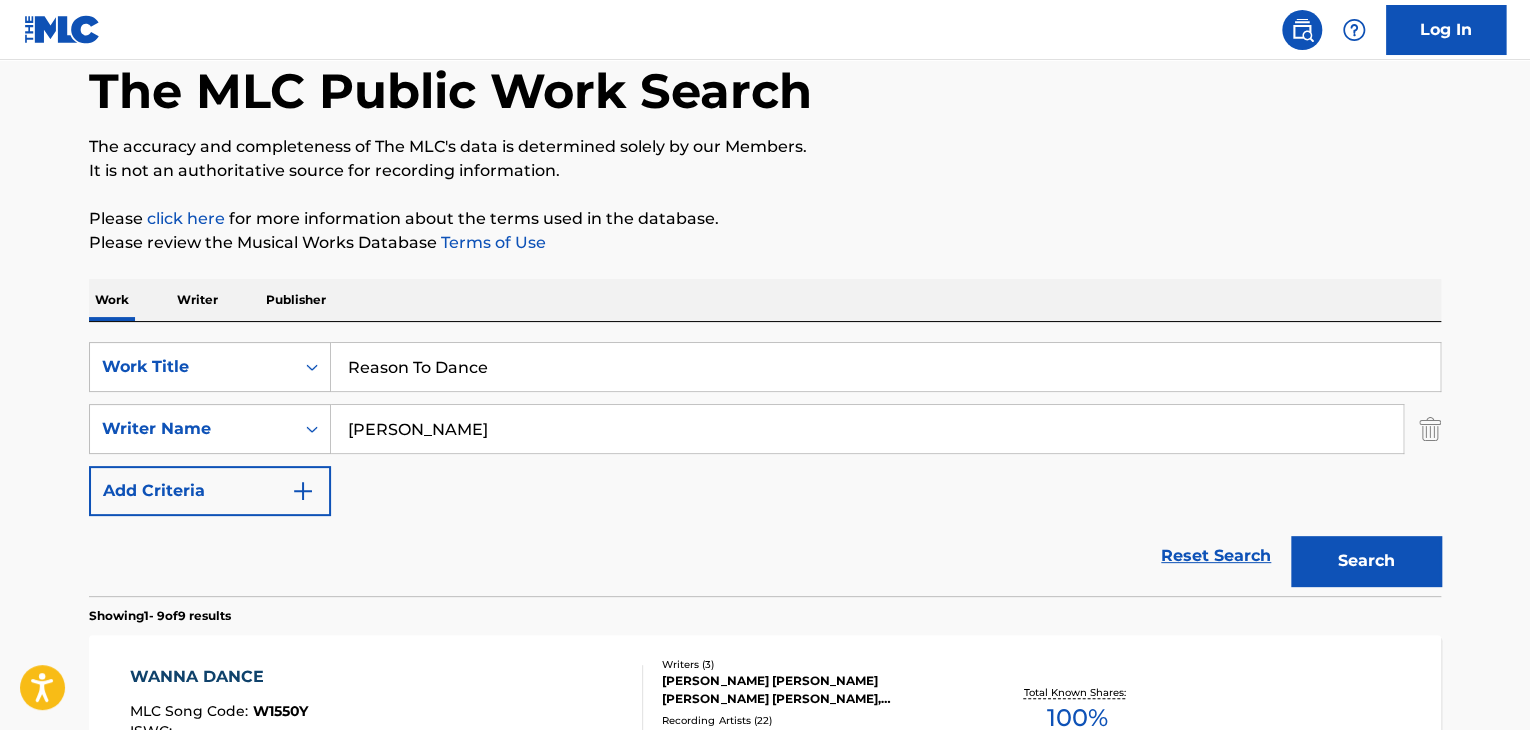 click on "Writer" at bounding box center (197, 300) 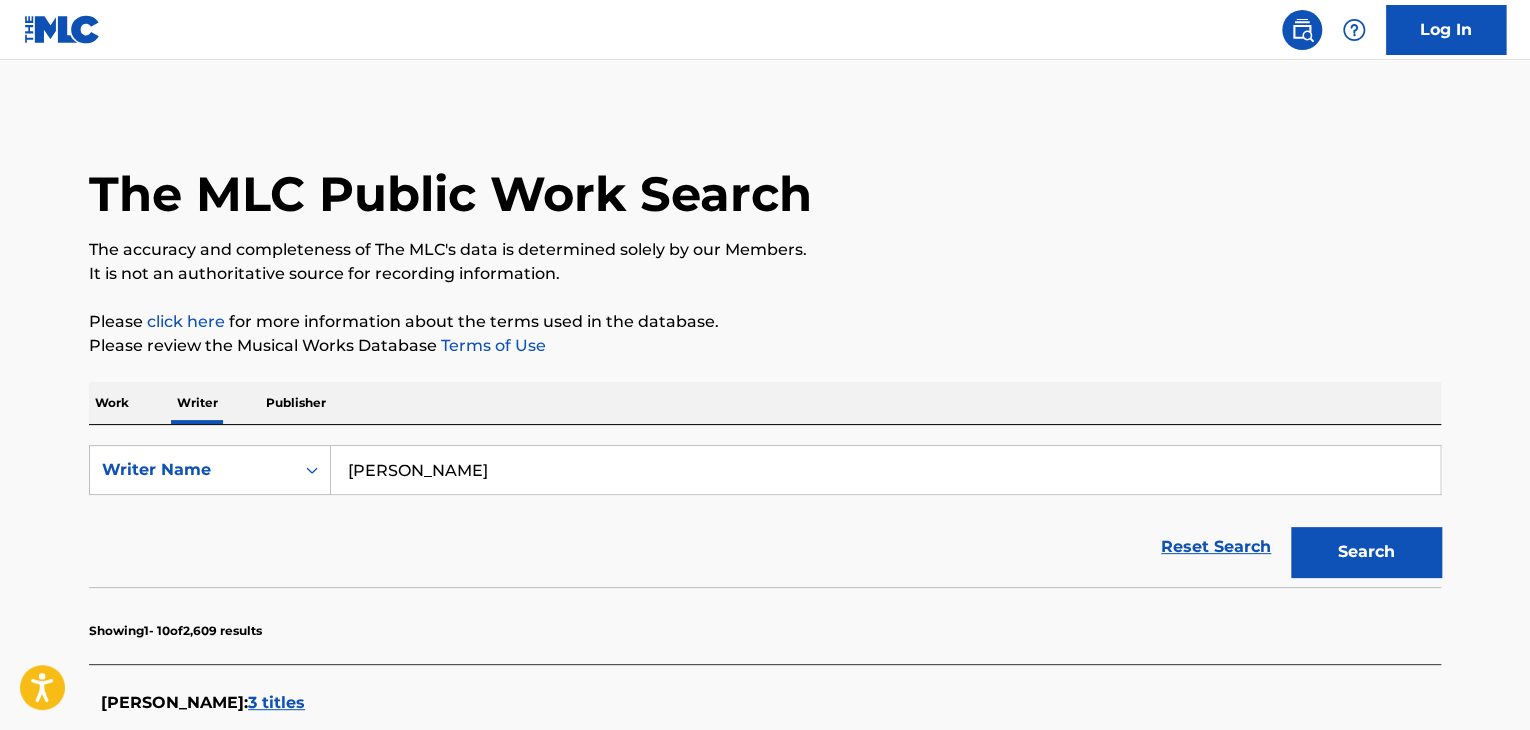 click on "[PERSON_NAME]" at bounding box center [885, 470] 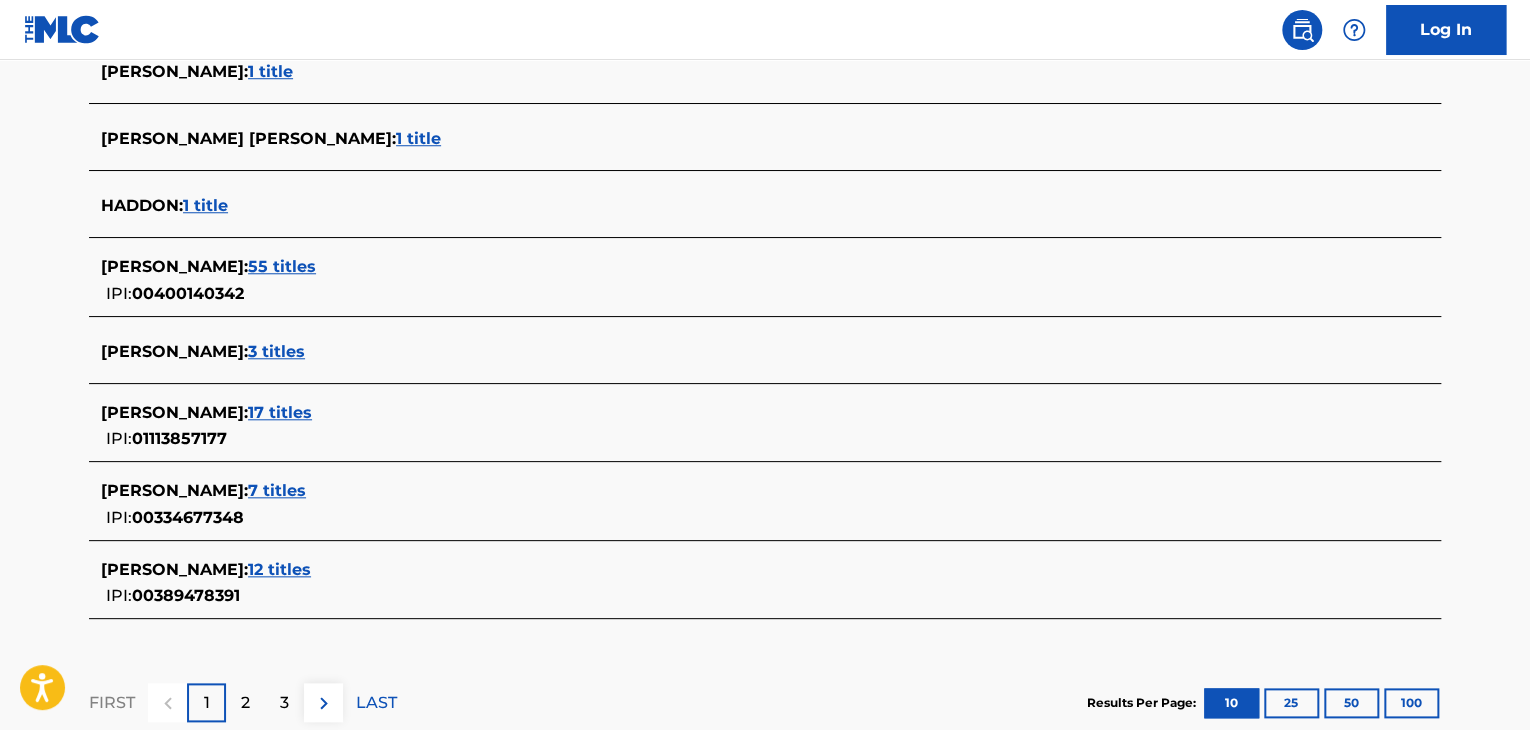 scroll, scrollTop: 800, scrollLeft: 0, axis: vertical 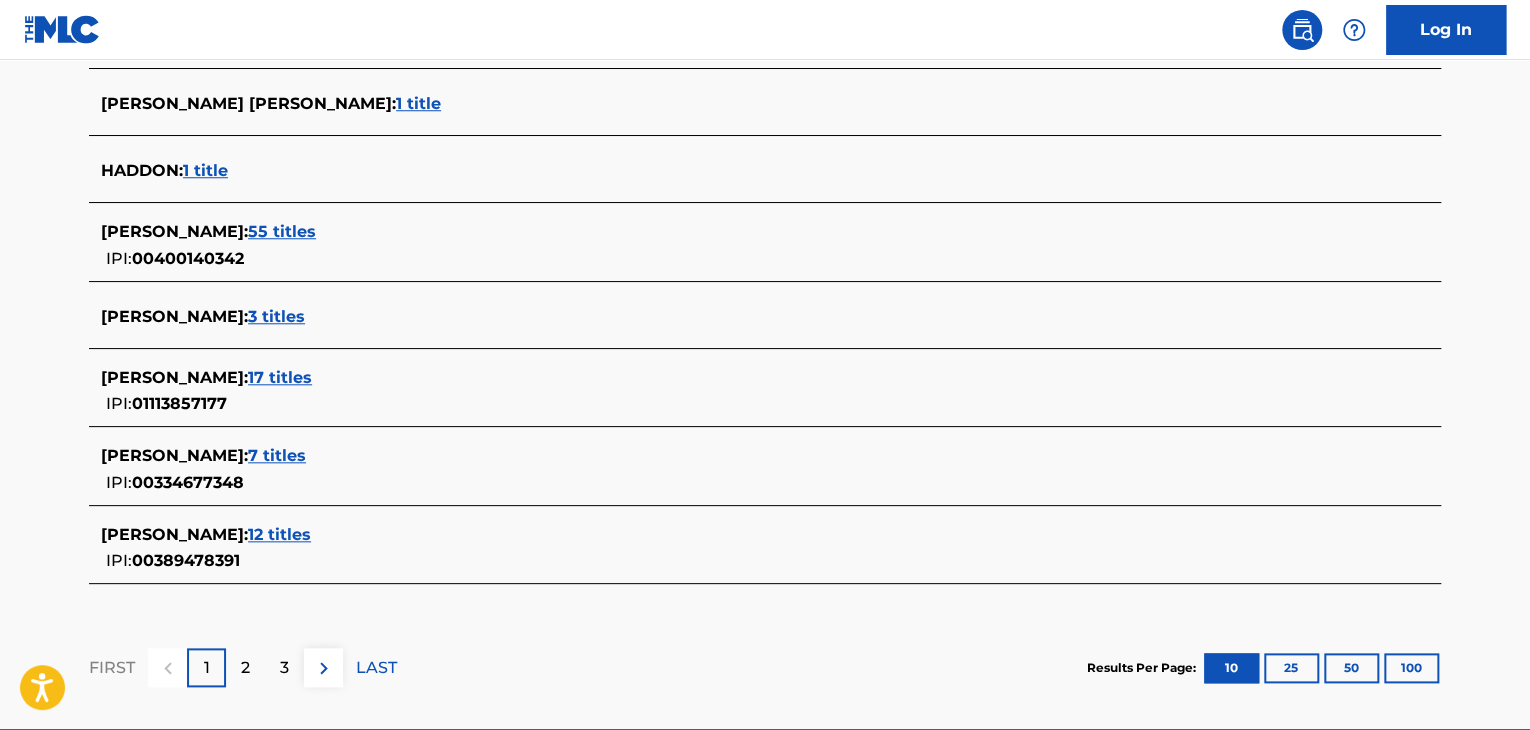 click on "55 titles" at bounding box center [282, 231] 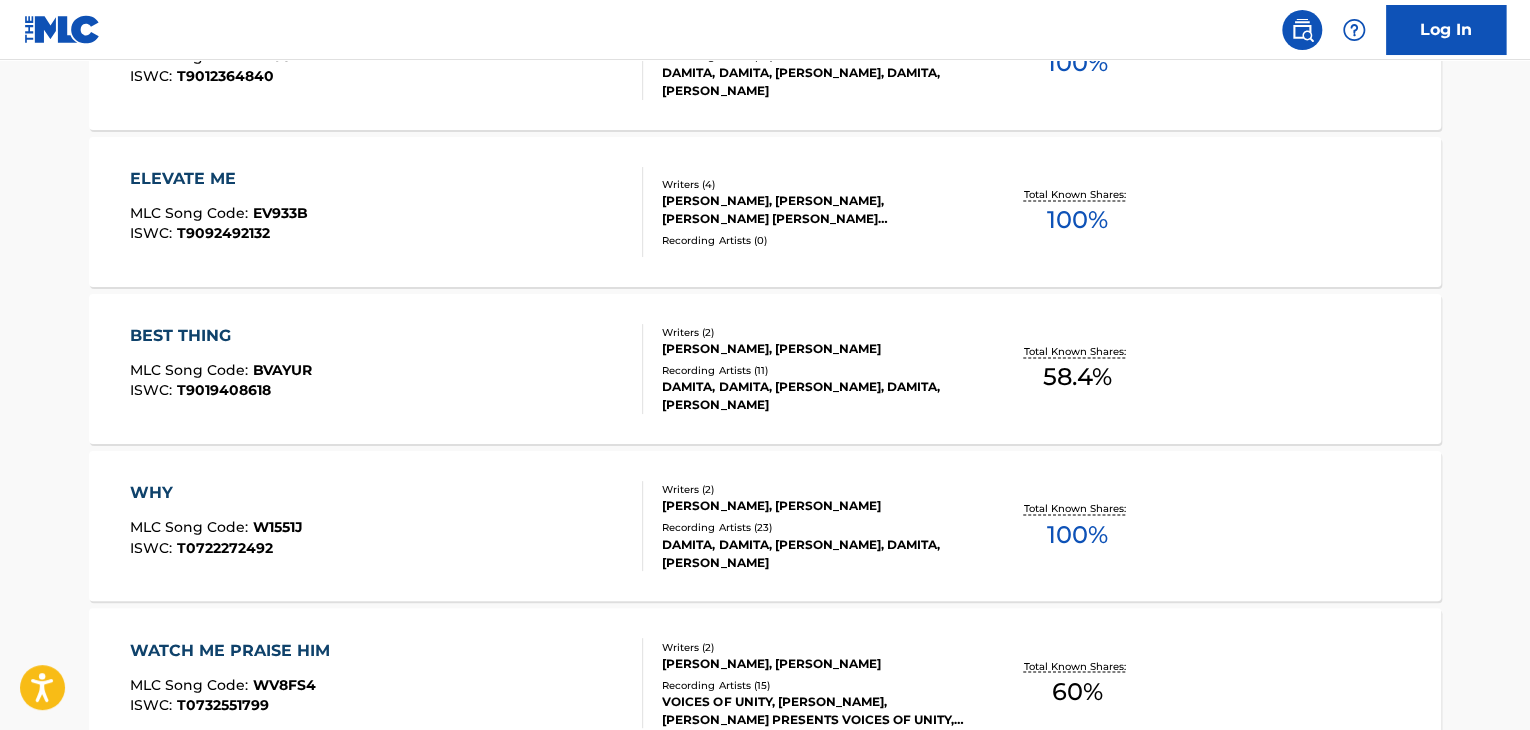 scroll, scrollTop: 1400, scrollLeft: 0, axis: vertical 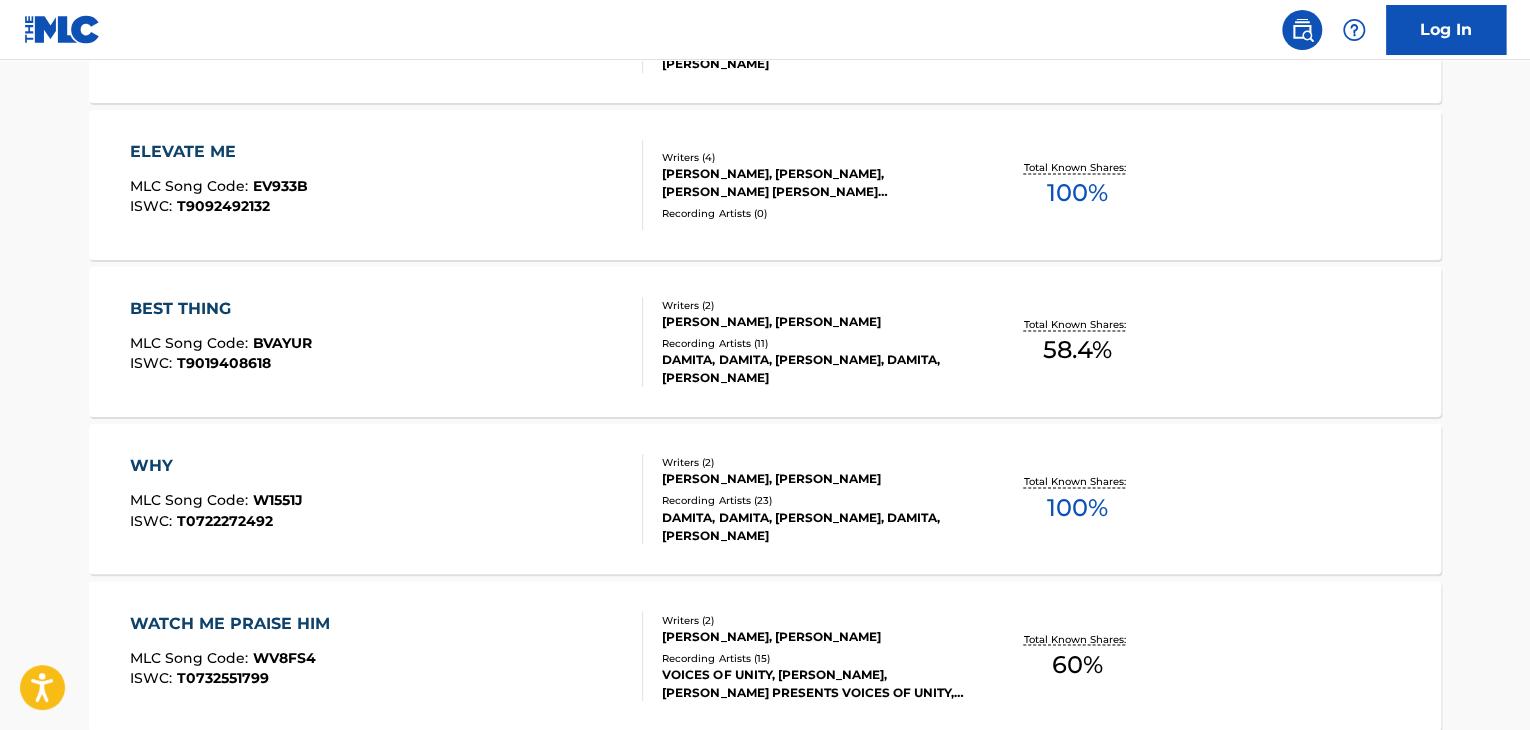 click on "WHY MLC Song Code : W1551J ISWC : T0722272492" at bounding box center (387, 499) 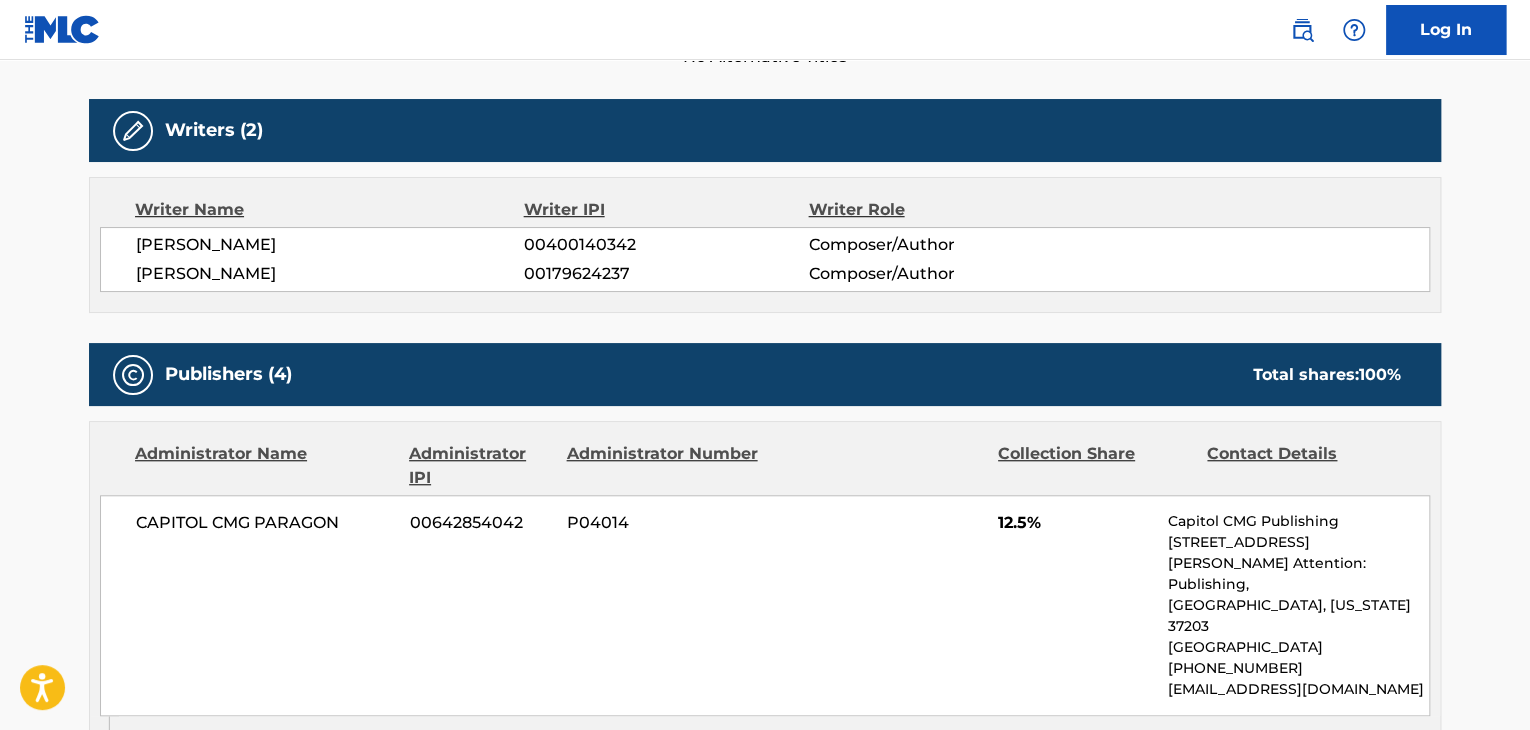scroll, scrollTop: 700, scrollLeft: 0, axis: vertical 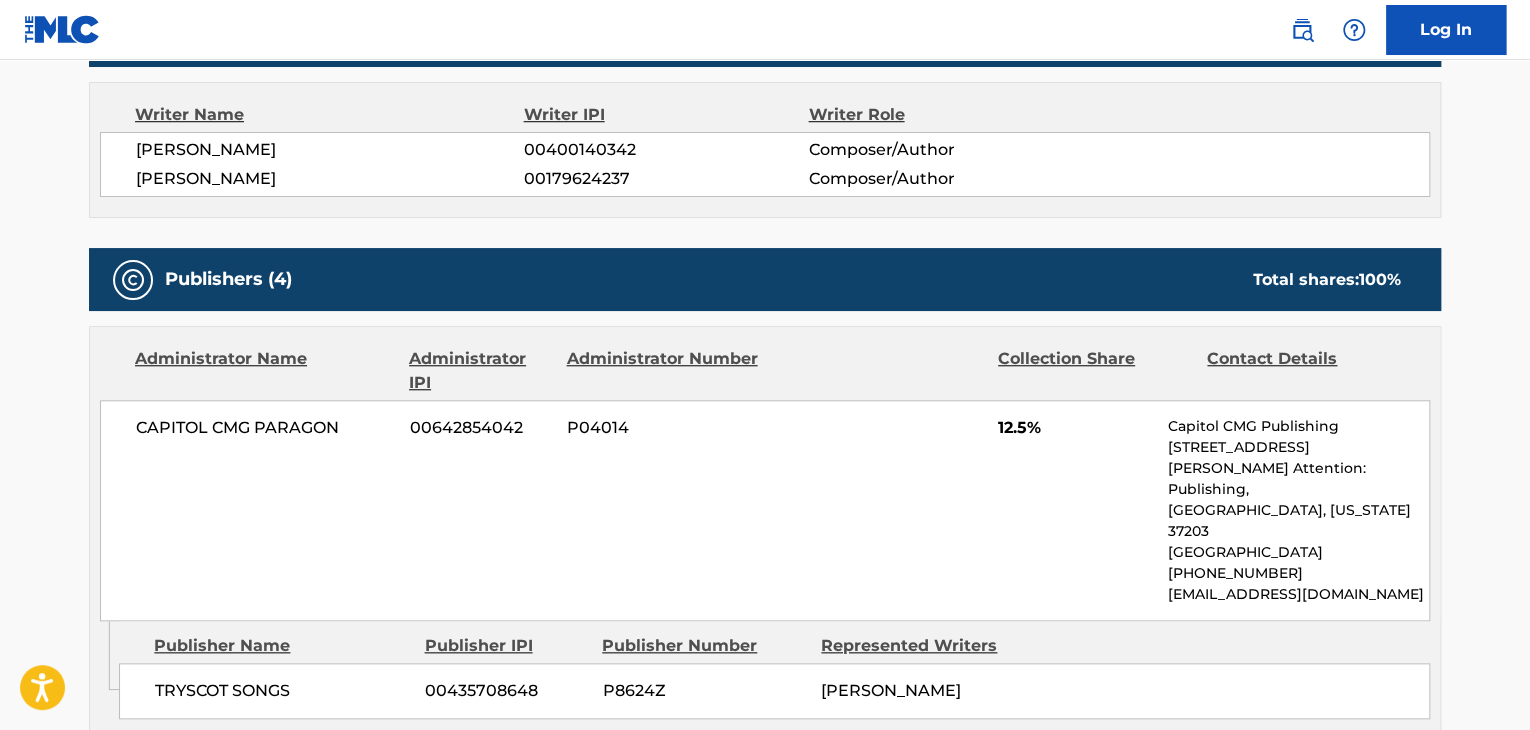 click on "CAPITOL CMG PARAGON" at bounding box center (265, 428) 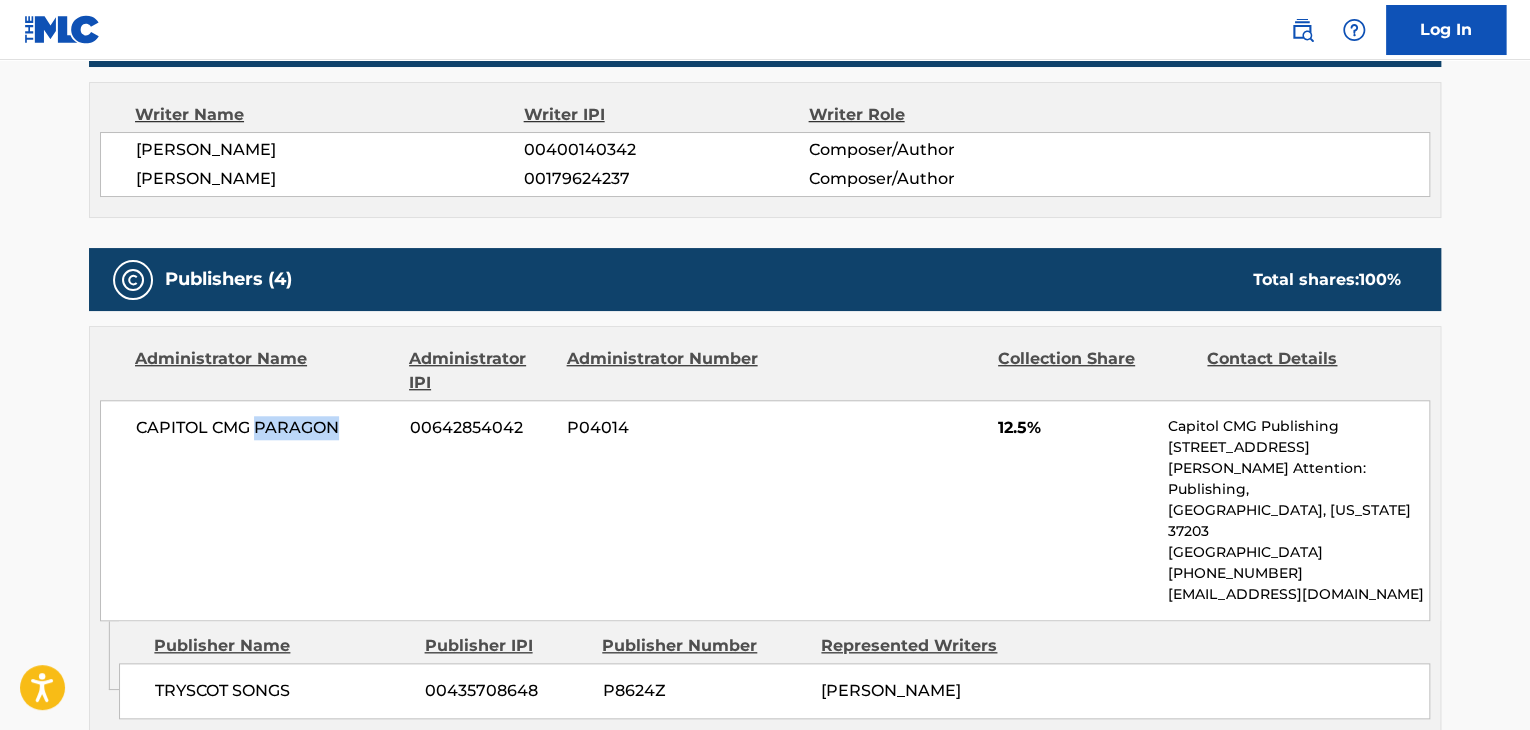 click on "CAPITOL CMG PARAGON" at bounding box center [265, 428] 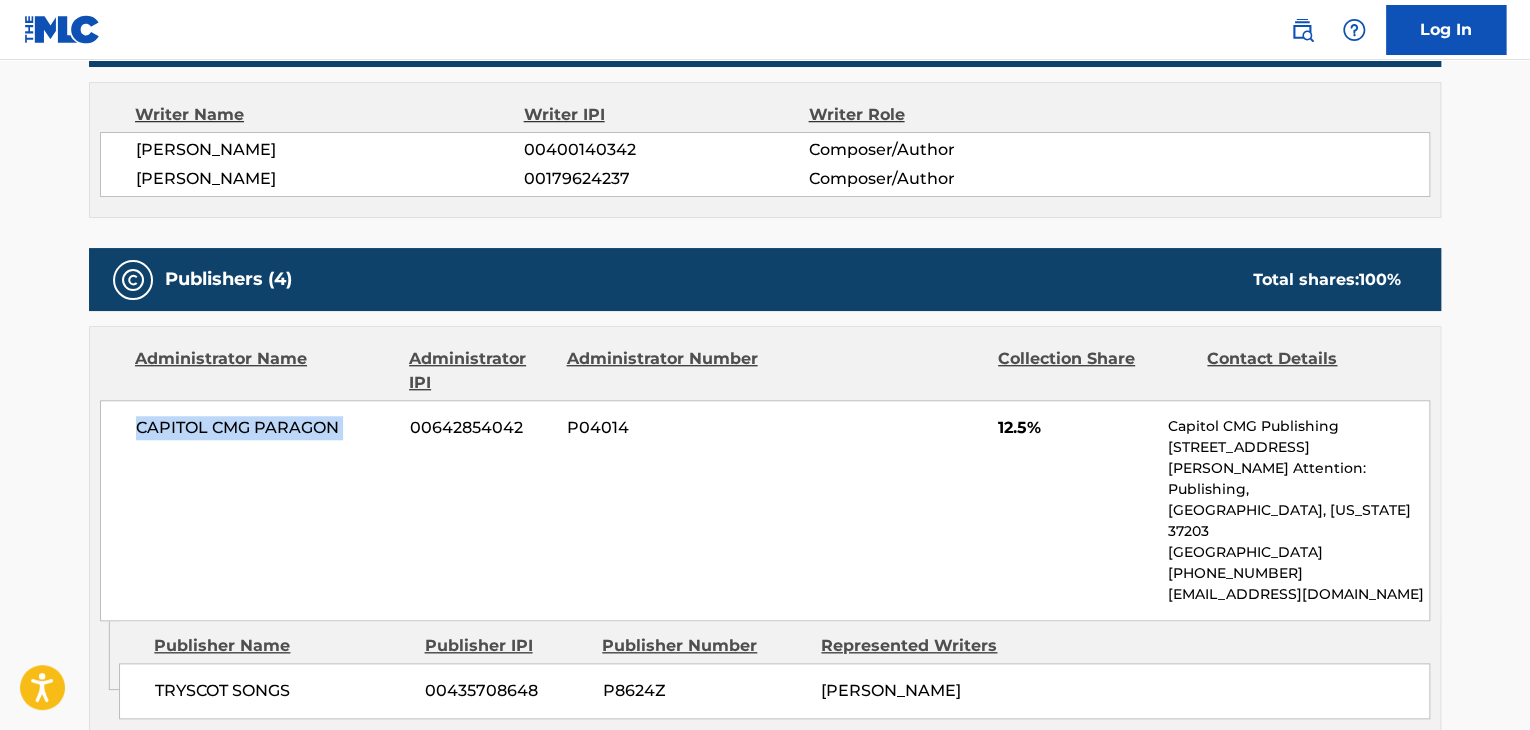 click on "CAPITOL CMG PARAGON" at bounding box center [265, 428] 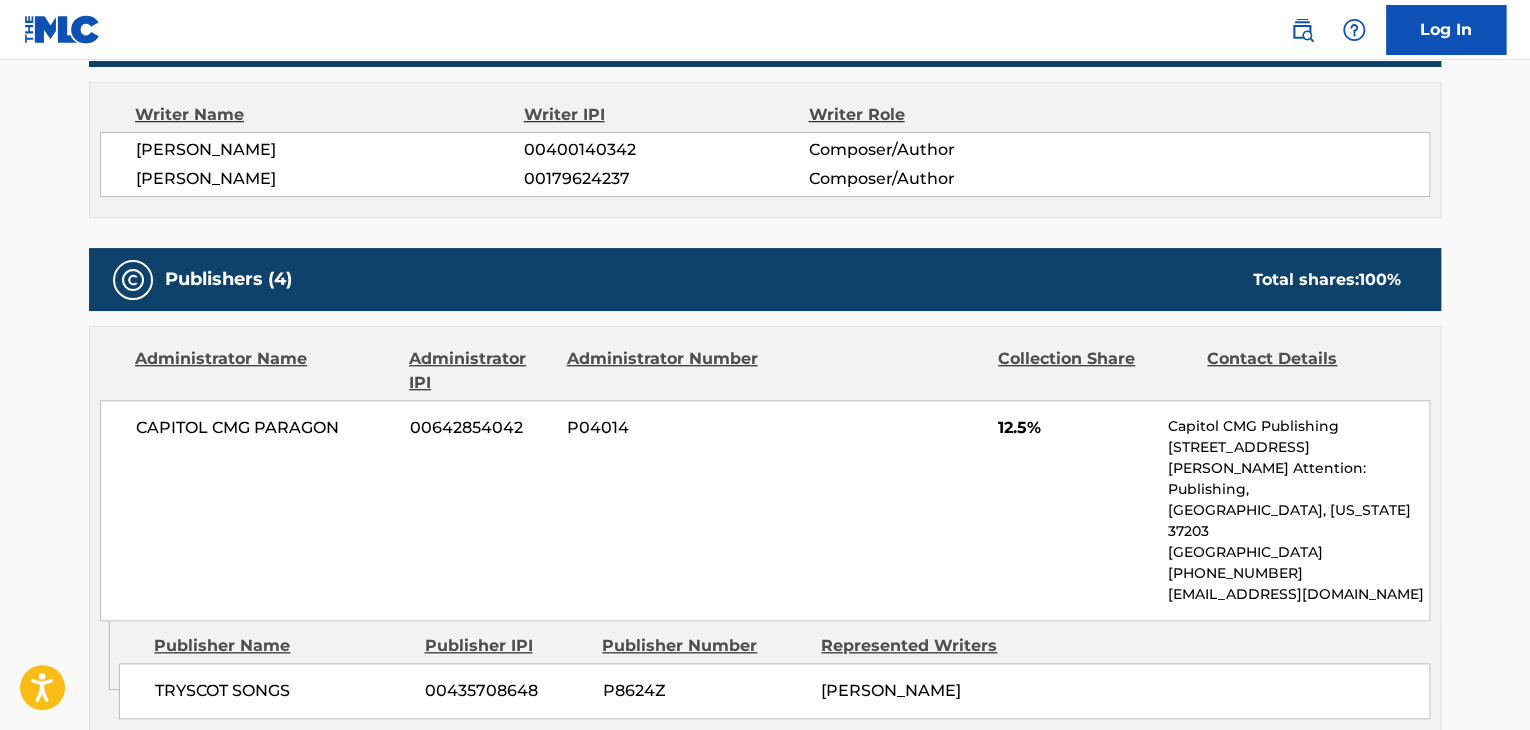 click on "00642854042" at bounding box center [481, 428] 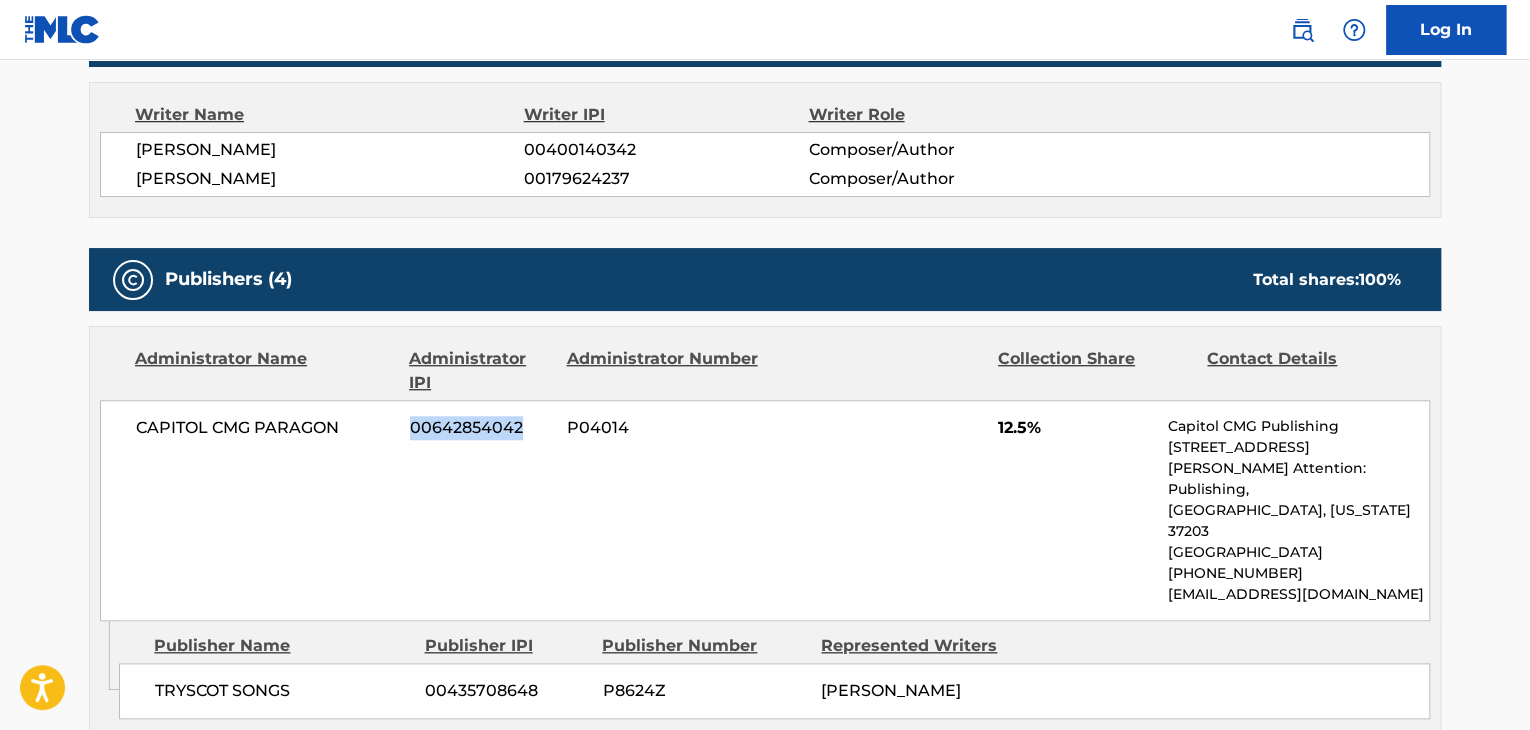 click on "00642854042" at bounding box center (481, 428) 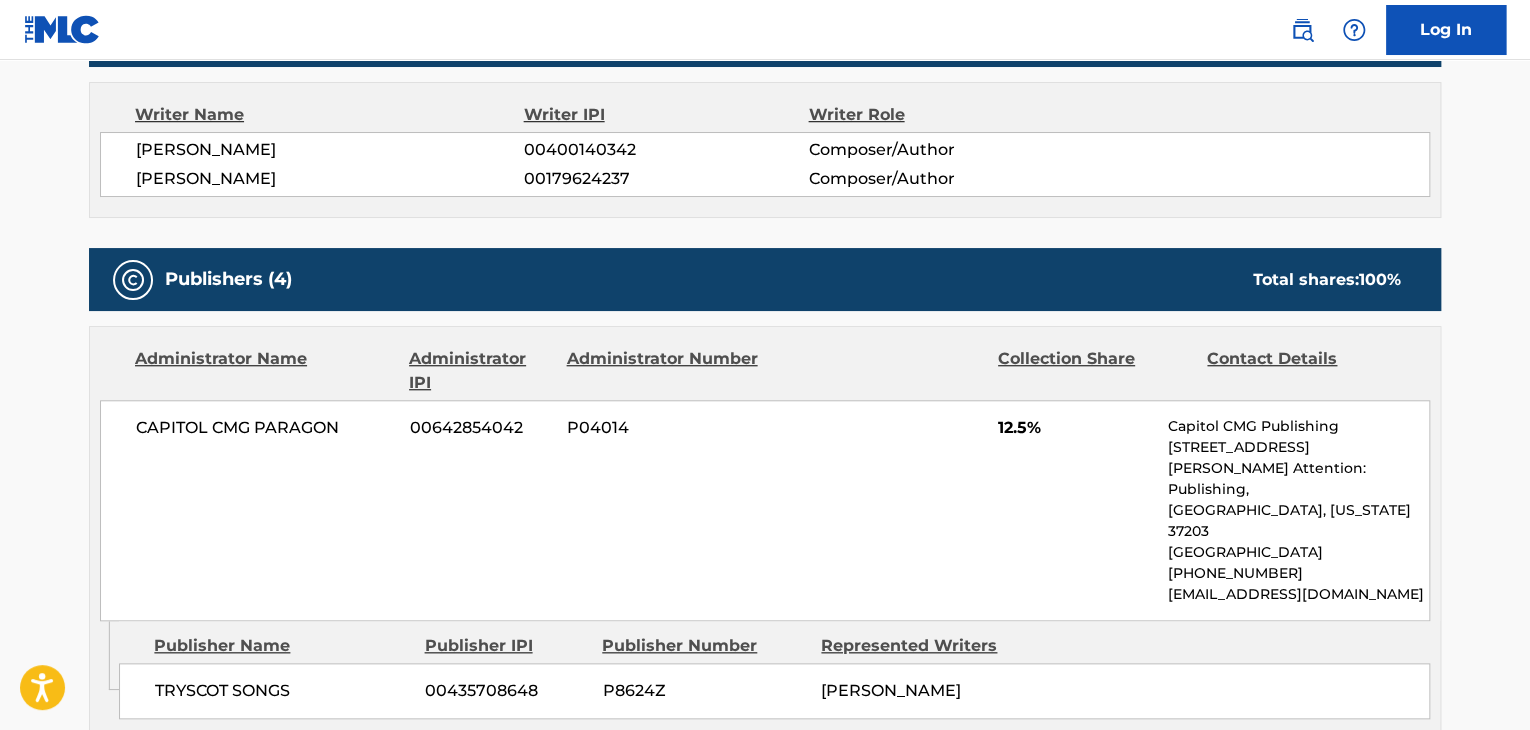 click on "[PERSON_NAME]" at bounding box center [330, 179] 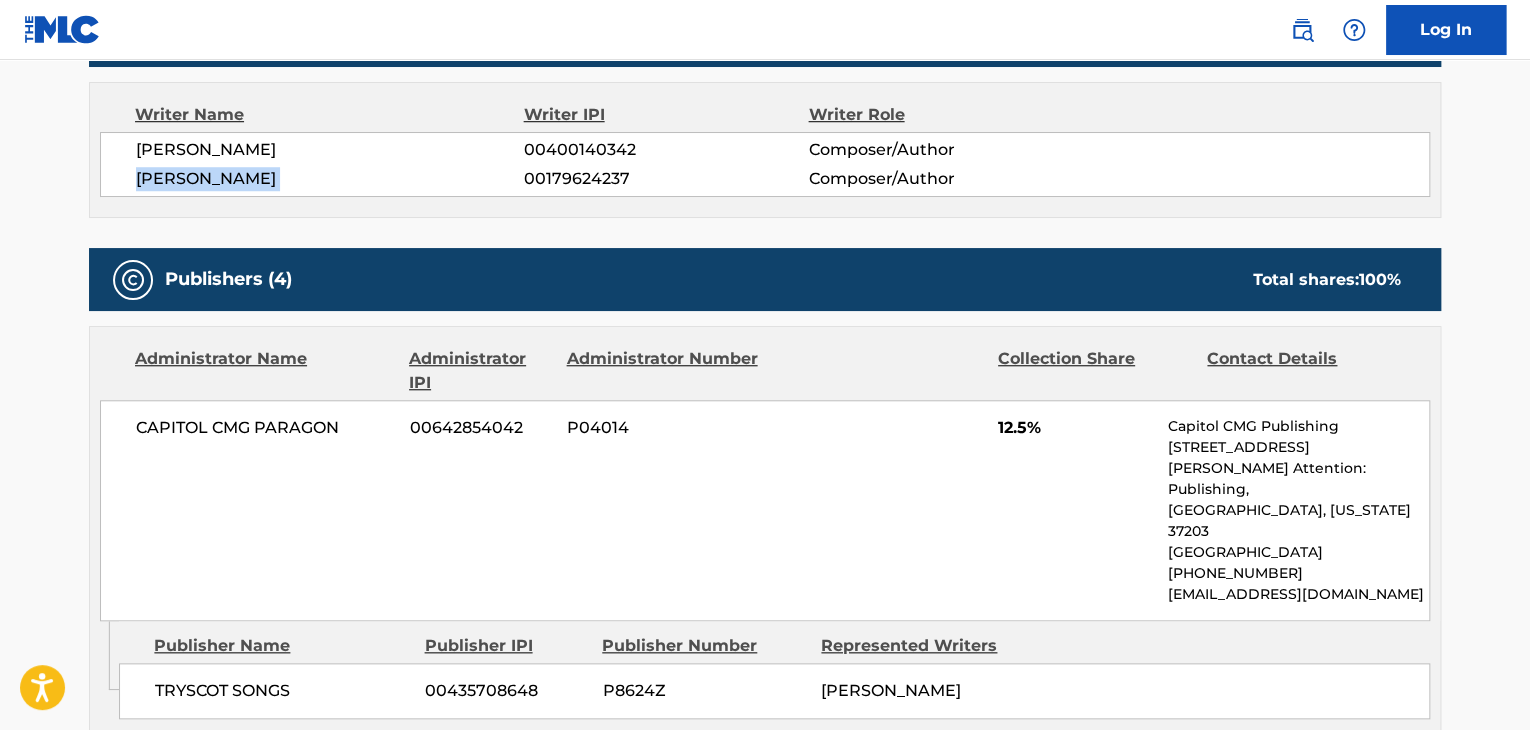 click on "[PERSON_NAME]" at bounding box center (330, 179) 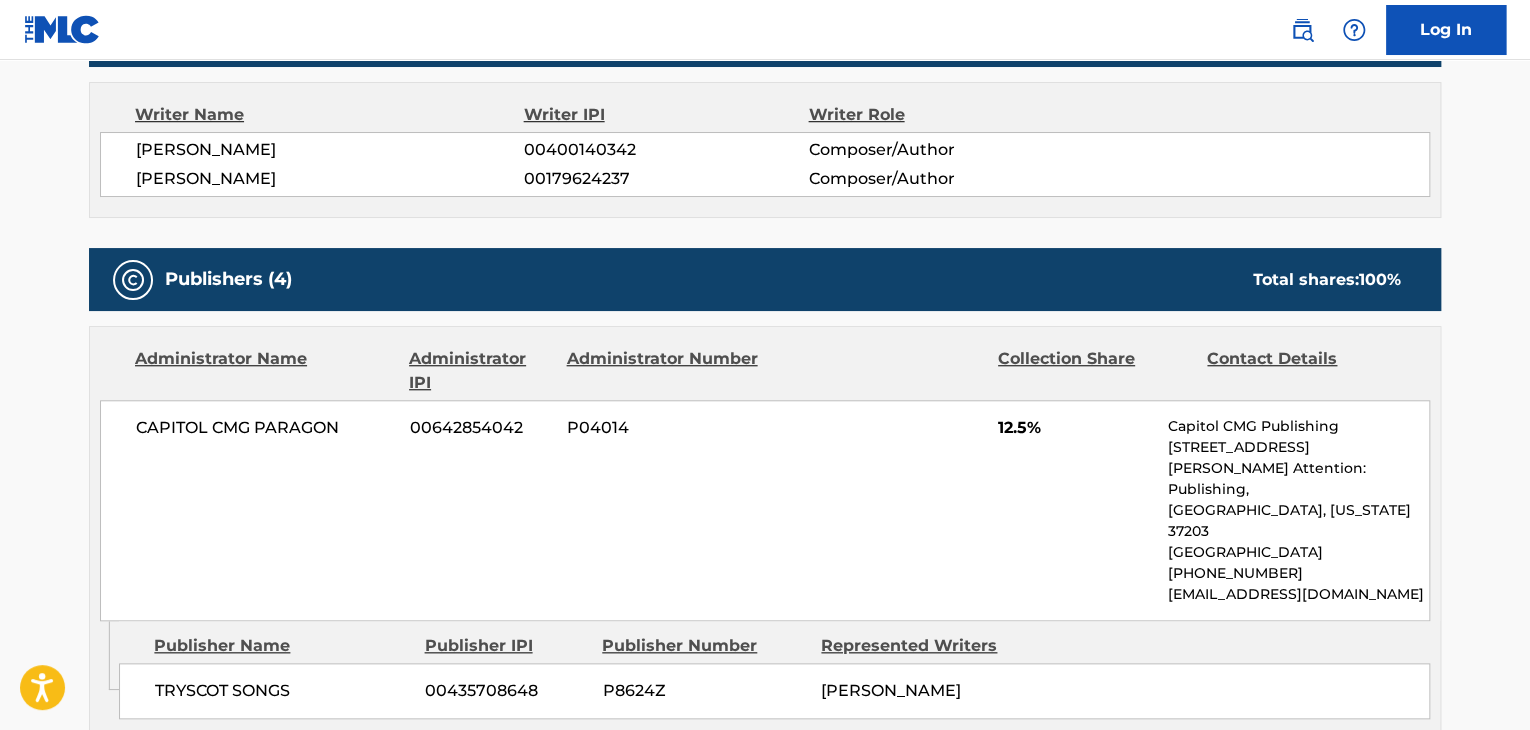 click on "00179624237" at bounding box center [666, 179] 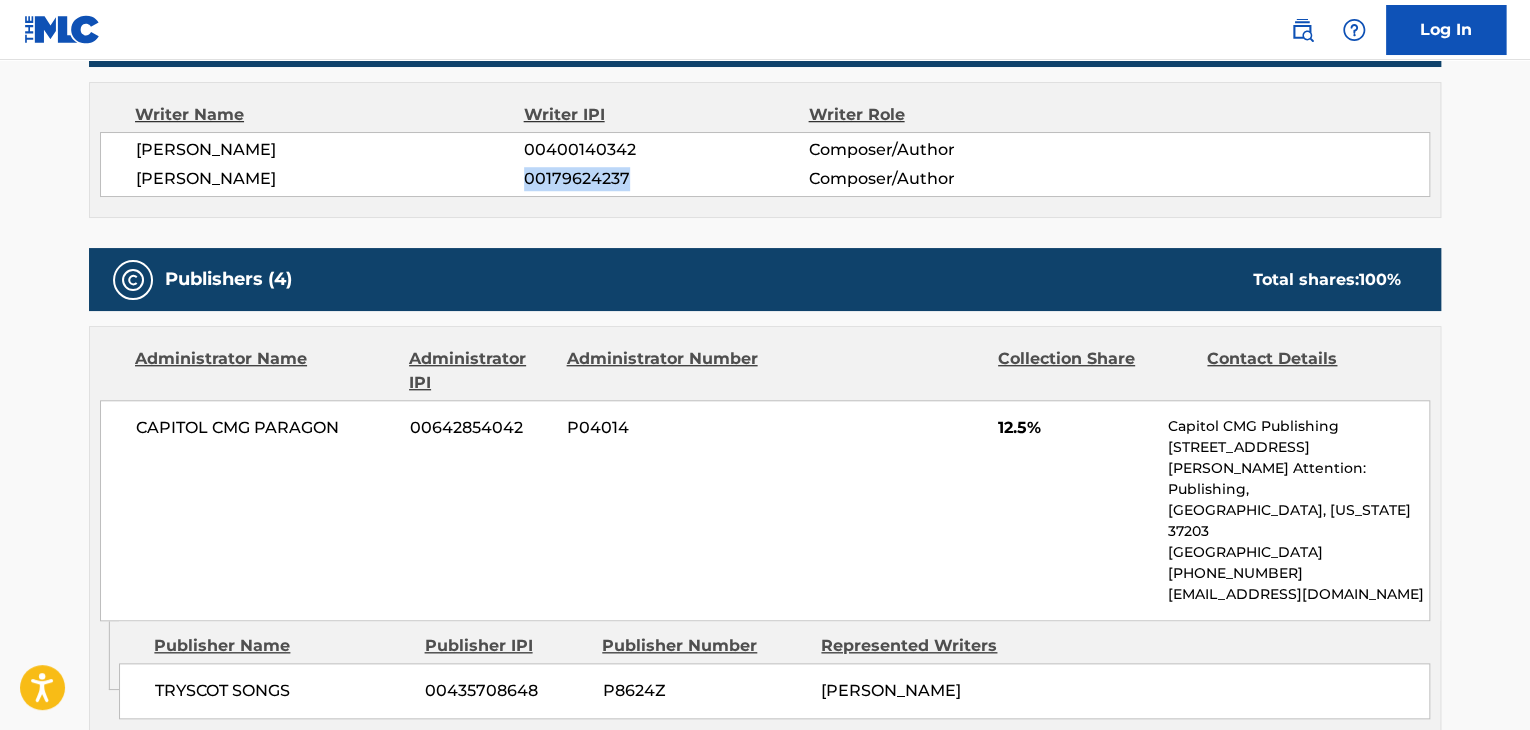 click on "00179624237" at bounding box center (666, 179) 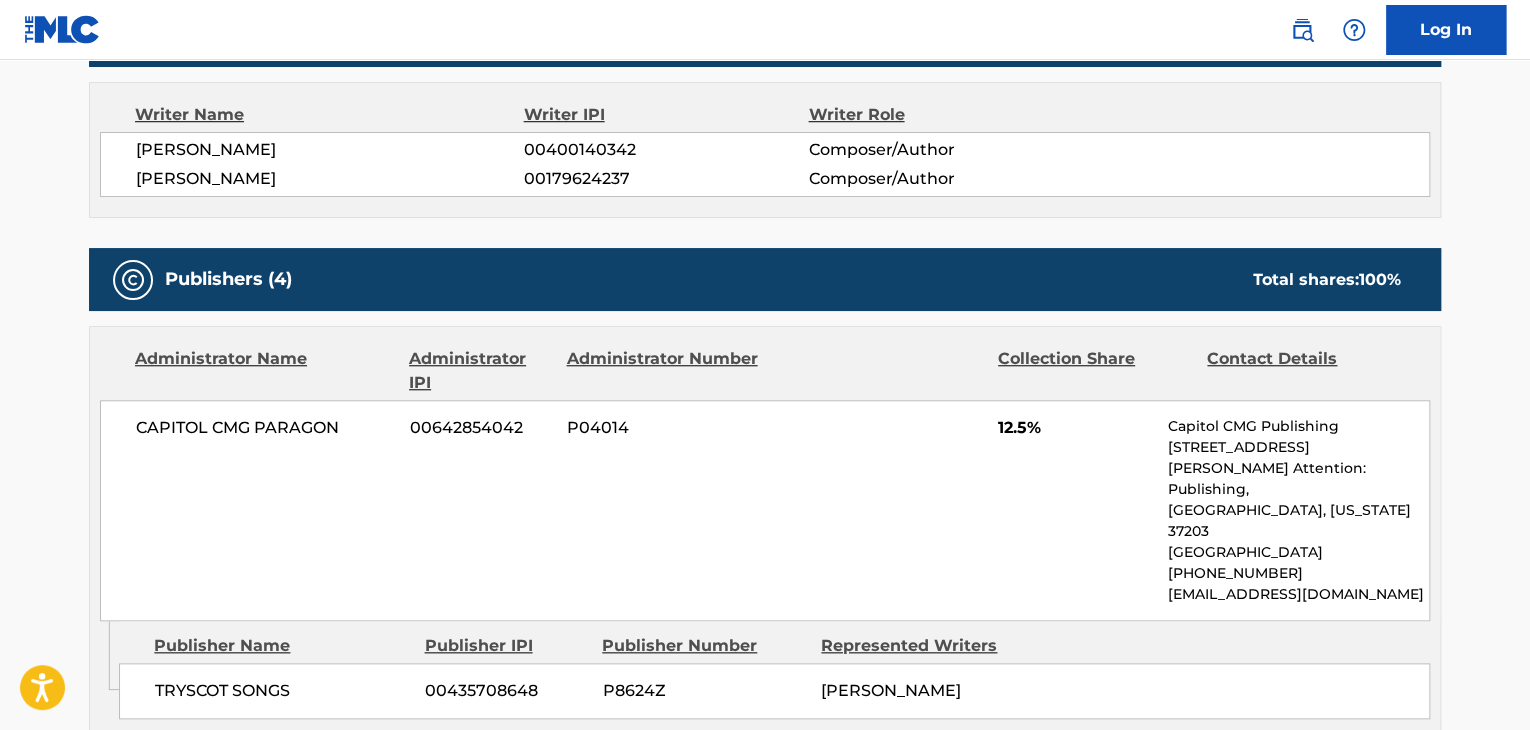 click on "[PERSON_NAME]" at bounding box center [330, 150] 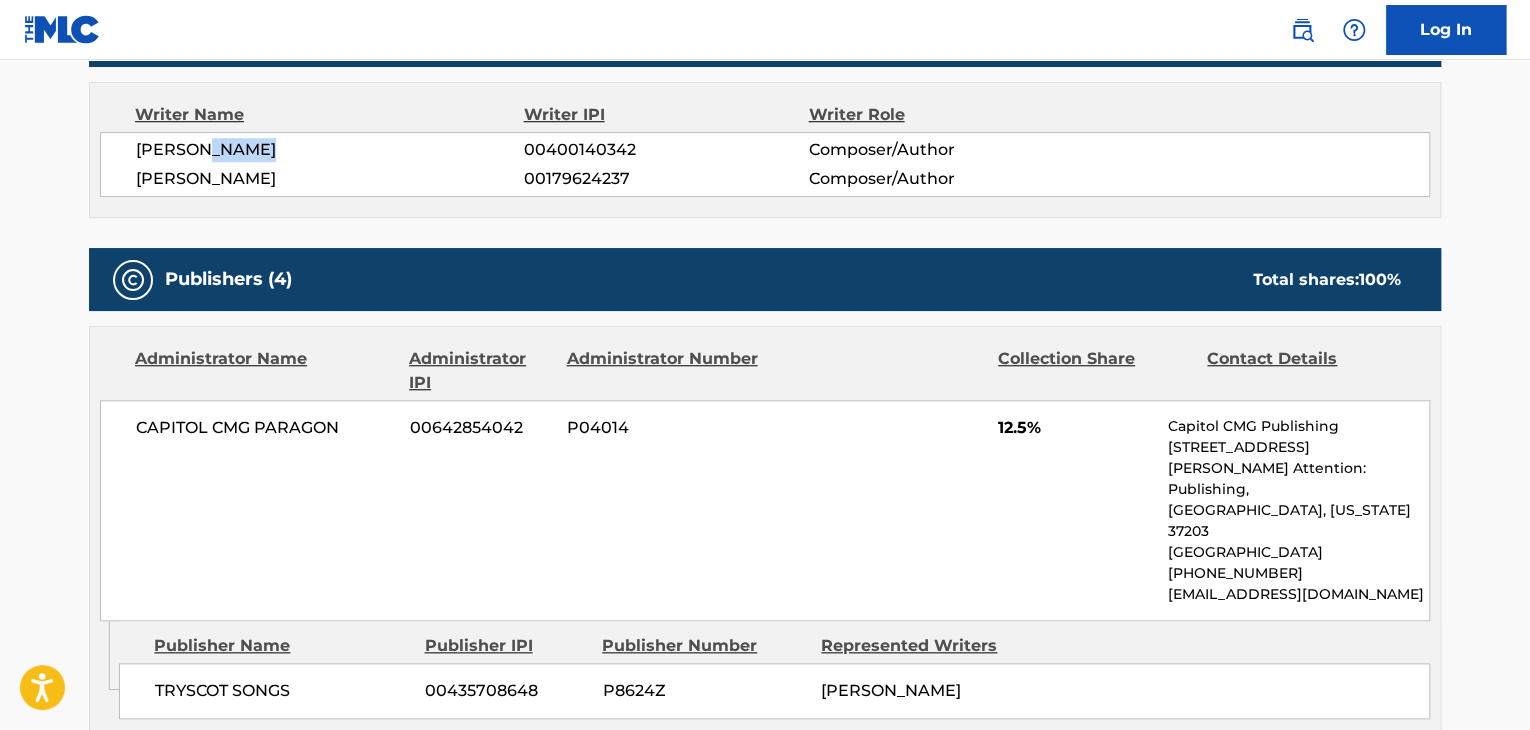 click on "[PERSON_NAME]" at bounding box center [330, 150] 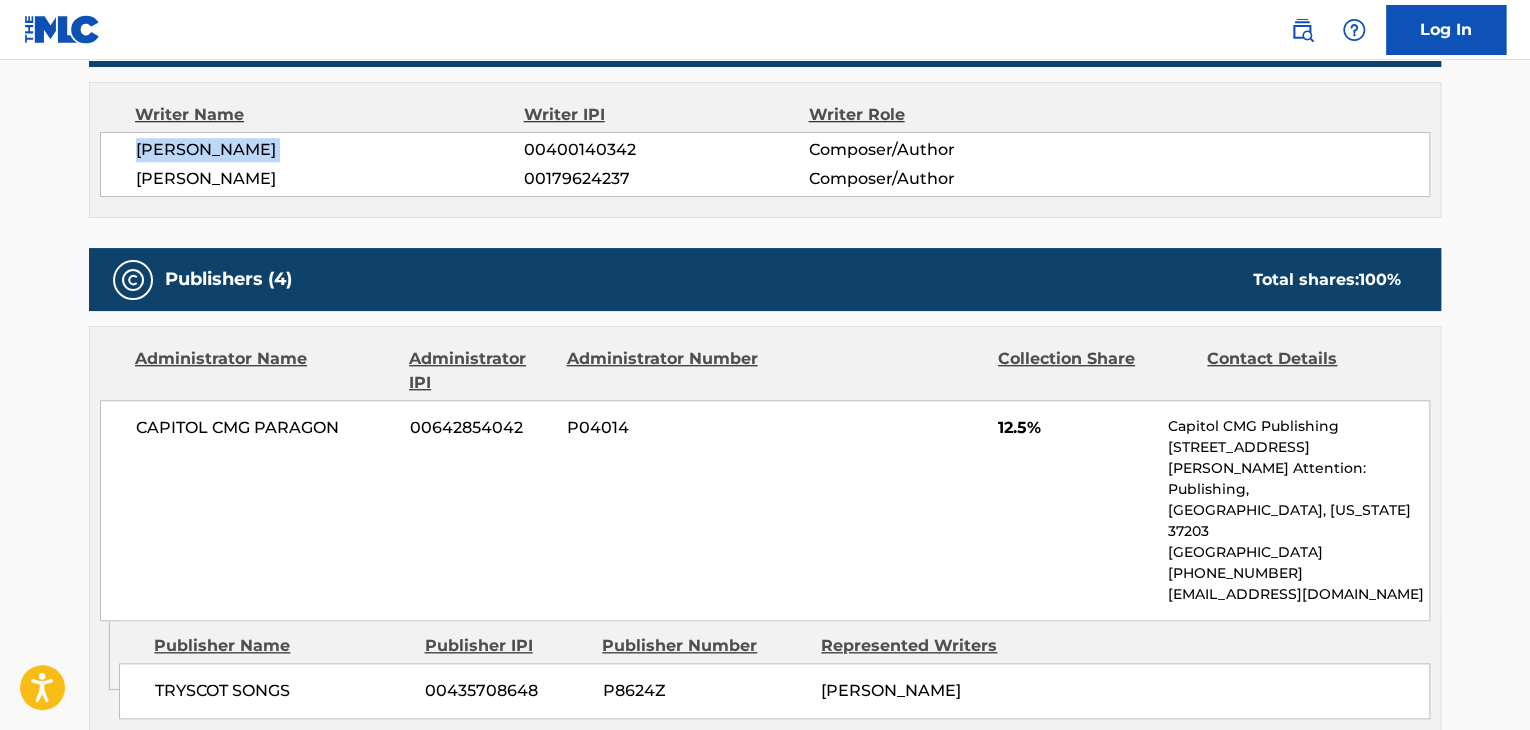 click on "[PERSON_NAME]" at bounding box center [330, 150] 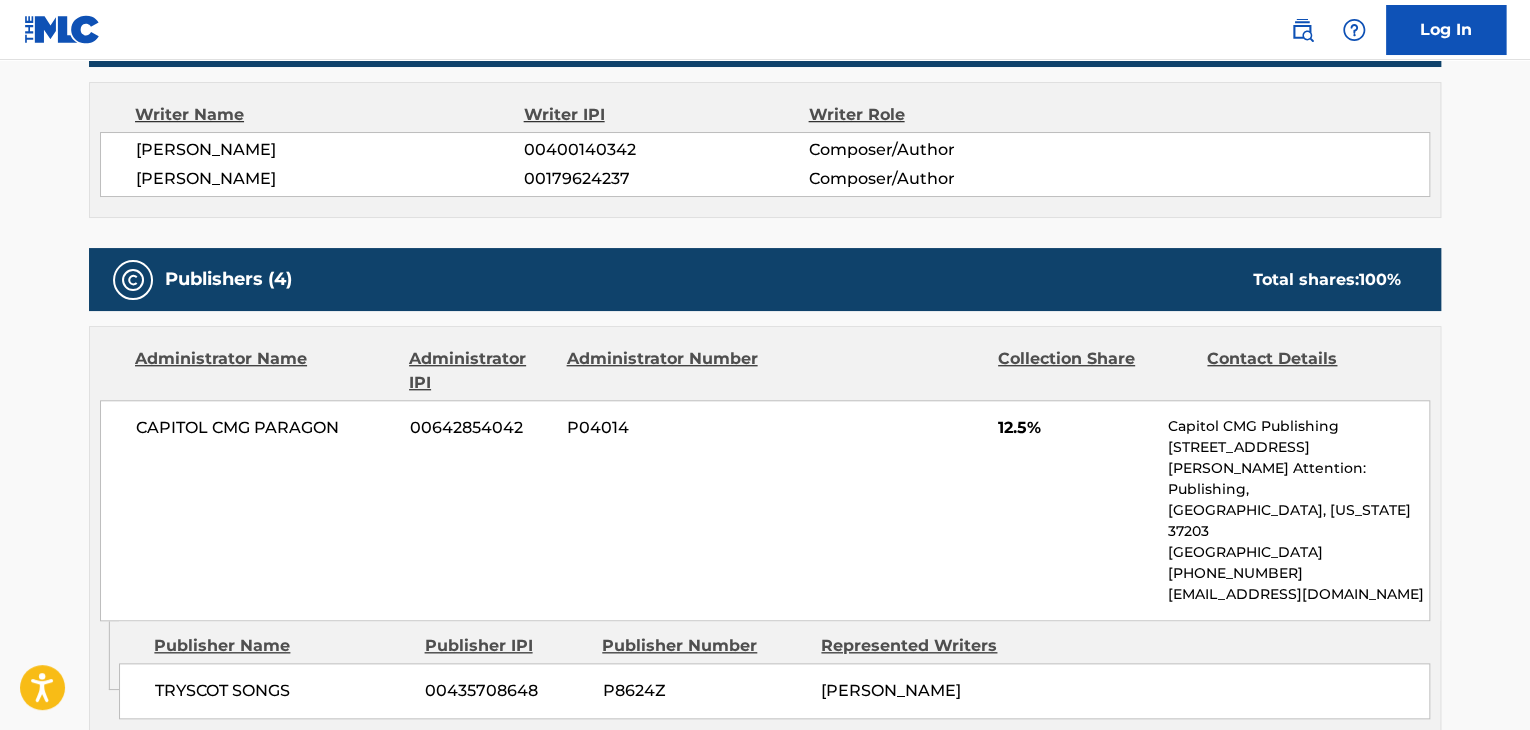 click on "00400140342" at bounding box center (666, 150) 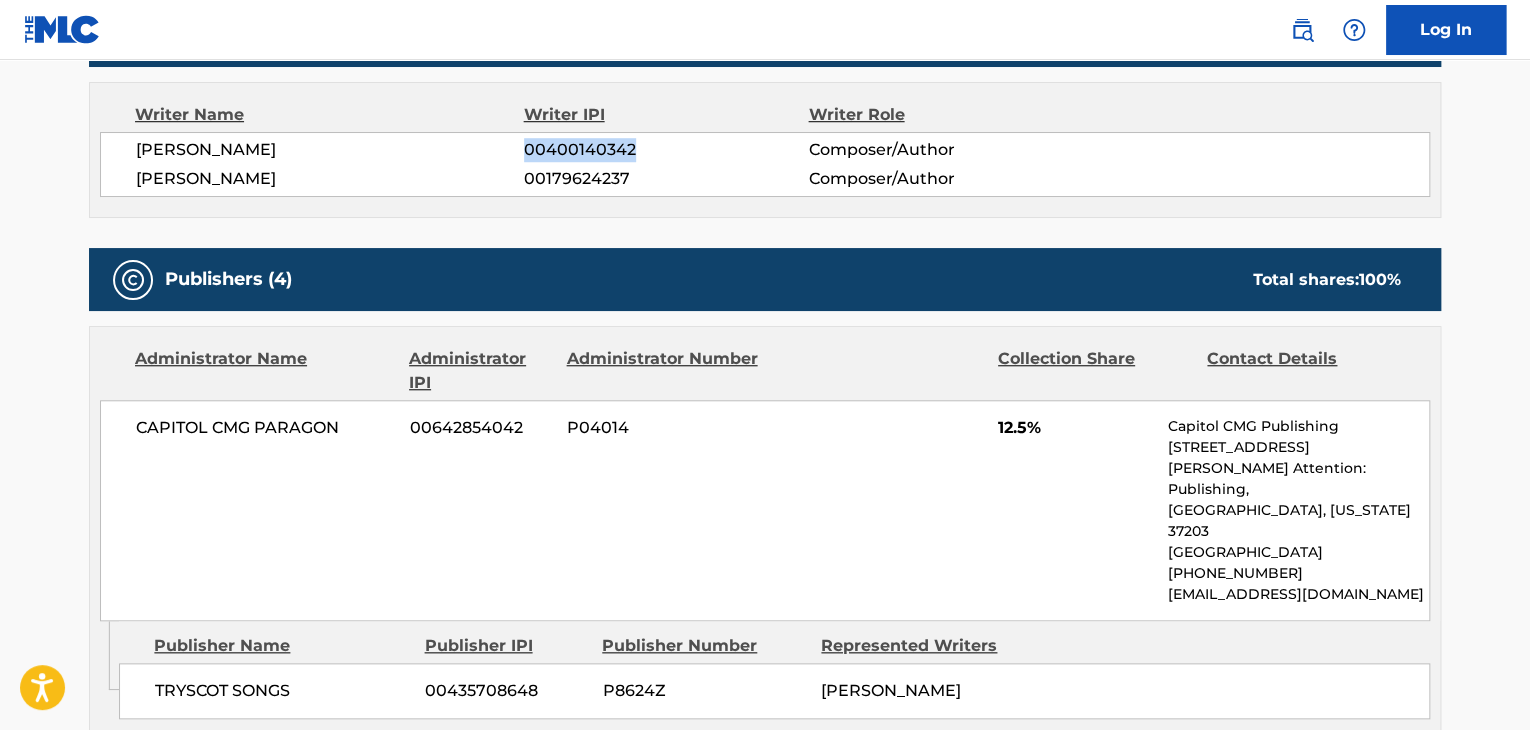 click on "00400140342" at bounding box center [666, 150] 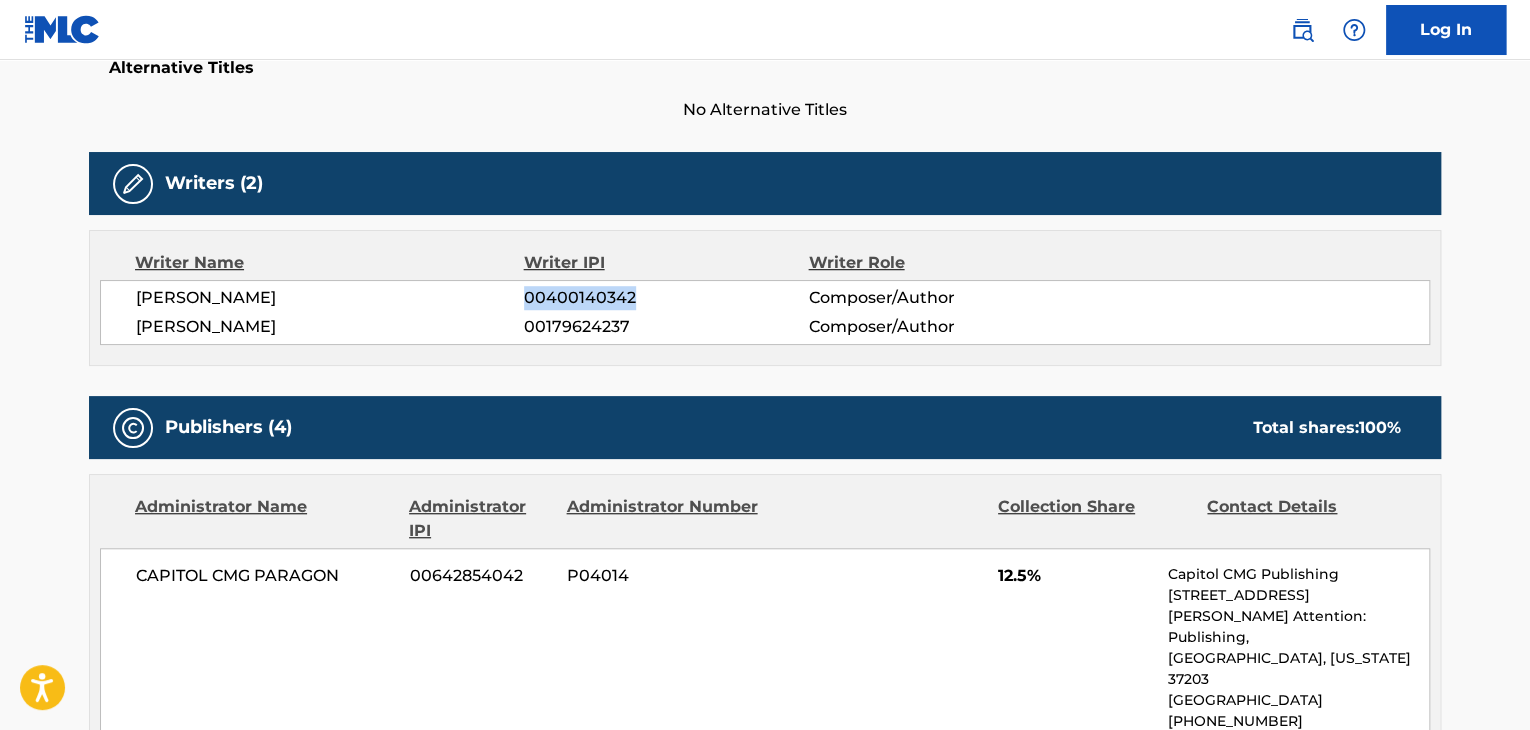 scroll, scrollTop: 400, scrollLeft: 0, axis: vertical 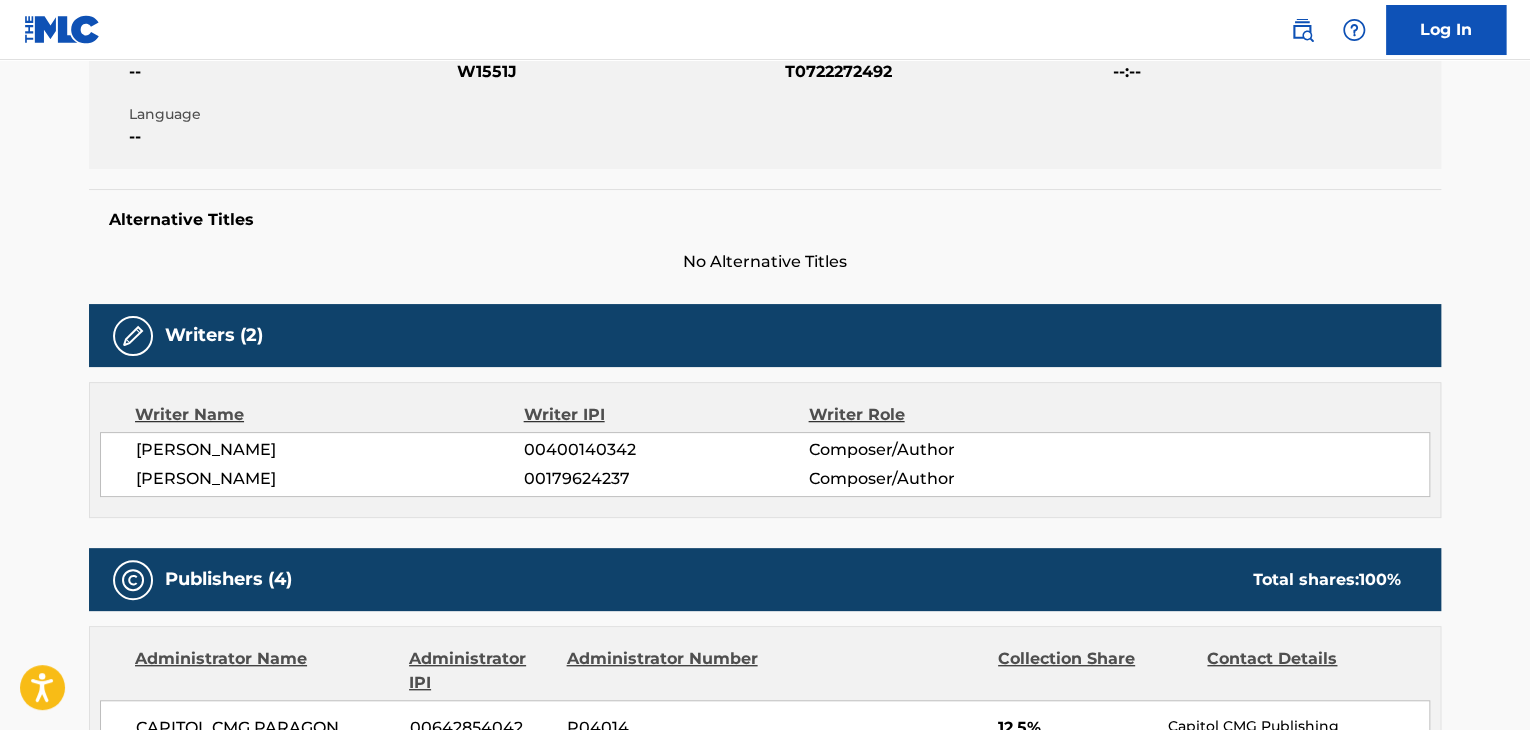 click on "W1551J" at bounding box center [618, 72] 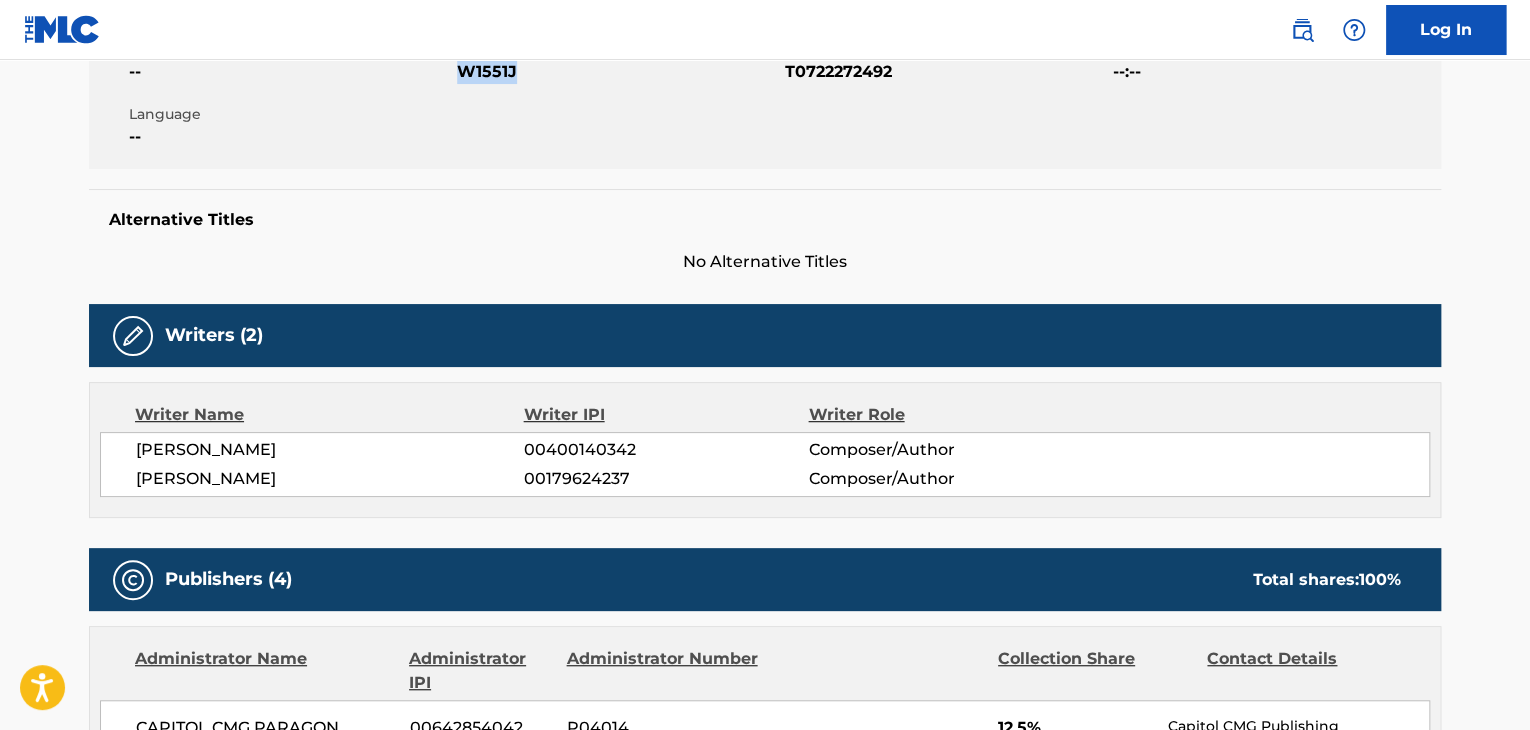 click on "W1551J" at bounding box center (618, 72) 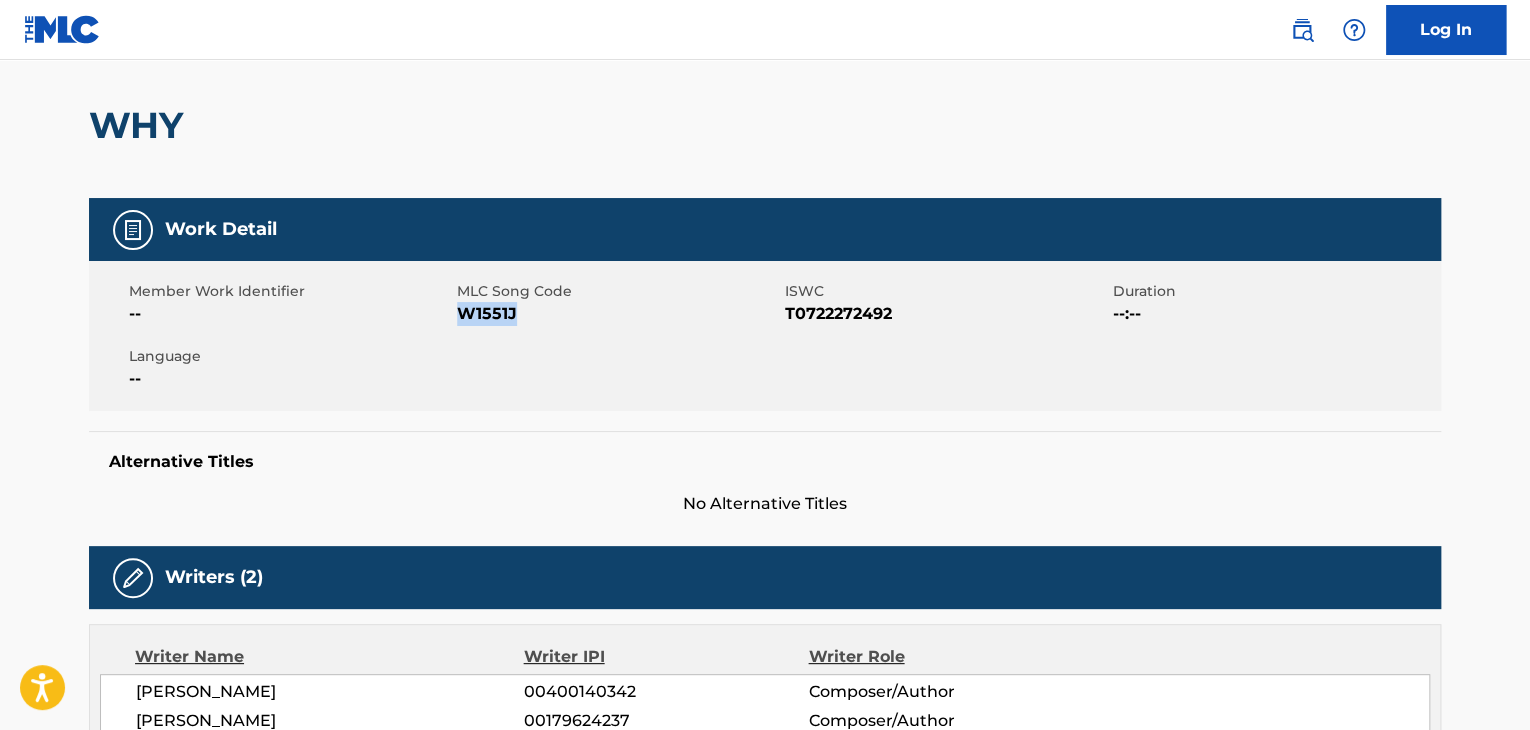 scroll, scrollTop: 0, scrollLeft: 0, axis: both 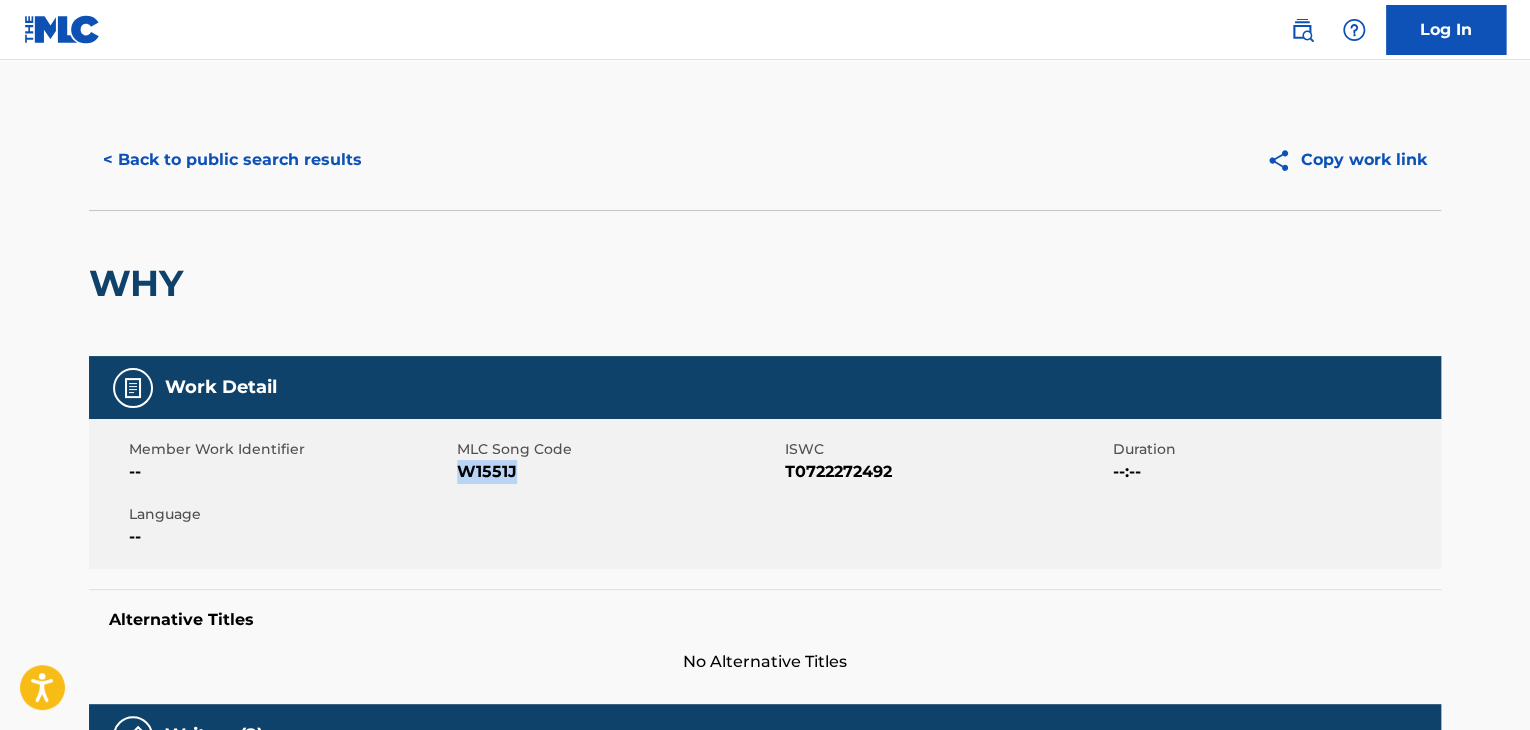 click on "< Back to public search results" at bounding box center (232, 160) 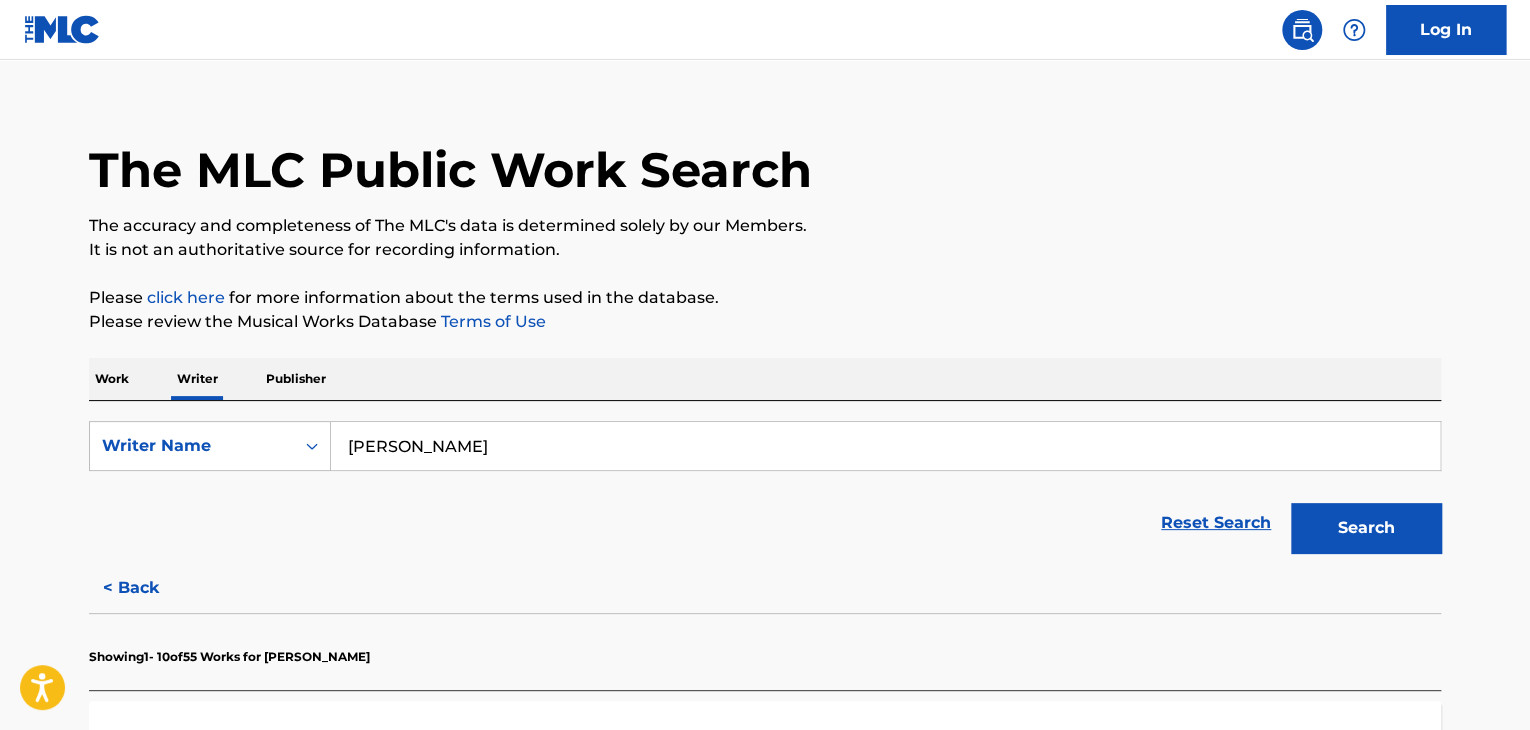 click on "[PERSON_NAME]" at bounding box center [885, 446] 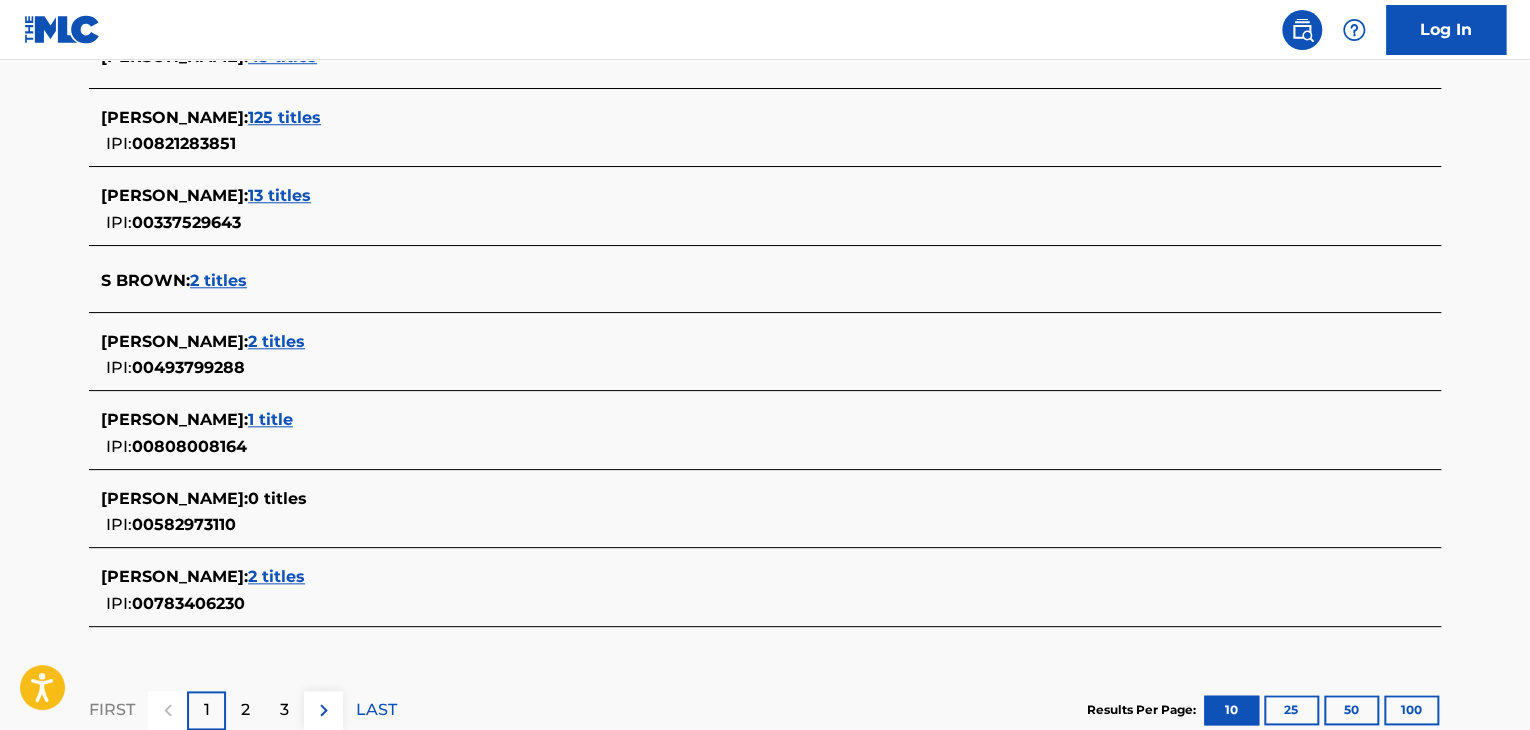 scroll, scrollTop: 824, scrollLeft: 0, axis: vertical 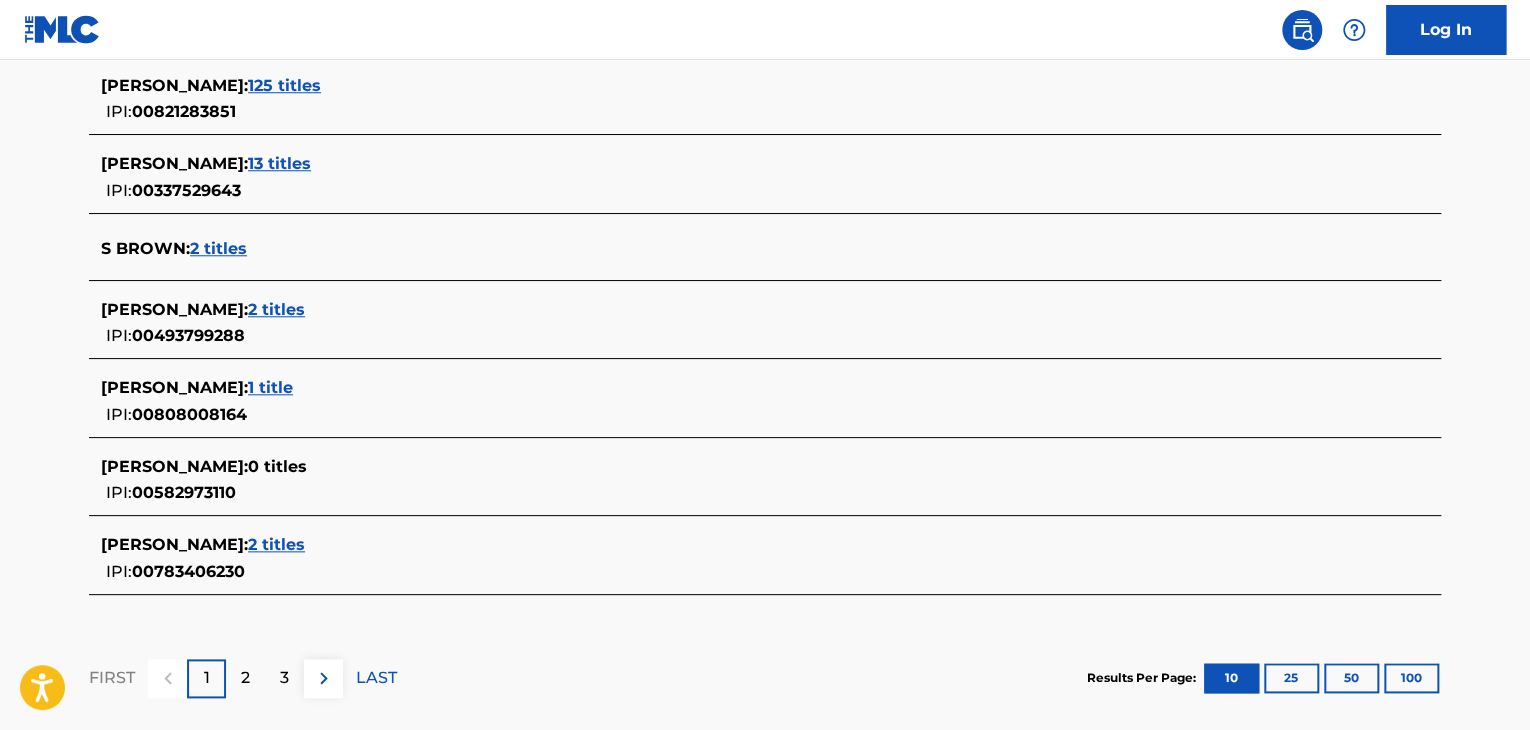 click on "2 titles" at bounding box center (276, 544) 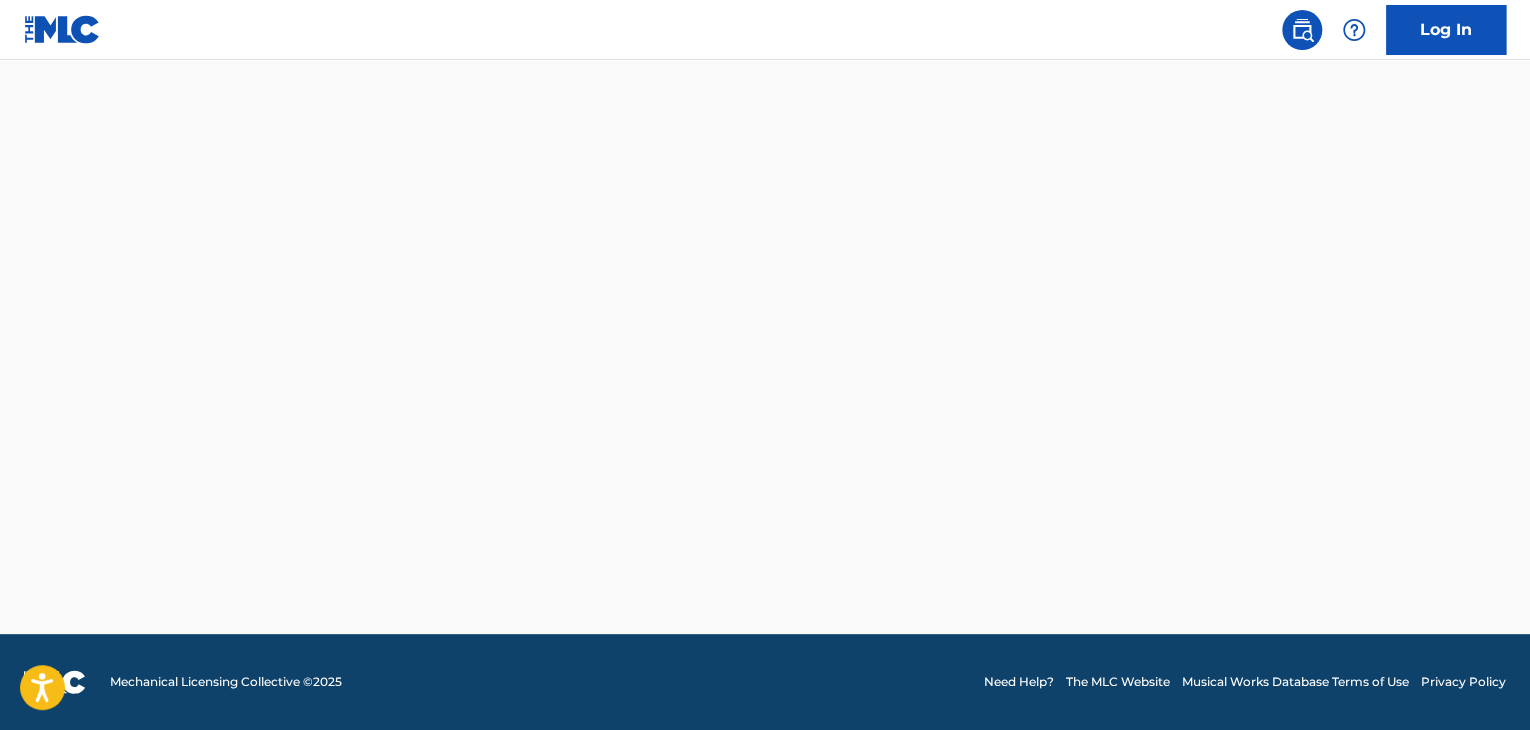 scroll, scrollTop: 533, scrollLeft: 0, axis: vertical 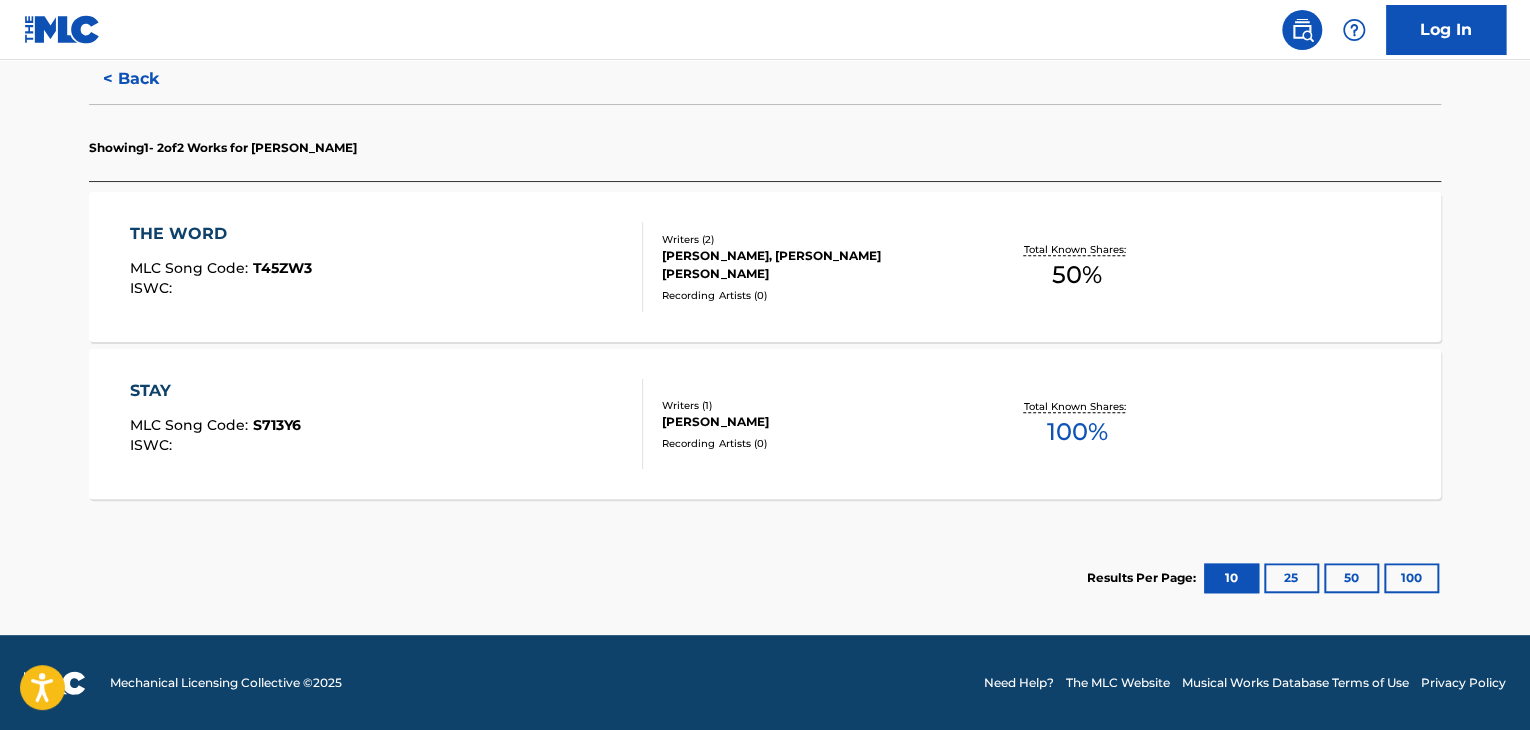 click on "STAY MLC Song Code : S713Y6 ISWC :" at bounding box center (387, 424) 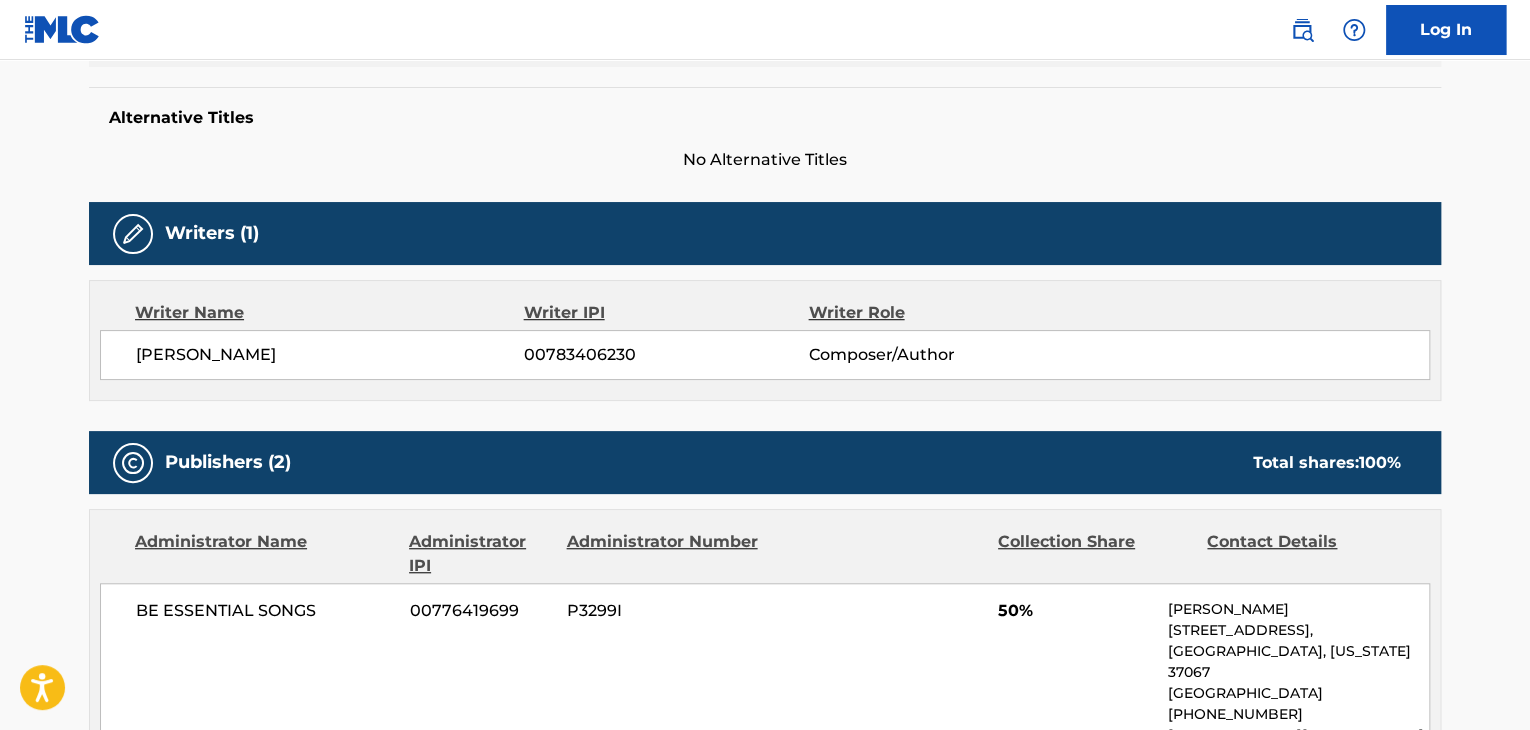scroll, scrollTop: 500, scrollLeft: 0, axis: vertical 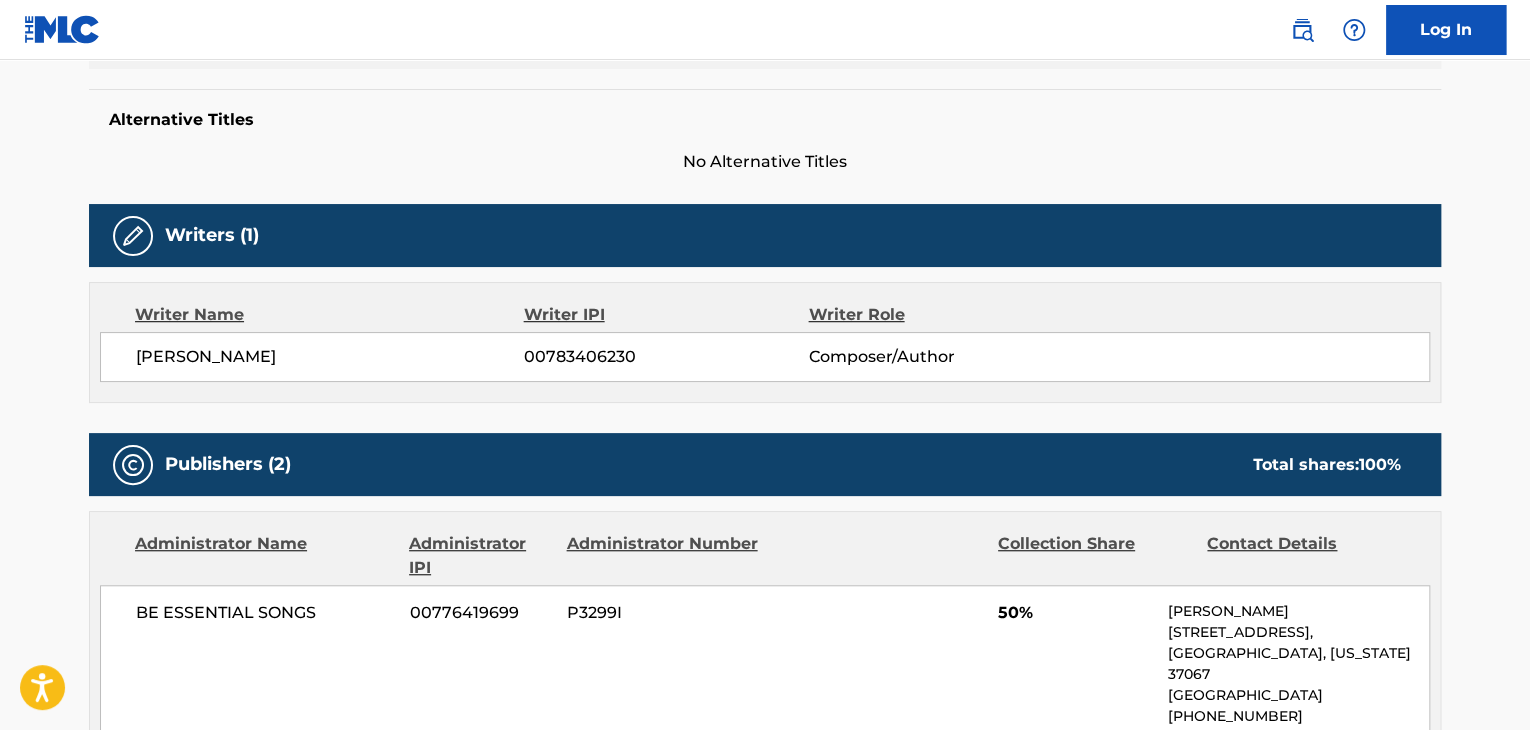 click on "[PERSON_NAME]" at bounding box center (330, 357) 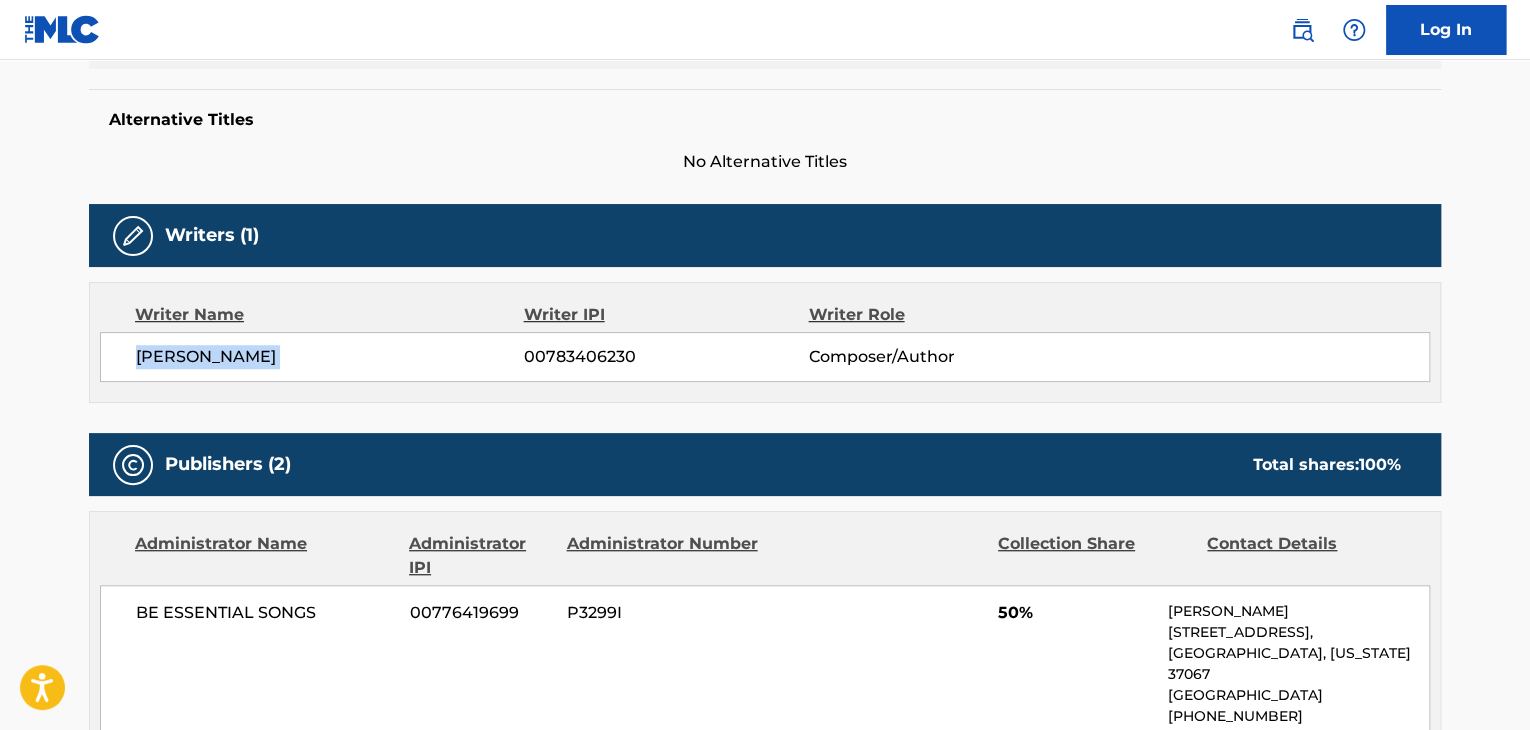 click on "[PERSON_NAME]" at bounding box center [330, 357] 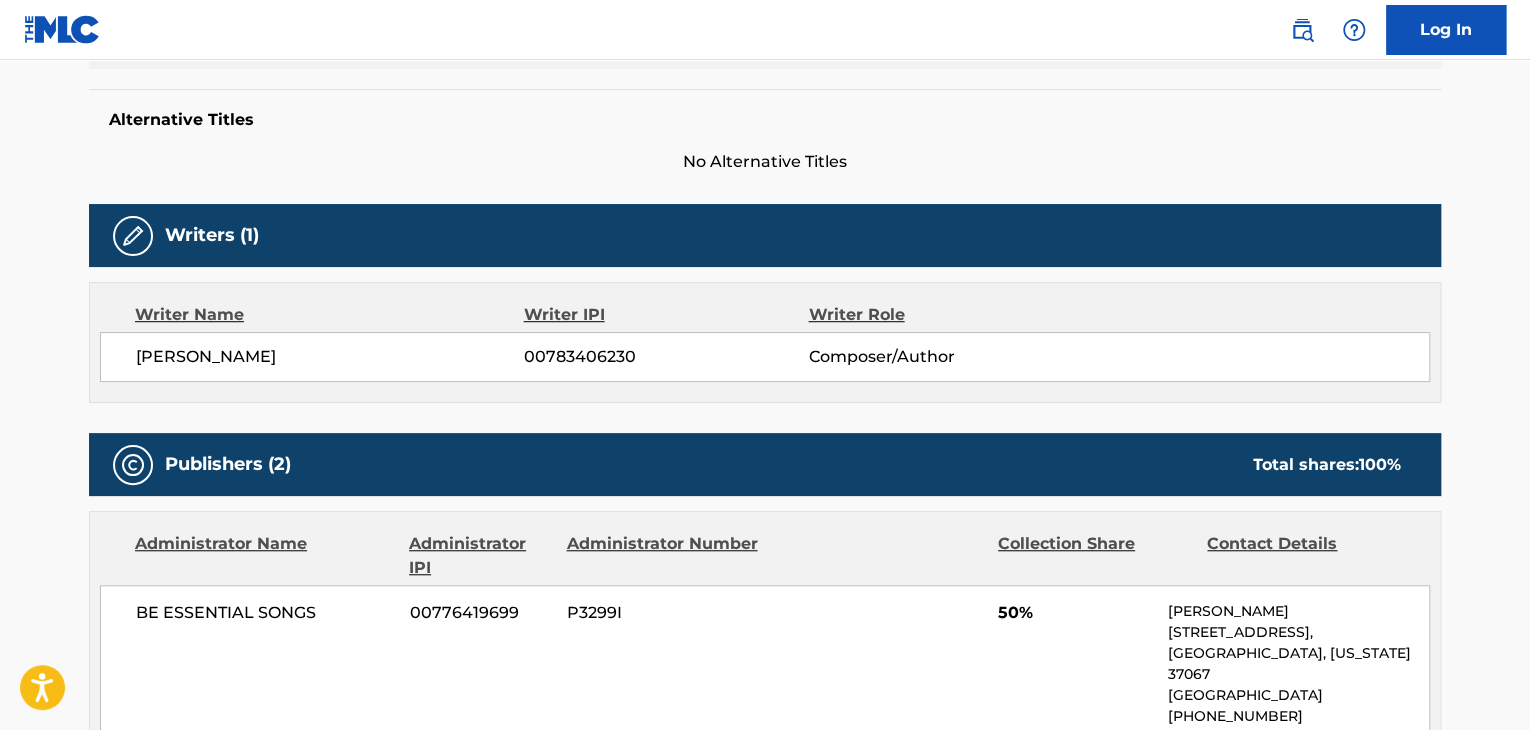 click on "00783406230" at bounding box center [666, 357] 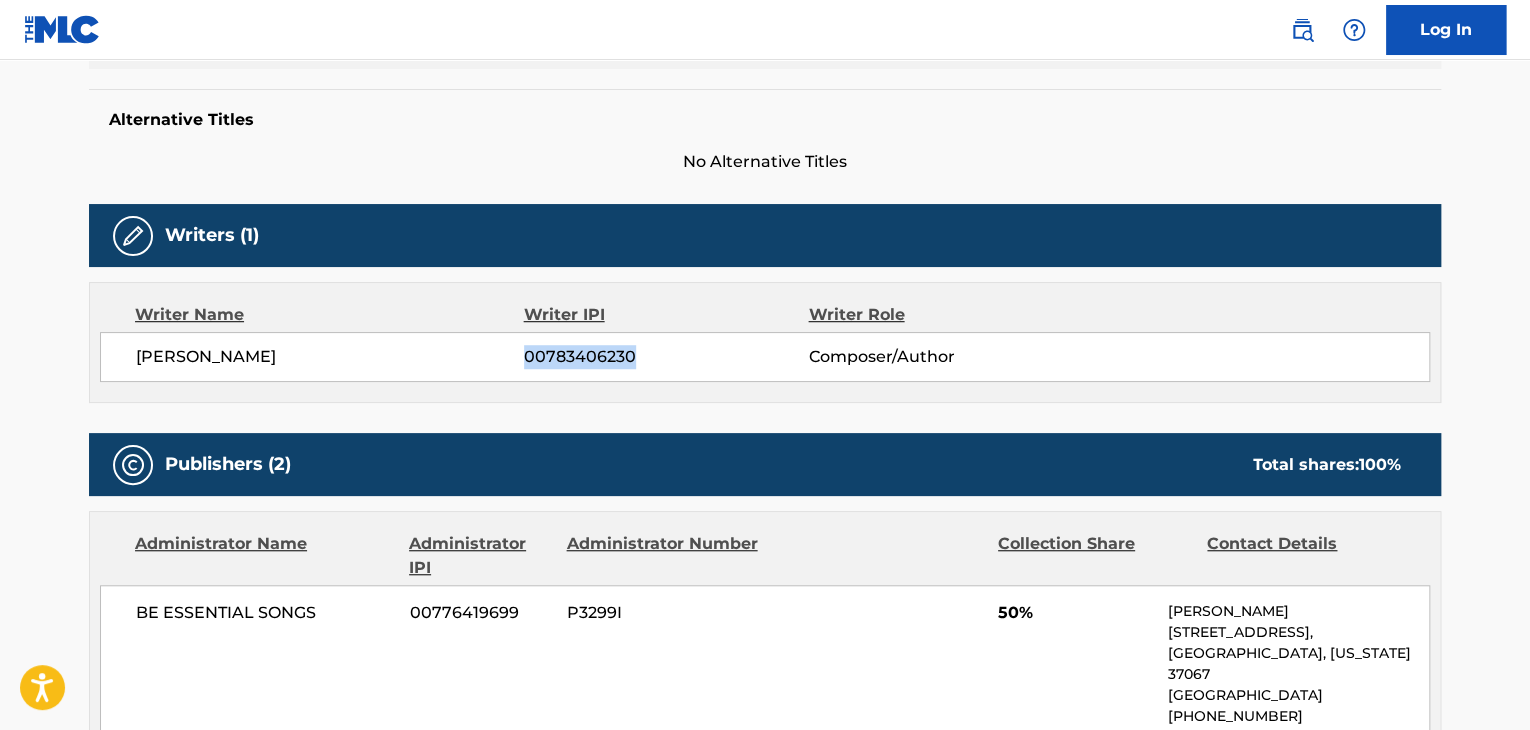 click on "00783406230" at bounding box center (666, 357) 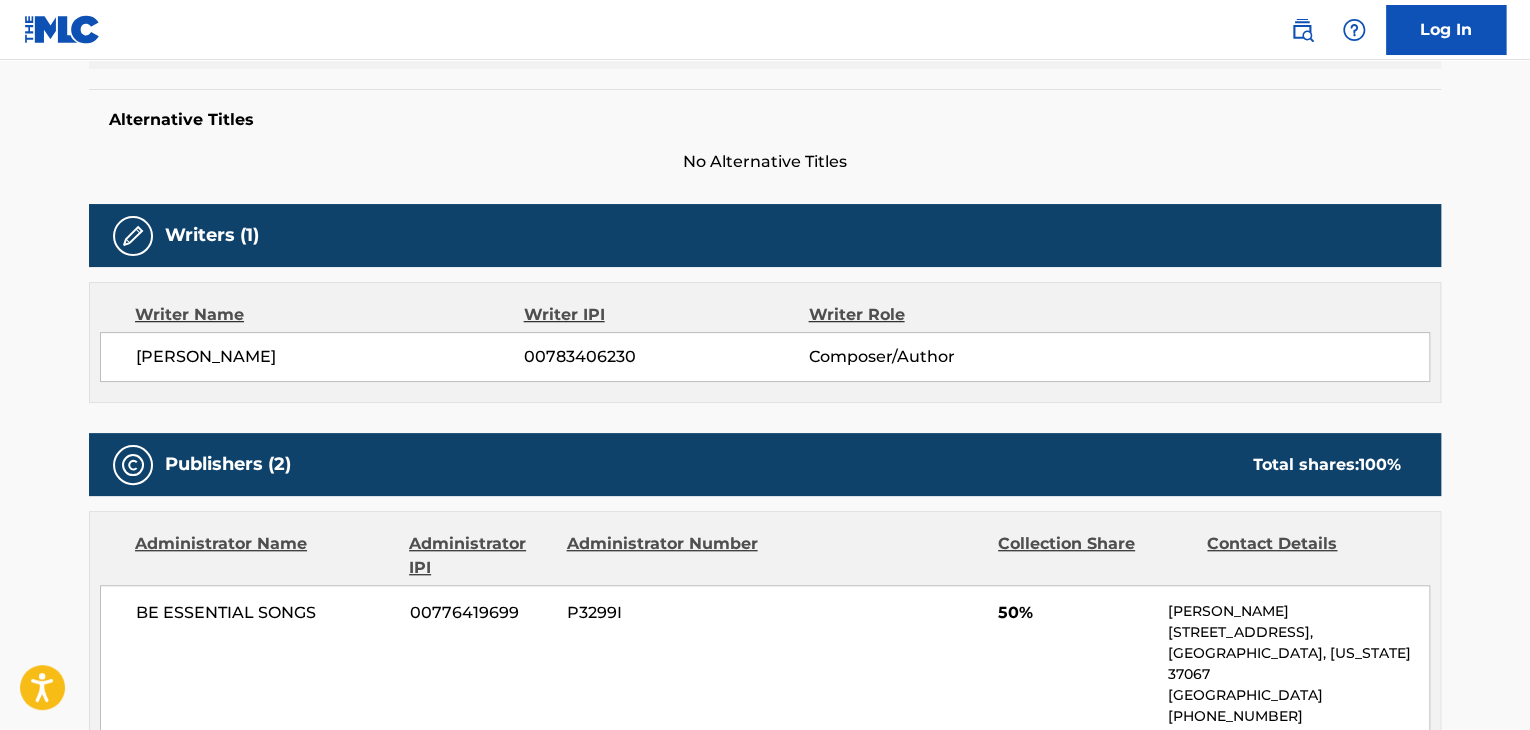 click on "BE ESSENTIAL SONGS" at bounding box center [265, 613] 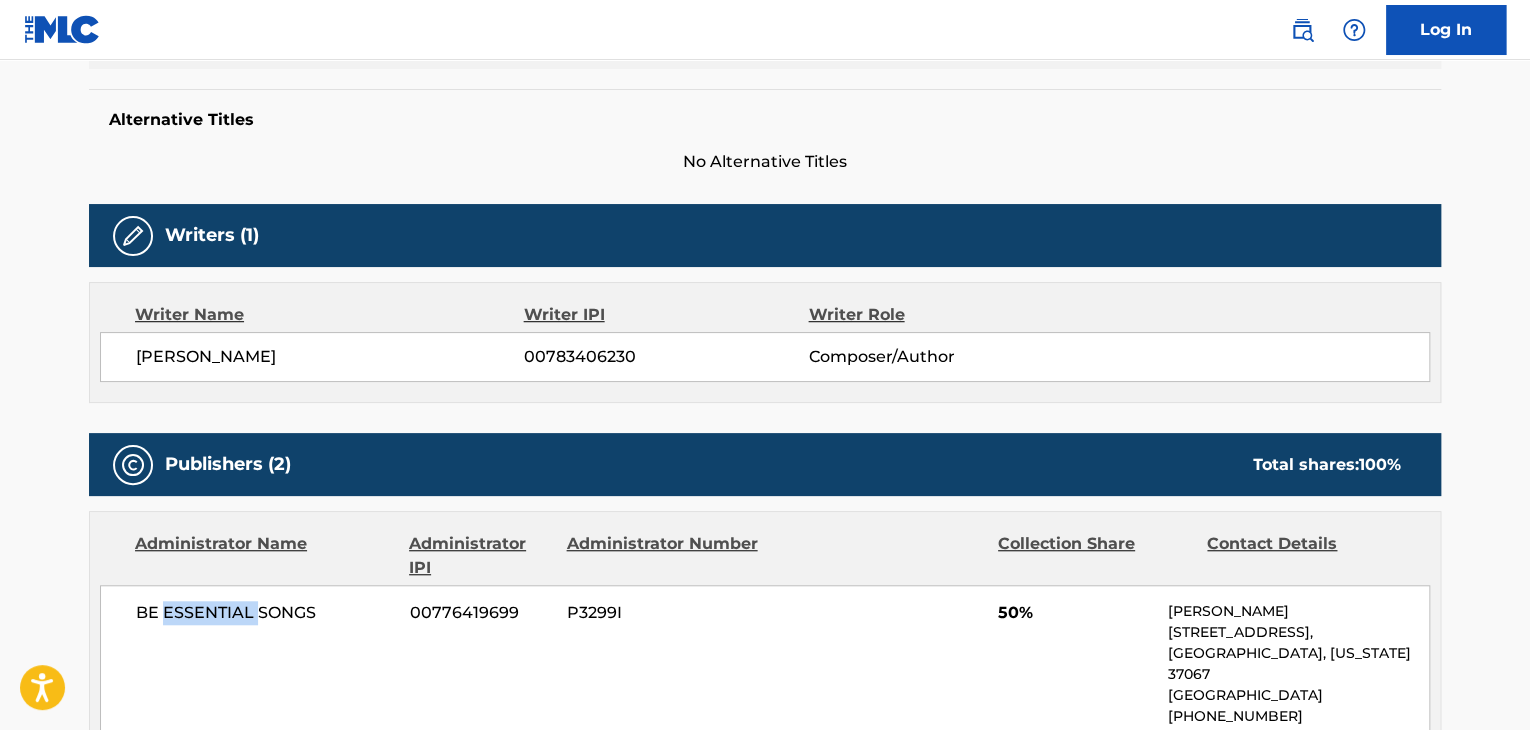 click on "BE ESSENTIAL SONGS" at bounding box center [265, 613] 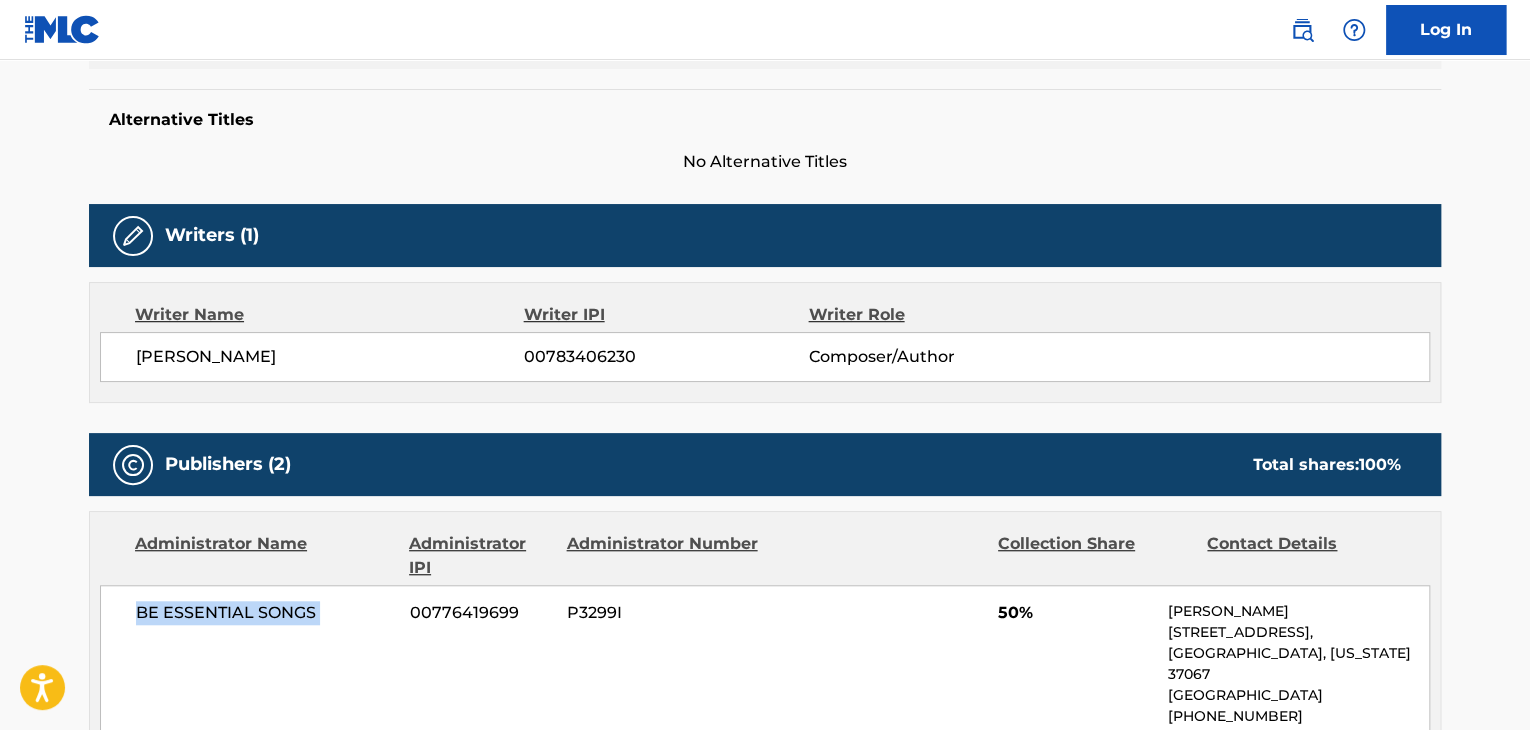 click on "BE ESSENTIAL SONGS" at bounding box center [265, 613] 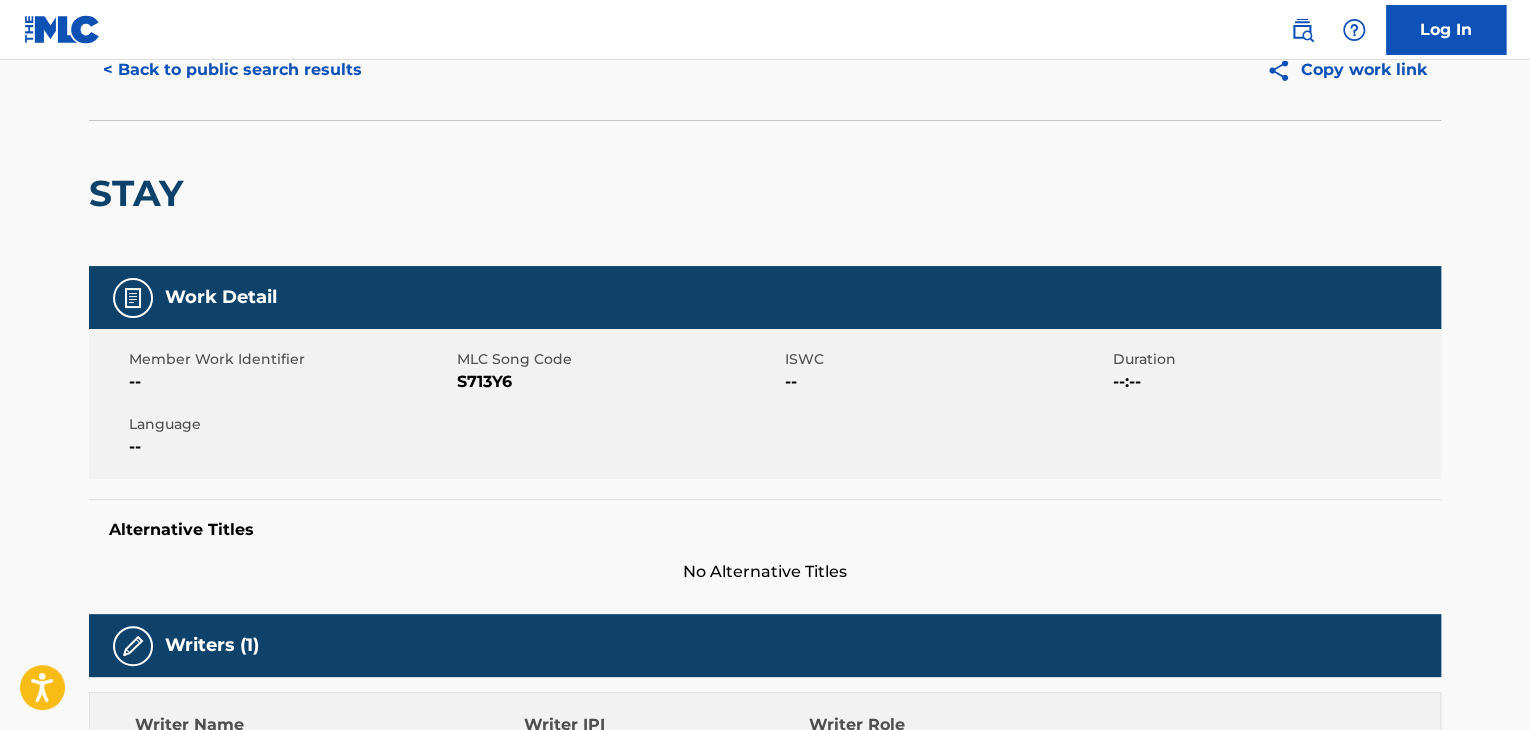 scroll, scrollTop: 0, scrollLeft: 0, axis: both 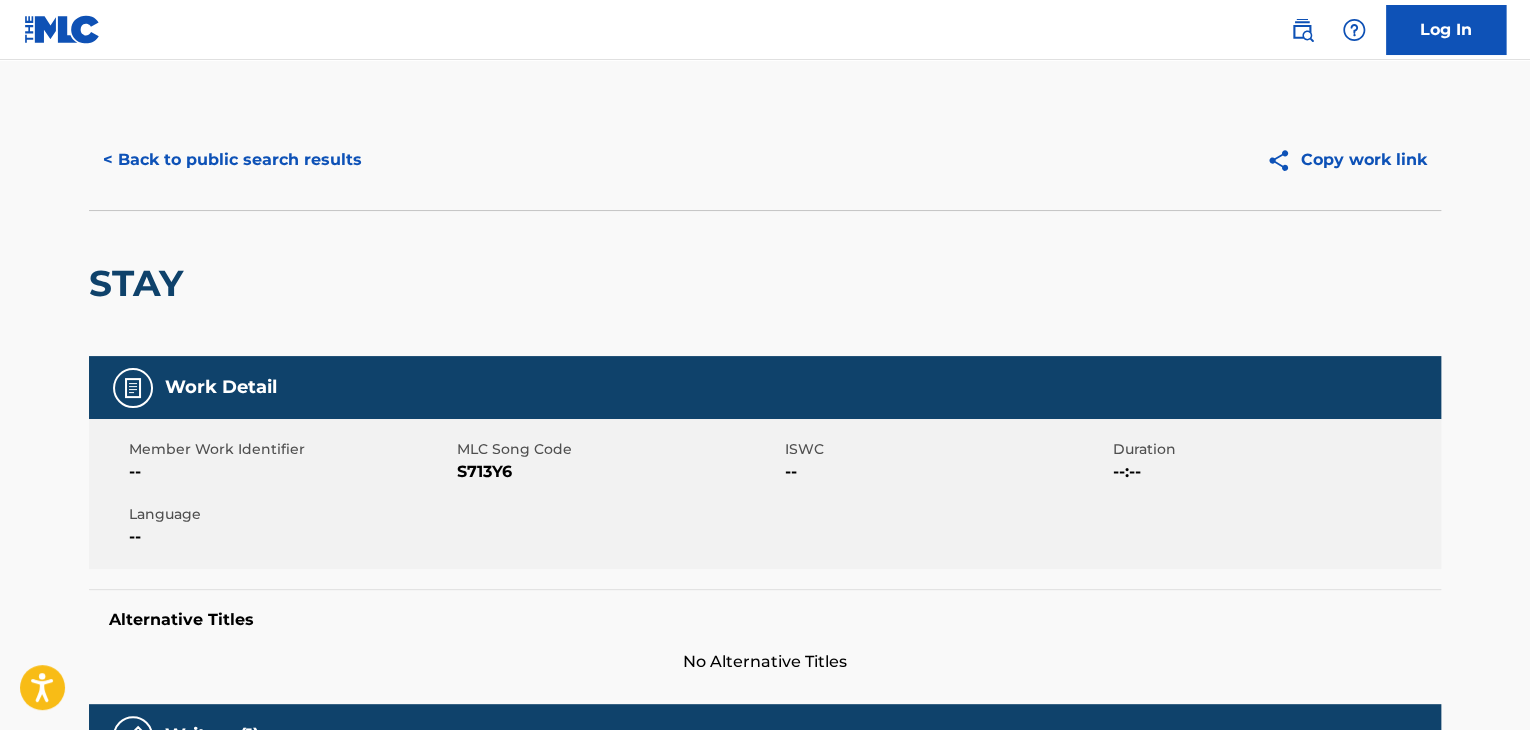 click on "Member Work Identifier -- MLC Song Code S713Y6 ISWC -- Duration --:-- Language --" at bounding box center [765, 494] 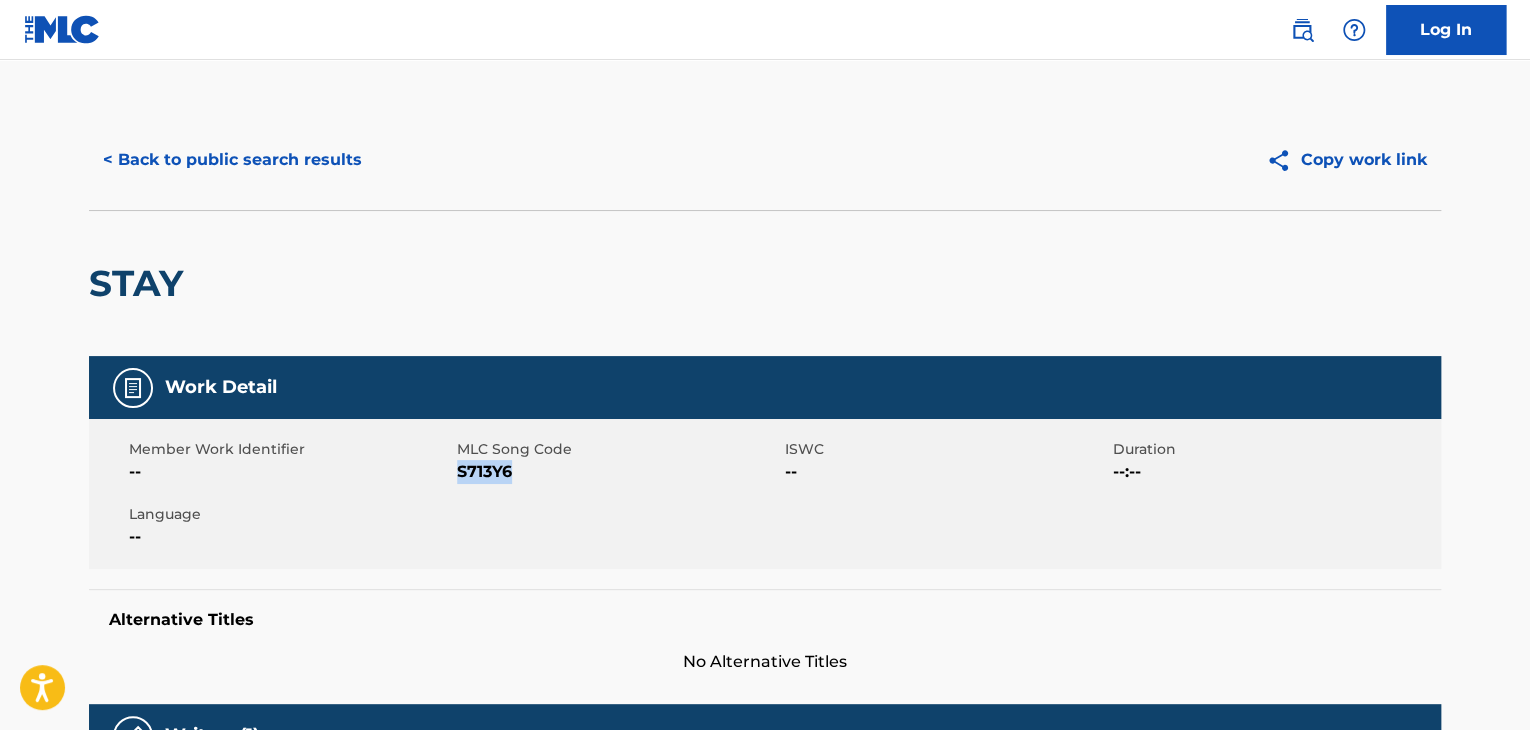 click on "Member Work Identifier -- MLC Song Code S713Y6 ISWC -- Duration --:-- Language --" at bounding box center (765, 494) 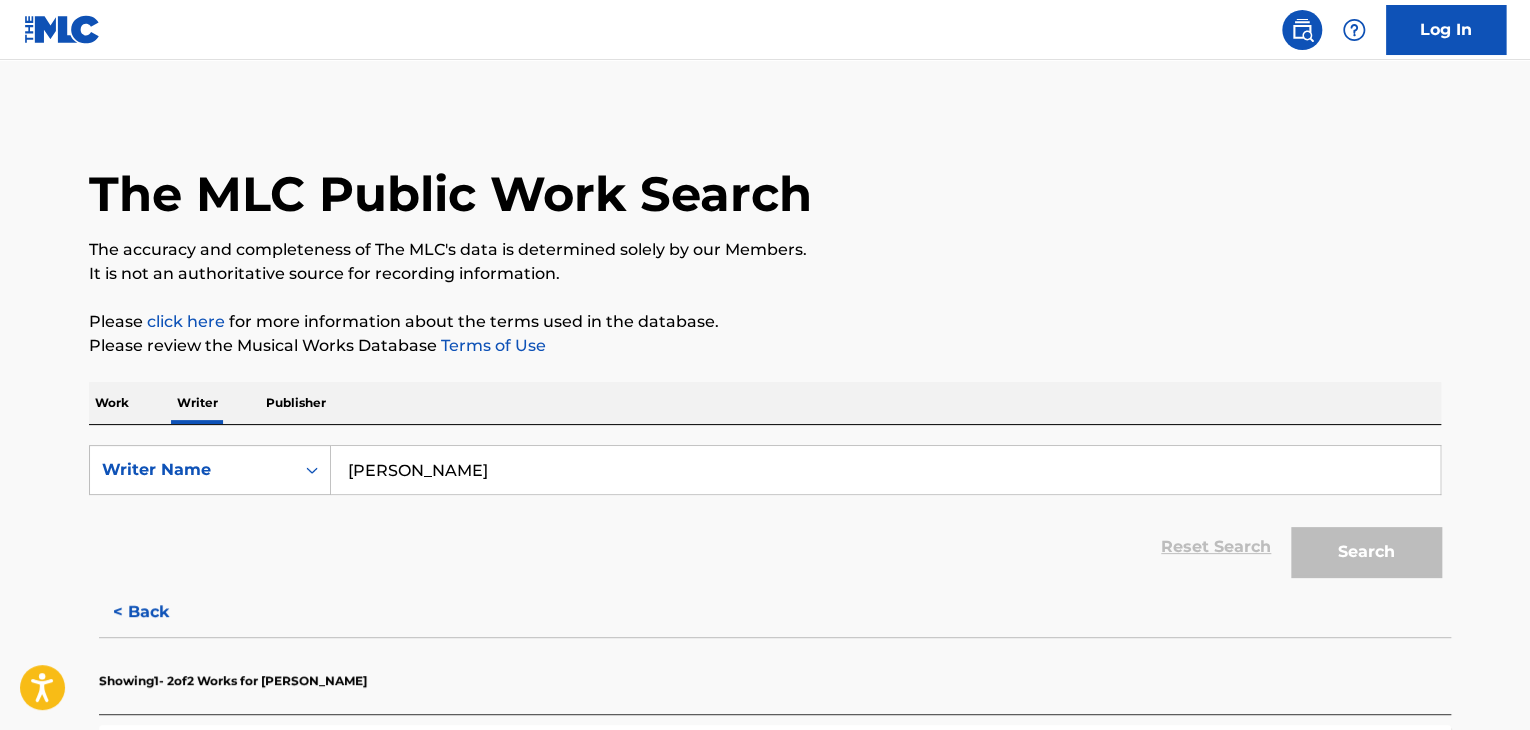 scroll, scrollTop: 24, scrollLeft: 0, axis: vertical 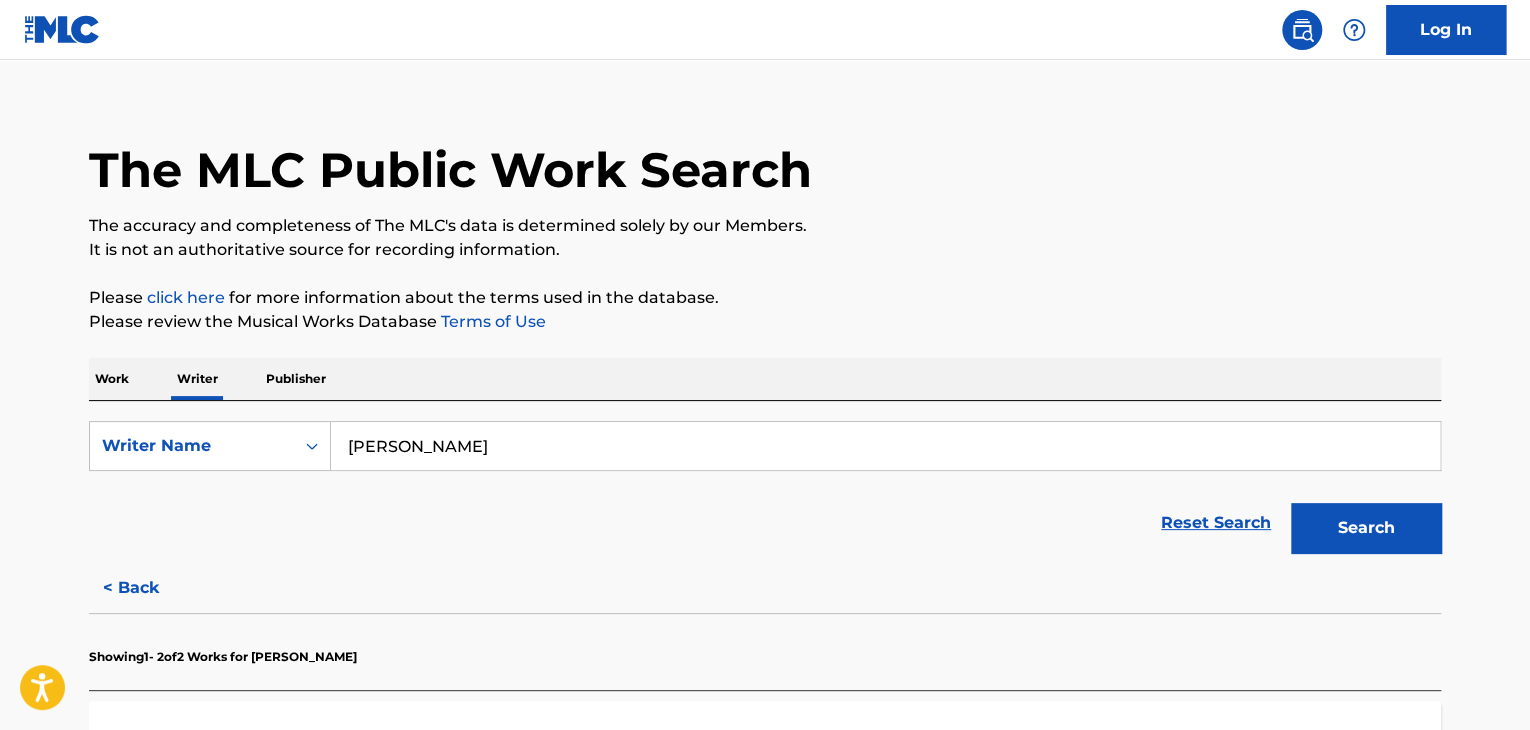 click on "[PERSON_NAME]" at bounding box center [885, 446] 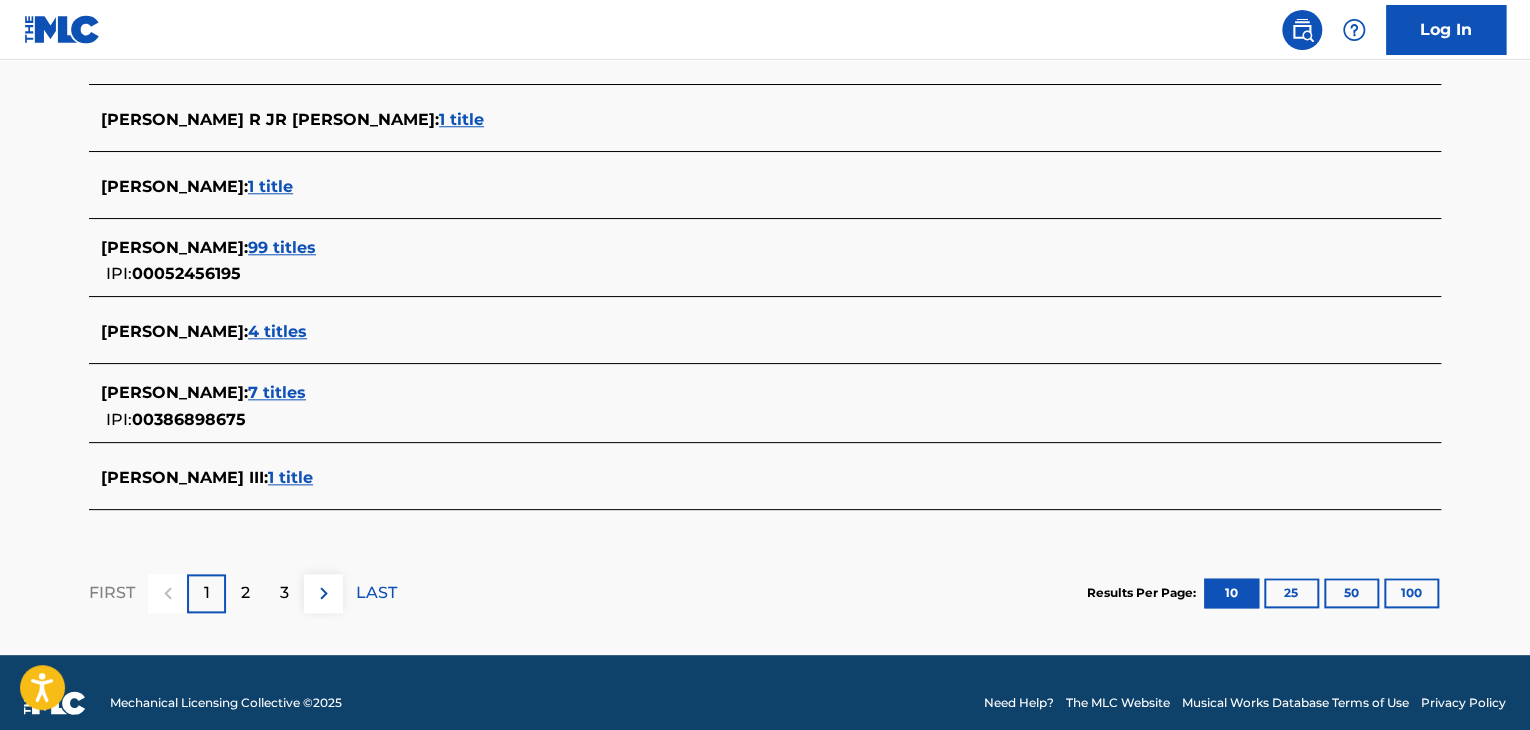 scroll, scrollTop: 882, scrollLeft: 0, axis: vertical 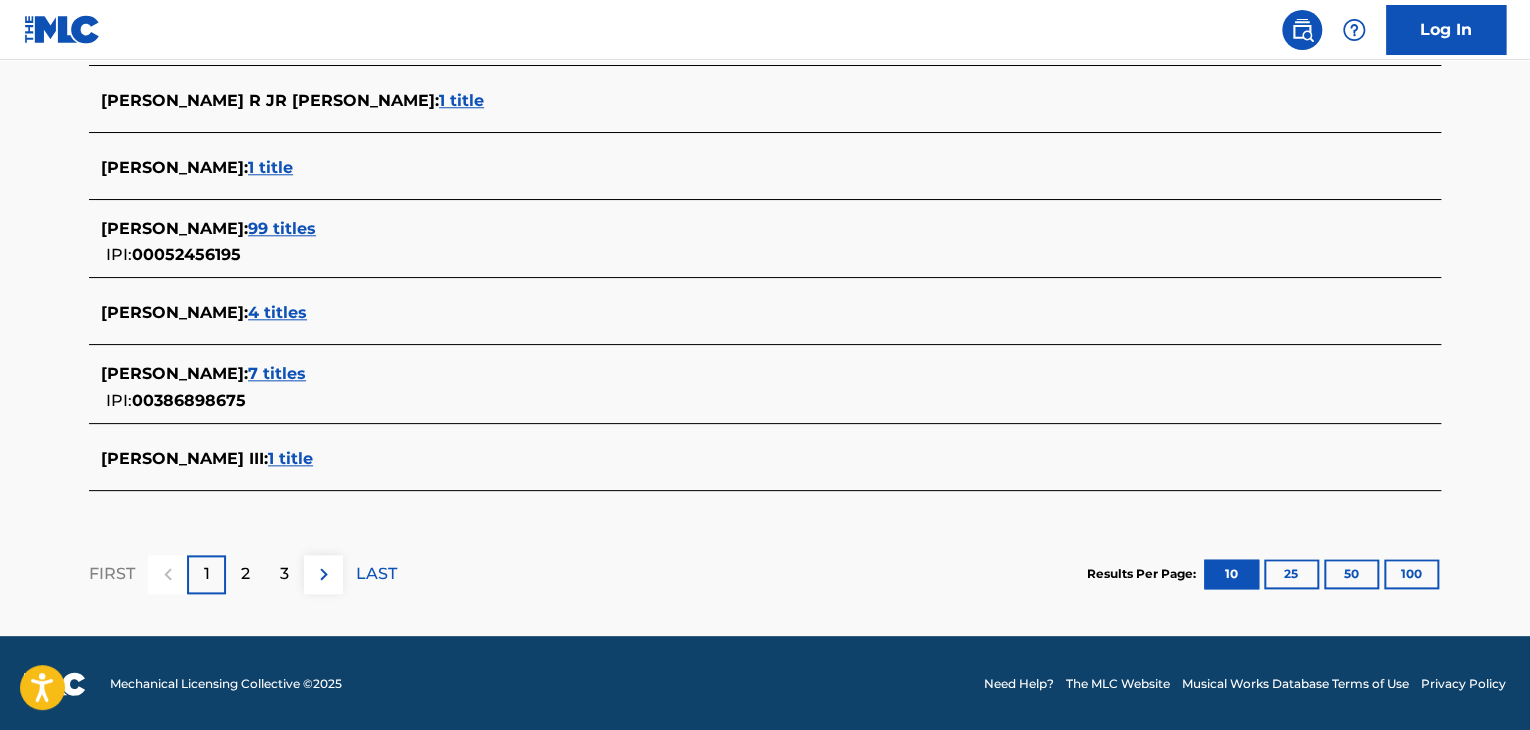 click on "1 title" at bounding box center (290, 458) 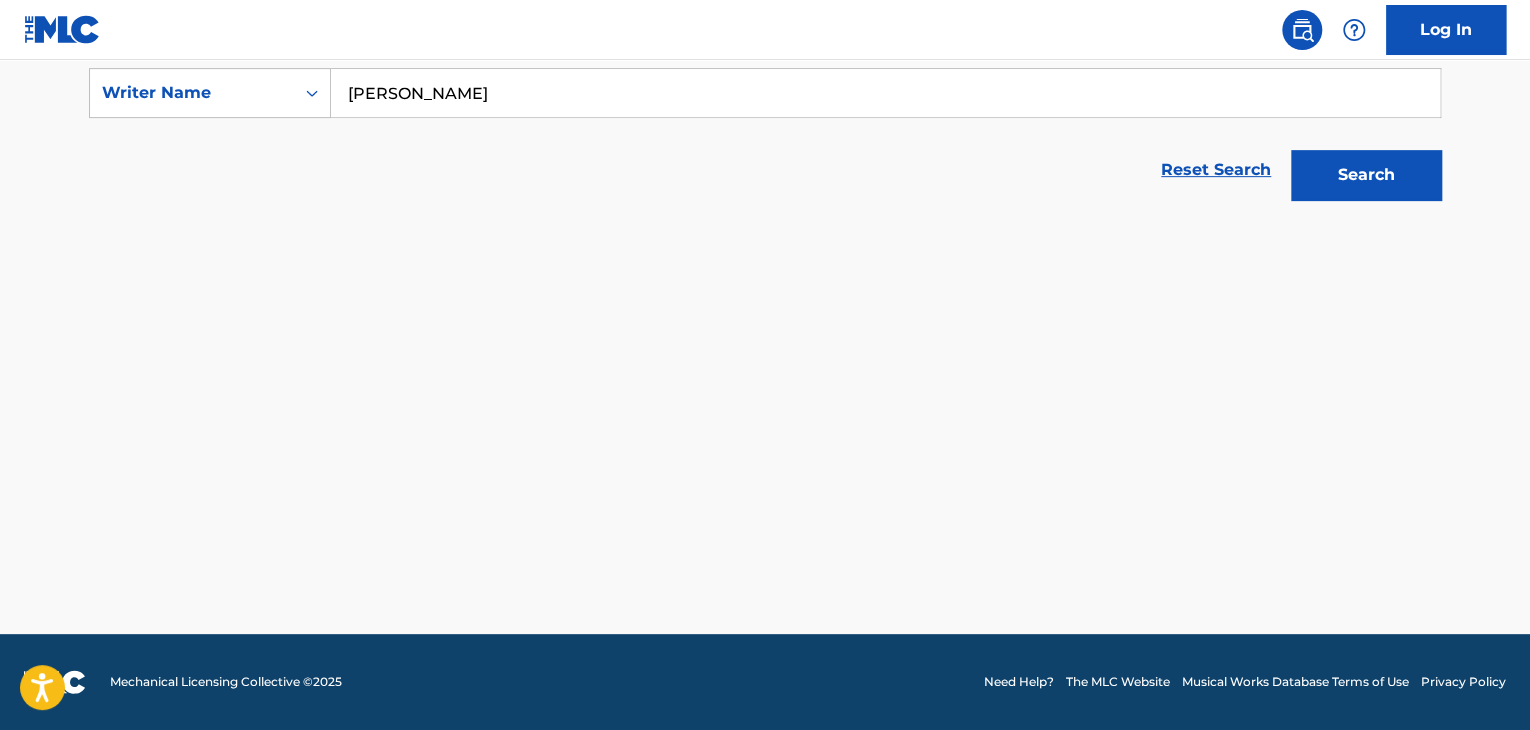 scroll, scrollTop: 376, scrollLeft: 0, axis: vertical 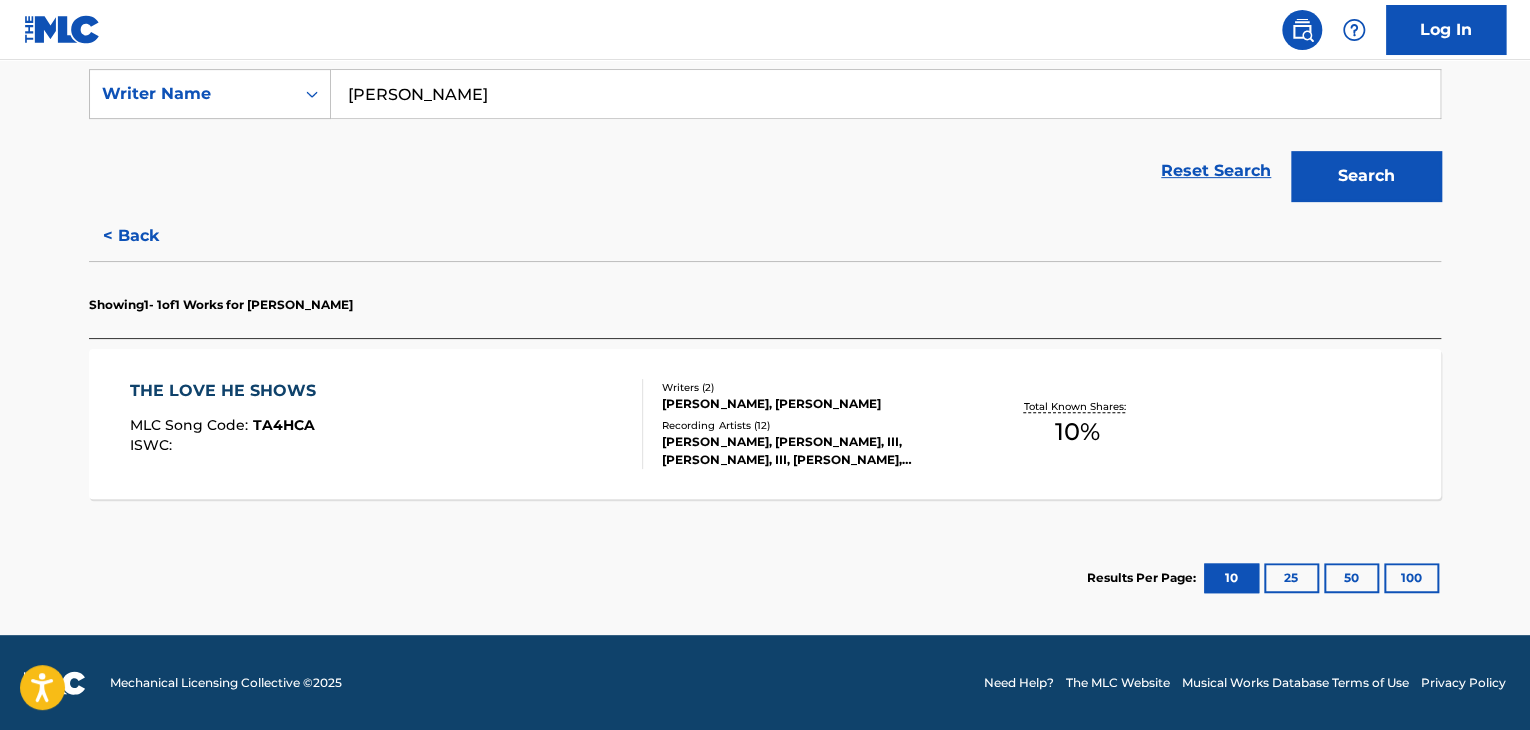 click on "THE LOVE HE SHOWS MLC Song Code : TA4HCA ISWC :" at bounding box center (387, 424) 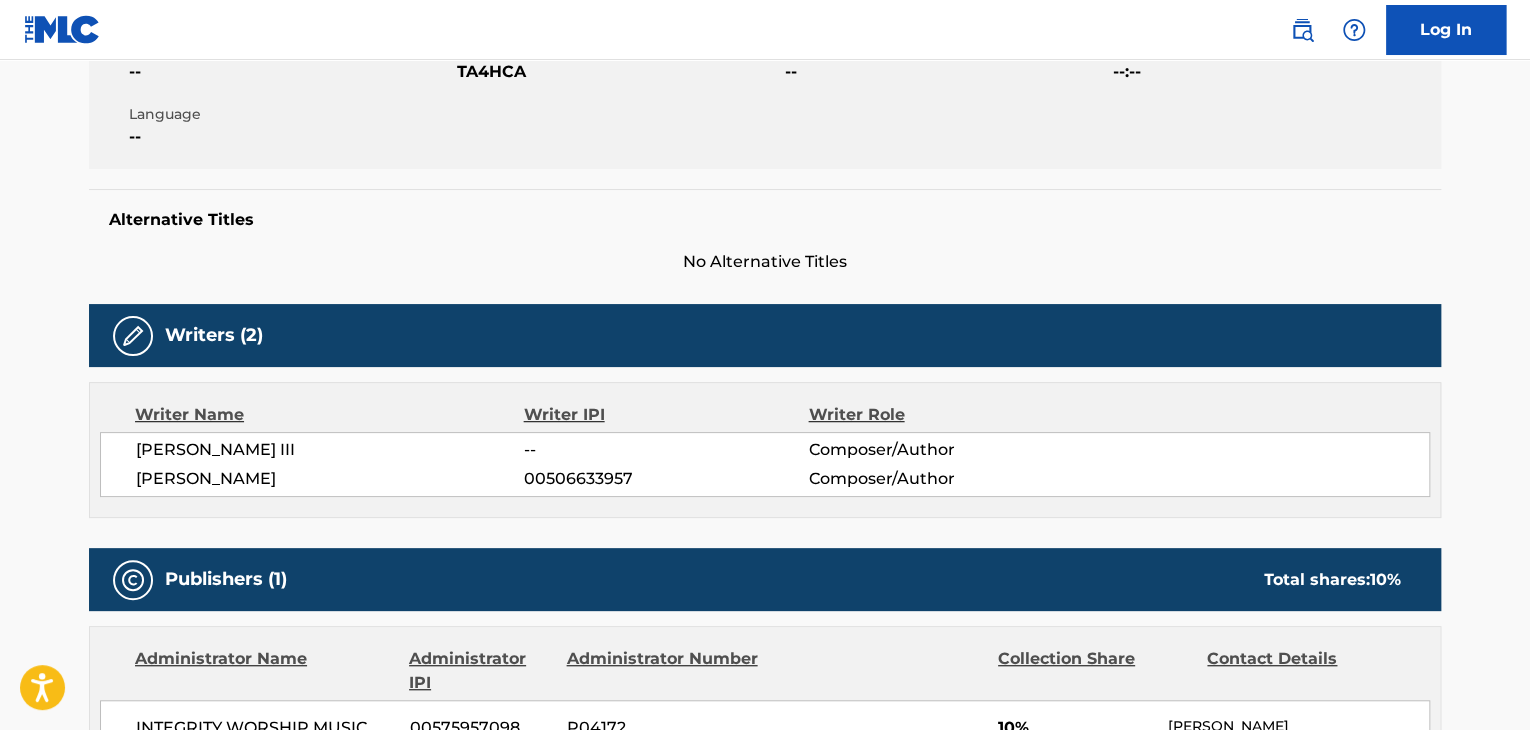 scroll, scrollTop: 0, scrollLeft: 0, axis: both 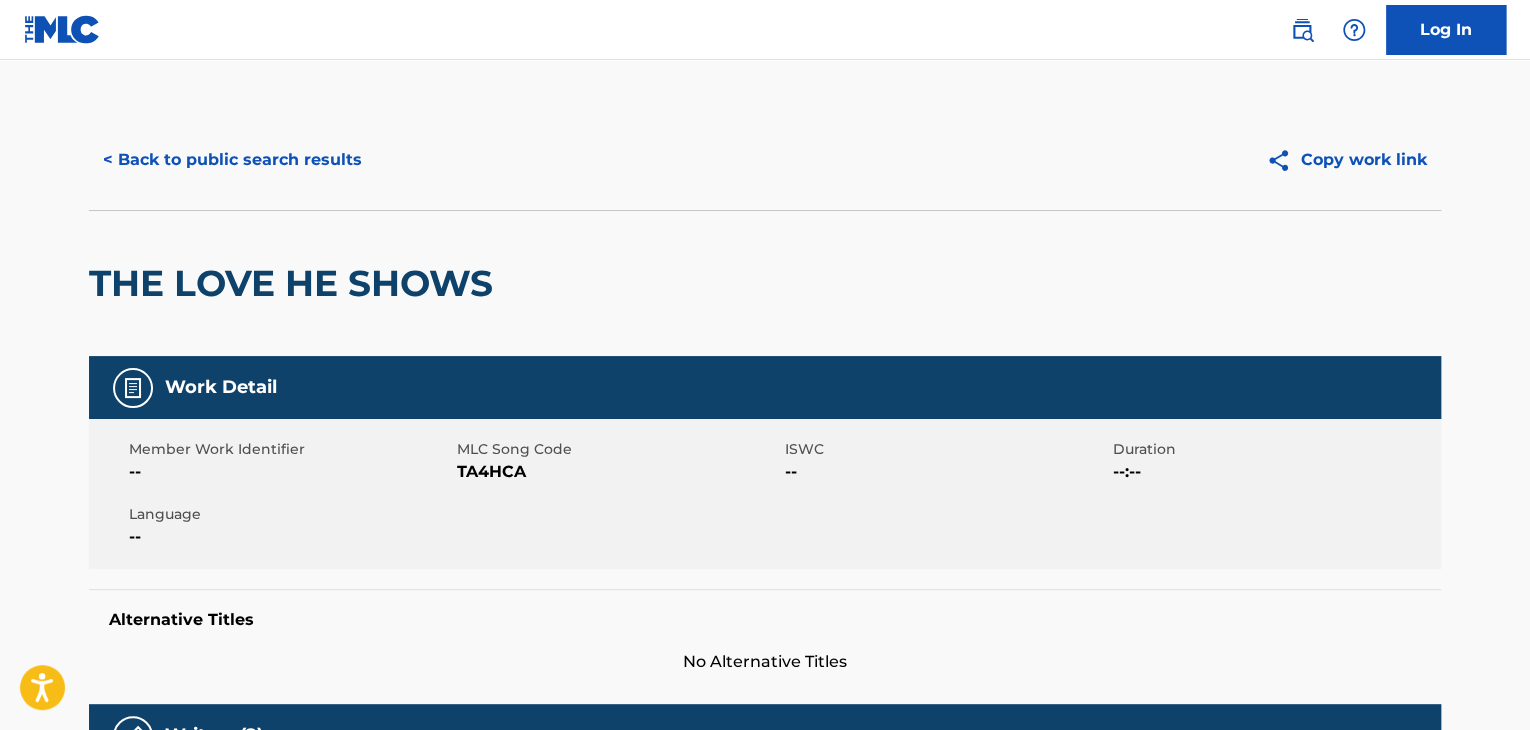 click on "< Back to public search results" at bounding box center [232, 160] 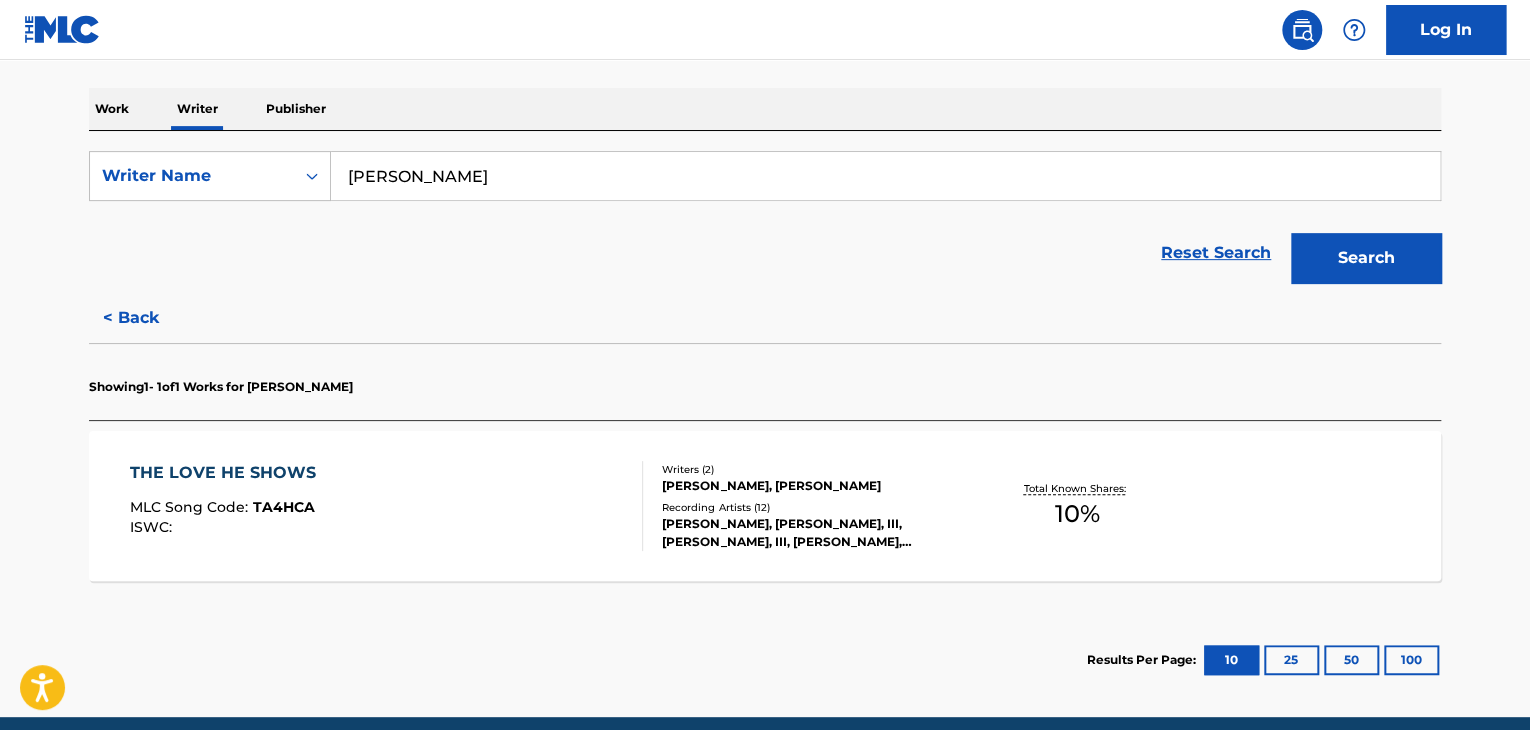 scroll, scrollTop: 376, scrollLeft: 0, axis: vertical 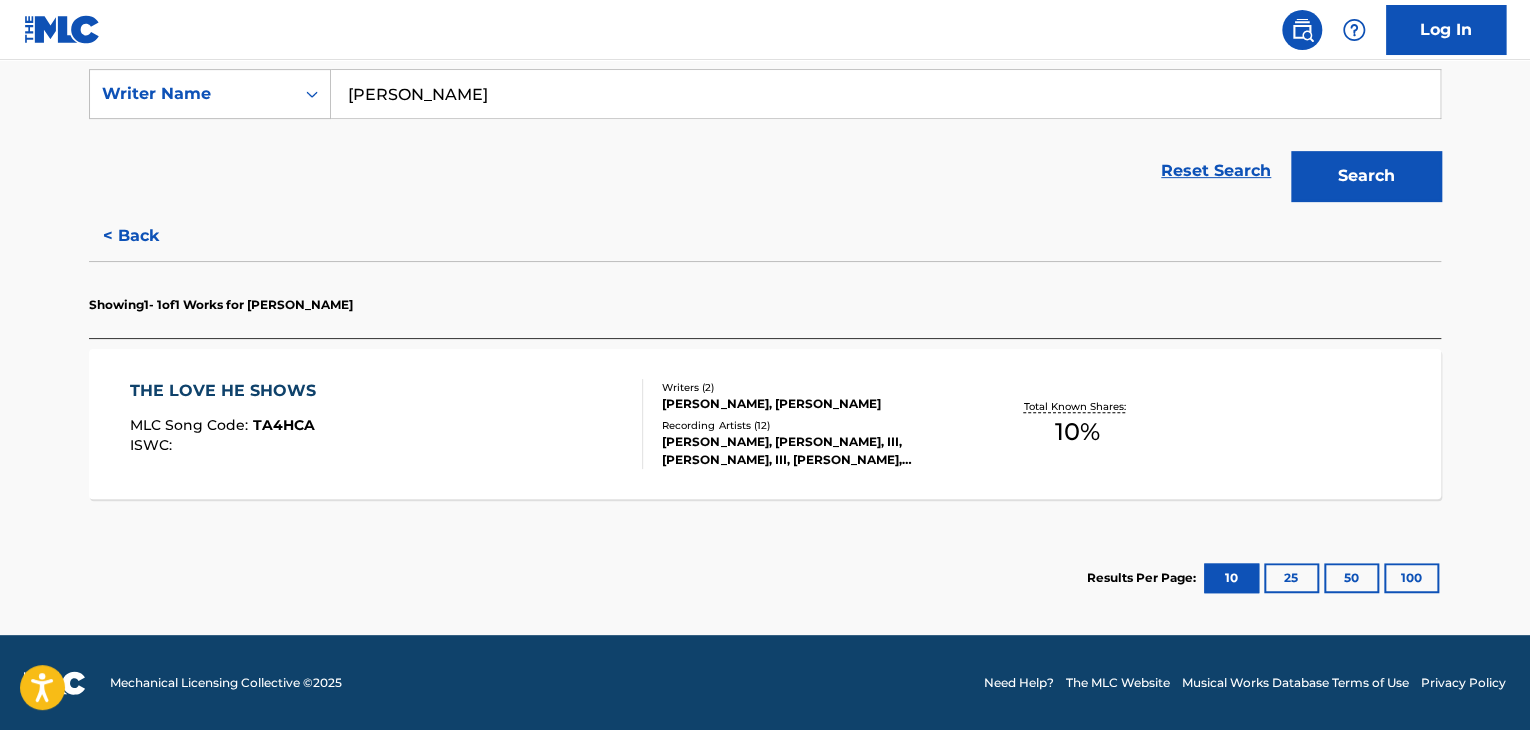 click on "< Back" at bounding box center [149, 236] 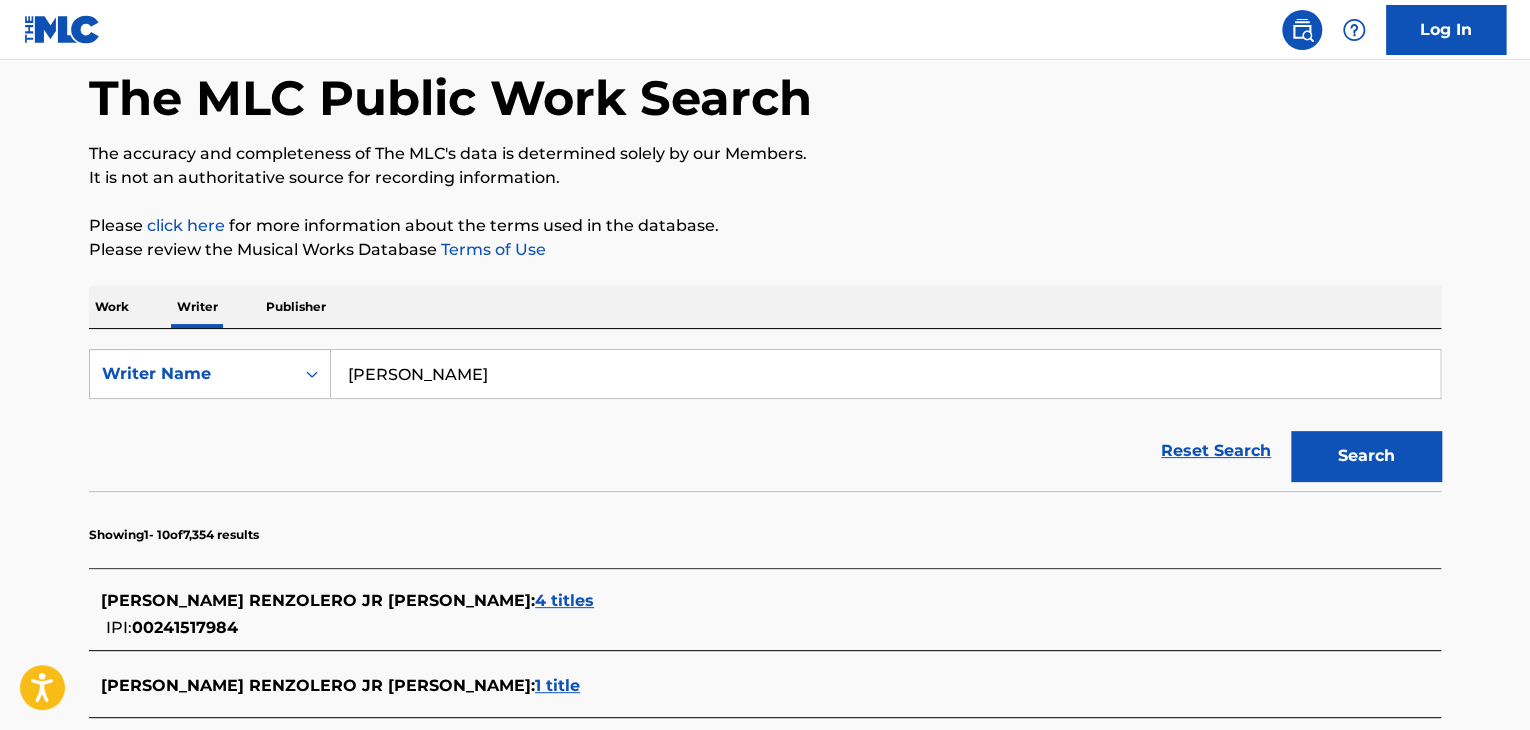 scroll, scrollTop: 0, scrollLeft: 0, axis: both 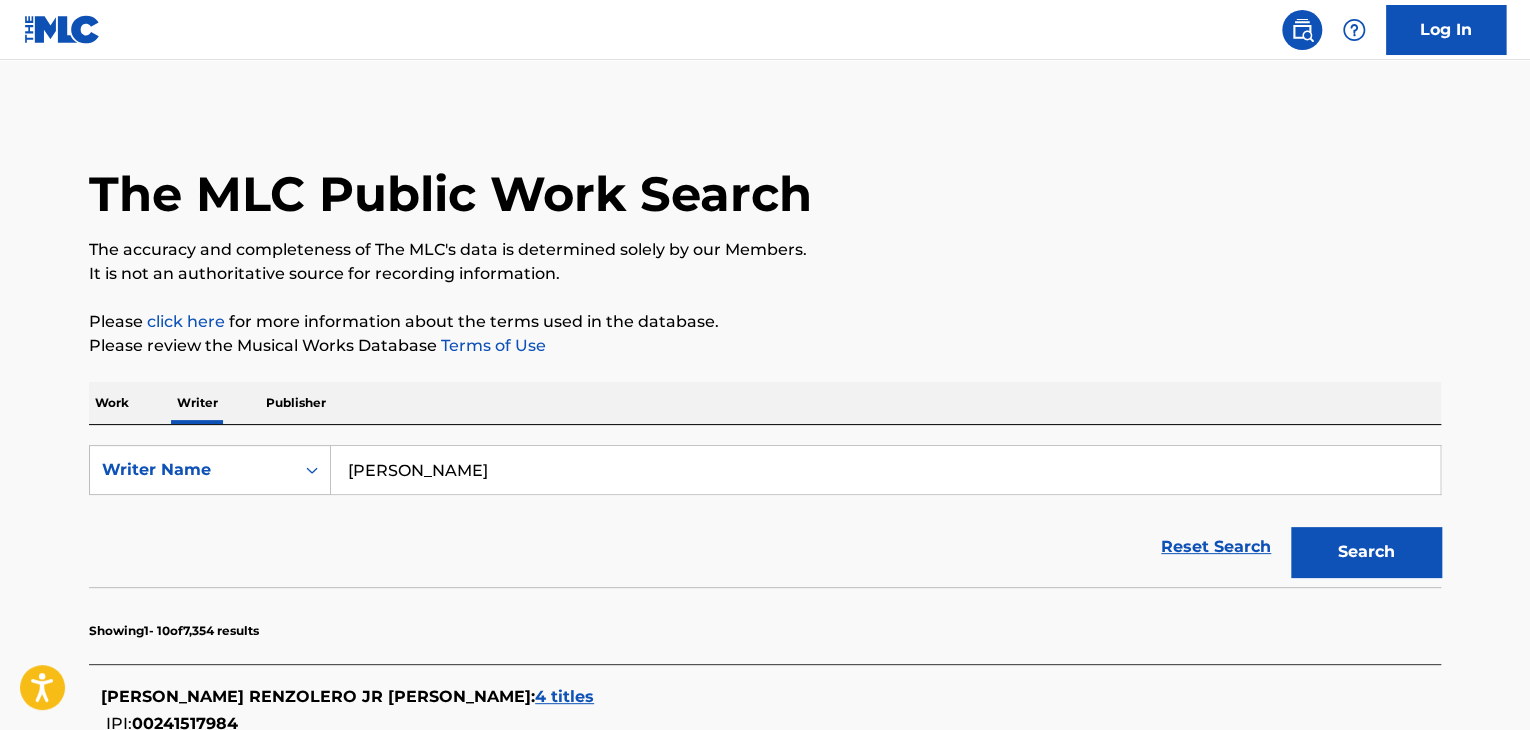 click on "[PERSON_NAME]" at bounding box center (885, 470) 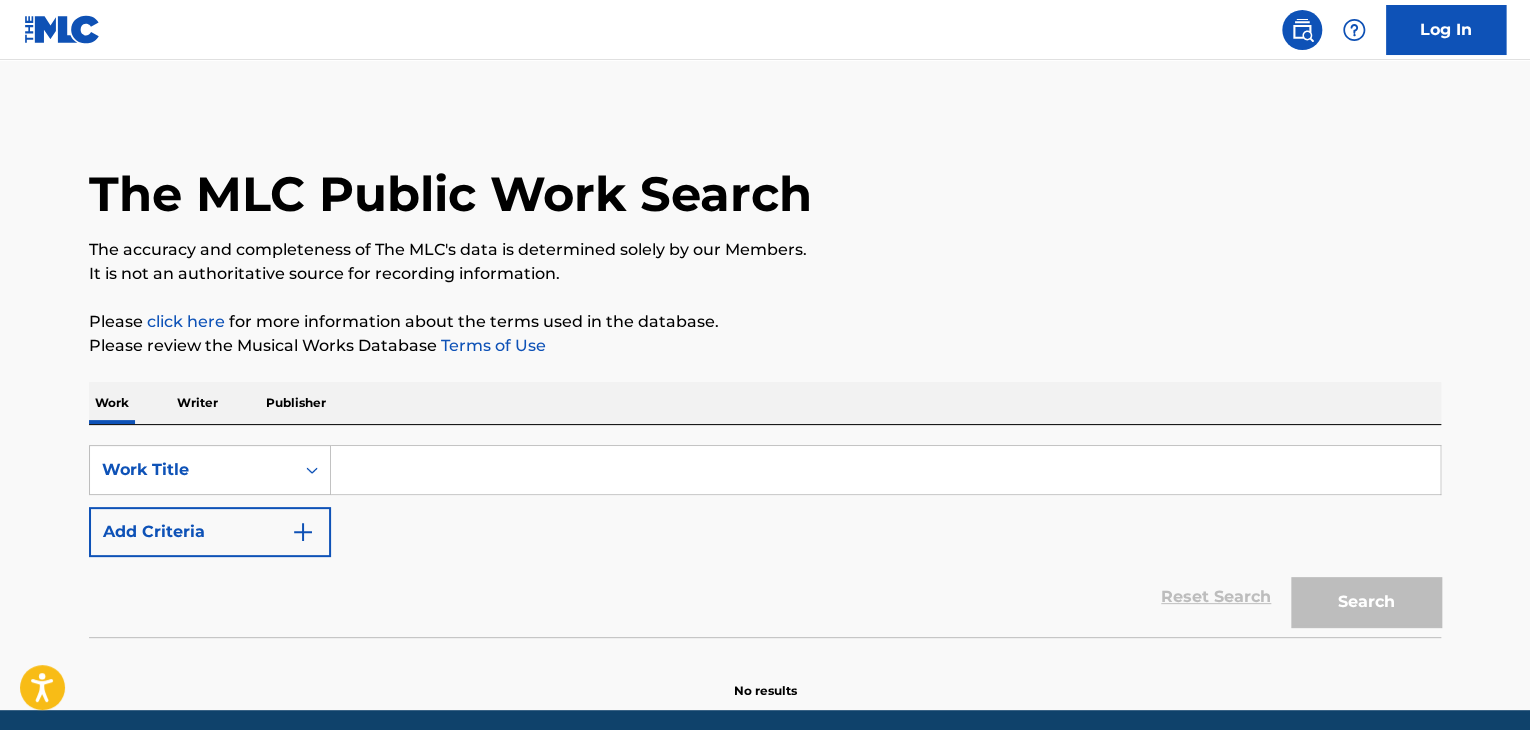 click at bounding box center [885, 470] 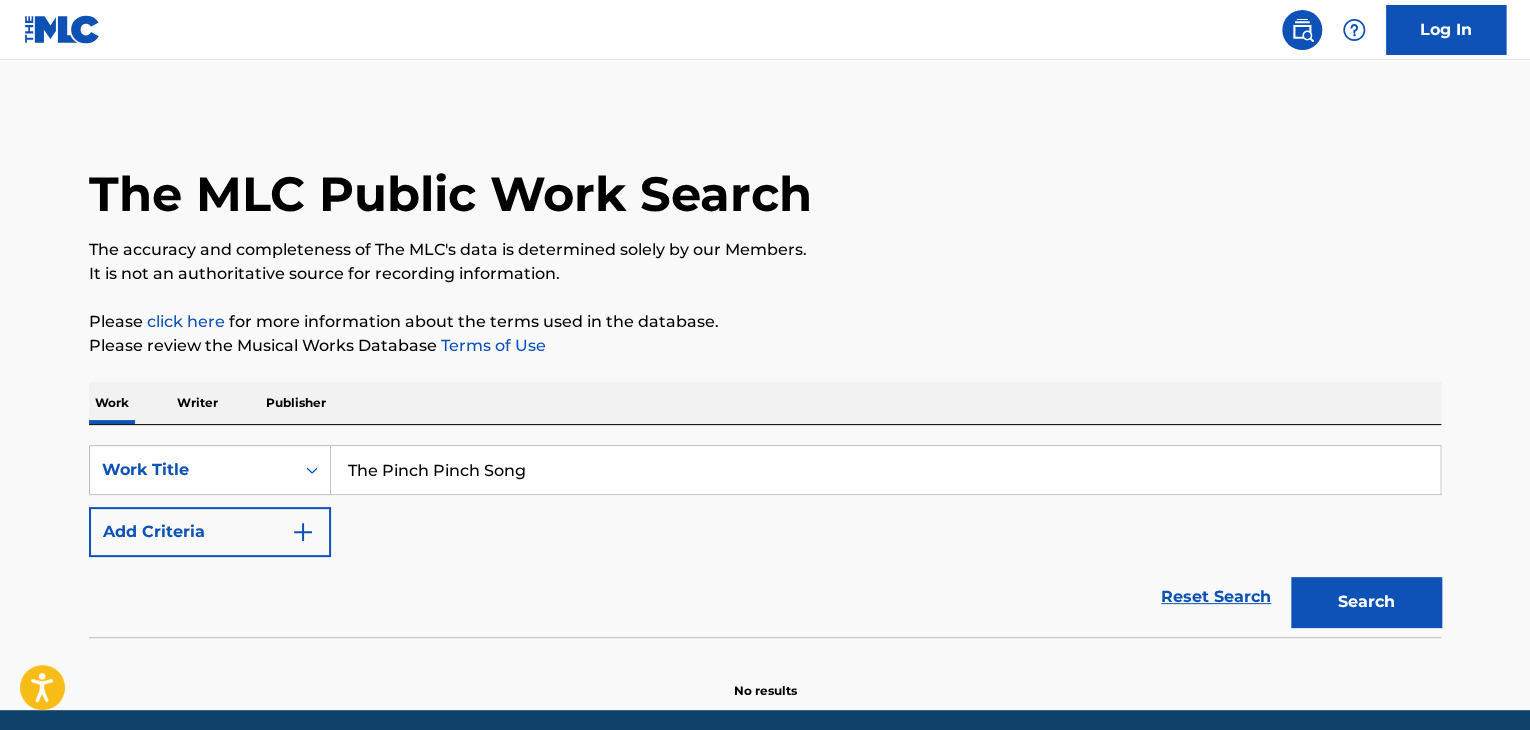 type on "The Pinch Pinch Song" 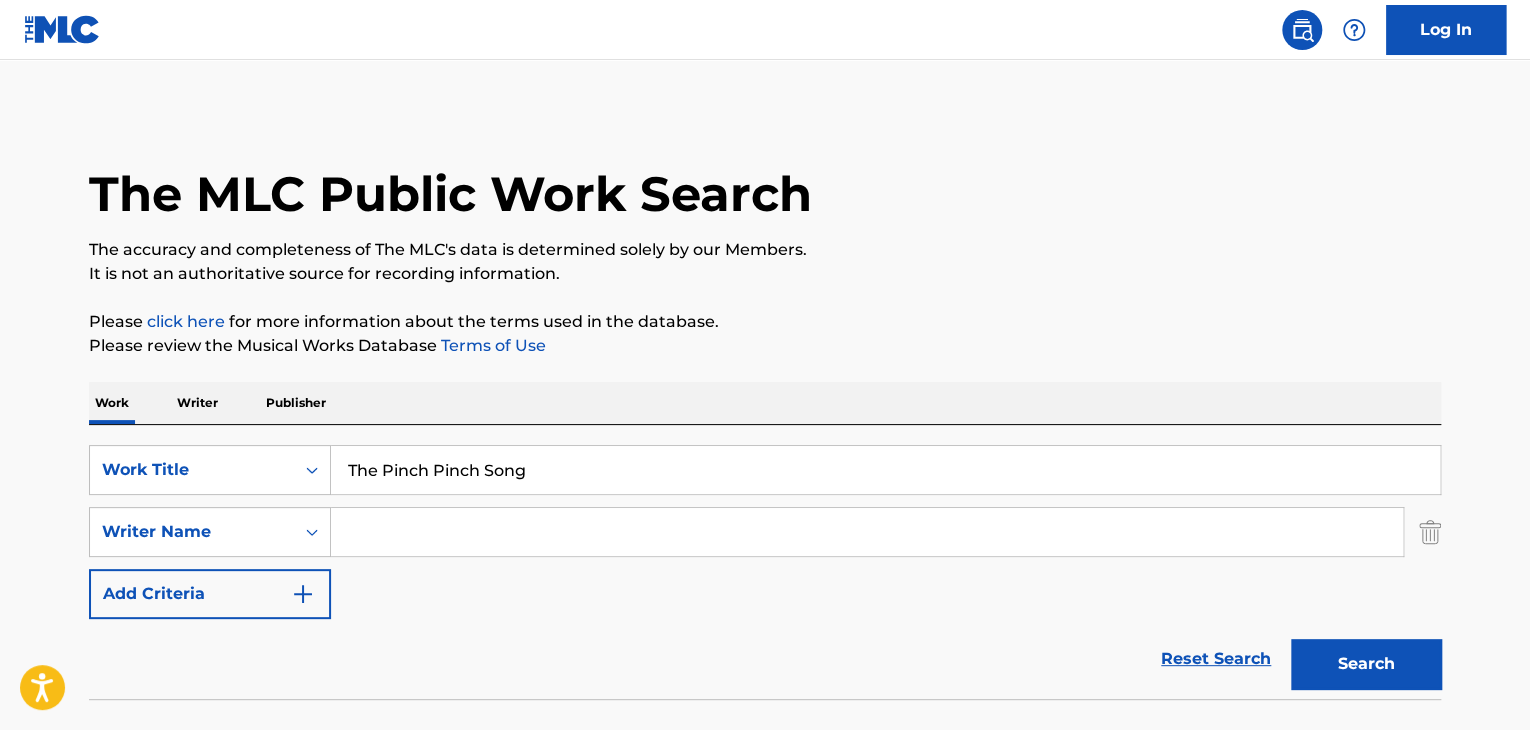 drag, startPoint x: 302, startPoint y: 520, endPoint x: 386, endPoint y: 526, distance: 84.21401 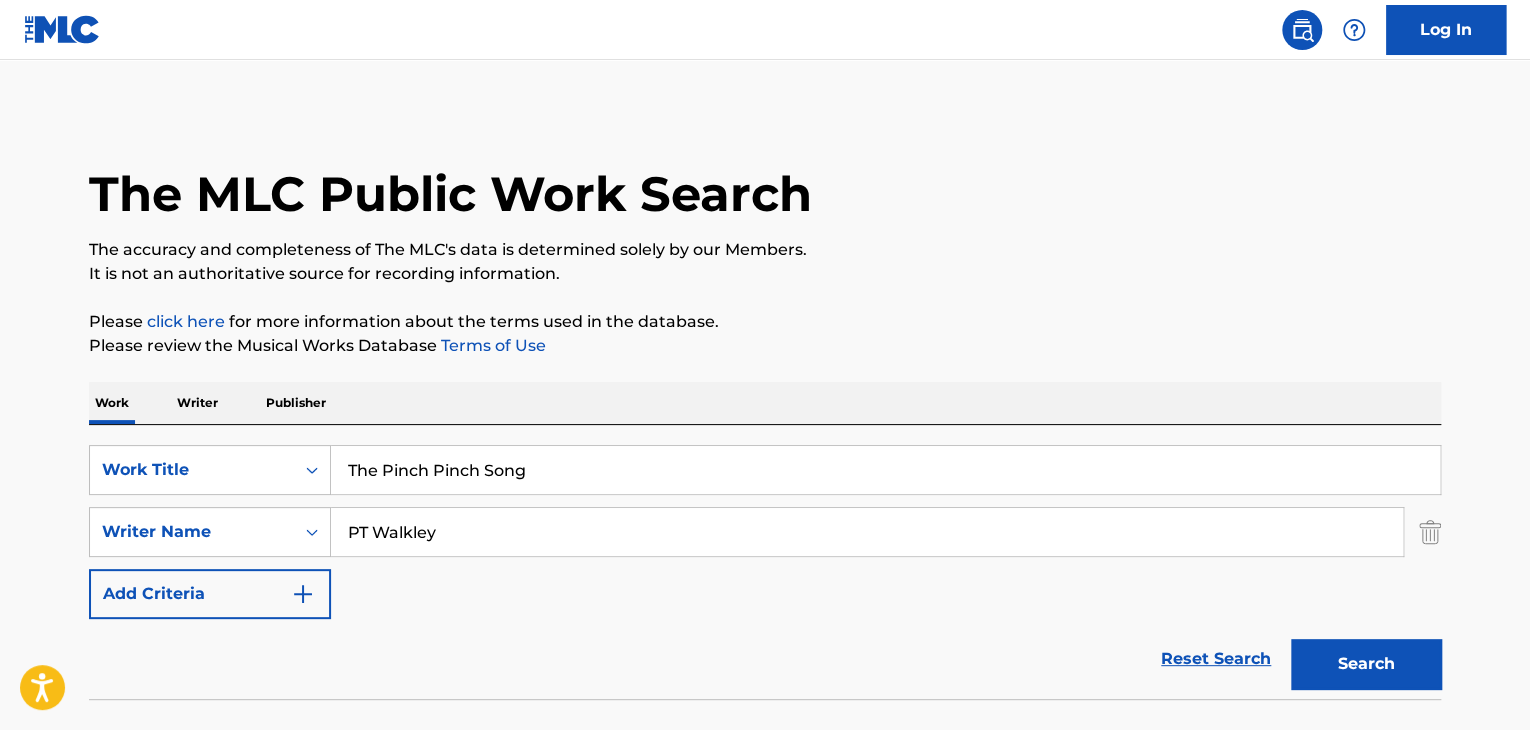 type on "PT Walkley" 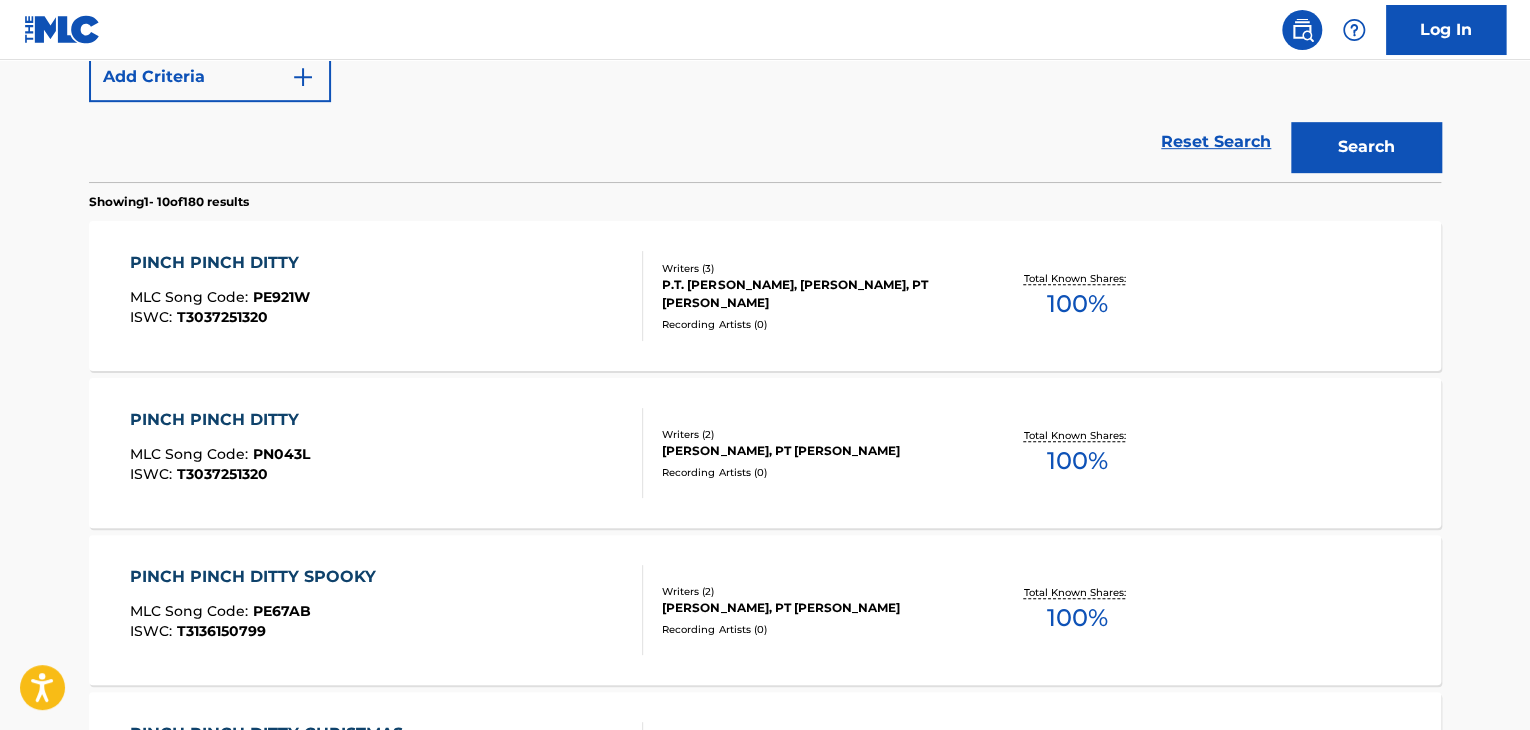 scroll, scrollTop: 600, scrollLeft: 0, axis: vertical 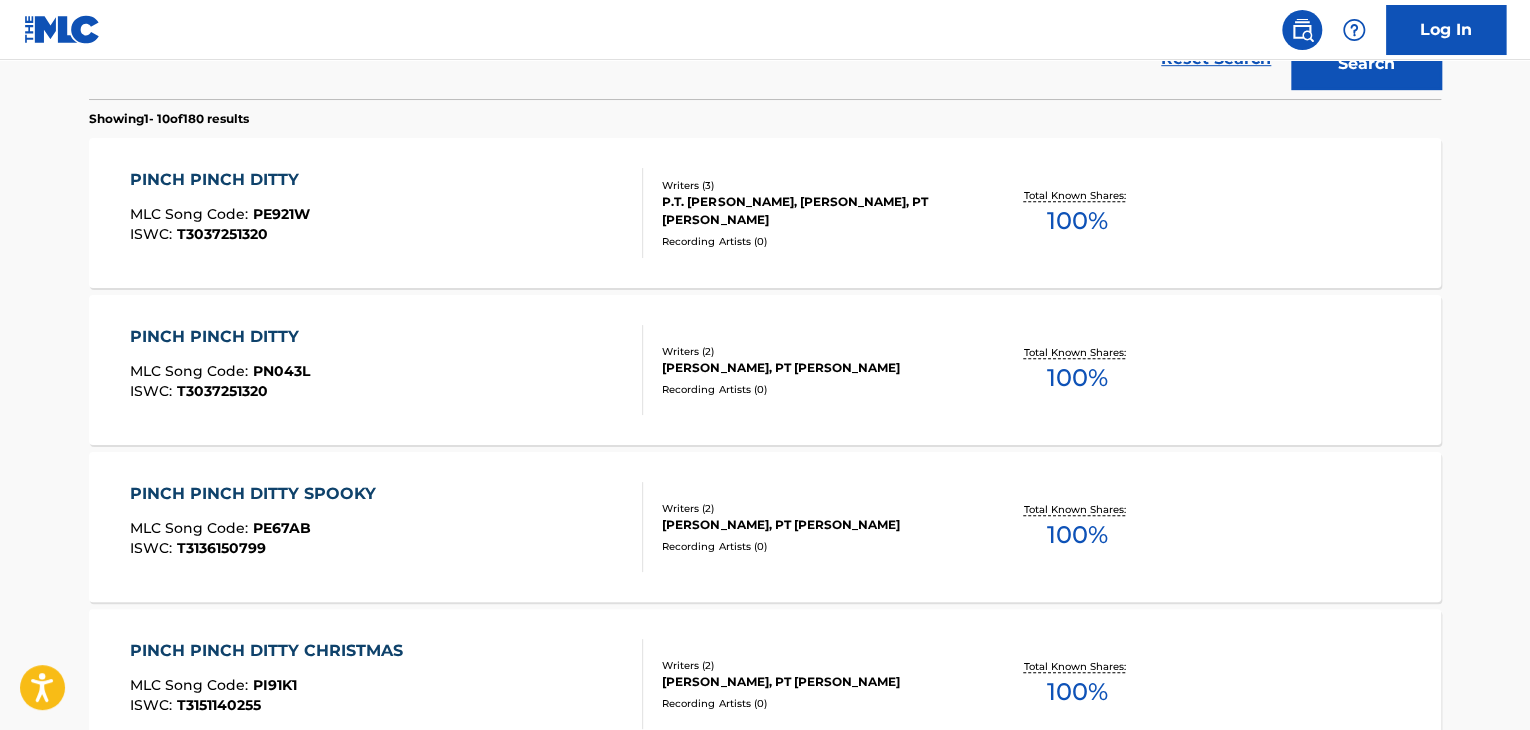 click on "PINCH PINCH DITTY MLC Song Code : PE921W ISWC : T3037251320" at bounding box center (387, 213) 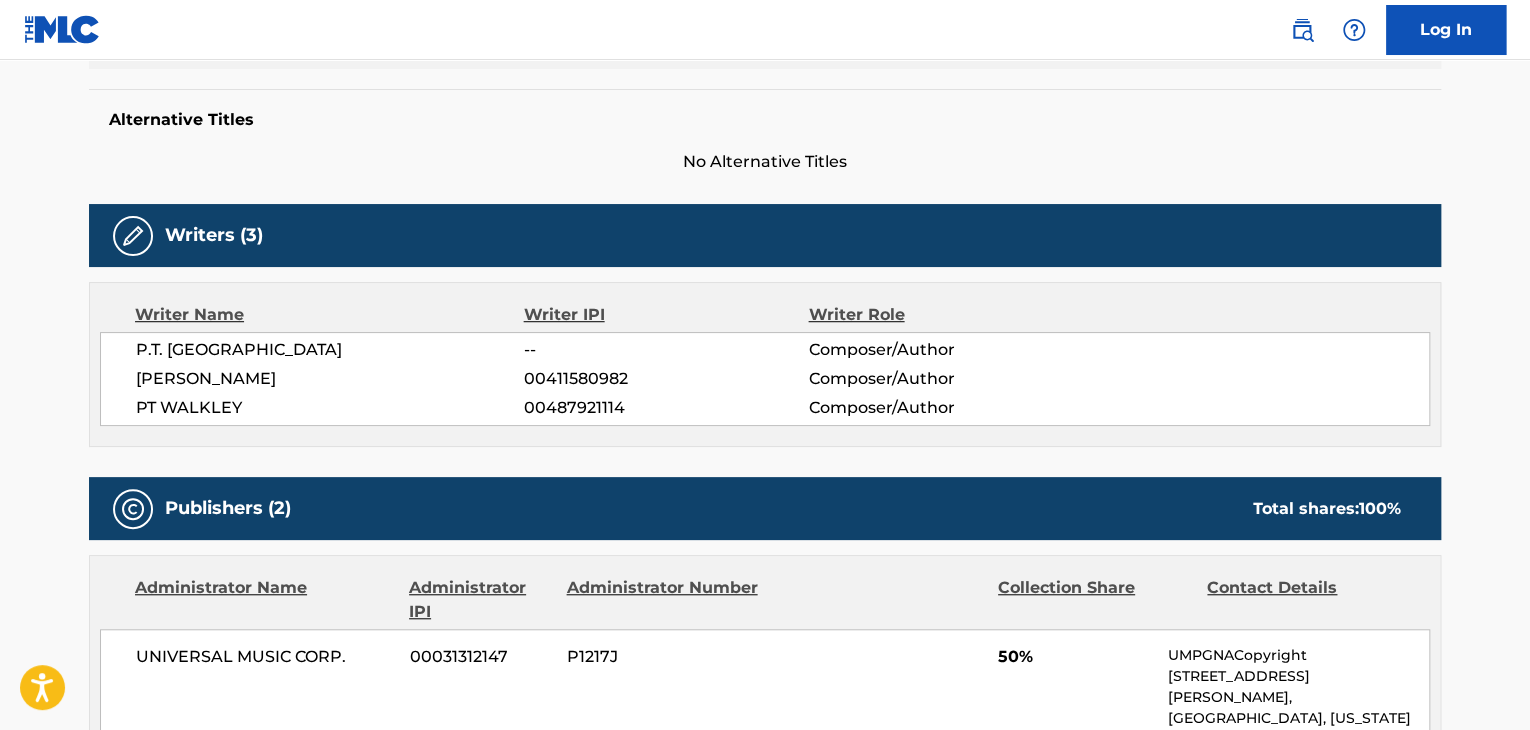 scroll, scrollTop: 600, scrollLeft: 0, axis: vertical 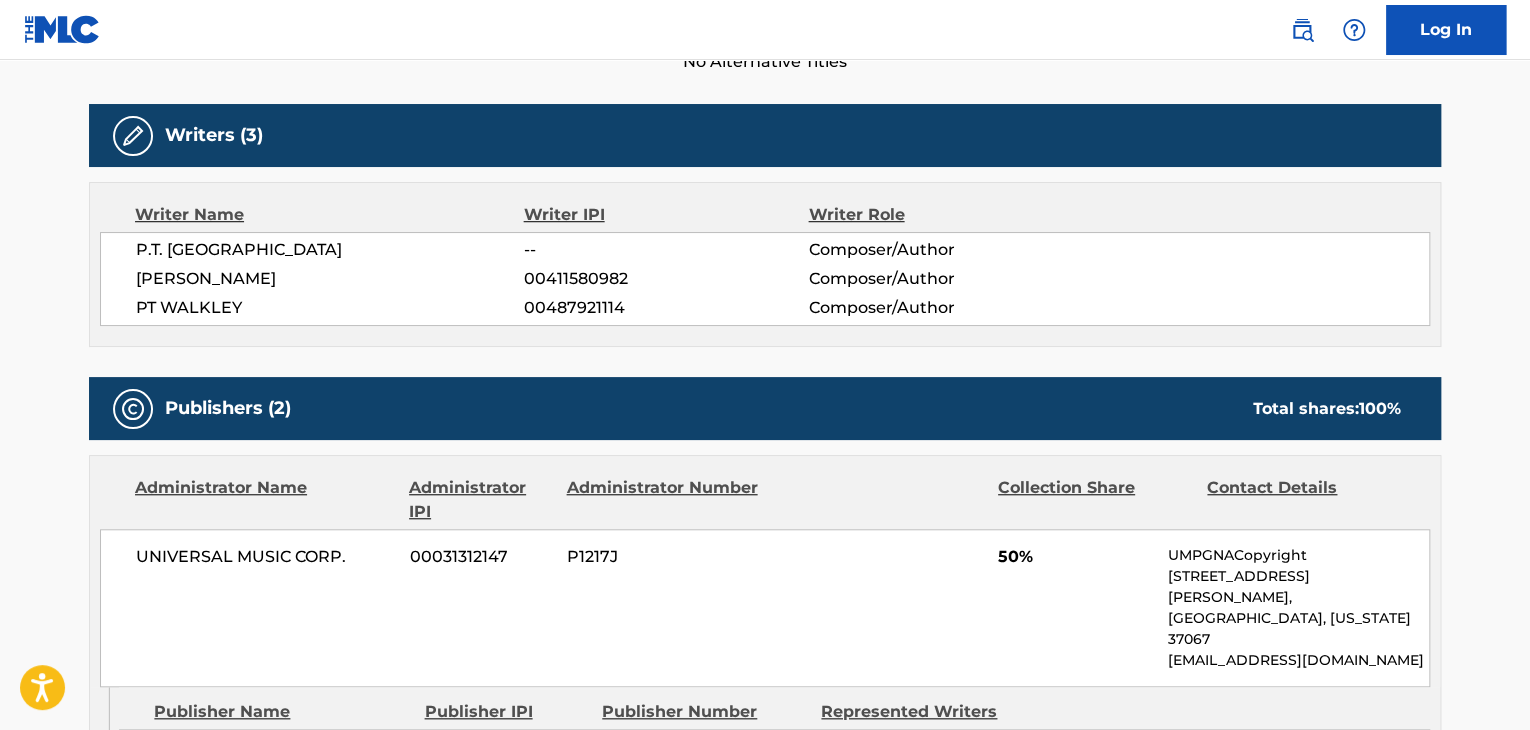 click on "P.T. [PERSON_NAME] -- Composer/Author [PERSON_NAME] 00411580982 Composer/Author PT WALKLEY 00487921114 Composer/Author" at bounding box center (765, 279) 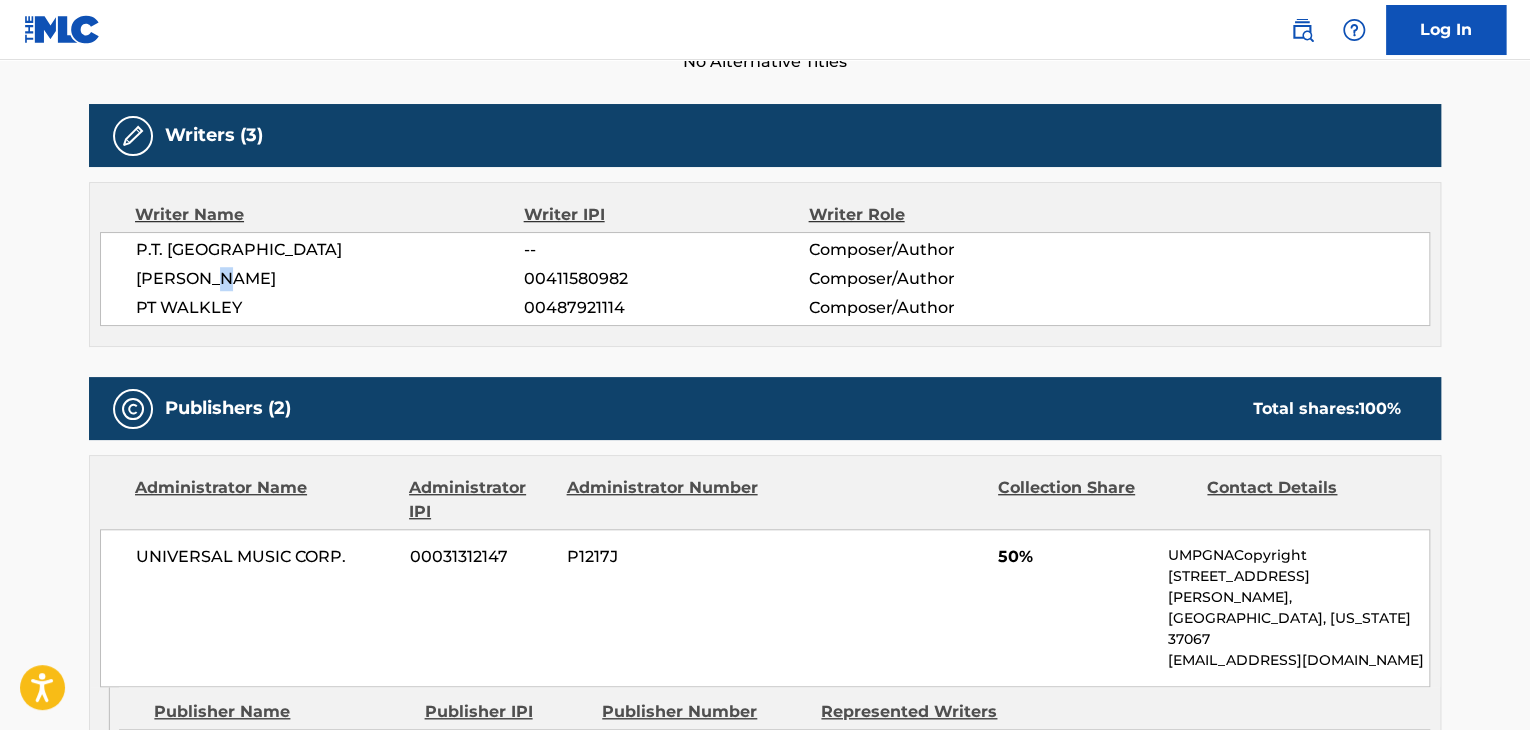 click on "P.T. [PERSON_NAME] -- Composer/Author [PERSON_NAME] 00411580982 Composer/Author PT WALKLEY 00487921114 Composer/Author" at bounding box center (765, 279) 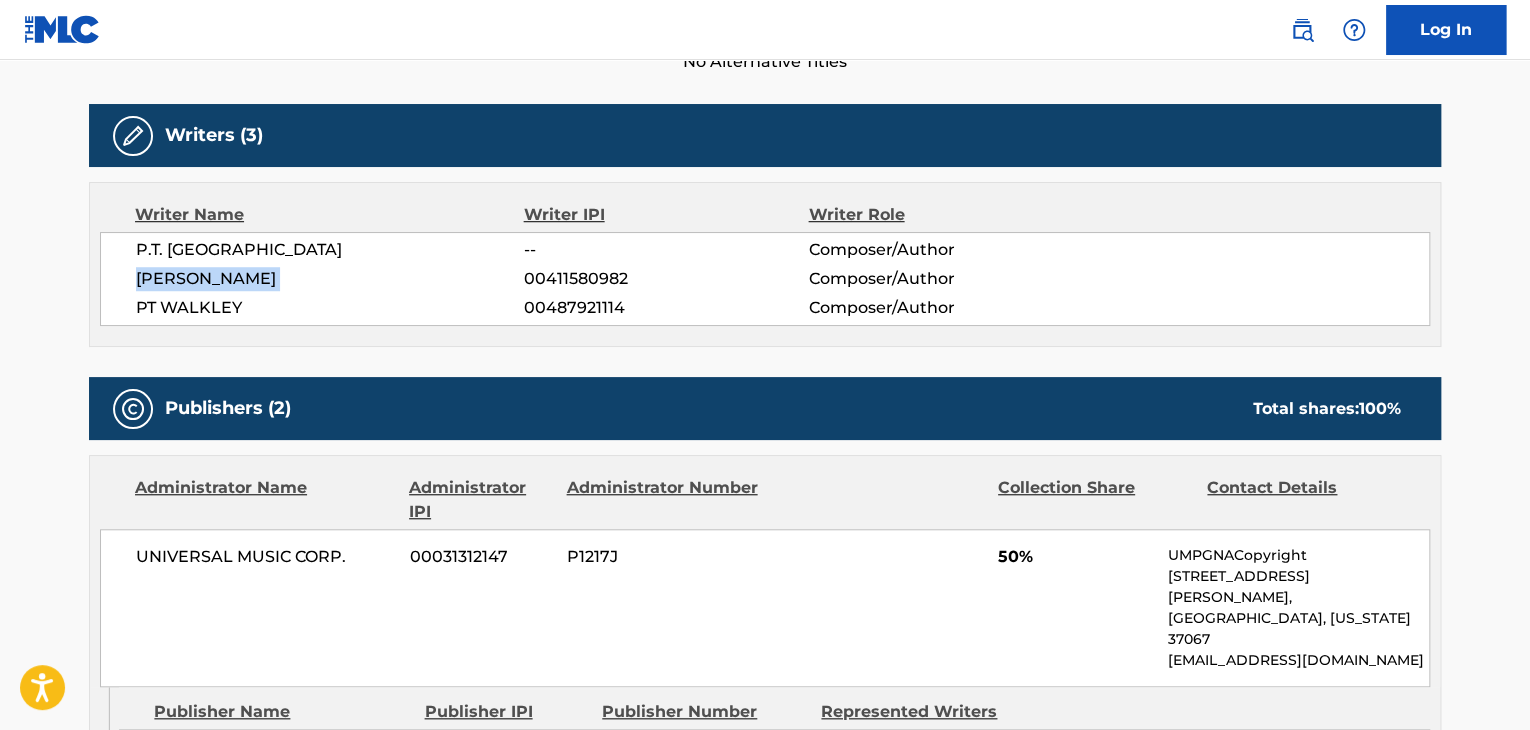 click on "P.T. [PERSON_NAME] -- Composer/Author [PERSON_NAME] 00411580982 Composer/Author PT WALKLEY 00487921114 Composer/Author" at bounding box center [765, 279] 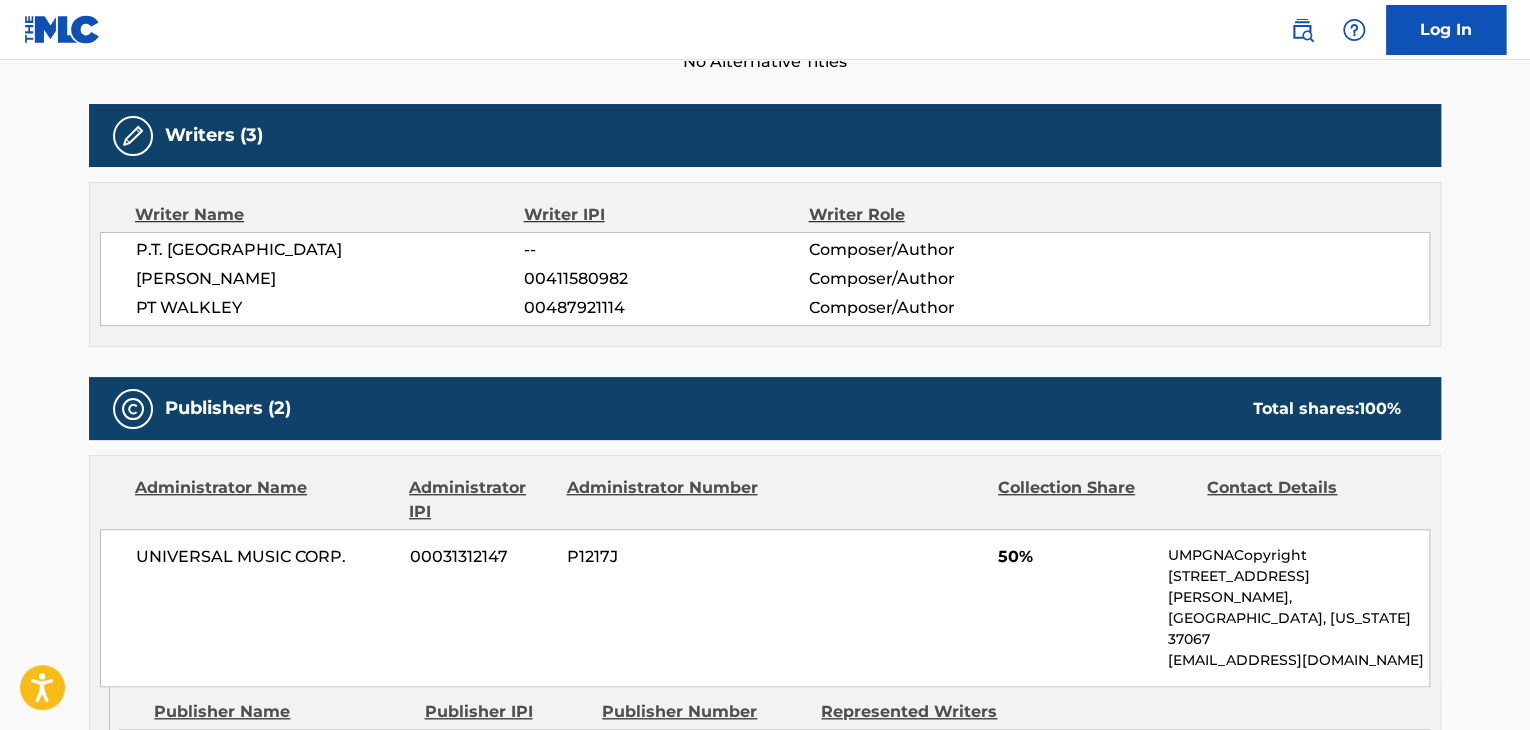 click on "PT WALKLEY" at bounding box center [330, 308] 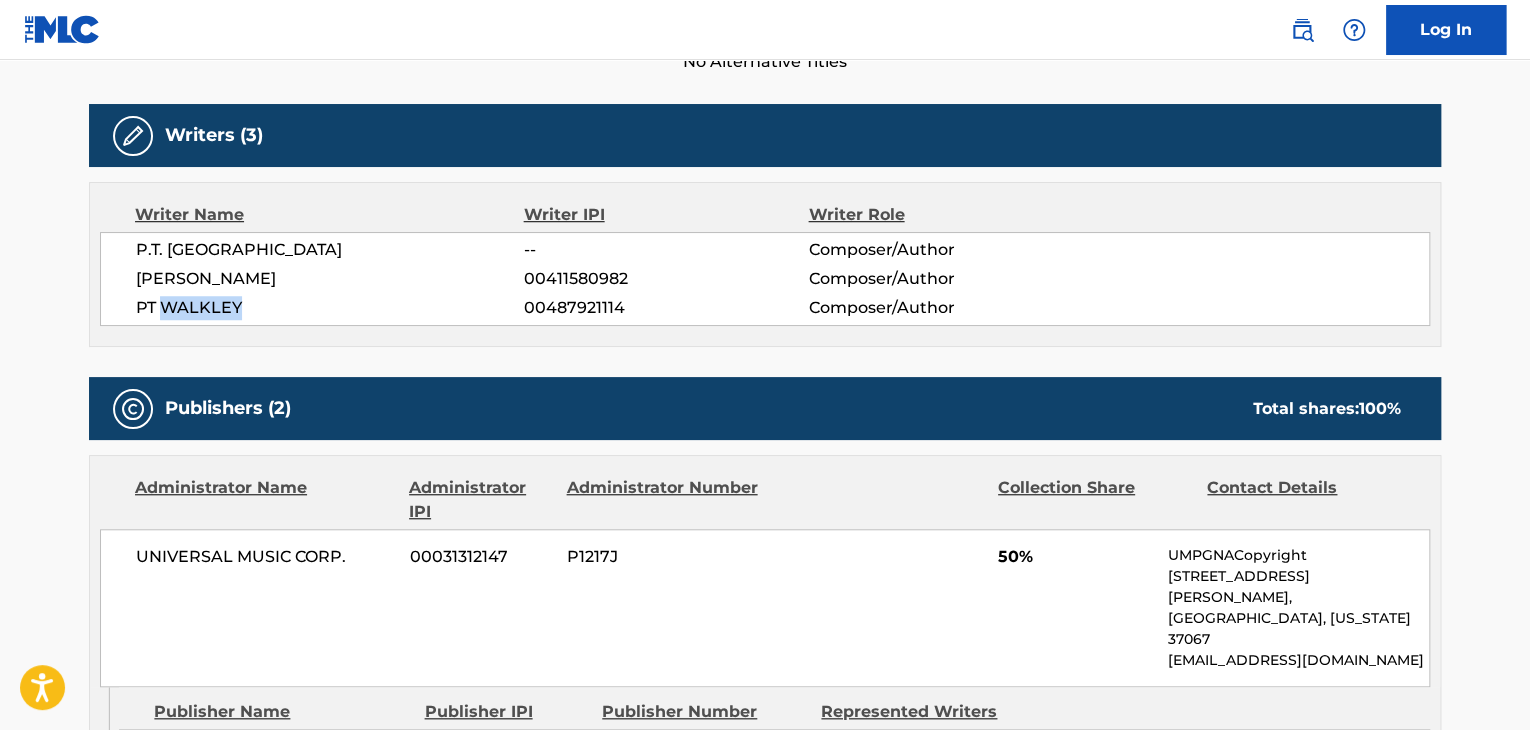 click on "PT WALKLEY" at bounding box center [330, 308] 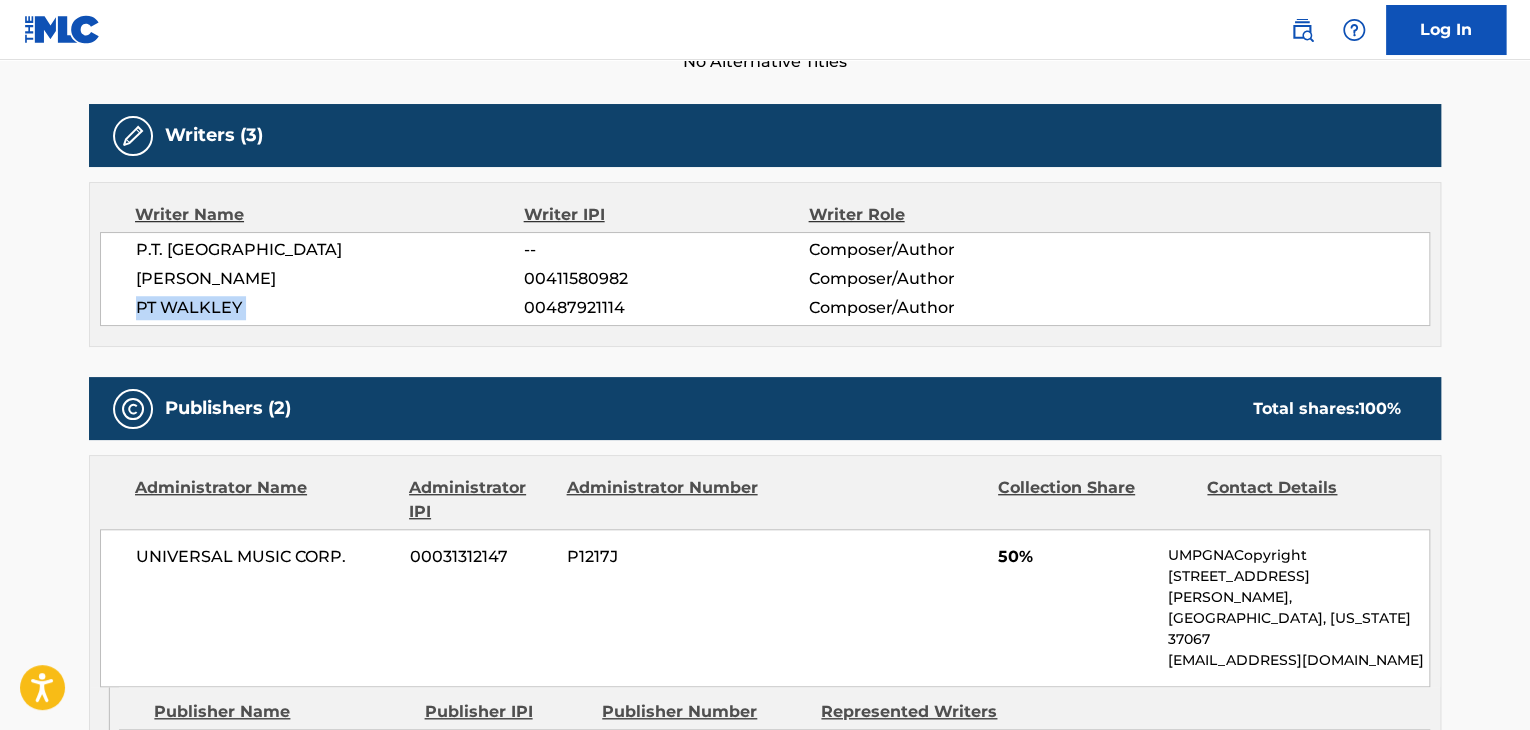 click on "PT WALKLEY" at bounding box center (330, 308) 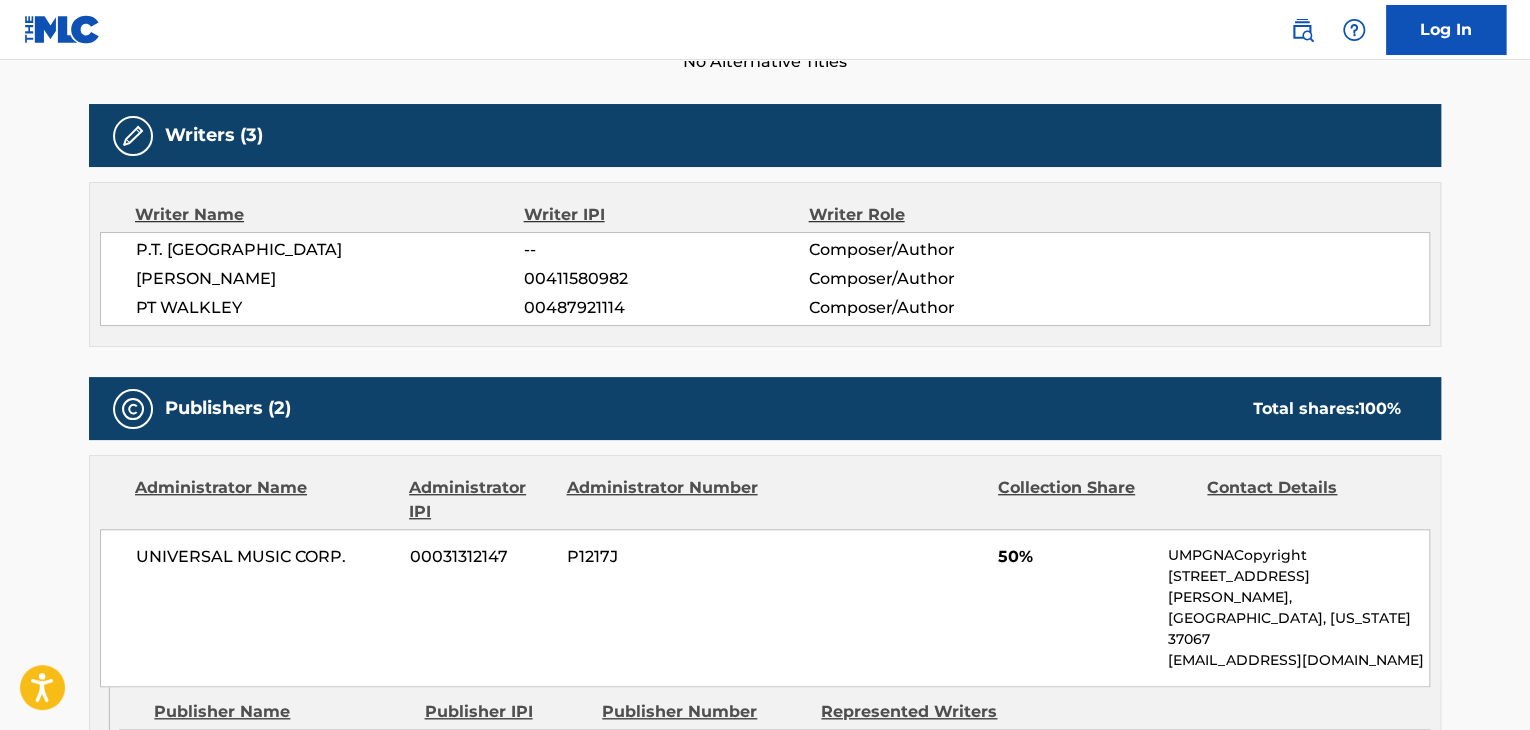 click on "00487921114" at bounding box center [666, 308] 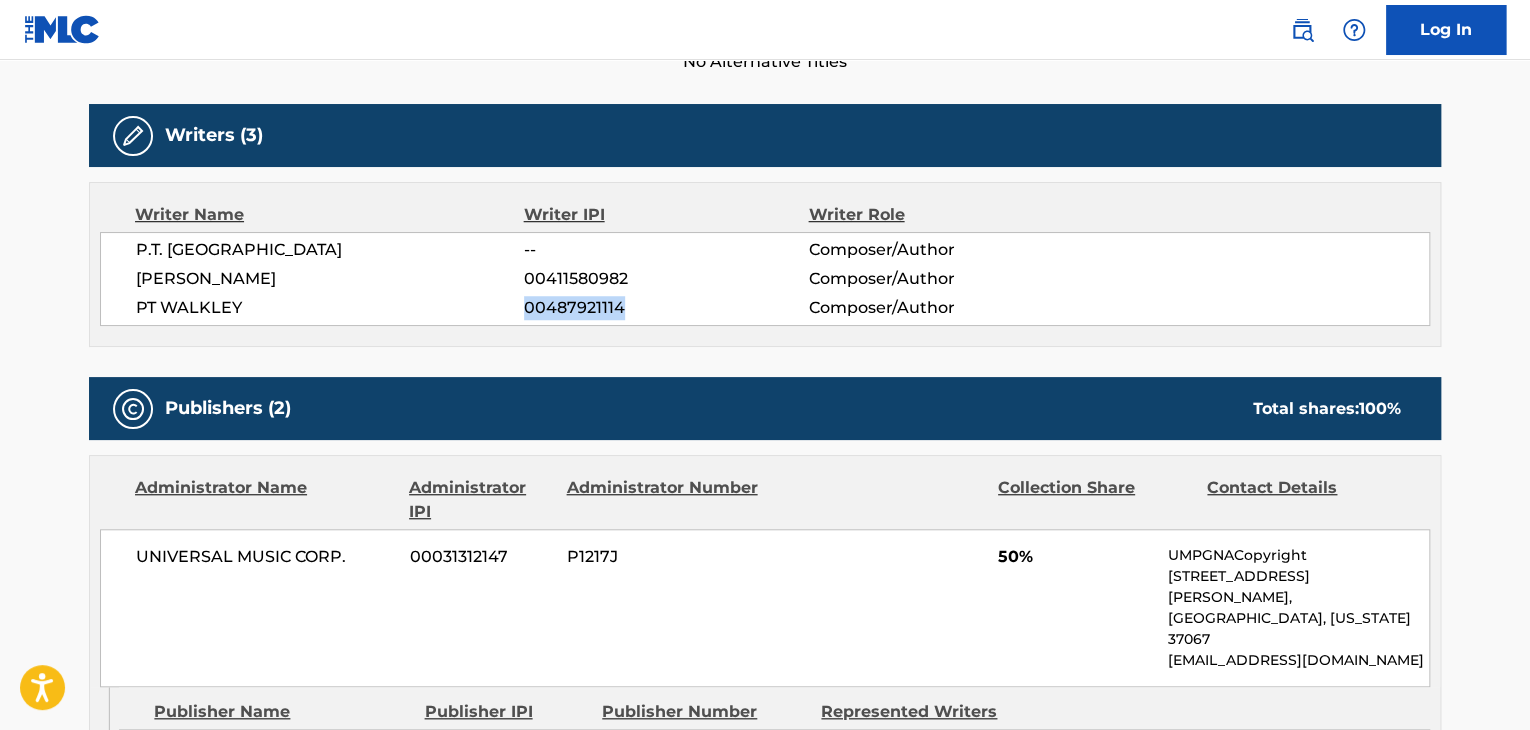 click on "00487921114" at bounding box center (666, 308) 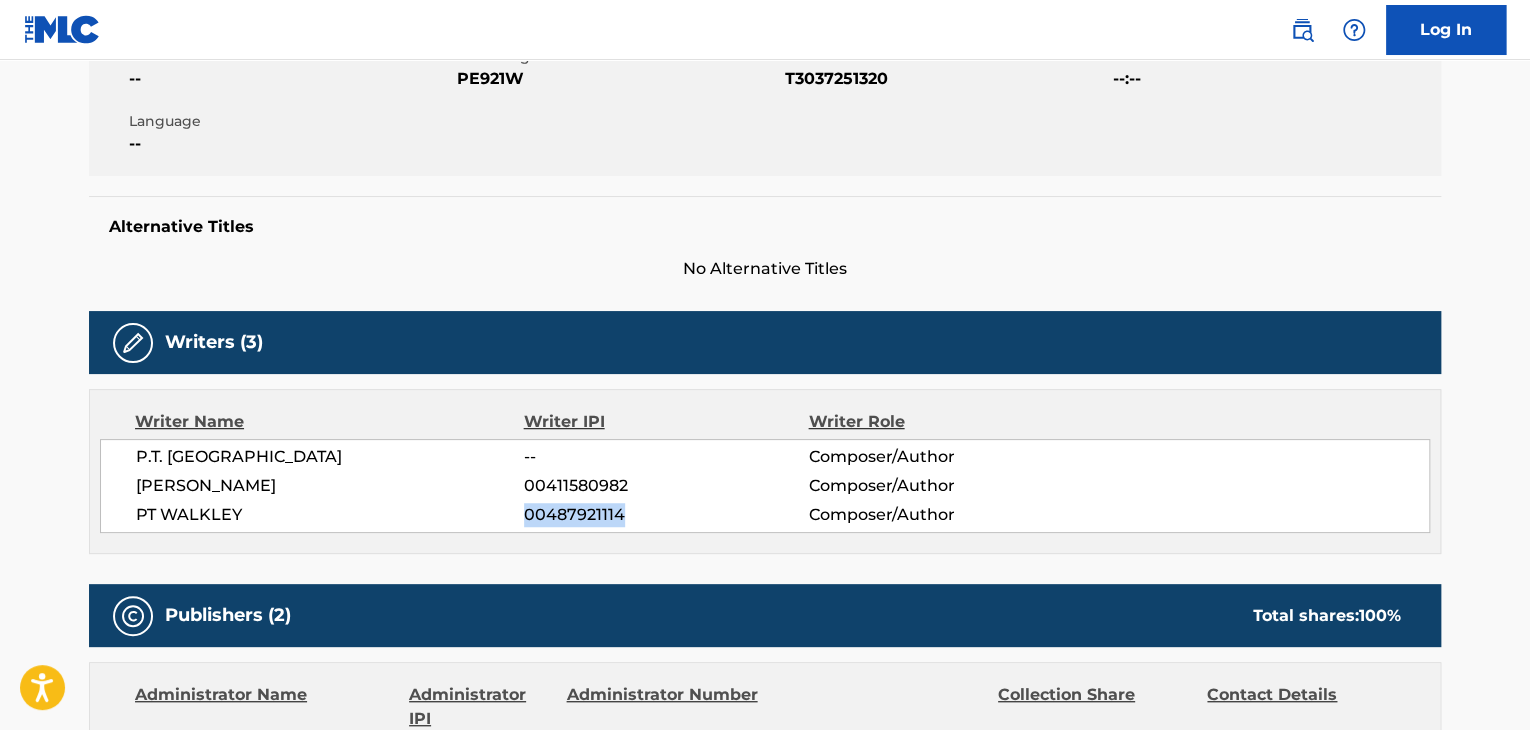 scroll, scrollTop: 200, scrollLeft: 0, axis: vertical 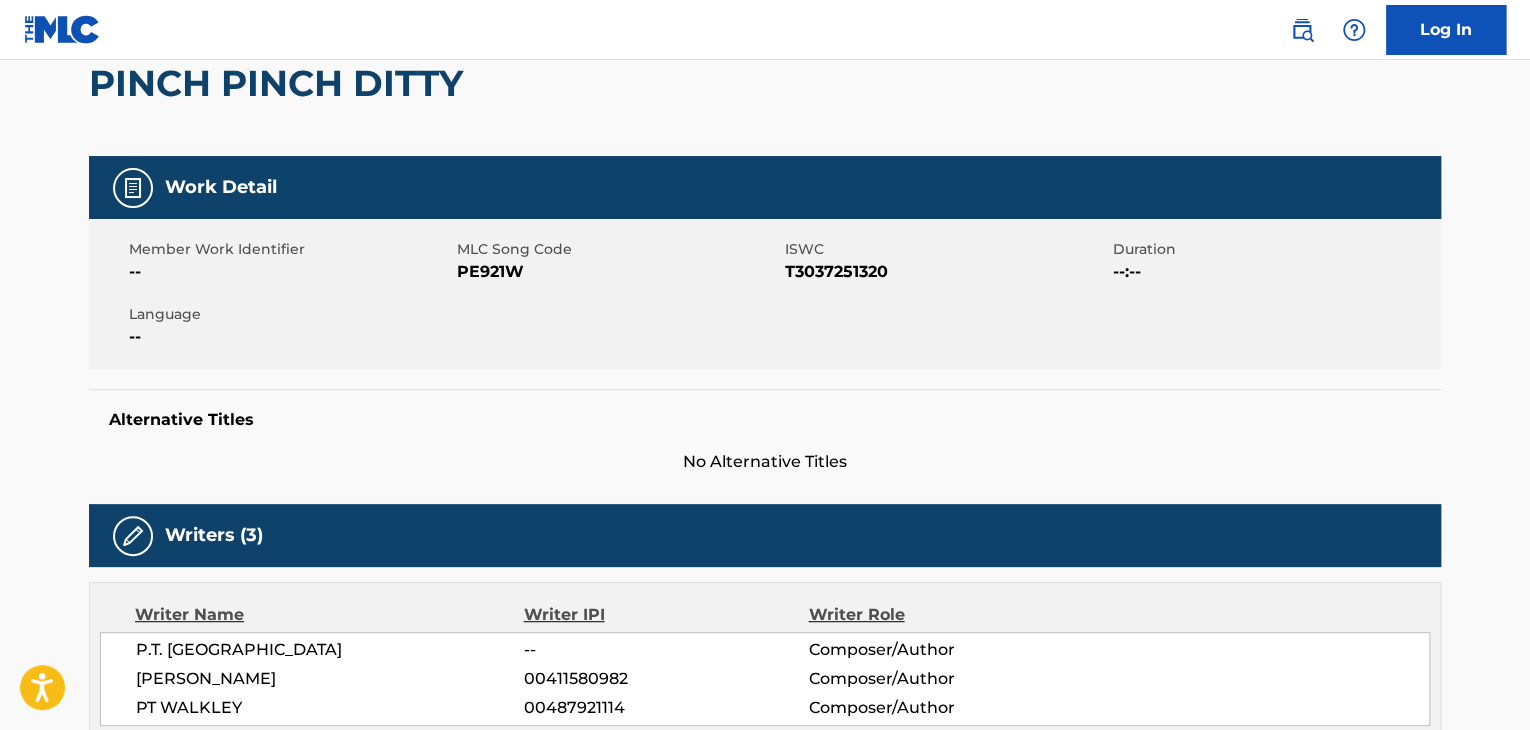 click on "PE921W" at bounding box center [618, 272] 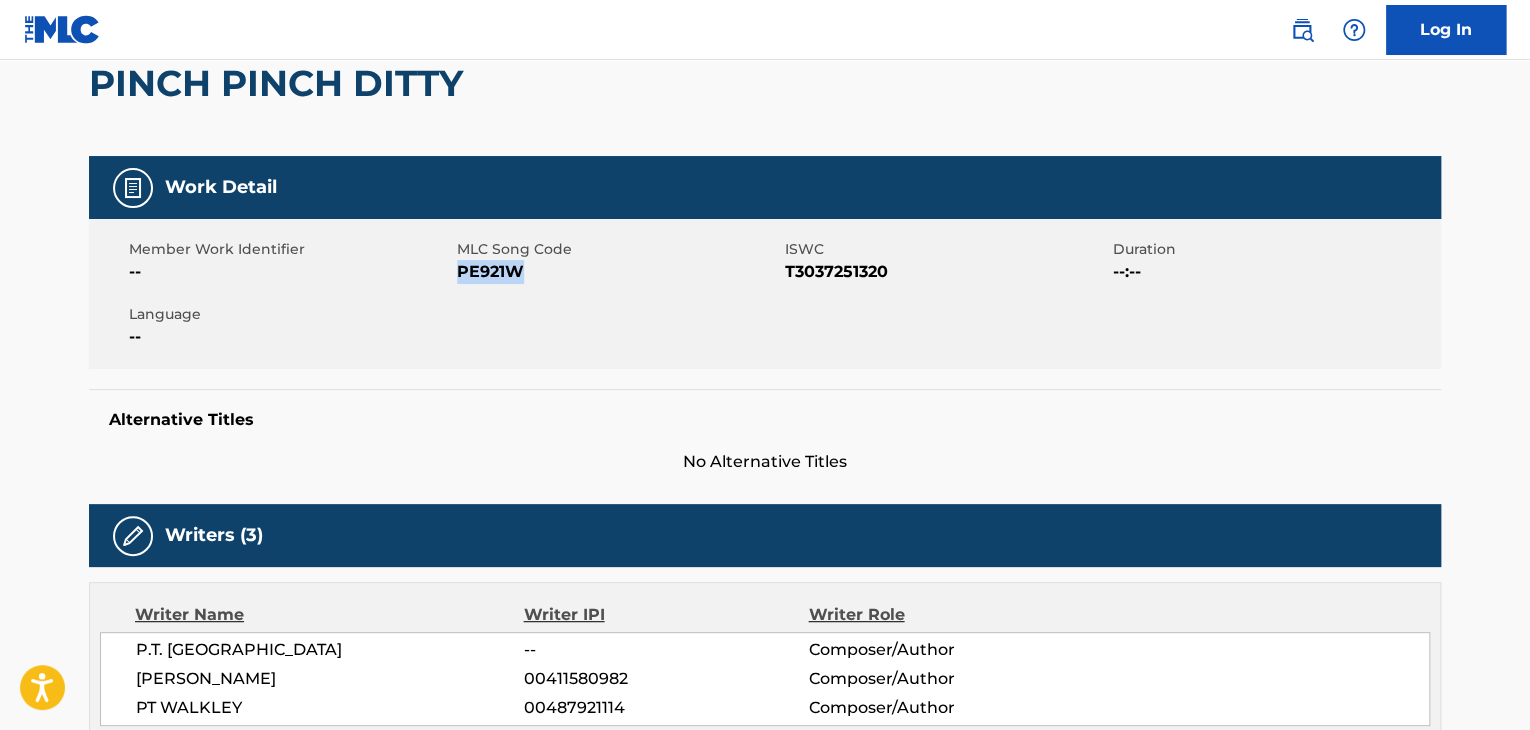 click on "PE921W" at bounding box center [618, 272] 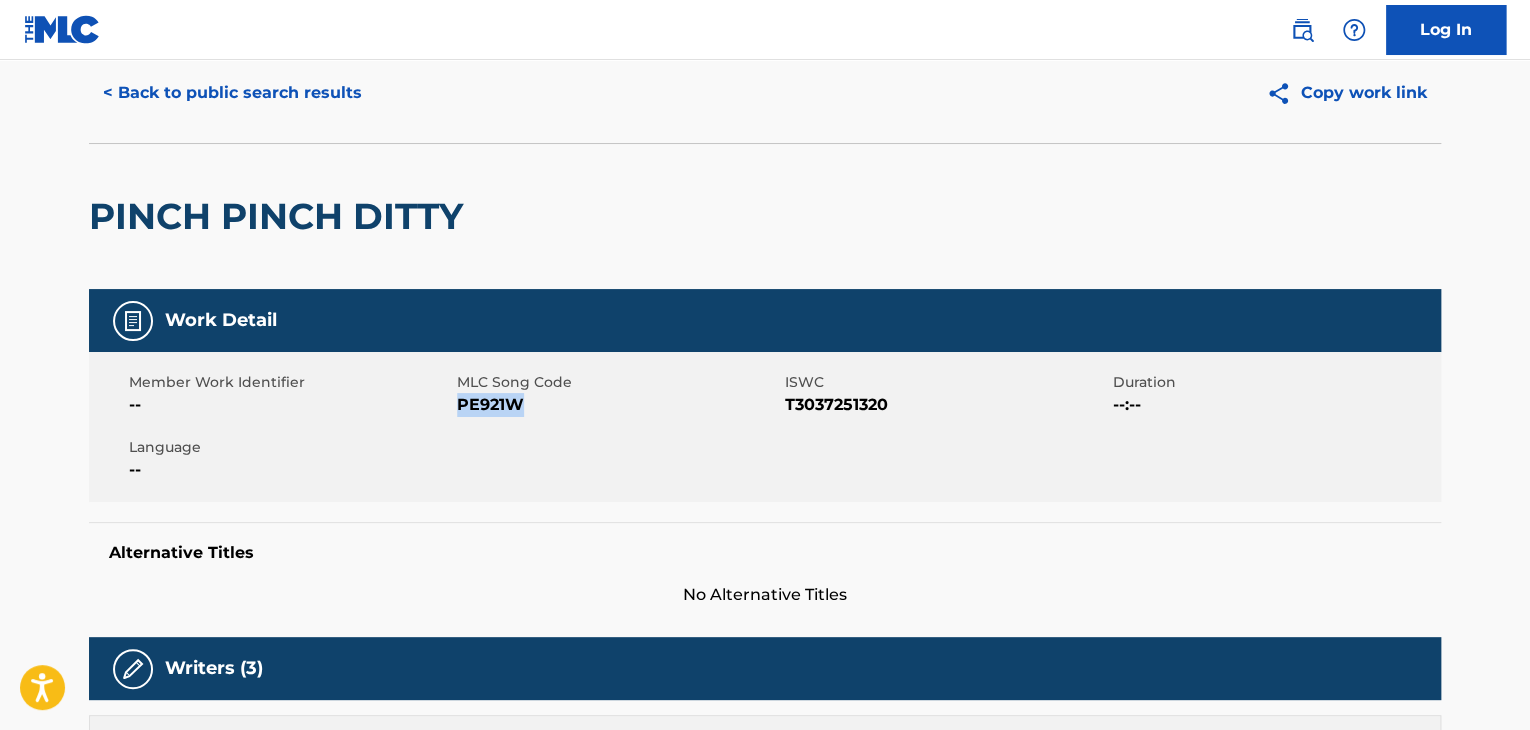 scroll, scrollTop: 0, scrollLeft: 0, axis: both 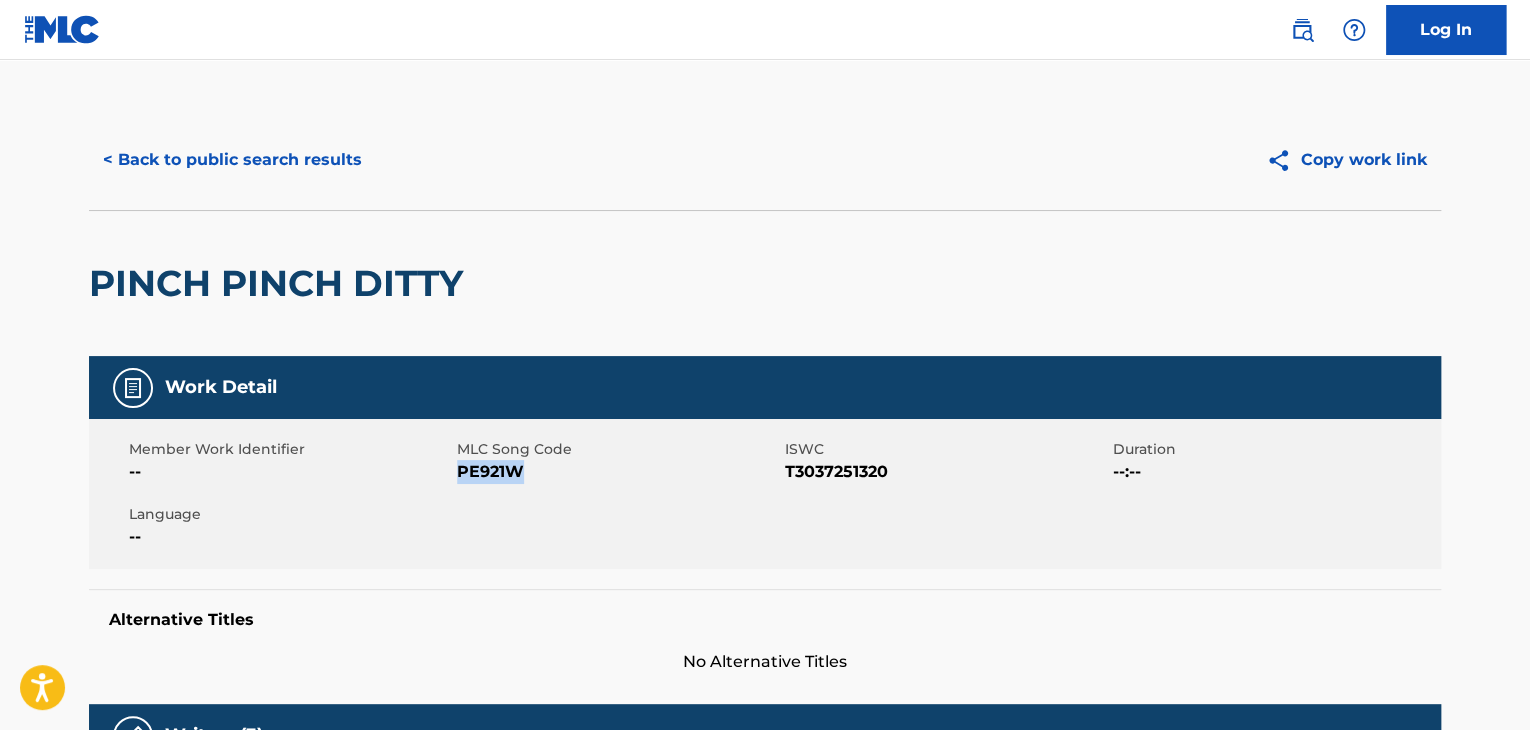 click on "< Back to public search results Copy work link" at bounding box center (765, 160) 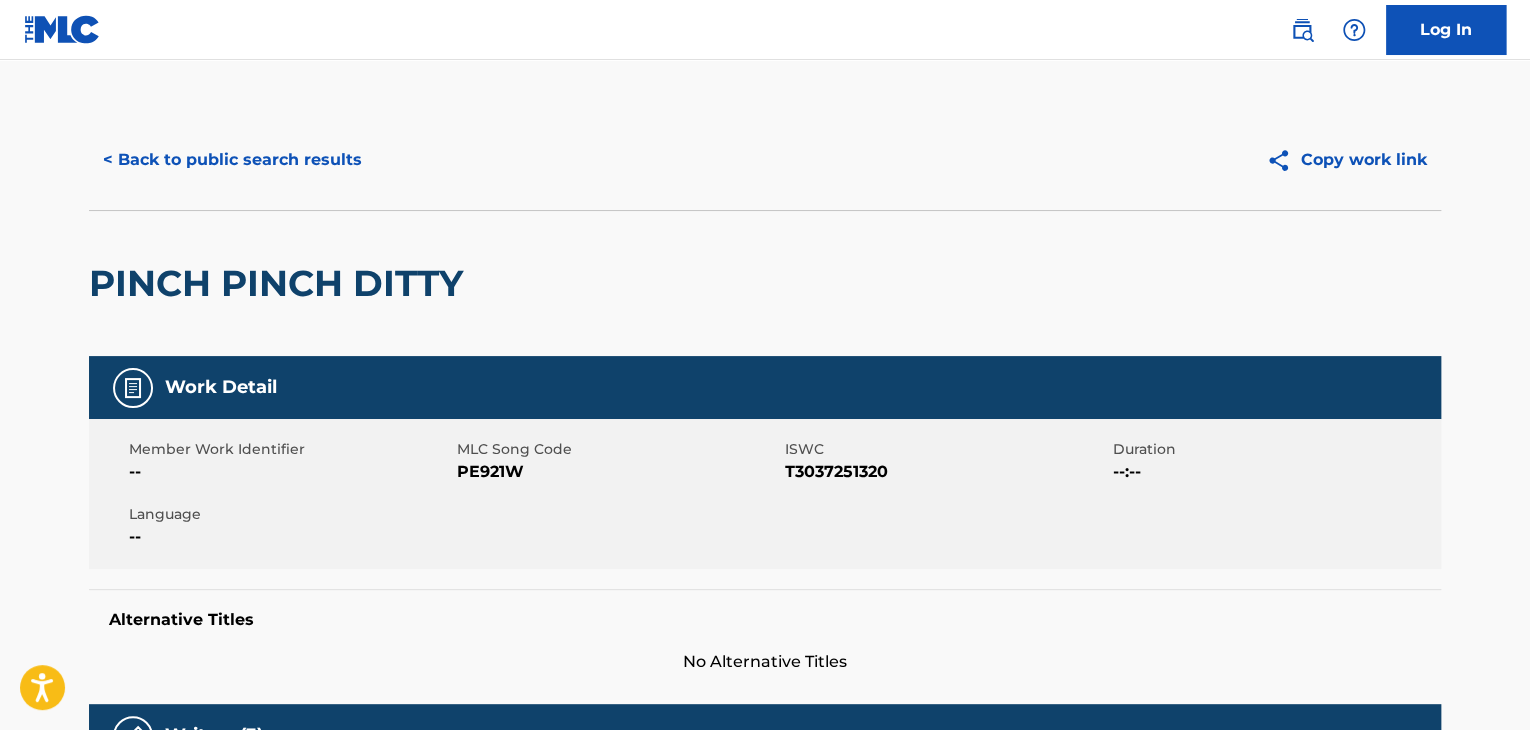 click on "< Back to public search results" at bounding box center (232, 160) 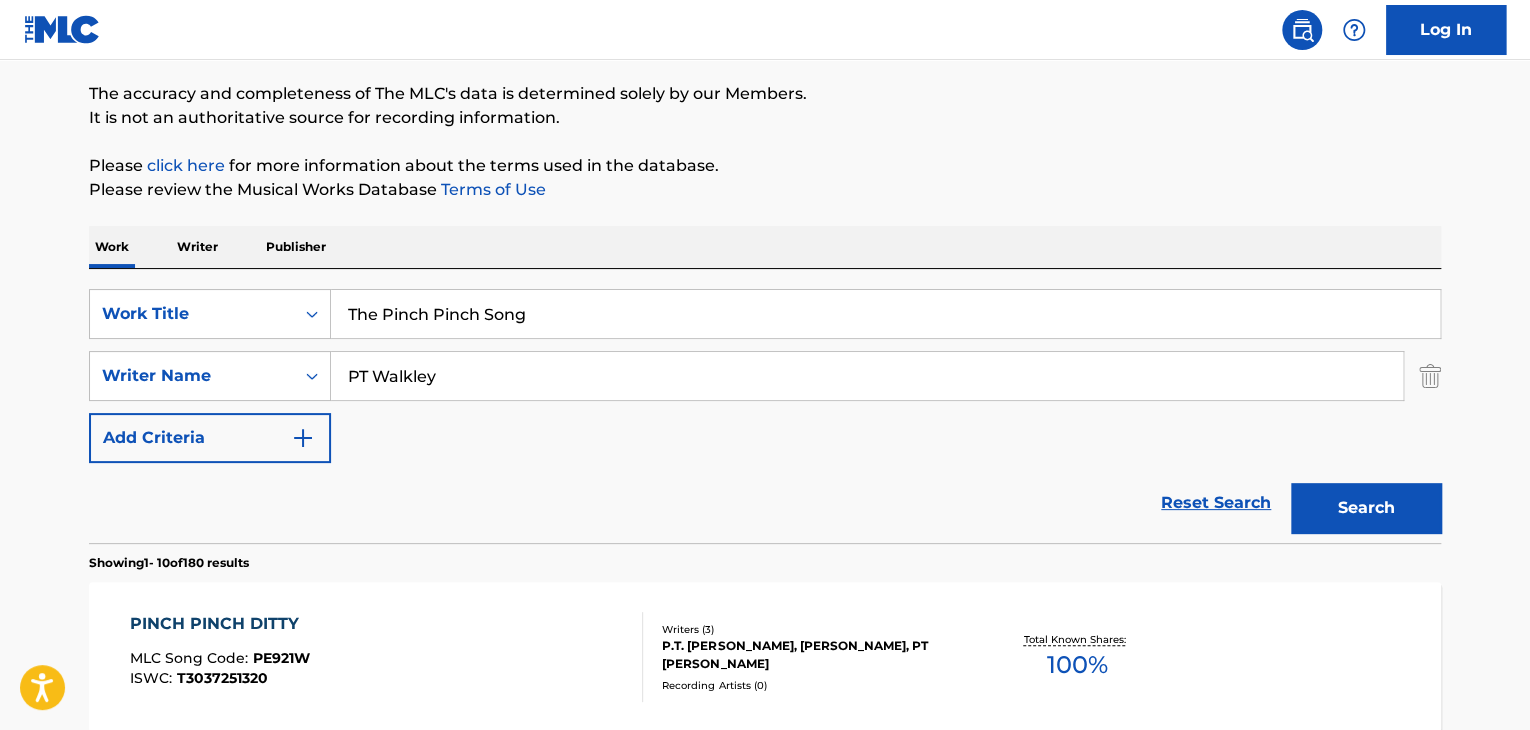 scroll, scrollTop: 0, scrollLeft: 0, axis: both 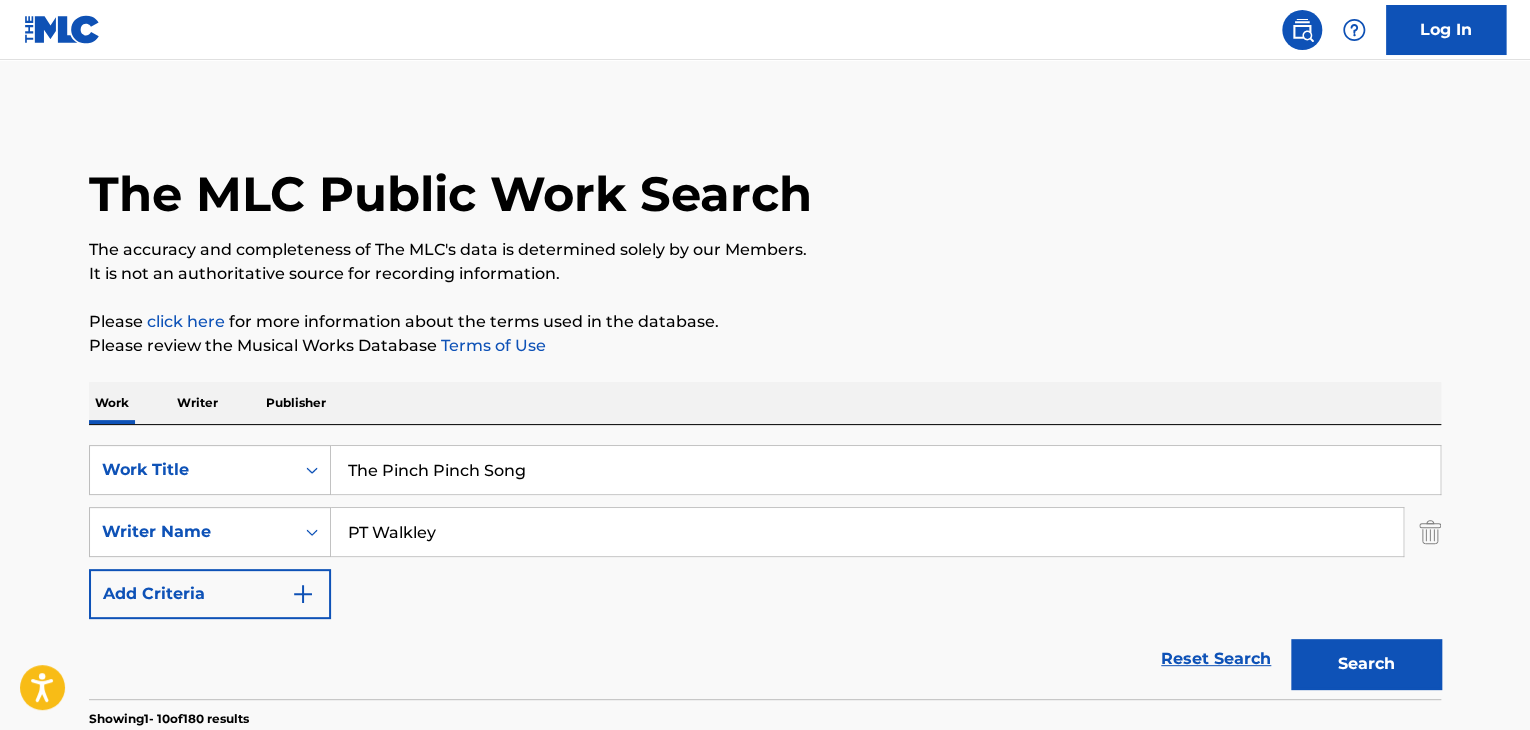 click on "Writer" at bounding box center [197, 403] 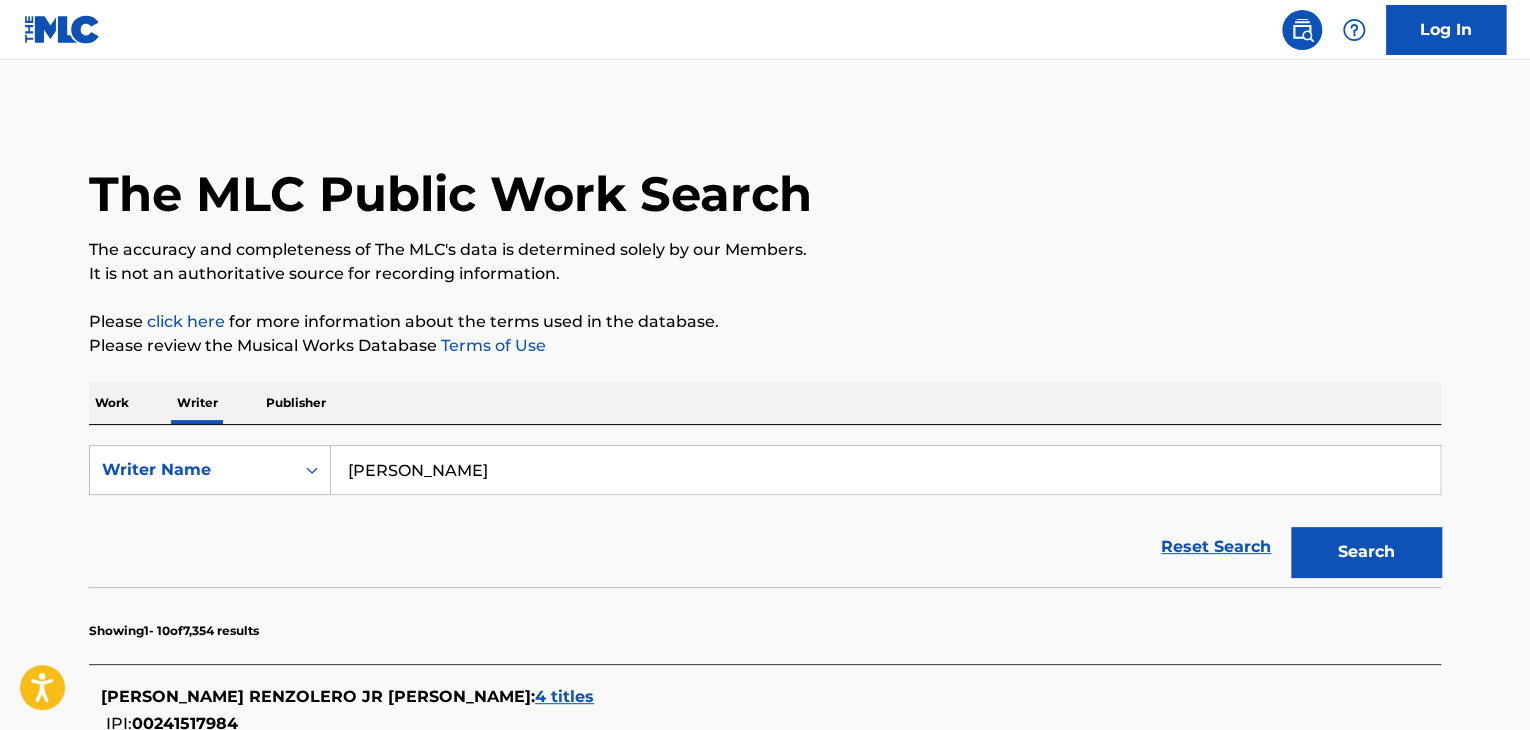 click on "[PERSON_NAME]" at bounding box center (885, 470) 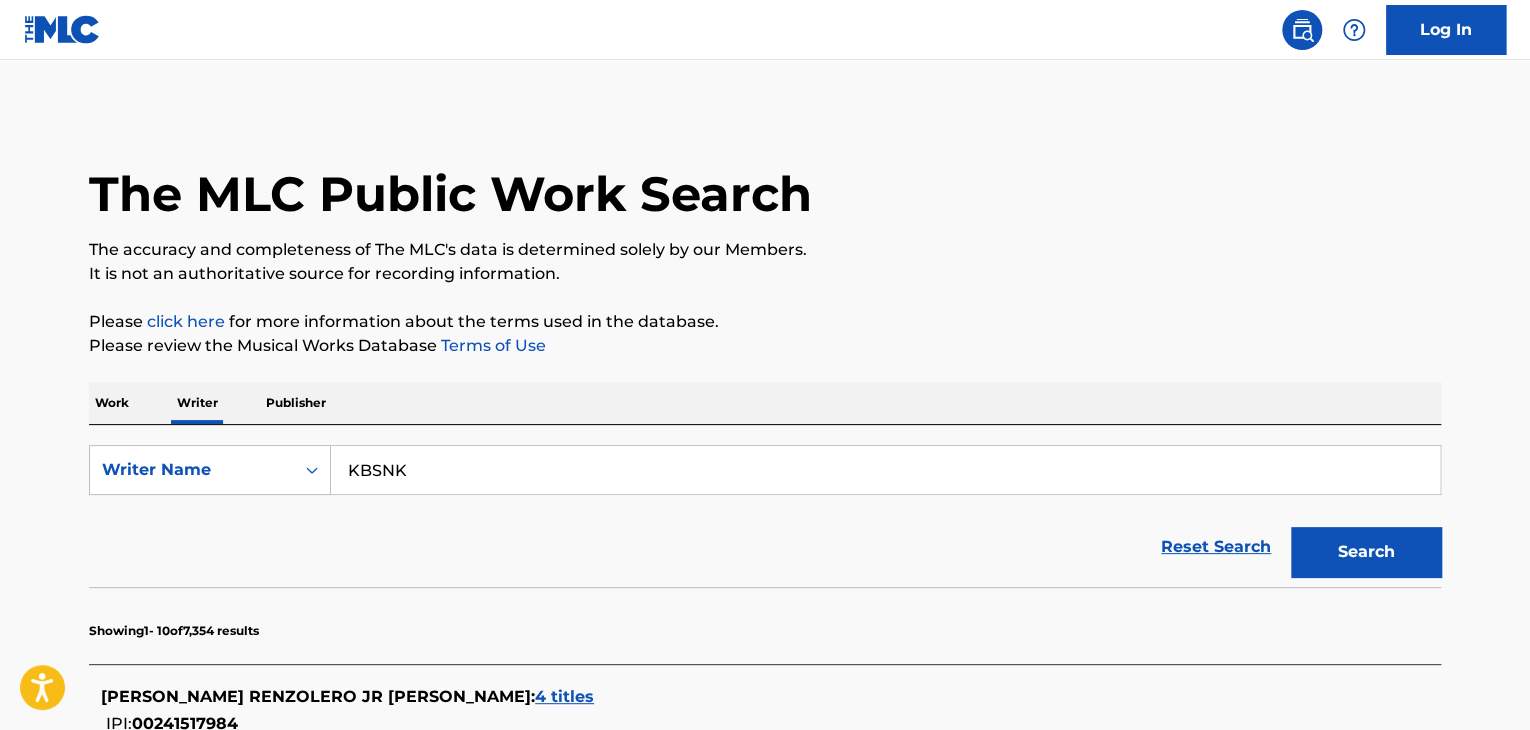 type on "KBSNK" 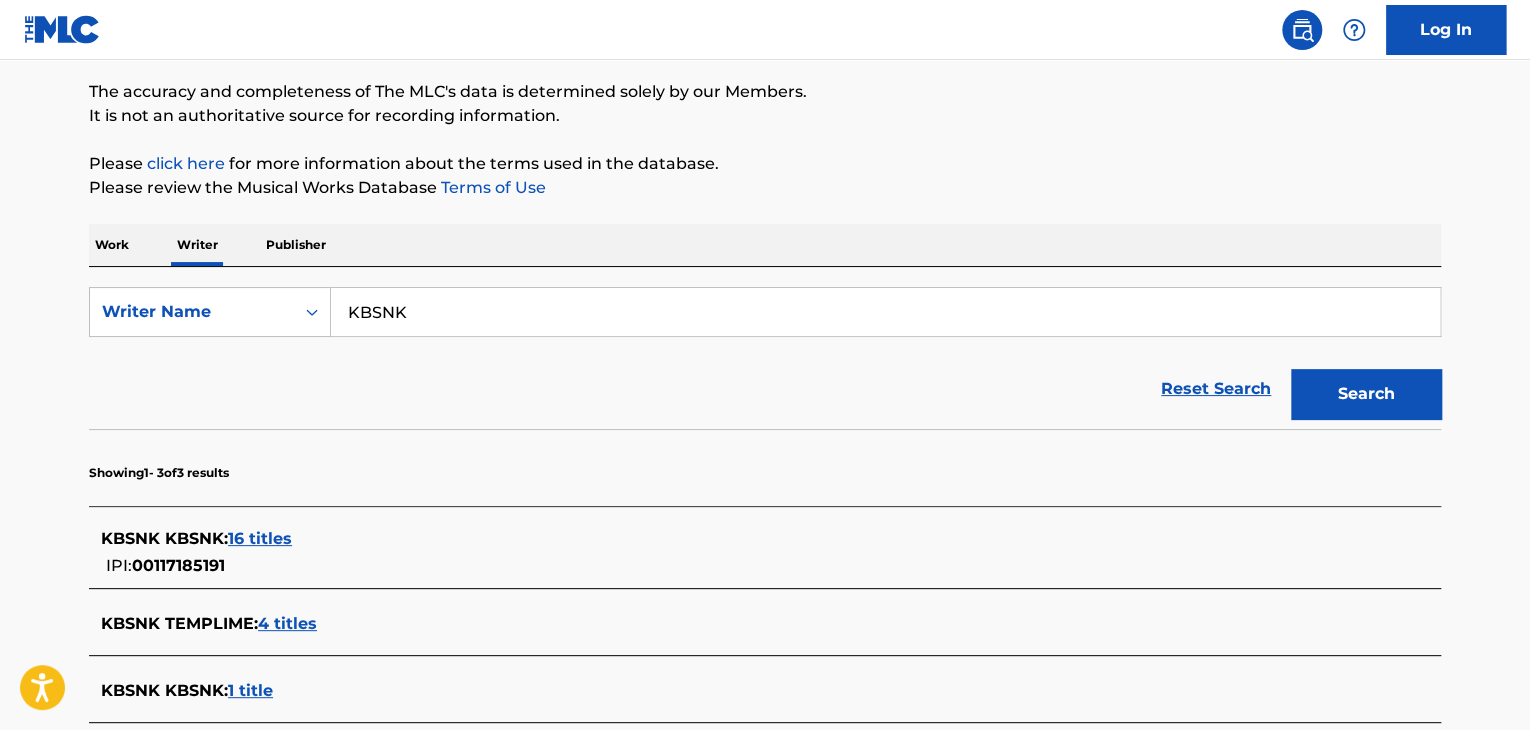 scroll, scrollTop: 300, scrollLeft: 0, axis: vertical 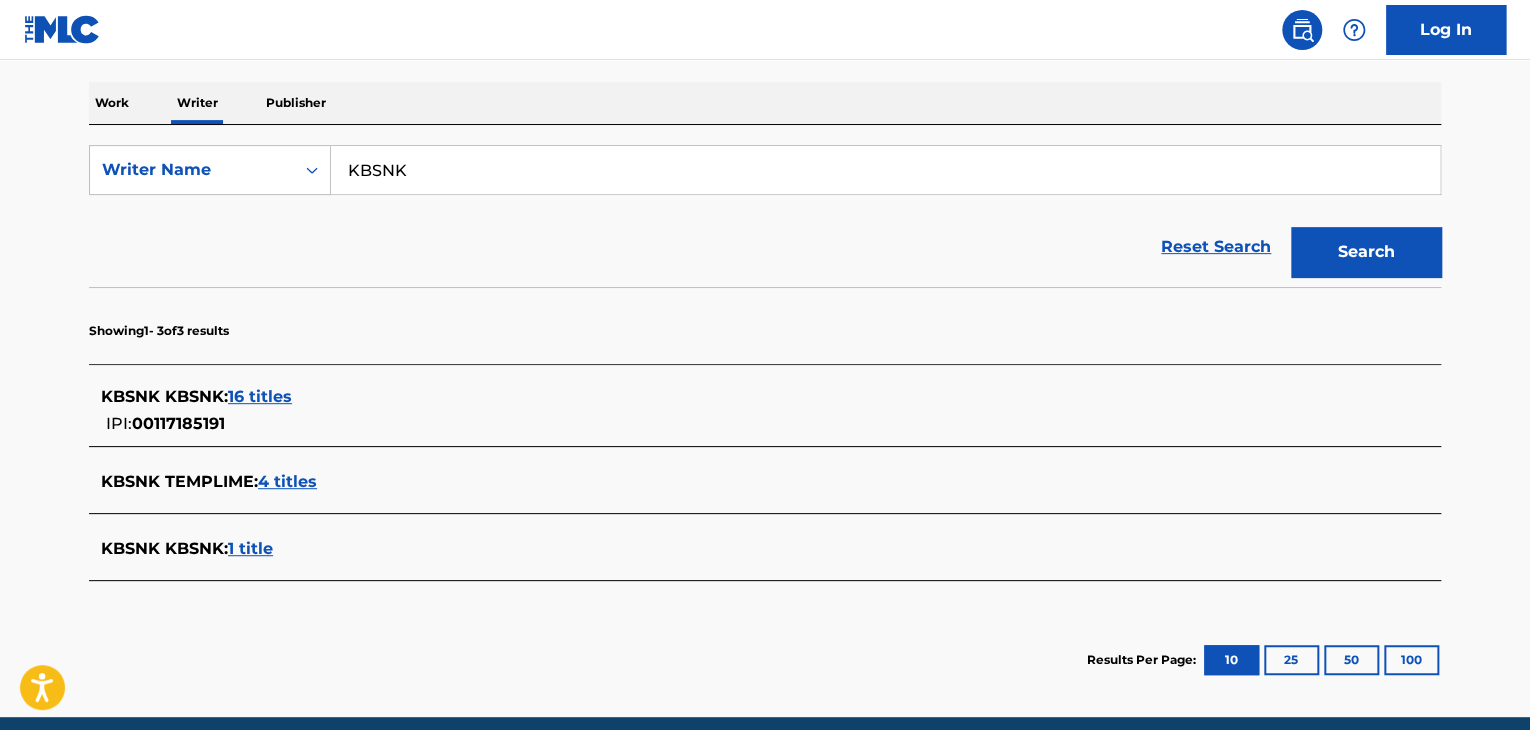 click on "16 titles" at bounding box center (260, 396) 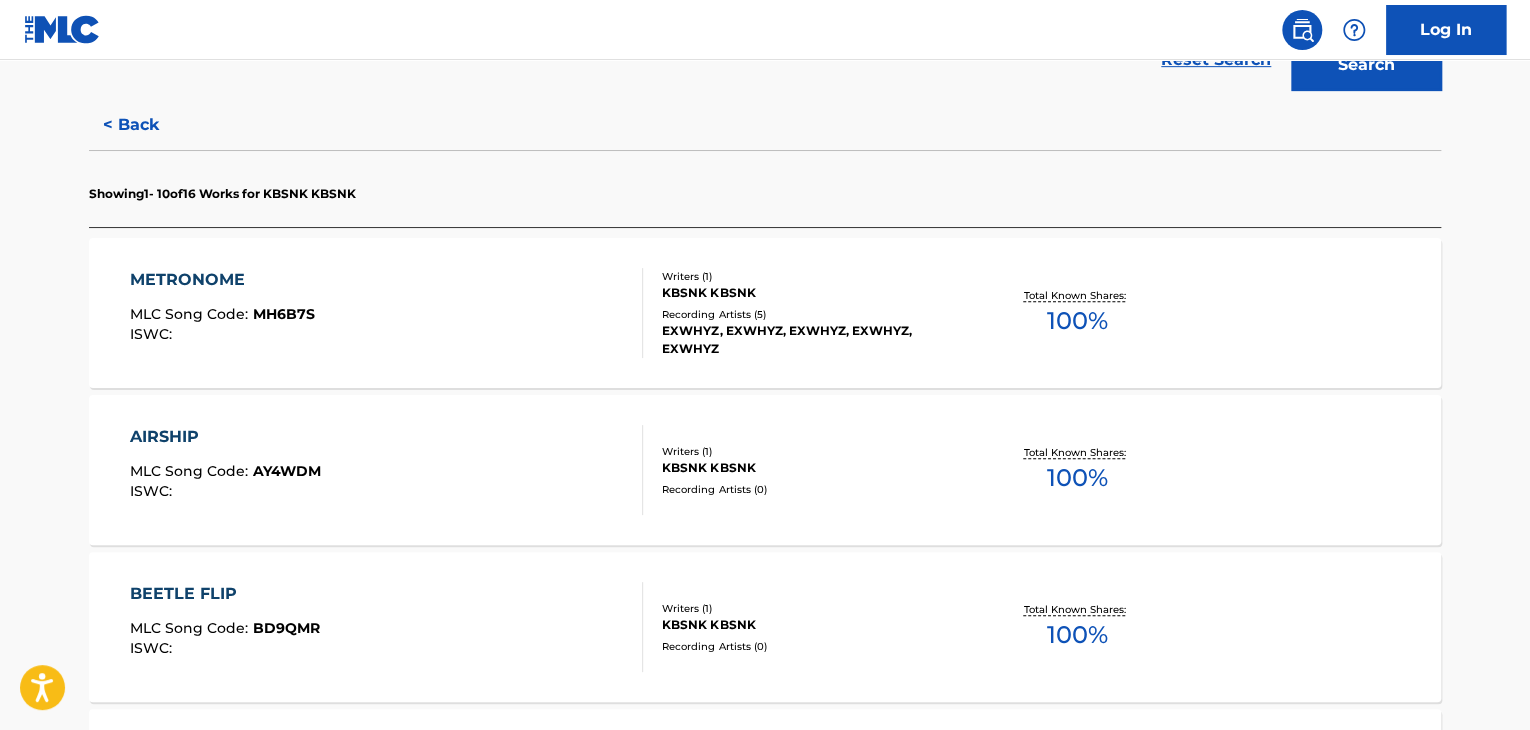 scroll, scrollTop: 500, scrollLeft: 0, axis: vertical 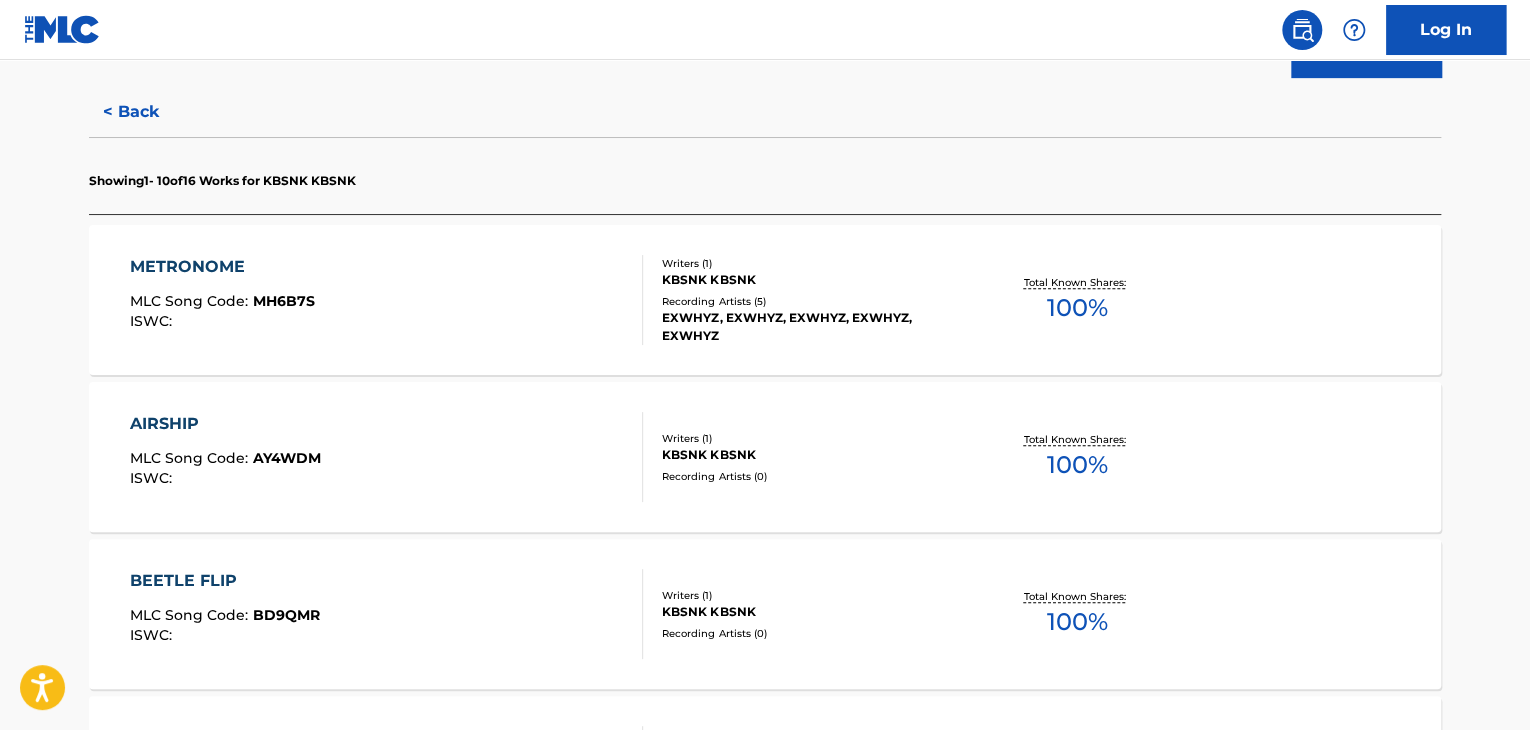 click on "METRONOME MLC Song Code : MH6B7S ISWC :" at bounding box center [387, 300] 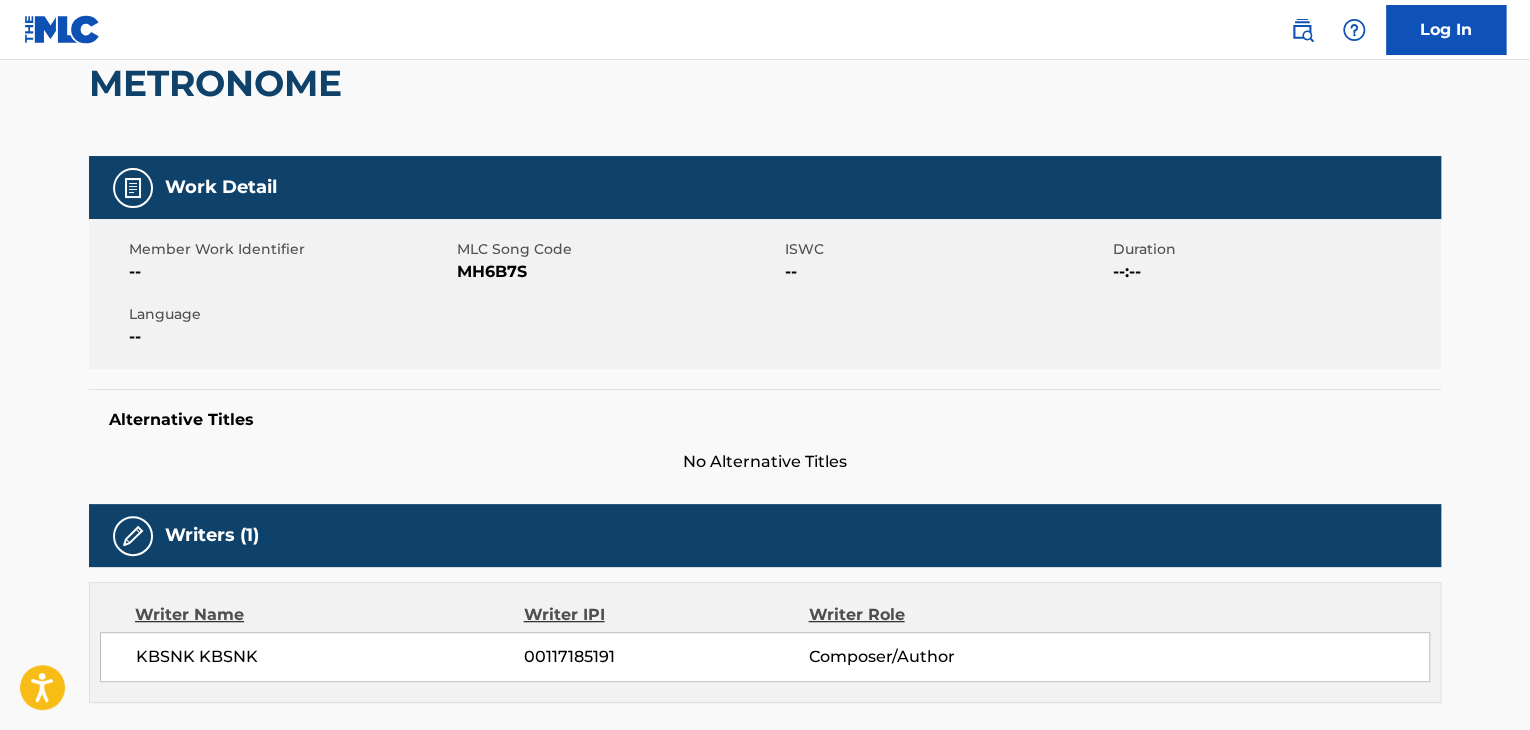 scroll, scrollTop: 0, scrollLeft: 0, axis: both 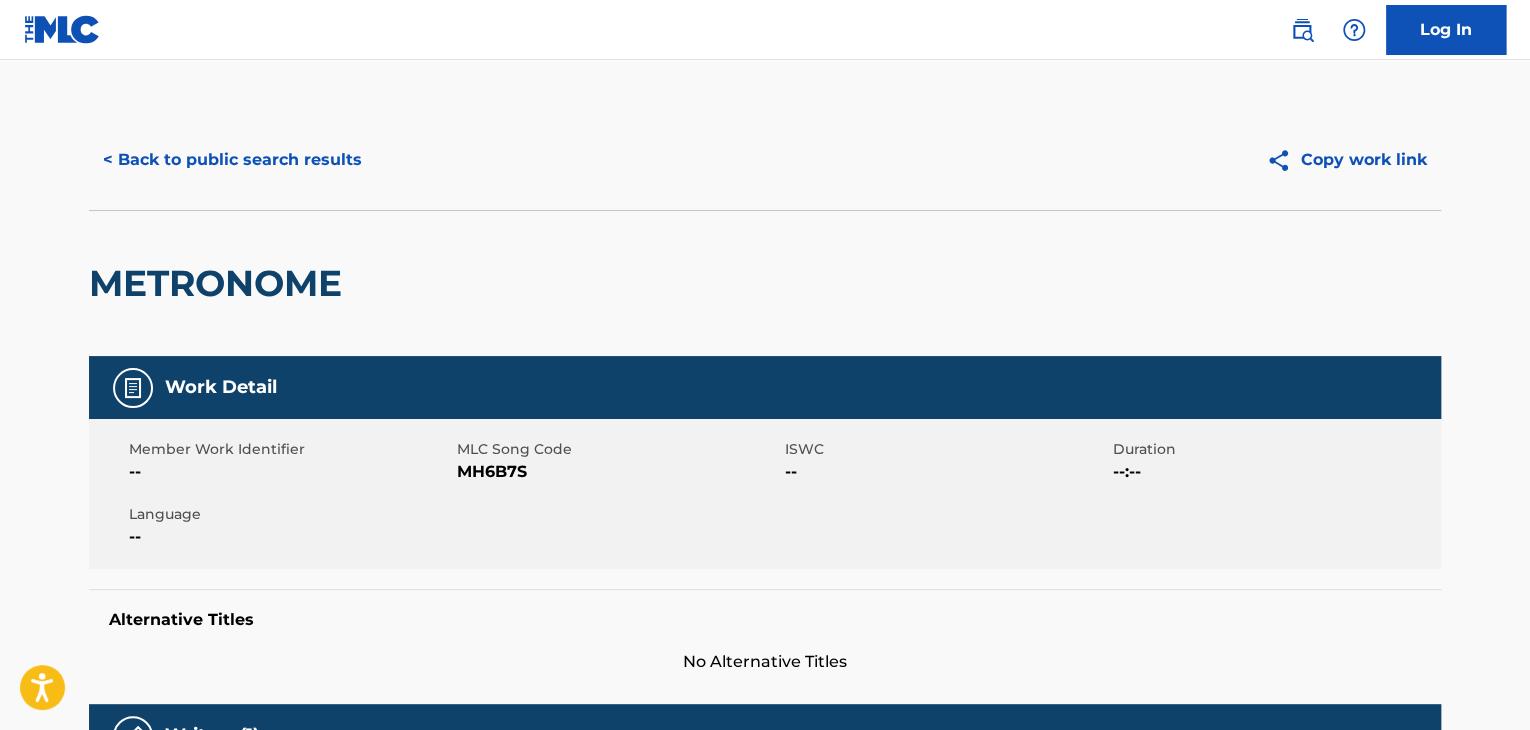 click on "< Back to public search results" at bounding box center [232, 160] 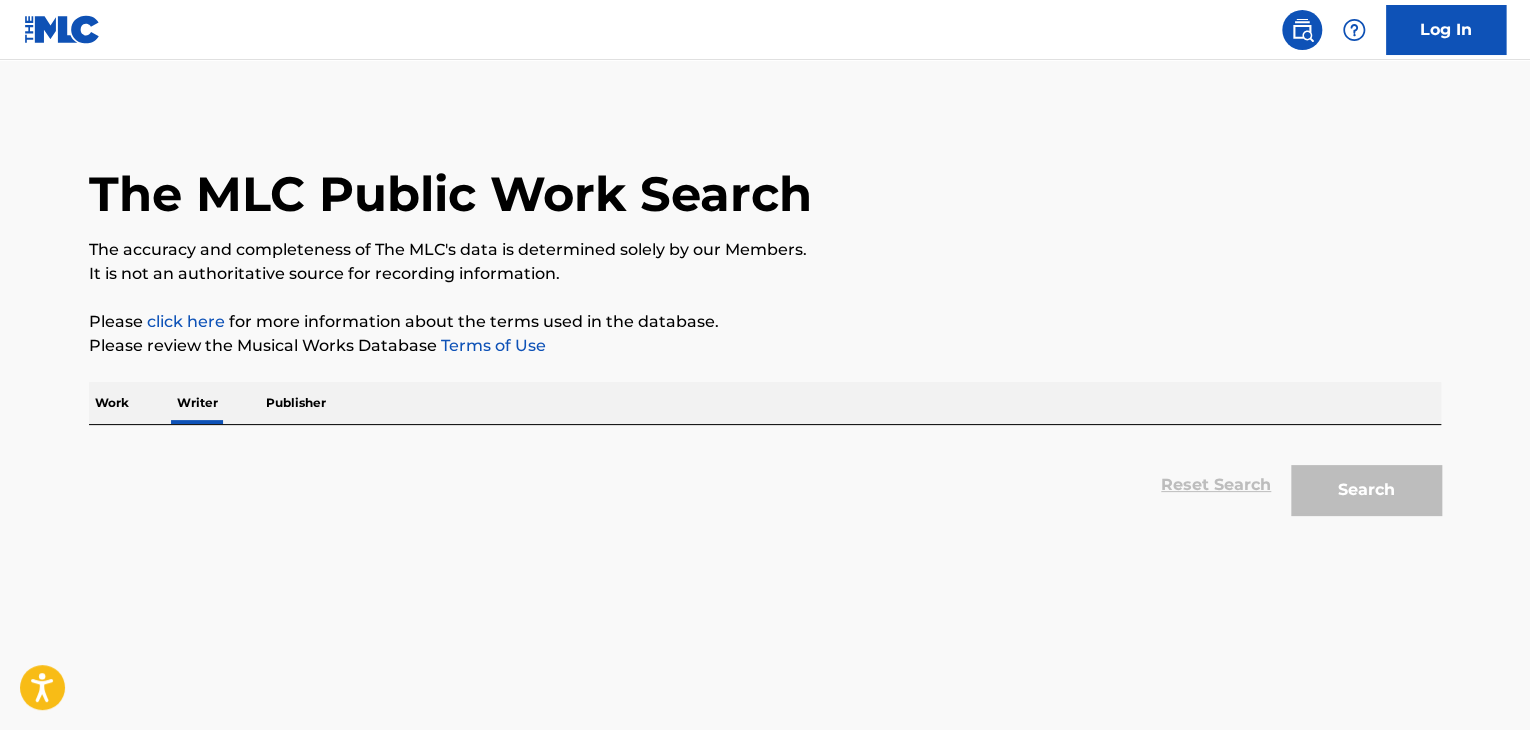 scroll, scrollTop: 24, scrollLeft: 0, axis: vertical 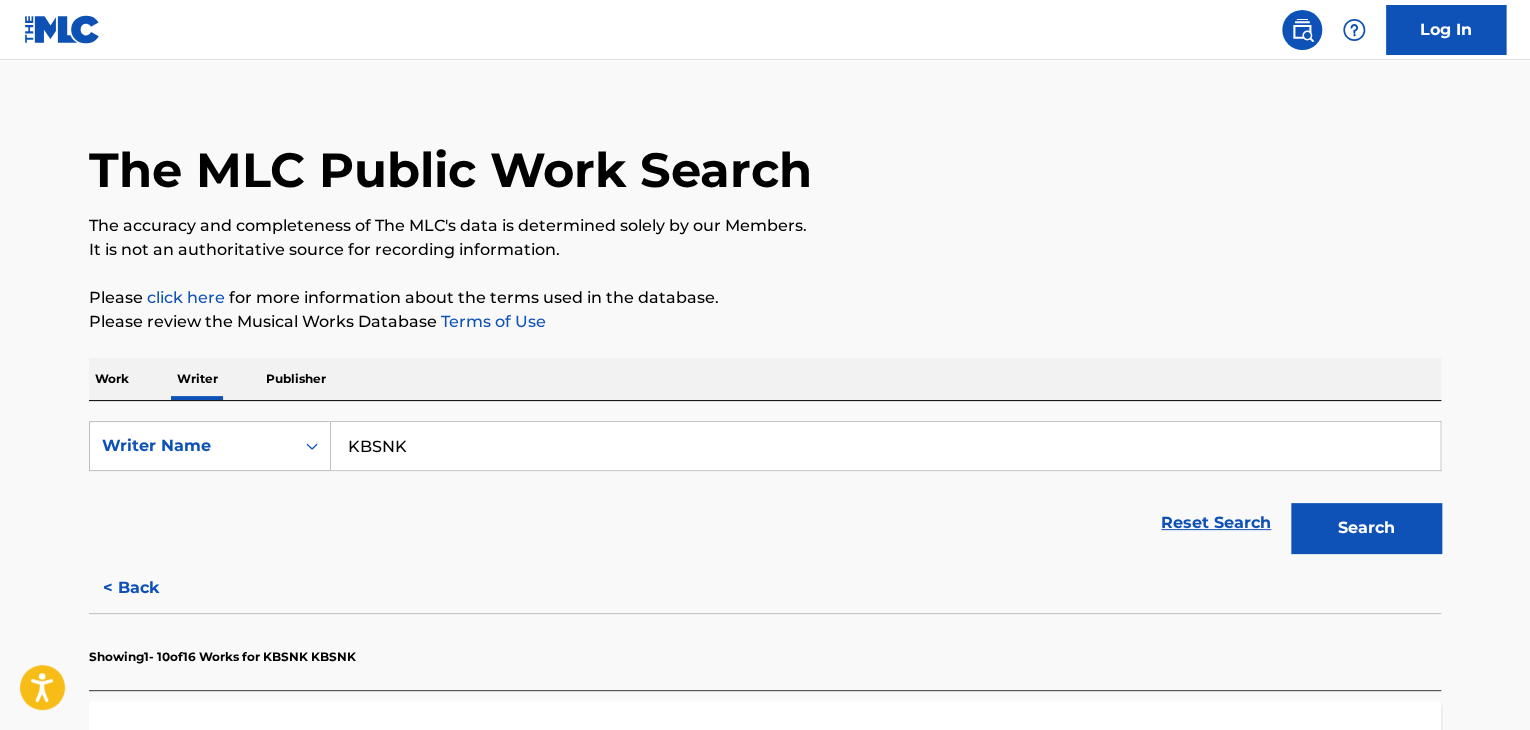 click on "Work" at bounding box center (112, 379) 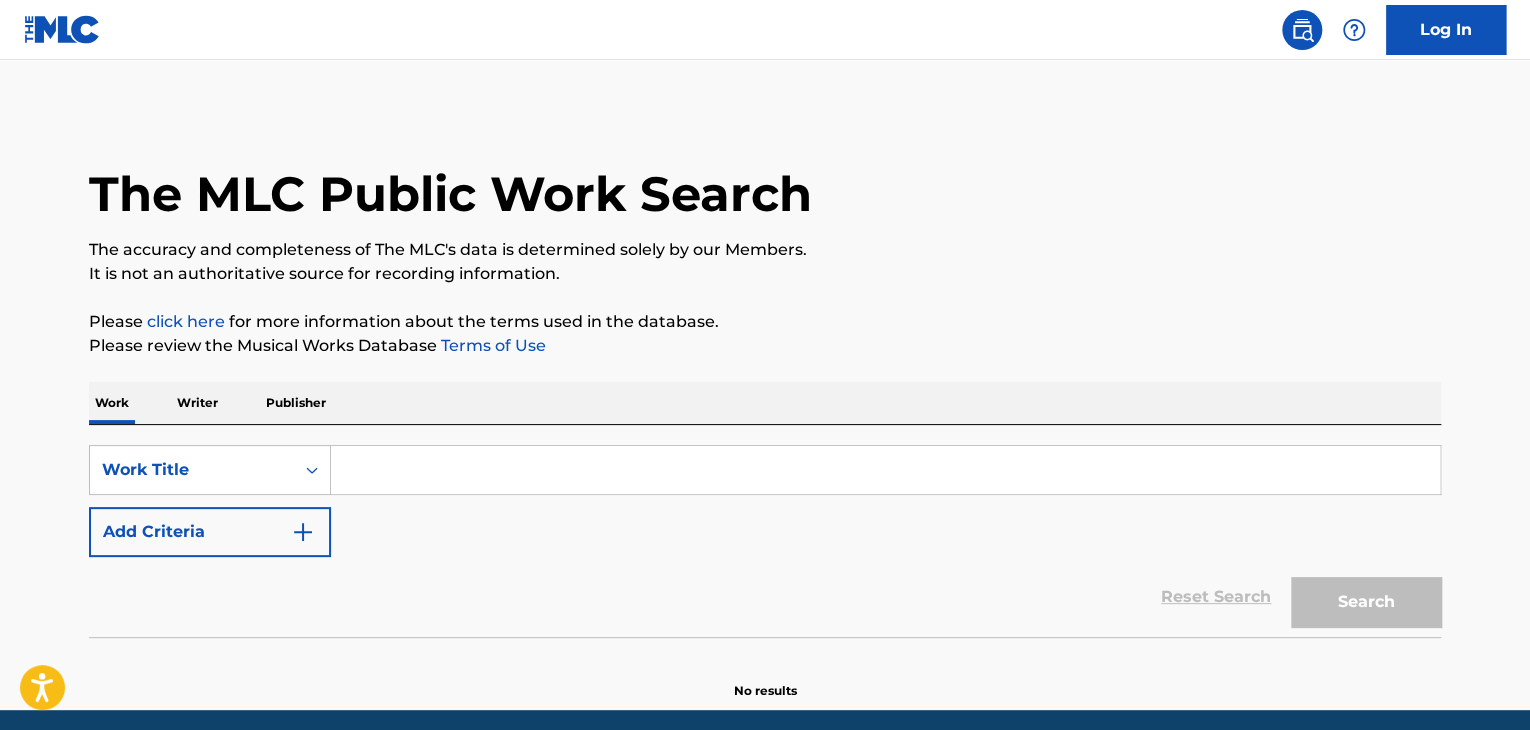 click at bounding box center [885, 470] 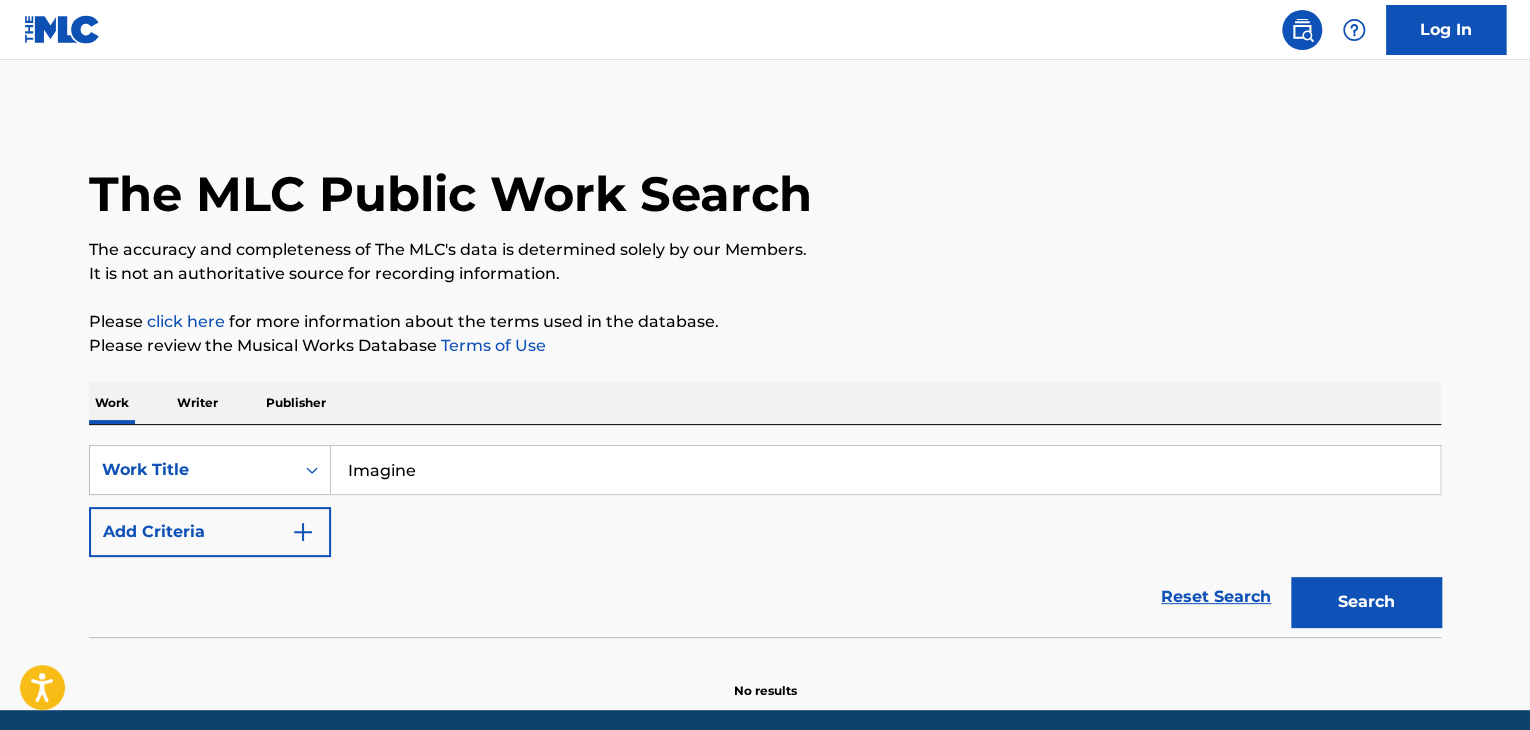 type on "Imagine" 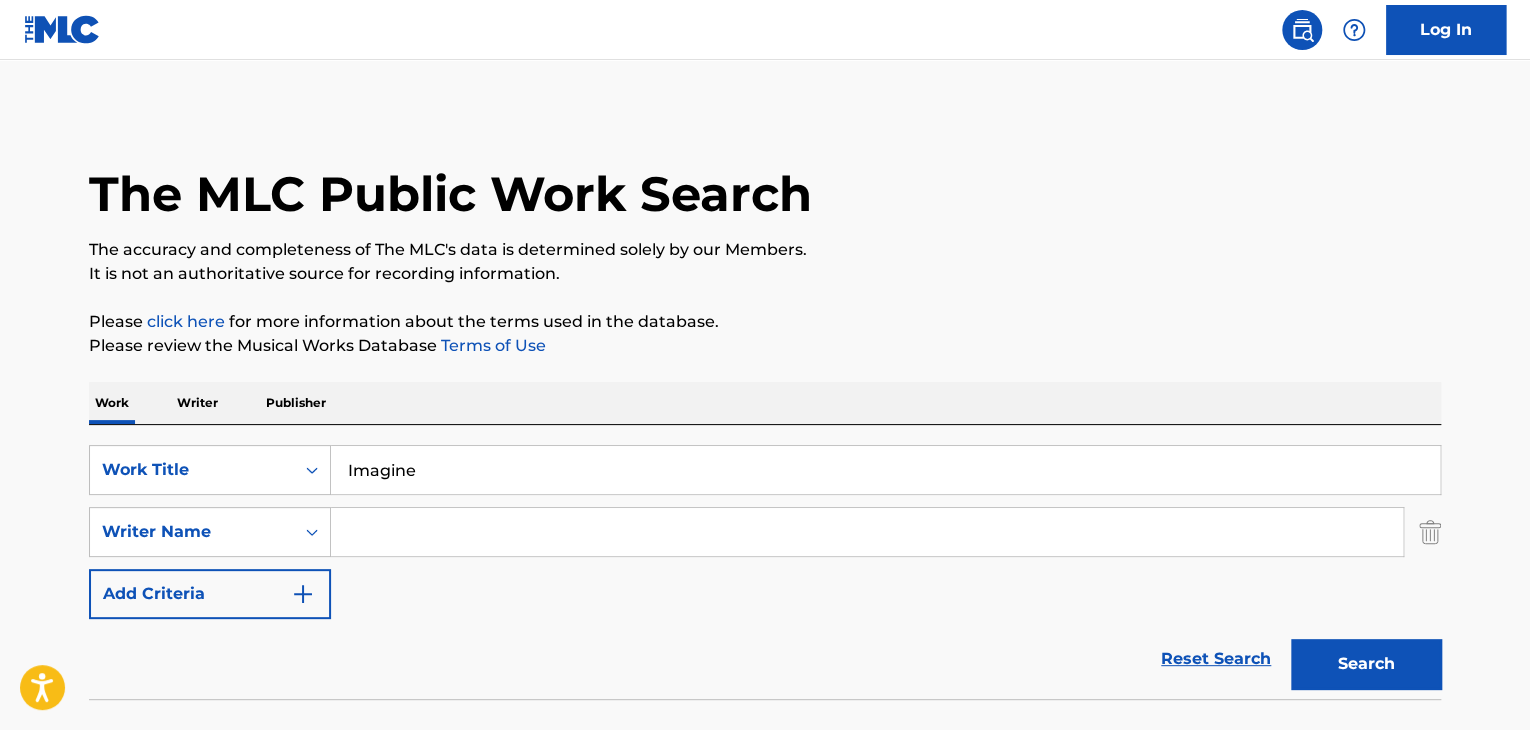 click at bounding box center (867, 532) 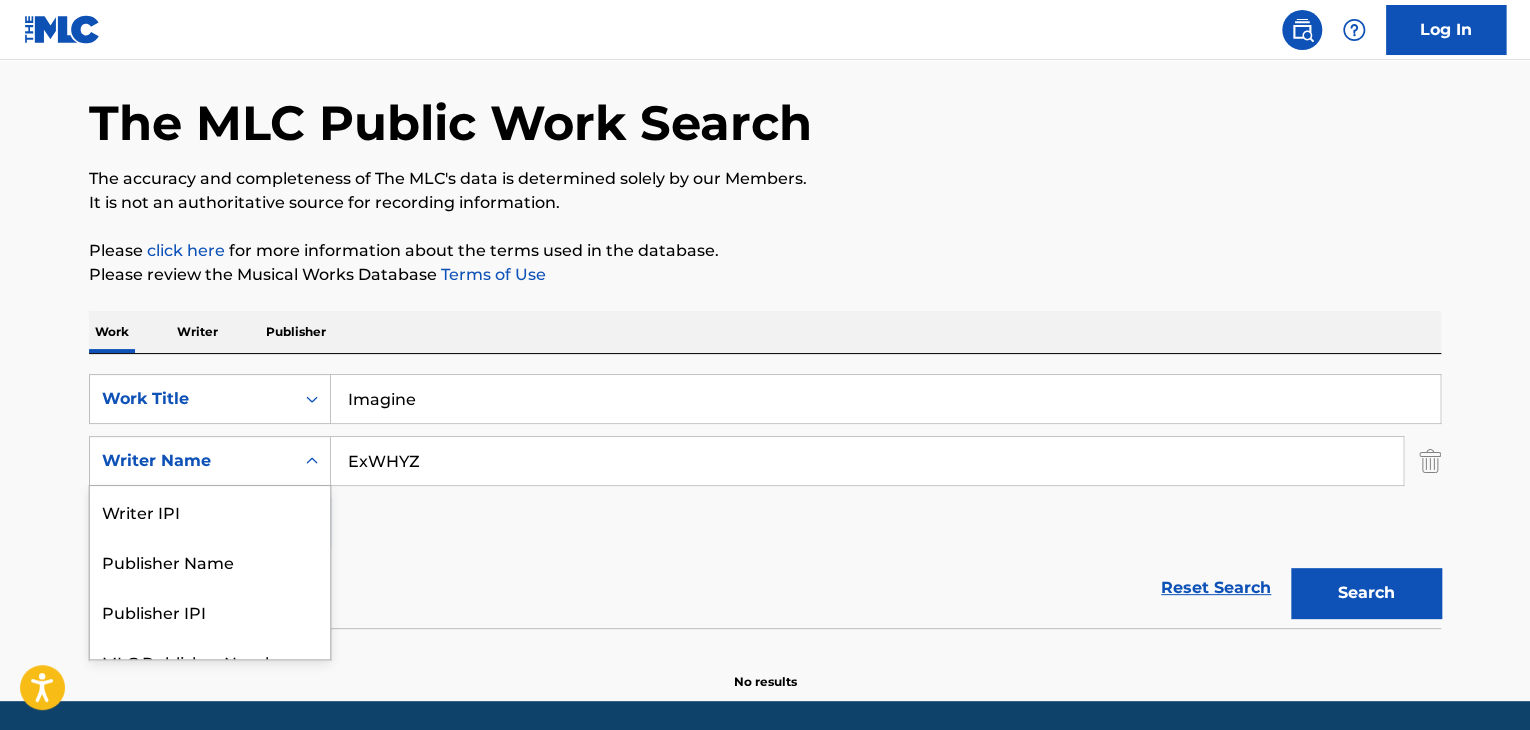 click on "5 results available. Use Up and Down to choose options, press Enter to select the currently focused option, press Escape to exit the menu, press Tab to select the option and exit the menu. Writer Name Writer IPI Publisher Name Publisher IPI MLC Publisher Number Writer Name" at bounding box center (210, 461) 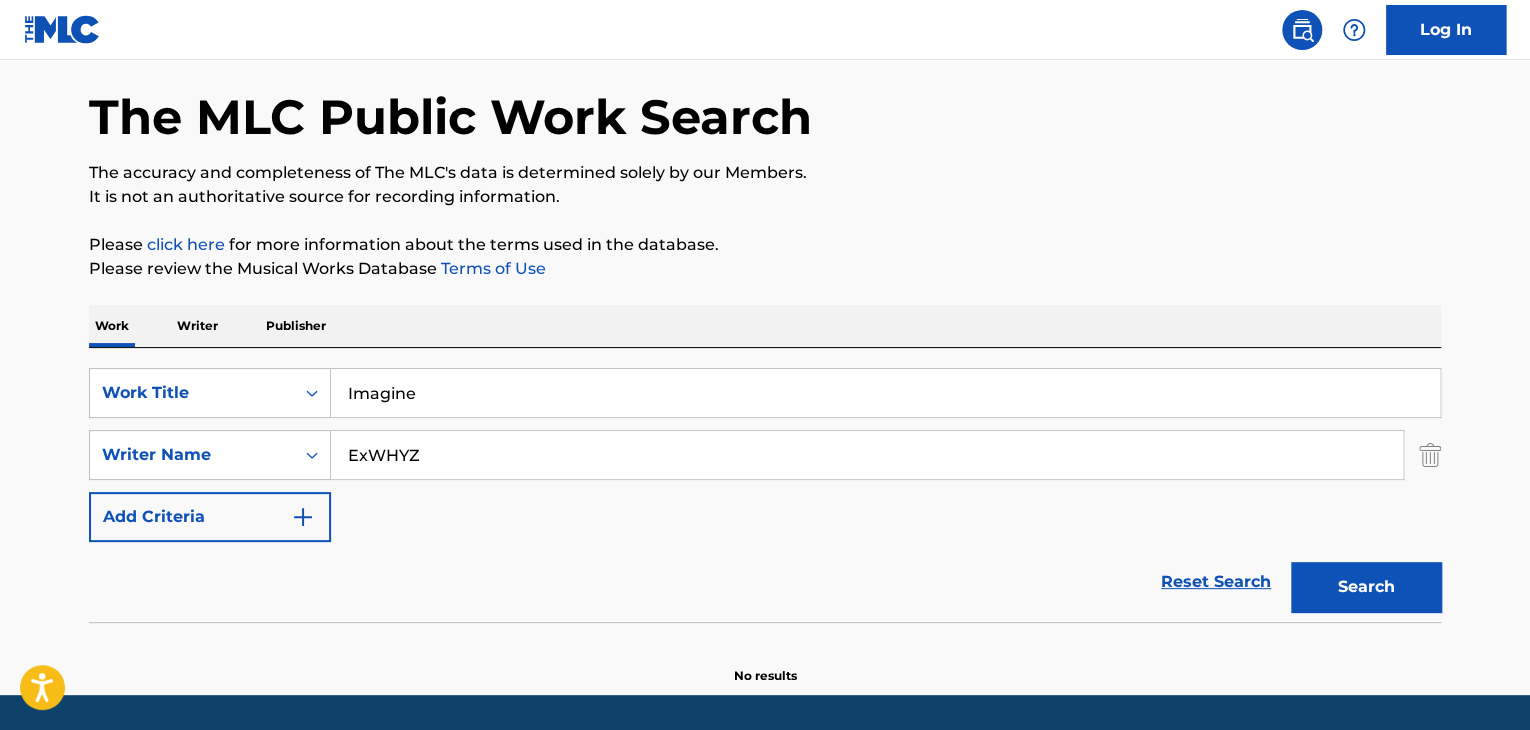 click on "ExWHYZ" at bounding box center (867, 455) 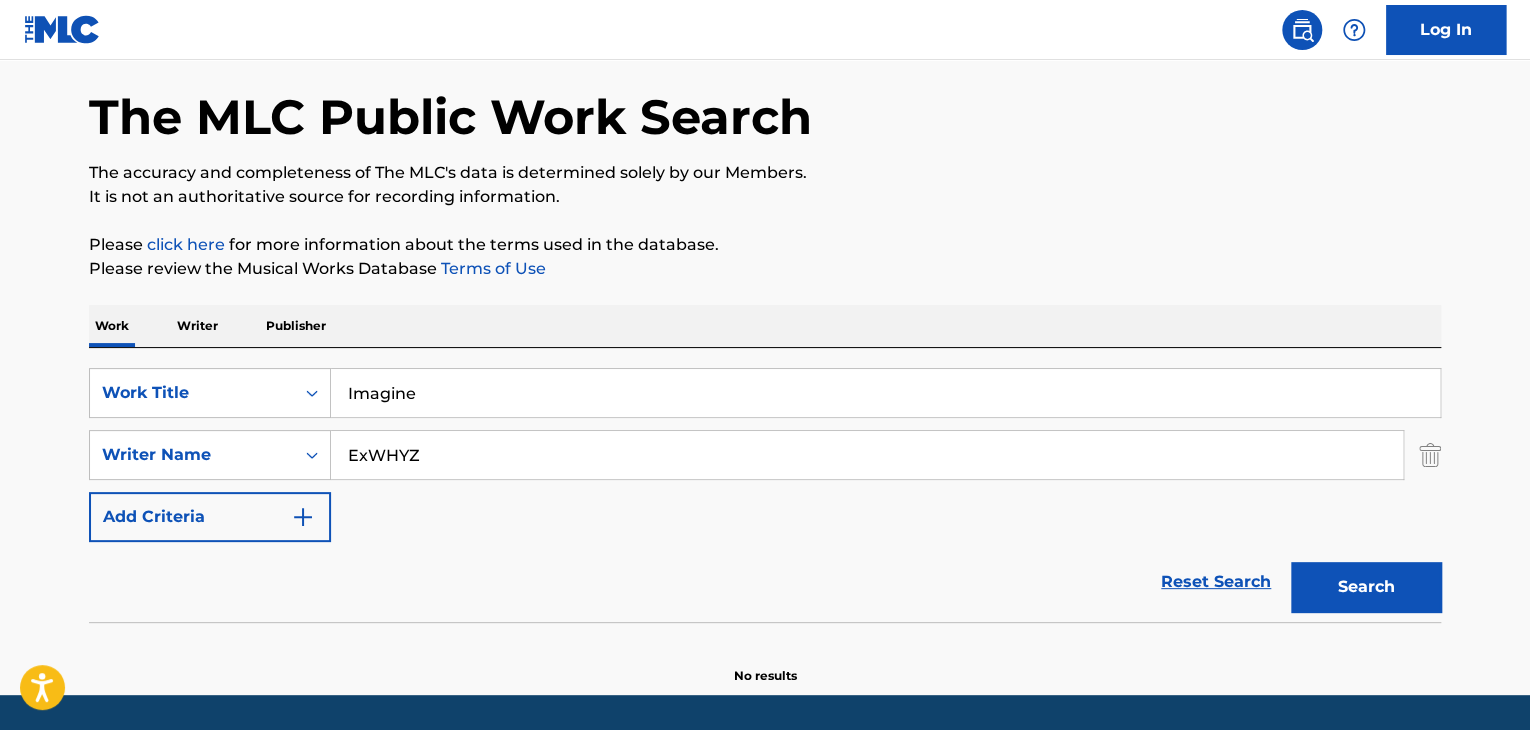 paste on "KBSNK" 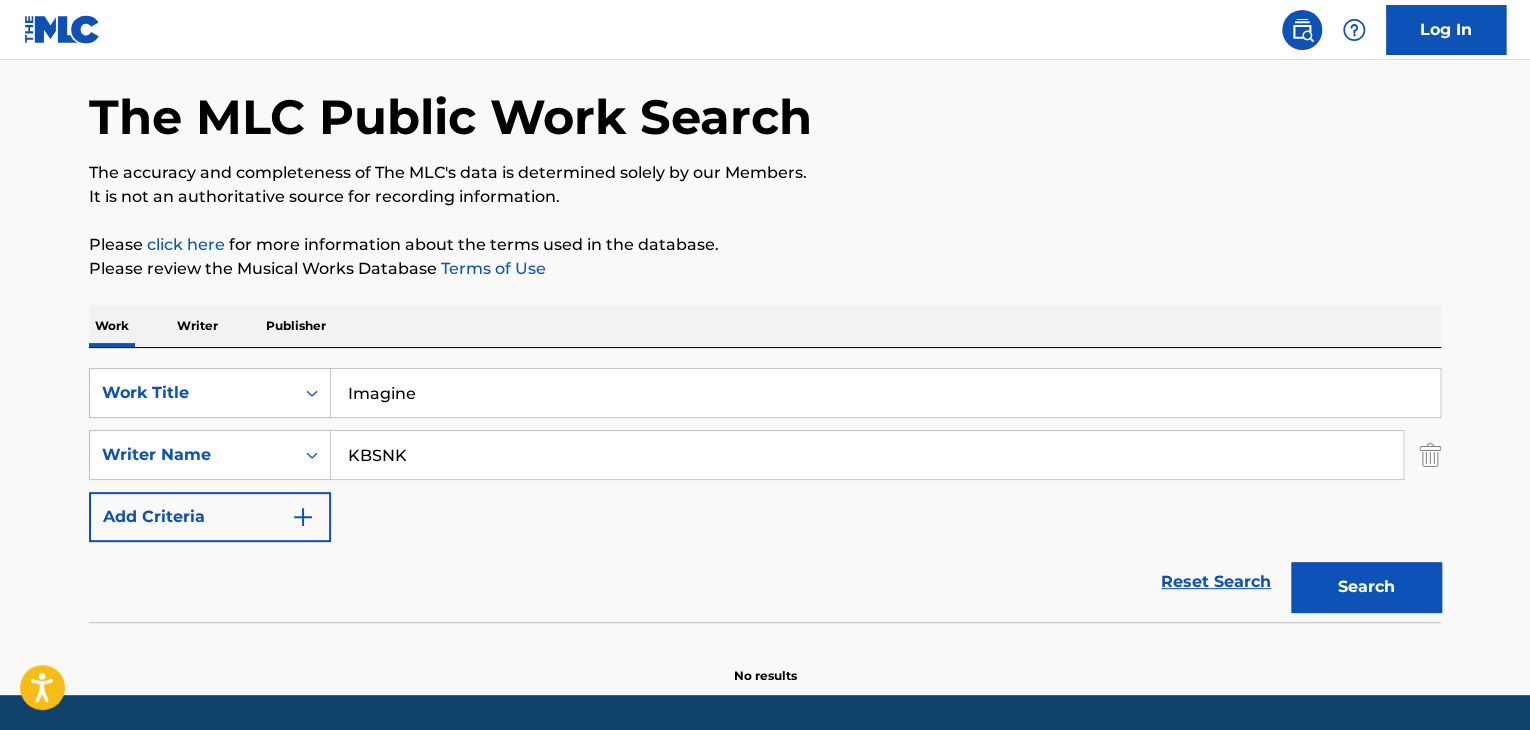 type on "KBSNK" 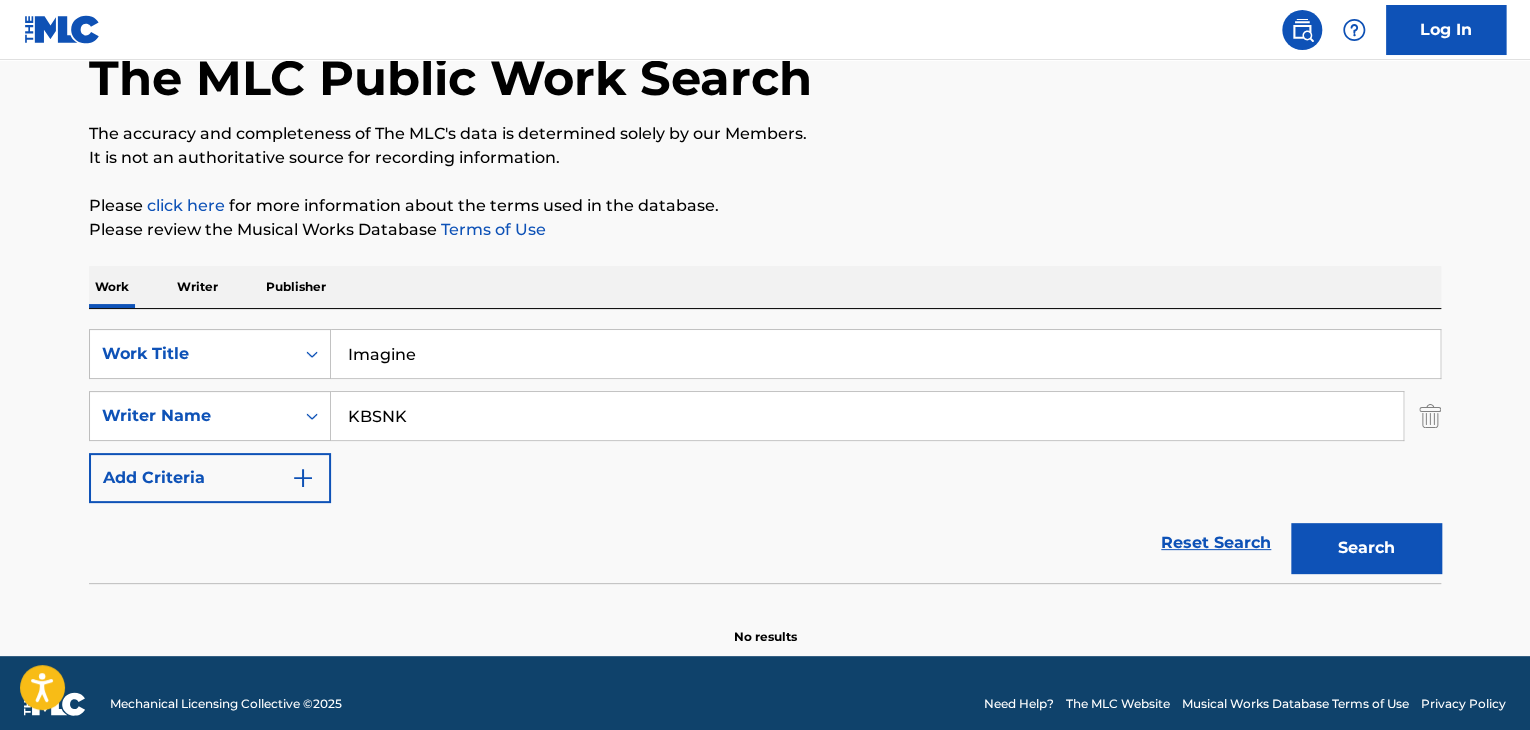 scroll, scrollTop: 138, scrollLeft: 0, axis: vertical 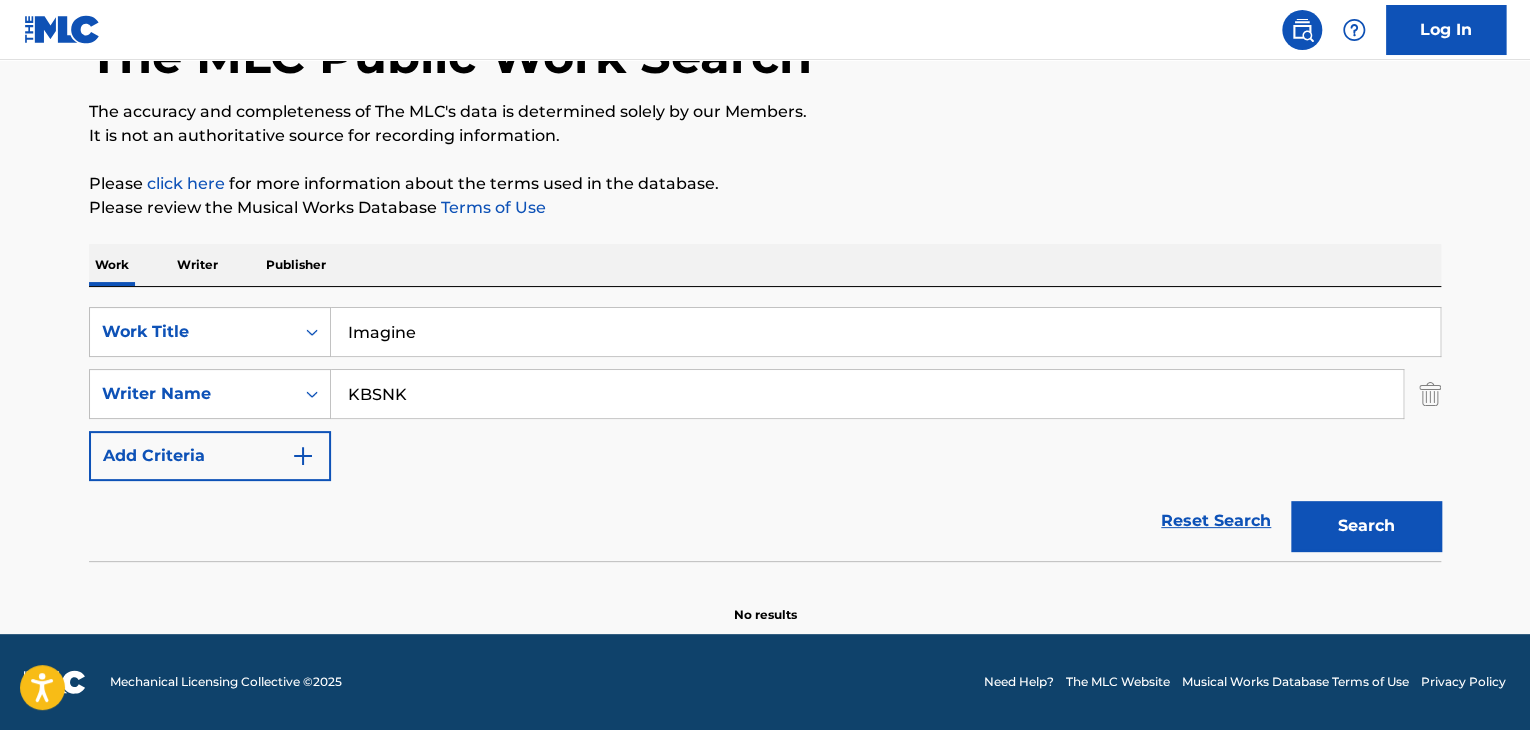 click on "Writer" at bounding box center [197, 265] 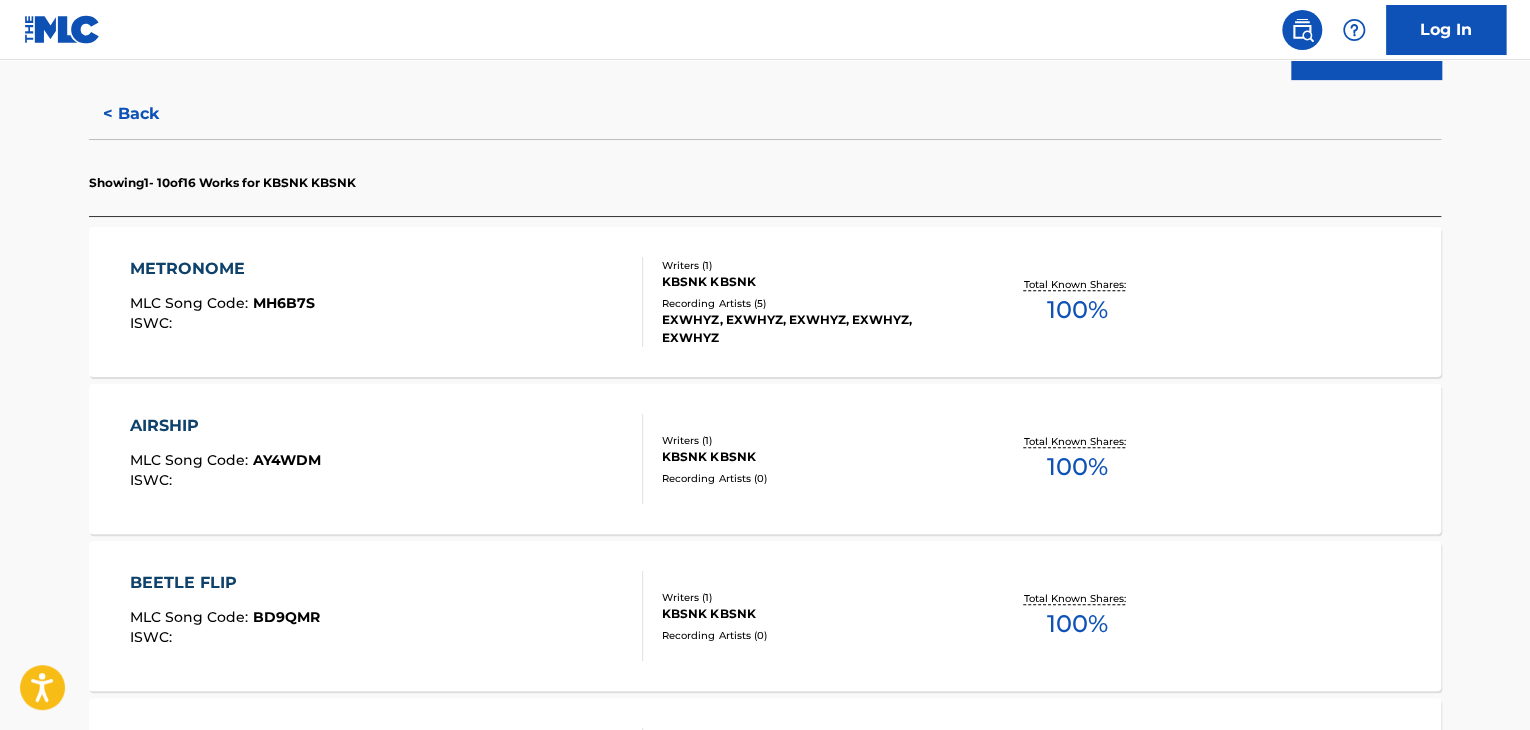 scroll, scrollTop: 500, scrollLeft: 0, axis: vertical 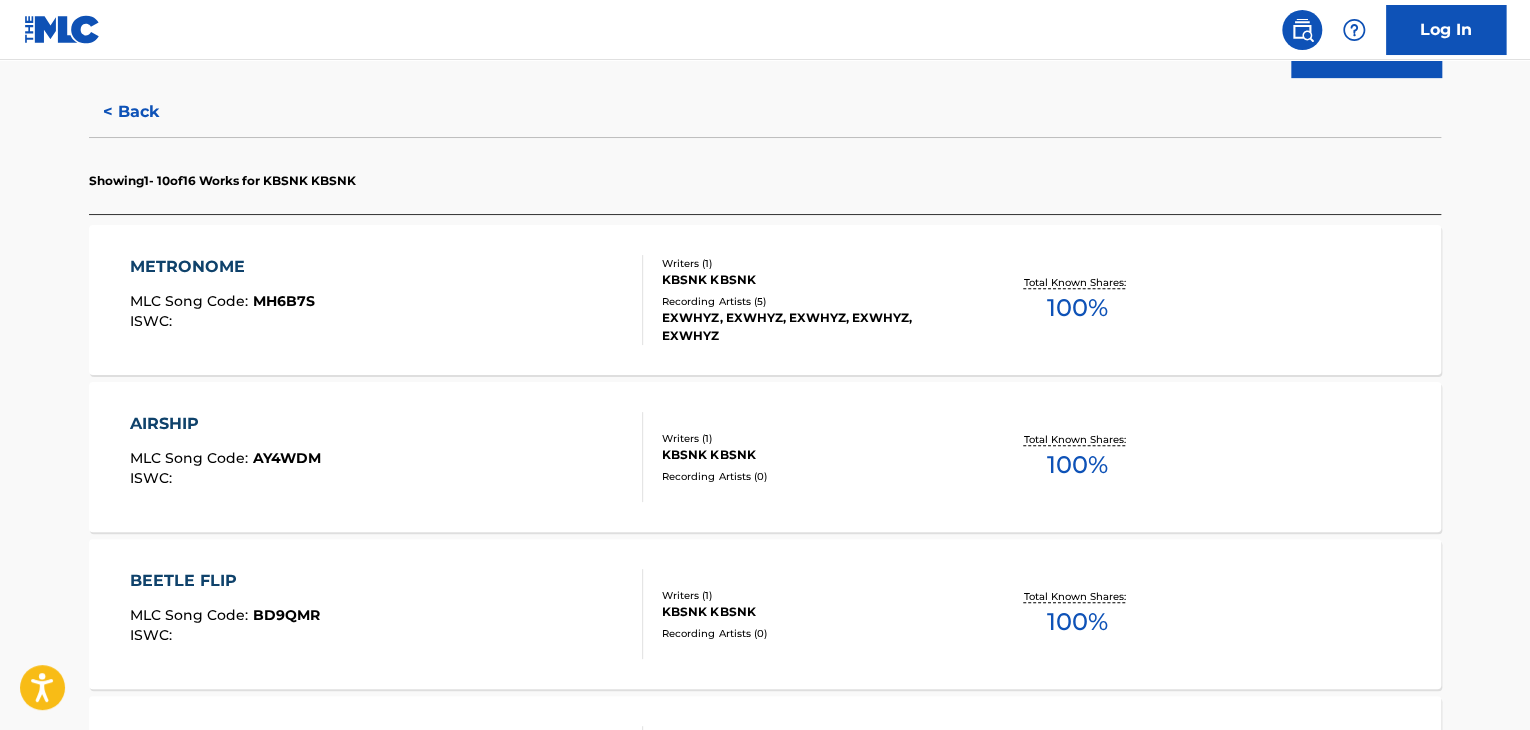 click on "METRONOME MLC Song Code : MH6B7S ISWC :" at bounding box center (387, 300) 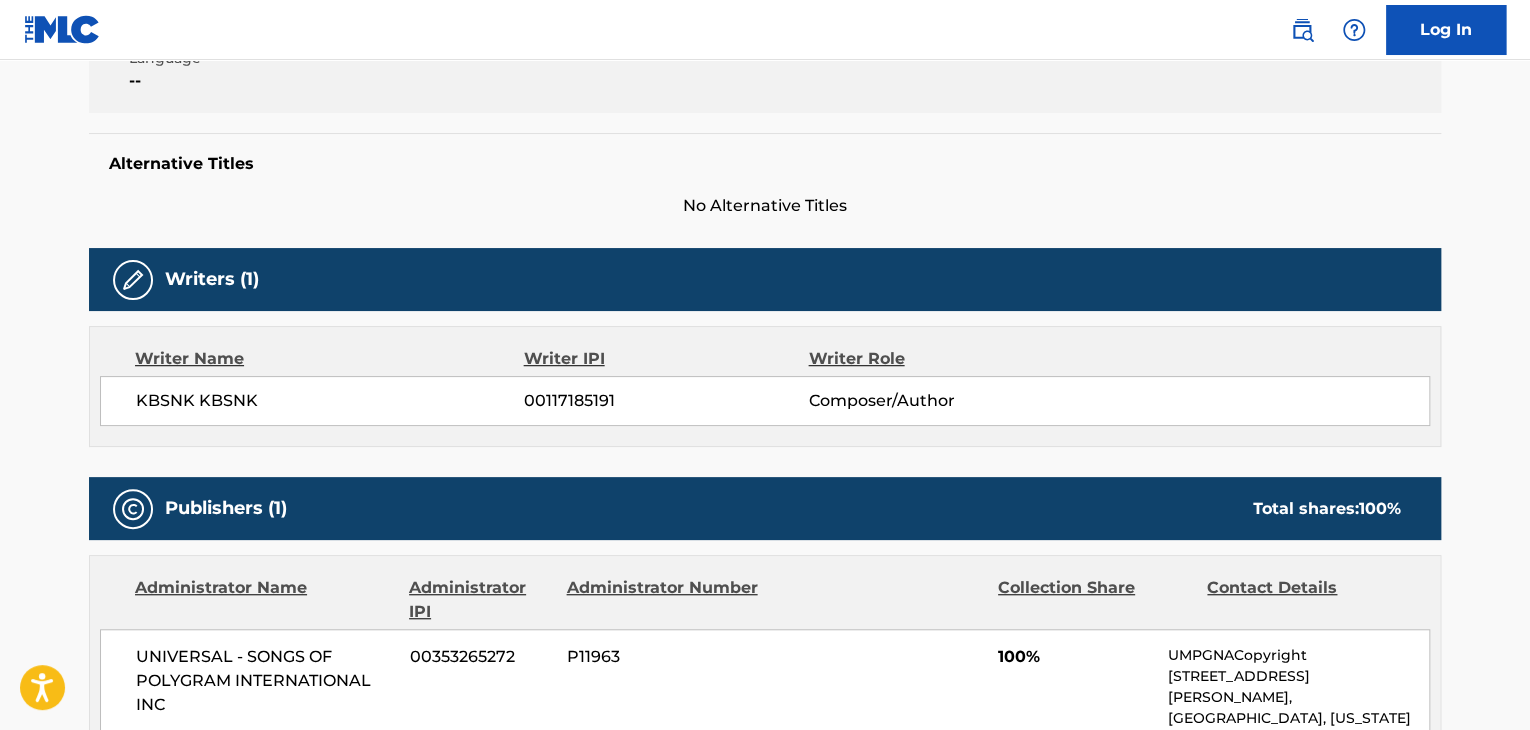 scroll, scrollTop: 300, scrollLeft: 0, axis: vertical 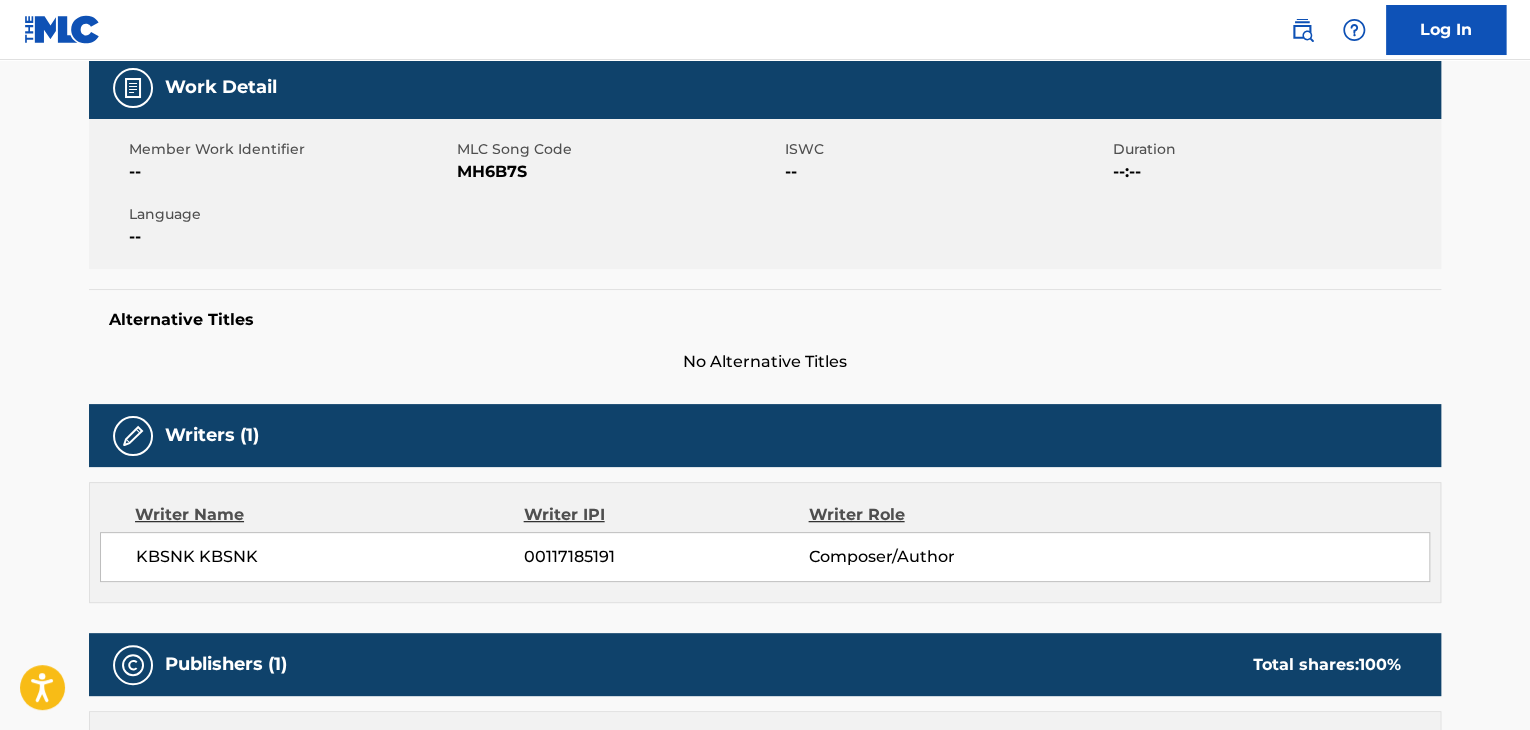click on "00117185191" at bounding box center (666, 557) 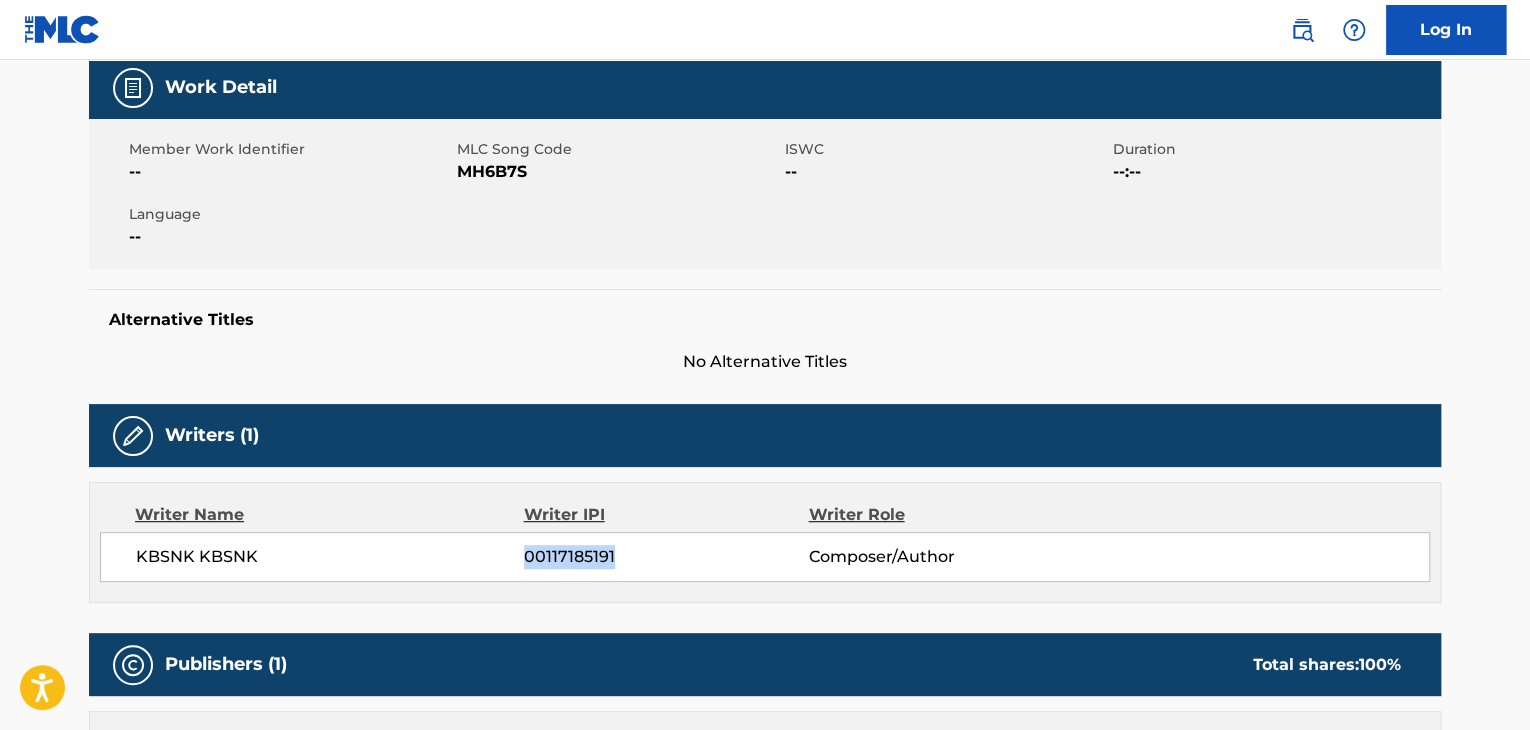 click on "00117185191" at bounding box center [666, 557] 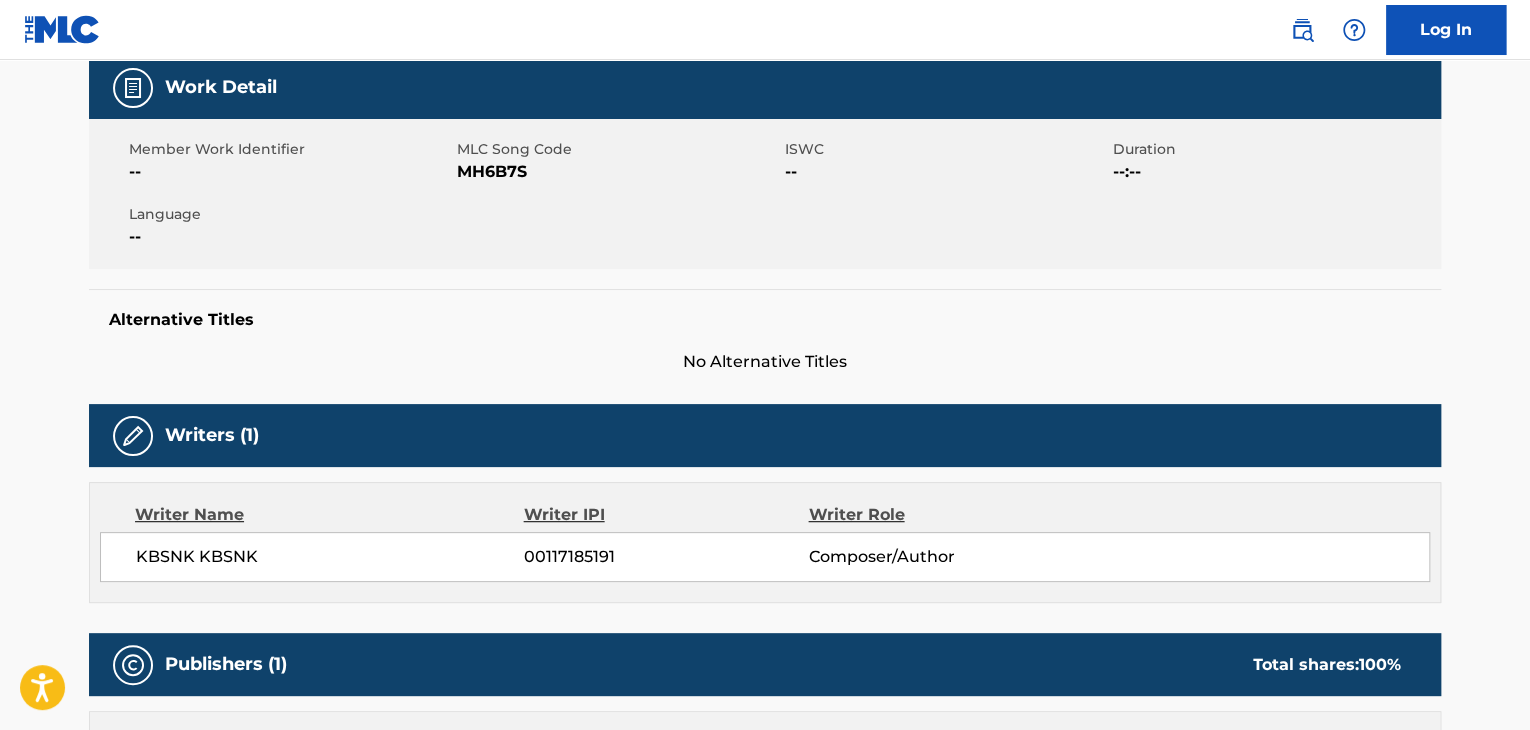 click on "Member Work Identifier -- MLC Song Code MH6B7S ISWC -- Duration --:-- Language --" at bounding box center [765, 194] 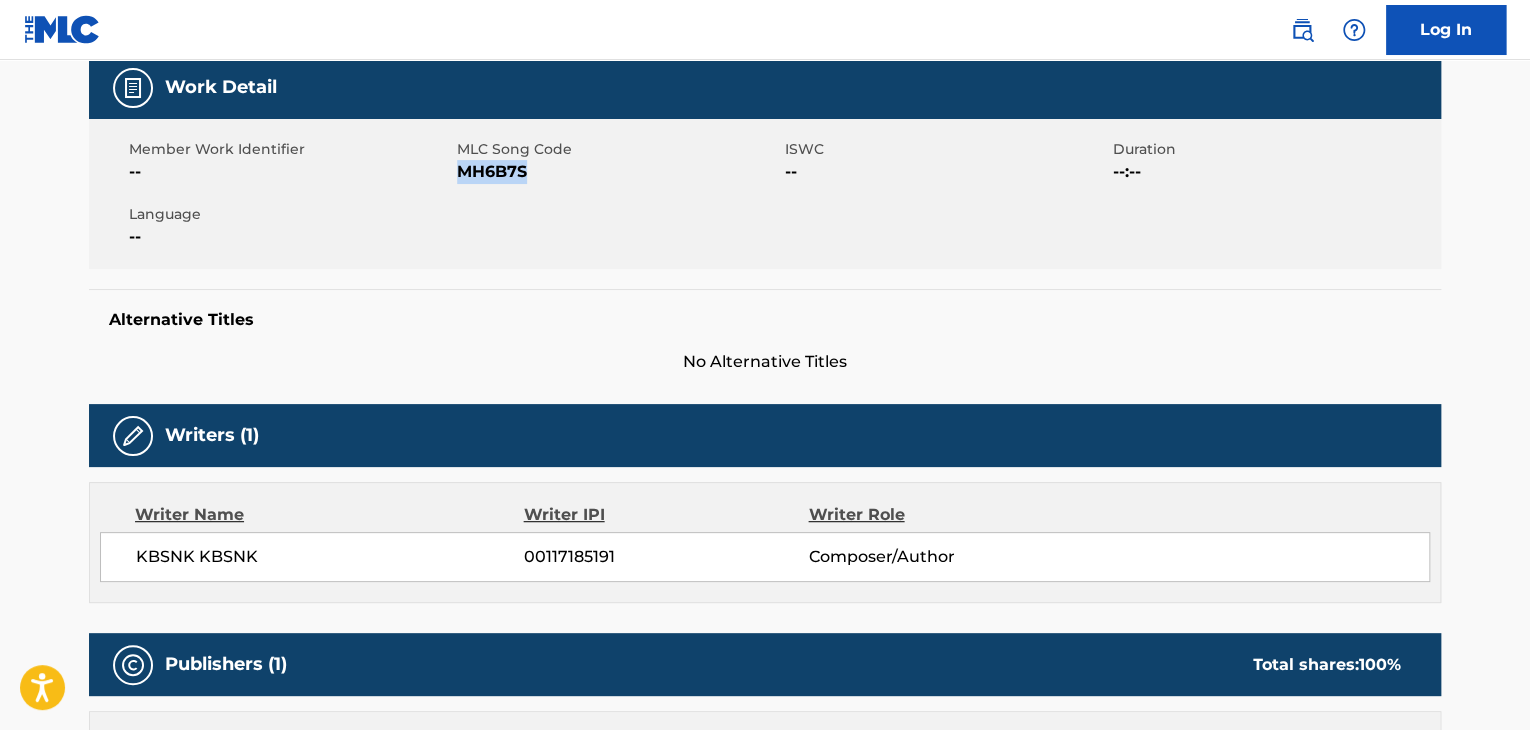 click on "MH6B7S" at bounding box center [618, 172] 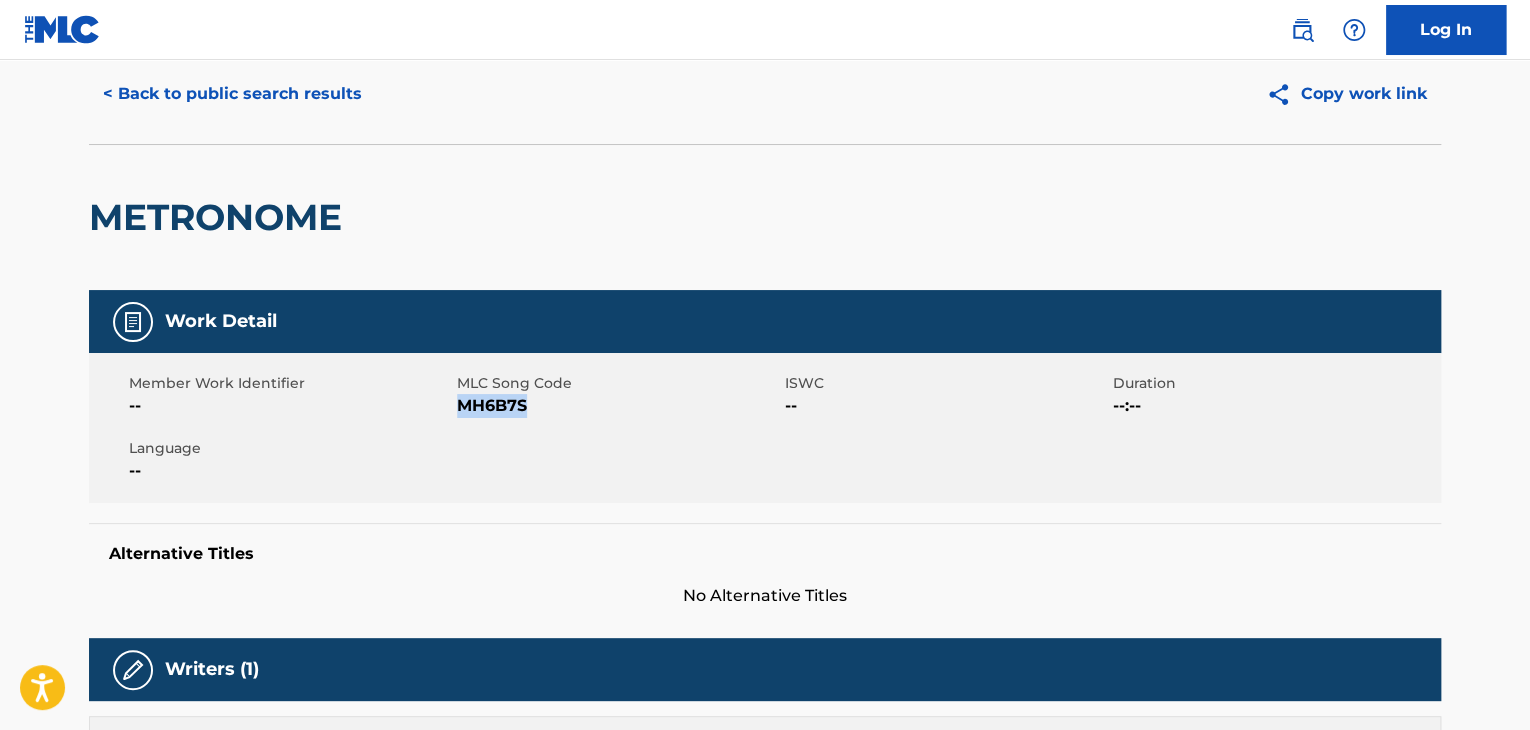 scroll, scrollTop: 0, scrollLeft: 0, axis: both 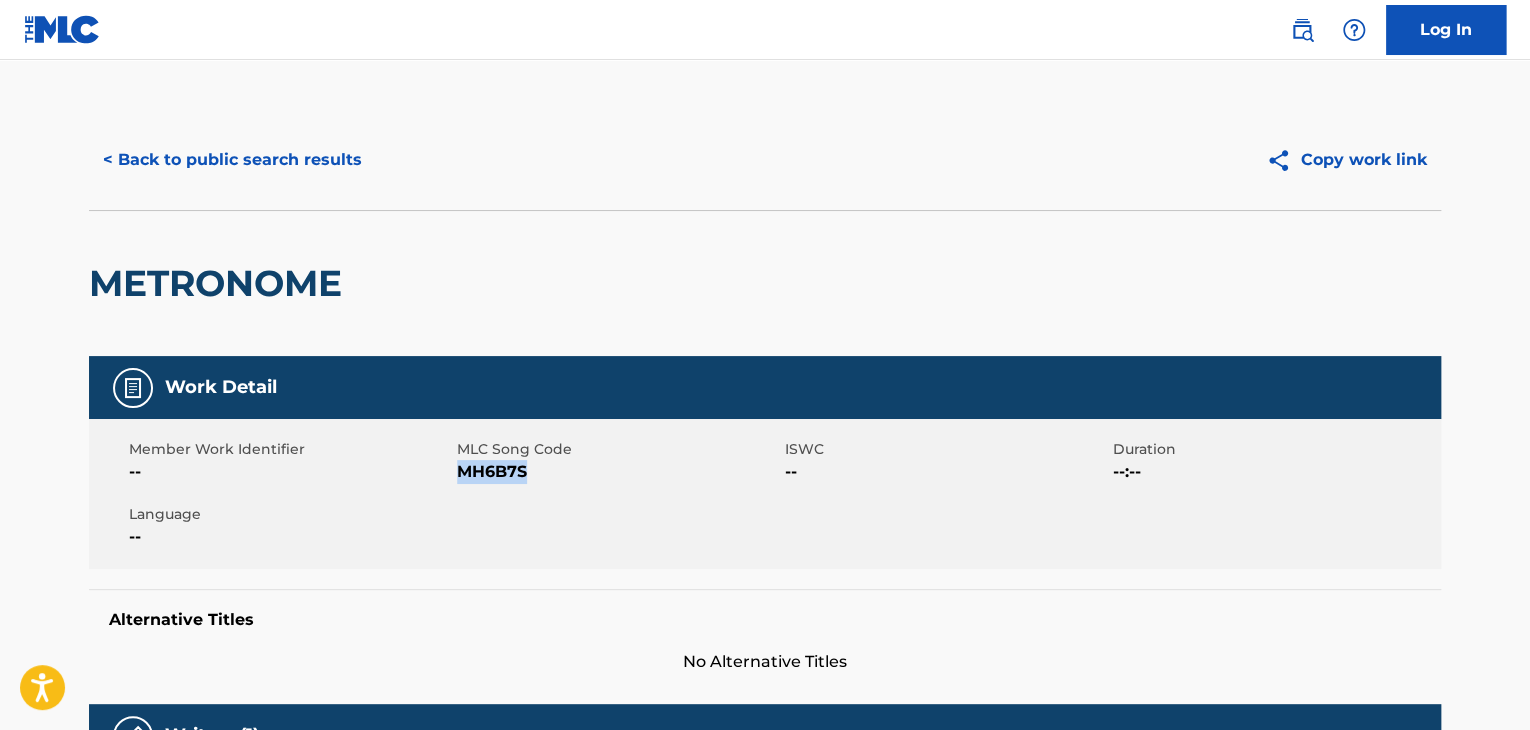 click on "< Back to public search results" at bounding box center (232, 160) 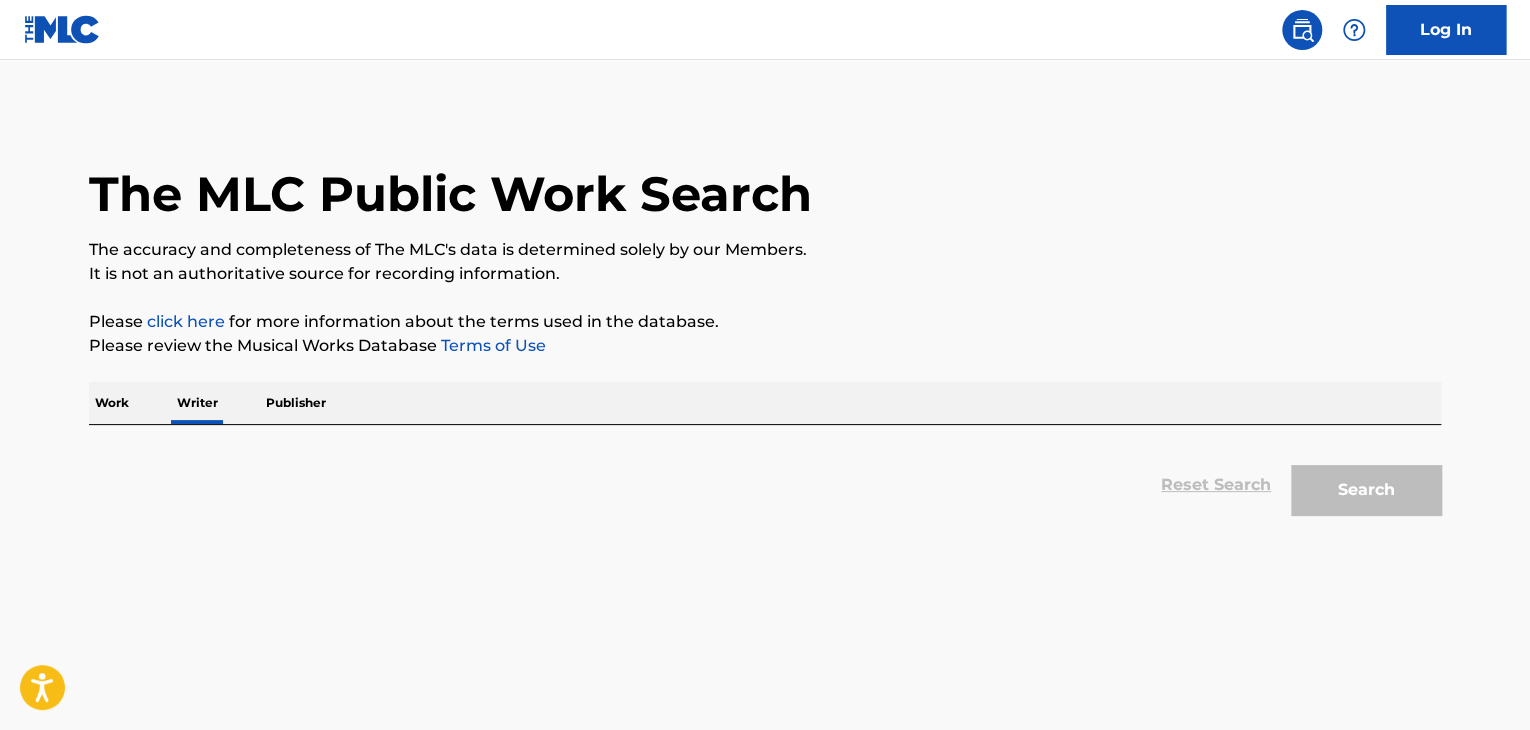 scroll, scrollTop: 24, scrollLeft: 0, axis: vertical 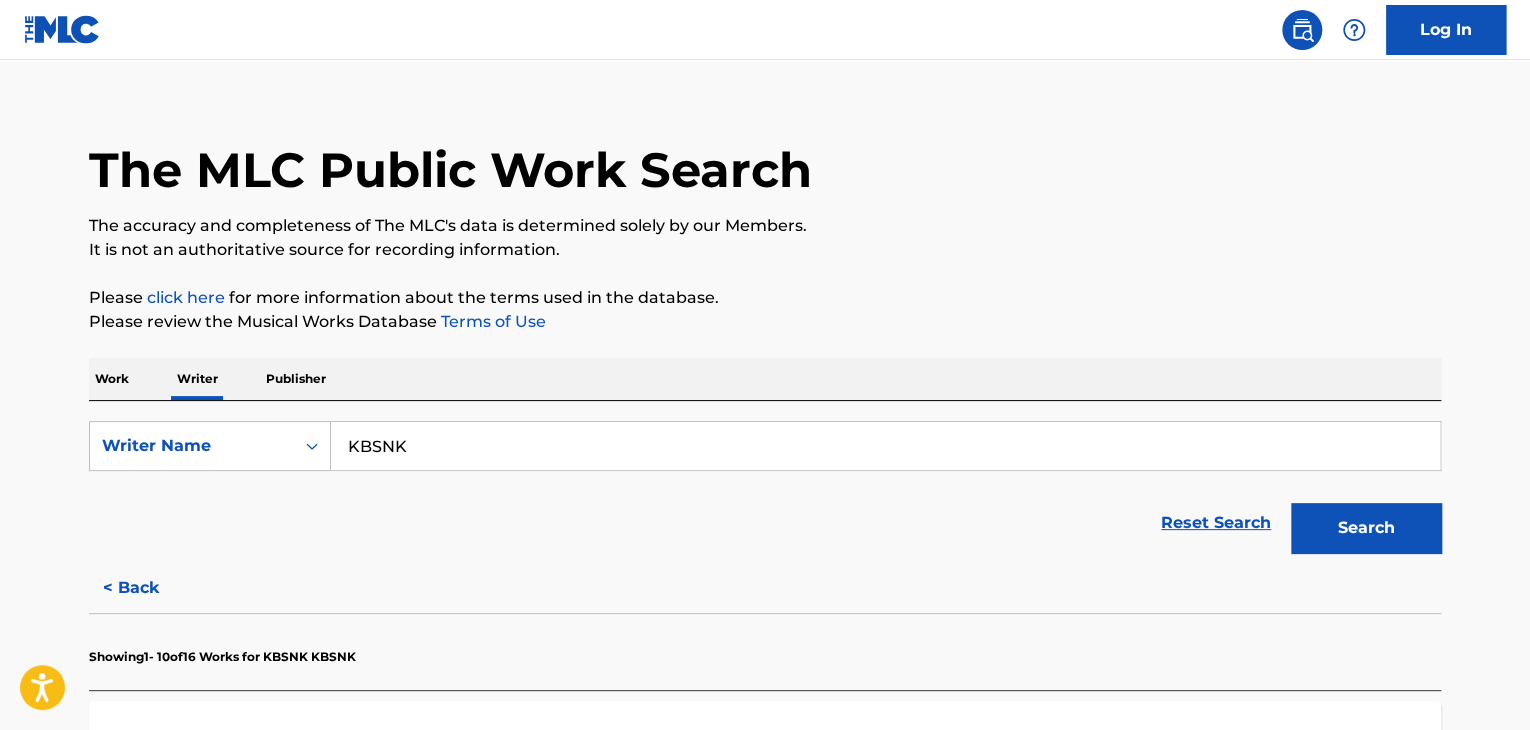 click on "Work" at bounding box center (112, 379) 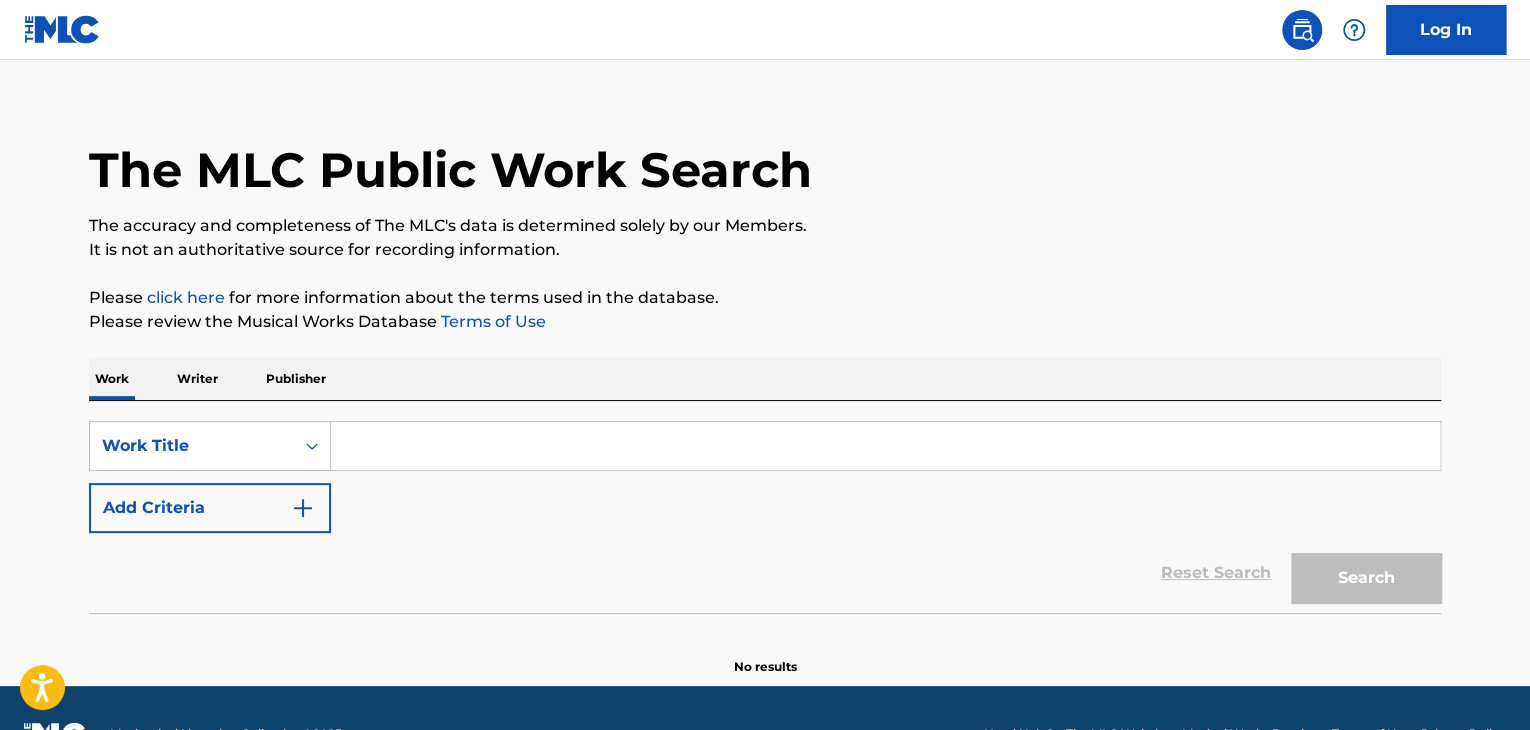 scroll, scrollTop: 0, scrollLeft: 0, axis: both 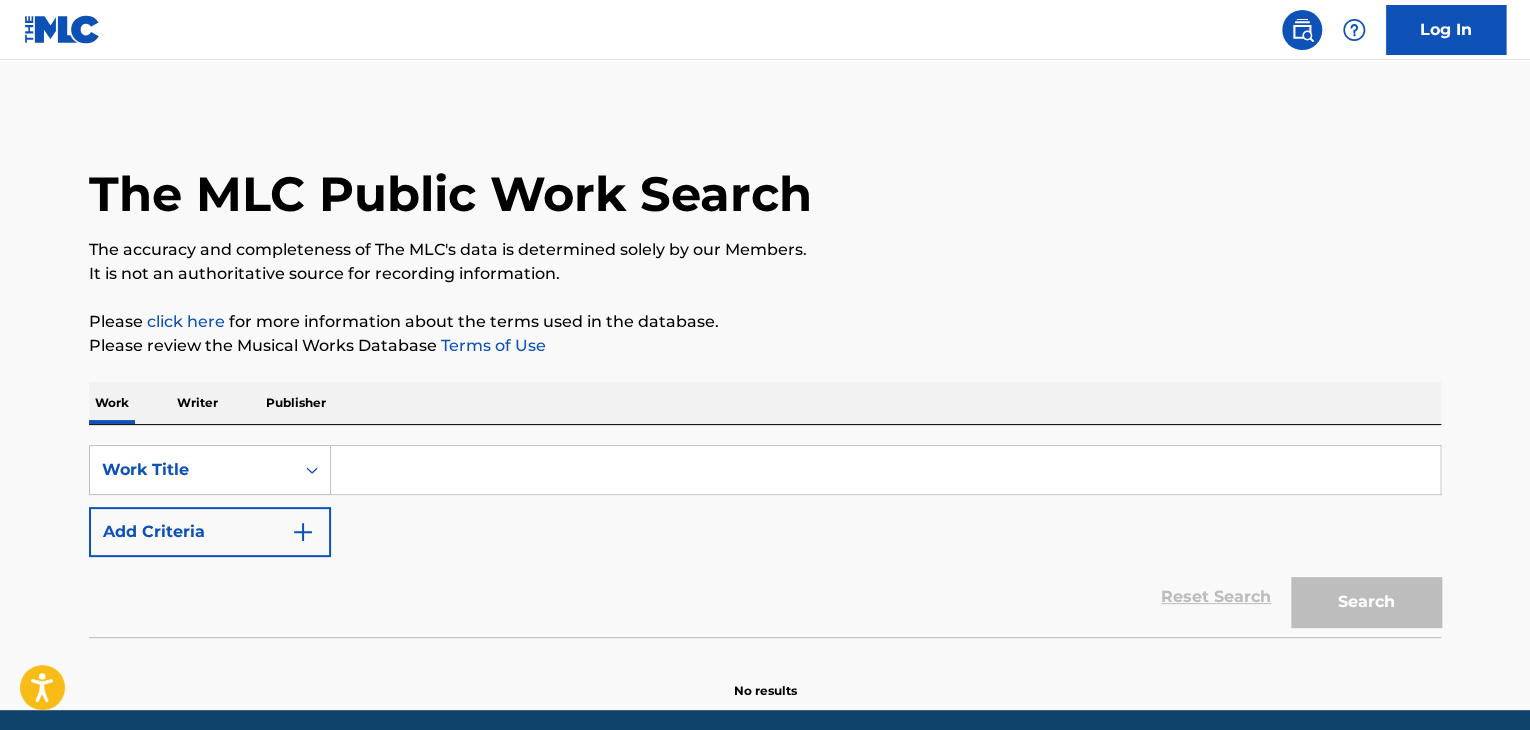 click at bounding box center [885, 470] 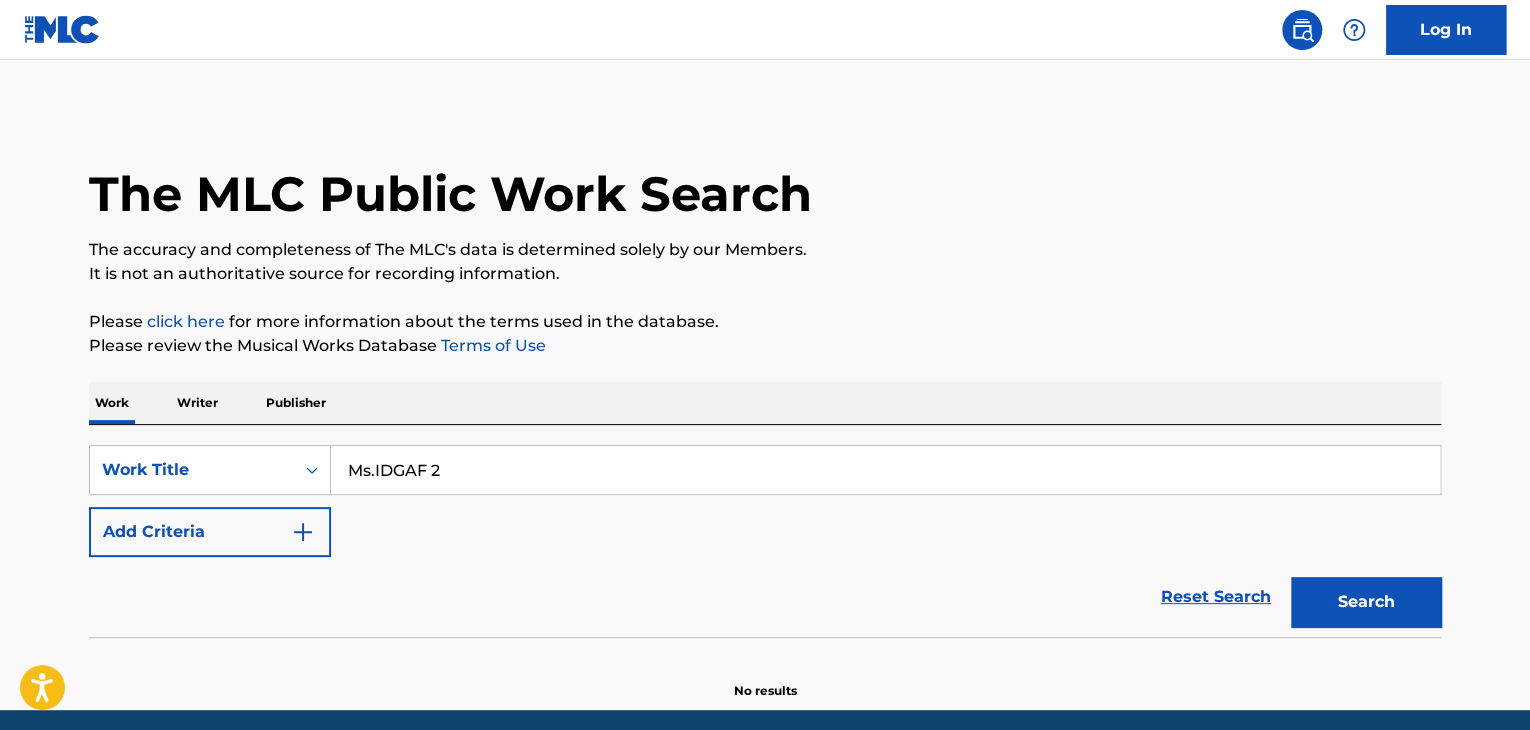 type on "Ms.IDGAF 2" 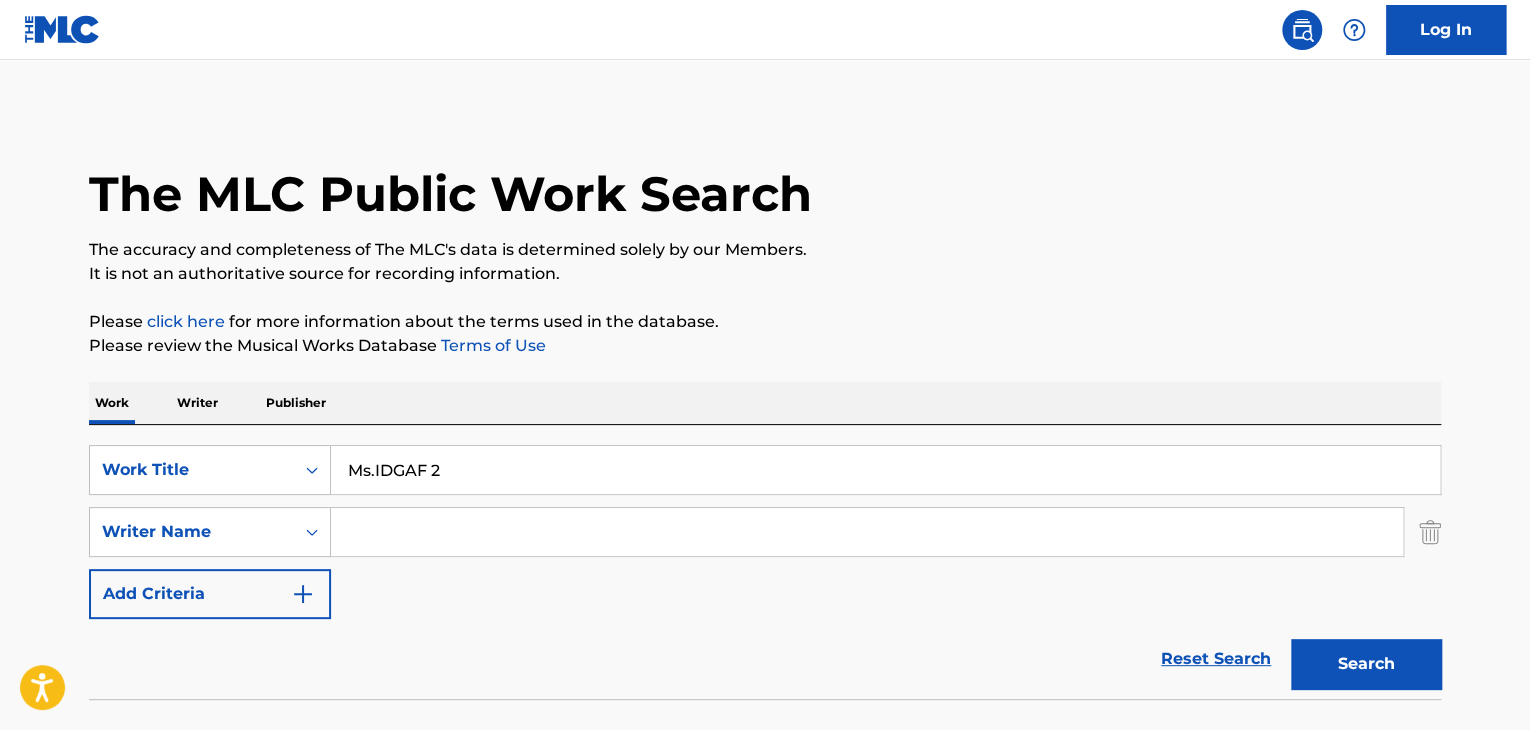 click at bounding box center [867, 532] 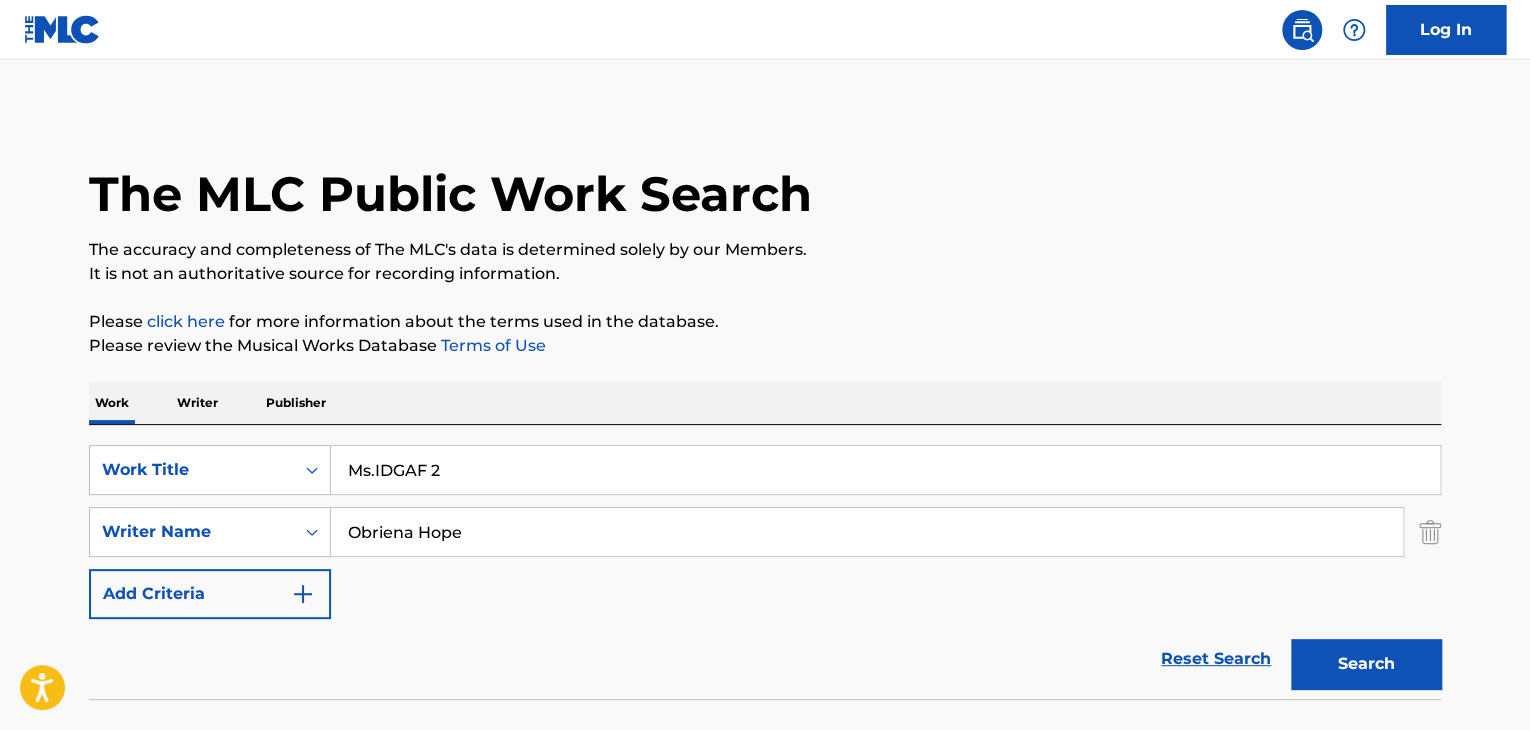 type on "Obriena Hope" 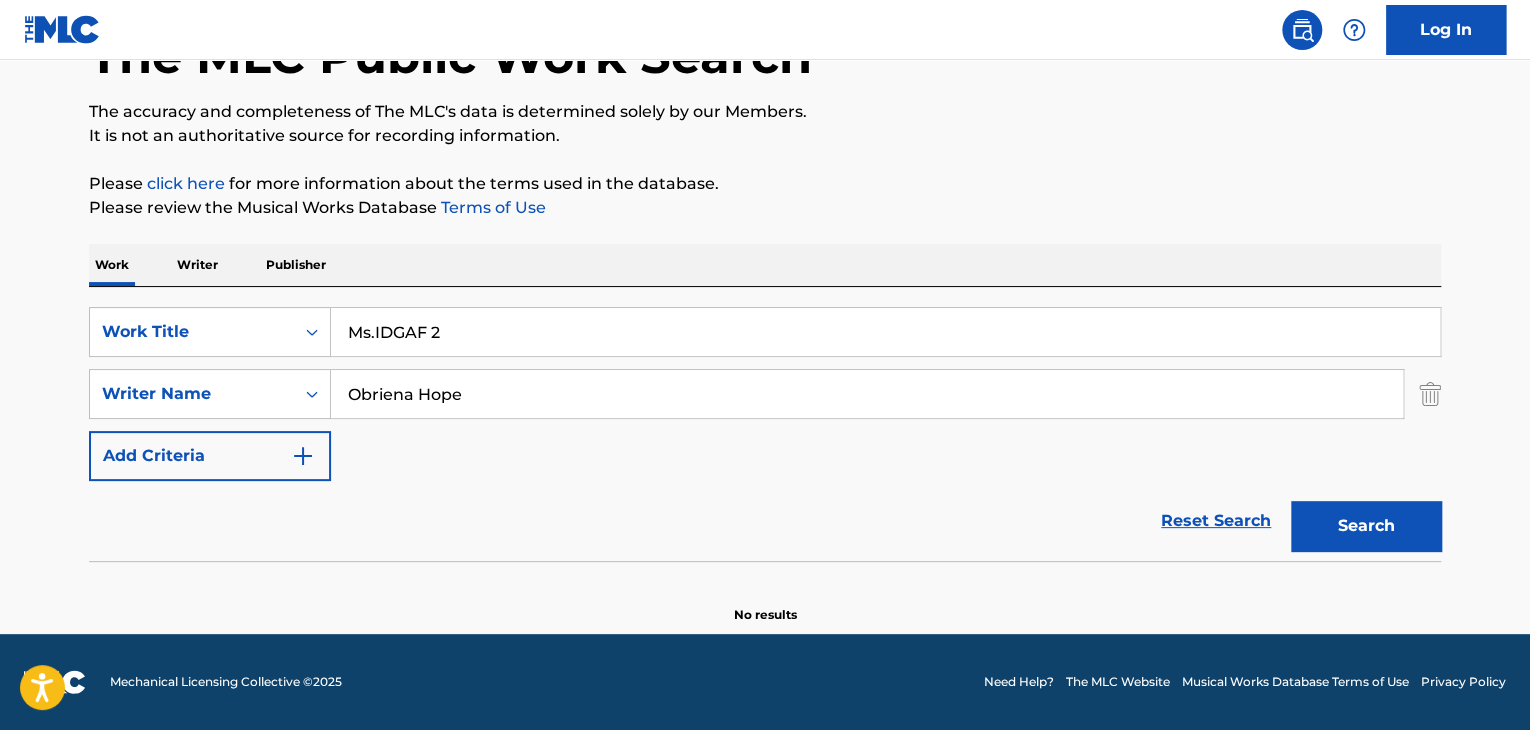 click on "Writer" at bounding box center (197, 265) 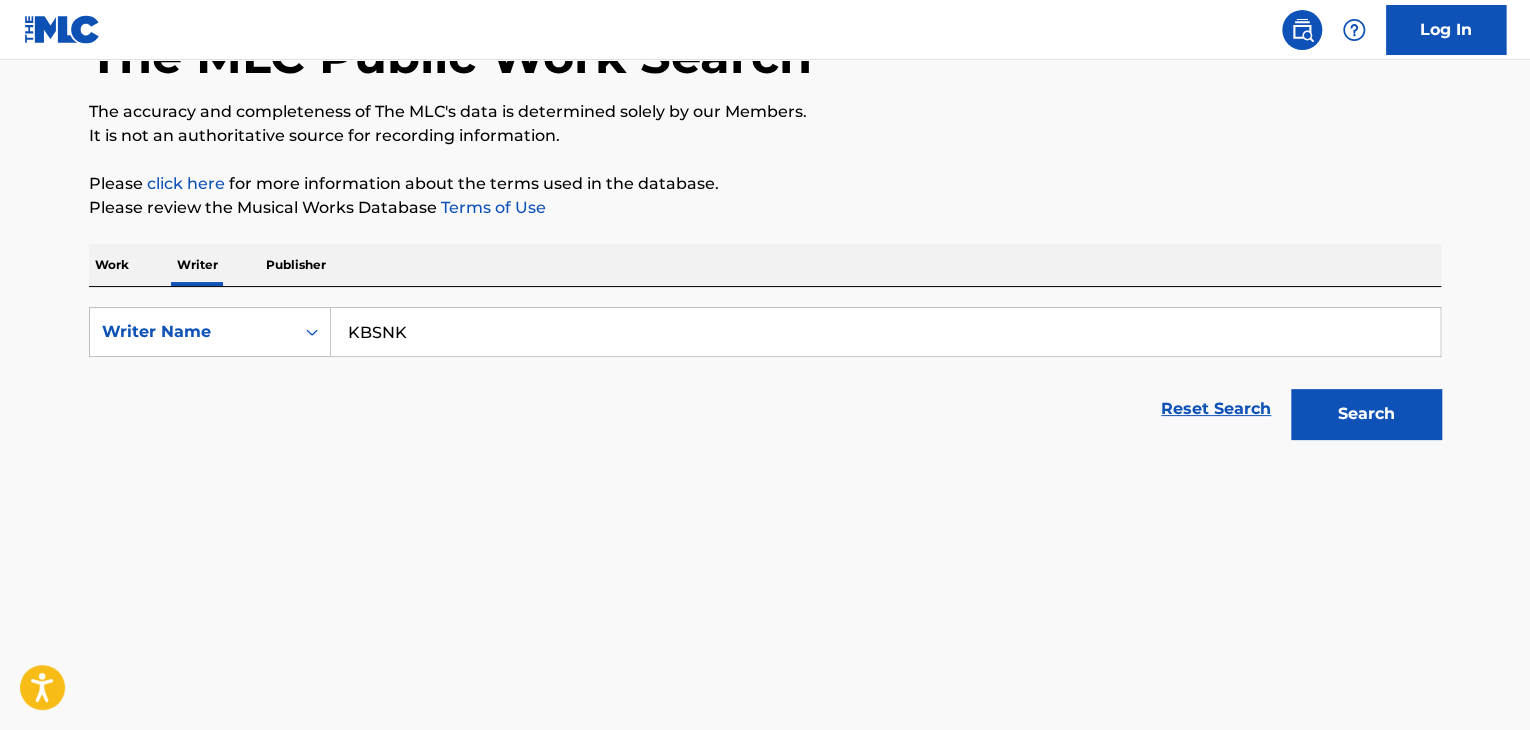 scroll, scrollTop: 0, scrollLeft: 0, axis: both 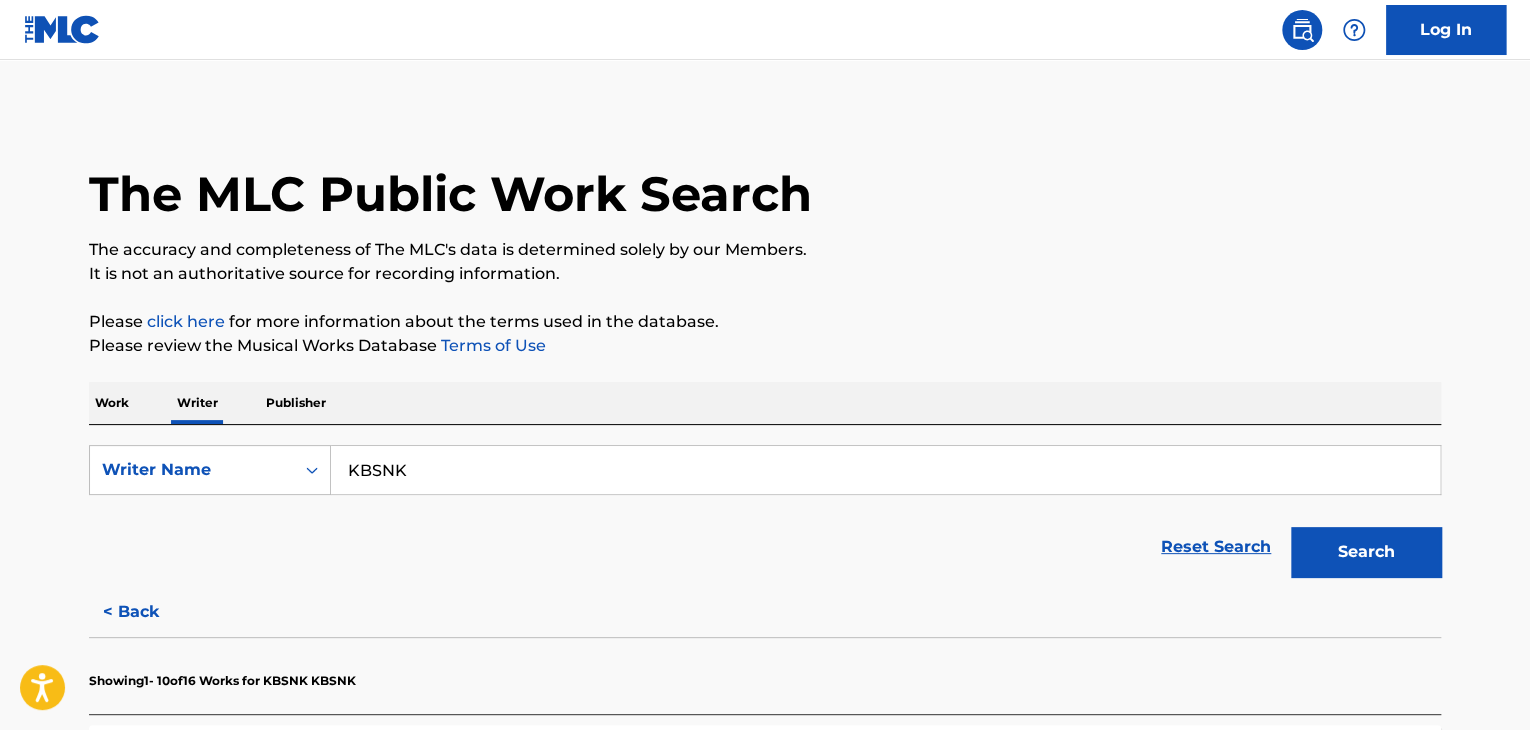 click on "KBSNK" at bounding box center (885, 470) 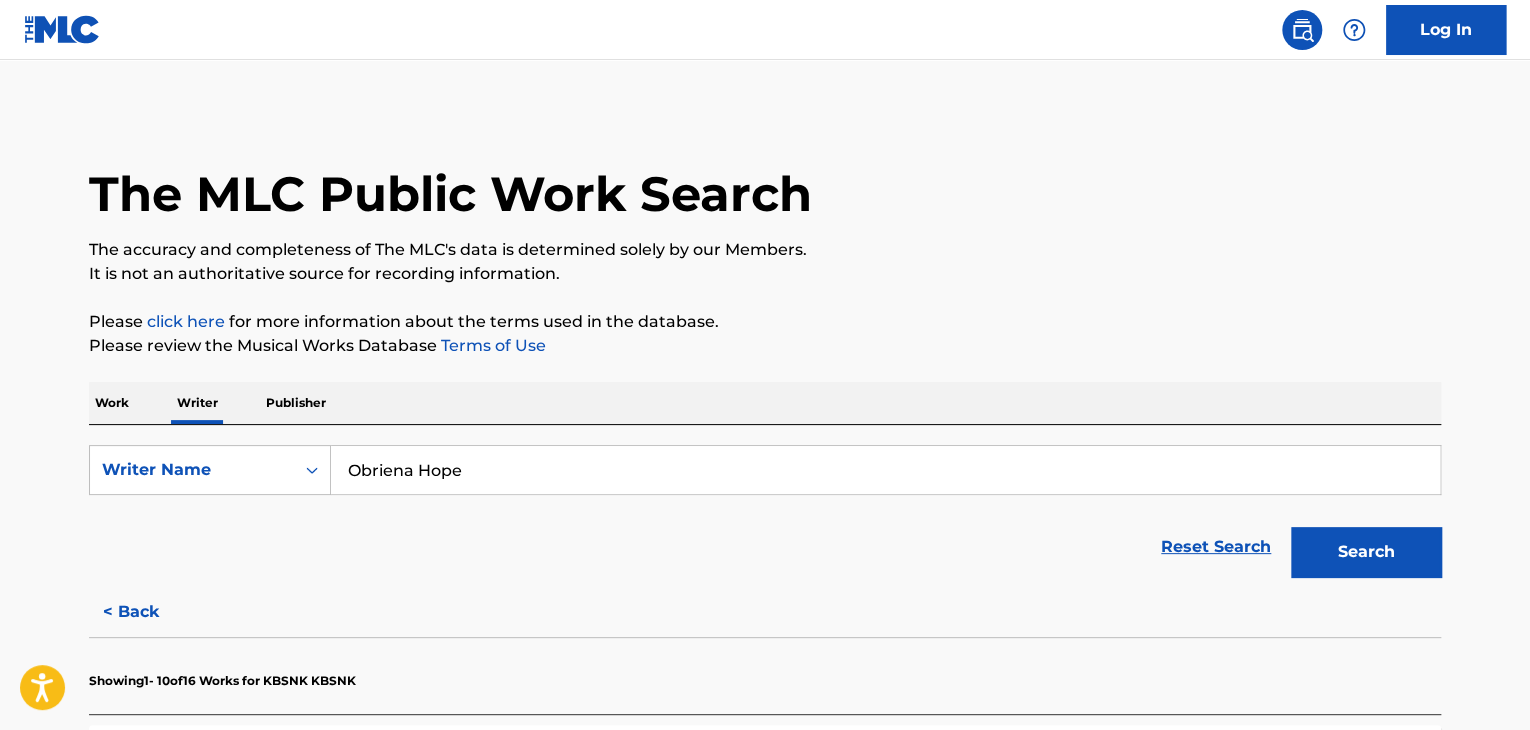 type on "Obriena Hope" 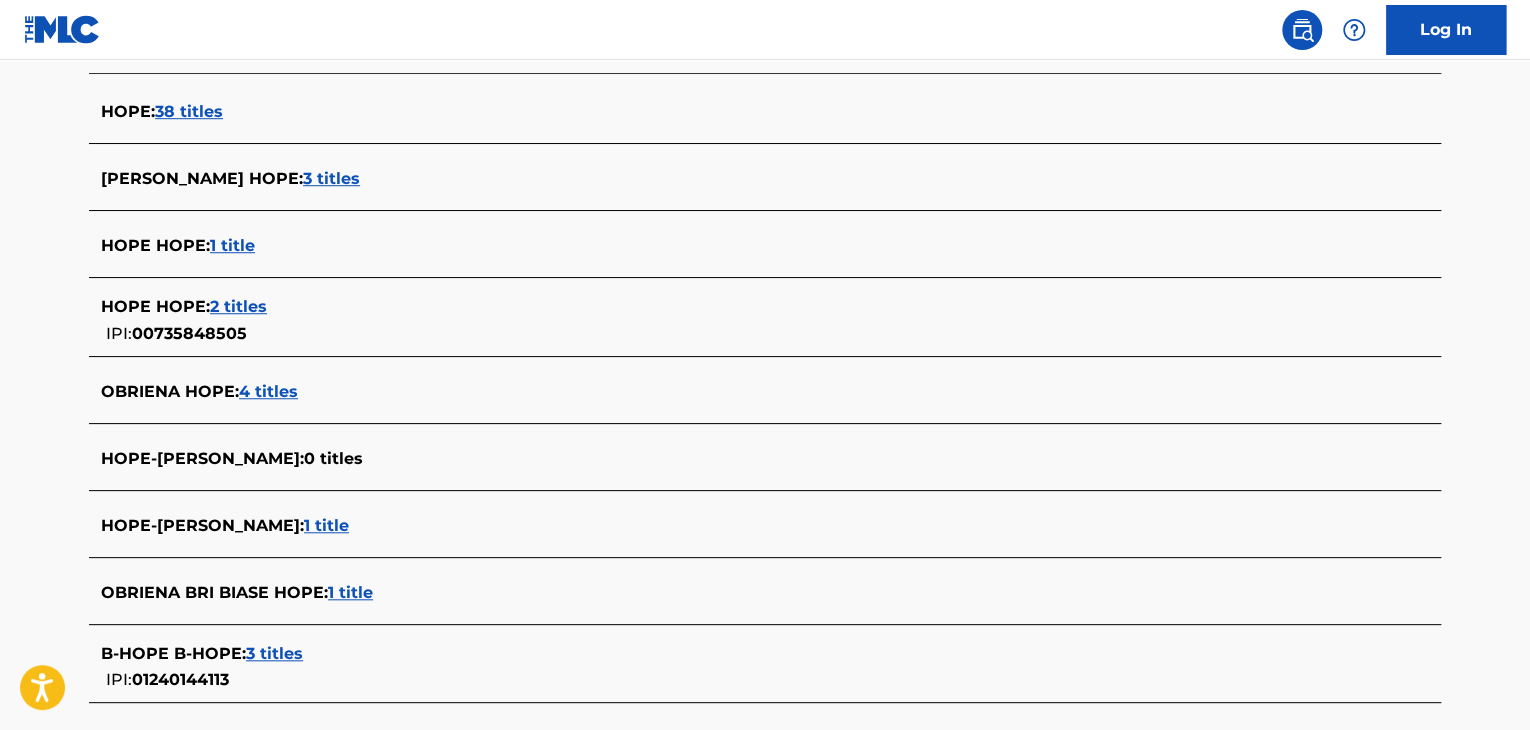 scroll, scrollTop: 691, scrollLeft: 0, axis: vertical 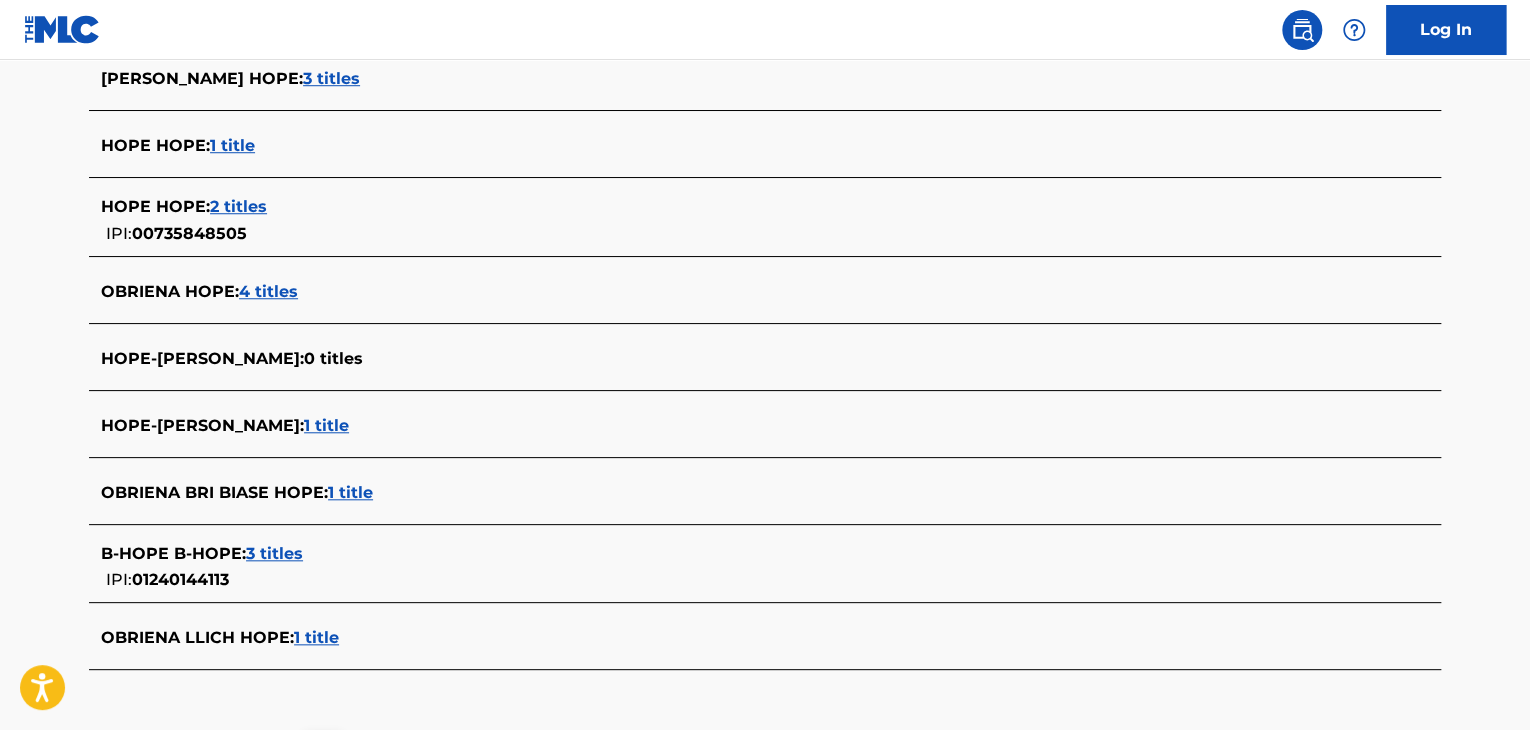 click on "1 title" at bounding box center [350, 492] 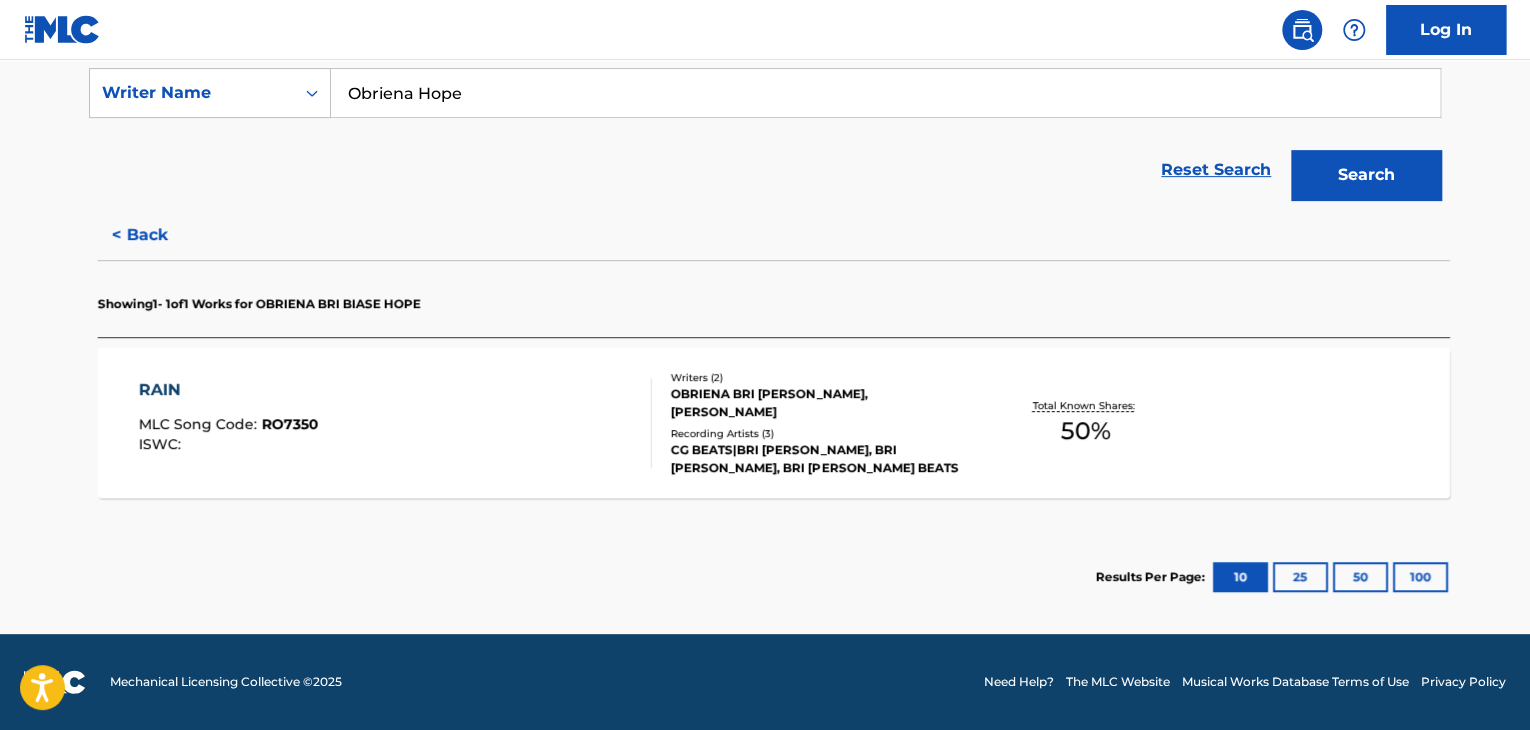 scroll, scrollTop: 376, scrollLeft: 0, axis: vertical 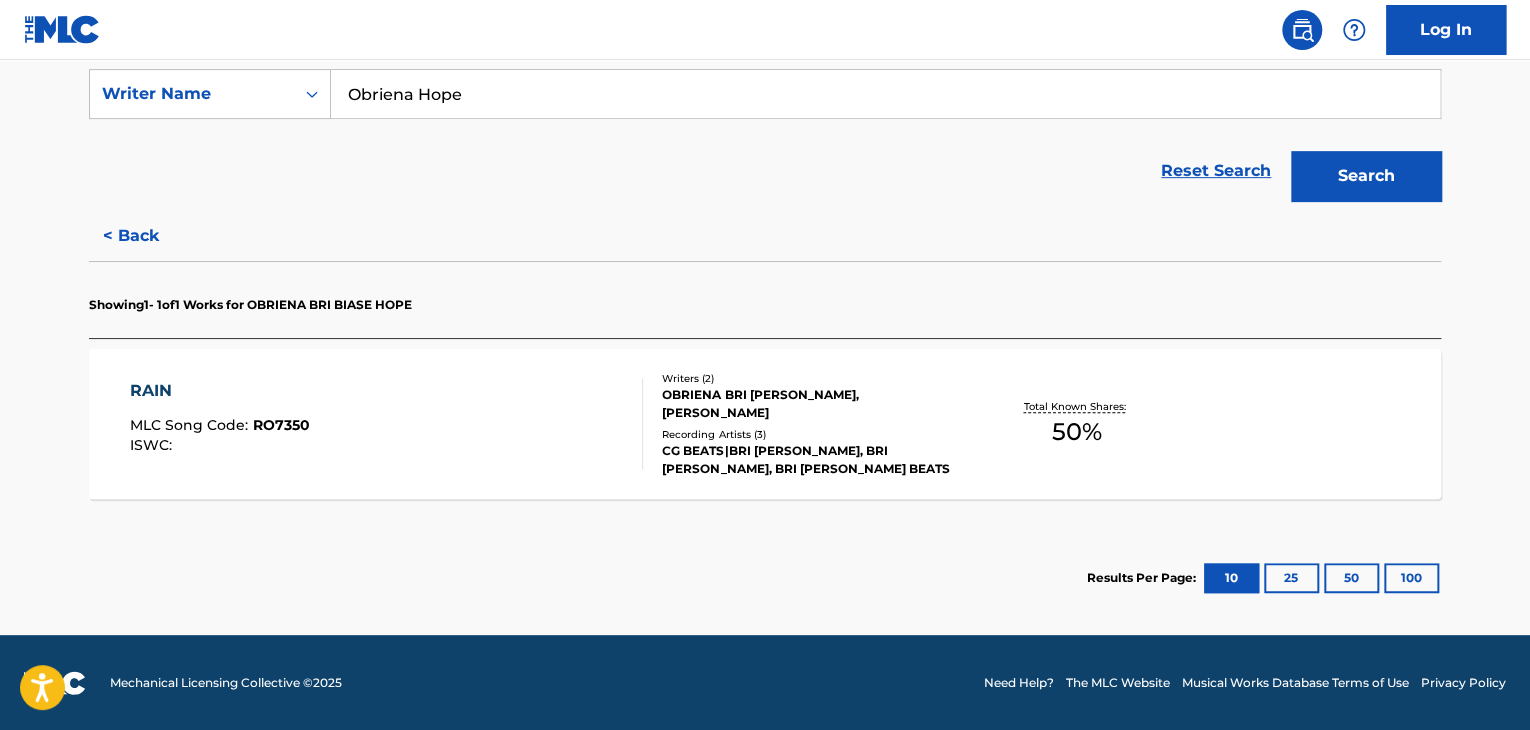 click on "RAIN MLC Song Code : RO7350 ISWC :" at bounding box center (387, 424) 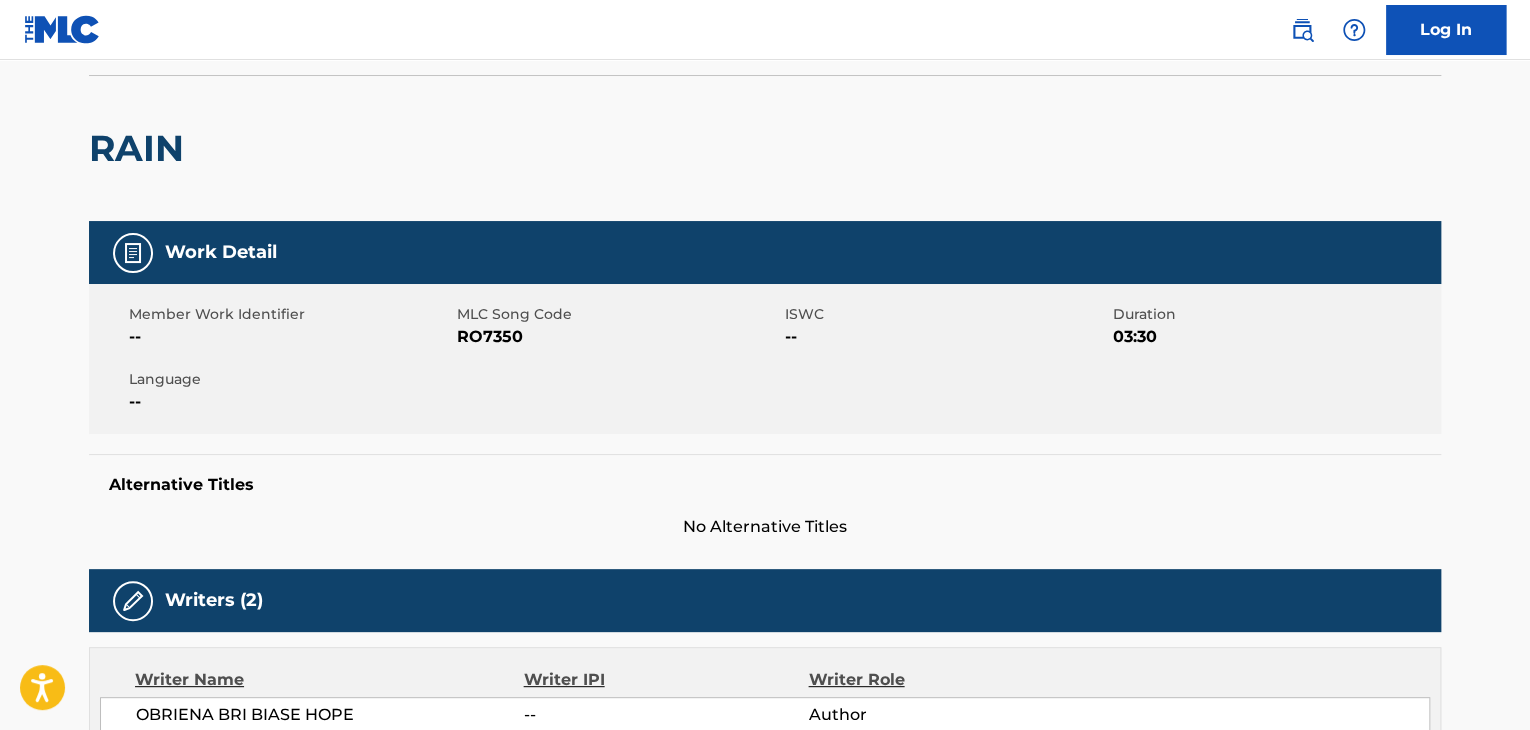scroll, scrollTop: 0, scrollLeft: 0, axis: both 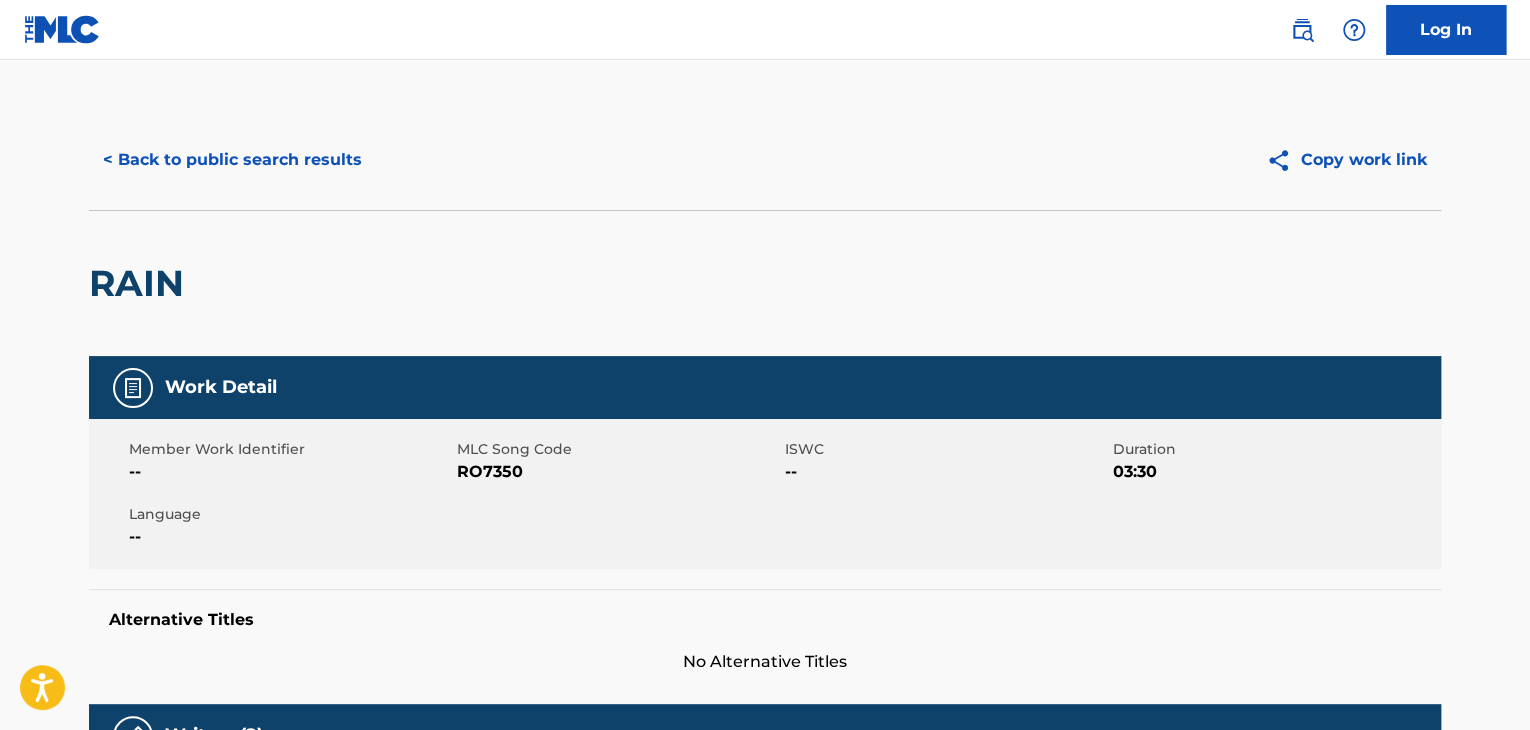 click on "< Back to public search results" at bounding box center [232, 160] 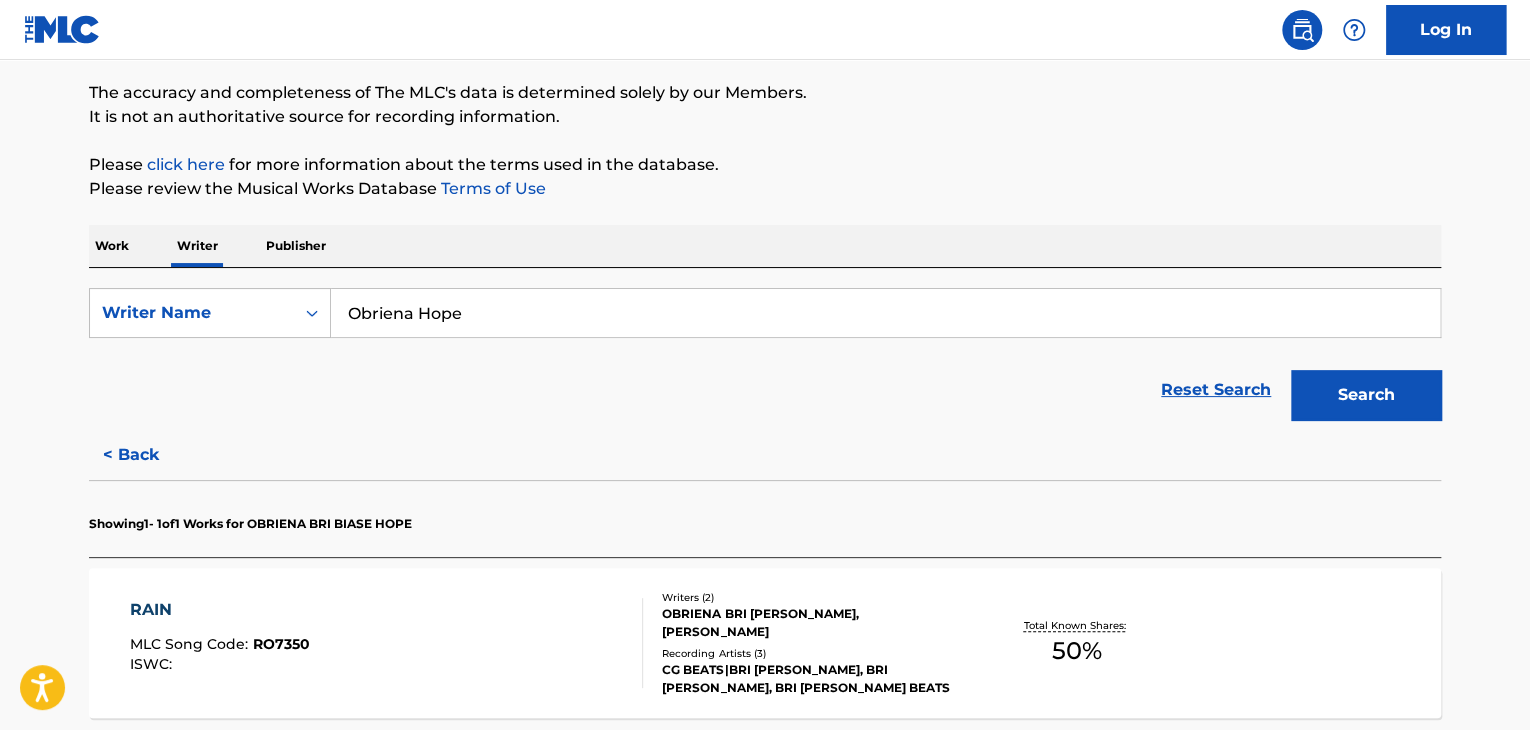 scroll, scrollTop: 324, scrollLeft: 0, axis: vertical 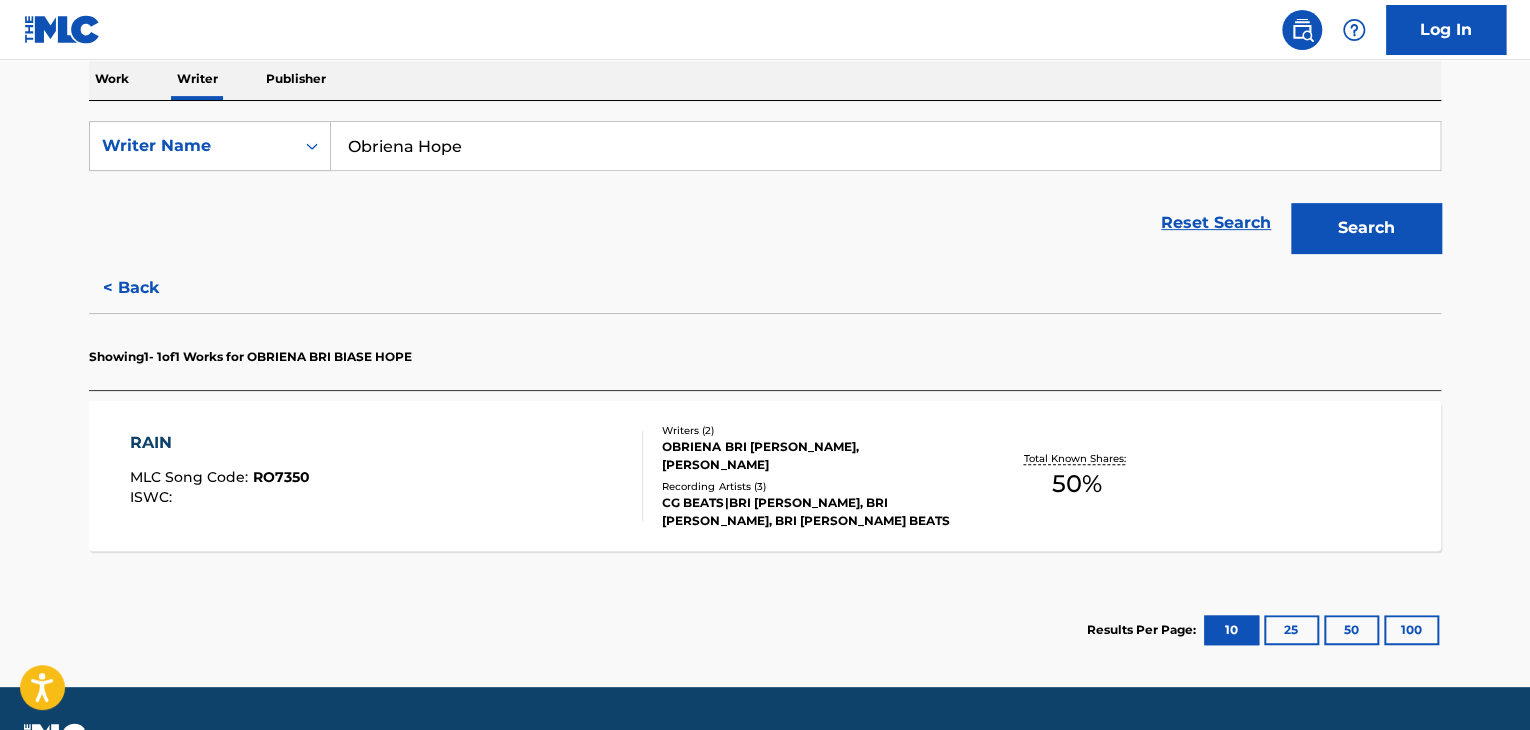 click on "< Back" at bounding box center (149, 288) 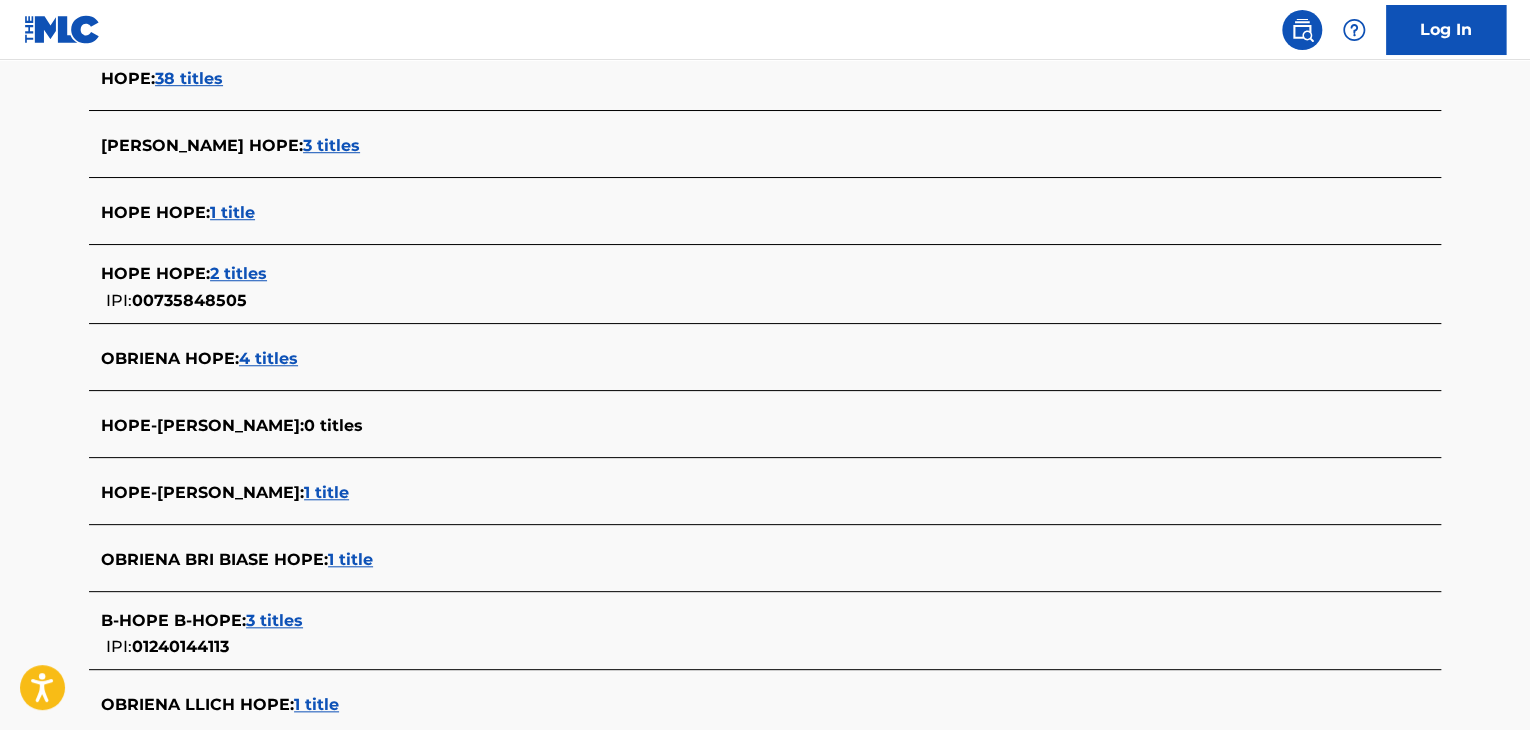 scroll, scrollTop: 724, scrollLeft: 0, axis: vertical 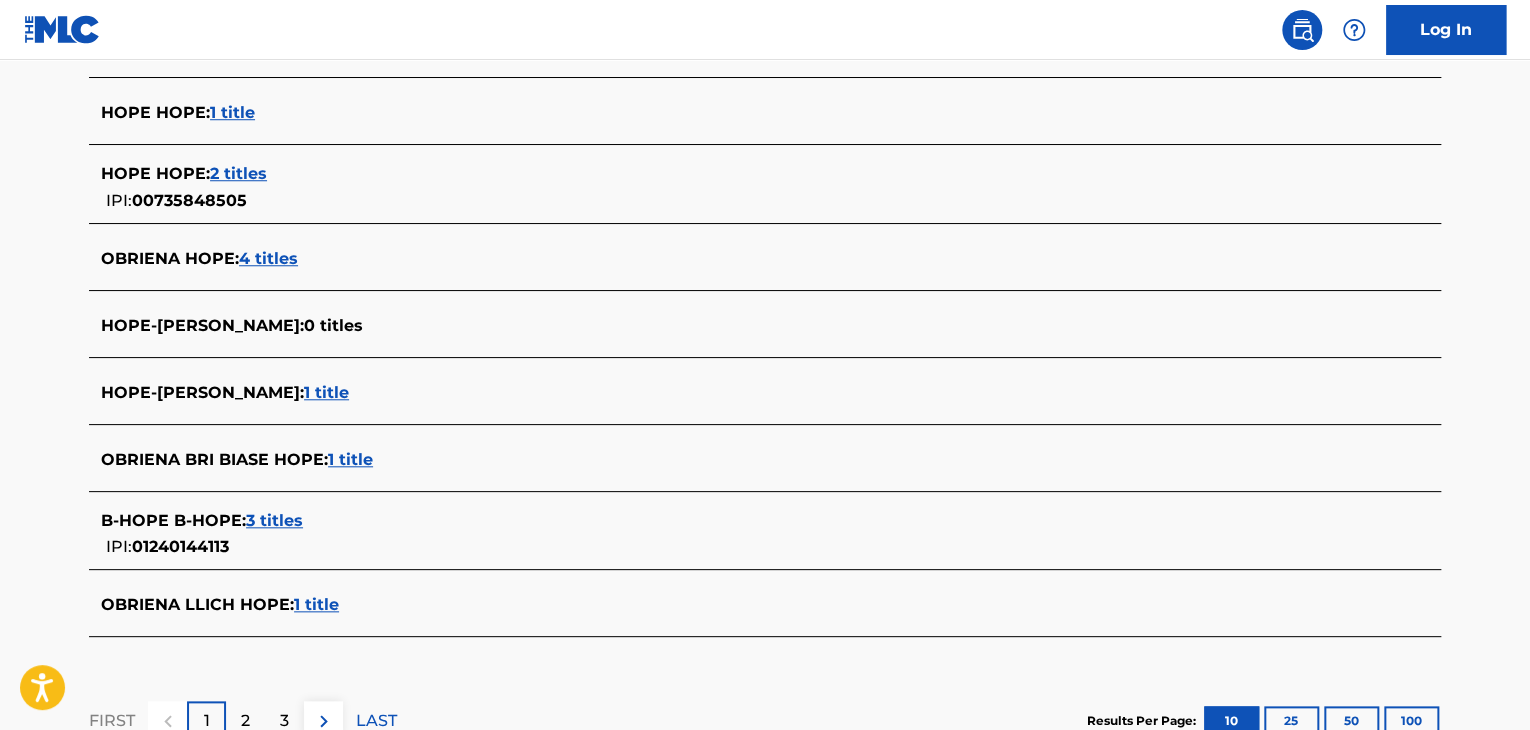 click on "1 title" at bounding box center (316, 604) 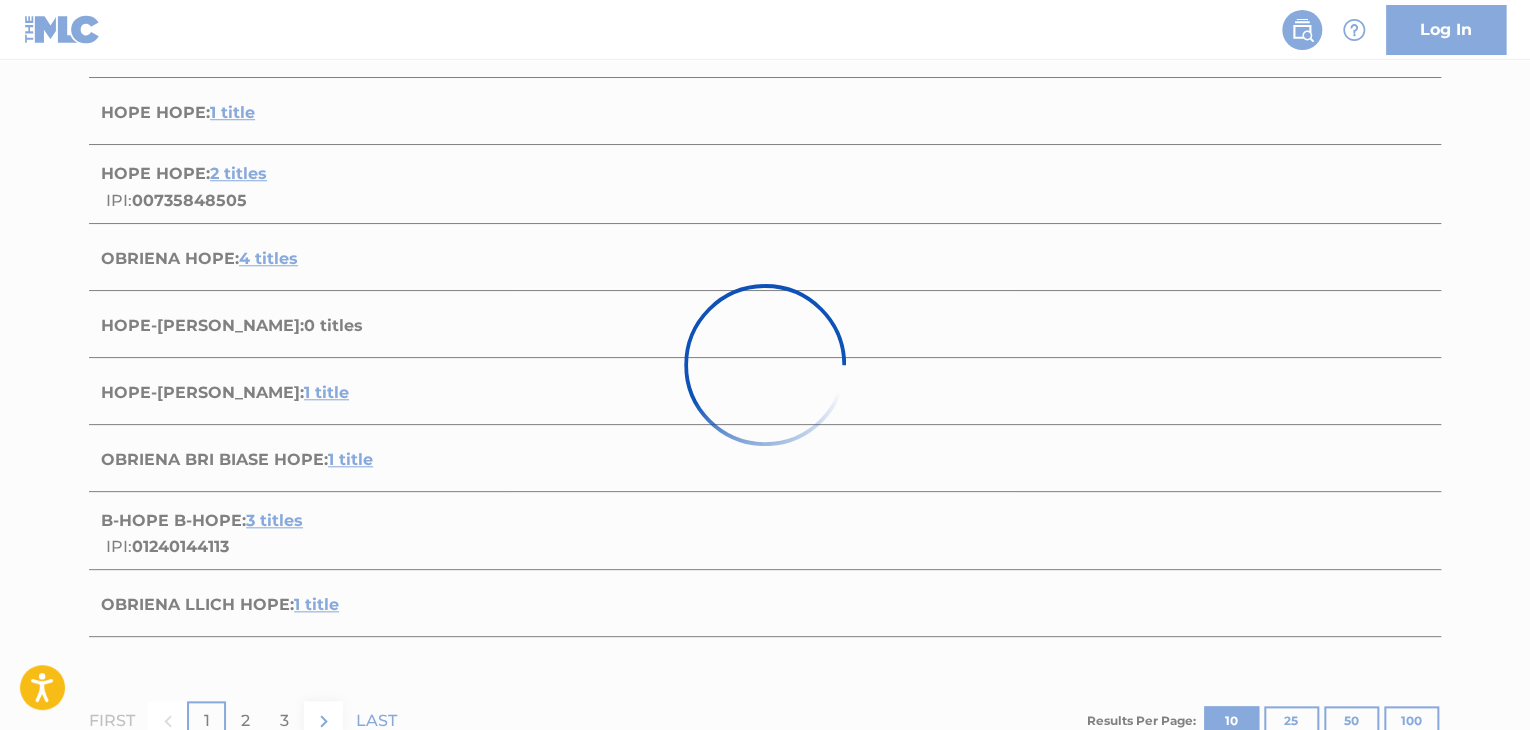 scroll, scrollTop: 376, scrollLeft: 0, axis: vertical 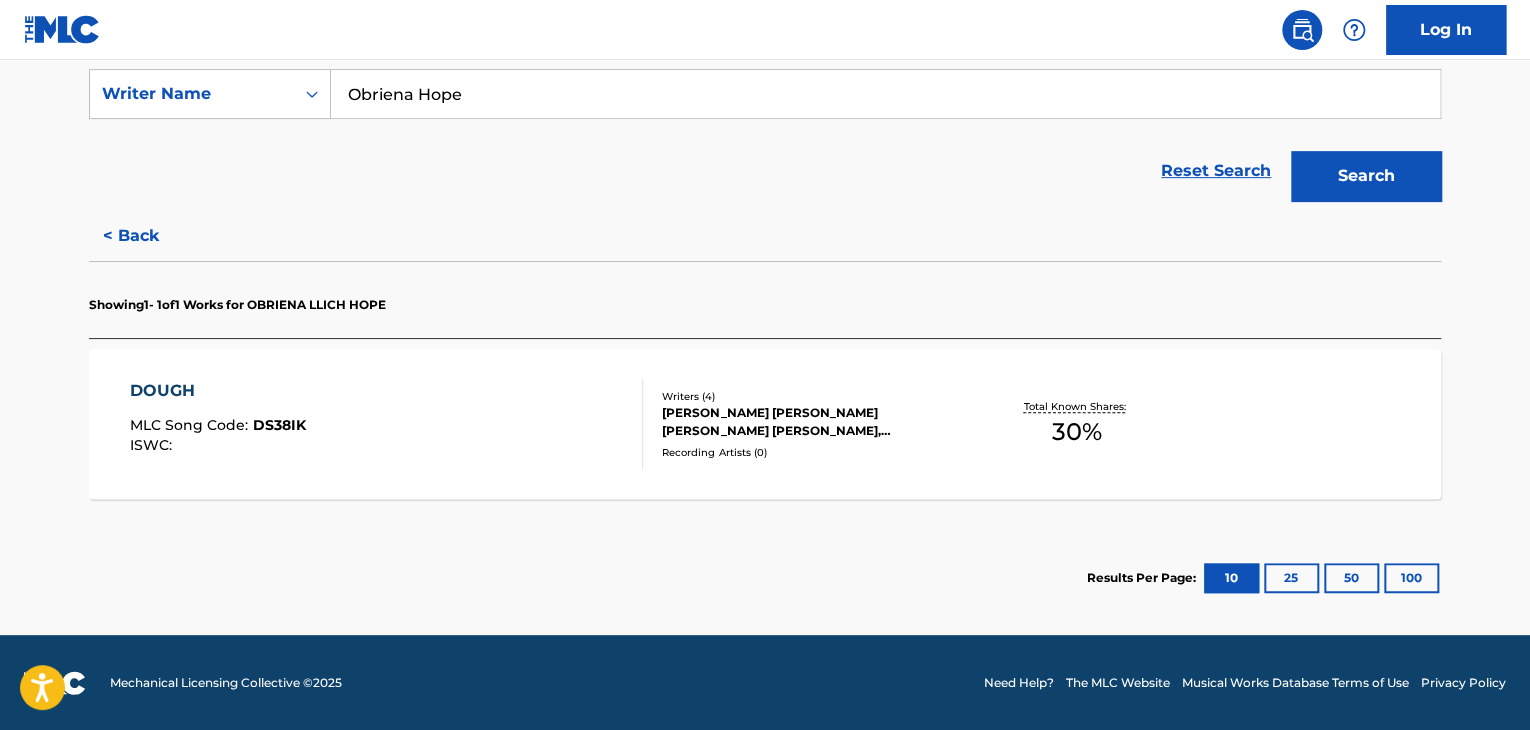 click on "DOUGH MLC Song Code : DS38IK ISWC : Writers ( 4 ) [PERSON_NAME] [PERSON_NAME] [PERSON_NAME], [PERSON_NAME], [PERSON_NAME] [PERSON_NAME] Recording Artists ( 0 ) Total Known Shares: 30 %" at bounding box center (765, 424) 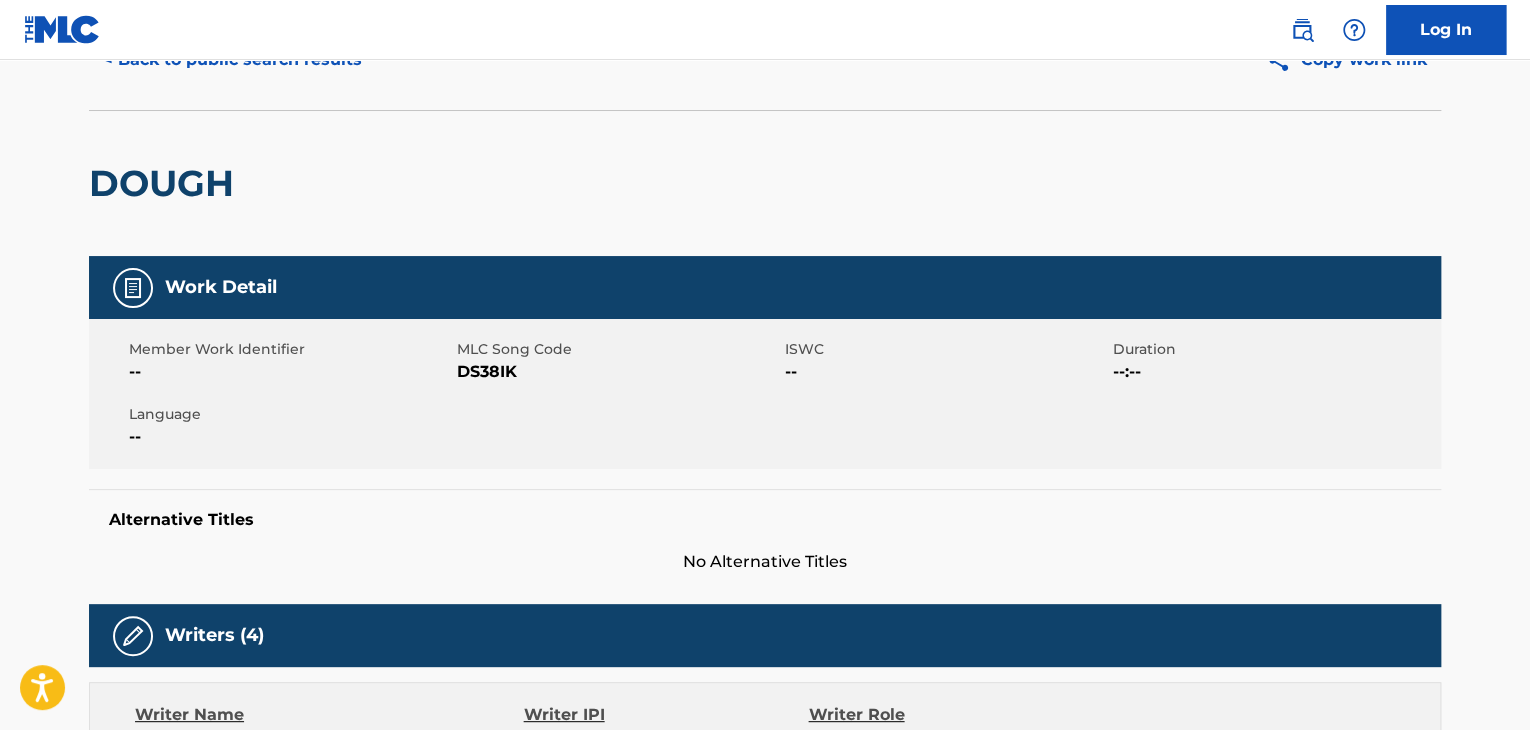 scroll, scrollTop: 0, scrollLeft: 0, axis: both 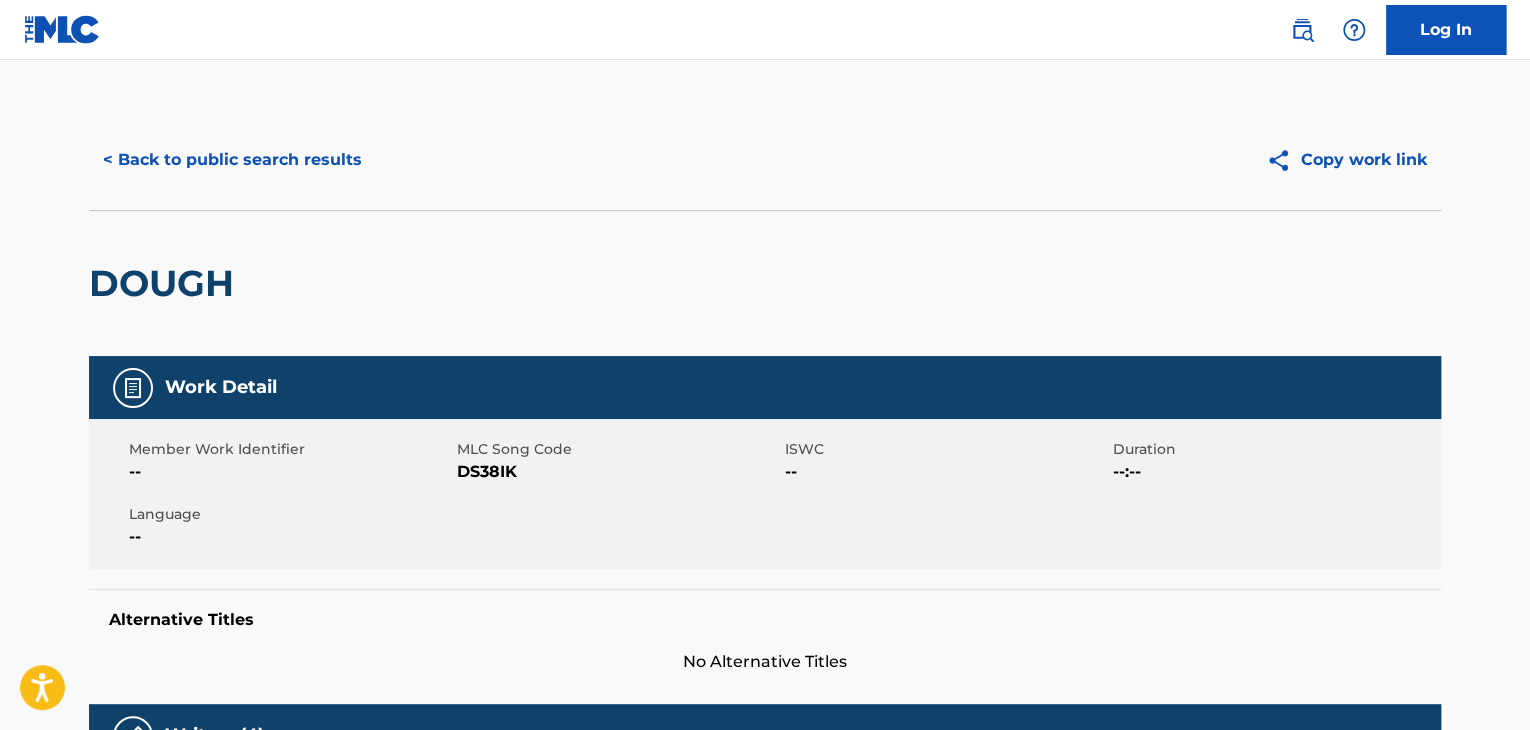click on "< Back to public search results" at bounding box center (232, 160) 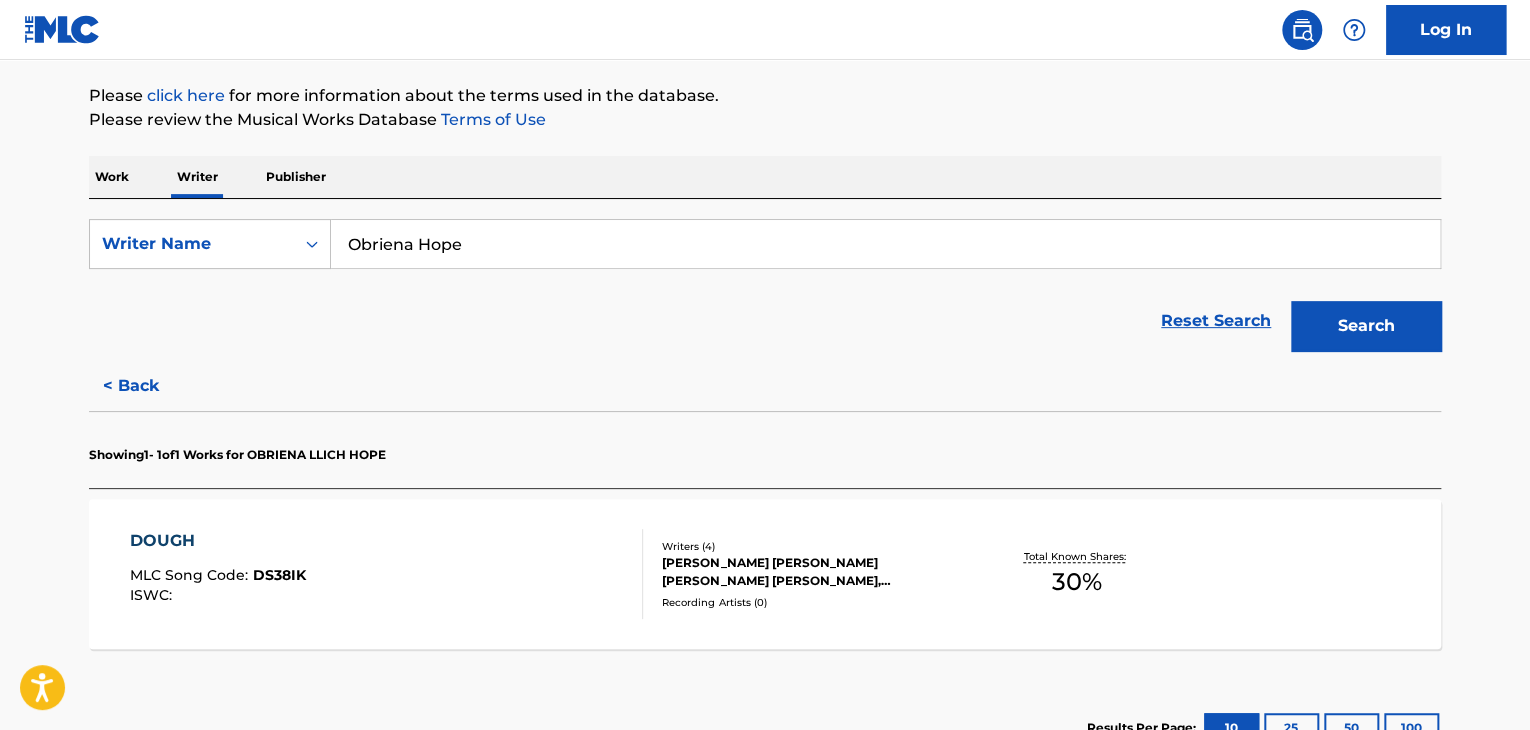 scroll, scrollTop: 324, scrollLeft: 0, axis: vertical 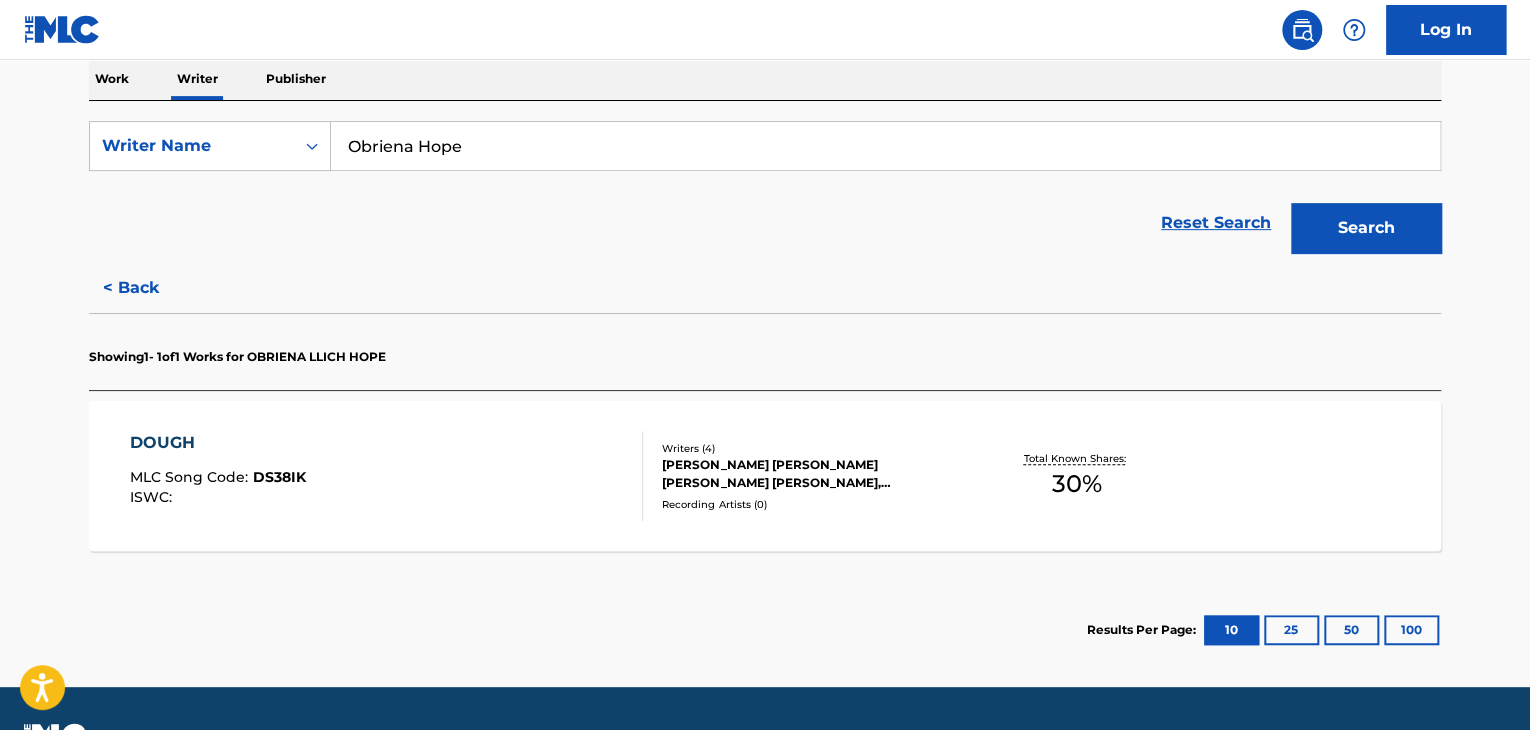 click on "< Back" at bounding box center (149, 288) 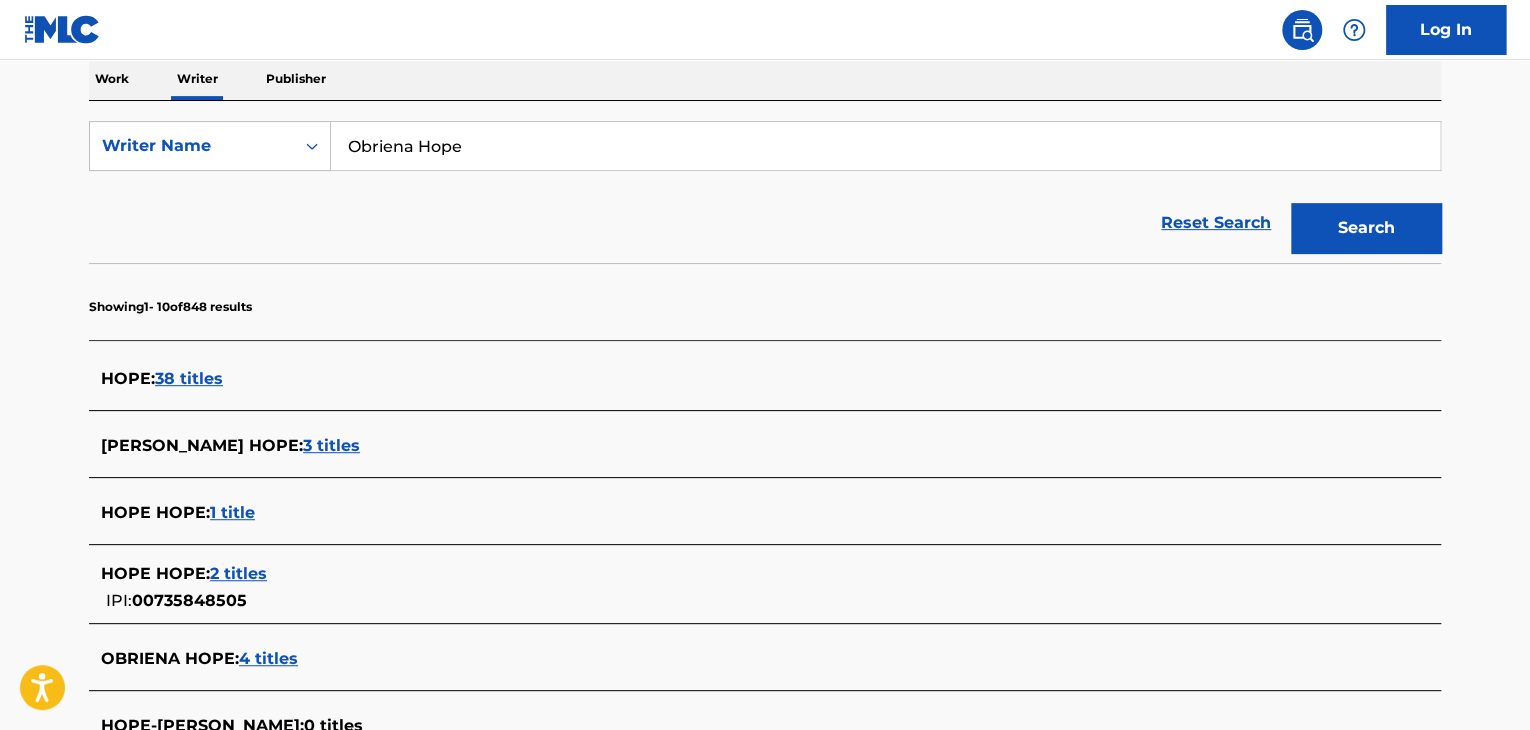 click on "3 titles" at bounding box center [331, 445] 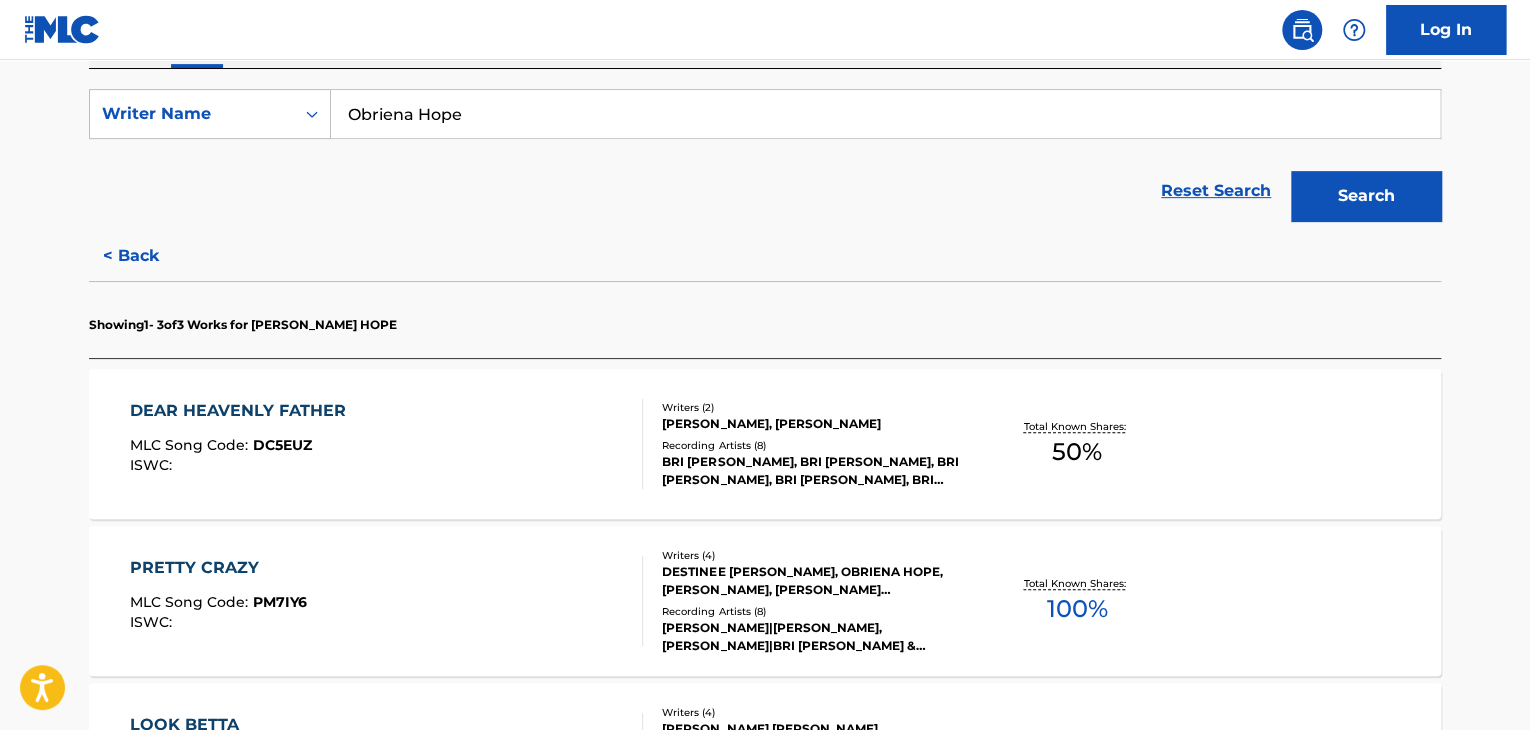 scroll, scrollTop: 524, scrollLeft: 0, axis: vertical 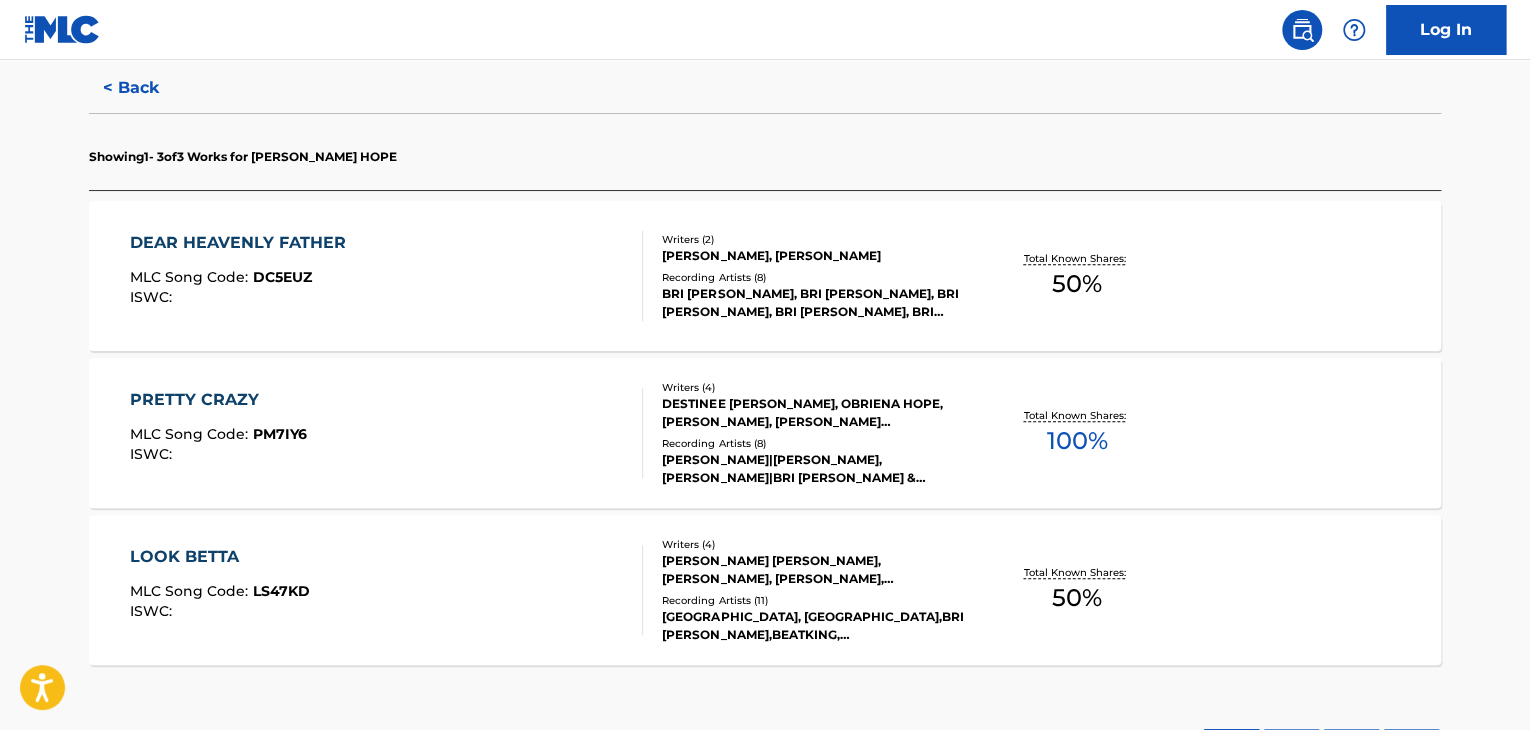 click on "PRETTY CRAZY MLC Song Code : PM7IY6 ISWC :" at bounding box center [387, 433] 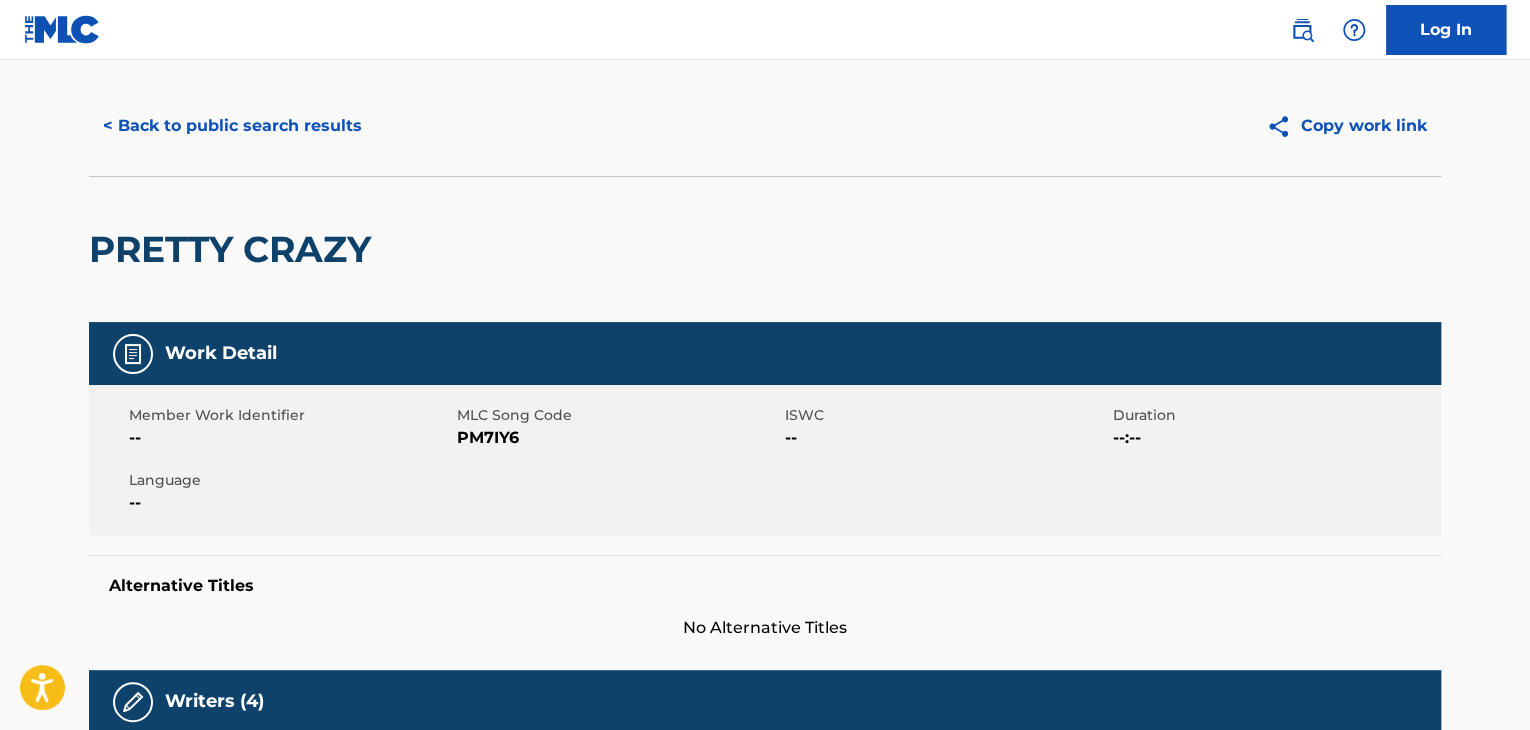 scroll, scrollTop: 0, scrollLeft: 0, axis: both 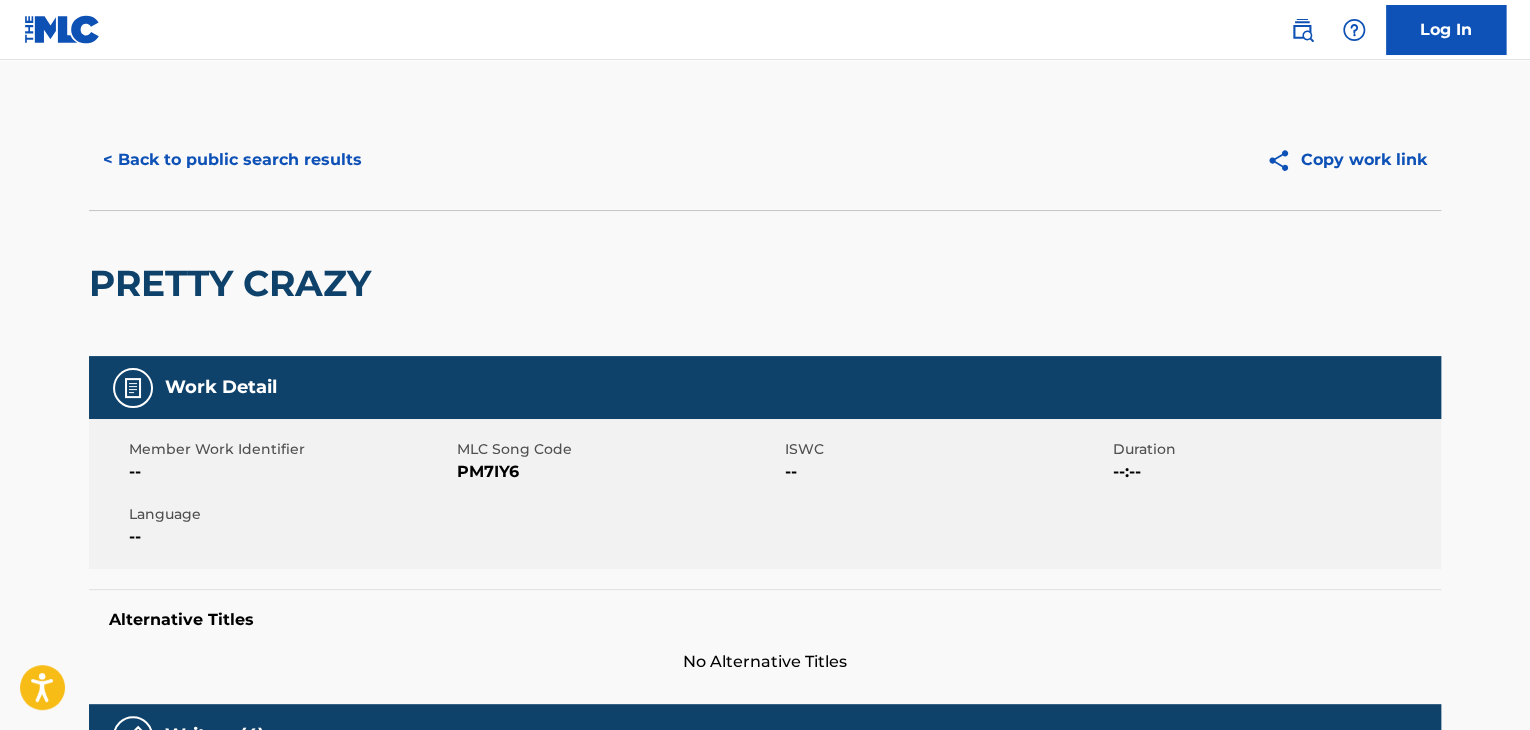 click on "< Back to public search results" at bounding box center [232, 160] 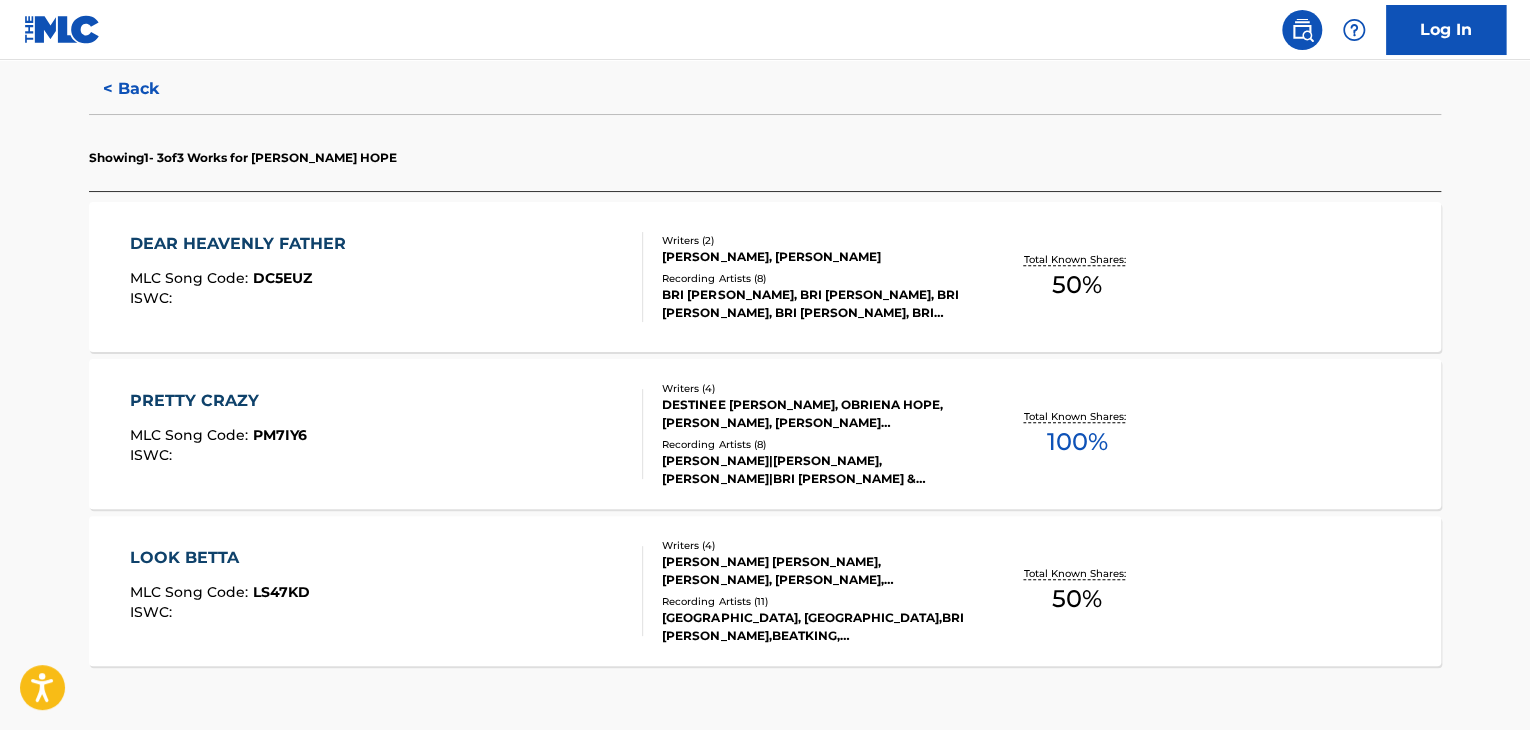 scroll, scrollTop: 524, scrollLeft: 0, axis: vertical 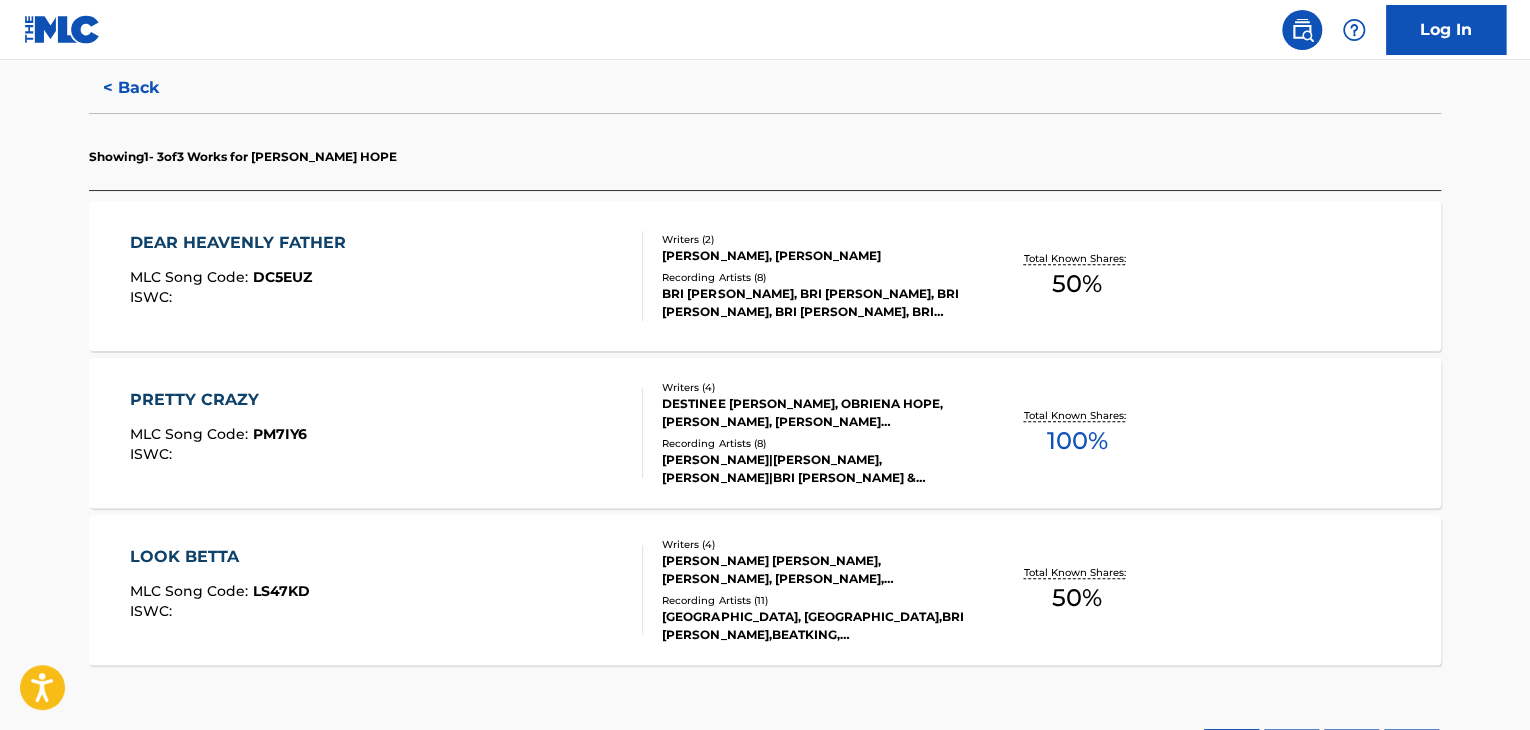 click on "Writers ( 2 ) [PERSON_NAME], [PERSON_NAME] HOPE Recording Artists ( 8 ) [PERSON_NAME], BRI [PERSON_NAME], BRI [PERSON_NAME], BRI [PERSON_NAME], BRI [PERSON_NAME]" at bounding box center (803, 276) 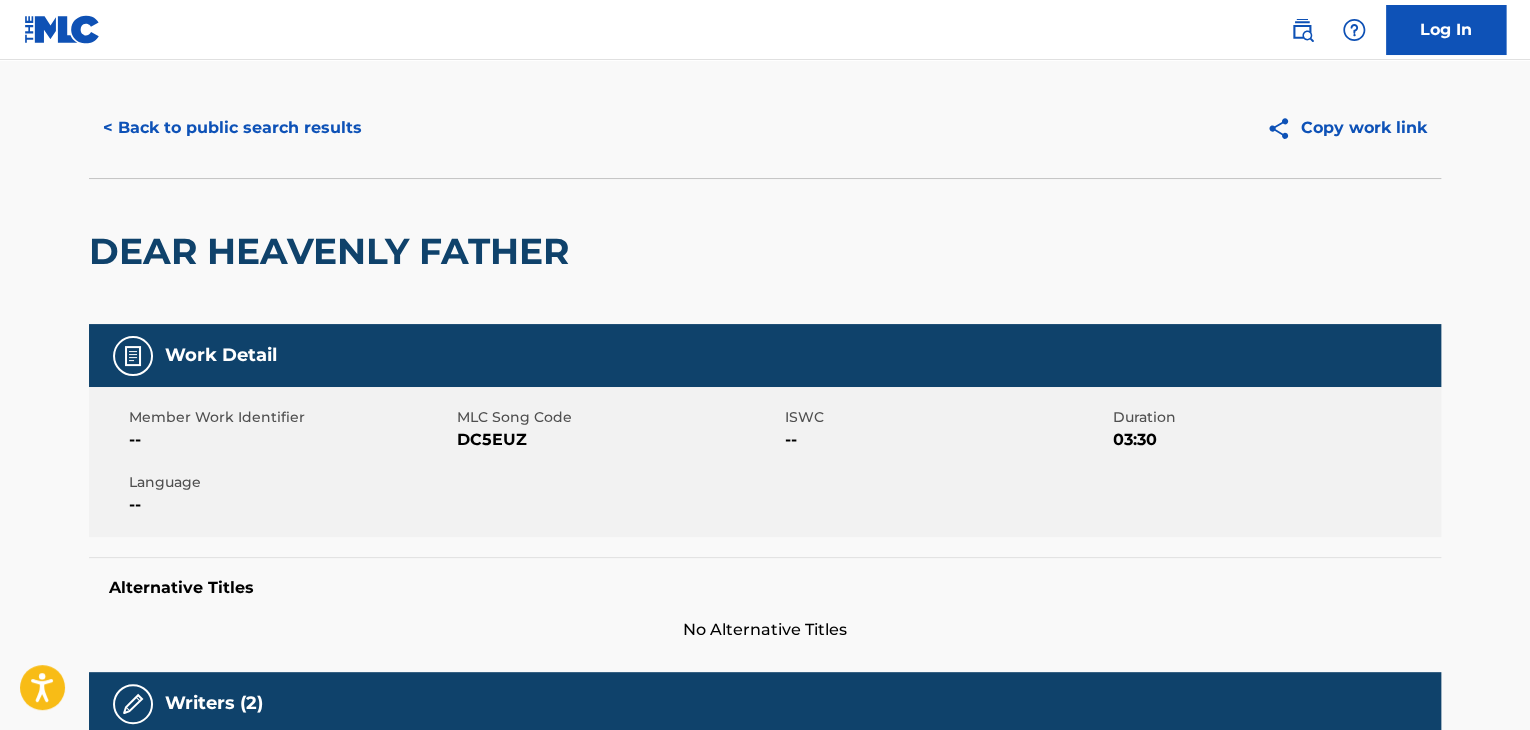 scroll, scrollTop: 0, scrollLeft: 0, axis: both 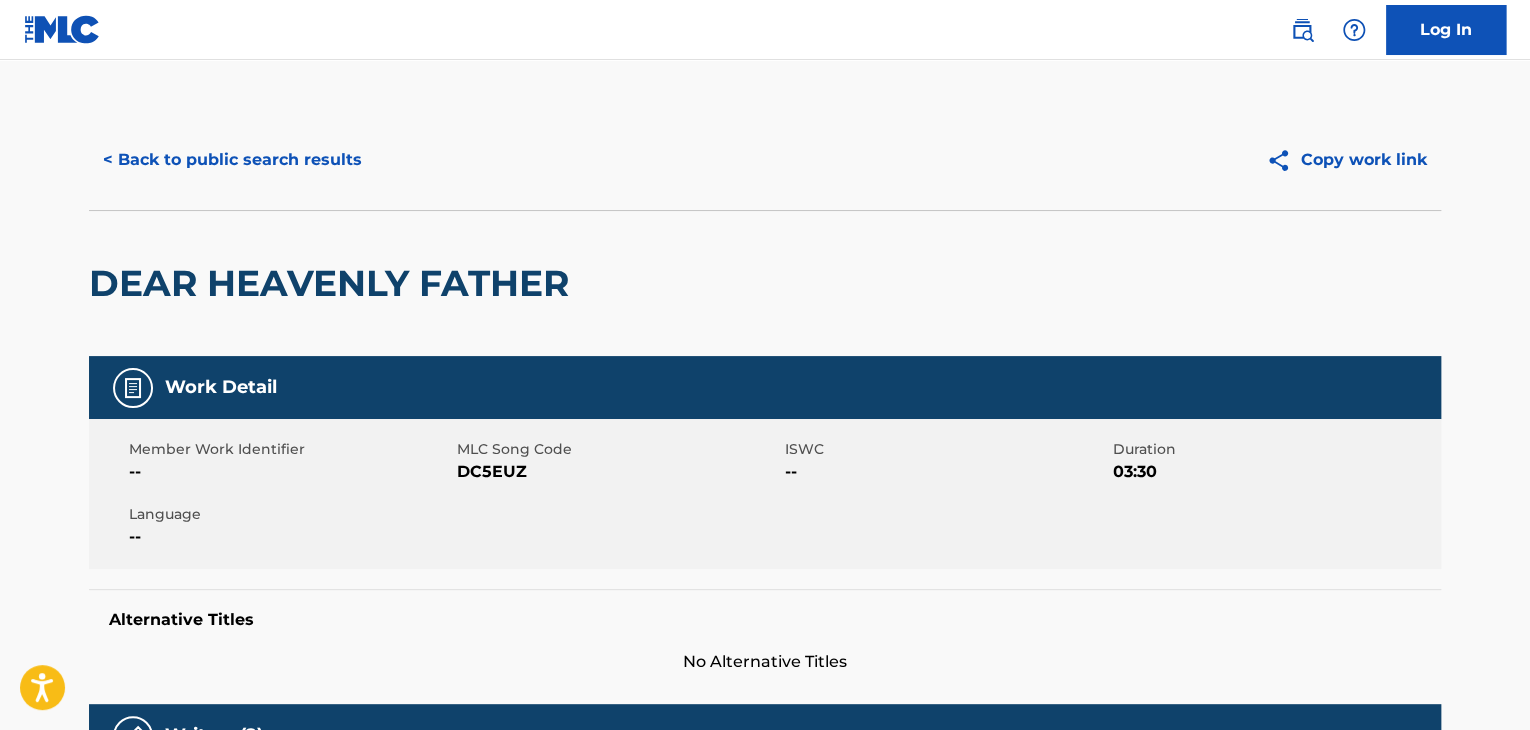 click on "< Back to public search results" at bounding box center [232, 160] 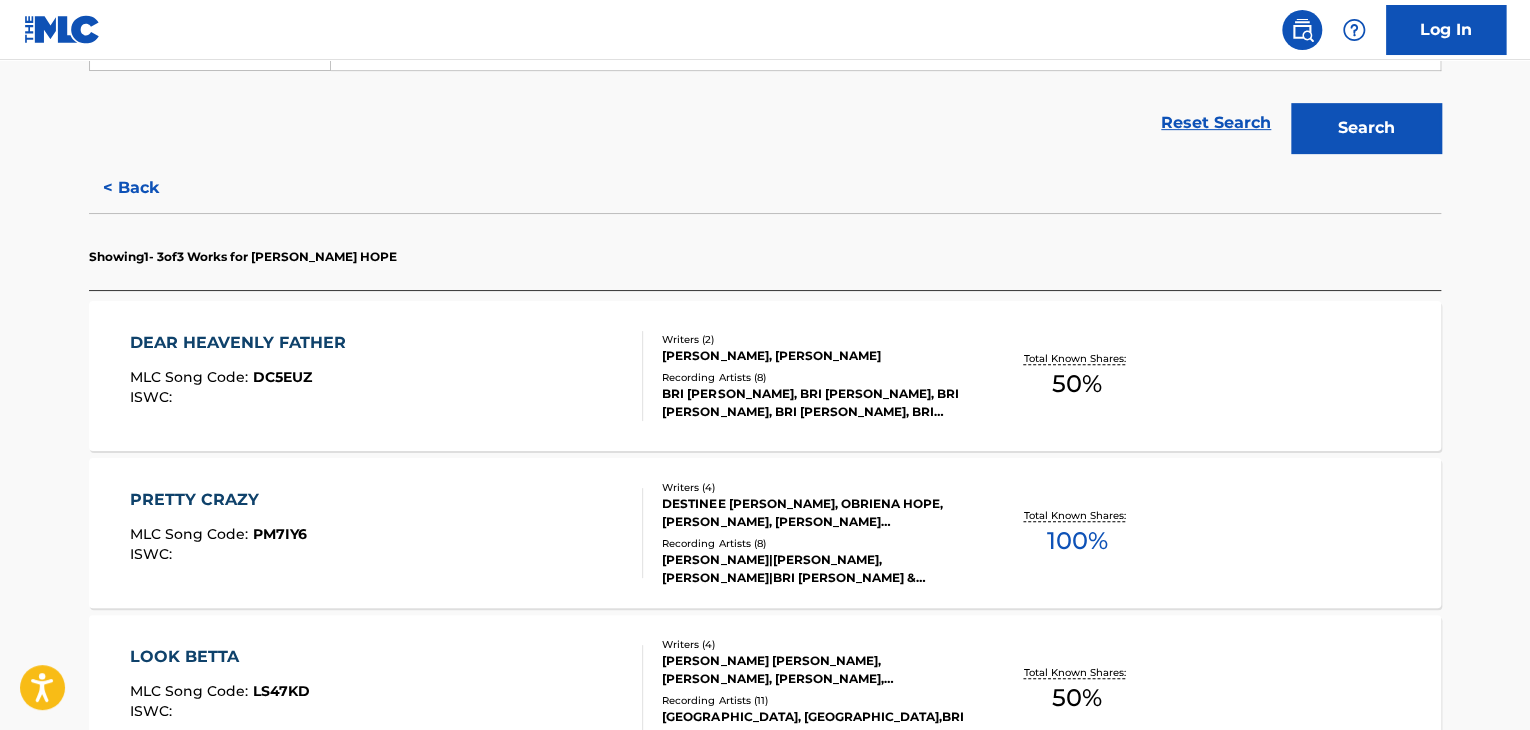 scroll, scrollTop: 691, scrollLeft: 0, axis: vertical 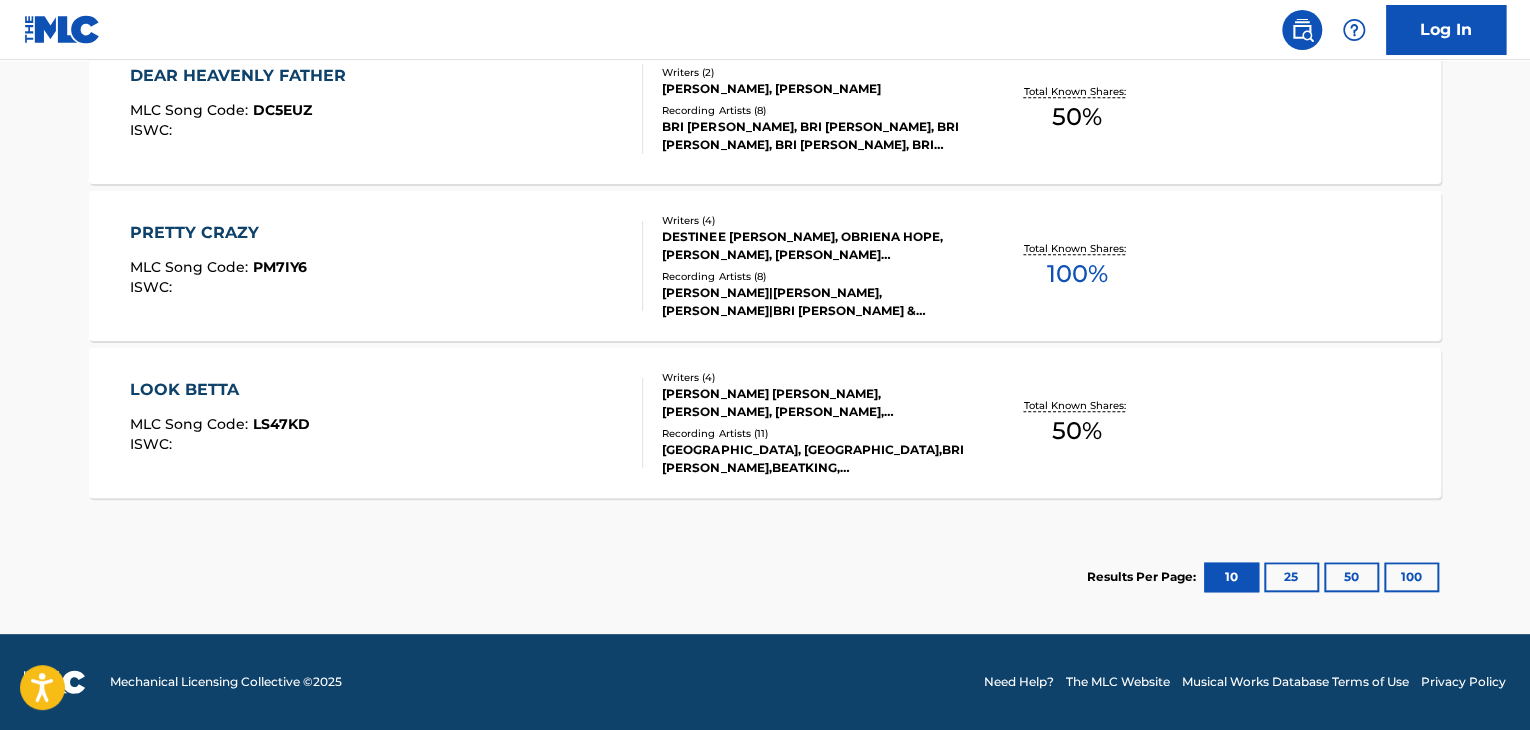 click on "Writers ( 4 ) [PERSON_NAME] [PERSON_NAME], [PERSON_NAME], [PERSON_NAME], [PERSON_NAME] Recording Artists ( 11 ) [GEOGRAPHIC_DATA], [GEOGRAPHIC_DATA],[PERSON_NAME],BEATKING, [GEOGRAPHIC_DATA], [GEOGRAPHIC_DATA], [GEOGRAPHIC_DATA] FEATURING [PERSON_NAME] AND [PERSON_NAME]" at bounding box center [803, 423] 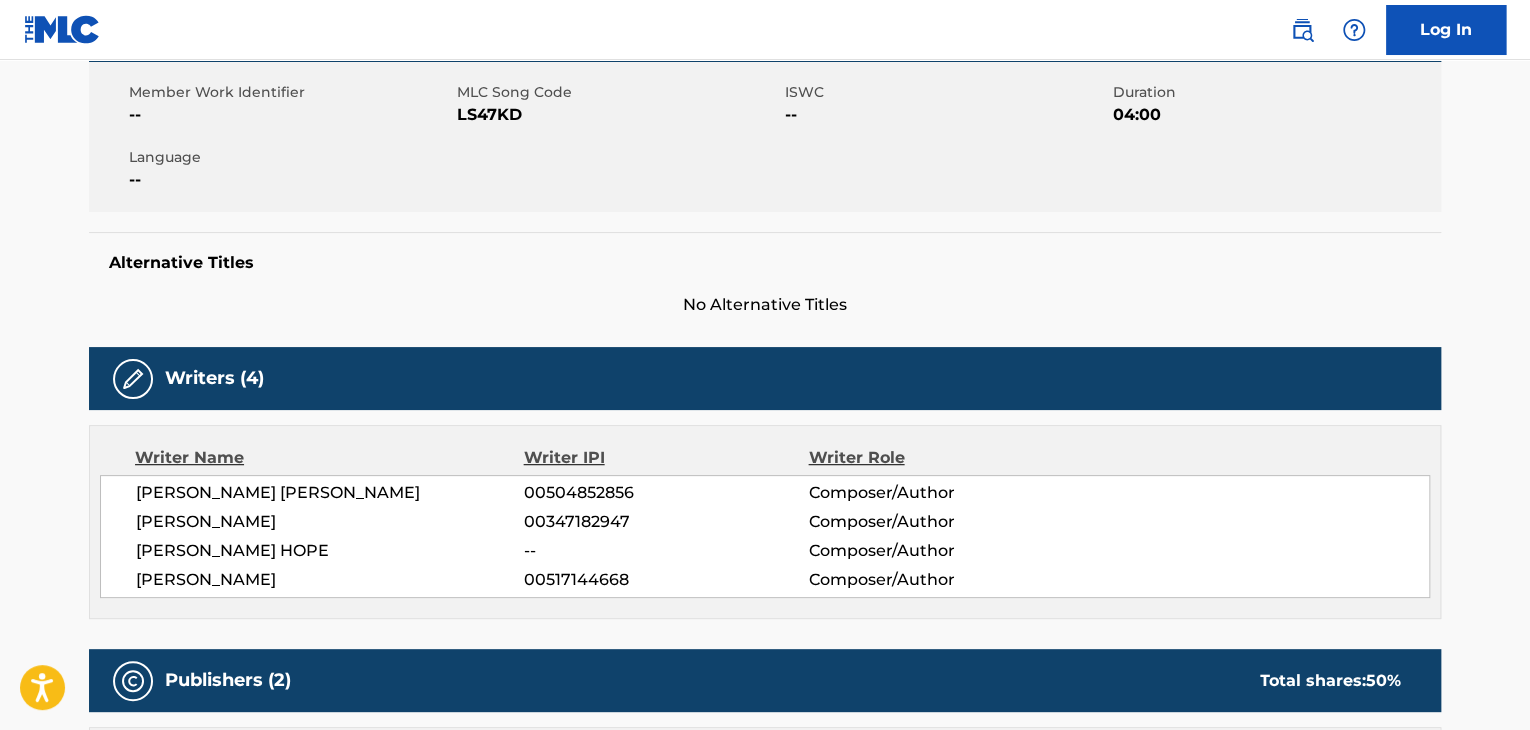scroll, scrollTop: 100, scrollLeft: 0, axis: vertical 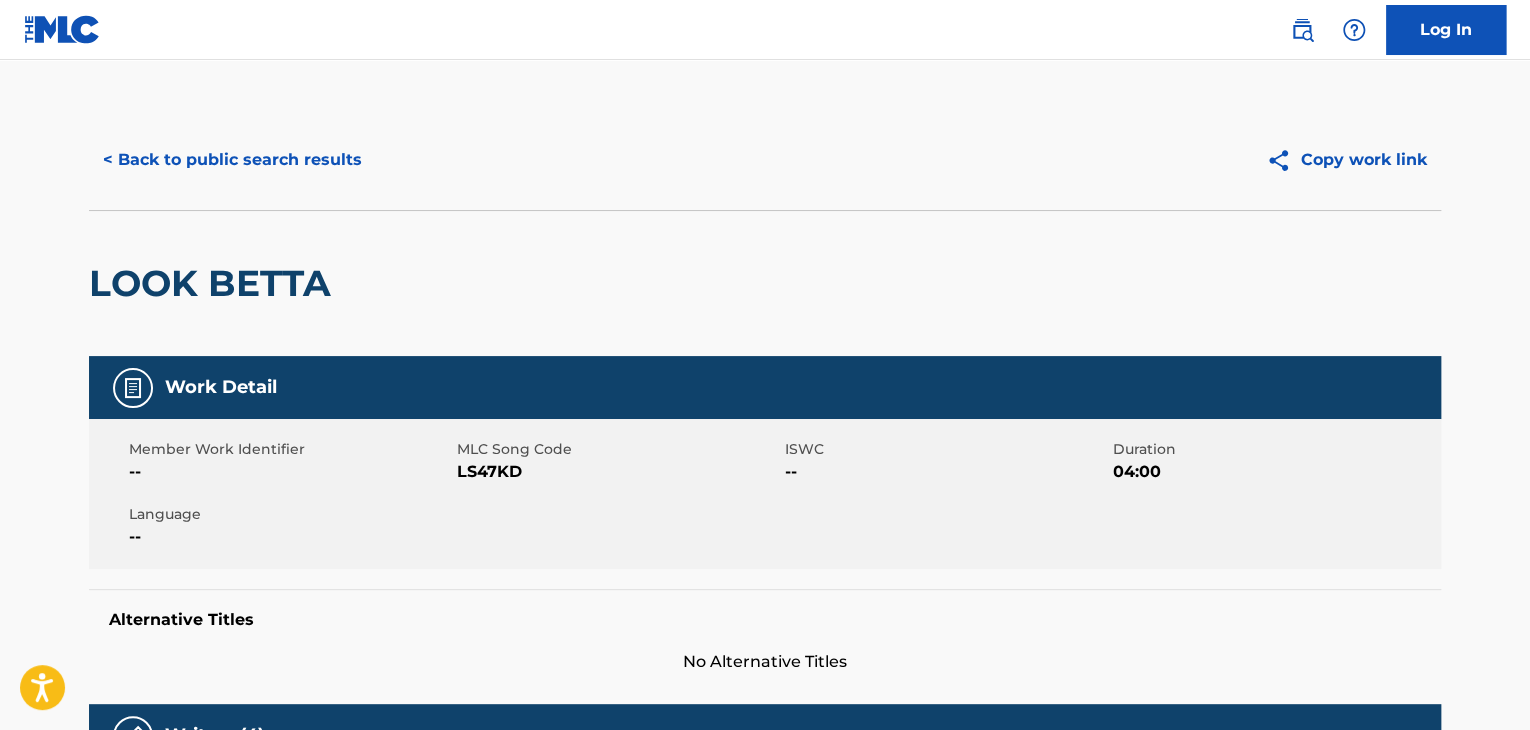 click on "< Back to public search results" at bounding box center (232, 160) 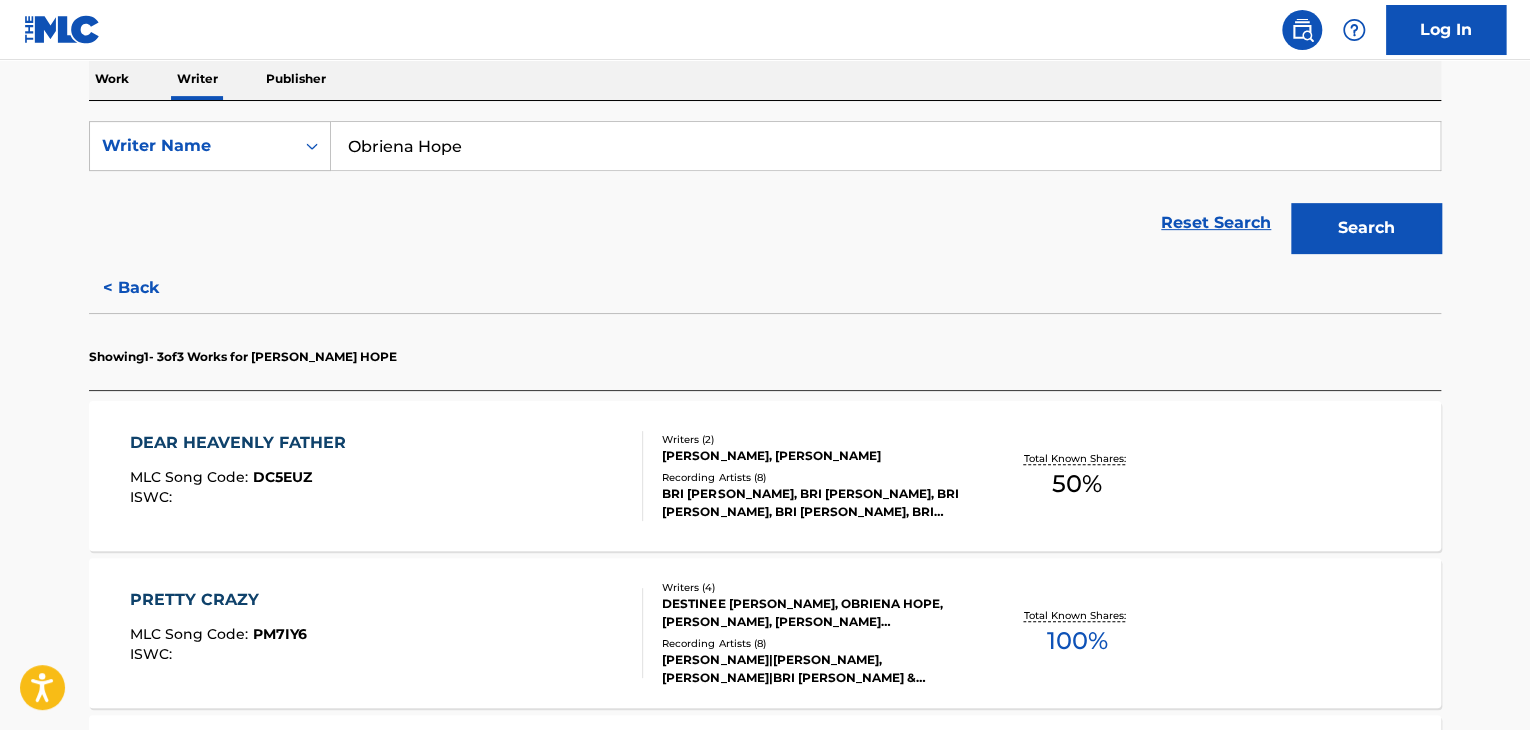 click on "< Back" at bounding box center [149, 288] 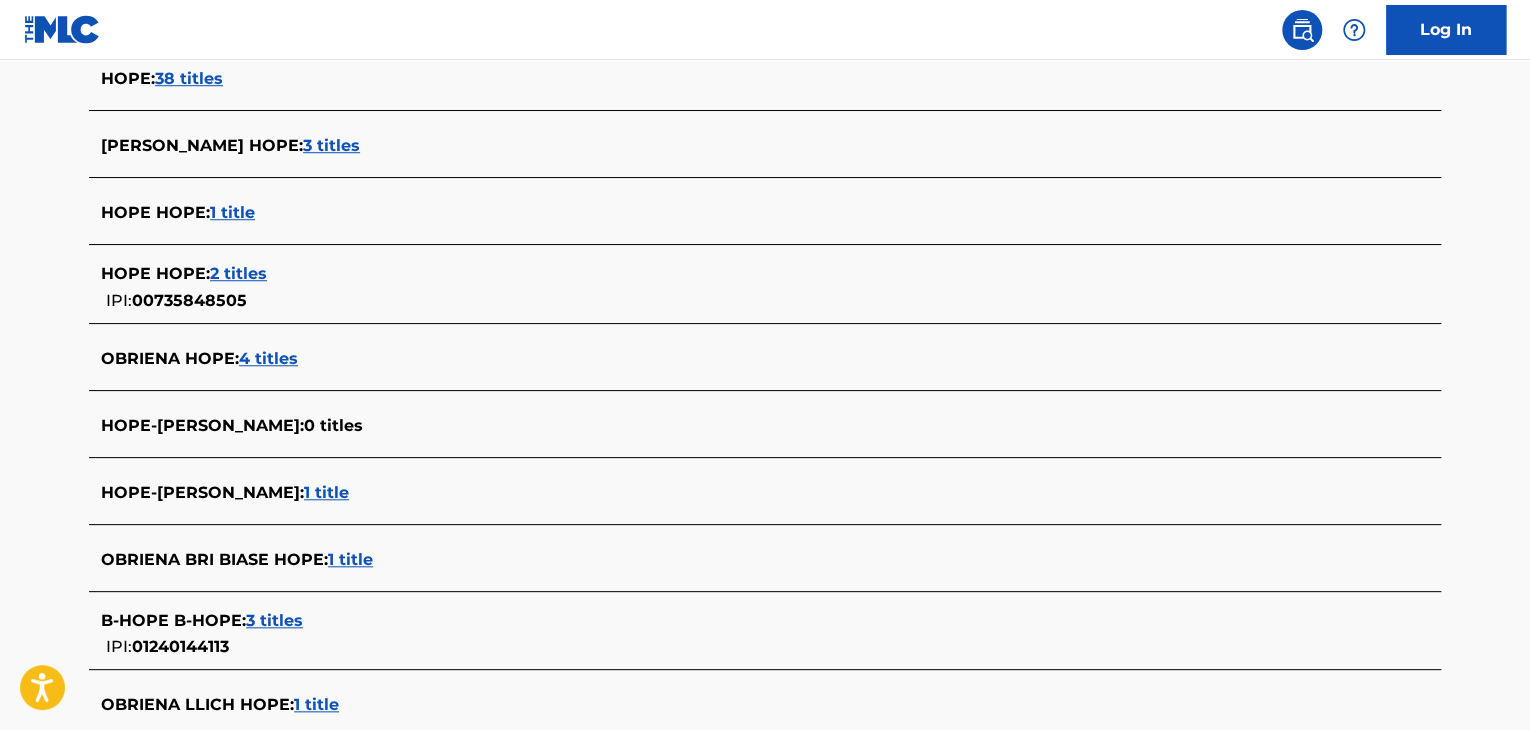 click on "4 titles" at bounding box center [268, 358] 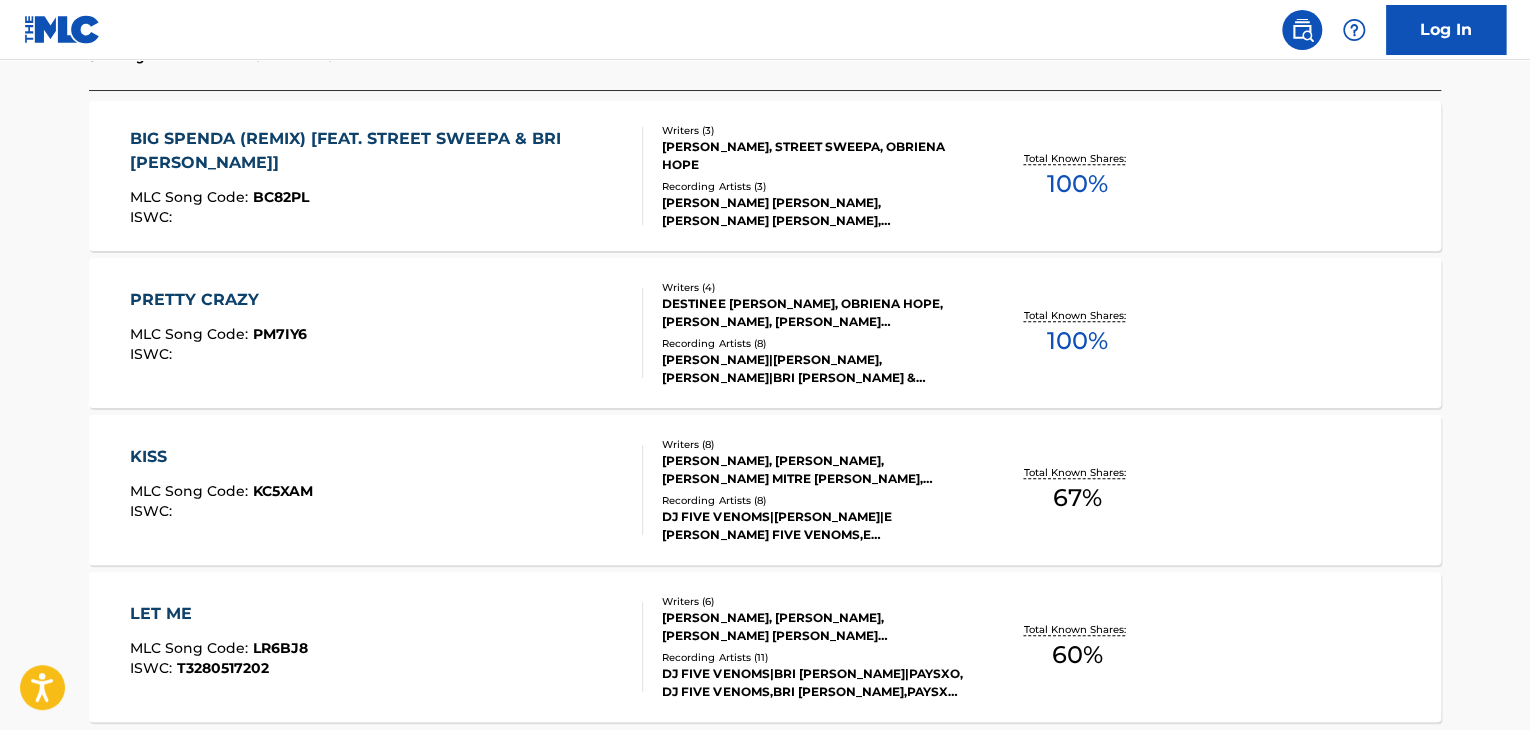 click on "[PERSON_NAME] [PERSON_NAME], [PERSON_NAME] [PERSON_NAME], [PERSON_NAME] [PERSON_NAME]" at bounding box center [813, 212] 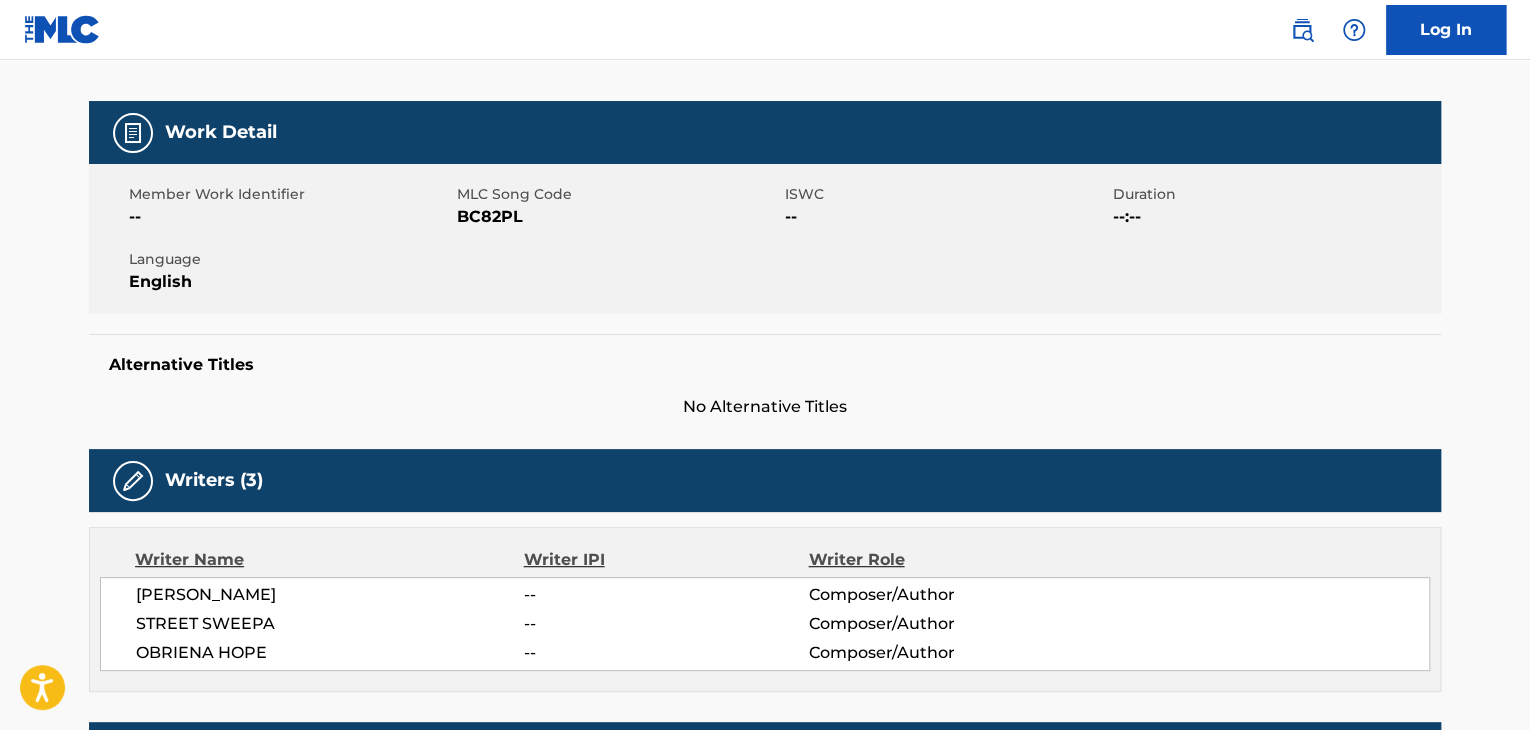 click on "BC82PL" at bounding box center [618, 217] 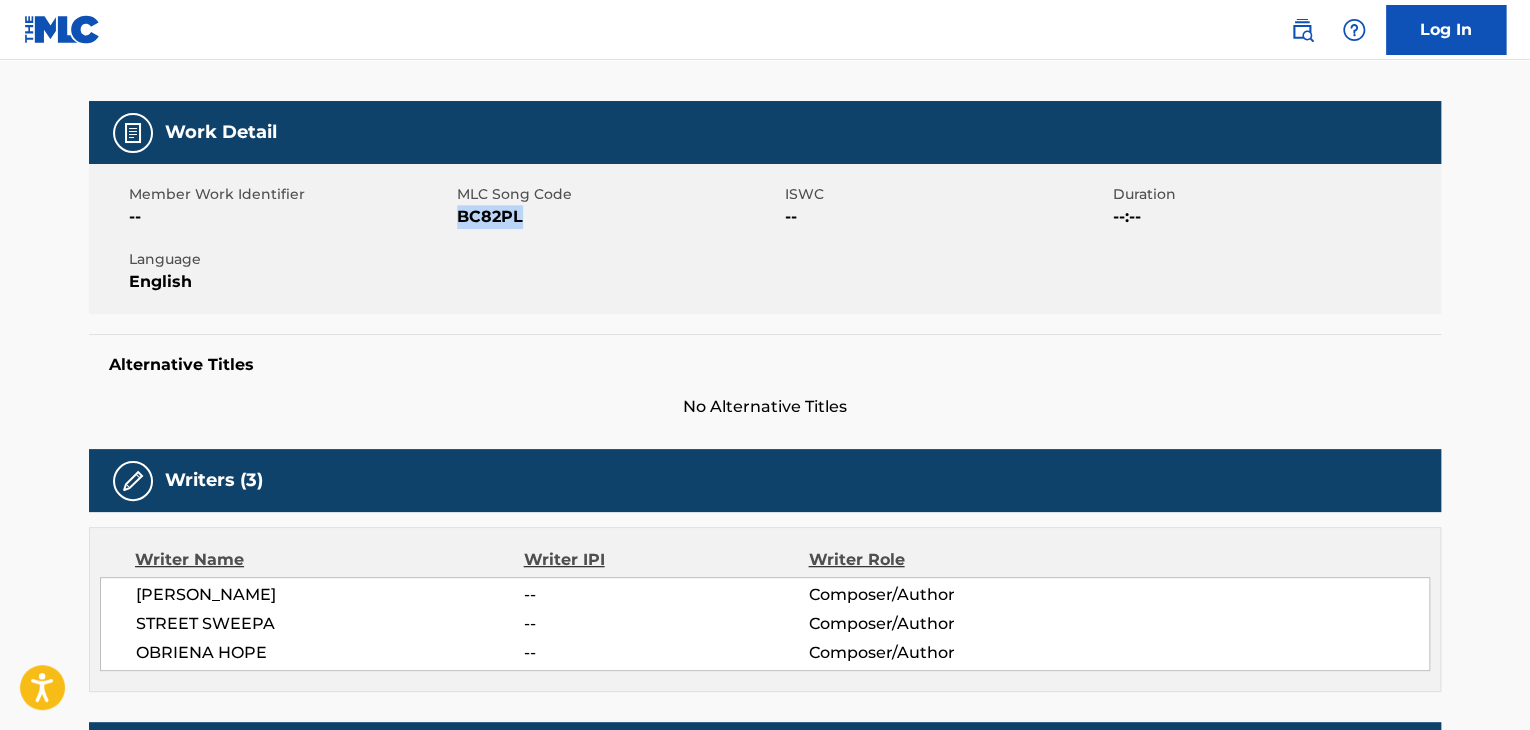 click on "BC82PL" at bounding box center (618, 217) 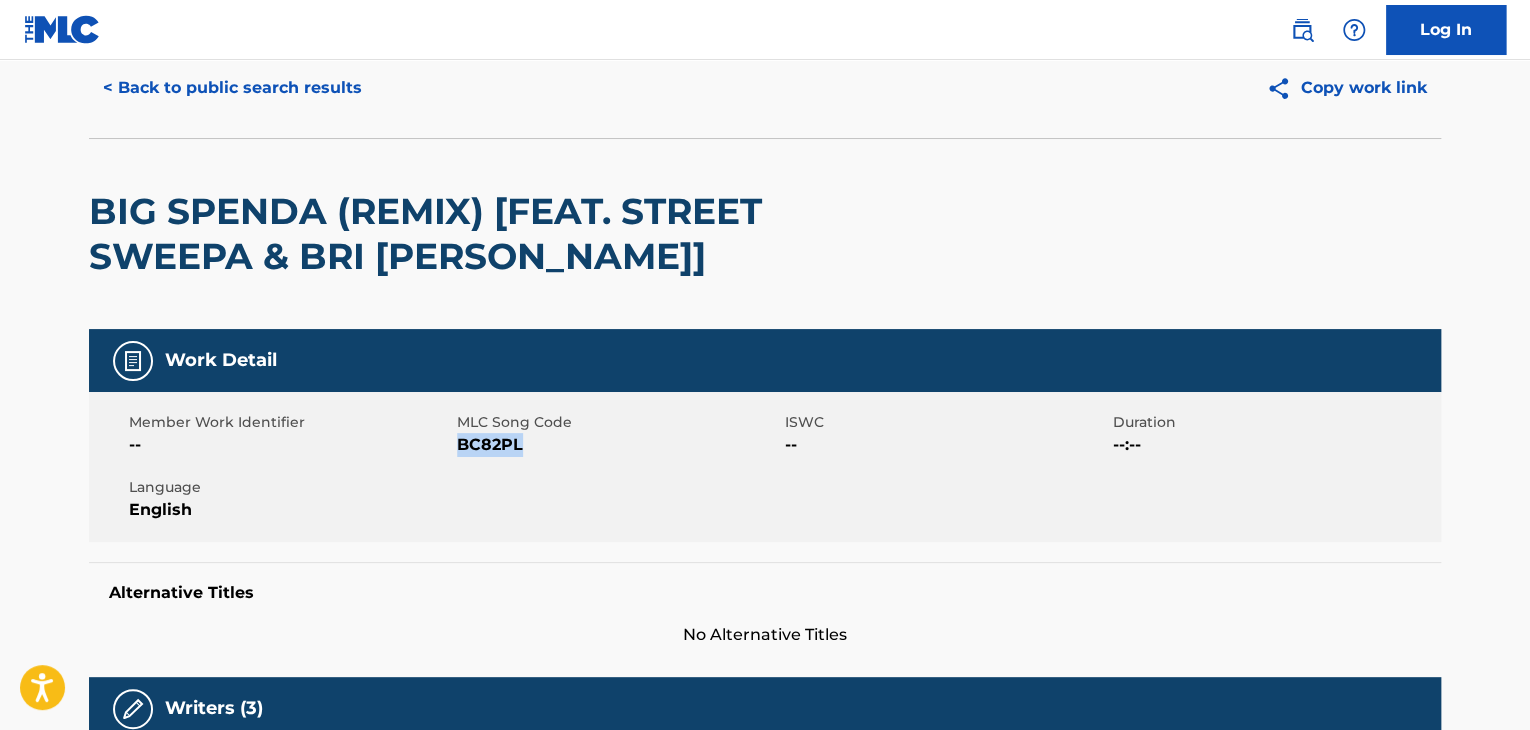 scroll, scrollTop: 0, scrollLeft: 0, axis: both 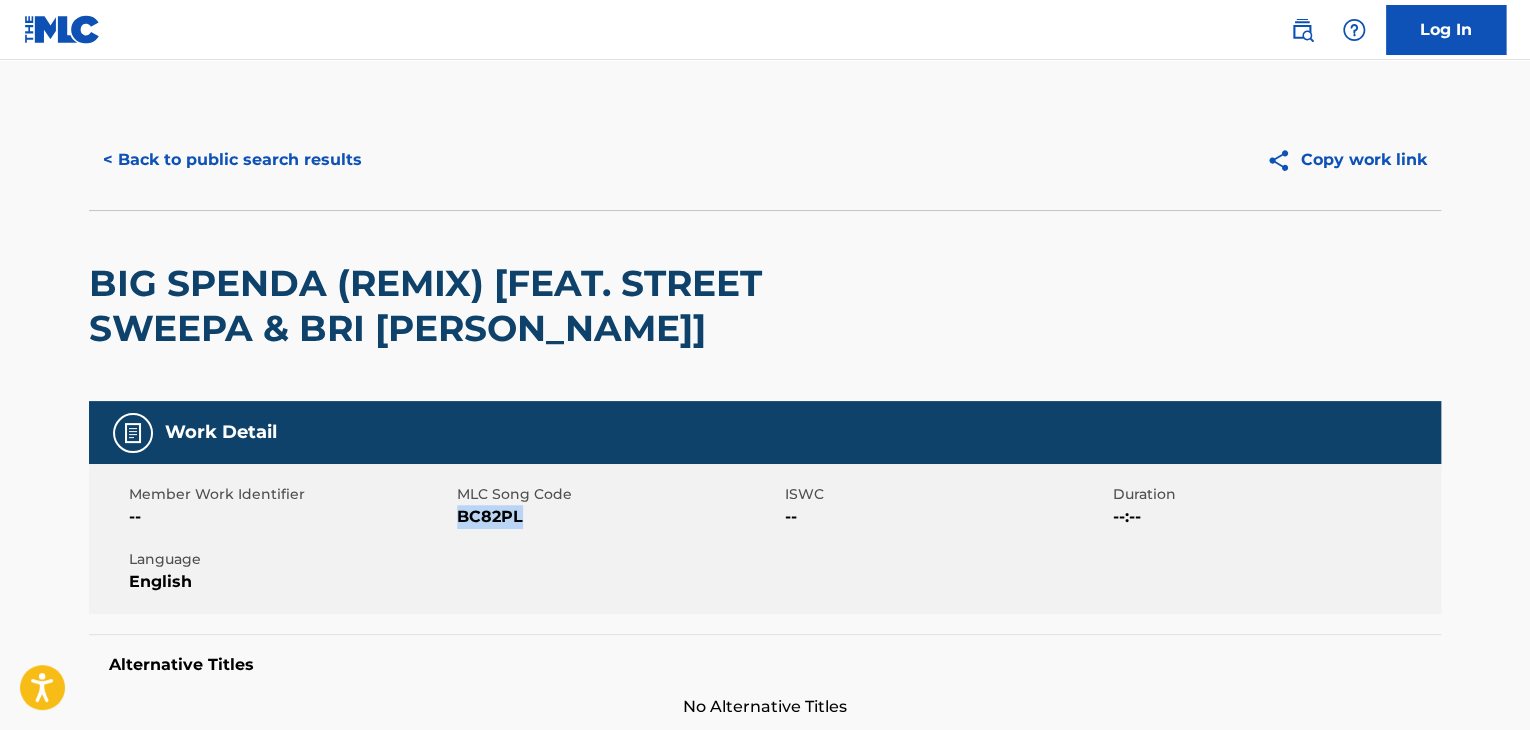 click on "< Back to public search results" at bounding box center [232, 160] 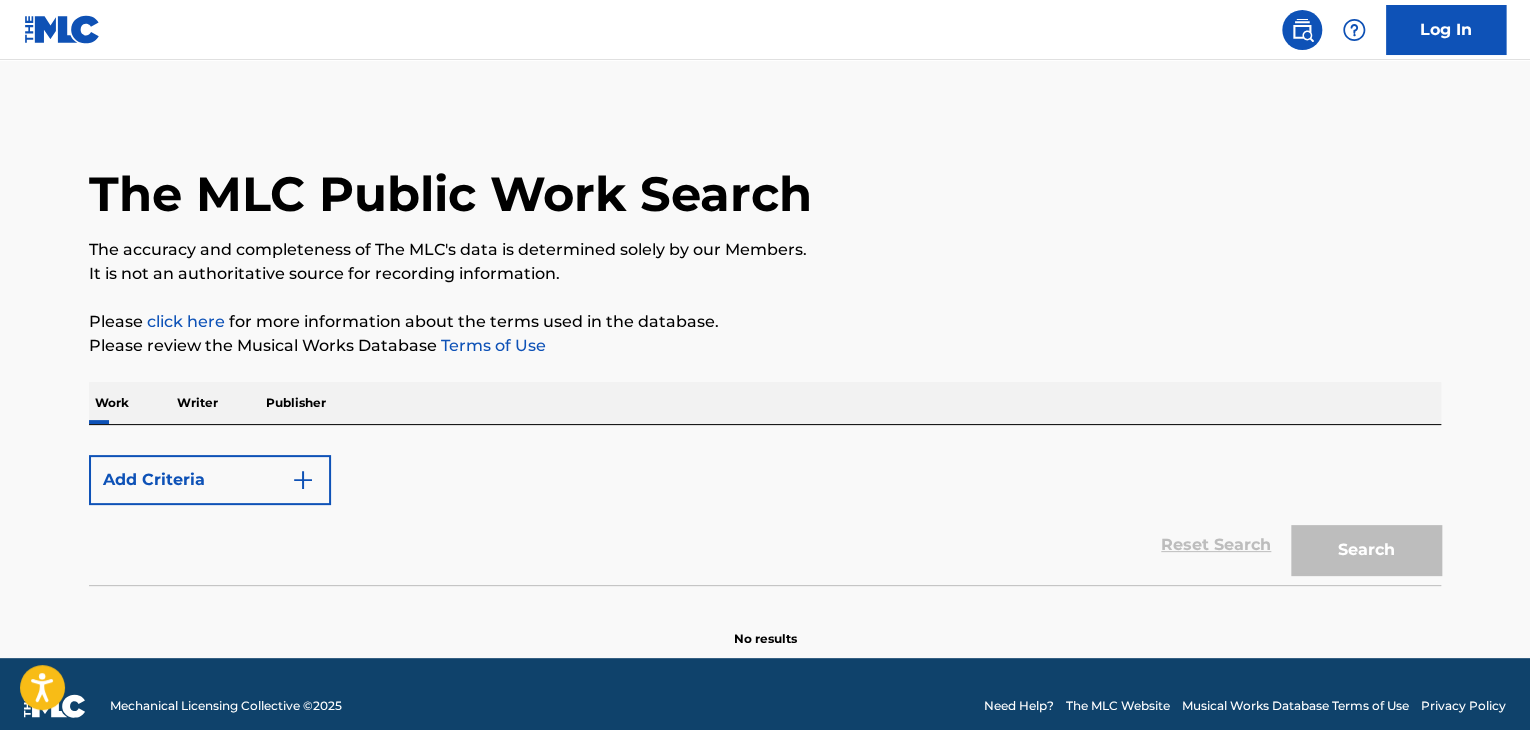 scroll, scrollTop: 24, scrollLeft: 0, axis: vertical 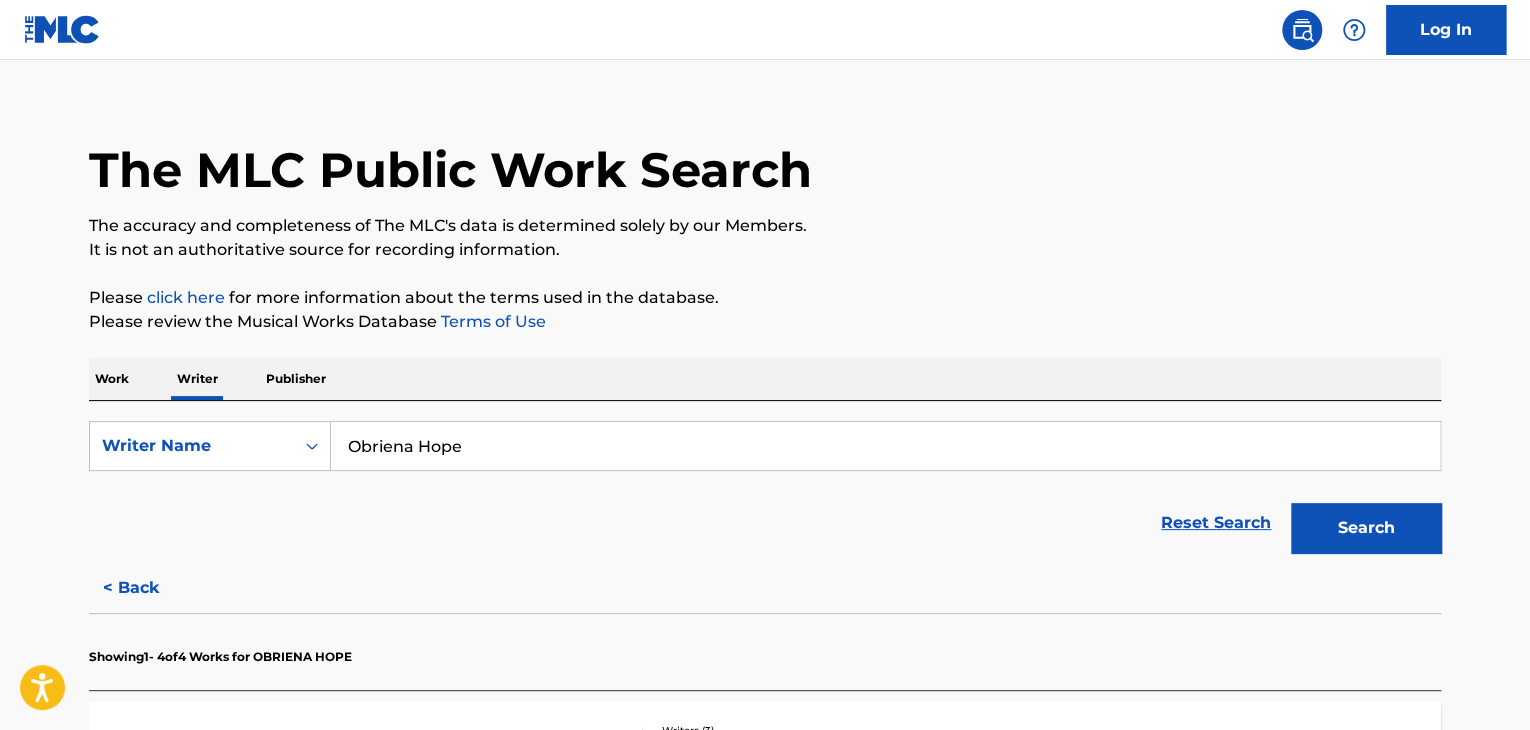 click on "Obriena Hope" at bounding box center [885, 446] 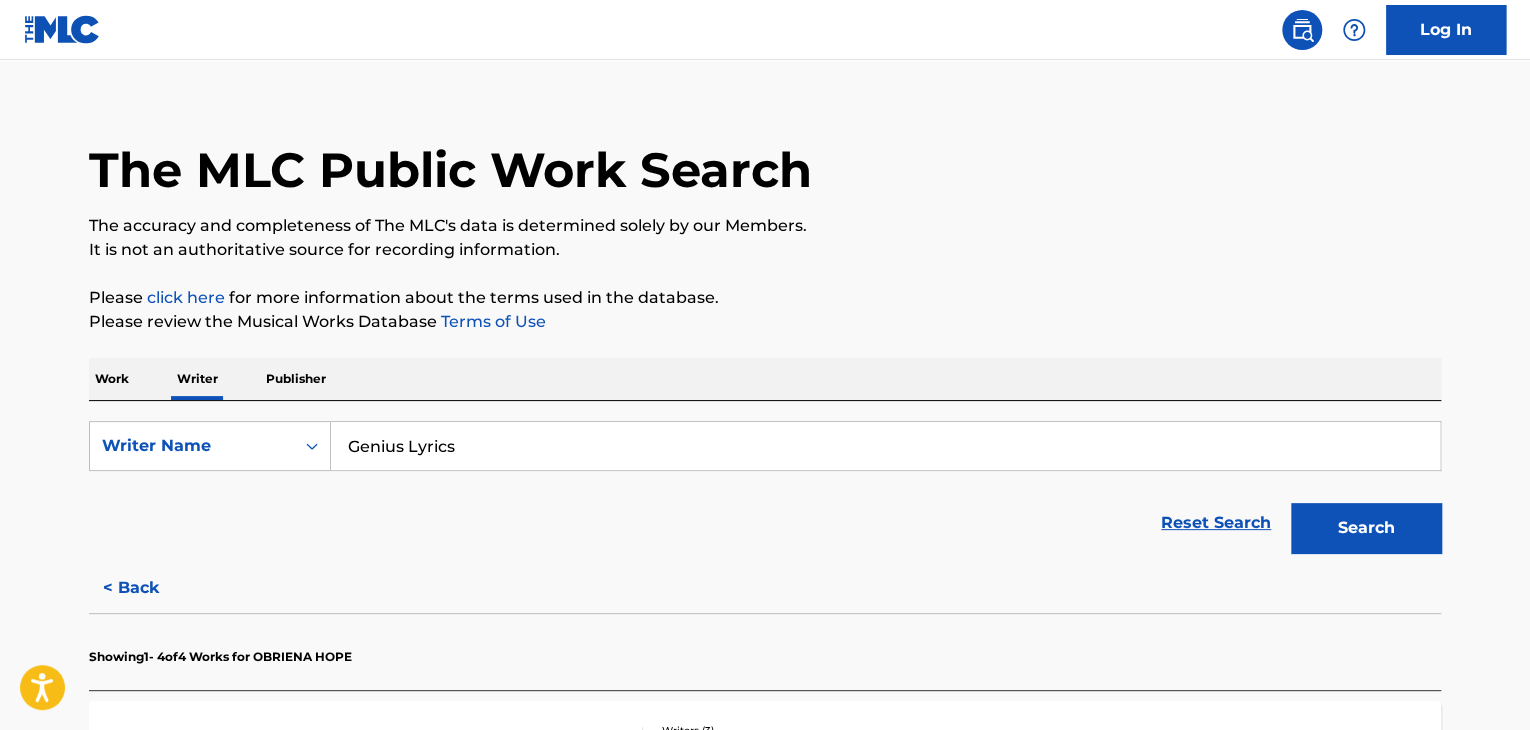 click on "Genius Lyrics" at bounding box center (885, 446) 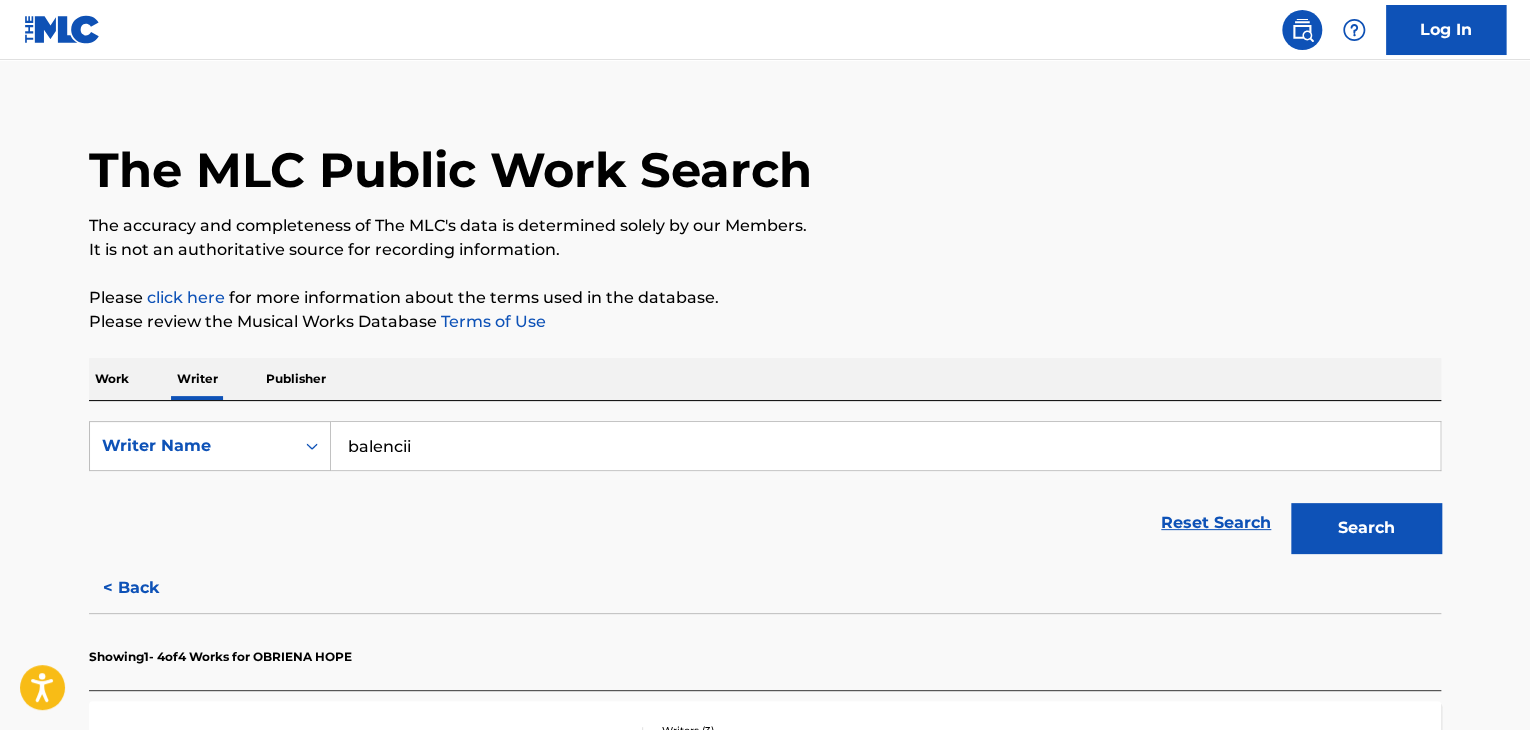 type on "balencii" 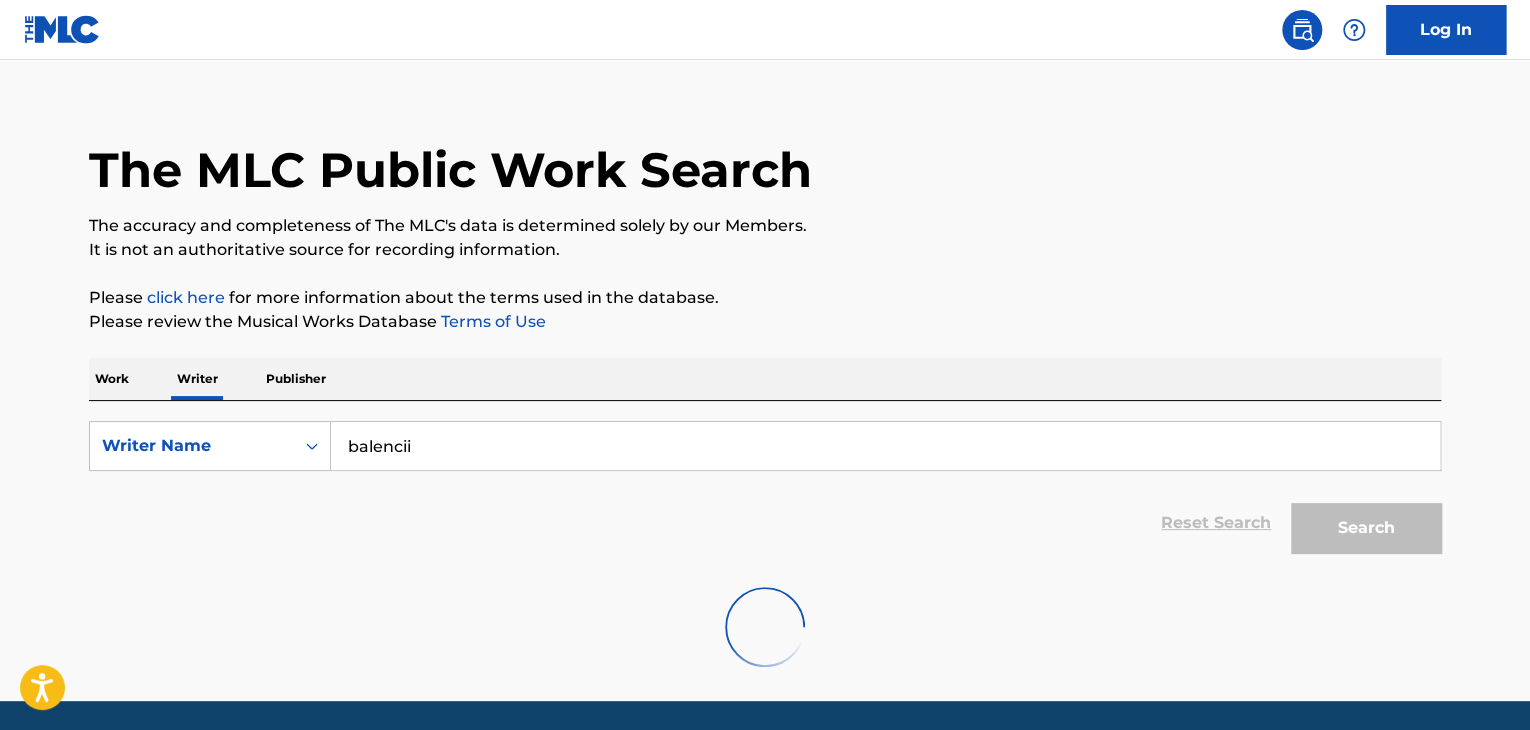 scroll, scrollTop: 0, scrollLeft: 0, axis: both 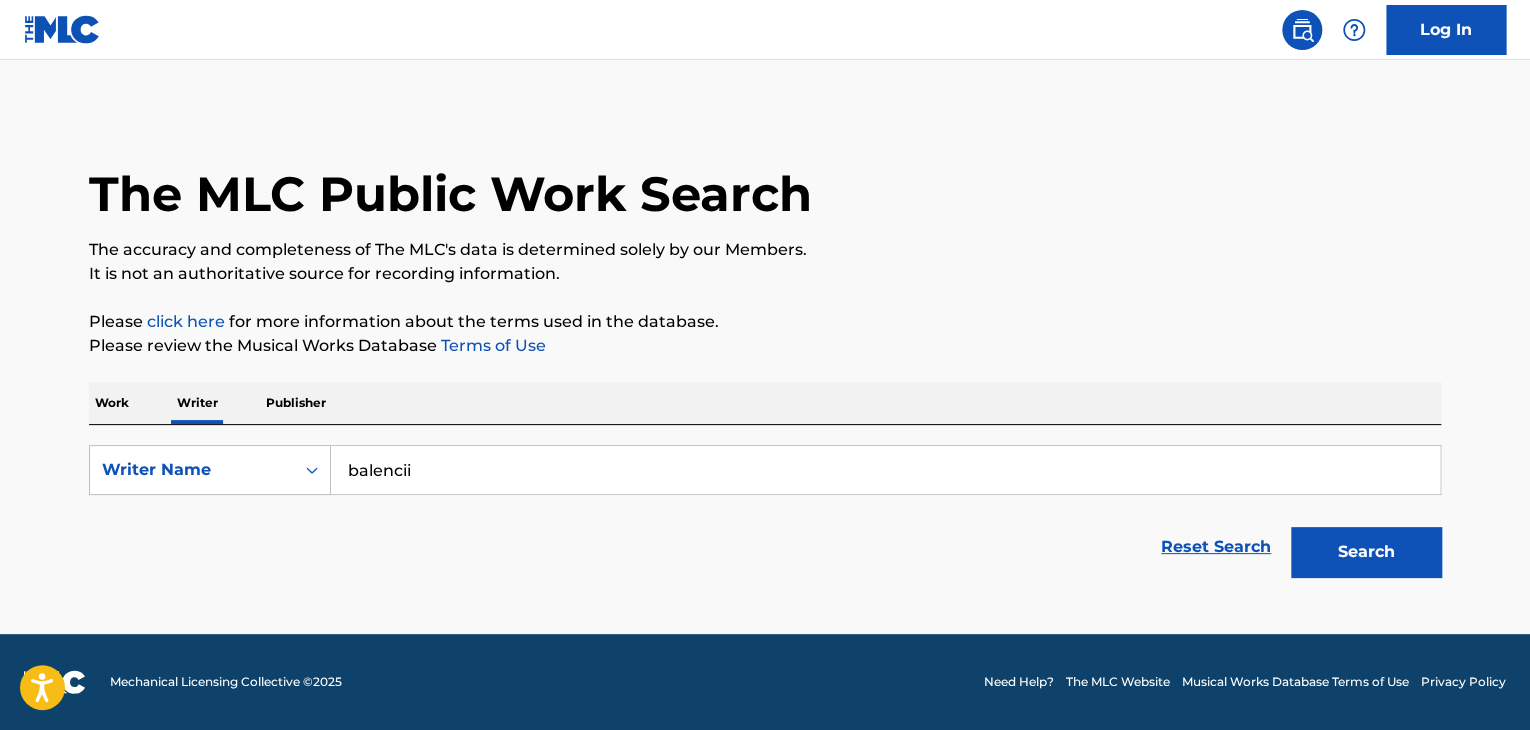 click on "The MLC Public Work Search The accuracy and completeness of The MLC's data is determined solely by our Members. It is not an authoritative source for recording information. Please   click here   for more information about the terms used in the database. Please review the Musical Works Database   Terms of Use Work Writer Publisher SearchWithCriteria41c9446c-4541-41e8-b55c-b46e6fa27043 Writer Name balencii Reset Search Search" at bounding box center (765, 348) 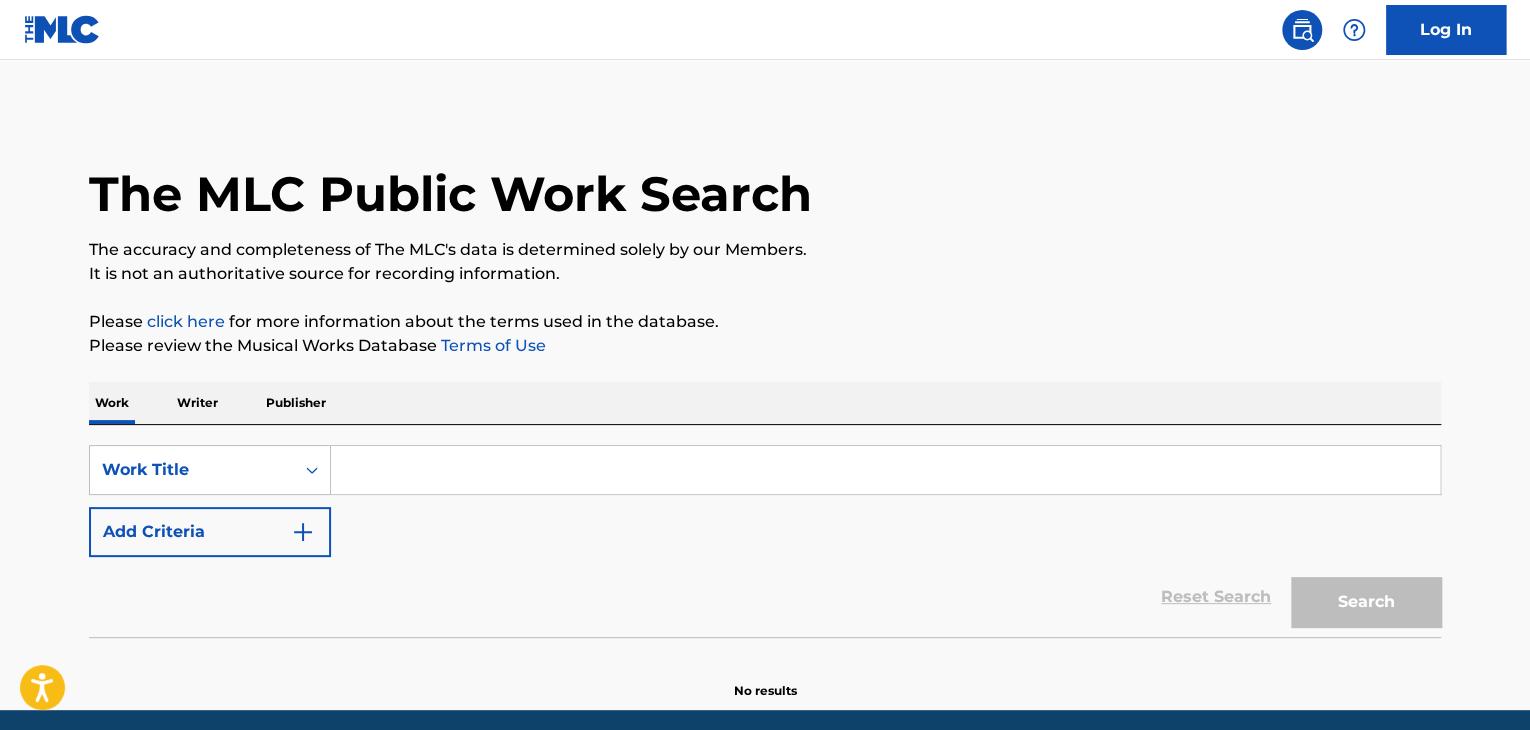 click at bounding box center (885, 470) 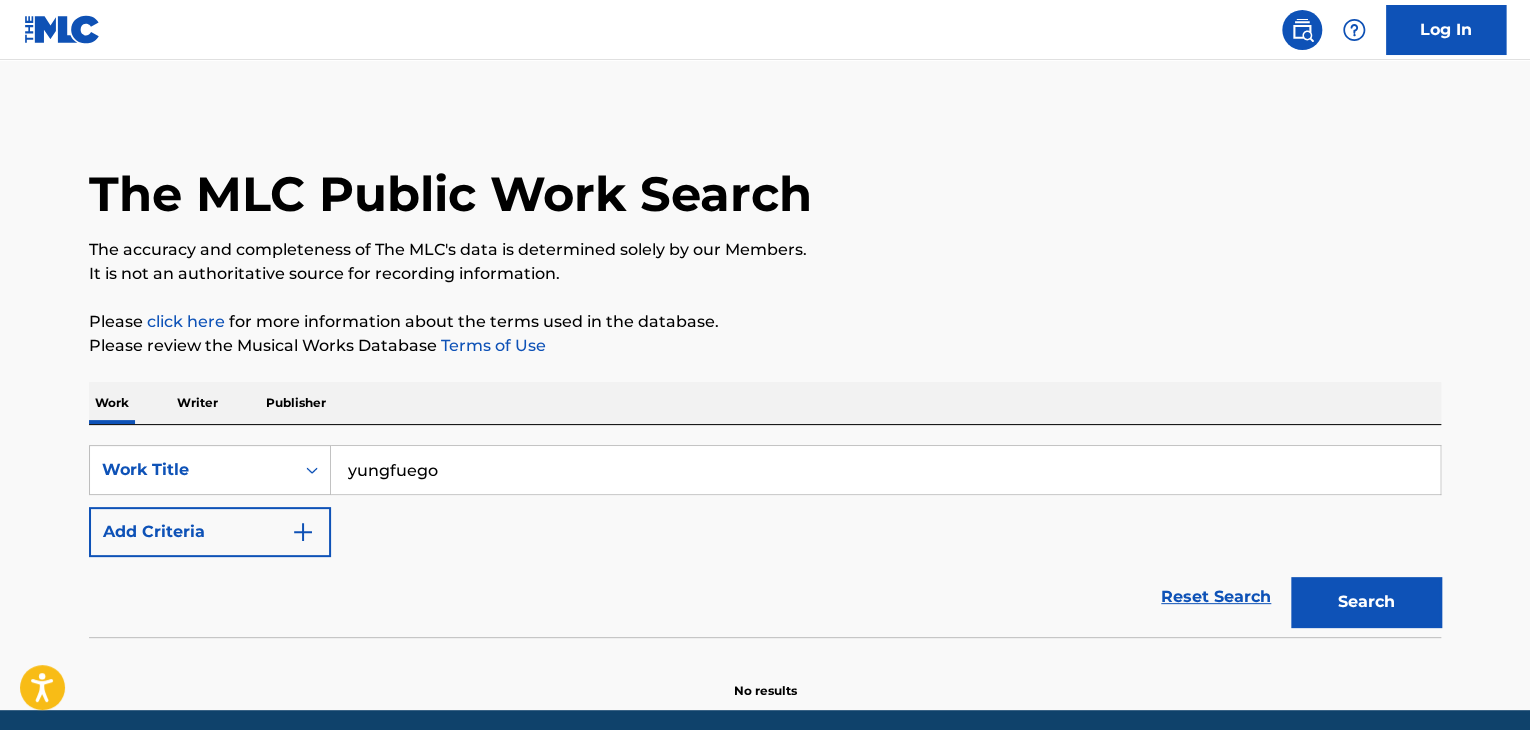 click on "yungfuego" at bounding box center (885, 470) 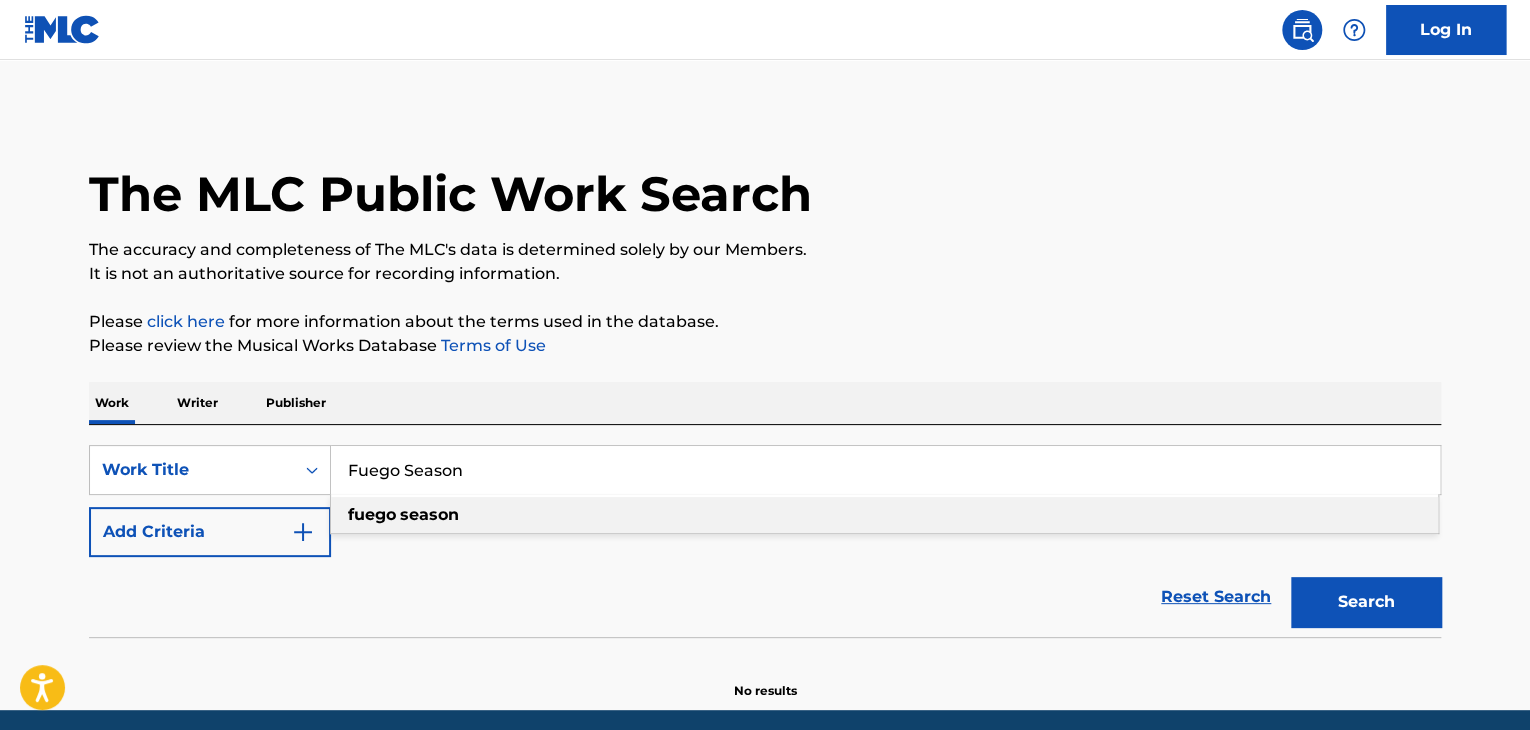 type on "Fuego Season" 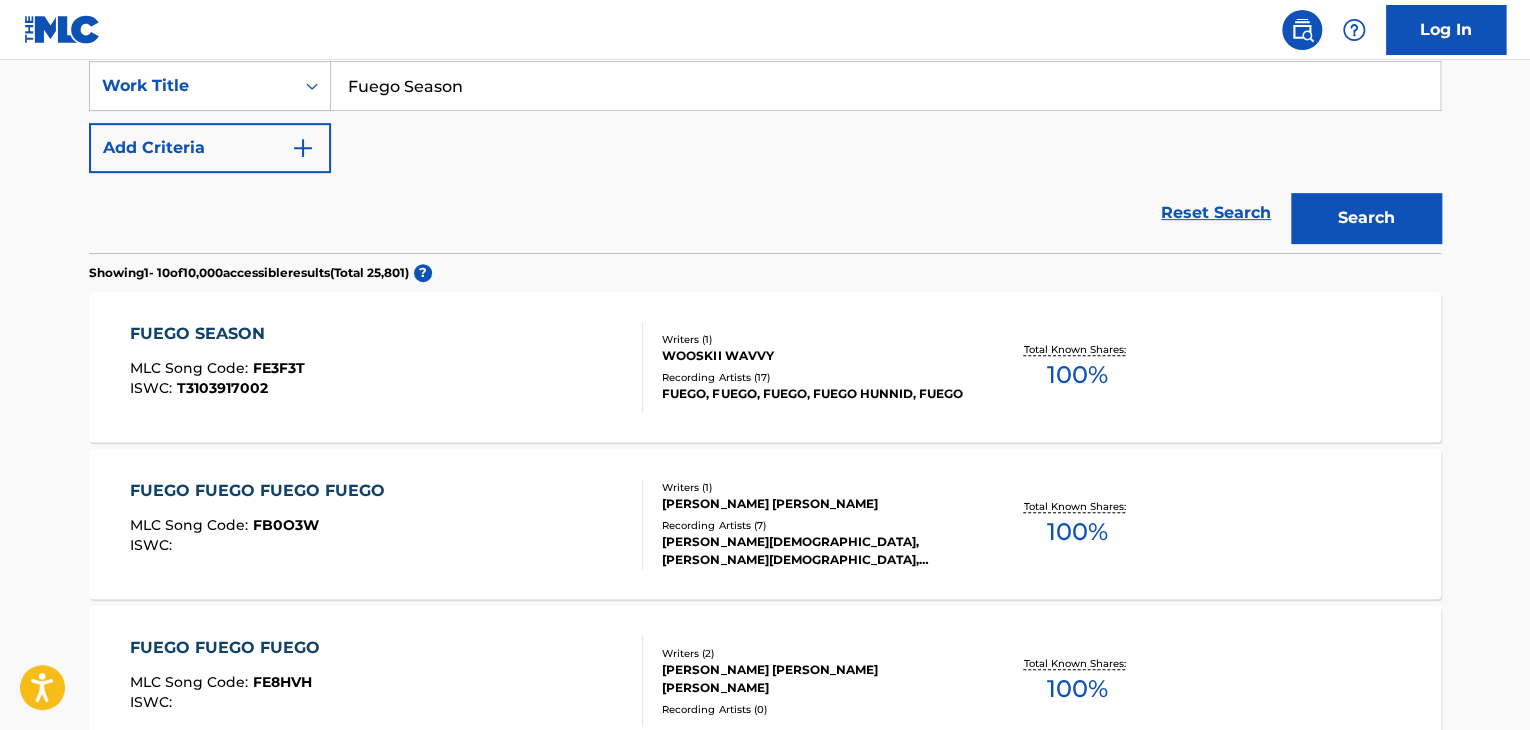 scroll, scrollTop: 300, scrollLeft: 0, axis: vertical 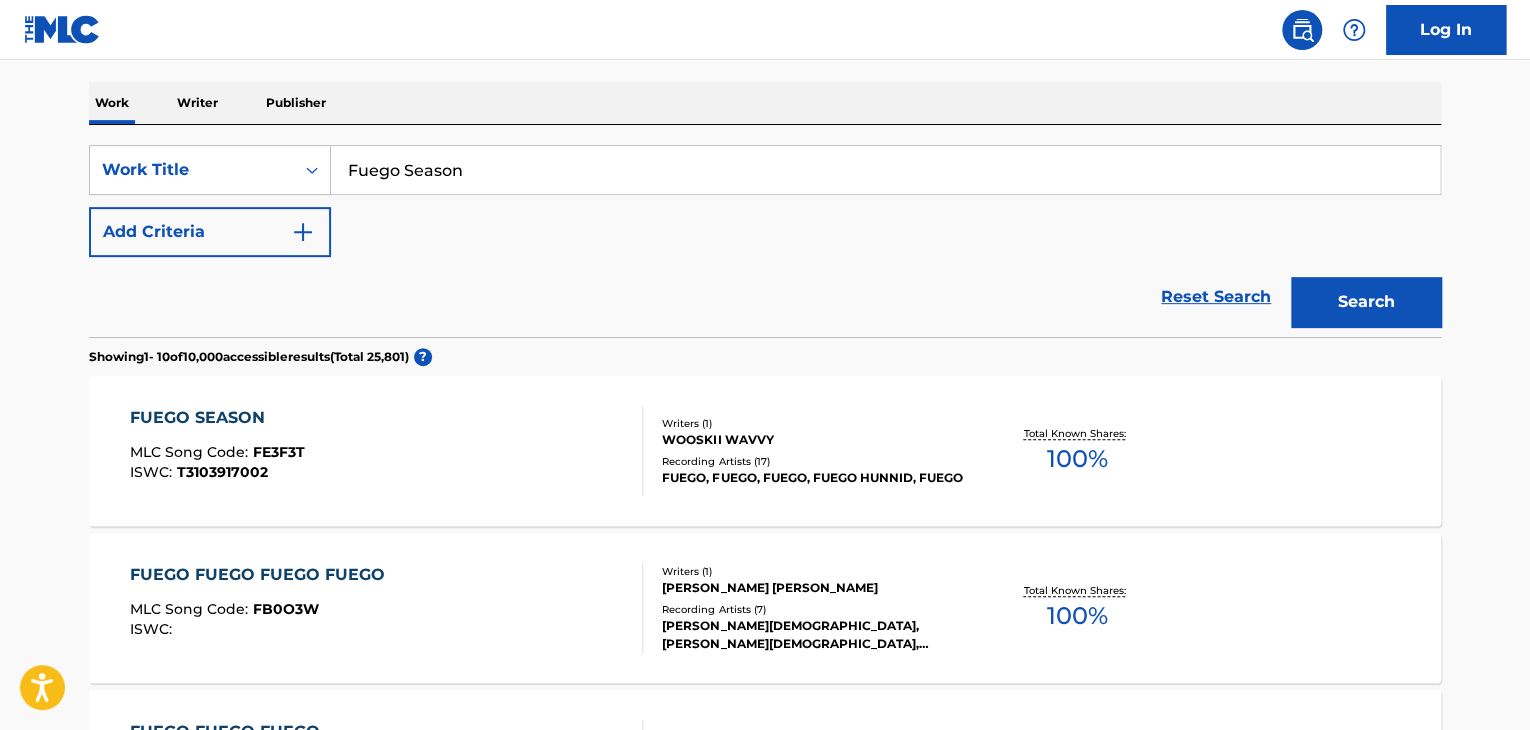 click on "FUEGO SEASON MLC Song Code : FE3F3T ISWC : T3103917002" at bounding box center (387, 451) 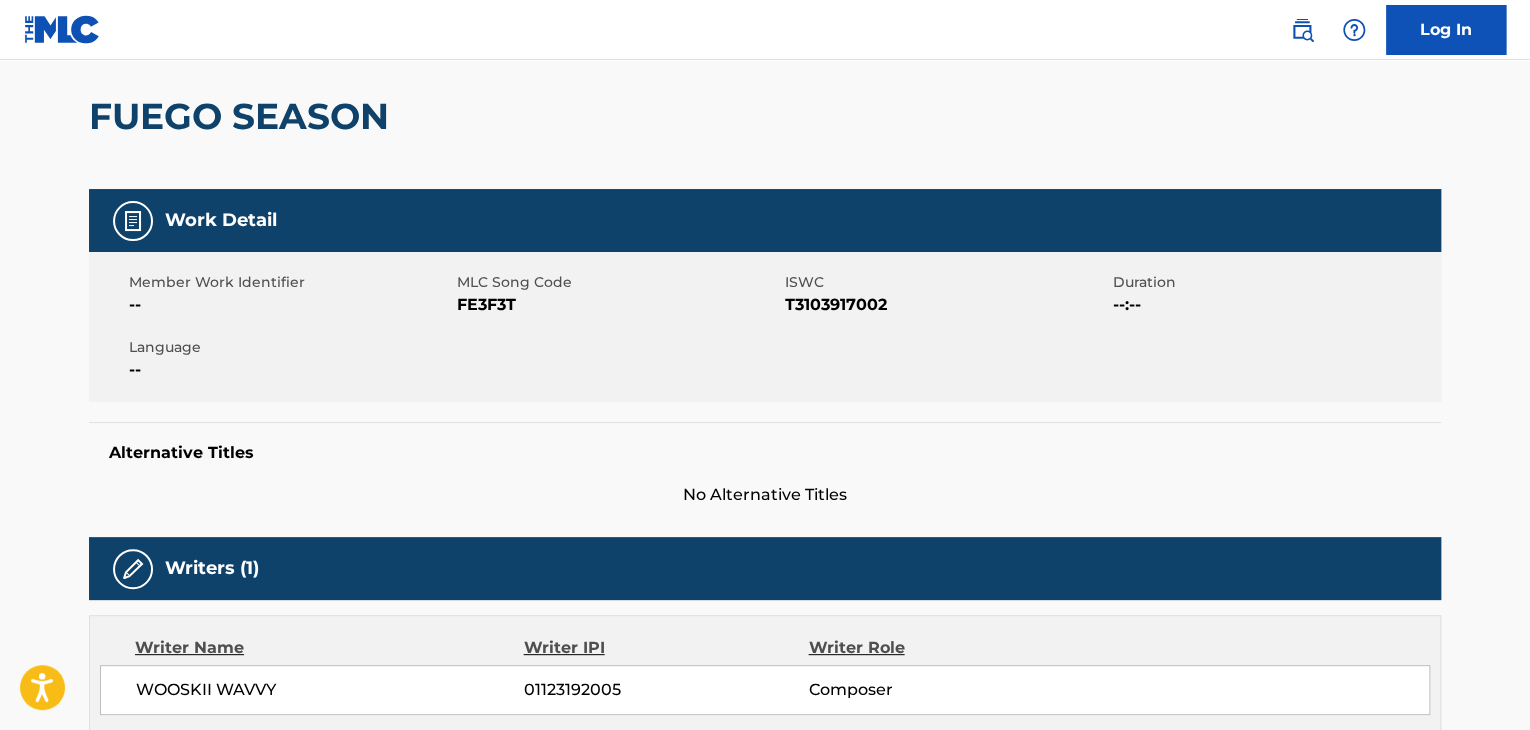 scroll, scrollTop: 0, scrollLeft: 0, axis: both 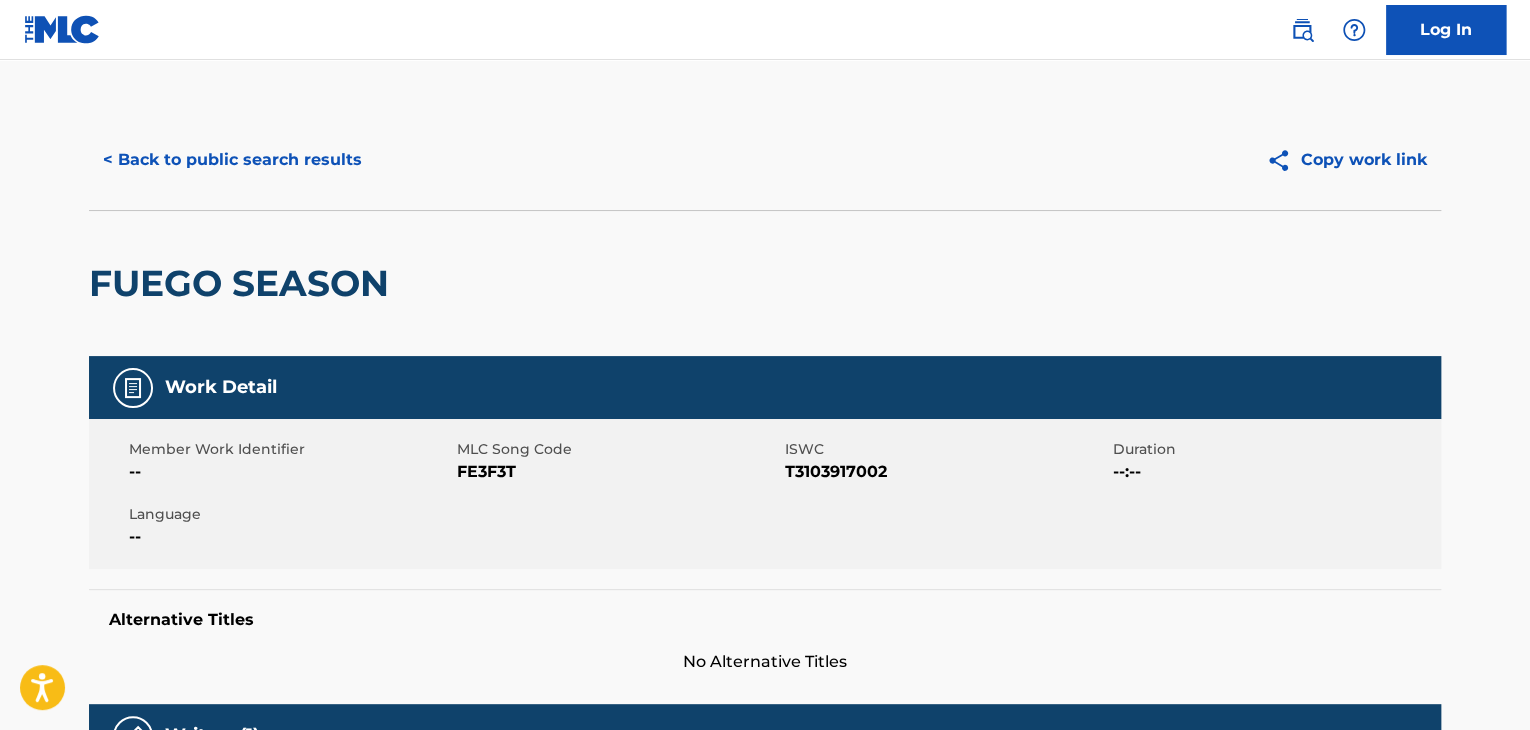 click on "< Back to public search results" at bounding box center (232, 160) 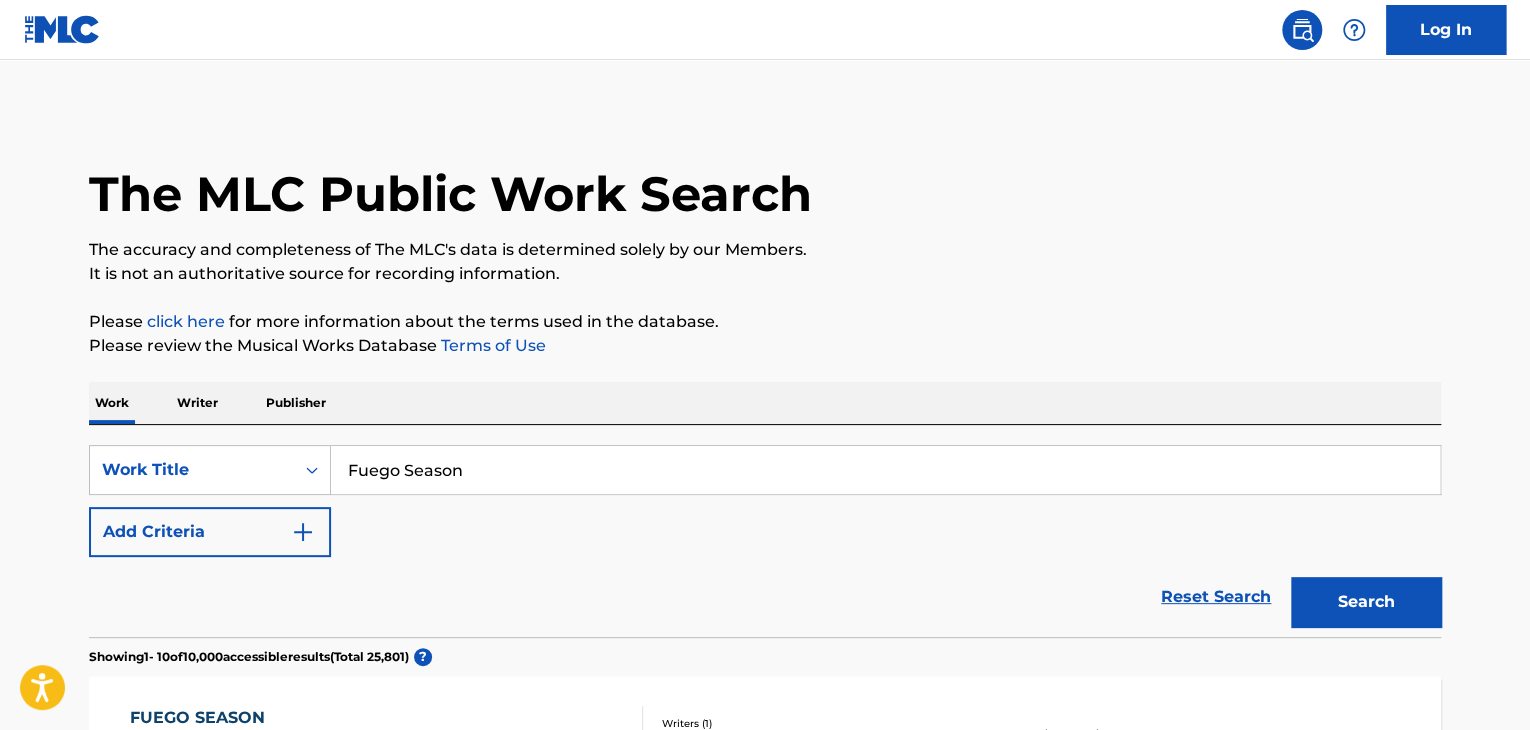 scroll, scrollTop: 300, scrollLeft: 0, axis: vertical 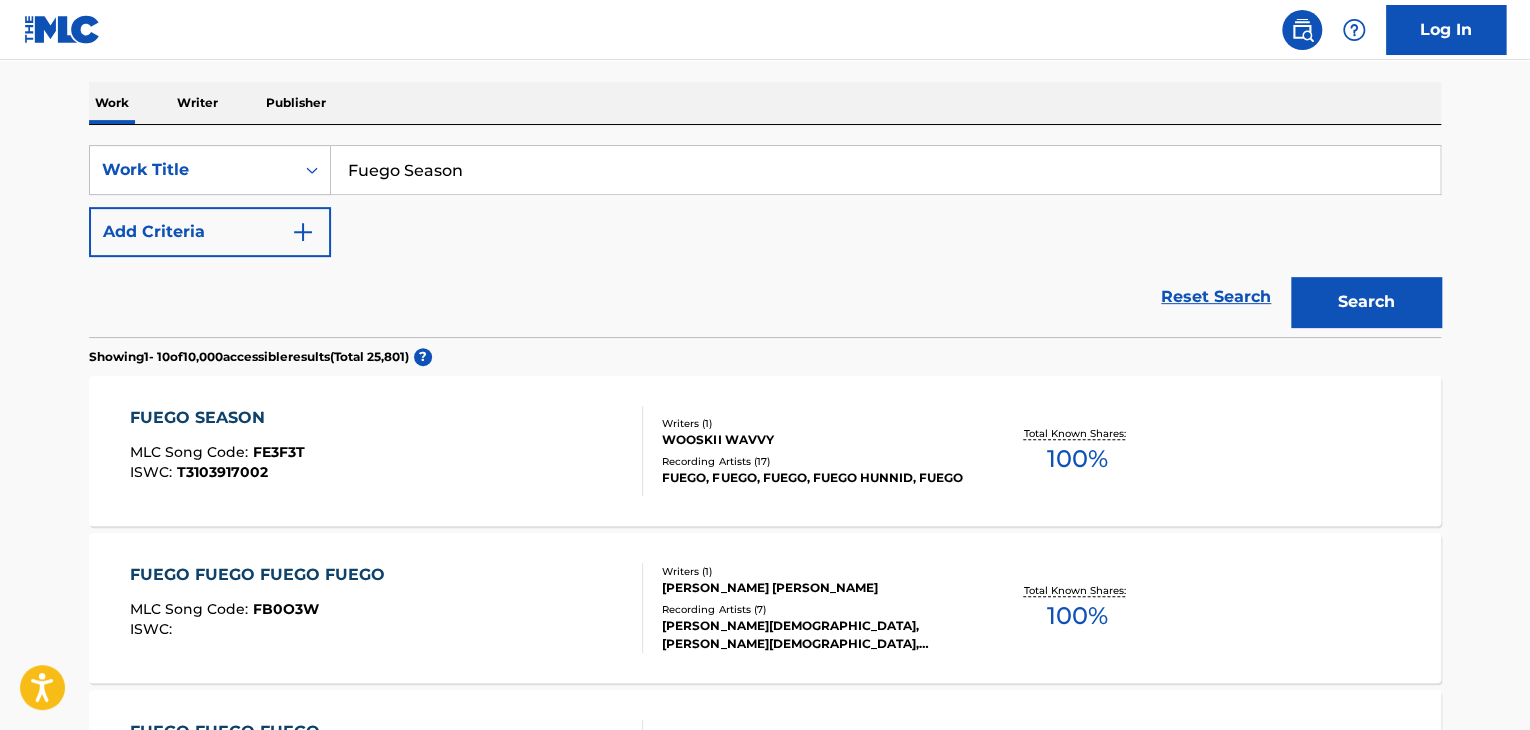 click on "Writer" at bounding box center (197, 103) 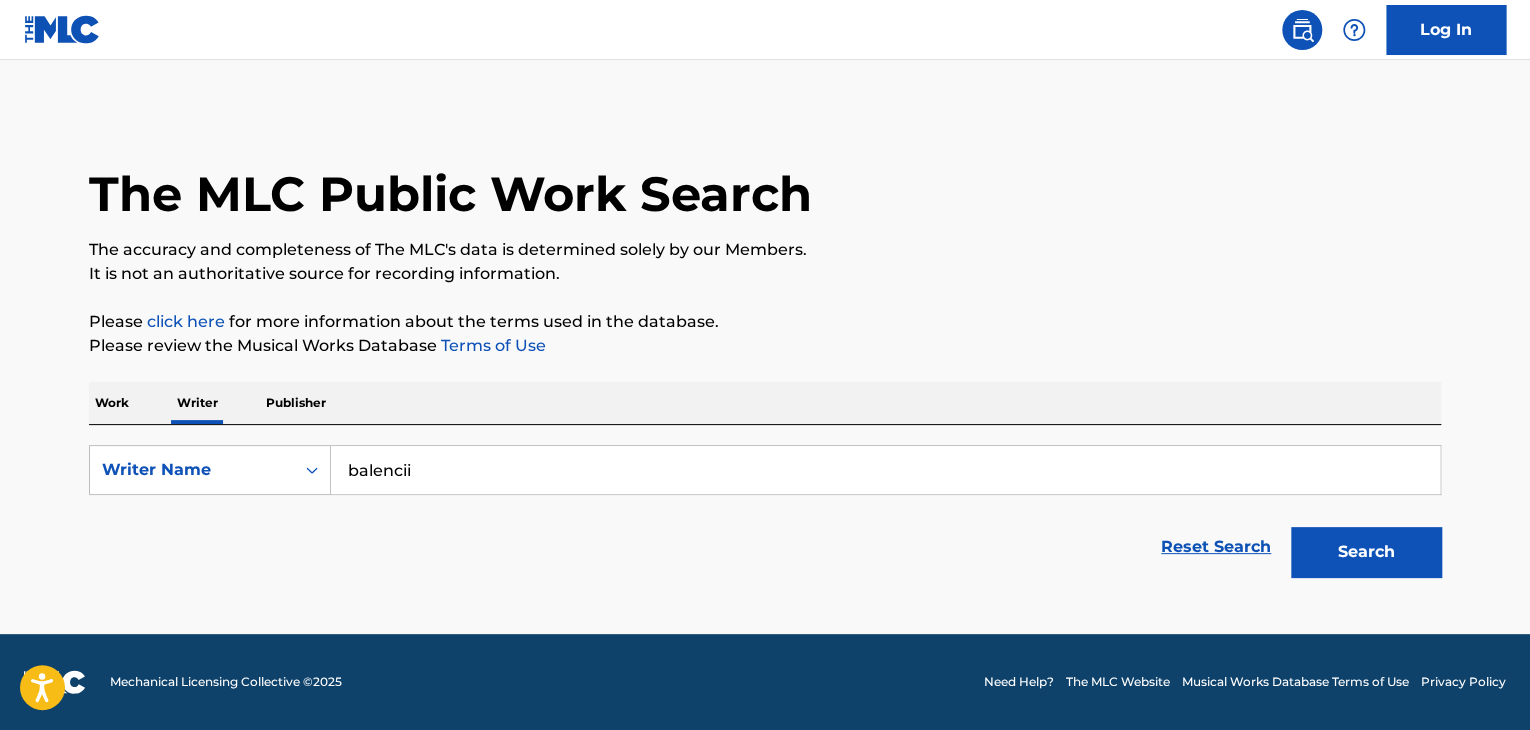 click on "balencii" at bounding box center [885, 470] 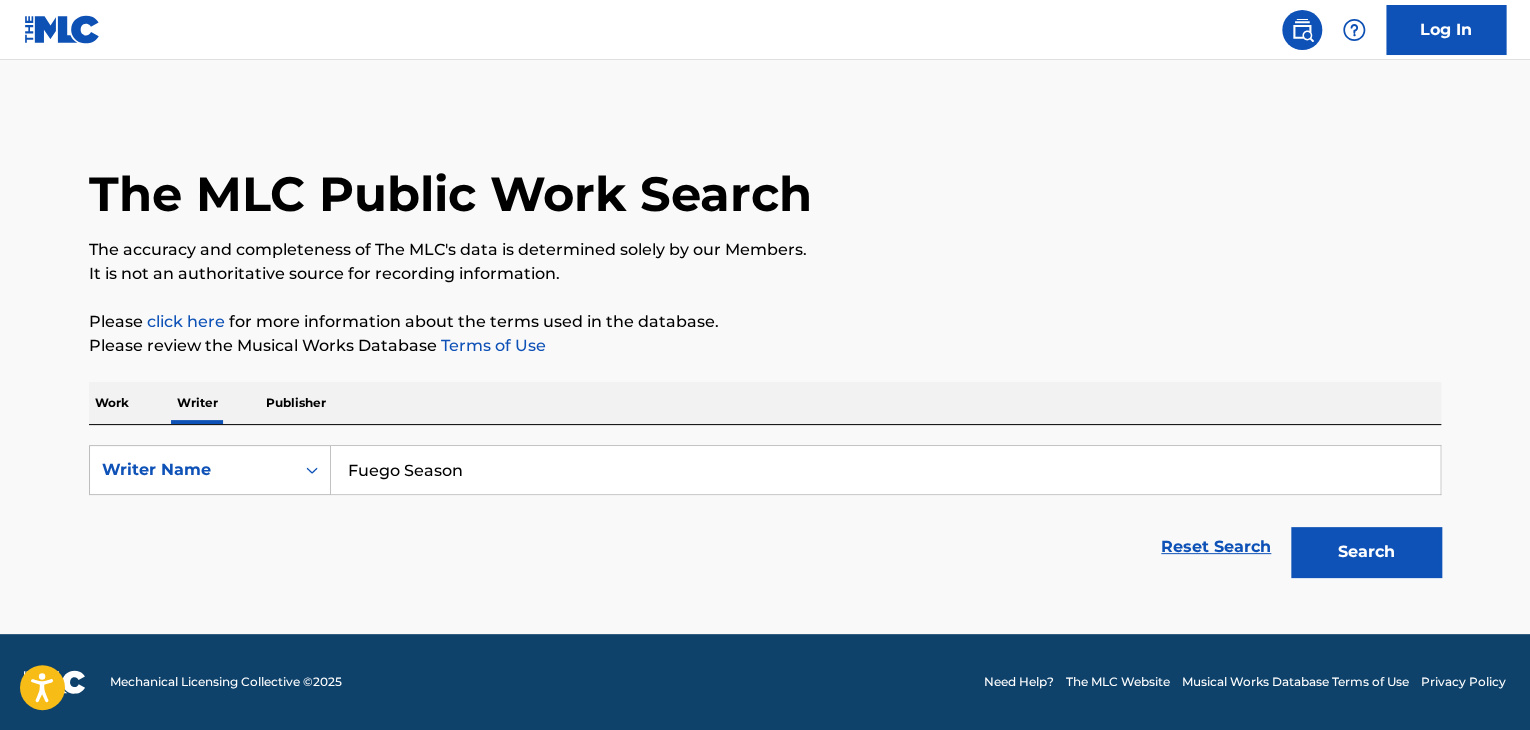 click on "Fuego Season" at bounding box center (885, 470) 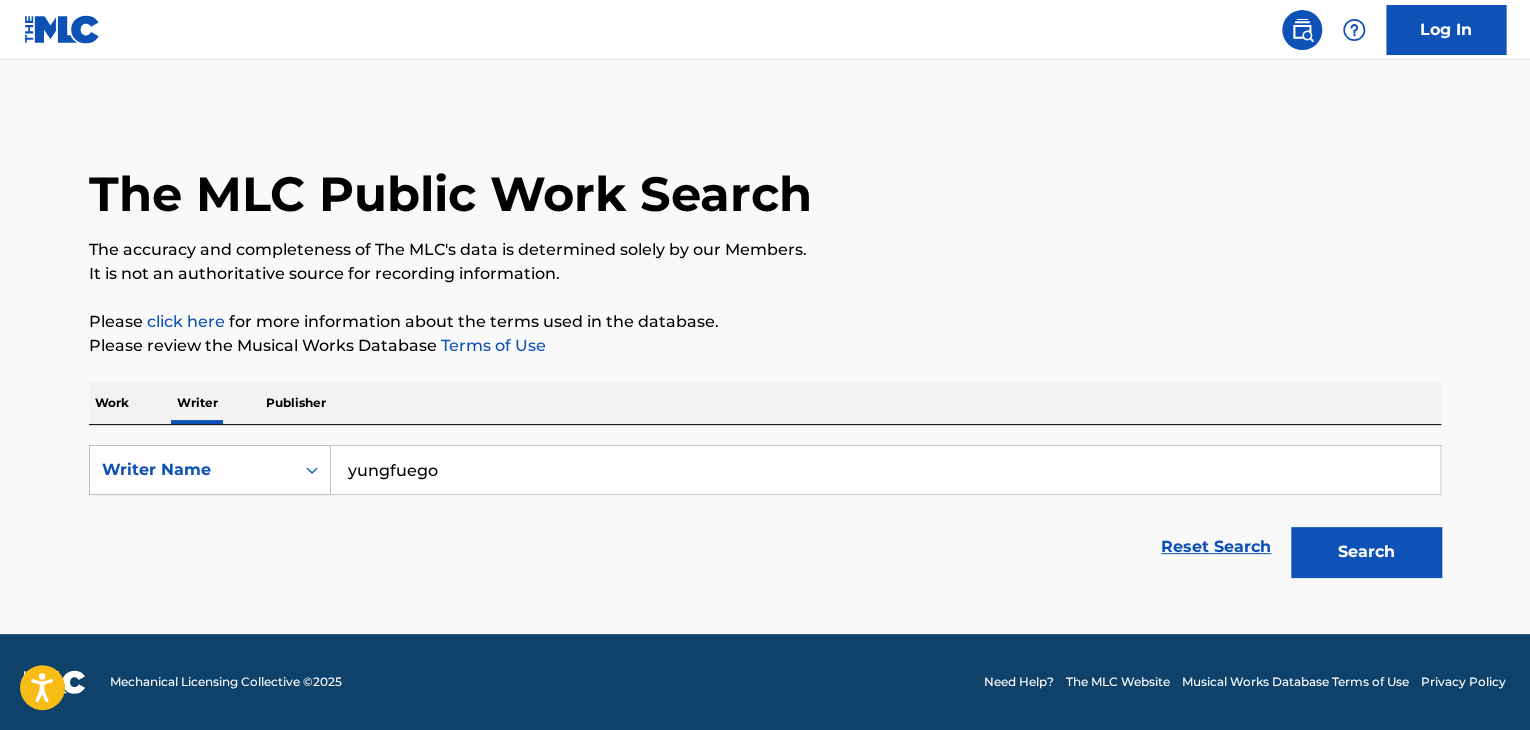 type on "yungfuego" 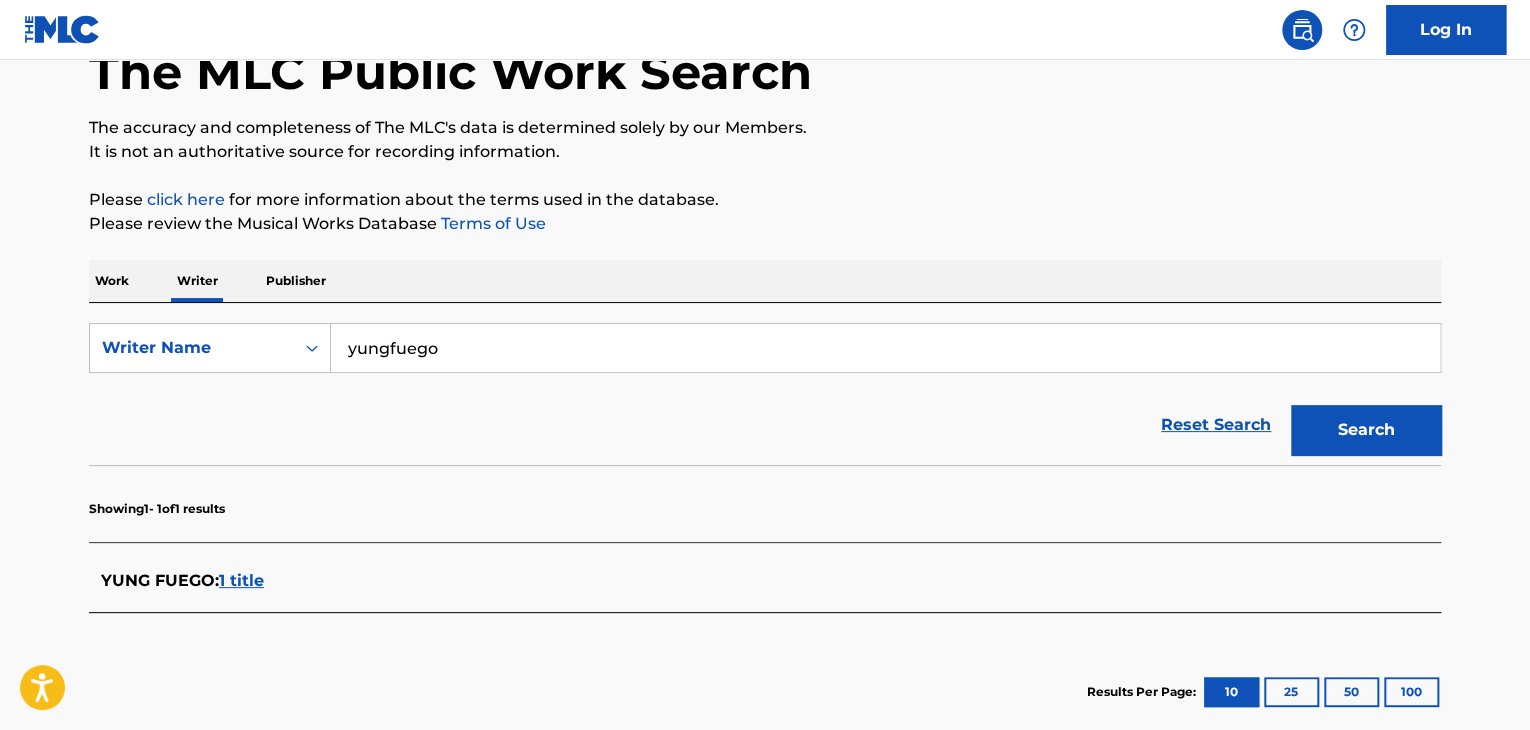 scroll, scrollTop: 200, scrollLeft: 0, axis: vertical 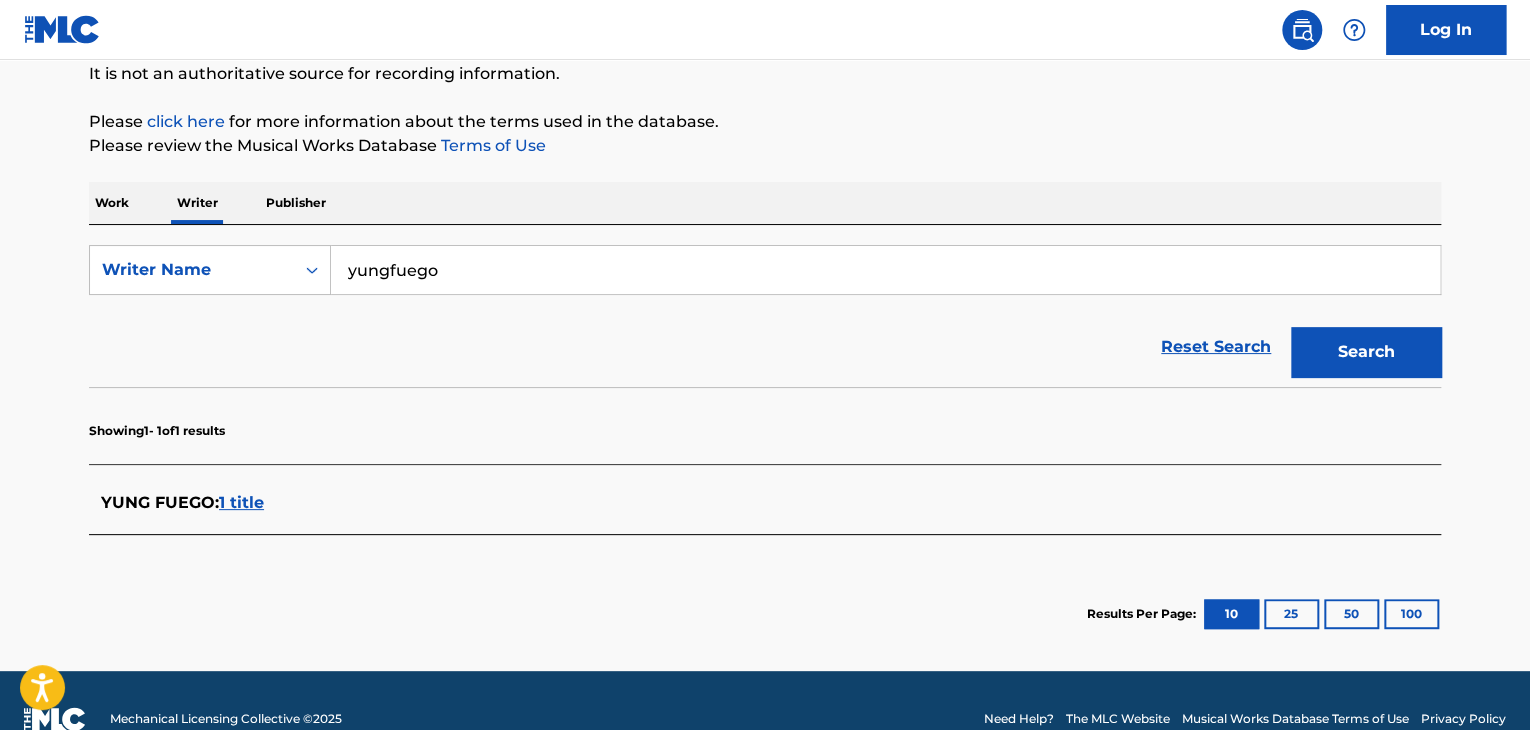 click on "1 title" at bounding box center [241, 502] 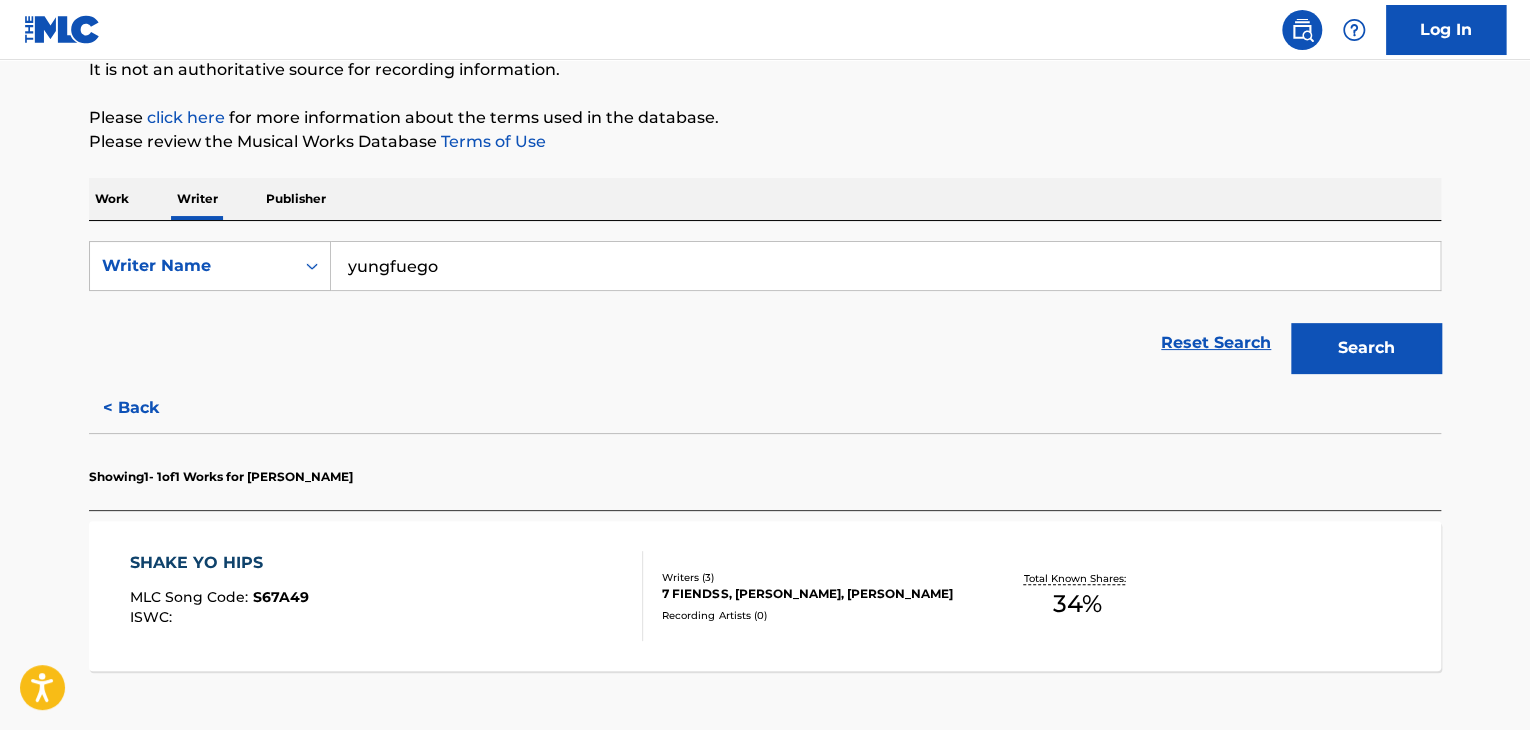 scroll, scrollTop: 300, scrollLeft: 0, axis: vertical 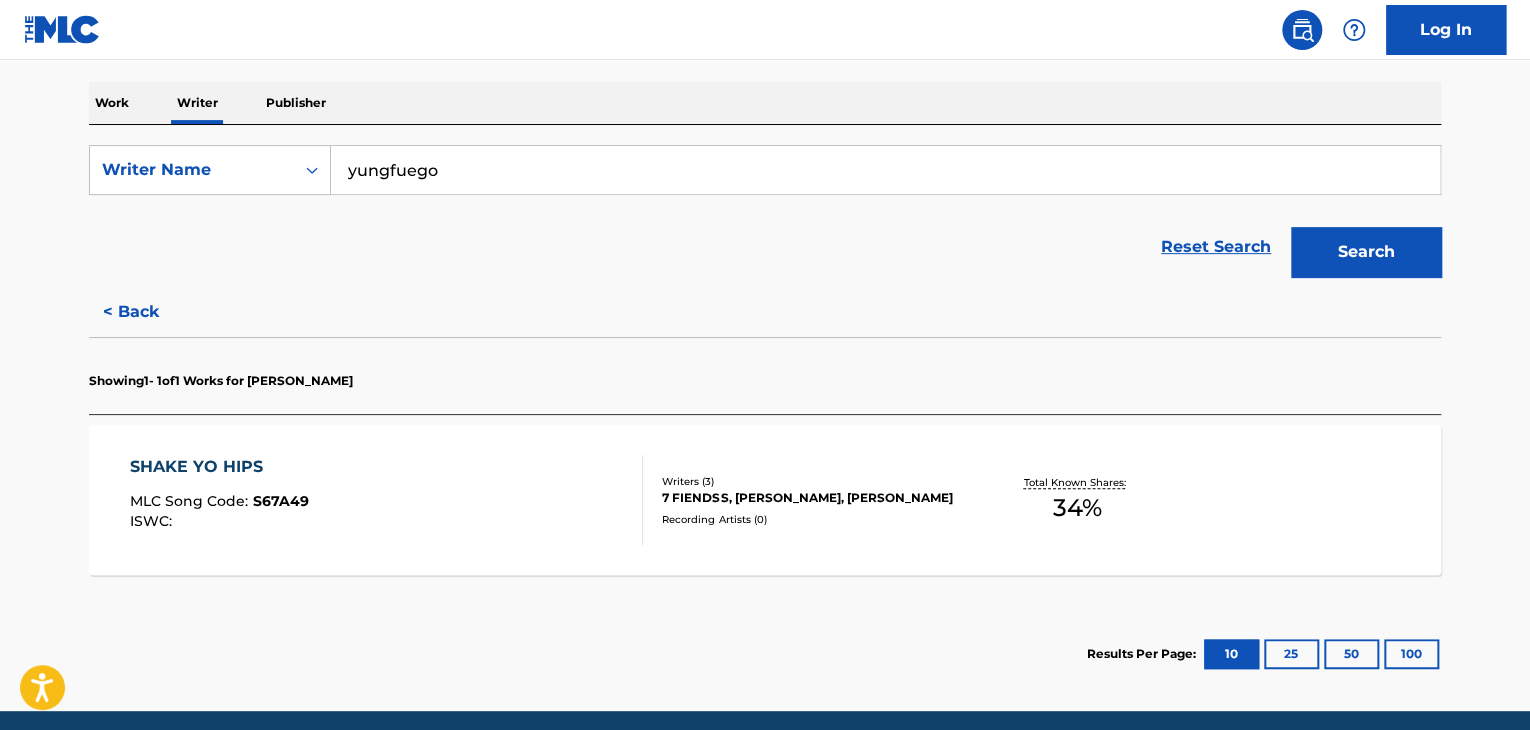 click on "SHAKE YO HIPS MLC Song Code : S67A49 ISWC :" at bounding box center (387, 500) 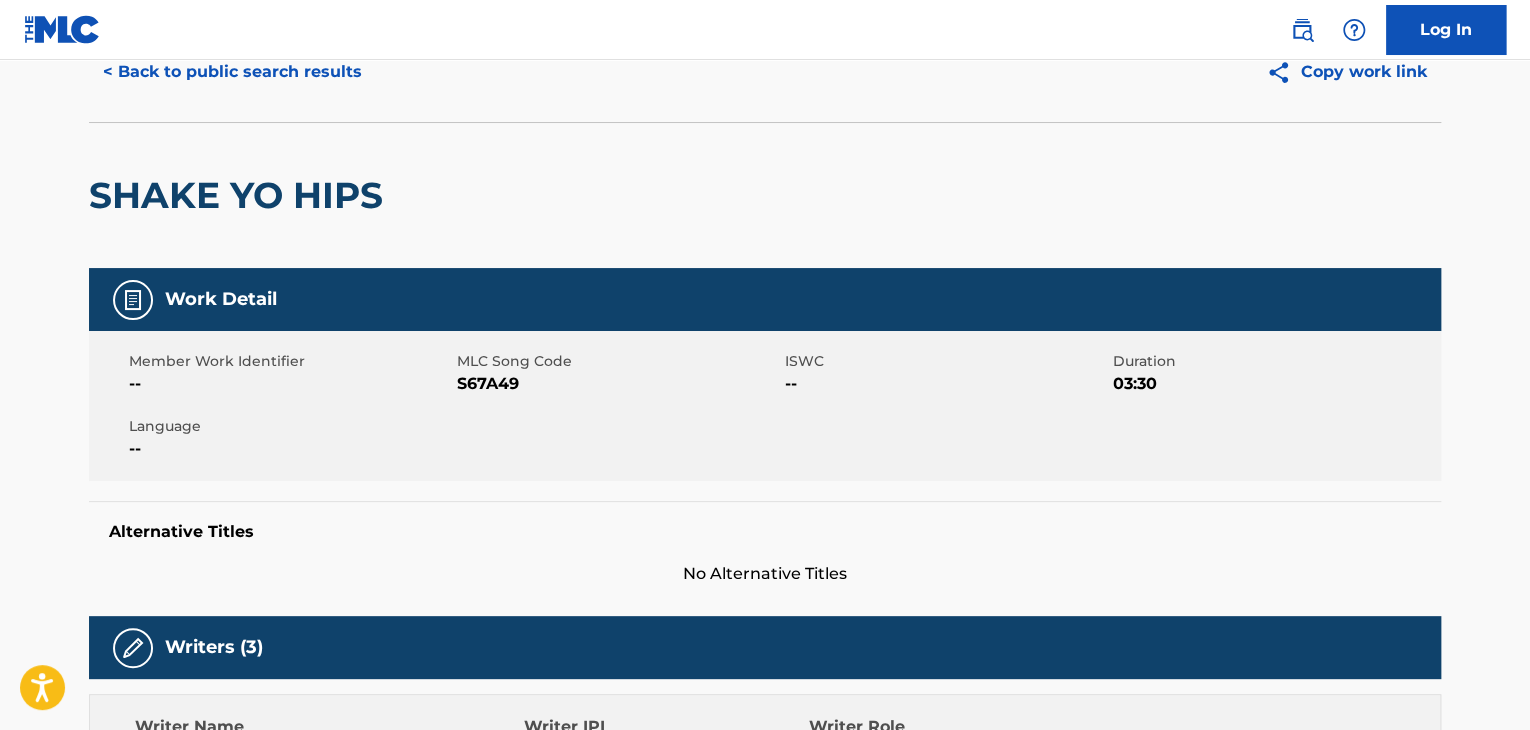 scroll, scrollTop: 0, scrollLeft: 0, axis: both 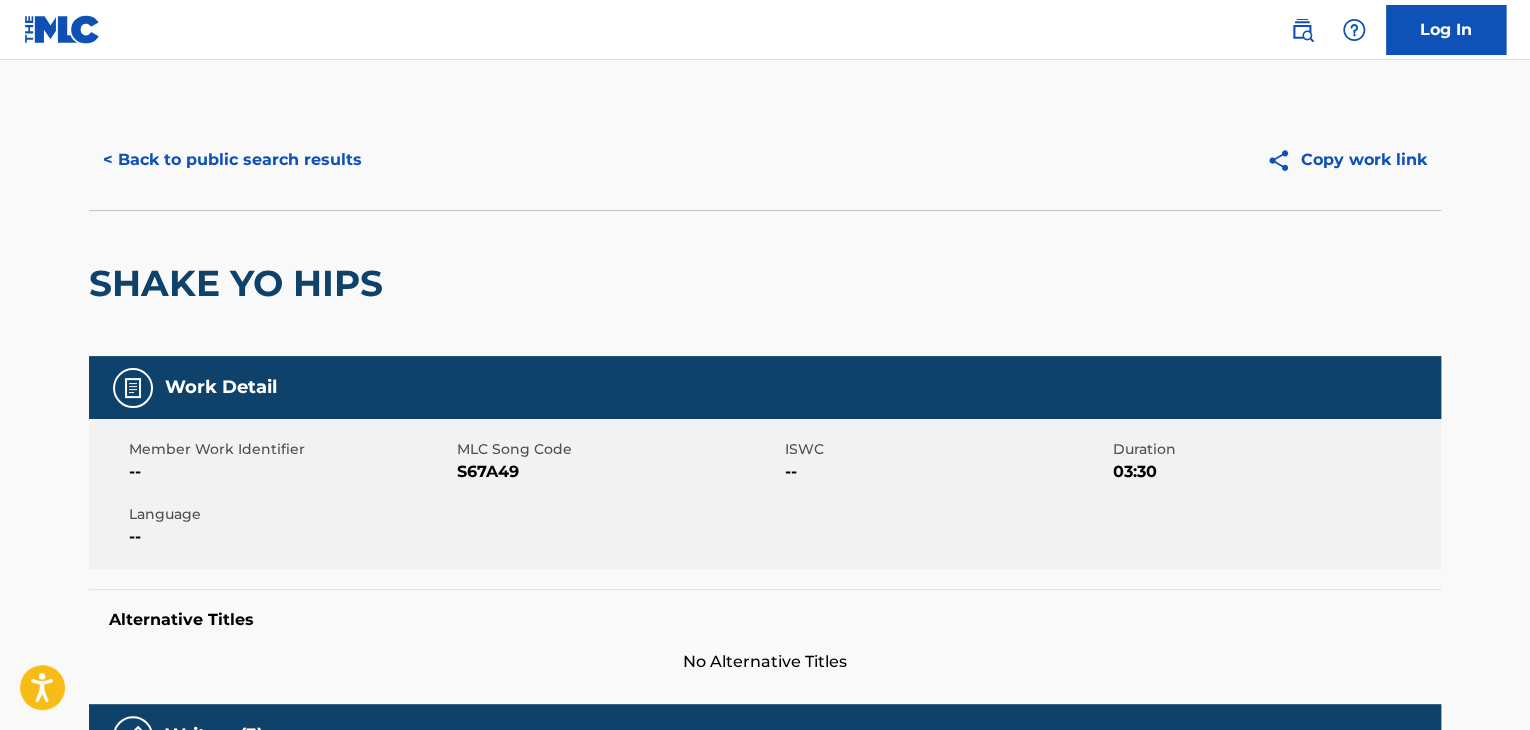 click on "< Back to public search results" at bounding box center [232, 160] 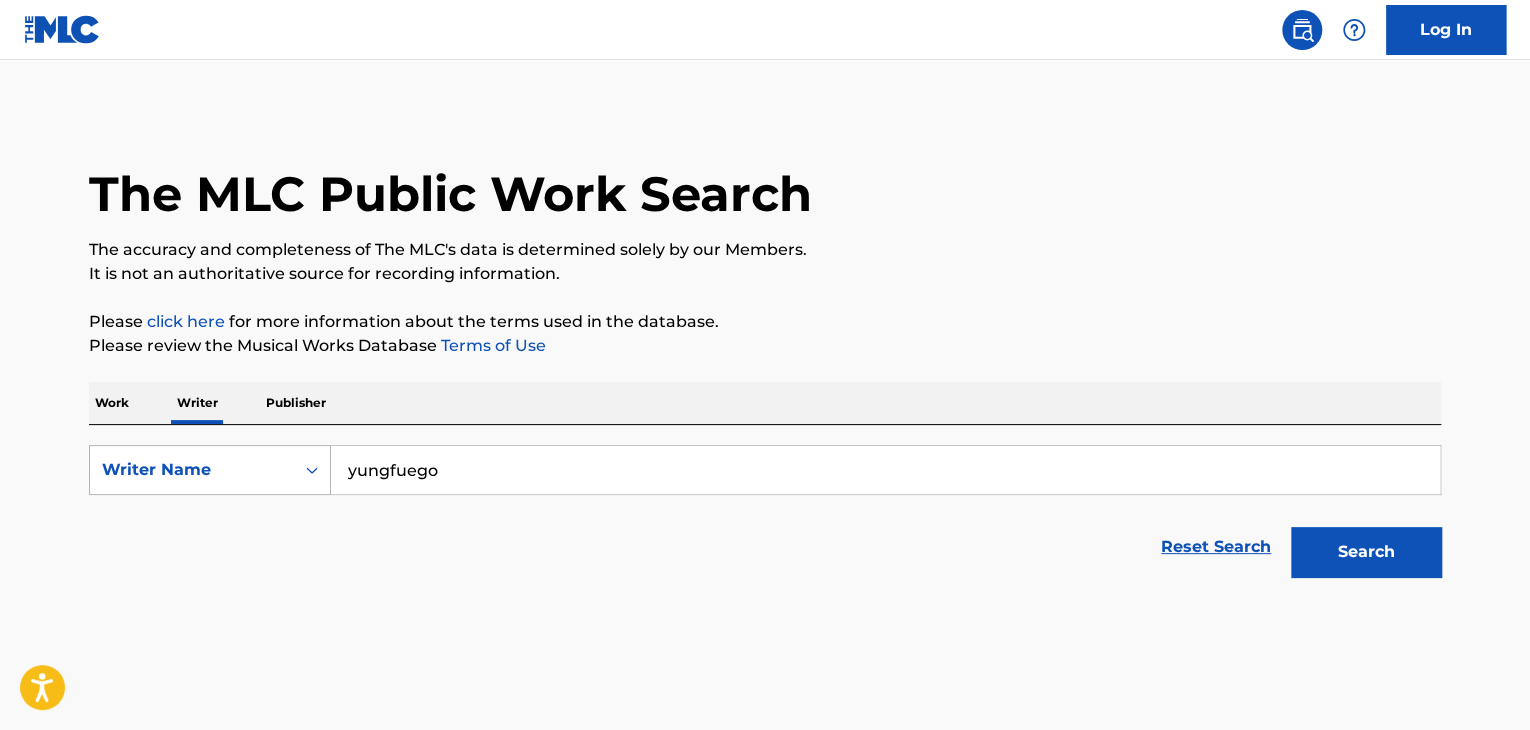 scroll, scrollTop: 24, scrollLeft: 0, axis: vertical 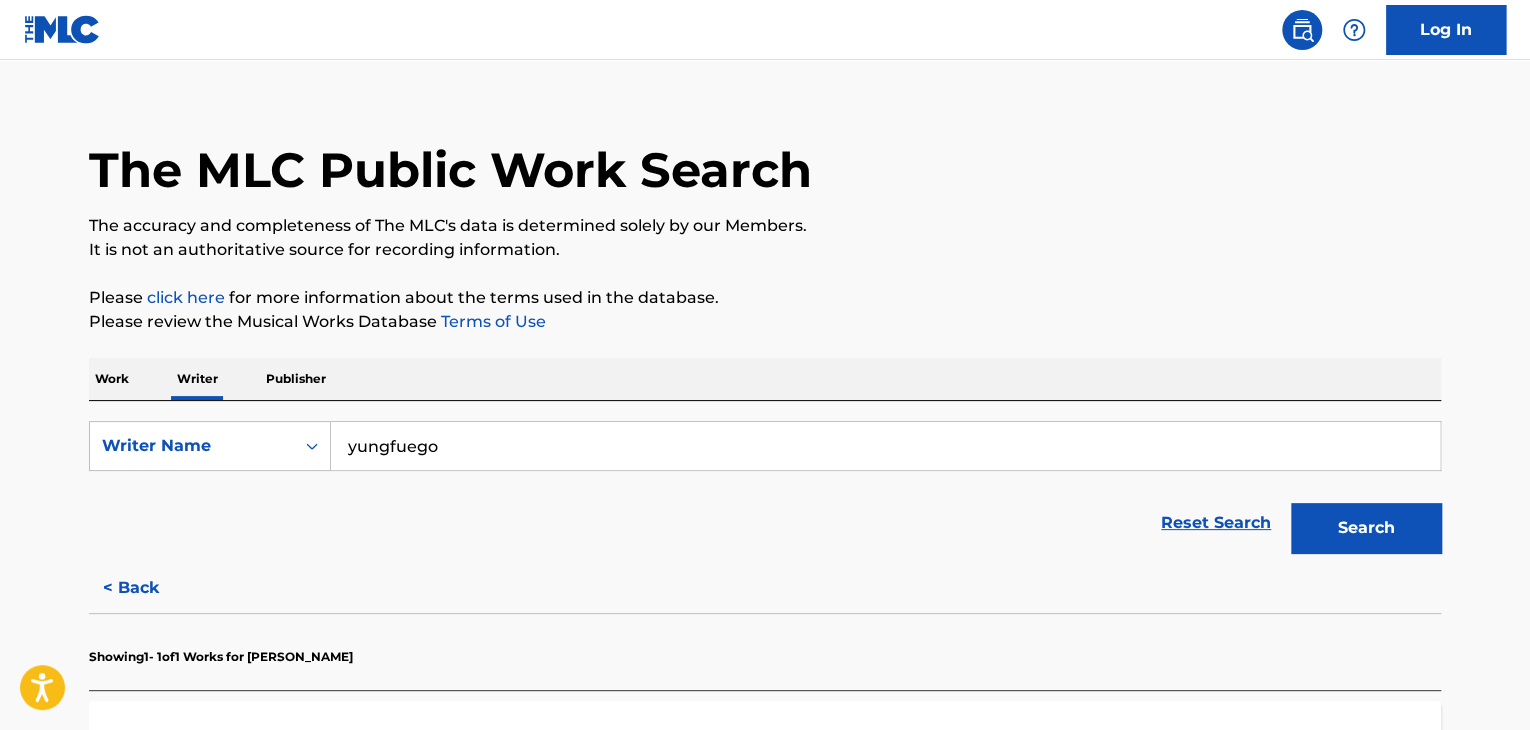 click on "Work" at bounding box center (112, 379) 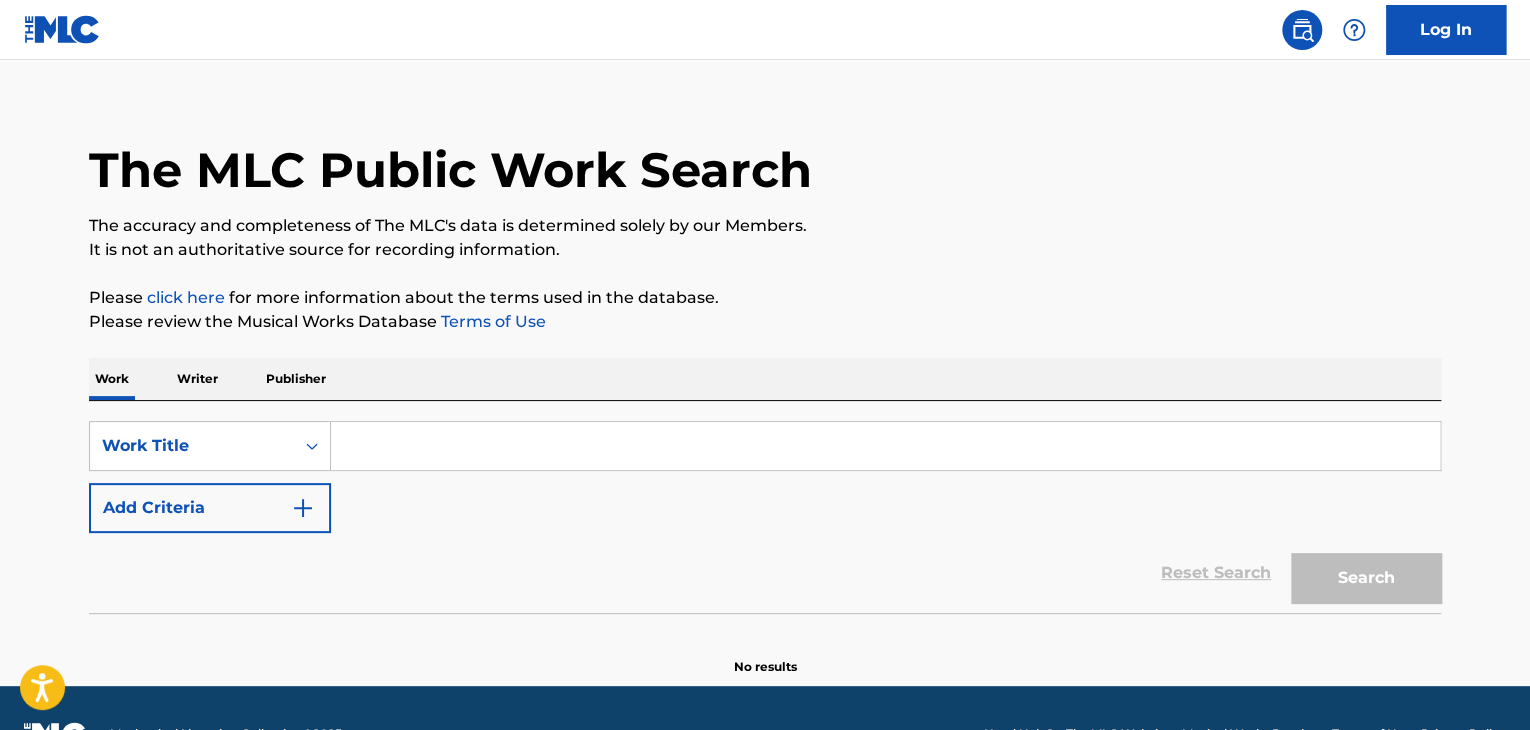 scroll, scrollTop: 0, scrollLeft: 0, axis: both 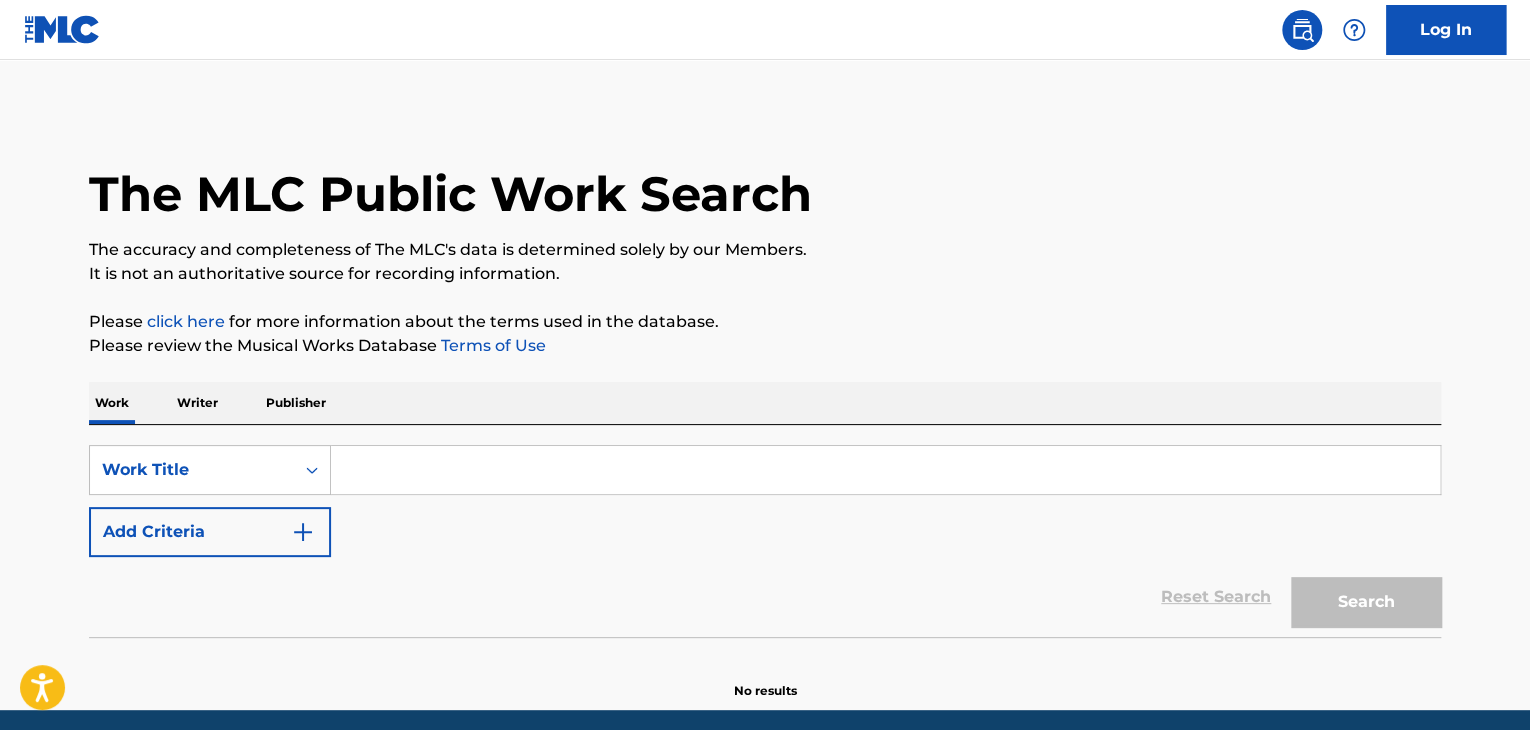 click at bounding box center (885, 470) 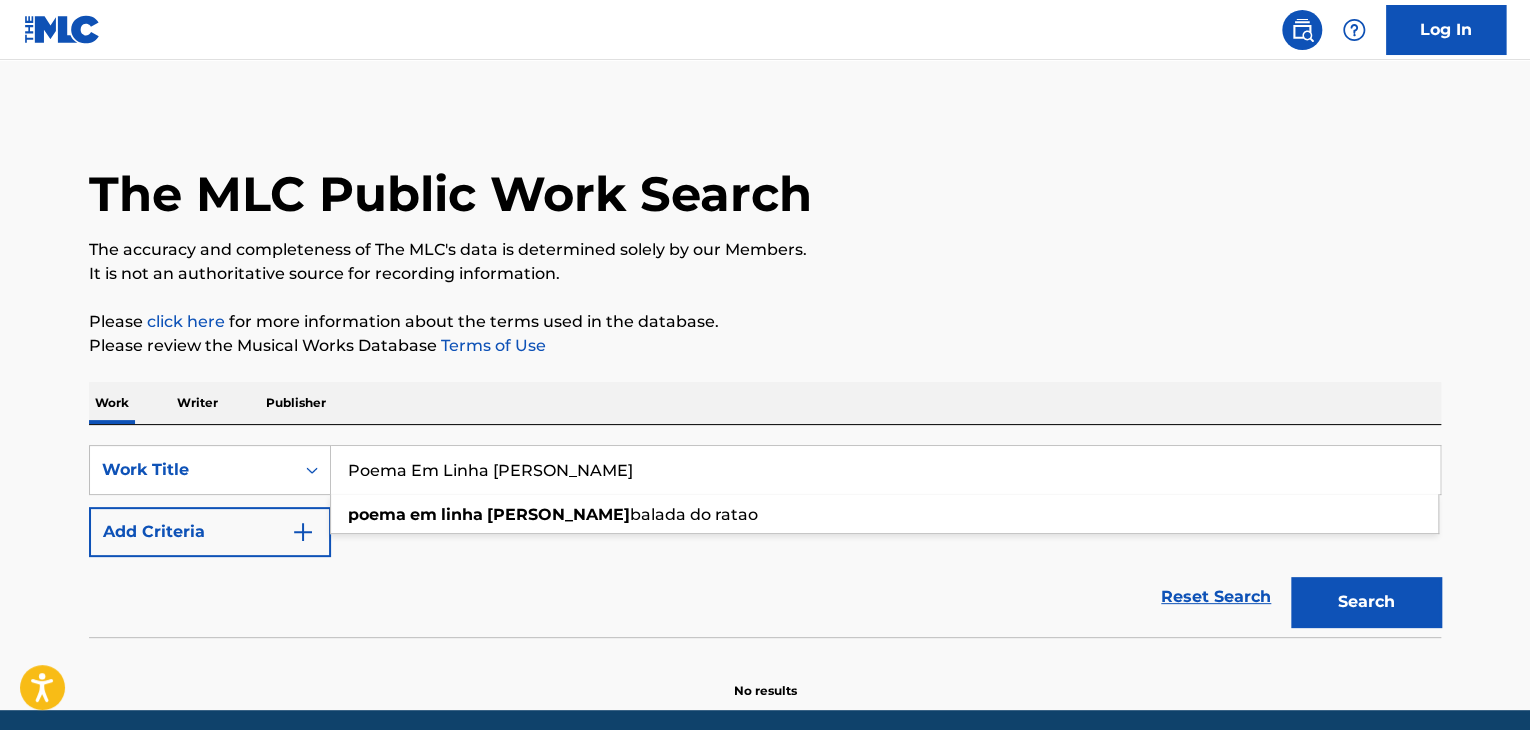 type on "Poema Em Linha [PERSON_NAME]" 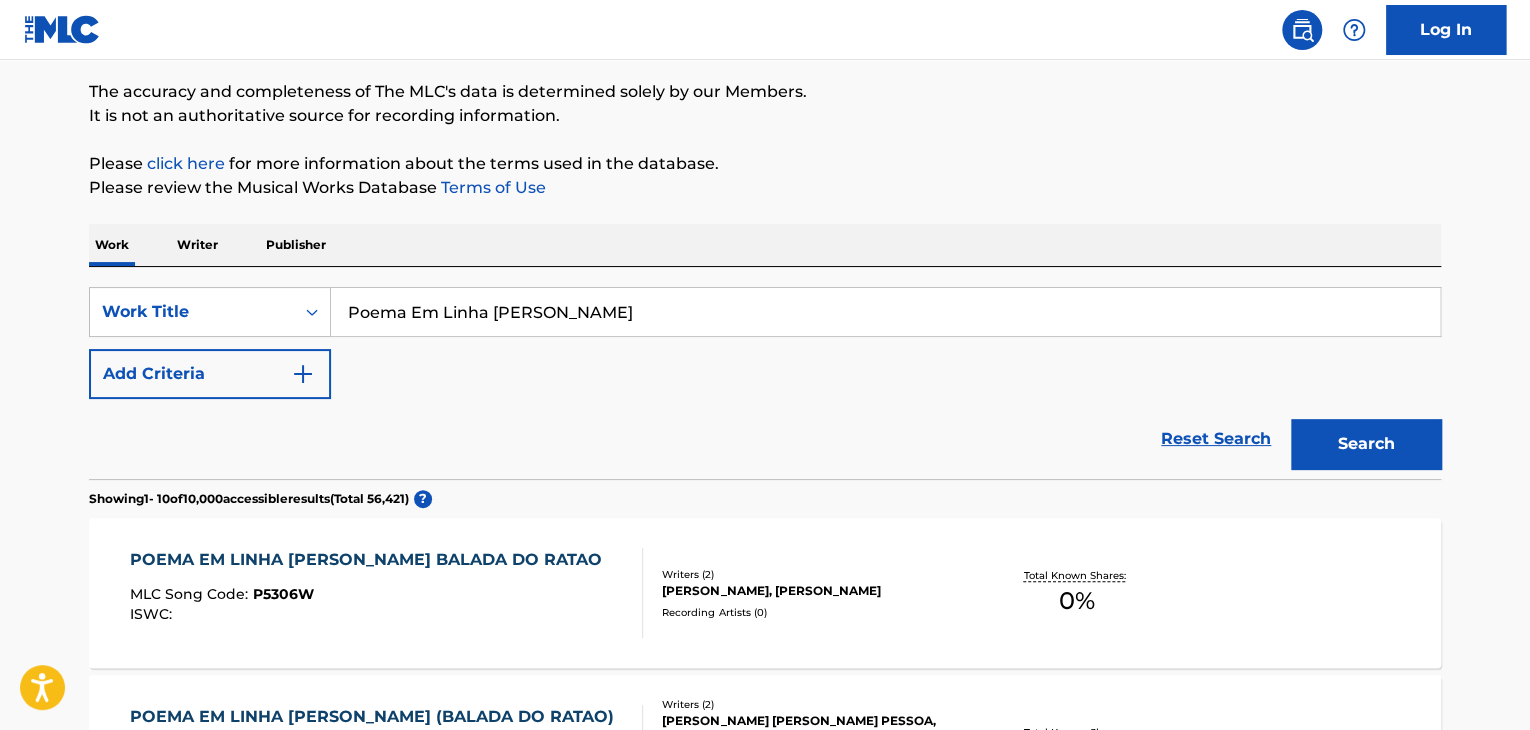 scroll, scrollTop: 41, scrollLeft: 0, axis: vertical 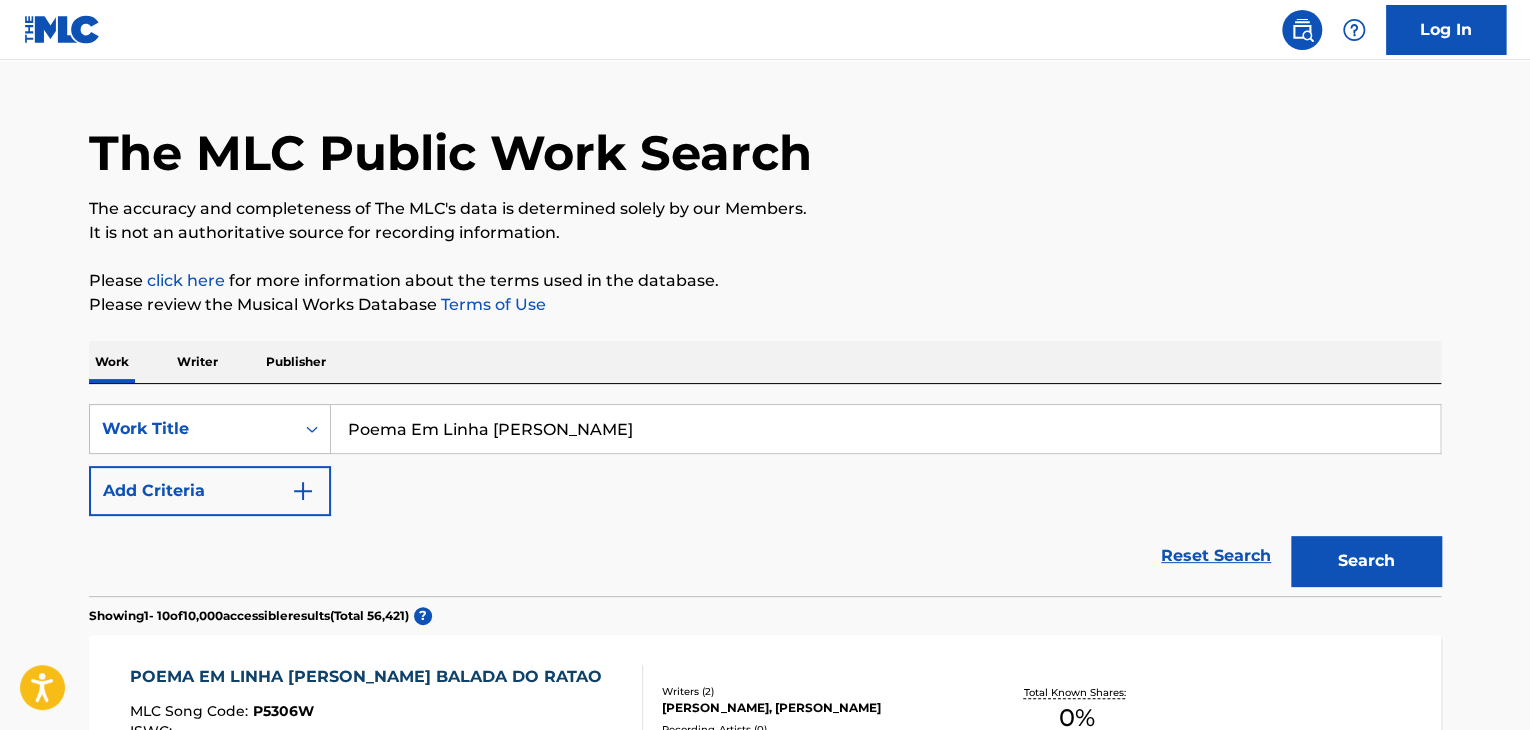 click on "Writer" at bounding box center (197, 362) 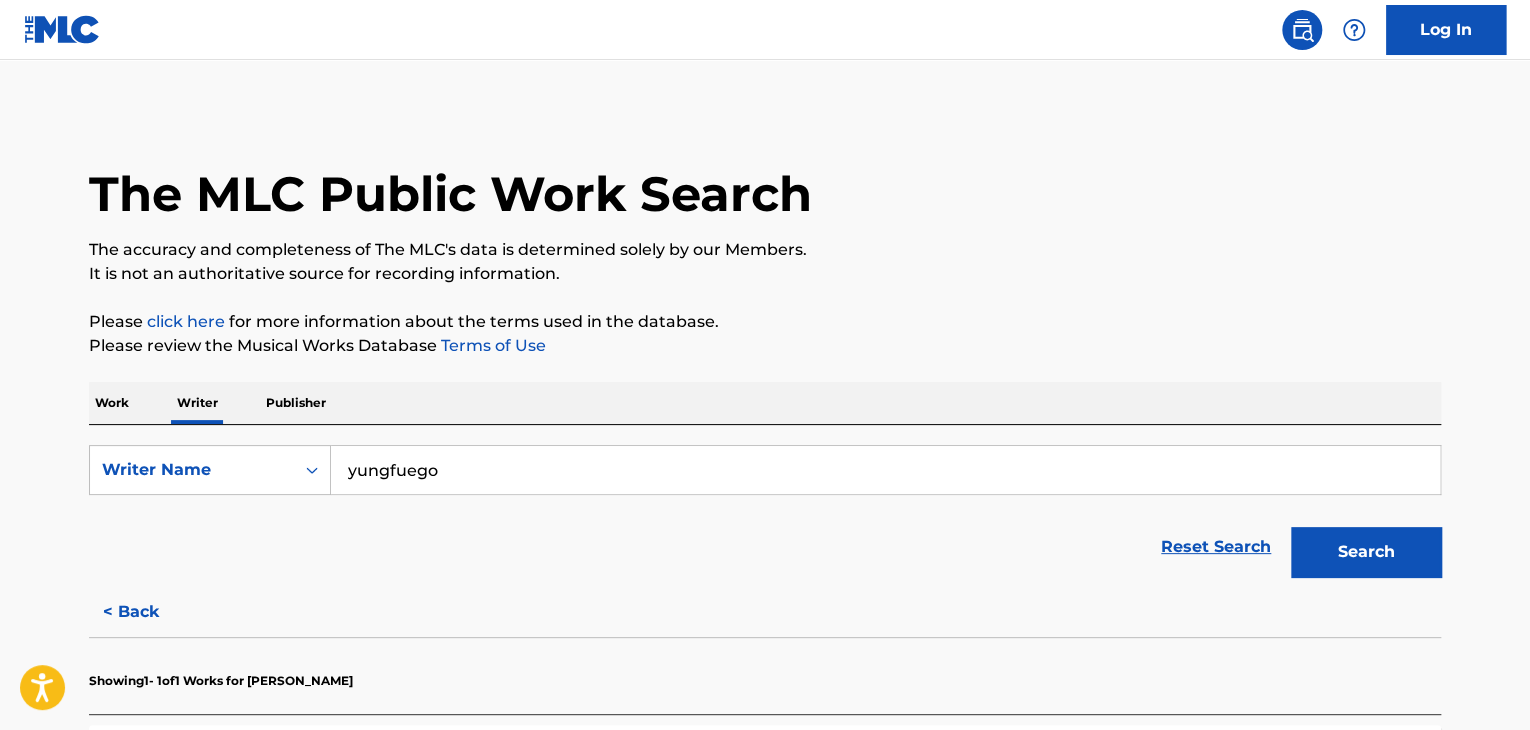 click on "yungfuego" at bounding box center [885, 470] 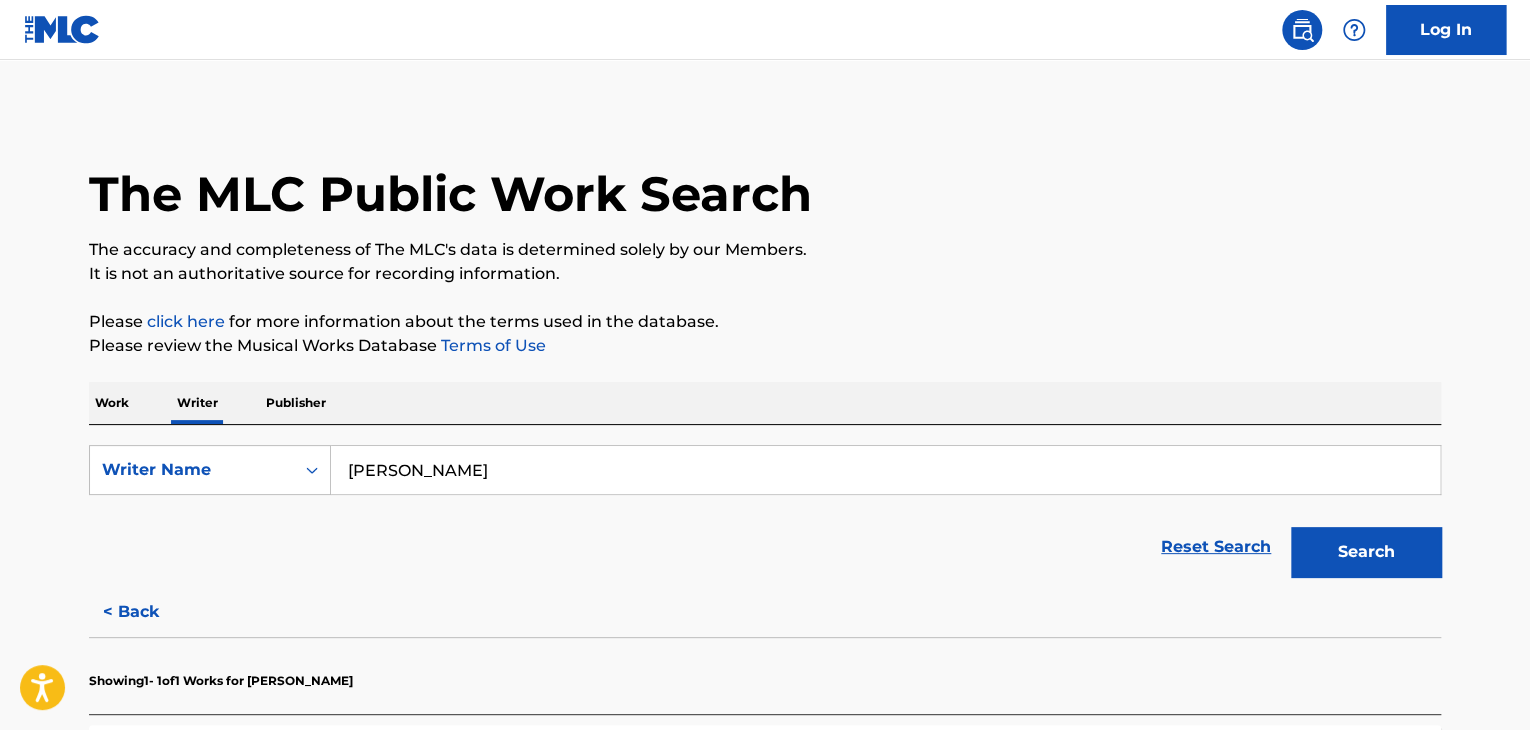 type on "[PERSON_NAME]" 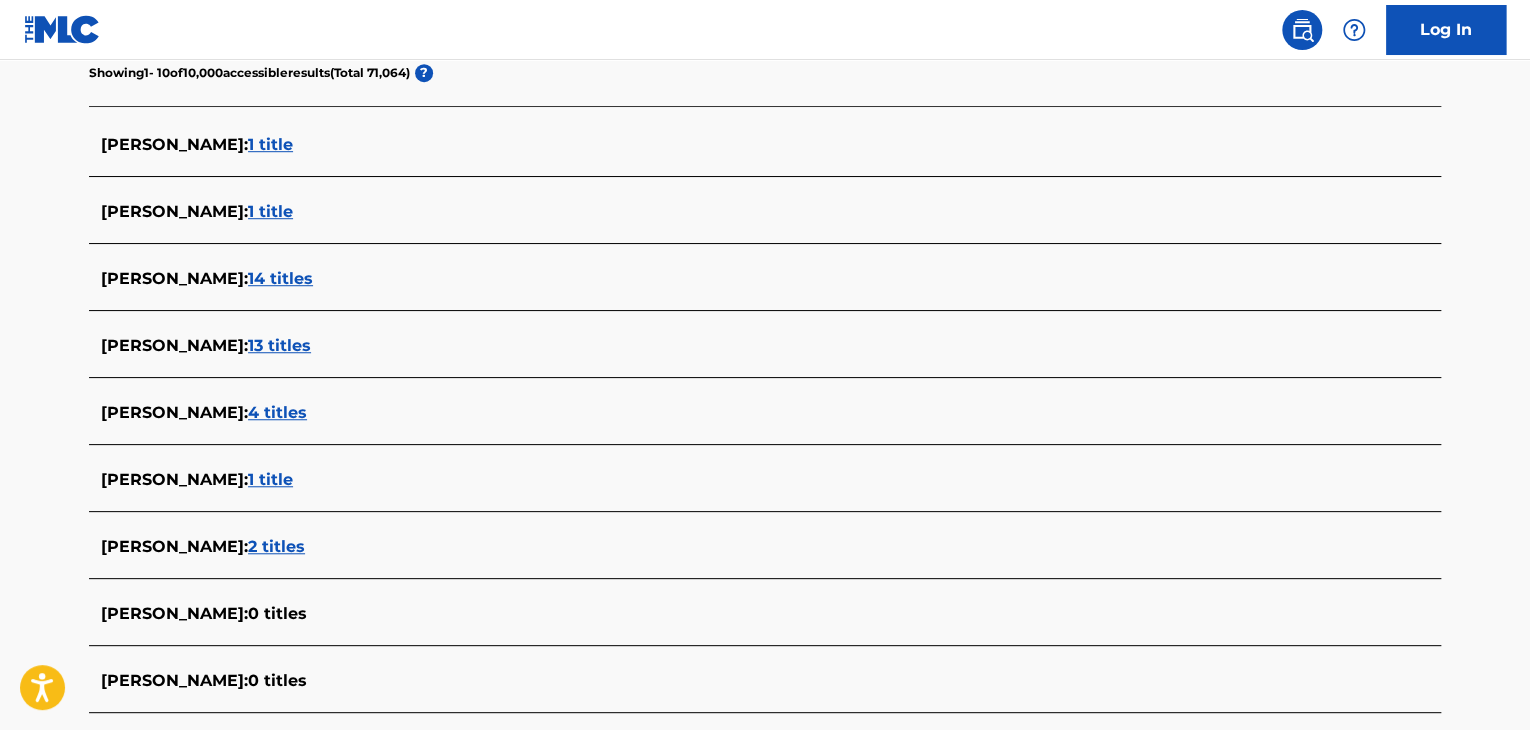 scroll, scrollTop: 391, scrollLeft: 0, axis: vertical 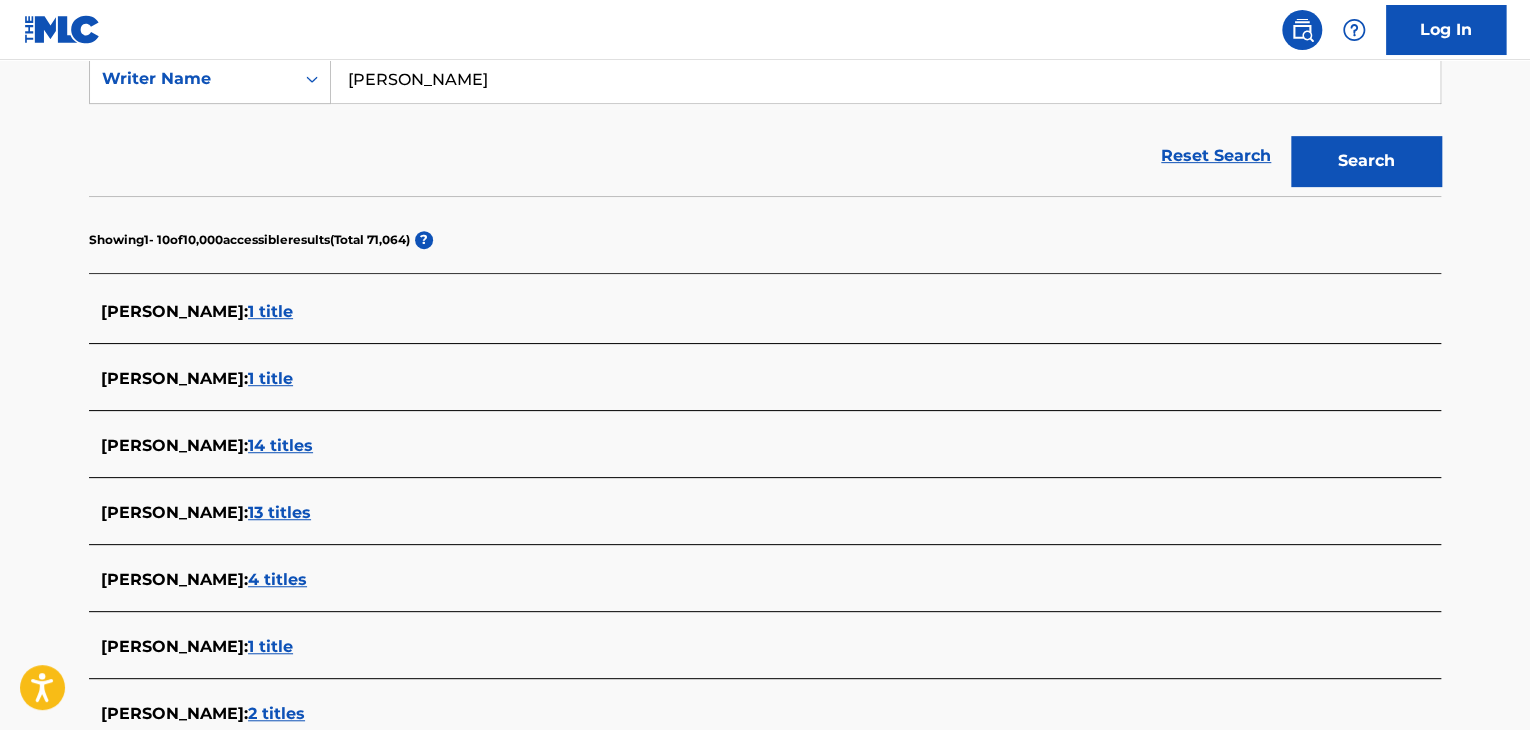 click on "1 title" at bounding box center [270, 311] 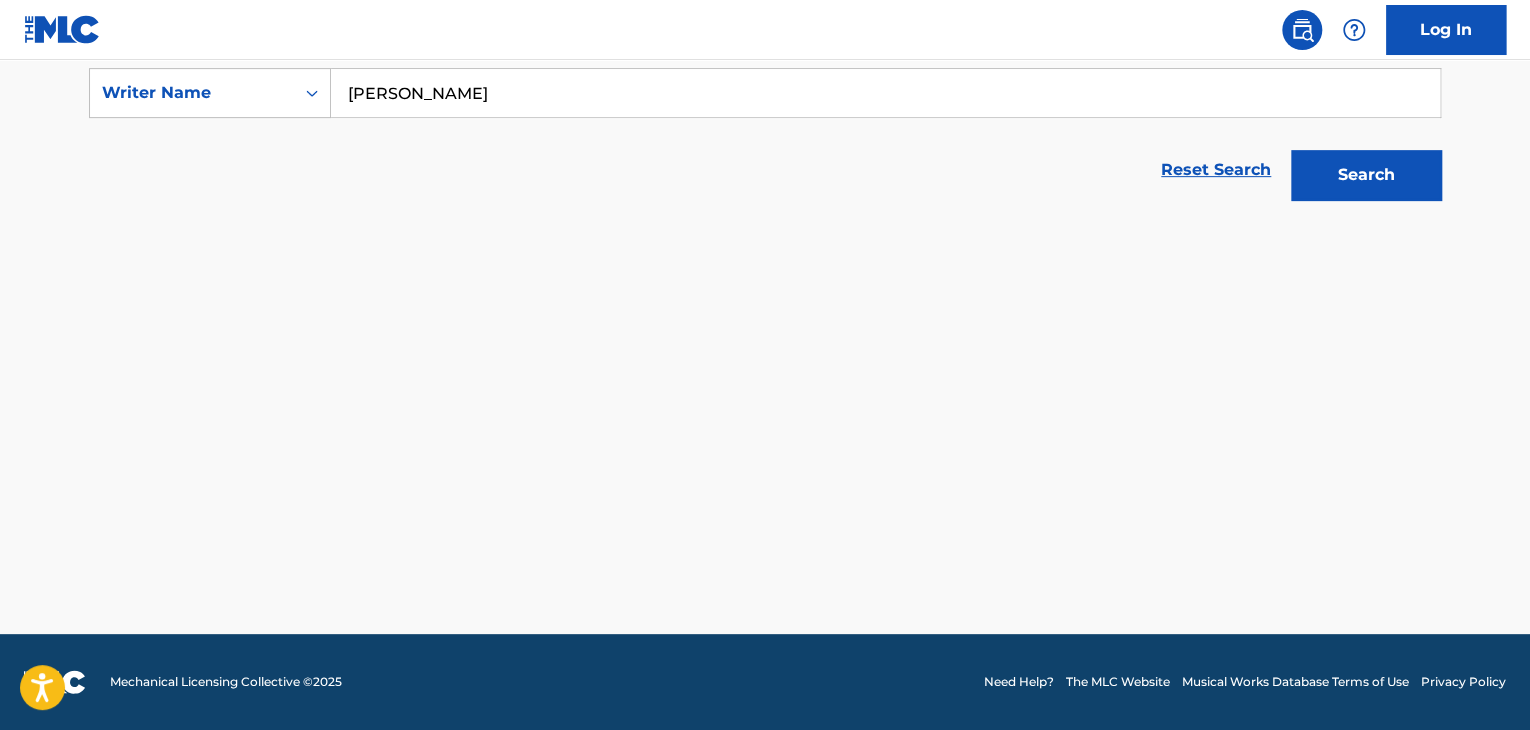 scroll, scrollTop: 376, scrollLeft: 0, axis: vertical 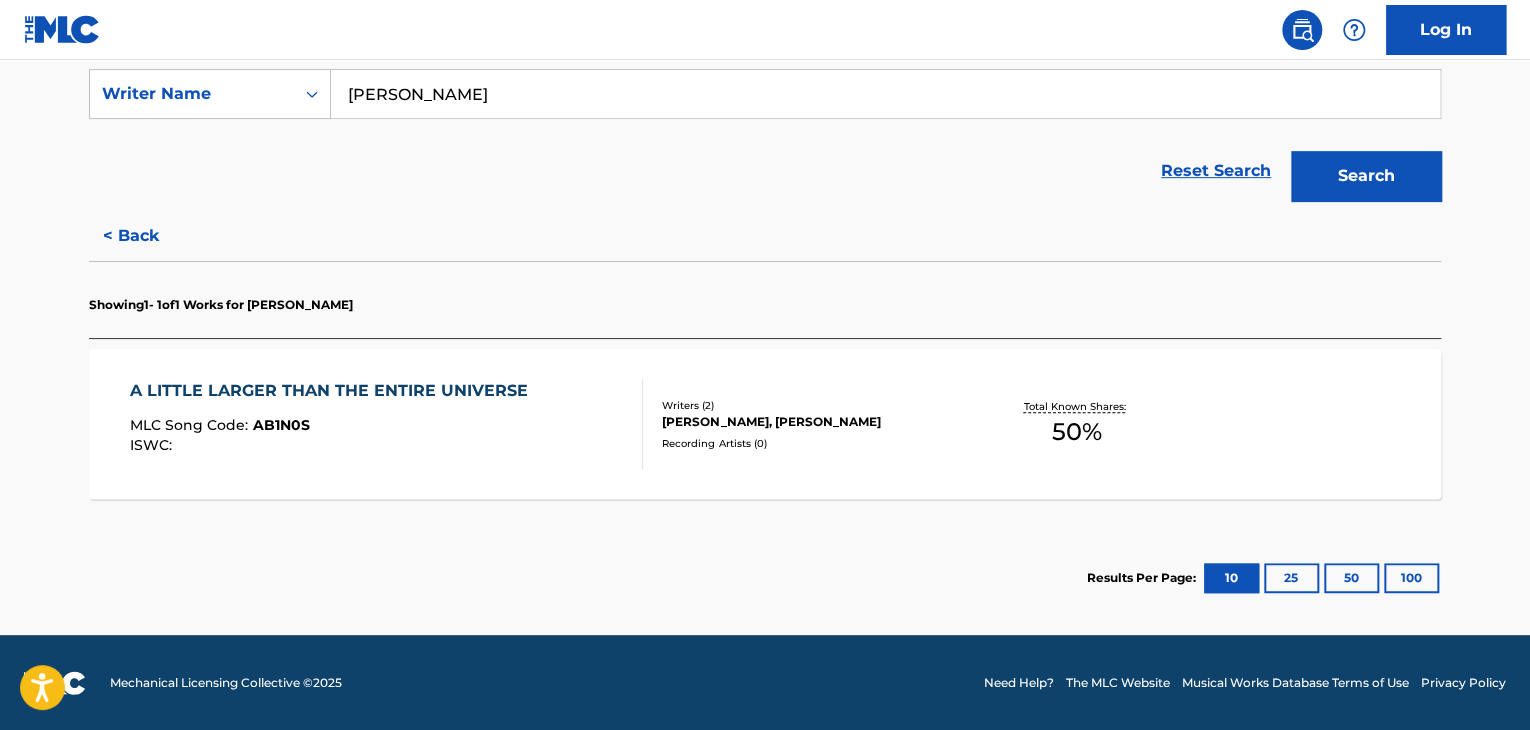 click on "A LITTLE LARGER THAN THE ENTIRE UNIVERSE MLC Song Code : AB1N0S ISWC :" at bounding box center (387, 424) 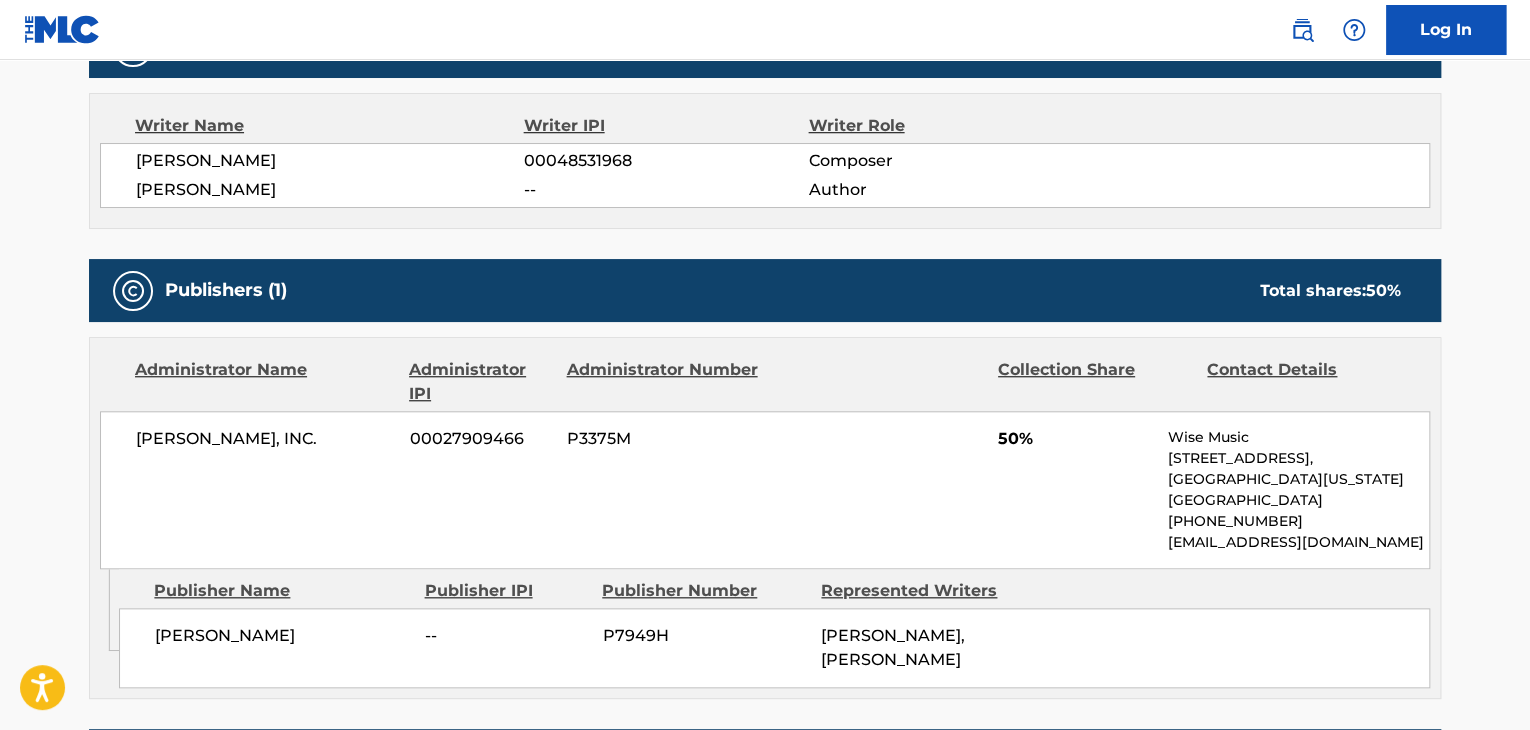 scroll, scrollTop: 800, scrollLeft: 0, axis: vertical 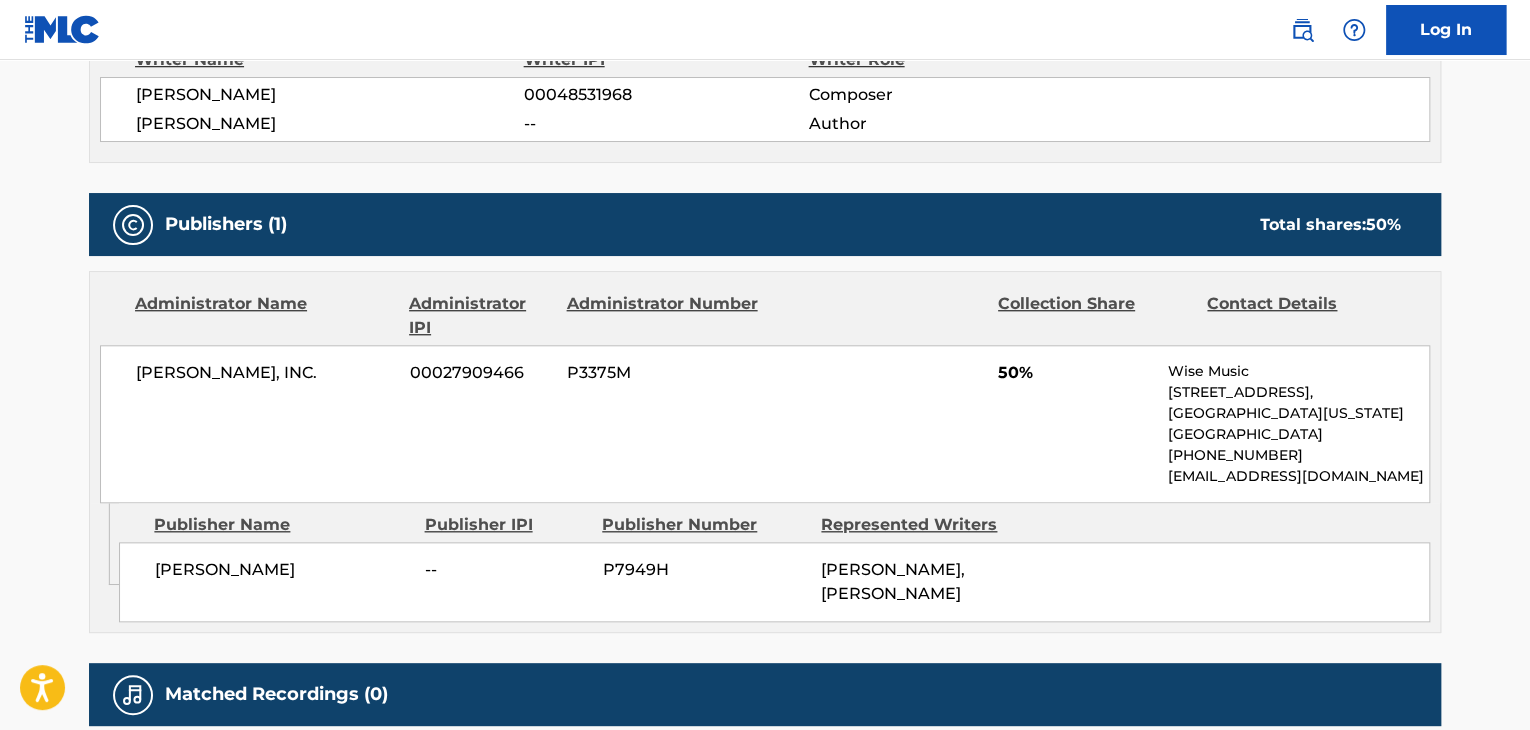 click on "[PERSON_NAME], INC." at bounding box center [265, 373] 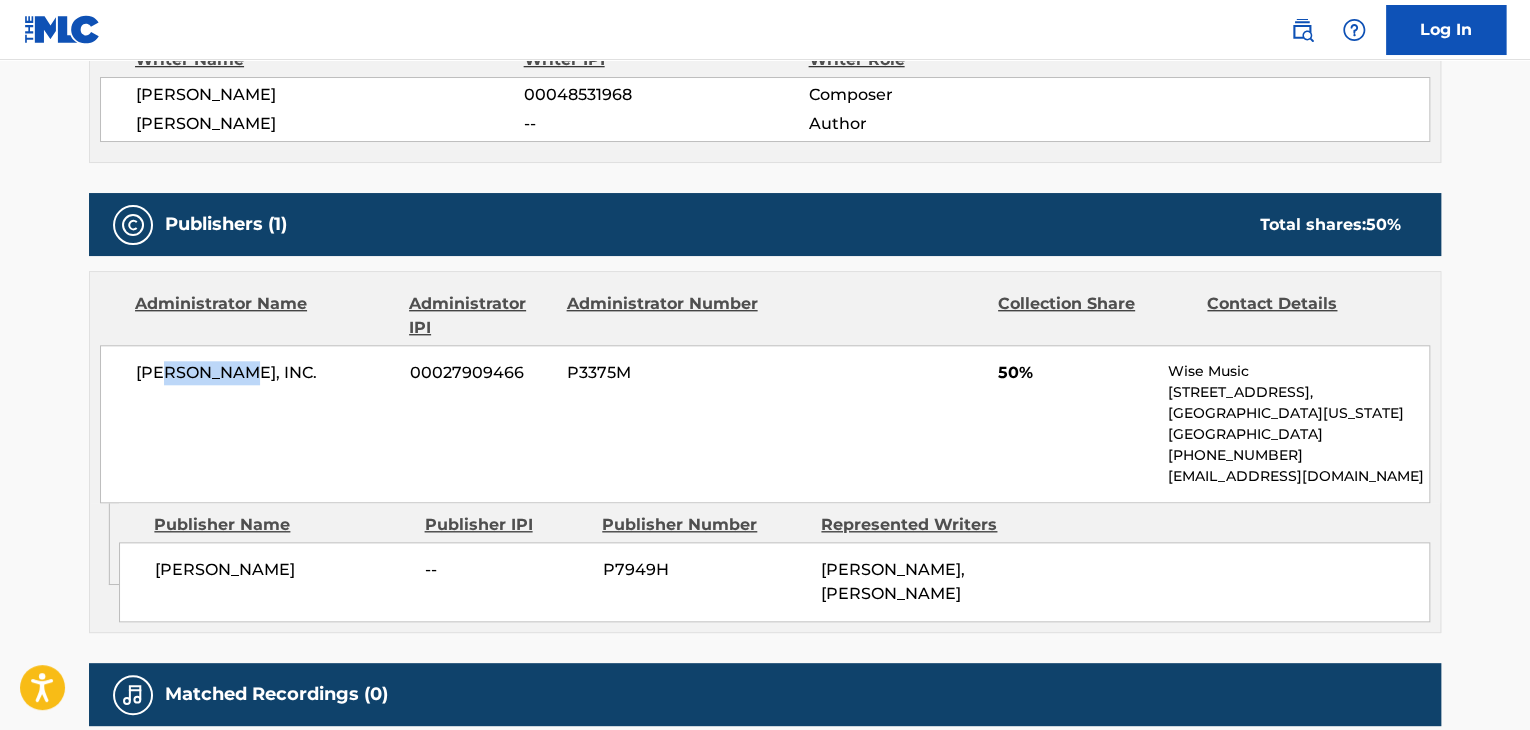 click on "[PERSON_NAME], INC." at bounding box center (265, 373) 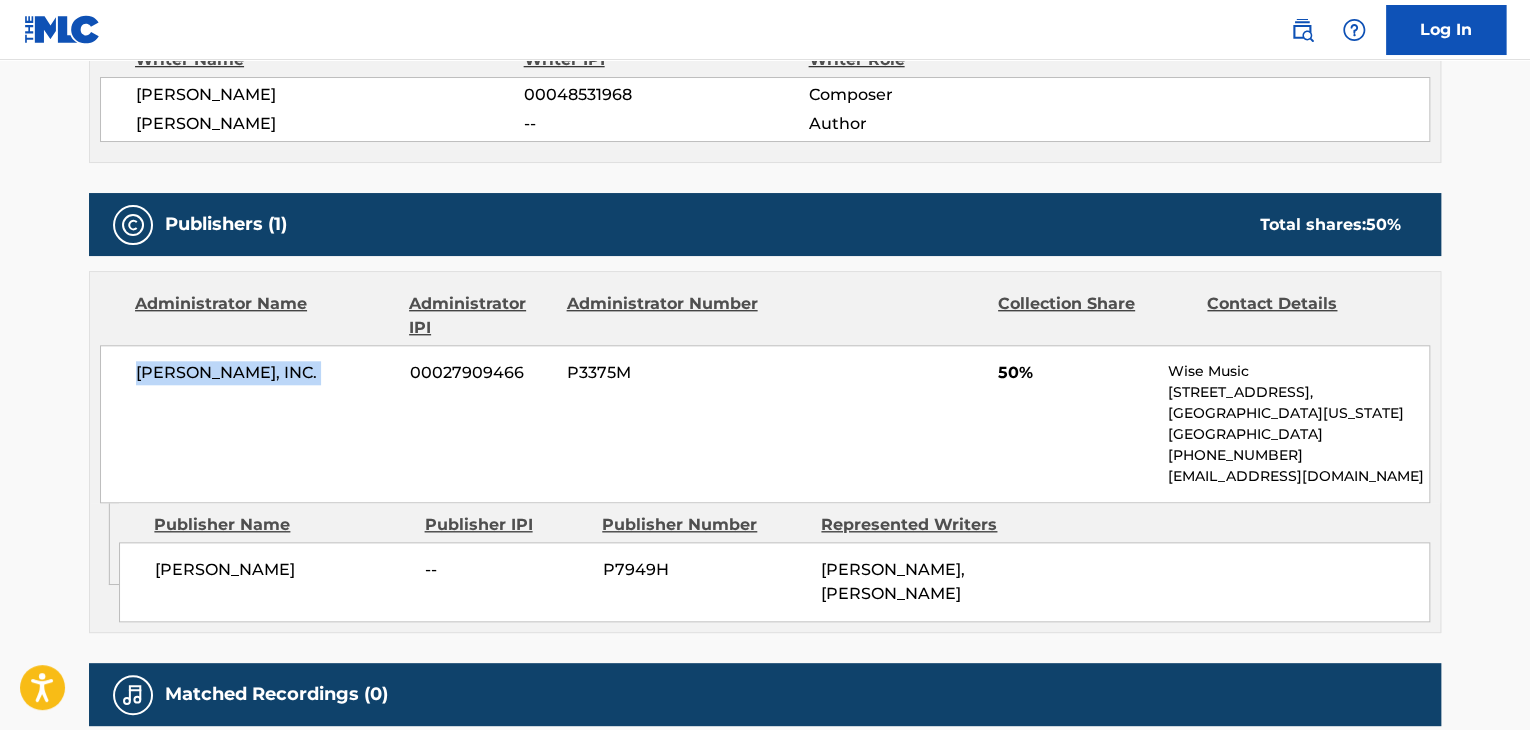 click on "[PERSON_NAME], INC." at bounding box center (265, 373) 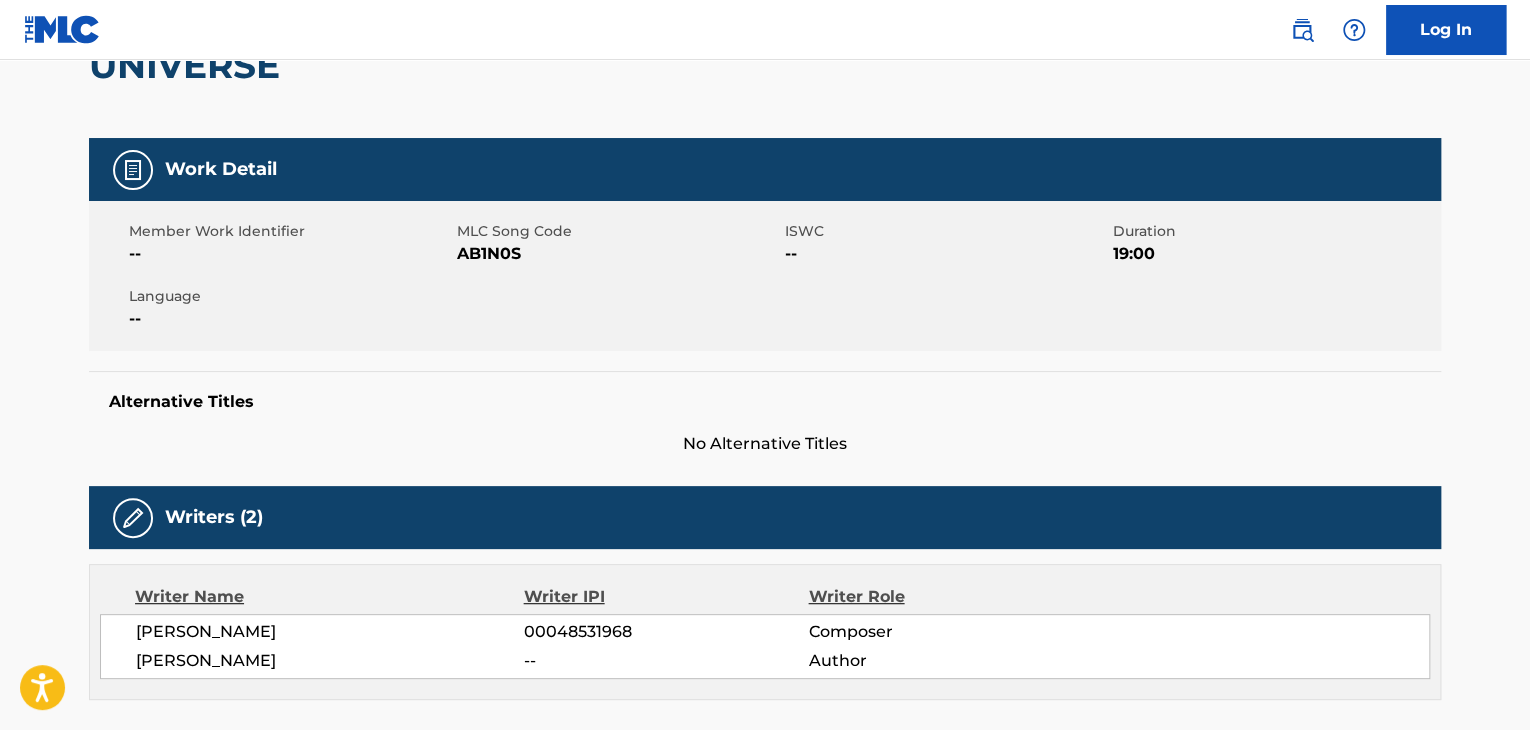 scroll, scrollTop: 100, scrollLeft: 0, axis: vertical 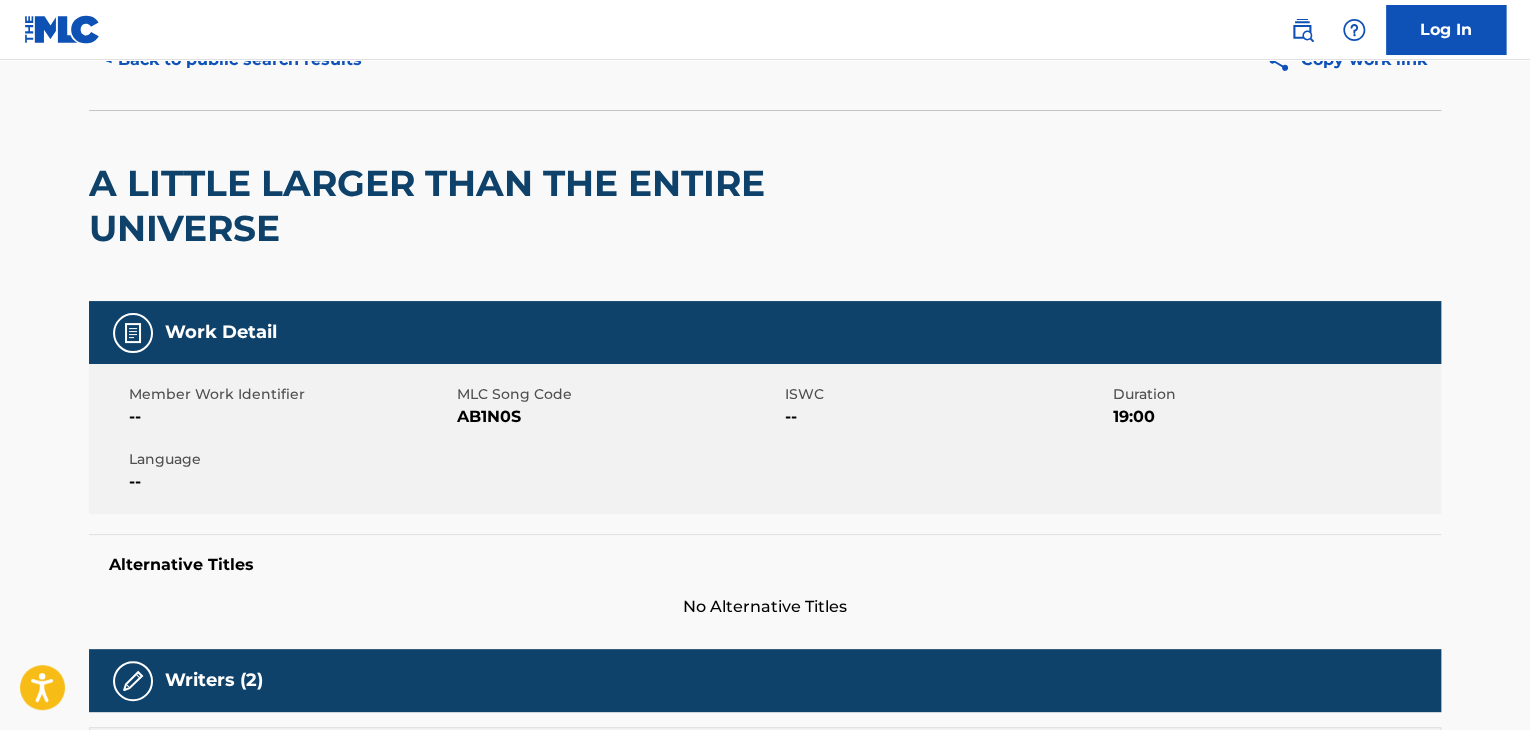 click on "AB1N0S" at bounding box center (618, 417) 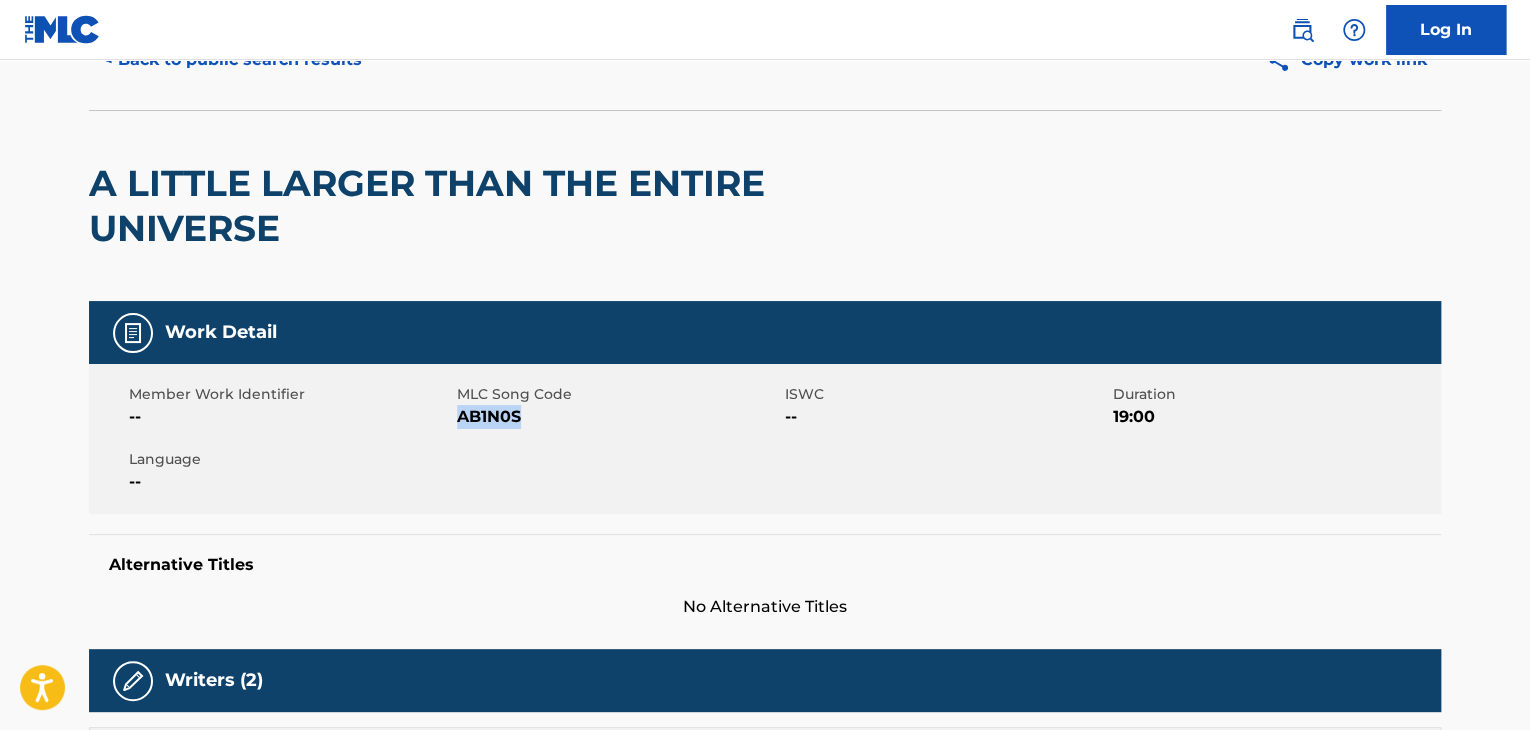 click on "AB1N0S" at bounding box center (618, 417) 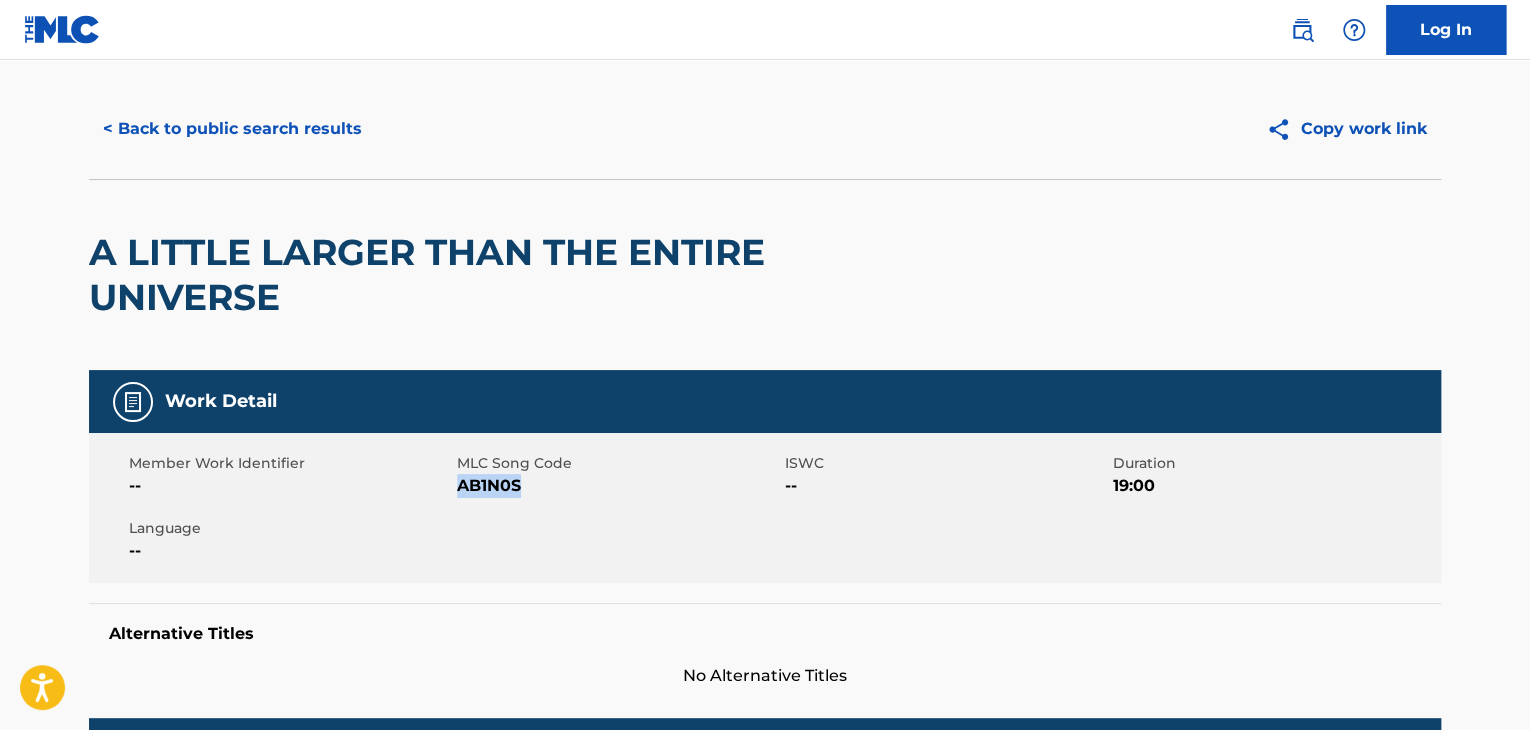 scroll, scrollTop: 0, scrollLeft: 0, axis: both 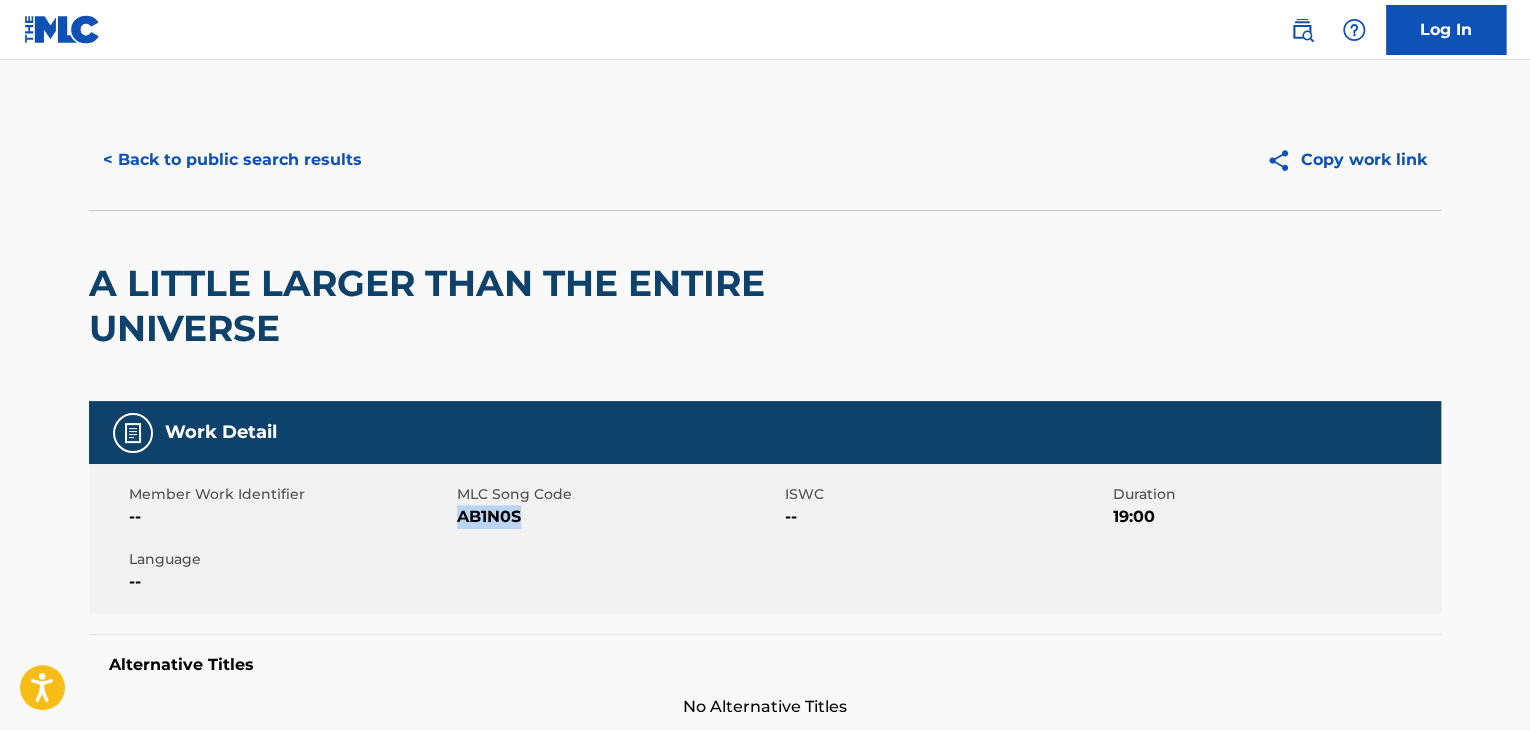 click on "< Back to public search results" at bounding box center [232, 160] 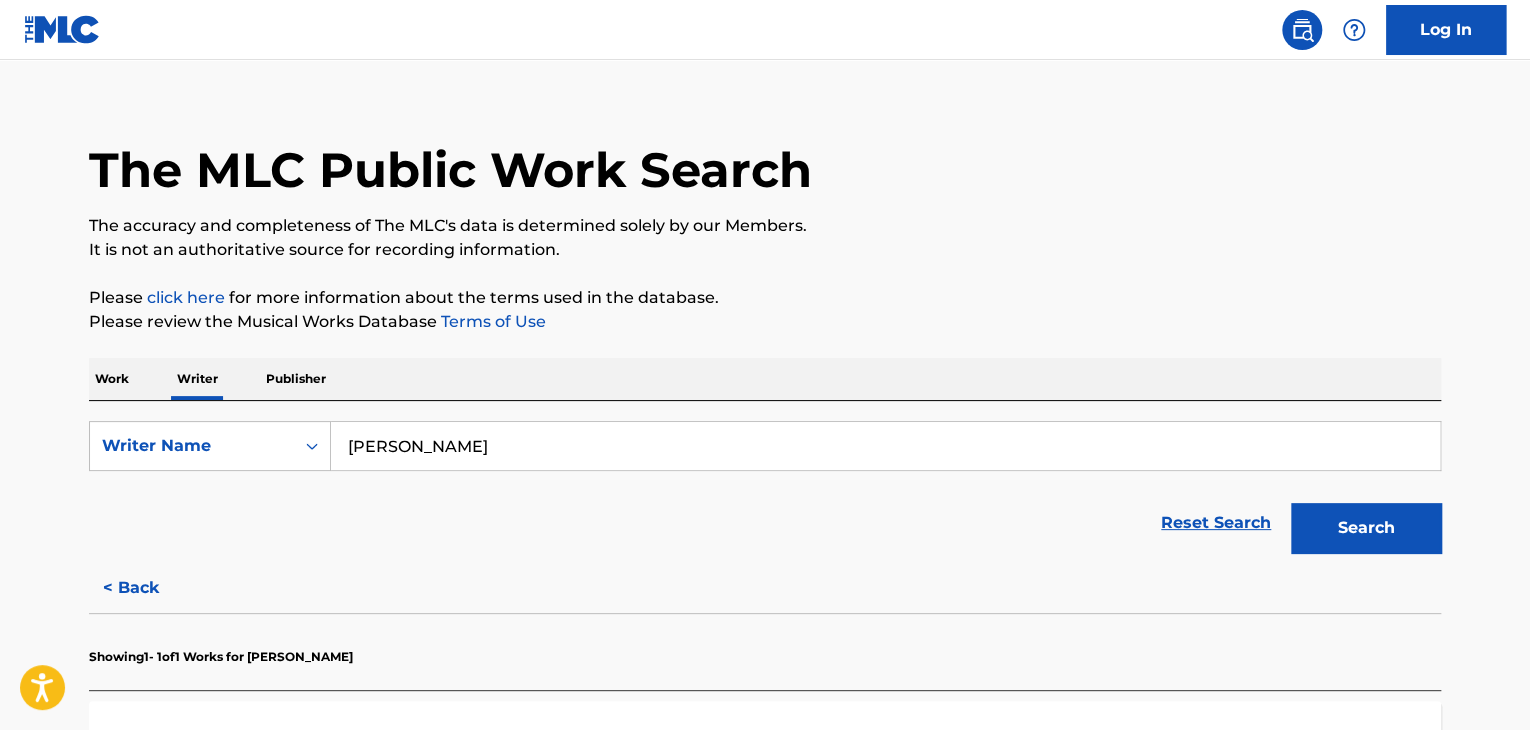 click on "[PERSON_NAME]" at bounding box center (885, 446) 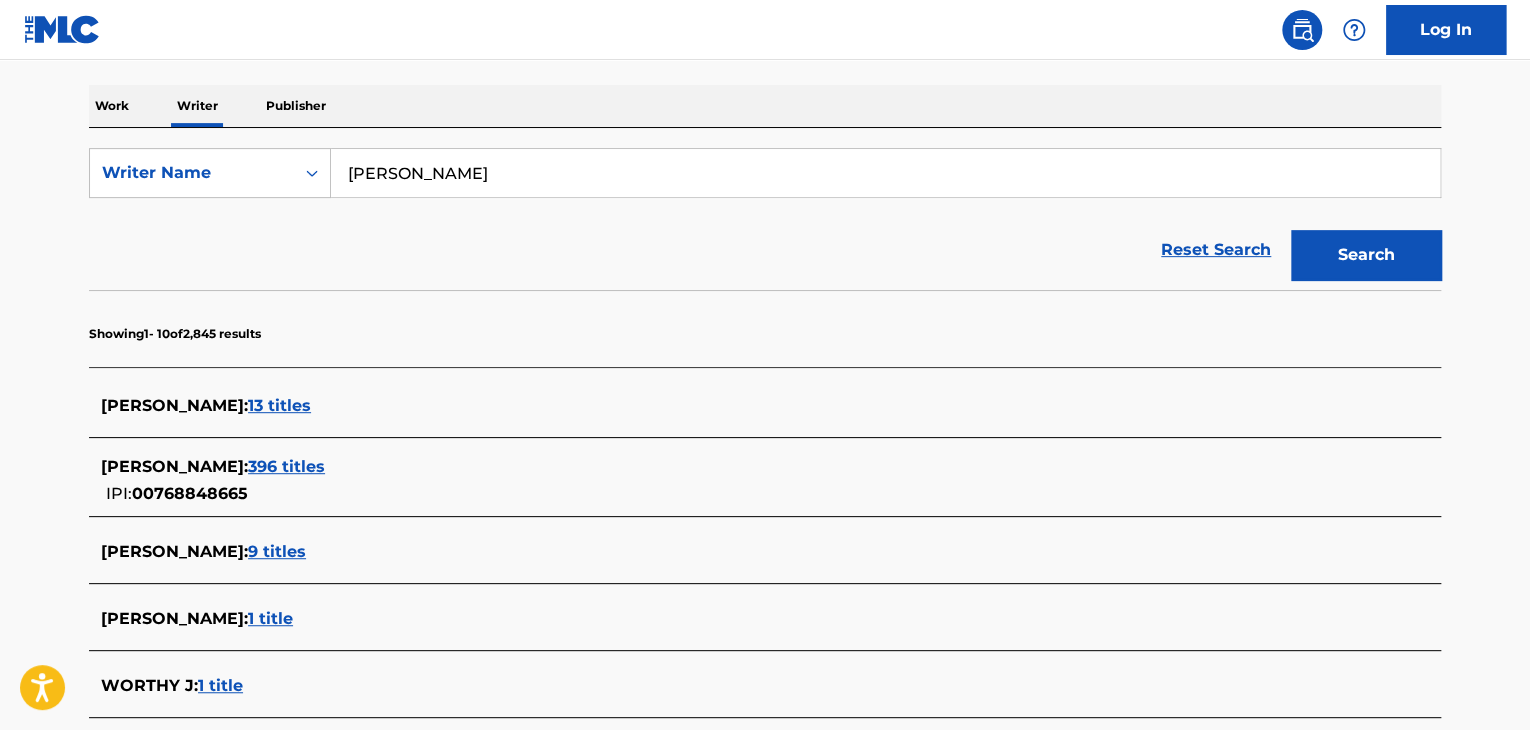 scroll, scrollTop: 391, scrollLeft: 0, axis: vertical 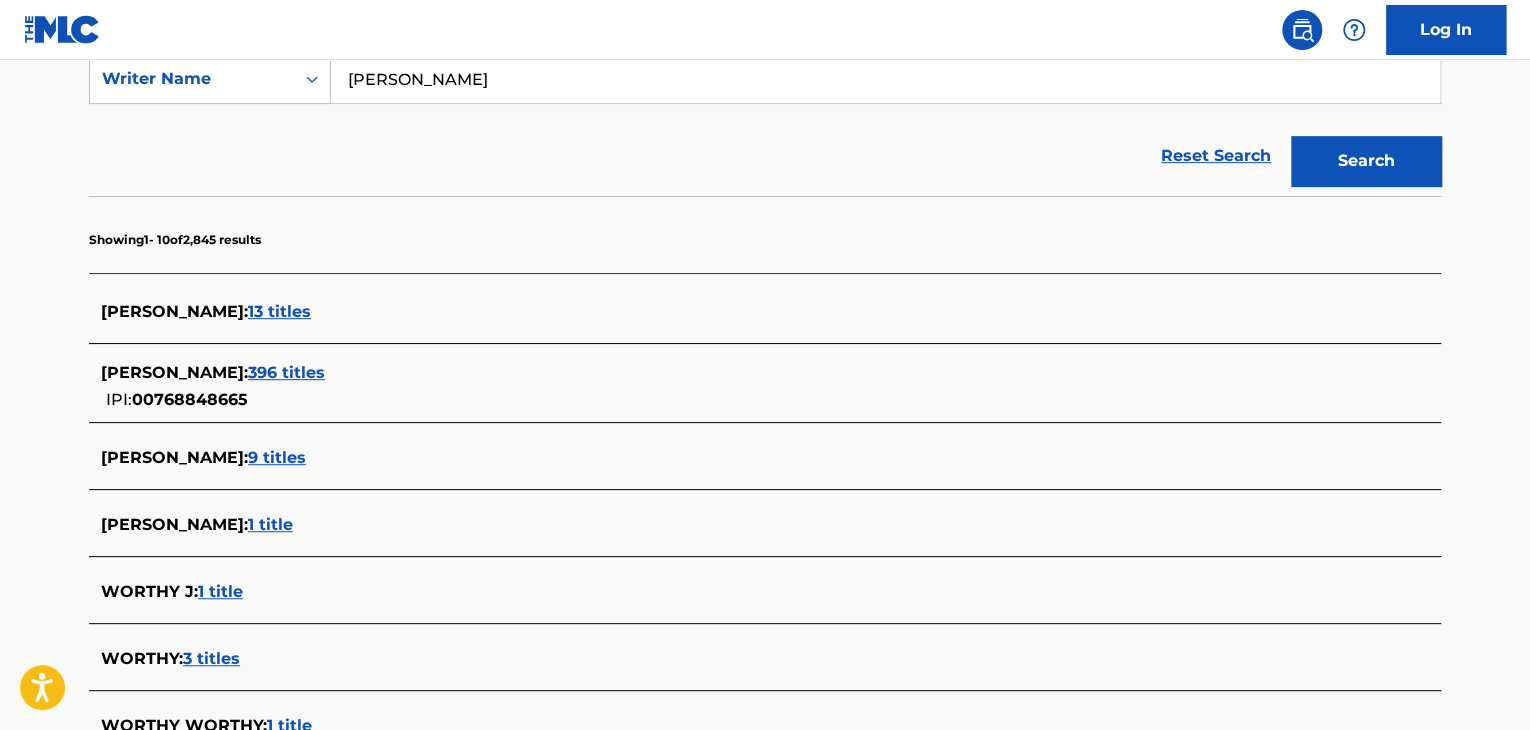 click on "396 titles" at bounding box center [286, 372] 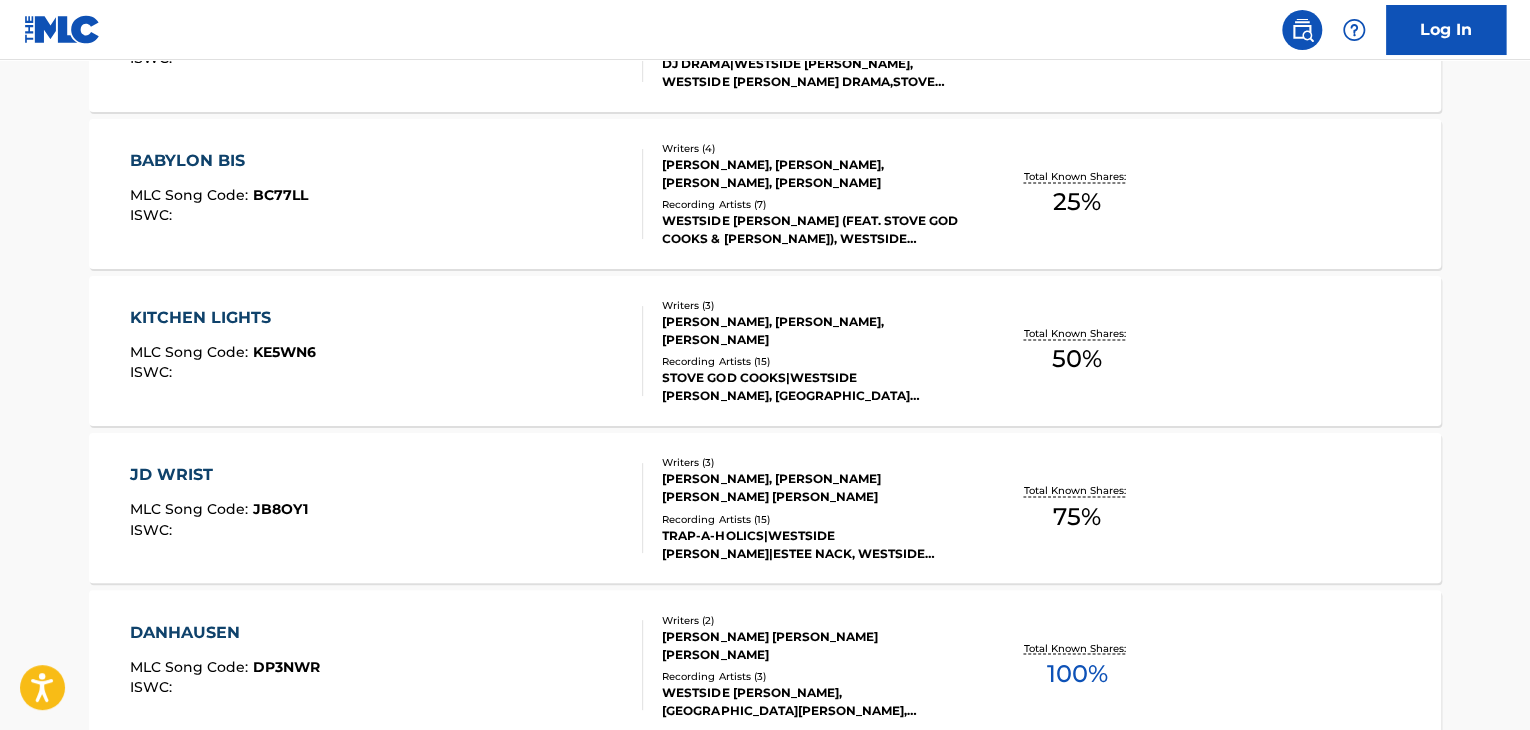 scroll, scrollTop: 1799, scrollLeft: 0, axis: vertical 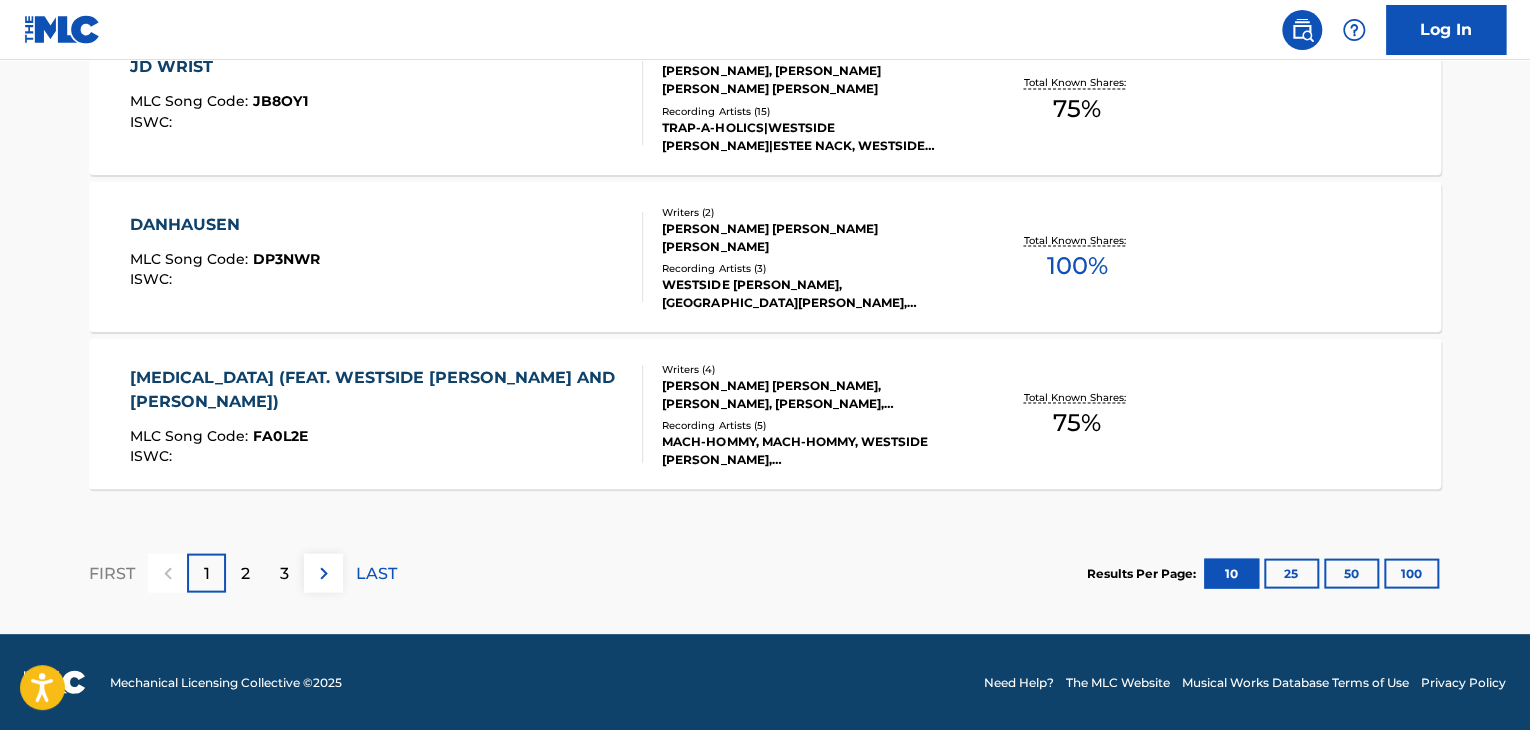 click on "WESTSIDE [PERSON_NAME], [GEOGRAPHIC_DATA][PERSON_NAME], WESTSIDE [PERSON_NAME]" at bounding box center (813, 293) 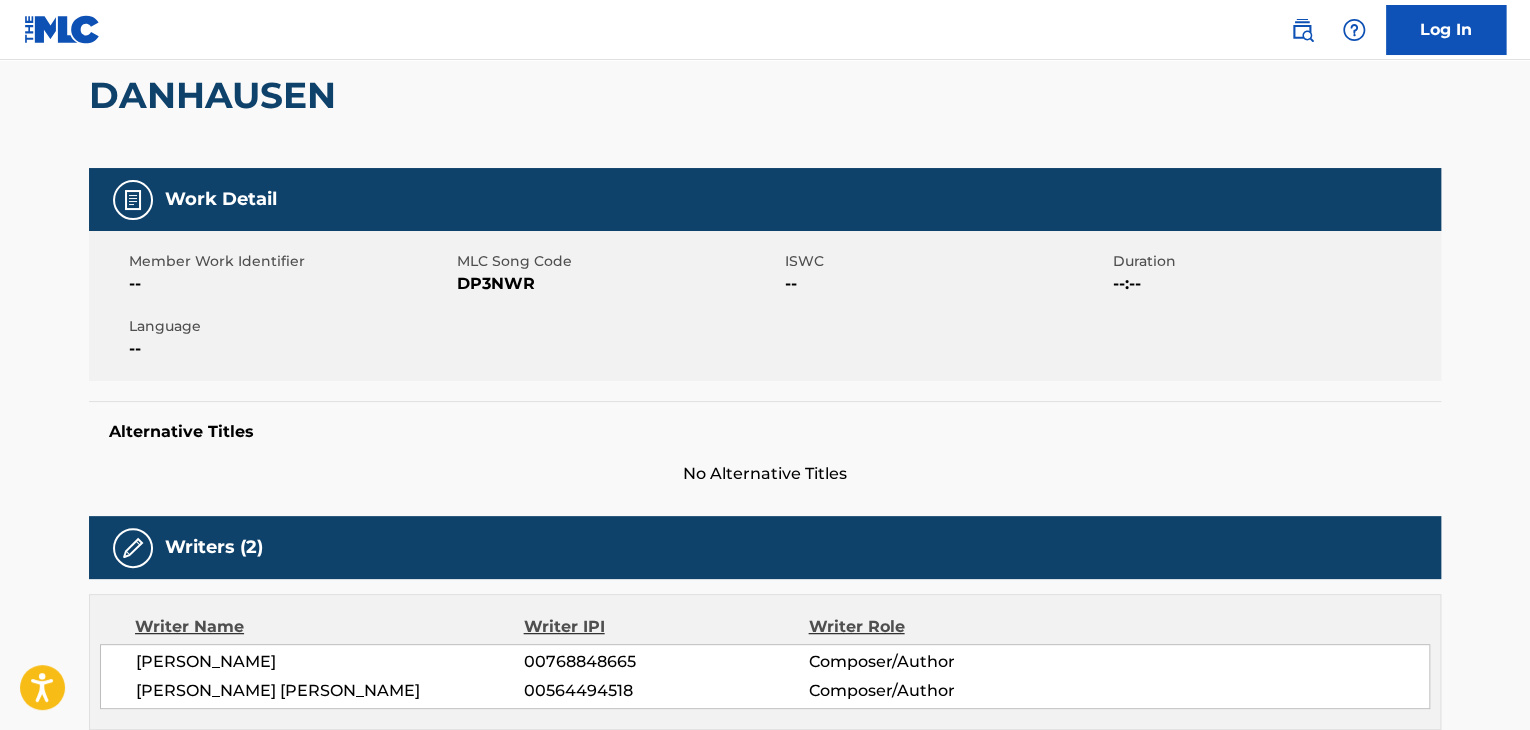 scroll, scrollTop: 0, scrollLeft: 0, axis: both 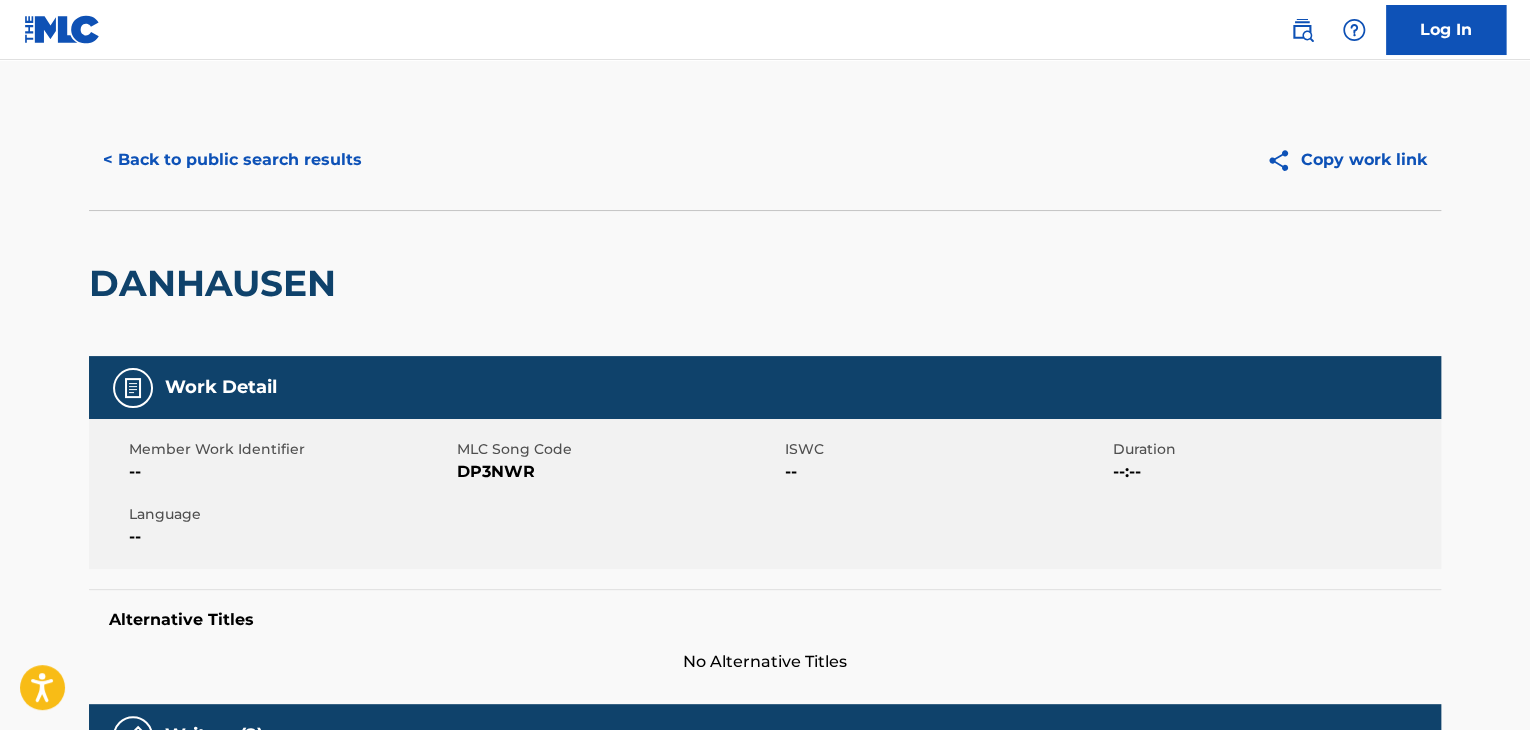 click on "< Back to public search results" at bounding box center [232, 160] 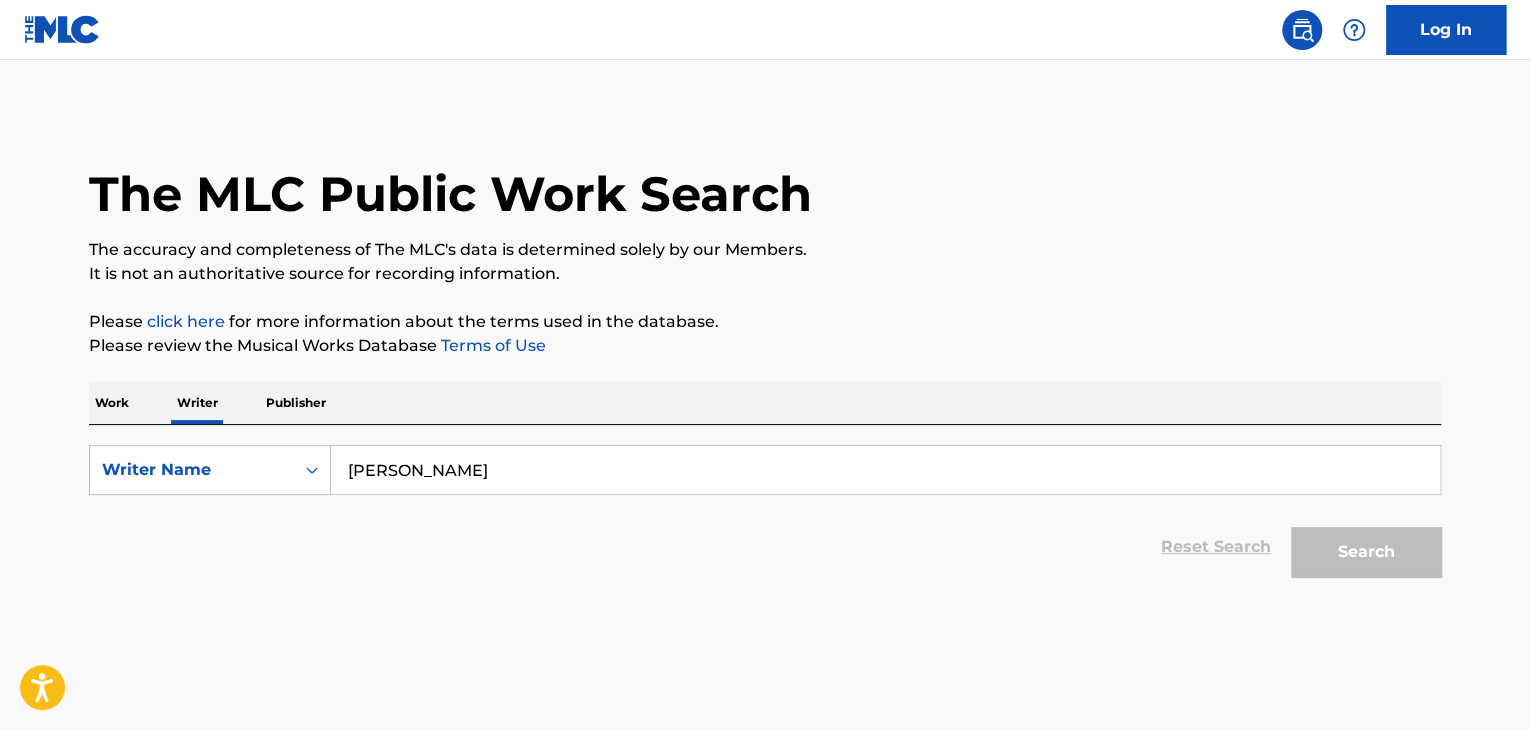 scroll, scrollTop: 24, scrollLeft: 0, axis: vertical 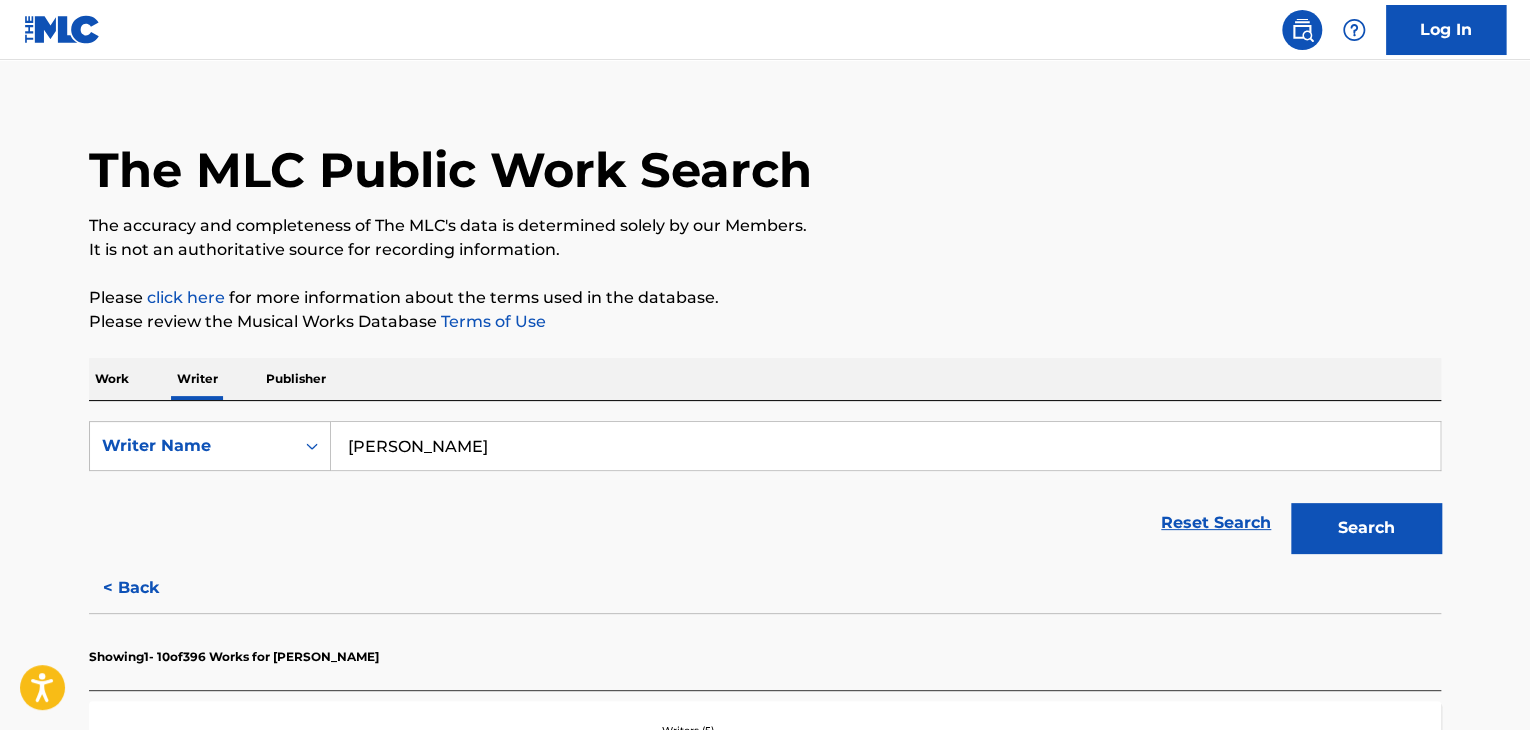 click on "Work" at bounding box center (112, 379) 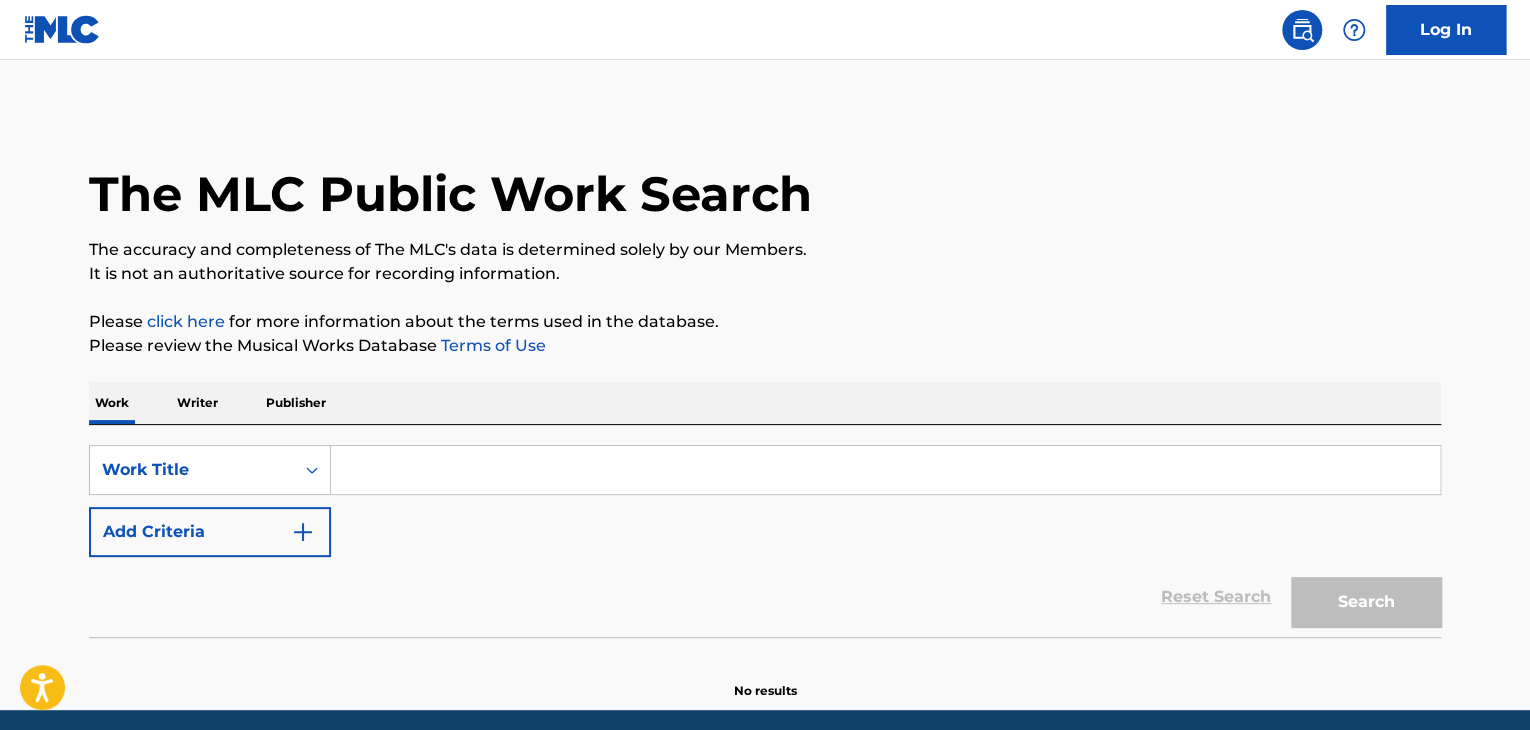 click at bounding box center [885, 470] 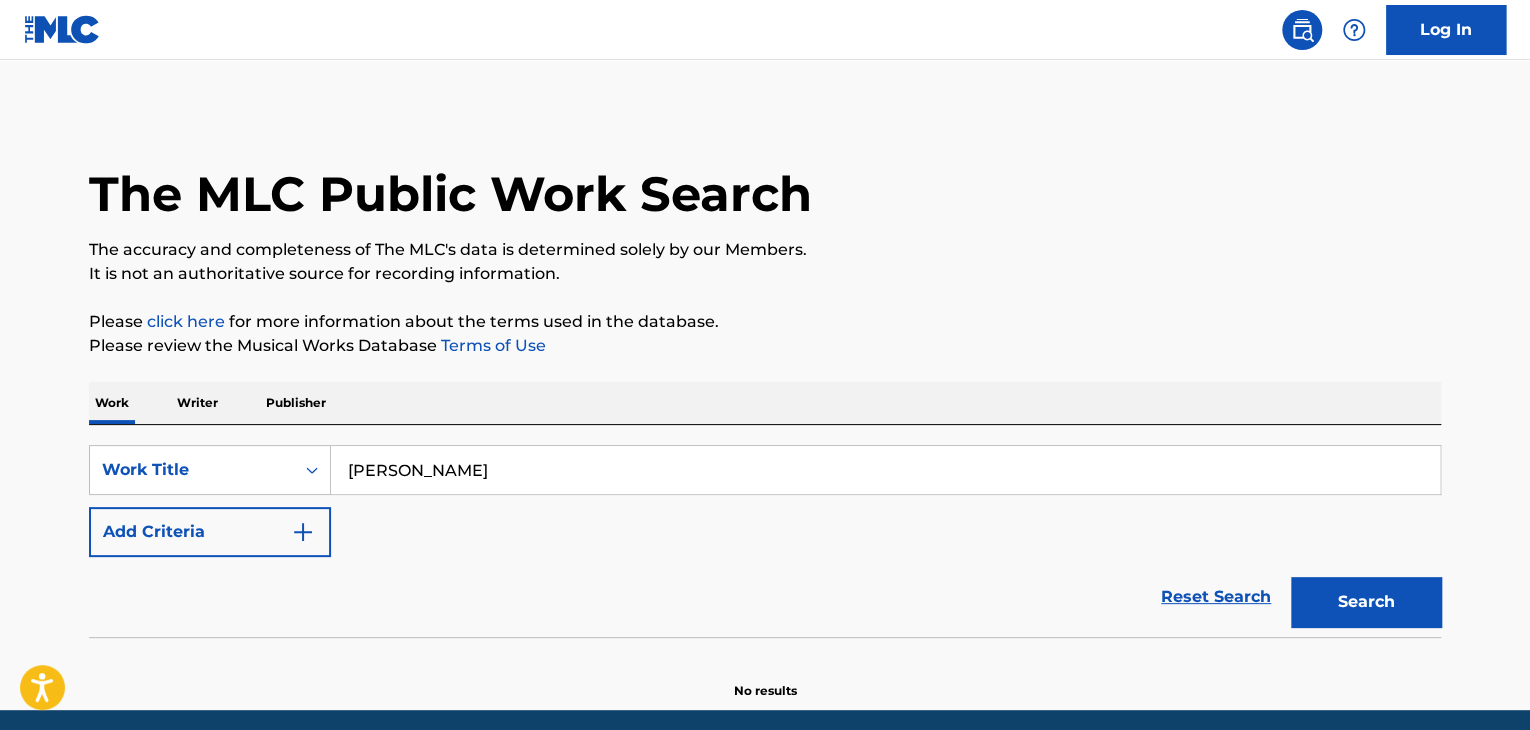 type on "[PERSON_NAME]" 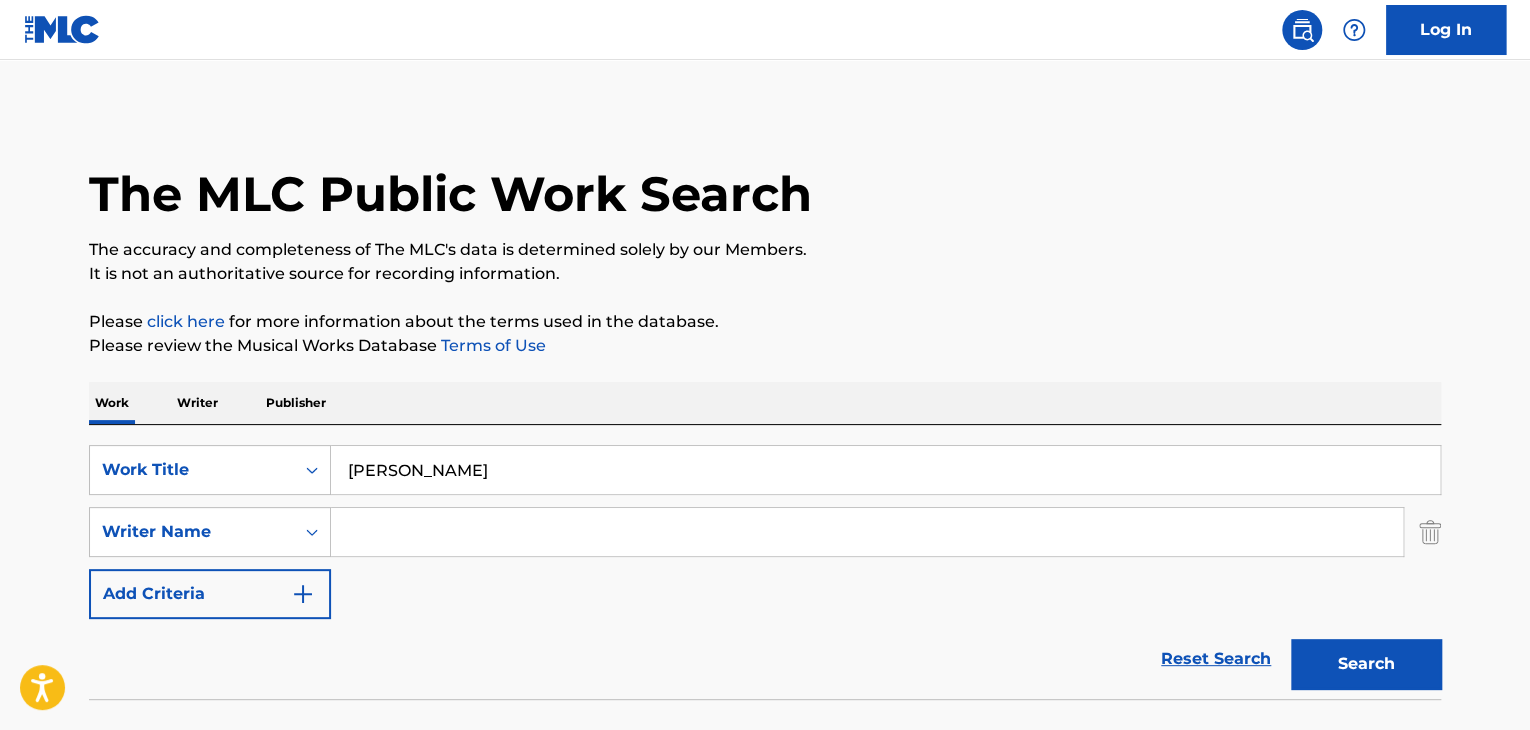 click at bounding box center [867, 532] 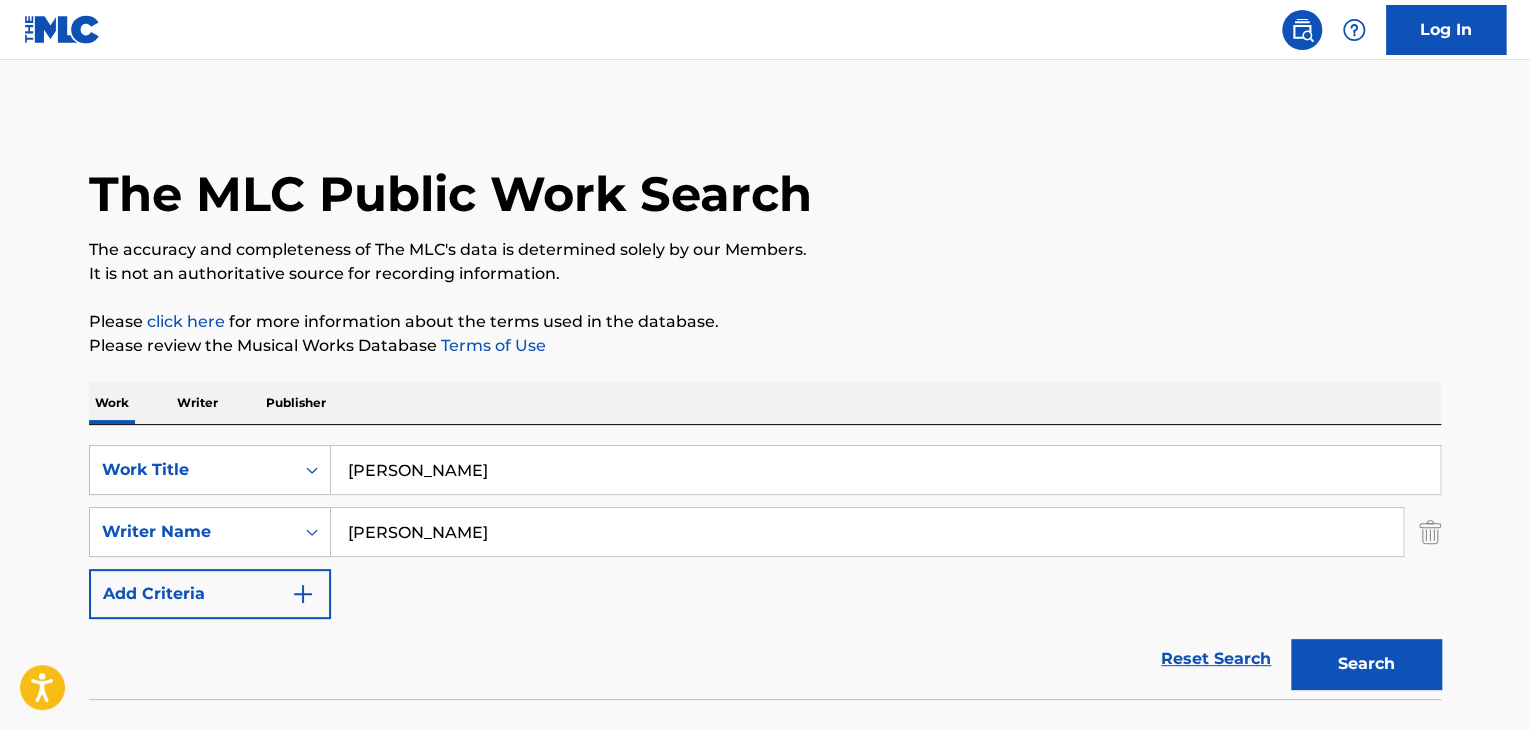type on "[PERSON_NAME]" 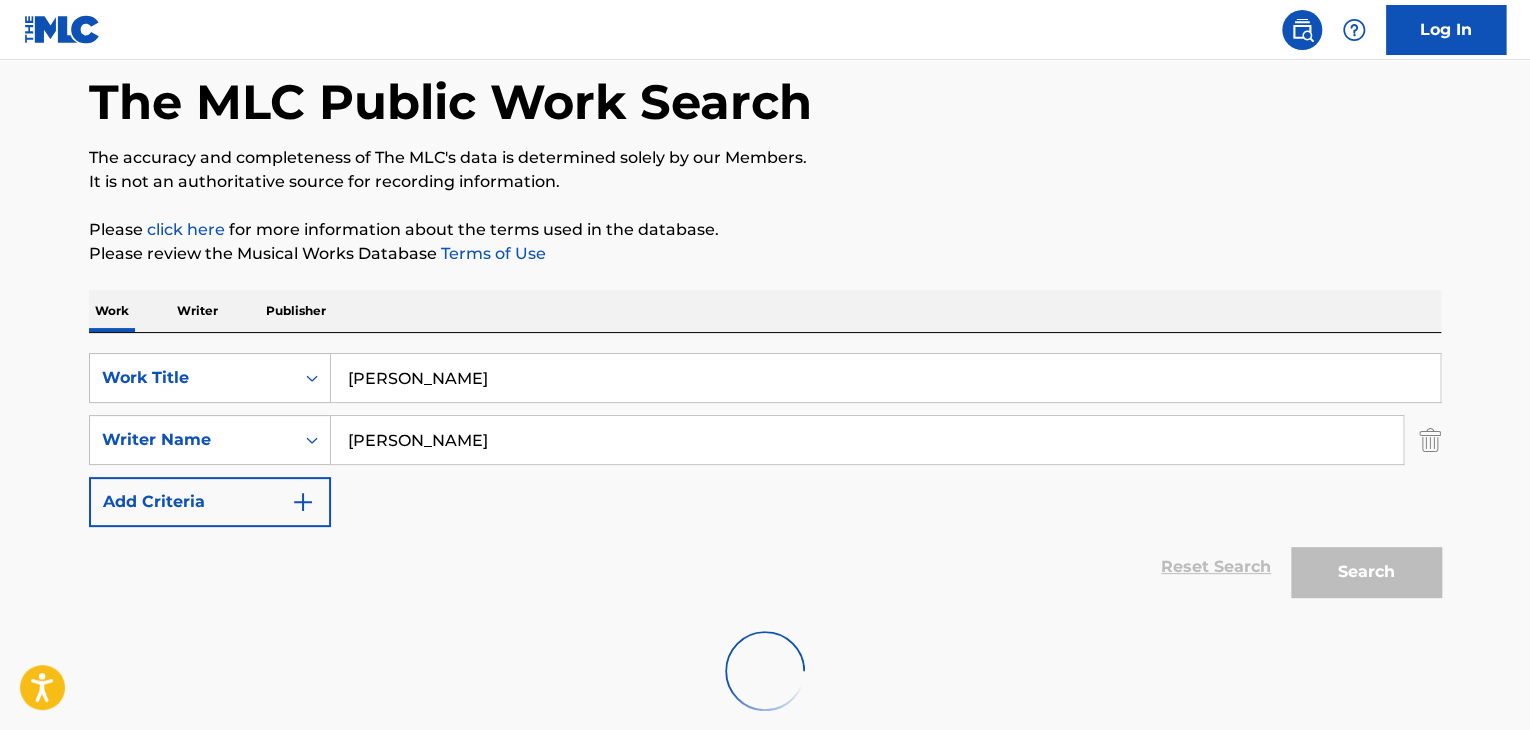 scroll, scrollTop: 203, scrollLeft: 0, axis: vertical 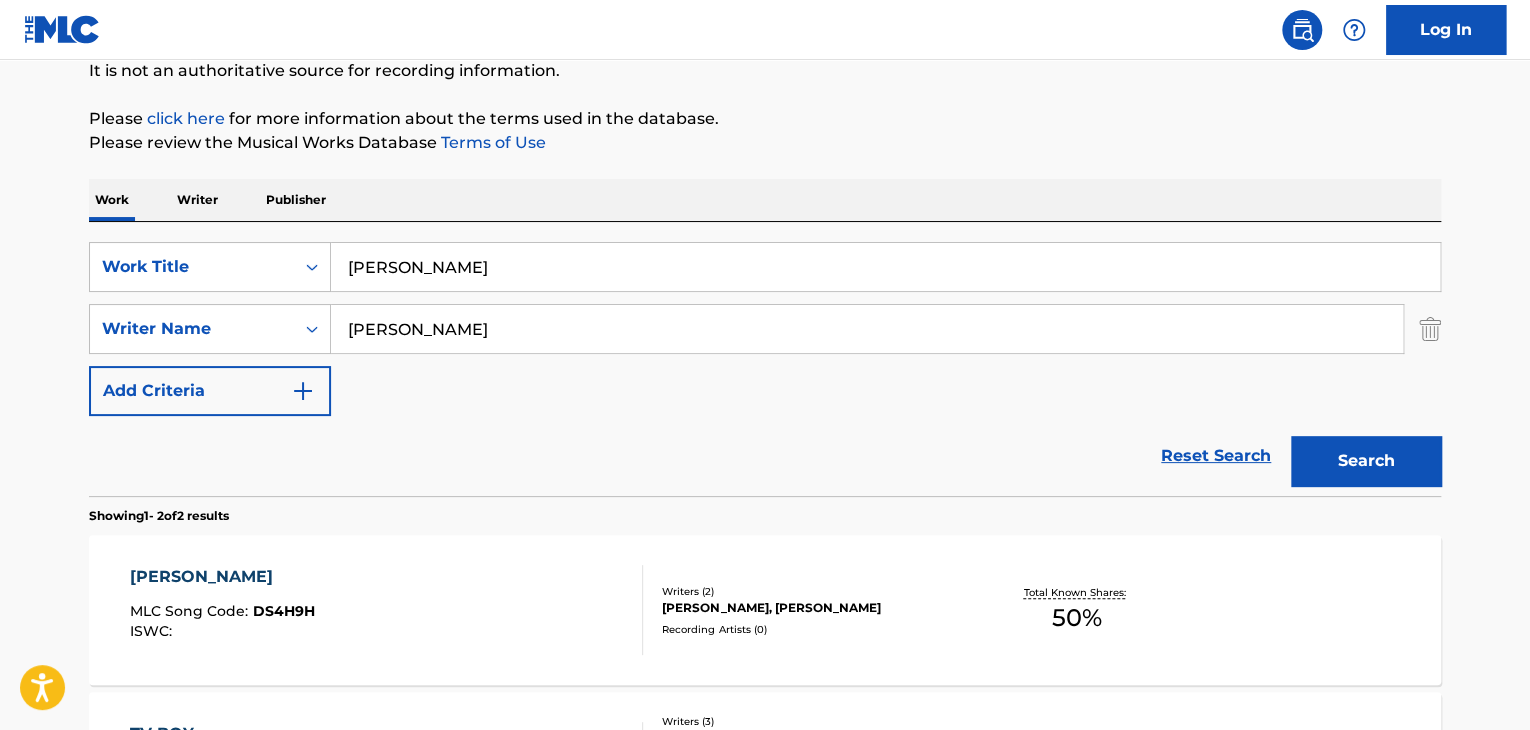 click on "[PERSON_NAME] MLC Song Code : DS4H9H ISWC :" at bounding box center [387, 610] 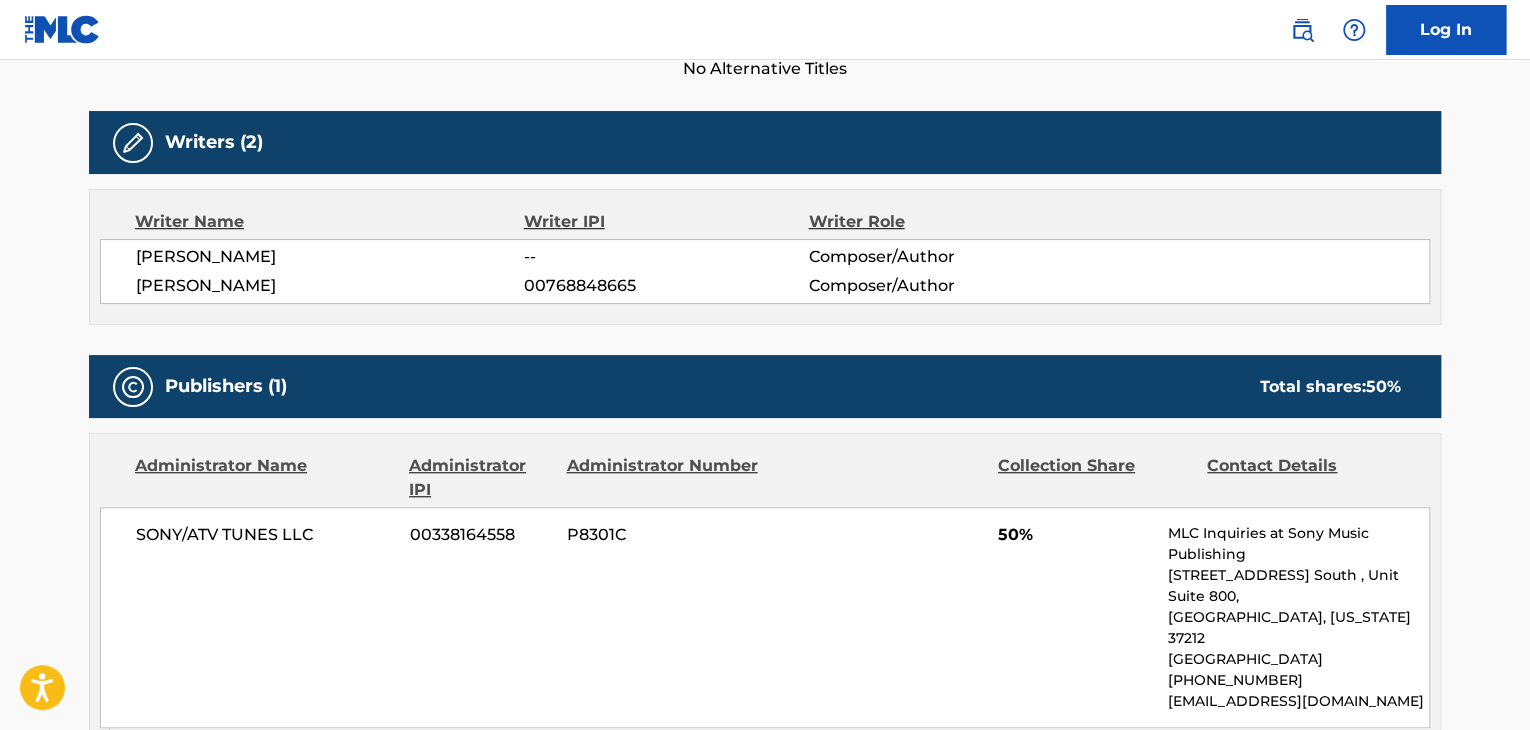 scroll, scrollTop: 500, scrollLeft: 0, axis: vertical 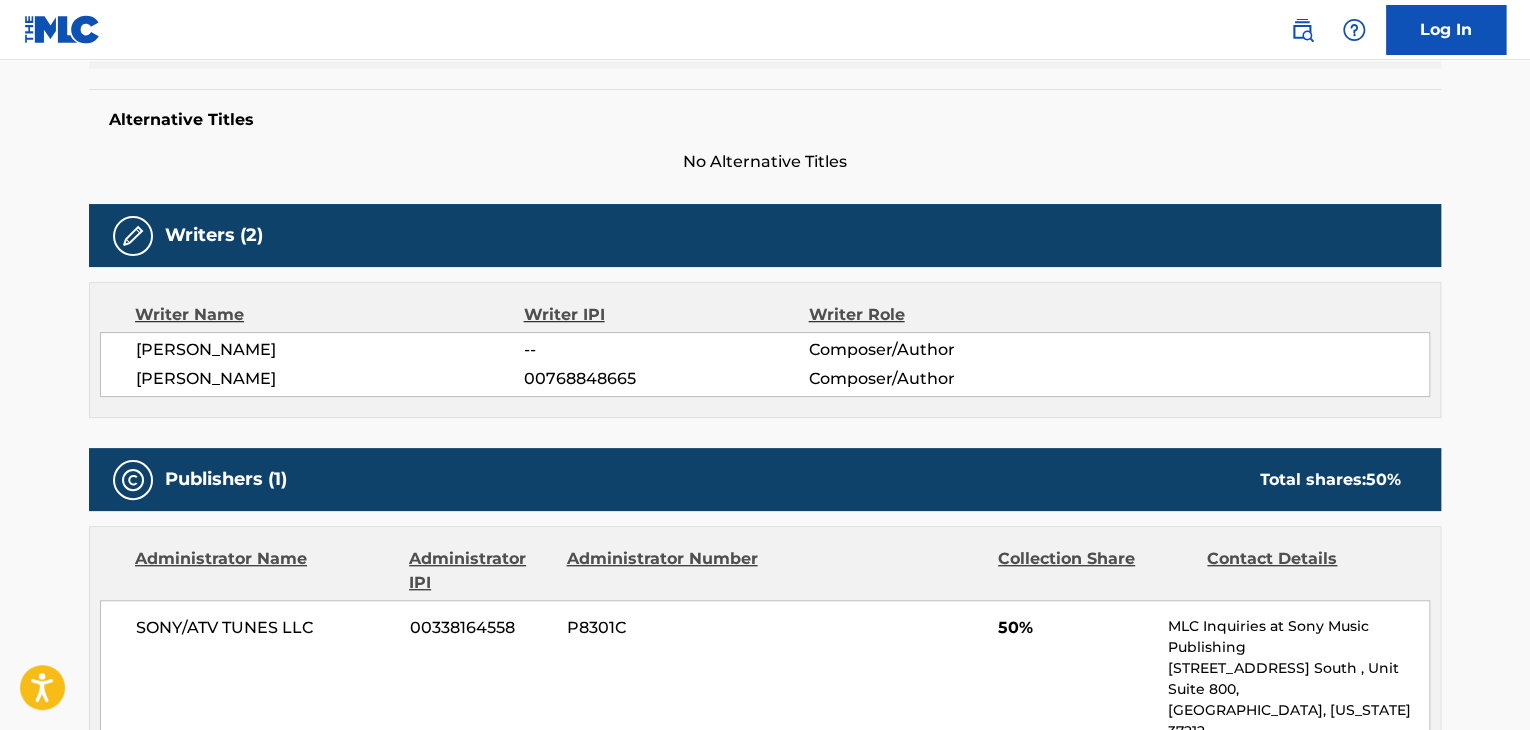 click on "[PERSON_NAME]" at bounding box center [330, 379] 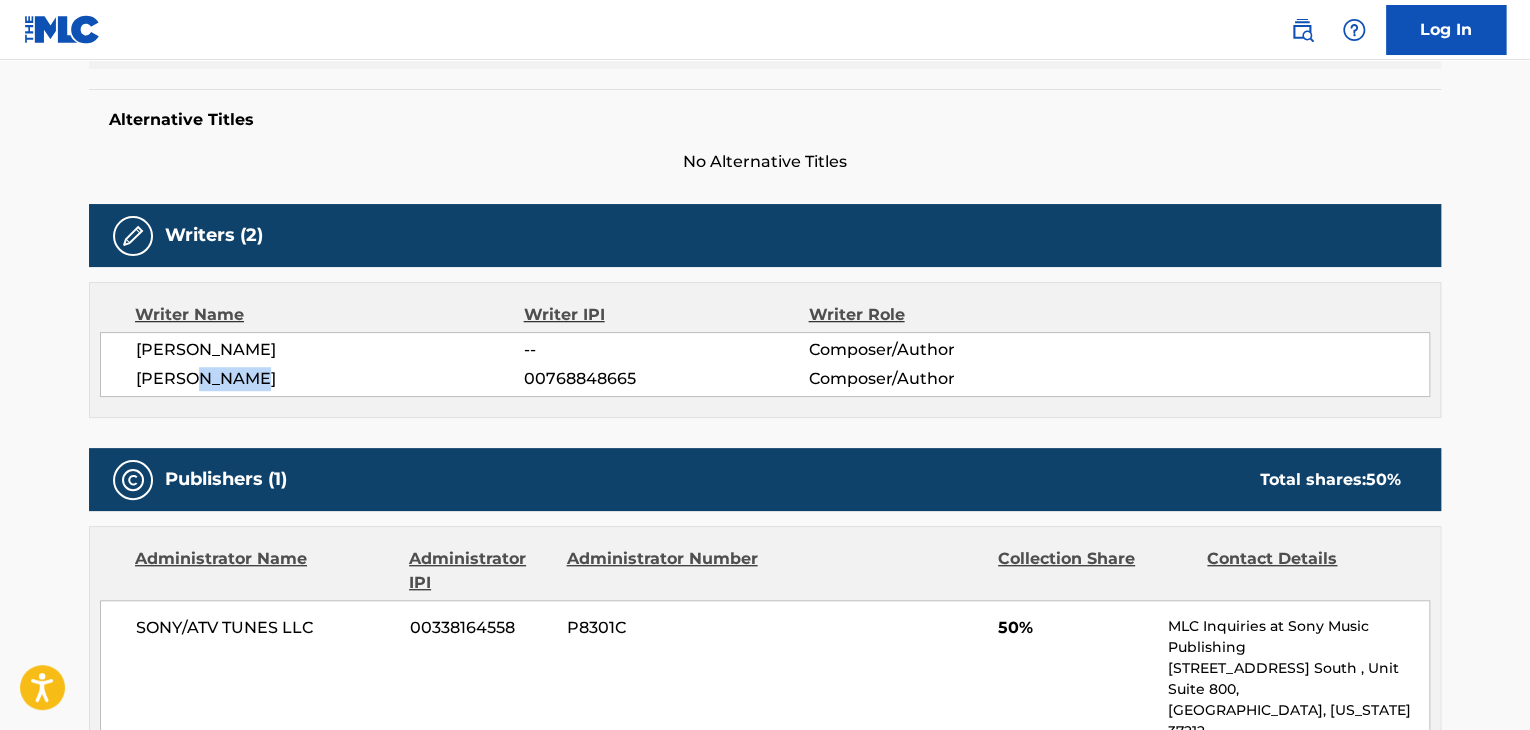 click on "[PERSON_NAME]" at bounding box center (330, 379) 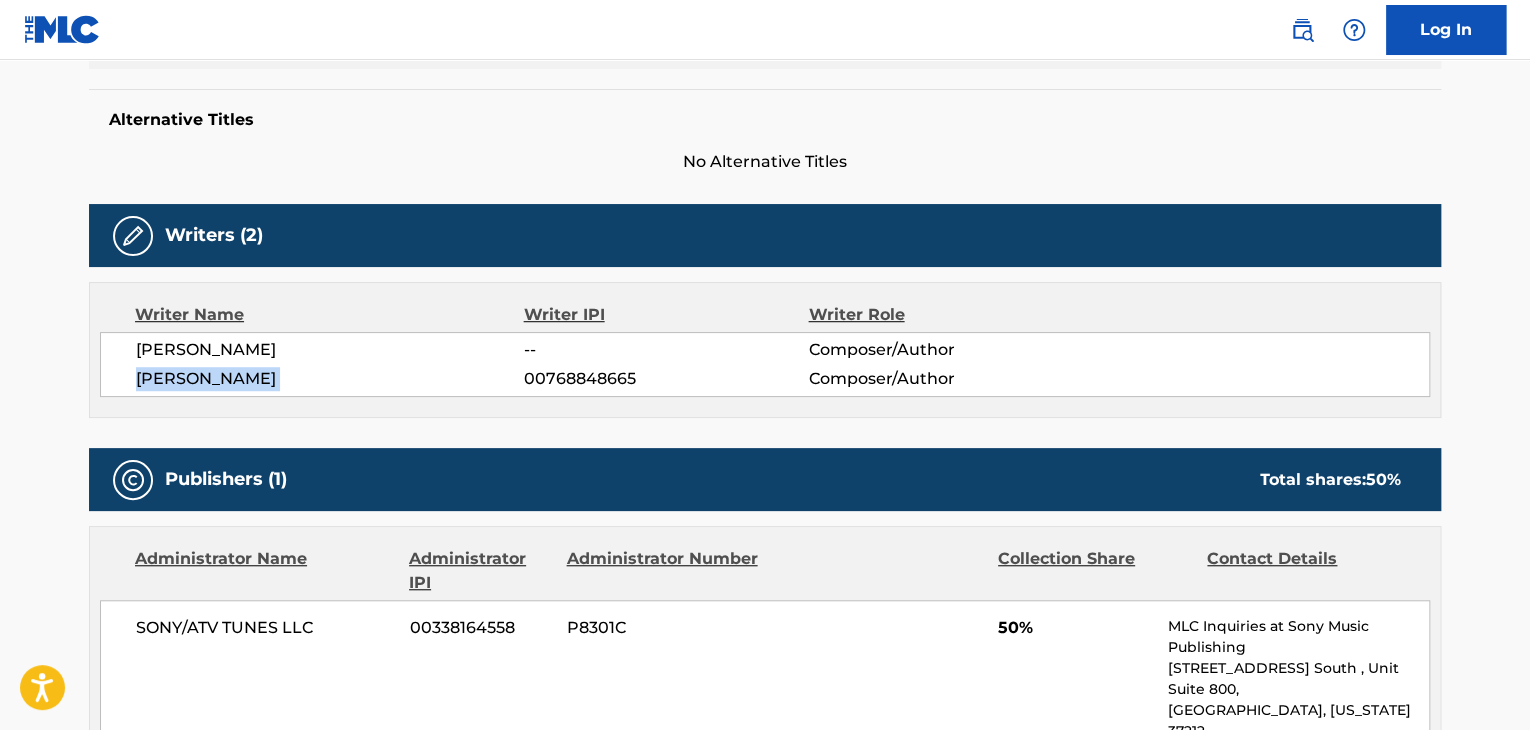 click on "[PERSON_NAME]" at bounding box center (330, 379) 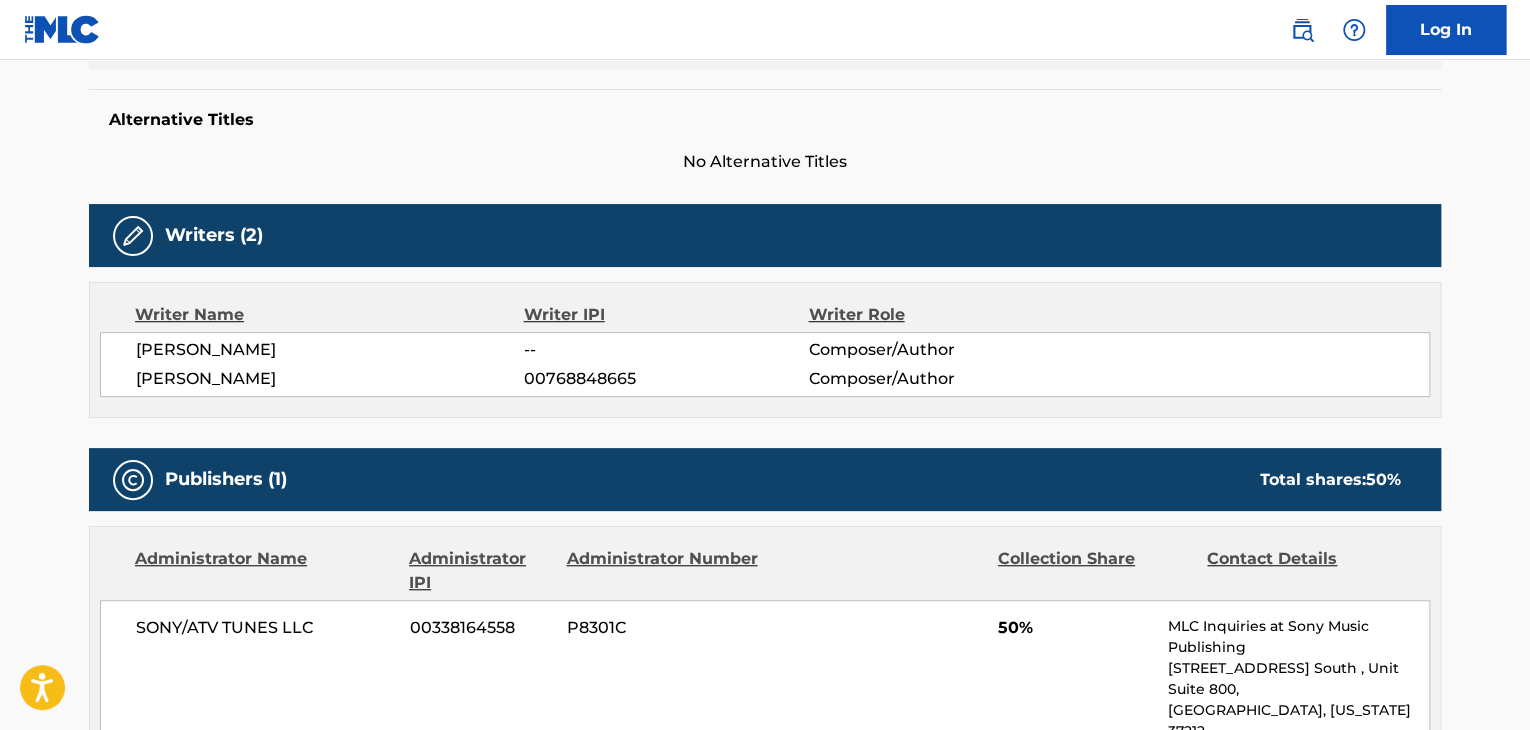 click on "00768848665" at bounding box center (666, 379) 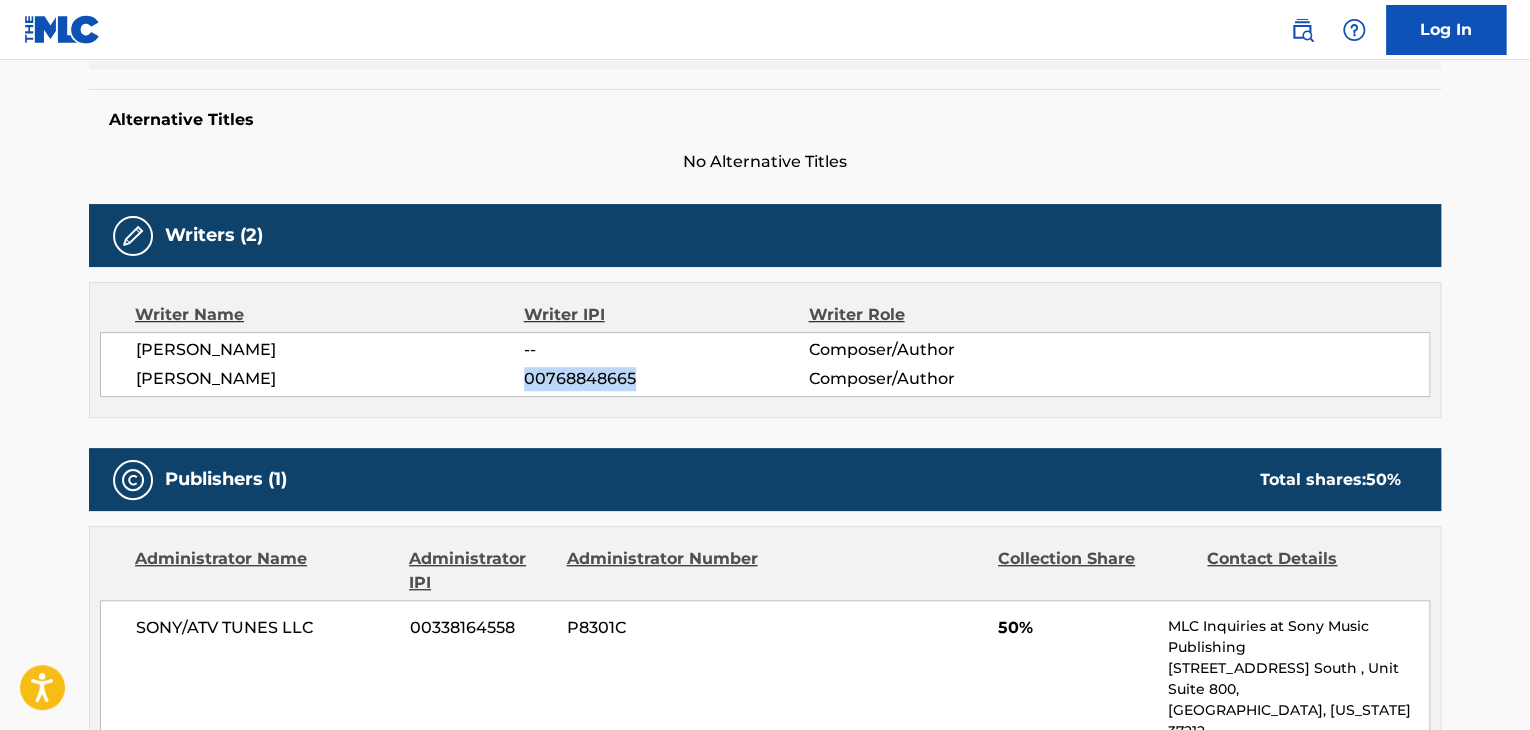 click on "00768848665" at bounding box center (666, 379) 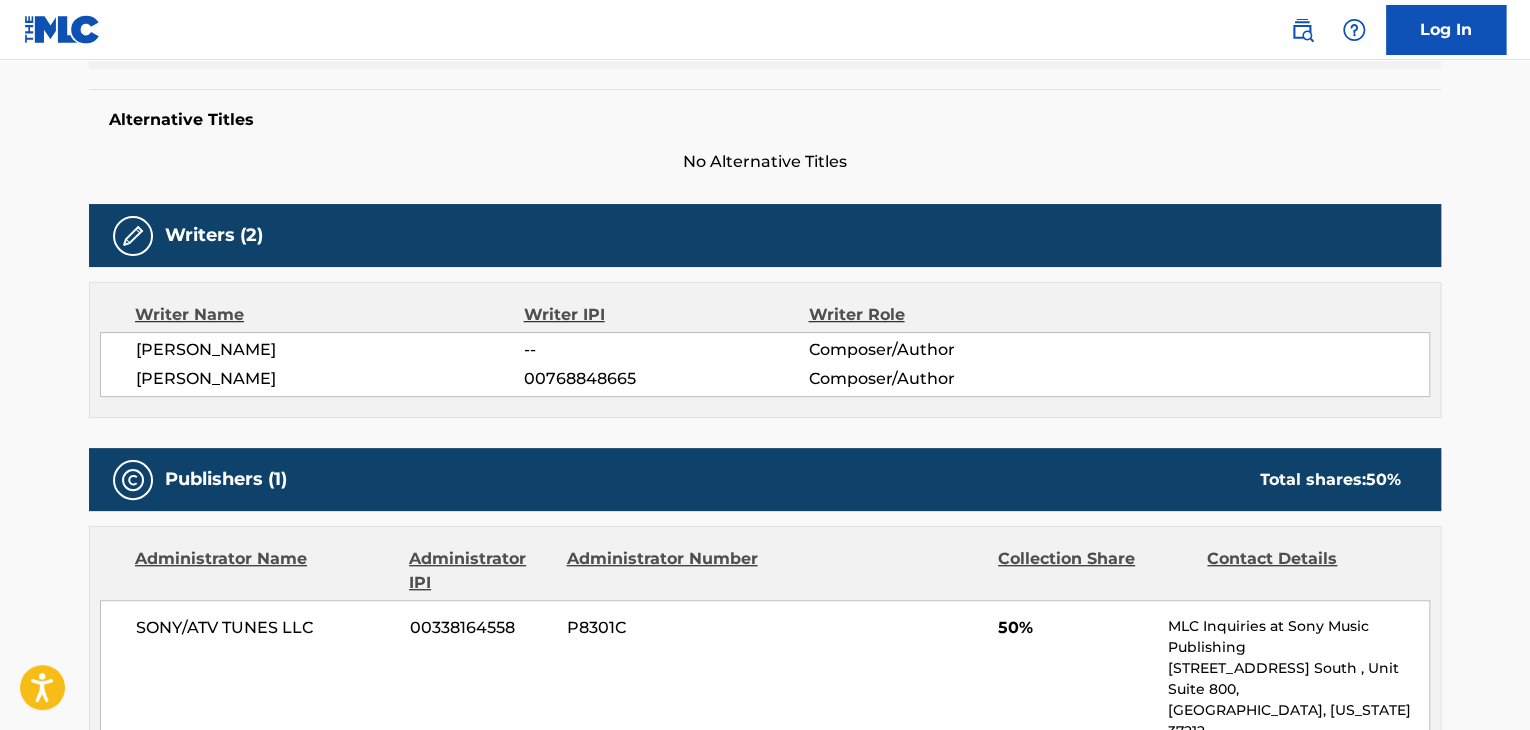 click on "[PERSON_NAME]" at bounding box center [330, 350] 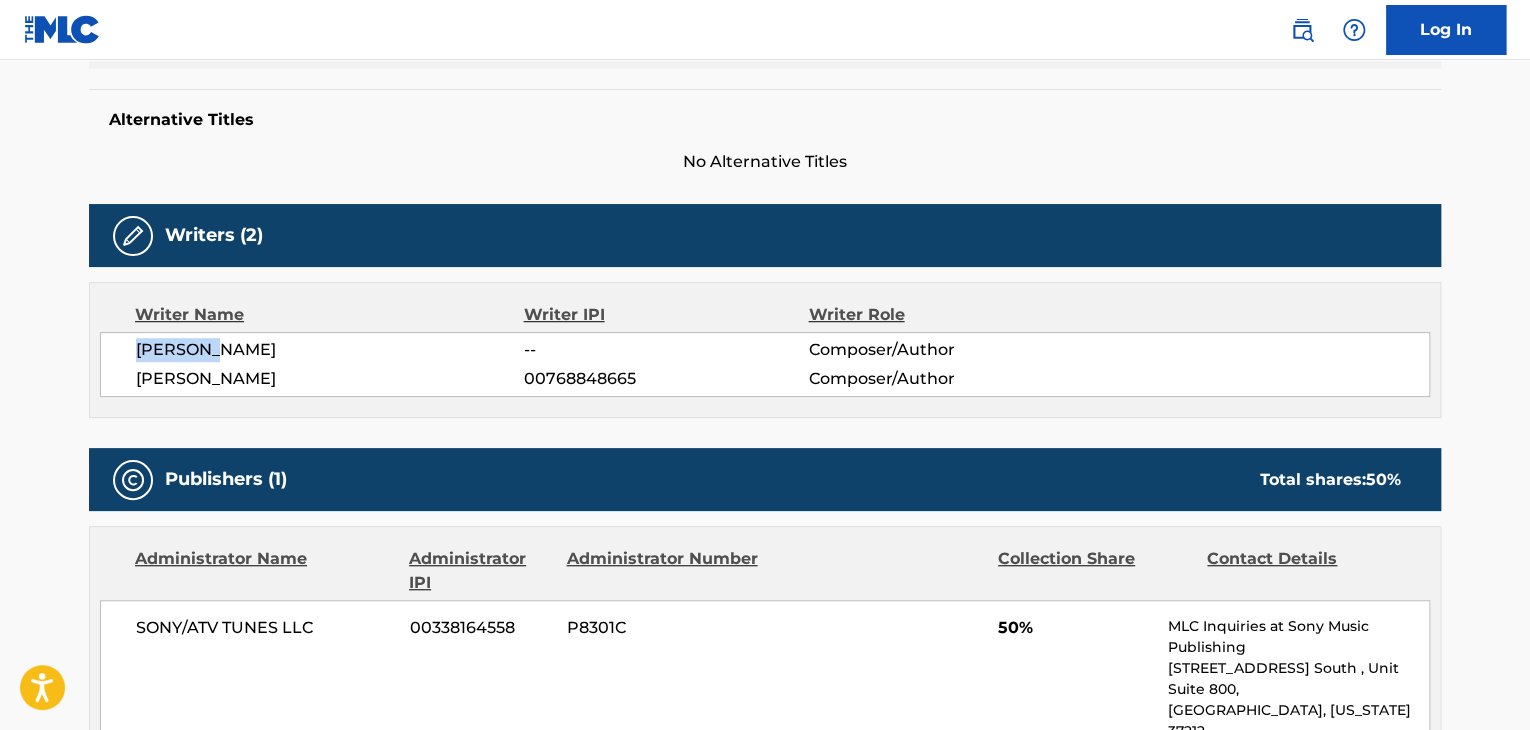 click on "[PERSON_NAME]" at bounding box center [330, 350] 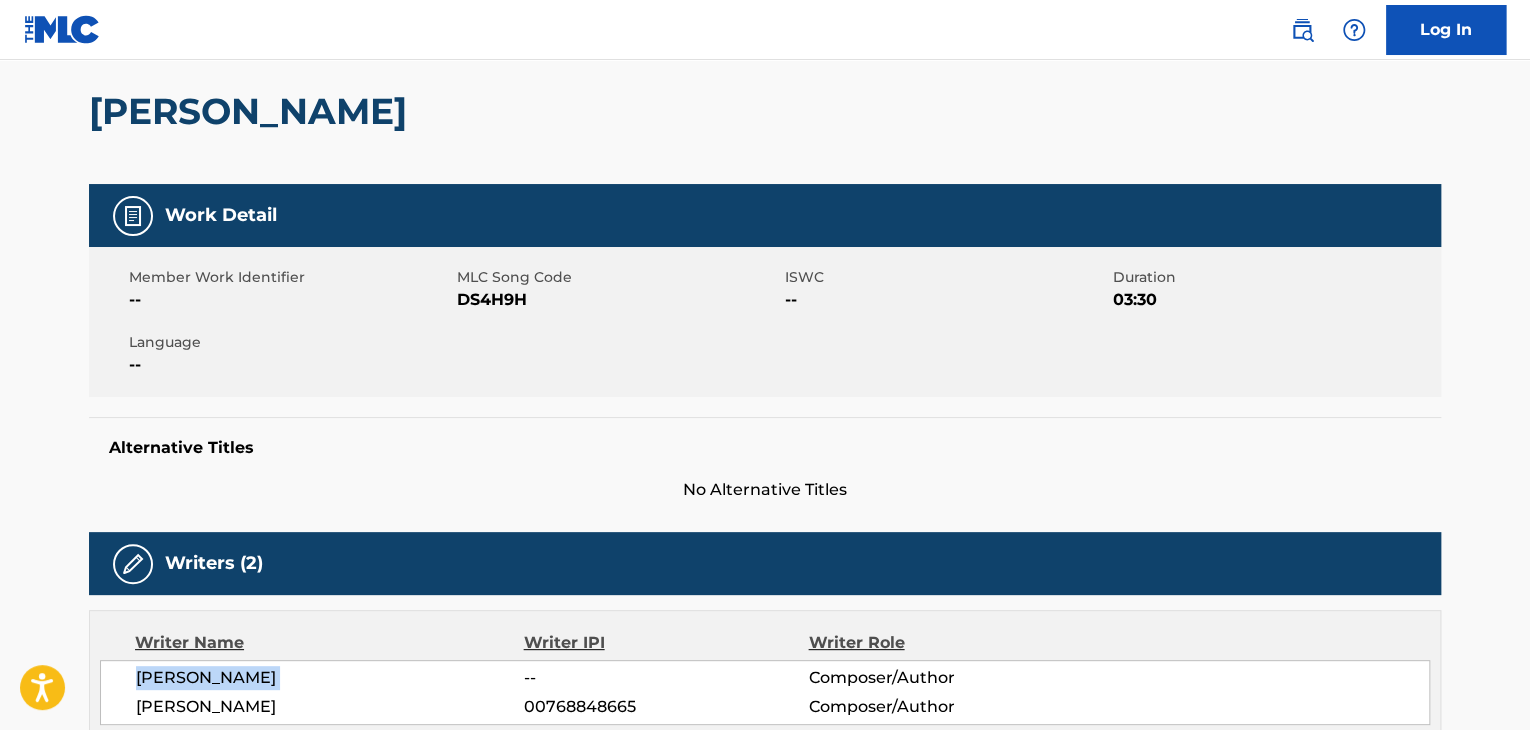 scroll, scrollTop: 0, scrollLeft: 0, axis: both 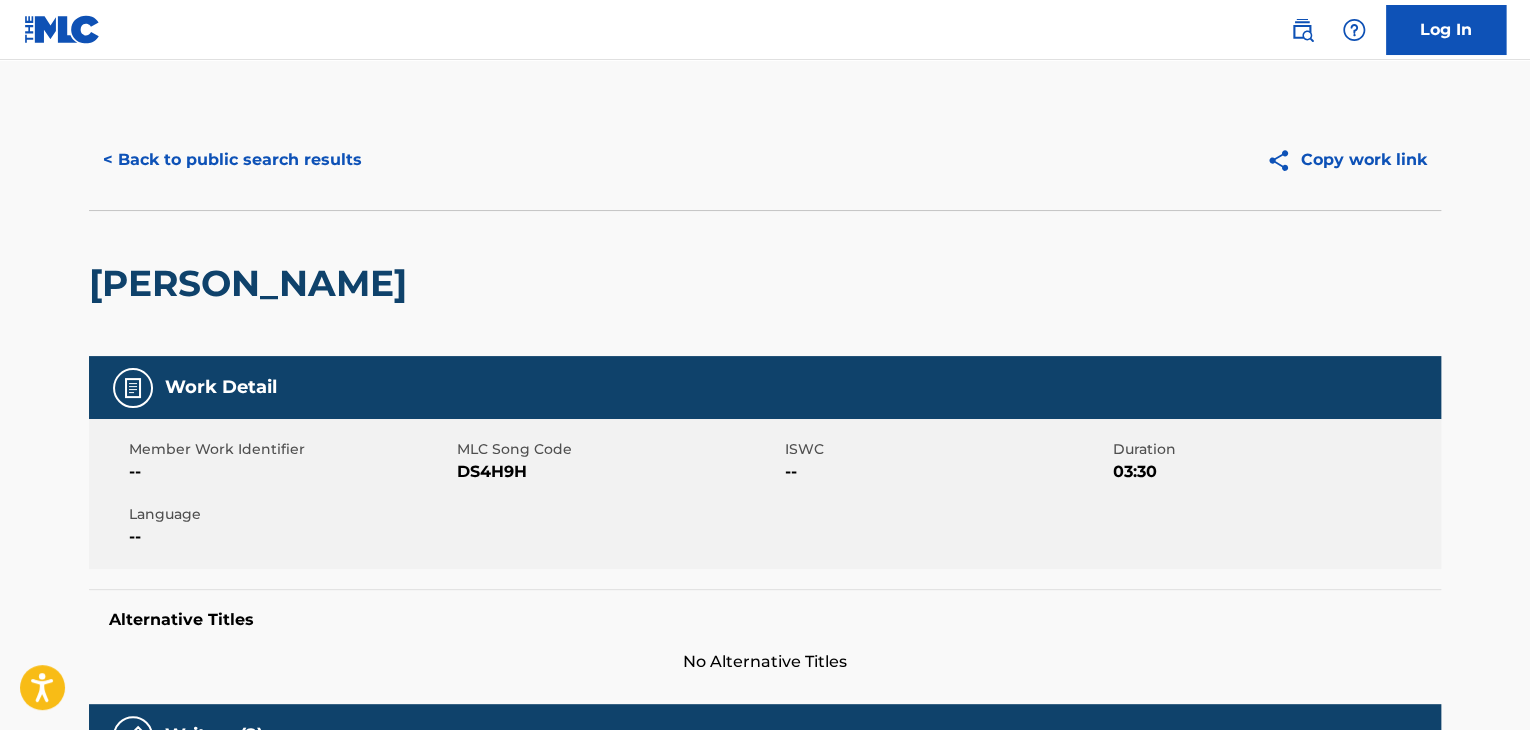 click on "MLC Song Code" at bounding box center [618, 449] 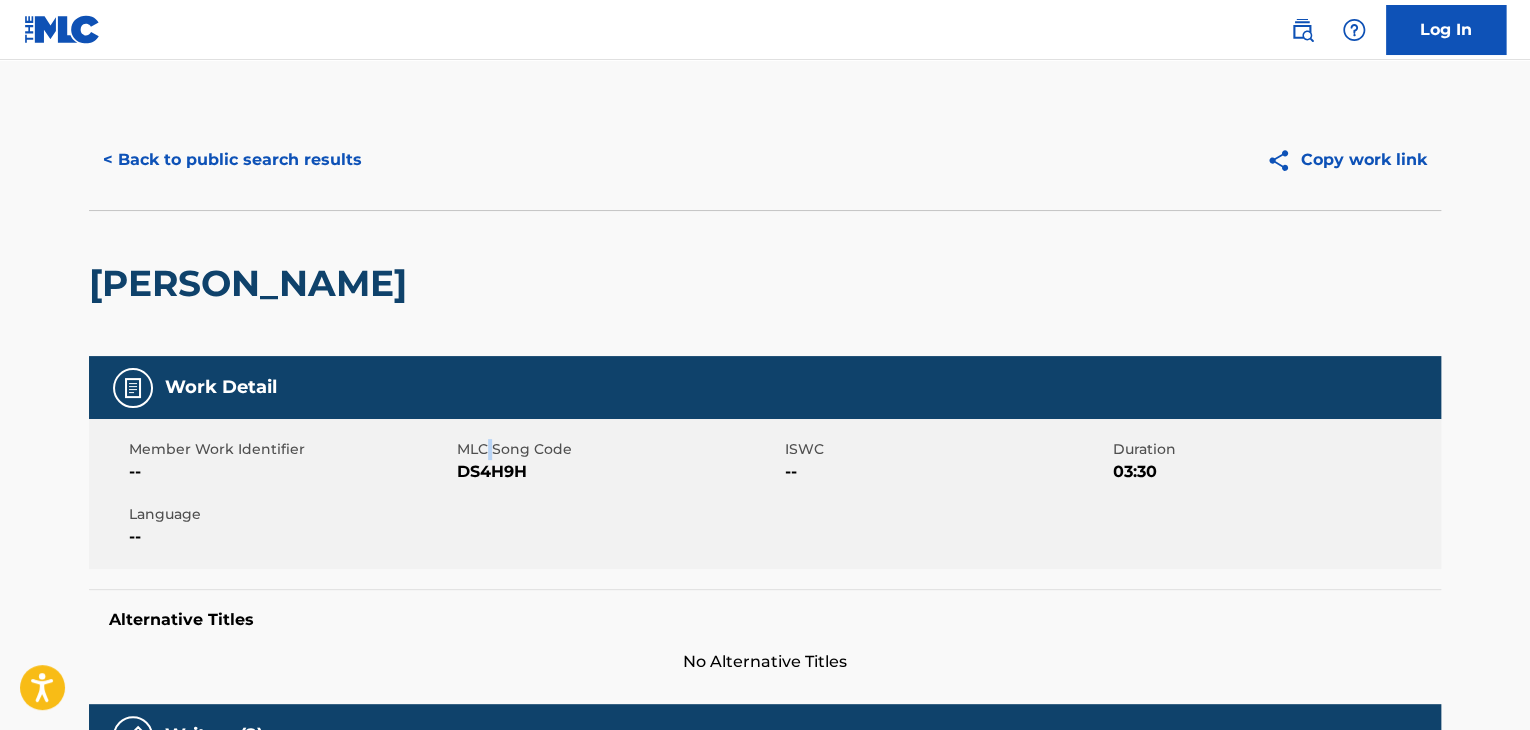 click on "MLC Song Code" at bounding box center (618, 449) 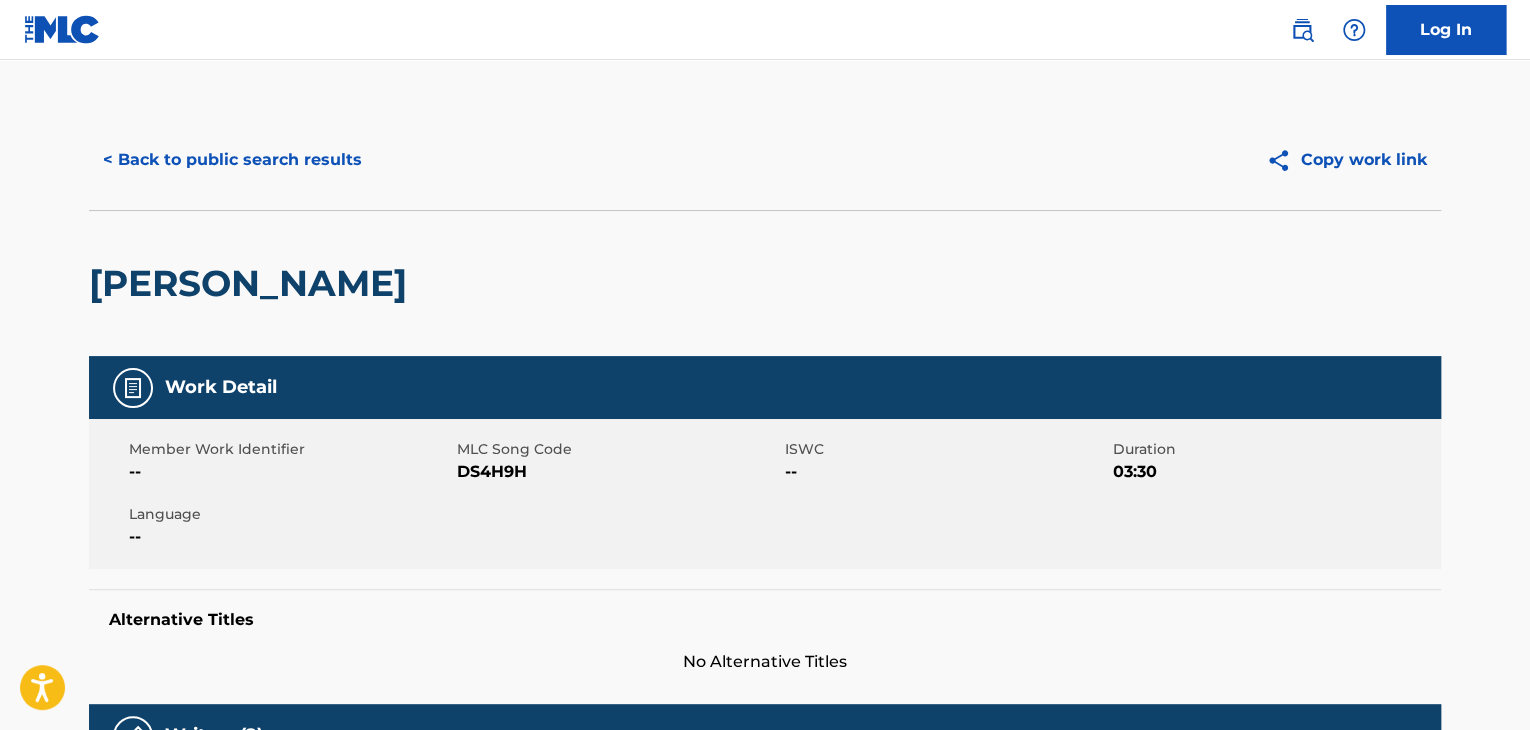 click on "DS4H9H" at bounding box center (618, 472) 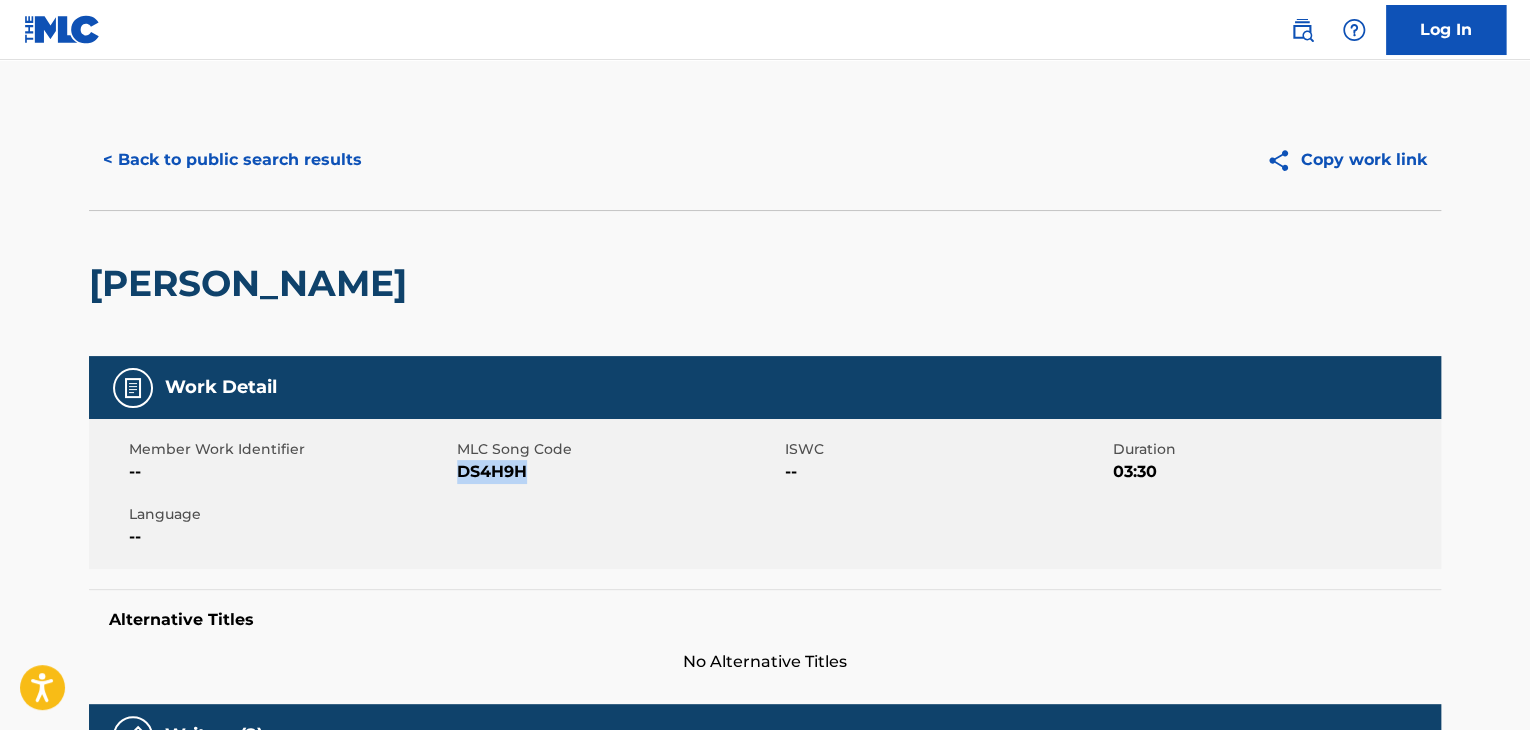 click on "DS4H9H" at bounding box center [618, 472] 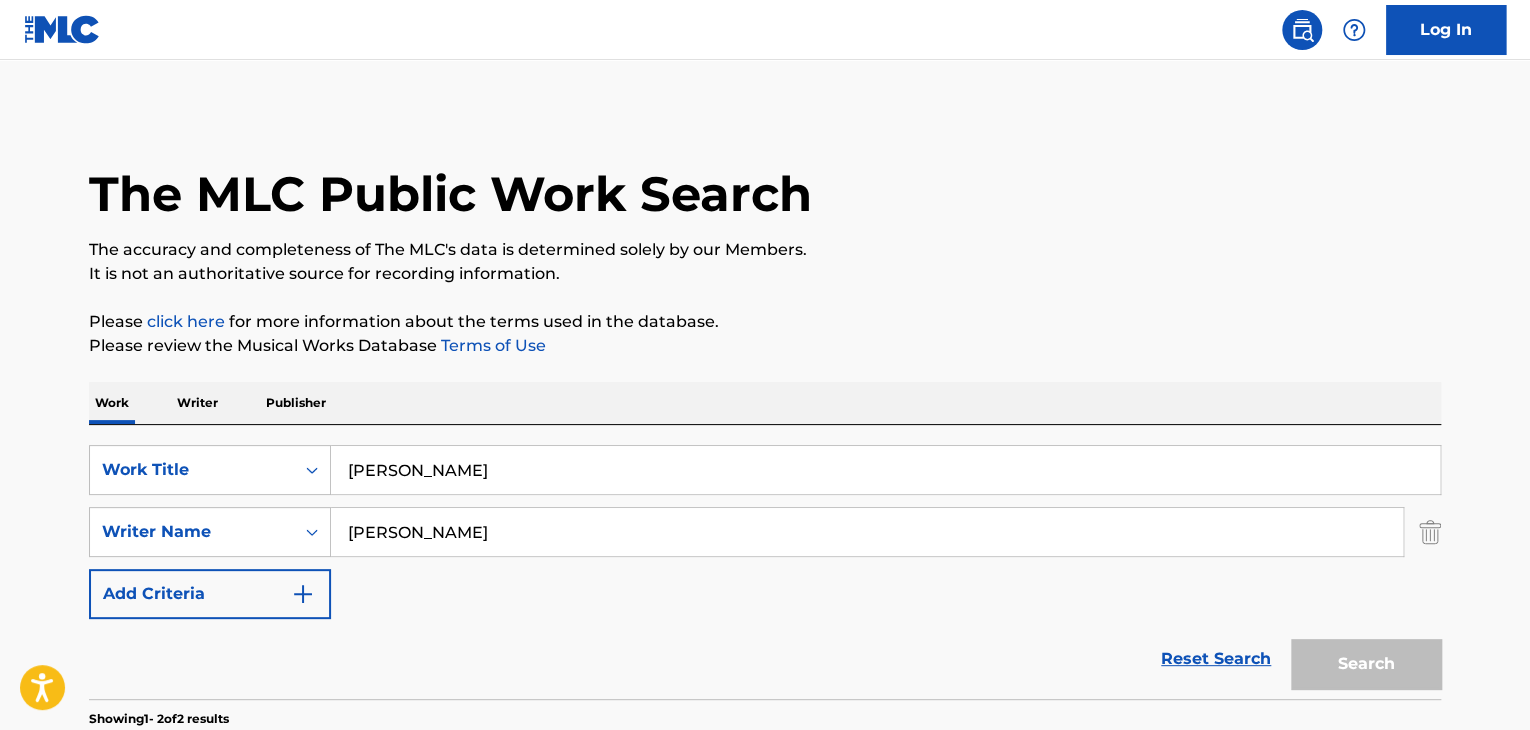 scroll, scrollTop: 203, scrollLeft: 0, axis: vertical 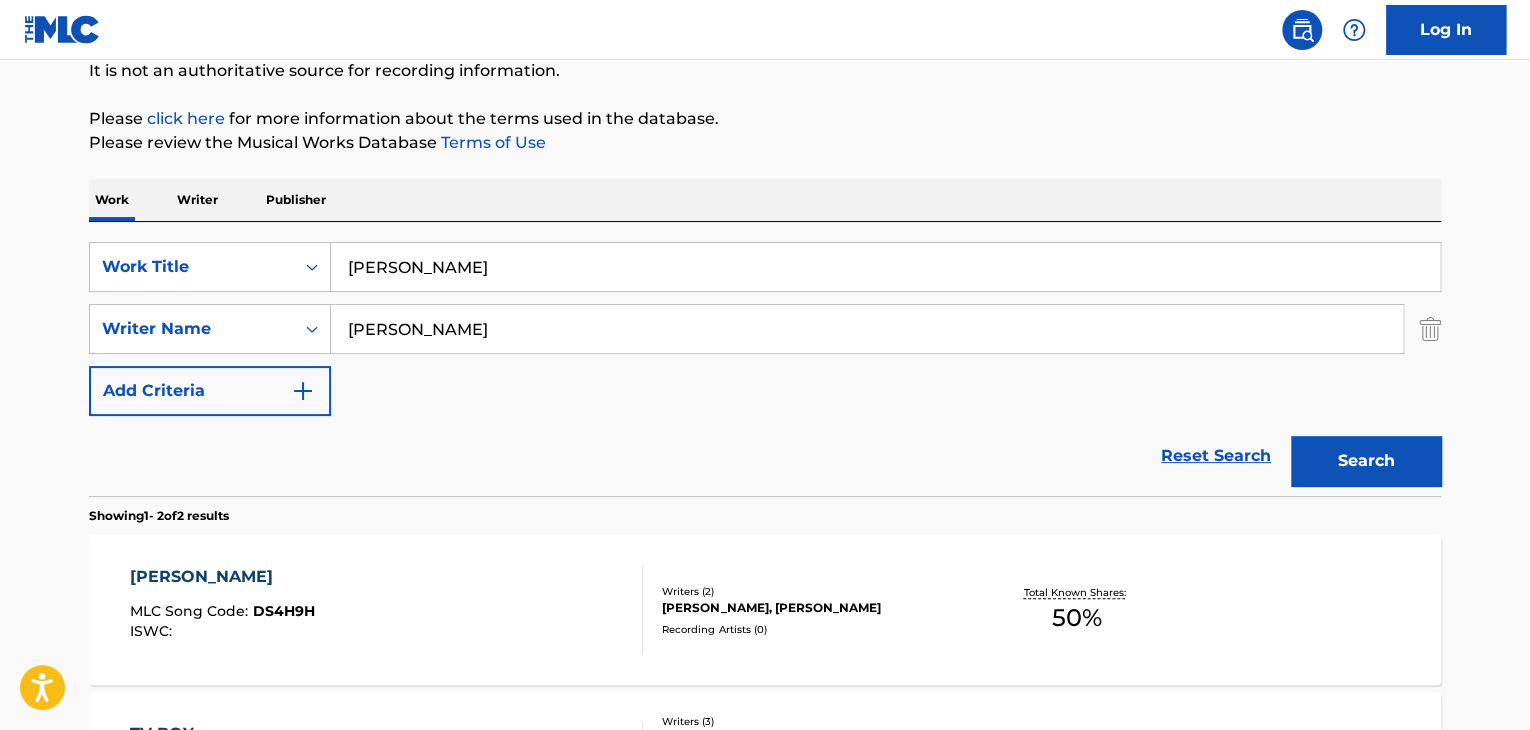 click on "[PERSON_NAME]" at bounding box center [885, 267] 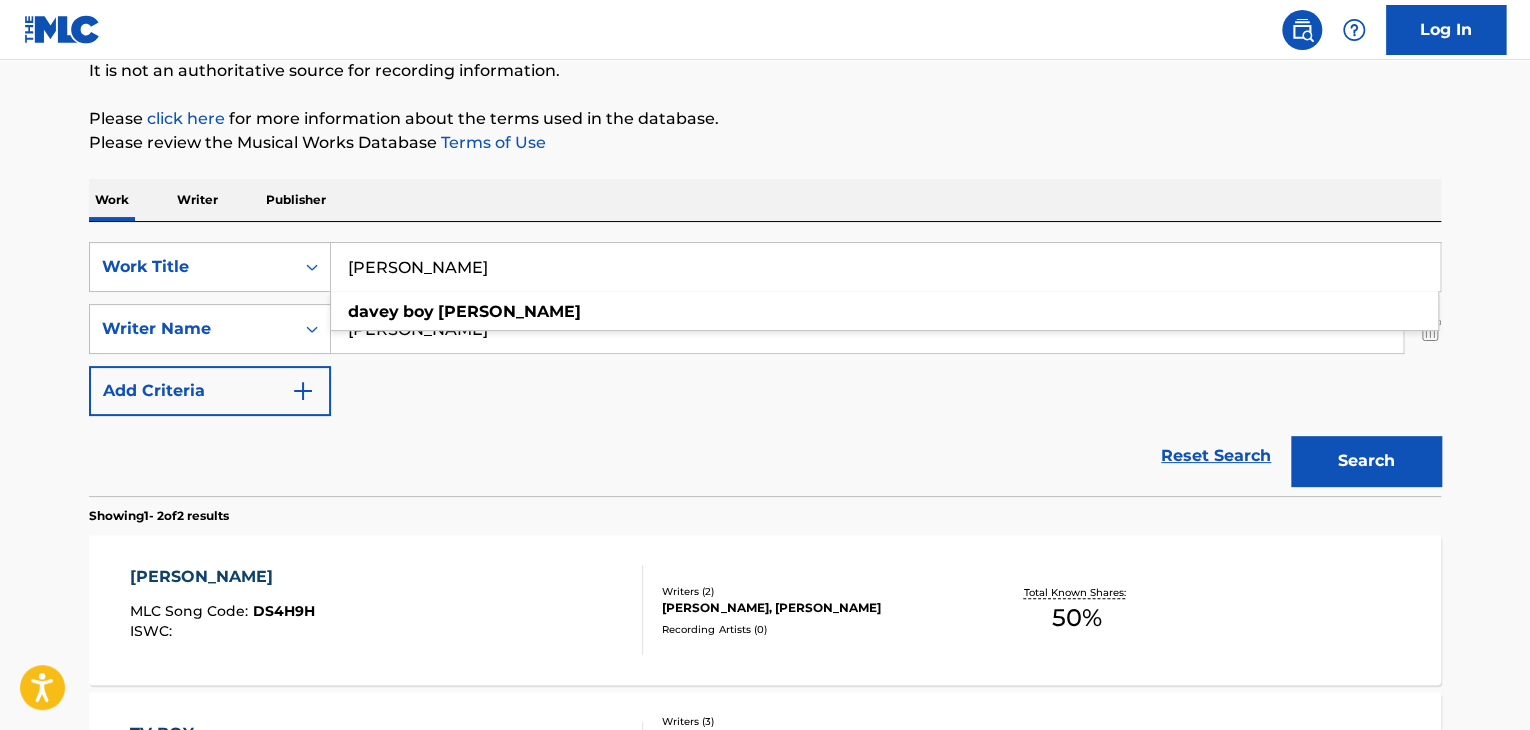 paste on "[PERSON_NAME]" 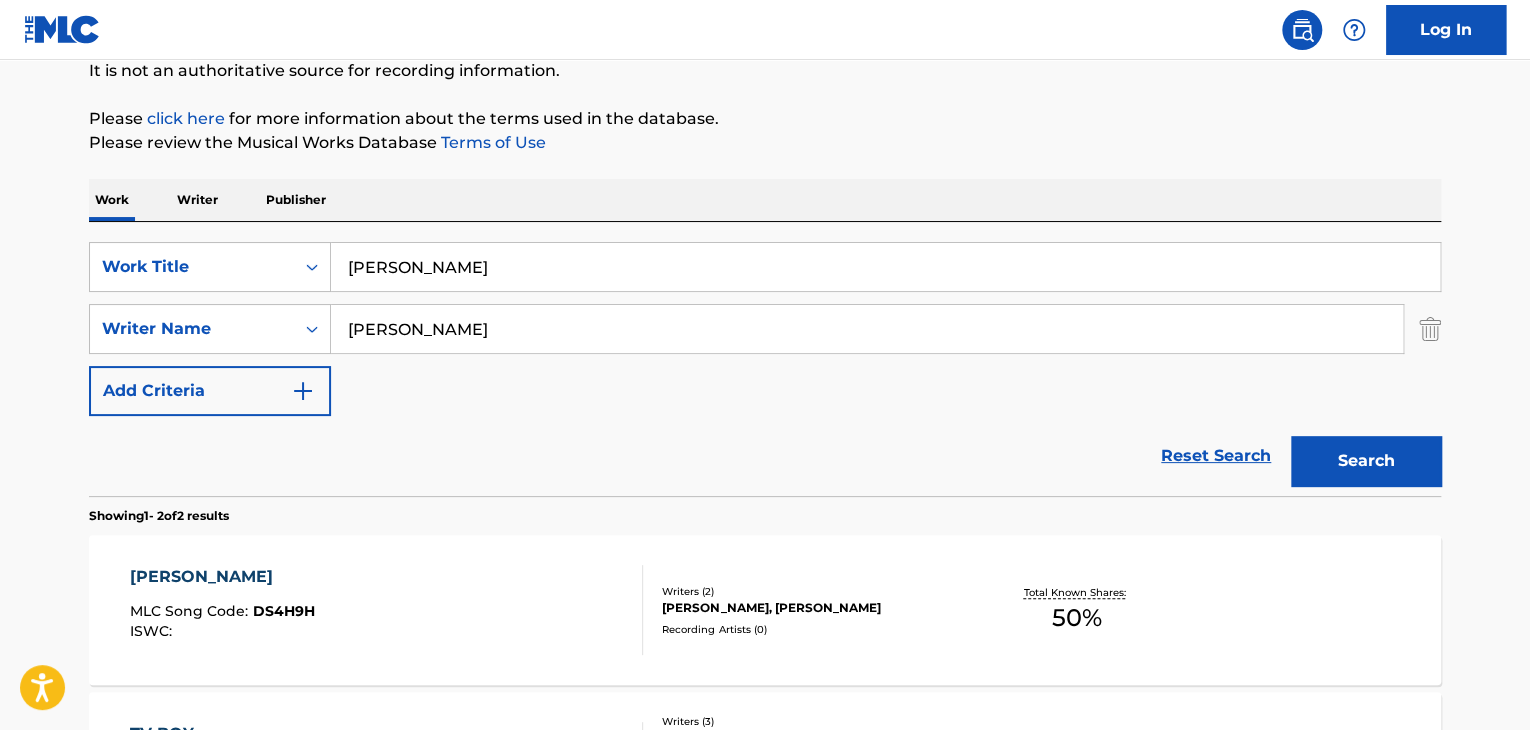 click on "[PERSON_NAME]" at bounding box center [885, 267] 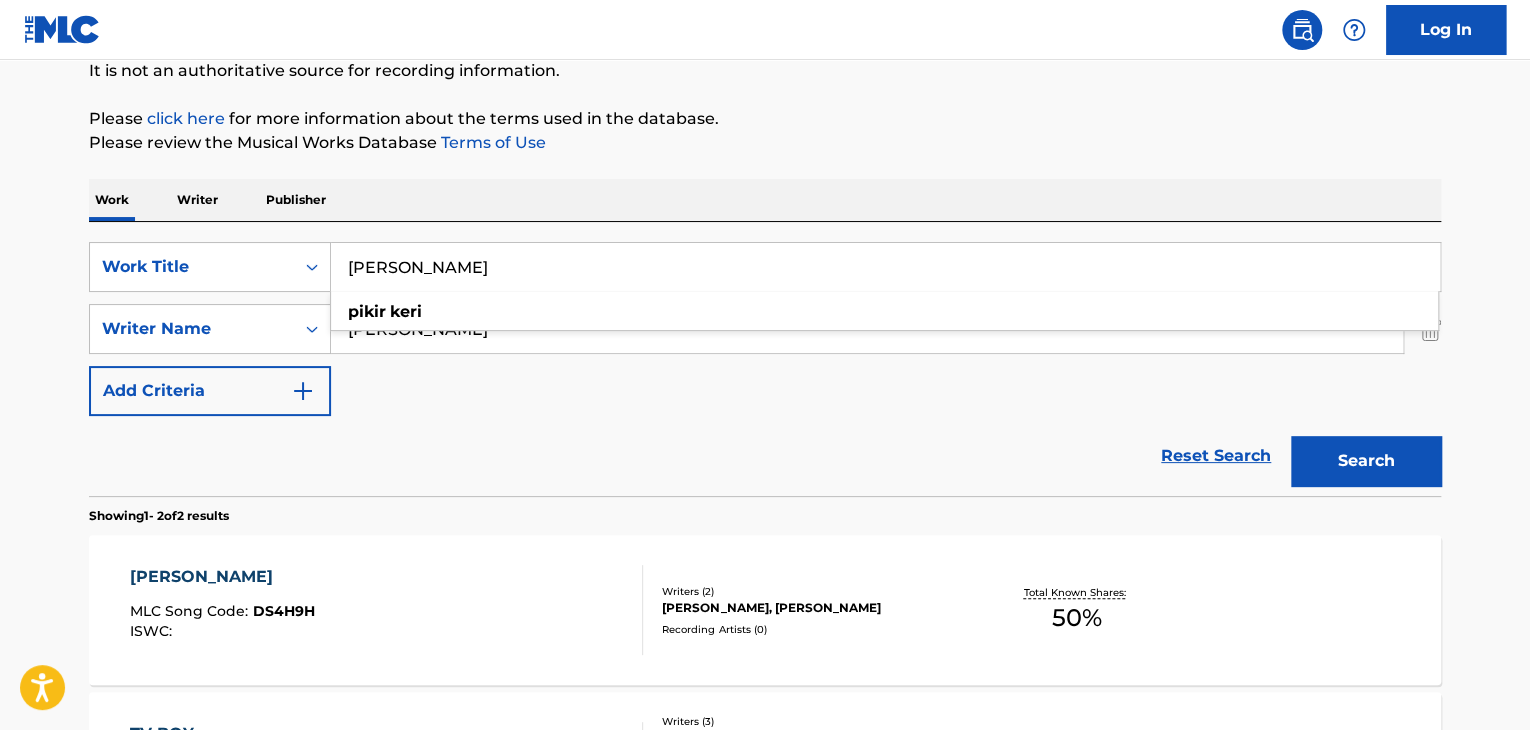 type on "[PERSON_NAME]" 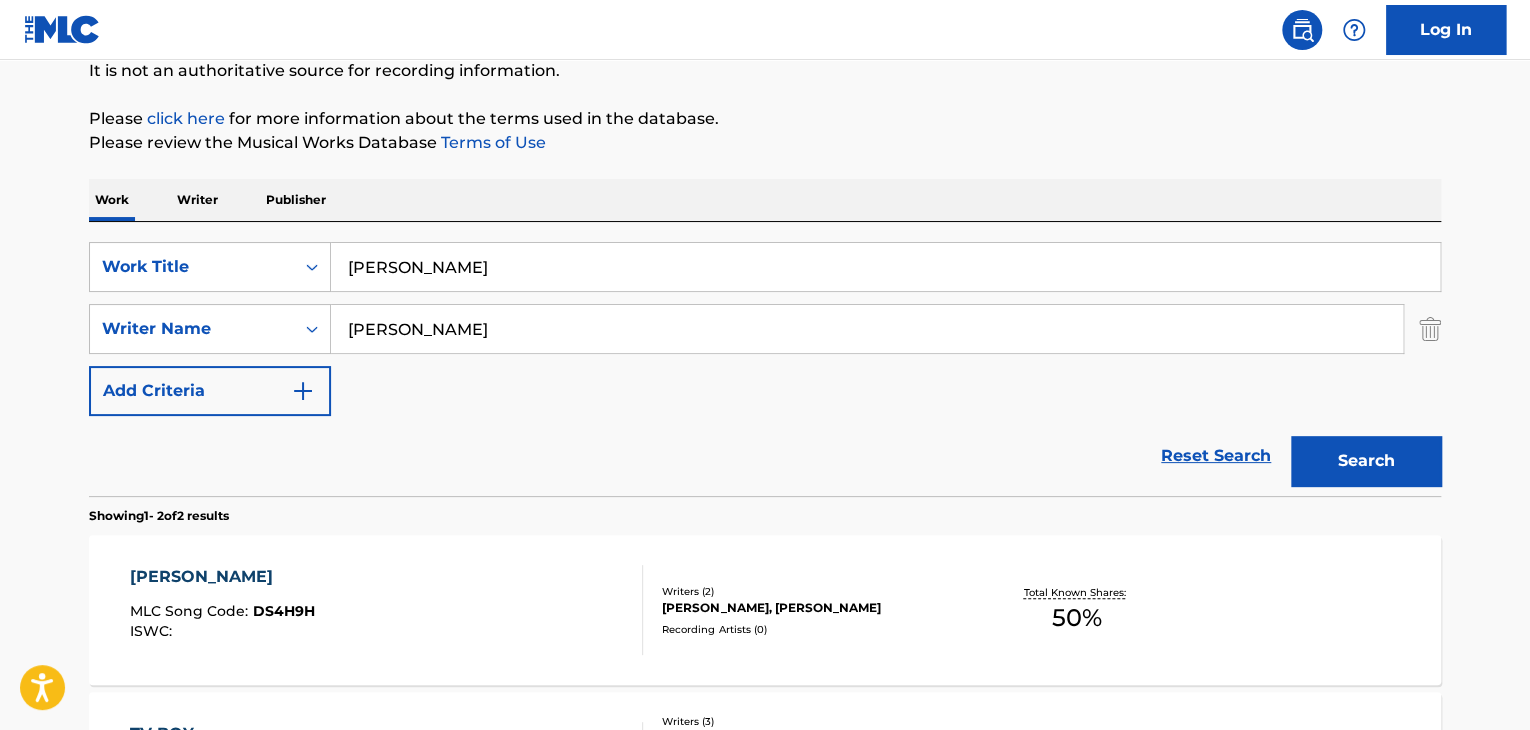 click on "[PERSON_NAME]" at bounding box center [867, 329] 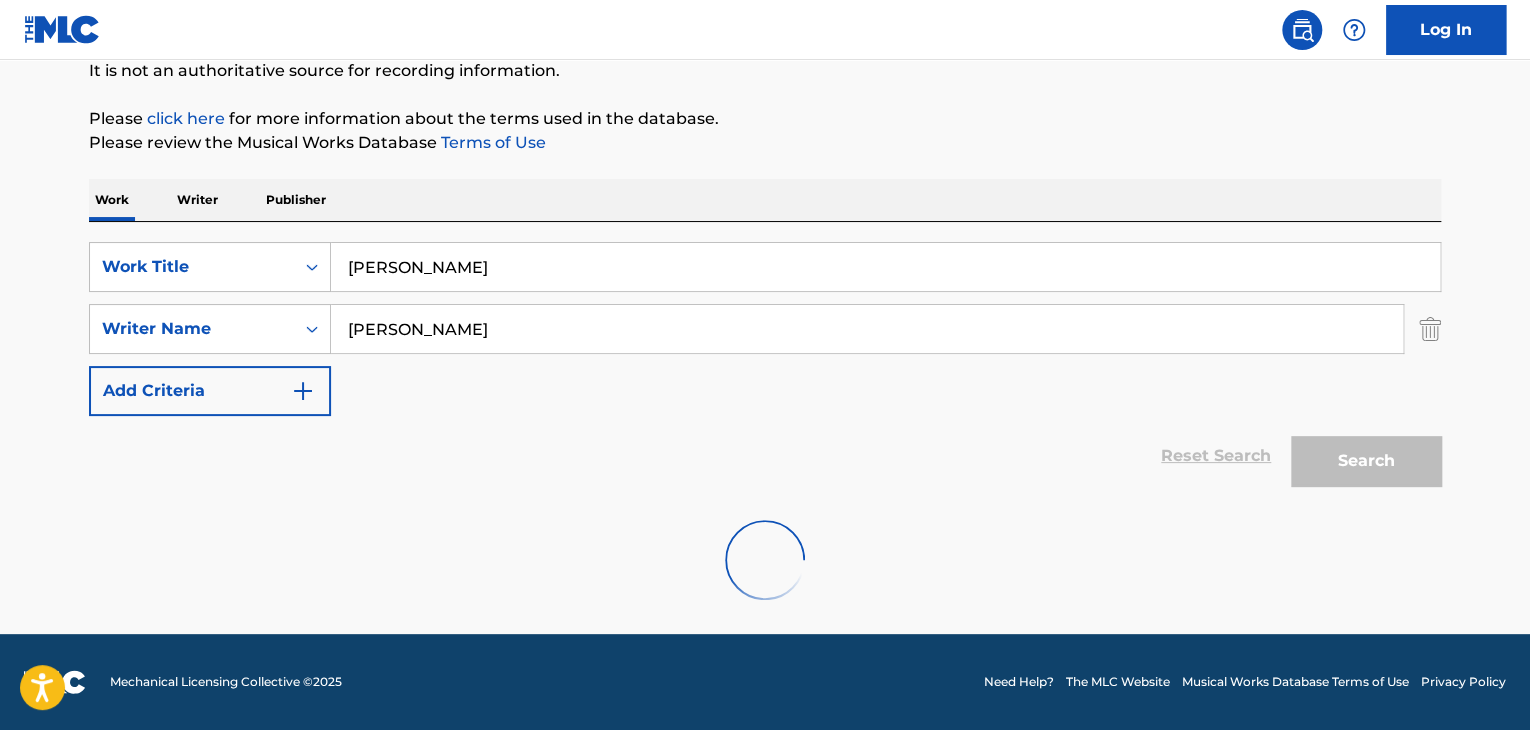 scroll, scrollTop: 138, scrollLeft: 0, axis: vertical 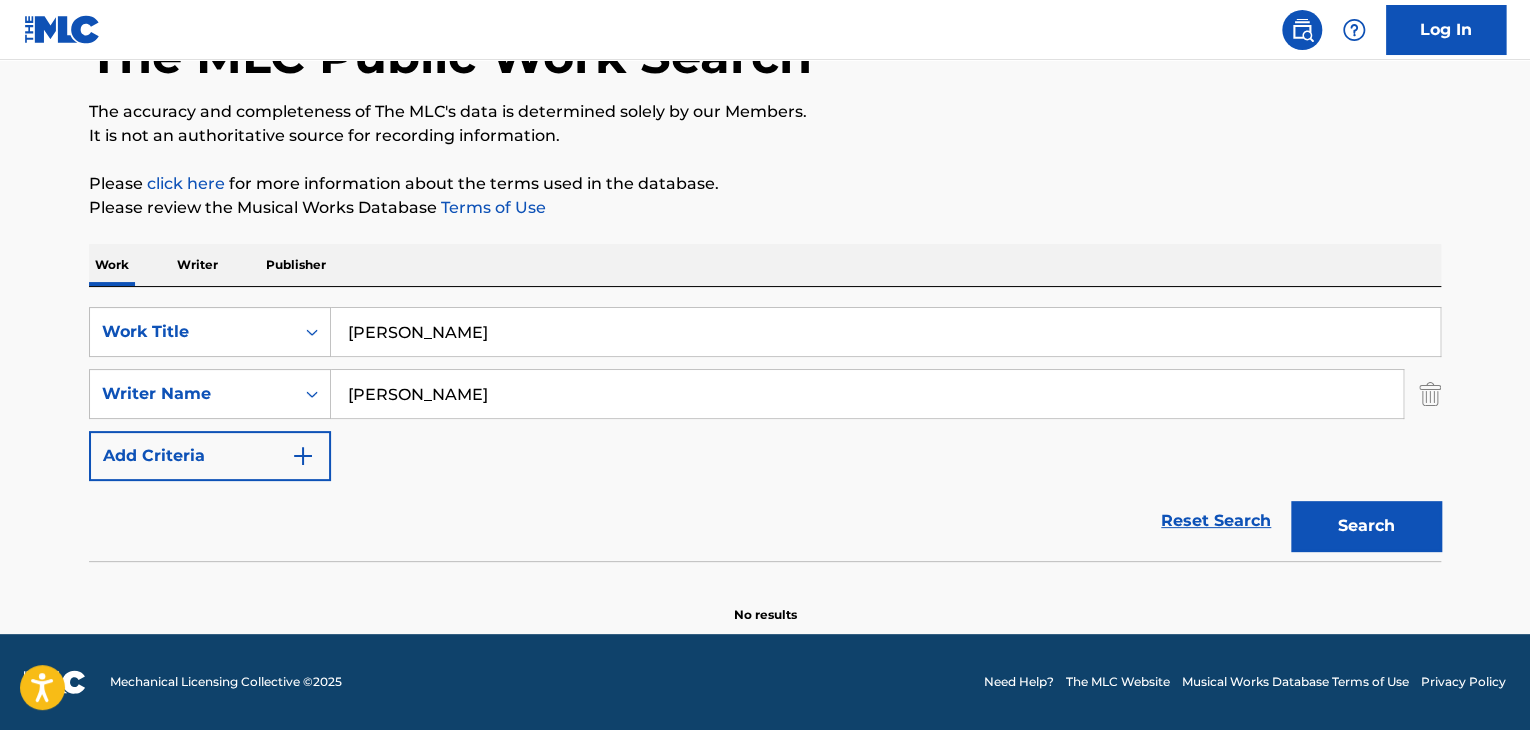 click on "Writer" at bounding box center [197, 265] 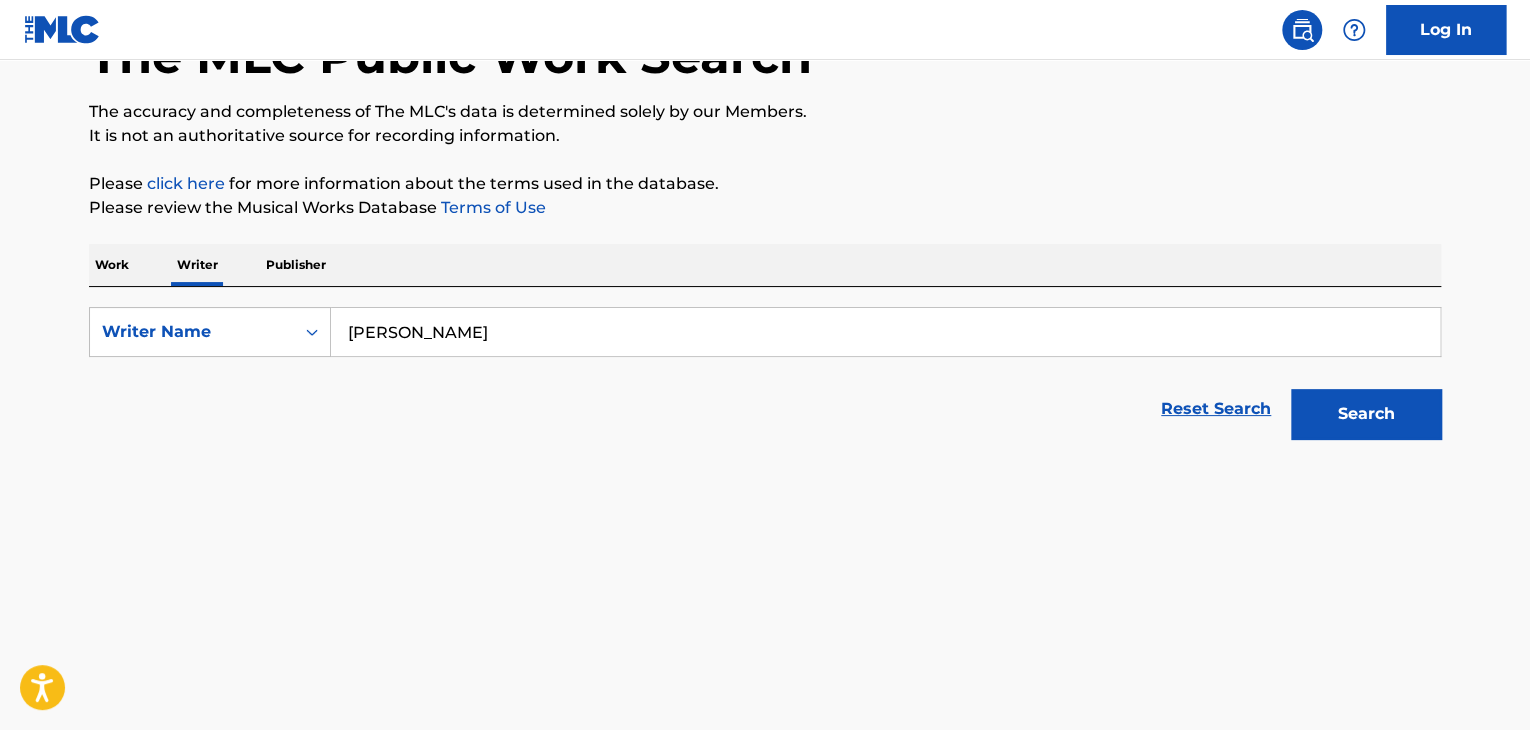 scroll, scrollTop: 0, scrollLeft: 0, axis: both 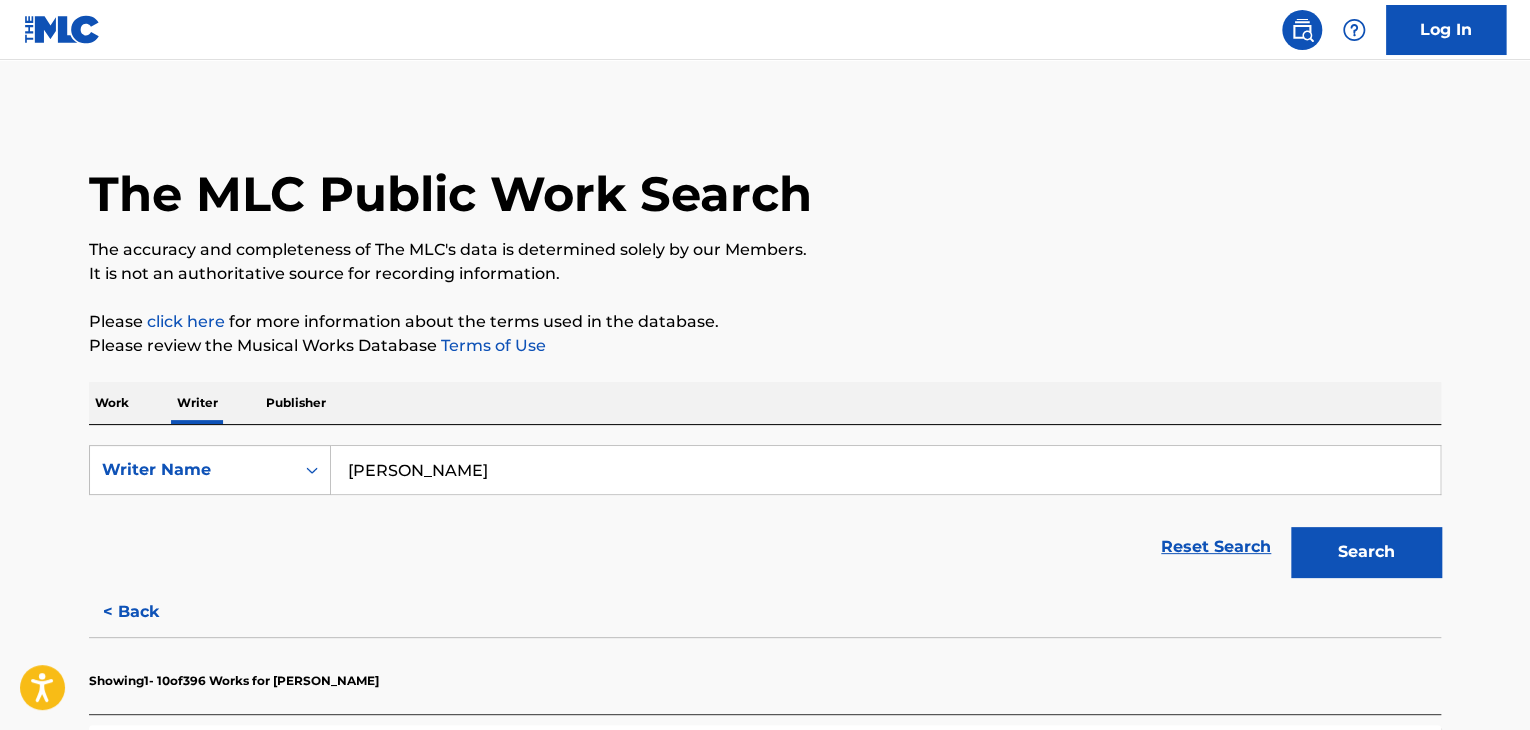 click on "[PERSON_NAME]" at bounding box center [885, 470] 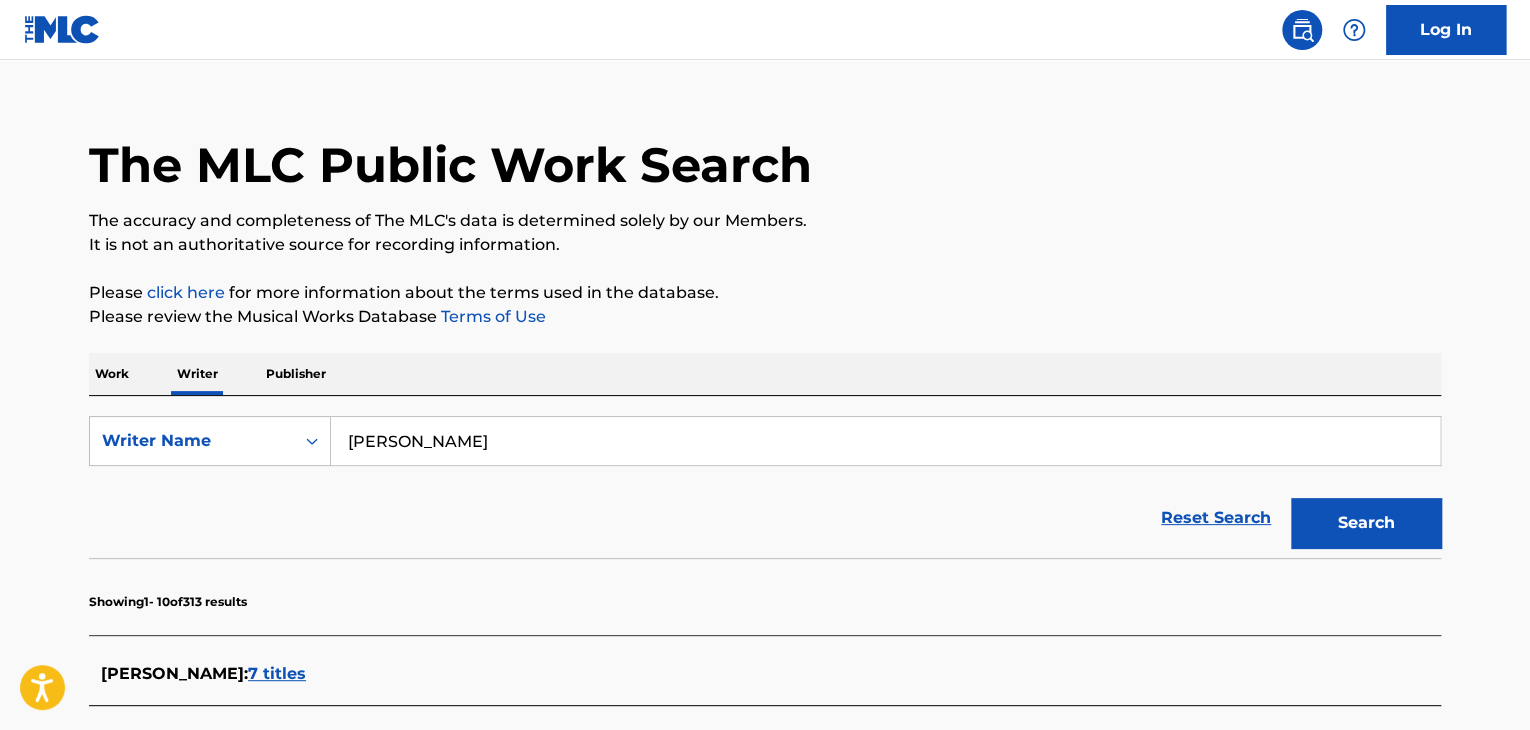 scroll, scrollTop: 0, scrollLeft: 0, axis: both 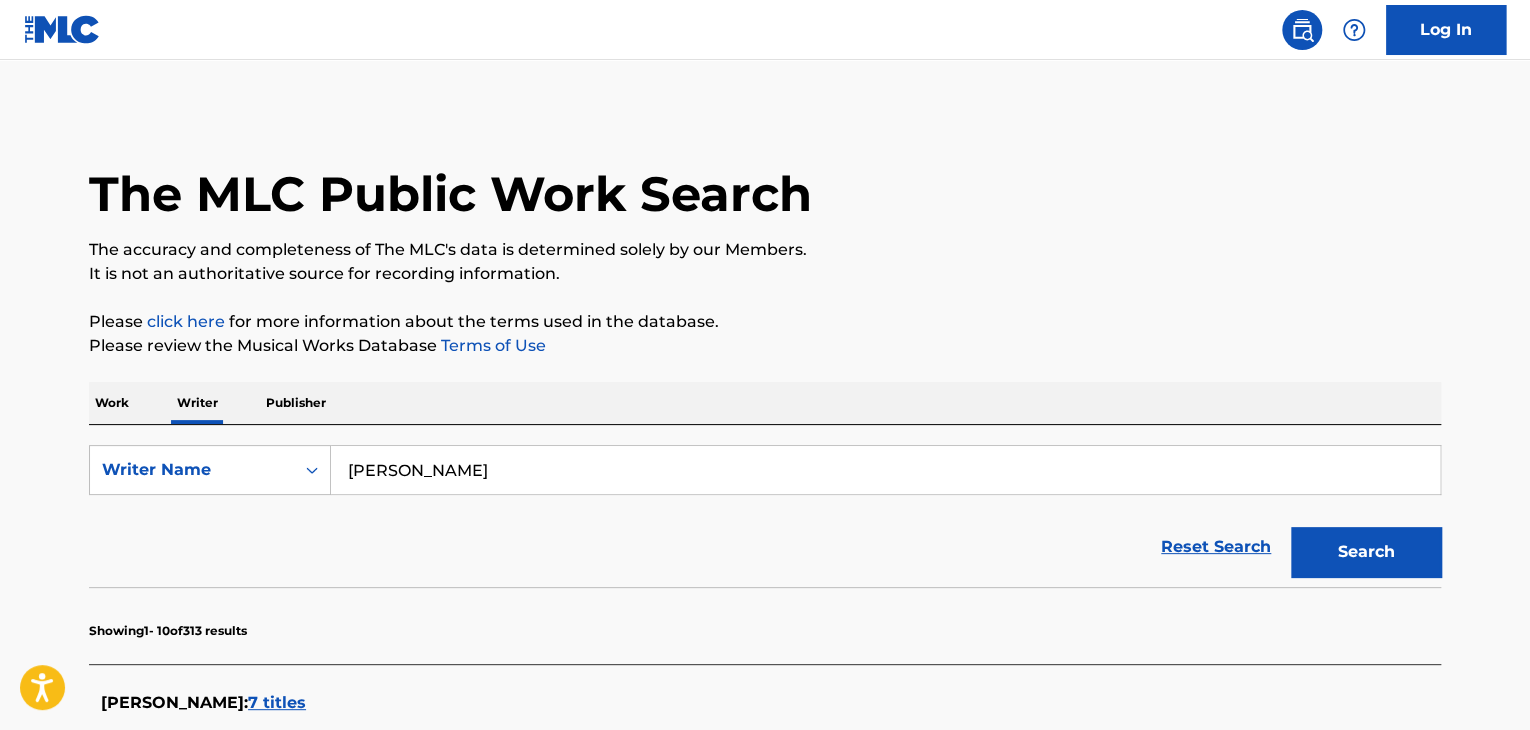 click on "[PERSON_NAME]" at bounding box center [885, 470] 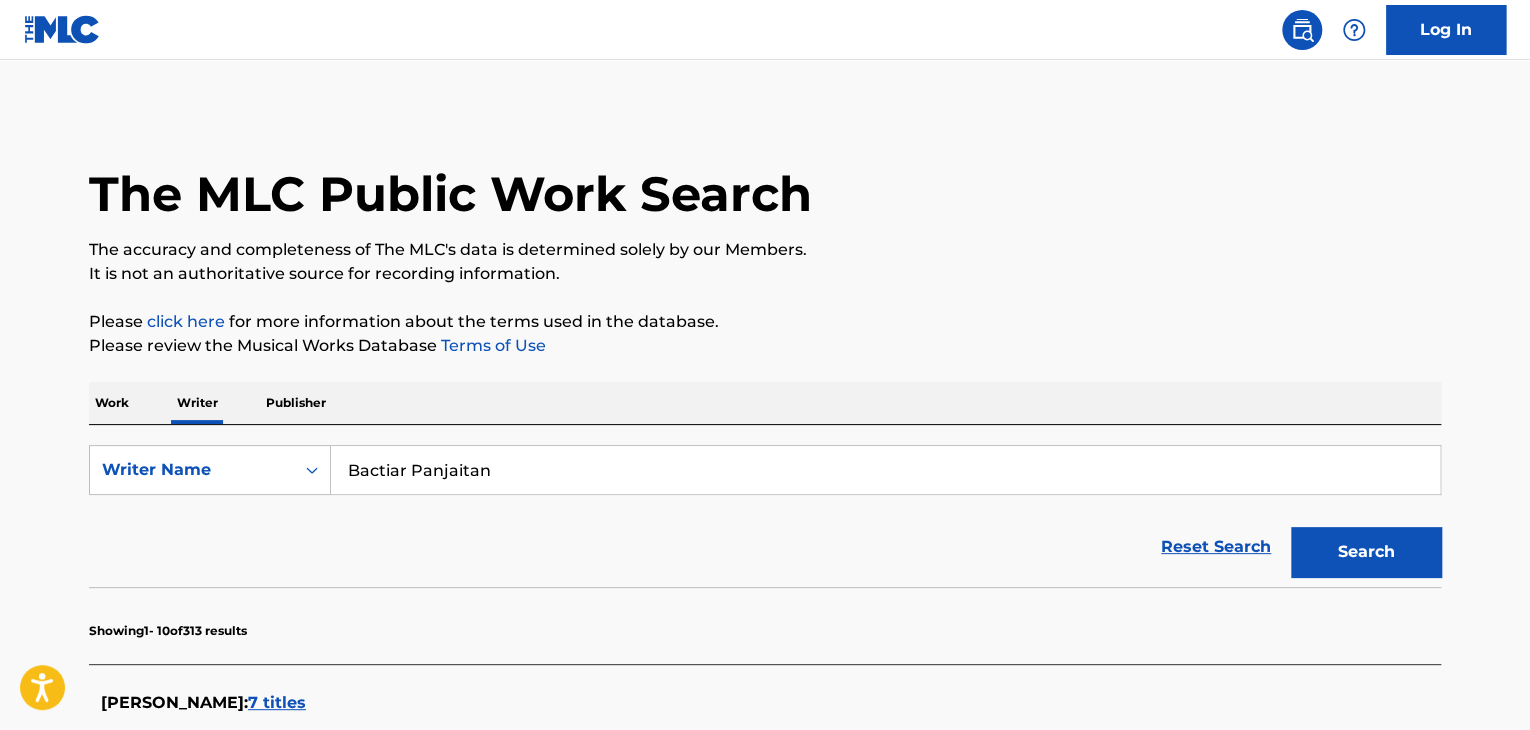 click on "Work" at bounding box center [112, 403] 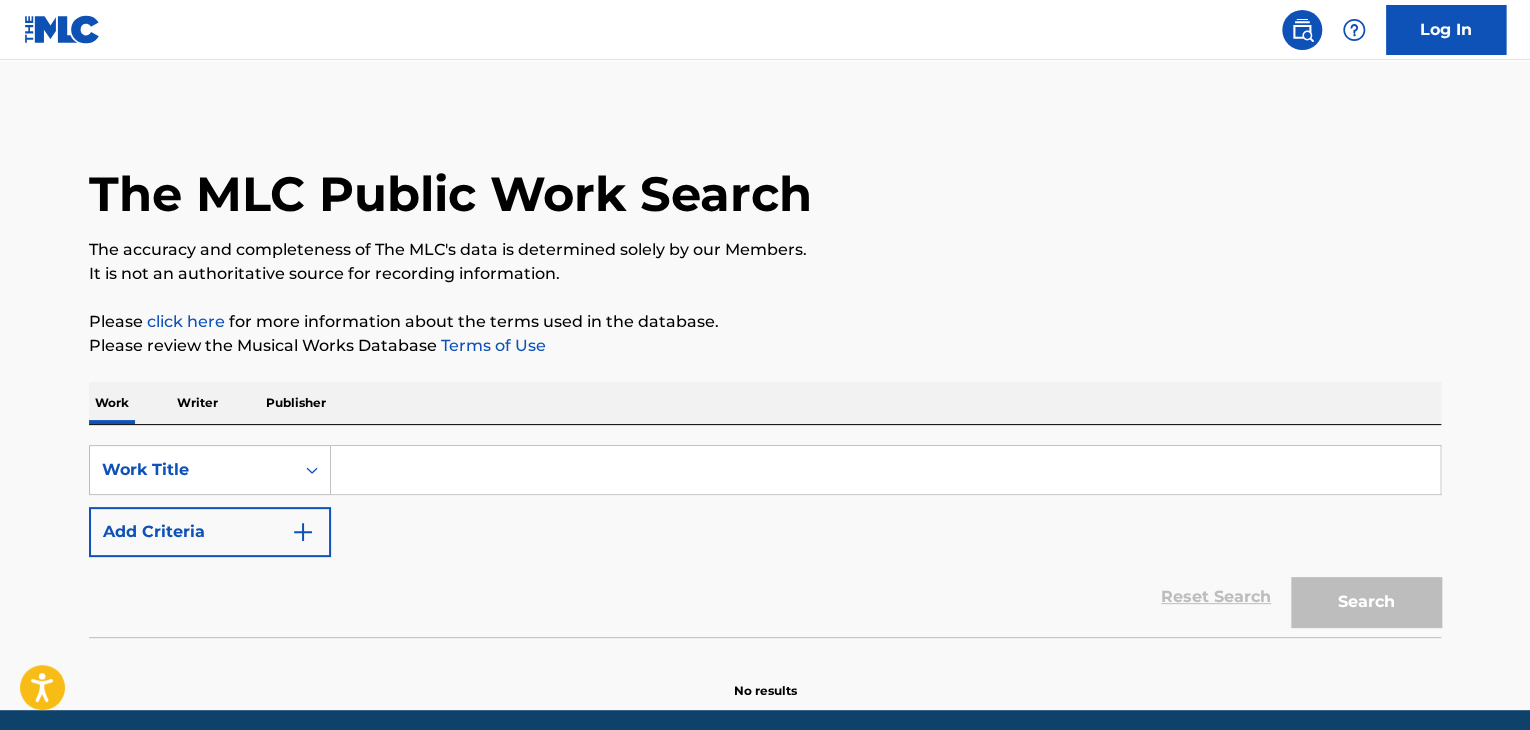 click at bounding box center (885, 470) 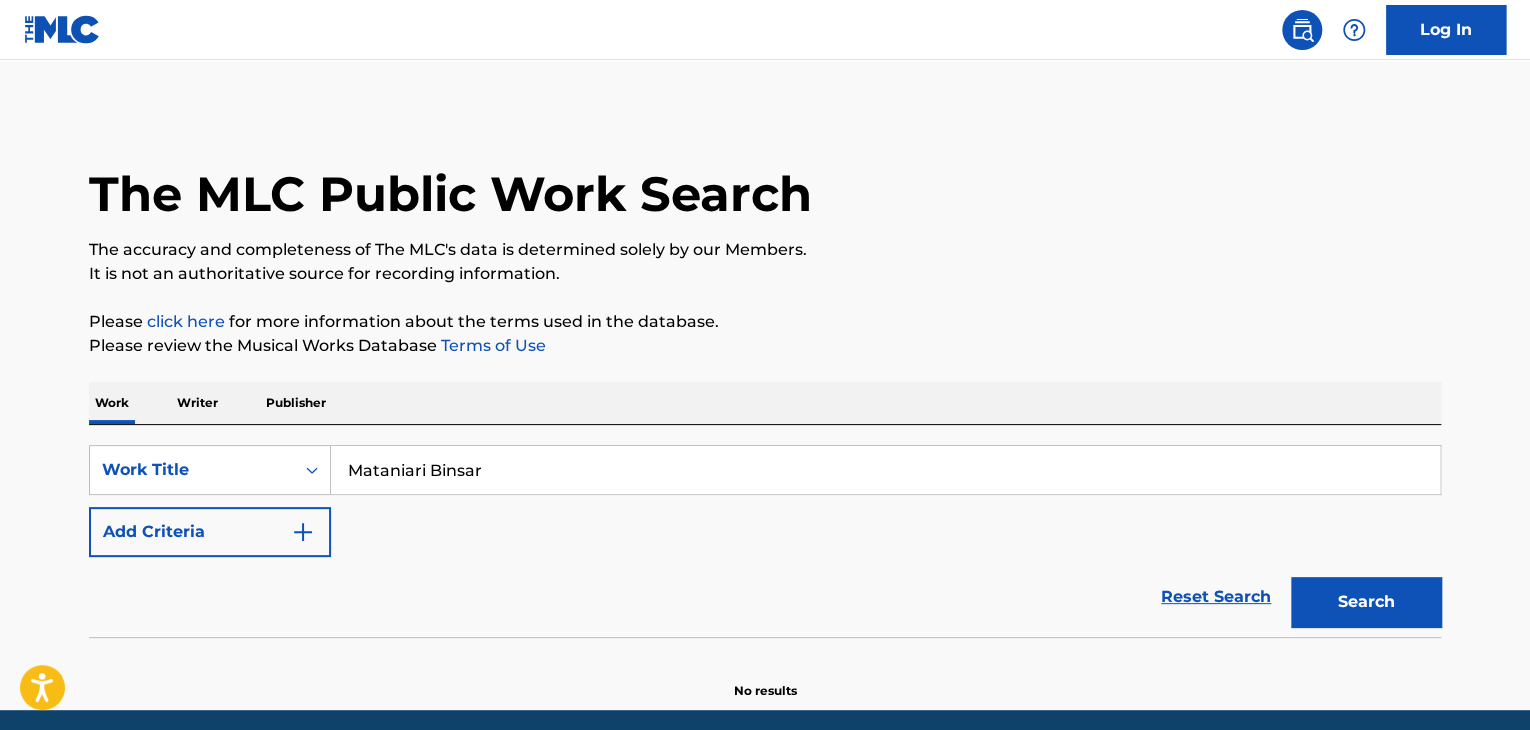 type on "Mataniari Binsar" 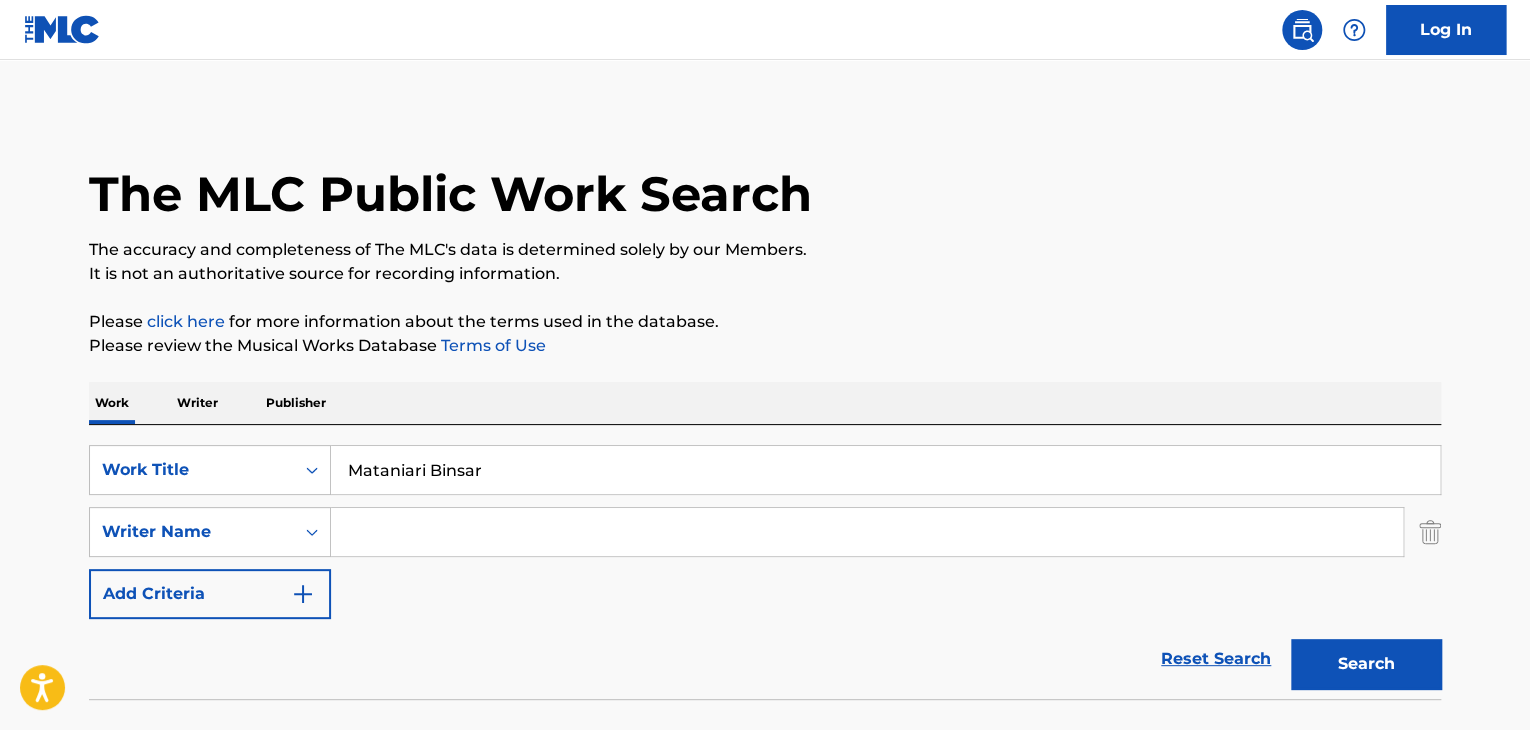 click at bounding box center [867, 532] 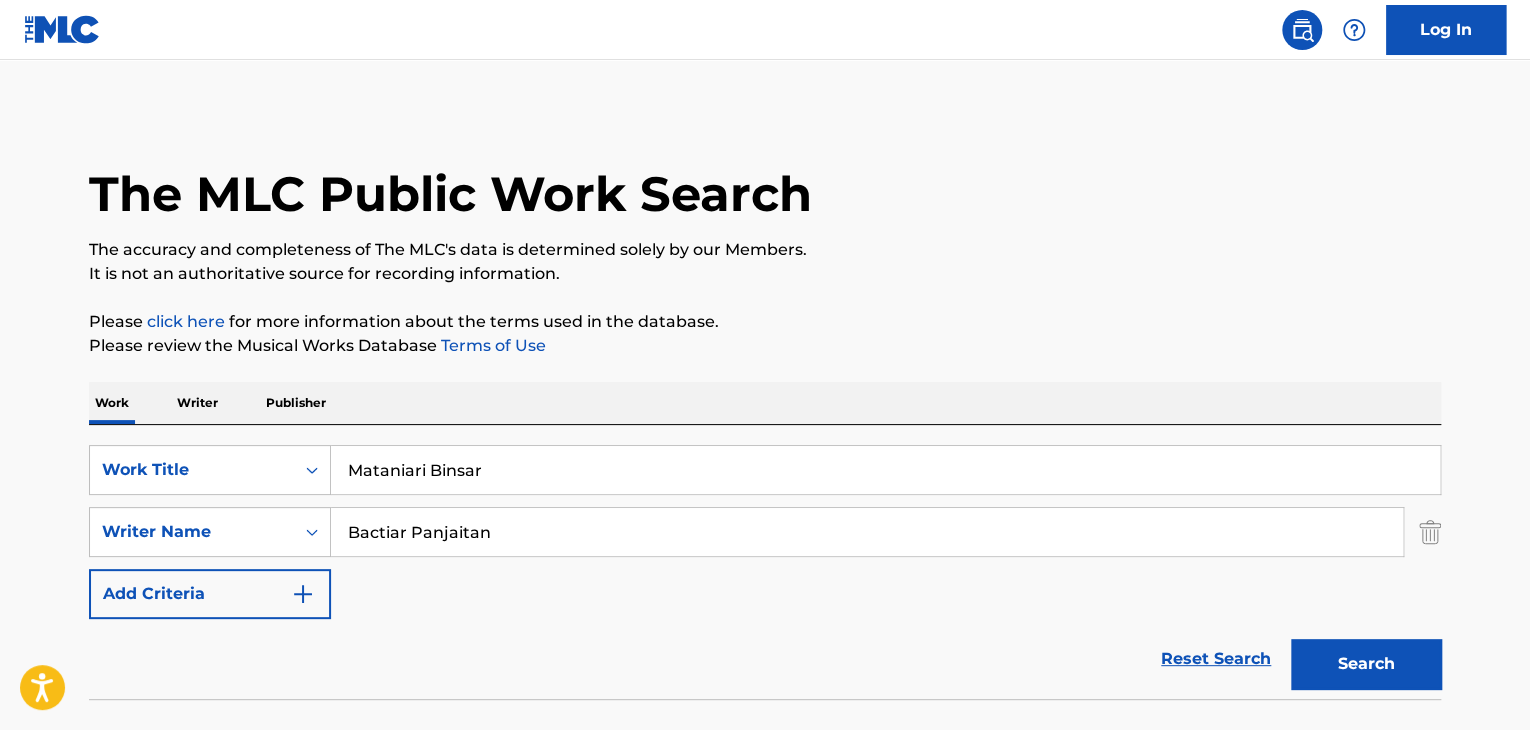 type on "Bactiar Panjaitan" 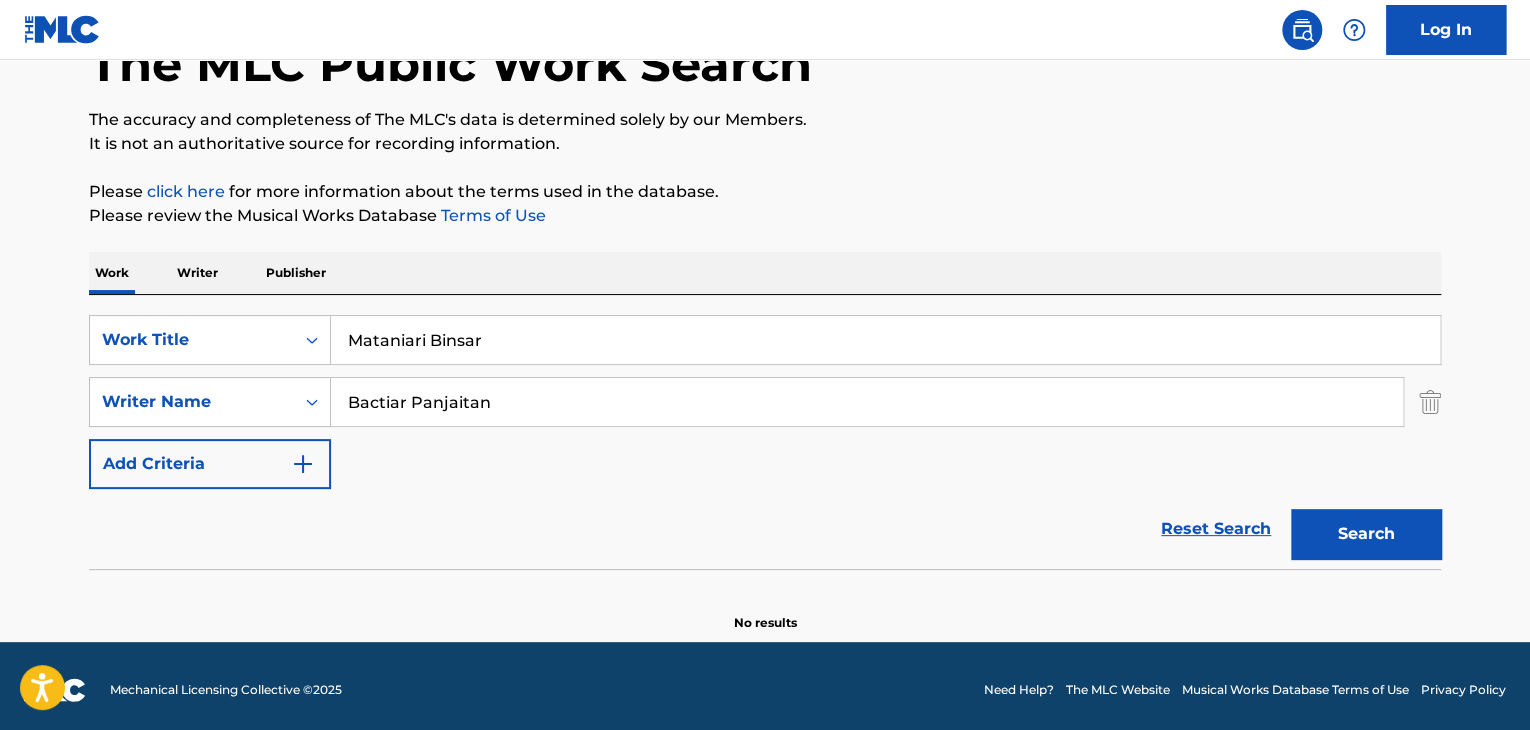 scroll, scrollTop: 138, scrollLeft: 0, axis: vertical 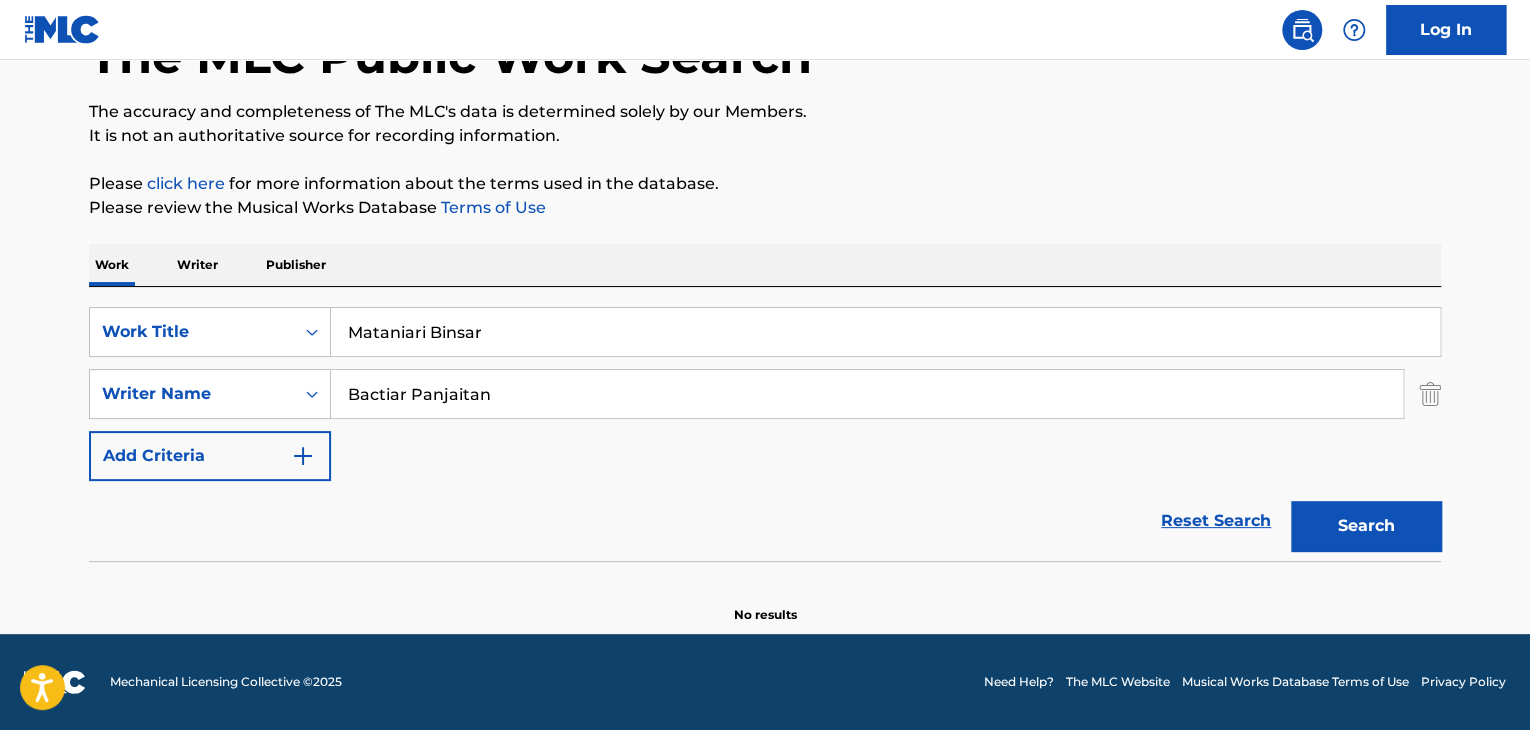 click on "Writer" at bounding box center (197, 265) 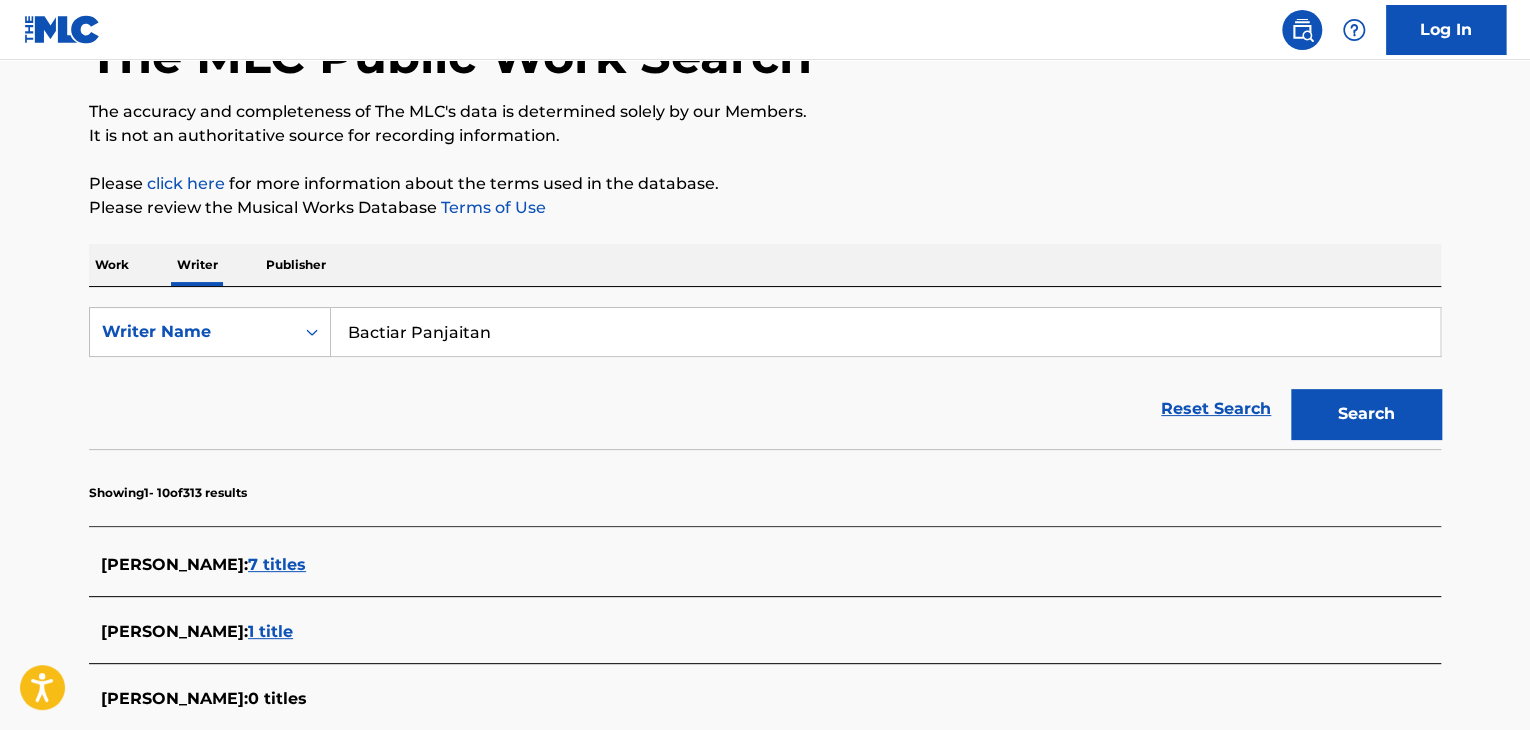 scroll, scrollTop: 0, scrollLeft: 0, axis: both 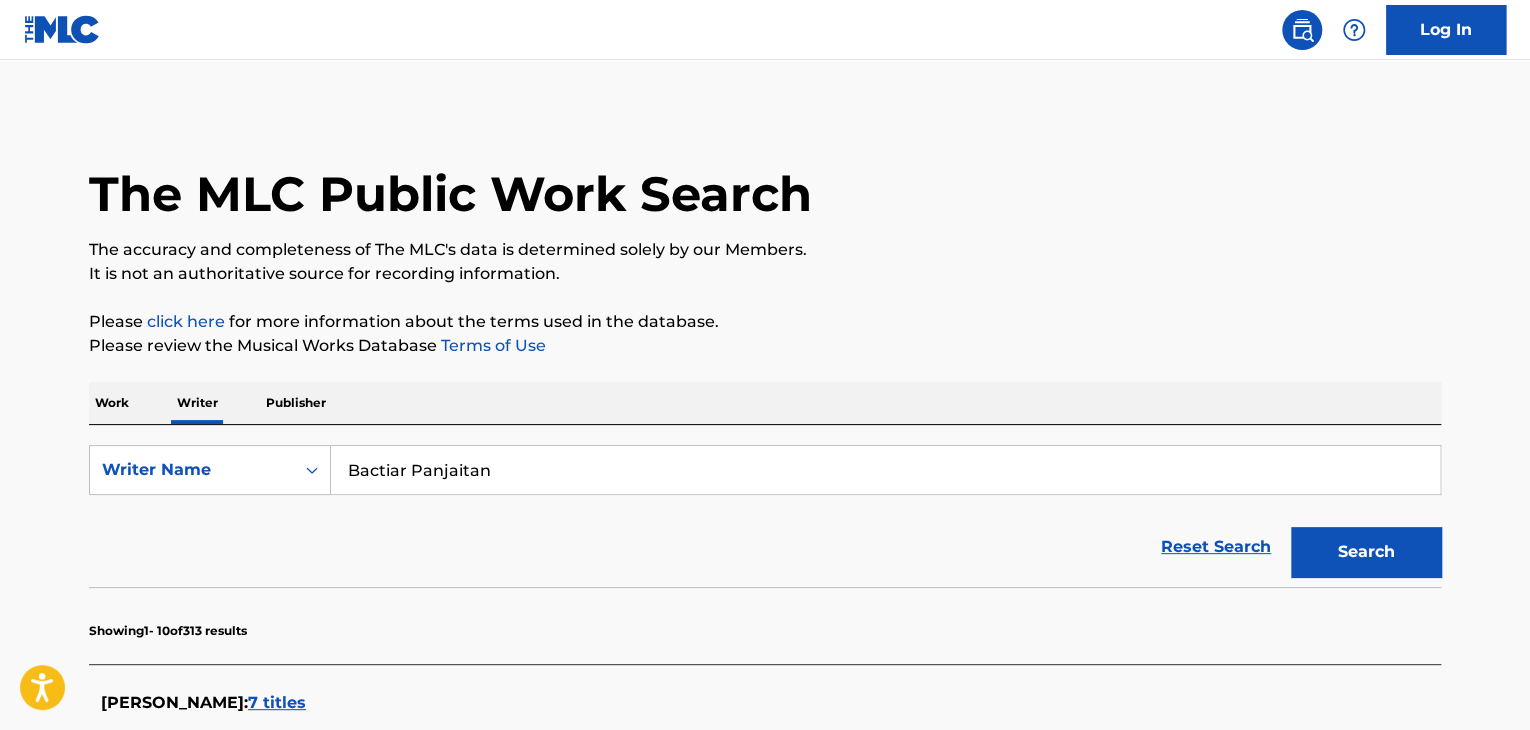 click on "Bactiar Panjaitan" at bounding box center (885, 470) 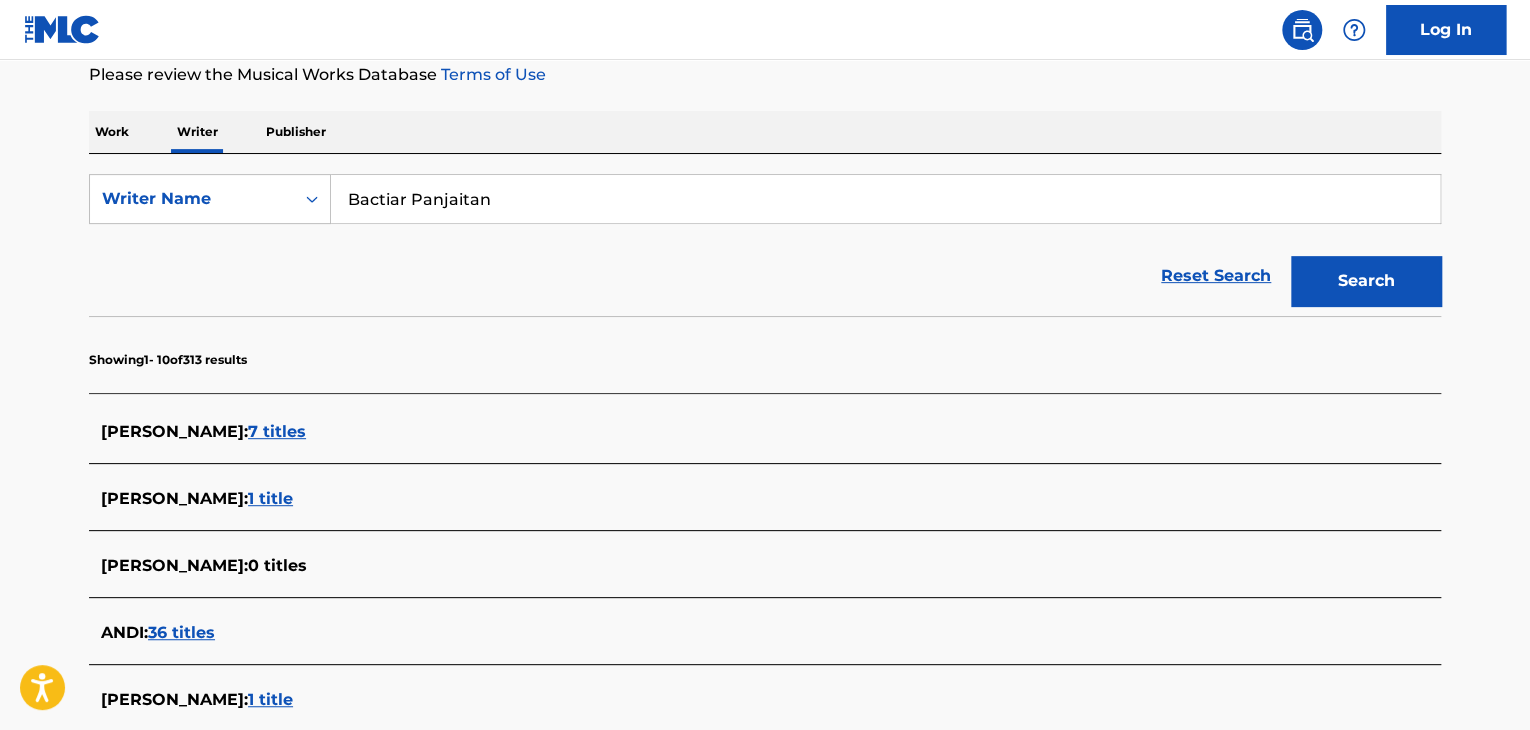 scroll, scrollTop: 400, scrollLeft: 0, axis: vertical 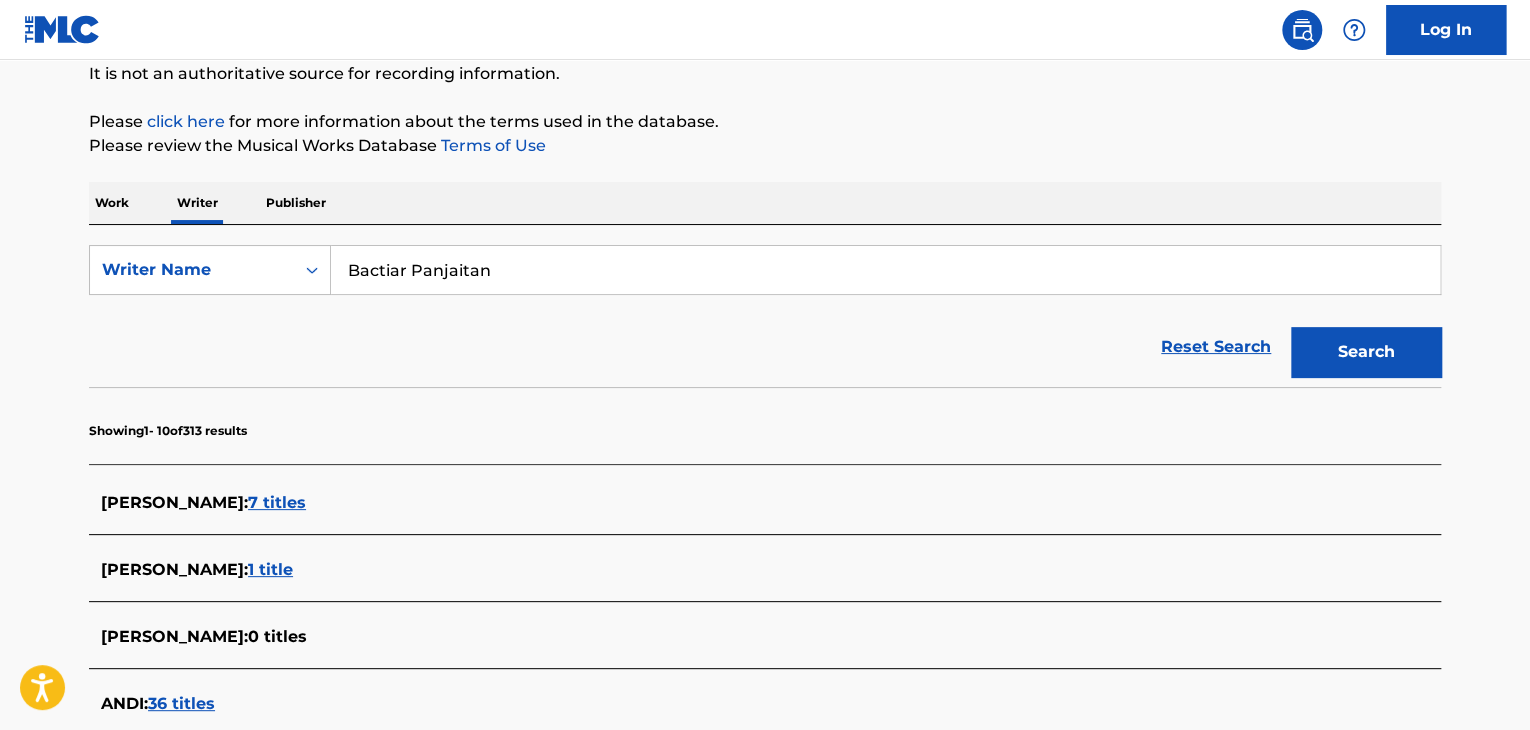 click on "Search" at bounding box center (1366, 352) 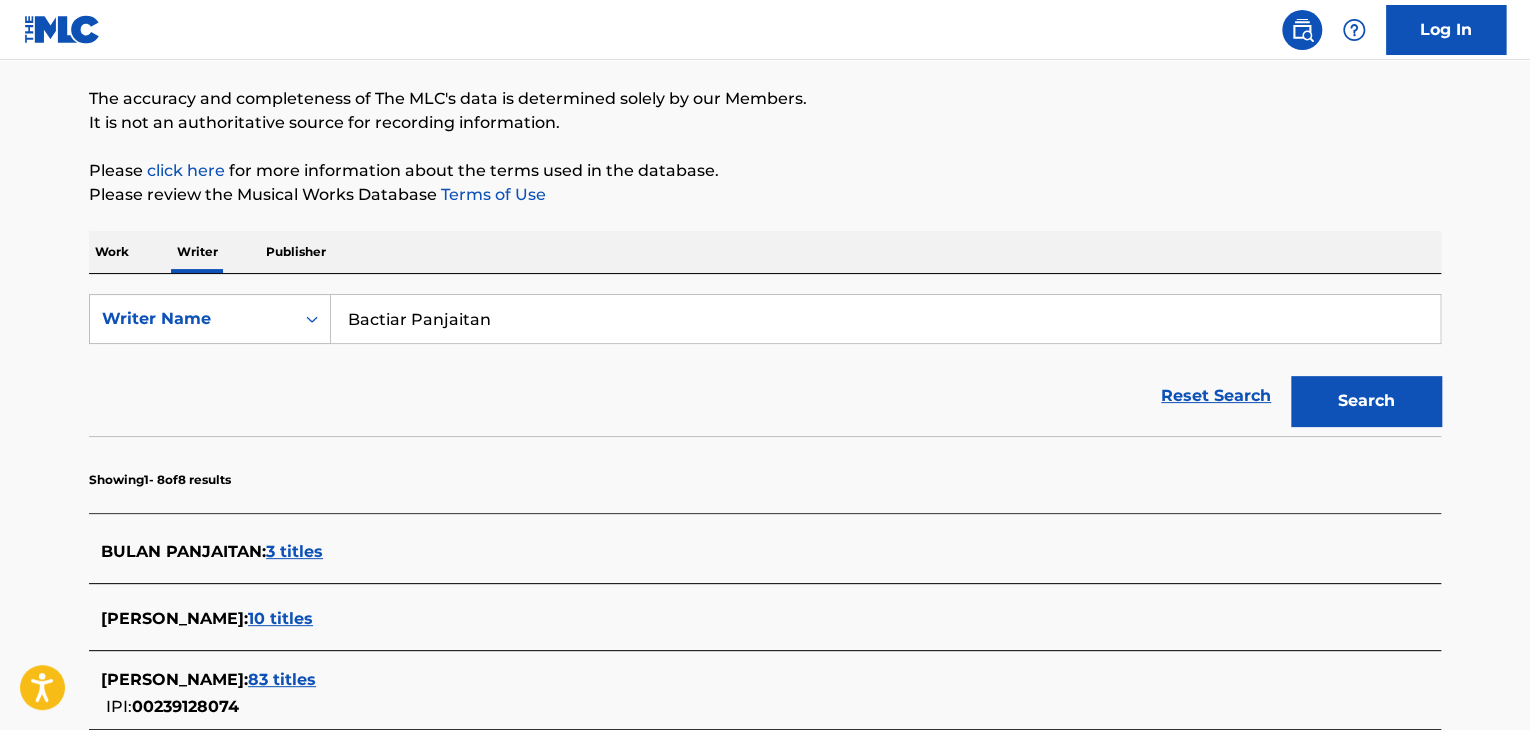 scroll, scrollTop: 128, scrollLeft: 0, axis: vertical 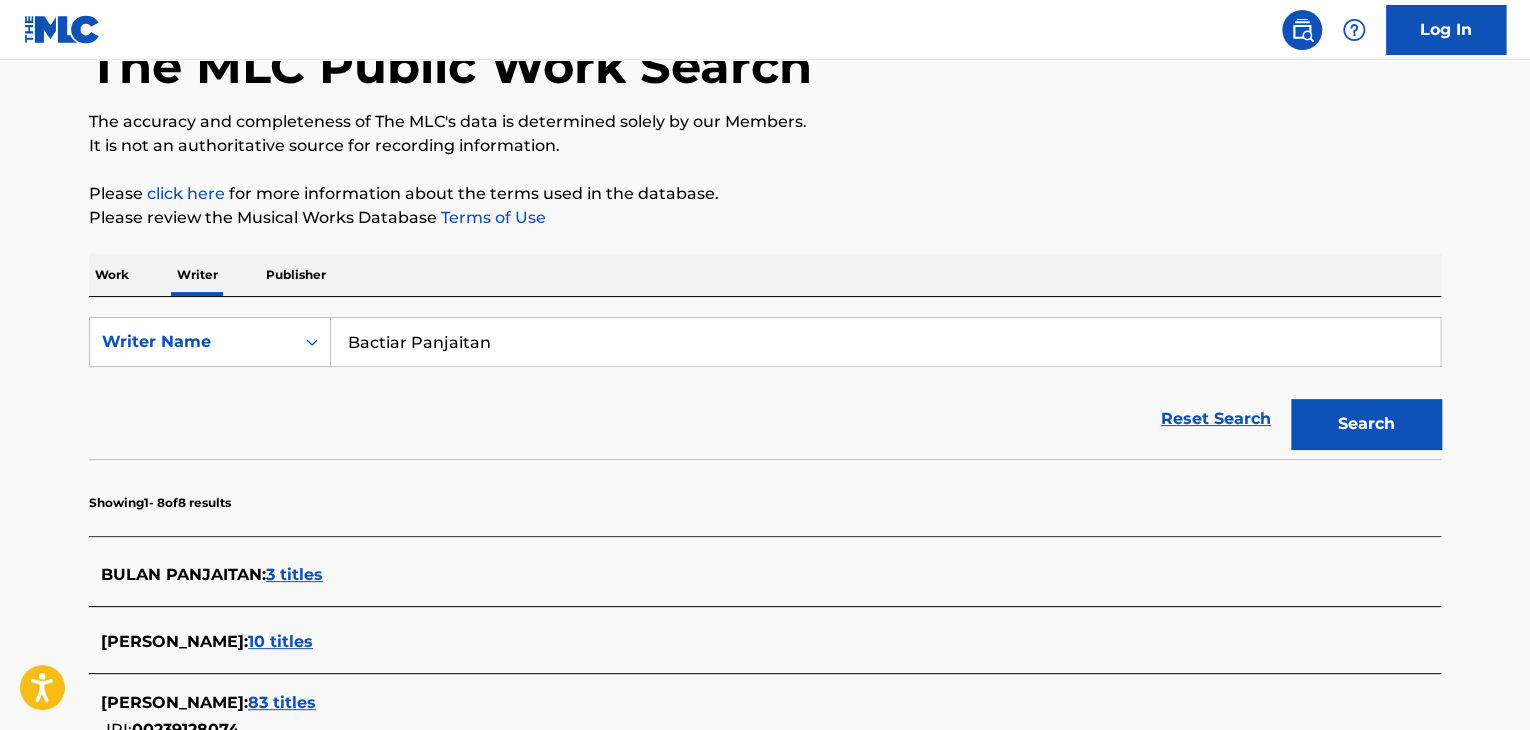 click on "Bactiar Panjaitan" at bounding box center (885, 342) 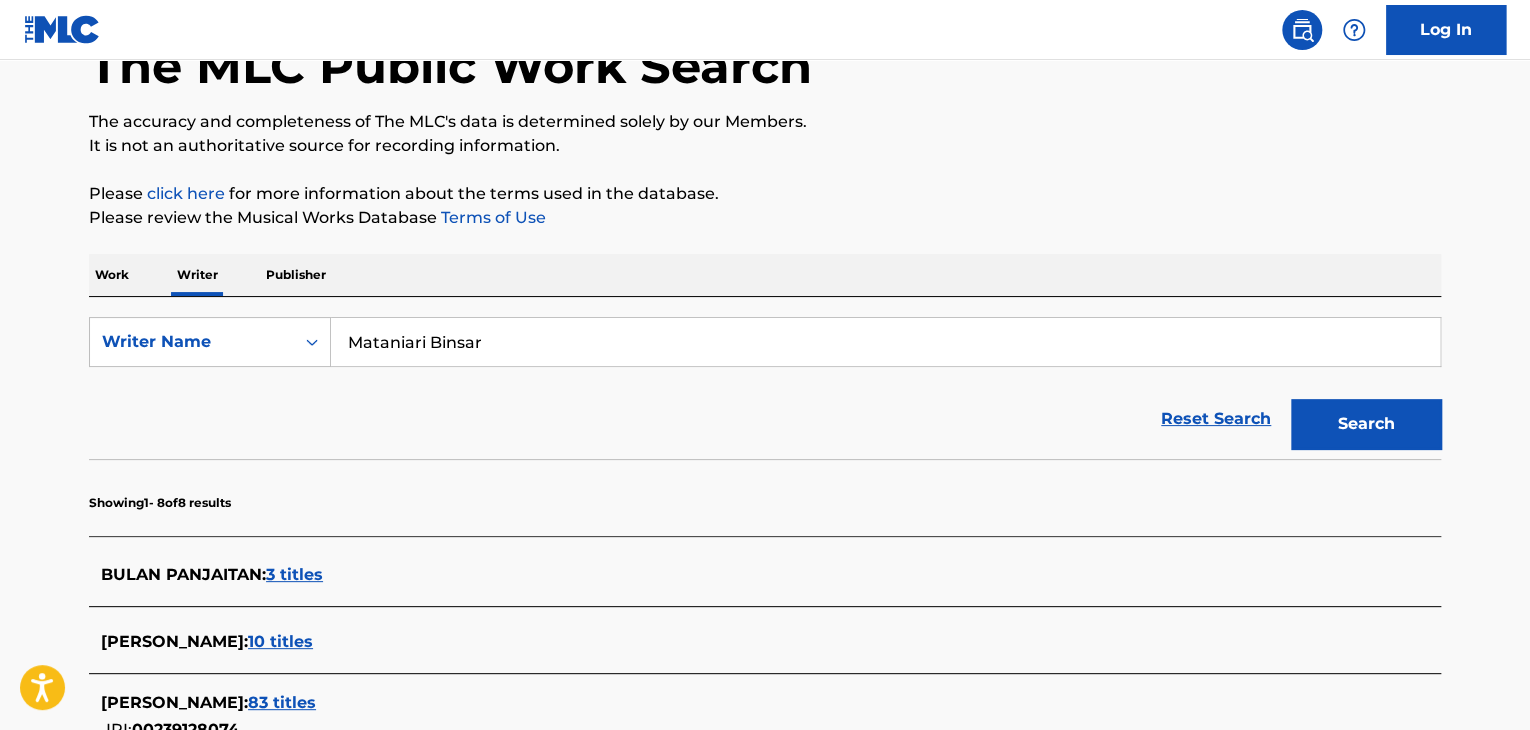 click on "Mataniari Binsar" at bounding box center [885, 342] 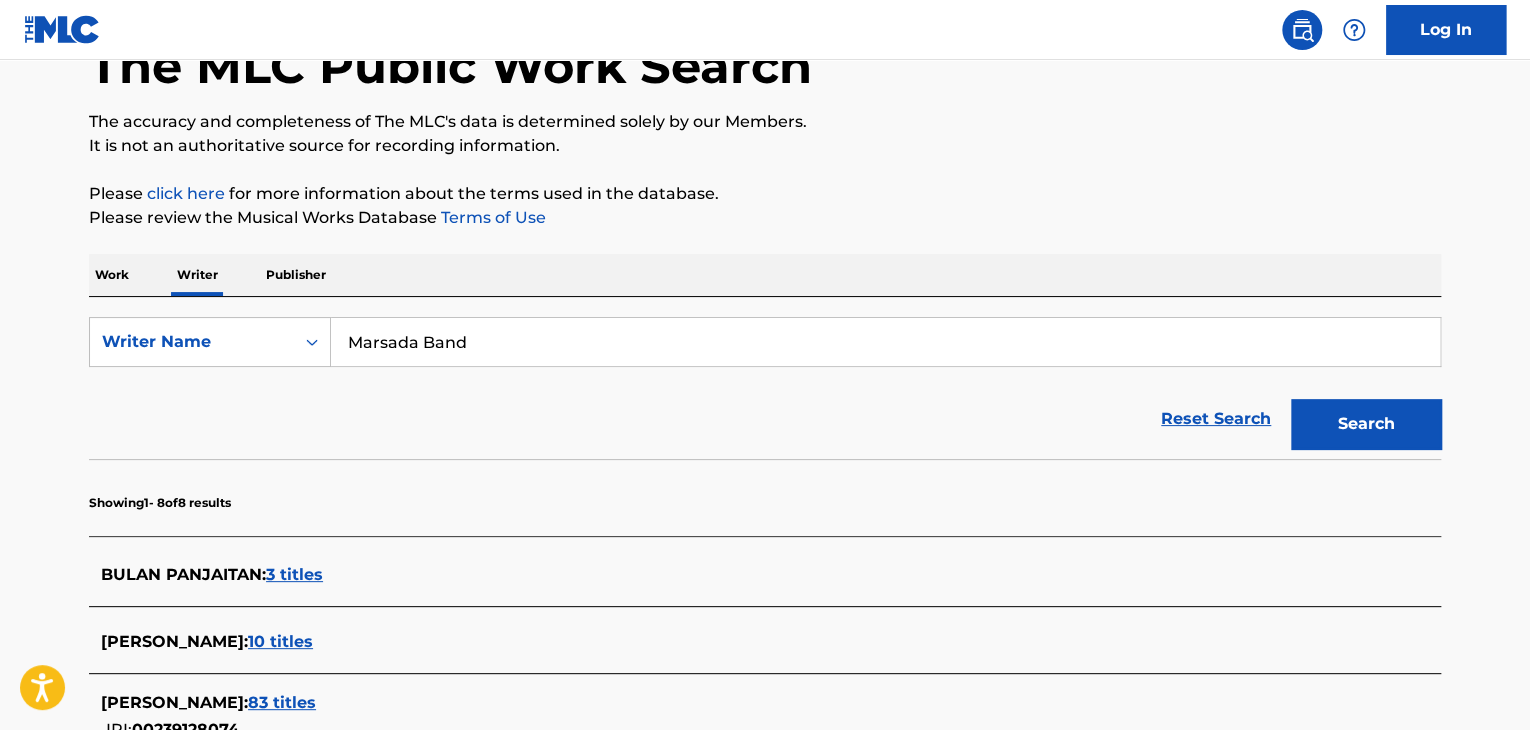 type on "Marsada Band" 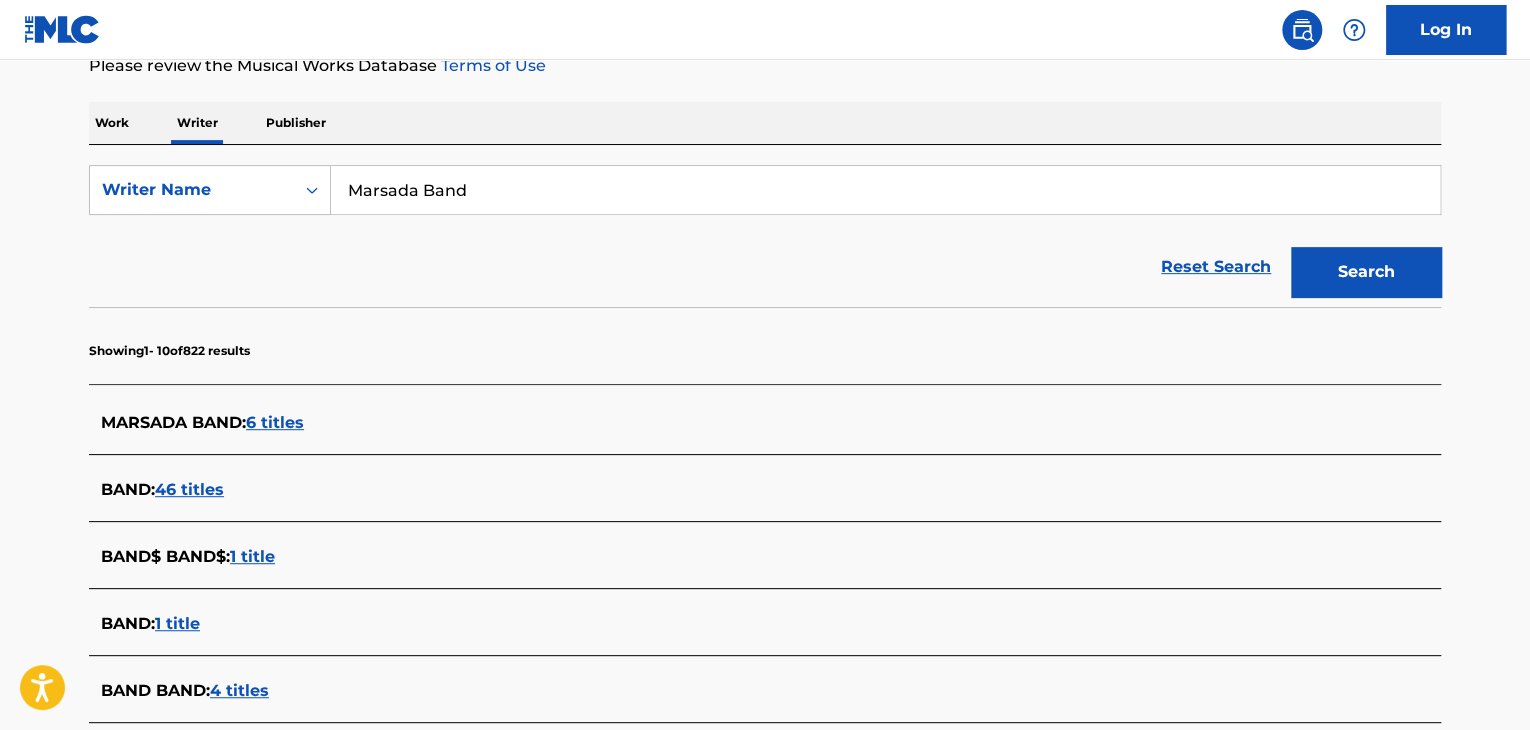 scroll, scrollTop: 328, scrollLeft: 0, axis: vertical 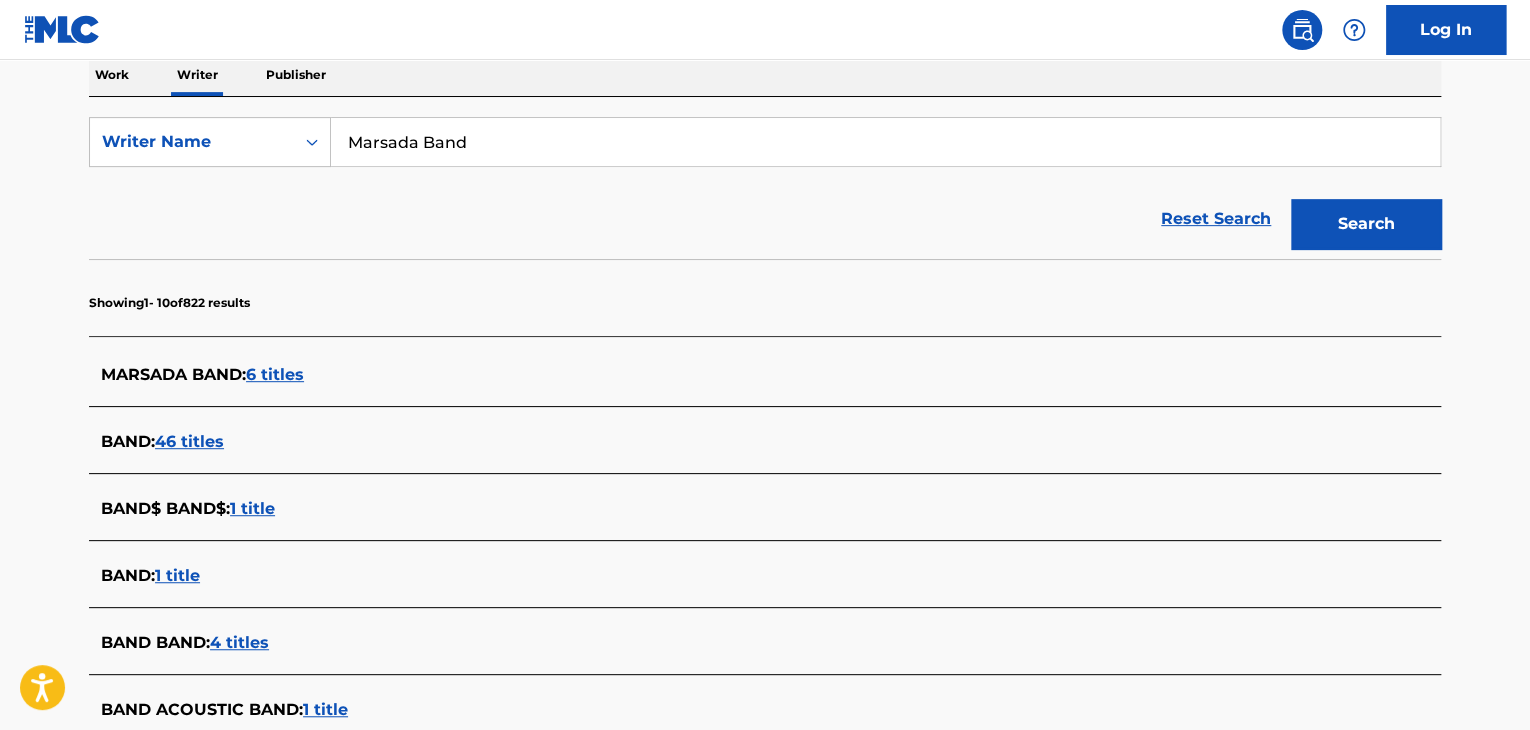 click on "6 titles" at bounding box center [275, 374] 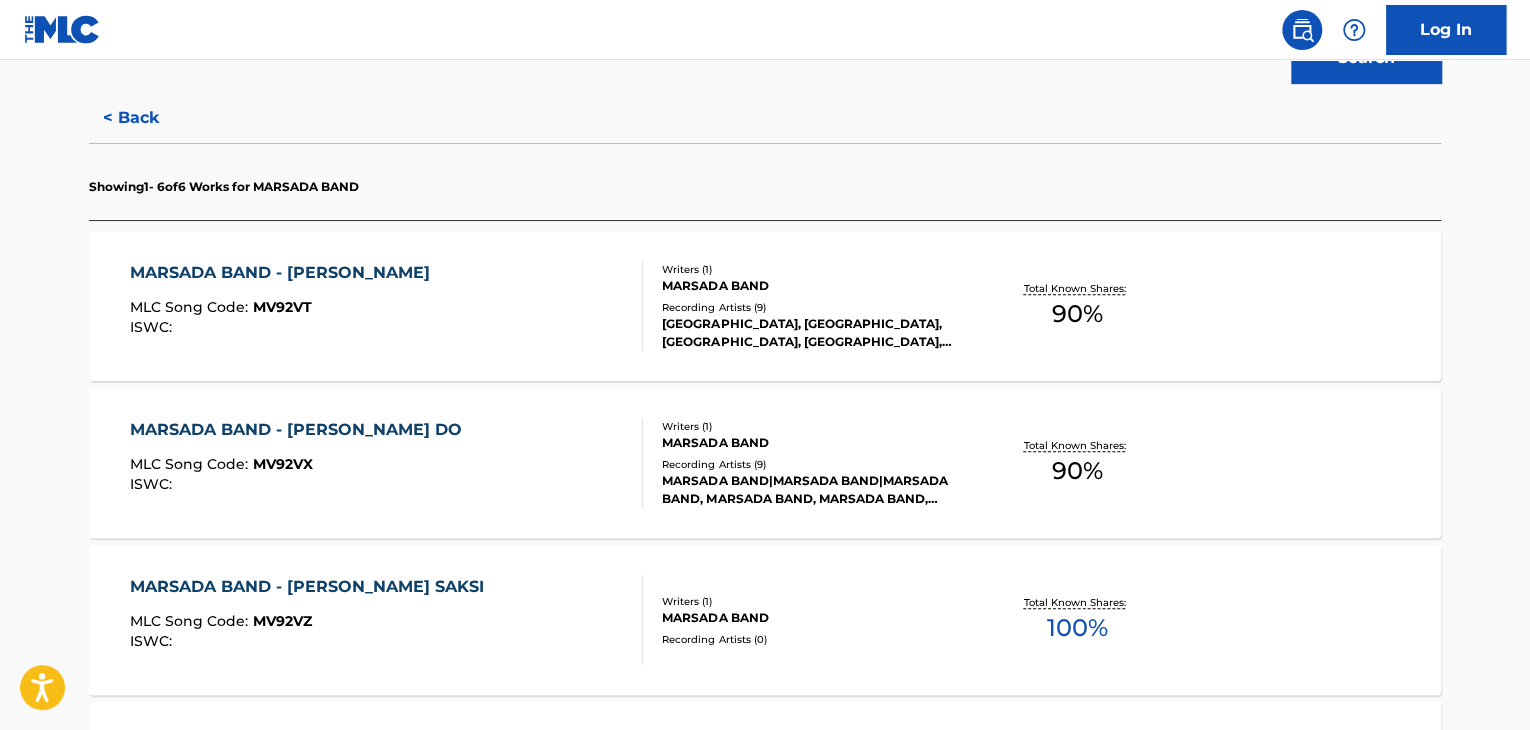 scroll, scrollTop: 528, scrollLeft: 0, axis: vertical 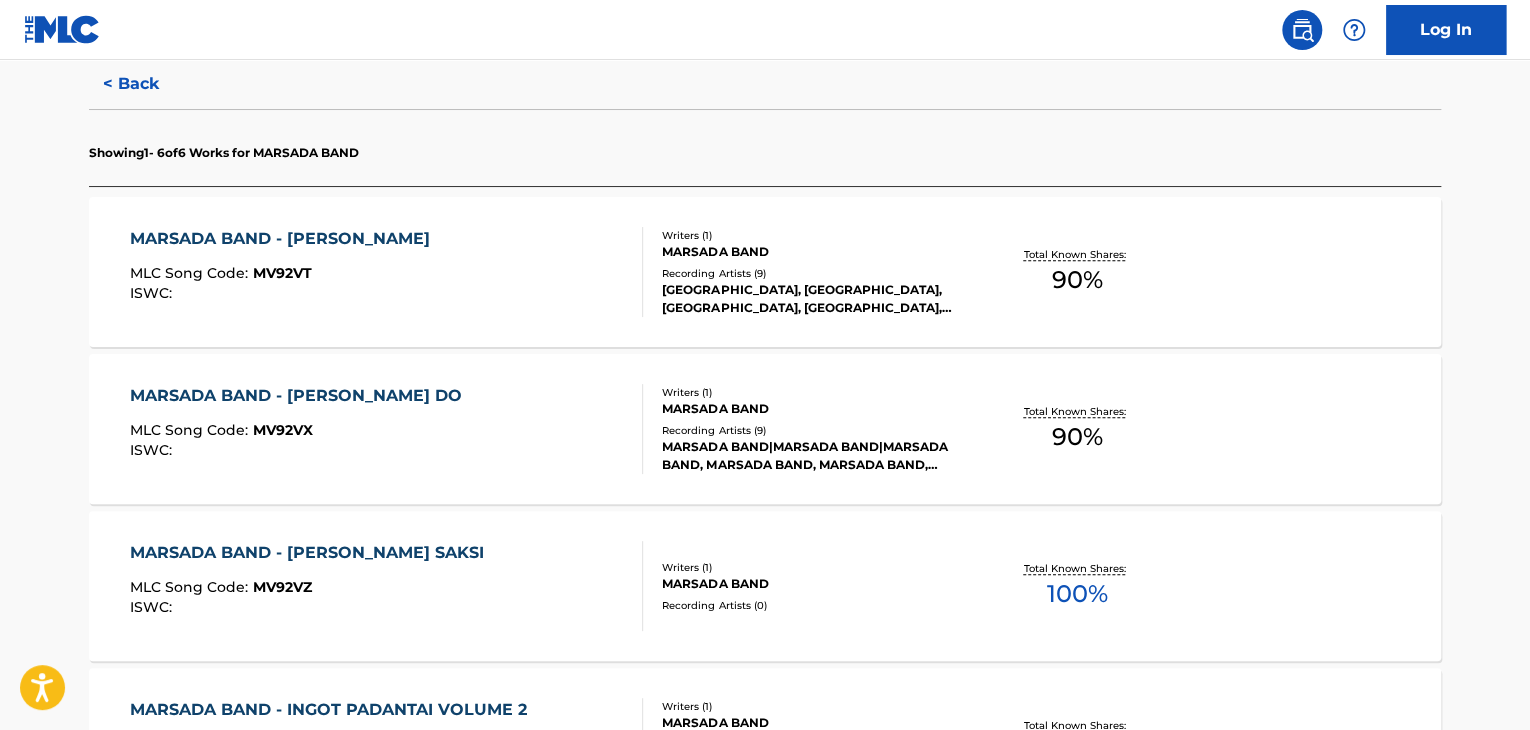 click on "MARSADA BAND - [PERSON_NAME] SAKSI MLC Song Code : MV92VZ ISWC :" at bounding box center [387, 586] 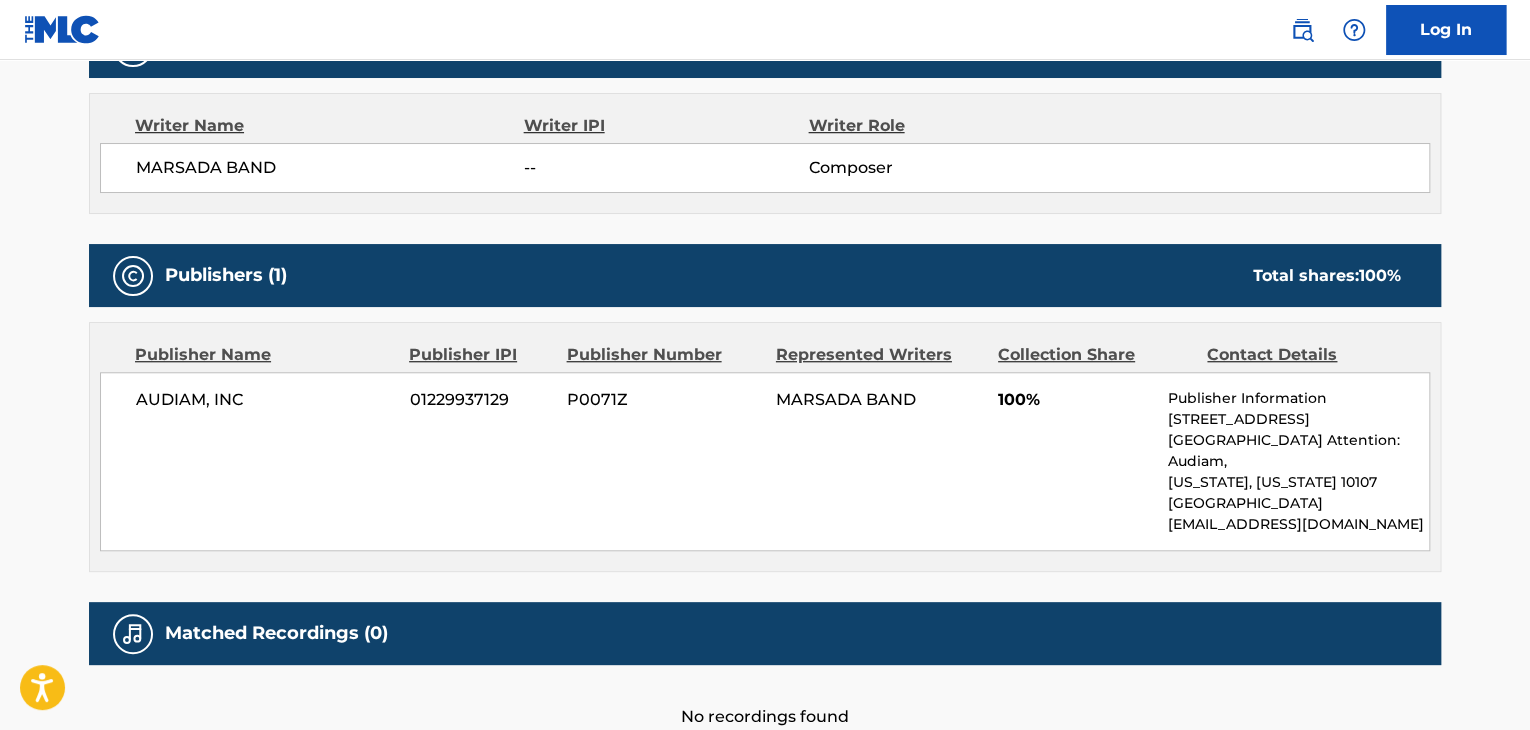 scroll, scrollTop: 700, scrollLeft: 0, axis: vertical 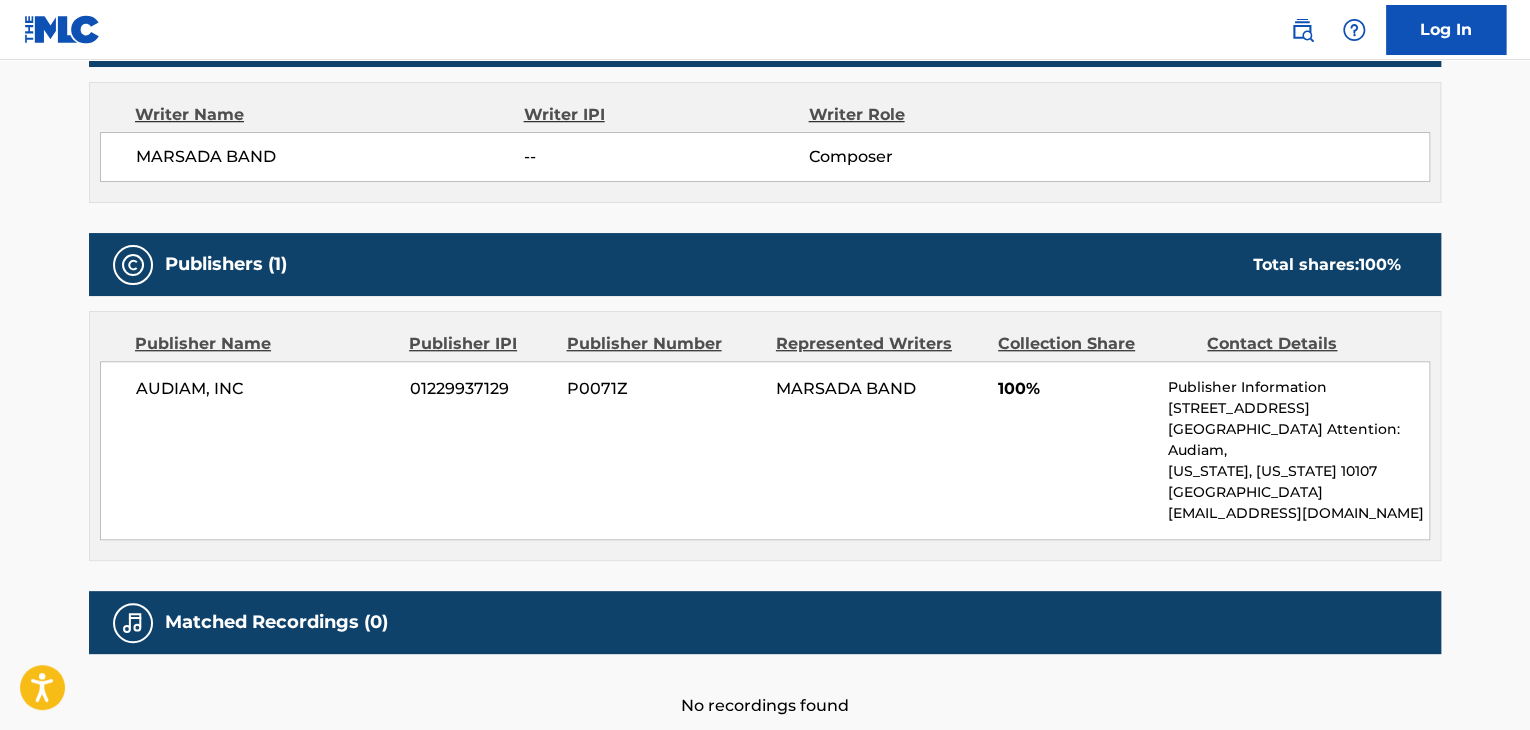 click on "AUDIAM, INC" at bounding box center (265, 389) 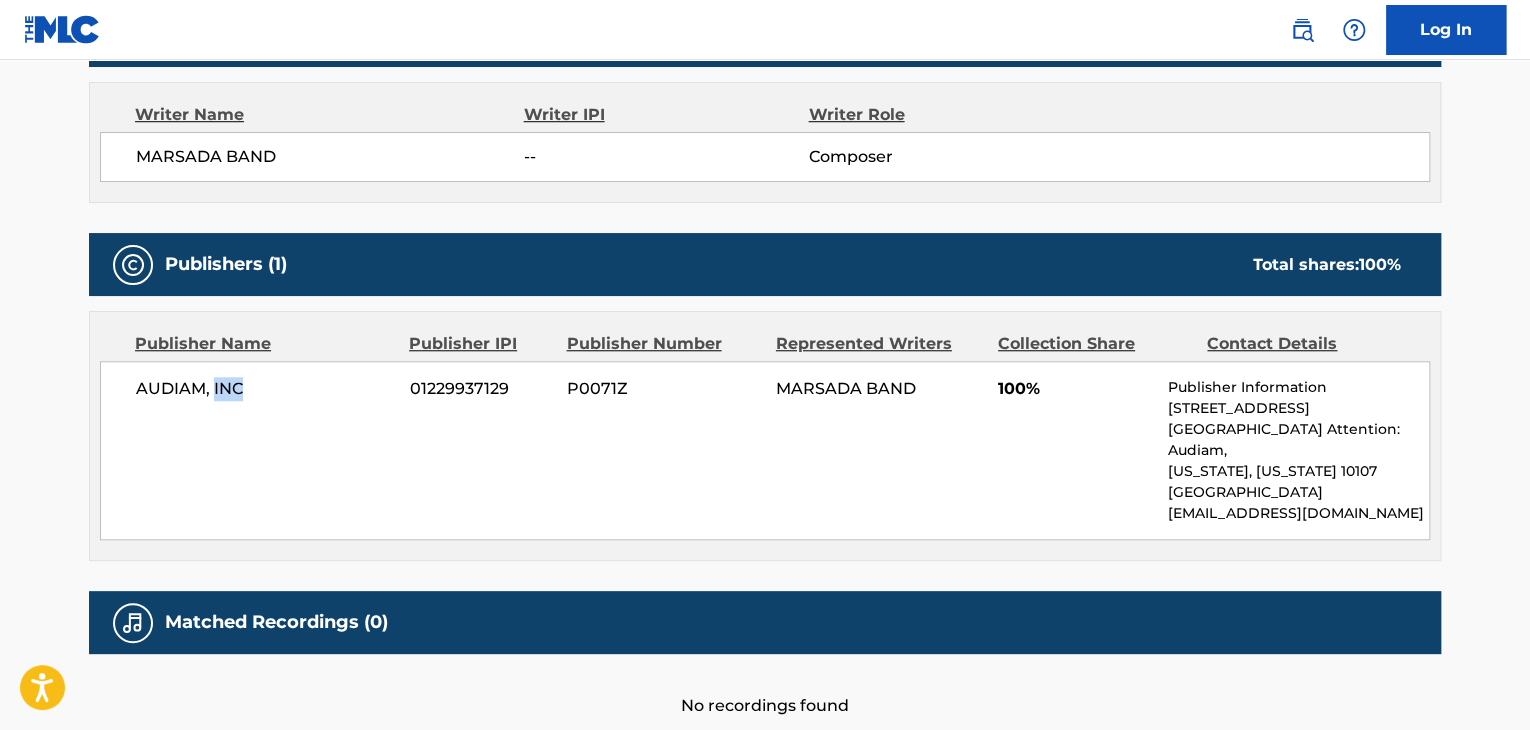 click on "AUDIAM, INC" at bounding box center (265, 389) 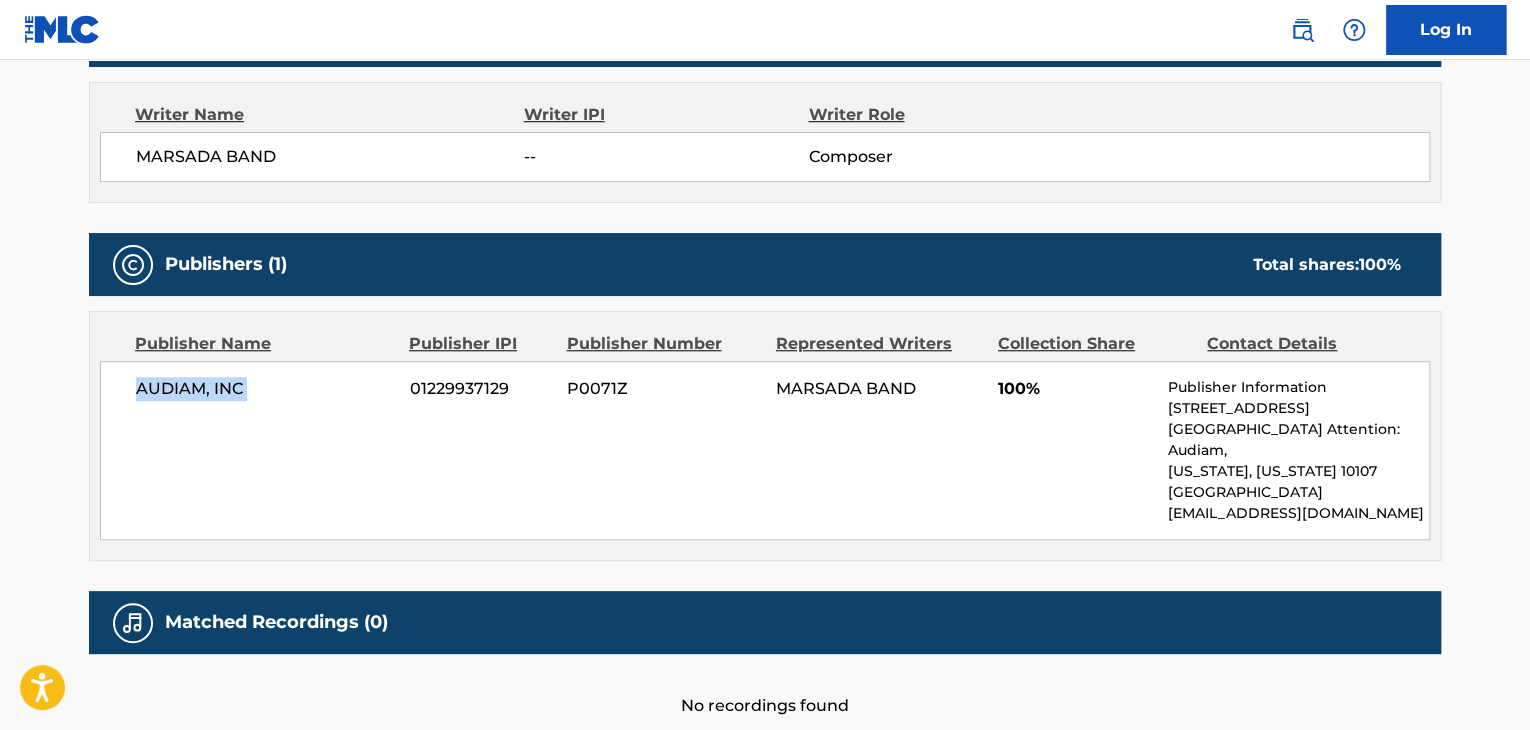 click on "AUDIAM, INC" at bounding box center (265, 389) 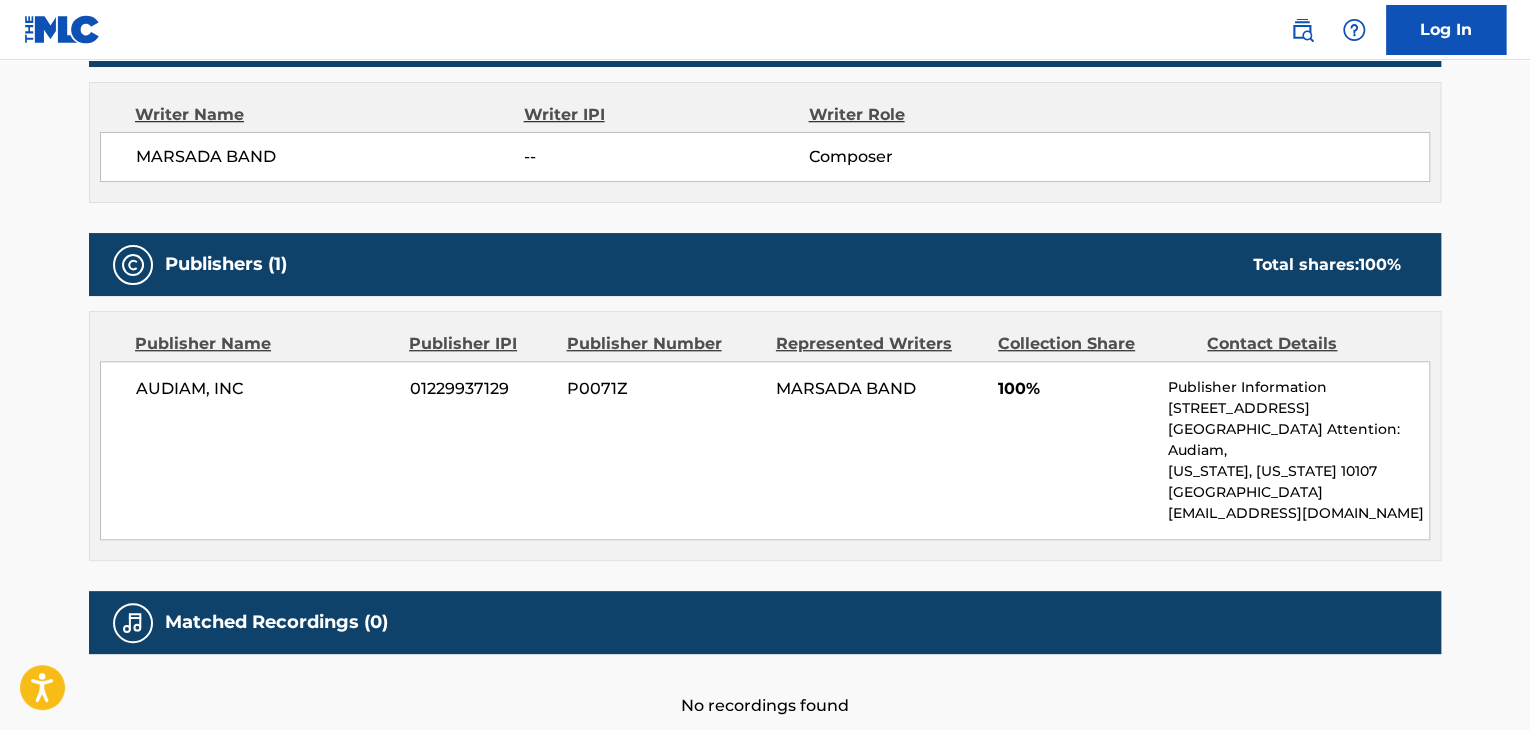 click on "AUDIAM, INC 01229937129 P0071Z MARSADA BAND 100% Publisher Information [STREET_ADDRESS][US_STATE][US_STATE] [EMAIL_ADDRESS][DOMAIN_NAME]" at bounding box center [765, 450] 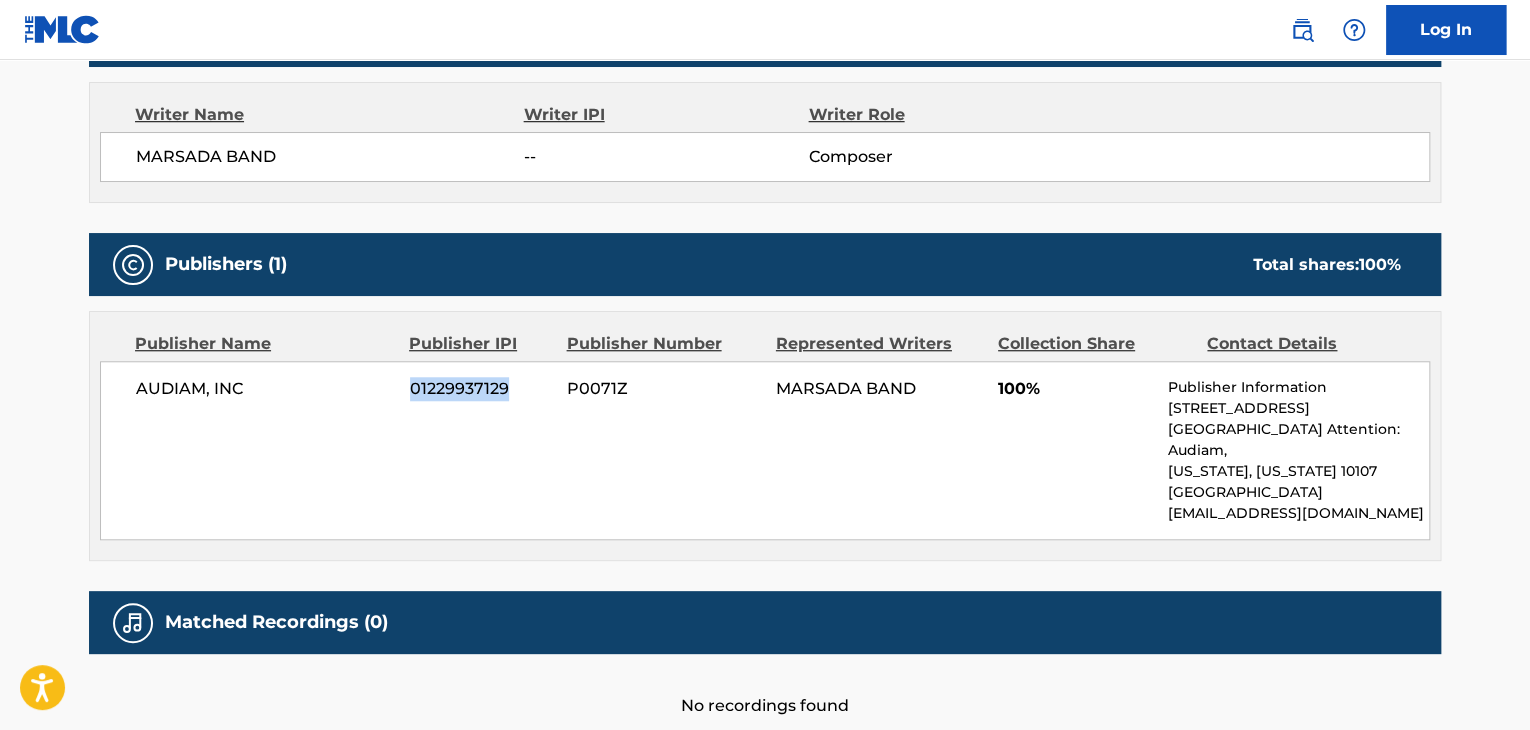 click on "AUDIAM, INC 01229937129 P0071Z MARSADA BAND 100% Publisher Information [STREET_ADDRESS][US_STATE][US_STATE] [EMAIL_ADDRESS][DOMAIN_NAME]" at bounding box center [765, 450] 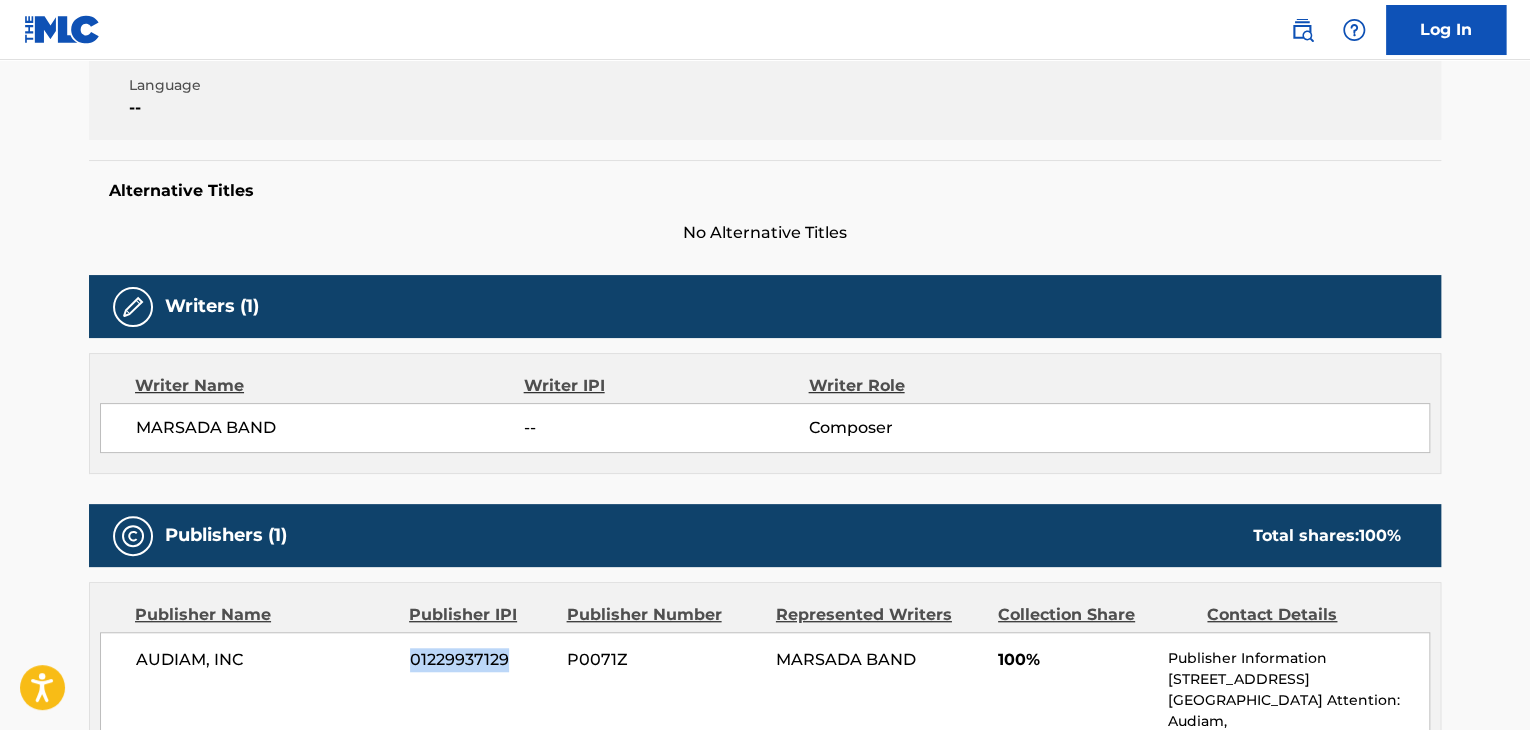 scroll, scrollTop: 300, scrollLeft: 0, axis: vertical 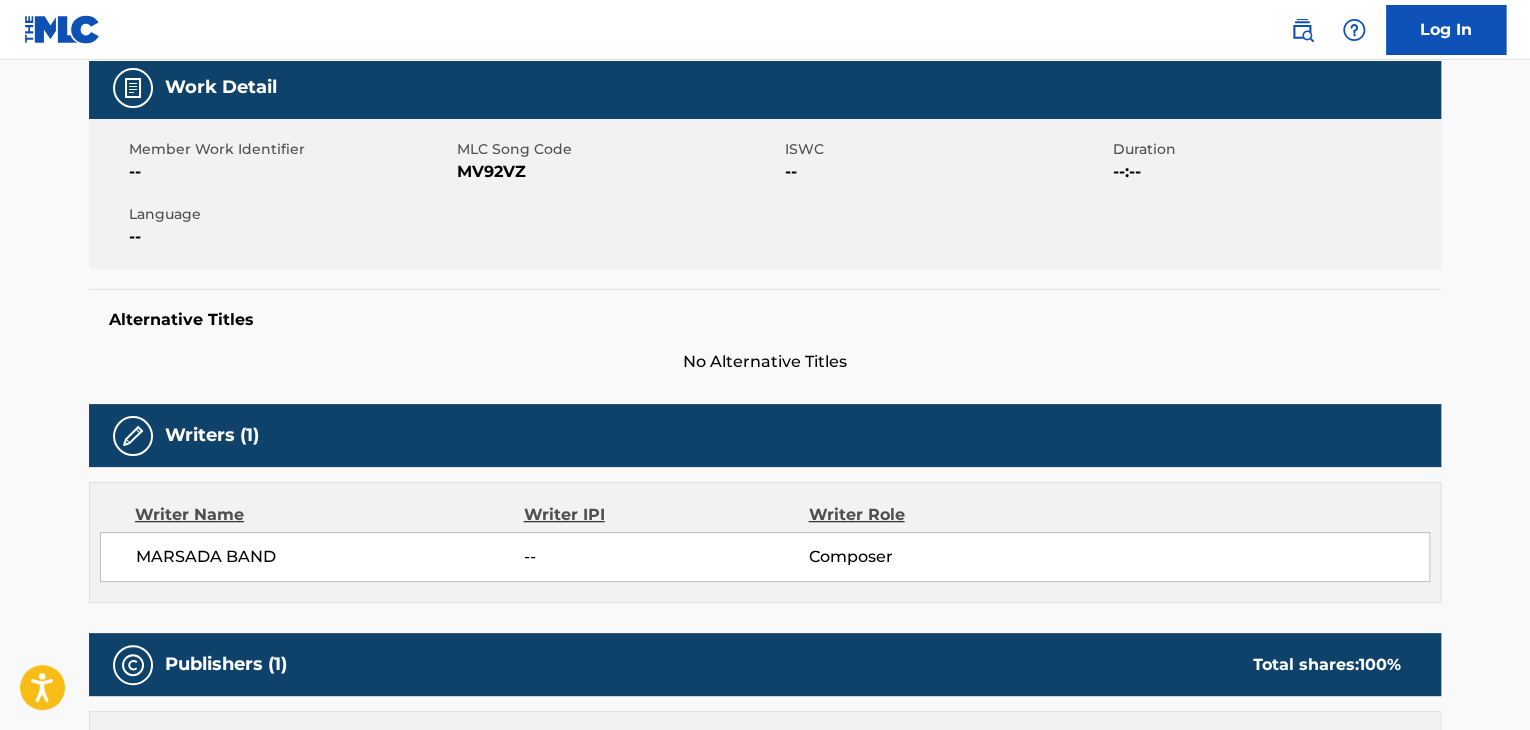 click on "MV92VZ" at bounding box center [618, 172] 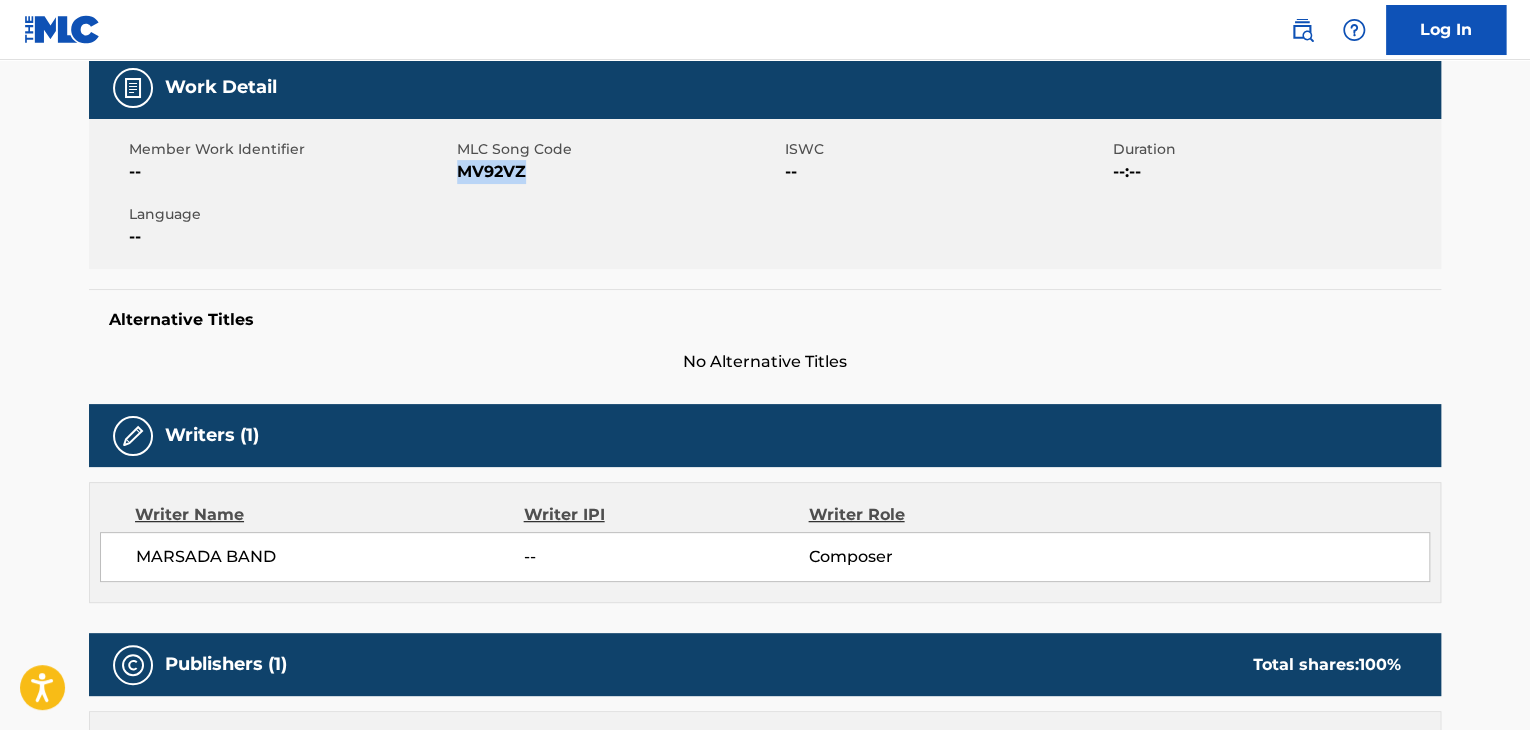 click on "MV92VZ" at bounding box center (618, 172) 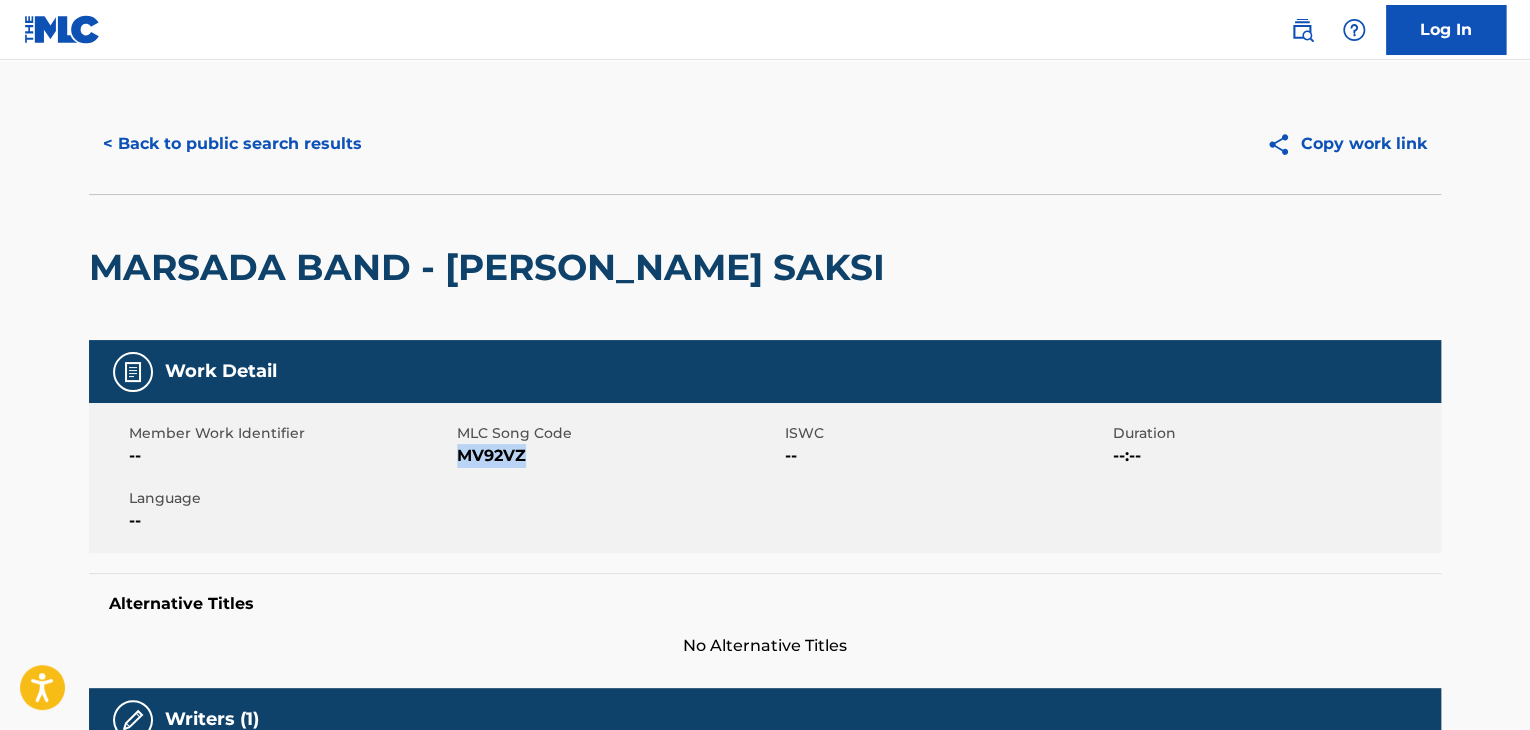 scroll, scrollTop: 0, scrollLeft: 0, axis: both 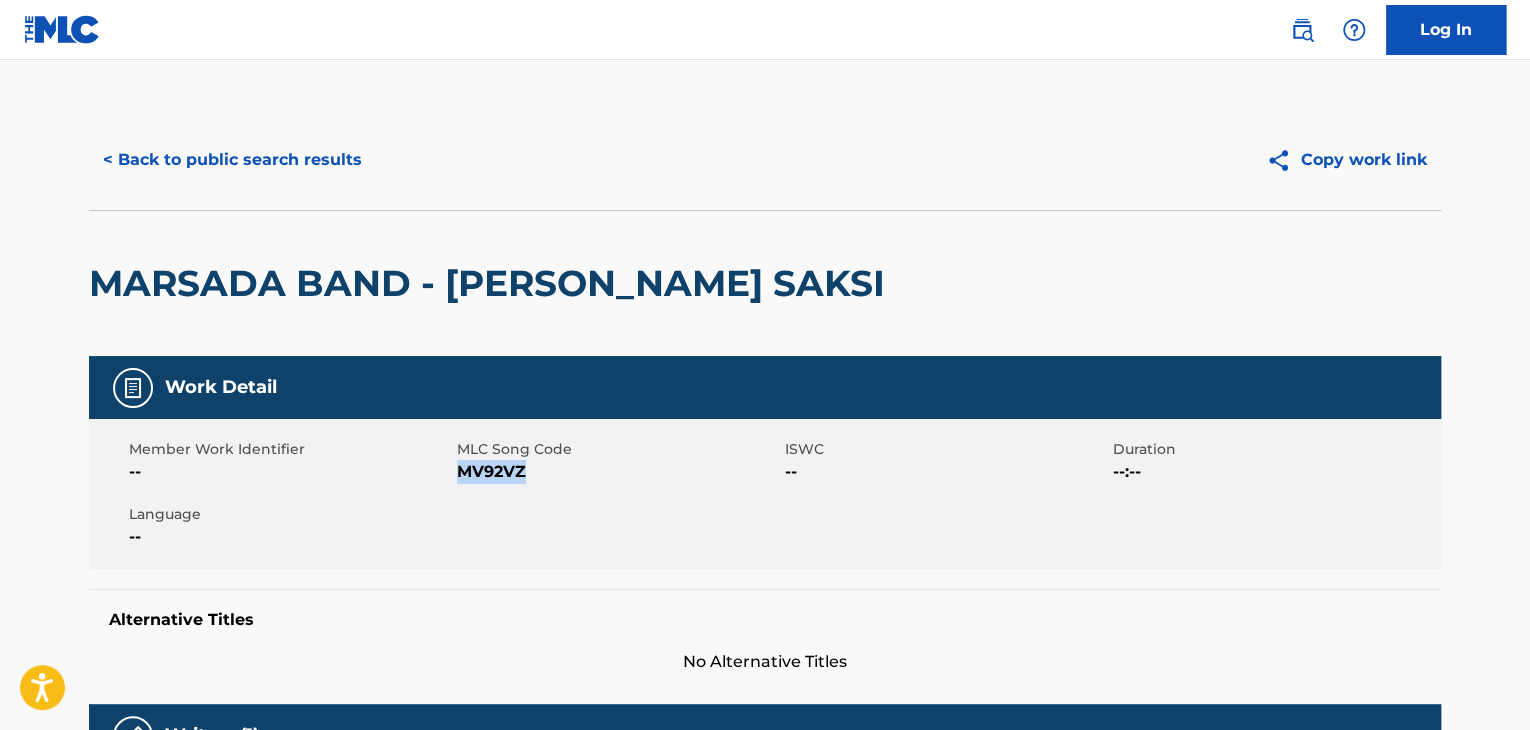 click on "< Back to public search results" at bounding box center (232, 160) 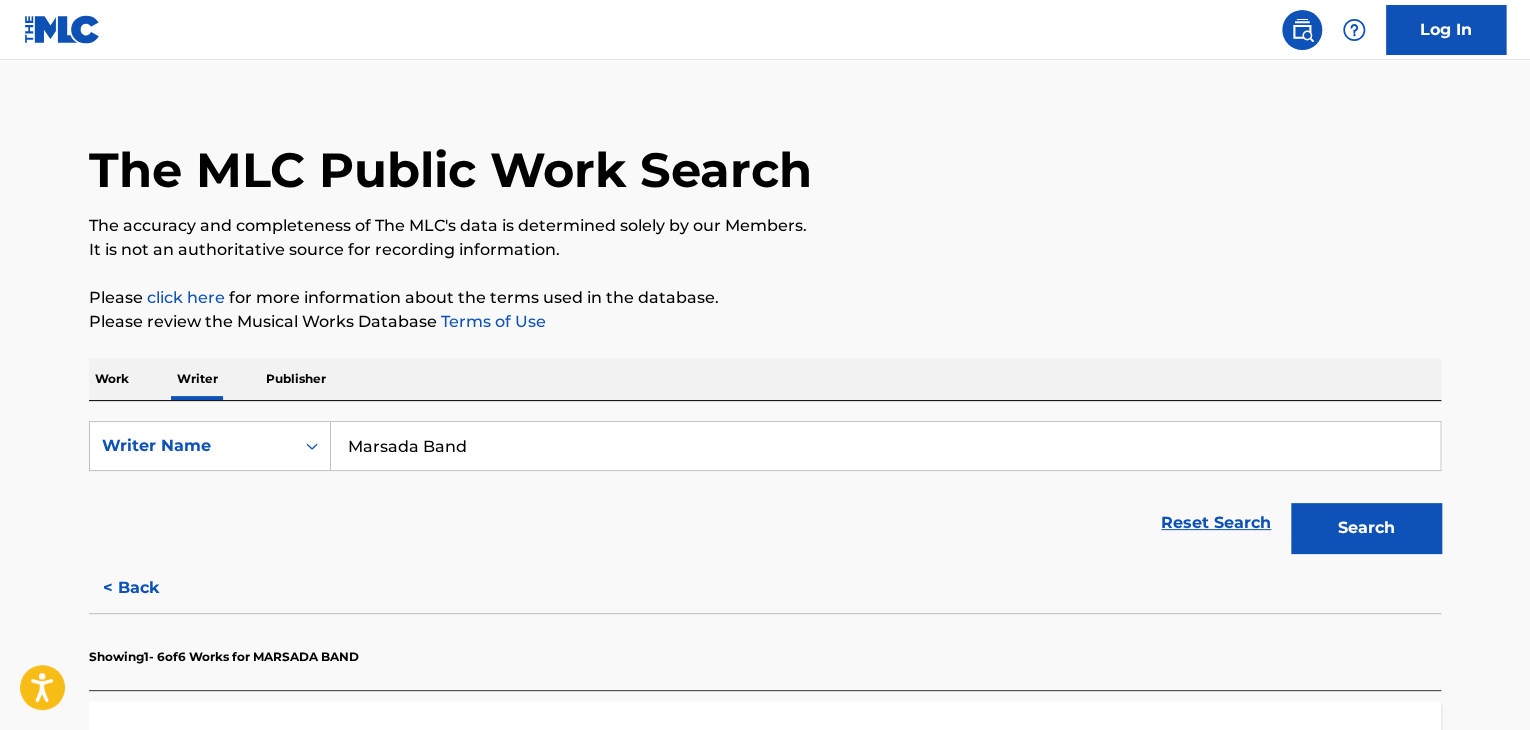 click on "Work" at bounding box center [112, 379] 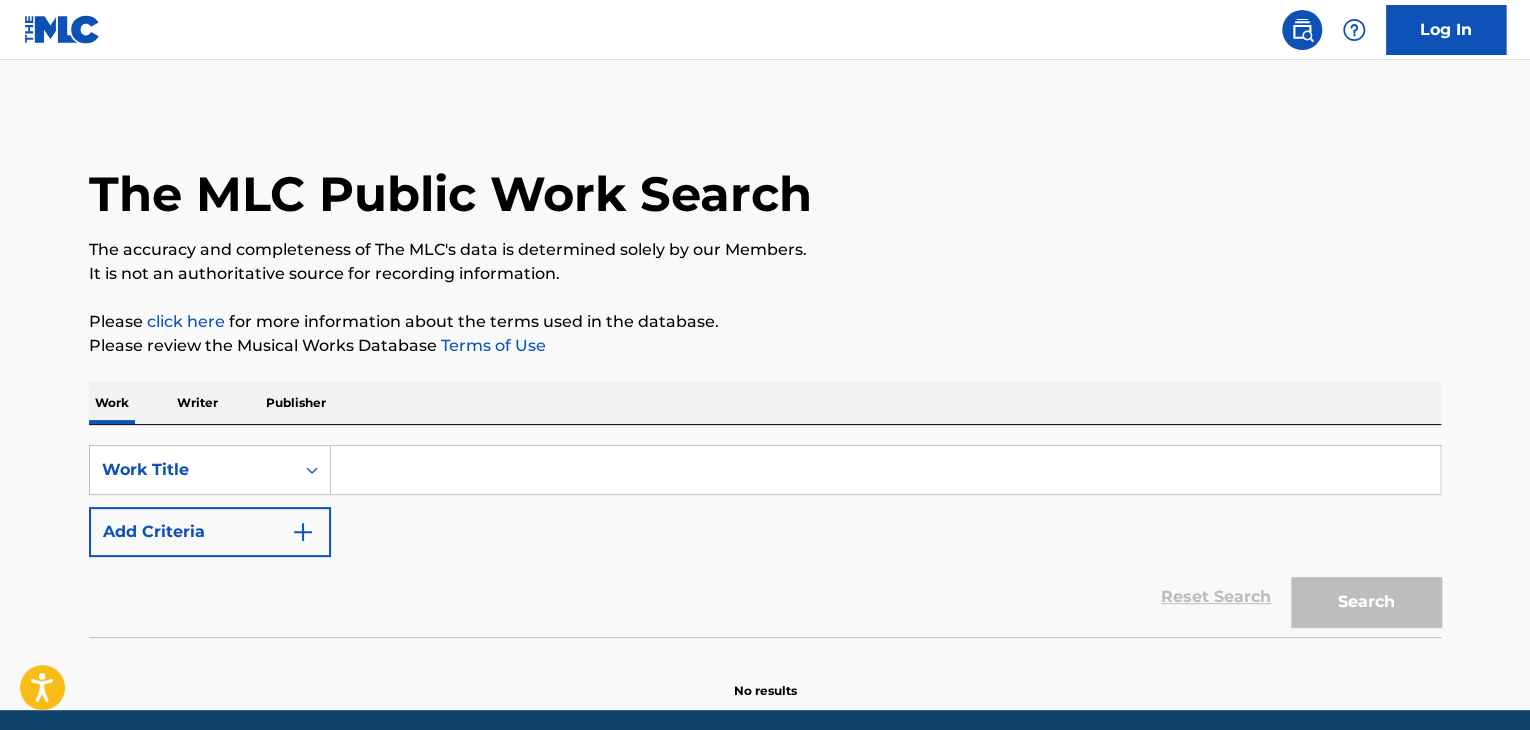 click at bounding box center [885, 470] 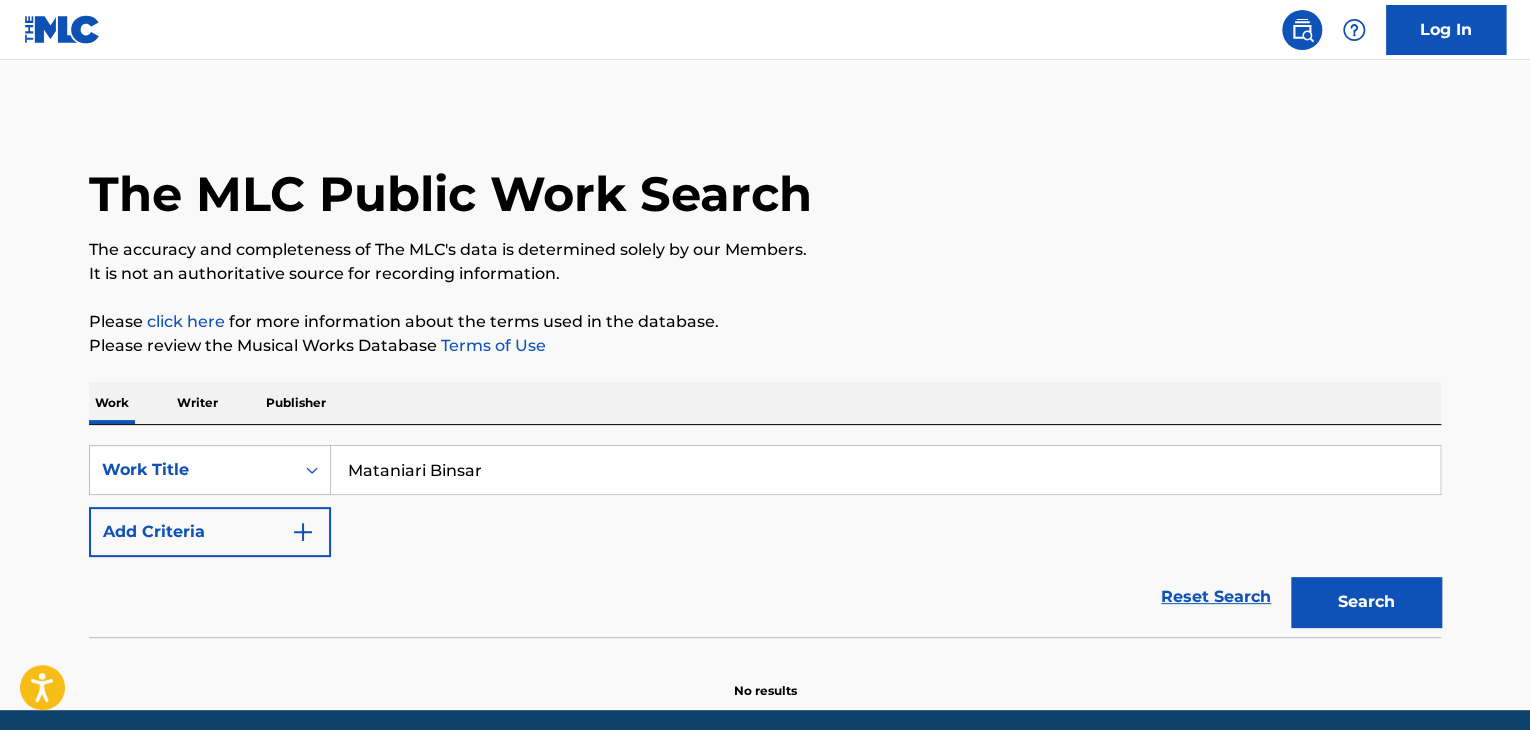 type on "Mataniari Binsar" 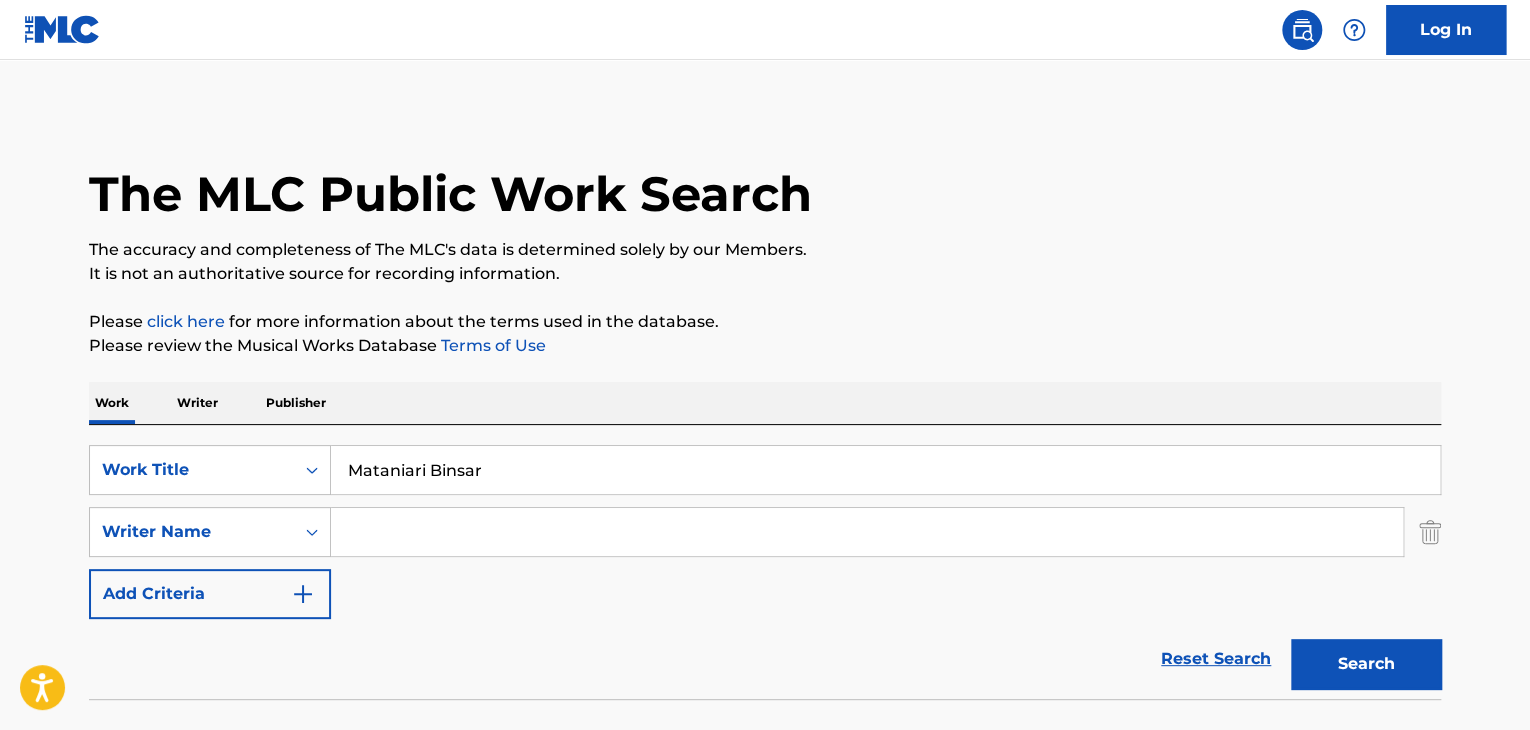 click at bounding box center [867, 532] 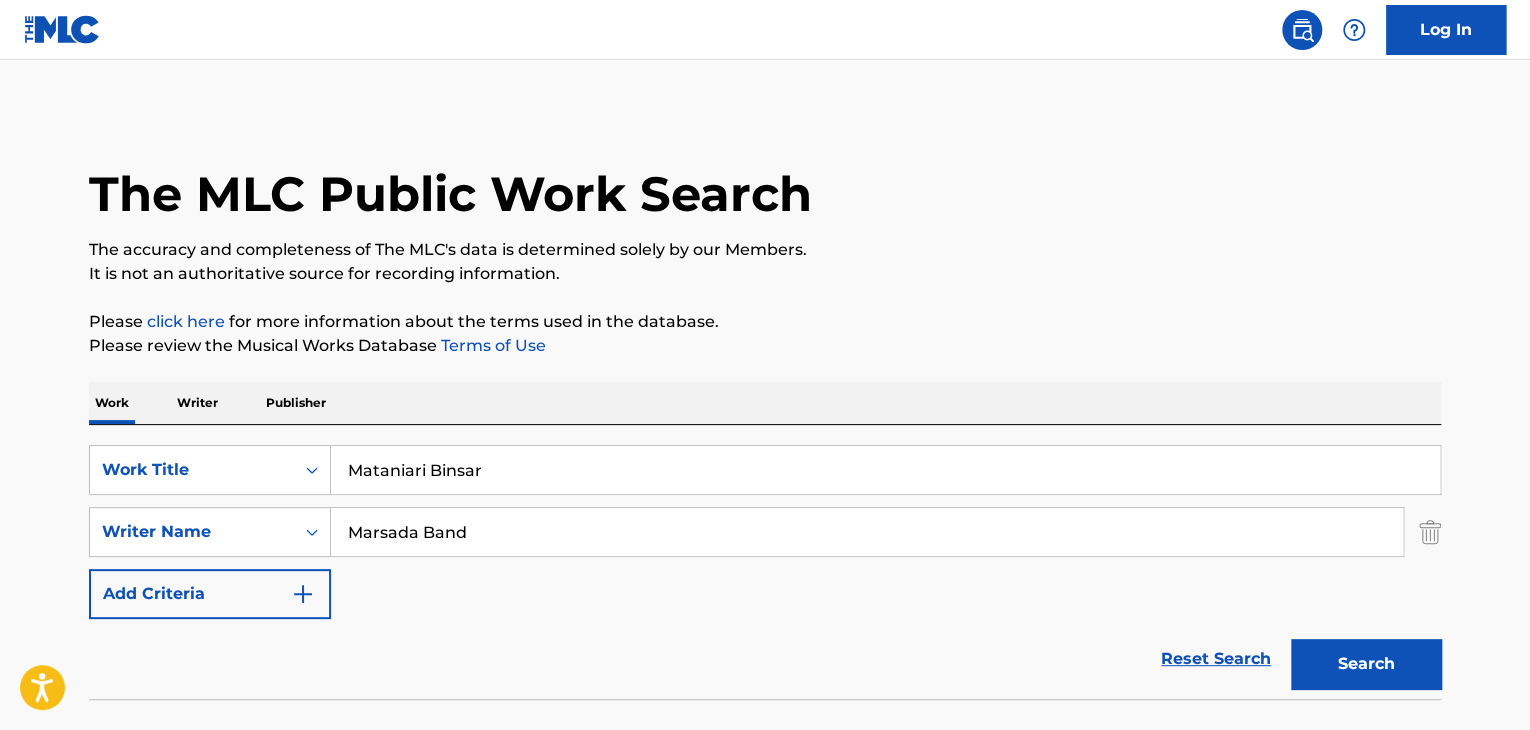 type on "Marsada Band" 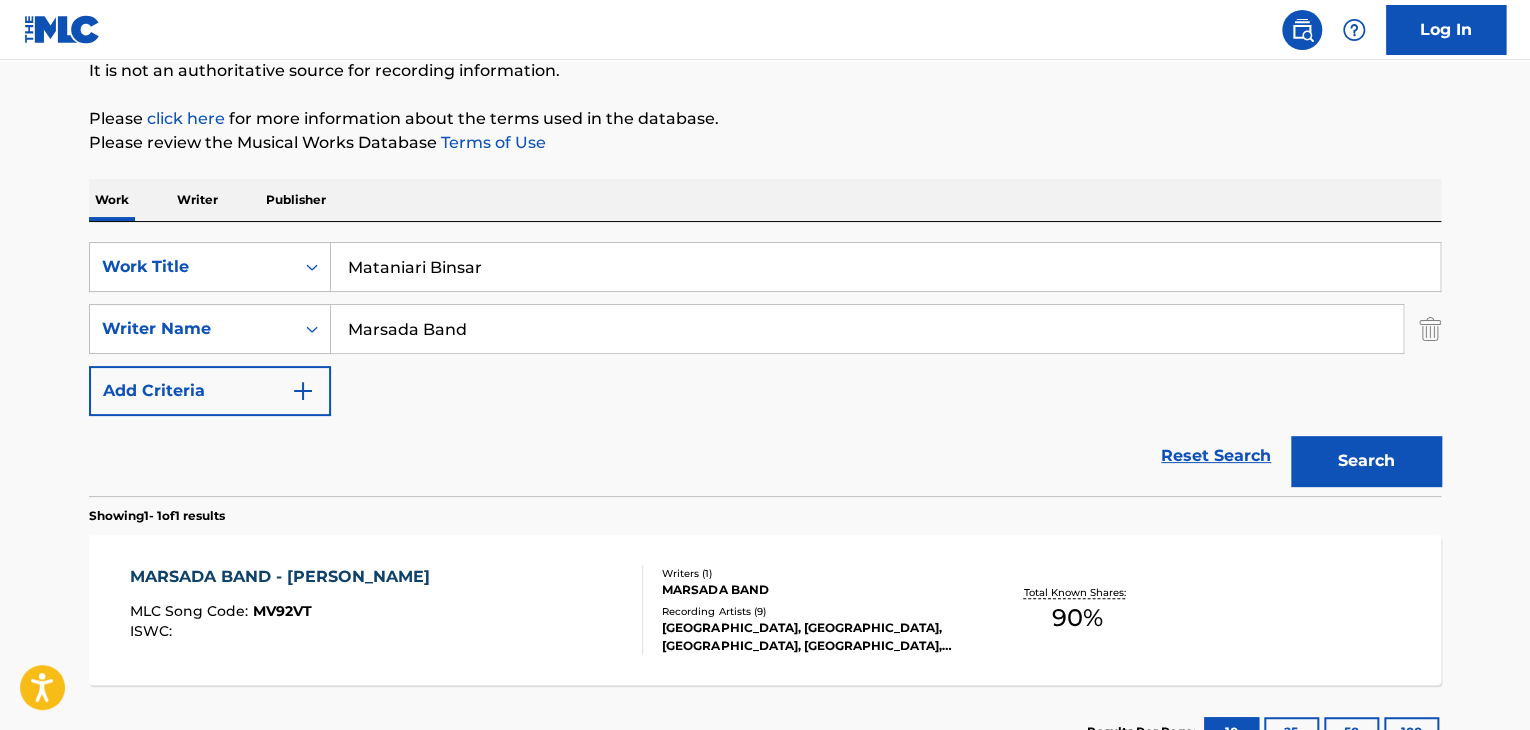 scroll, scrollTop: 358, scrollLeft: 0, axis: vertical 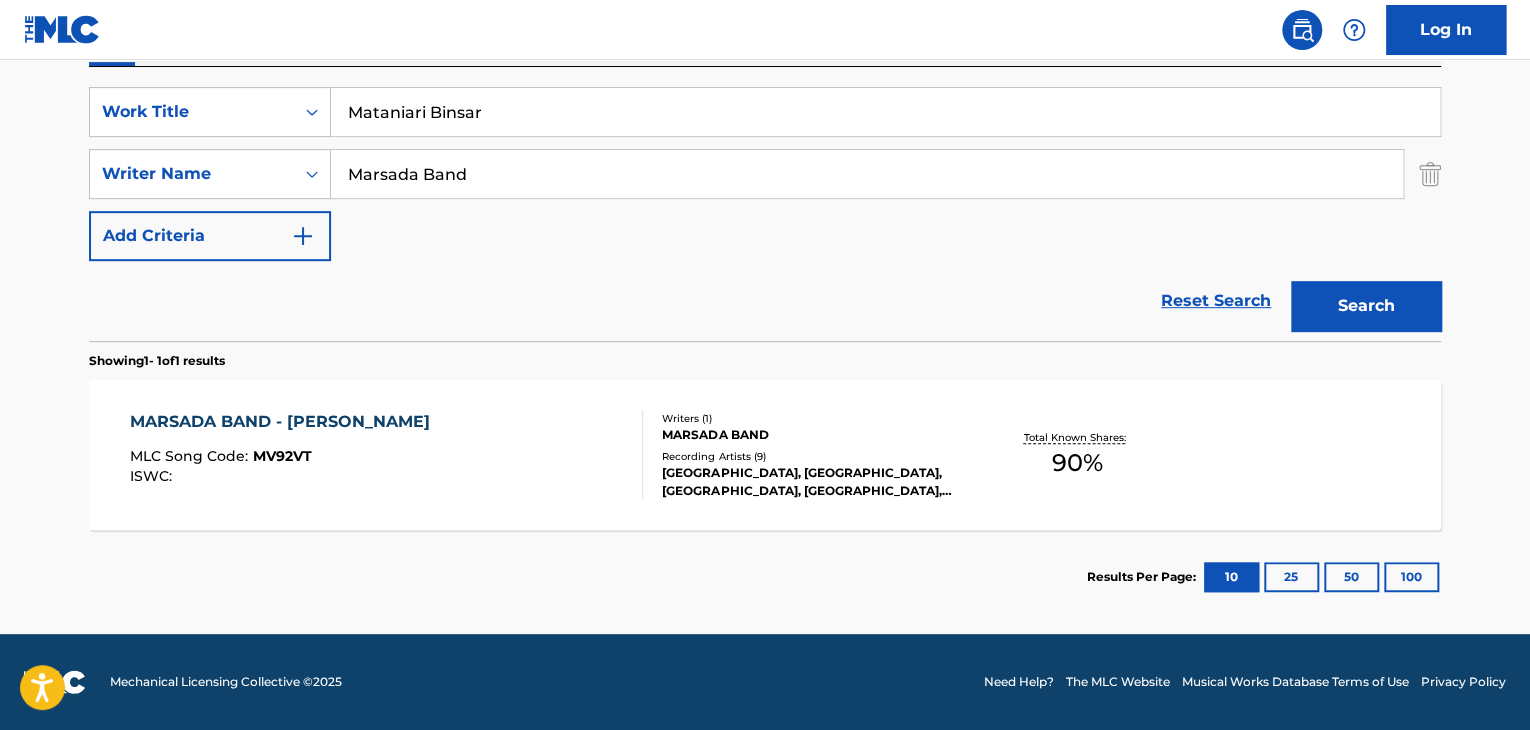 click on "MARSADA BAND - MATANIARI BINSAR MLC Song Code : MV92VT ISWC :" at bounding box center [387, 455] 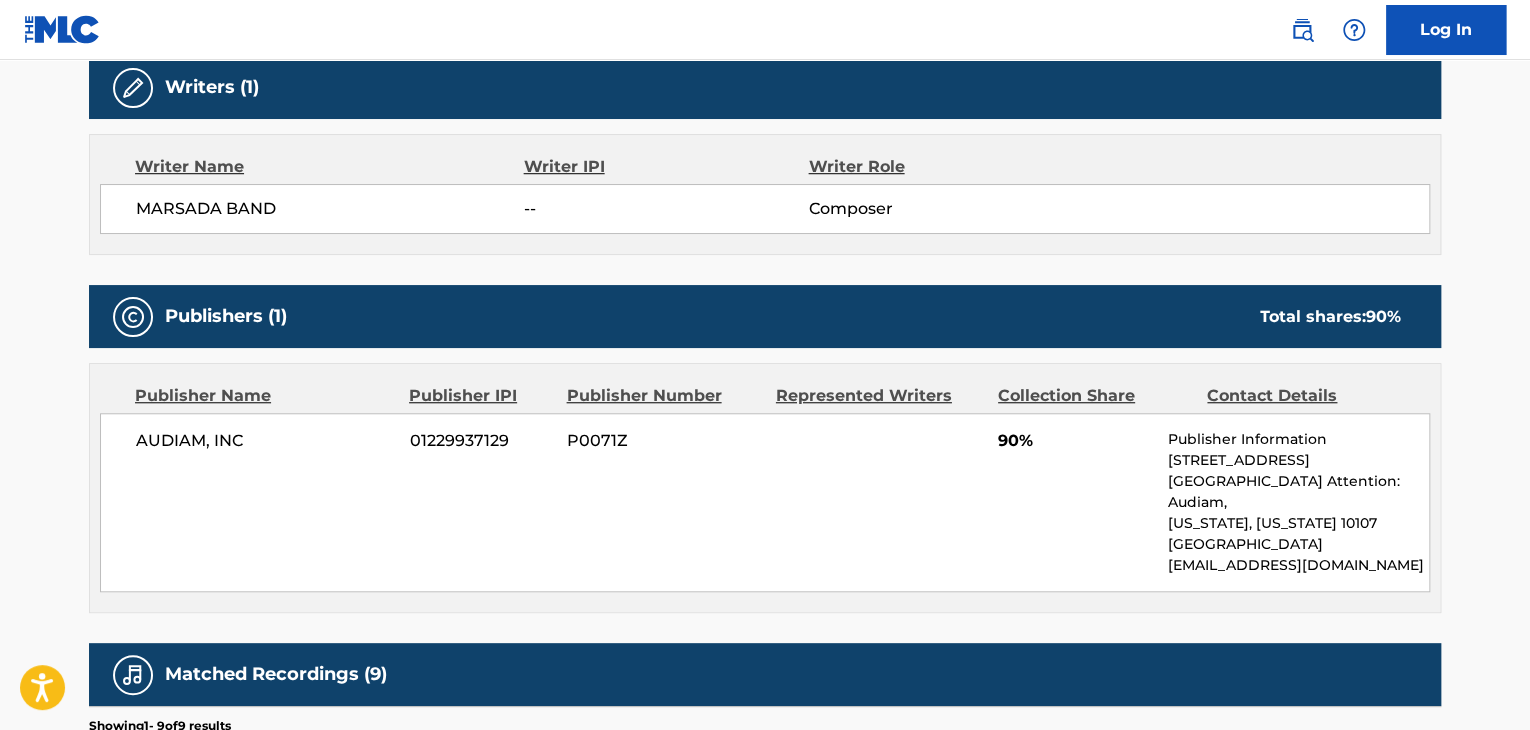 scroll, scrollTop: 700, scrollLeft: 0, axis: vertical 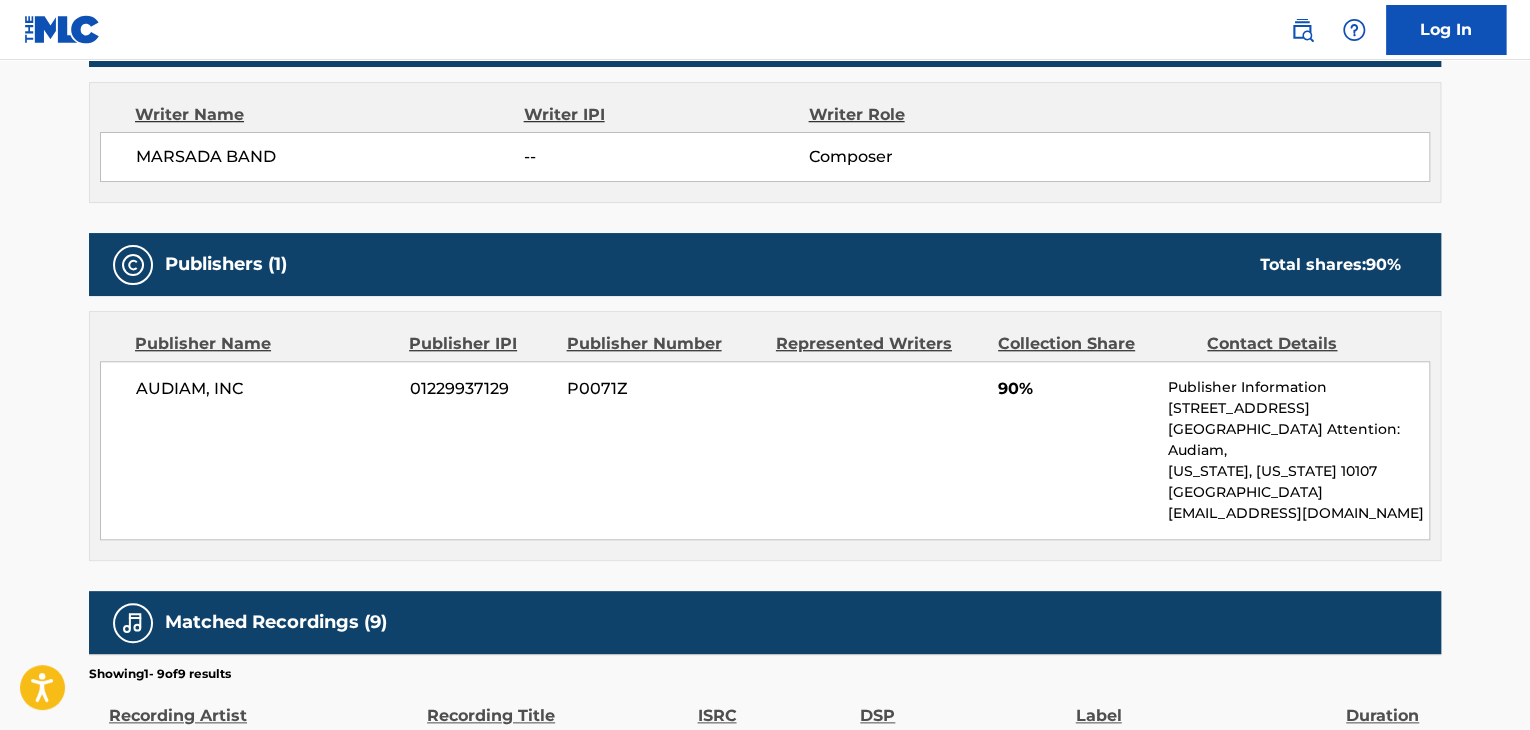 click on "AUDIAM, INC" at bounding box center (265, 389) 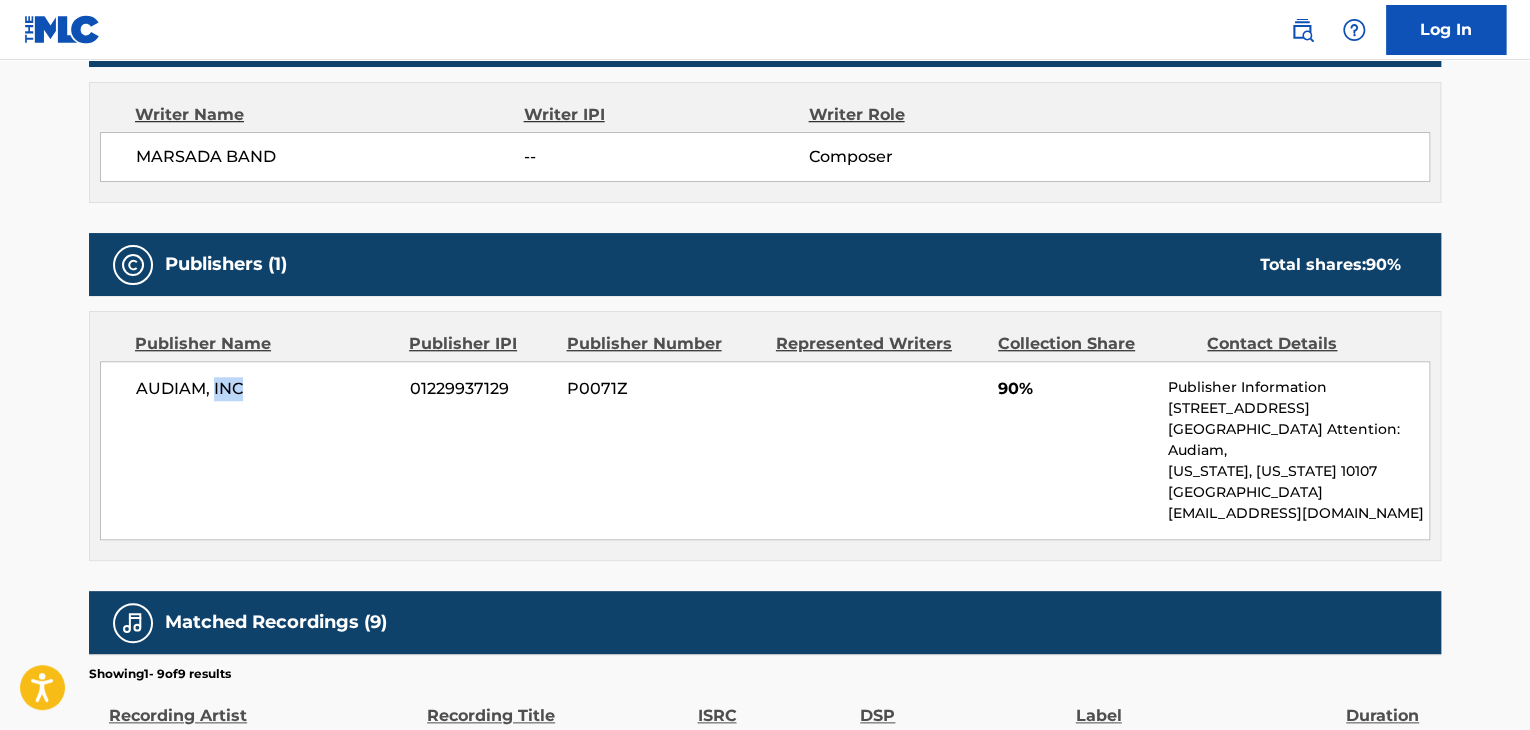 click on "AUDIAM, INC" at bounding box center [265, 389] 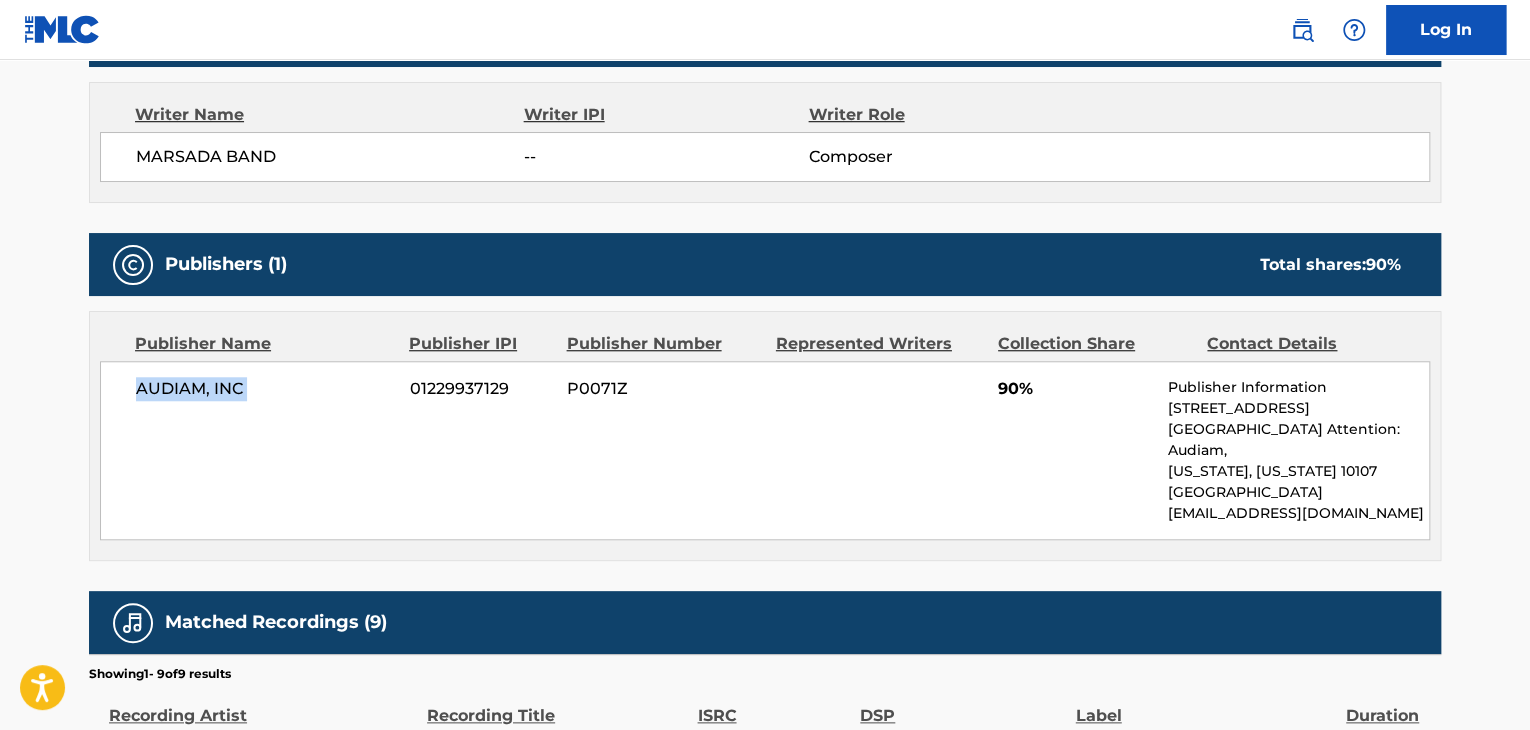 click on "AUDIAM, INC" at bounding box center [265, 389] 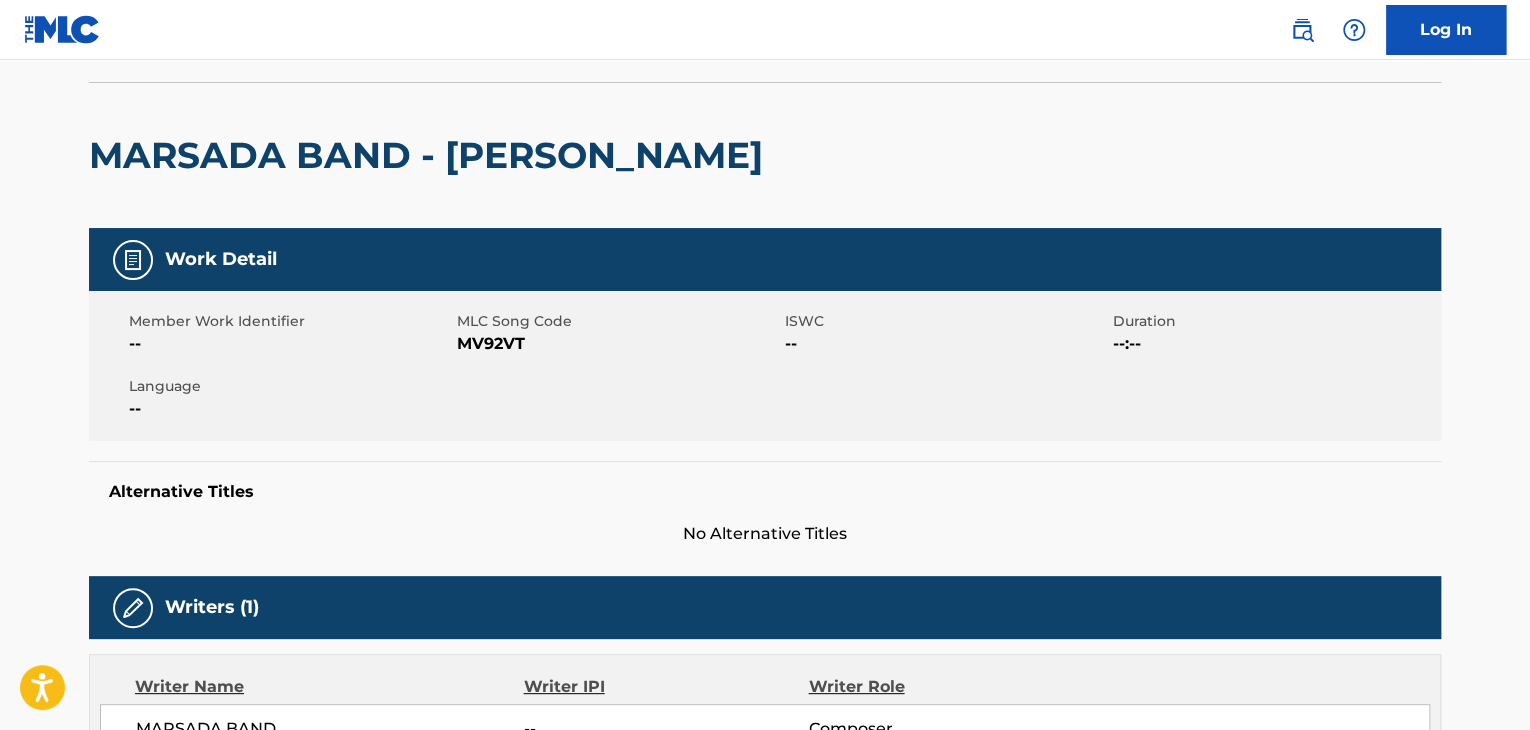 scroll, scrollTop: 100, scrollLeft: 0, axis: vertical 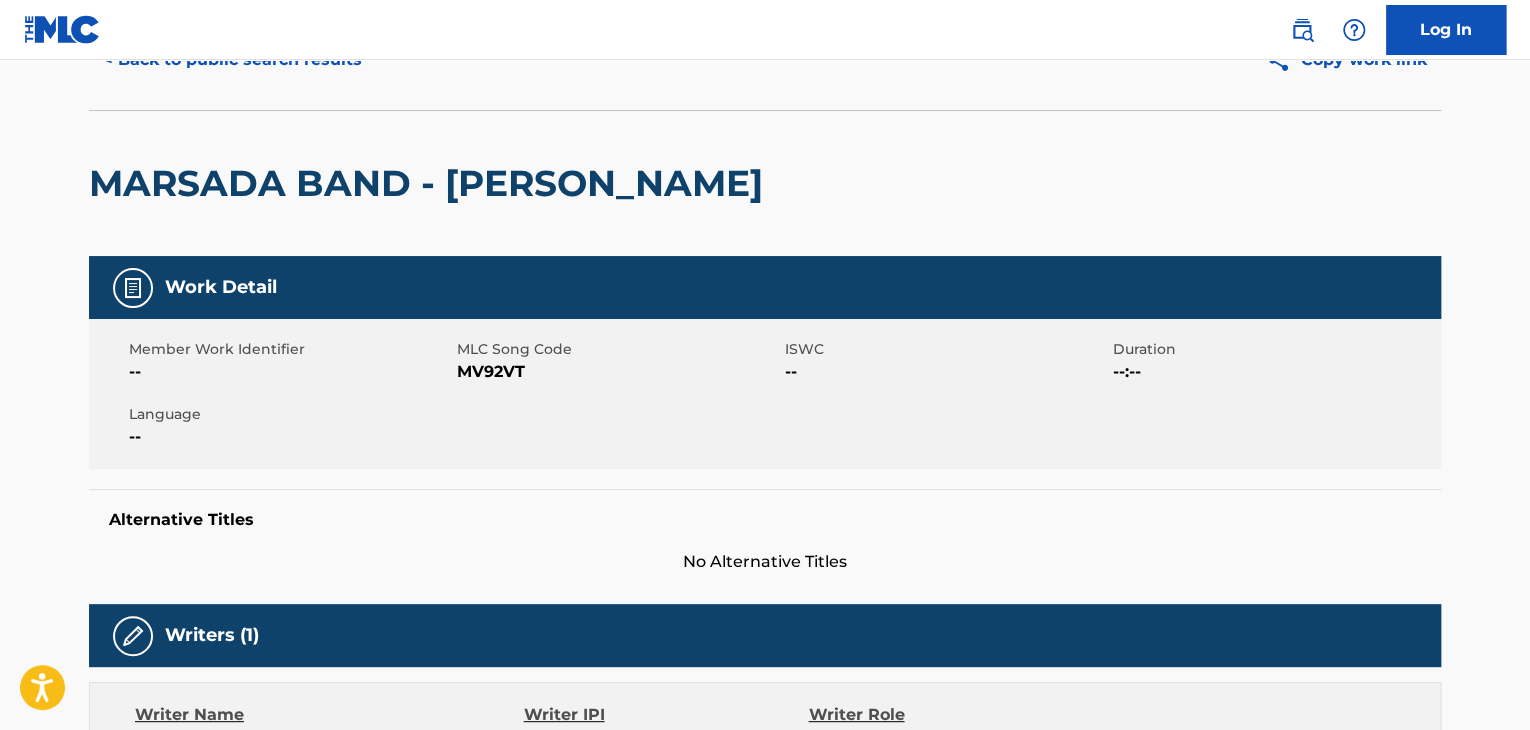 click on "MV92VT" at bounding box center (618, 372) 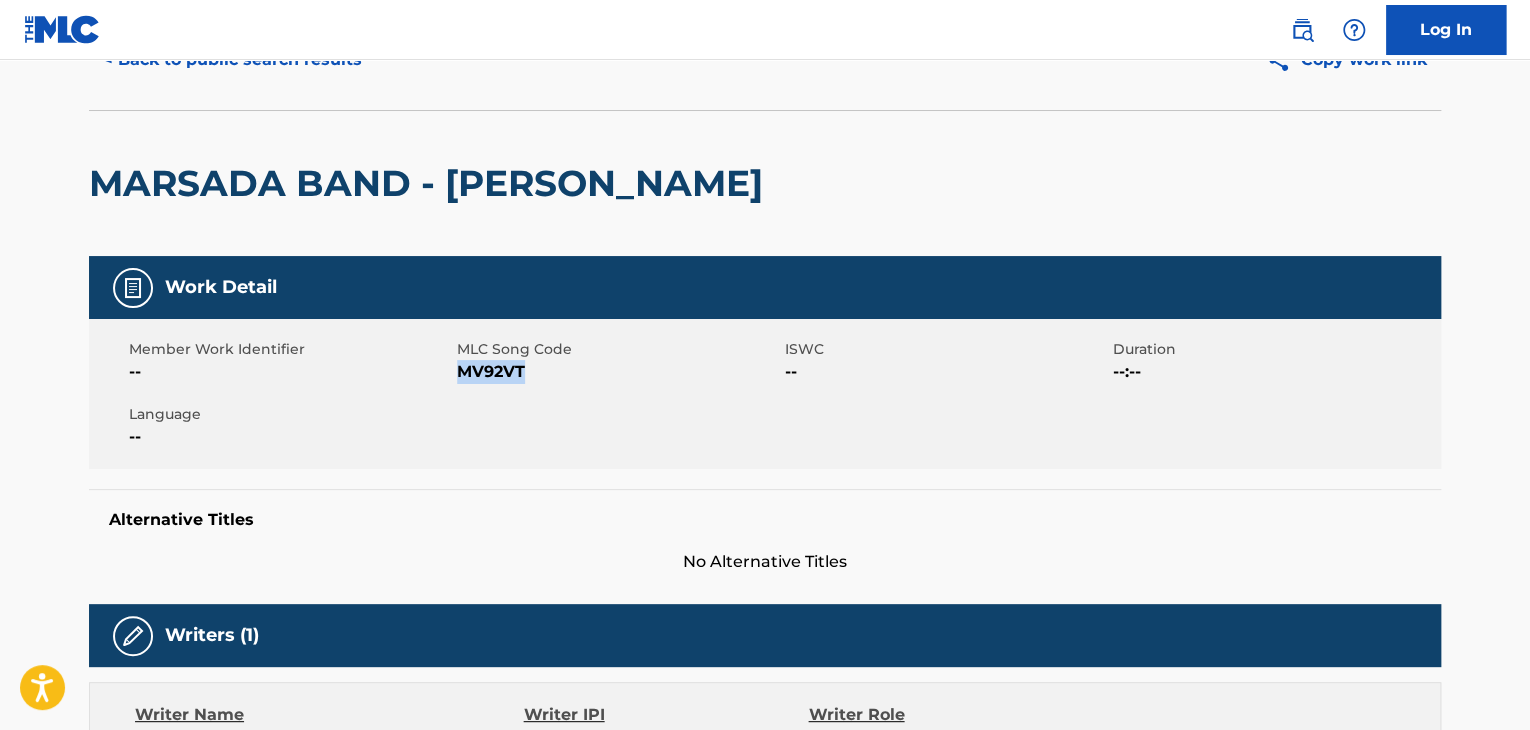 click on "MV92VT" at bounding box center [618, 372] 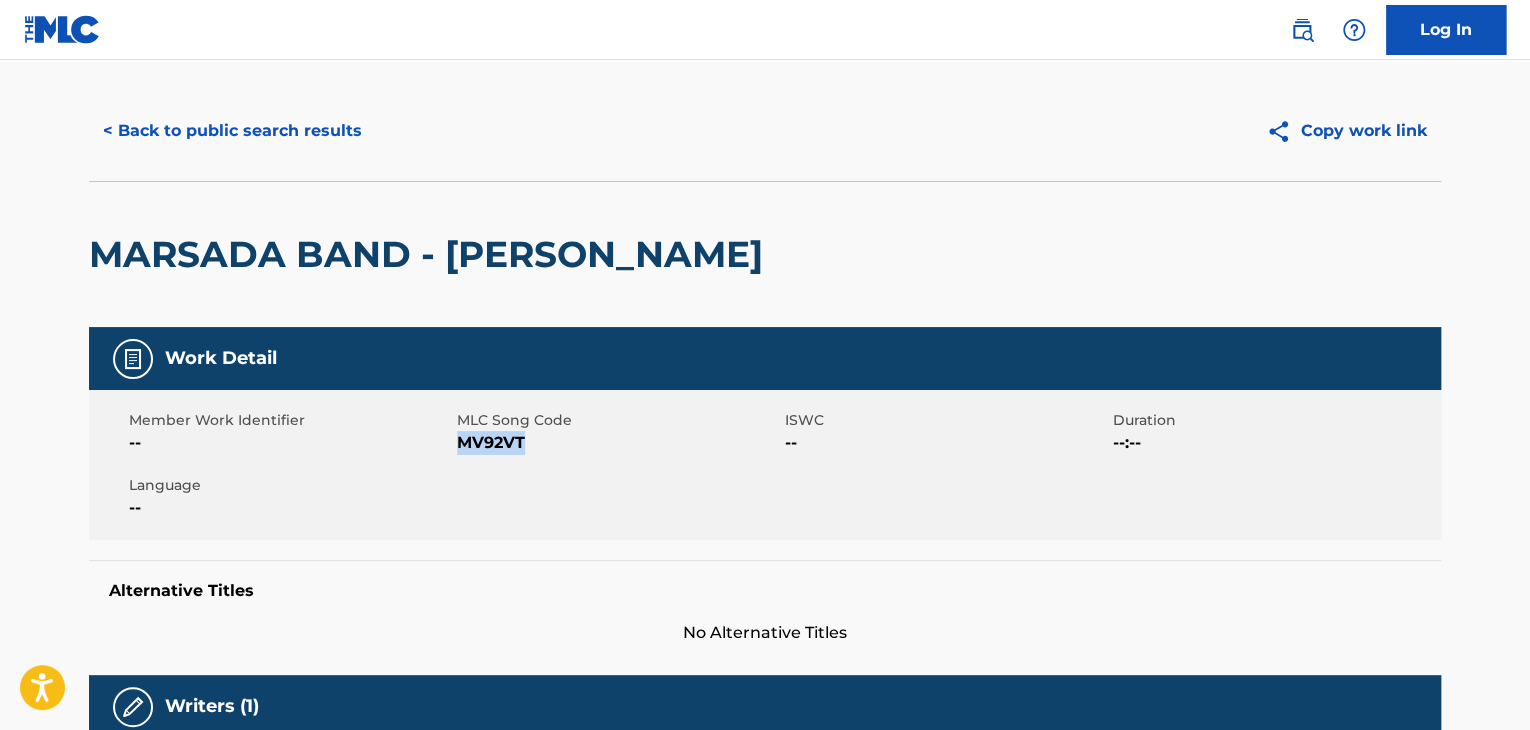 scroll, scrollTop: 0, scrollLeft: 0, axis: both 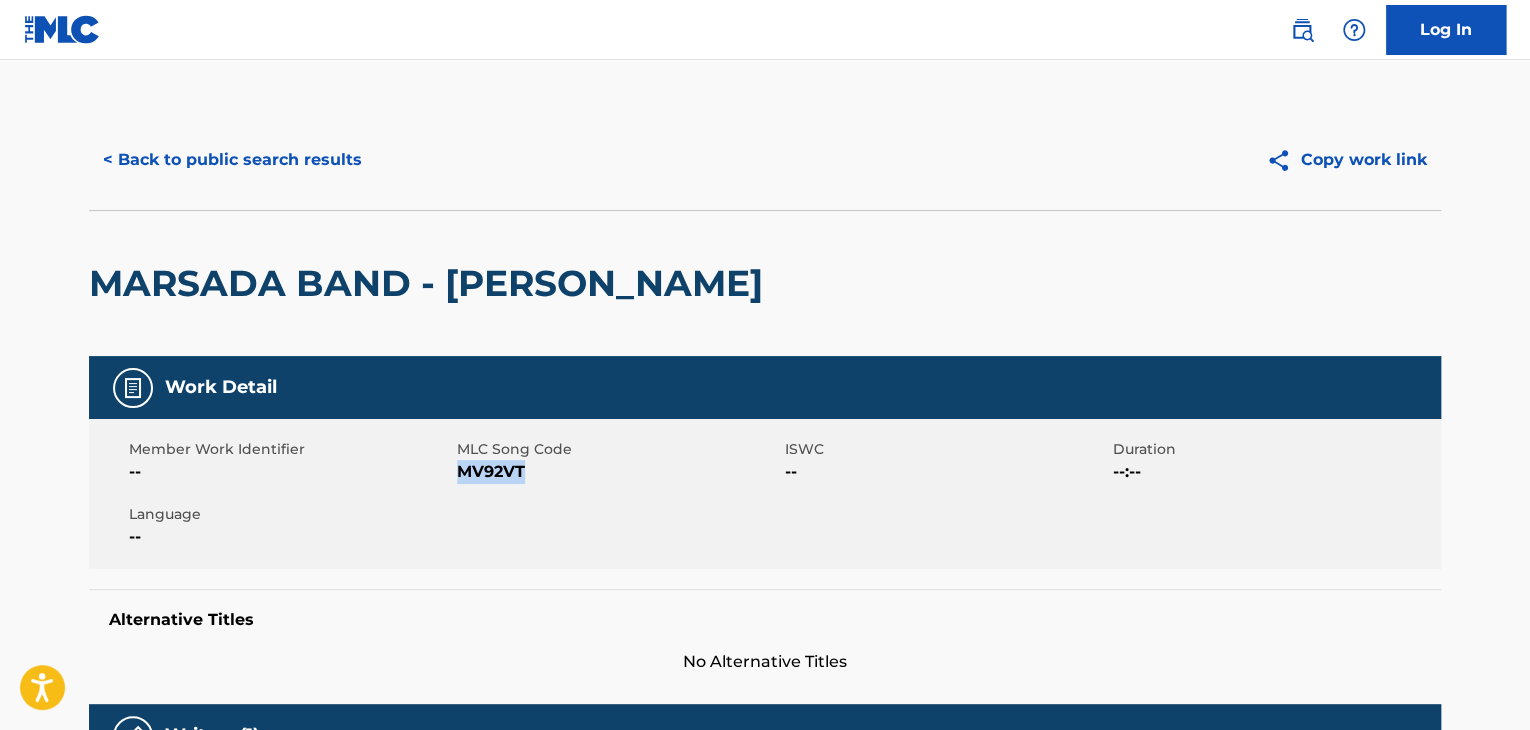 click on "< Back to public search results" at bounding box center [232, 160] 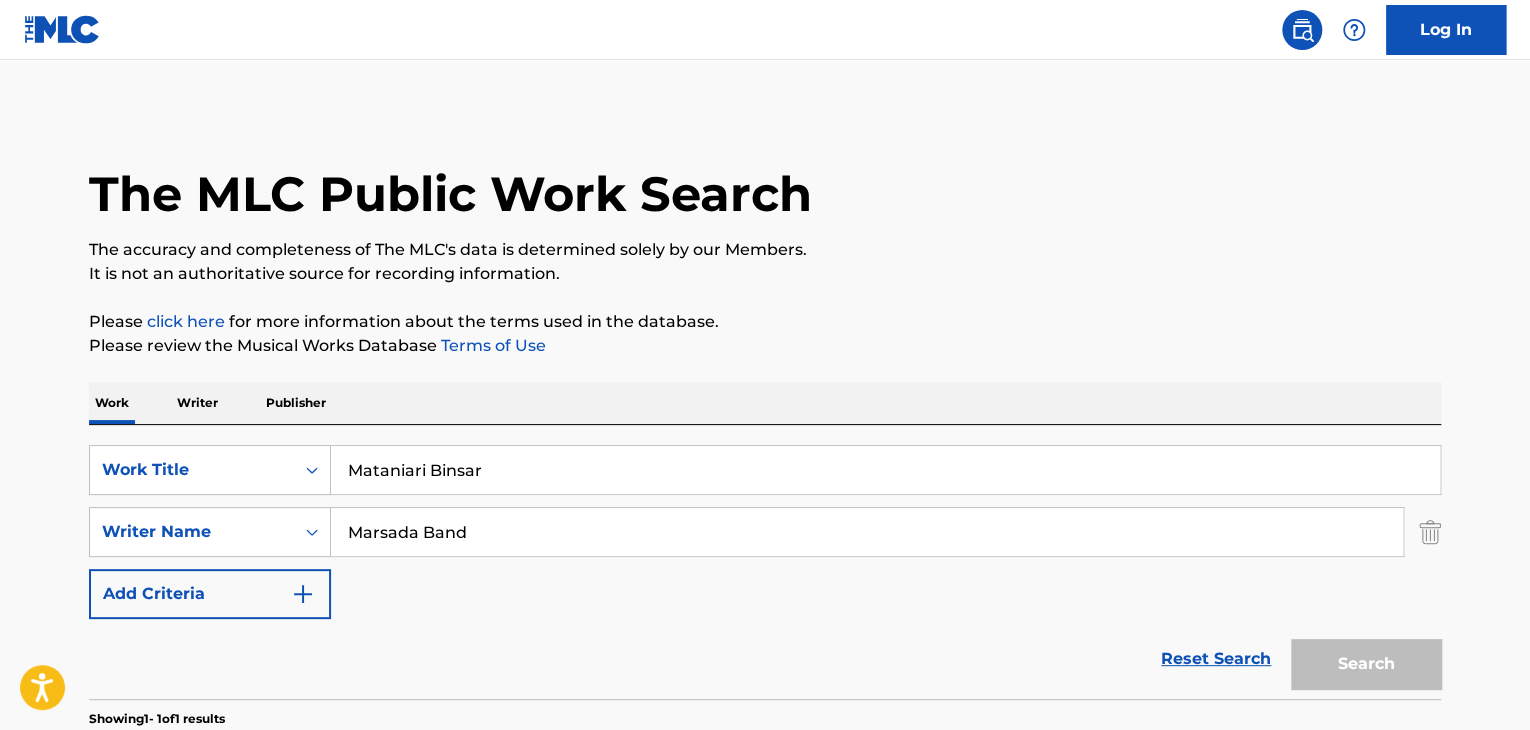 scroll, scrollTop: 244, scrollLeft: 0, axis: vertical 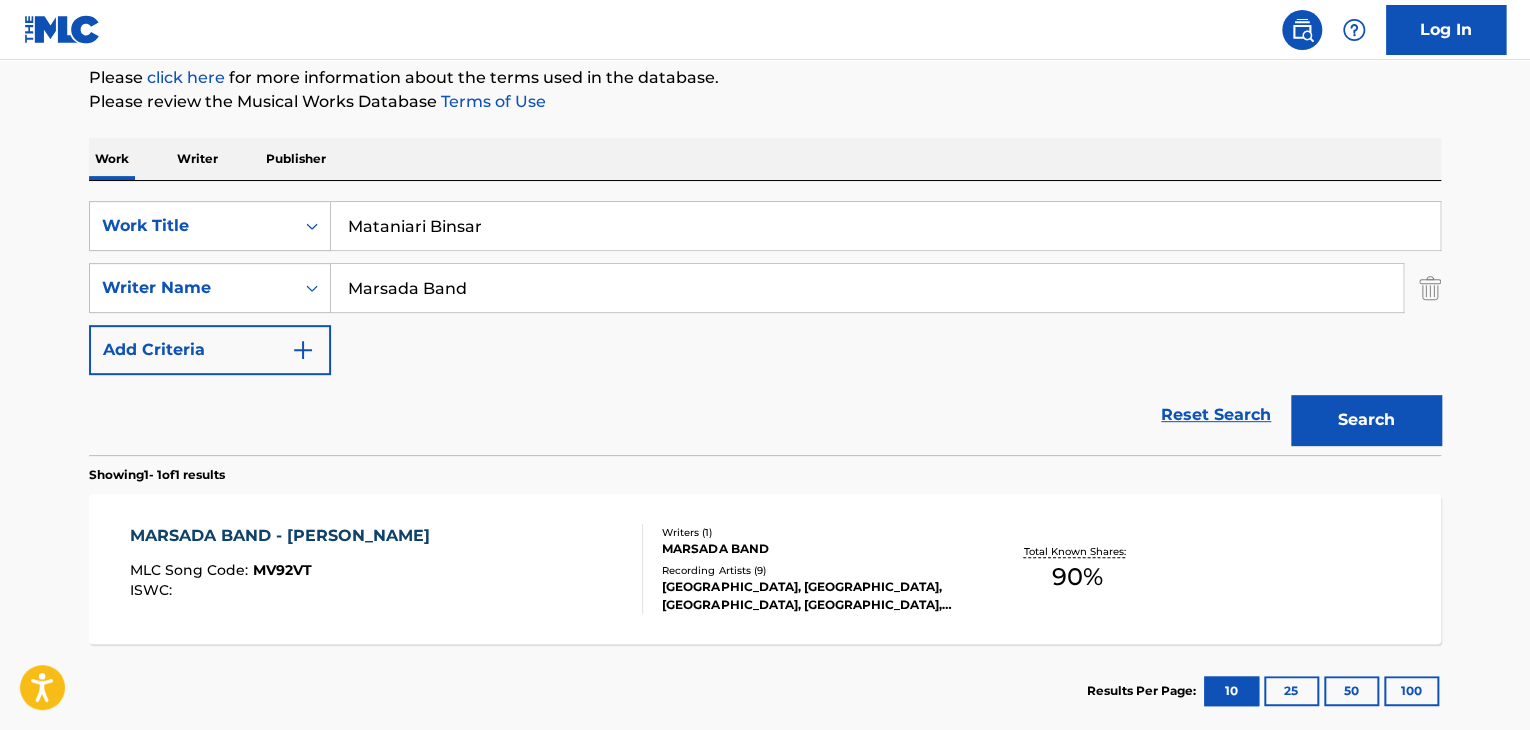 click on "Mataniari Binsar" at bounding box center [885, 226] 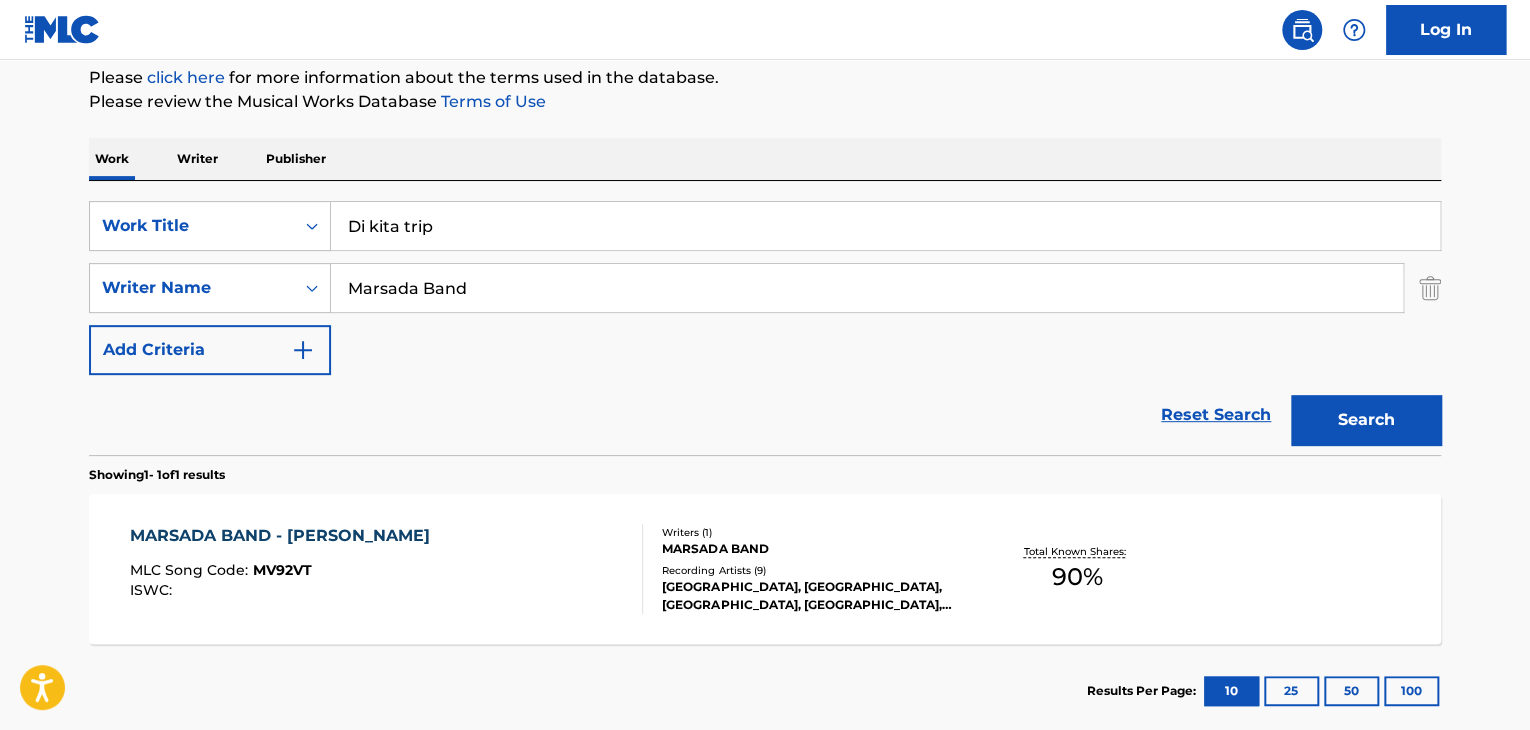 type on "Di kita trip" 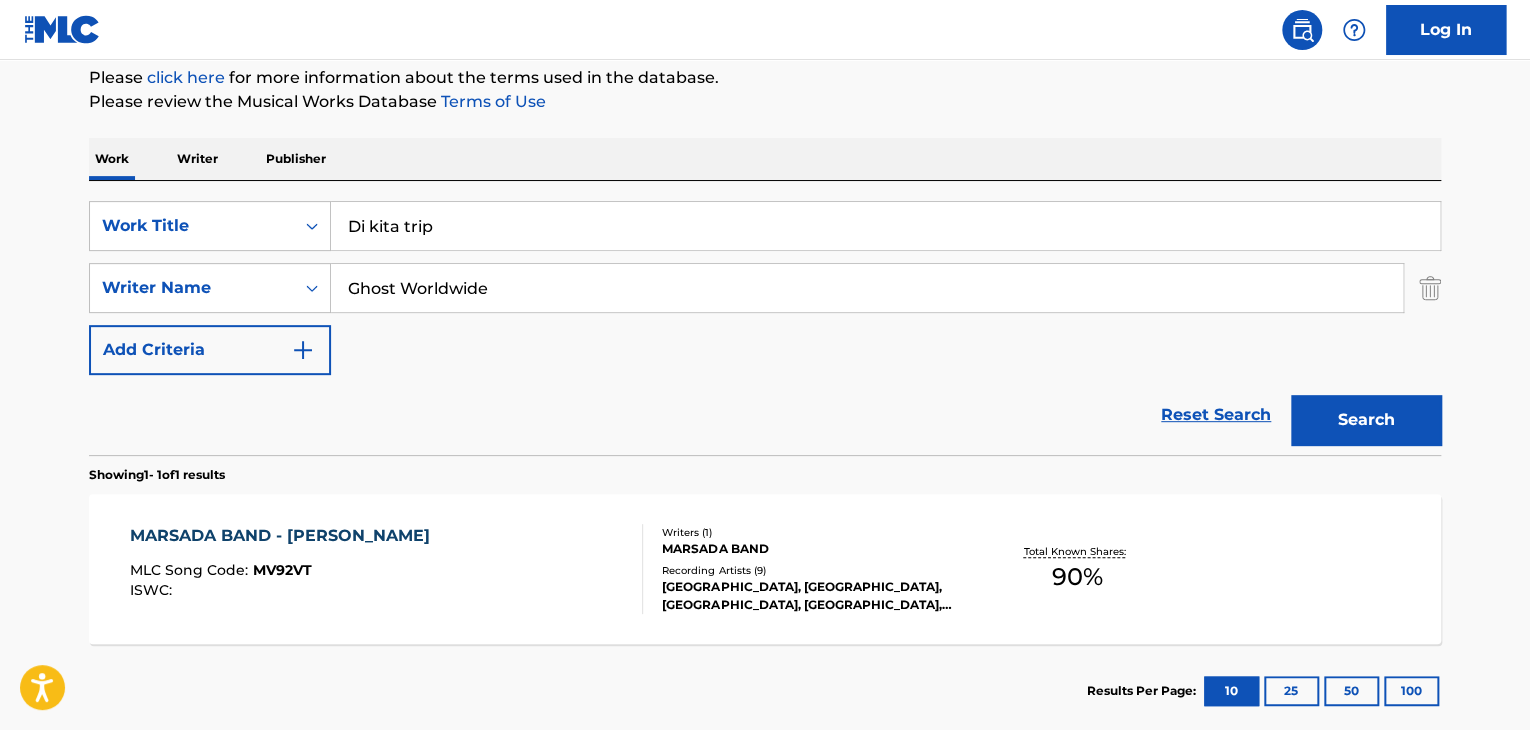 type on "Ghost Worldwide" 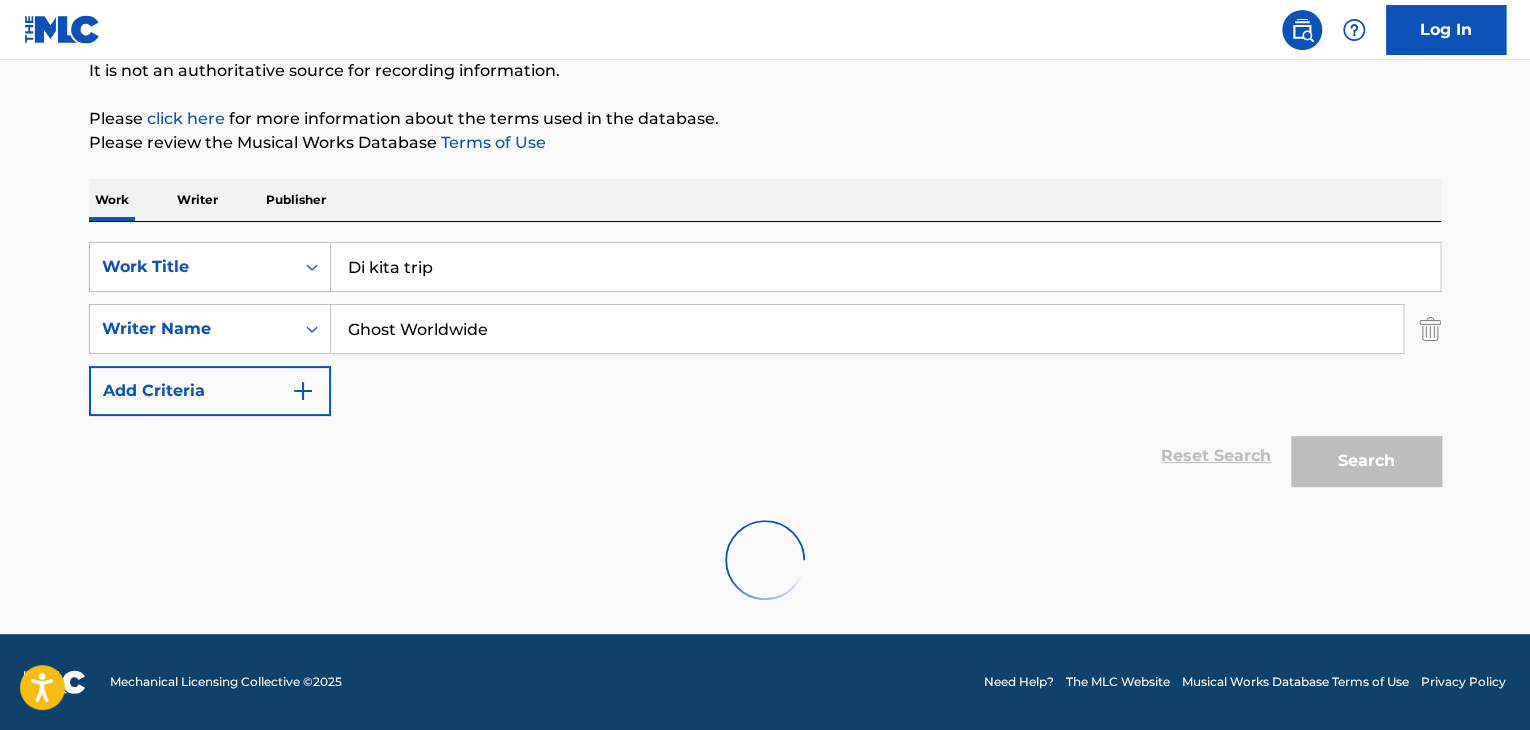 scroll, scrollTop: 138, scrollLeft: 0, axis: vertical 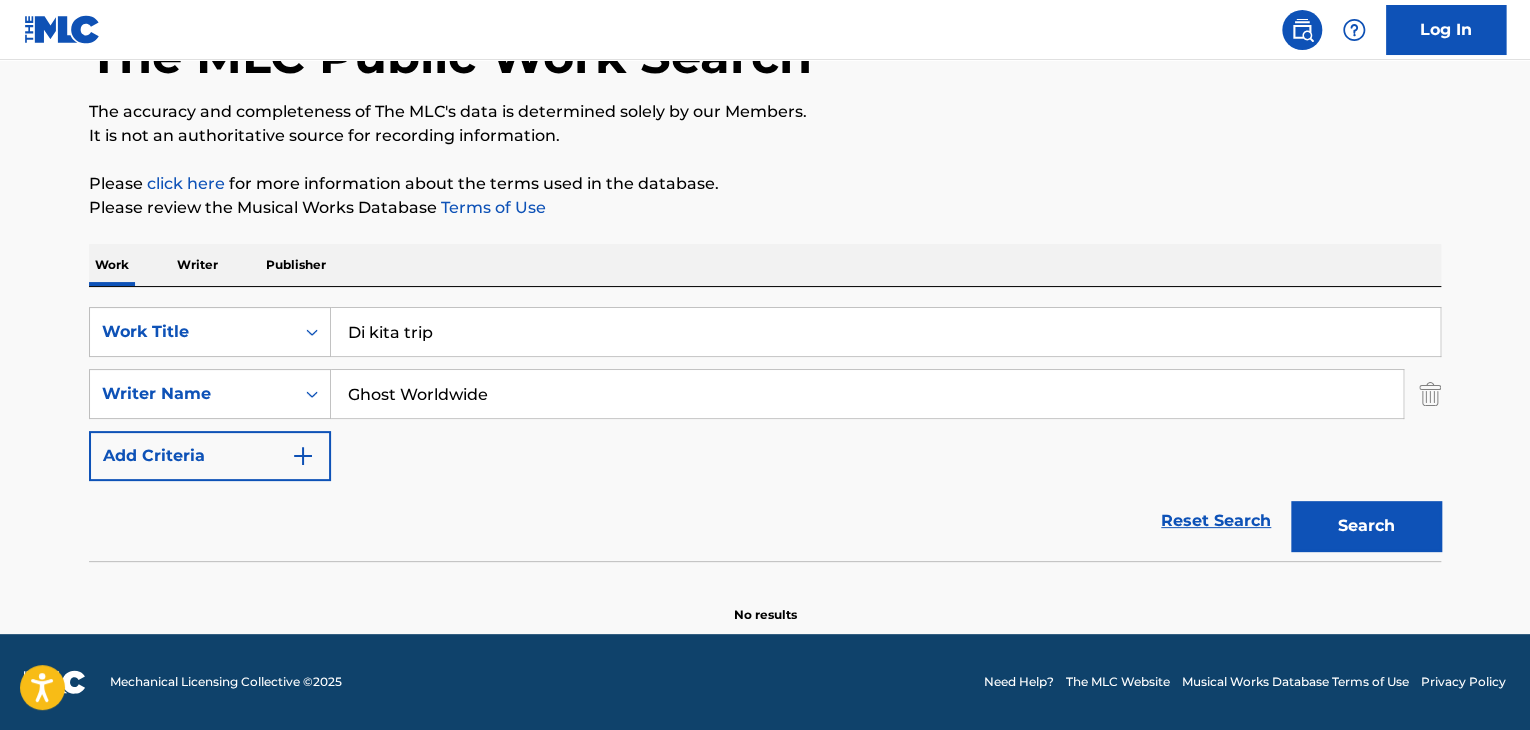 click on "Writer" at bounding box center [197, 265] 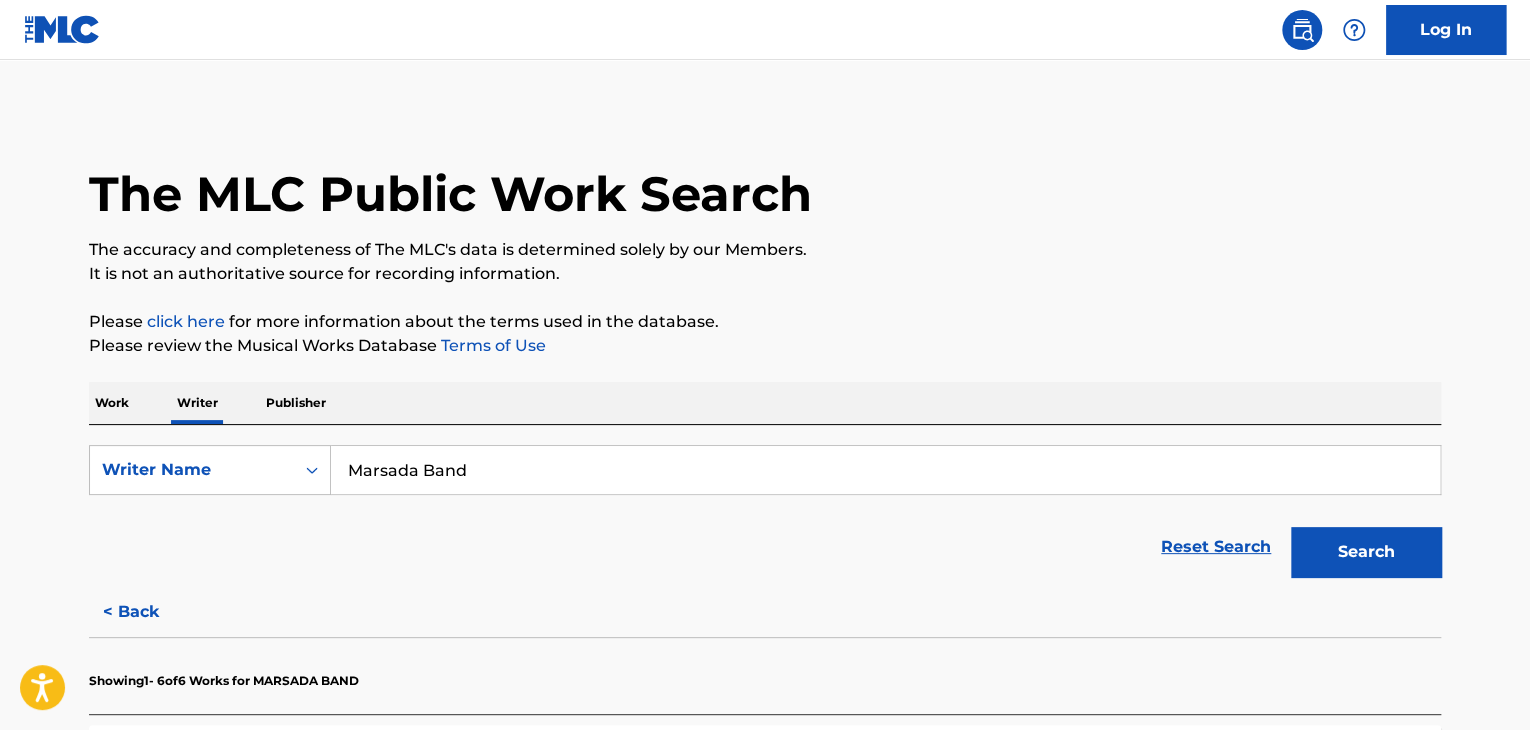 click on "Marsada Band" at bounding box center [885, 470] 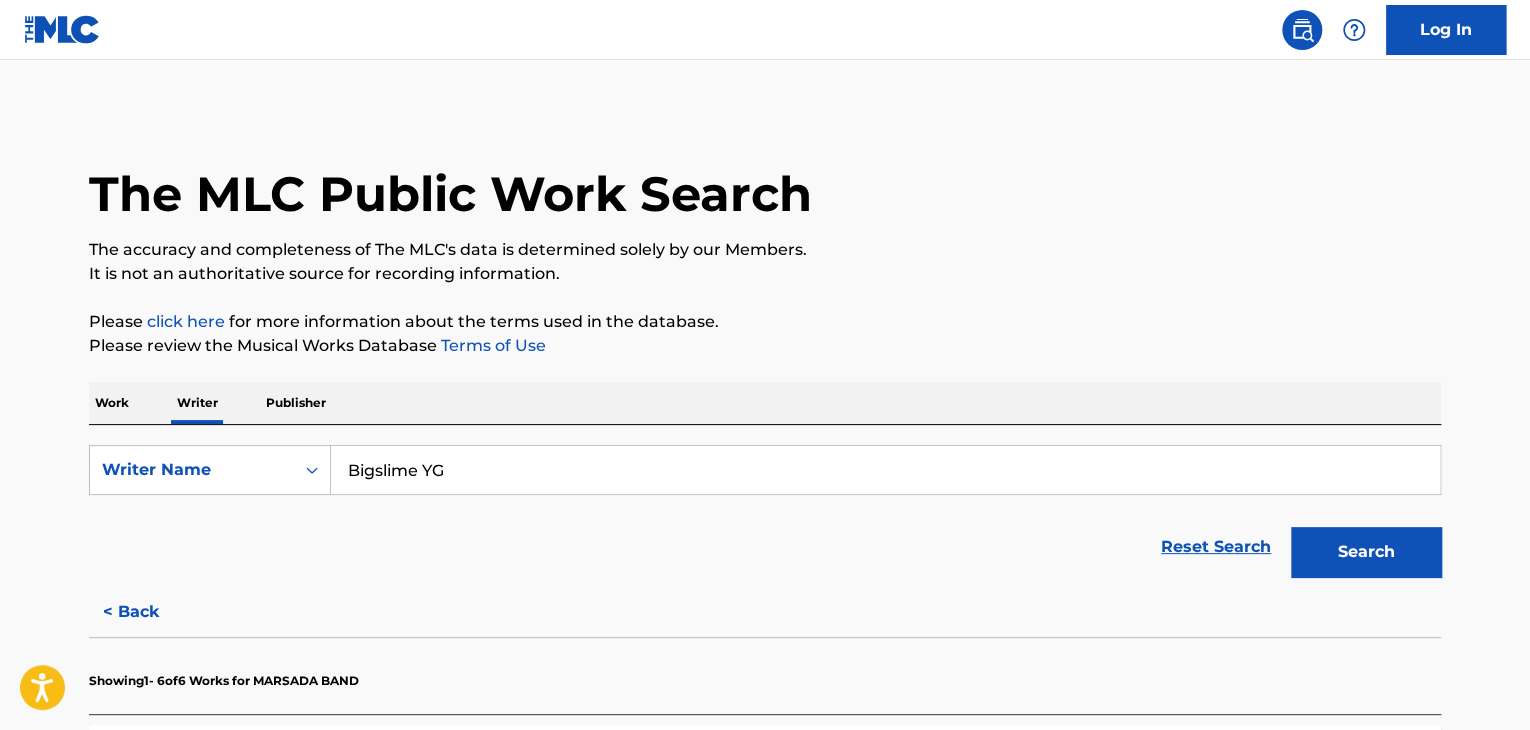 click on "Search" at bounding box center (1366, 552) 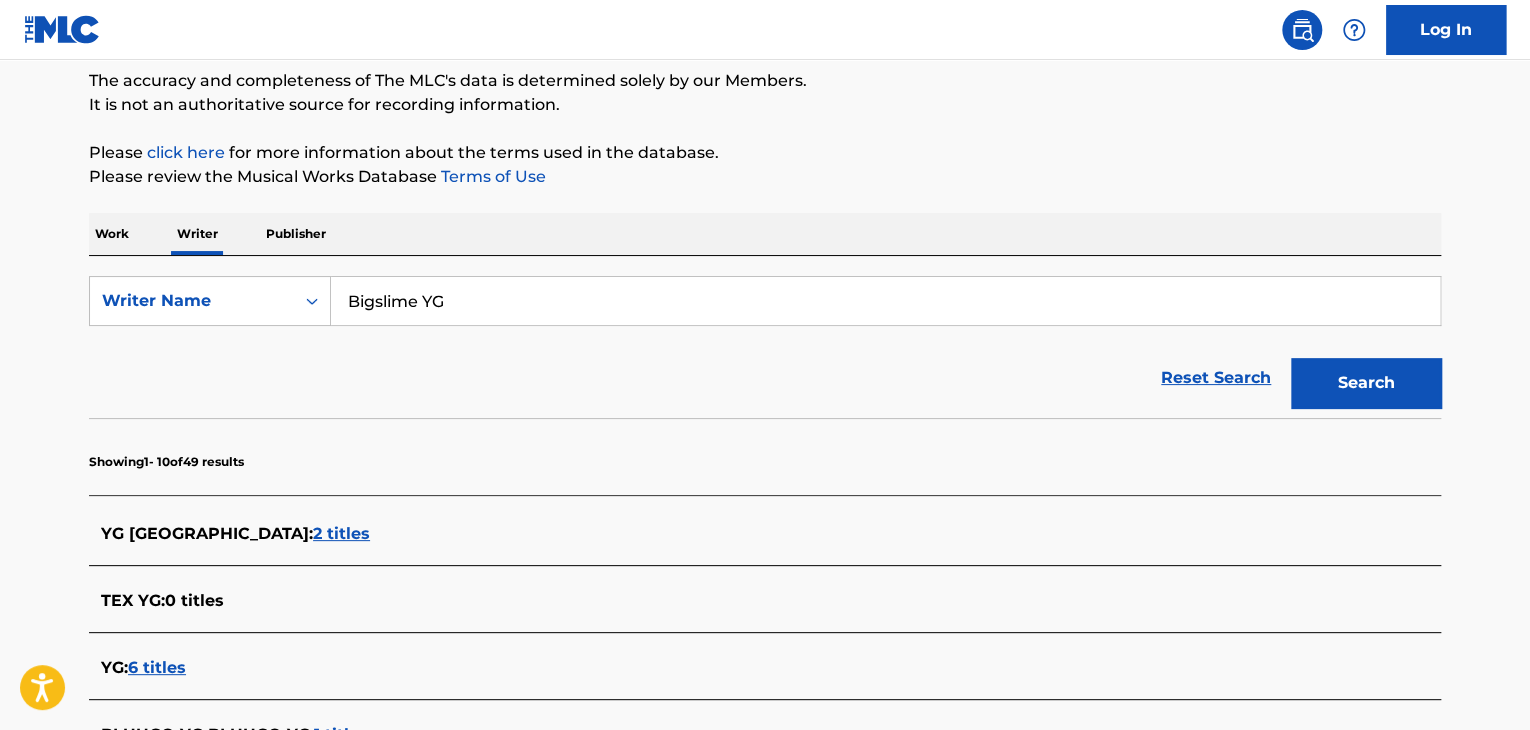 scroll, scrollTop: 0, scrollLeft: 0, axis: both 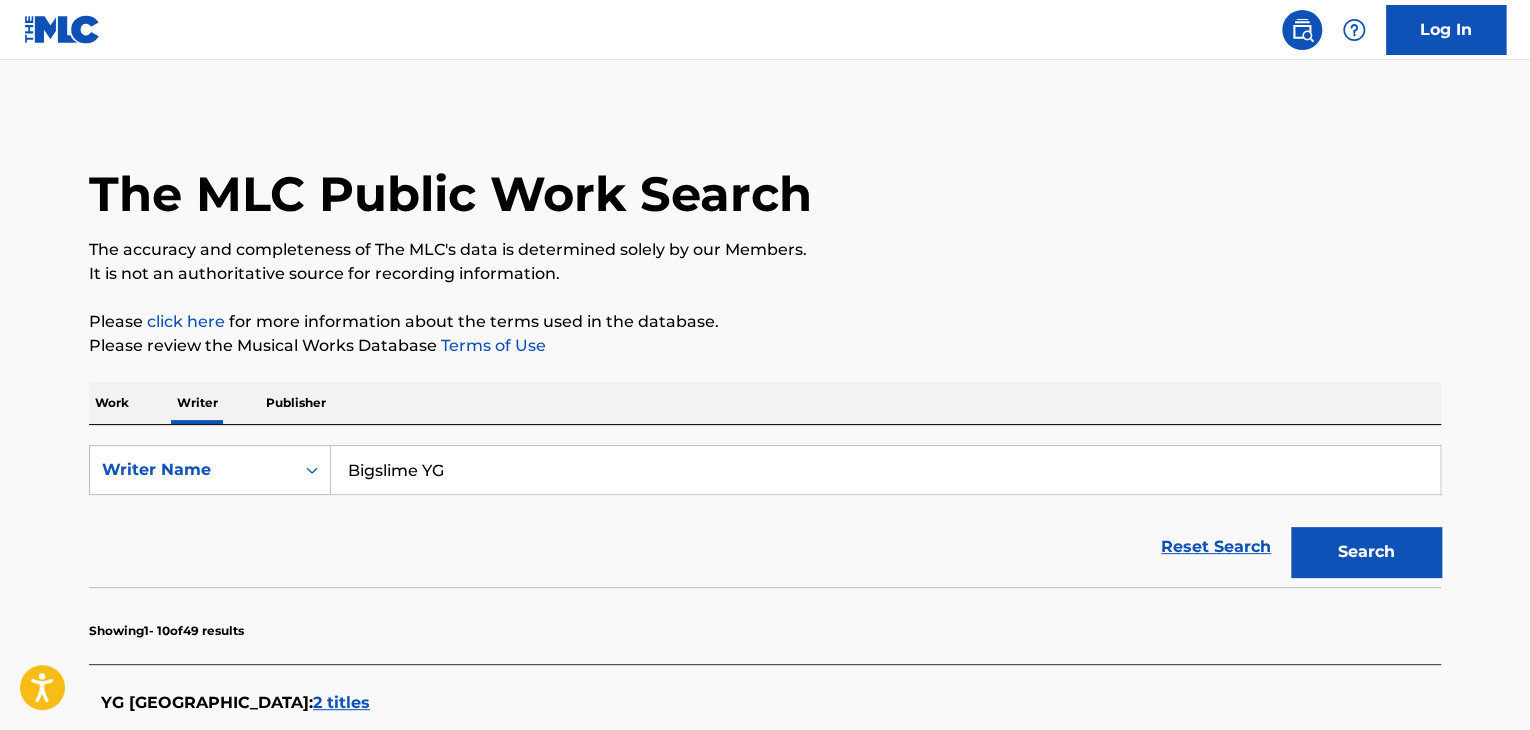 click on "Bigslime YG" at bounding box center (885, 470) 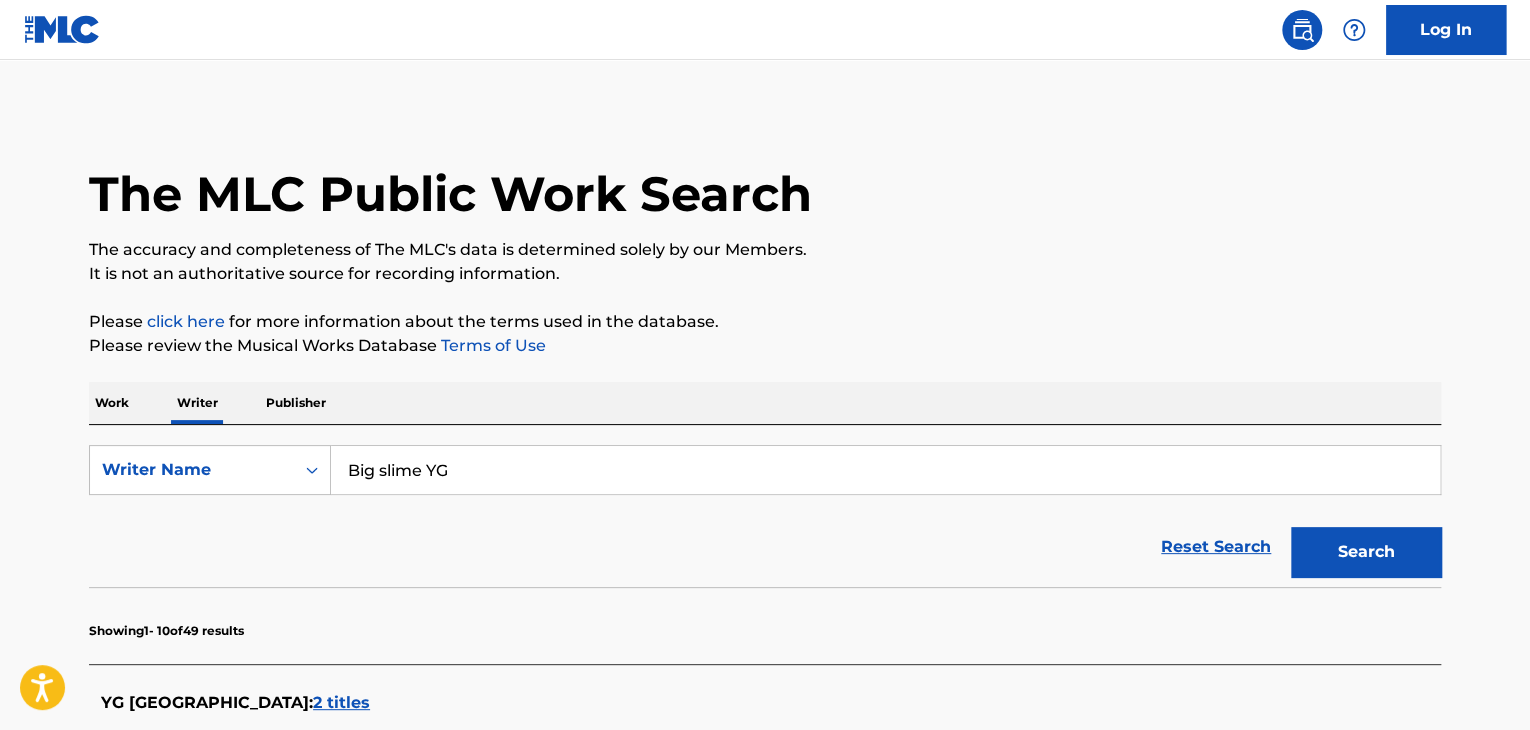 click on "Search" at bounding box center (1366, 552) 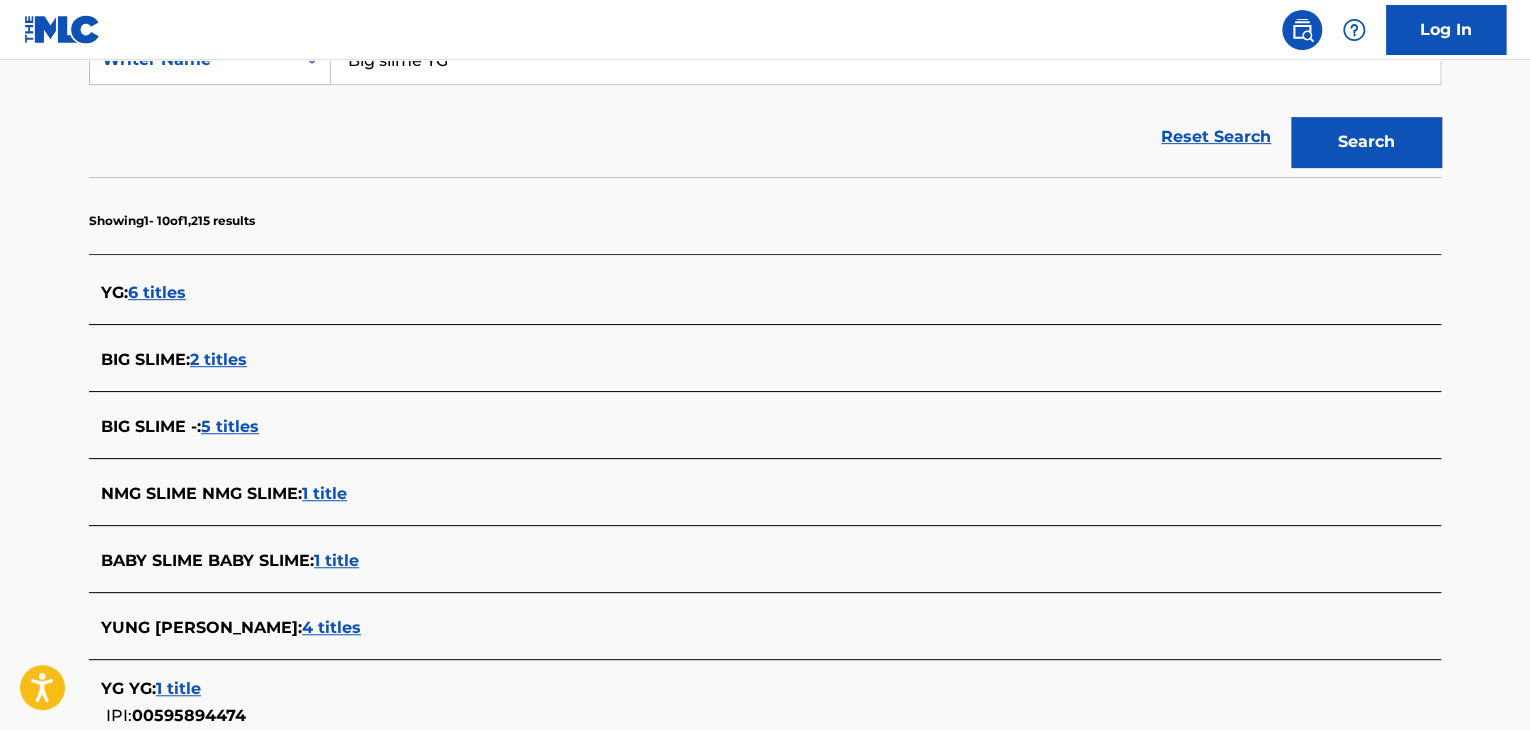 scroll, scrollTop: 291, scrollLeft: 0, axis: vertical 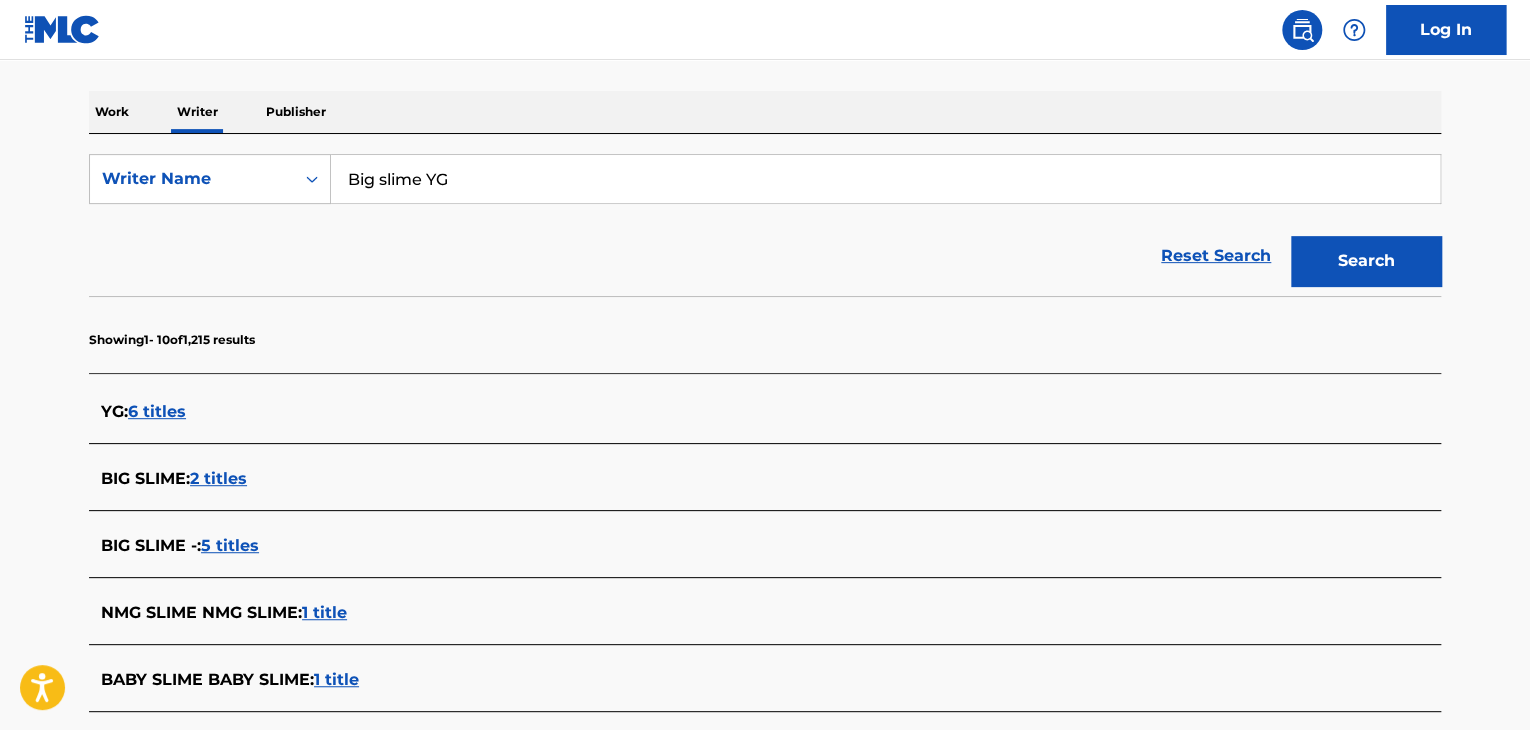click on "Big slime YG" at bounding box center [885, 179] 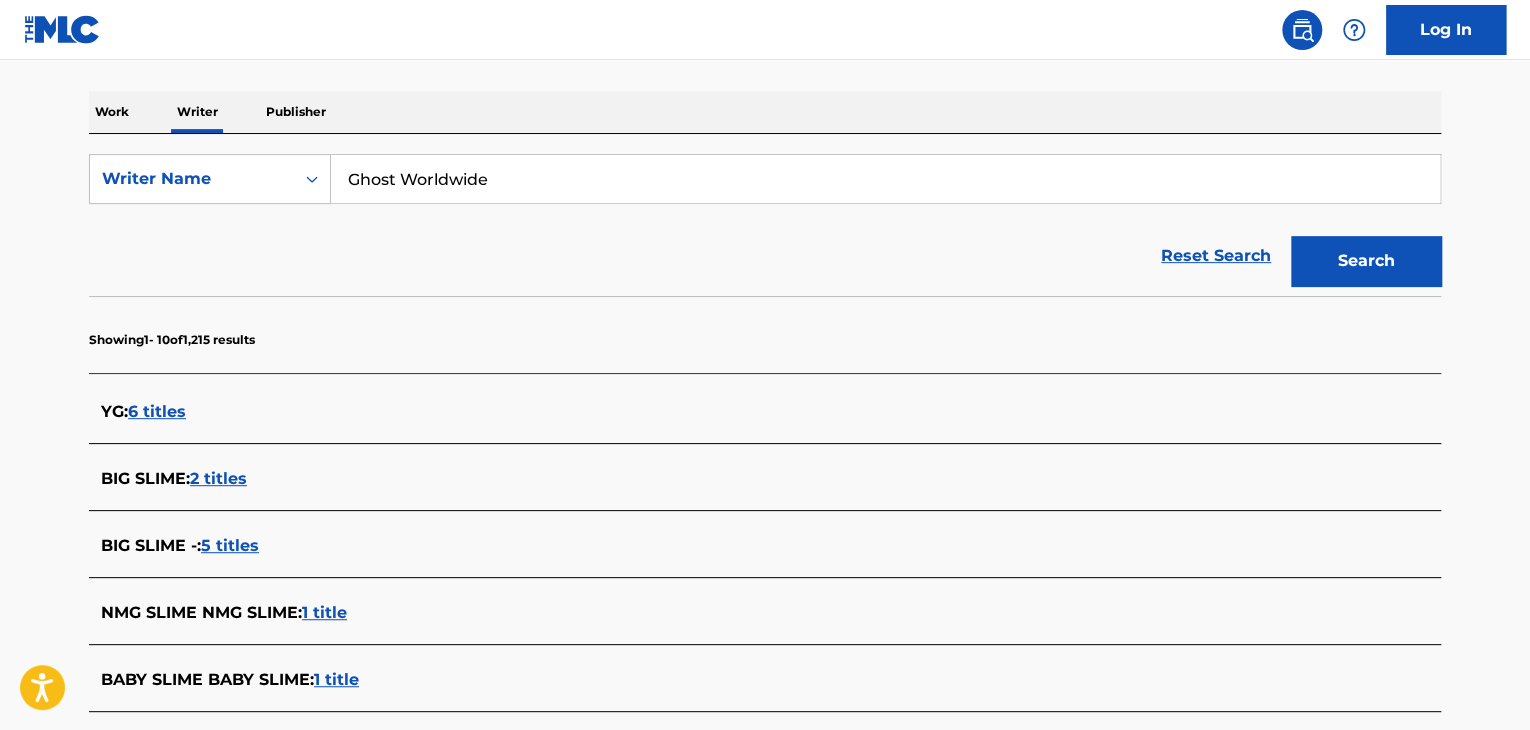 type on "Ghost Worldwide" 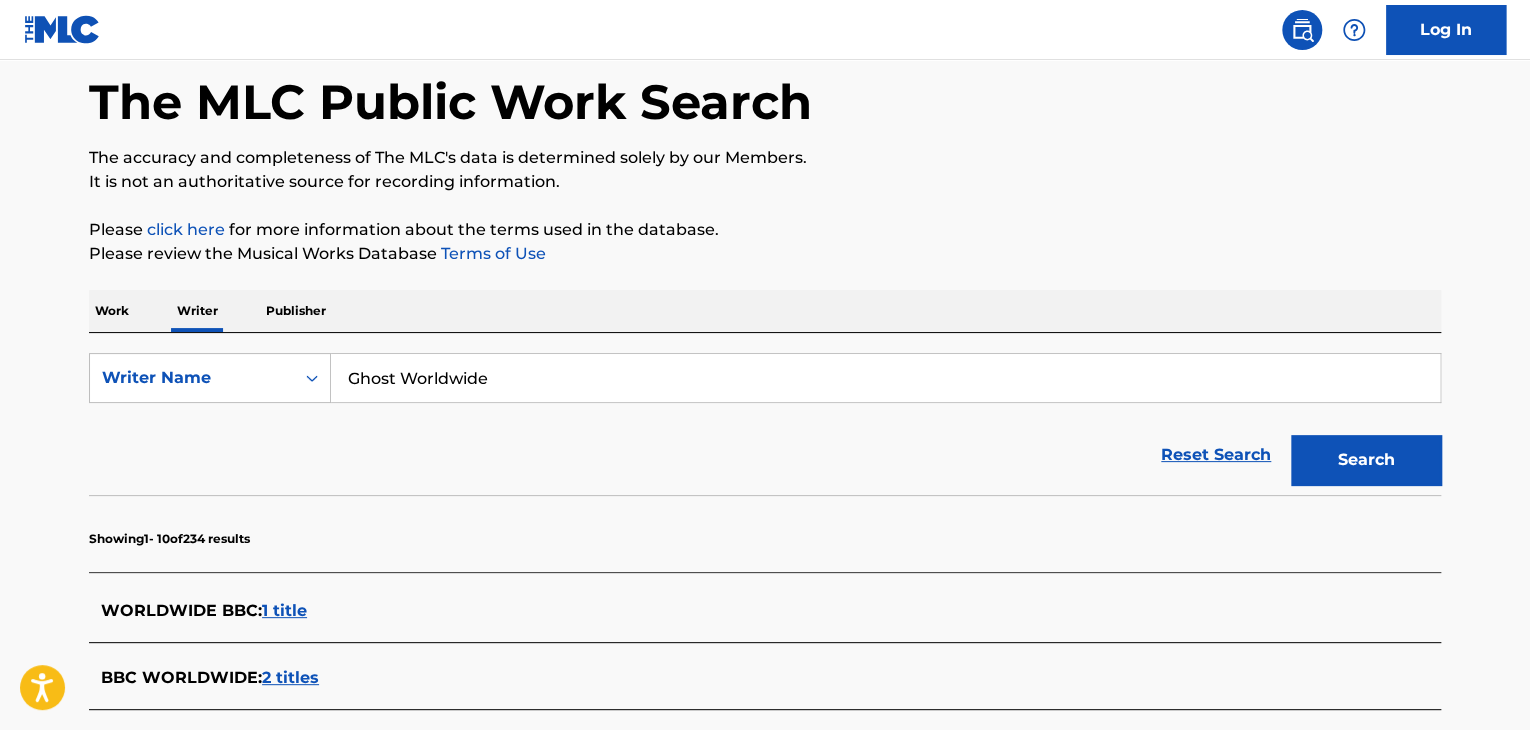 scroll, scrollTop: 91, scrollLeft: 0, axis: vertical 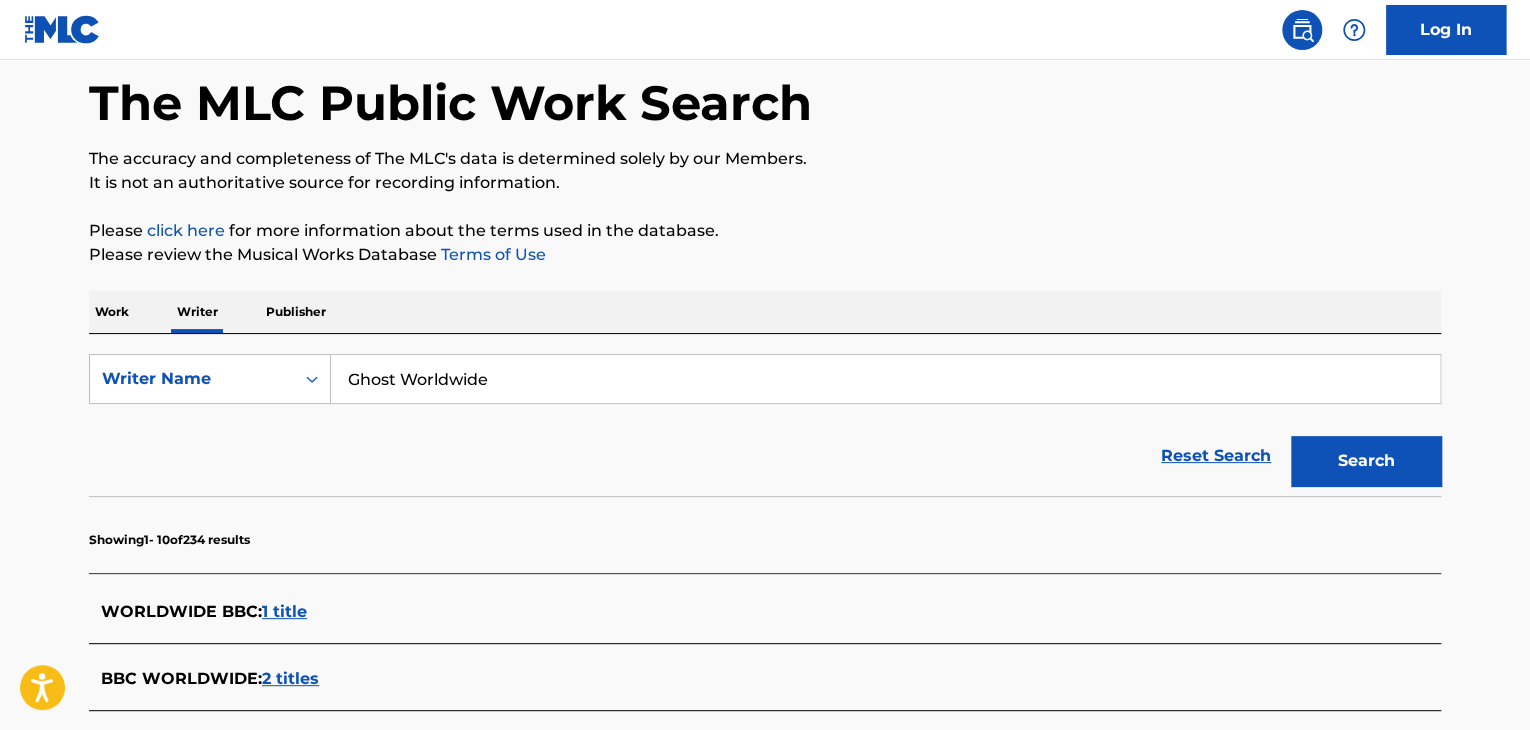 click on "Work" at bounding box center [112, 312] 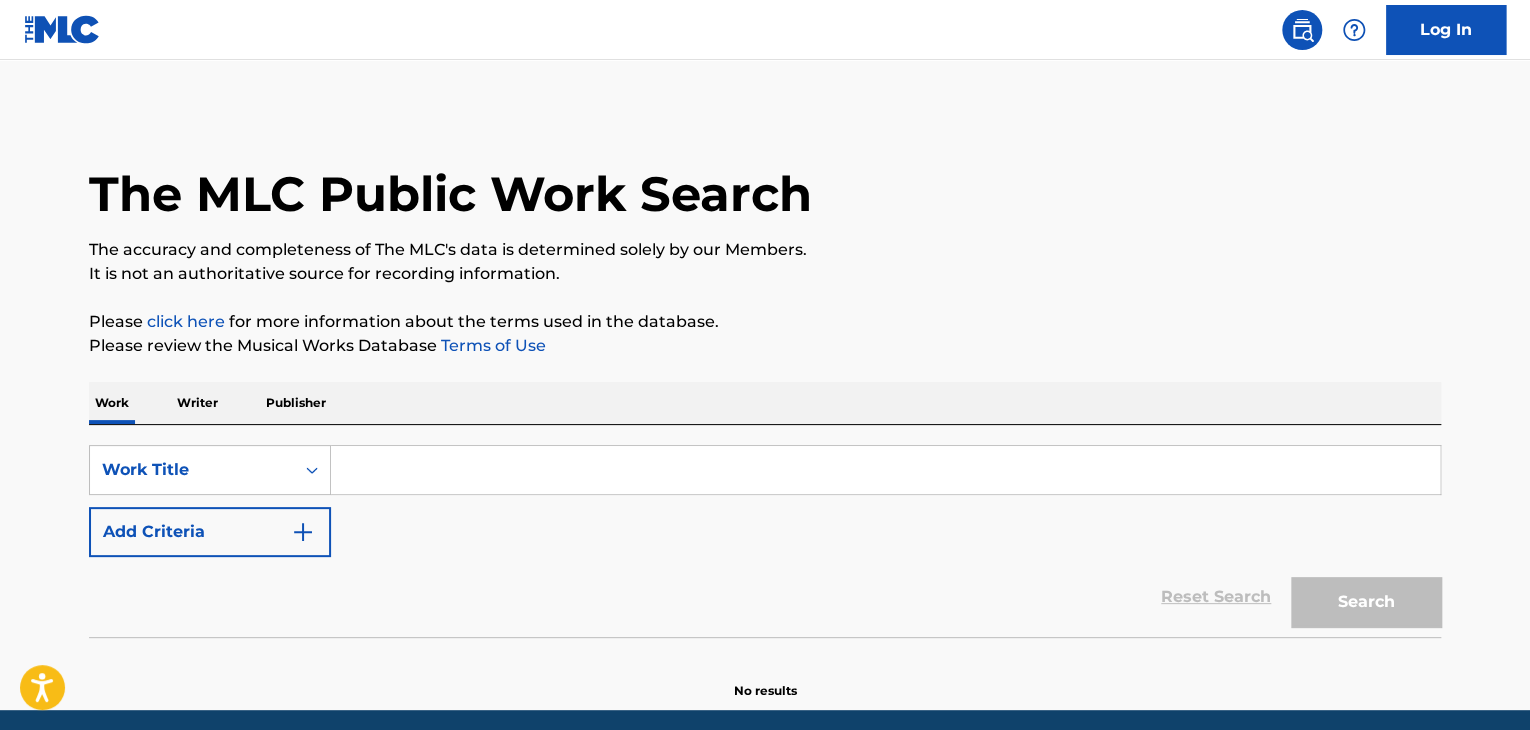 click at bounding box center (885, 470) 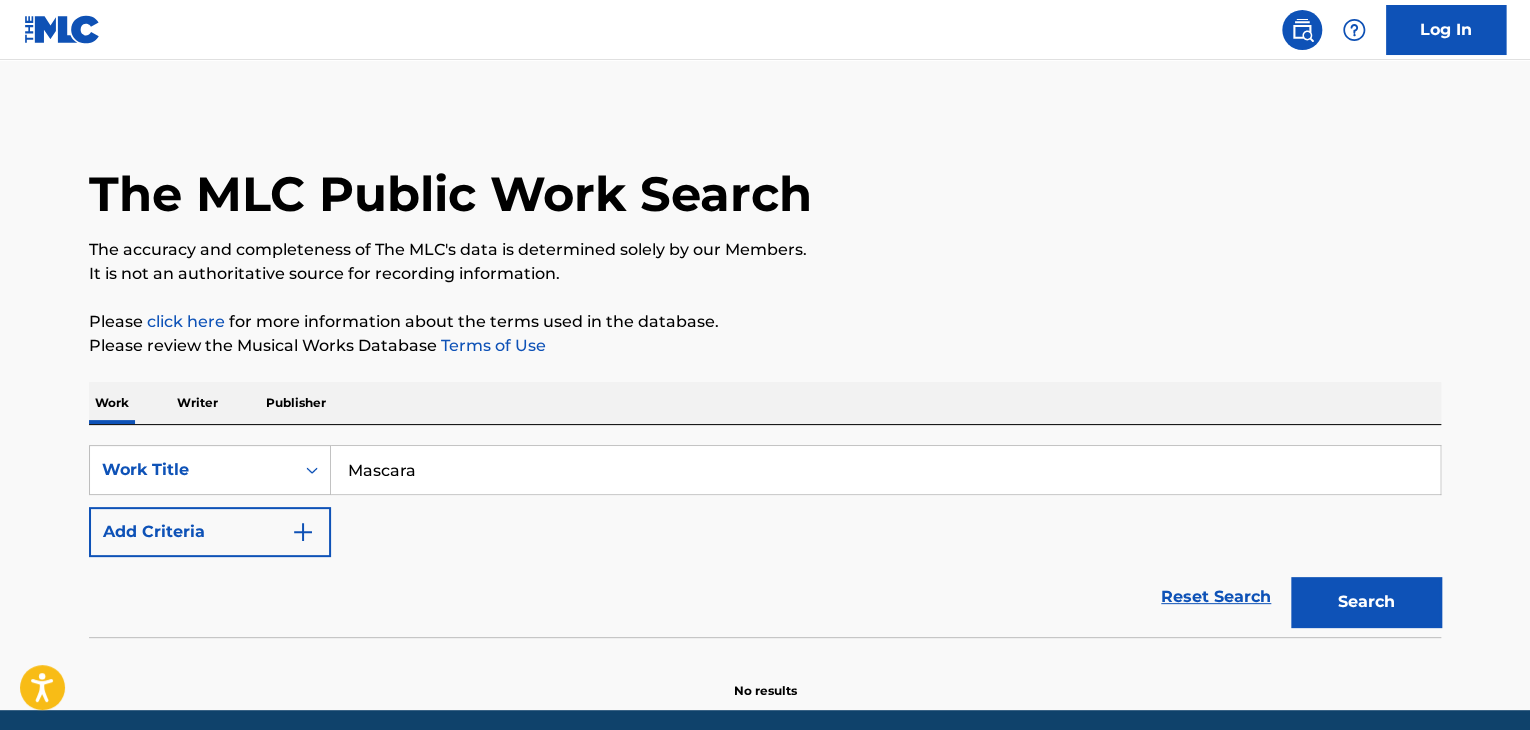 type on "Mascara" 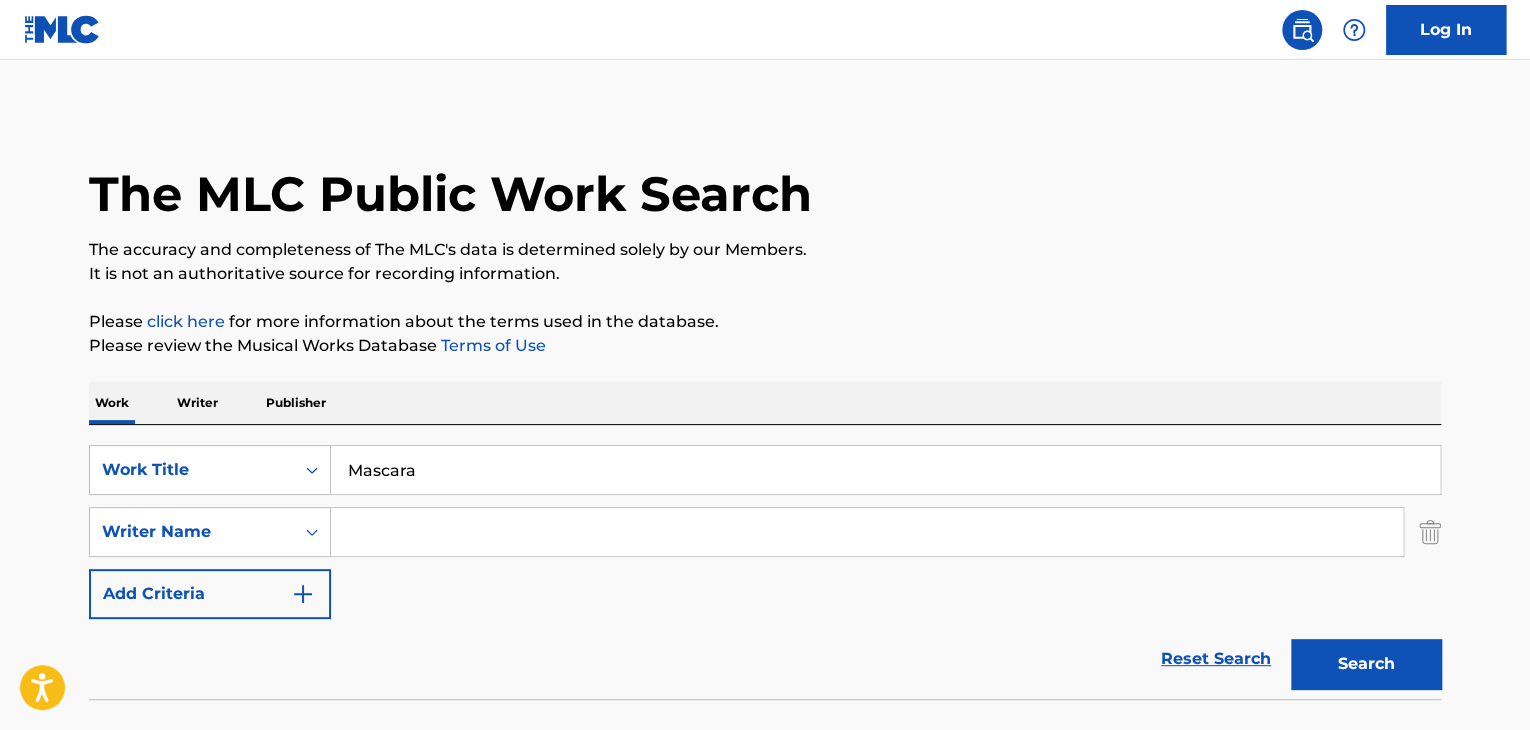click at bounding box center [867, 532] 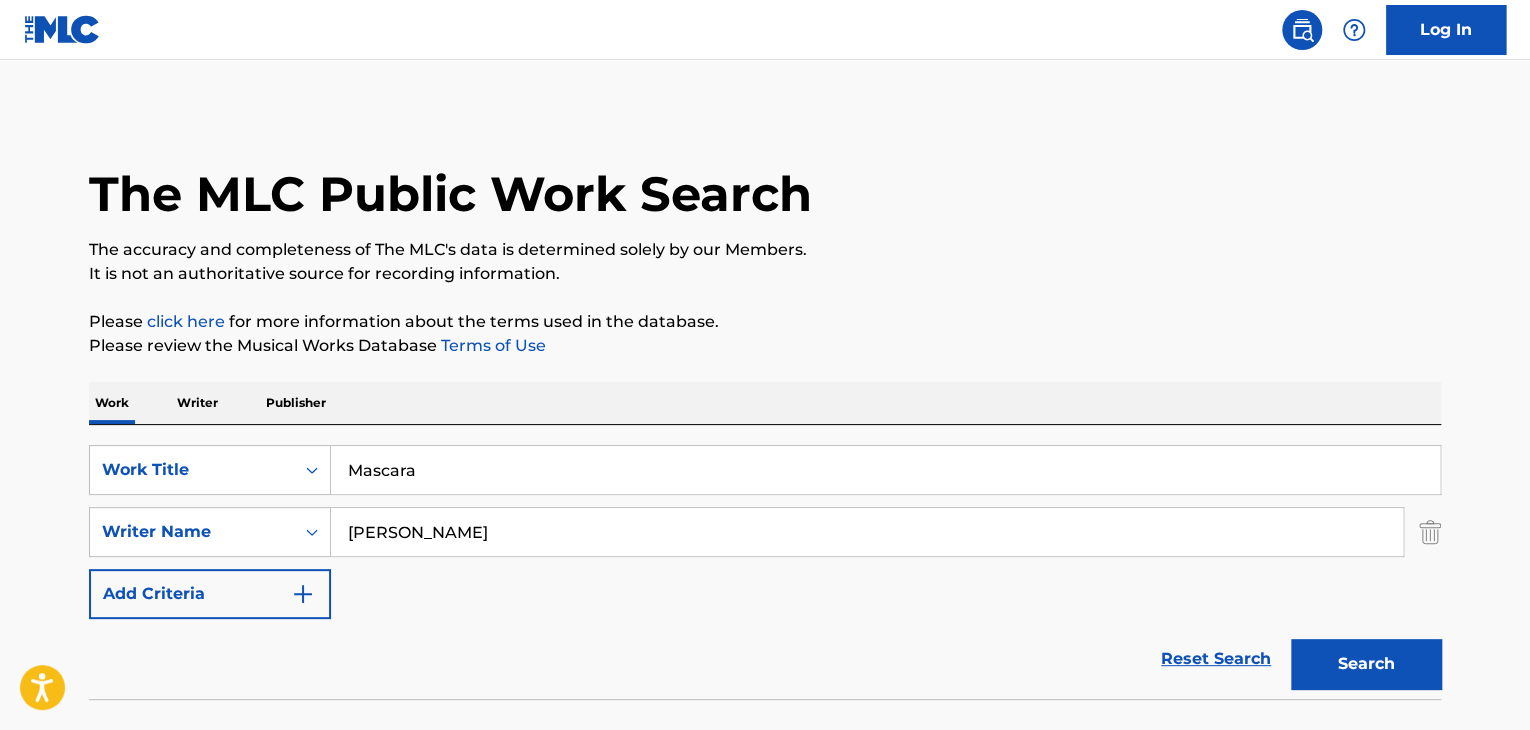type on "[PERSON_NAME]" 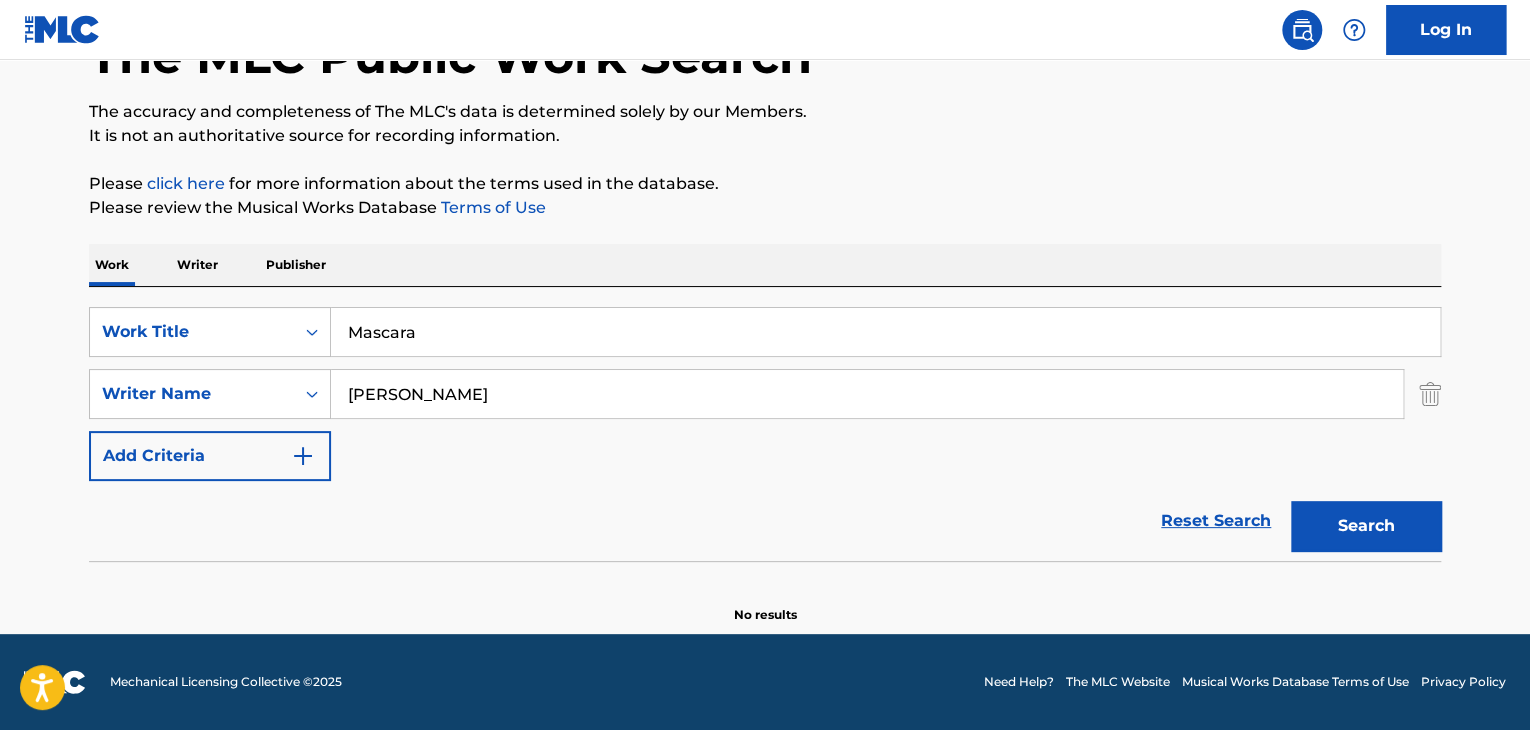 click on "Writer" at bounding box center [197, 265] 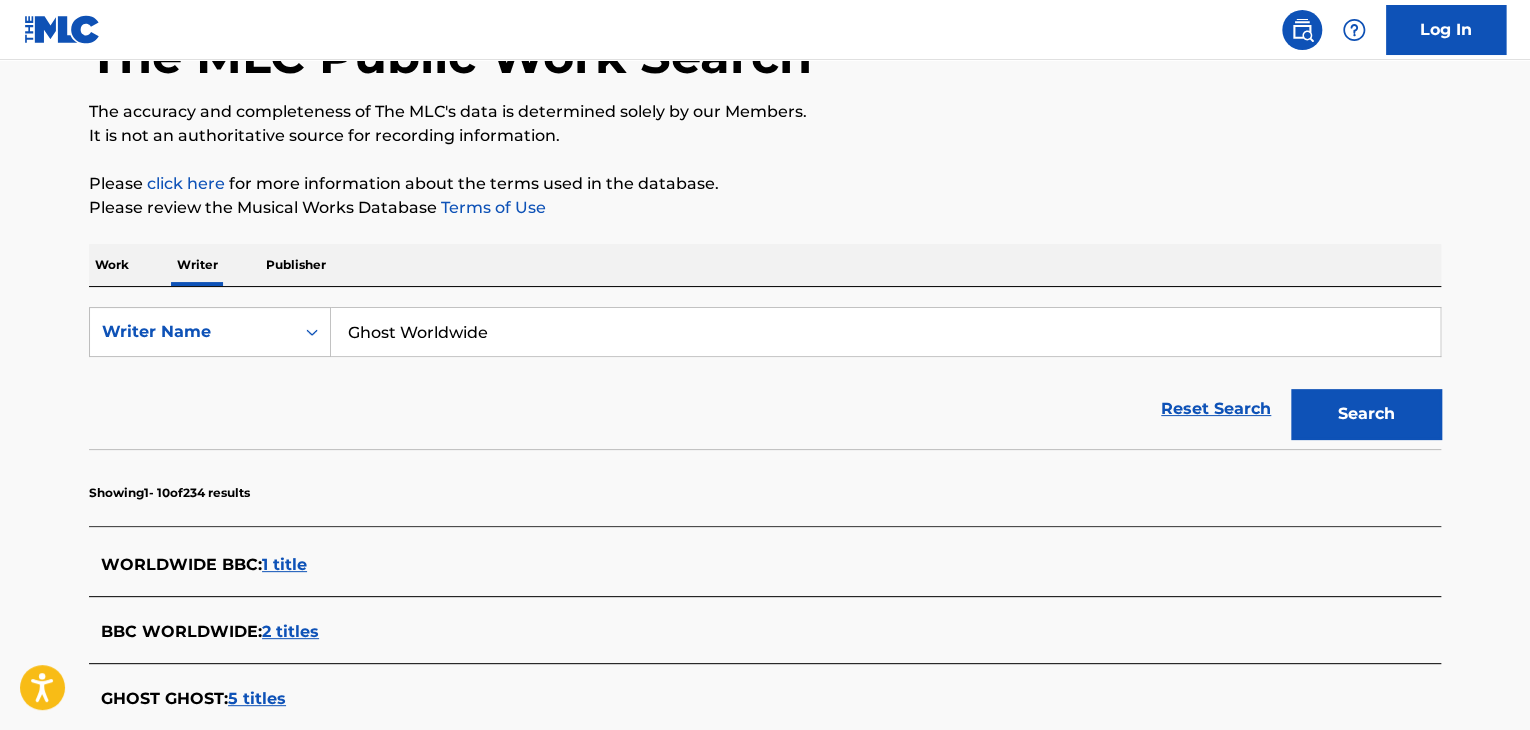scroll, scrollTop: 0, scrollLeft: 0, axis: both 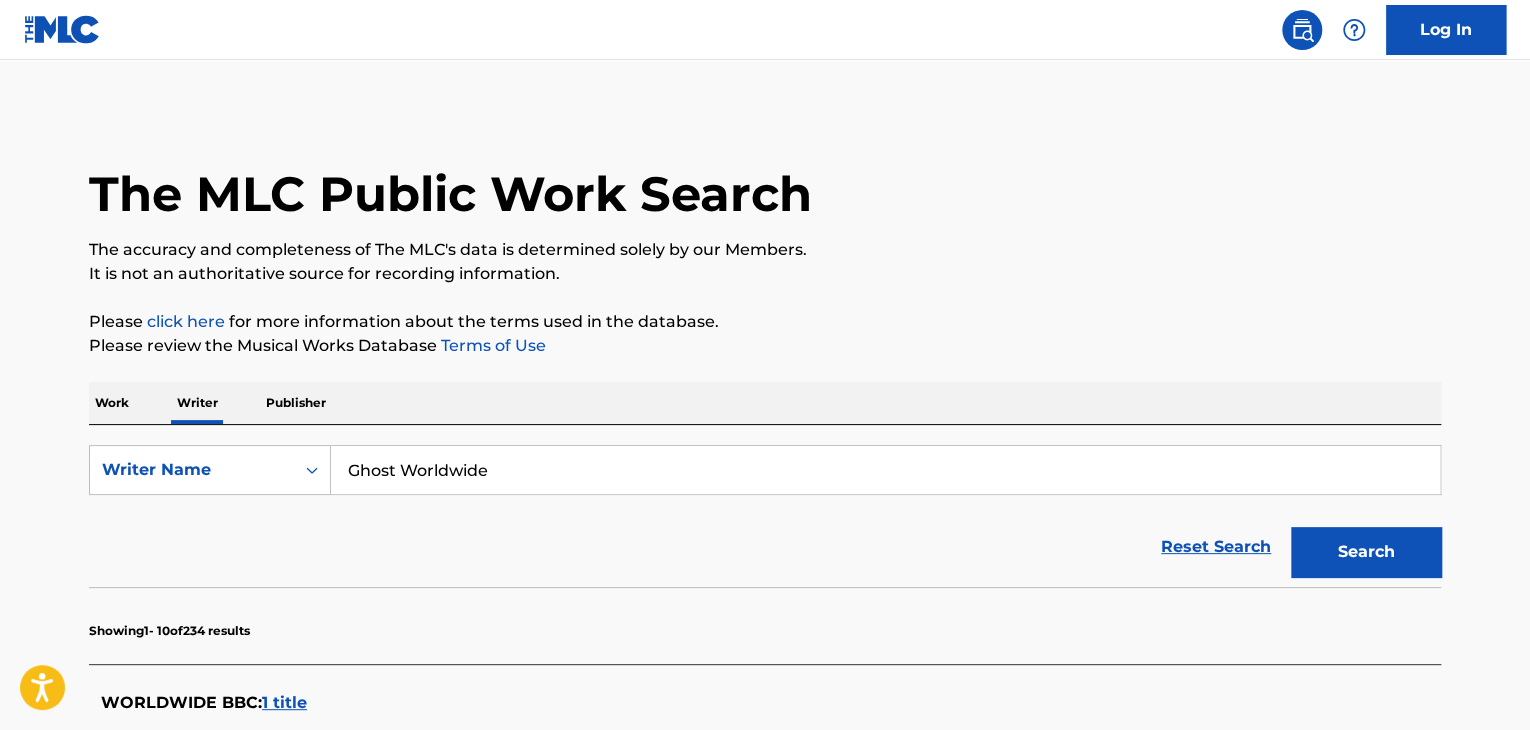 click on "Ghost Worldwide" at bounding box center [885, 470] 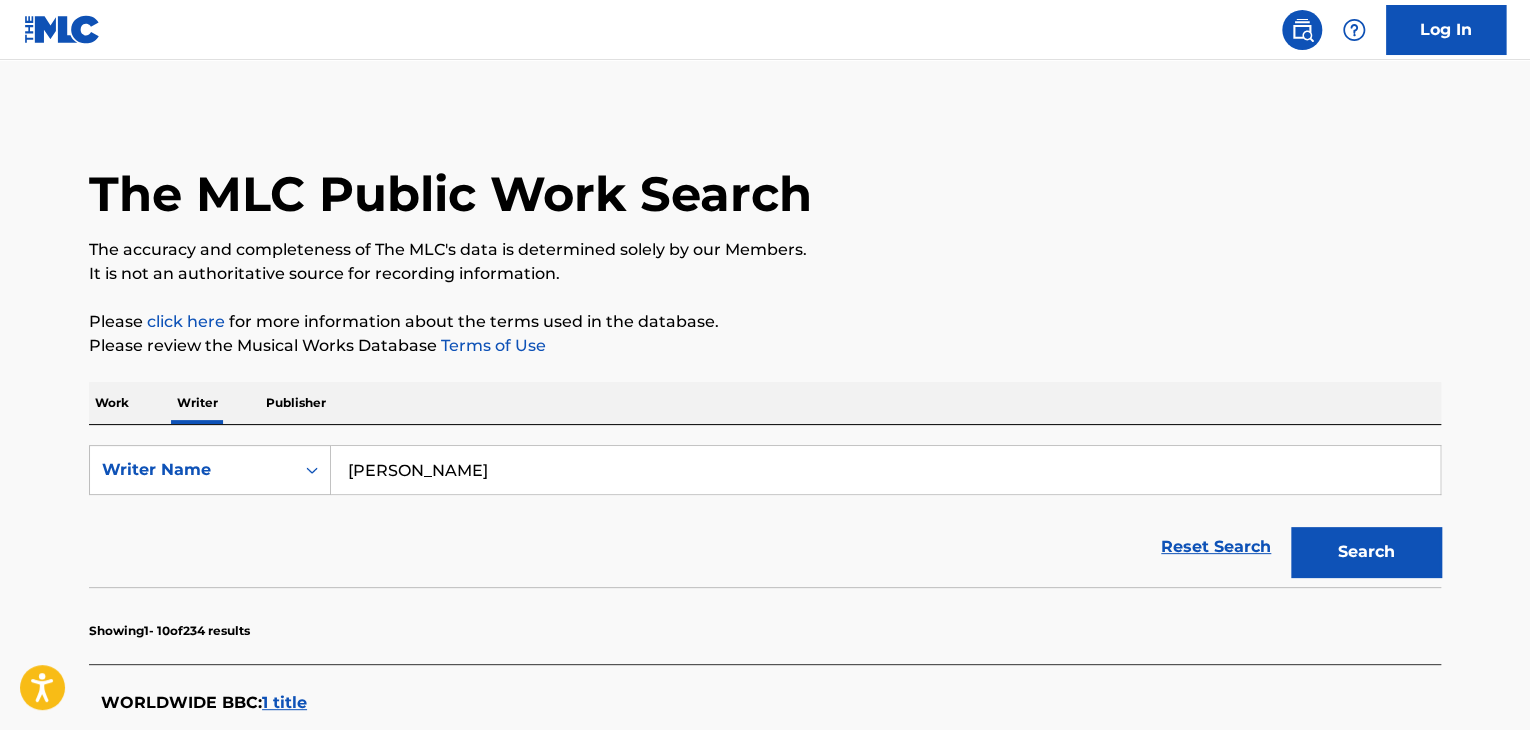 type on "[PERSON_NAME]" 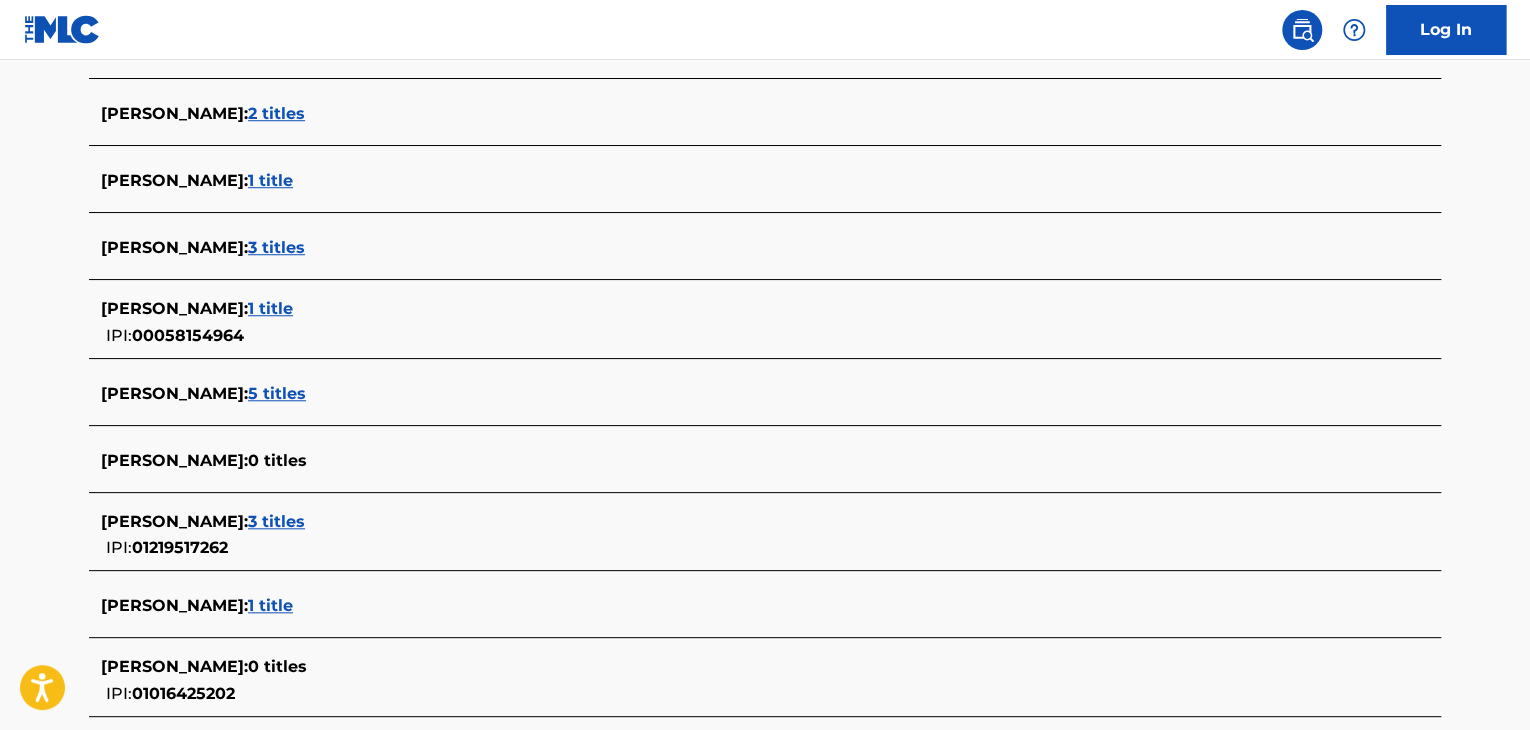 scroll, scrollTop: 691, scrollLeft: 0, axis: vertical 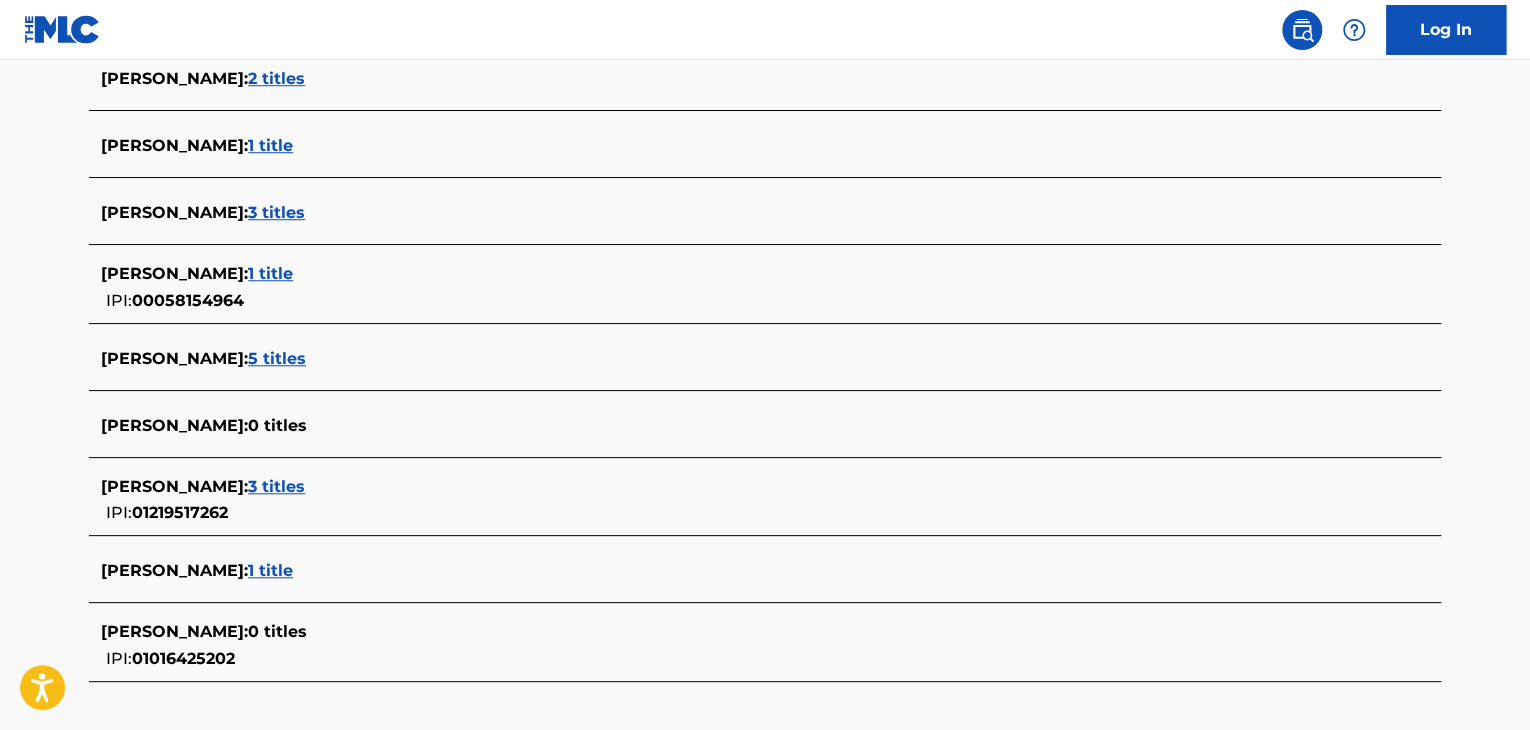 click on "5 titles" at bounding box center [277, 358] 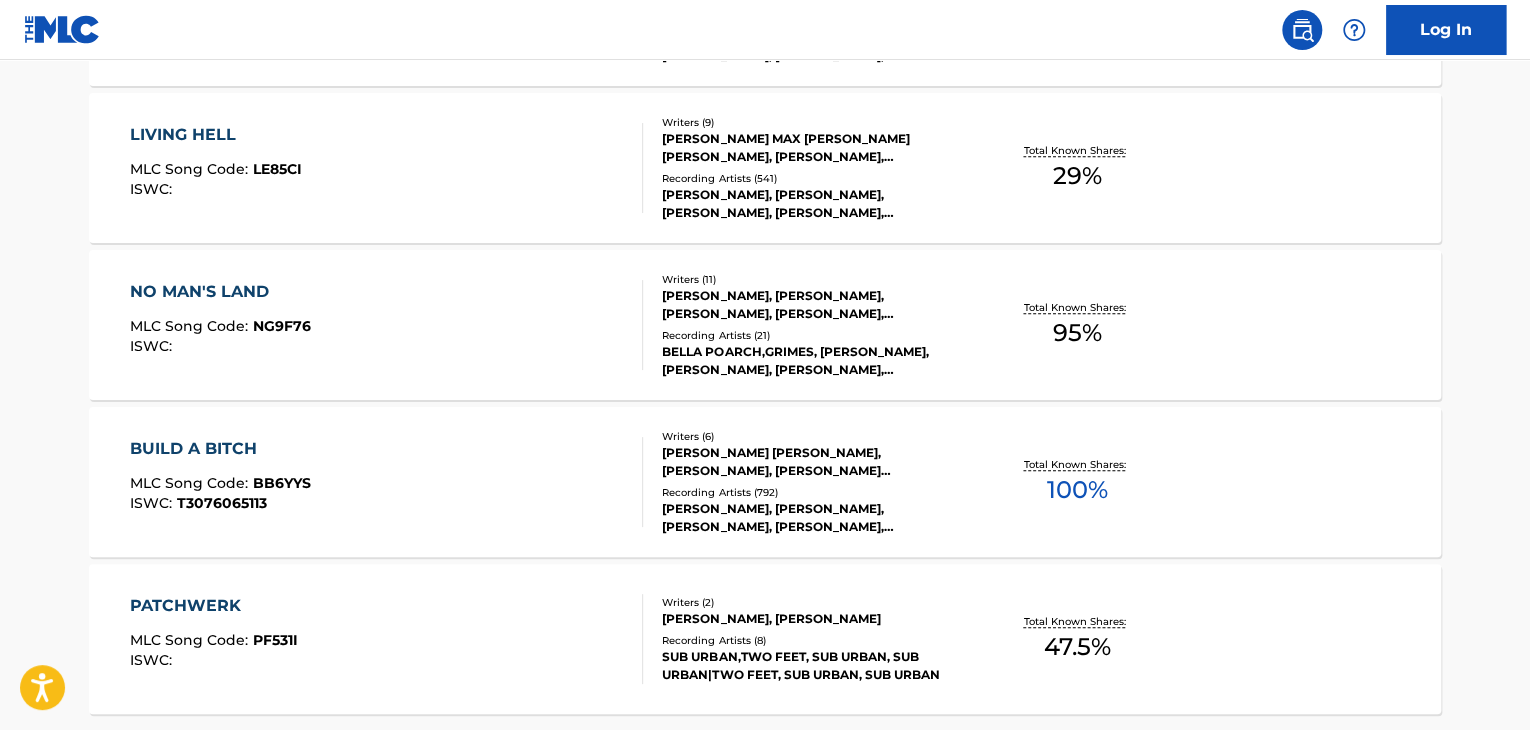 scroll, scrollTop: 891, scrollLeft: 0, axis: vertical 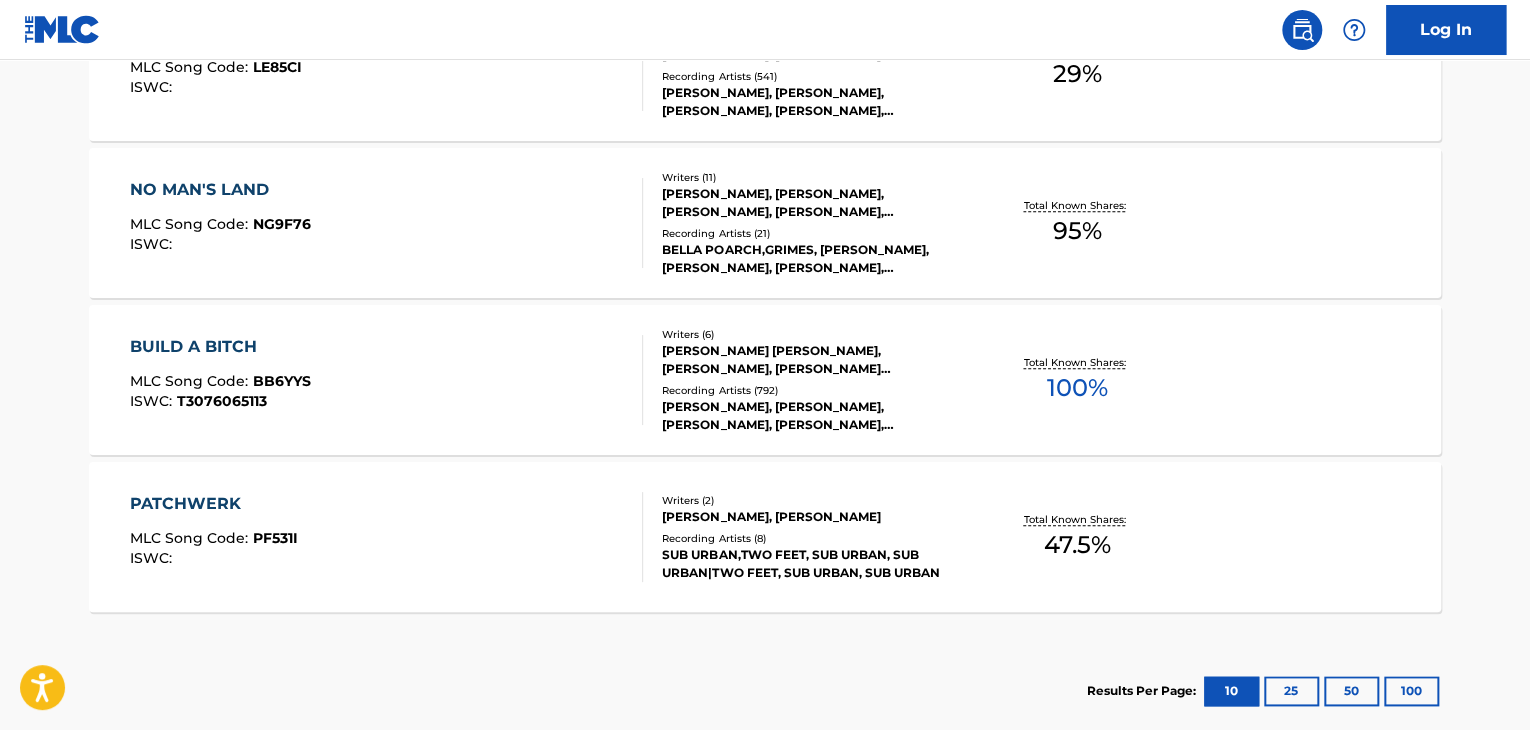 click on "BUILD A BITCH MLC Song Code : BB6YYS ISWC : T3076065113" at bounding box center (387, 380) 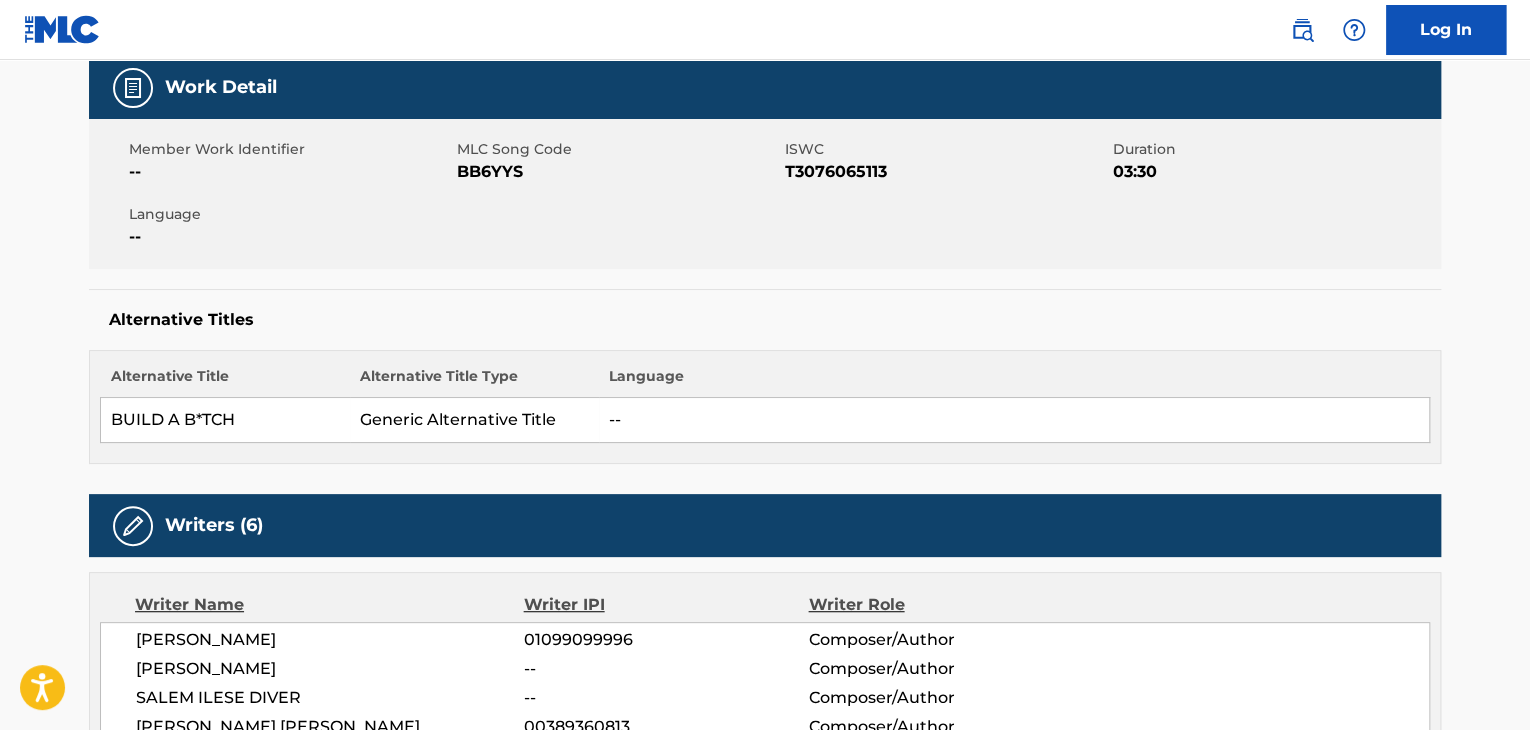 scroll, scrollTop: 0, scrollLeft: 0, axis: both 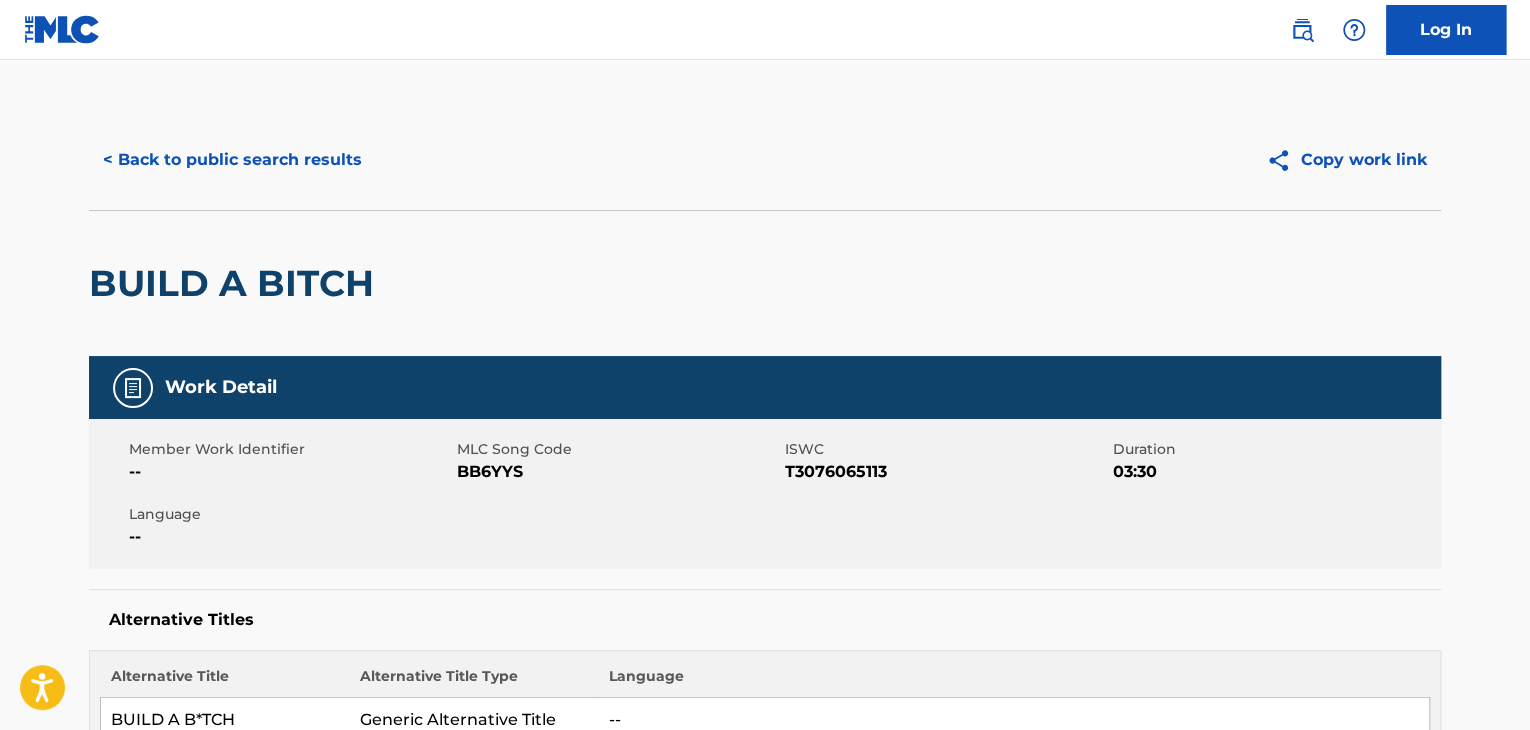 click on "< Back to public search results" at bounding box center (232, 160) 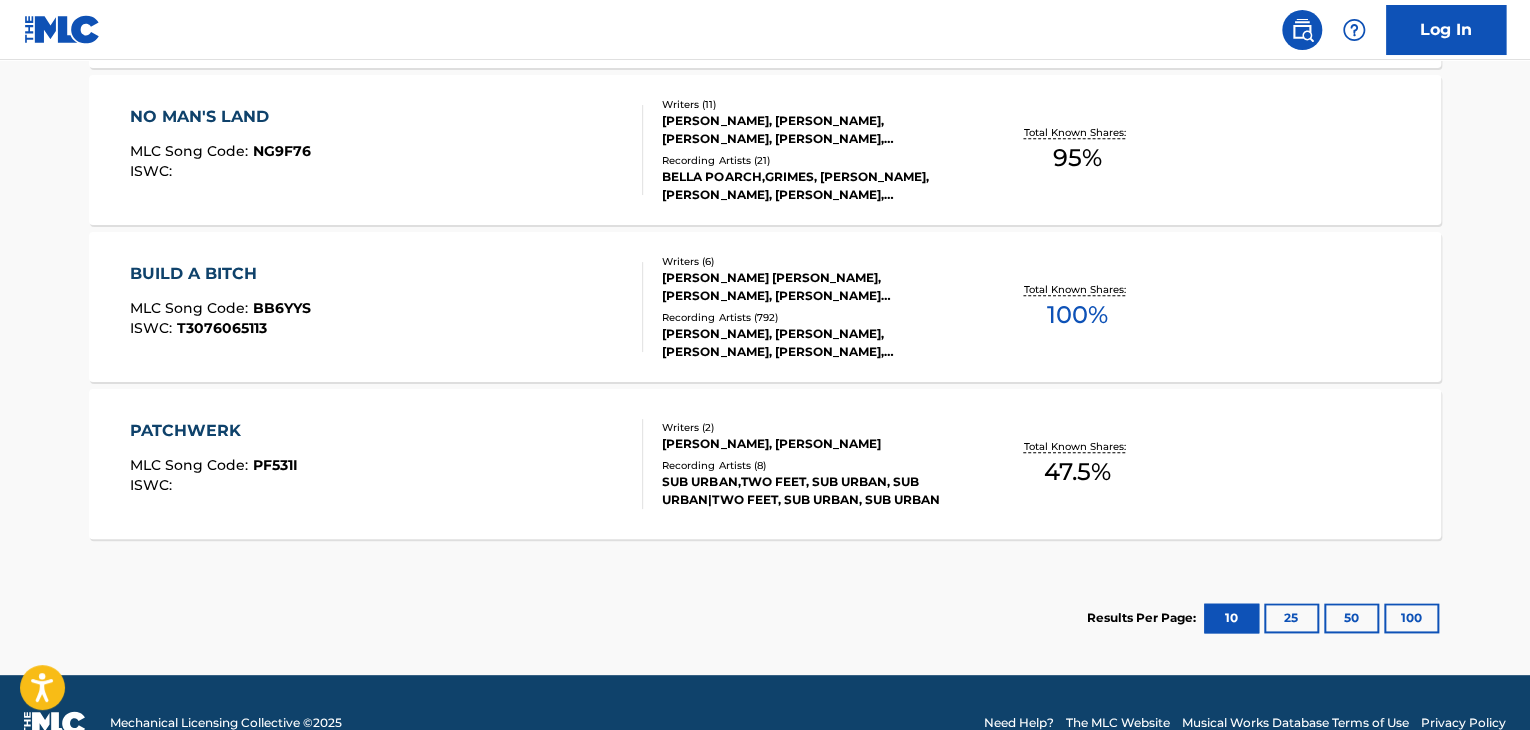 scroll, scrollTop: 1004, scrollLeft: 0, axis: vertical 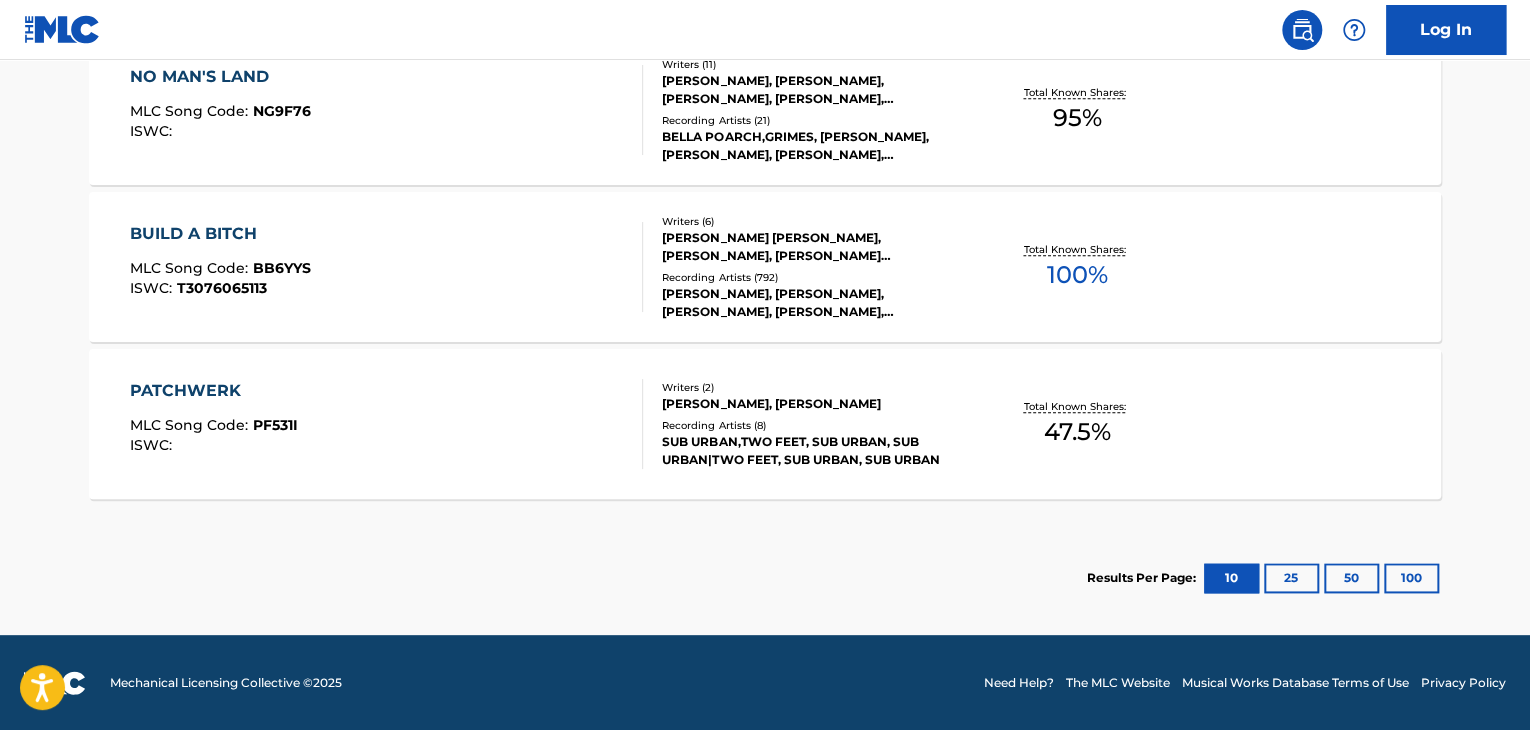click on "PATCHWERK MLC Song Code : PF531I ISWC :" at bounding box center (387, 424) 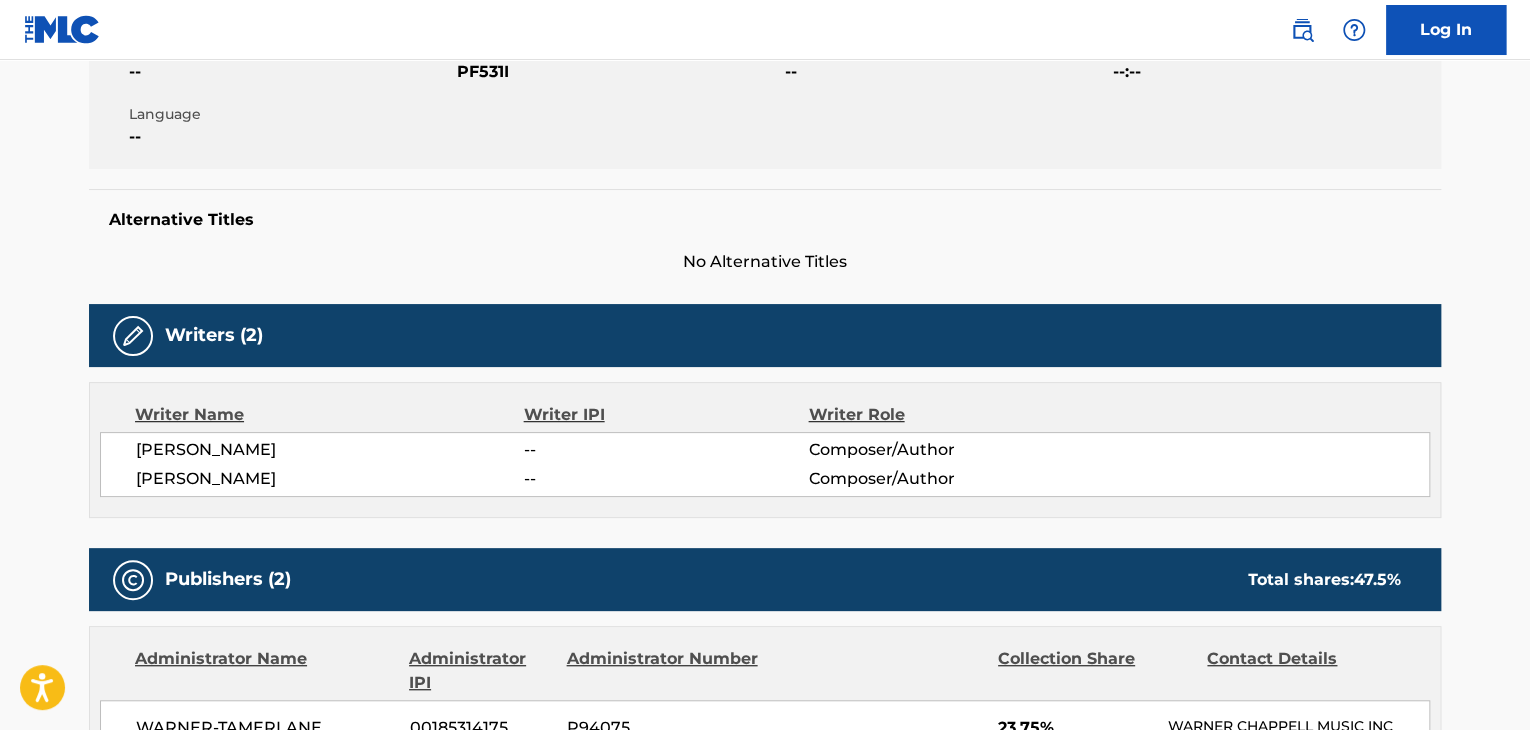 scroll, scrollTop: 0, scrollLeft: 0, axis: both 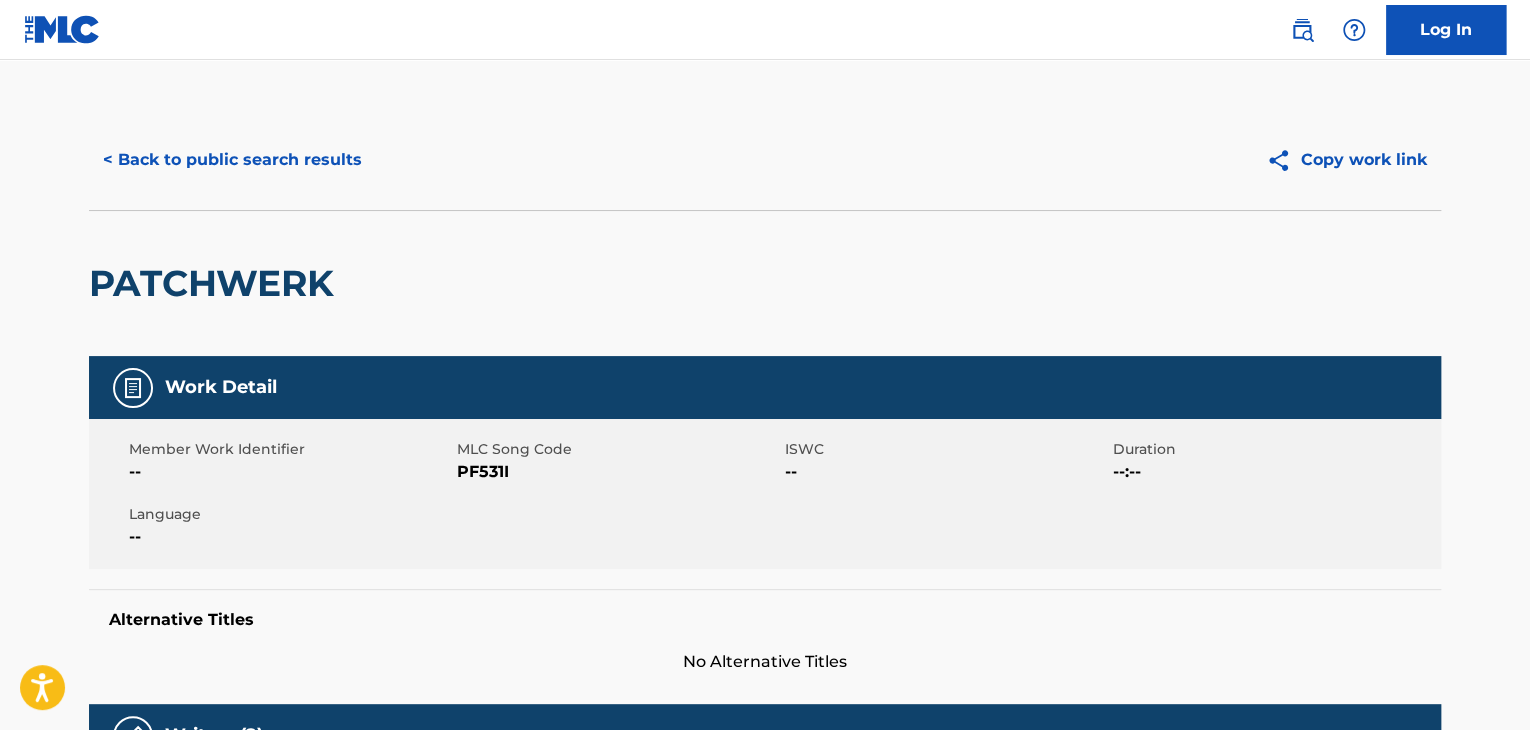 click on "< Back to public search results" at bounding box center (232, 160) 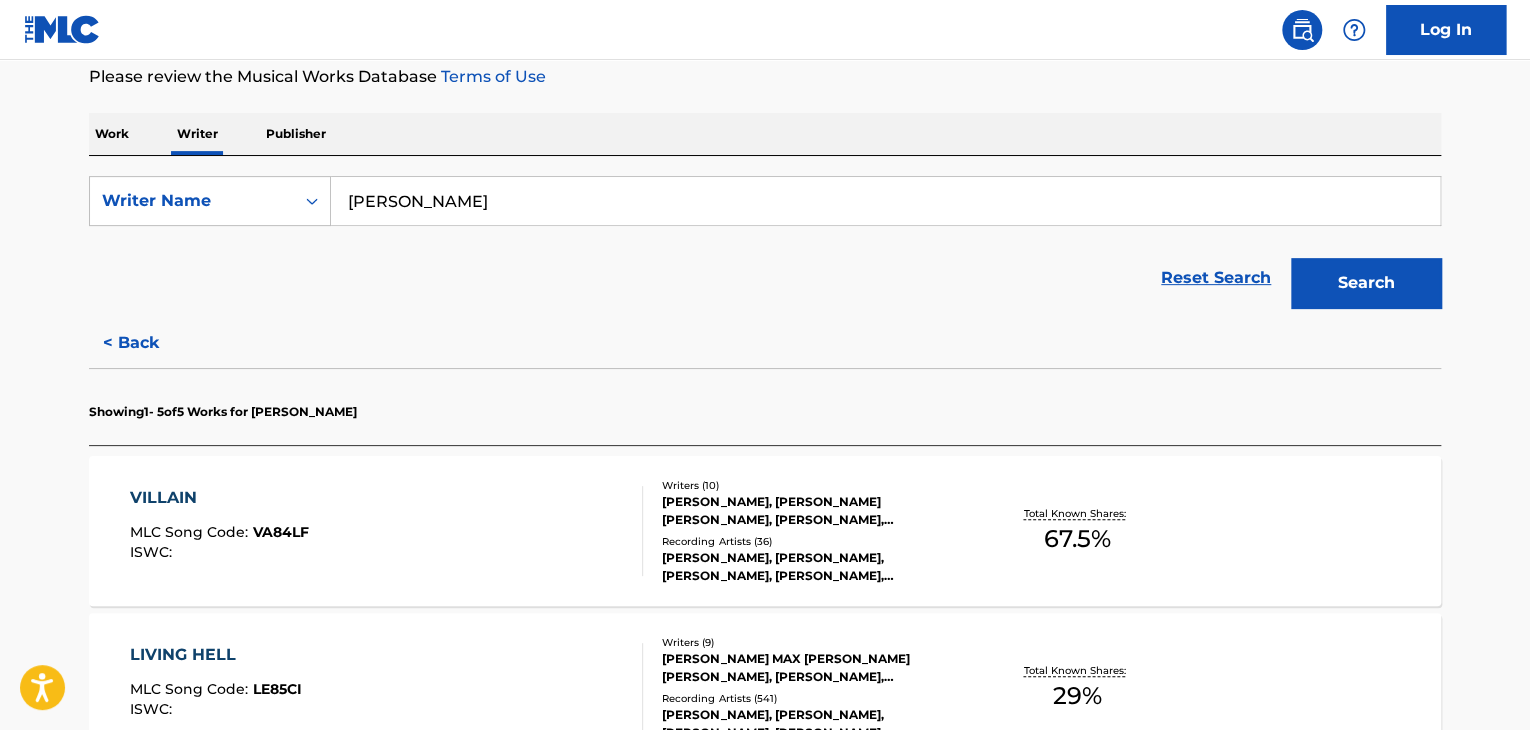 scroll, scrollTop: 324, scrollLeft: 0, axis: vertical 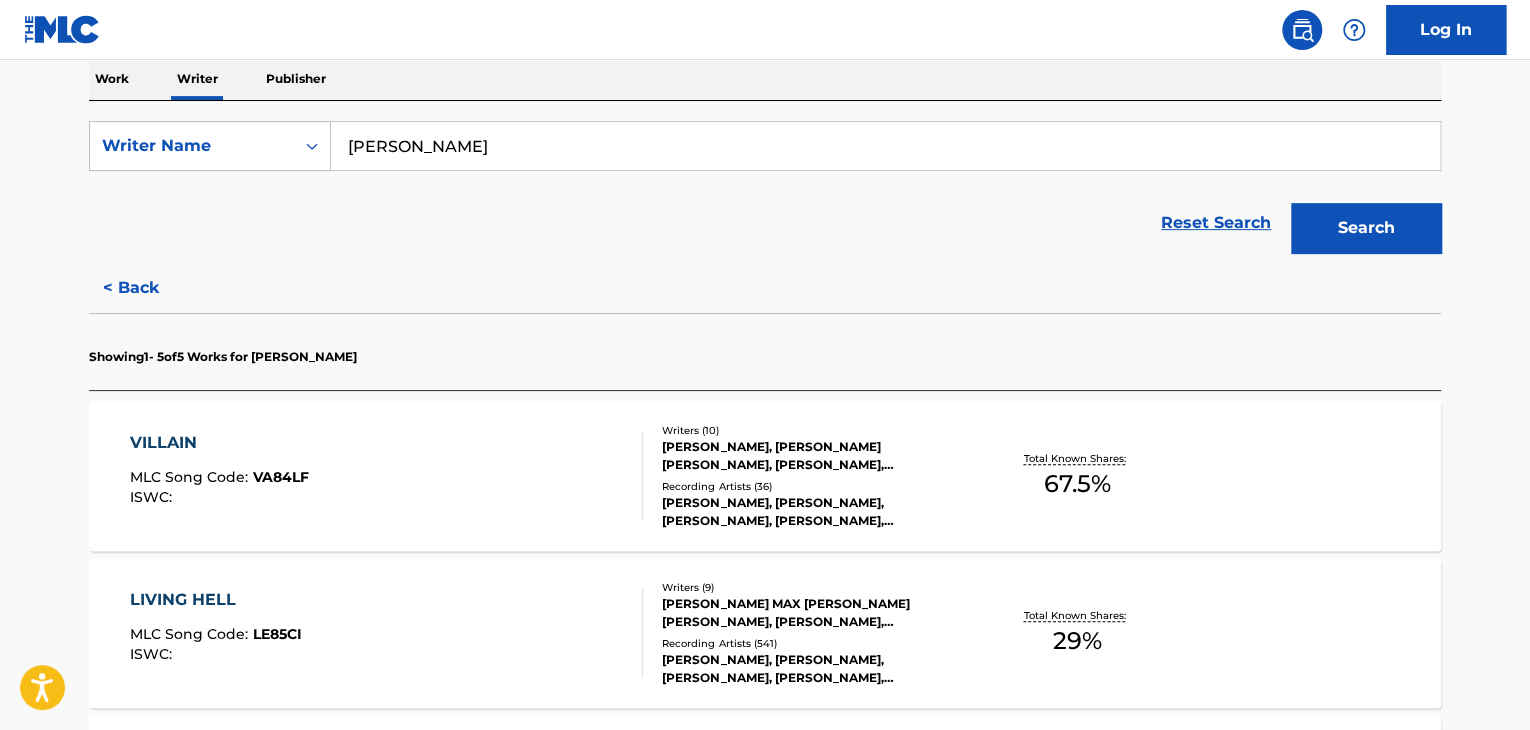 click at bounding box center [634, 476] 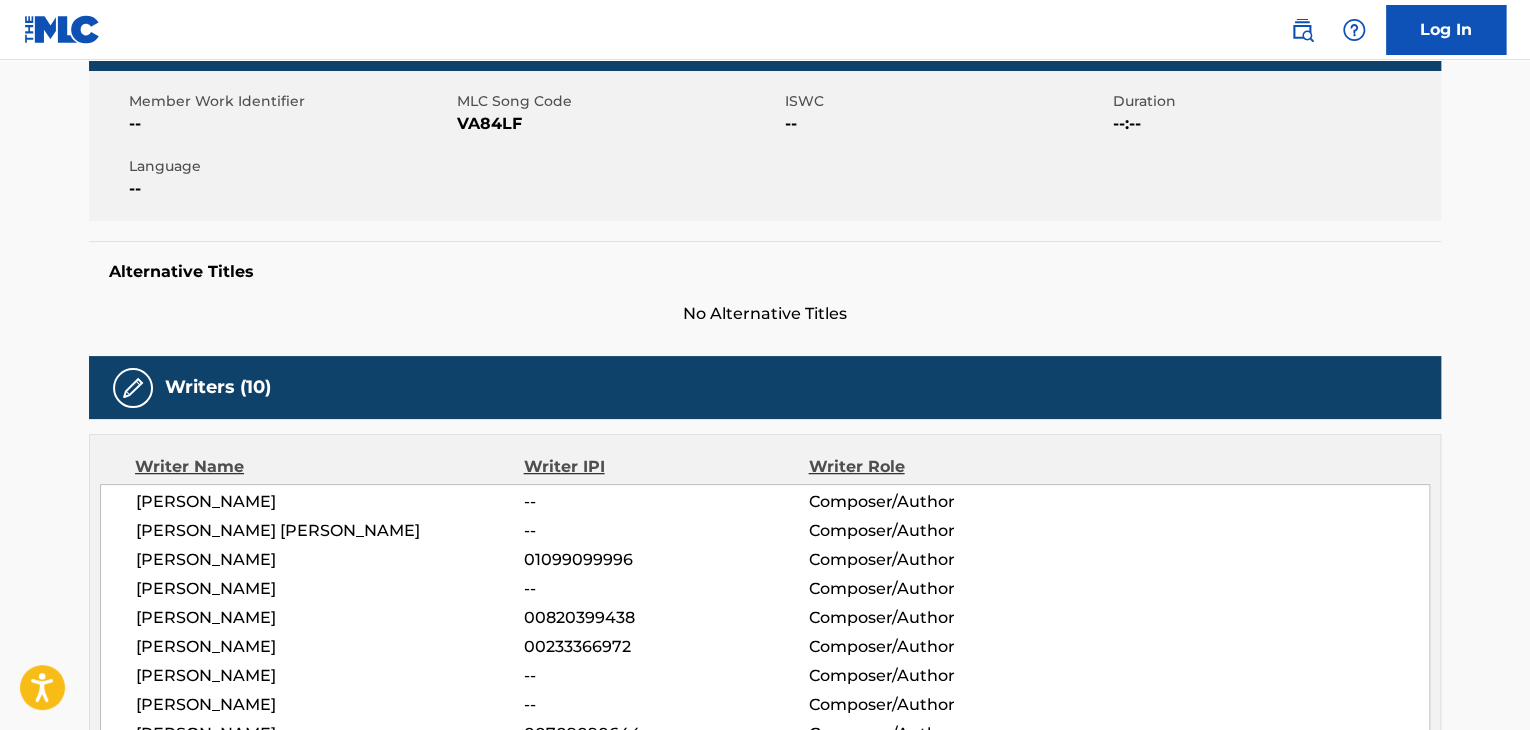 scroll, scrollTop: 0, scrollLeft: 0, axis: both 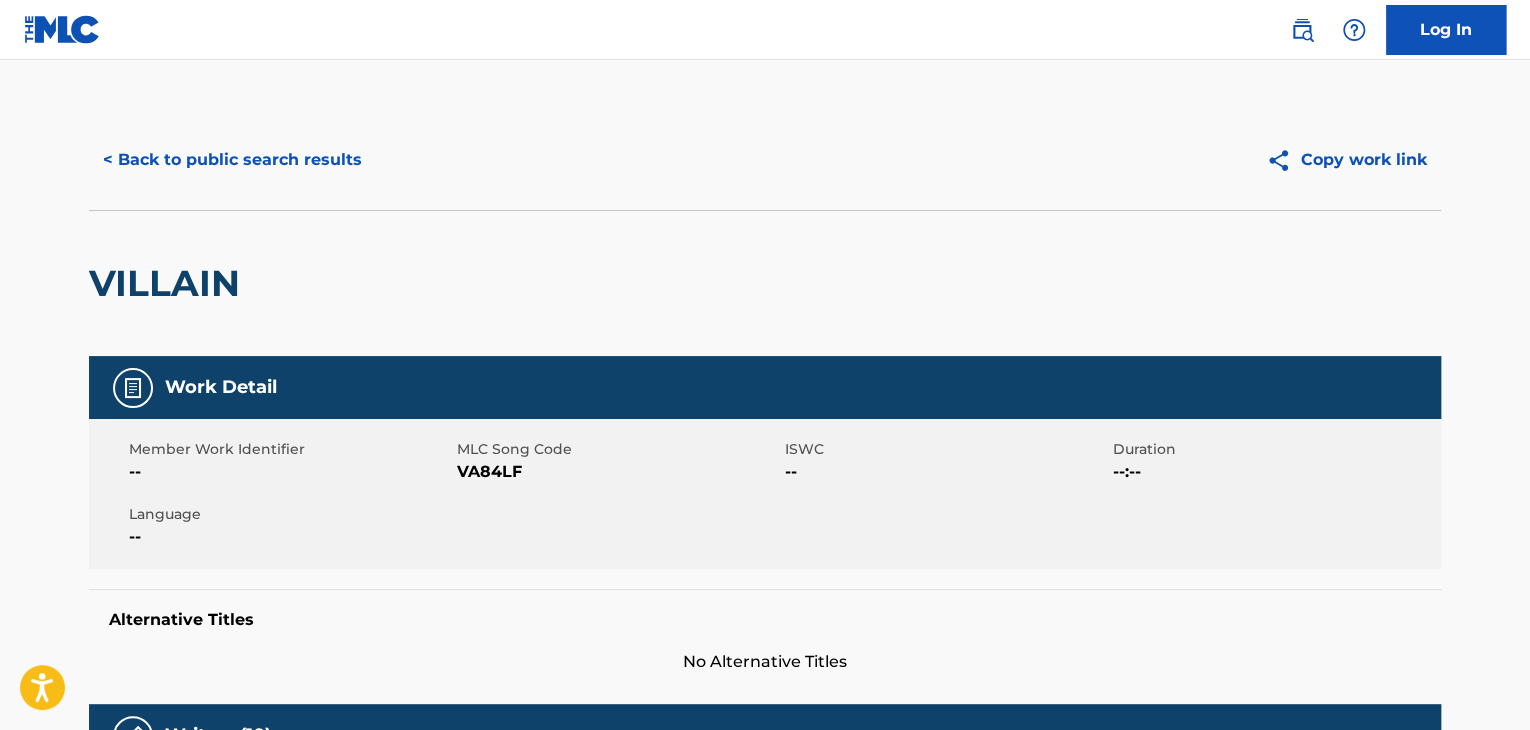 click on "< Back to public search results" at bounding box center (232, 160) 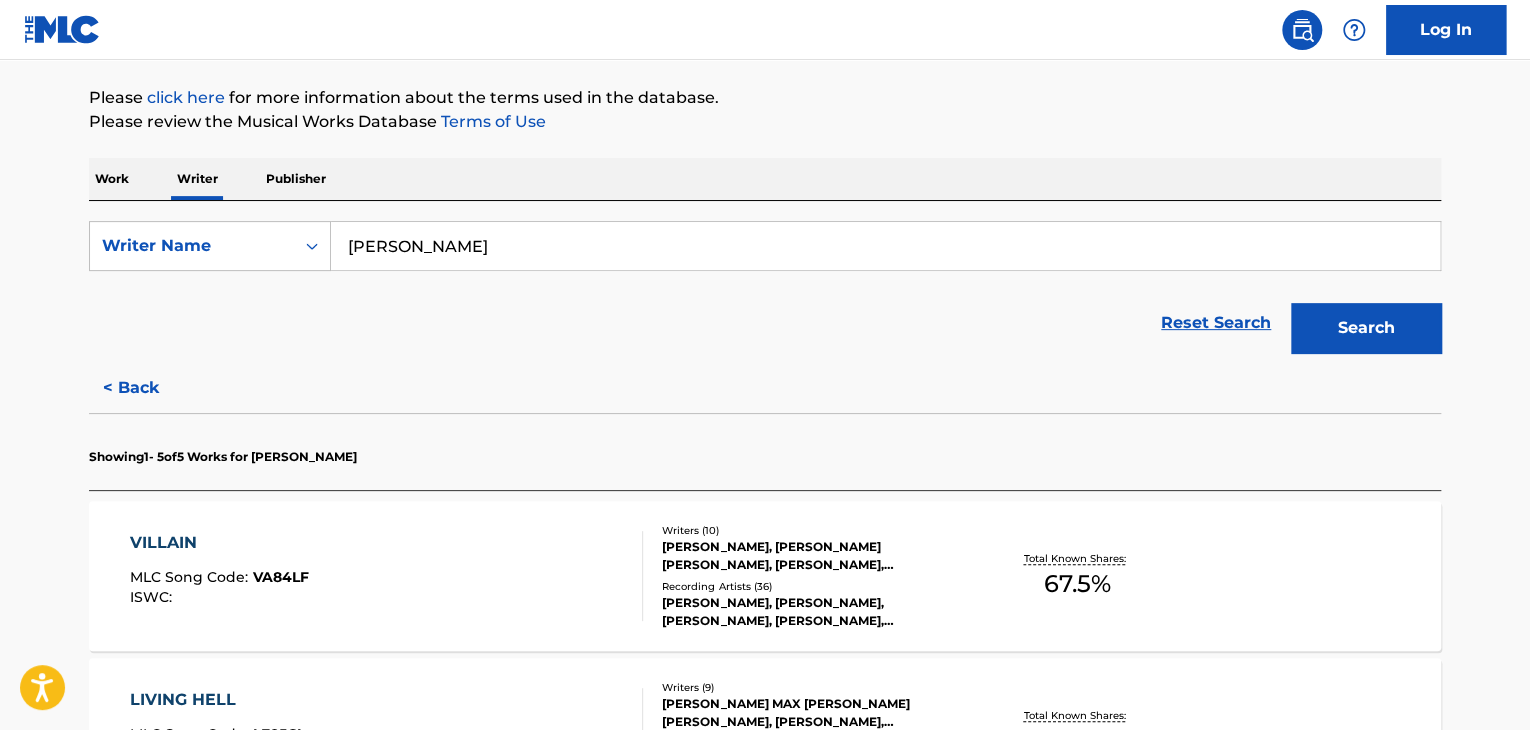 click on "< Back" at bounding box center (149, 388) 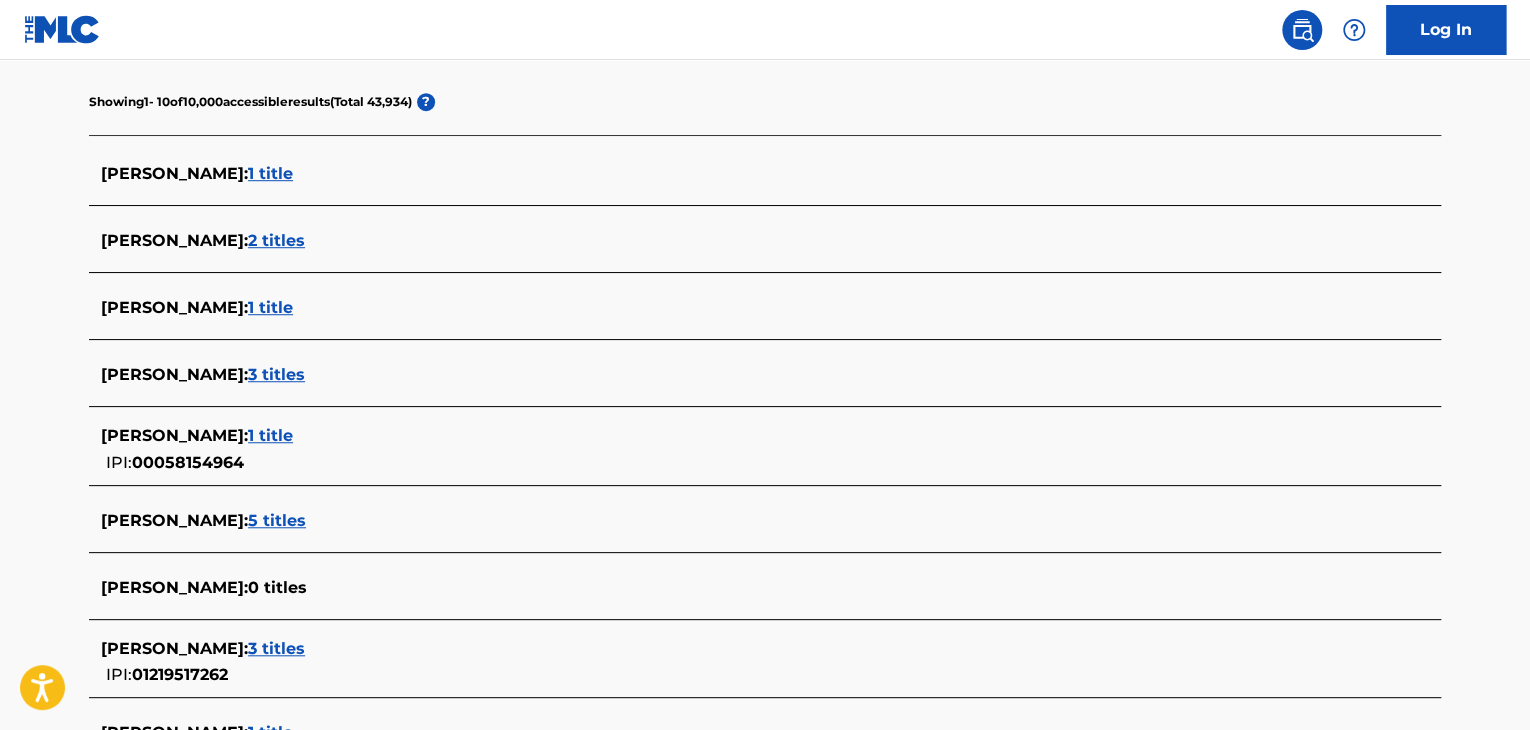 scroll, scrollTop: 482, scrollLeft: 0, axis: vertical 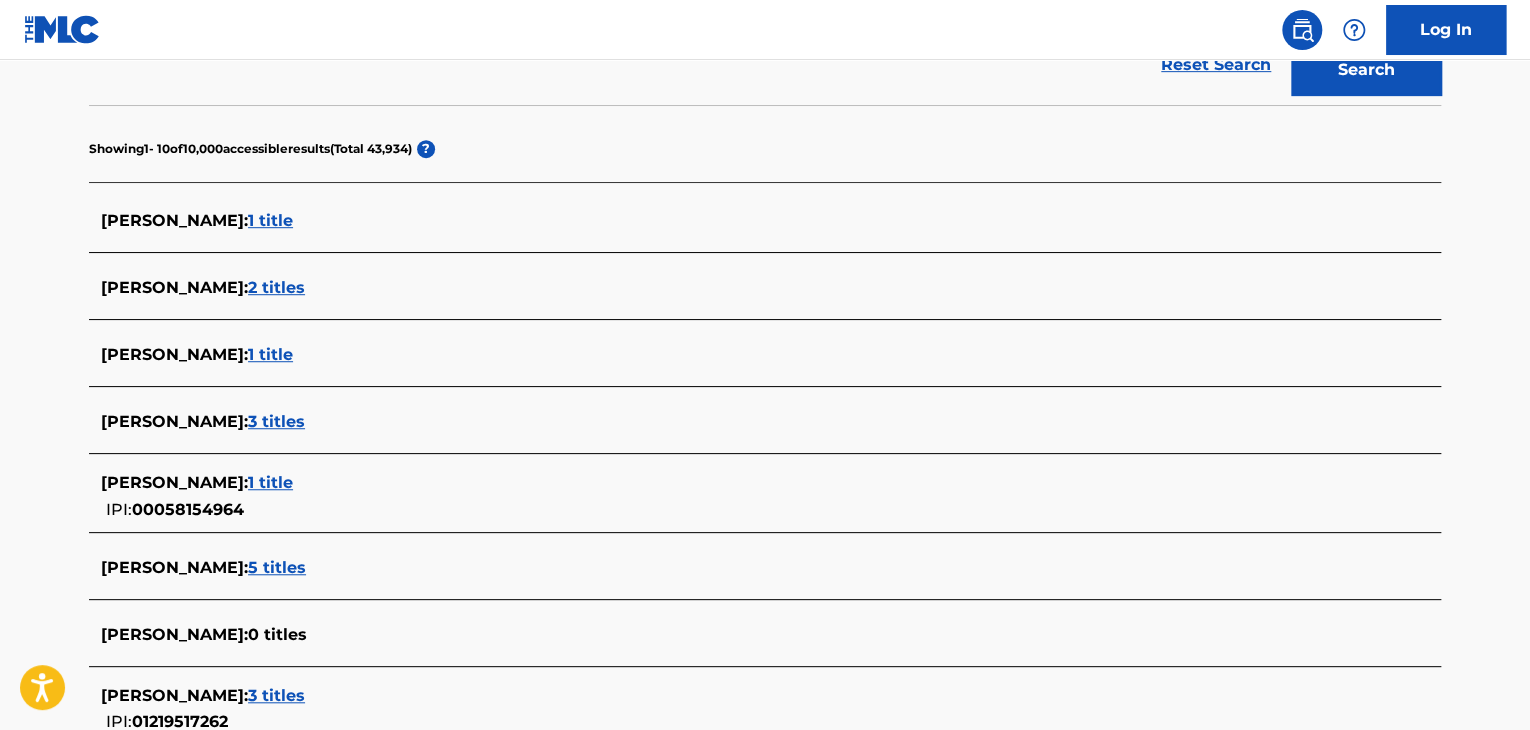 click on "3 titles" at bounding box center (276, 421) 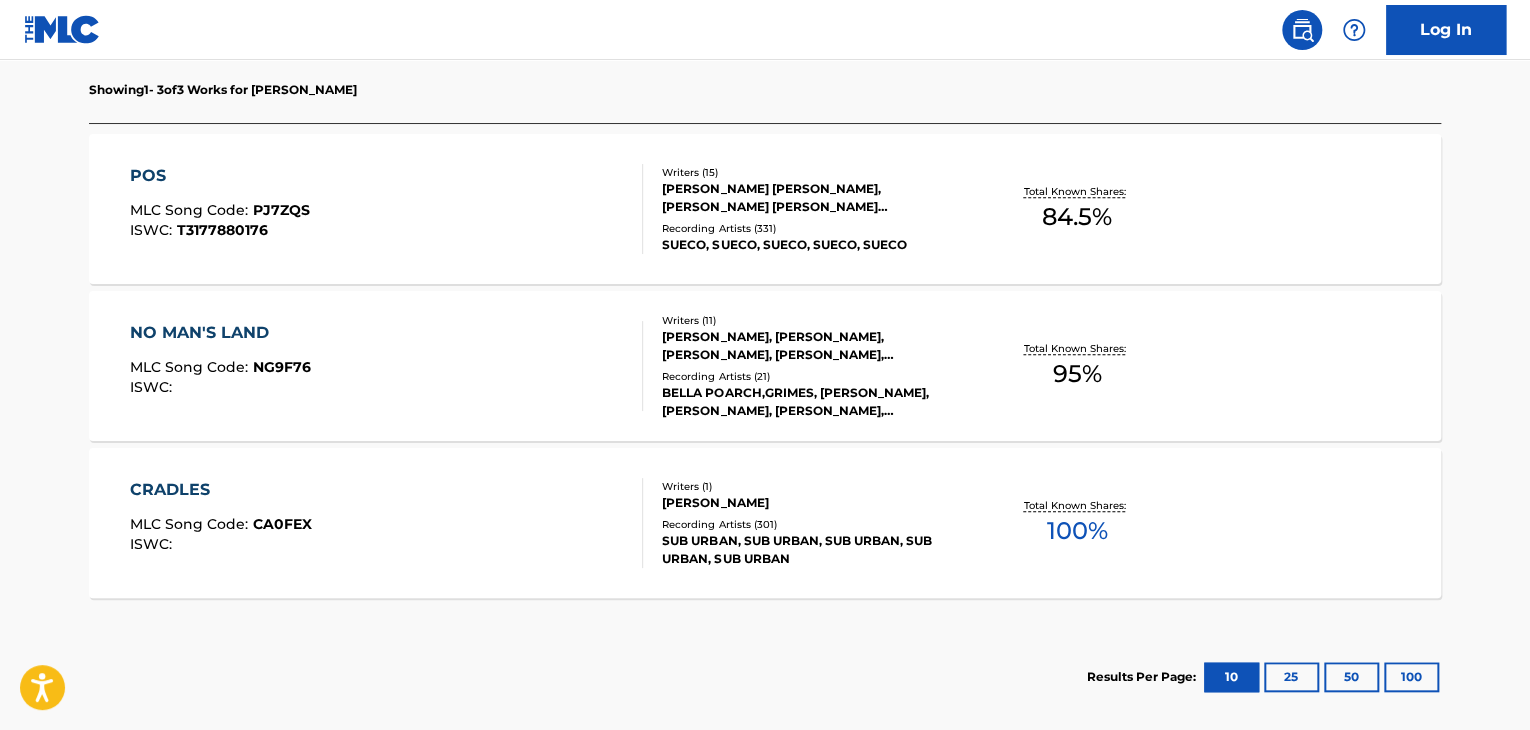 scroll, scrollTop: 682, scrollLeft: 0, axis: vertical 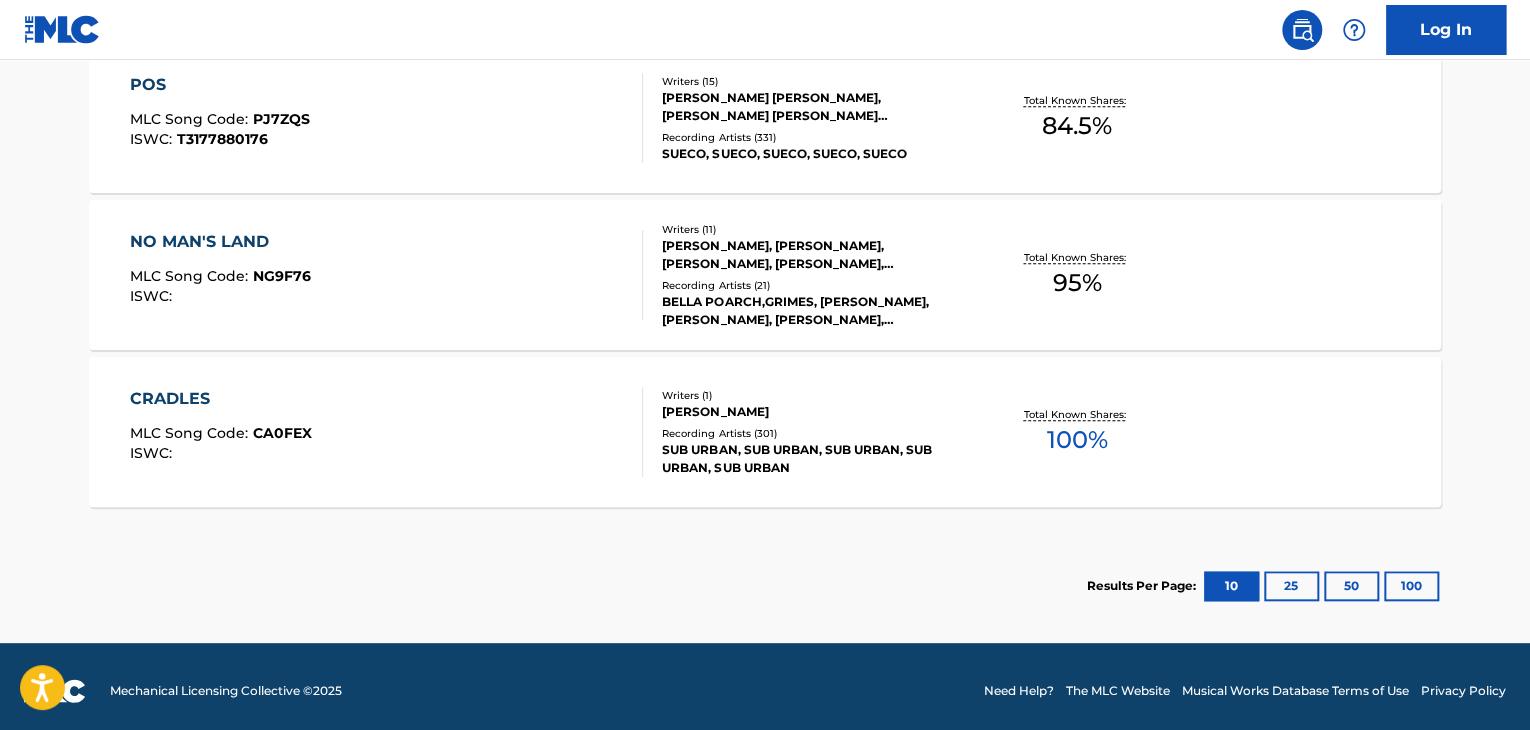 click on "CRADLES MLC Song Code : CA0FEX ISWC :" at bounding box center [387, 432] 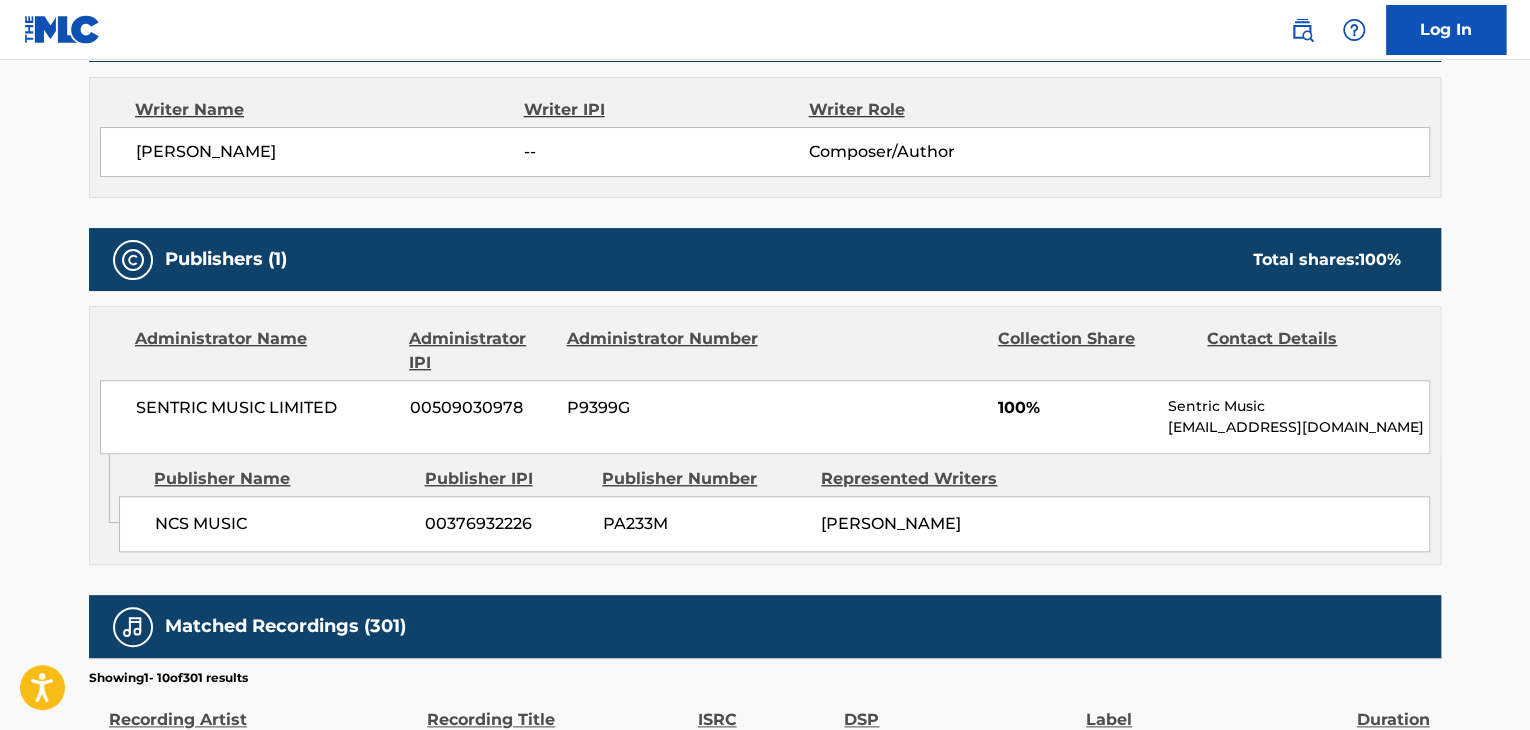 scroll, scrollTop: 800, scrollLeft: 0, axis: vertical 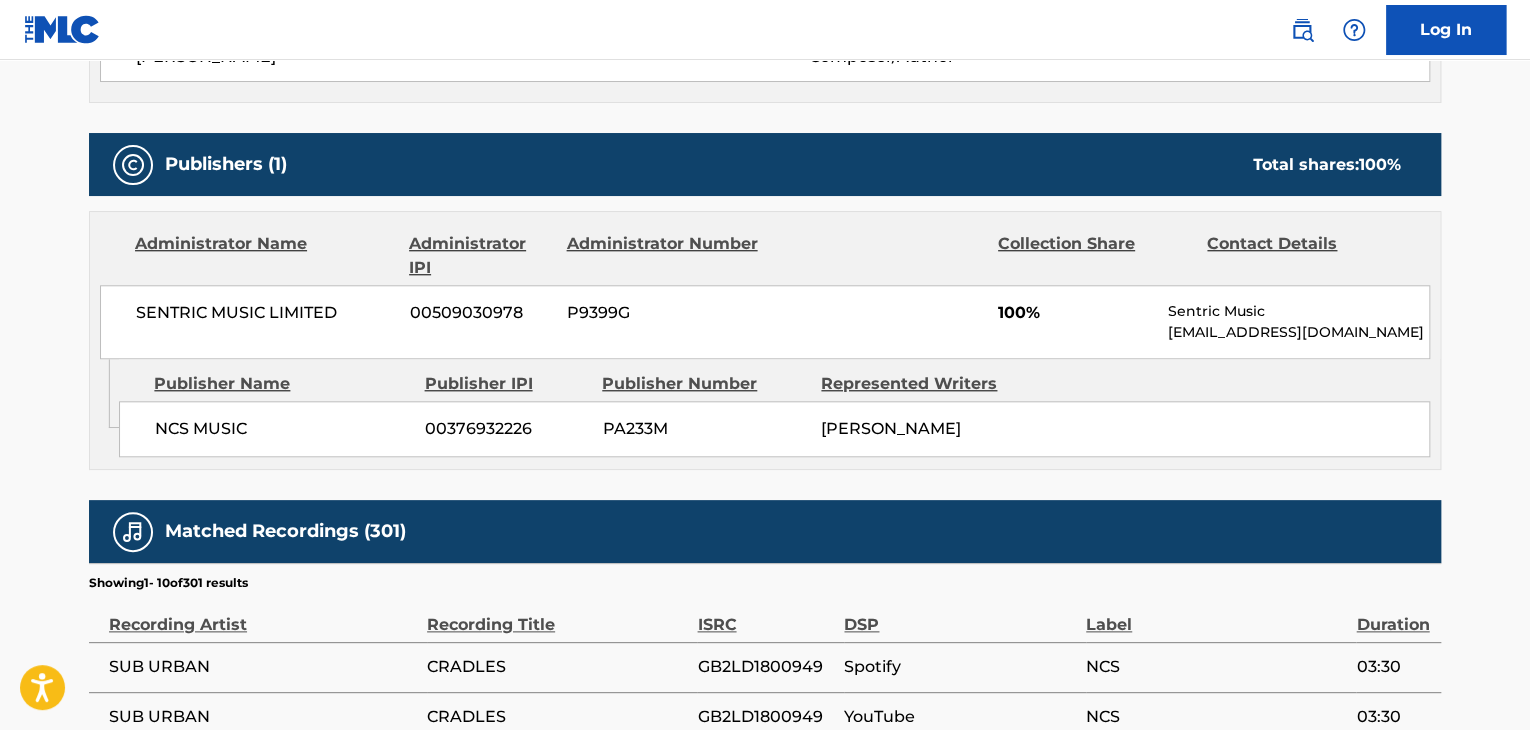click on "SENTRIC MUSIC LIMITED 00509030978 P9399G 100% Sentric Music [EMAIL_ADDRESS][DOMAIN_NAME]" at bounding box center [765, 322] 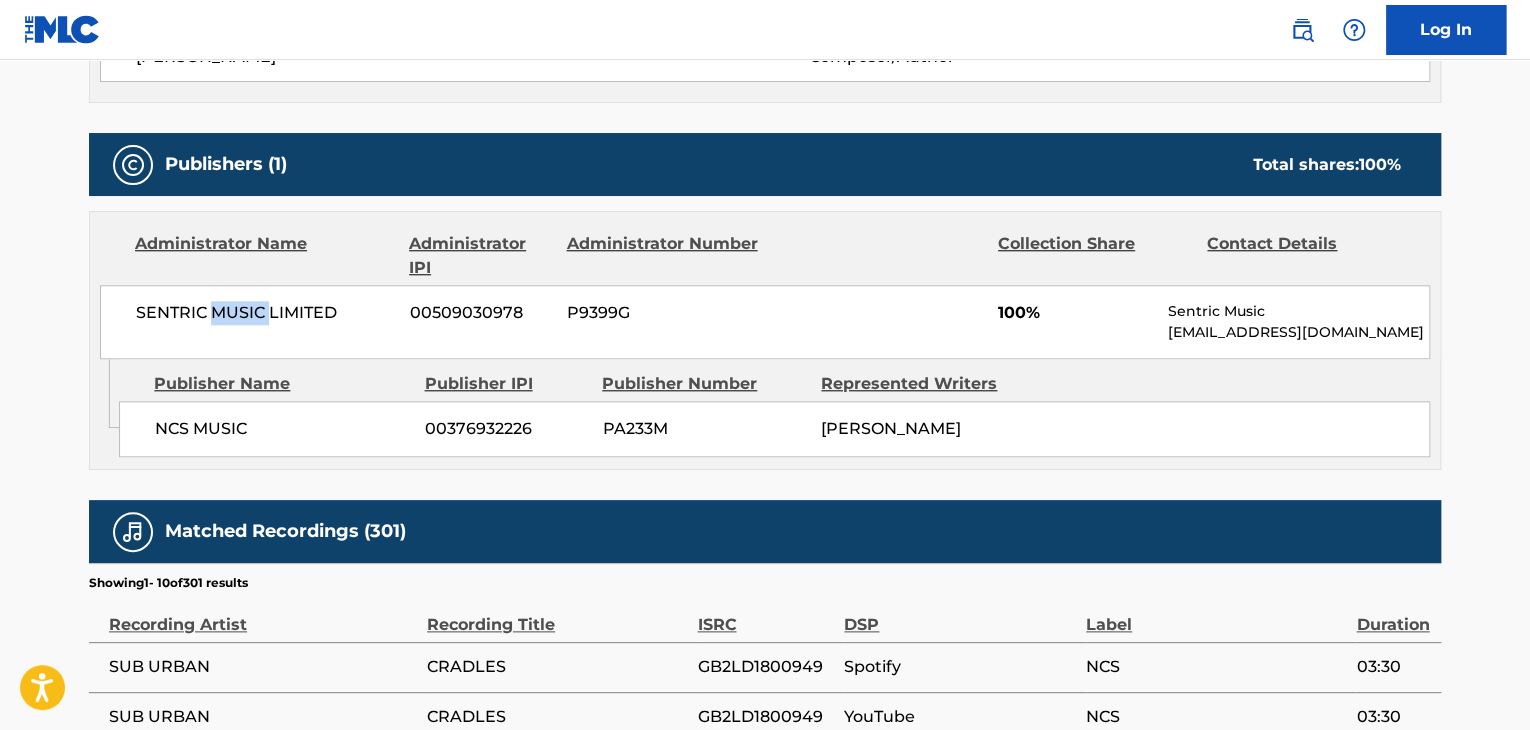 click on "SENTRIC MUSIC LIMITED 00509030978 P9399G 100% Sentric Music [EMAIL_ADDRESS][DOMAIN_NAME]" at bounding box center [765, 322] 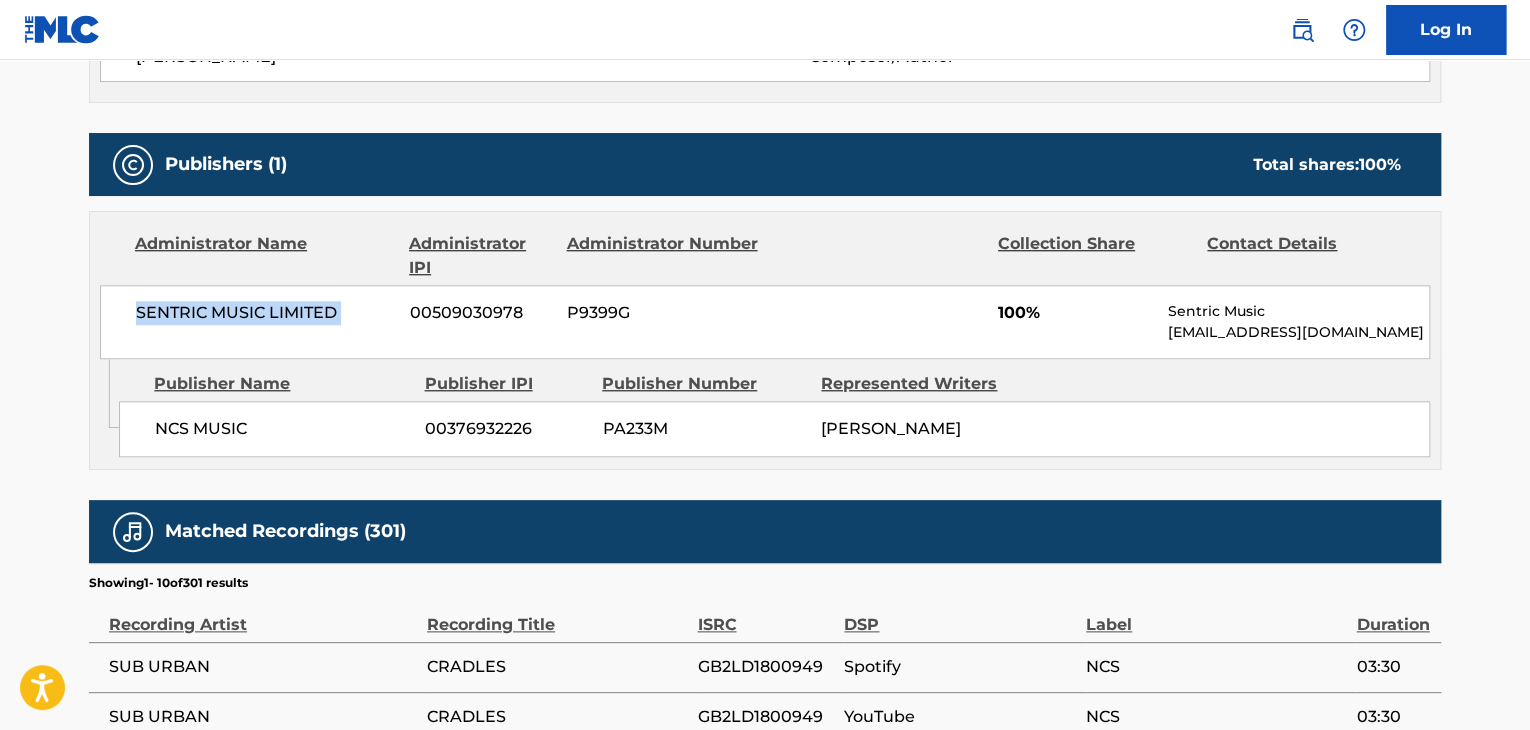 click on "SENTRIC MUSIC LIMITED 00509030978 P9399G 100% Sentric Music [EMAIL_ADDRESS][DOMAIN_NAME]" at bounding box center (765, 322) 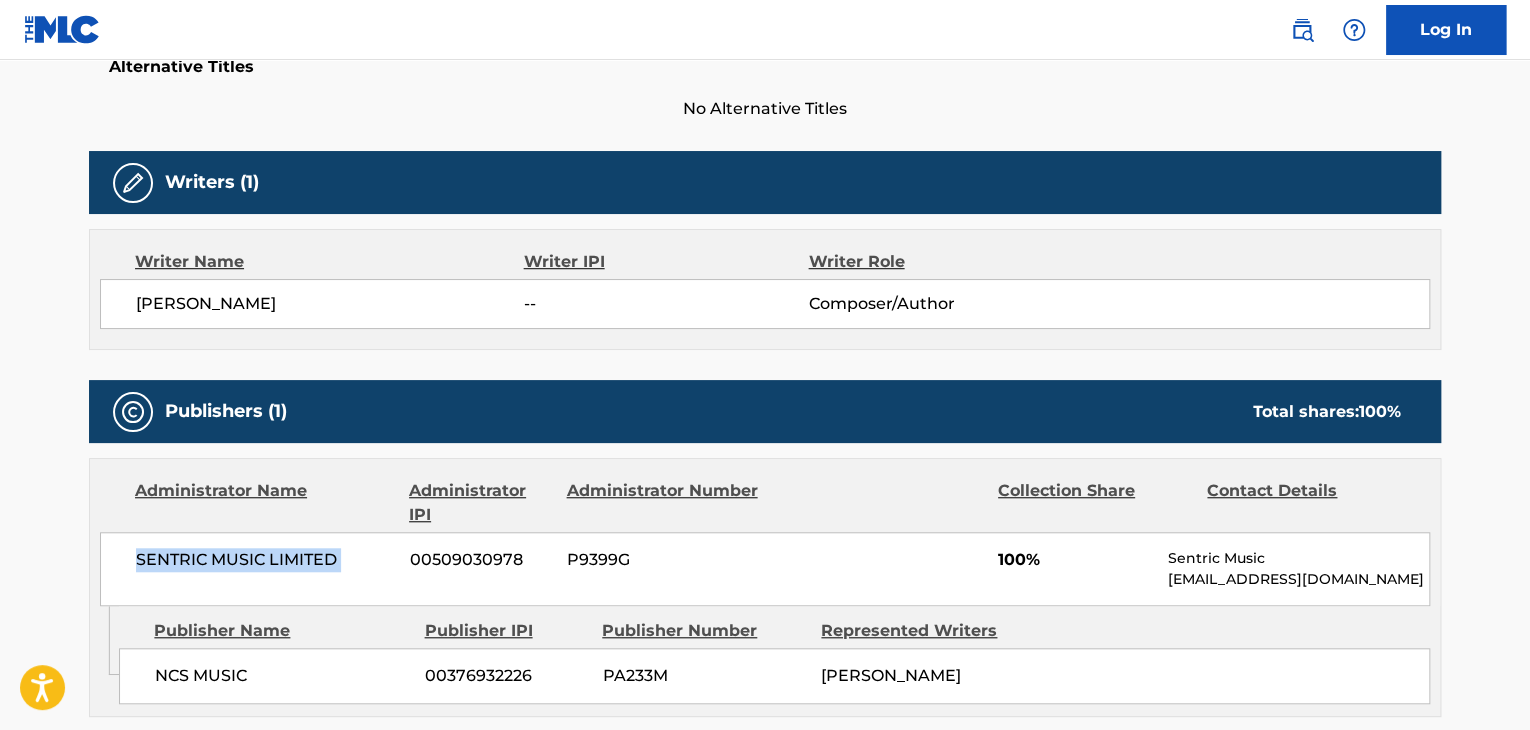 scroll, scrollTop: 400, scrollLeft: 0, axis: vertical 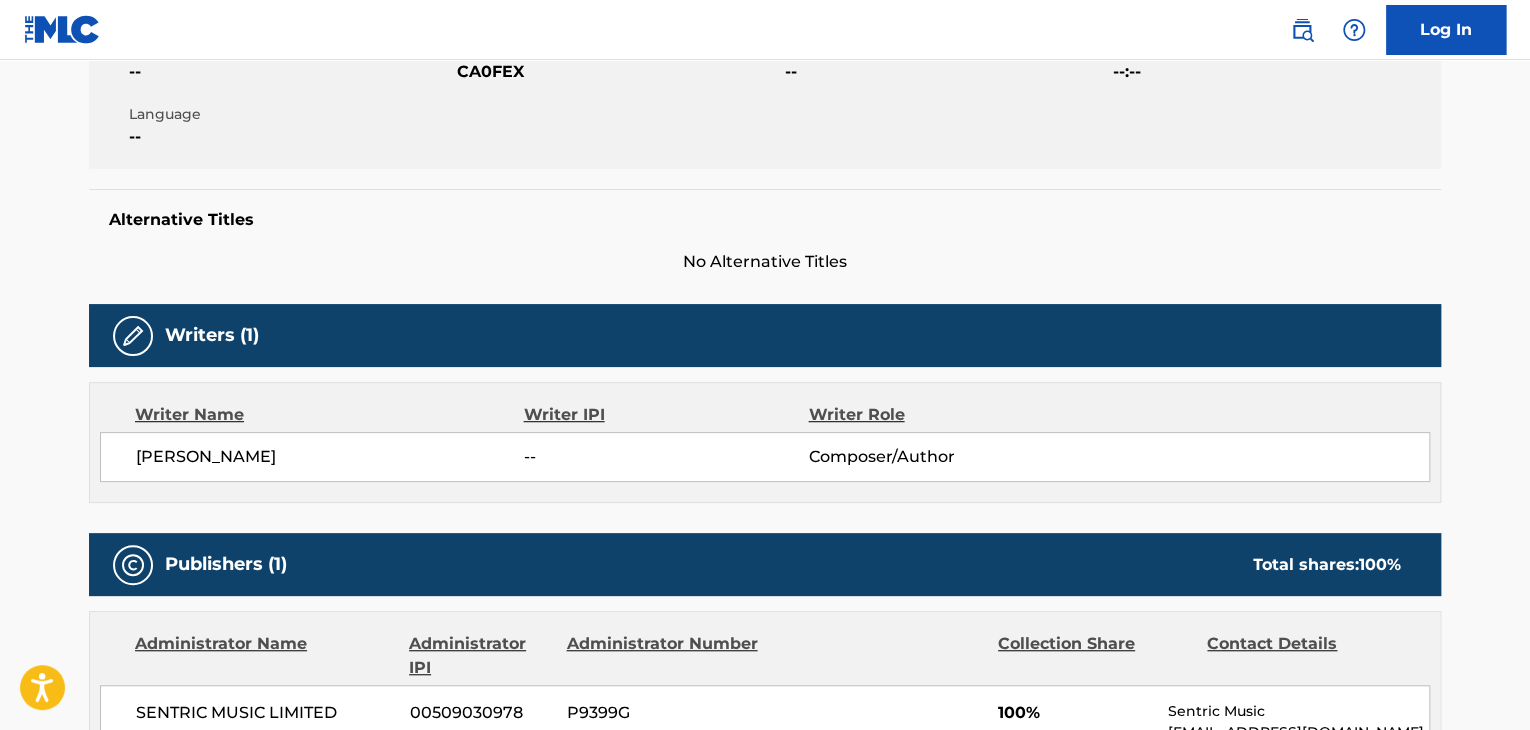 click on "[PERSON_NAME]" at bounding box center (330, 457) 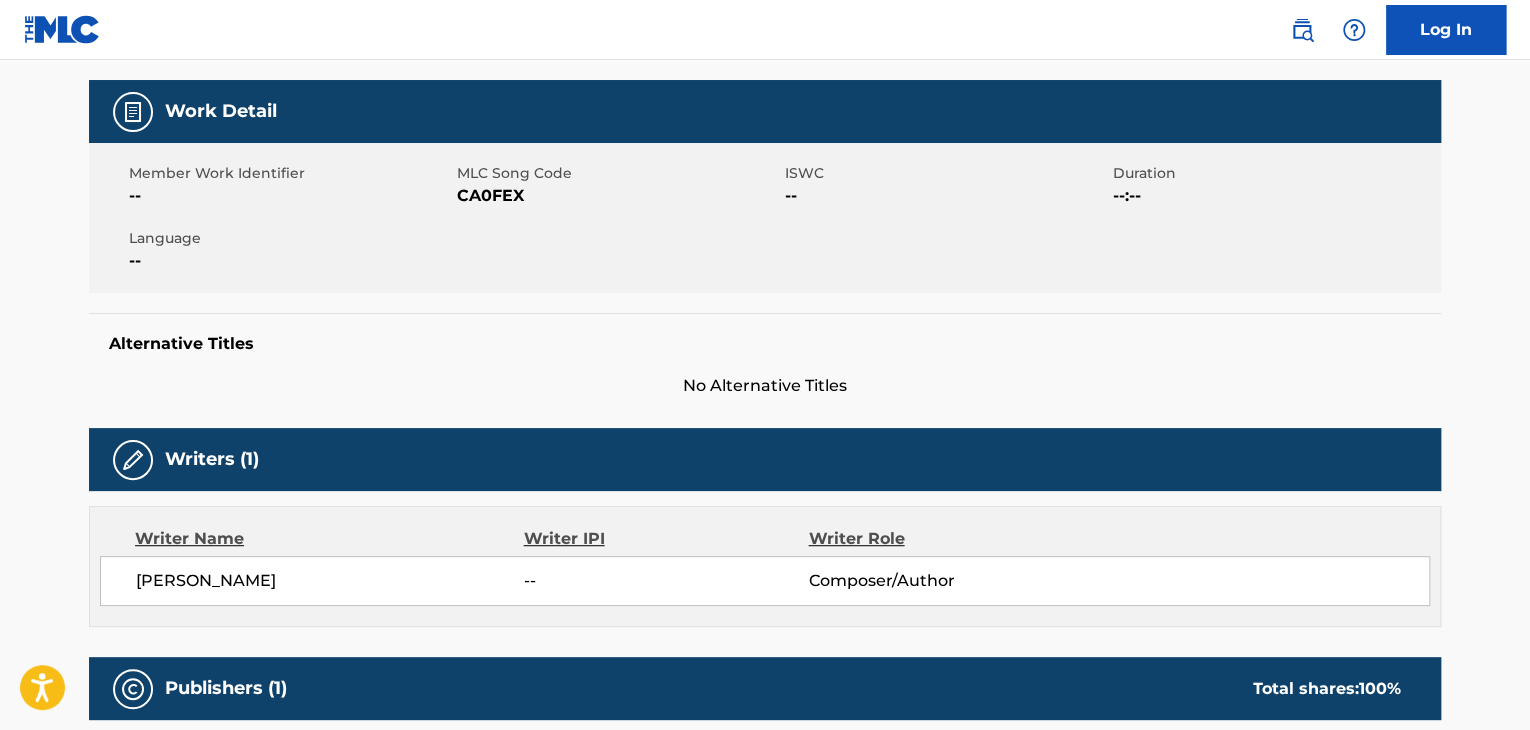 scroll, scrollTop: 100, scrollLeft: 0, axis: vertical 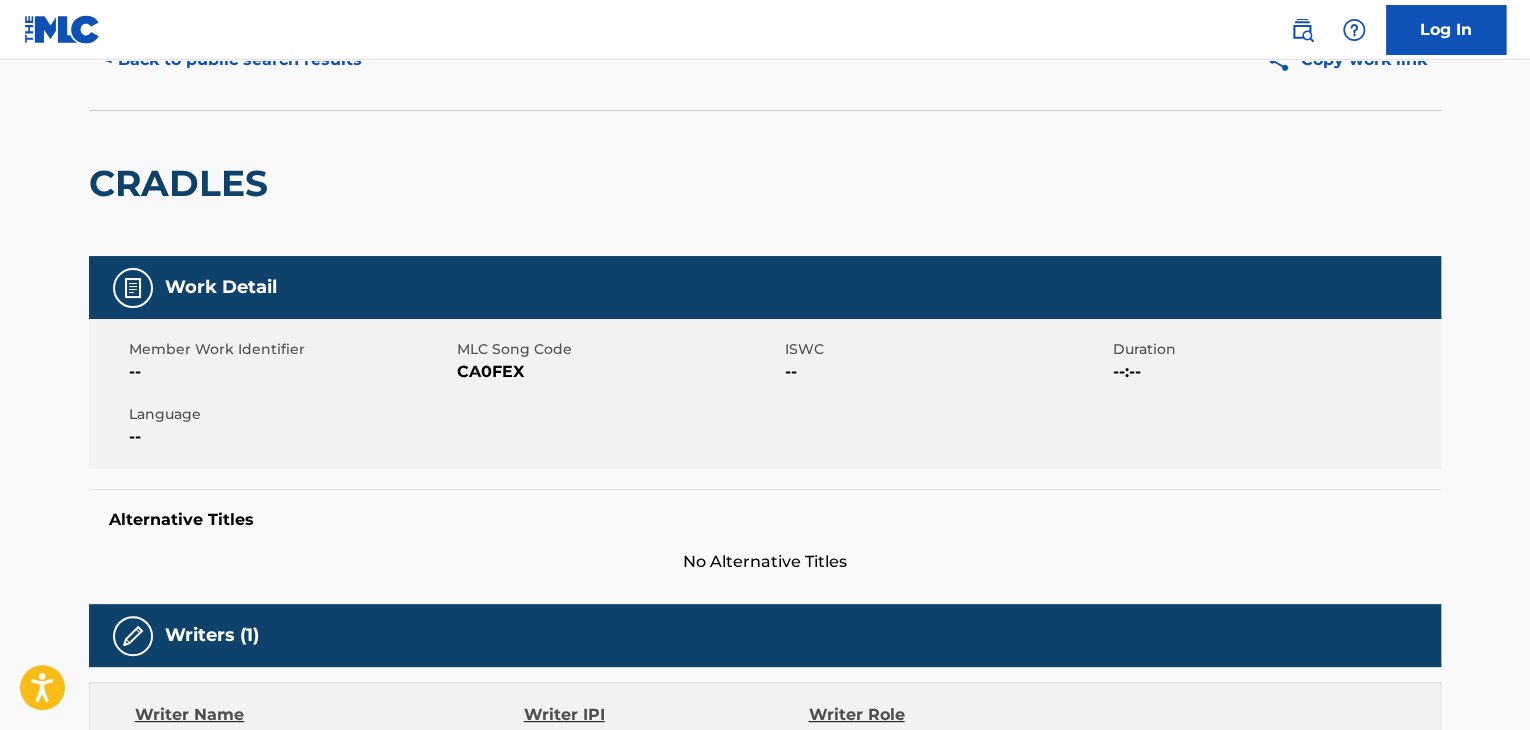 click on "CA0FEX" at bounding box center (618, 372) 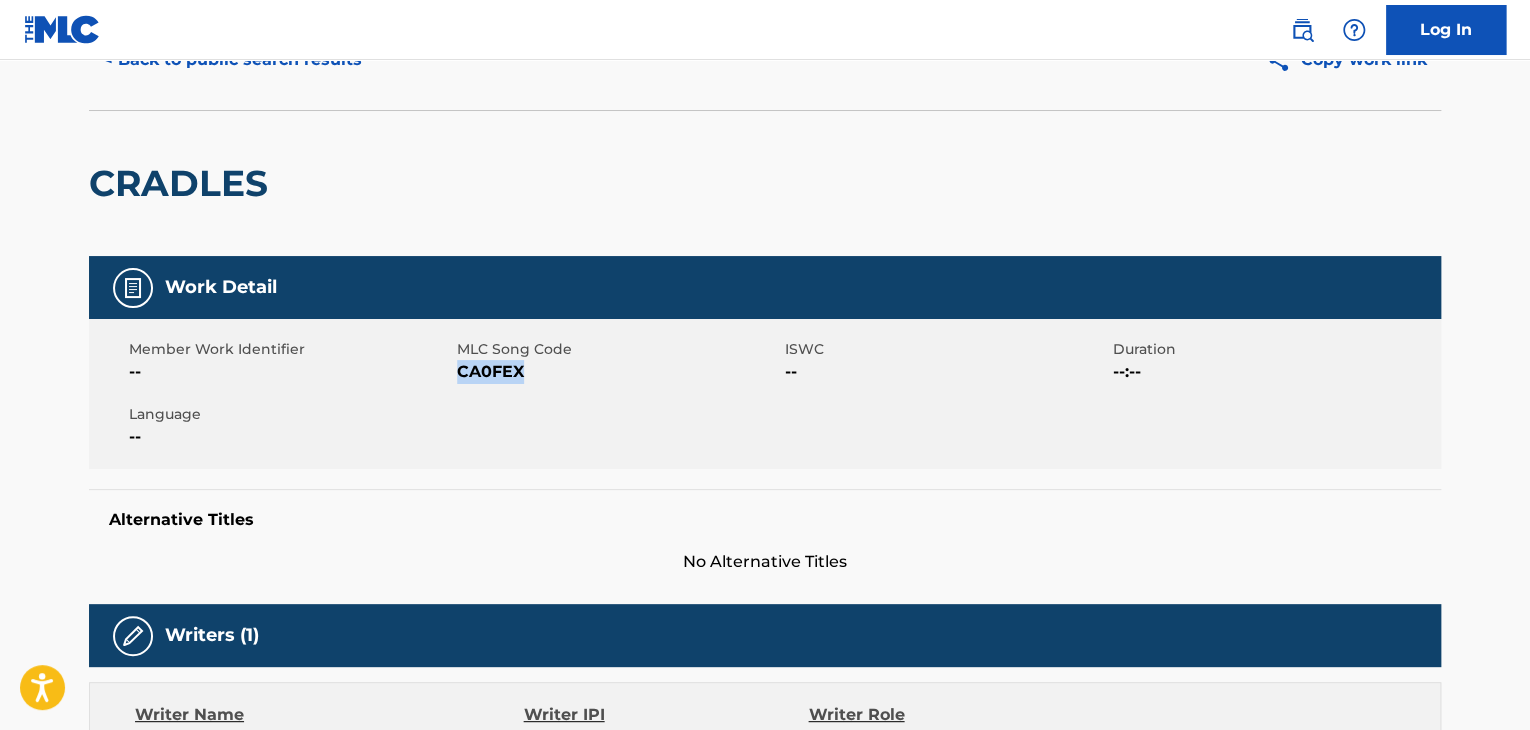 click on "CA0FEX" at bounding box center (618, 372) 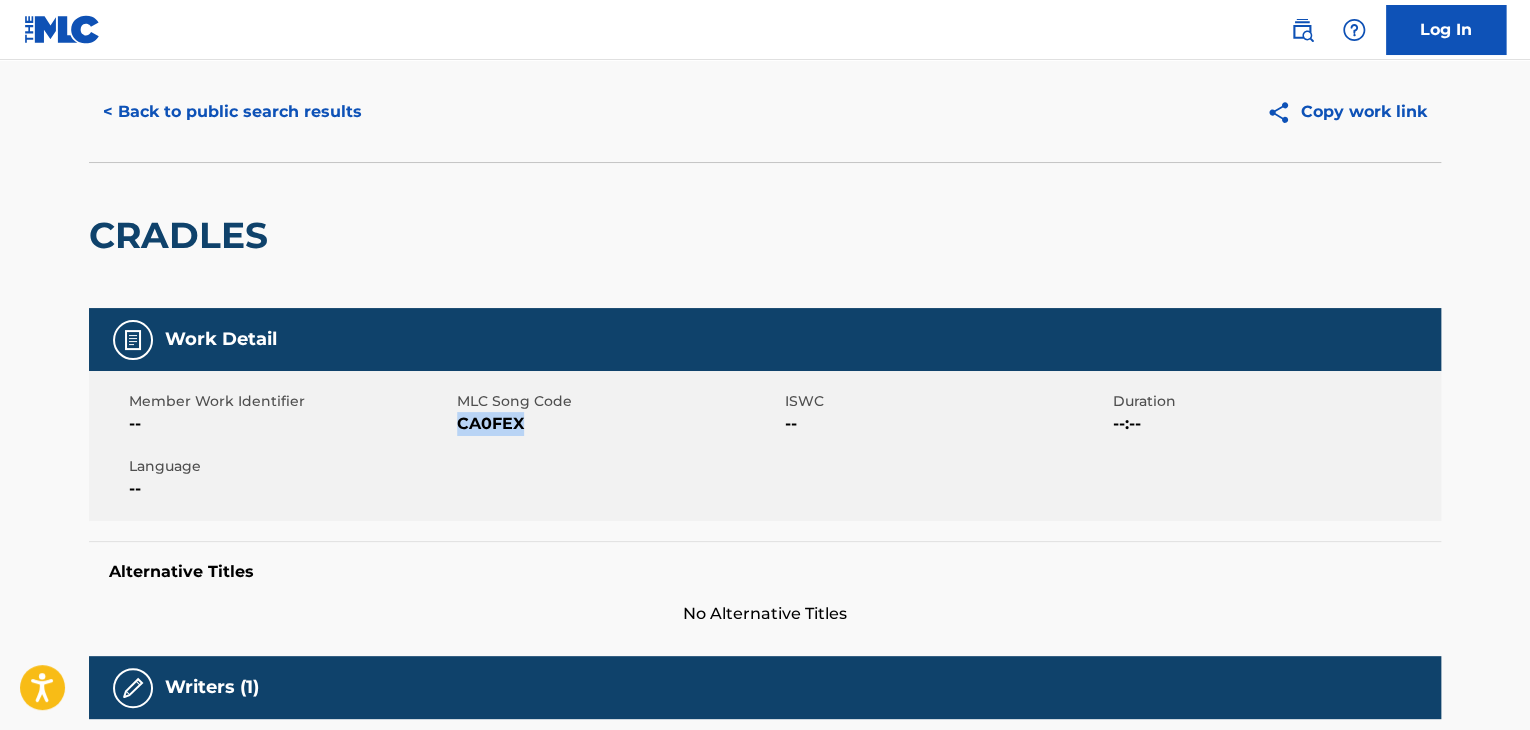 scroll, scrollTop: 0, scrollLeft: 0, axis: both 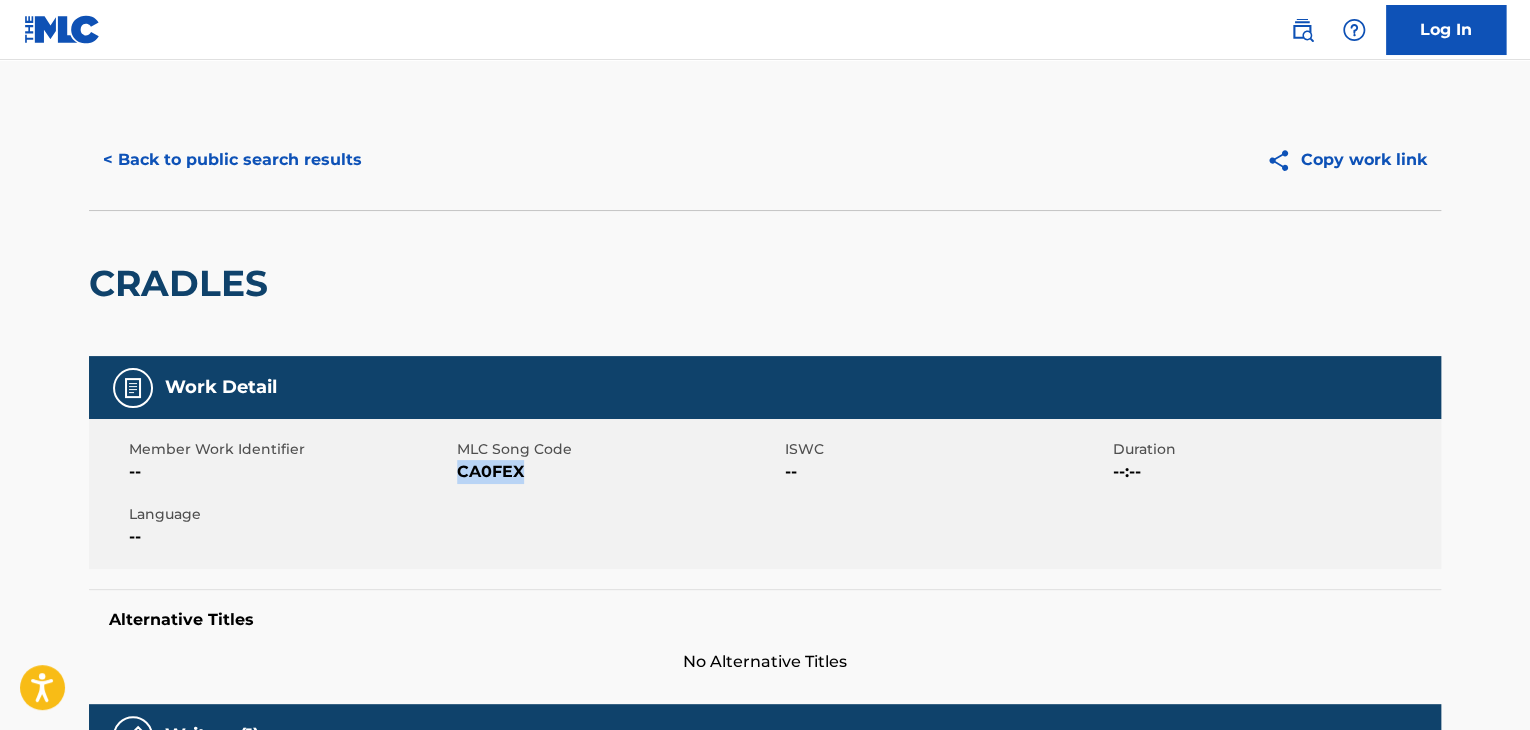 click on "< Back to public search results" at bounding box center (232, 160) 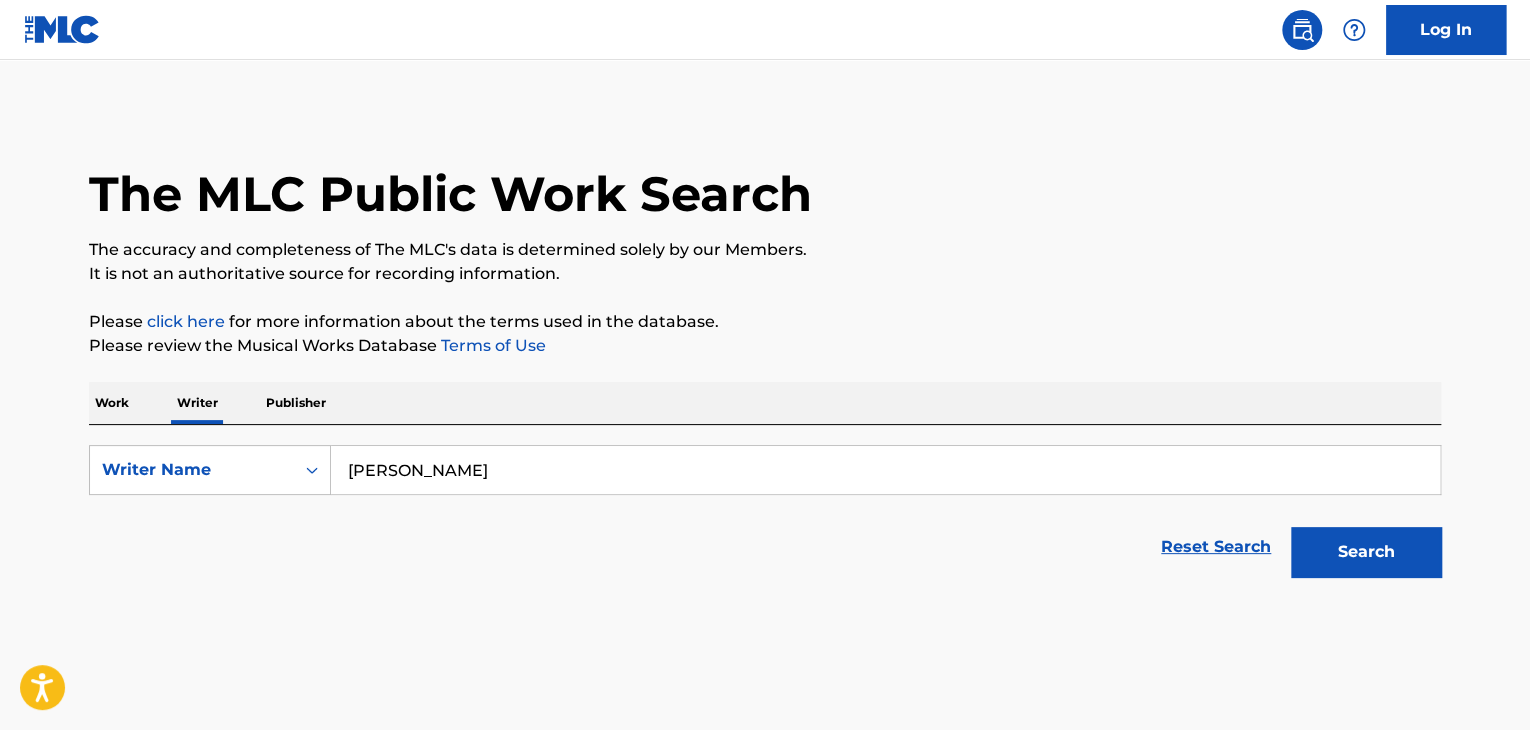 scroll, scrollTop: 24, scrollLeft: 0, axis: vertical 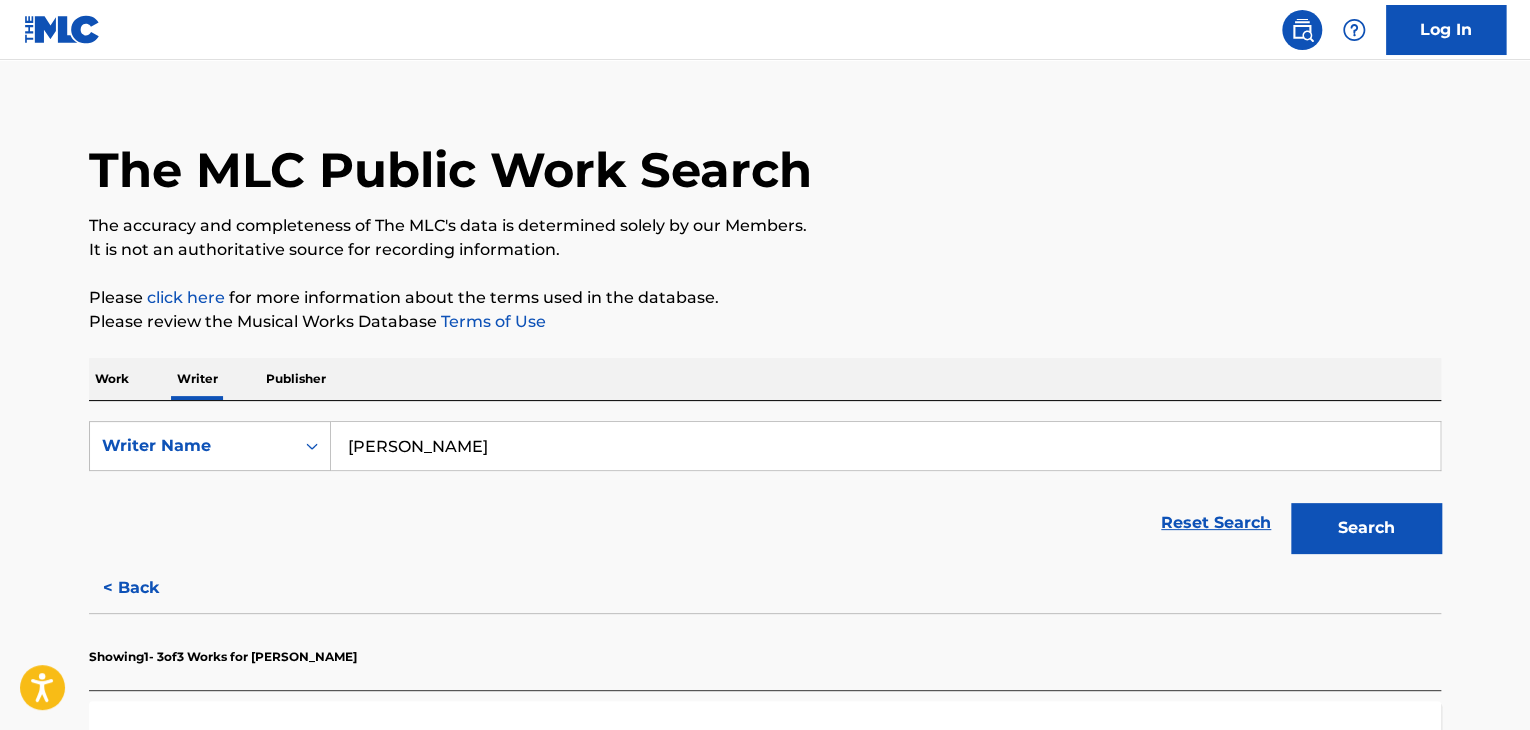 click on "Work" at bounding box center (112, 379) 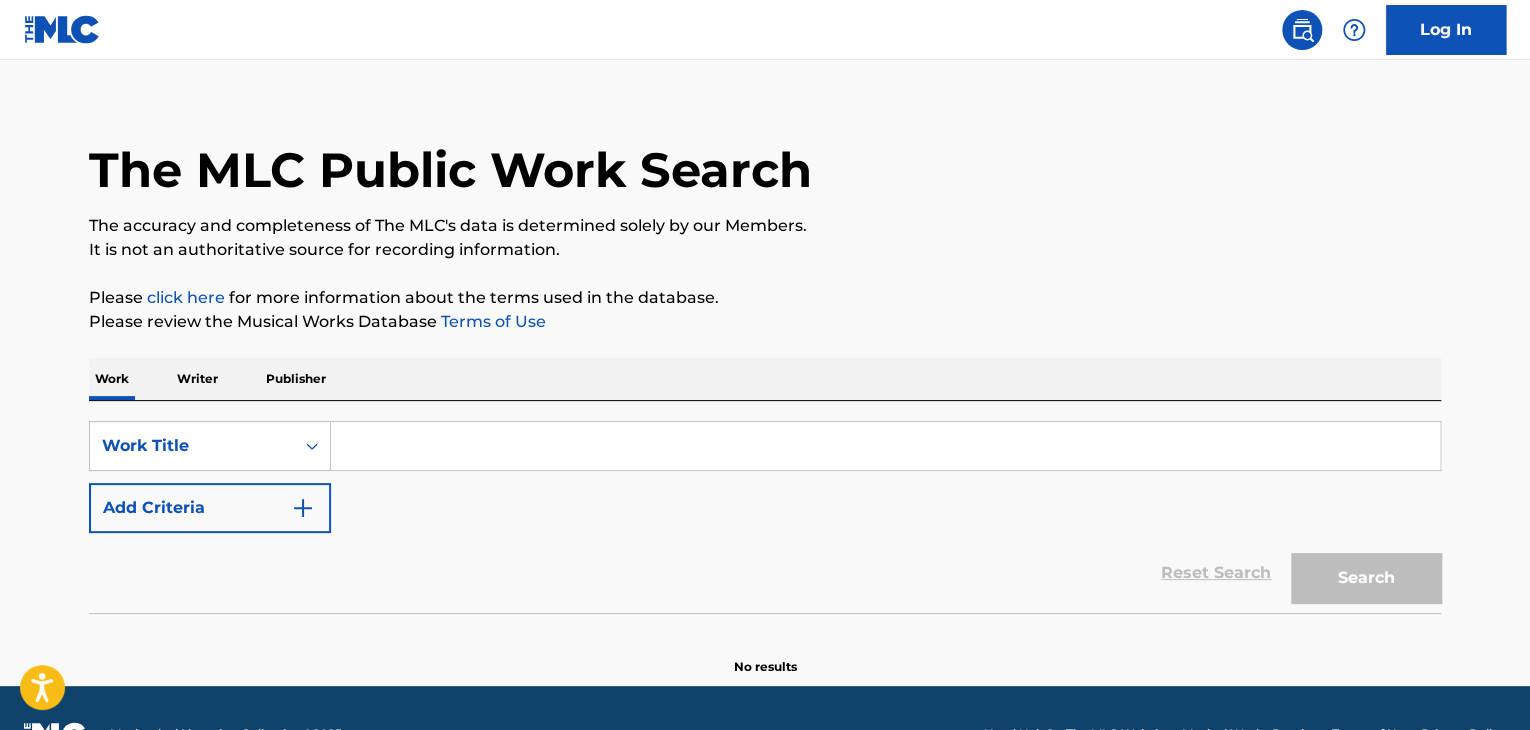 scroll, scrollTop: 0, scrollLeft: 0, axis: both 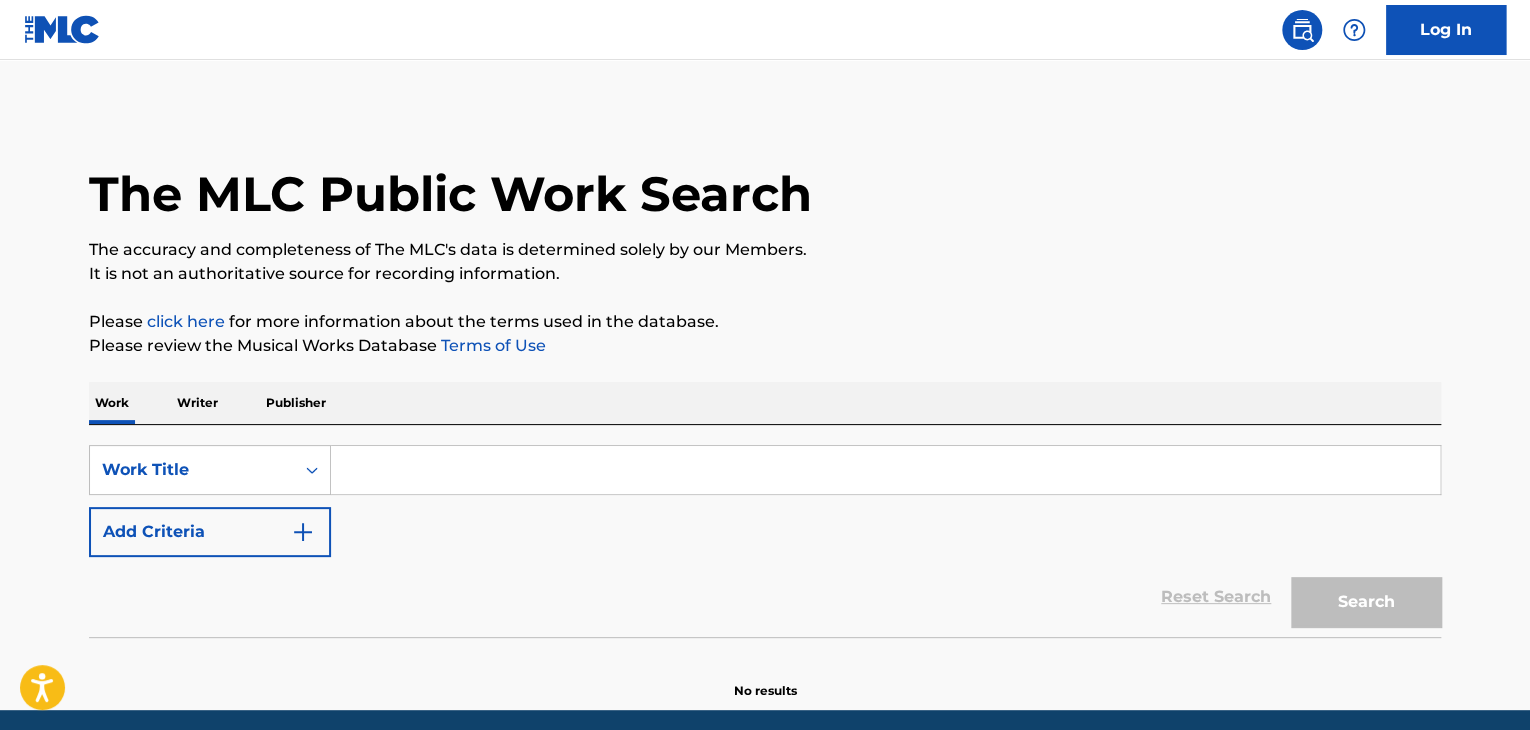 click at bounding box center (885, 470) 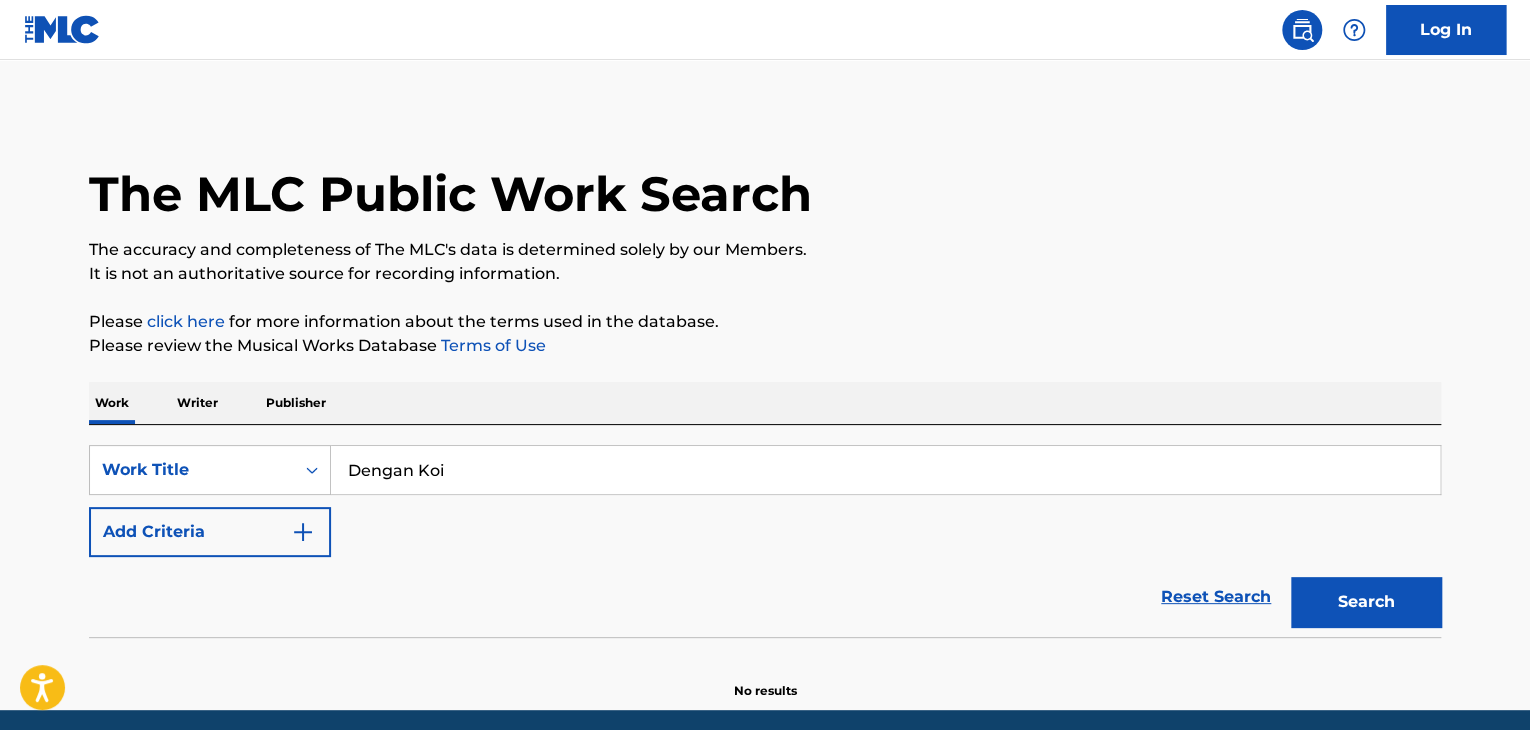 type on "Dengan Koi" 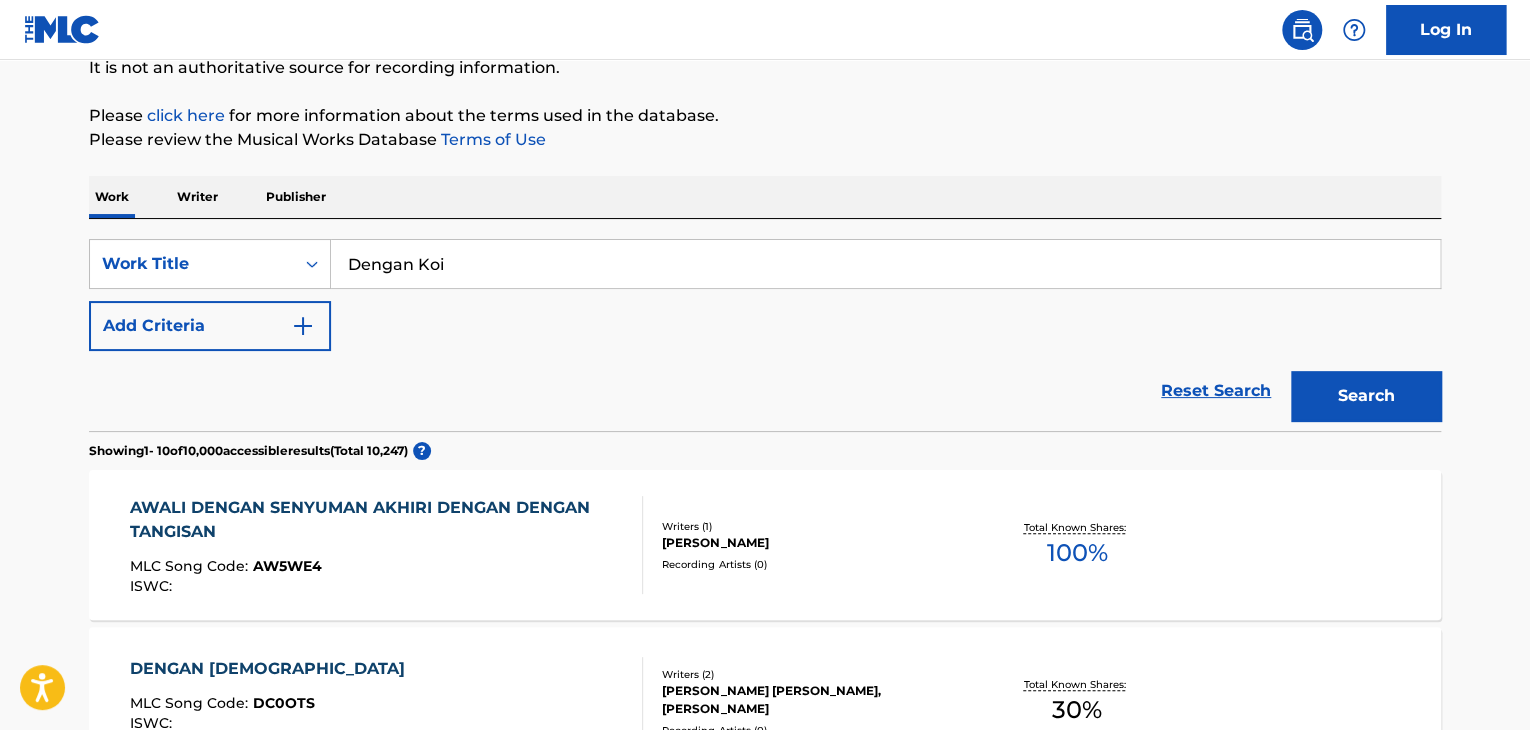 scroll, scrollTop: 0, scrollLeft: 0, axis: both 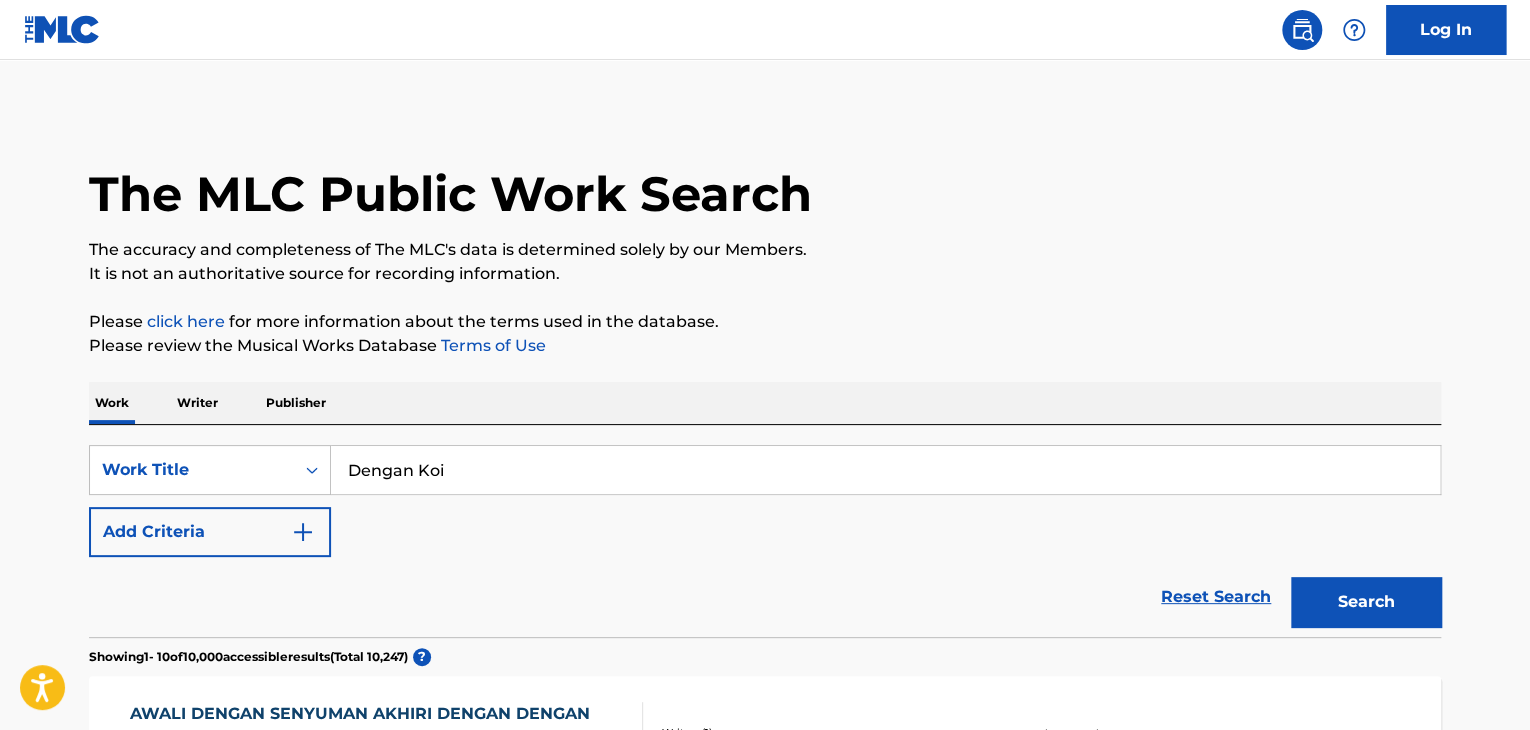 click on "Writer" at bounding box center [197, 403] 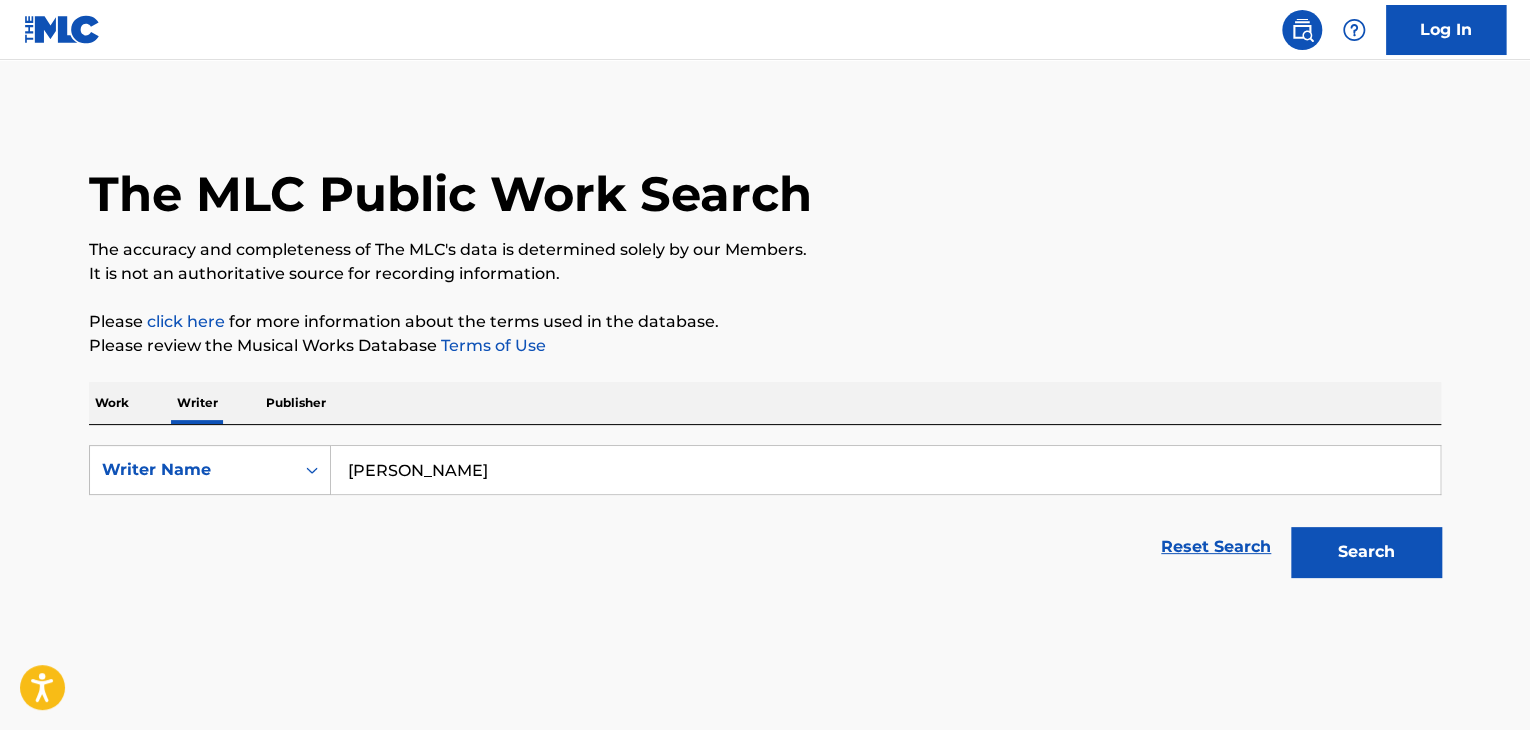 click on "Writer" at bounding box center (197, 403) 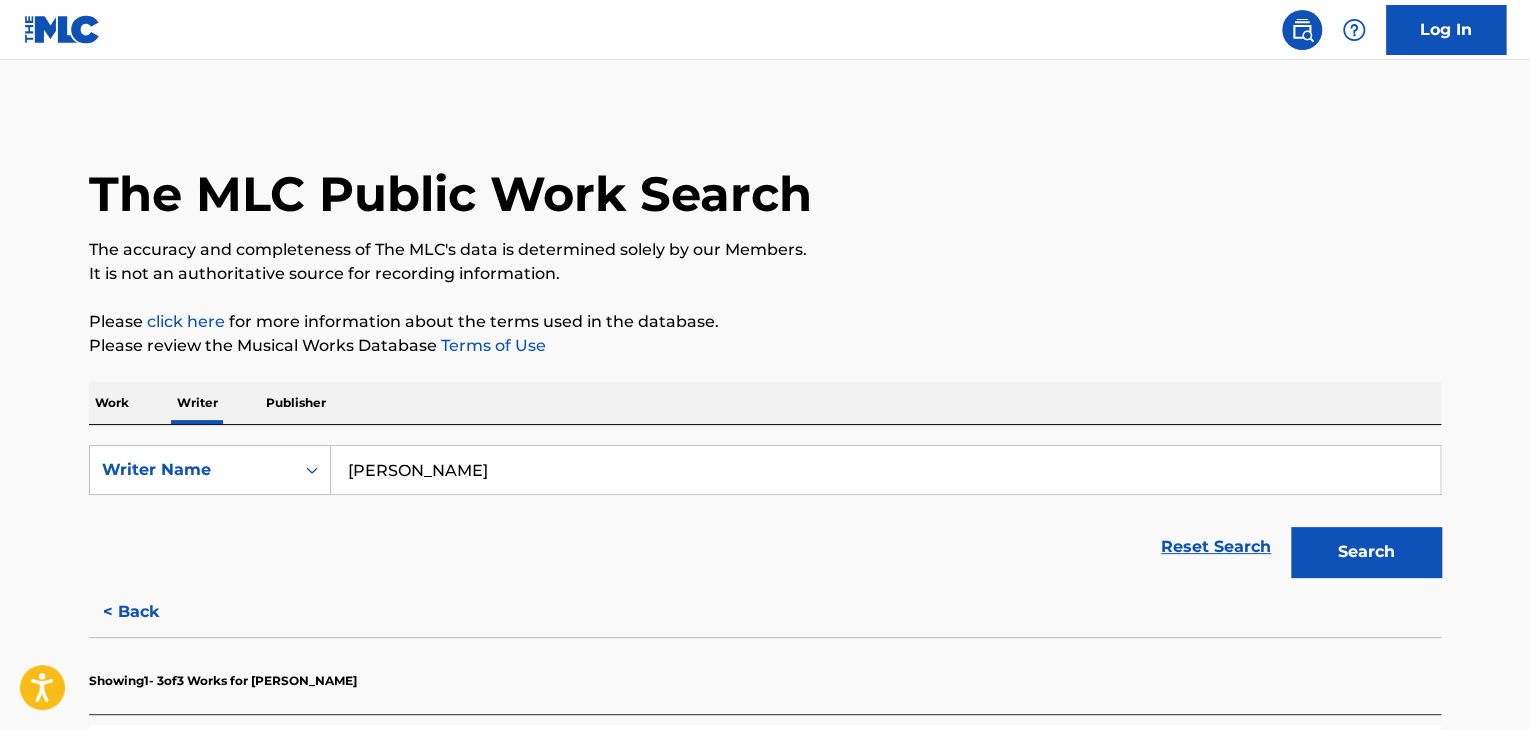 click on "[PERSON_NAME]" at bounding box center (885, 470) 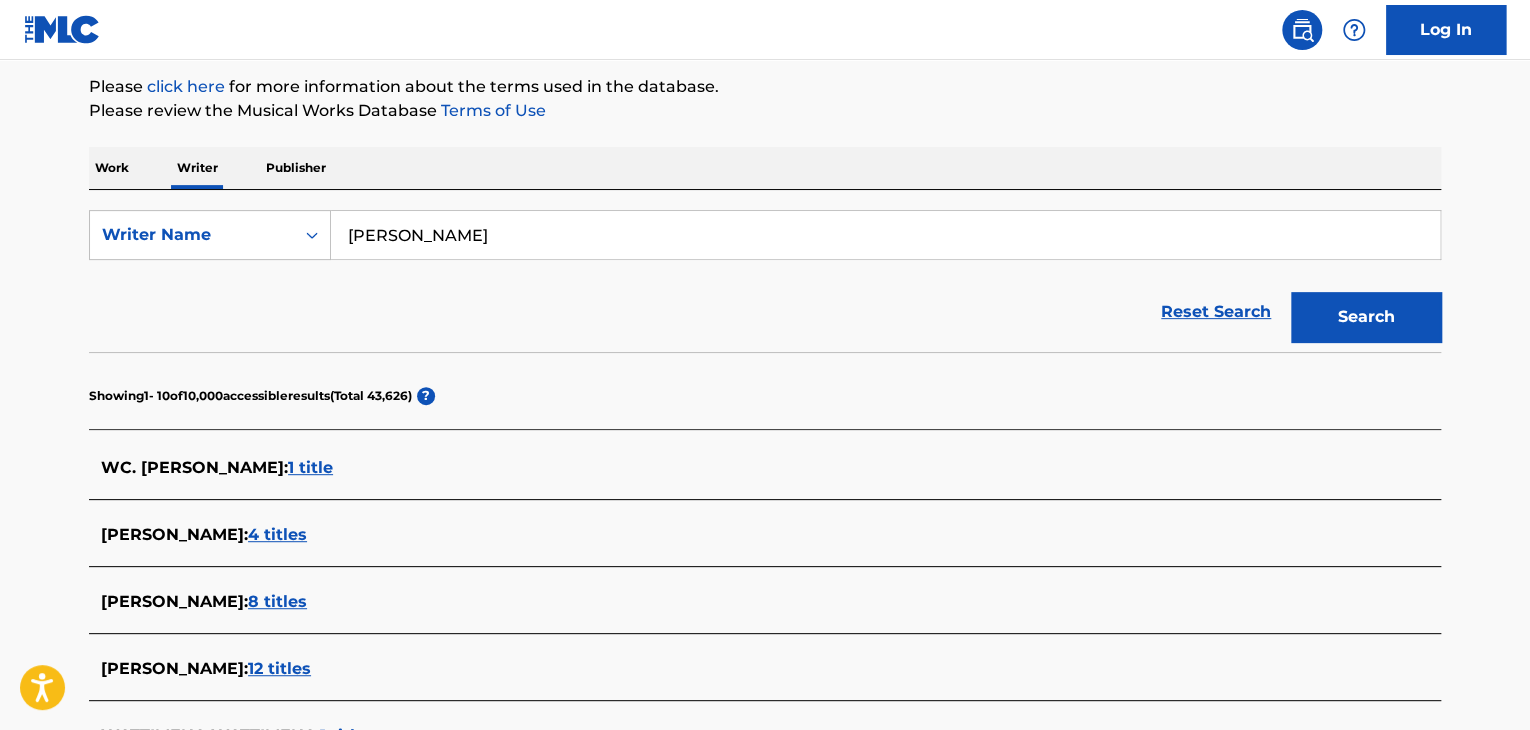 scroll, scrollTop: 100, scrollLeft: 0, axis: vertical 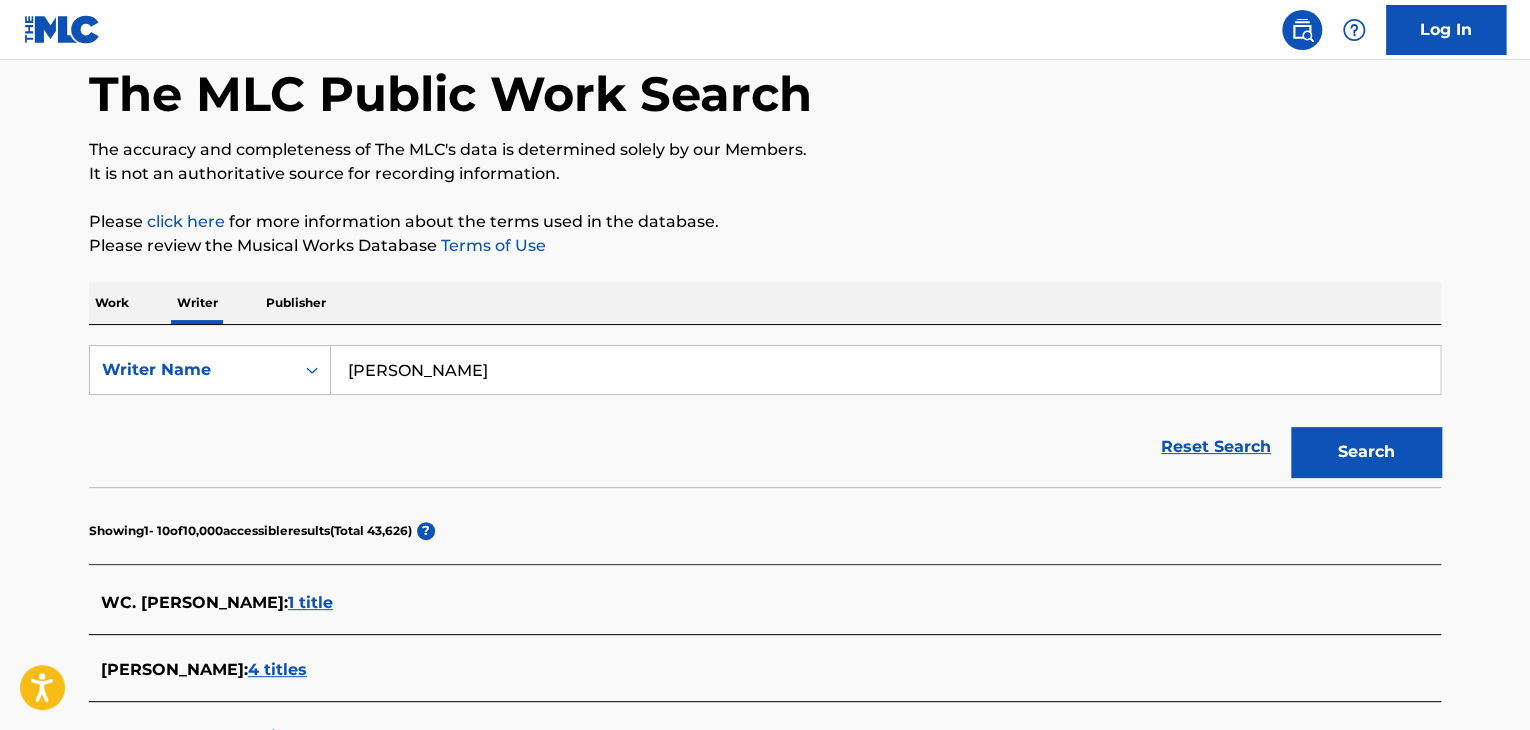 click on "Work" at bounding box center (112, 303) 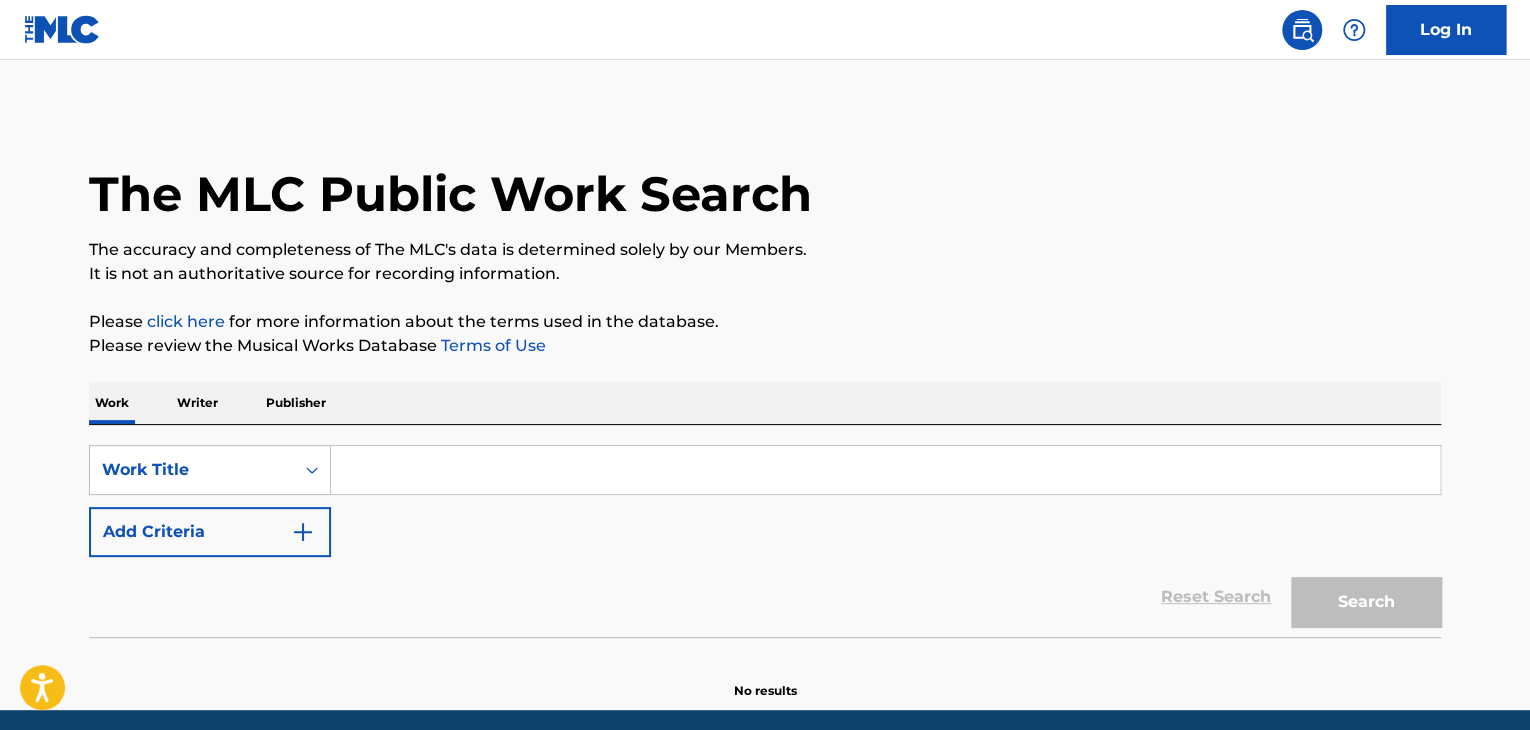 click at bounding box center [885, 470] 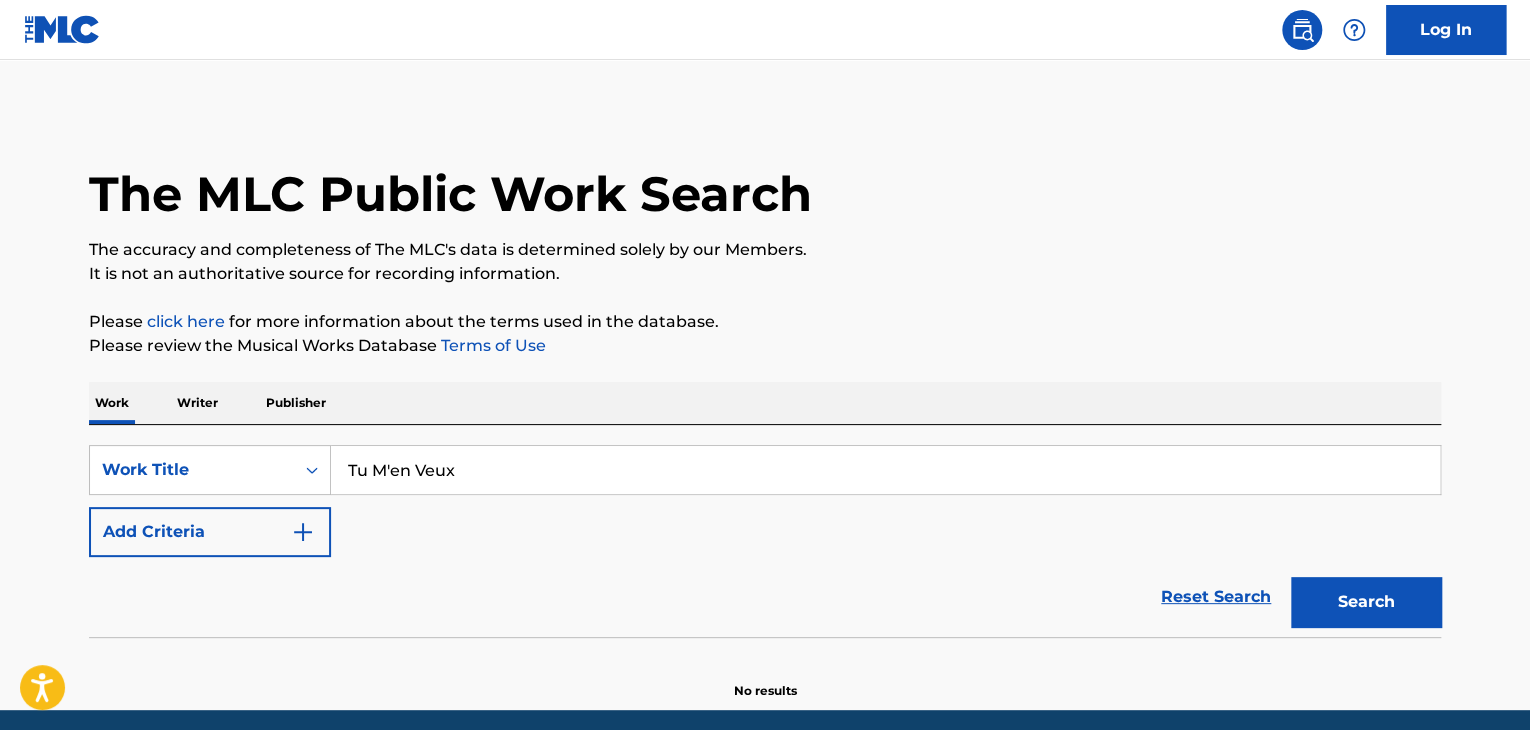type on "Tu M'en Veux" 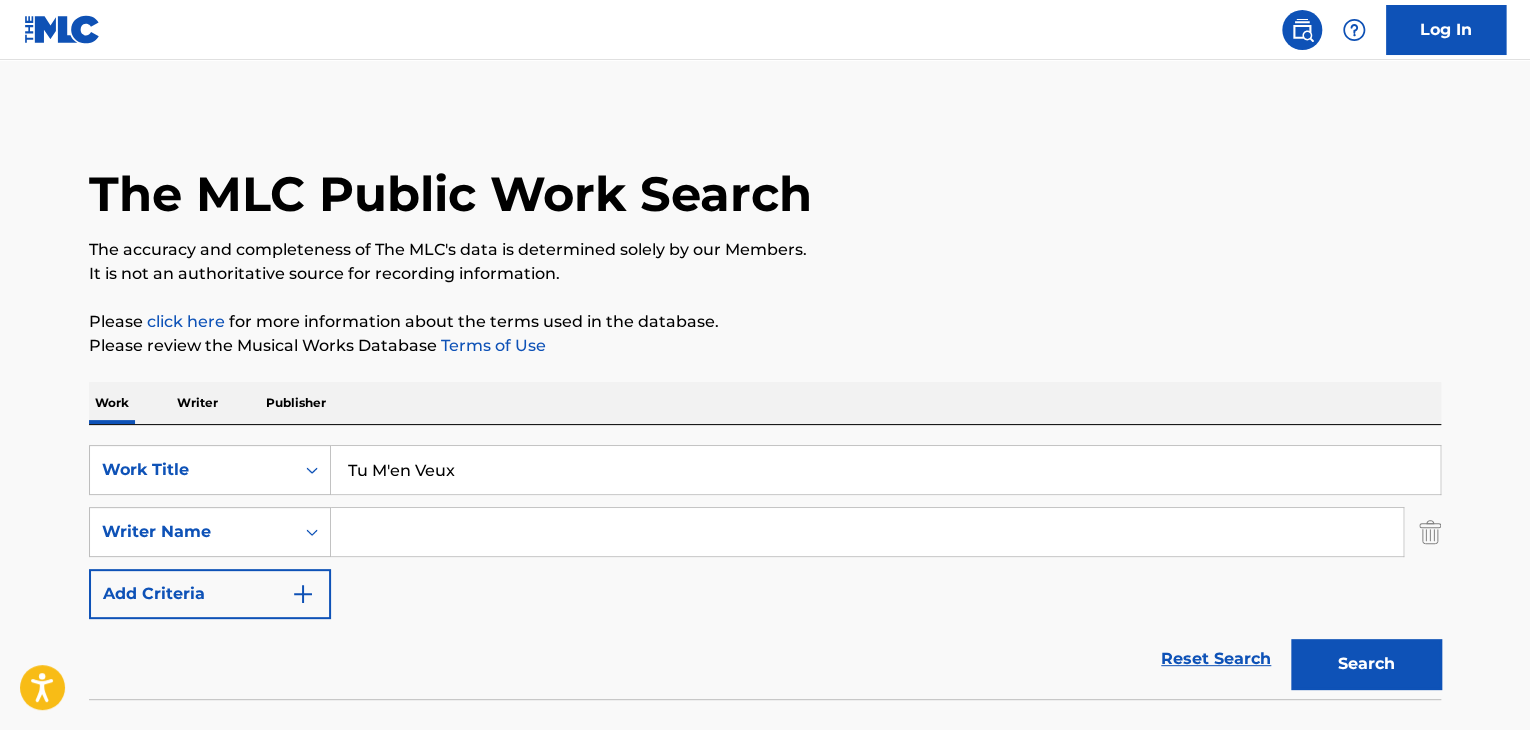 click at bounding box center [867, 532] 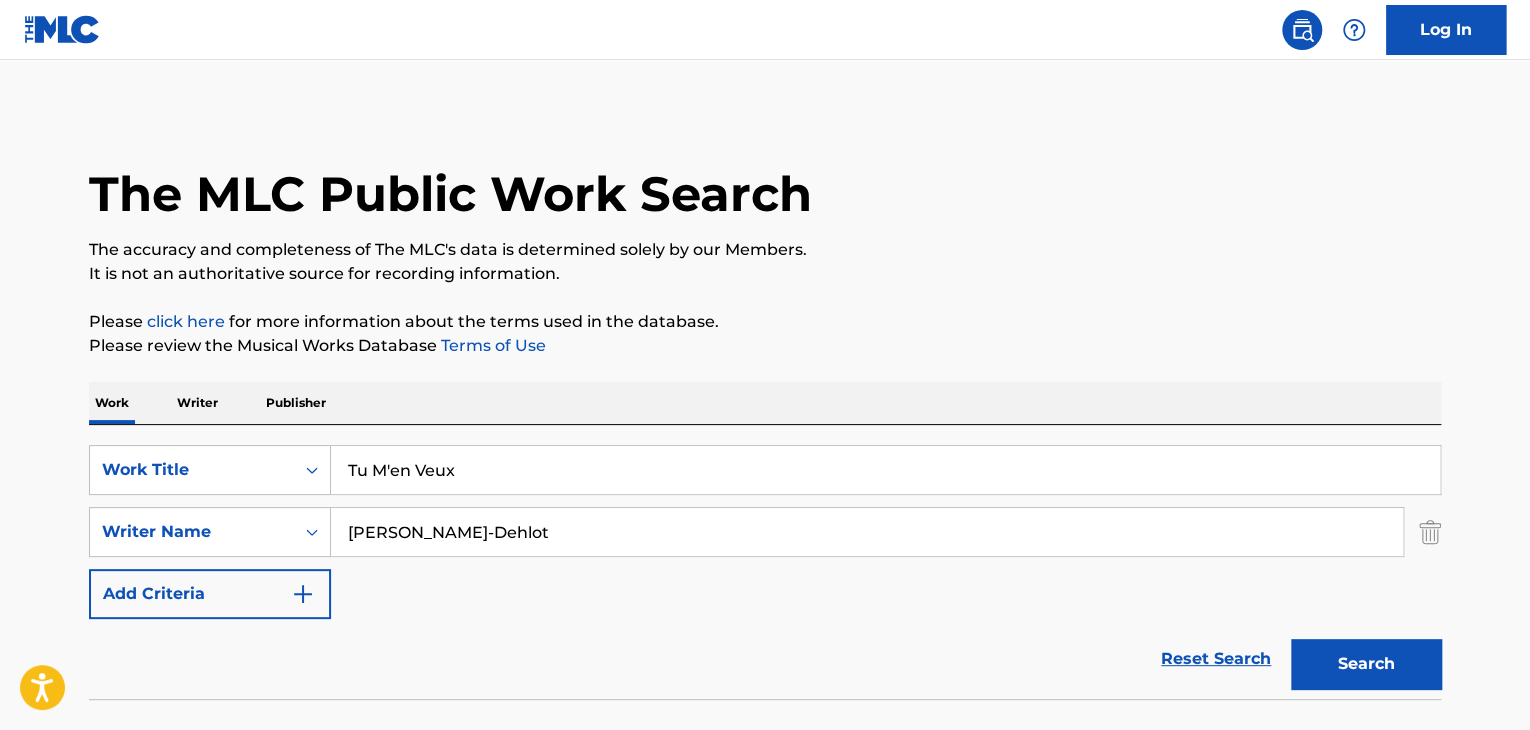 type on "[PERSON_NAME]-Dehlot" 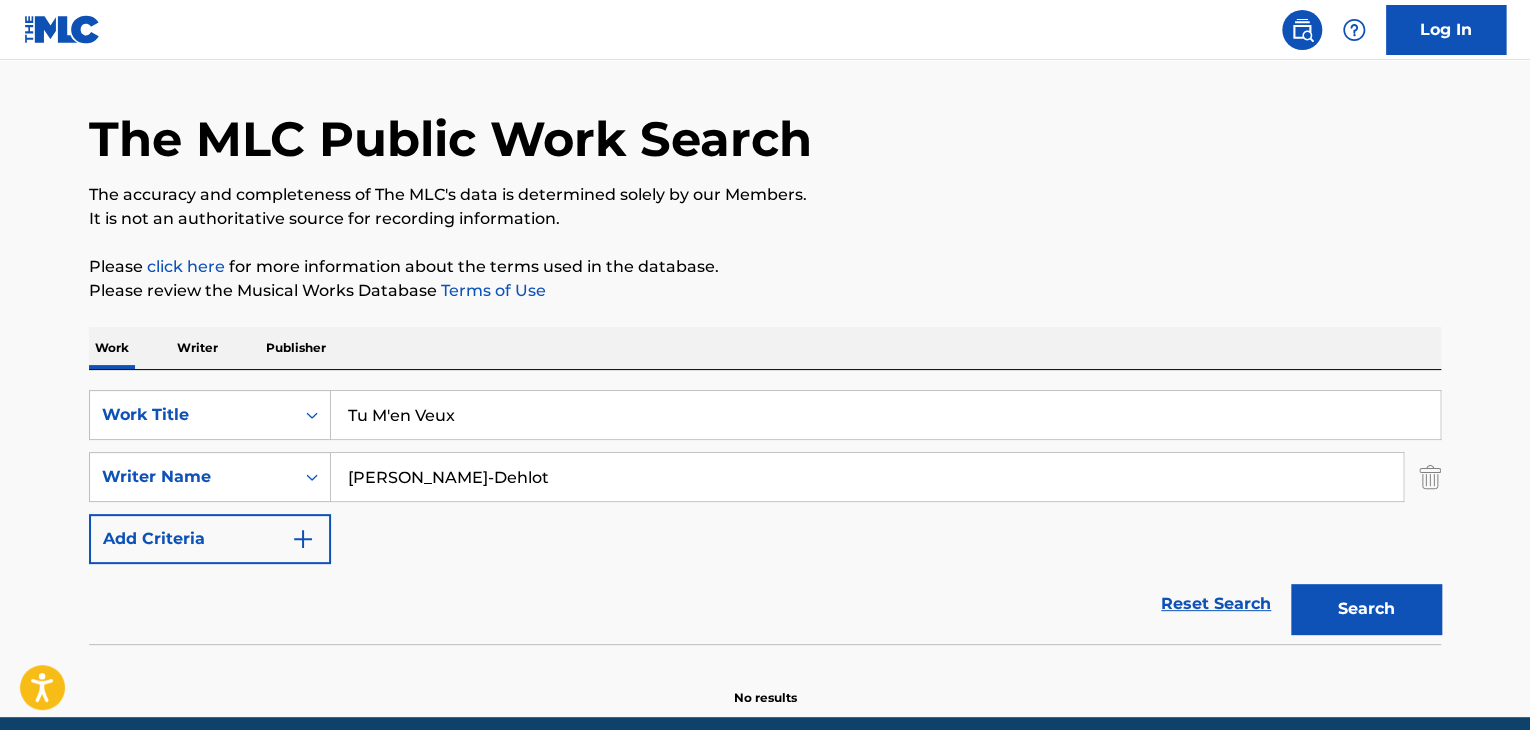 scroll, scrollTop: 138, scrollLeft: 0, axis: vertical 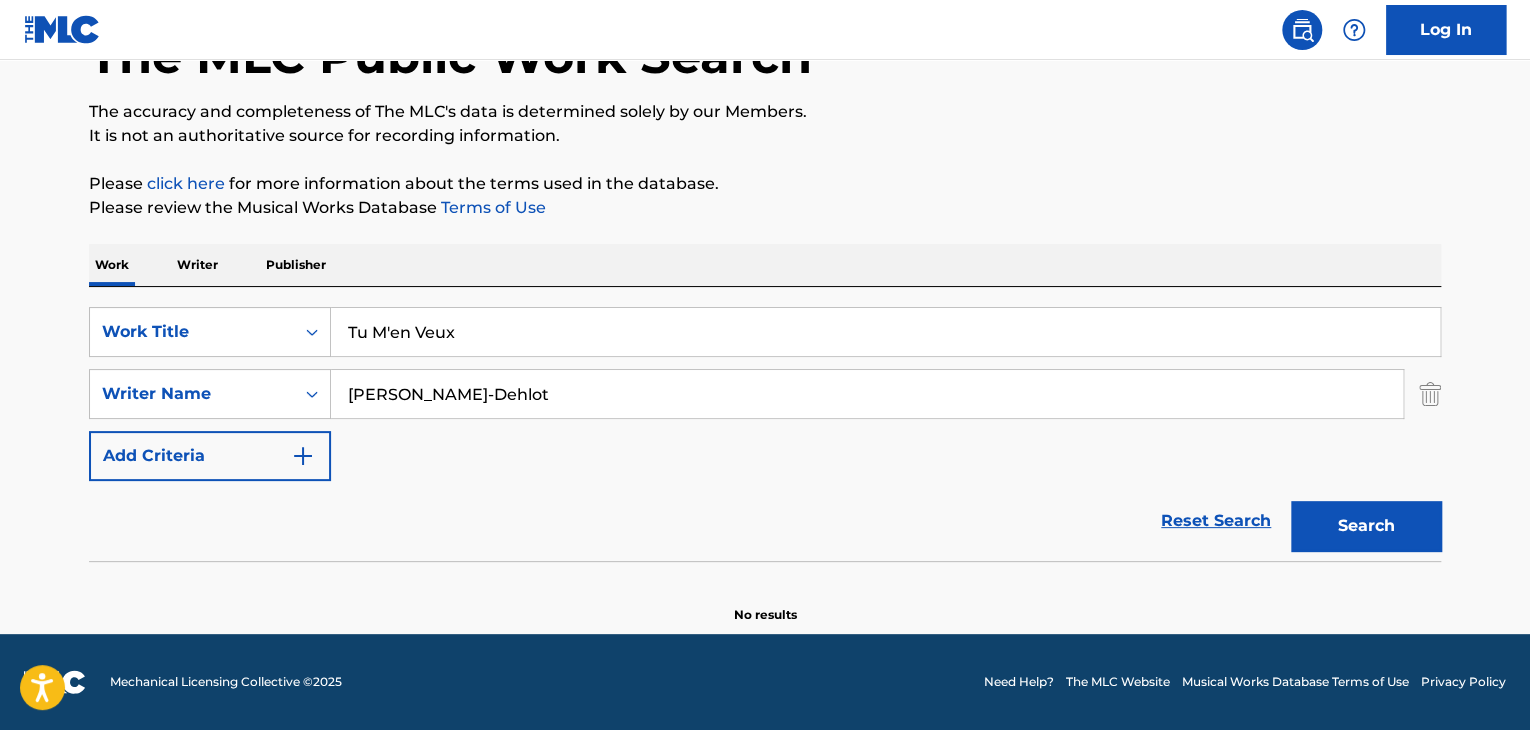 click on "Writer" at bounding box center (197, 265) 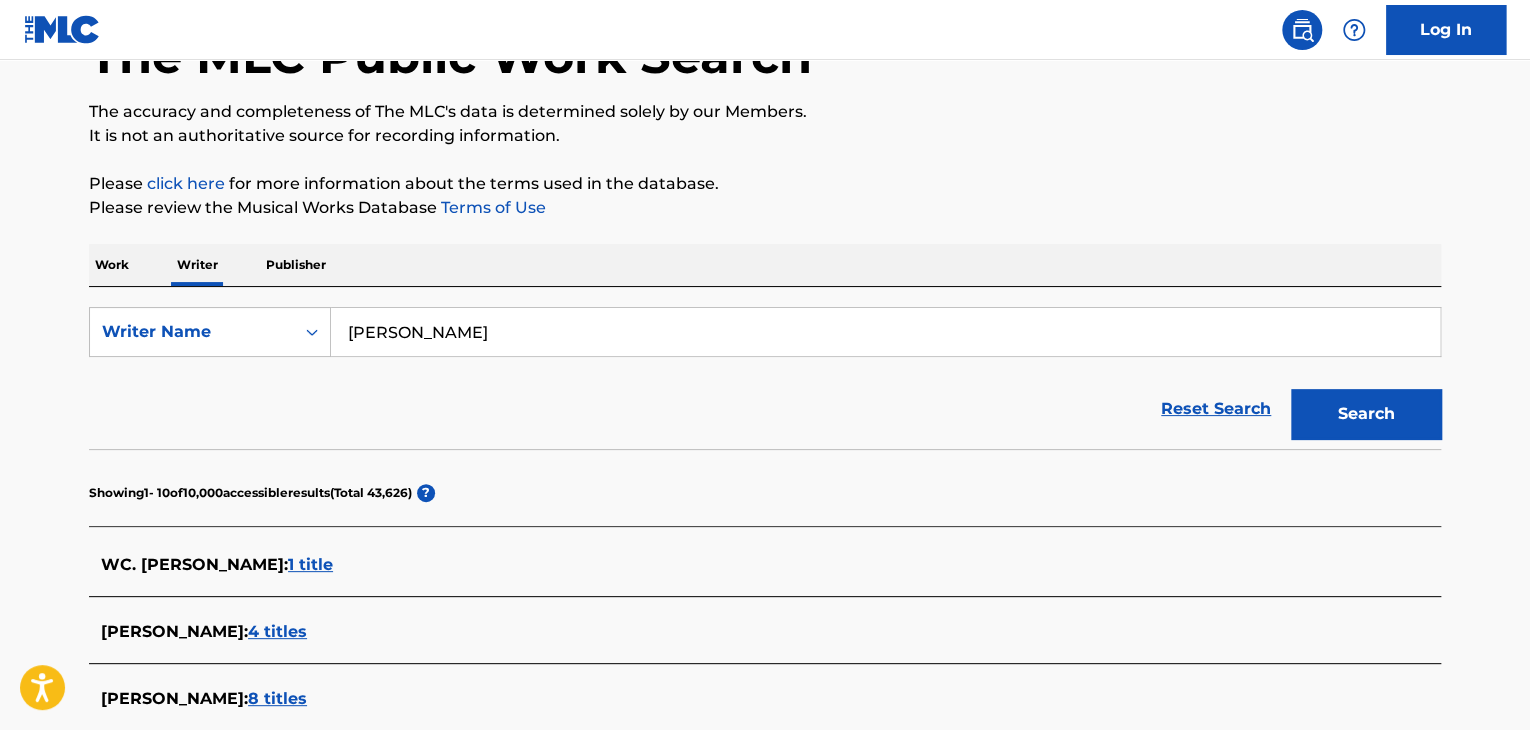 scroll, scrollTop: 0, scrollLeft: 0, axis: both 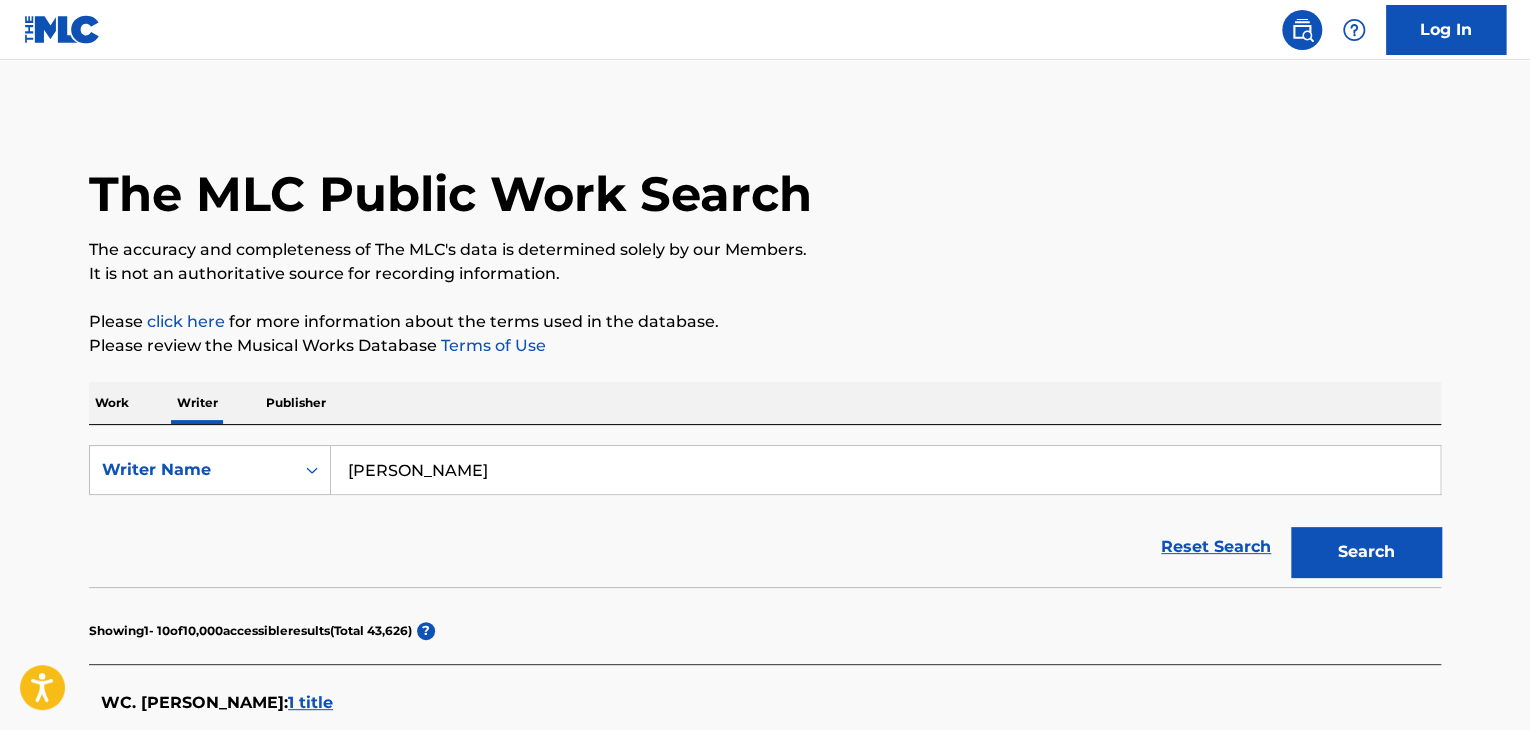 click on "[PERSON_NAME]" at bounding box center [885, 470] 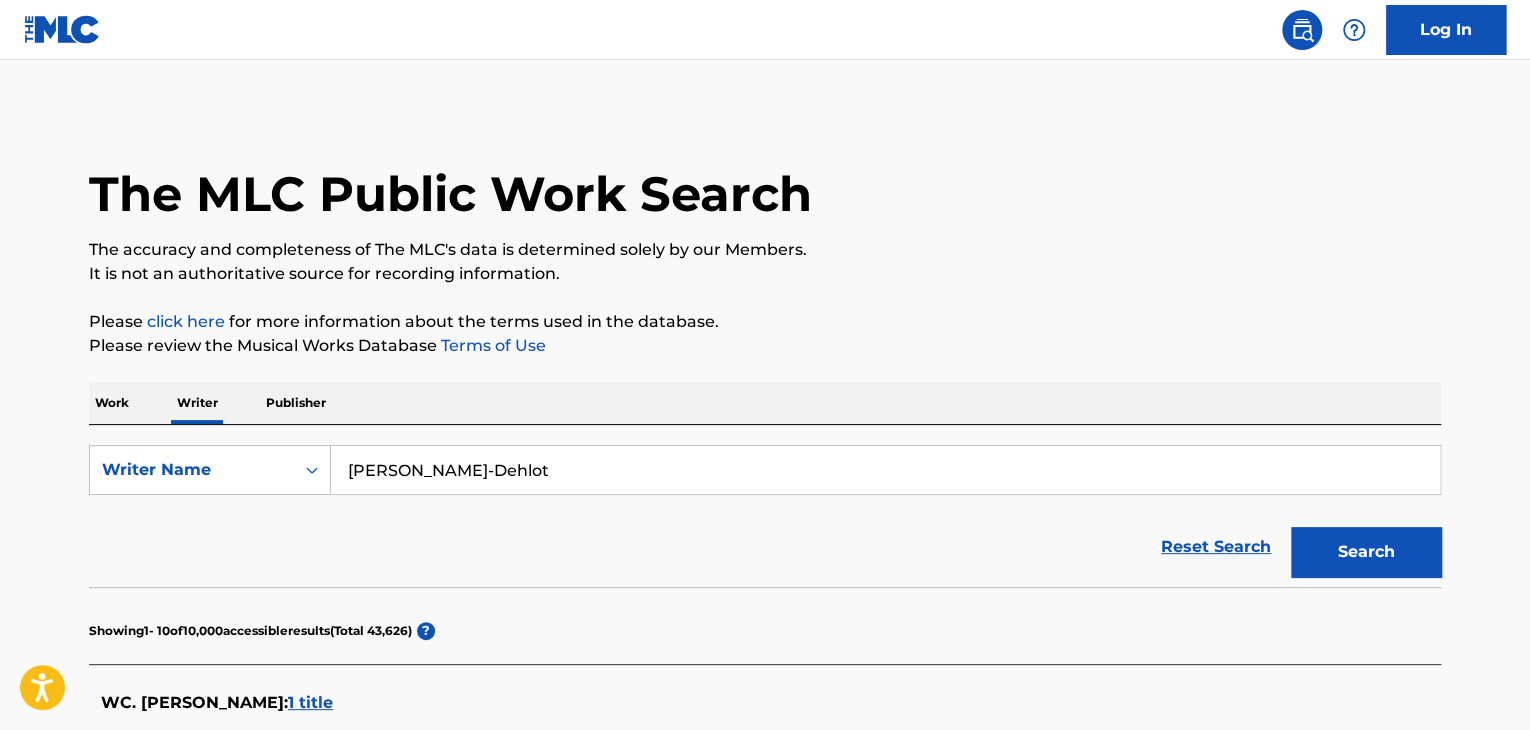 type on "[PERSON_NAME]-Dehlot" 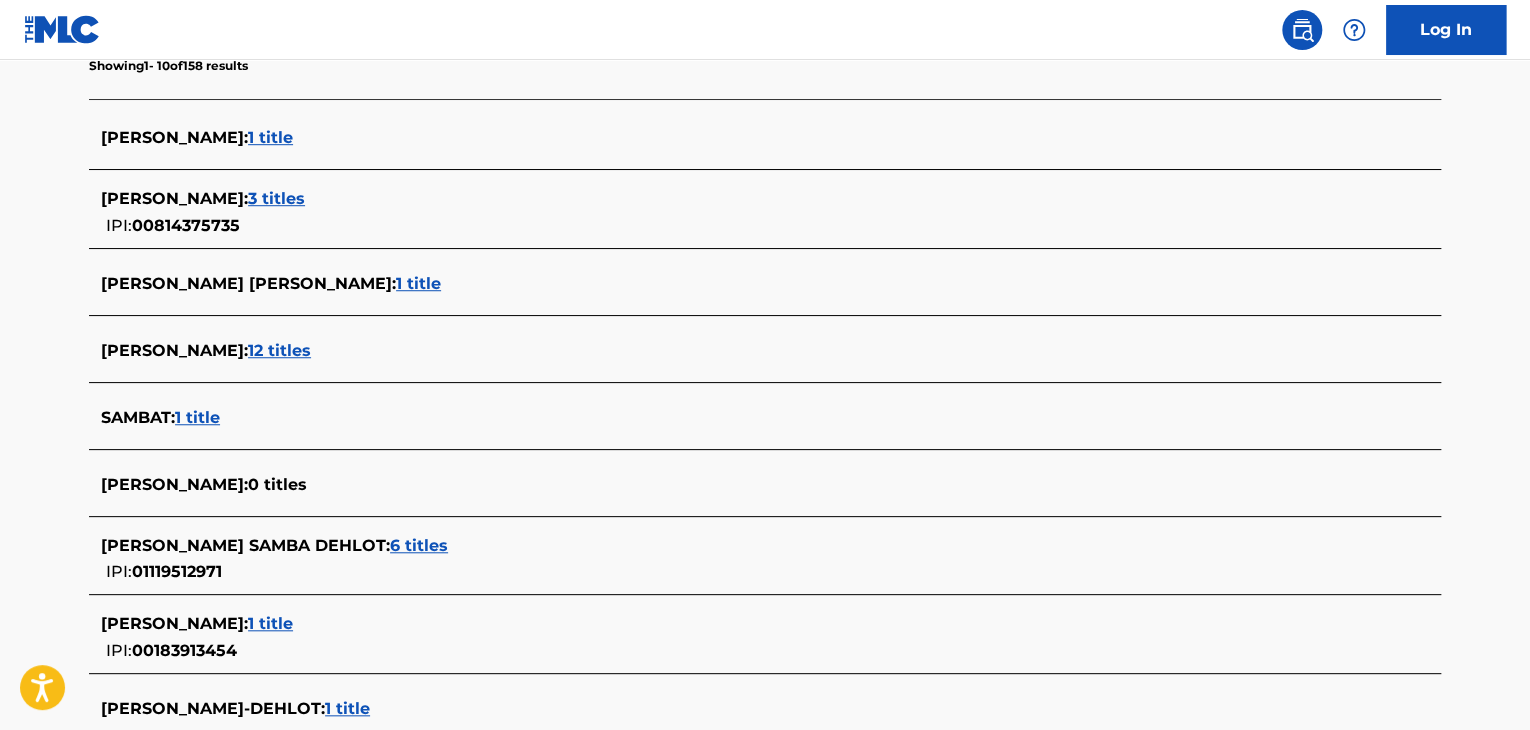 scroll, scrollTop: 600, scrollLeft: 0, axis: vertical 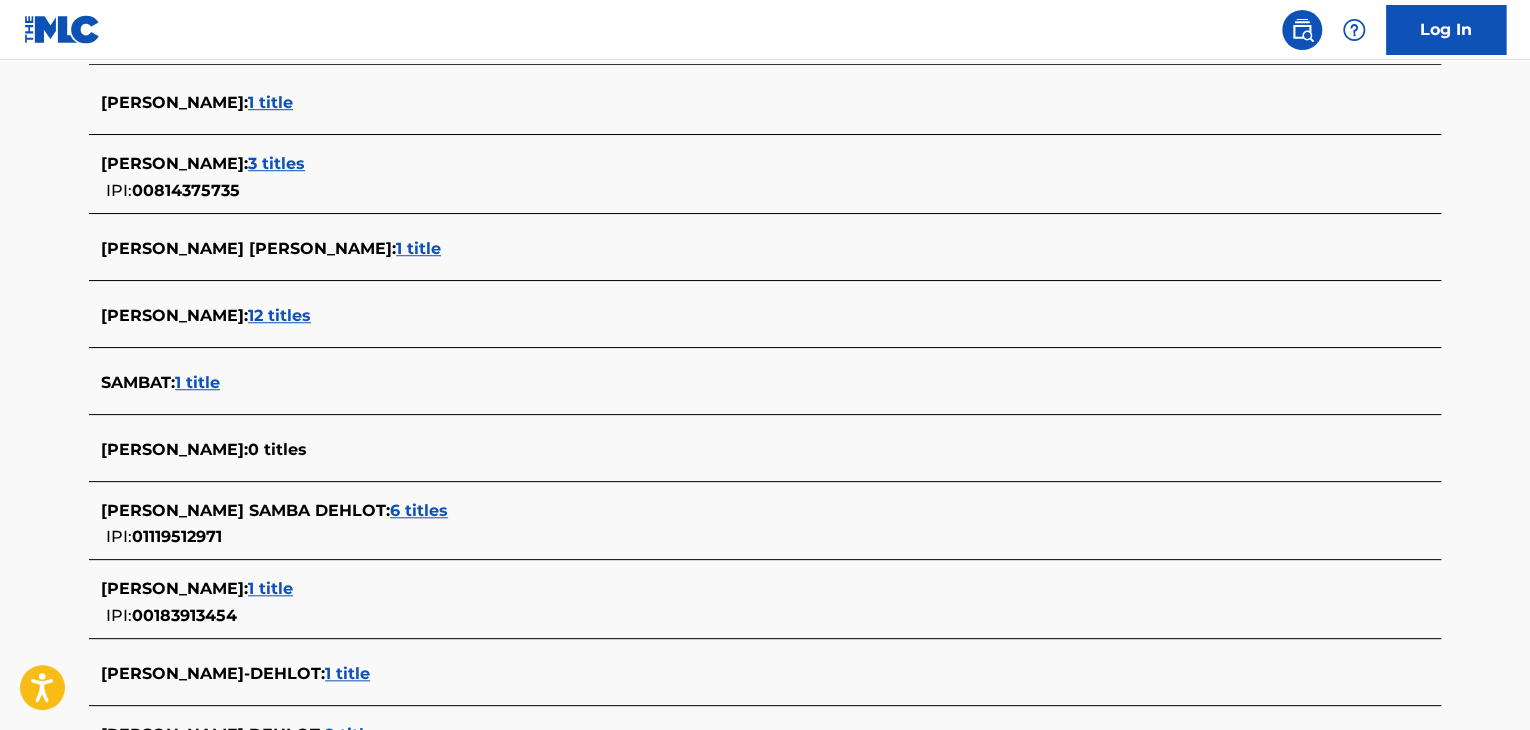 click on "6 titles" at bounding box center (419, 510) 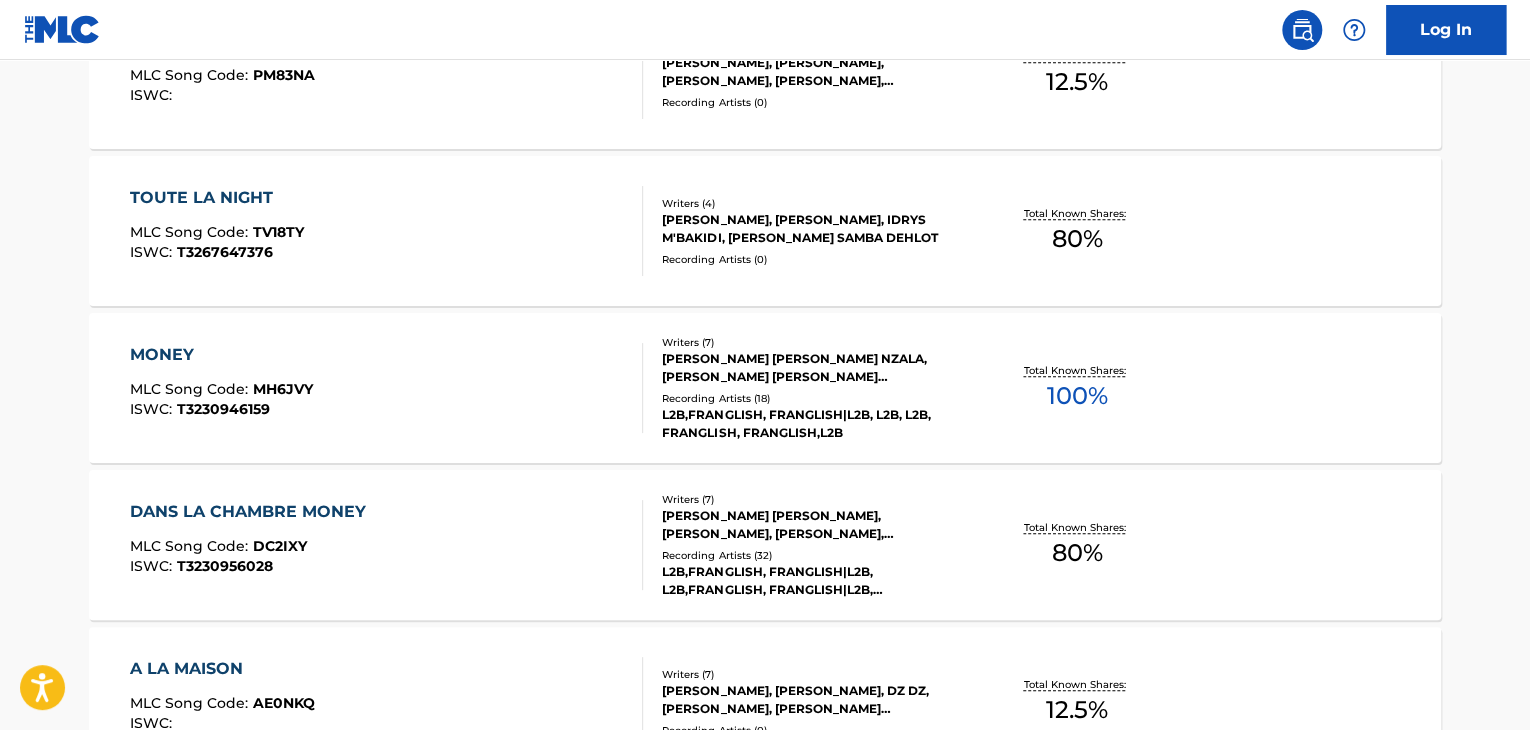 scroll, scrollTop: 900, scrollLeft: 0, axis: vertical 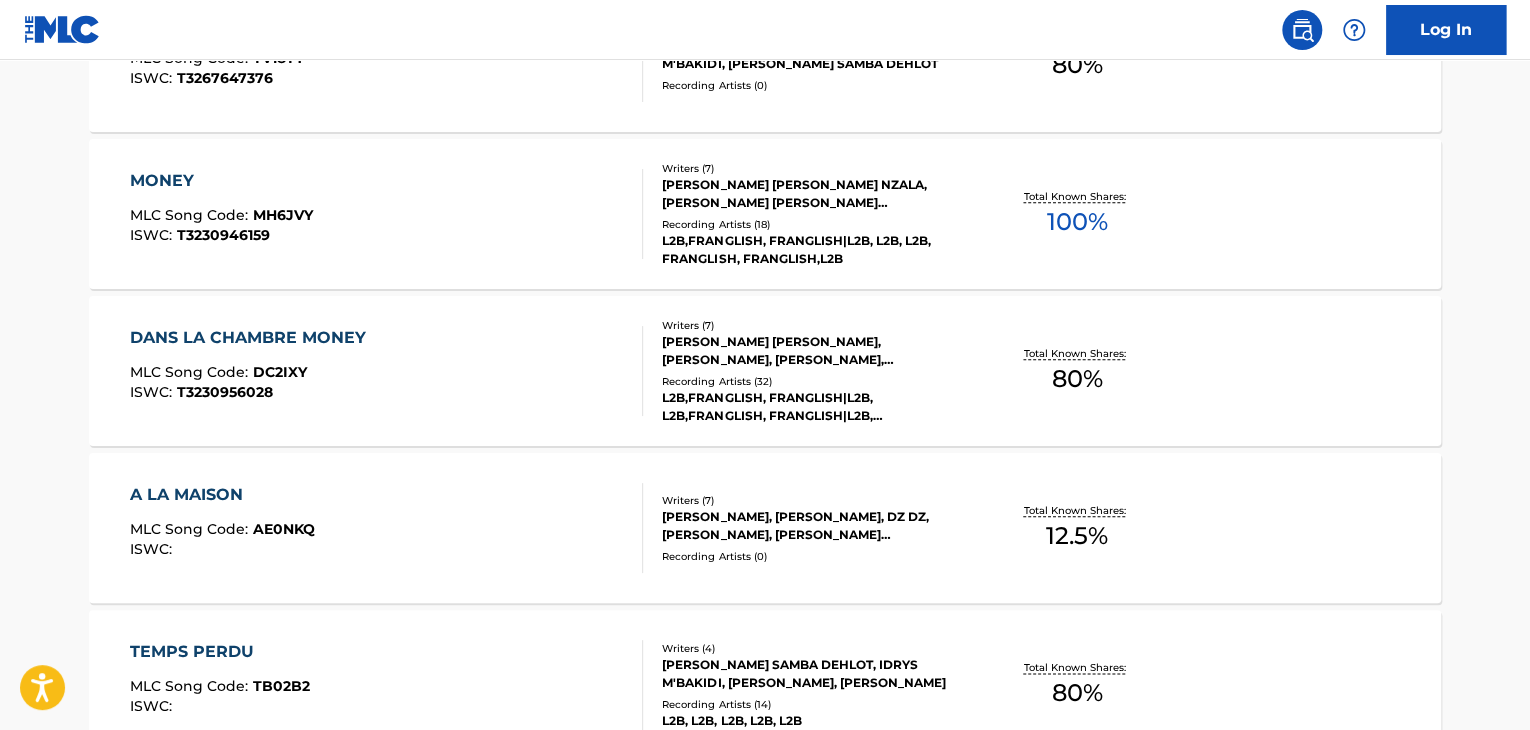 click on "A LA MAISON MLC Song Code : AE0NKQ ISWC :" at bounding box center [387, 528] 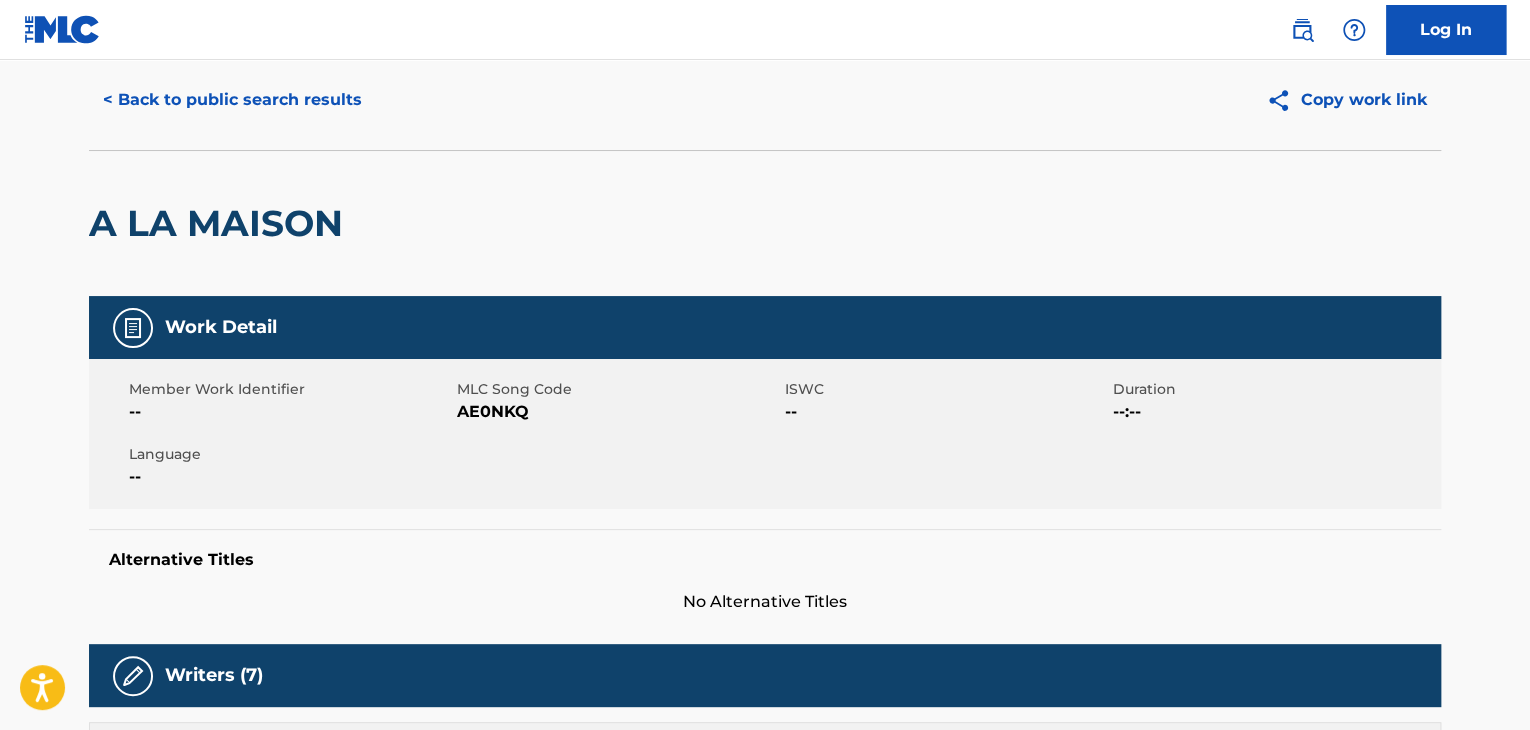 scroll, scrollTop: 0, scrollLeft: 0, axis: both 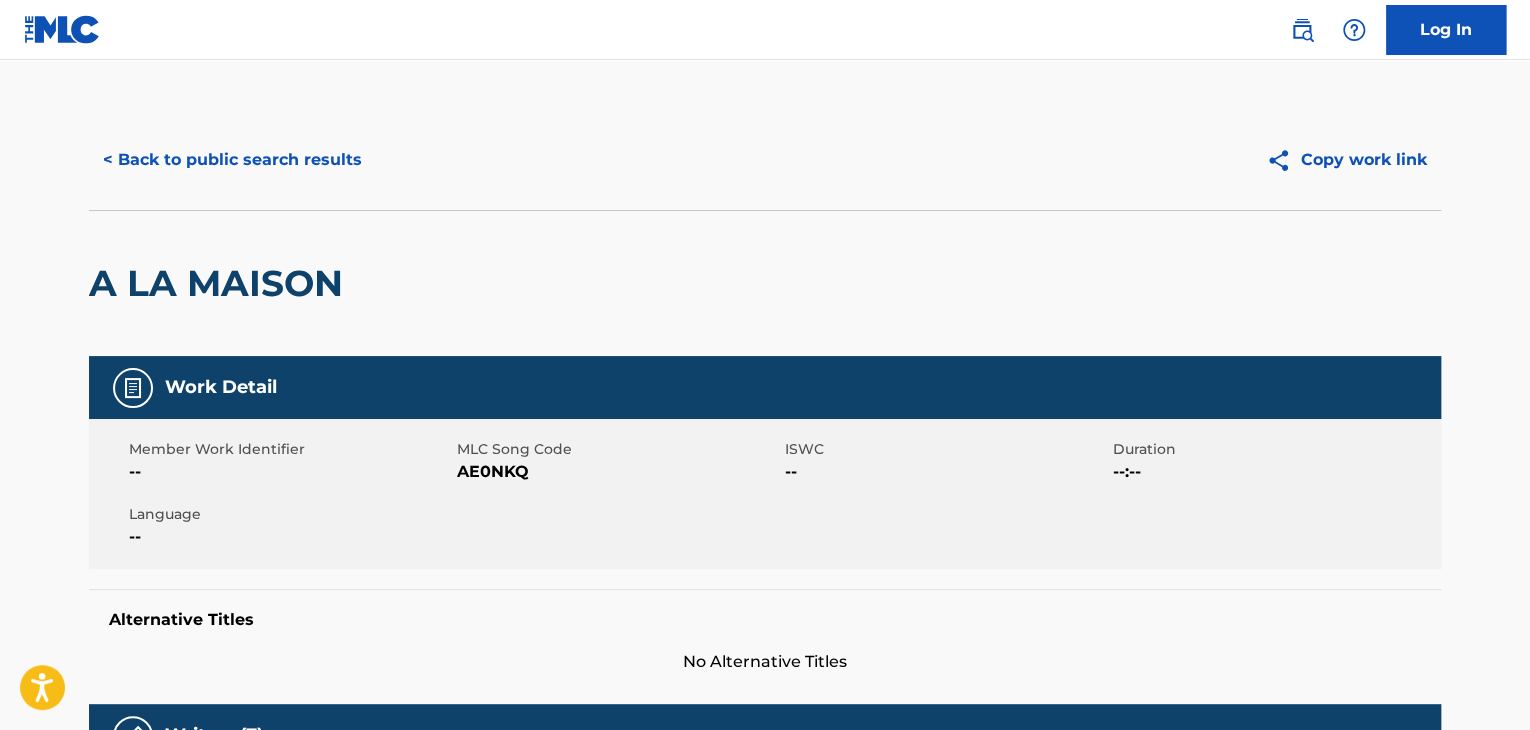 click on "< Back to public search results Copy work link A LA MAISON     Work Detail   Member Work Identifier -- MLC Song Code AE0NKQ ISWC -- Duration --:-- Language -- Alternative Titles No Alternative Titles Writers   (7) Writer Name Writer IPI Writer Role [PERSON_NAME] -- Author [PERSON_NAME] 01118017200 Author DZ DZ 01118561470 Author [PERSON_NAME] SAMBA DEHLOT 01119512971 Author SAID YOUSSOUF 00671461444 Composer [PERSON_NAME] -- Composer [PERSON_NAME] MILLION 01127747547 Composer Publishers   (2) Total shares:  12.5 % Administrator Name Administrator IPI Administrator Number Collection Share Contact Details WC MUSIC CORP. 00392888203 P93725 4.17% [PERSON_NAME] MUSIC INC [EMAIL_ADDRESS][DOMAIN_NAME] Admin Original Publisher Connecting Line Publisher Name Publisher IPI Publisher Number Represented Writers [PERSON_NAME] MUSIC FRANCE 00215772668 PL99ZF SAID YOUSSOUF Administrator Name Administrator IPI Administrator Number Collection Share Contact Details WC MUSIC CORP. 00392888203 P93725 8.33% [PERSON_NAME] MUSIC INC 12.5" at bounding box center [765, 1006] 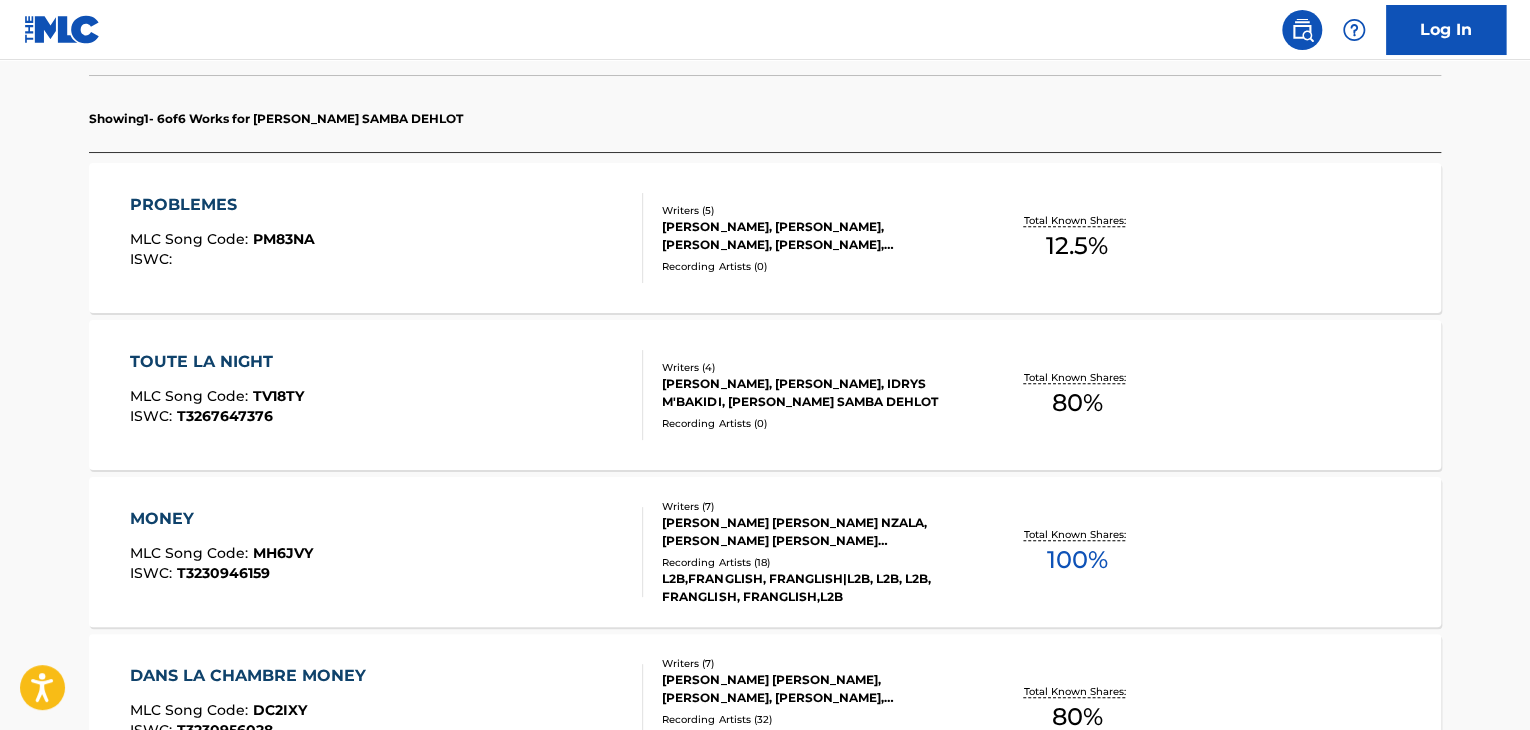 scroll, scrollTop: 624, scrollLeft: 0, axis: vertical 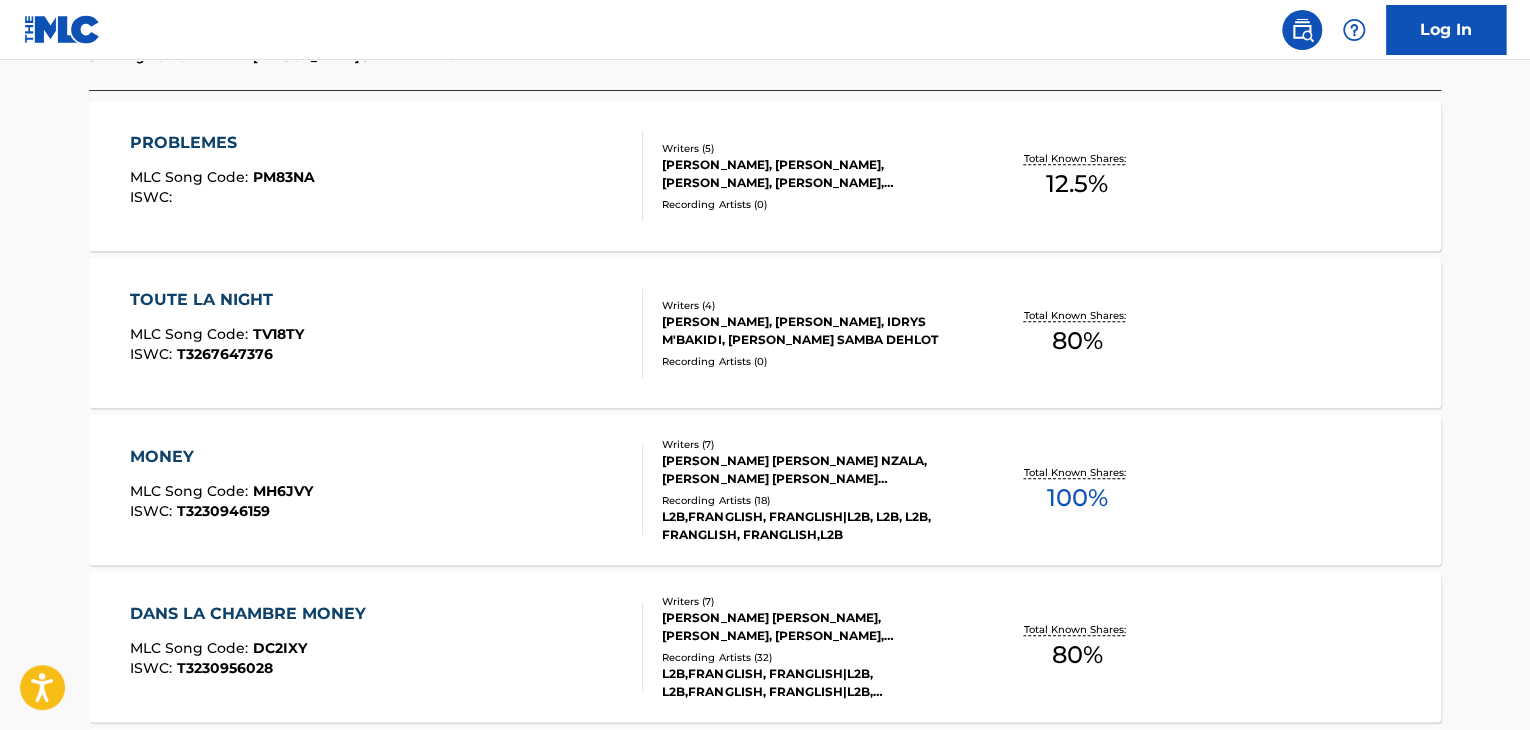 click on "MONEY MLC Song Code : MH6JVY ISWC : T3230946159" at bounding box center [387, 490] 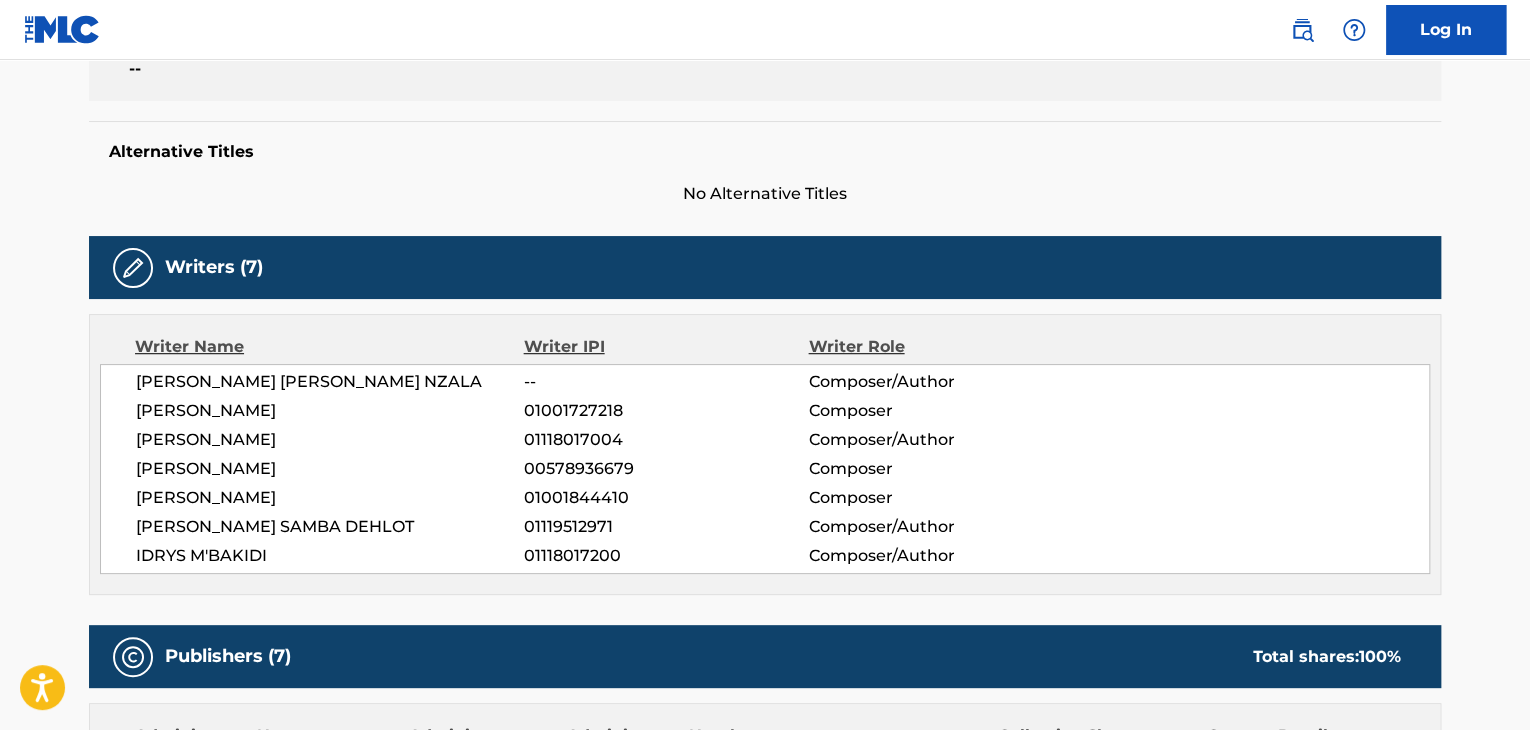 scroll, scrollTop: 500, scrollLeft: 0, axis: vertical 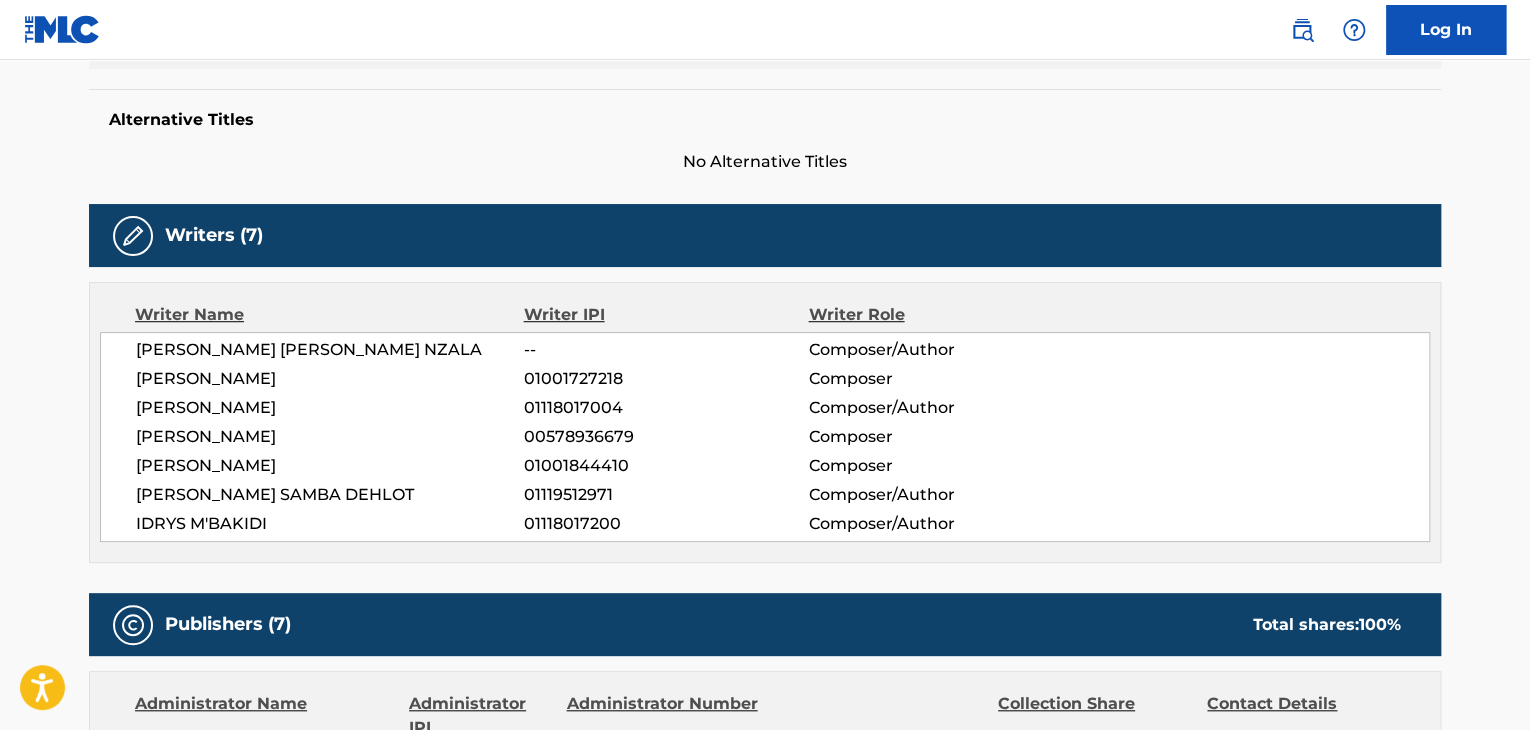 click on "[PERSON_NAME]" at bounding box center [330, 408] 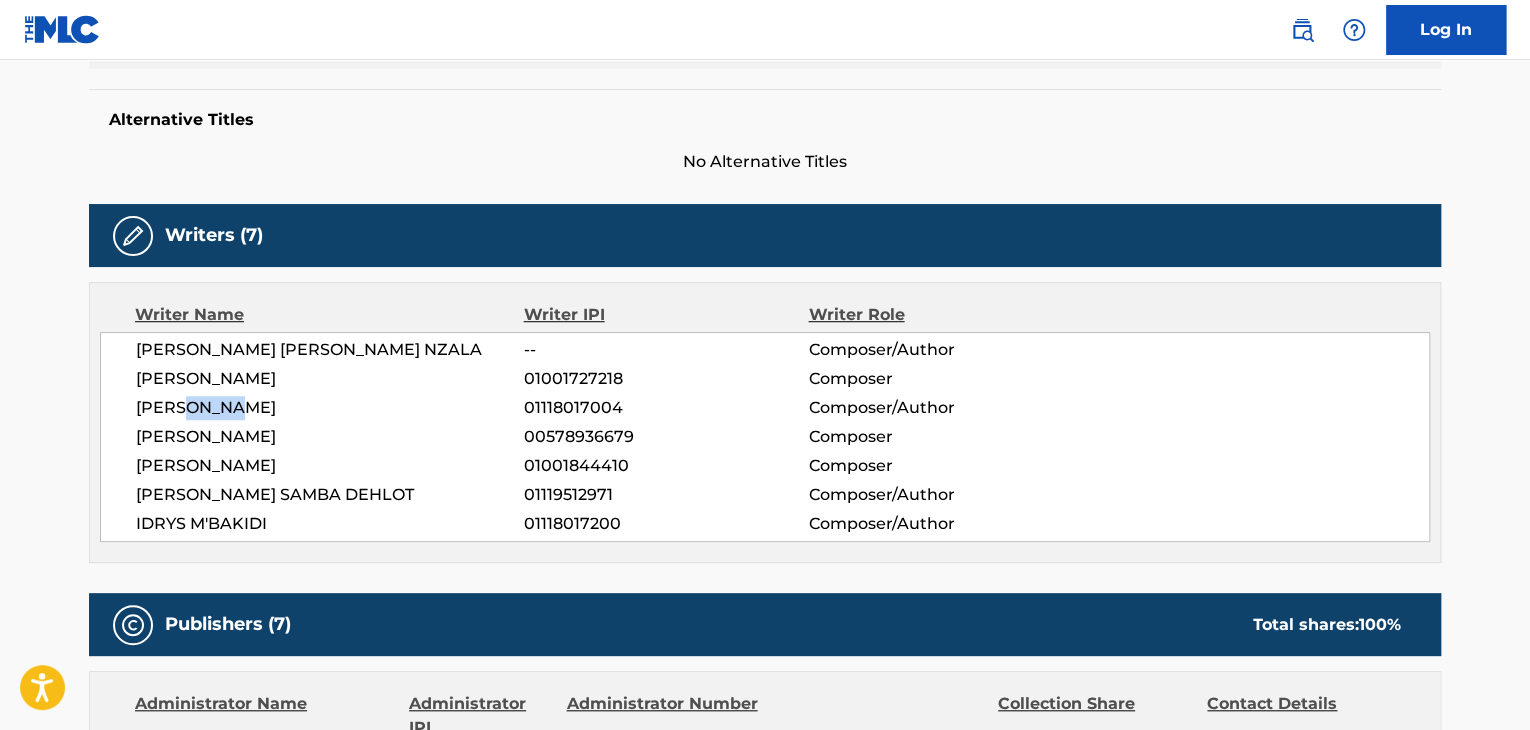 click on "[PERSON_NAME]" at bounding box center [330, 408] 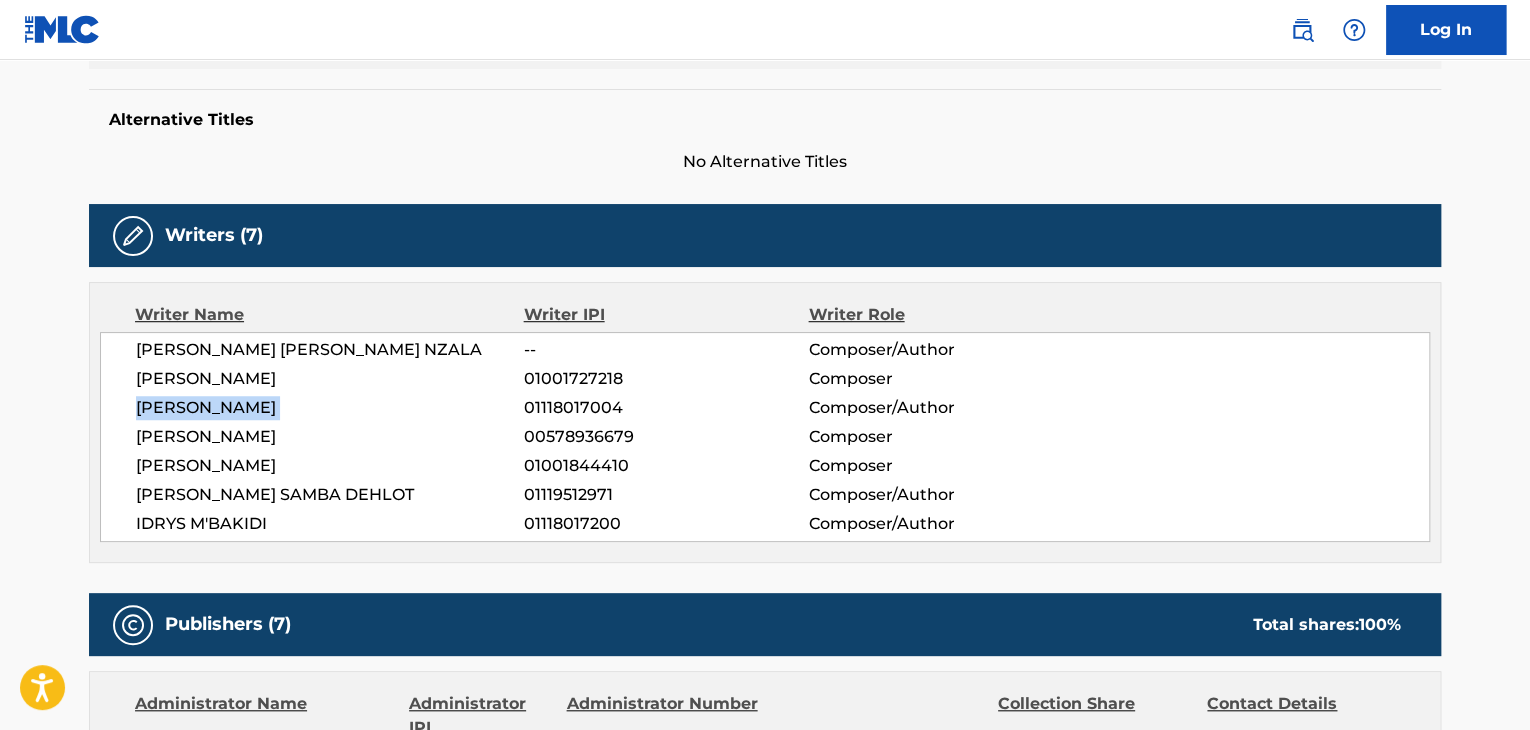 click on "[PERSON_NAME]" at bounding box center [330, 408] 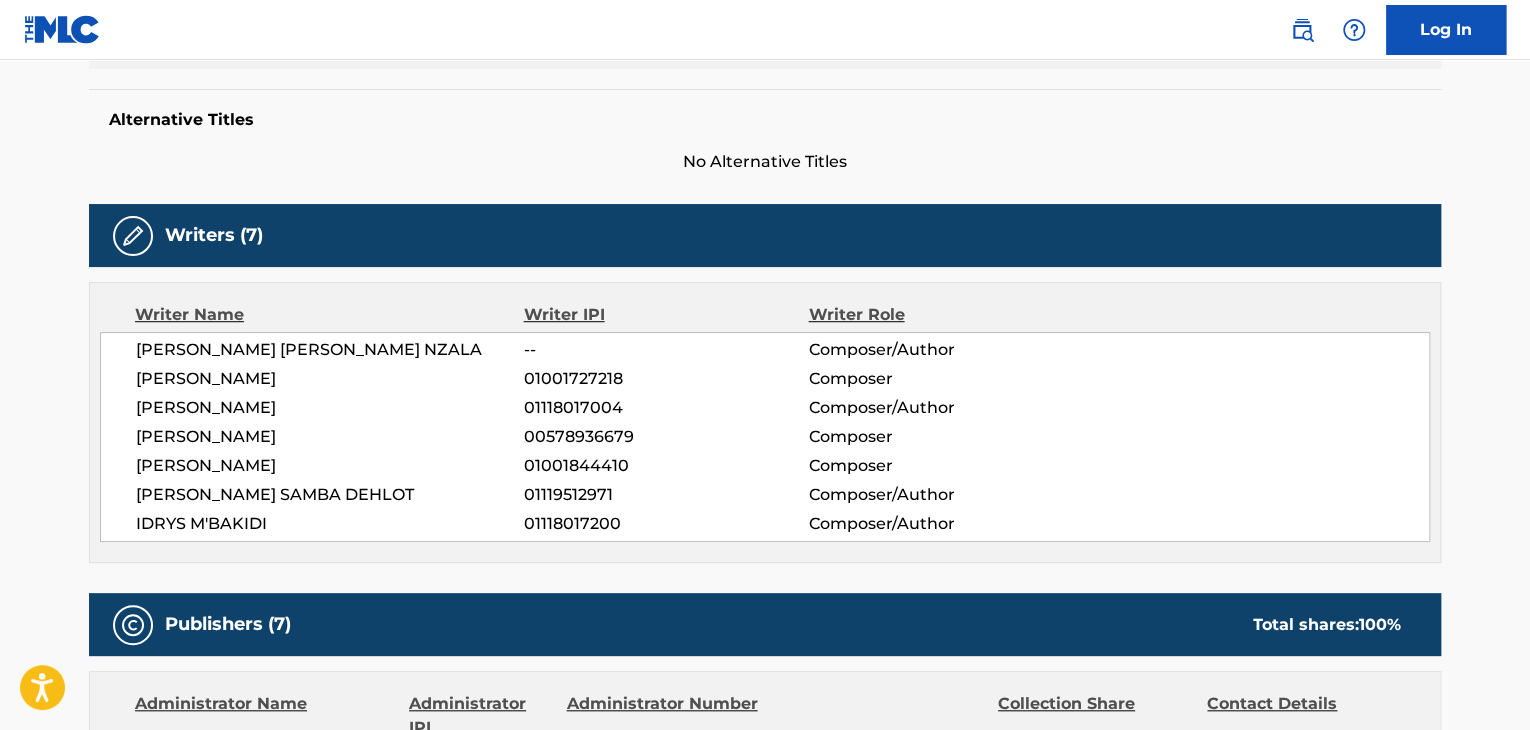 click on "01118017004" at bounding box center (666, 408) 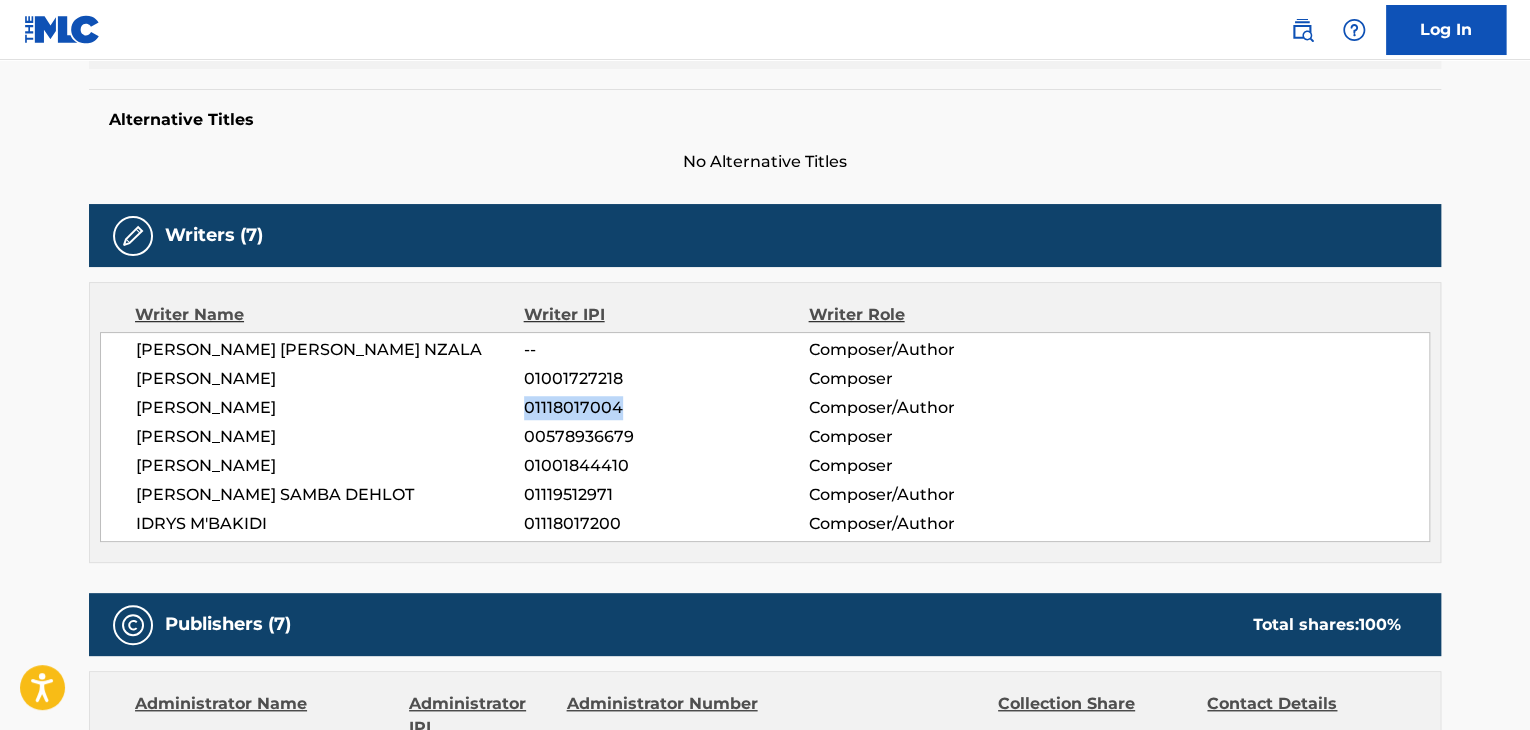 click on "01118017004" at bounding box center [666, 408] 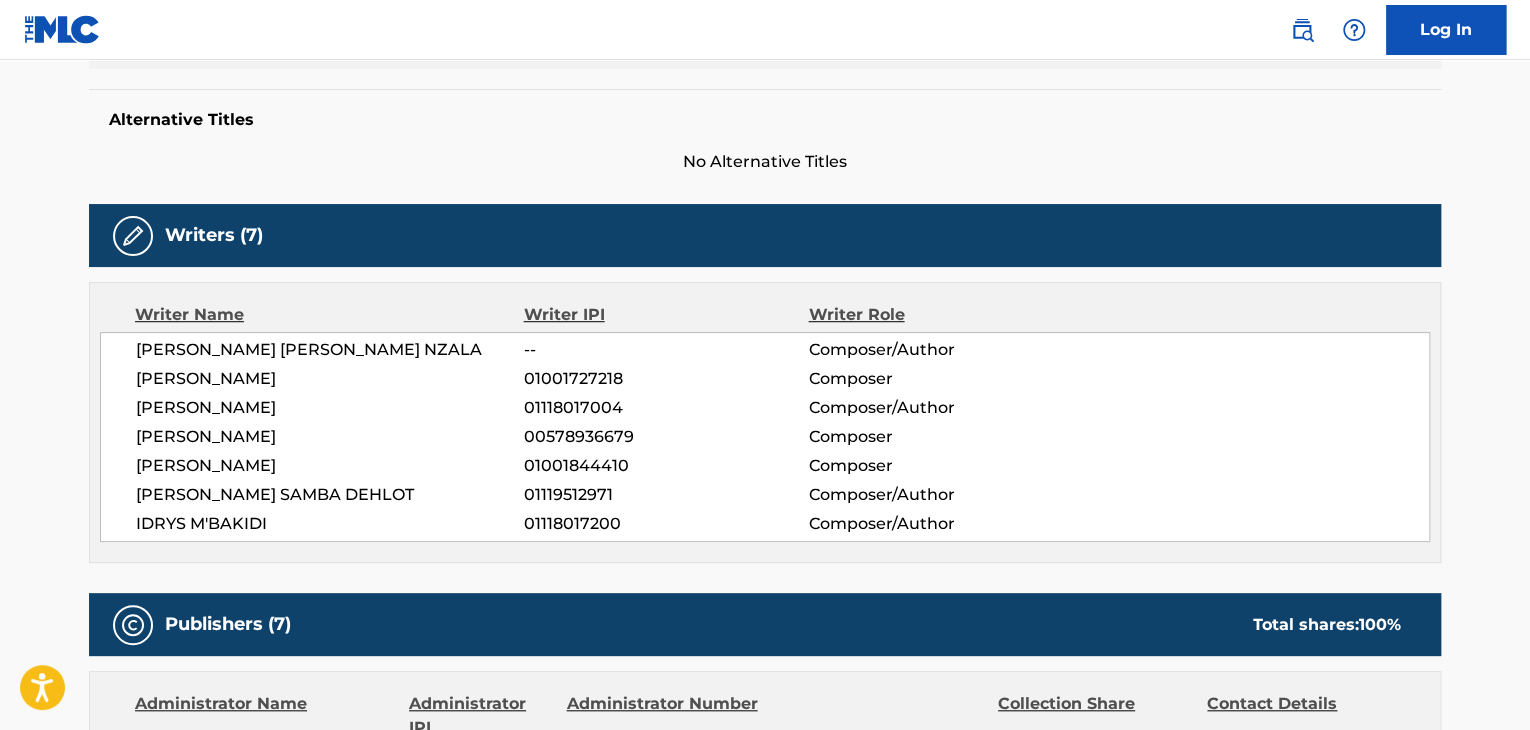 click on "[PERSON_NAME]" at bounding box center [330, 437] 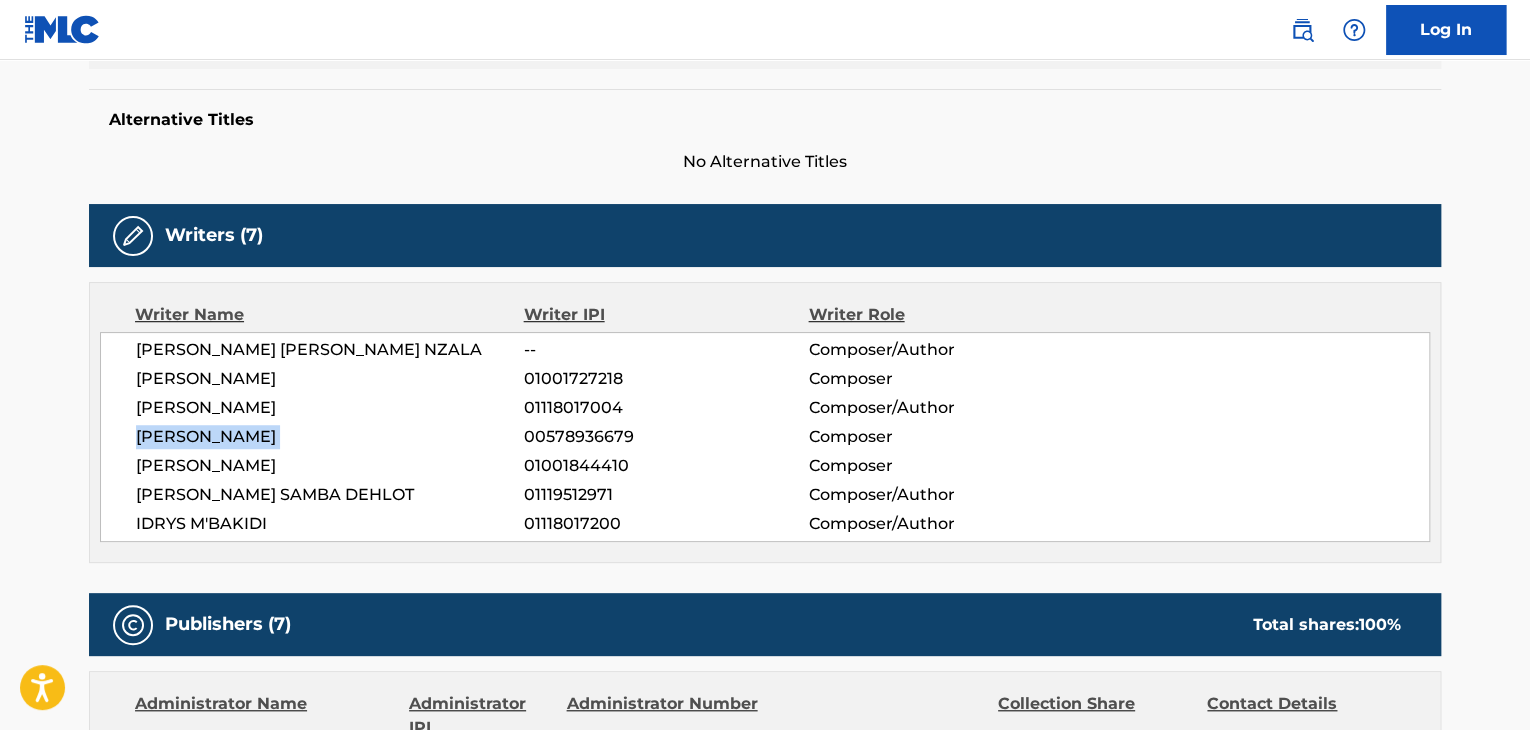click on "[PERSON_NAME]" at bounding box center [330, 437] 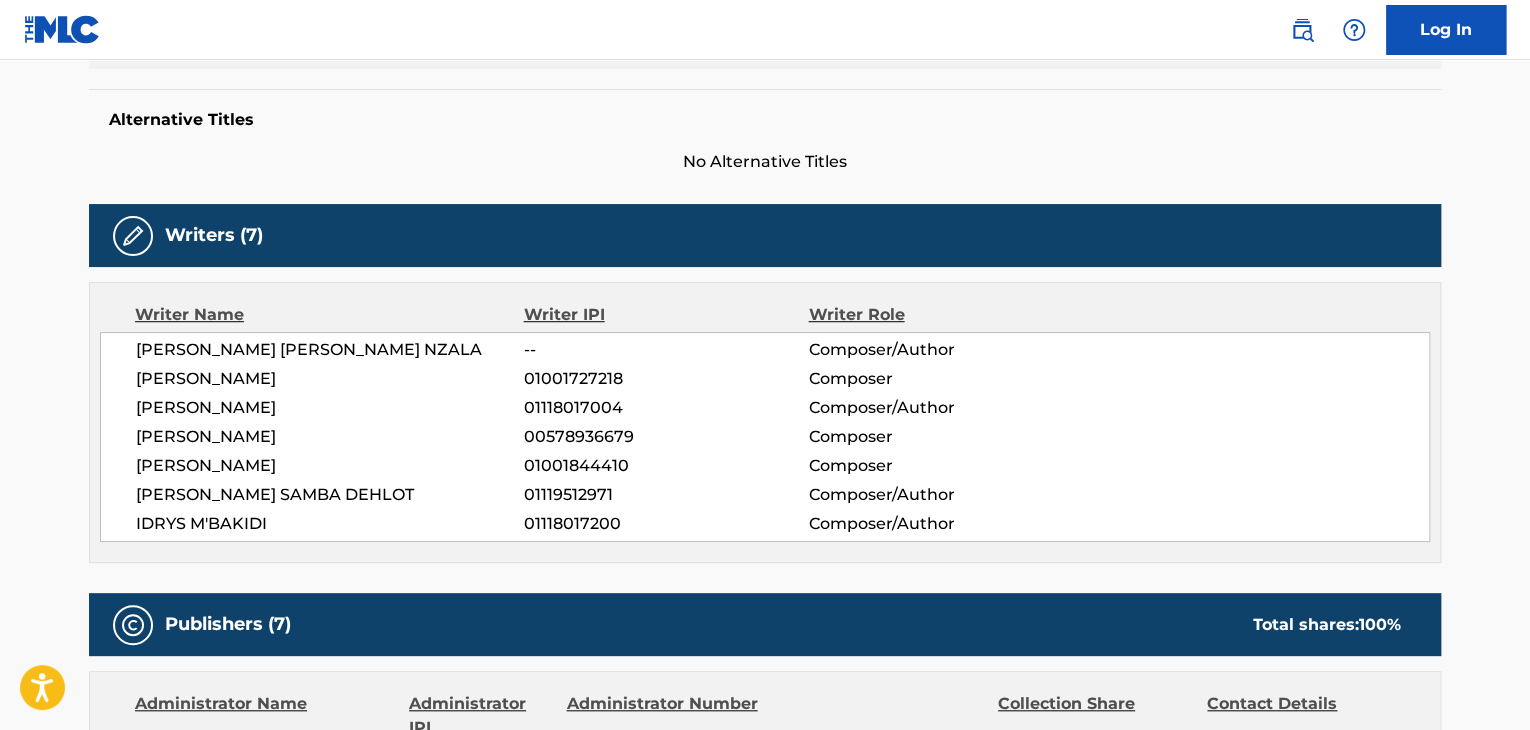 click on "00578936679" at bounding box center [666, 437] 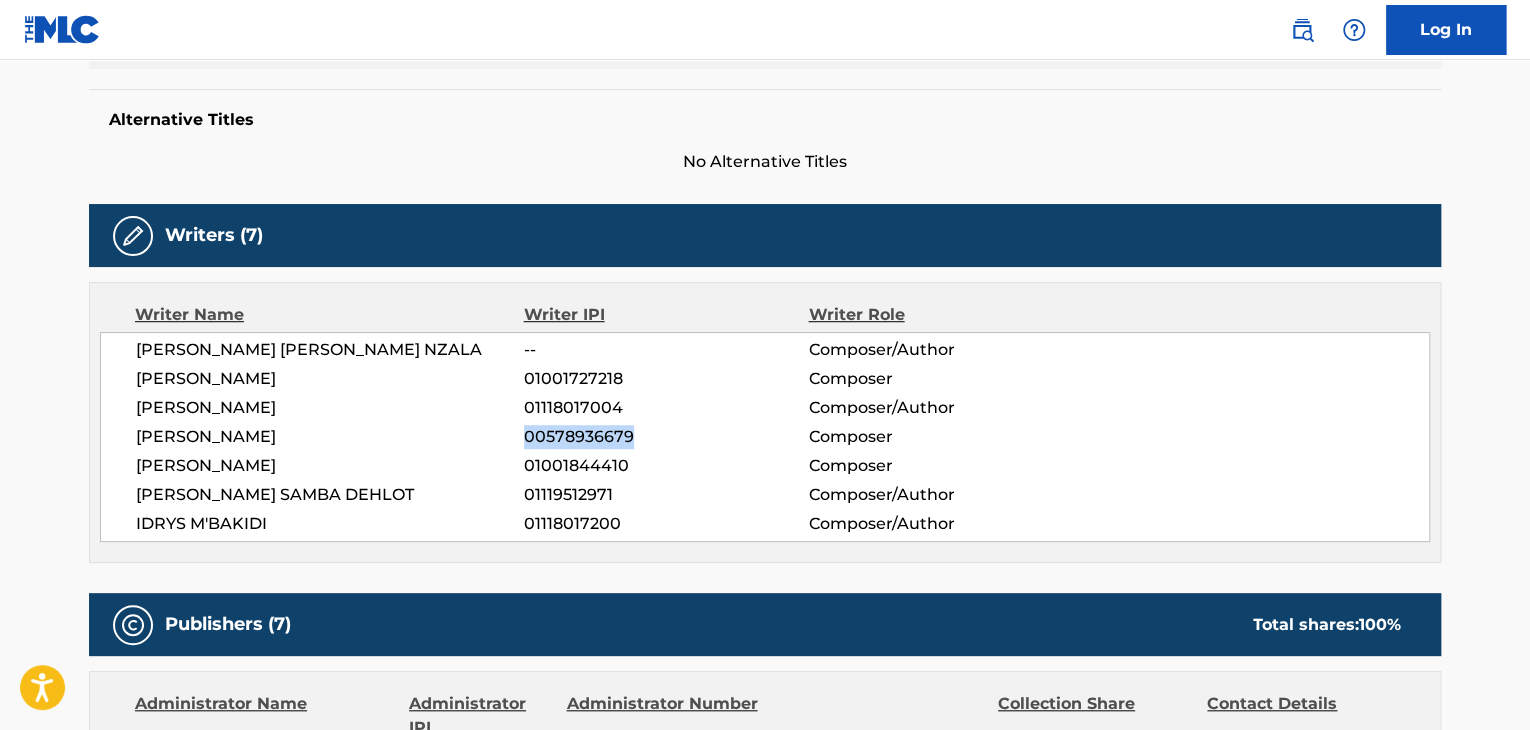 click on "00578936679" at bounding box center [666, 437] 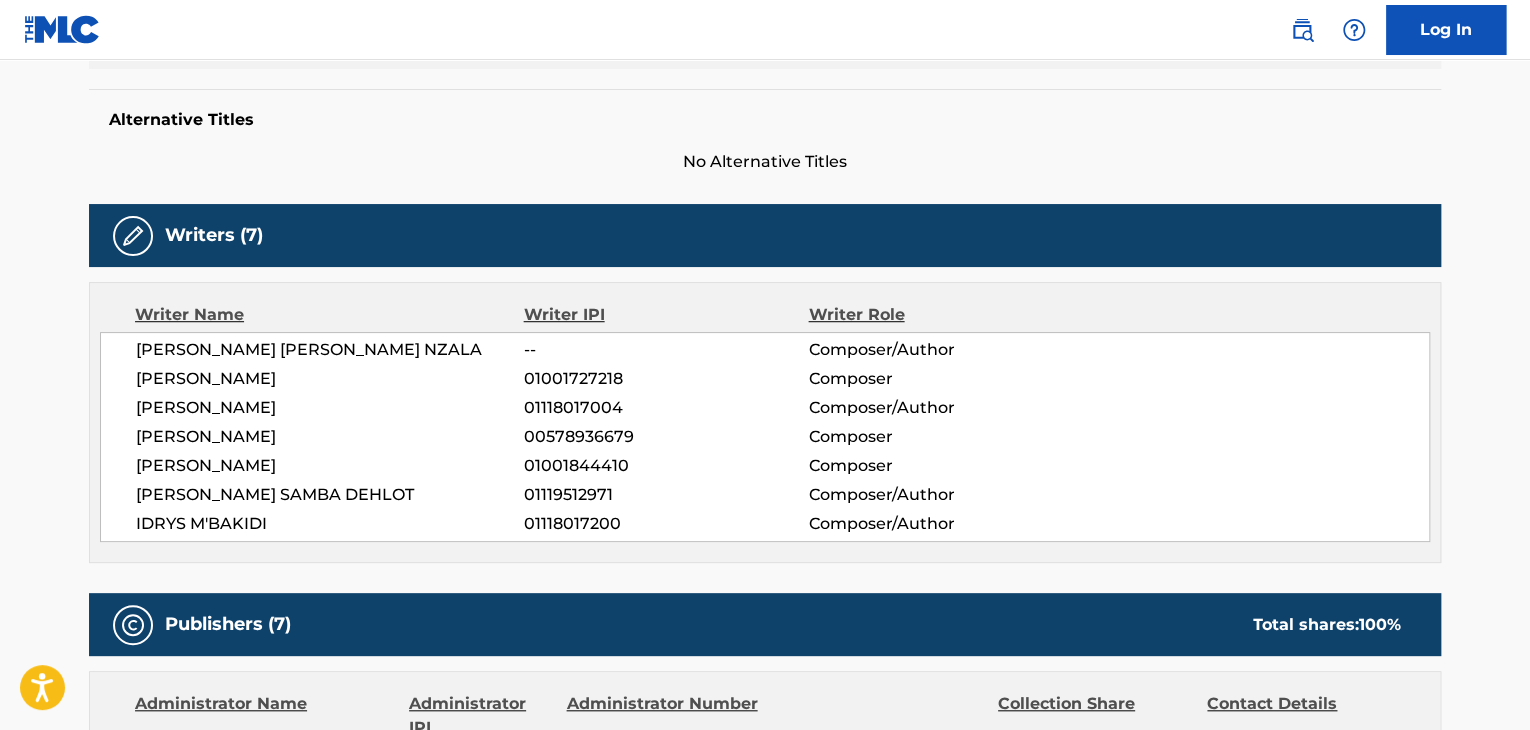 click on "[PERSON_NAME] SAMBA DEHLOT" at bounding box center [330, 495] 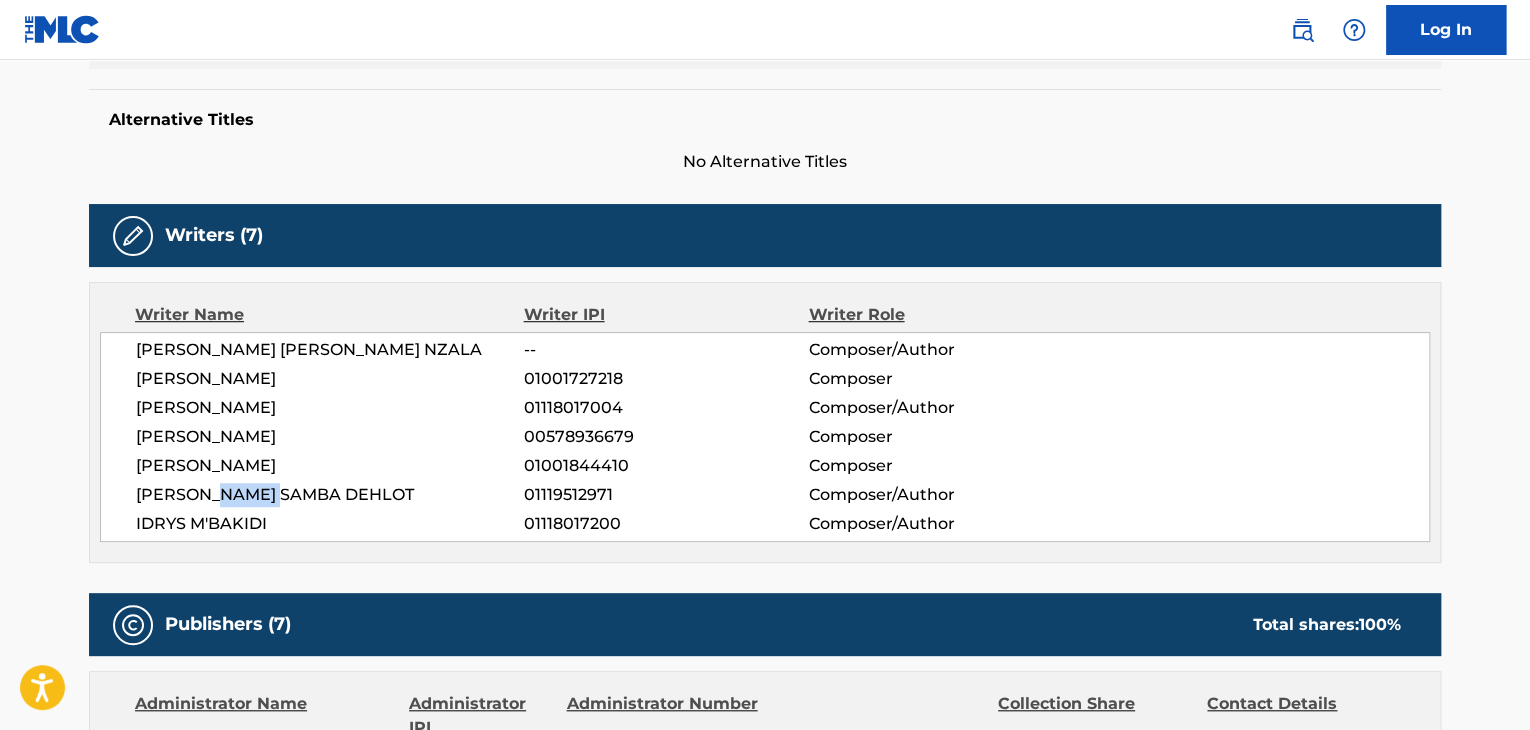 click on "[PERSON_NAME] SAMBA DEHLOT" at bounding box center [330, 495] 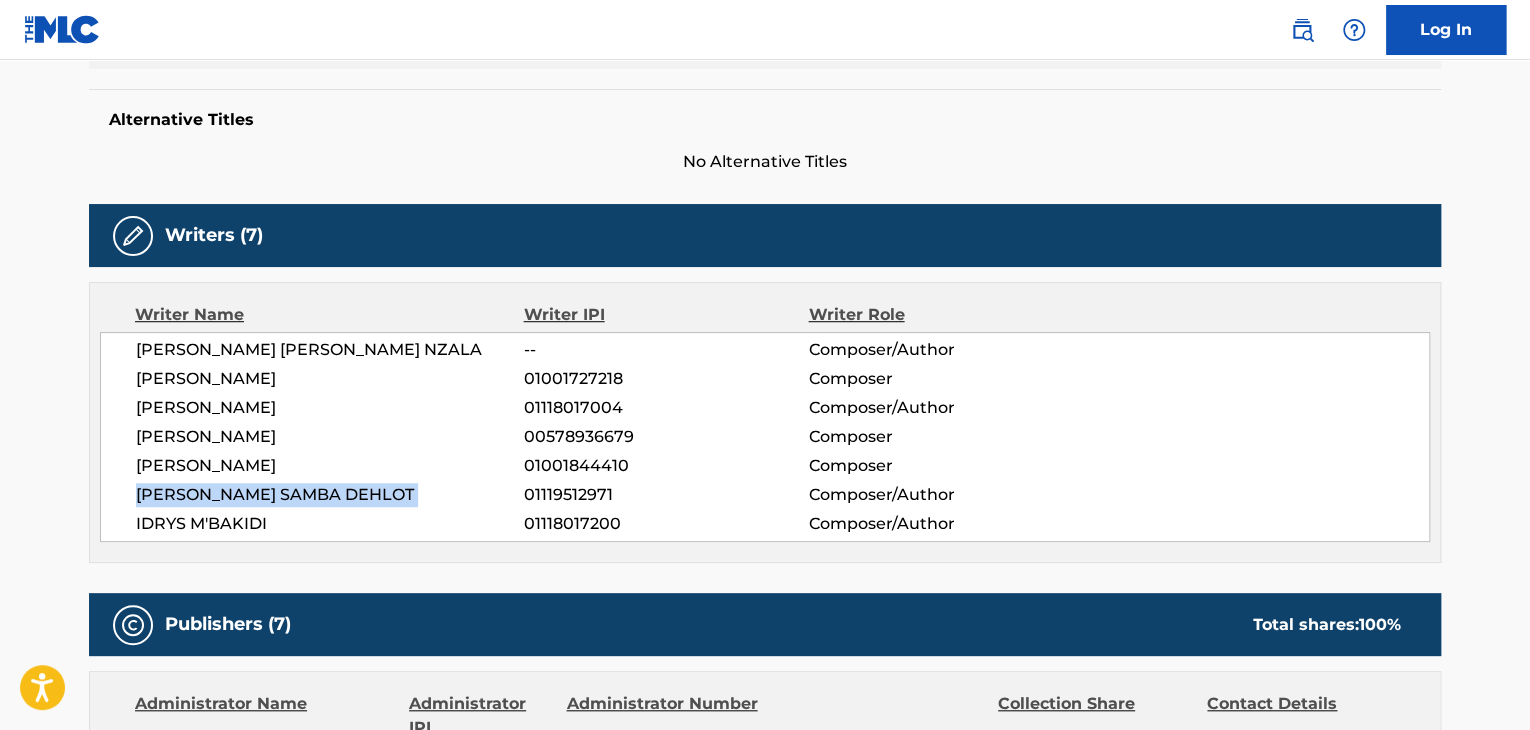 click on "[PERSON_NAME] SAMBA DEHLOT" at bounding box center (330, 495) 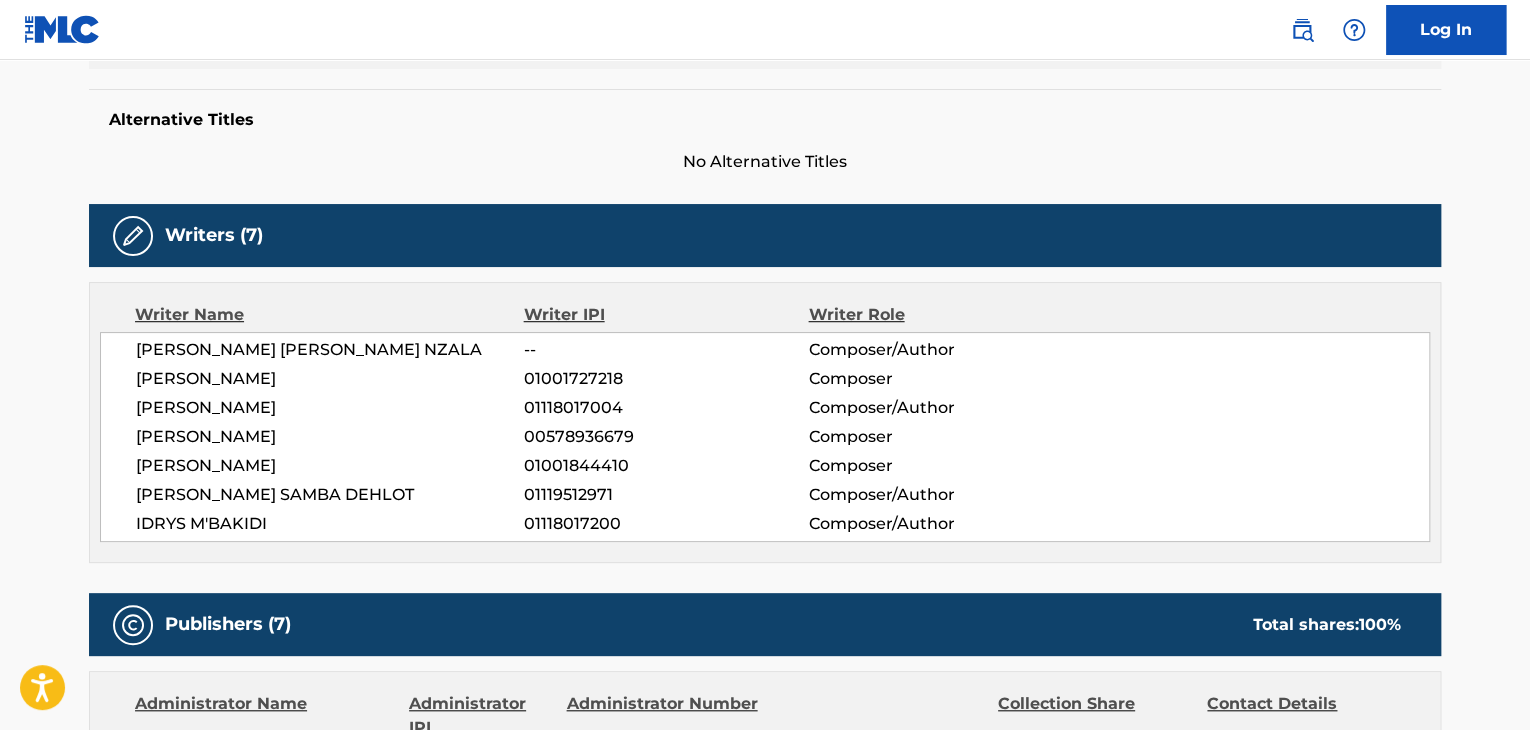click on "01119512971" at bounding box center (666, 495) 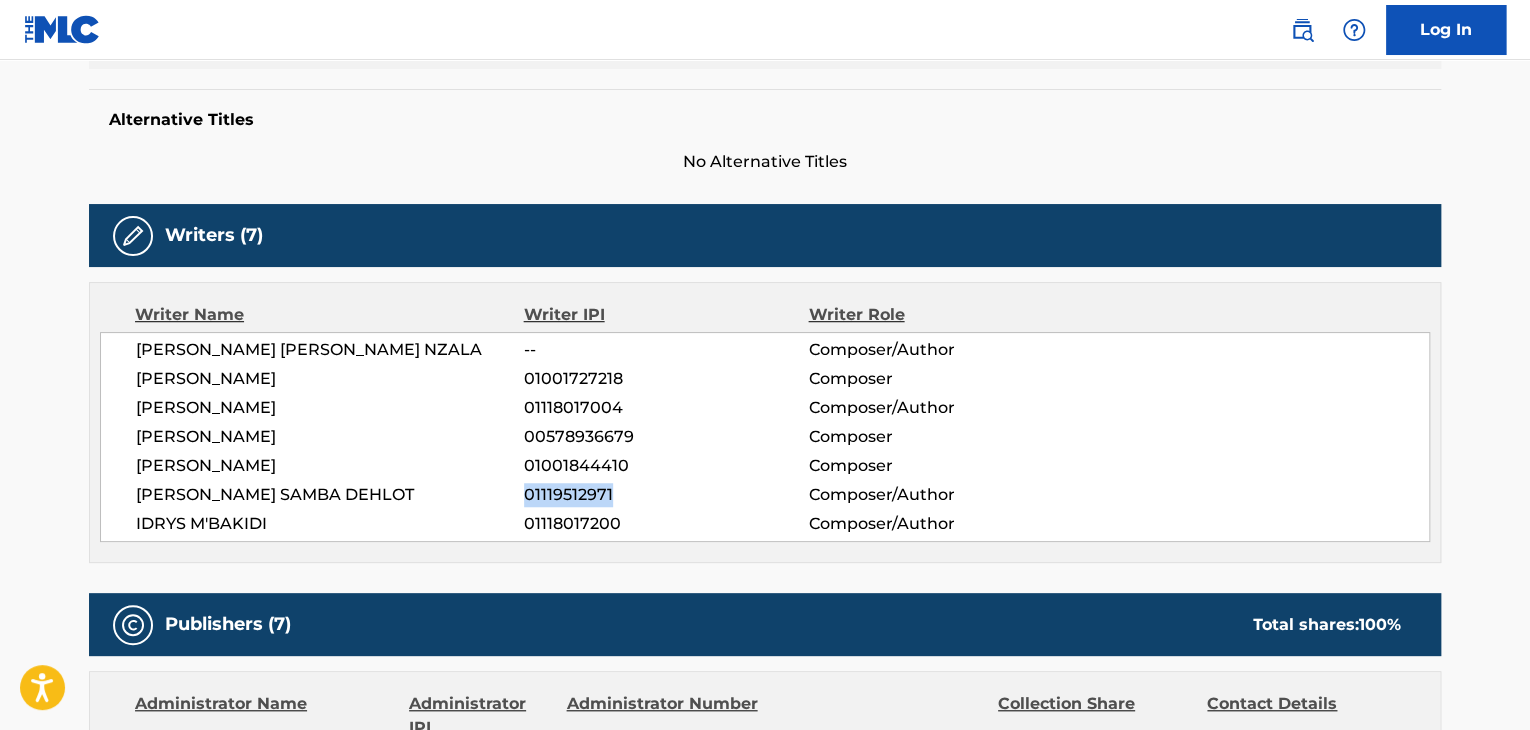 click on "01119512971" at bounding box center [666, 495] 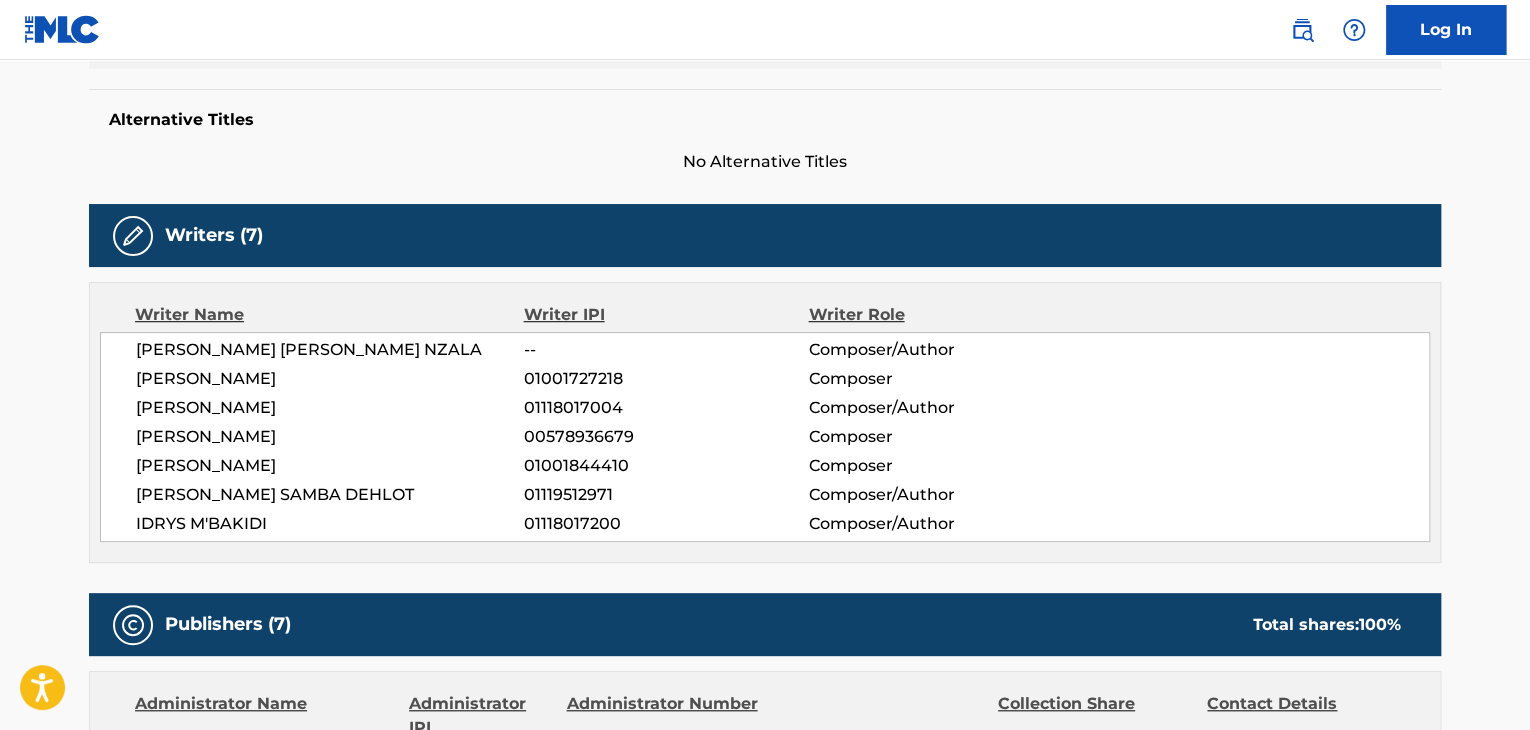 click on "IDRYS M'BAKIDI" at bounding box center (330, 524) 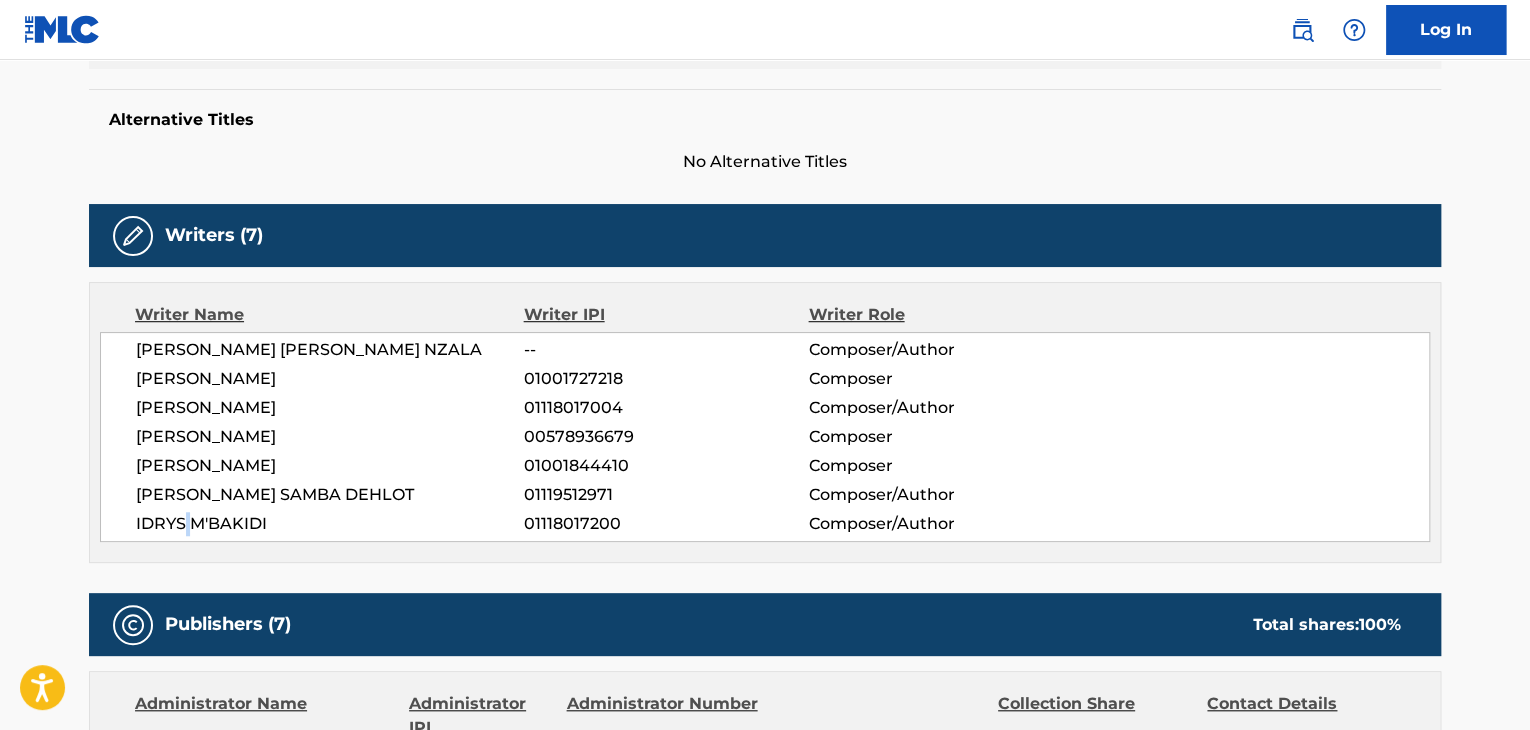 click on "IDRYS M'BAKIDI" at bounding box center [330, 524] 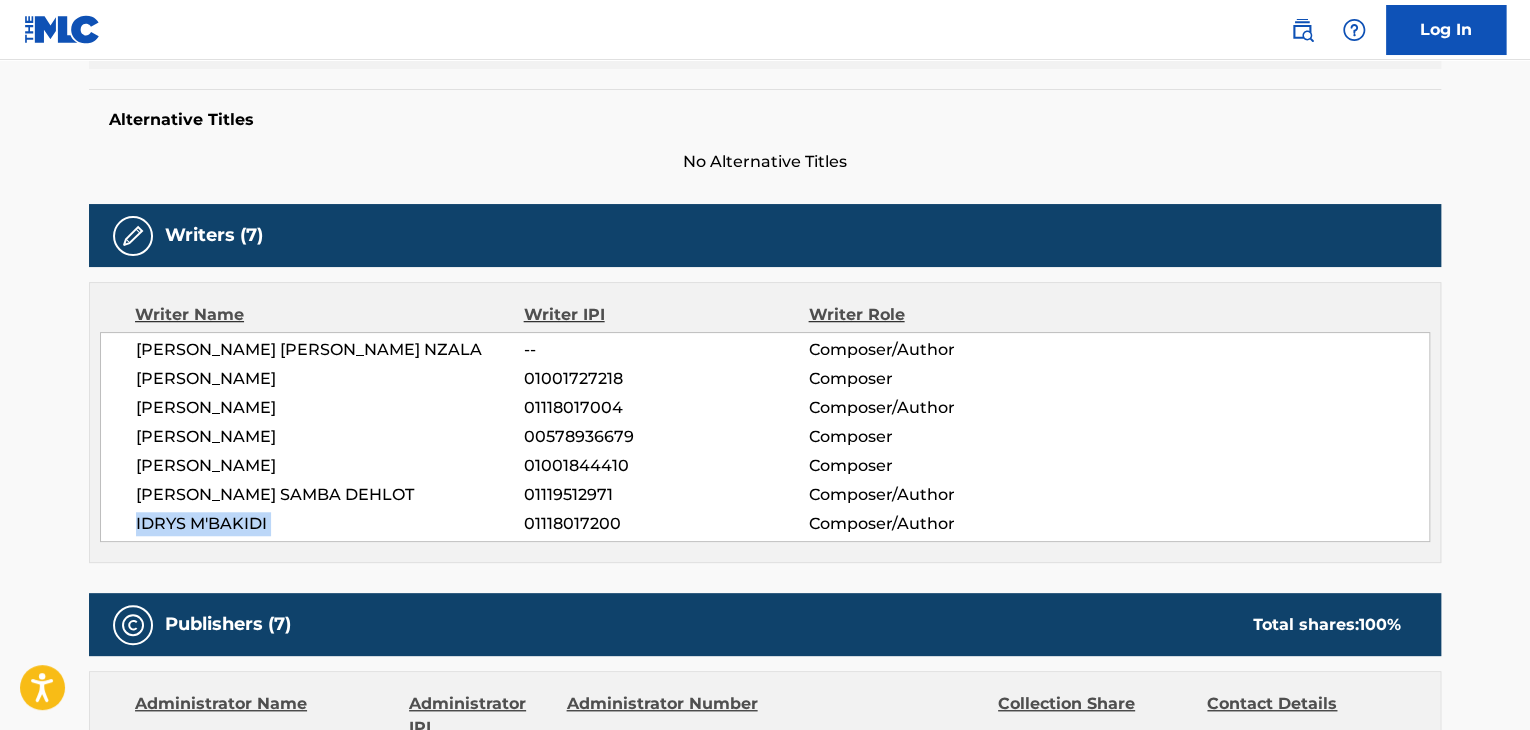 click on "IDRYS M'BAKIDI" at bounding box center (330, 524) 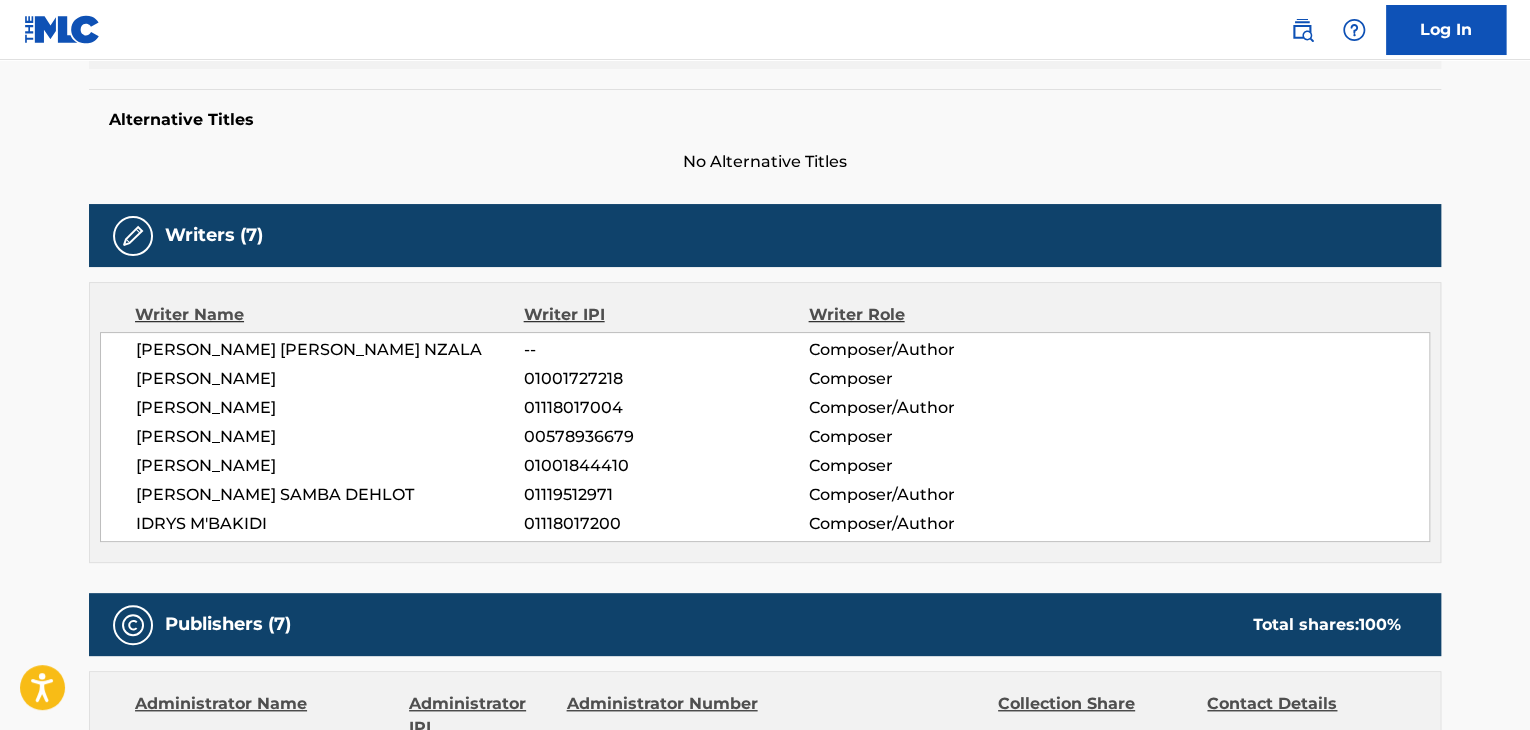click on "01118017200" at bounding box center (666, 524) 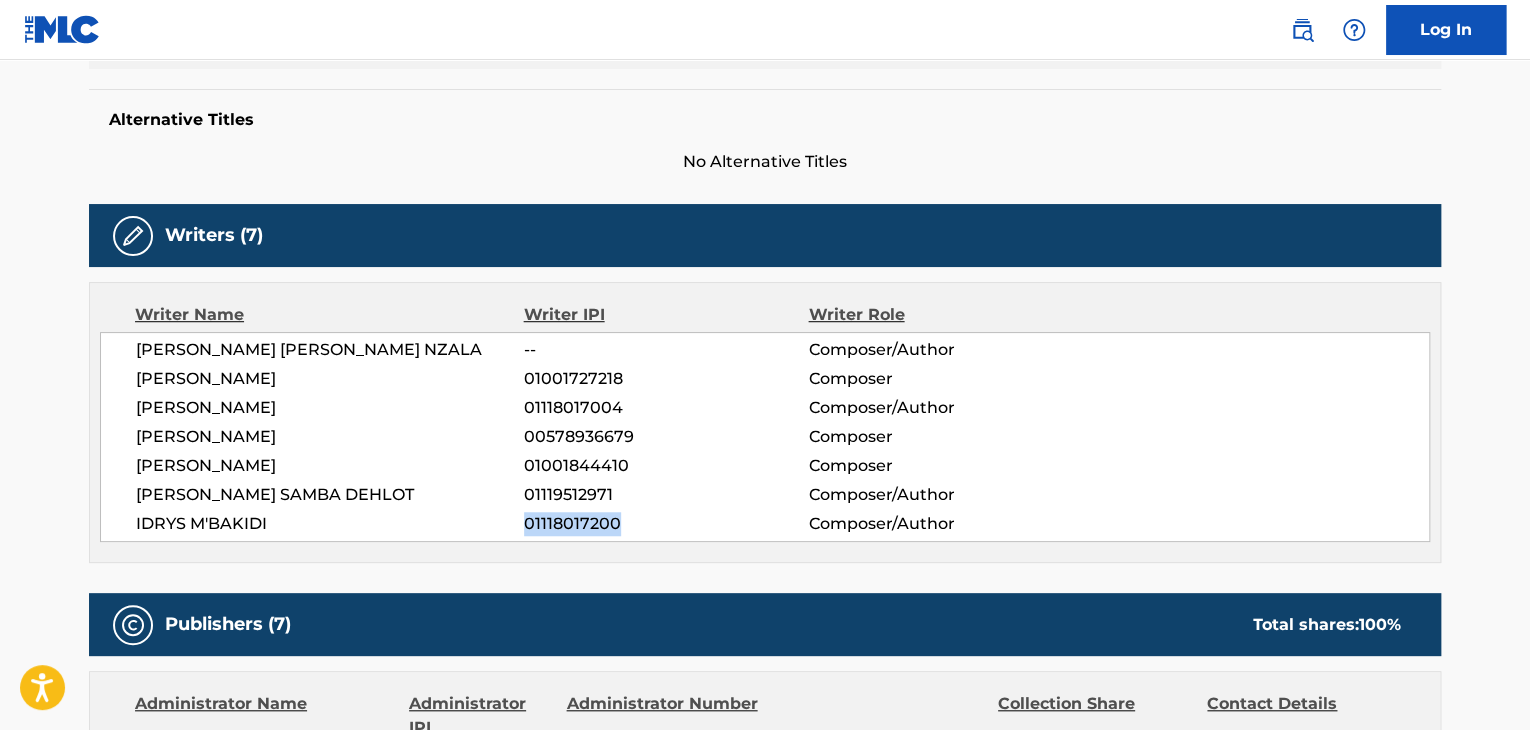 click on "01118017200" at bounding box center [666, 524] 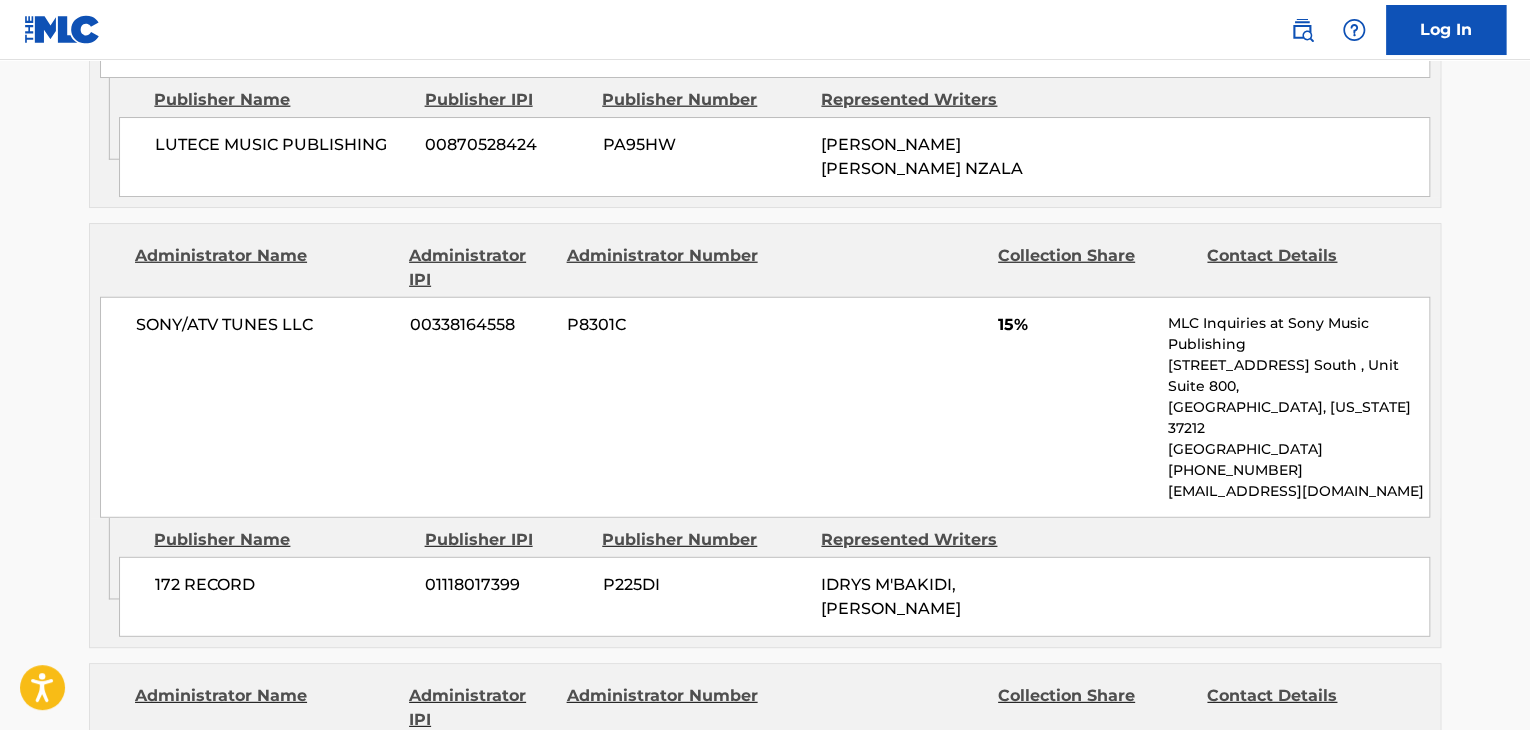 scroll, scrollTop: 2500, scrollLeft: 0, axis: vertical 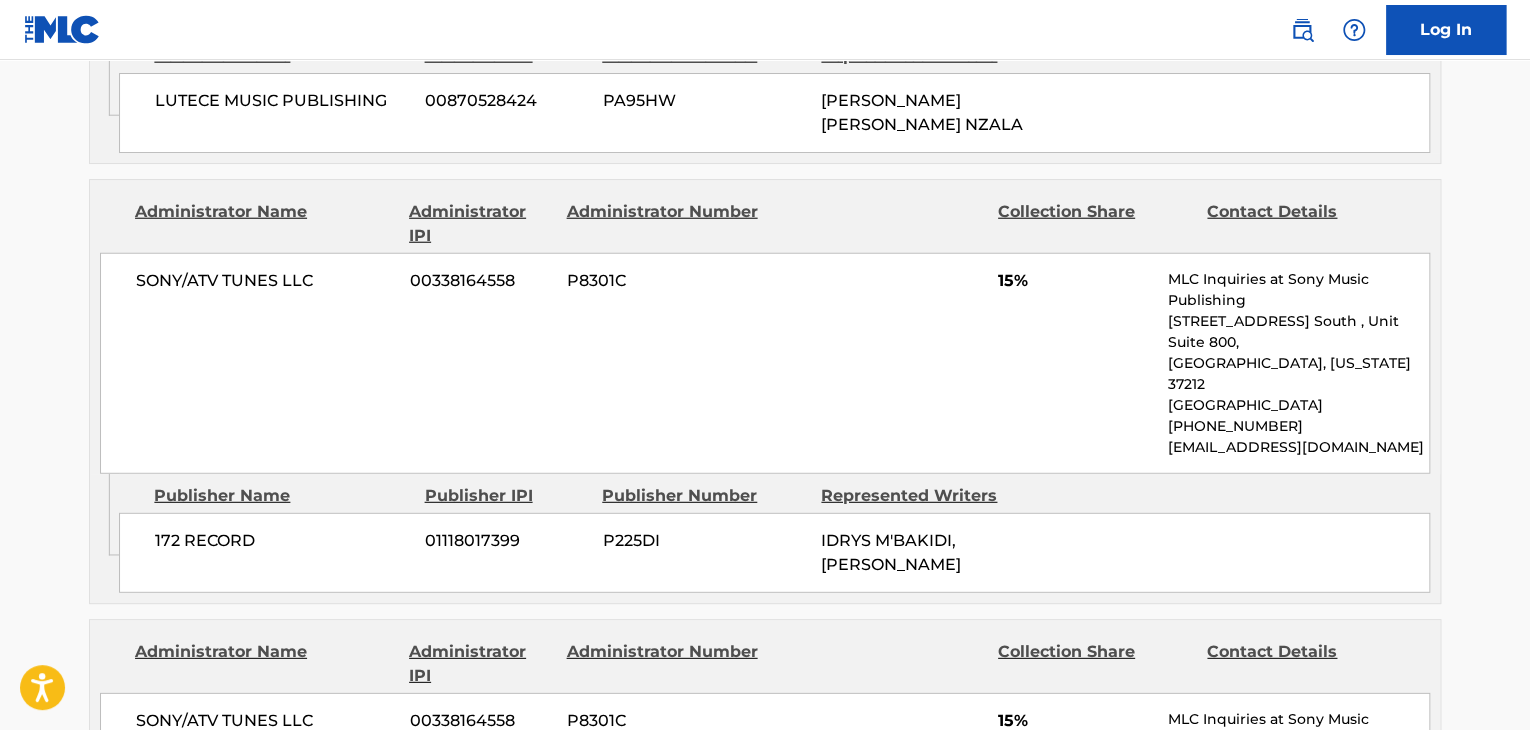 click on "SONY/ATV TUNES LLC" at bounding box center (265, 281) 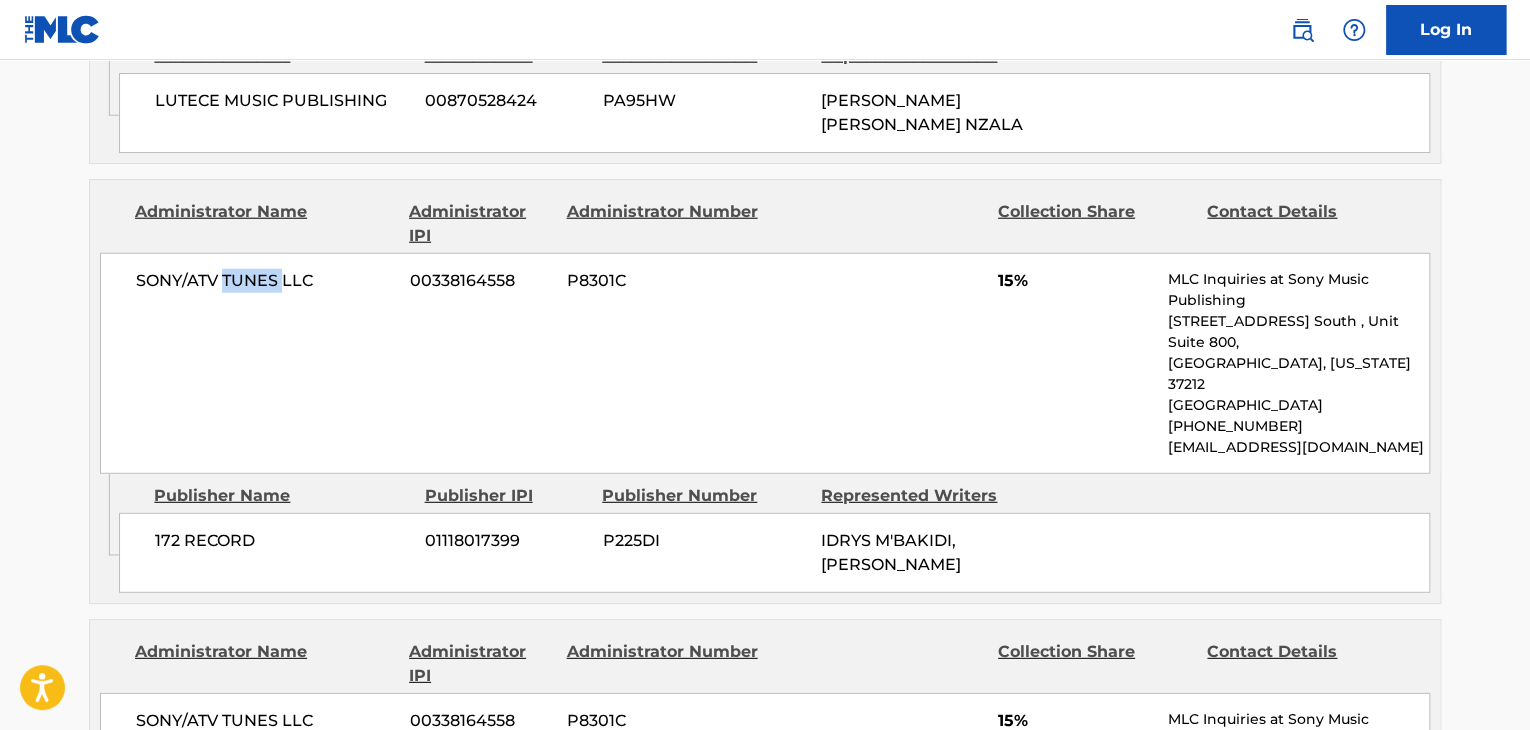 click on "SONY/ATV TUNES LLC" at bounding box center (265, 281) 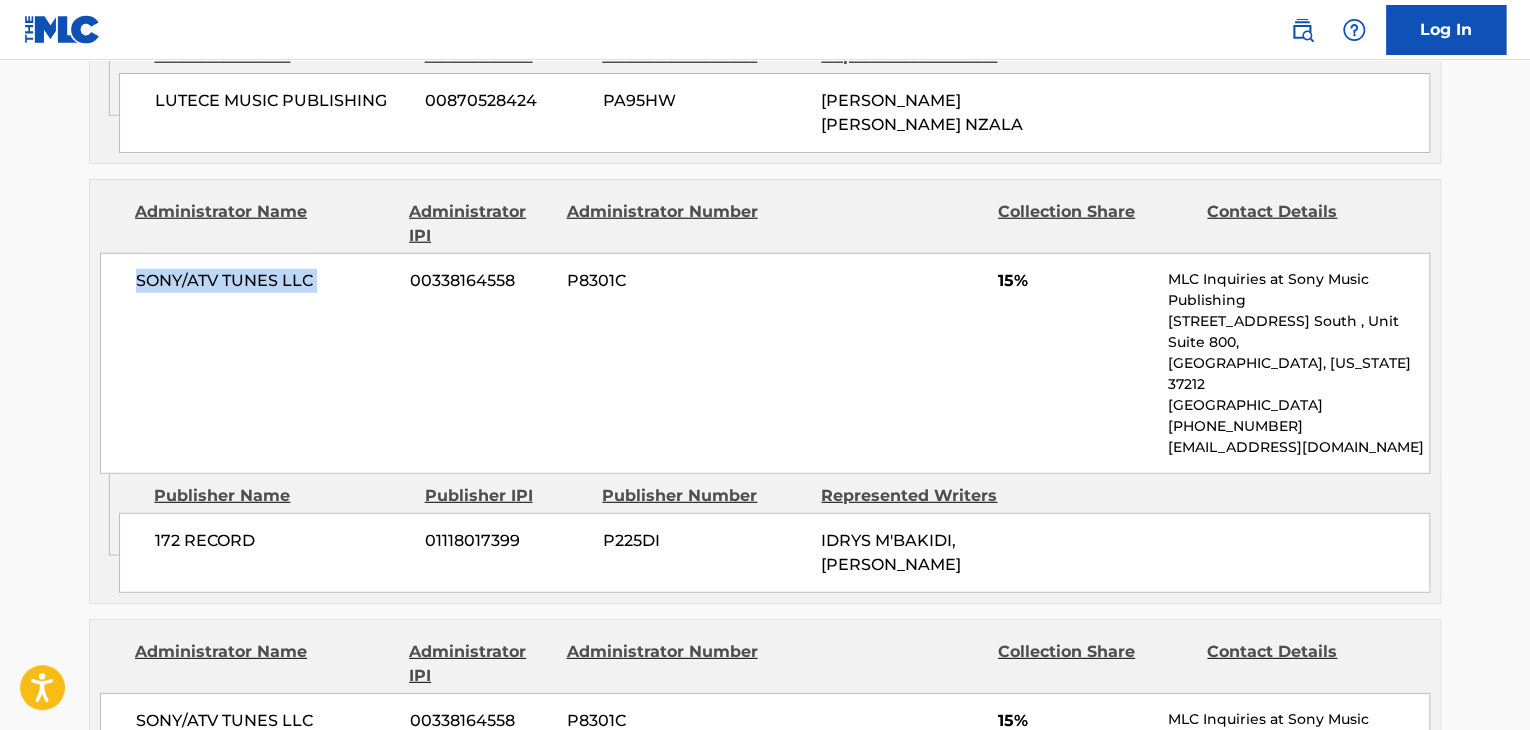 click on "SONY/ATV TUNES LLC" at bounding box center [265, 281] 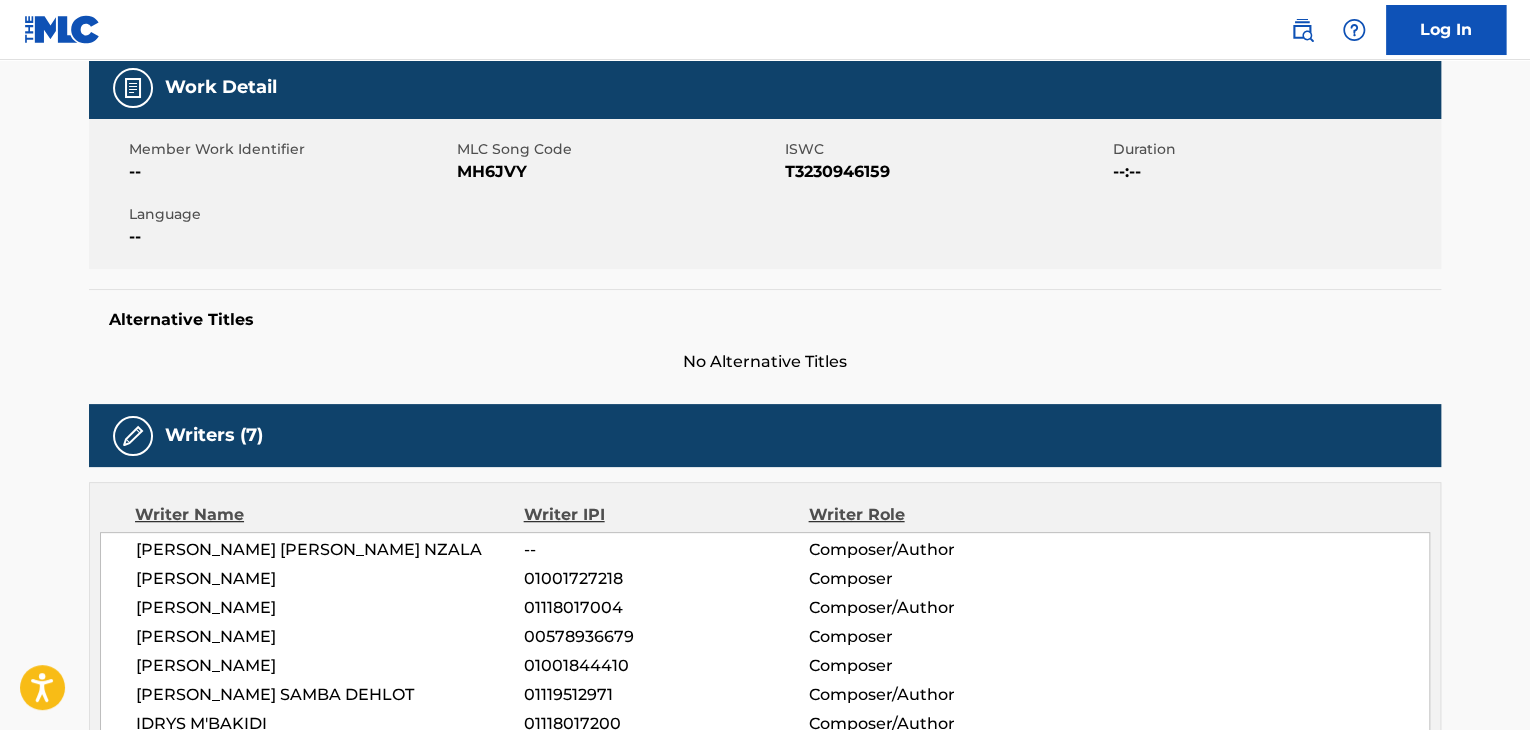 scroll, scrollTop: 300, scrollLeft: 0, axis: vertical 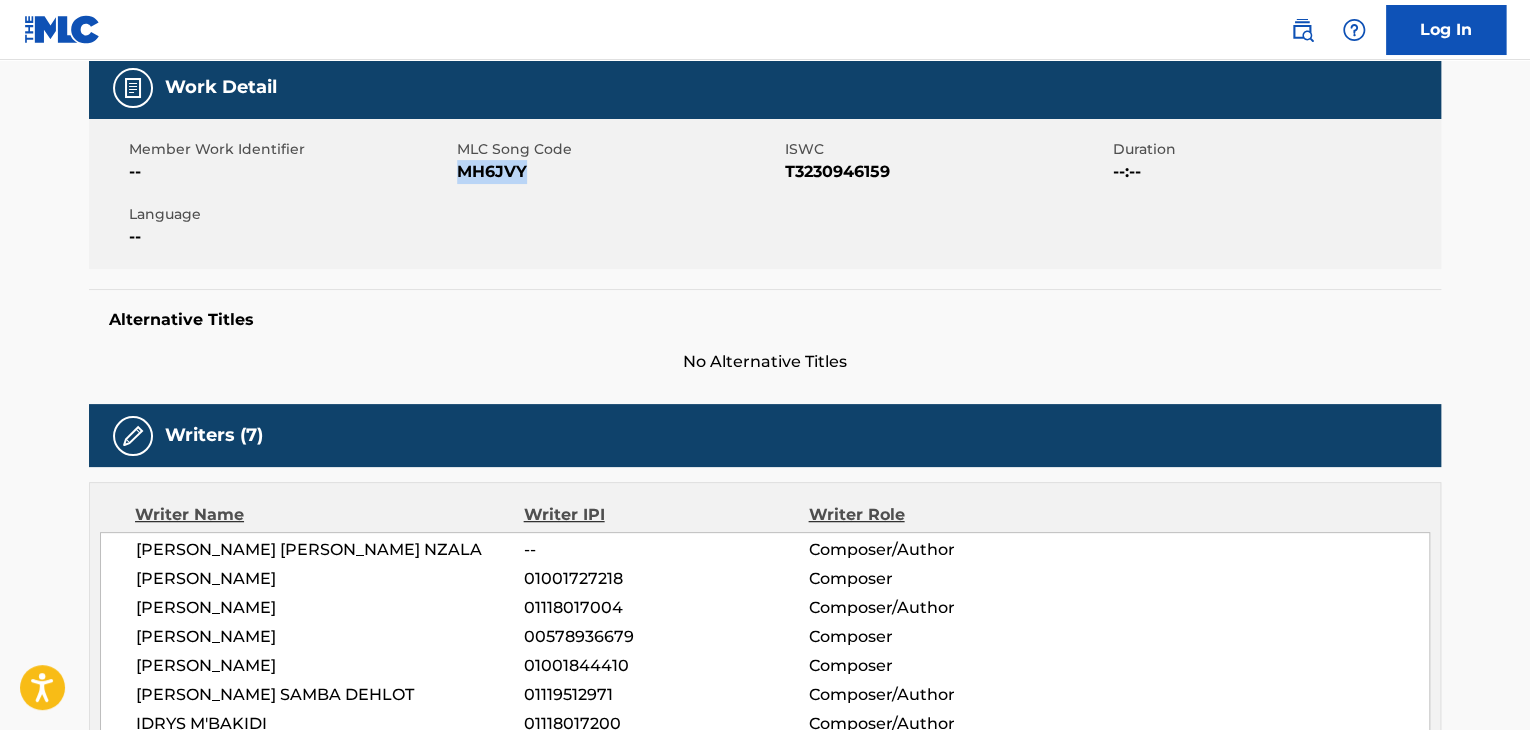 click on "MH6JVY" at bounding box center (618, 172) 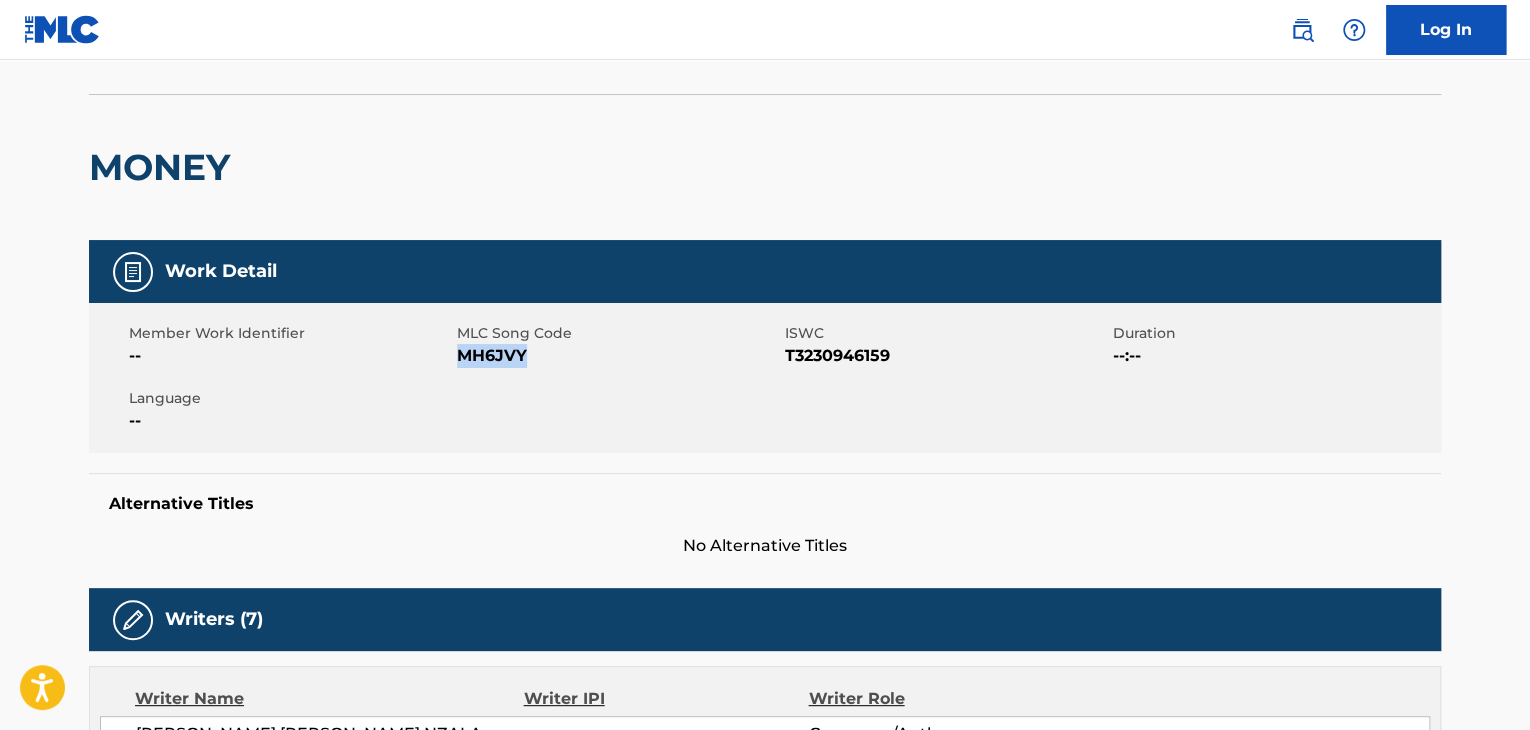 scroll, scrollTop: 0, scrollLeft: 0, axis: both 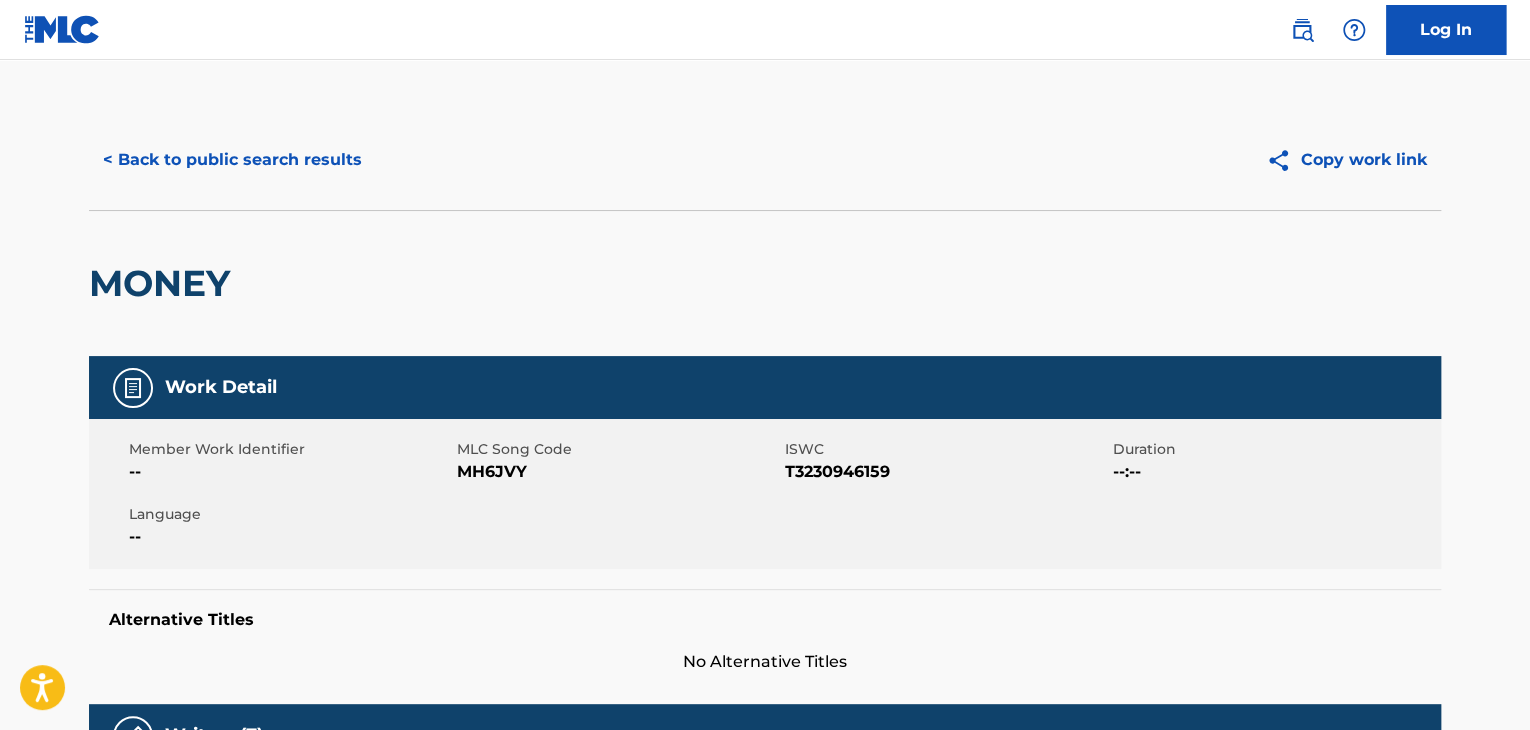 click on "< Back to public search results Copy work link" at bounding box center [765, 160] 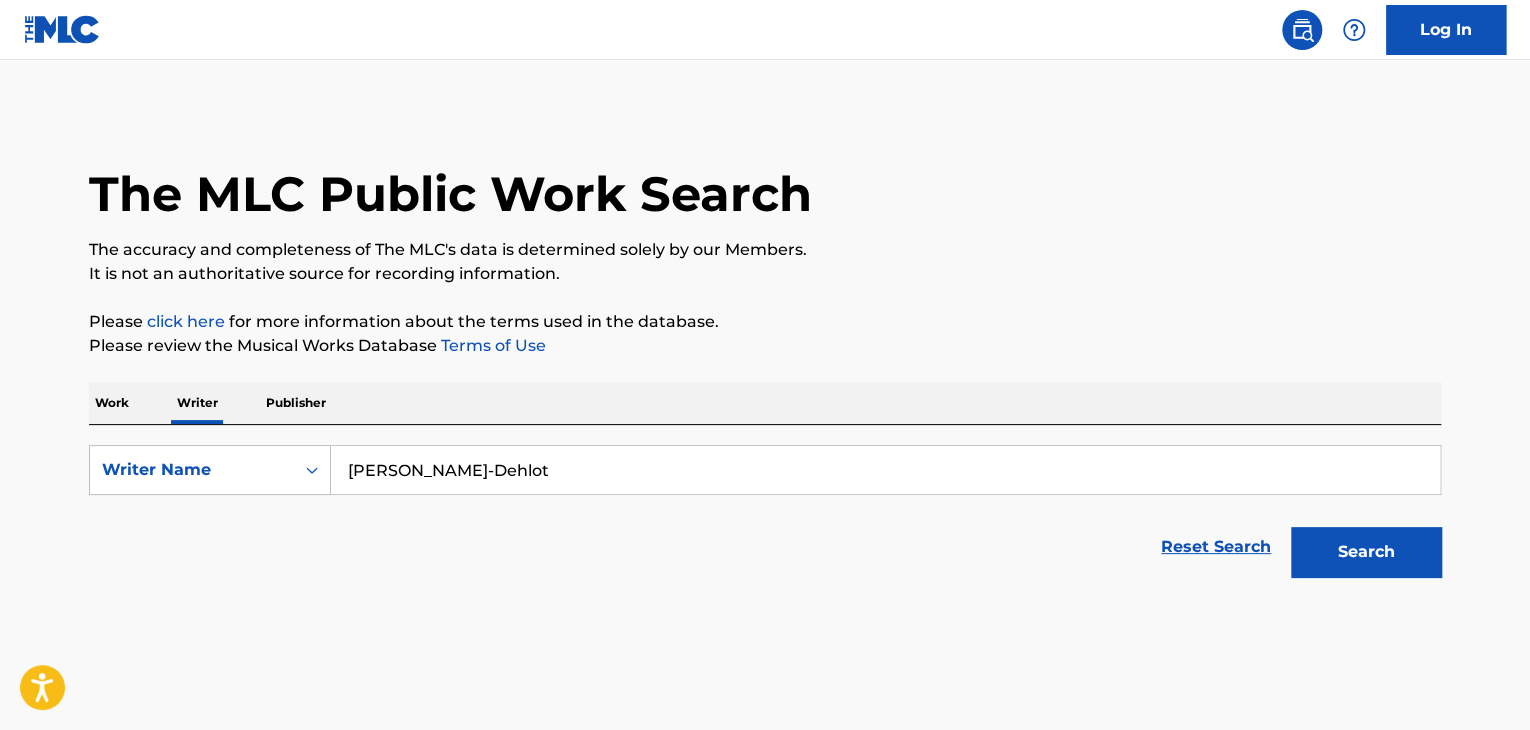 scroll, scrollTop: 24, scrollLeft: 0, axis: vertical 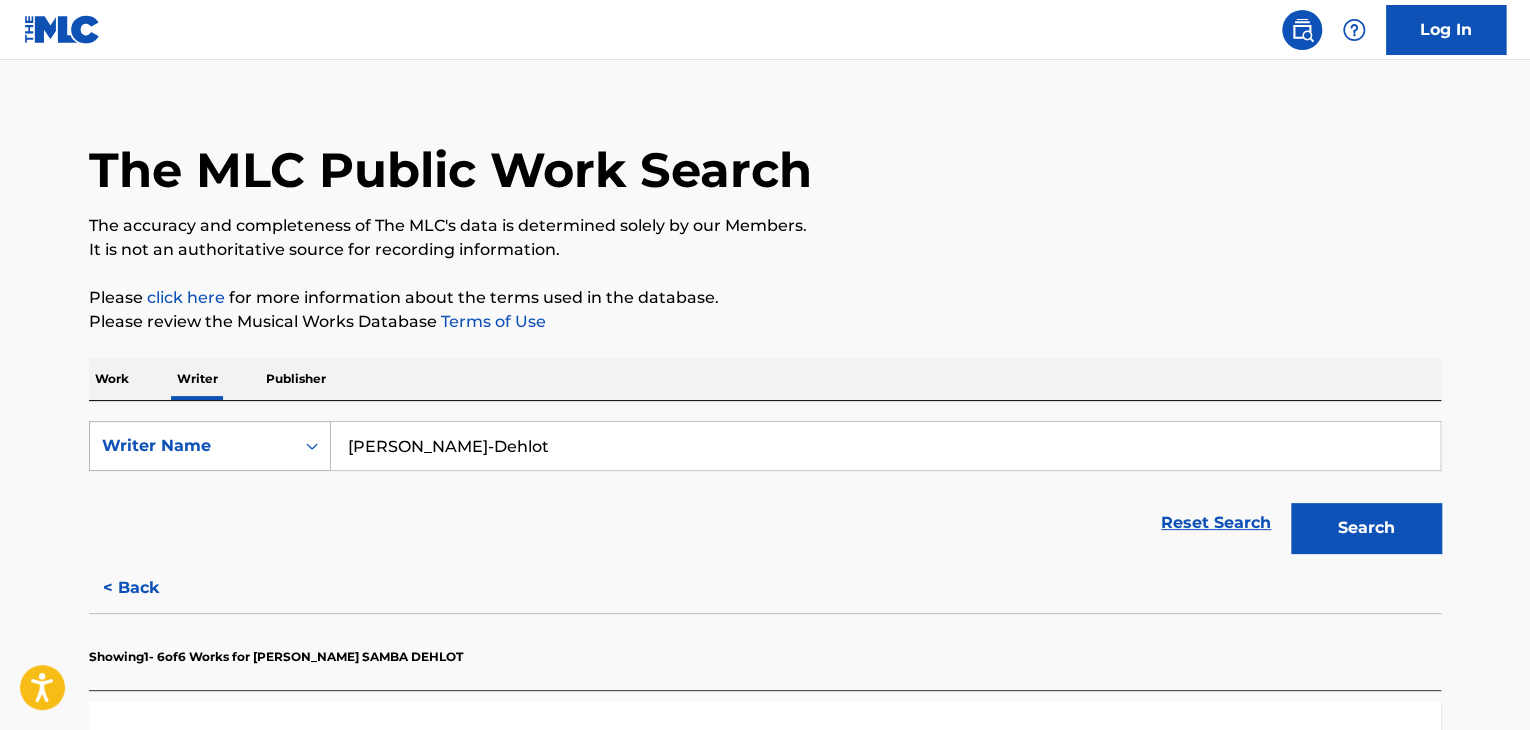 click on "Writer Name" at bounding box center (192, 446) 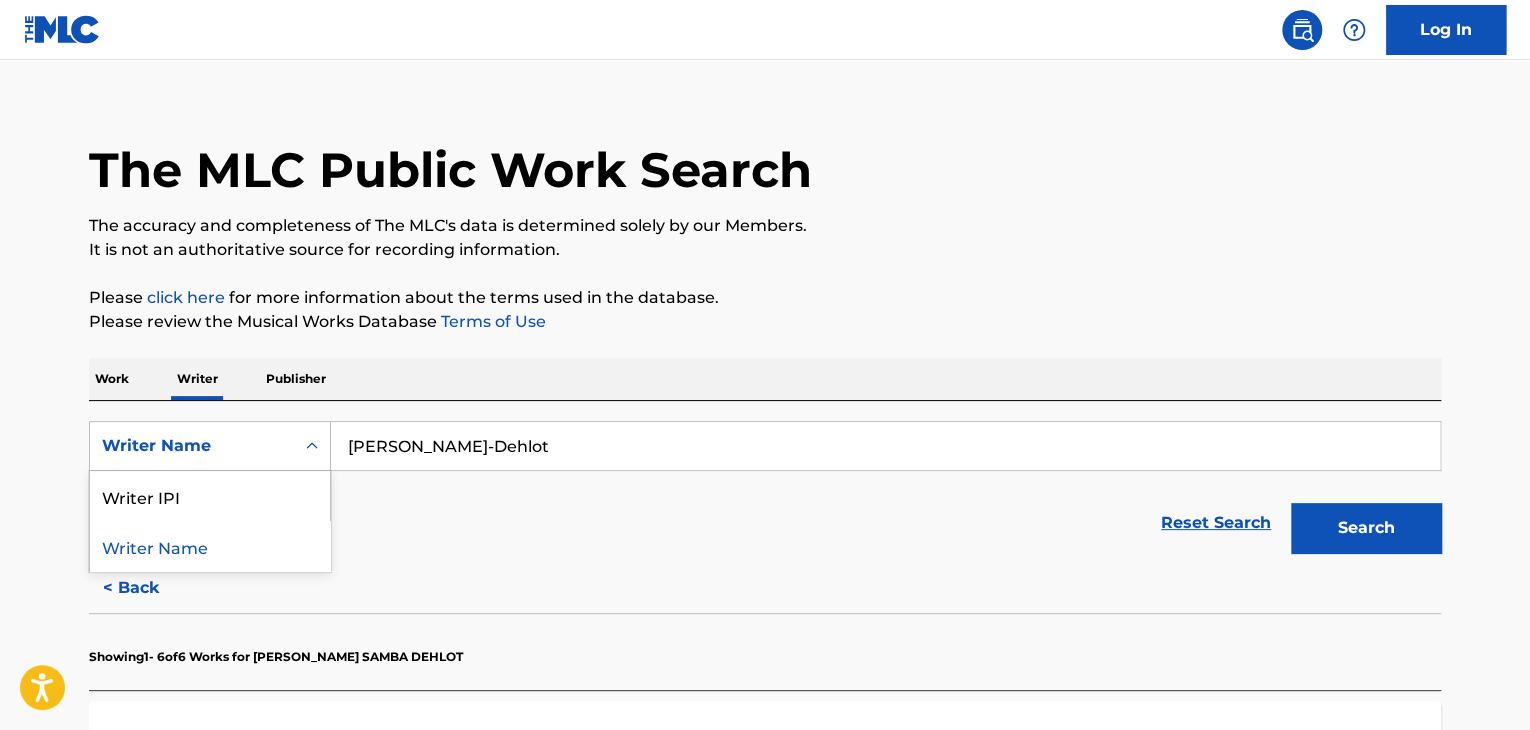click on "Work" at bounding box center [112, 379] 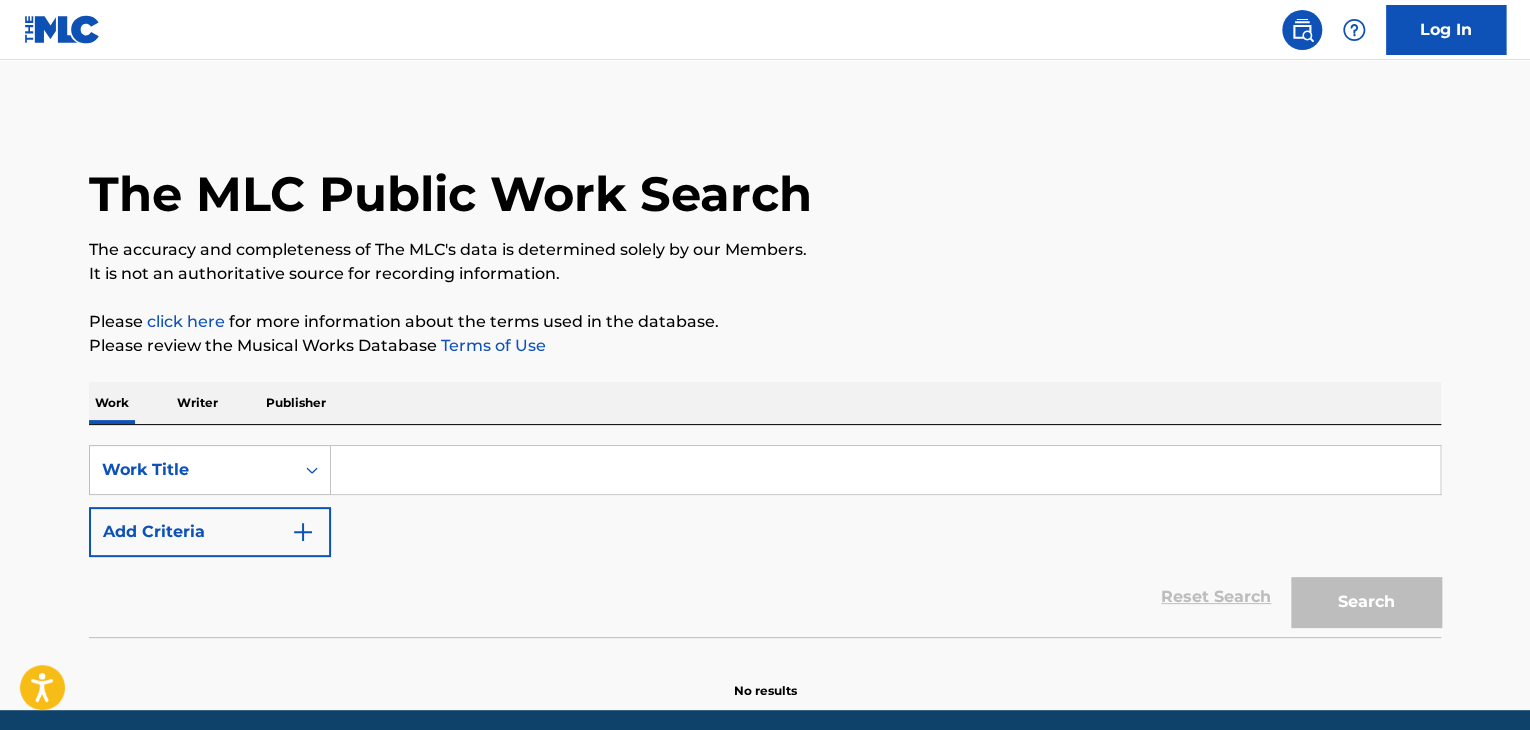 click at bounding box center [885, 470] 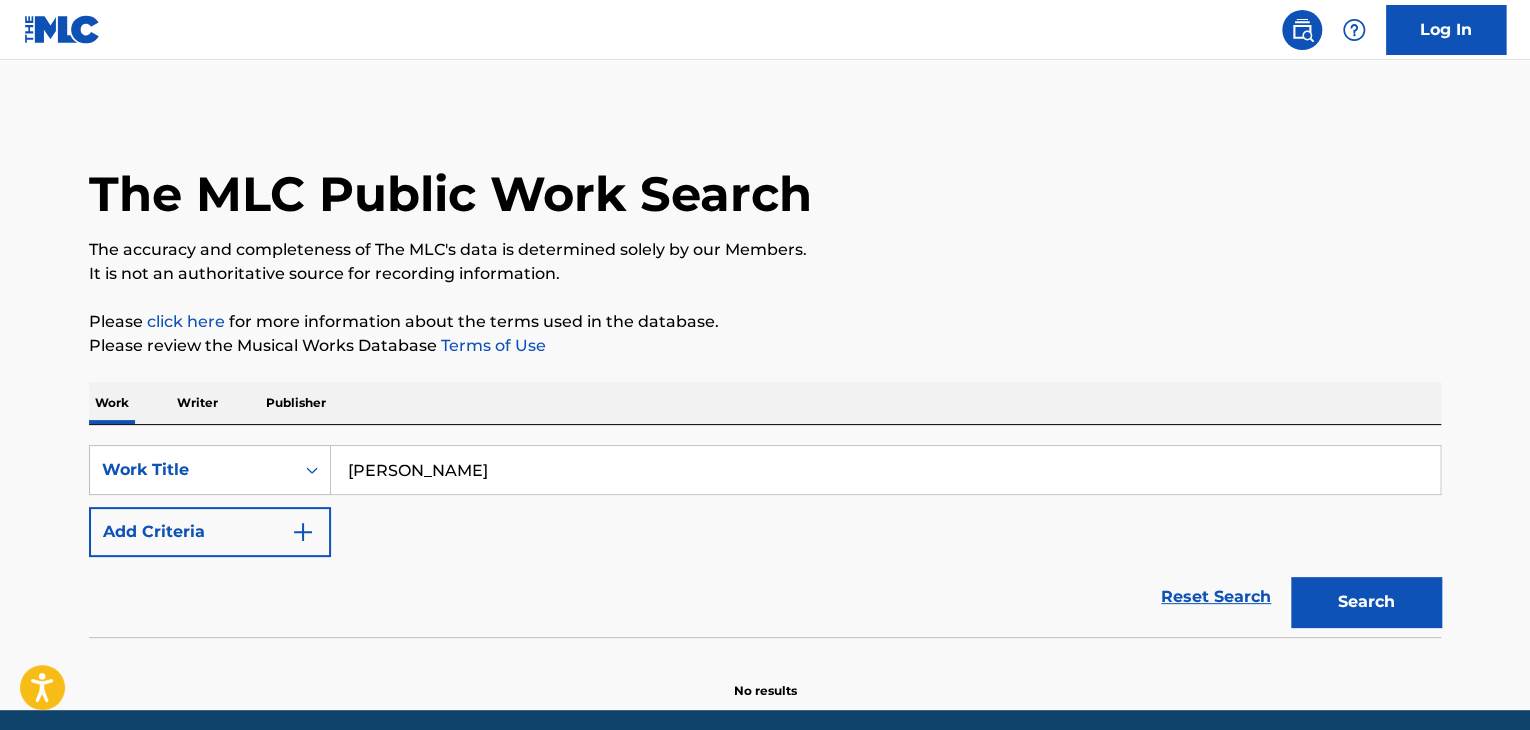 type on "[PERSON_NAME]" 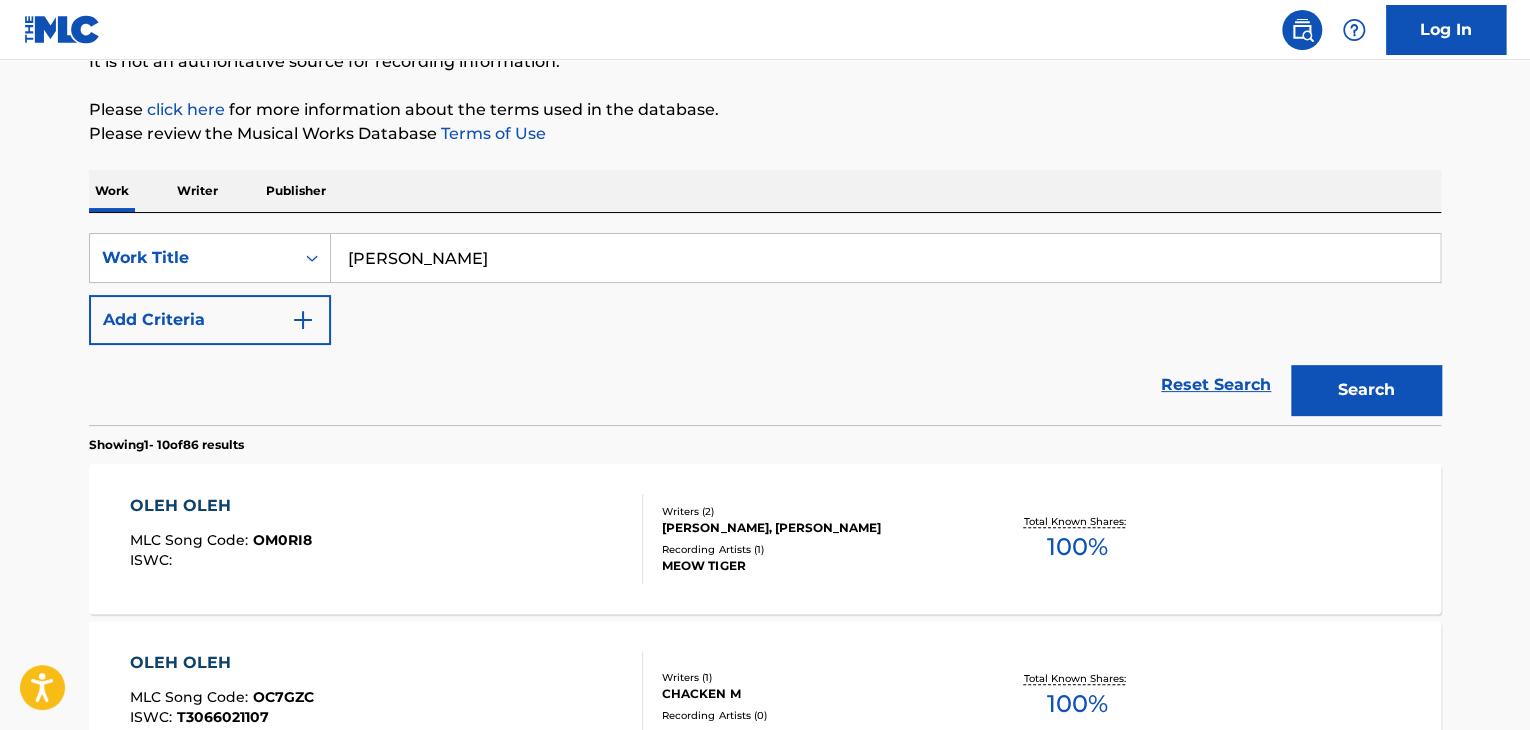 scroll, scrollTop: 0, scrollLeft: 0, axis: both 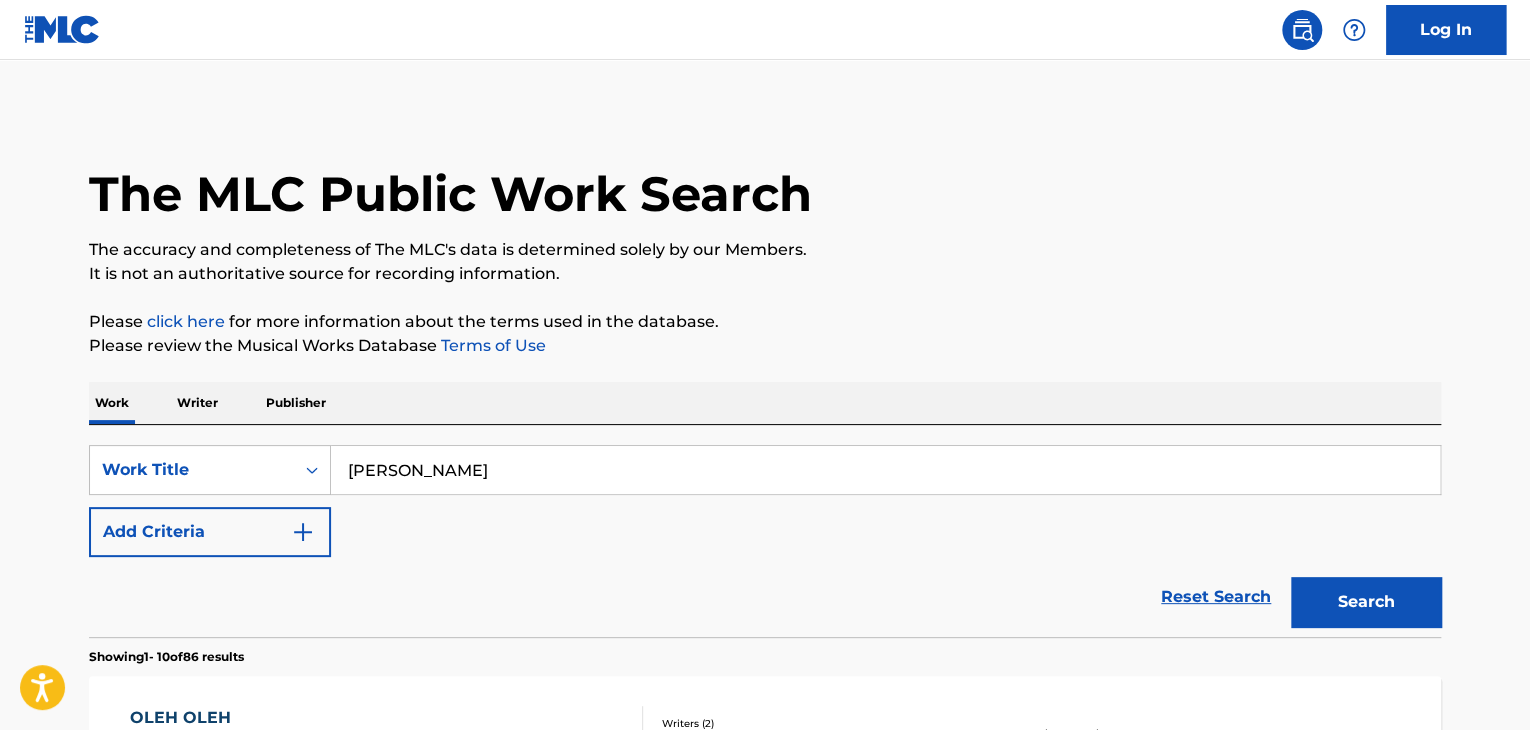 click on "Writer" at bounding box center [197, 403] 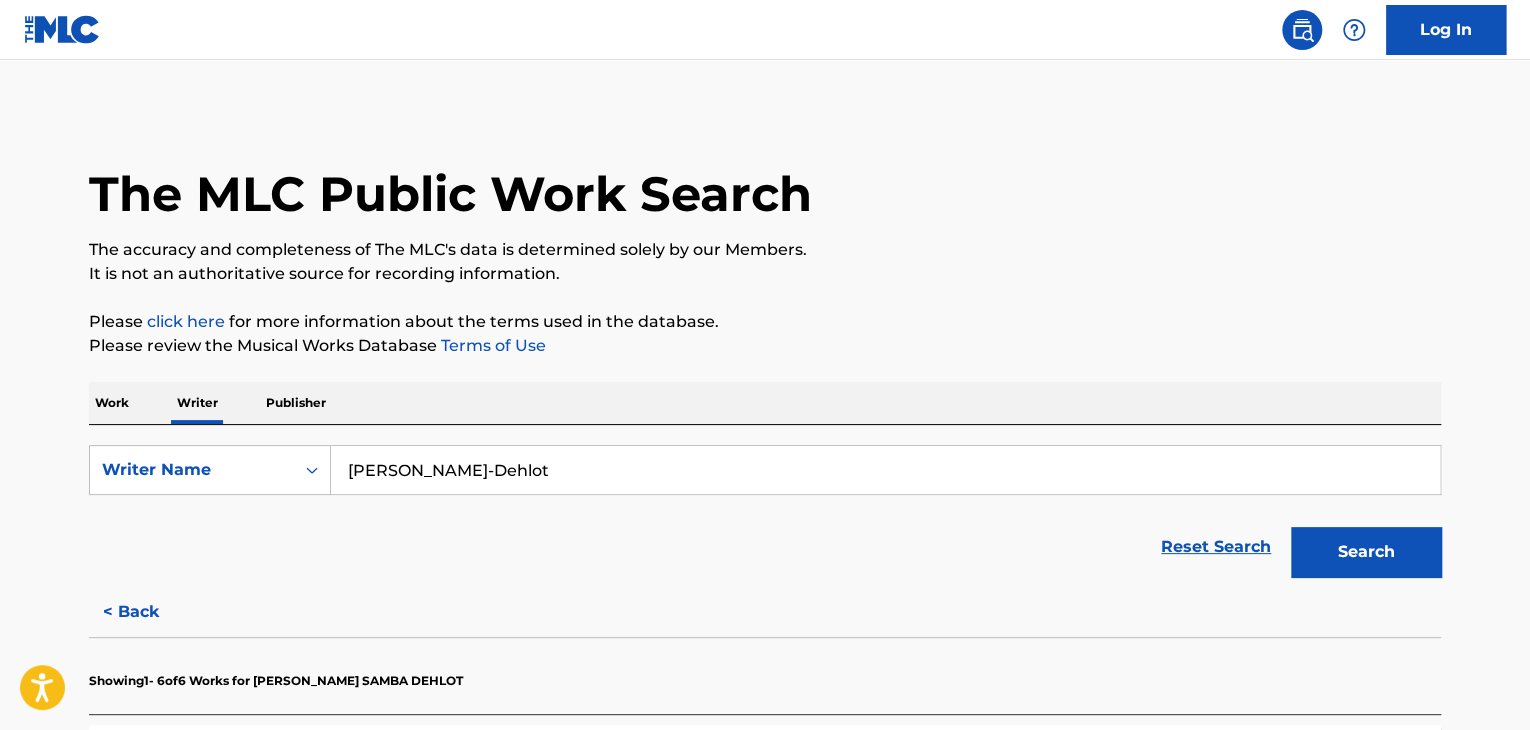 click on "[PERSON_NAME]-Dehlot" at bounding box center [885, 470] 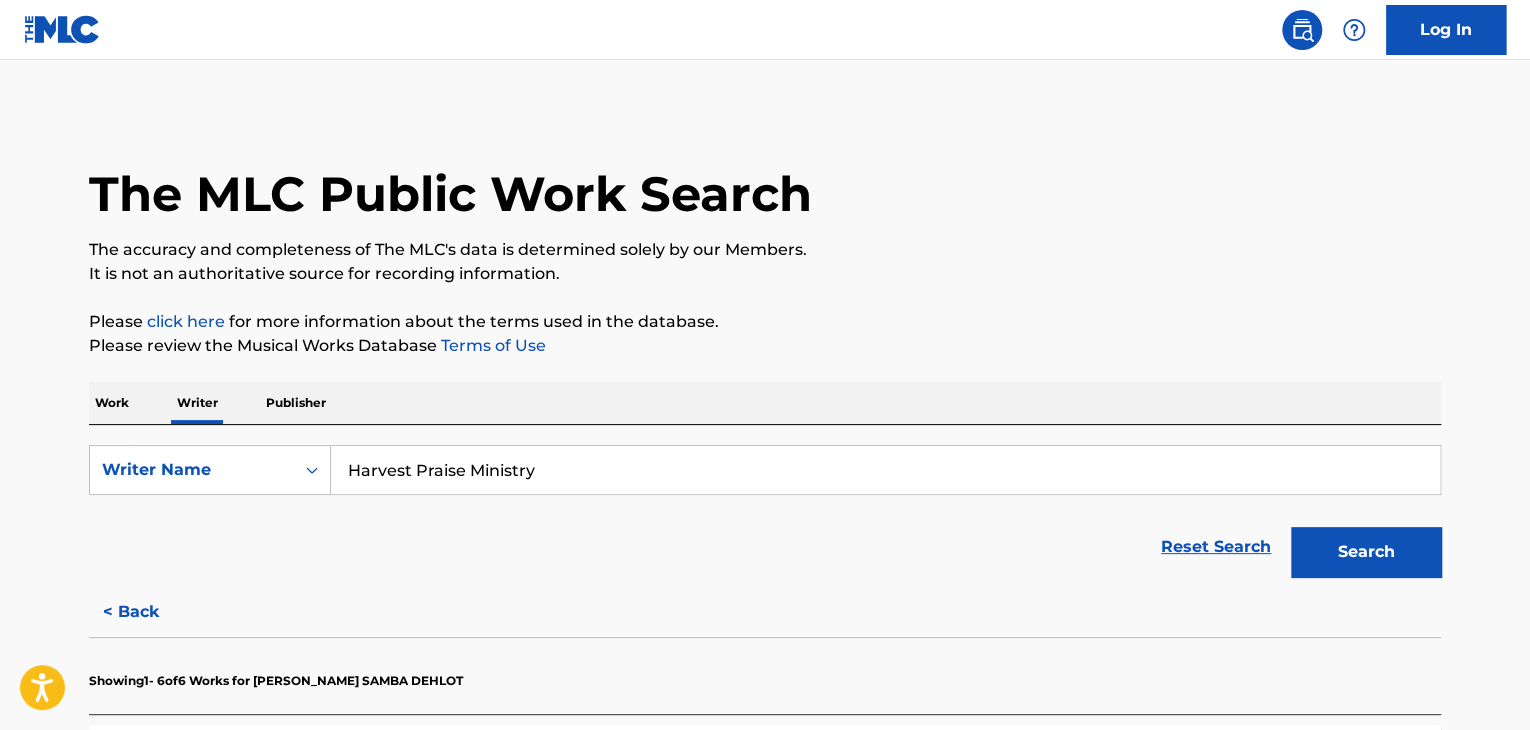 click on "Search" at bounding box center (1366, 552) 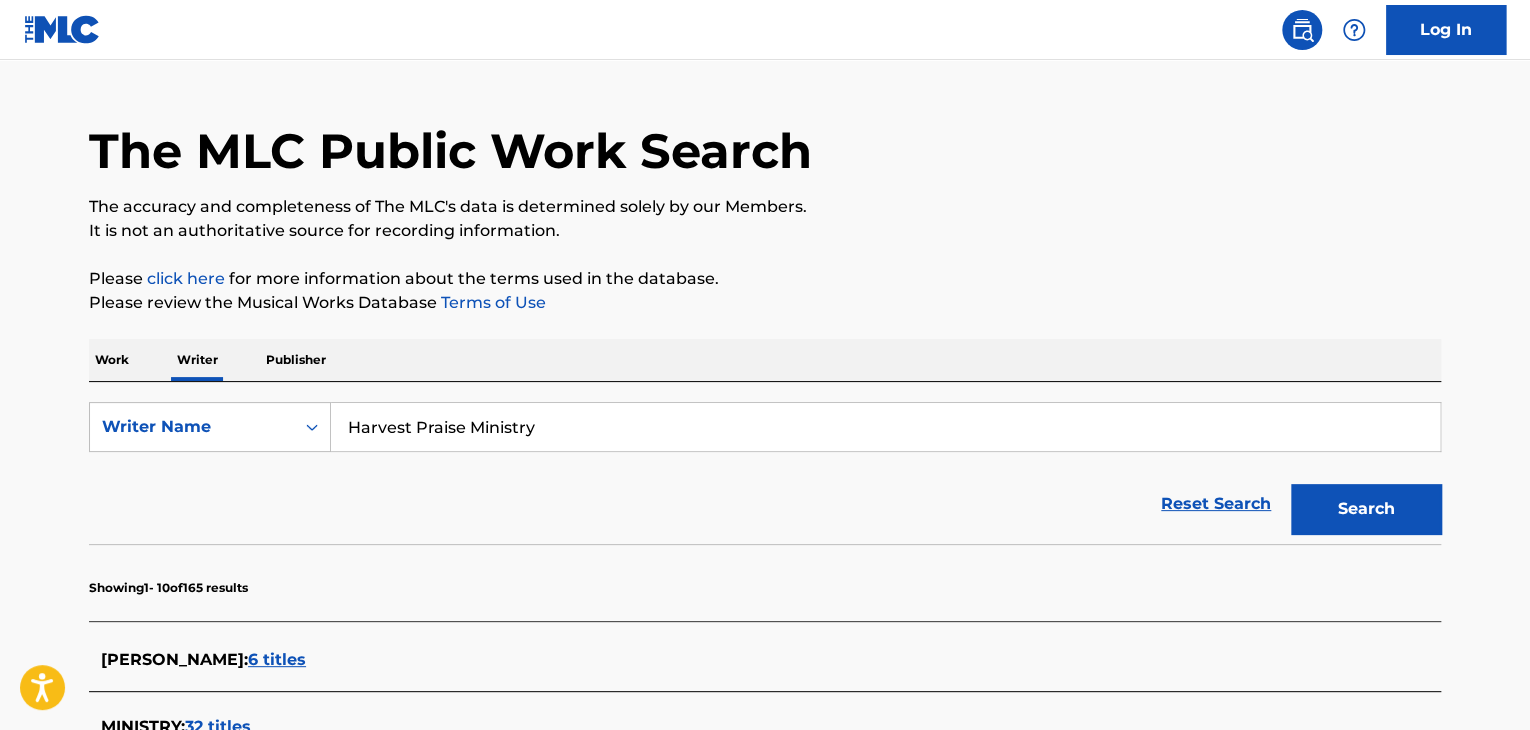 scroll, scrollTop: 0, scrollLeft: 0, axis: both 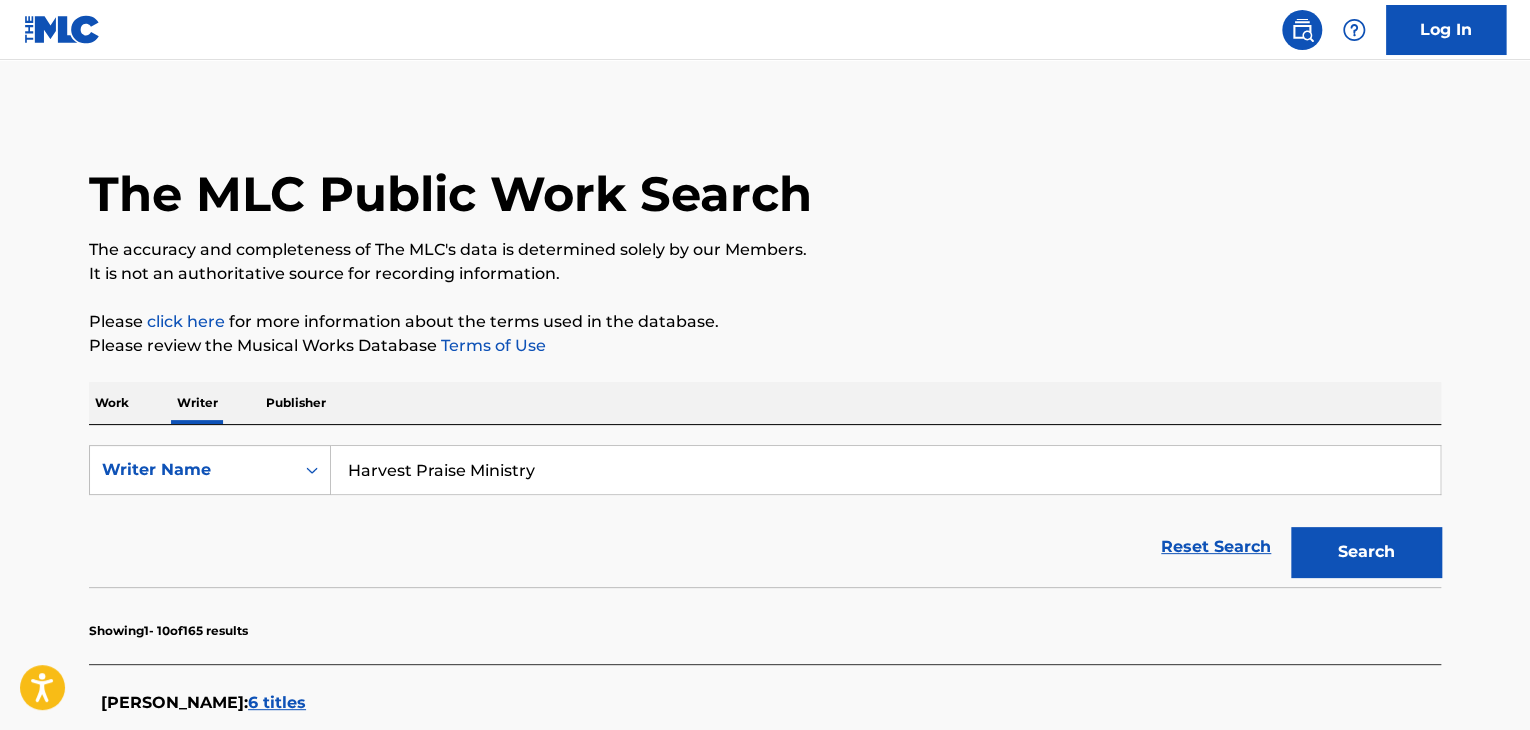 click on "Harvest Praise Ministry" at bounding box center (886, 470) 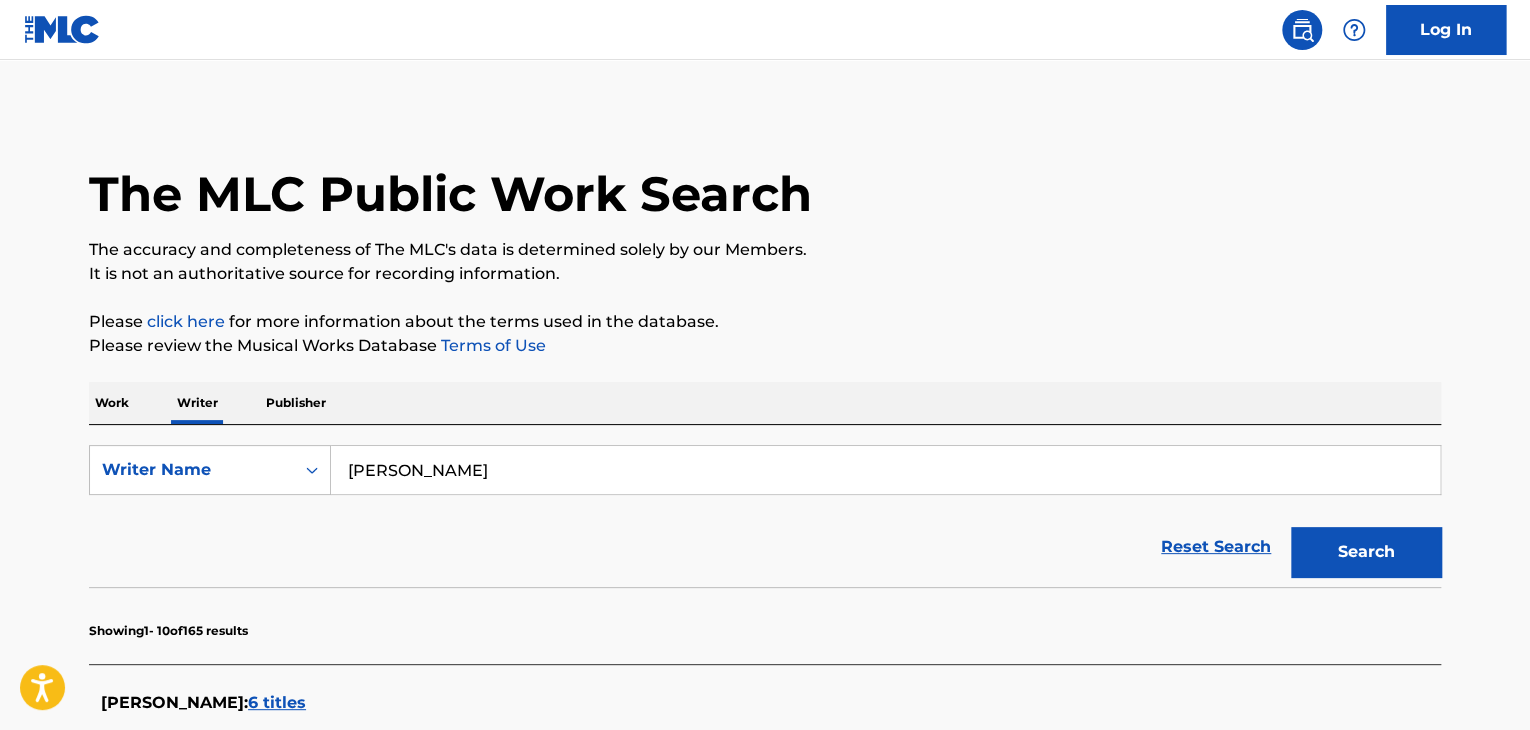 type on "[PERSON_NAME]" 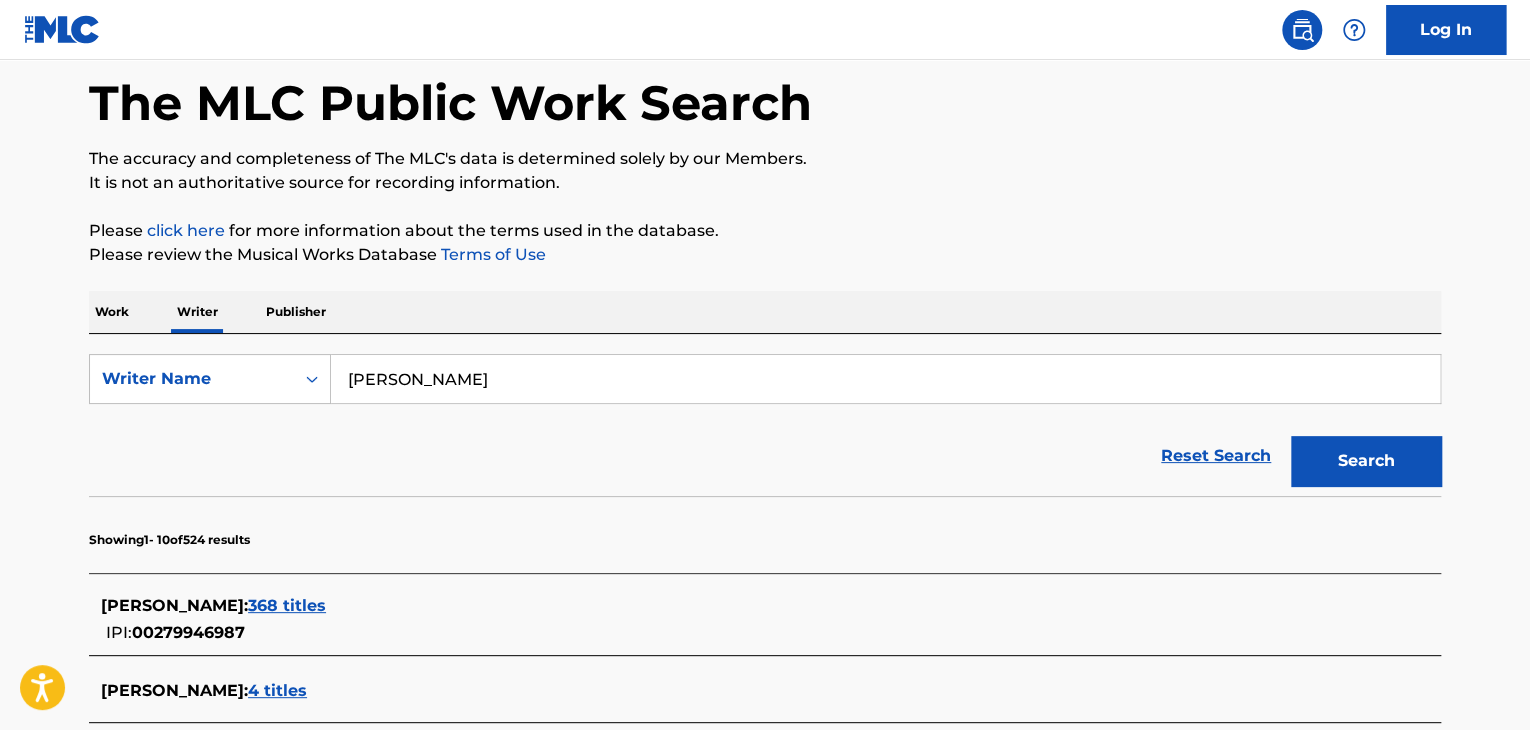 scroll, scrollTop: 291, scrollLeft: 0, axis: vertical 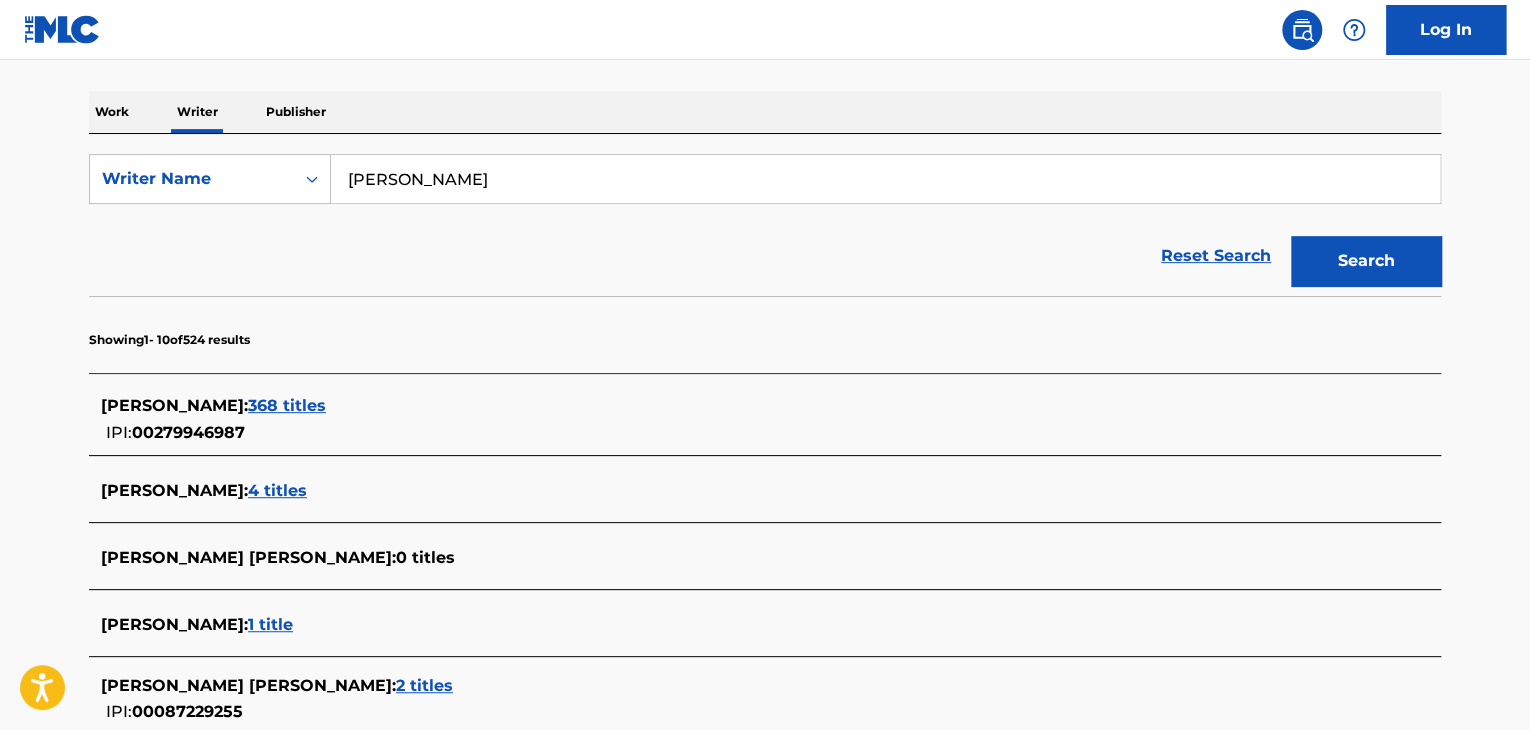click on "368 titles" at bounding box center [287, 405] 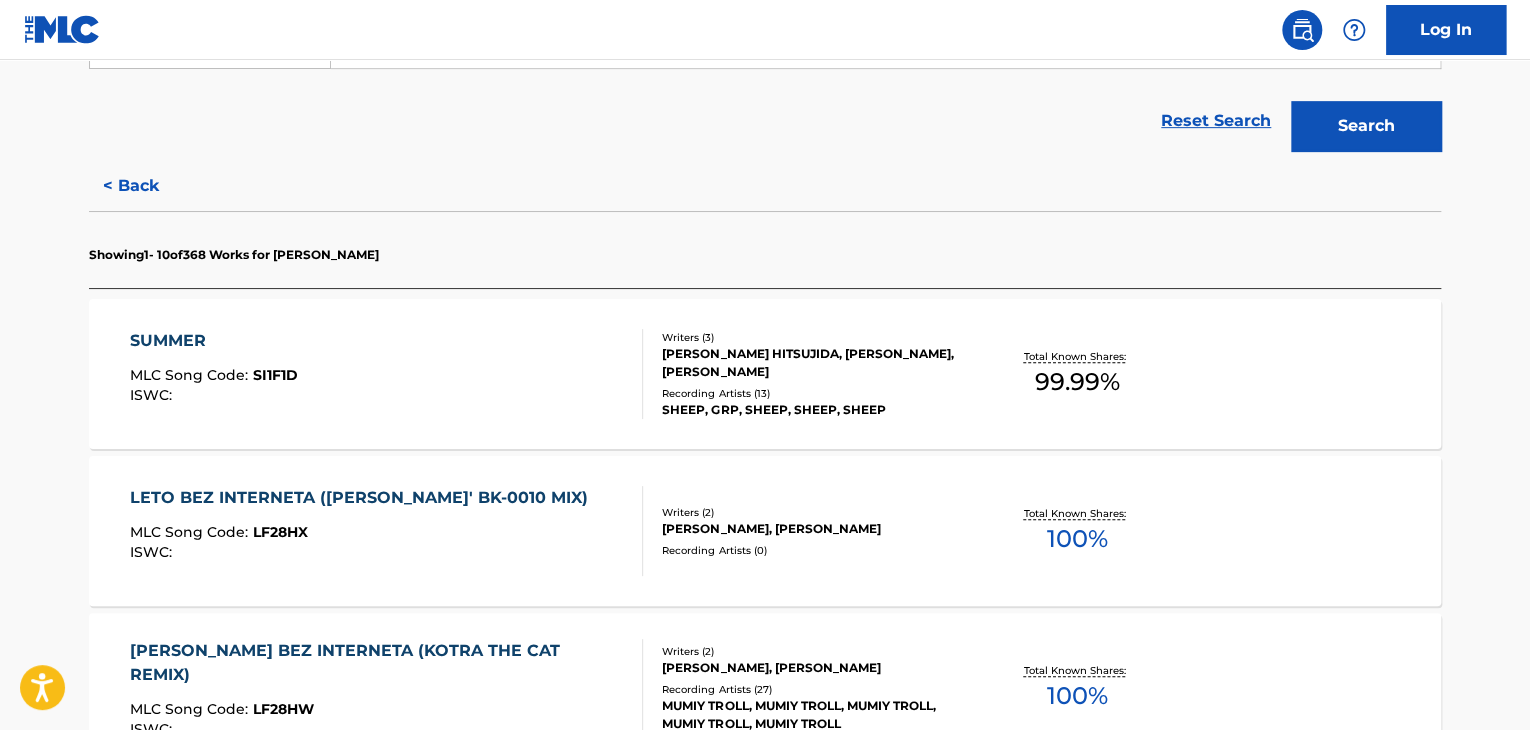 scroll, scrollTop: 191, scrollLeft: 0, axis: vertical 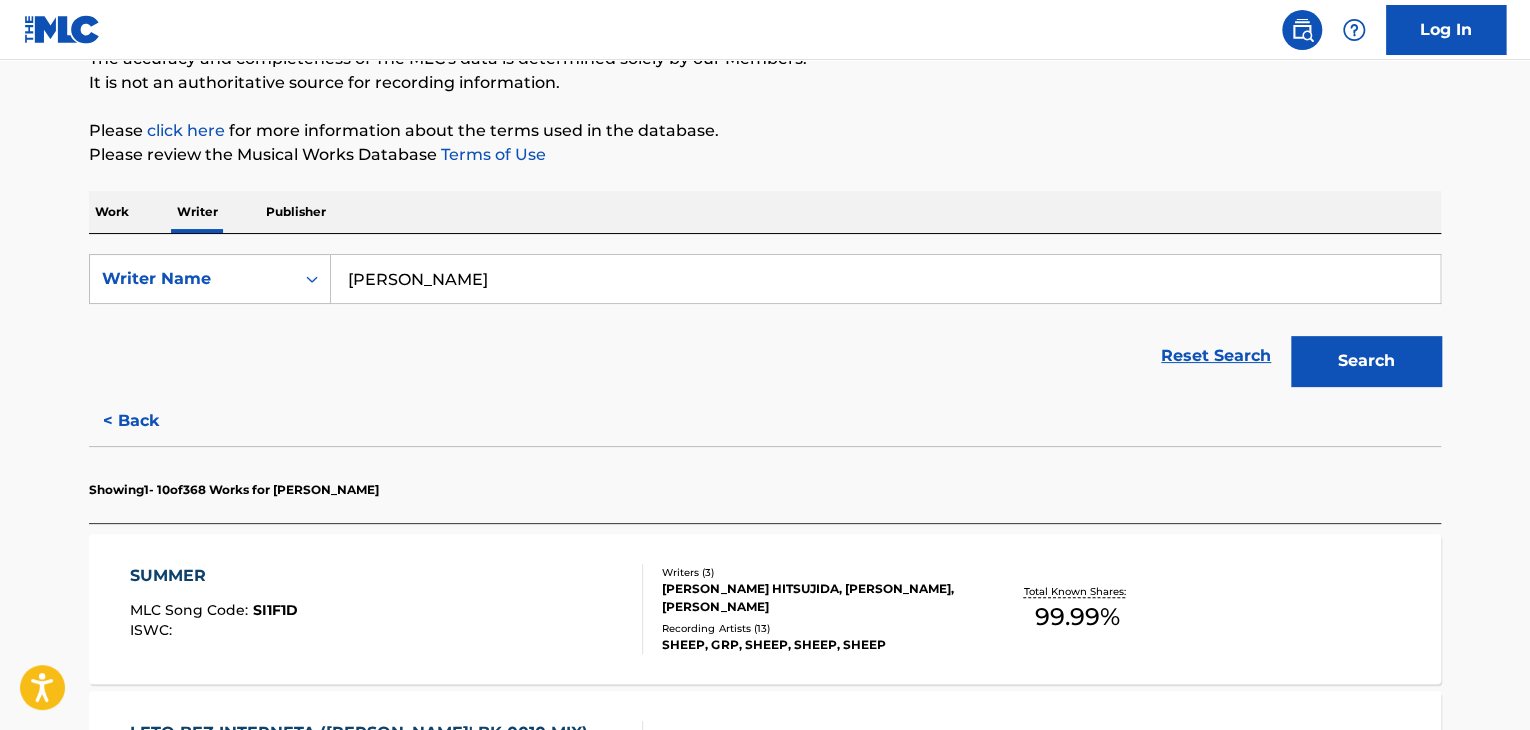 click on "Work" at bounding box center [112, 212] 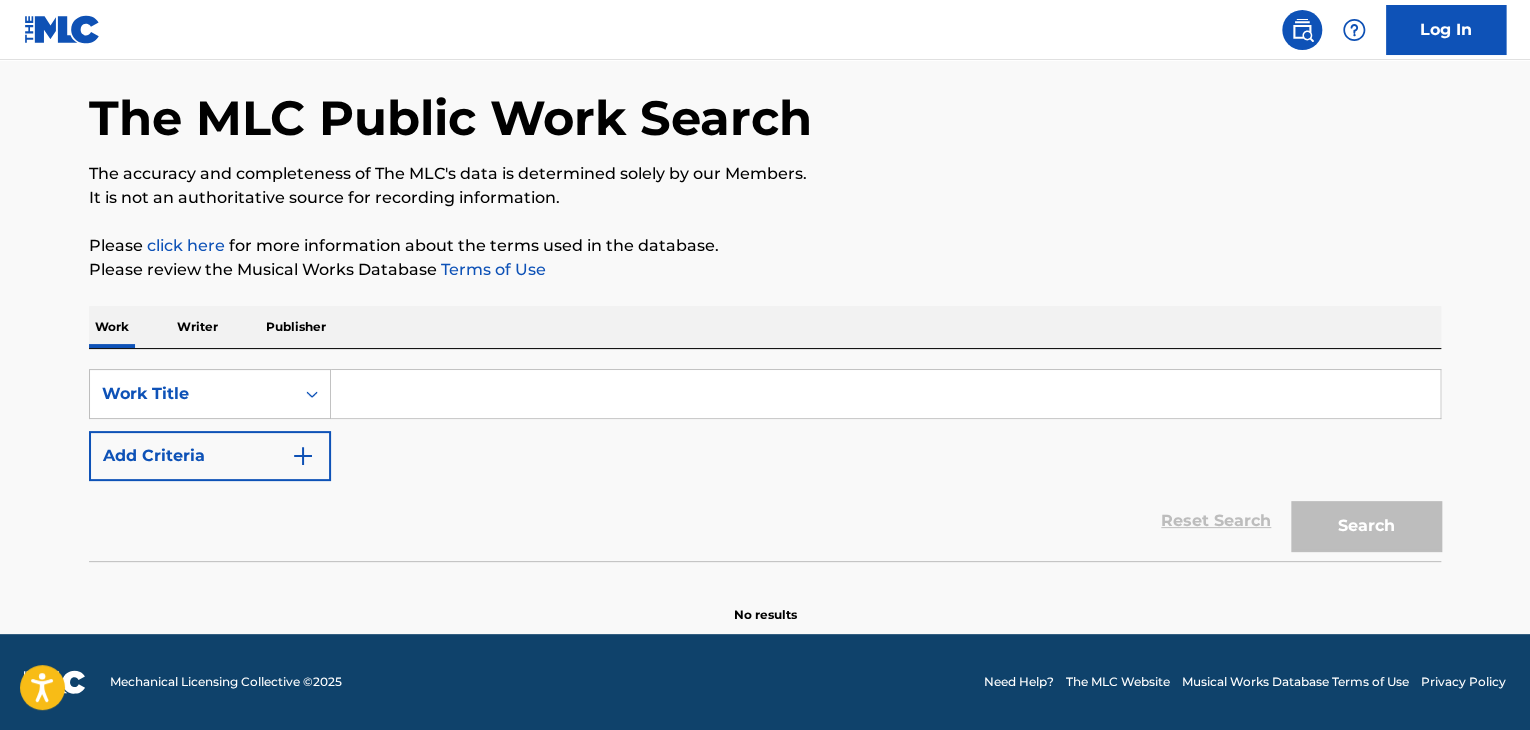 scroll, scrollTop: 0, scrollLeft: 0, axis: both 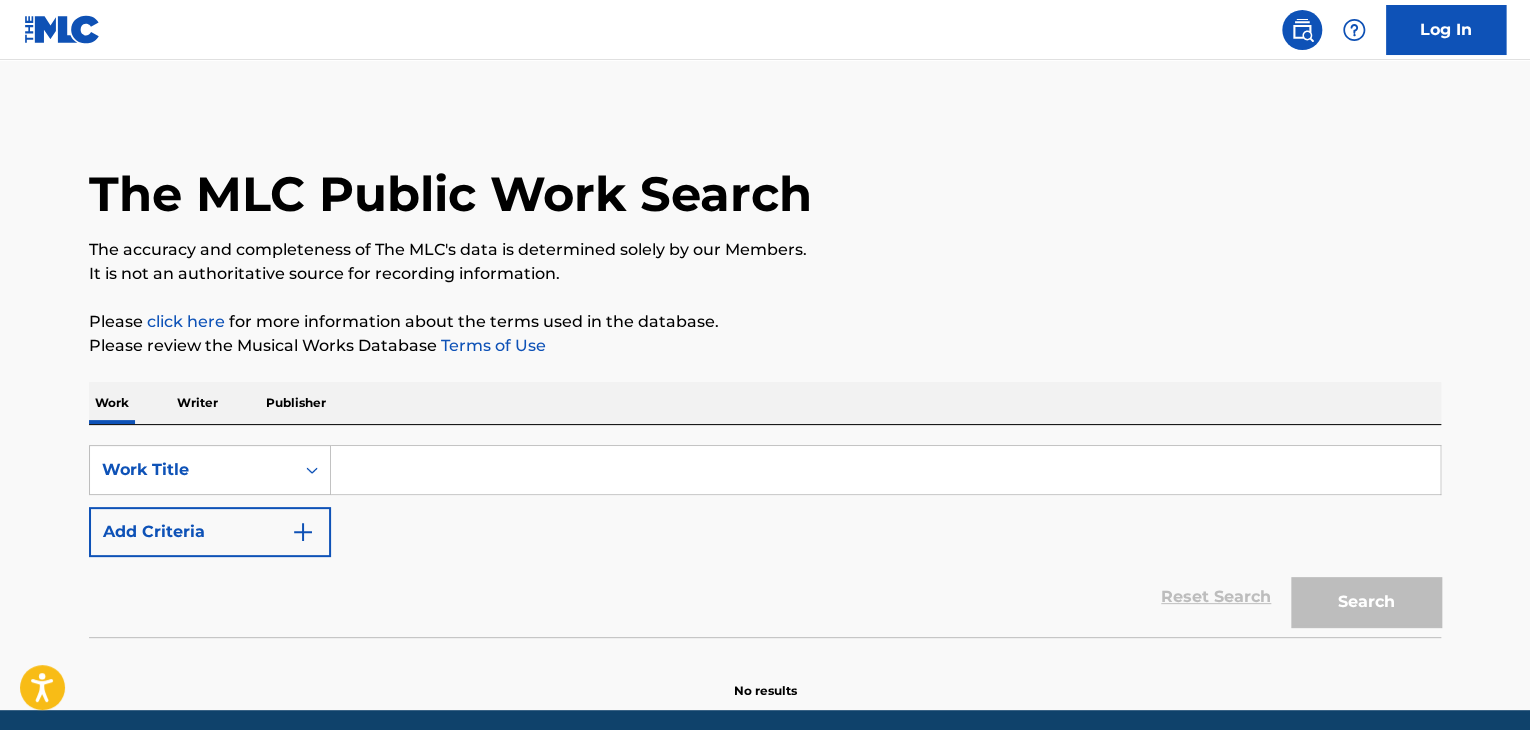 click at bounding box center (885, 470) 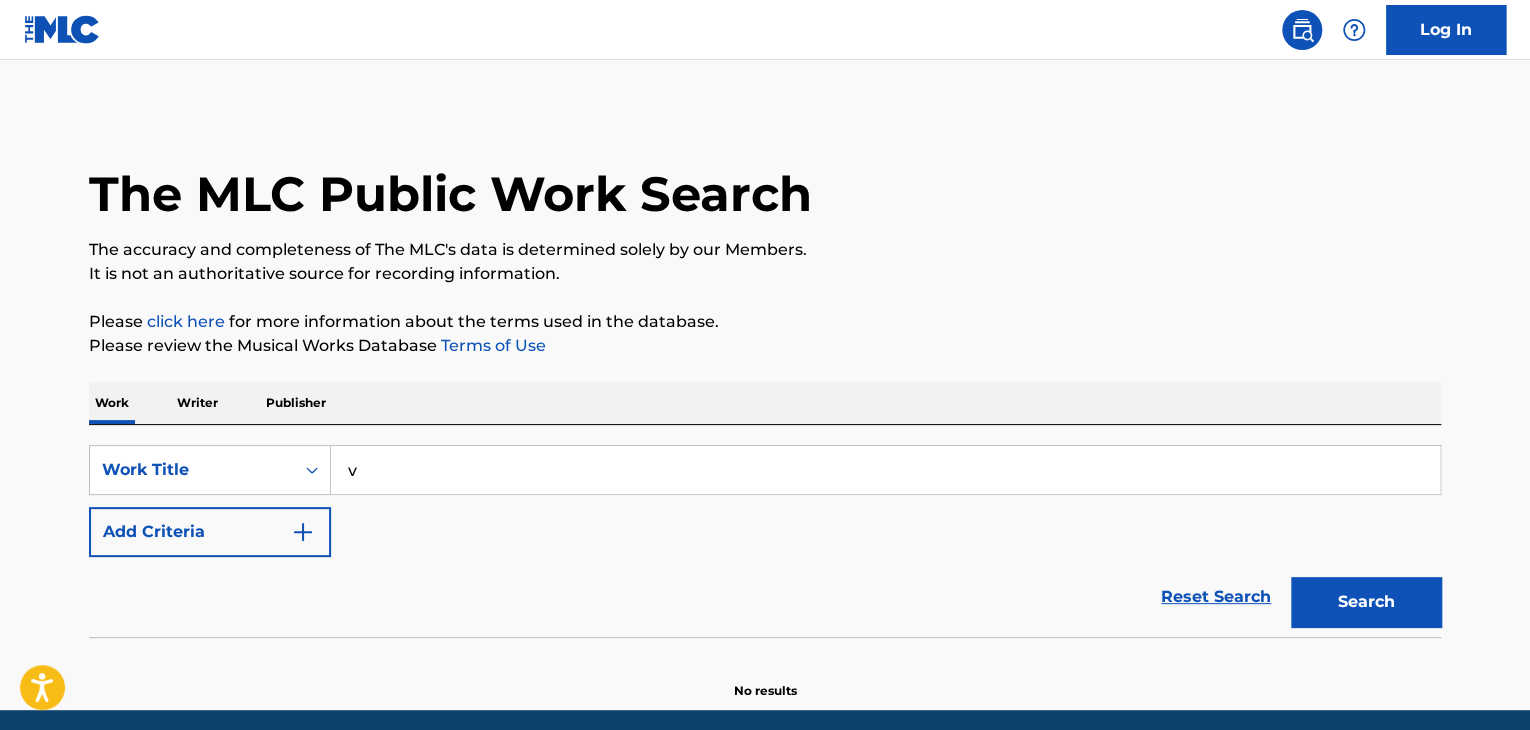 click on "v" at bounding box center (885, 470) 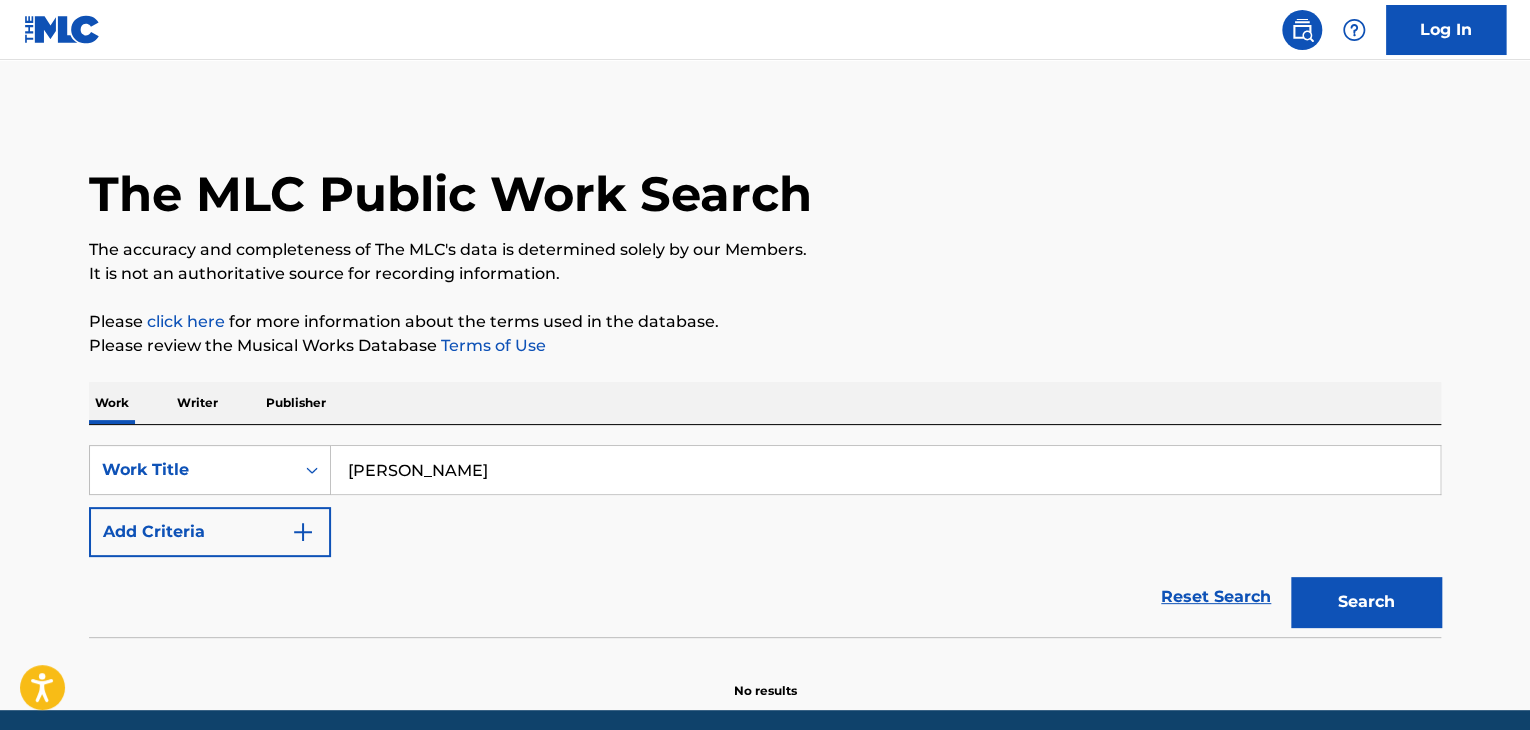 type on "[PERSON_NAME]" 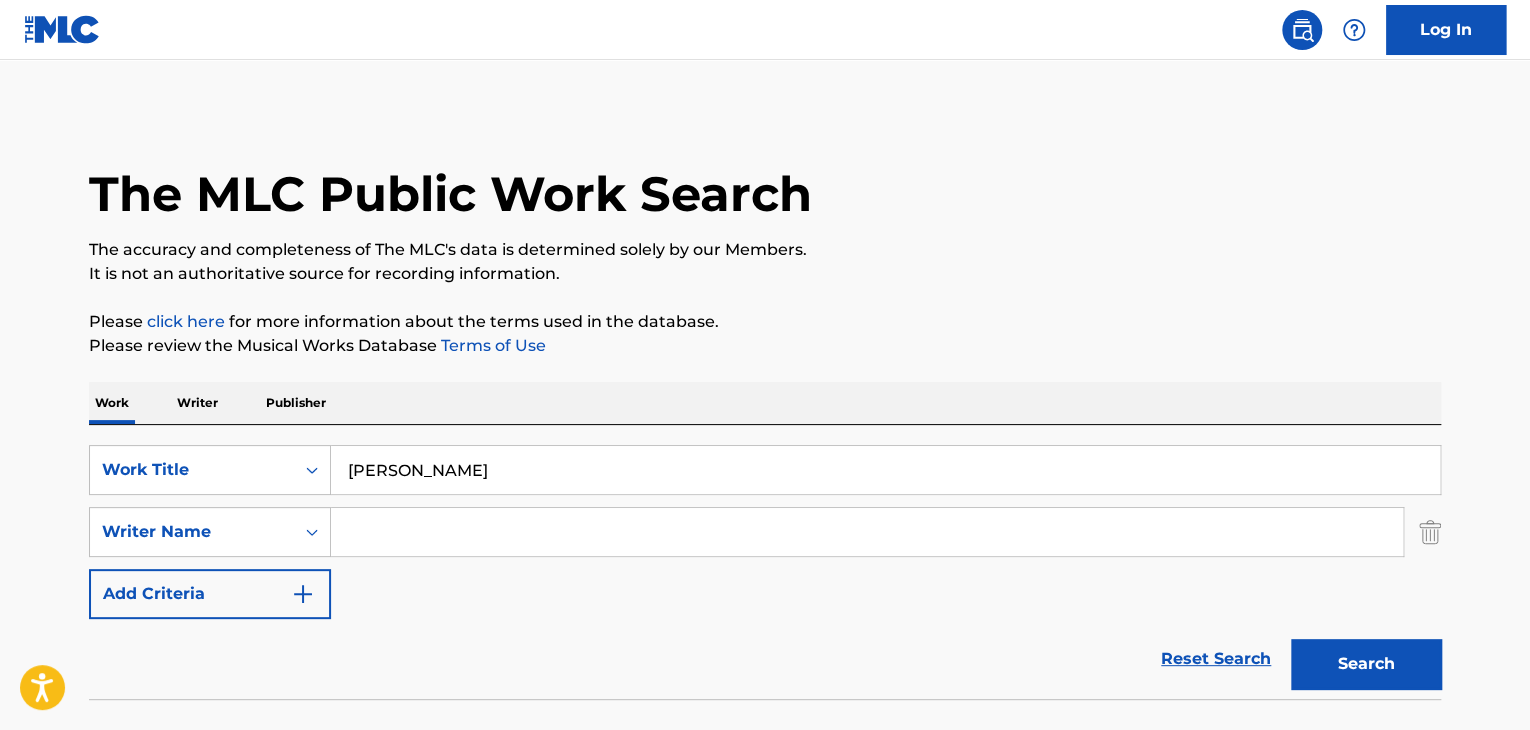 click at bounding box center (867, 532) 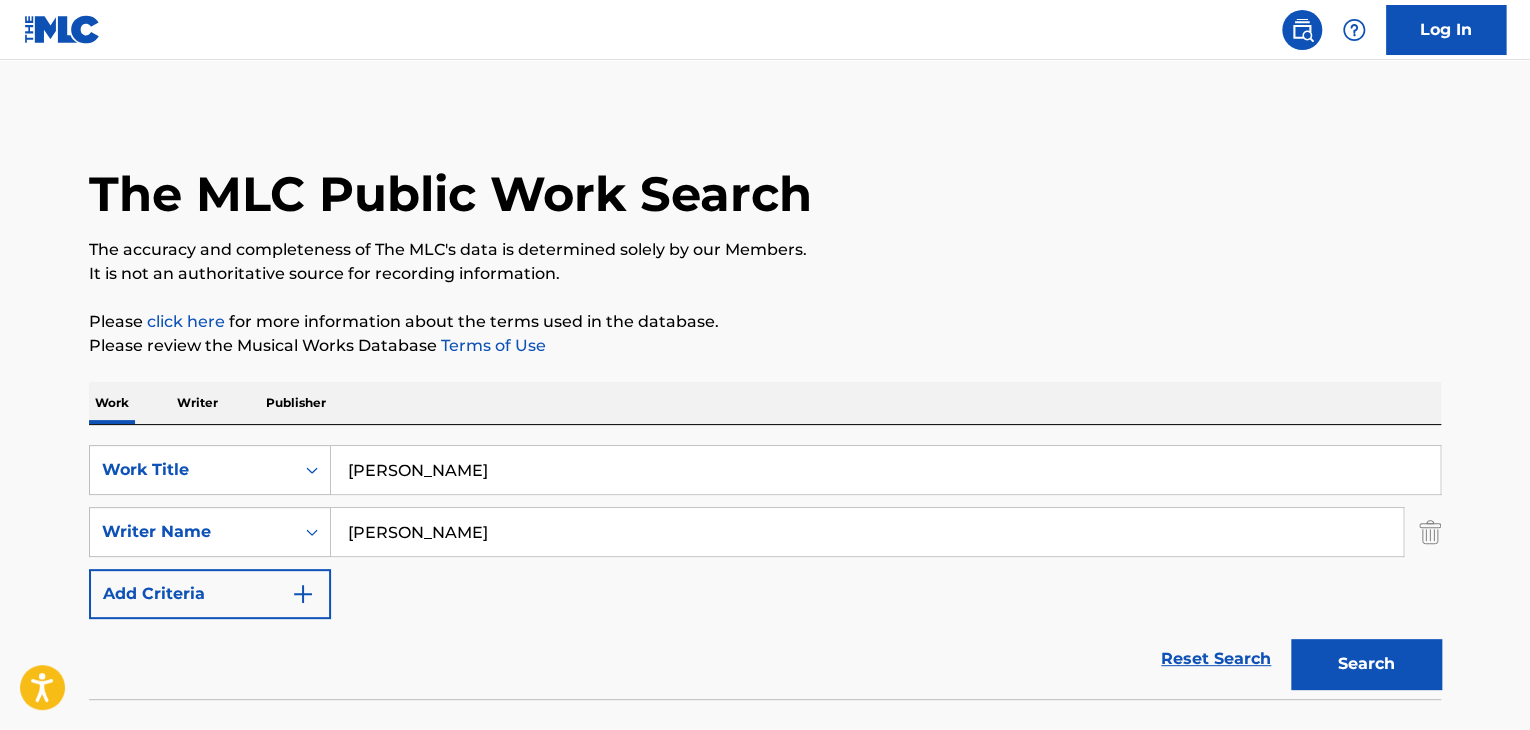 click on "Search" at bounding box center [1366, 664] 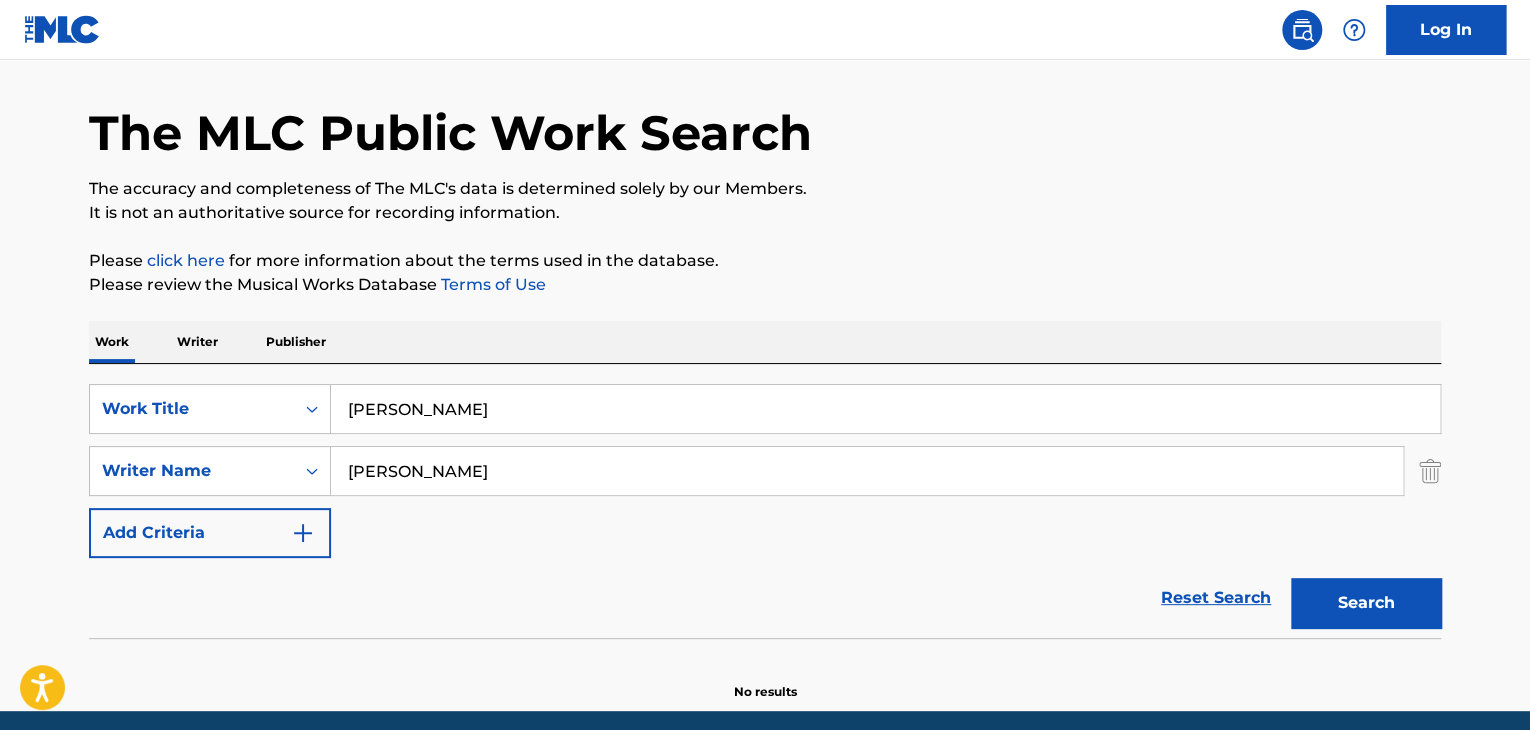 scroll, scrollTop: 138, scrollLeft: 0, axis: vertical 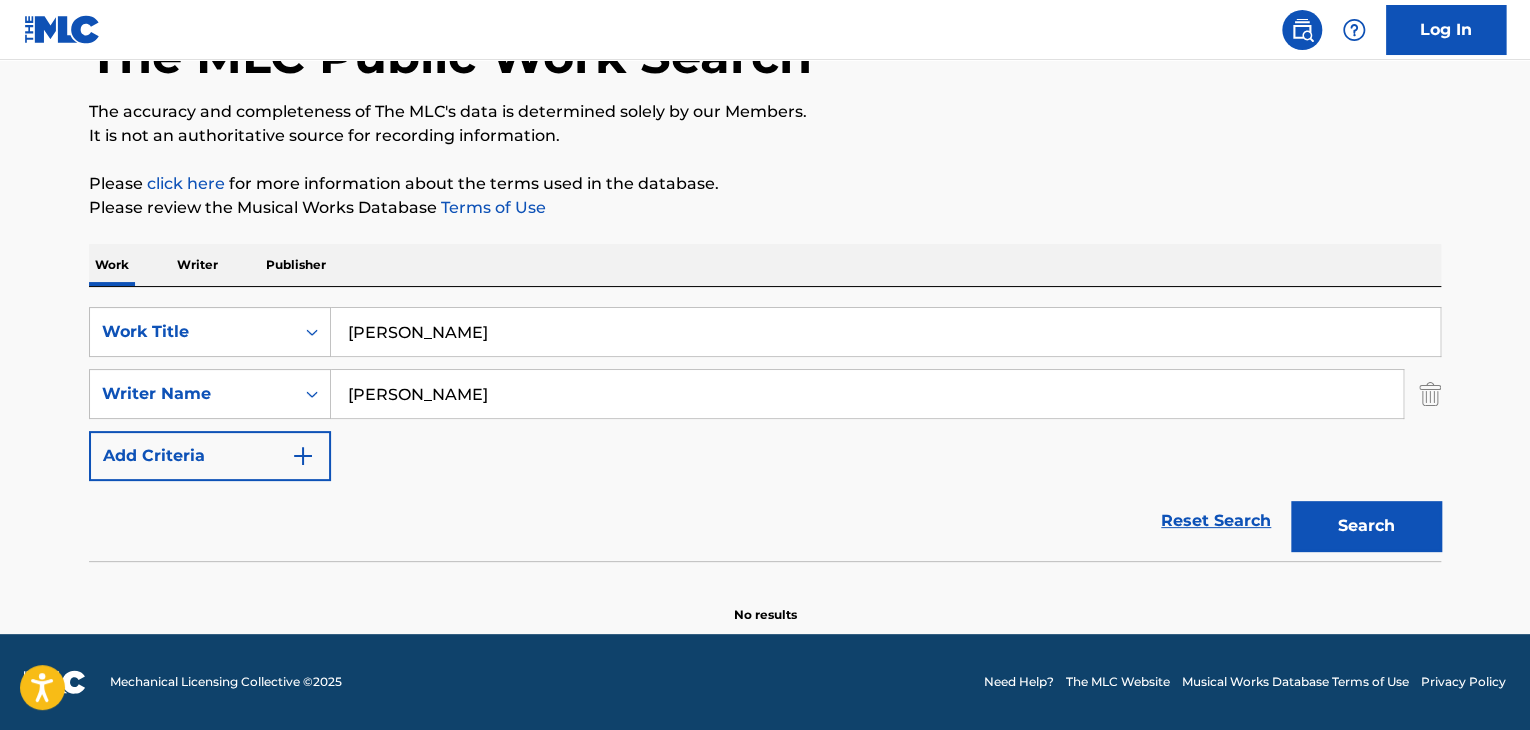 click on "[PERSON_NAME]" at bounding box center (867, 394) 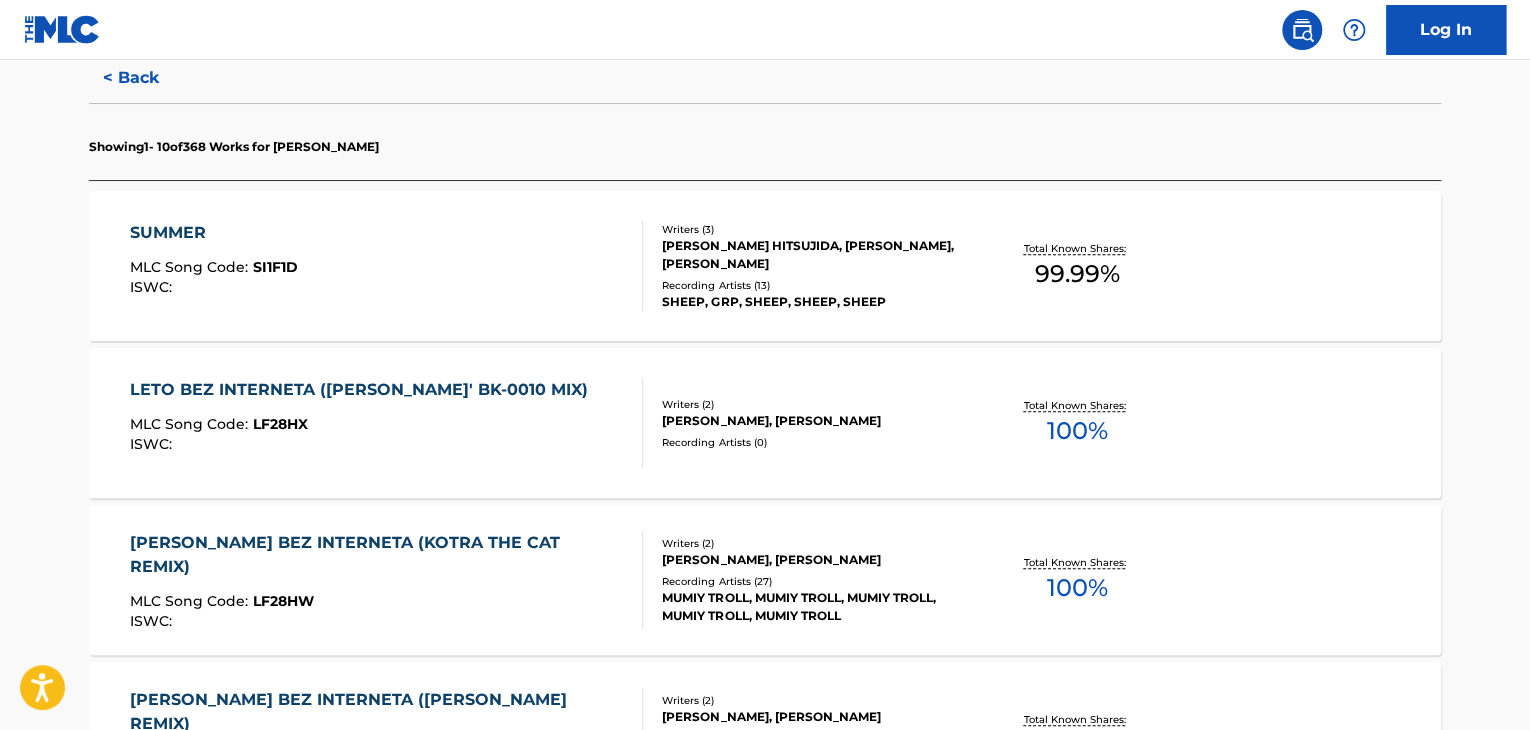 scroll, scrollTop: 700, scrollLeft: 0, axis: vertical 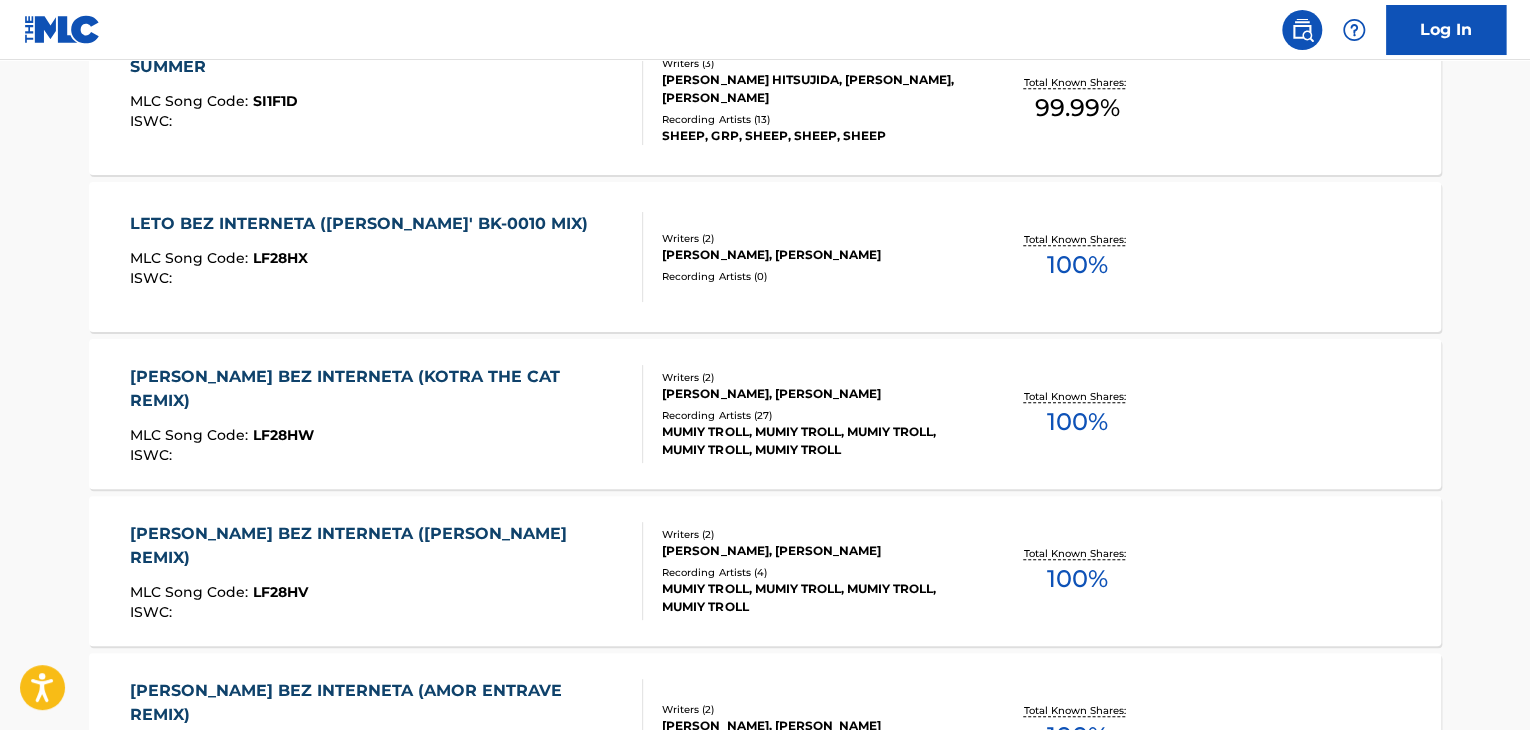 click on "MLC Song Code : LF28HX" at bounding box center (364, 261) 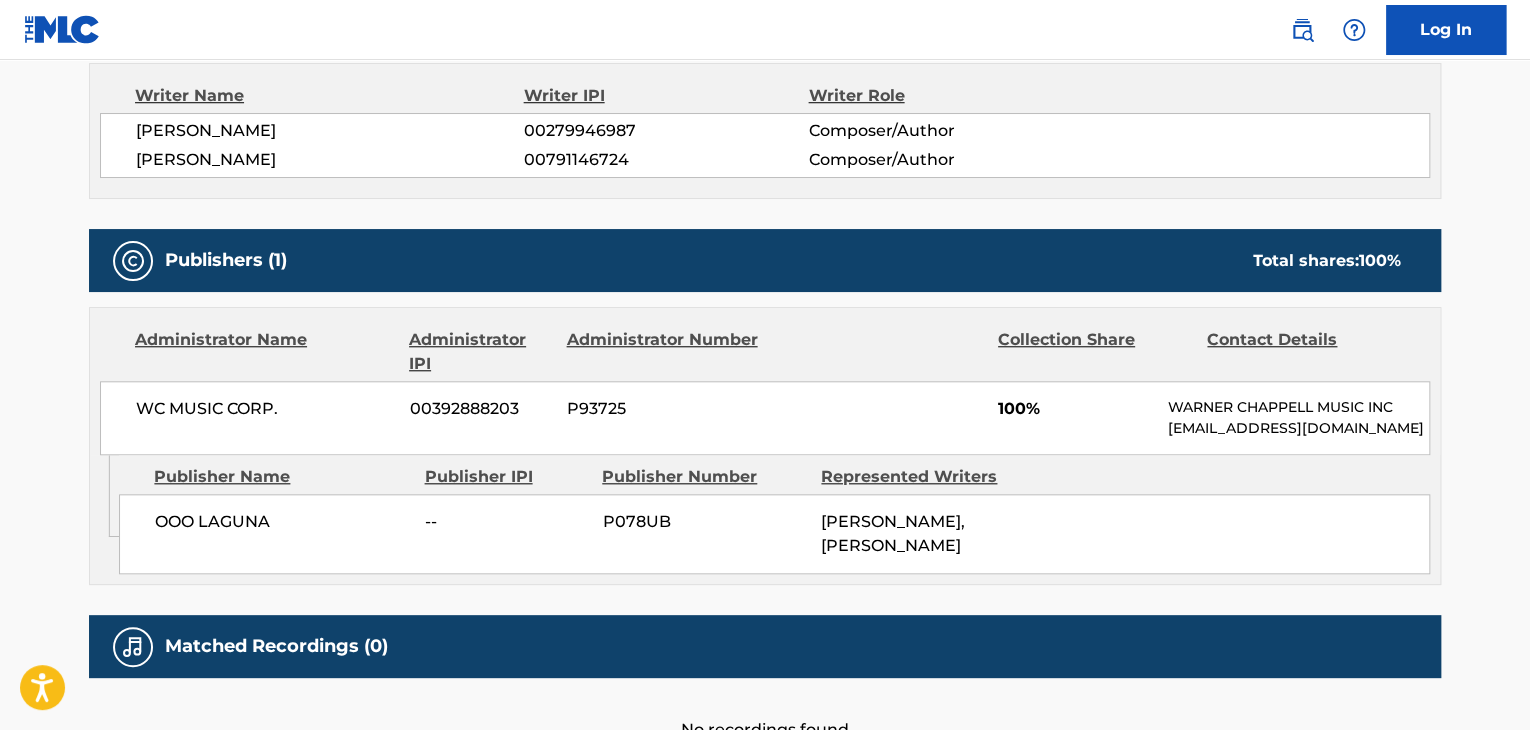scroll, scrollTop: 600, scrollLeft: 0, axis: vertical 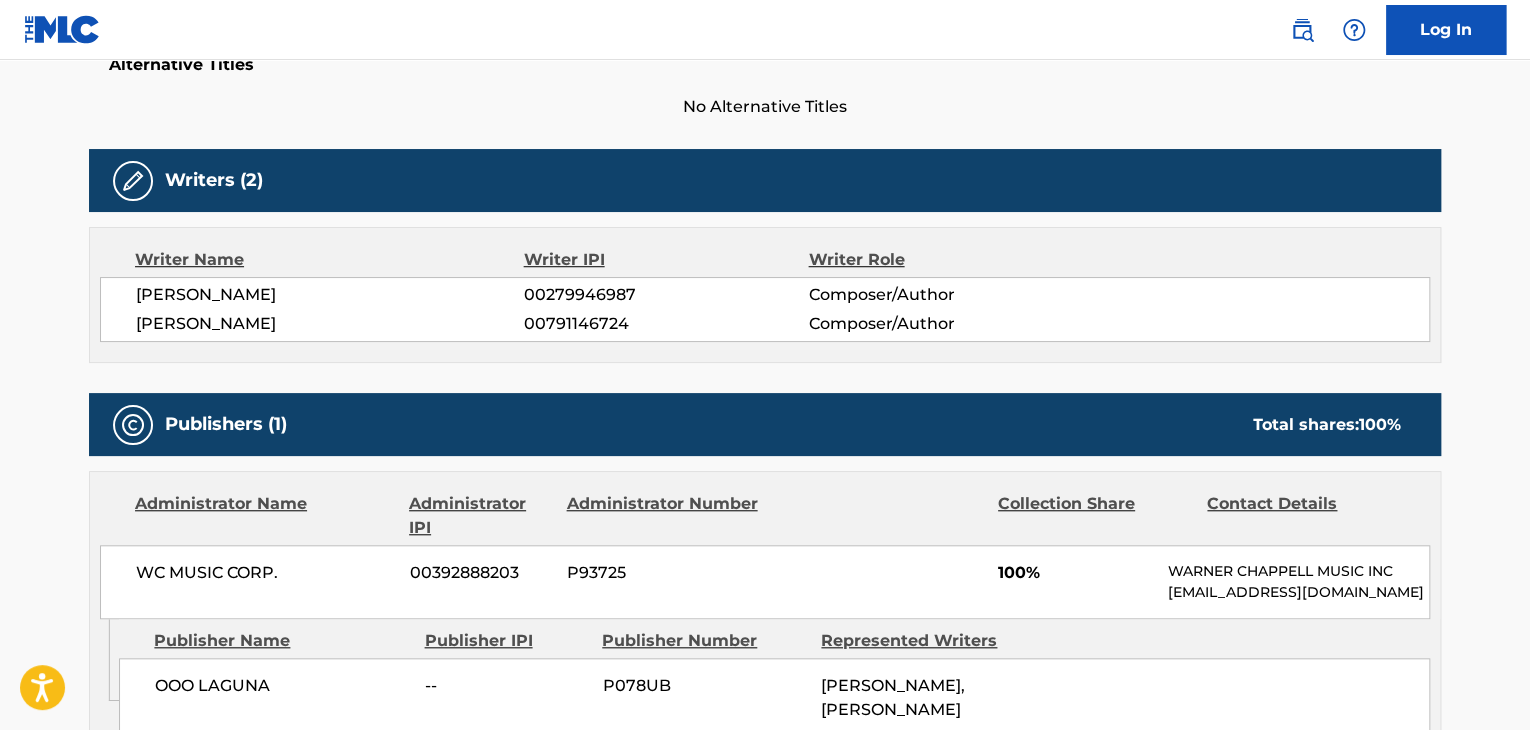 click on "[PERSON_NAME]" at bounding box center [330, 295] 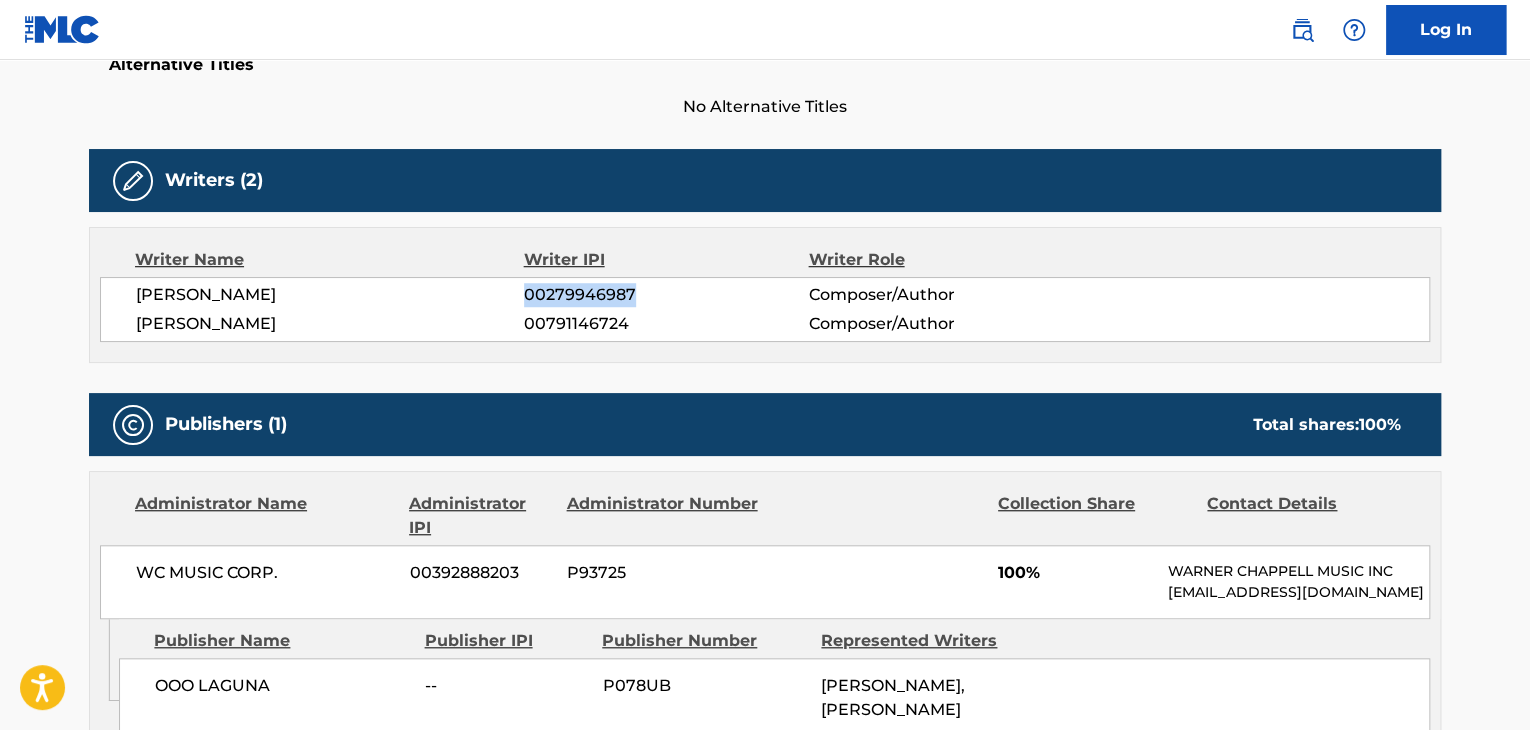click on "00279946987" at bounding box center [666, 295] 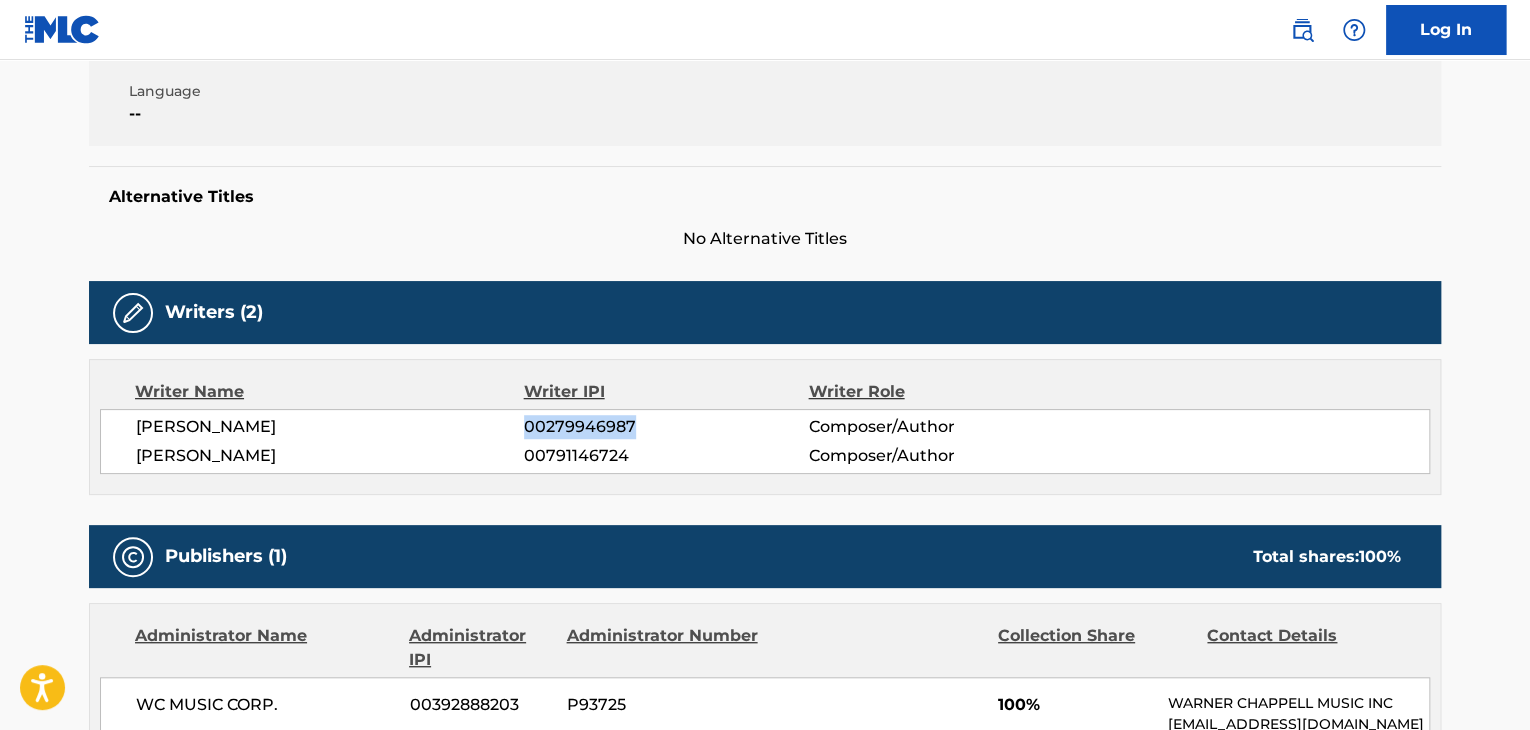 scroll, scrollTop: 300, scrollLeft: 0, axis: vertical 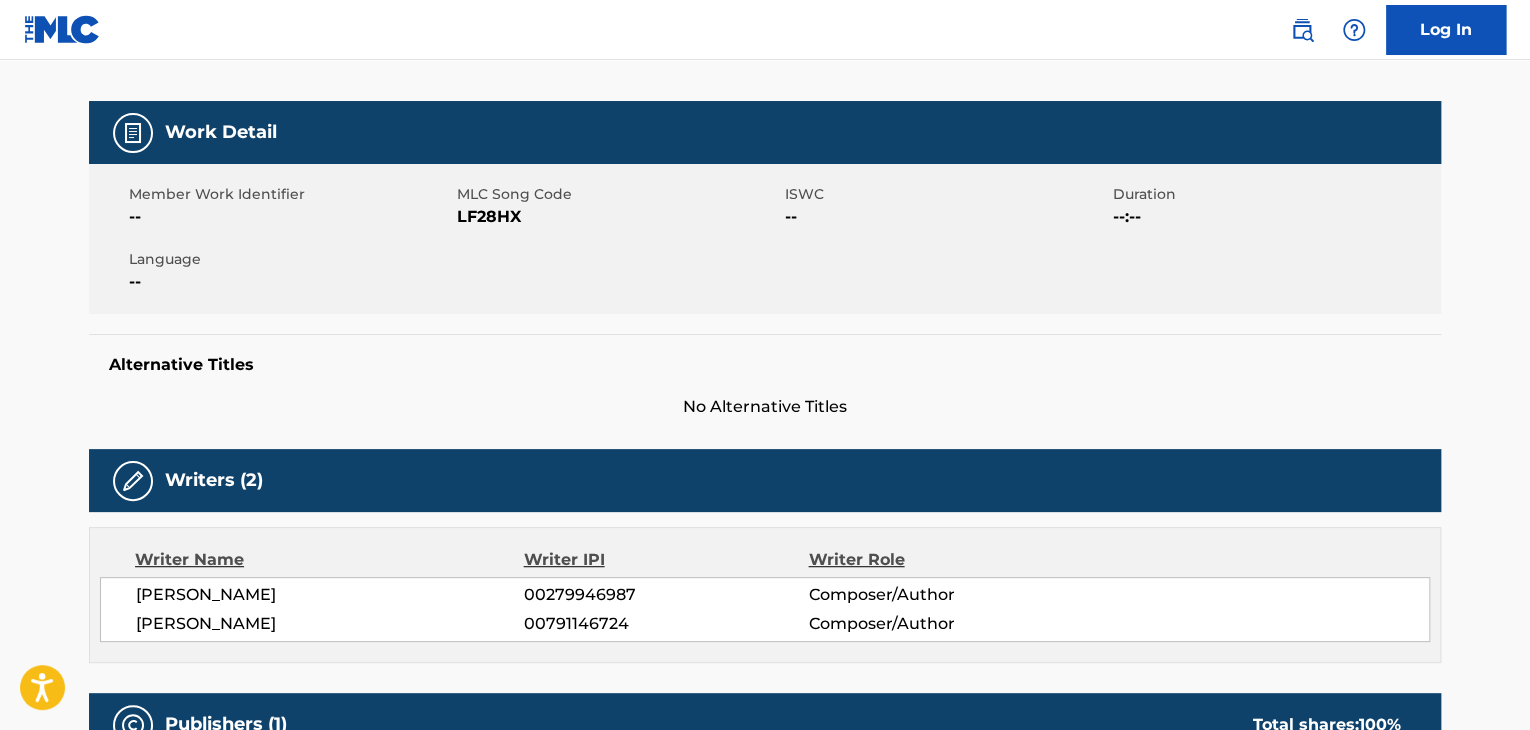 click on "LF28HX" at bounding box center [618, 217] 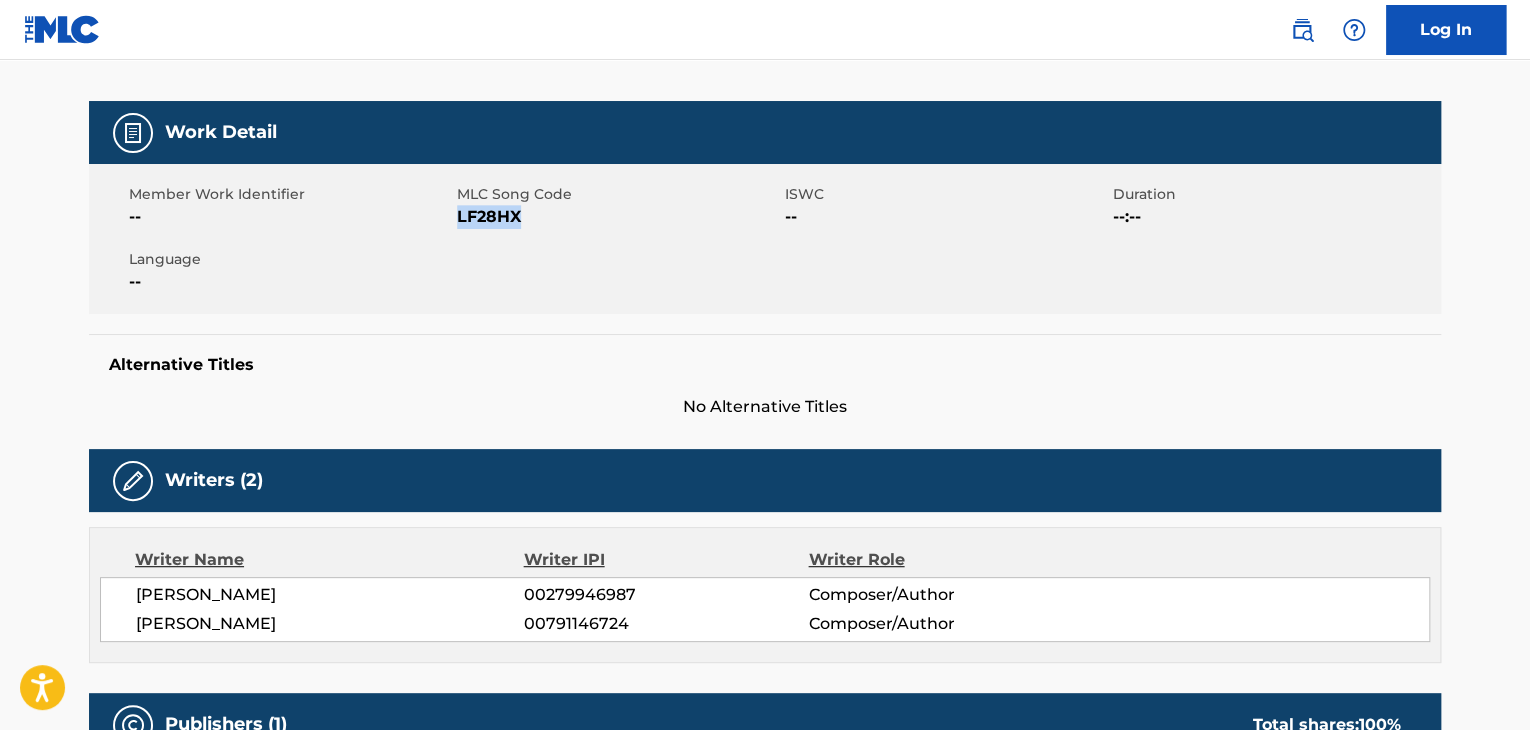 click on "LF28HX" at bounding box center [618, 217] 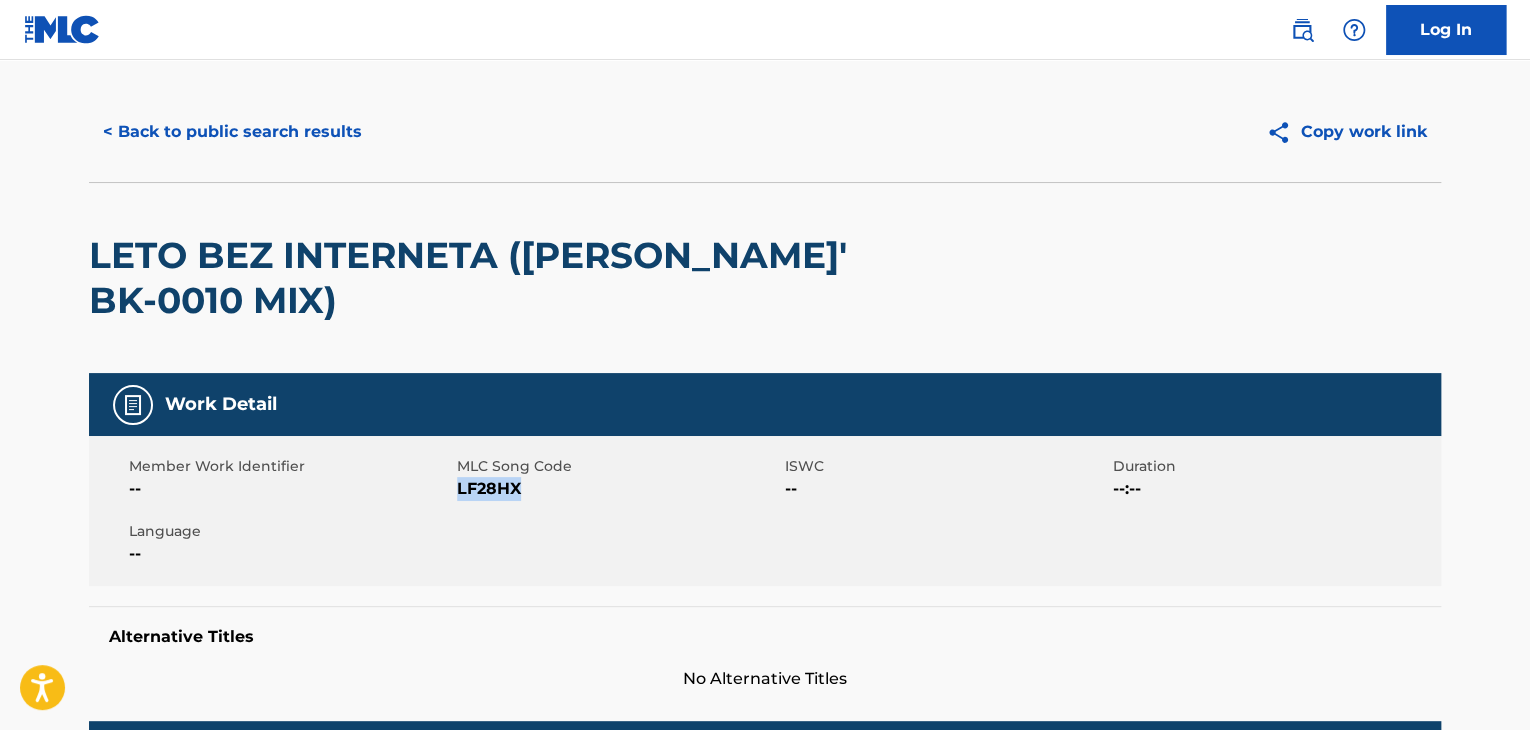 scroll, scrollTop: 0, scrollLeft: 0, axis: both 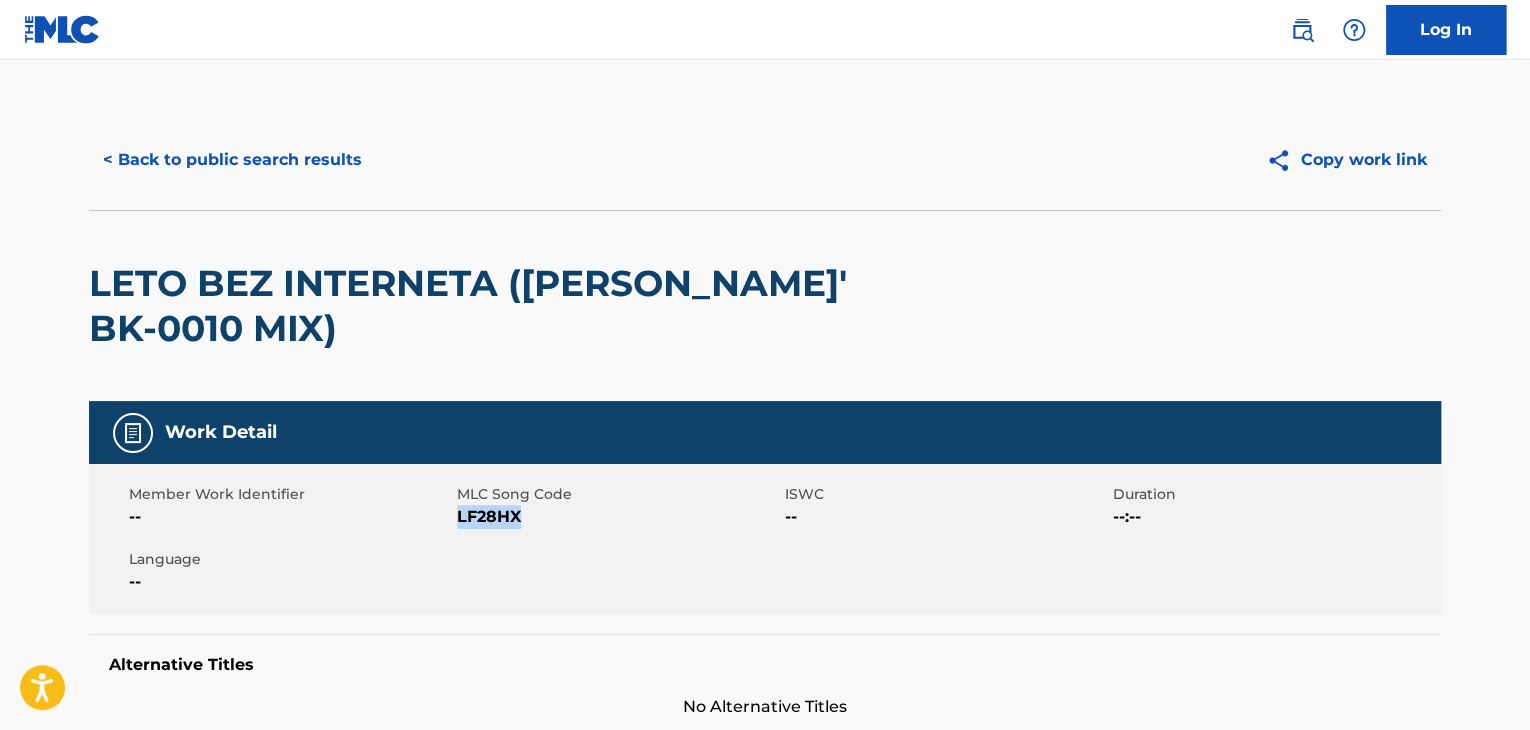 click on "< Back to public search results" at bounding box center [232, 160] 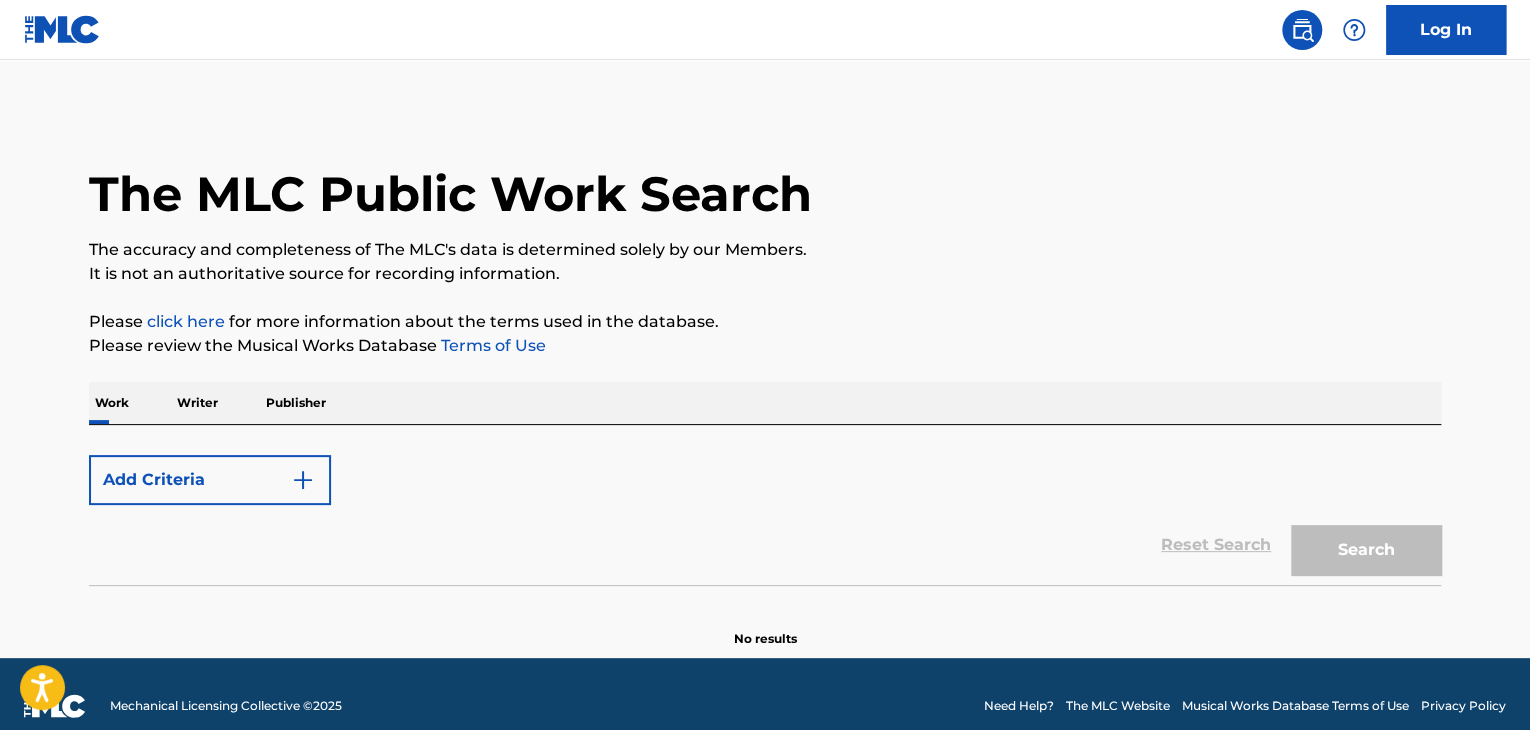 scroll, scrollTop: 24, scrollLeft: 0, axis: vertical 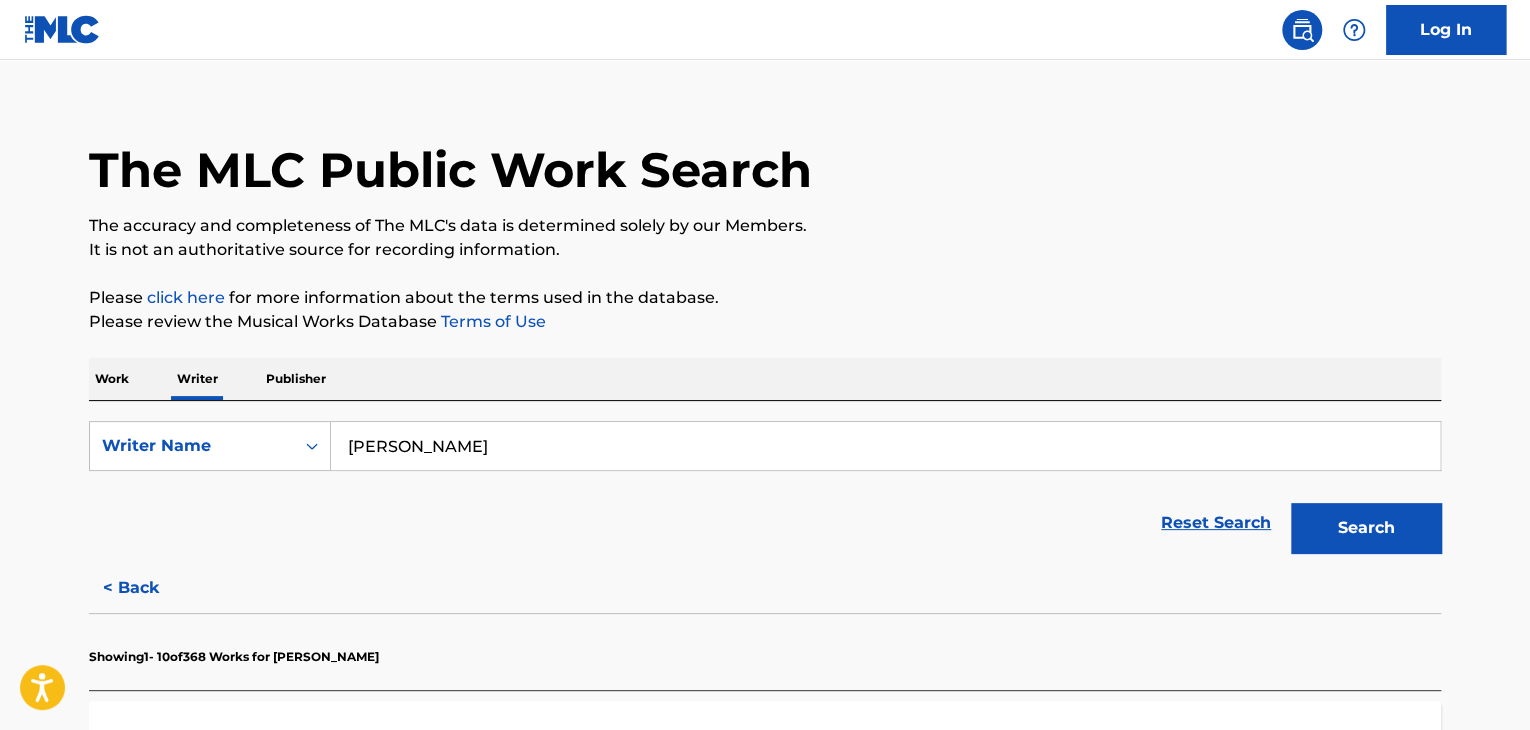 click on "[PERSON_NAME]" at bounding box center [885, 446] 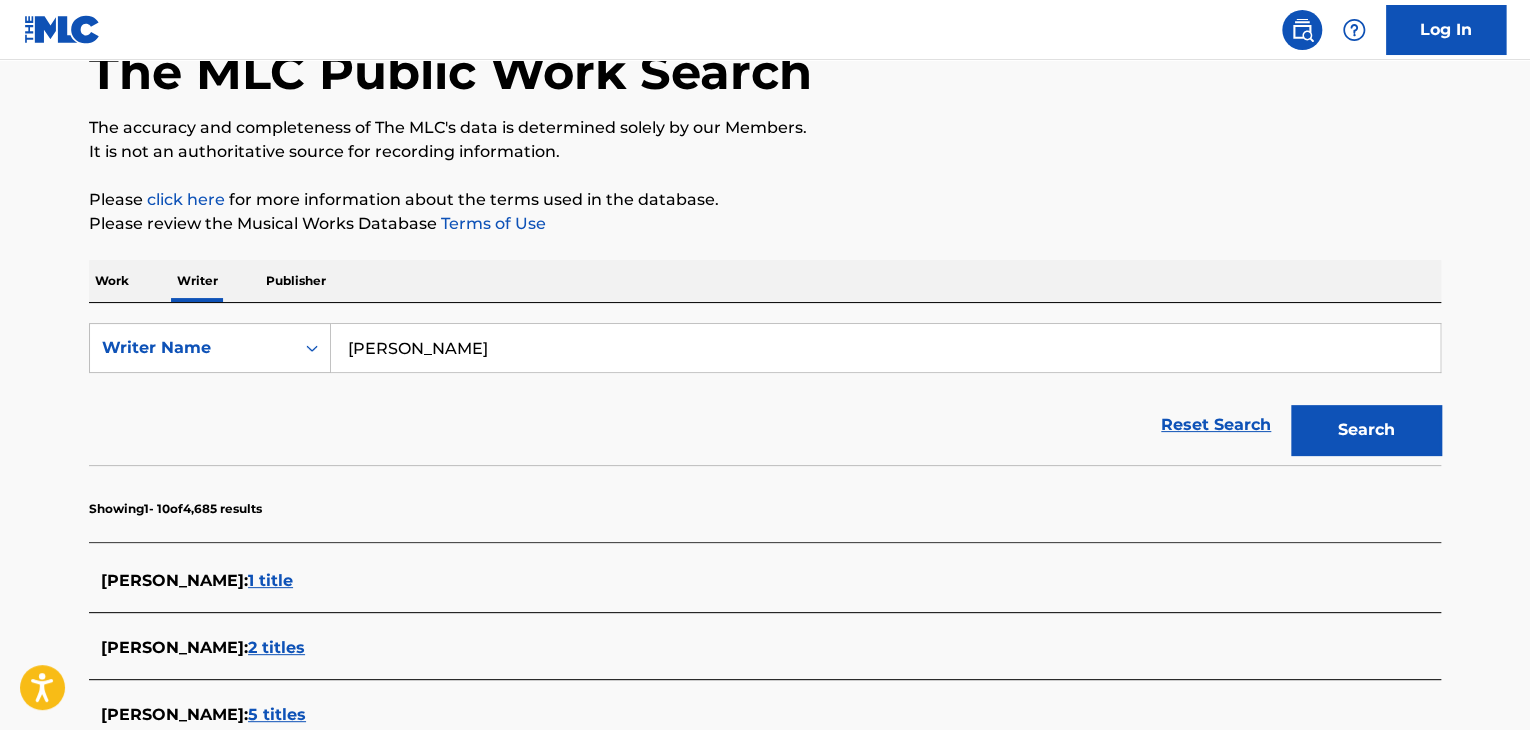 scroll, scrollTop: 0, scrollLeft: 0, axis: both 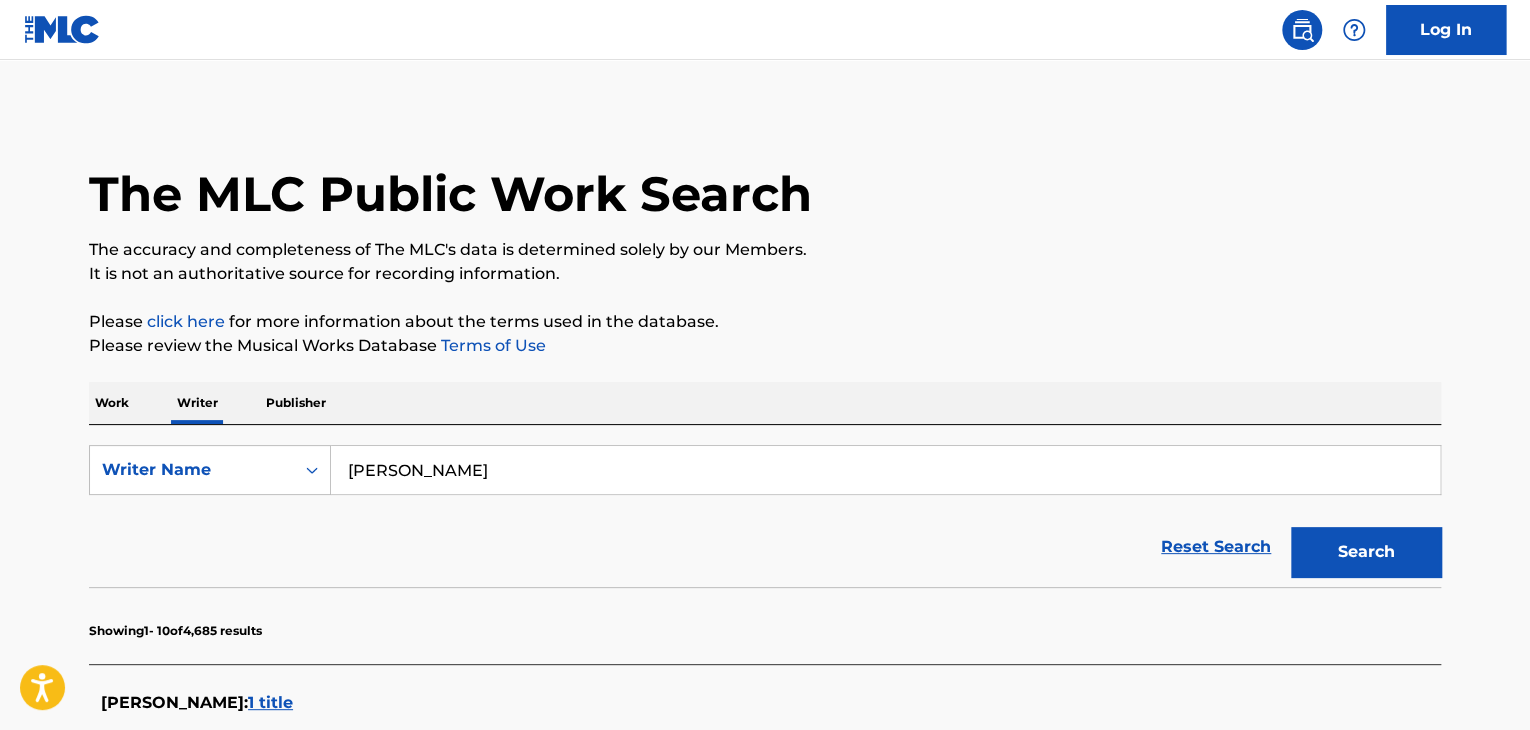 click on "[PERSON_NAME]" at bounding box center [886, 470] 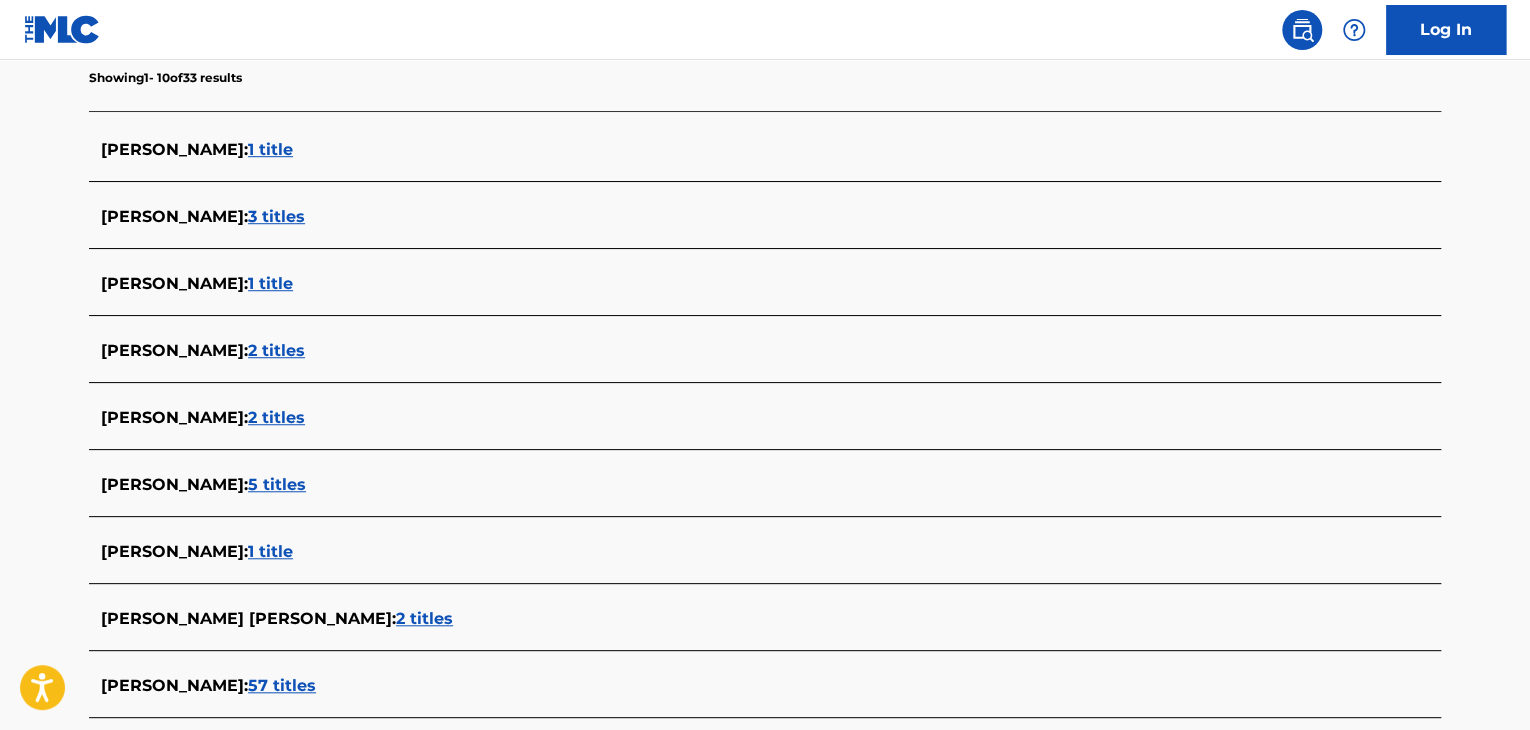 scroll, scrollTop: 700, scrollLeft: 0, axis: vertical 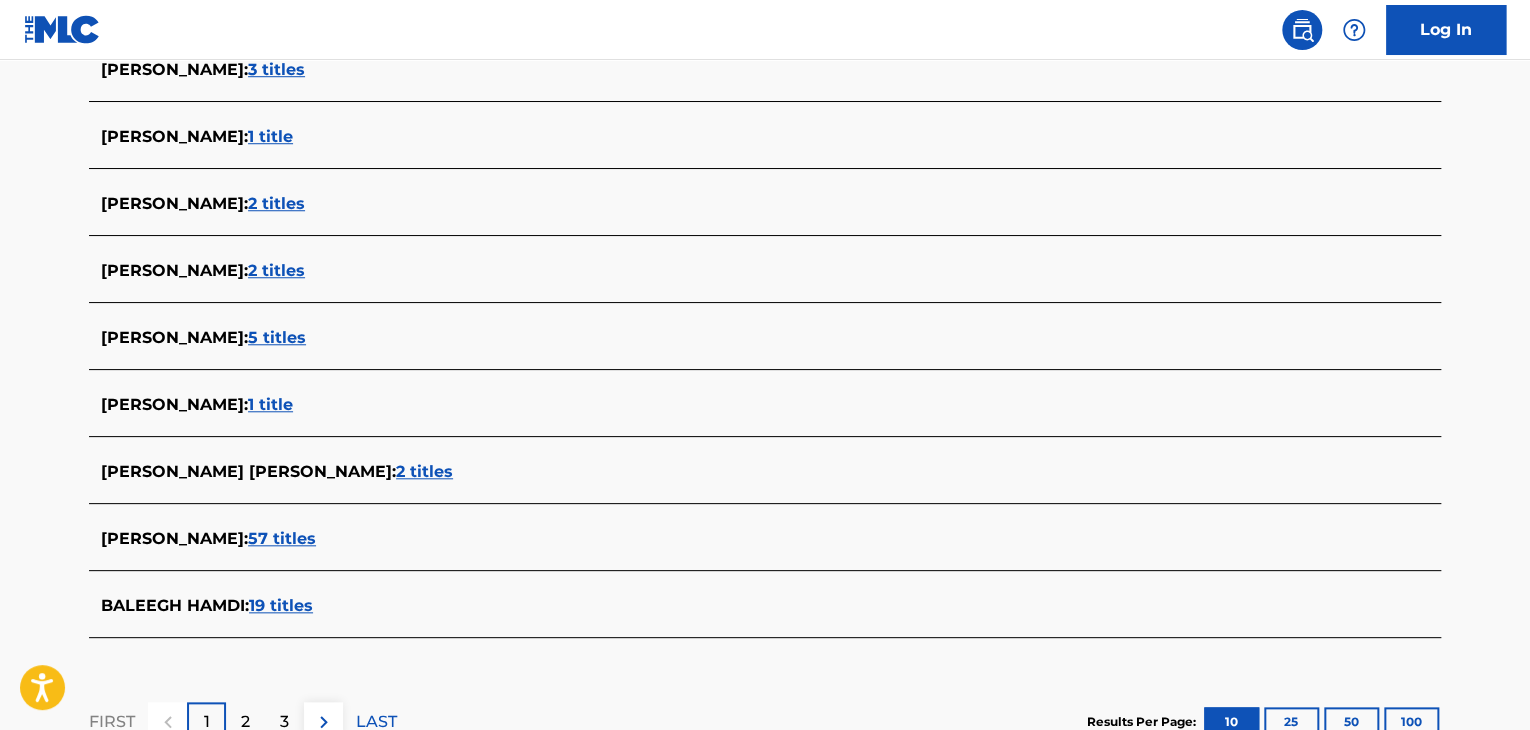 click on "19 titles" at bounding box center (281, 605) 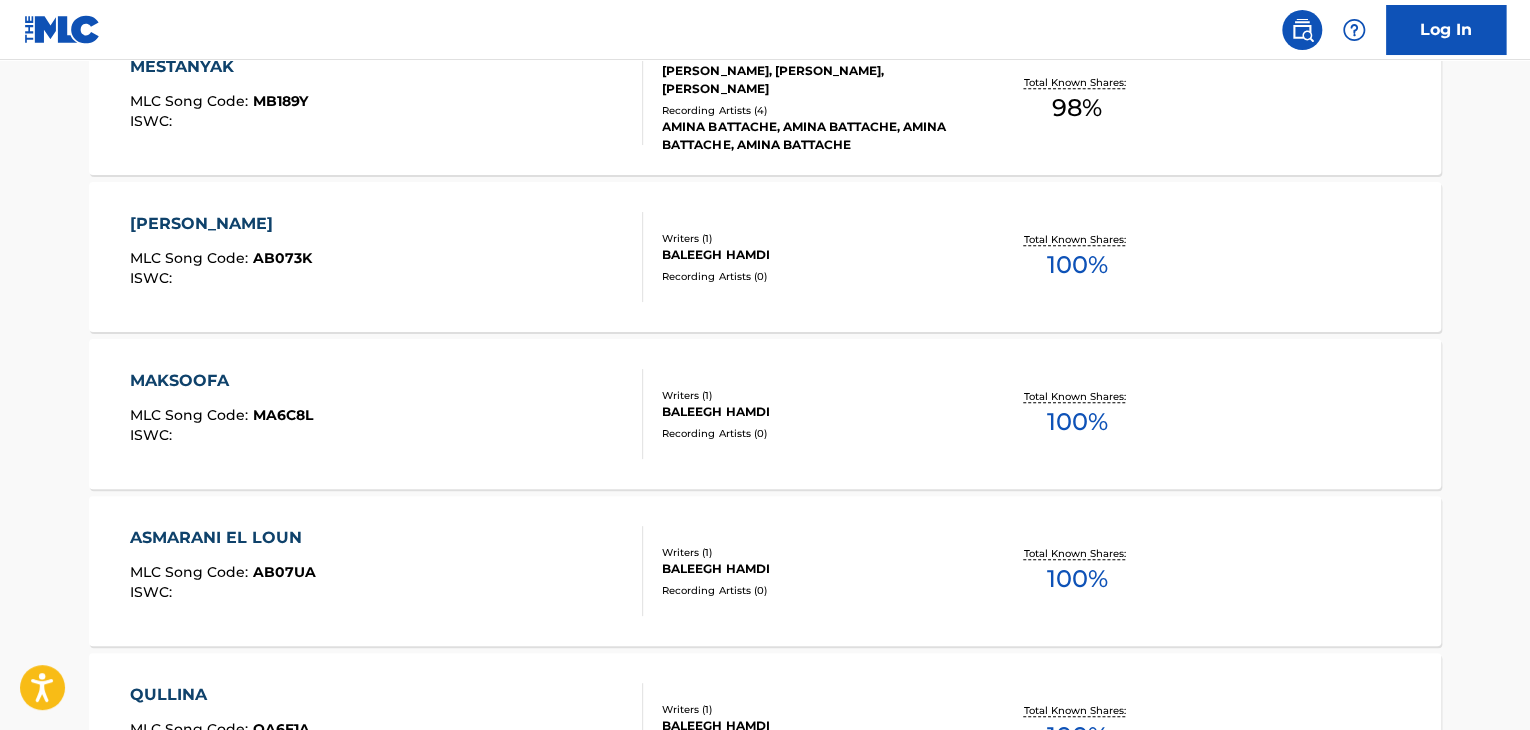click on "MAKSOOFA MLC Song Code : MA6C8L ISWC :" at bounding box center [387, 414] 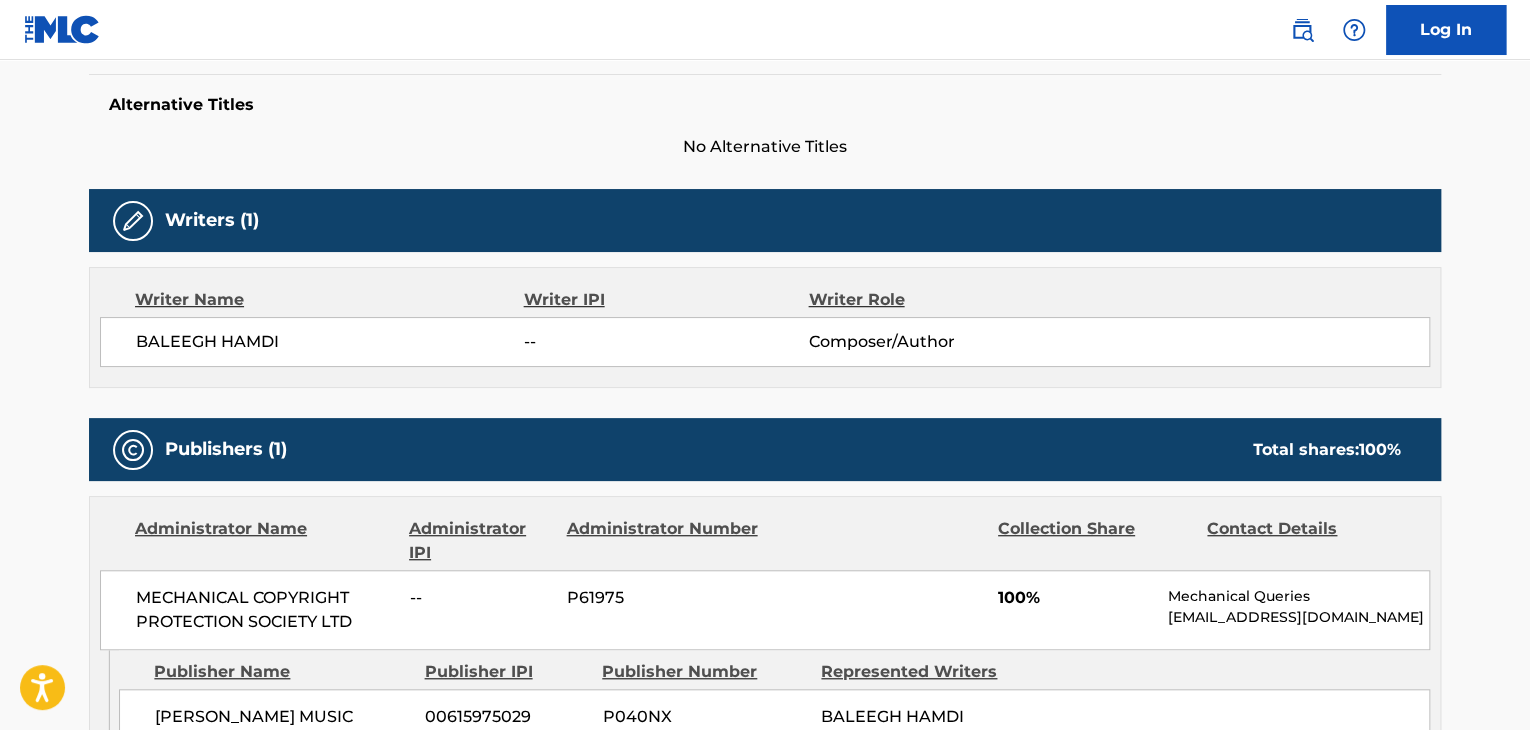 scroll, scrollTop: 600, scrollLeft: 0, axis: vertical 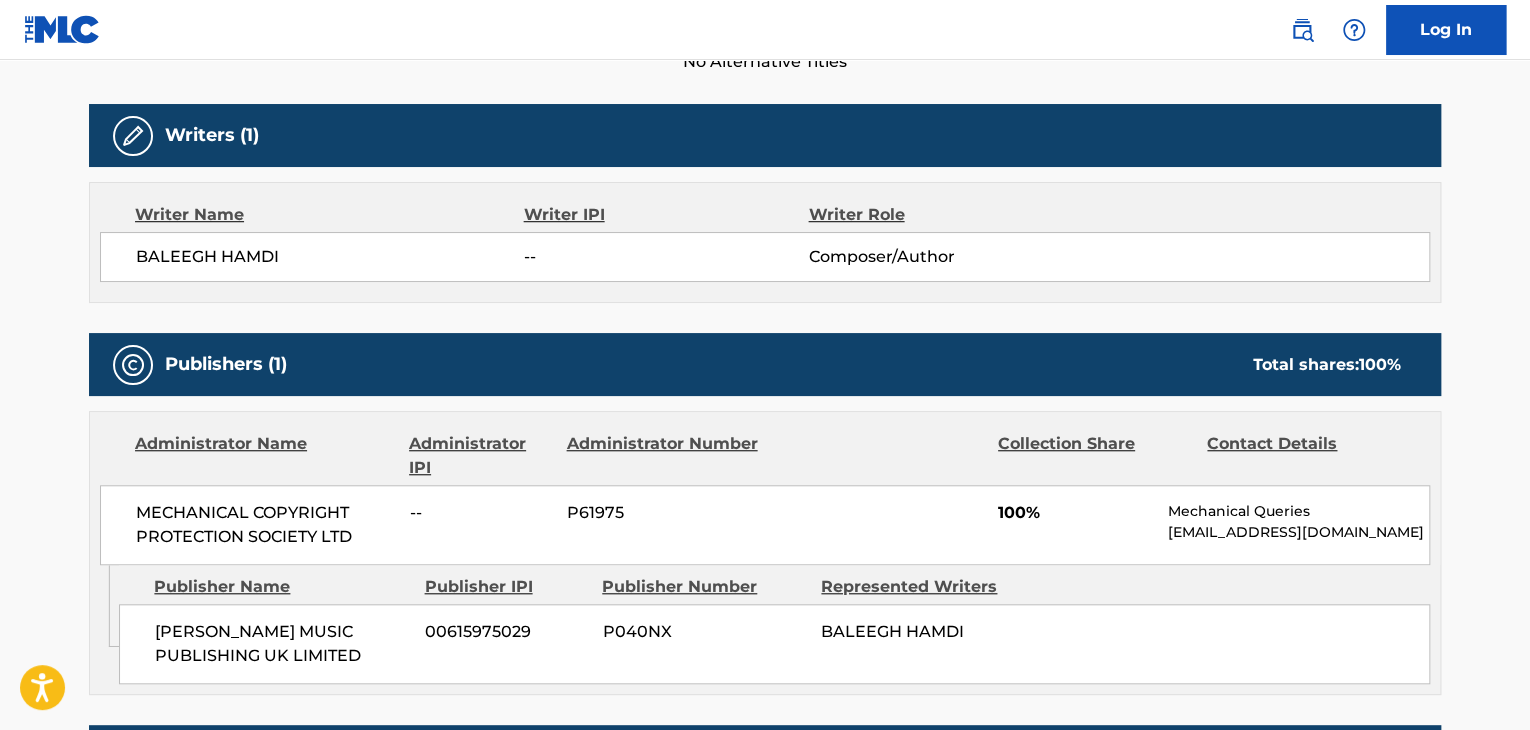 click on "MECHANICAL COPYRIGHT PROTECTION SOCIETY LTD" at bounding box center [265, 525] 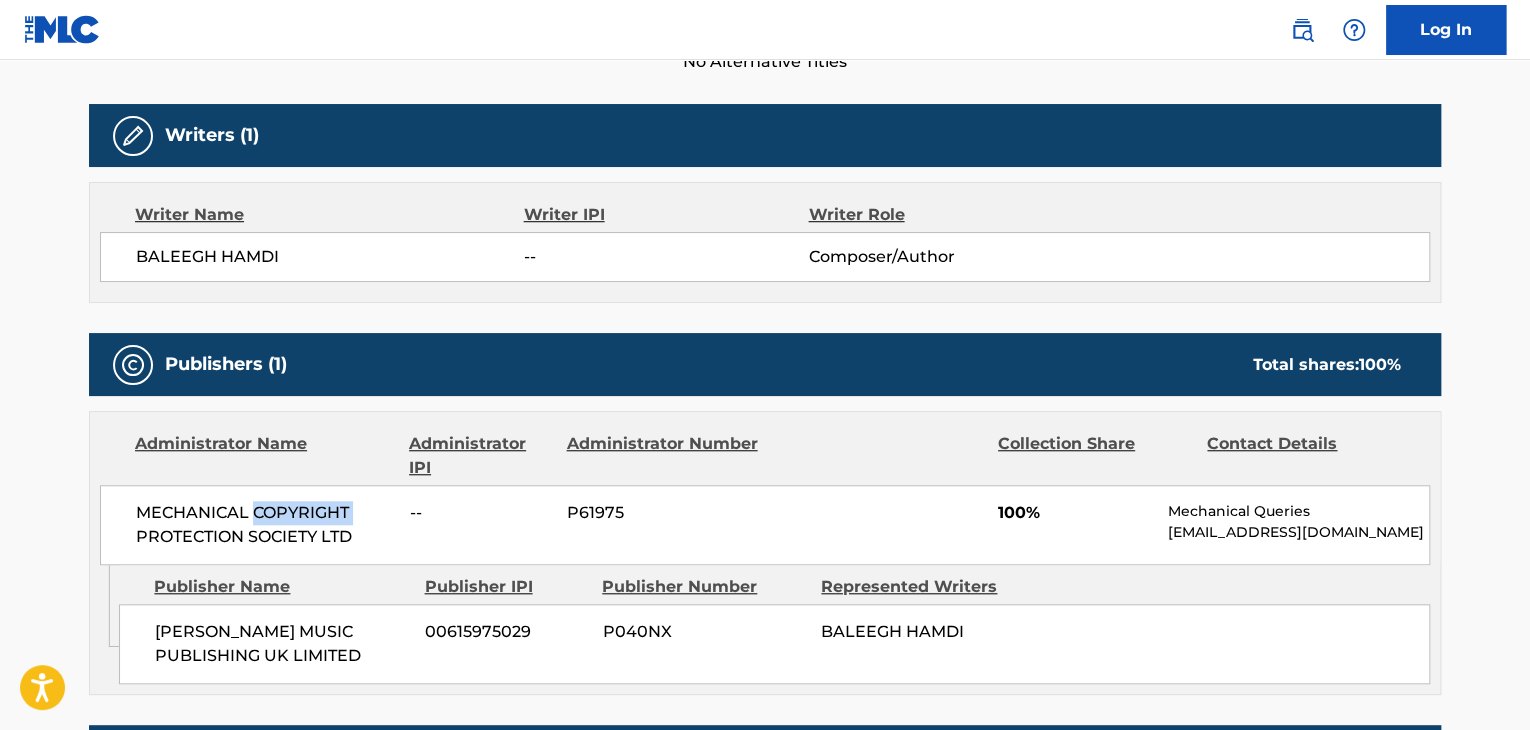 click on "MECHANICAL COPYRIGHT PROTECTION SOCIETY LTD" at bounding box center [265, 525] 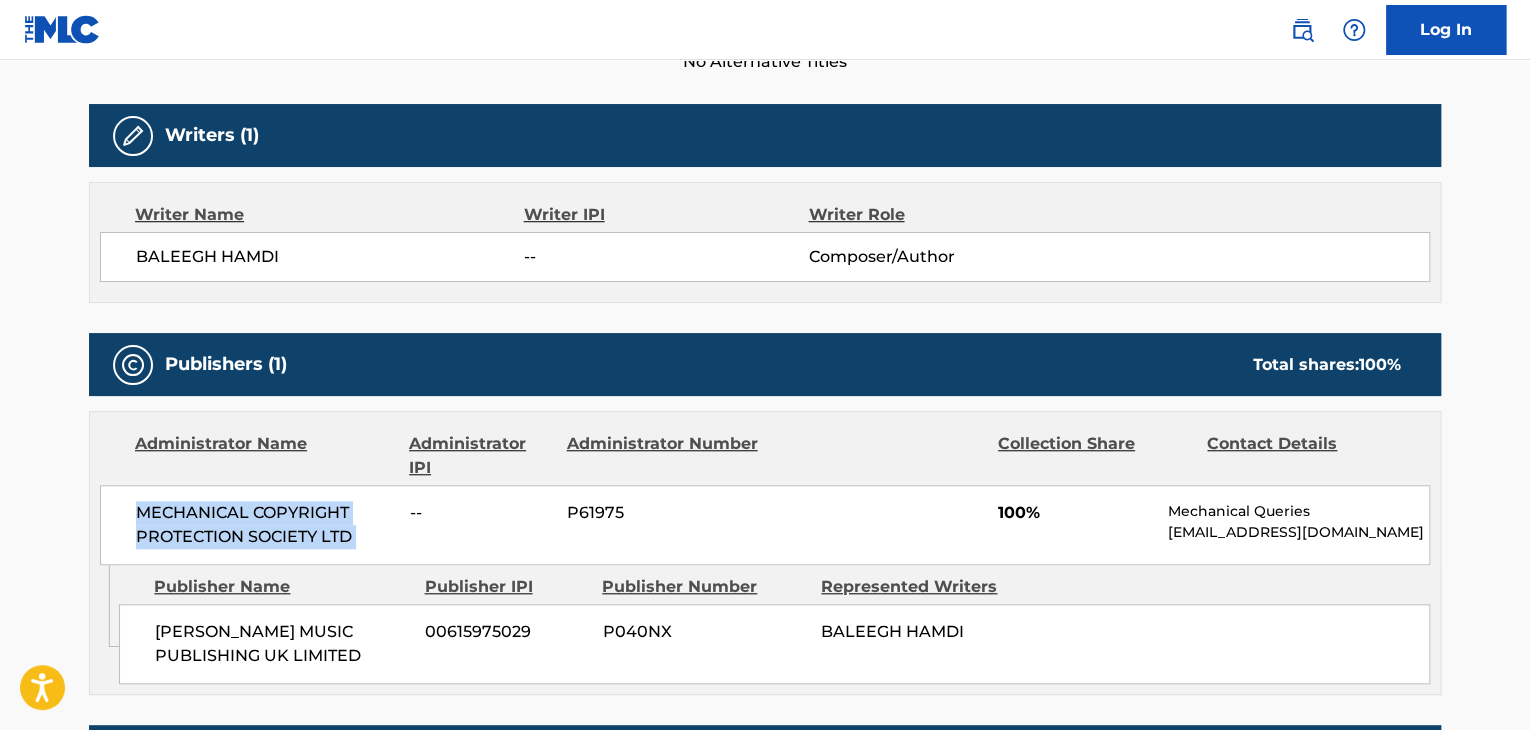 click on "MECHANICAL COPYRIGHT PROTECTION SOCIETY LTD" at bounding box center [265, 525] 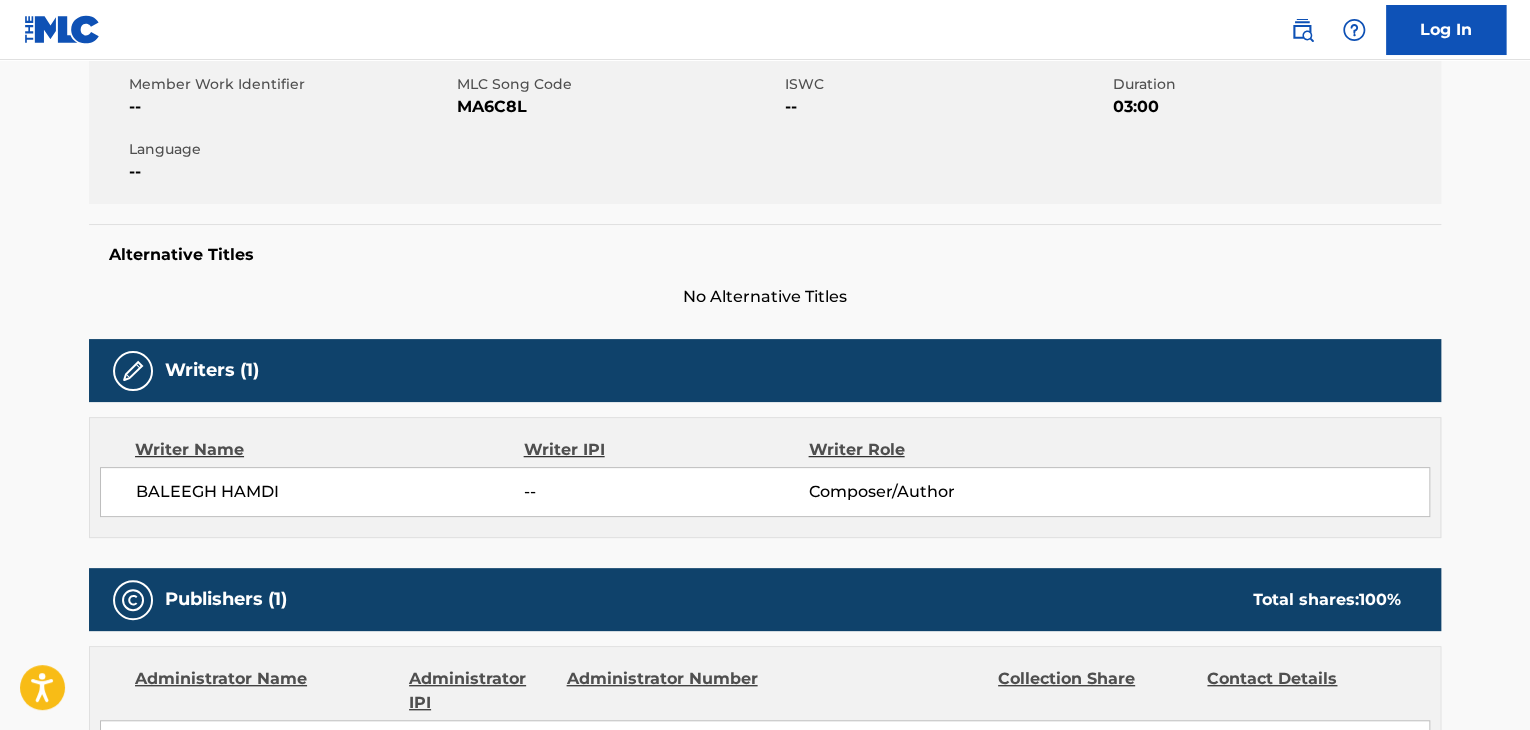 scroll, scrollTop: 300, scrollLeft: 0, axis: vertical 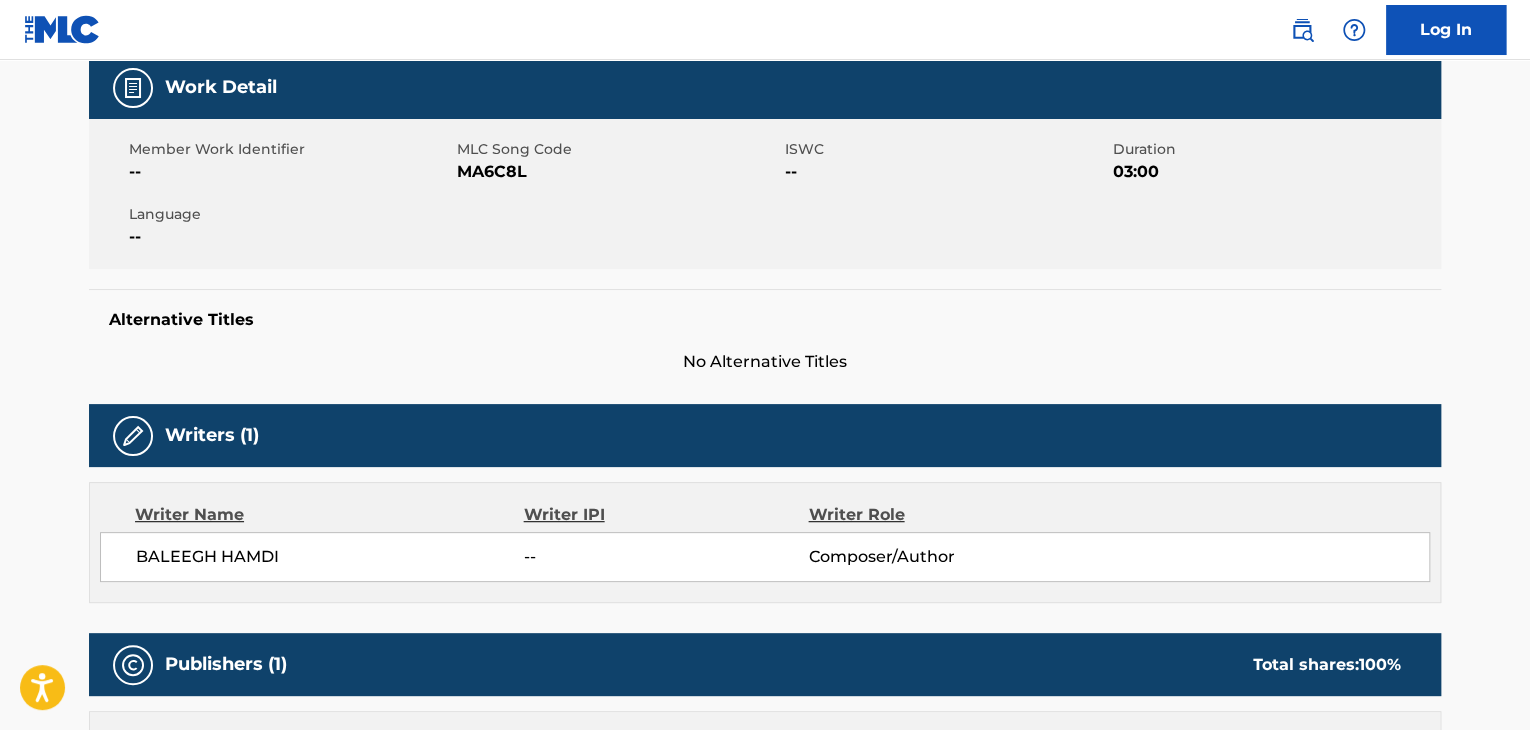 click on "Member Work Identifier -- MLC Song Code MA6C8L ISWC -- Duration 03:00 Language --" at bounding box center (765, 194) 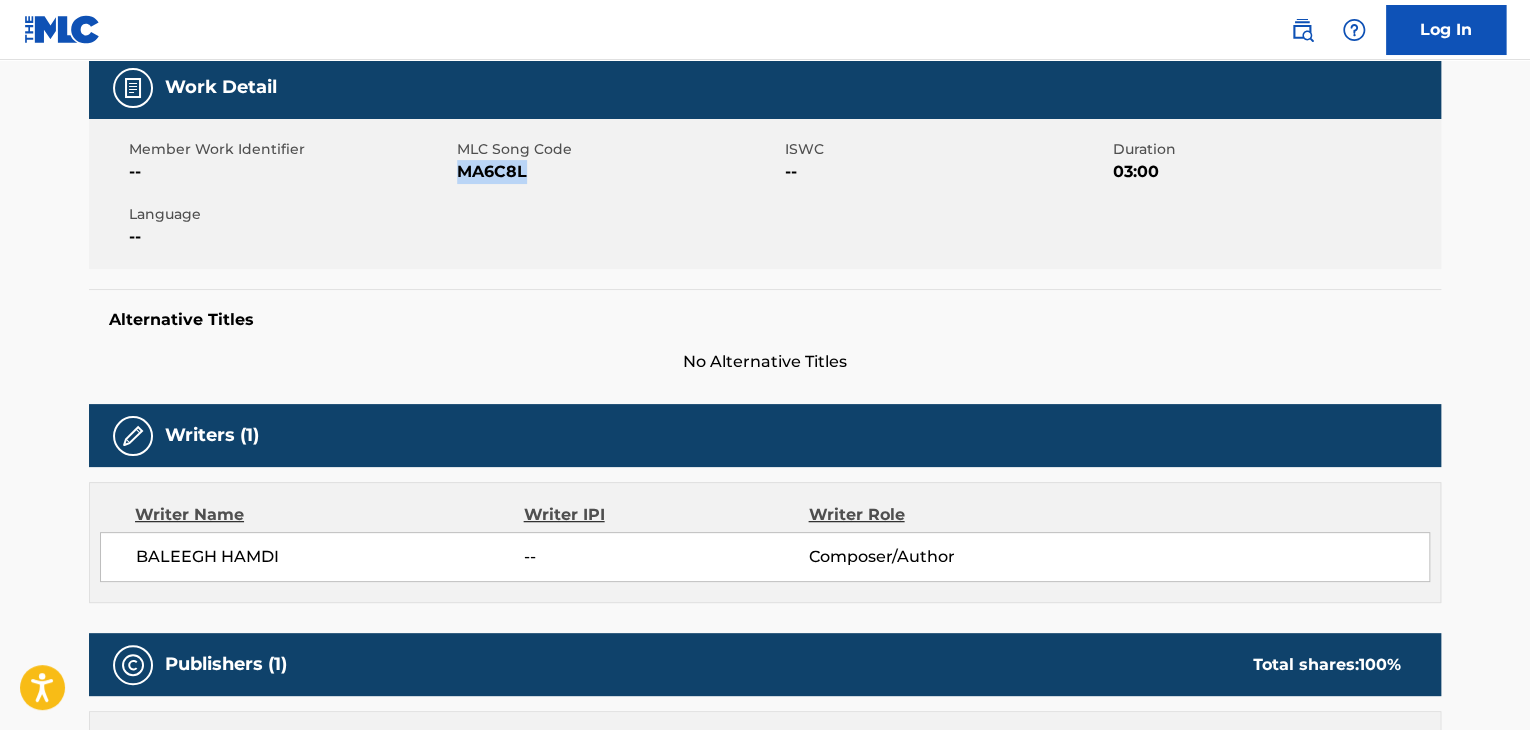 click on "Member Work Identifier -- MLC Song Code MA6C8L ISWC -- Duration 03:00 Language --" at bounding box center (765, 194) 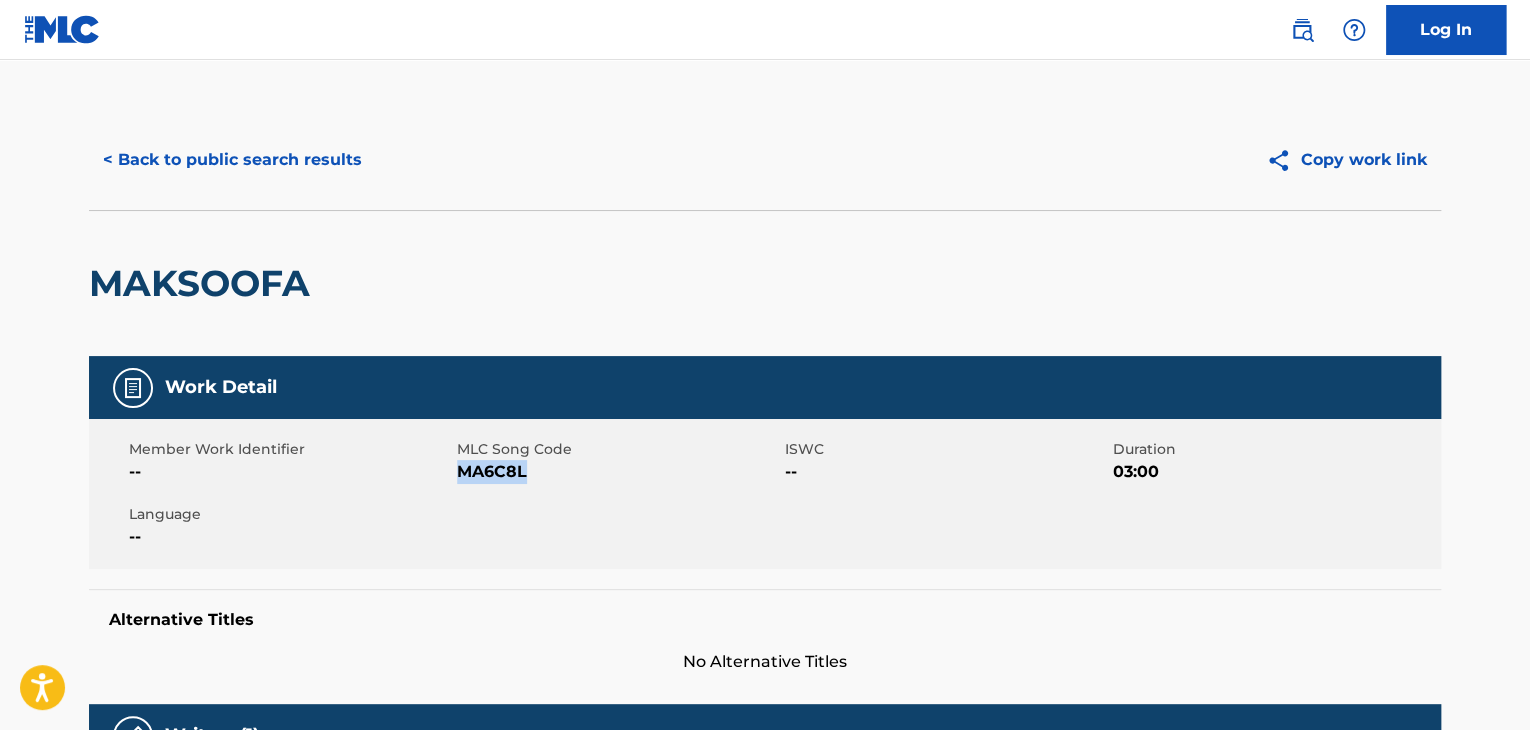 click on "< Back to public search results Copy work link" at bounding box center (765, 160) 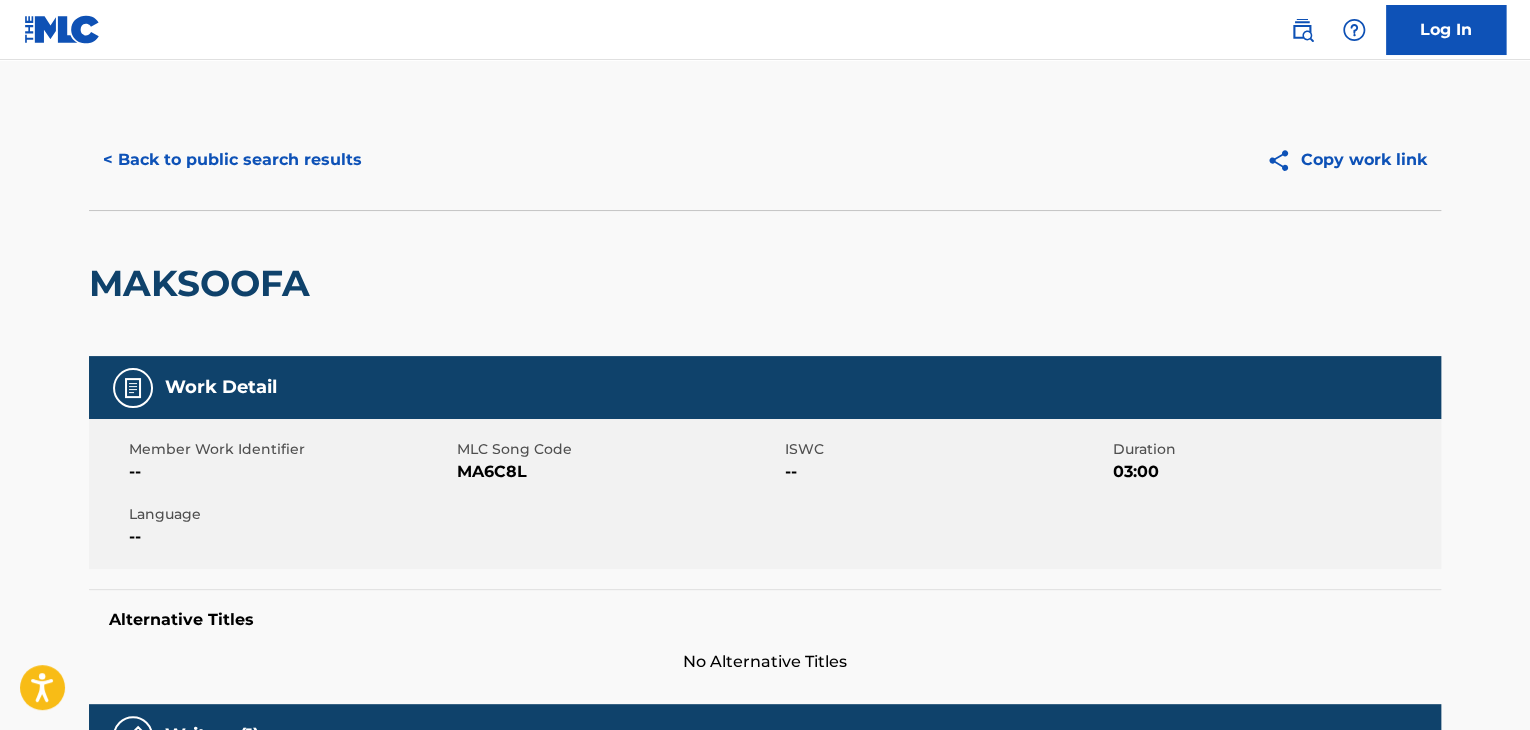 click on "< Back to public search results" at bounding box center [232, 160] 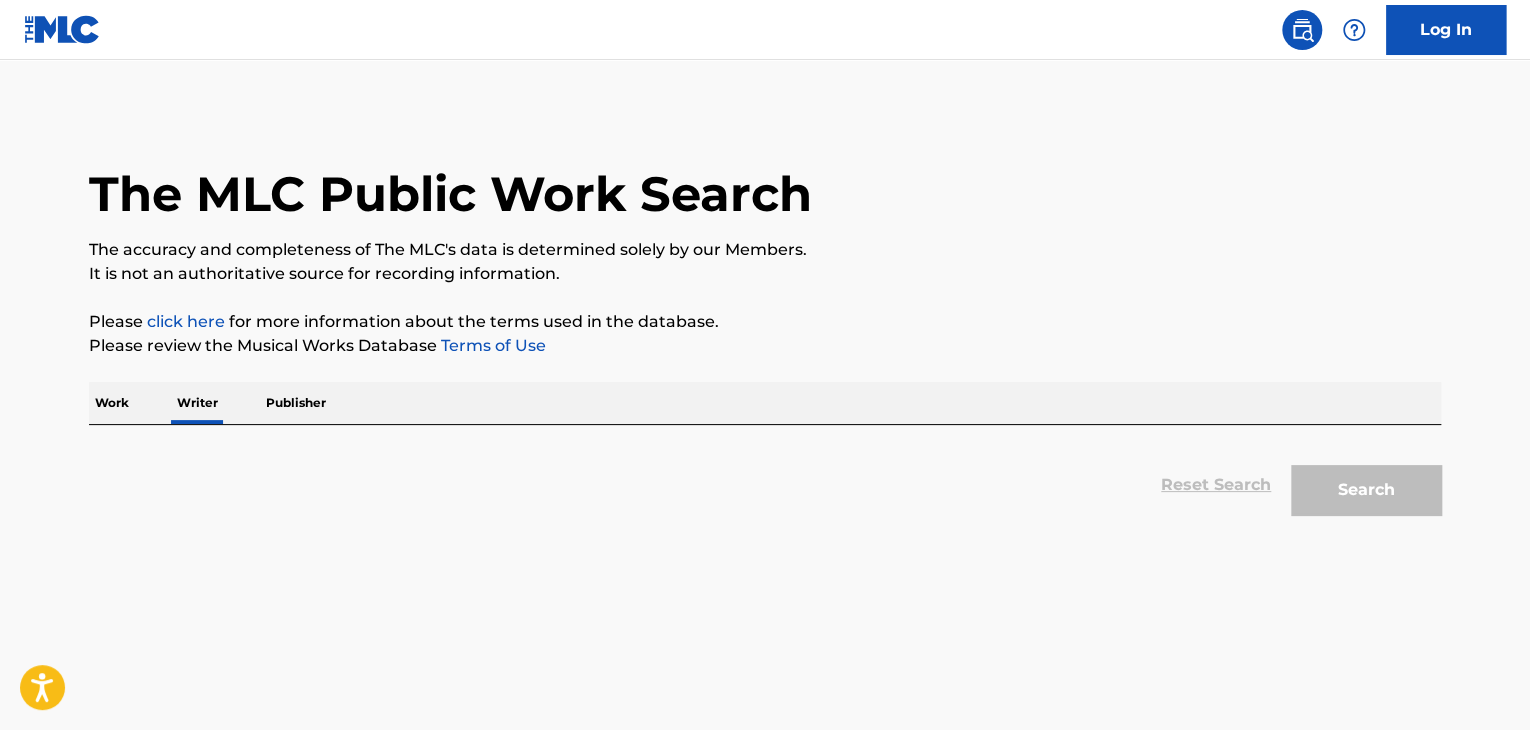 scroll, scrollTop: 24, scrollLeft: 0, axis: vertical 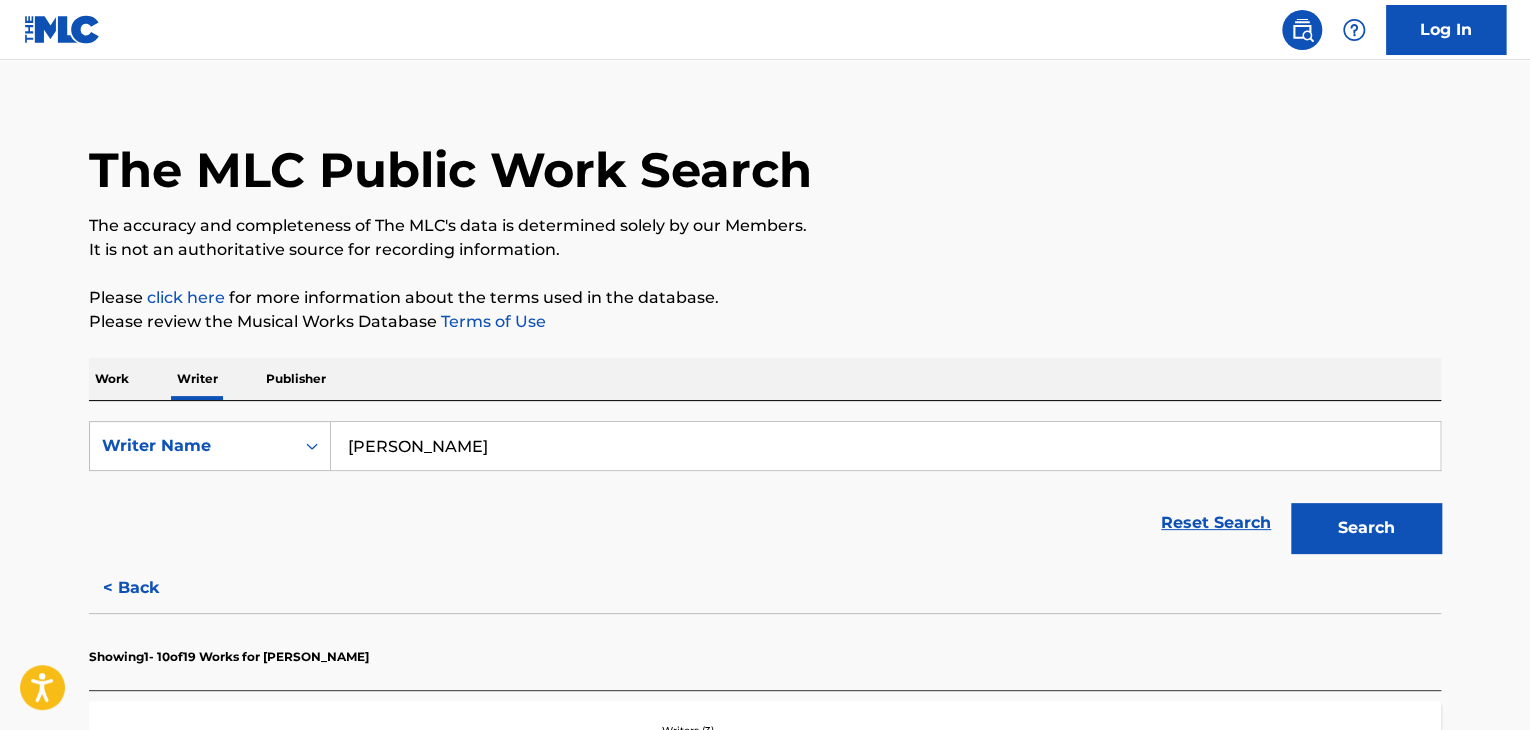 click on "SearchWithCriteria41c9446c-4541-41e8-b55c-b46e6fa27043 Writer Name [PERSON_NAME] Reset Search Search" at bounding box center [765, 482] 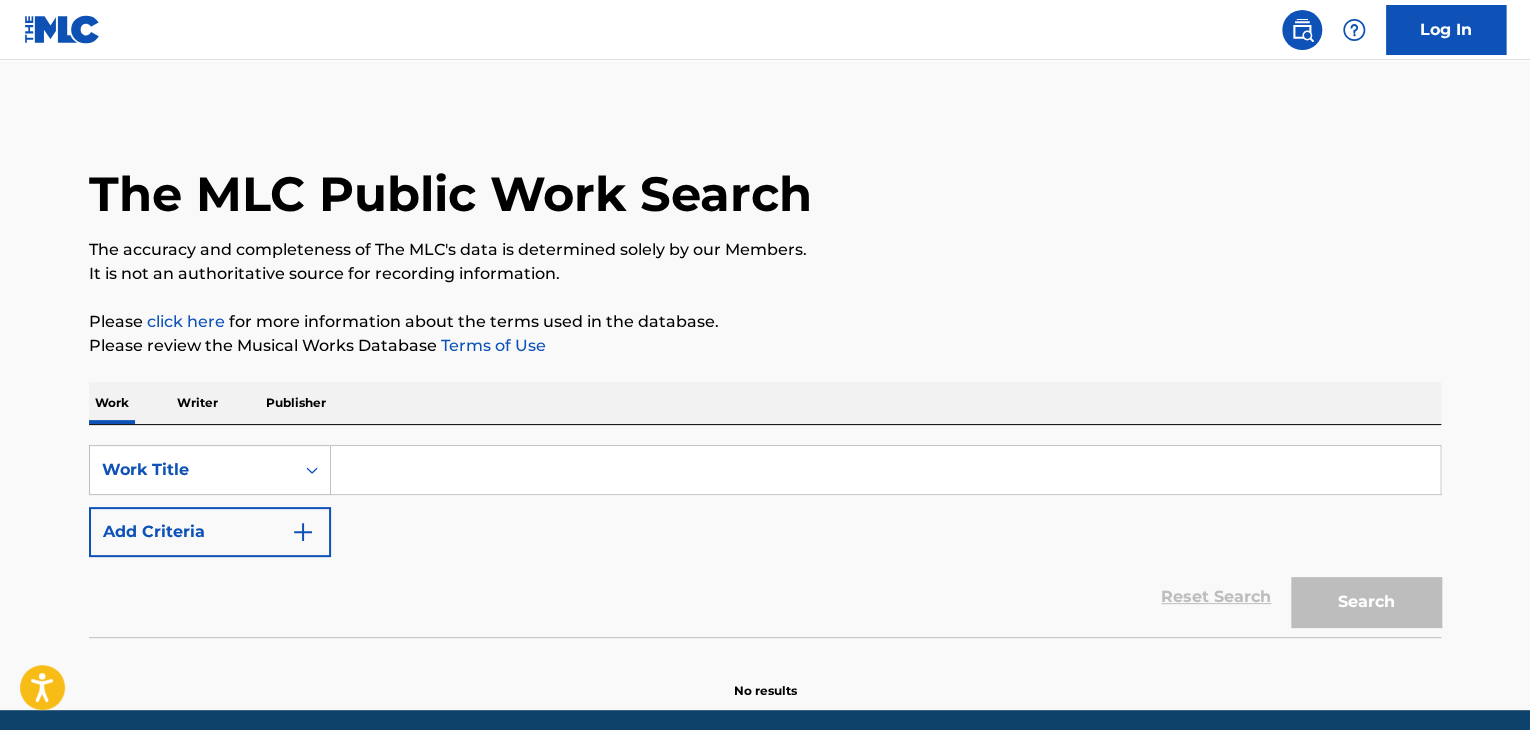 click at bounding box center [885, 470] 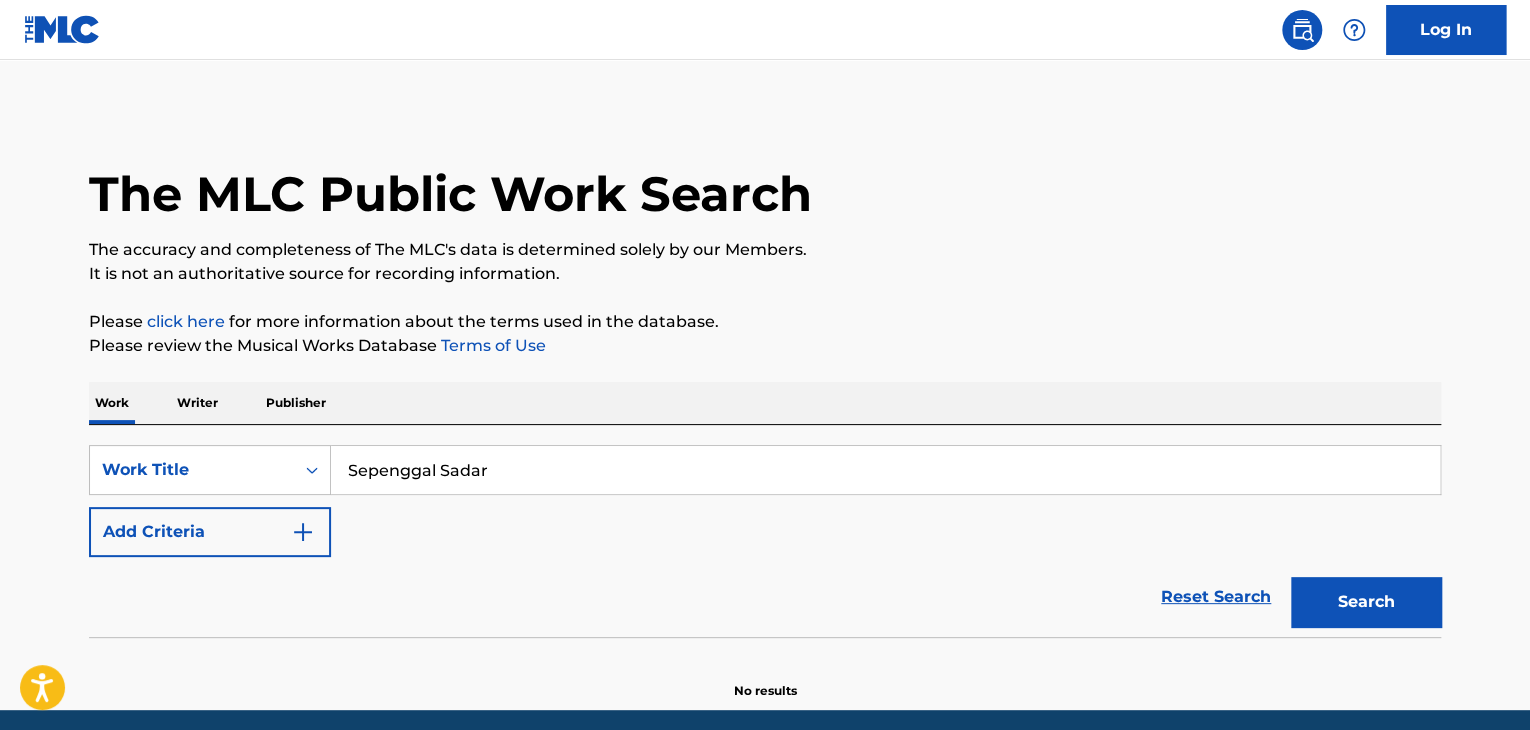 type on "Sepenggal Sadar" 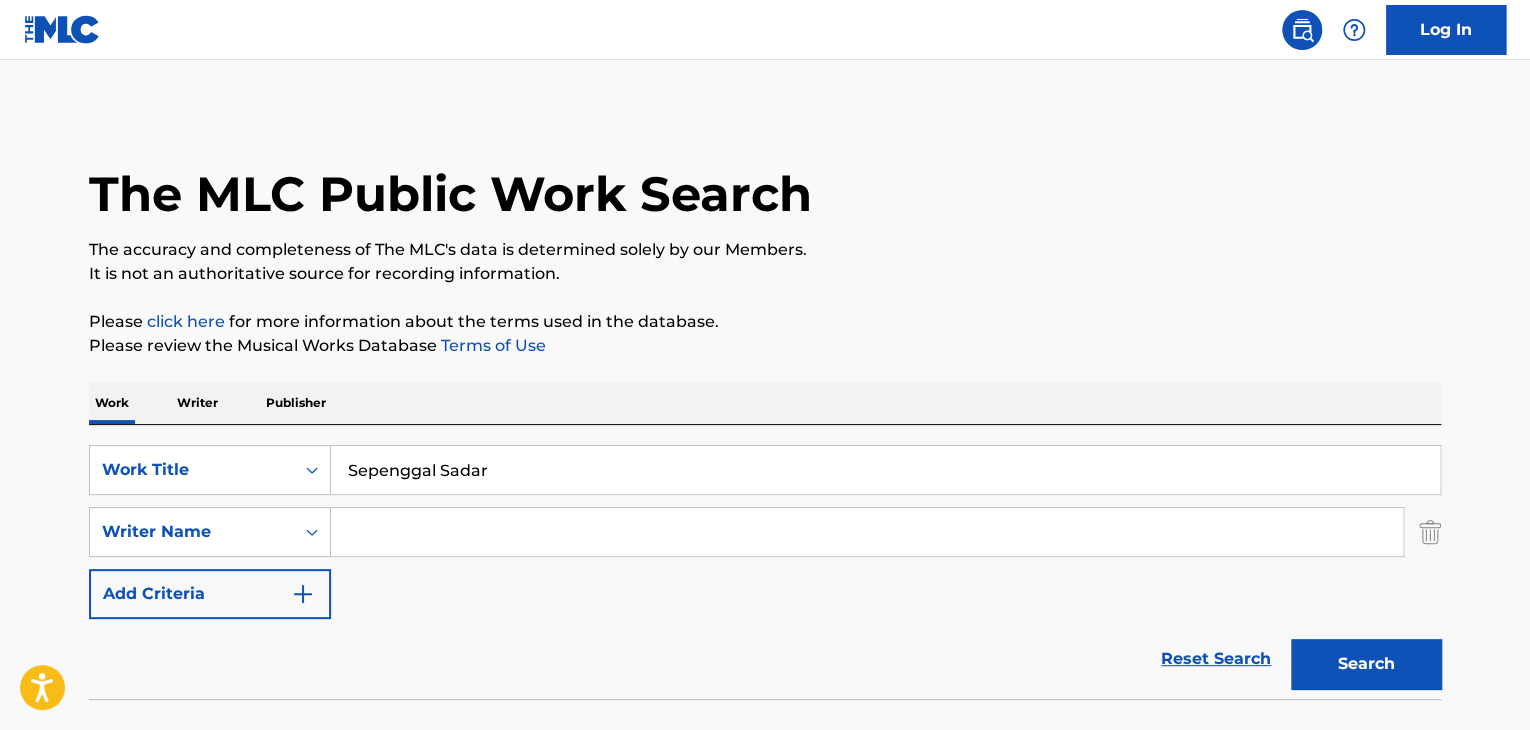 click at bounding box center (867, 532) 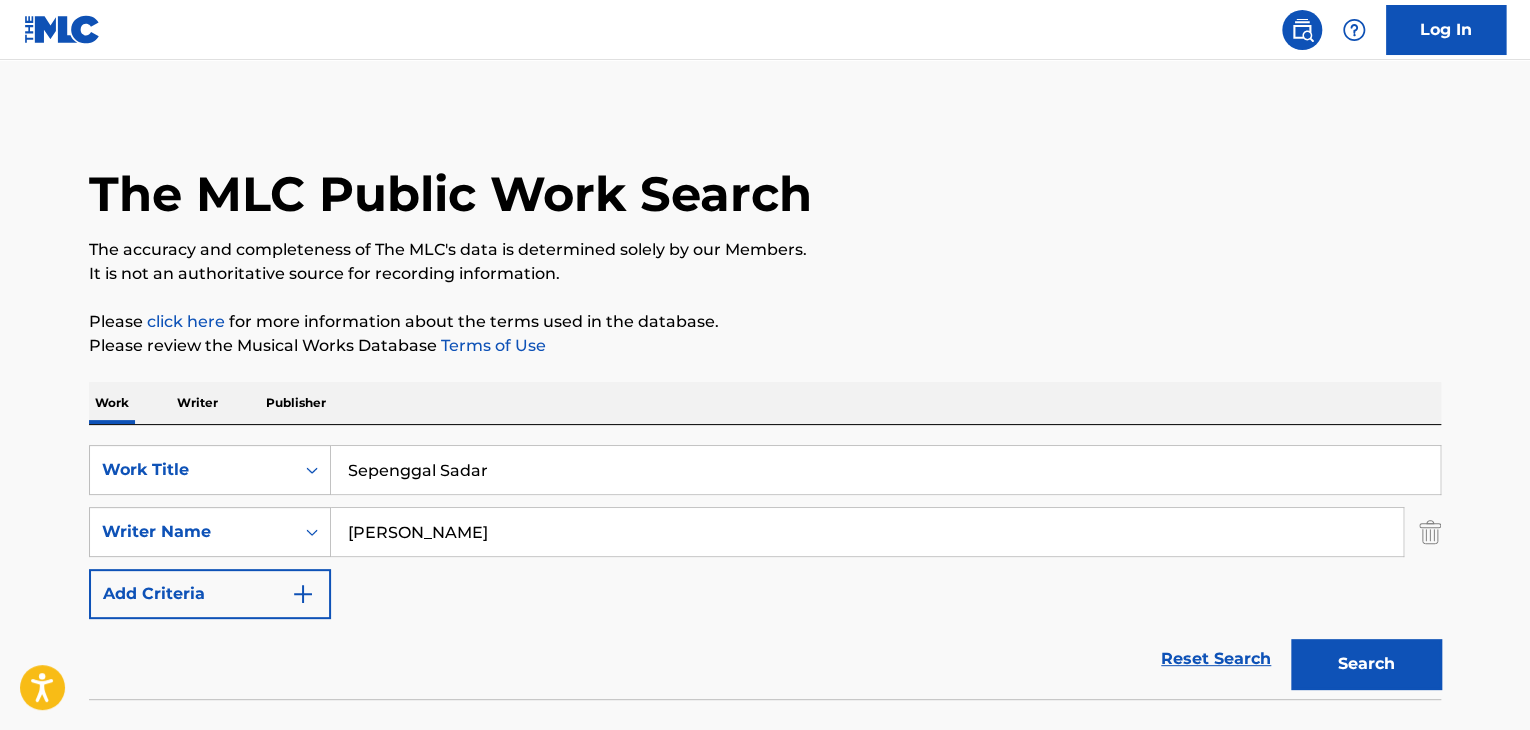 type on "[PERSON_NAME]" 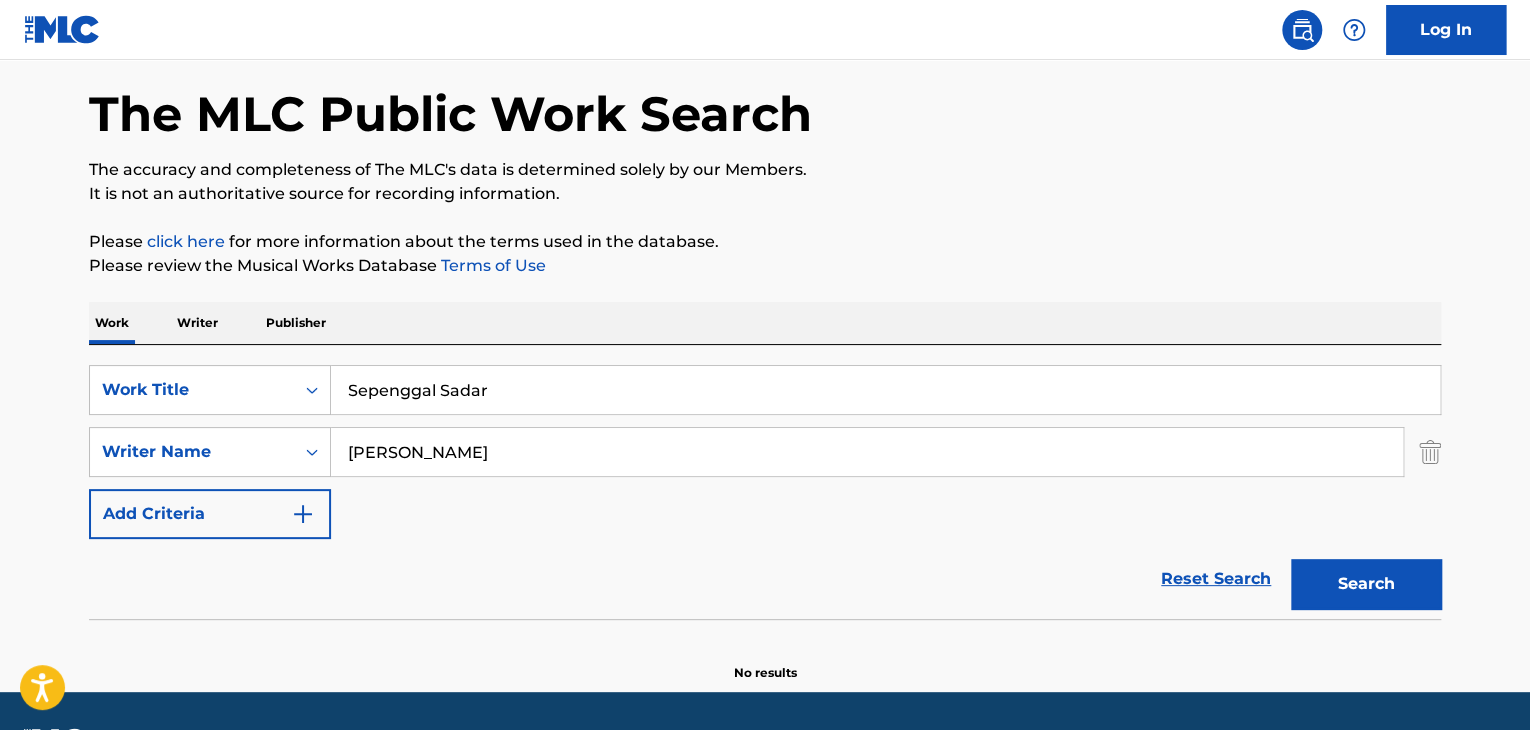 scroll, scrollTop: 138, scrollLeft: 0, axis: vertical 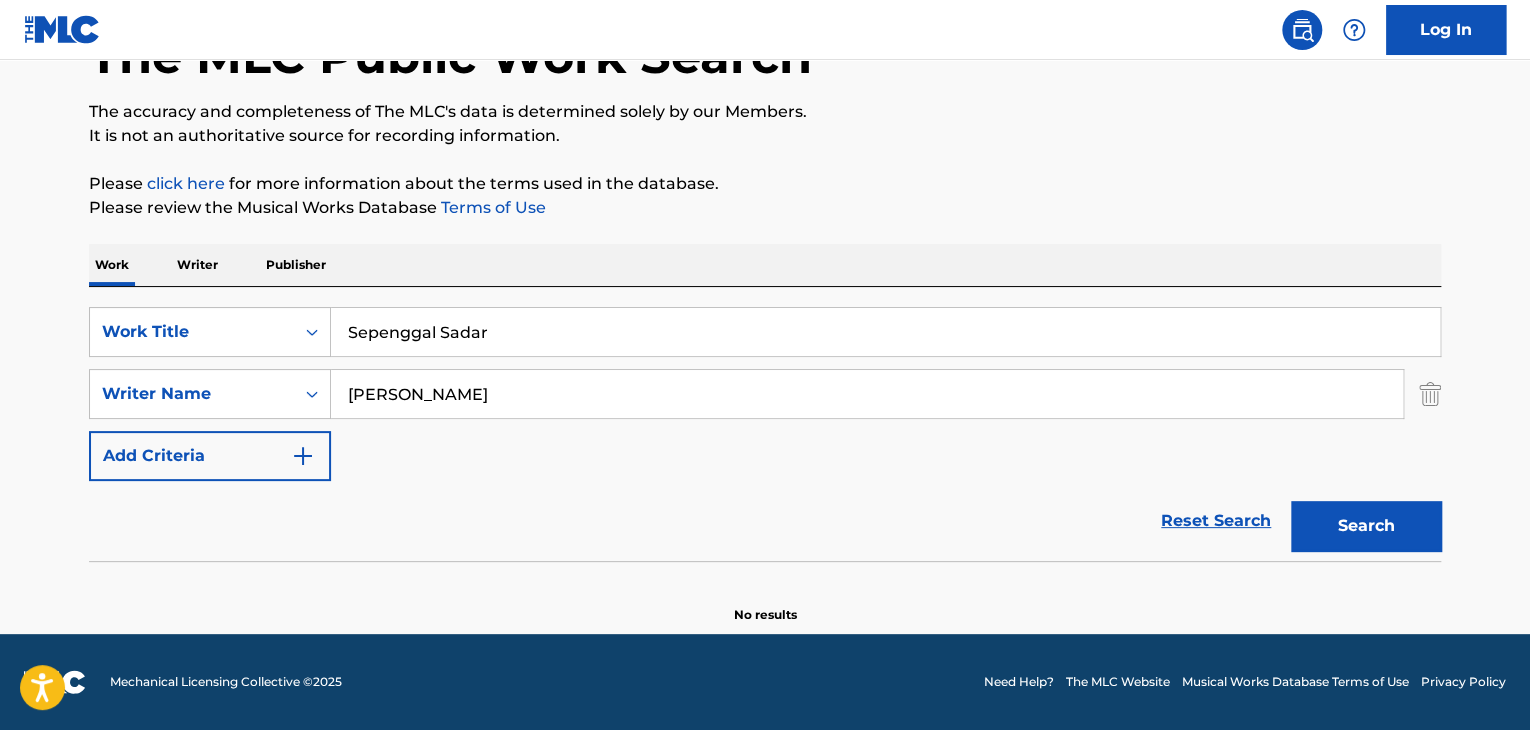 click on "Writer" at bounding box center (197, 265) 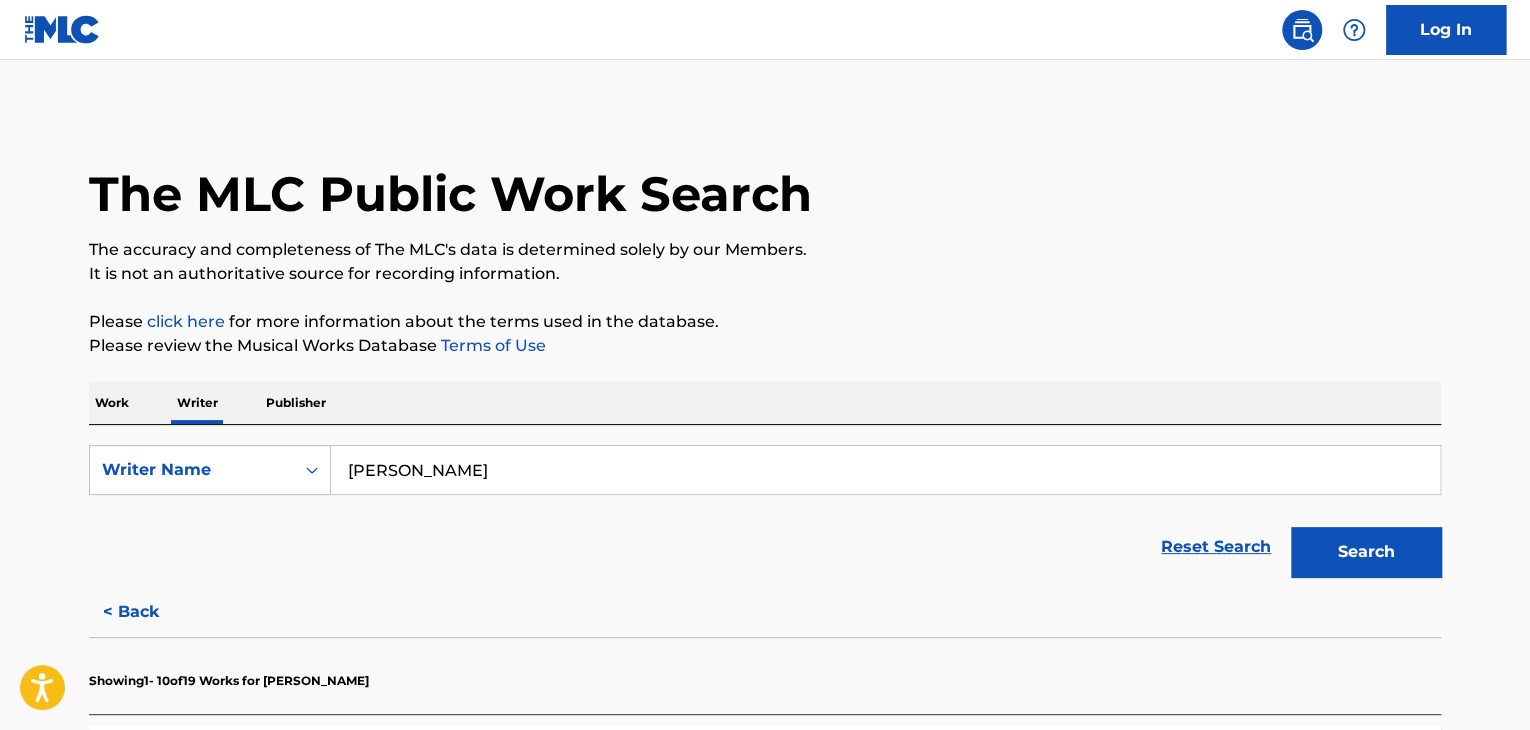 click on "[PERSON_NAME]" at bounding box center [885, 470] 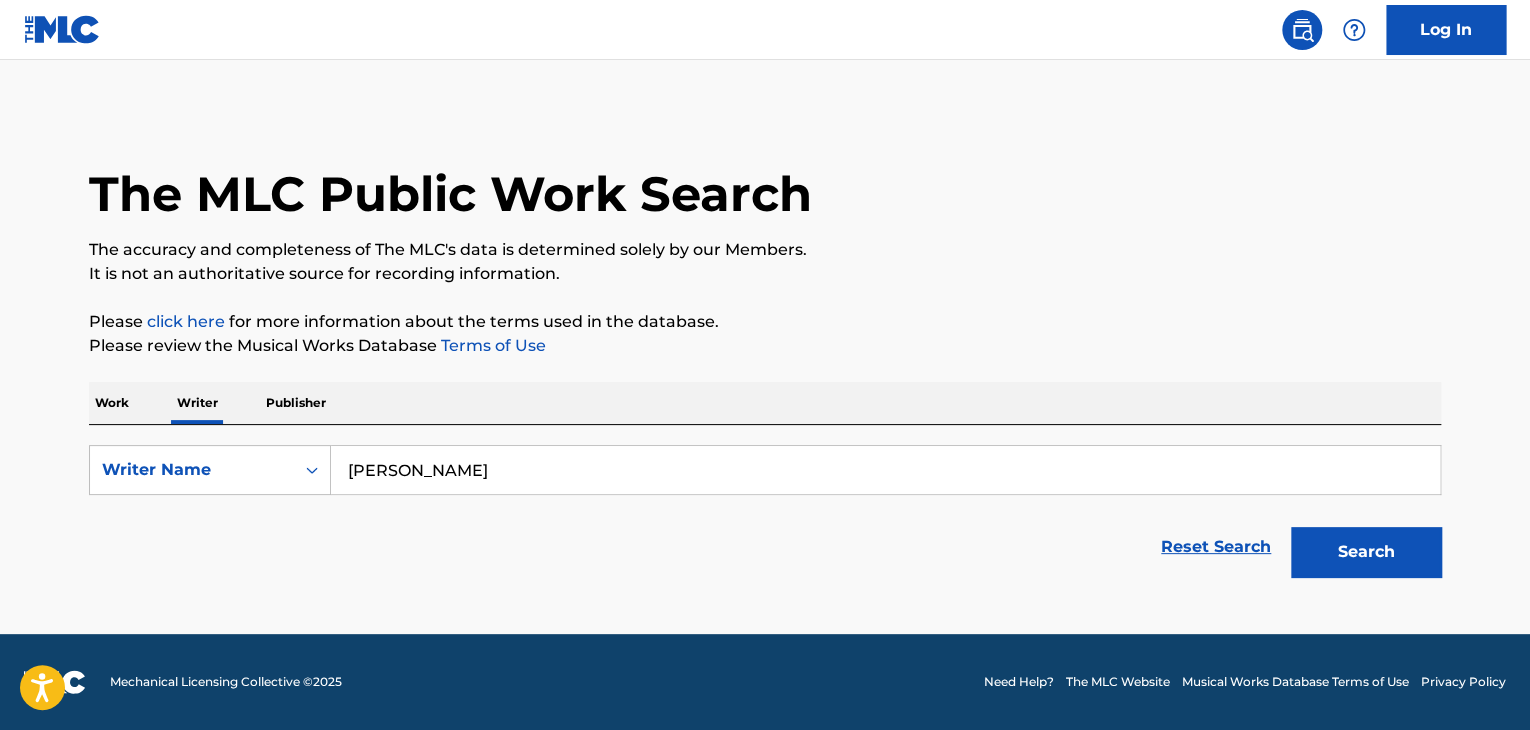 click on "[PERSON_NAME]" at bounding box center (885, 470) 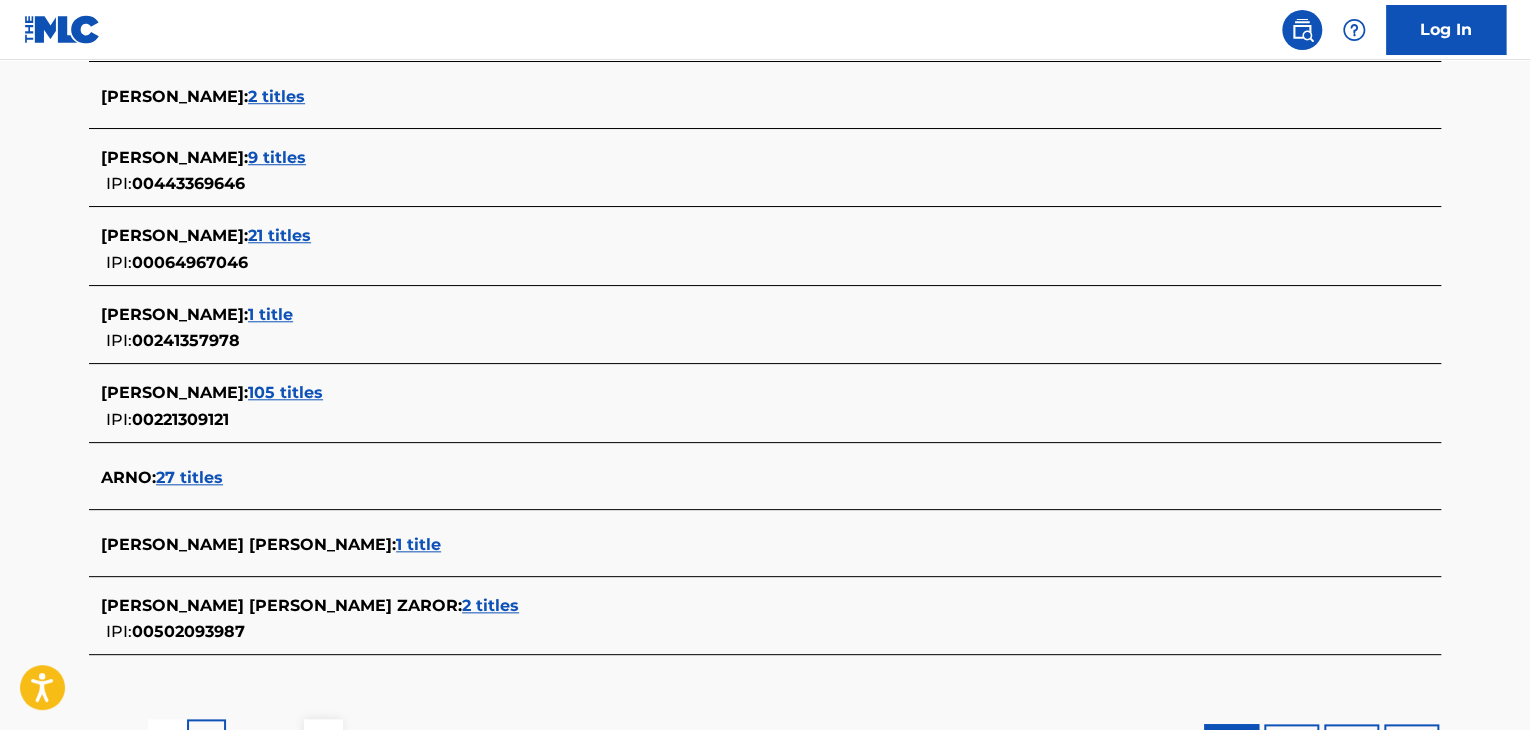 scroll, scrollTop: 800, scrollLeft: 0, axis: vertical 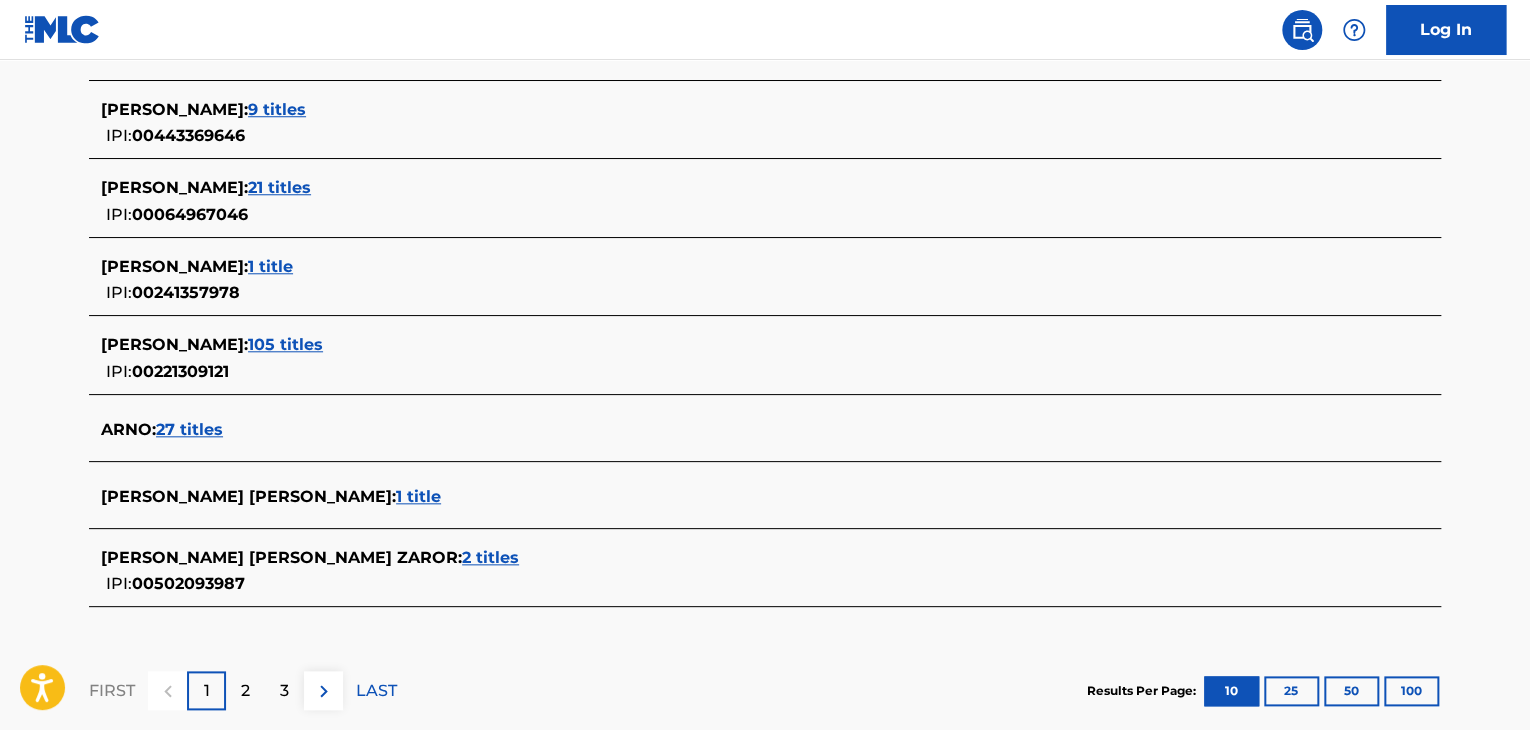 click on "2 titles" at bounding box center (490, 557) 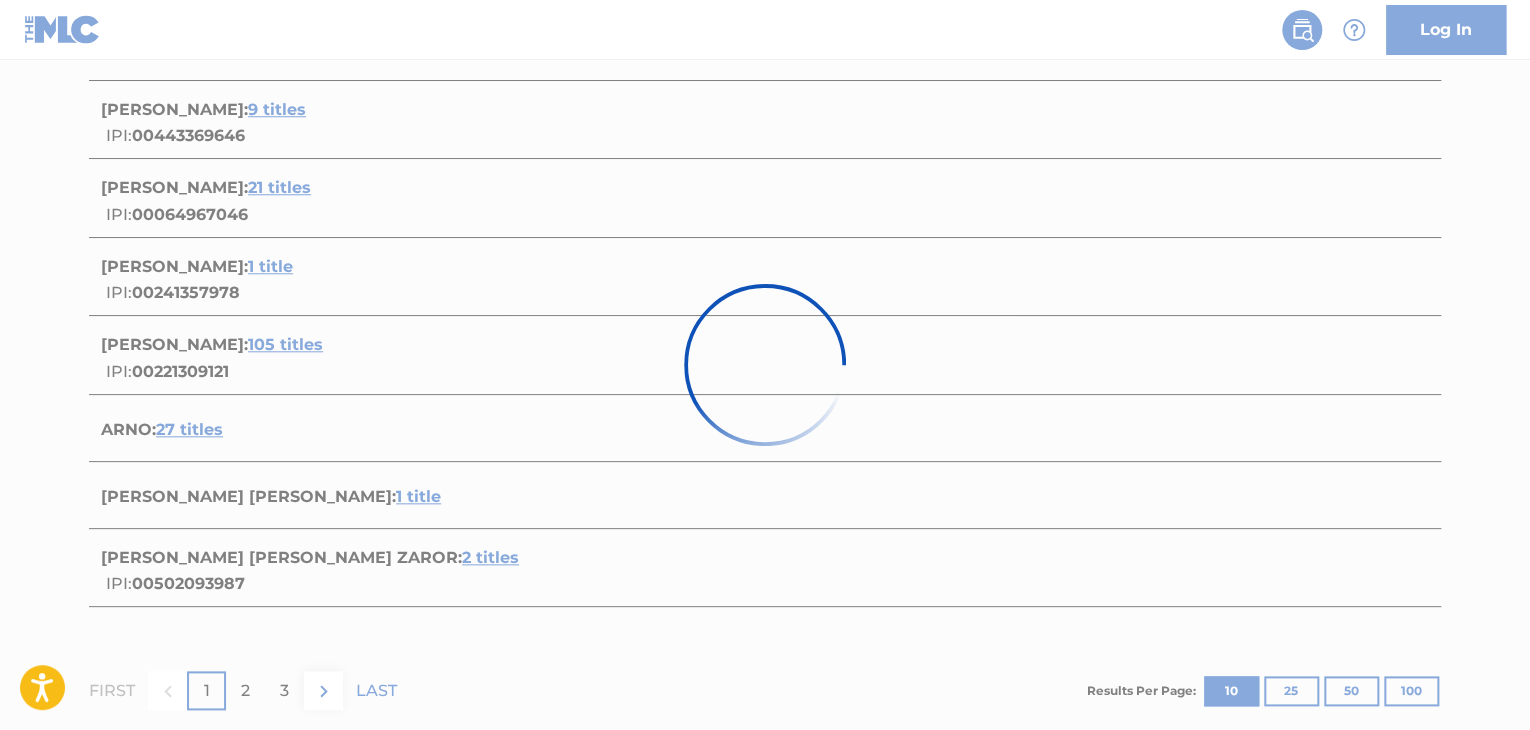 scroll, scrollTop: 533, scrollLeft: 0, axis: vertical 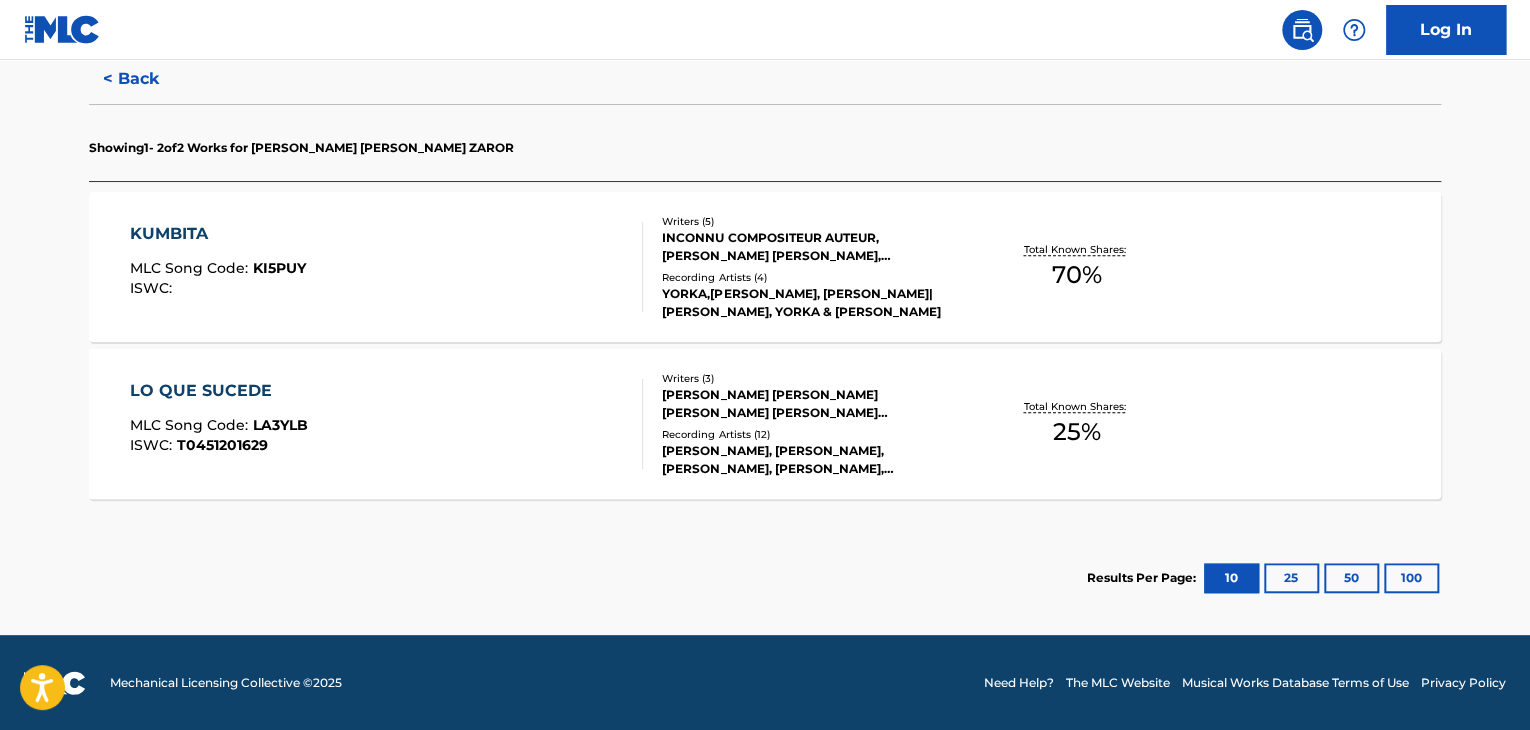 click on "KUMBITA MLC Song Code : KI5PUY ISWC :" at bounding box center (387, 267) 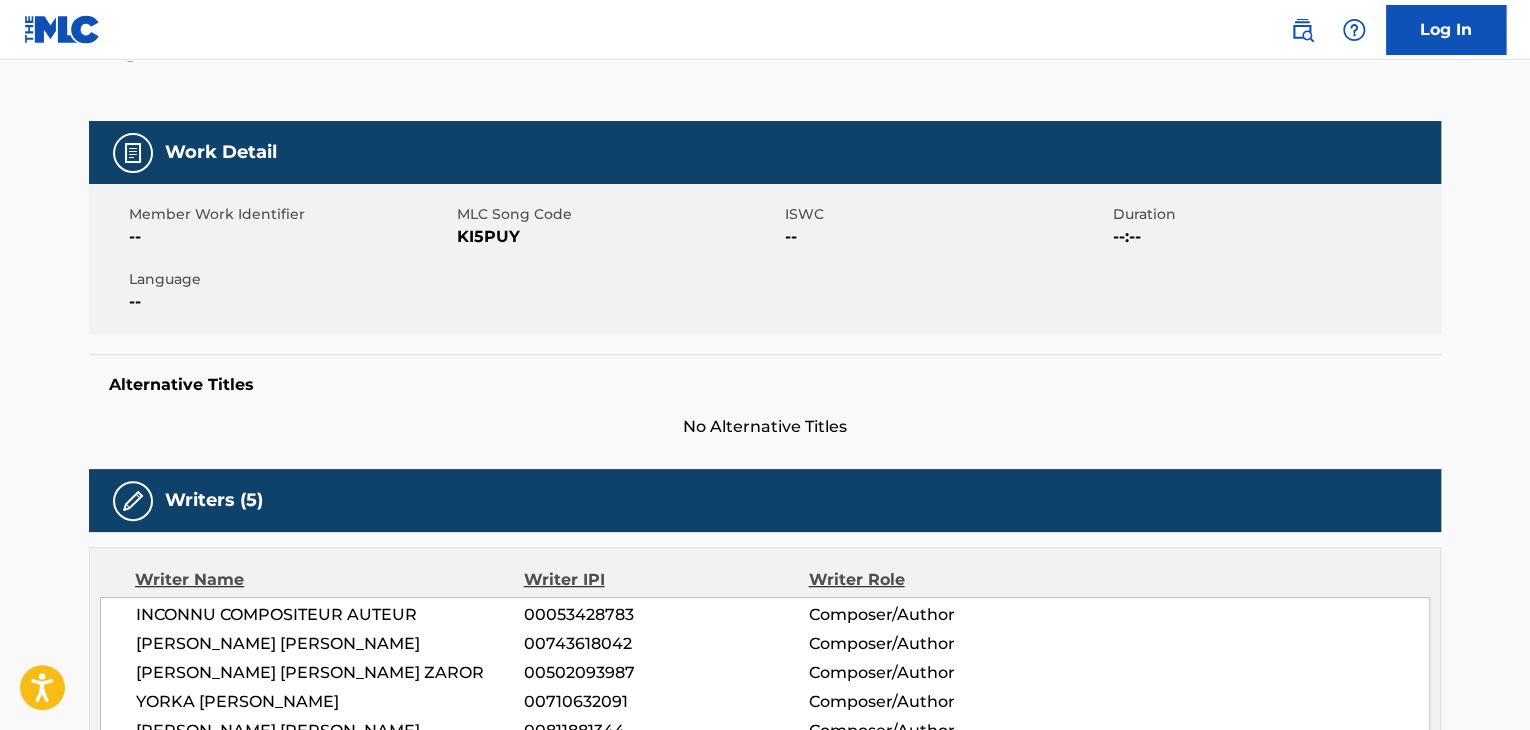 scroll, scrollTop: 0, scrollLeft: 0, axis: both 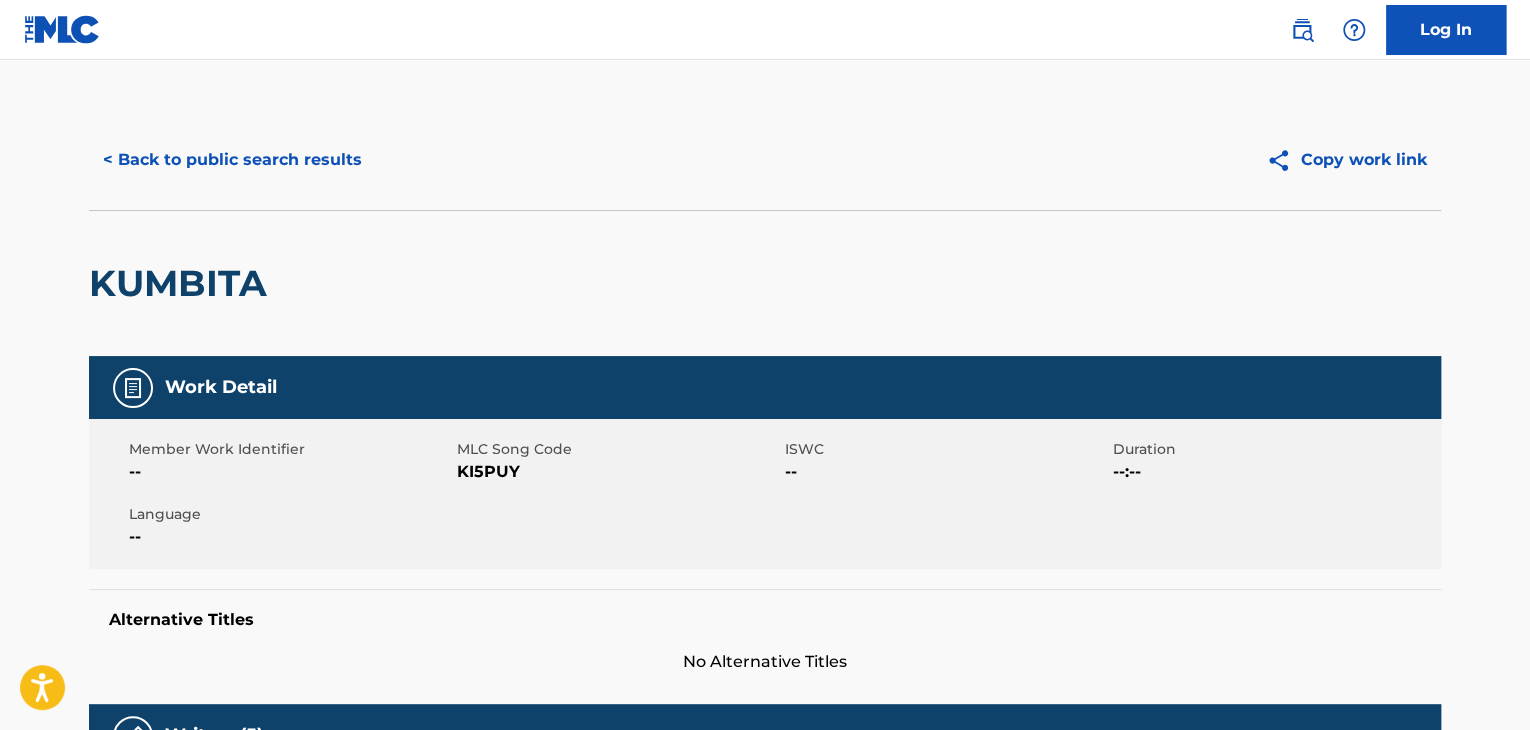 click on "< Back to public search results" at bounding box center (232, 160) 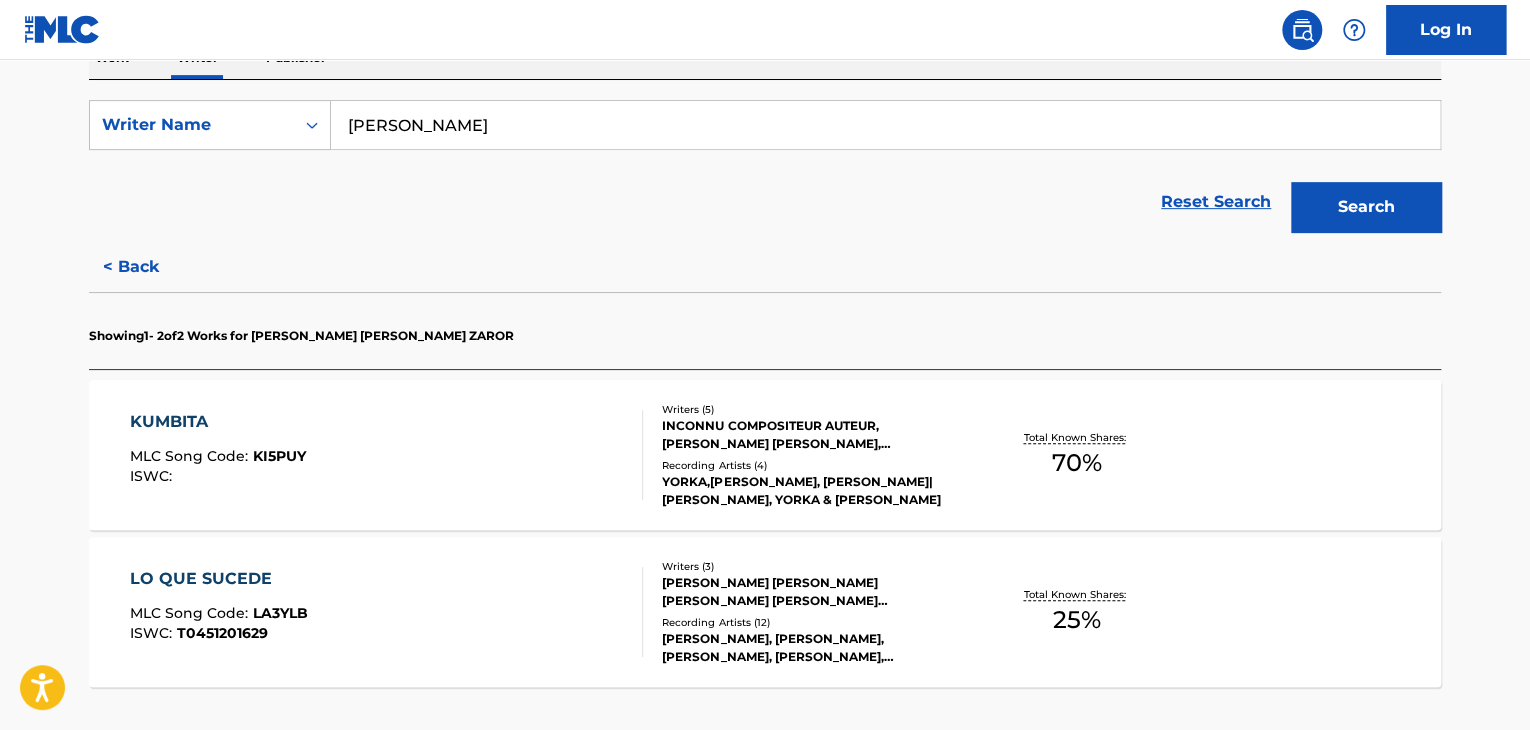 scroll, scrollTop: 424, scrollLeft: 0, axis: vertical 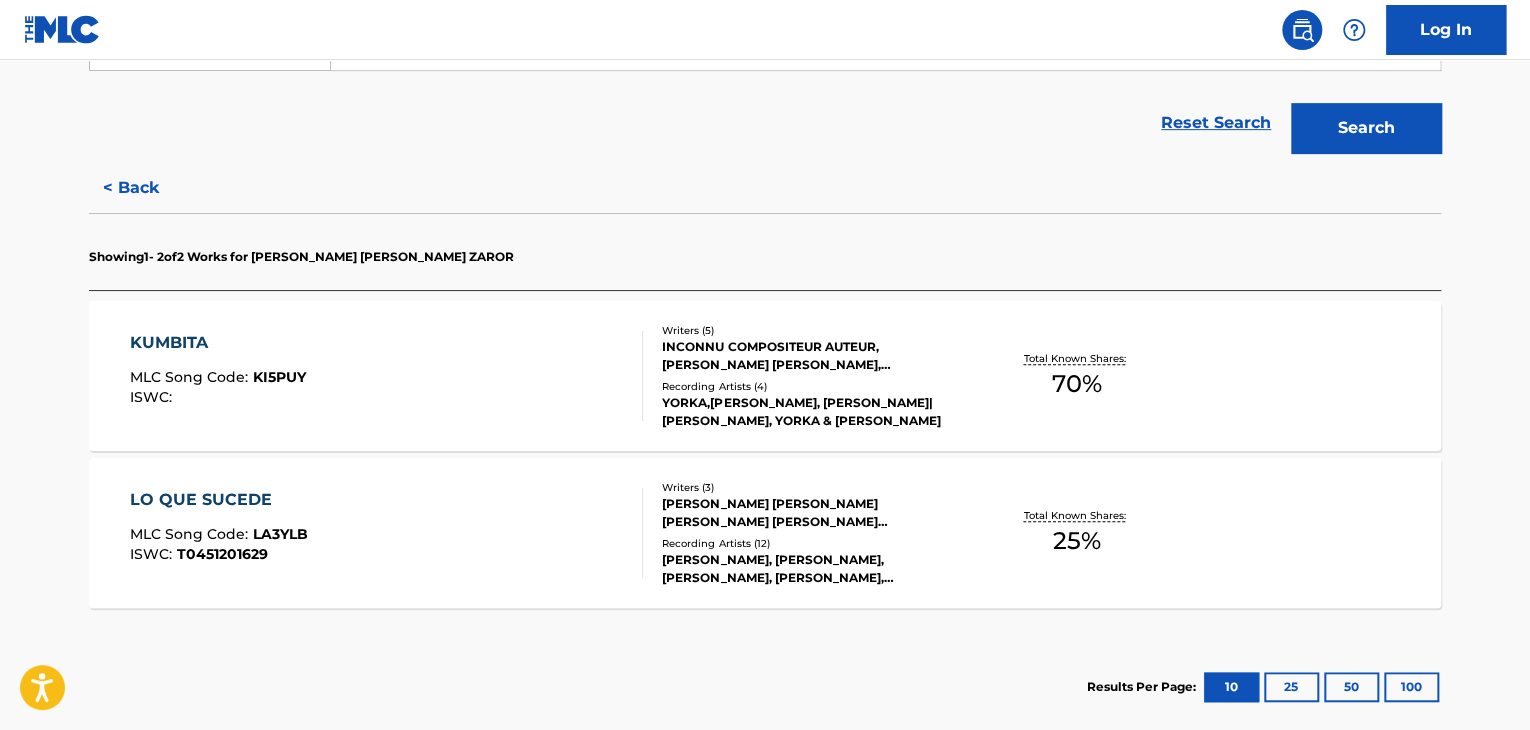 click on "< Back" at bounding box center (149, 188) 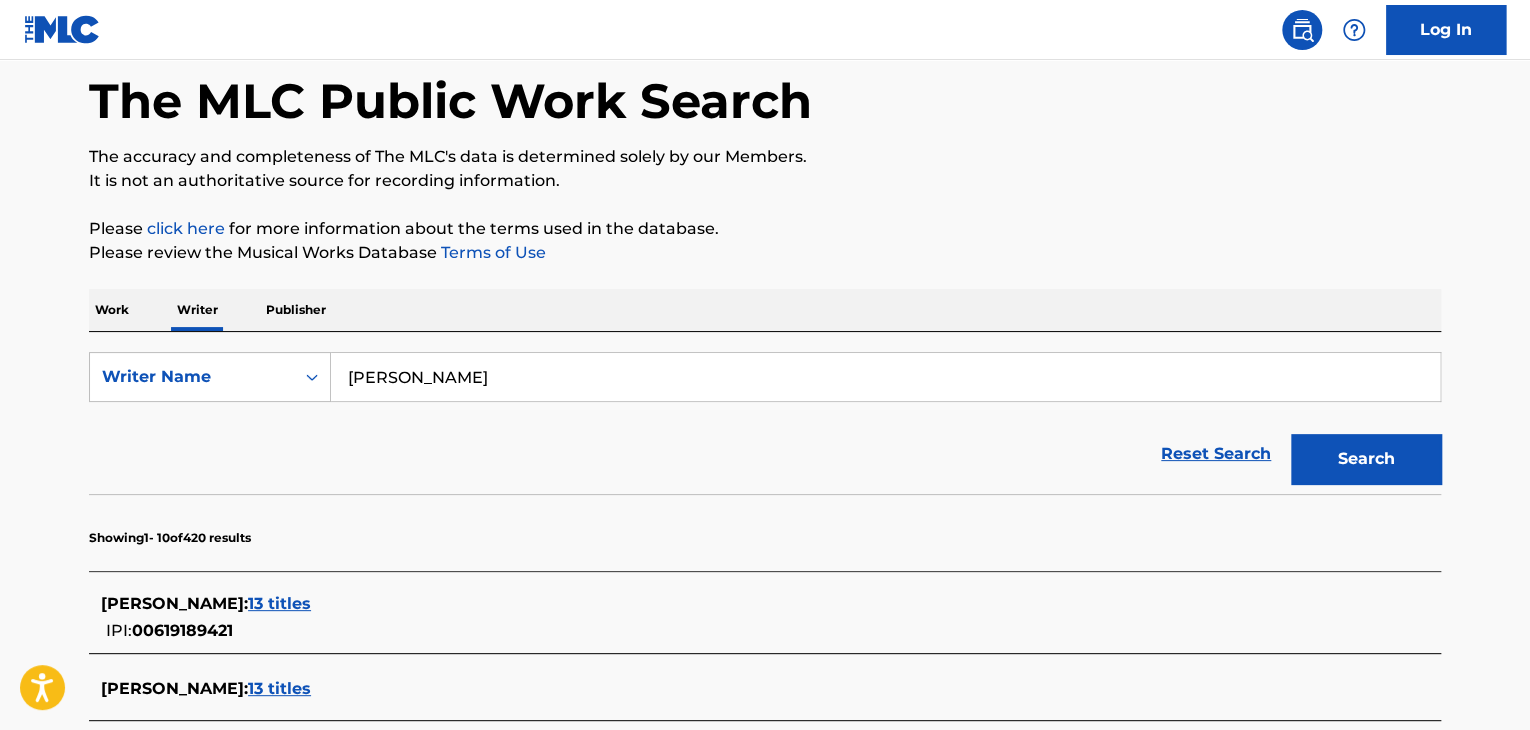 scroll, scrollTop: 0, scrollLeft: 0, axis: both 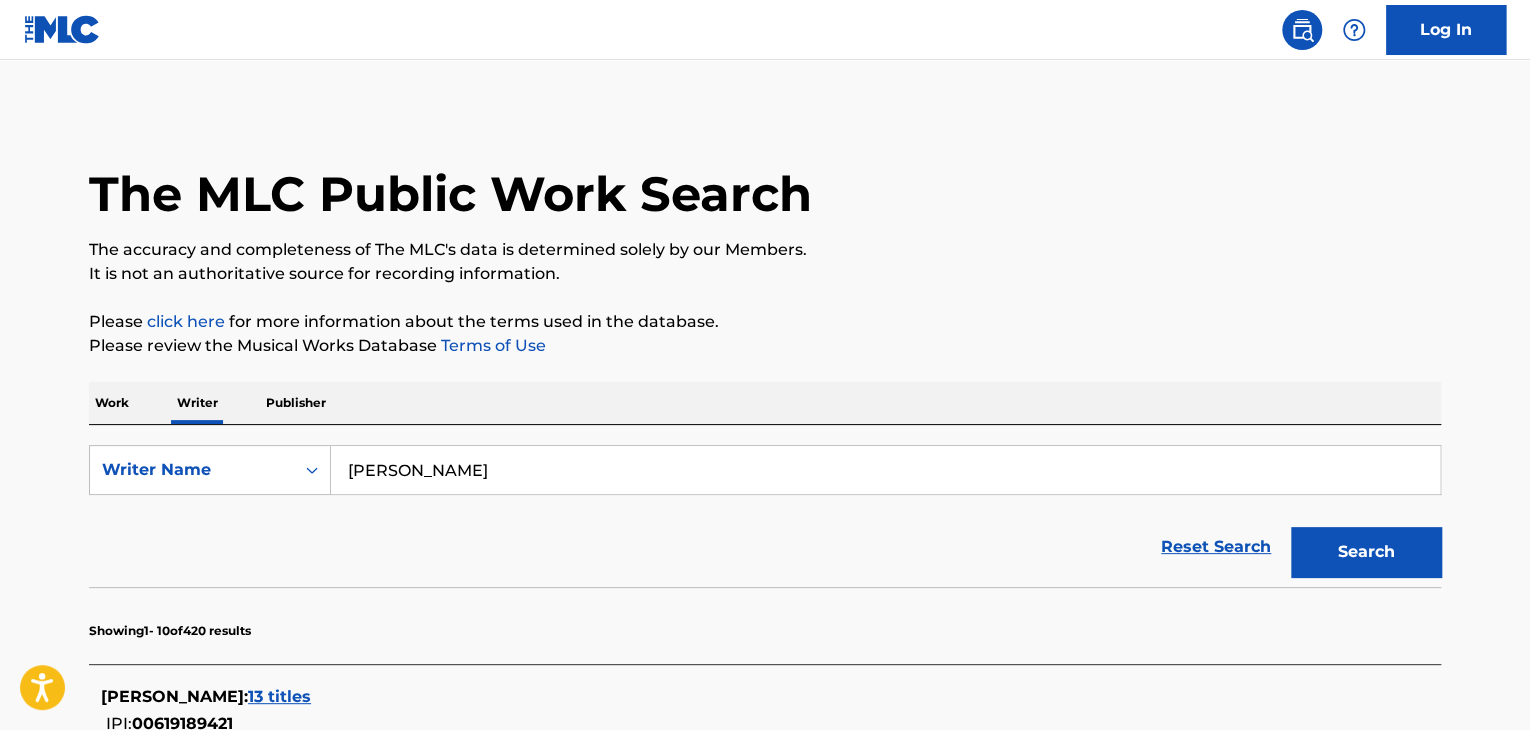 click on "Work" at bounding box center [112, 403] 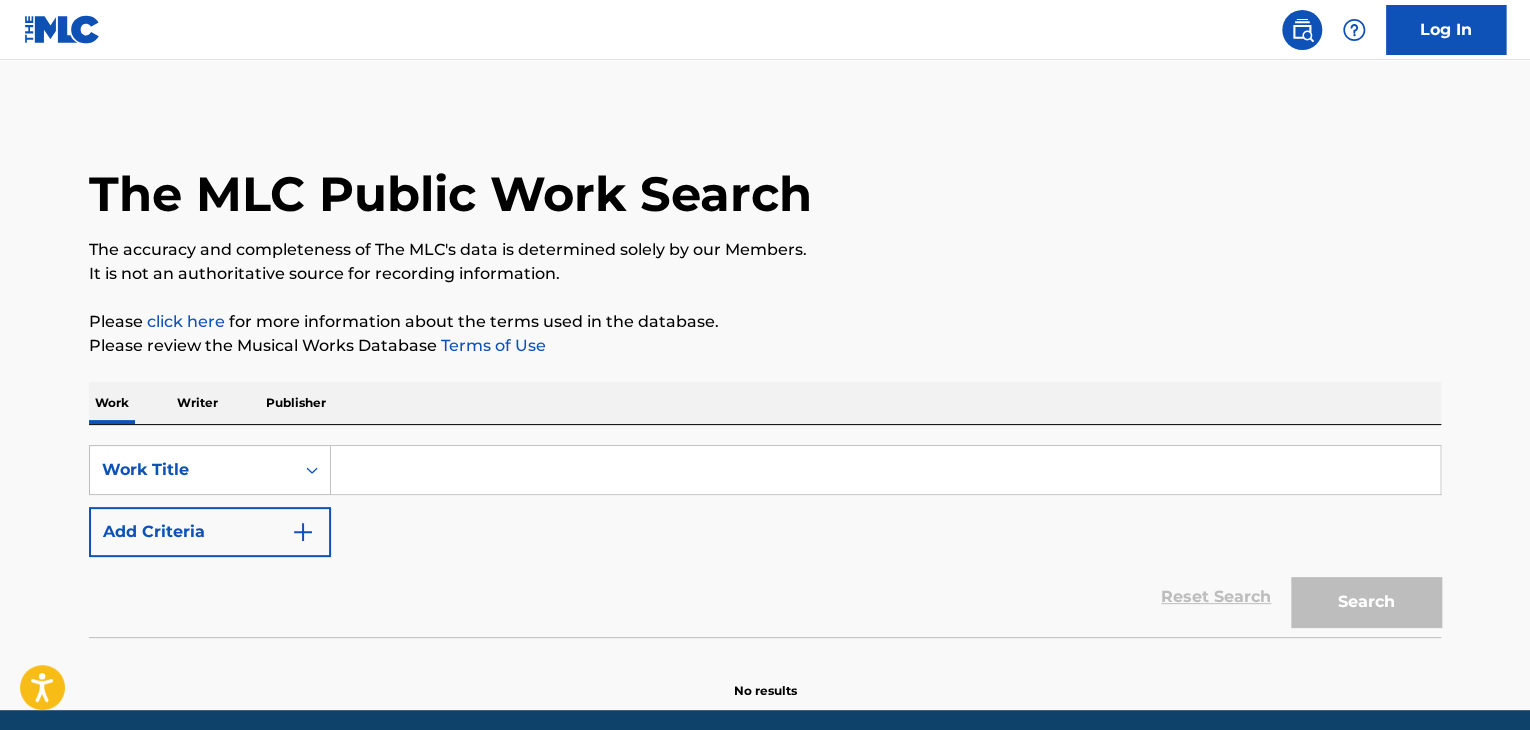 click at bounding box center (885, 470) 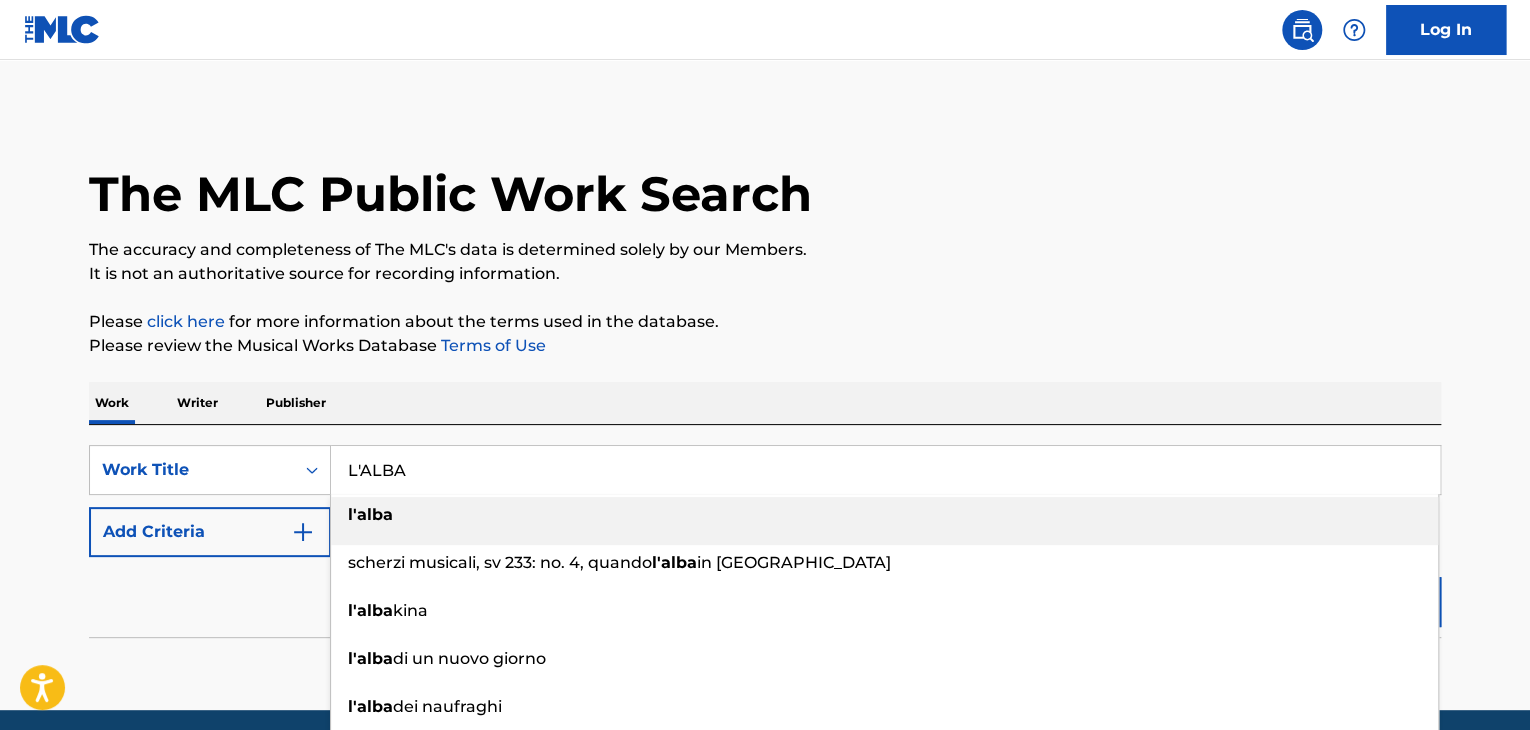type on "L'ALBA" 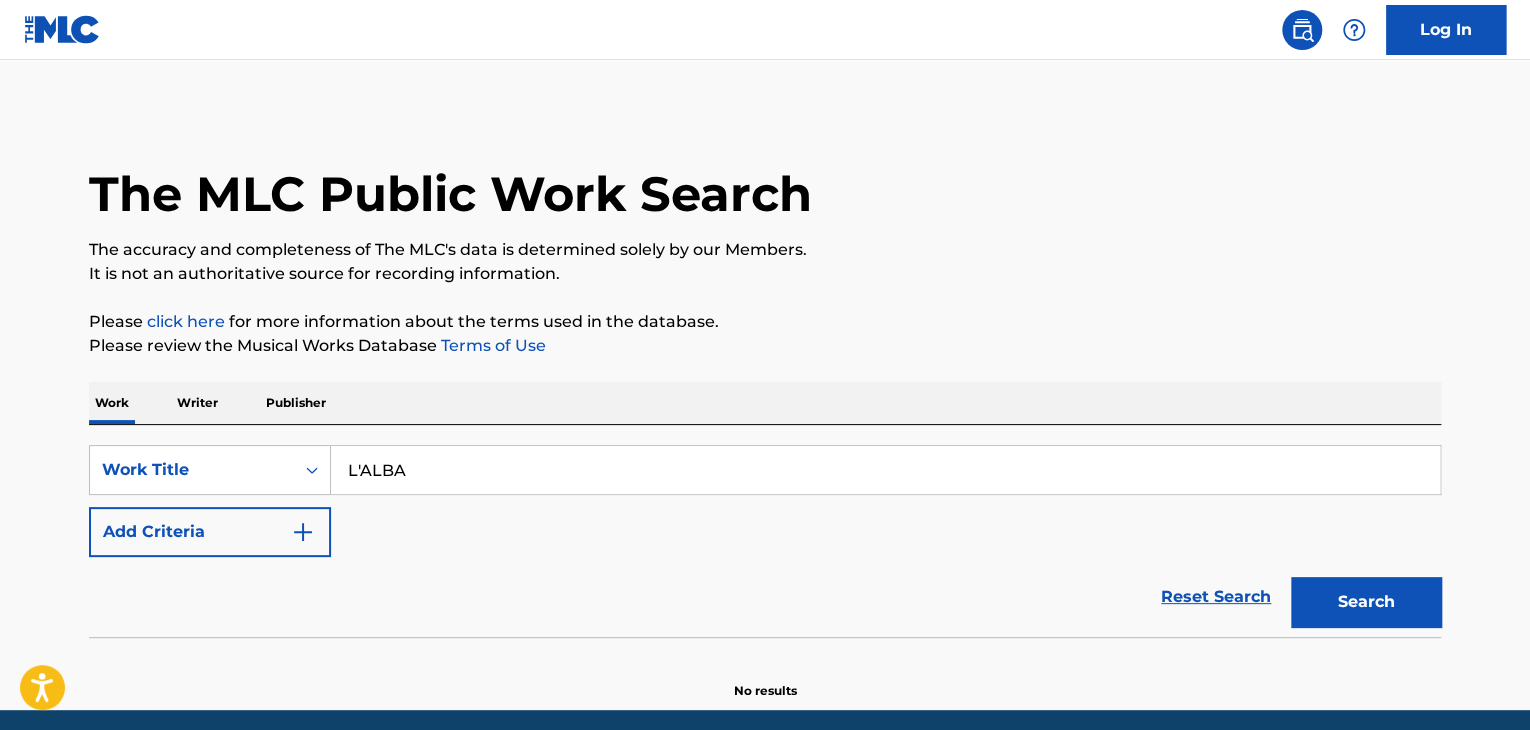 click on "Add Criteria" at bounding box center [210, 532] 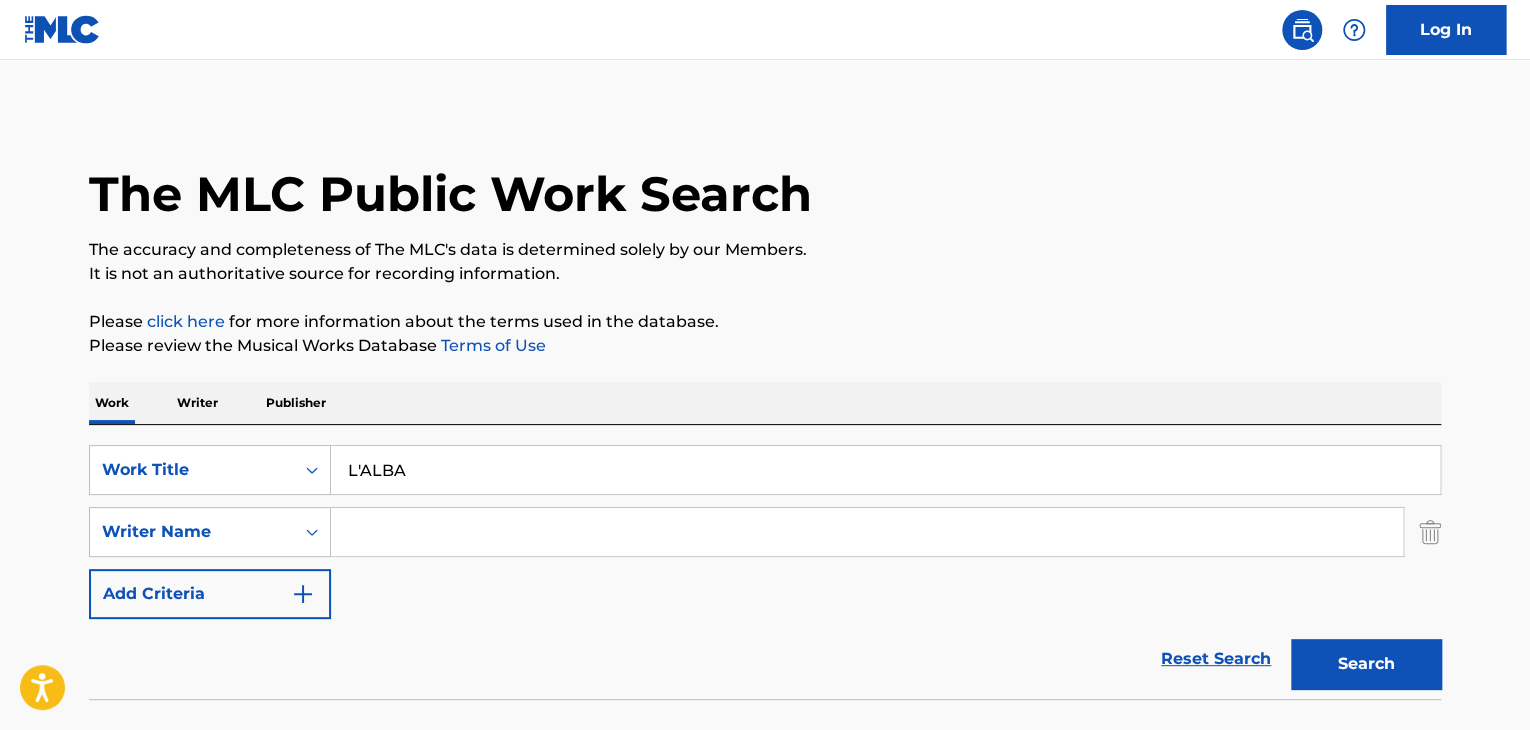 click at bounding box center (867, 532) 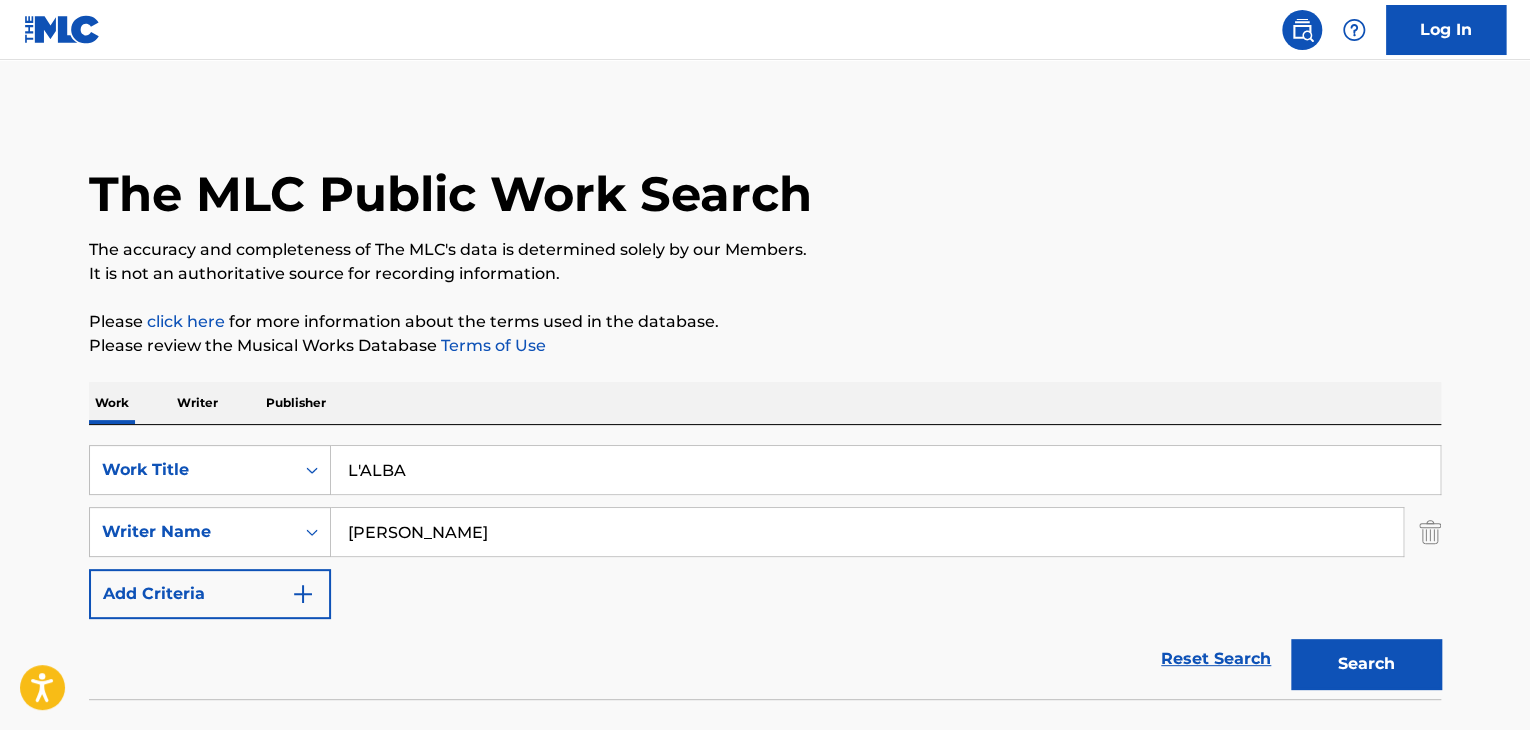 type on "[PERSON_NAME]" 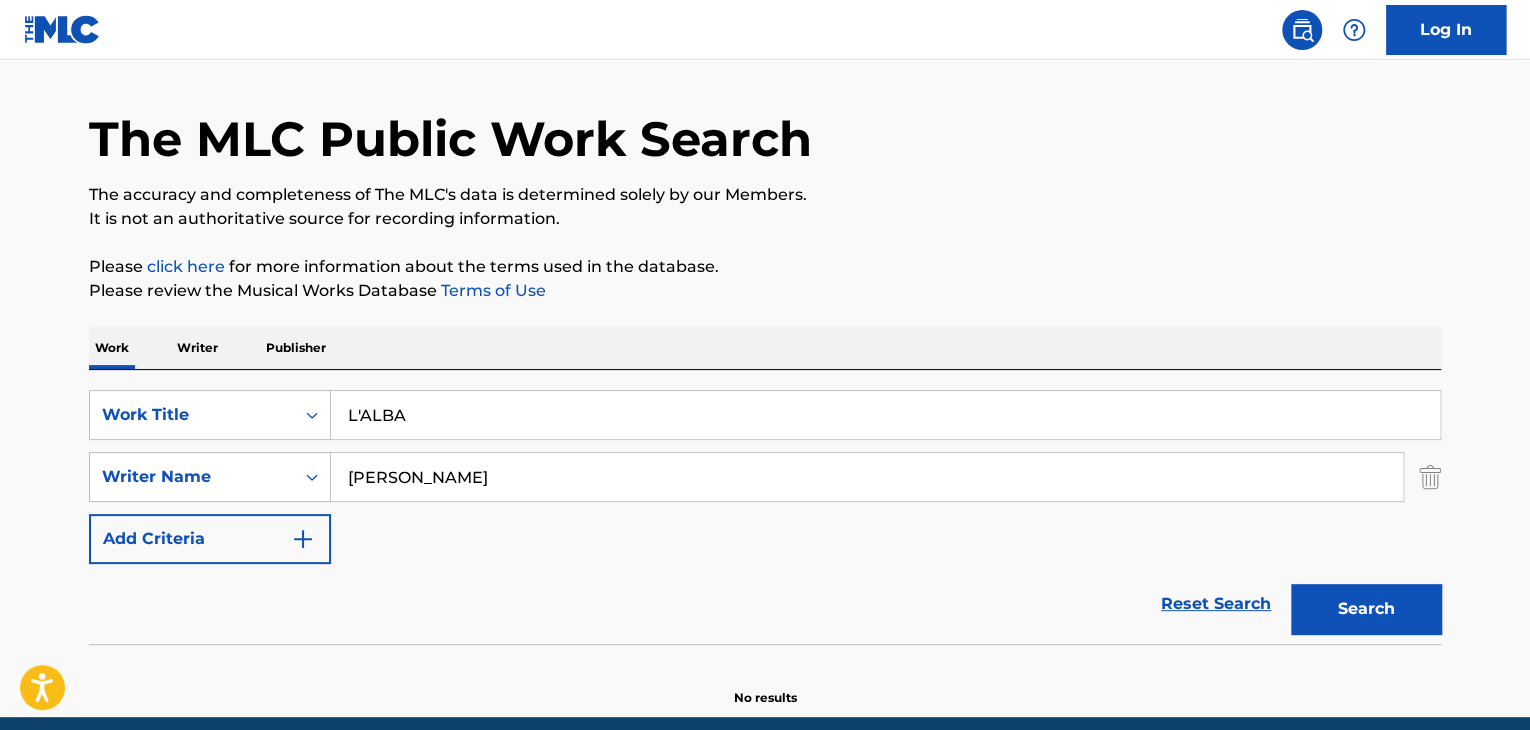 scroll, scrollTop: 138, scrollLeft: 0, axis: vertical 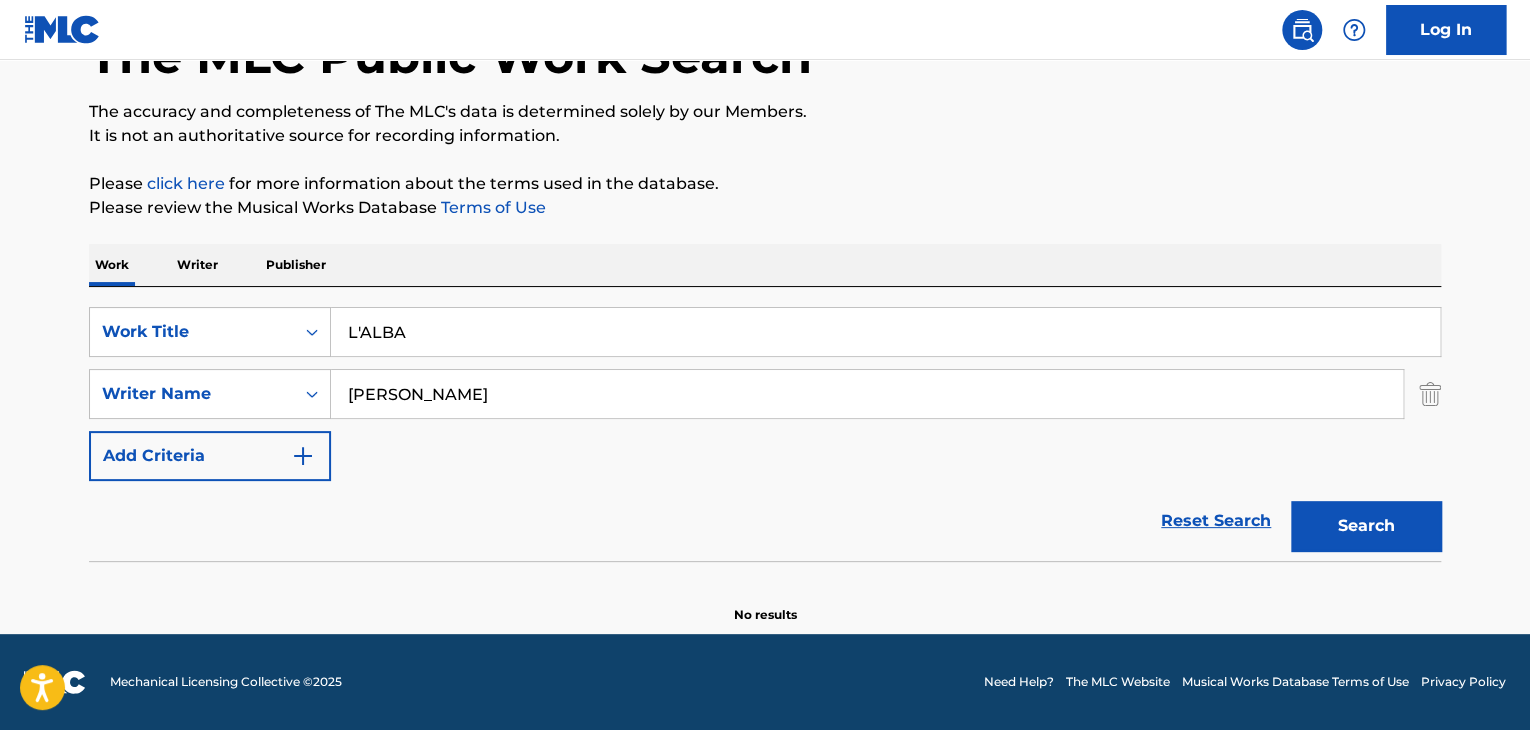 click on "Writer" at bounding box center (197, 265) 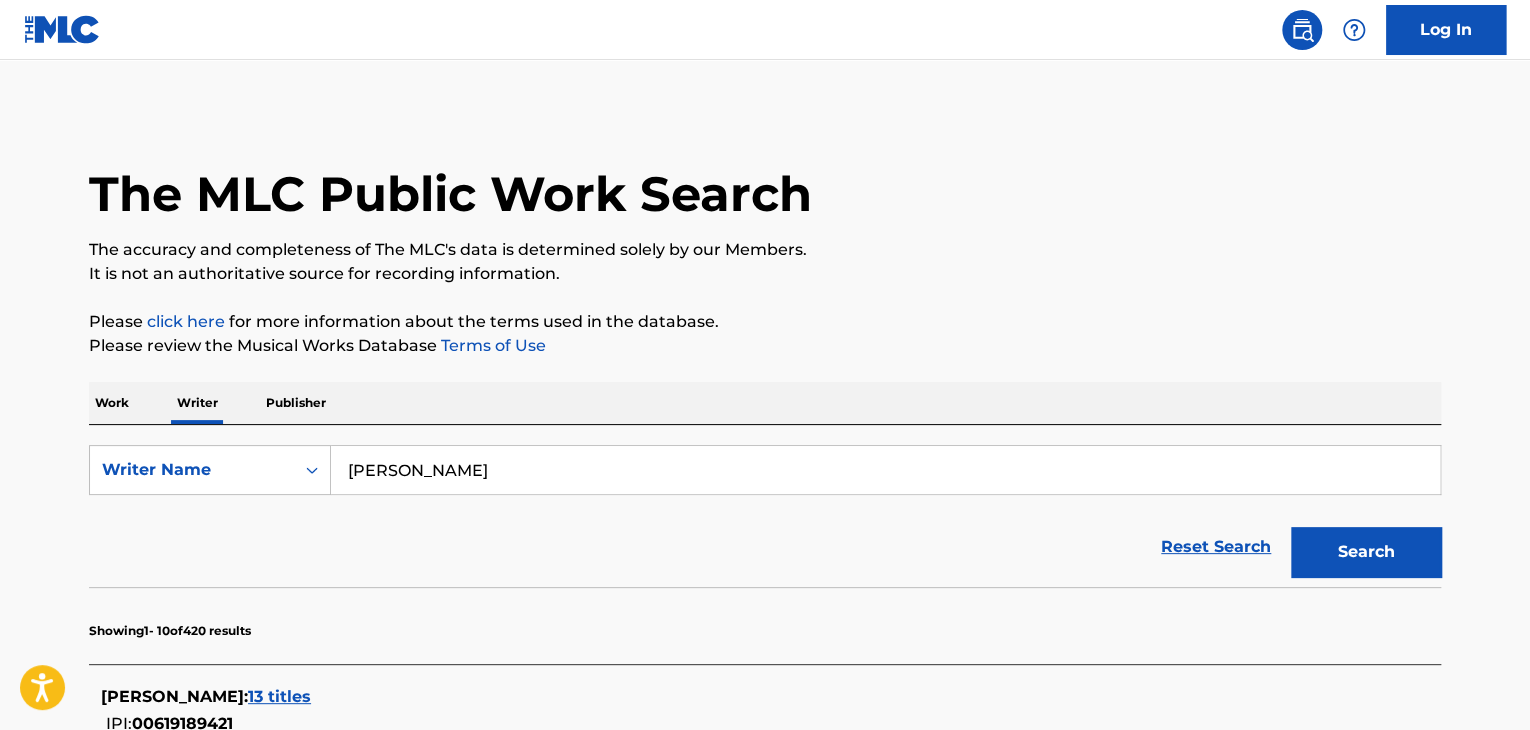 click on "[PERSON_NAME]" at bounding box center (885, 470) 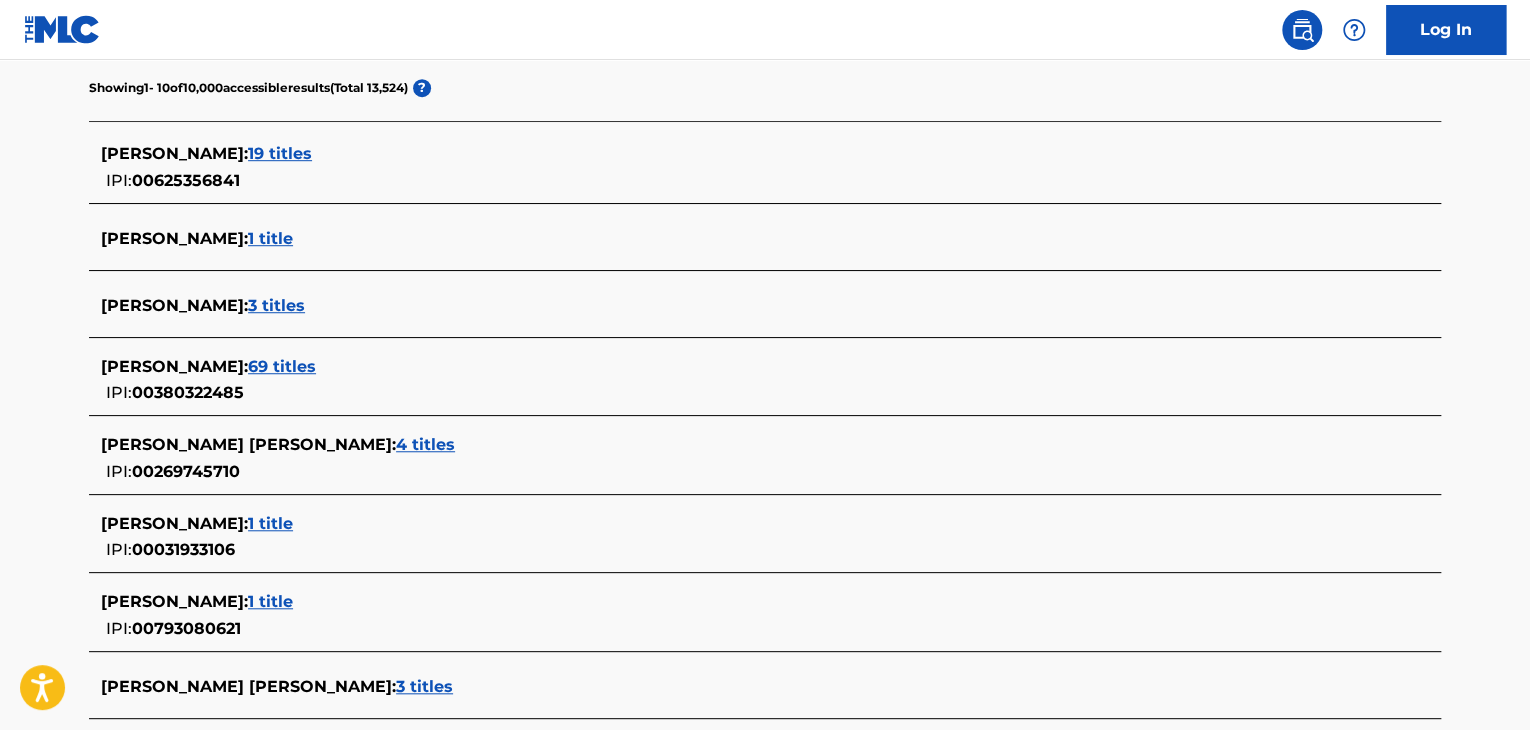 scroll, scrollTop: 591, scrollLeft: 0, axis: vertical 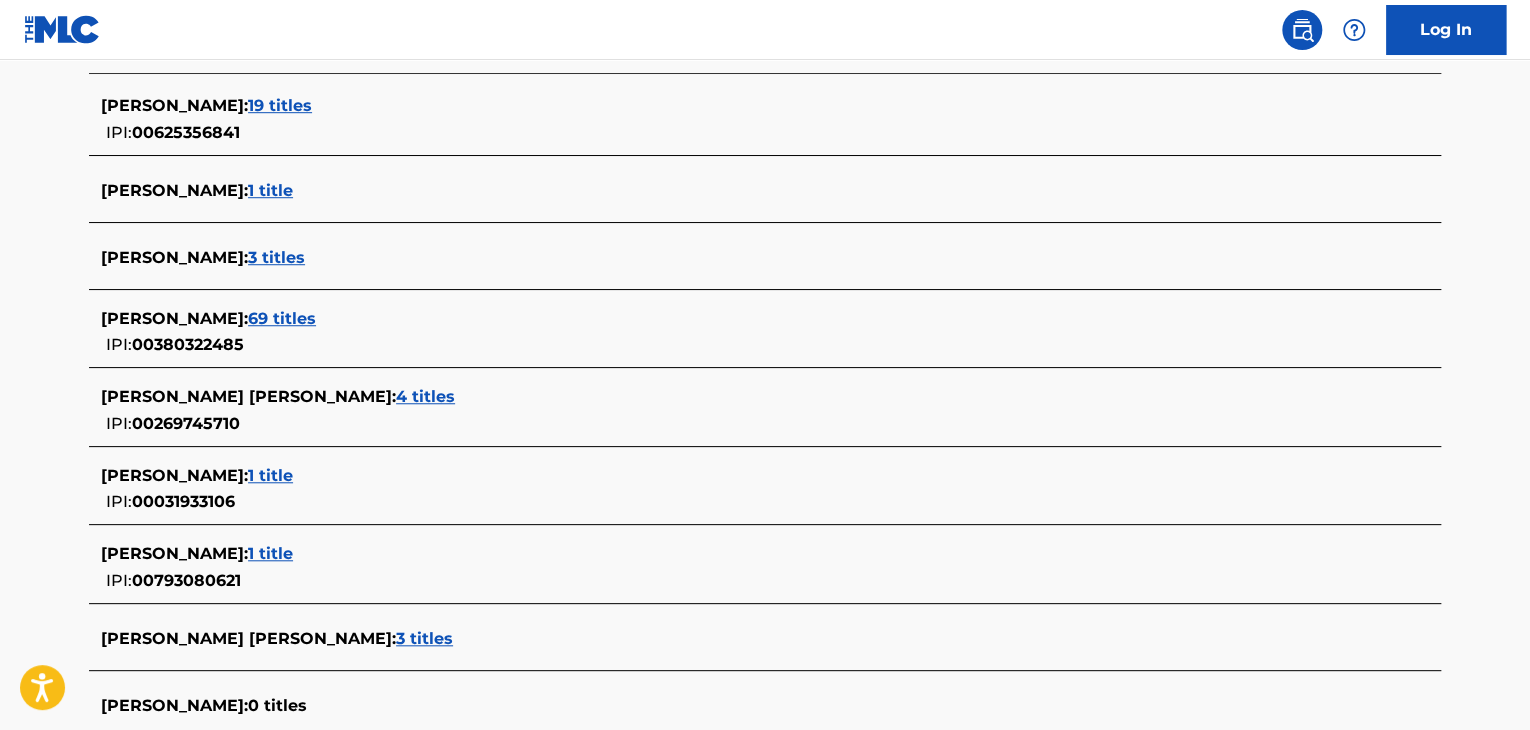 click on "69 titles" at bounding box center (282, 318) 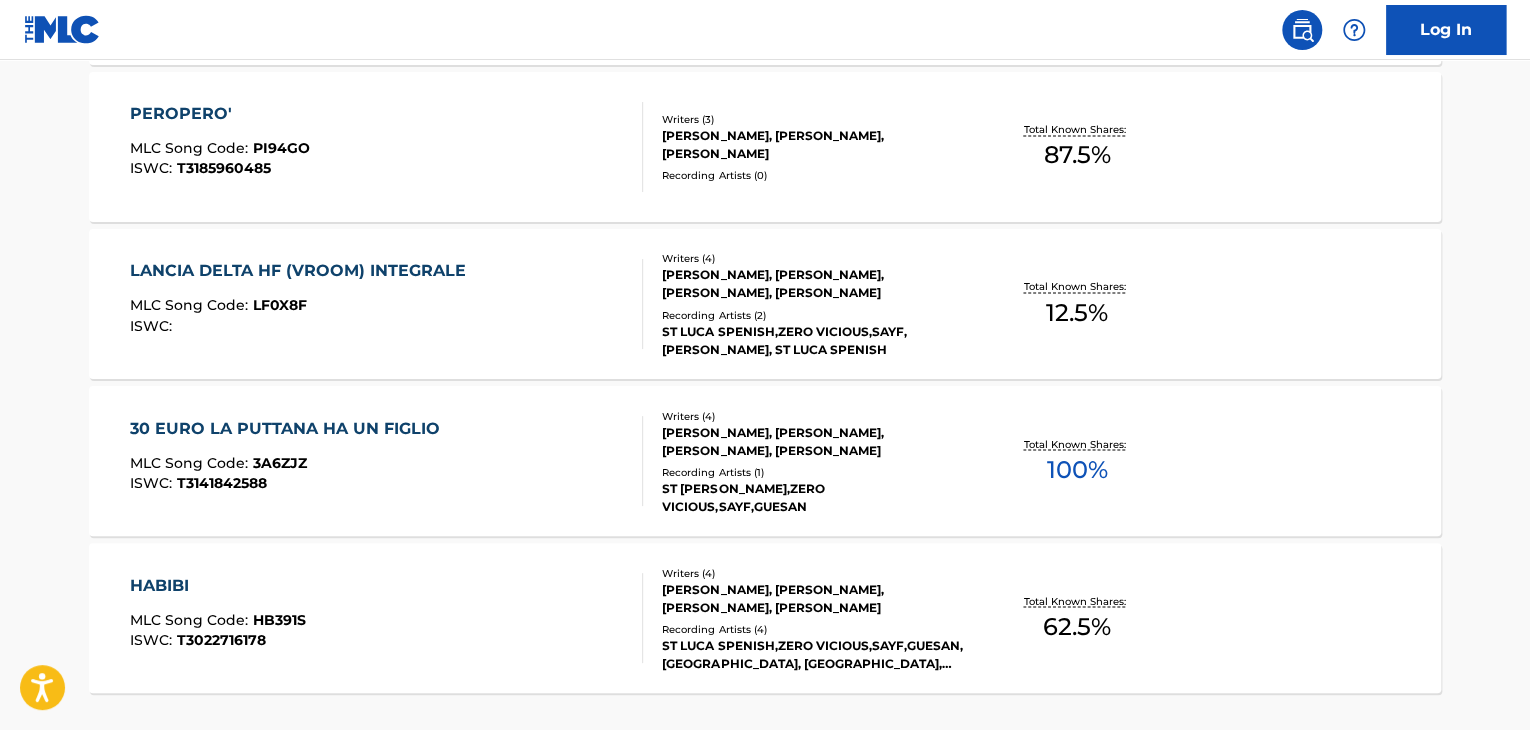 scroll, scrollTop: 1591, scrollLeft: 0, axis: vertical 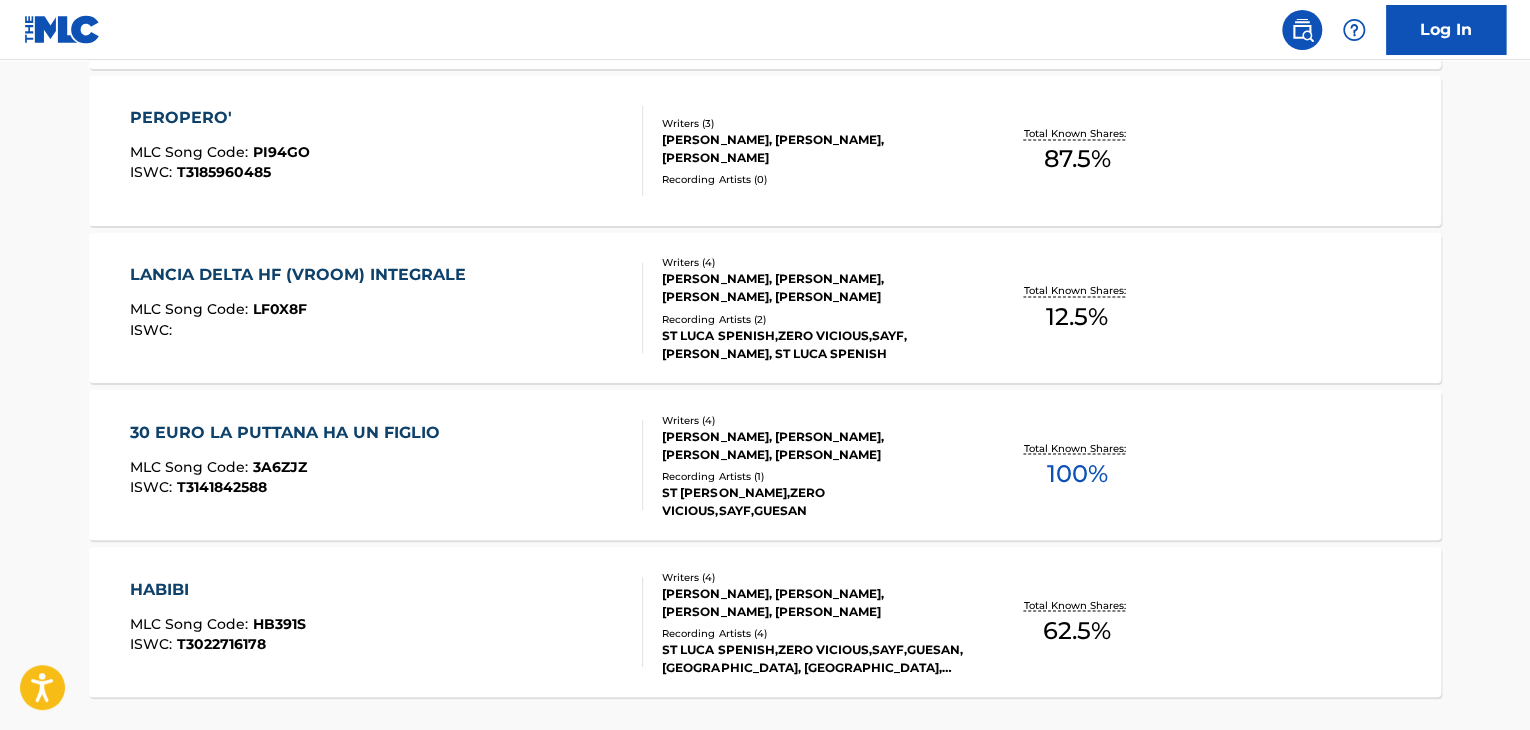 click on "30 EURO LA PUTTANA HA UN FIGLIO MLC Song Code : 3A6ZJZ ISWC : T3141842588" at bounding box center [387, 465] 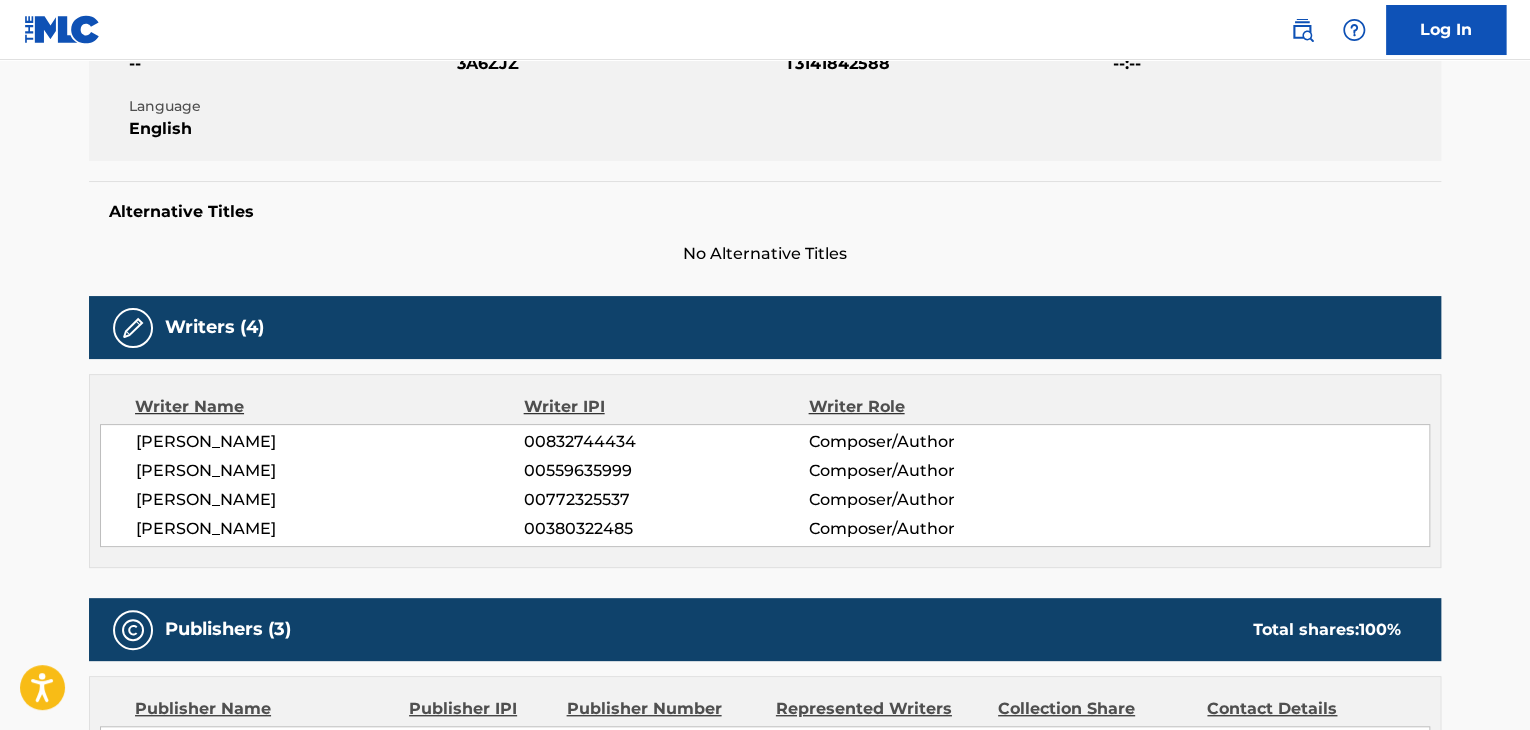 scroll, scrollTop: 500, scrollLeft: 0, axis: vertical 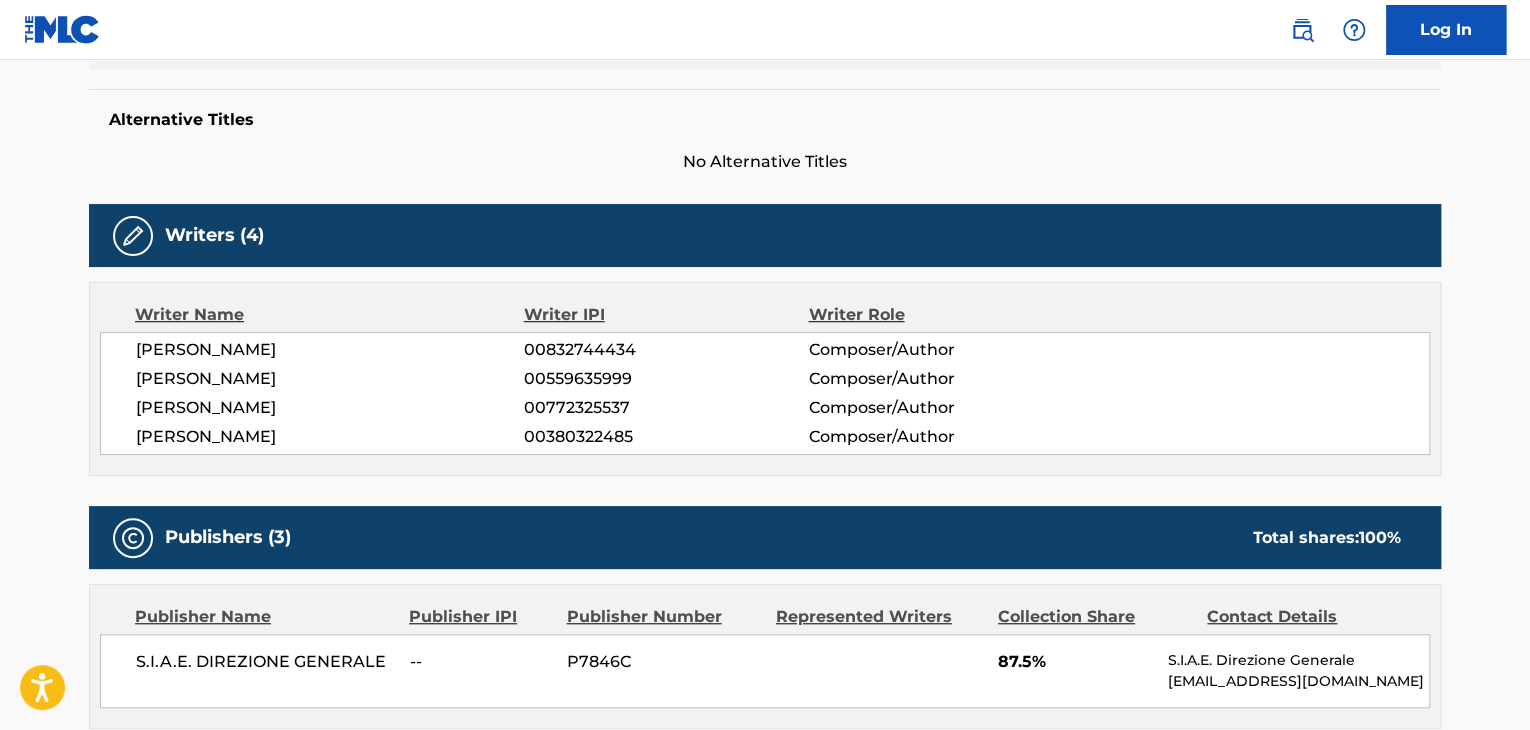 click on "[PERSON_NAME]" at bounding box center [330, 437] 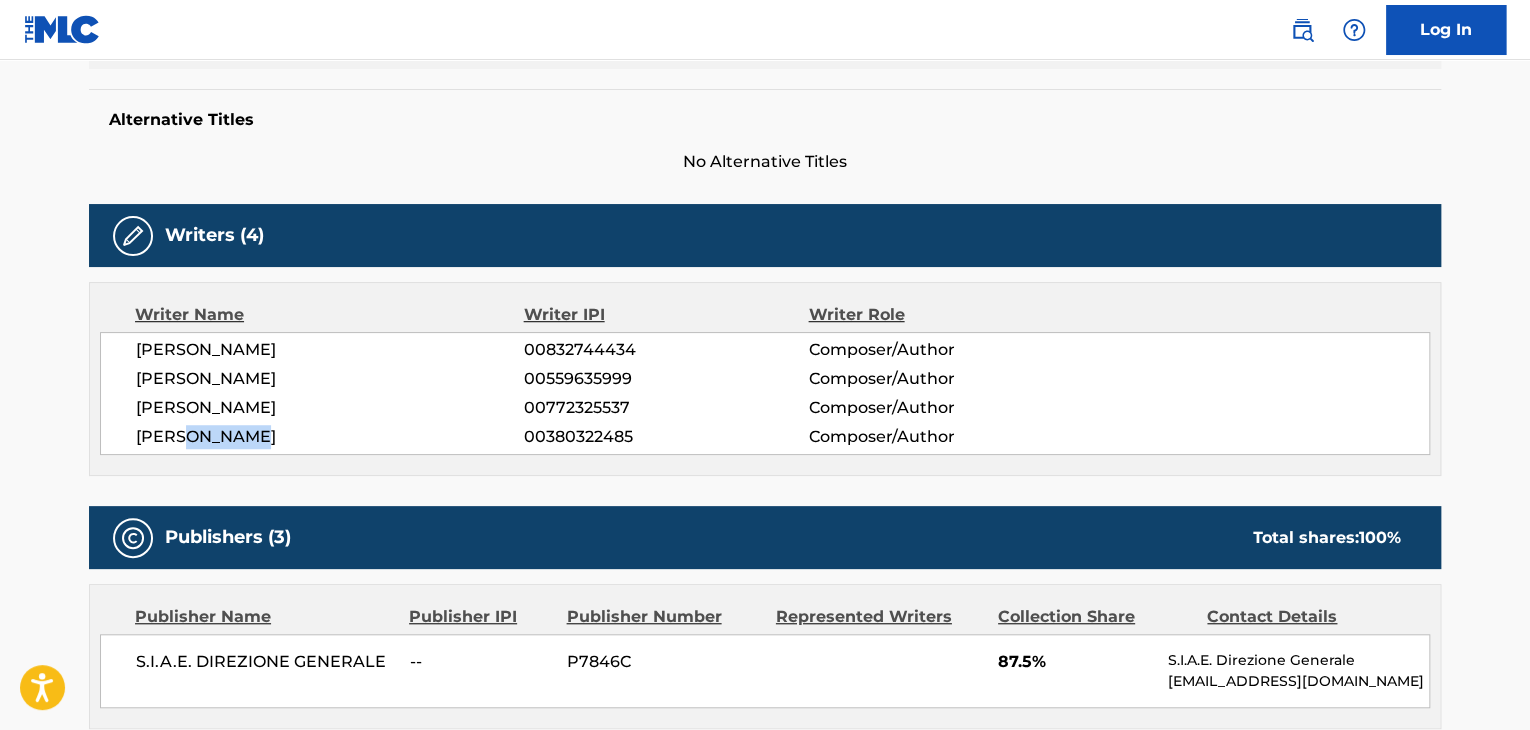 click on "[PERSON_NAME]" at bounding box center (330, 437) 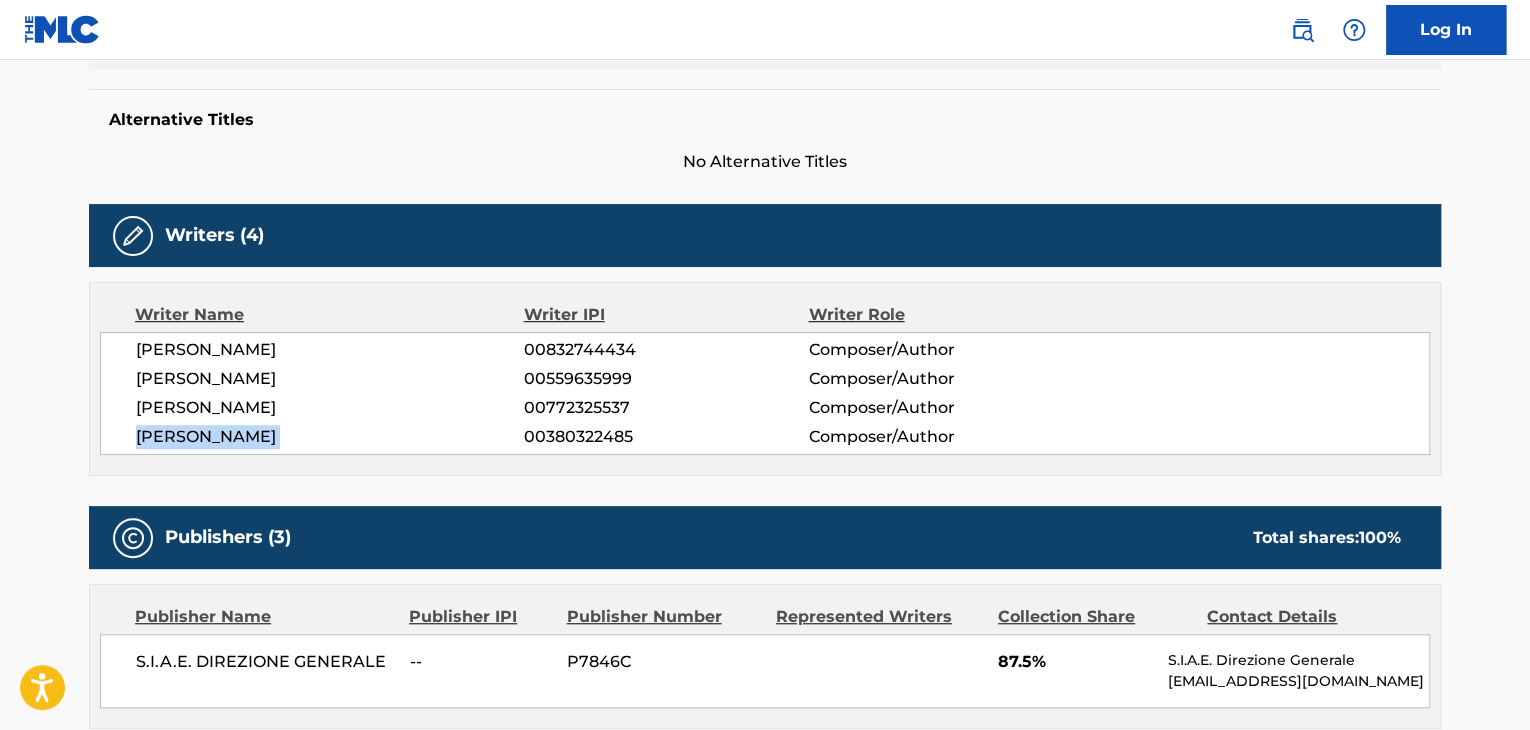 click on "[PERSON_NAME]" at bounding box center (330, 437) 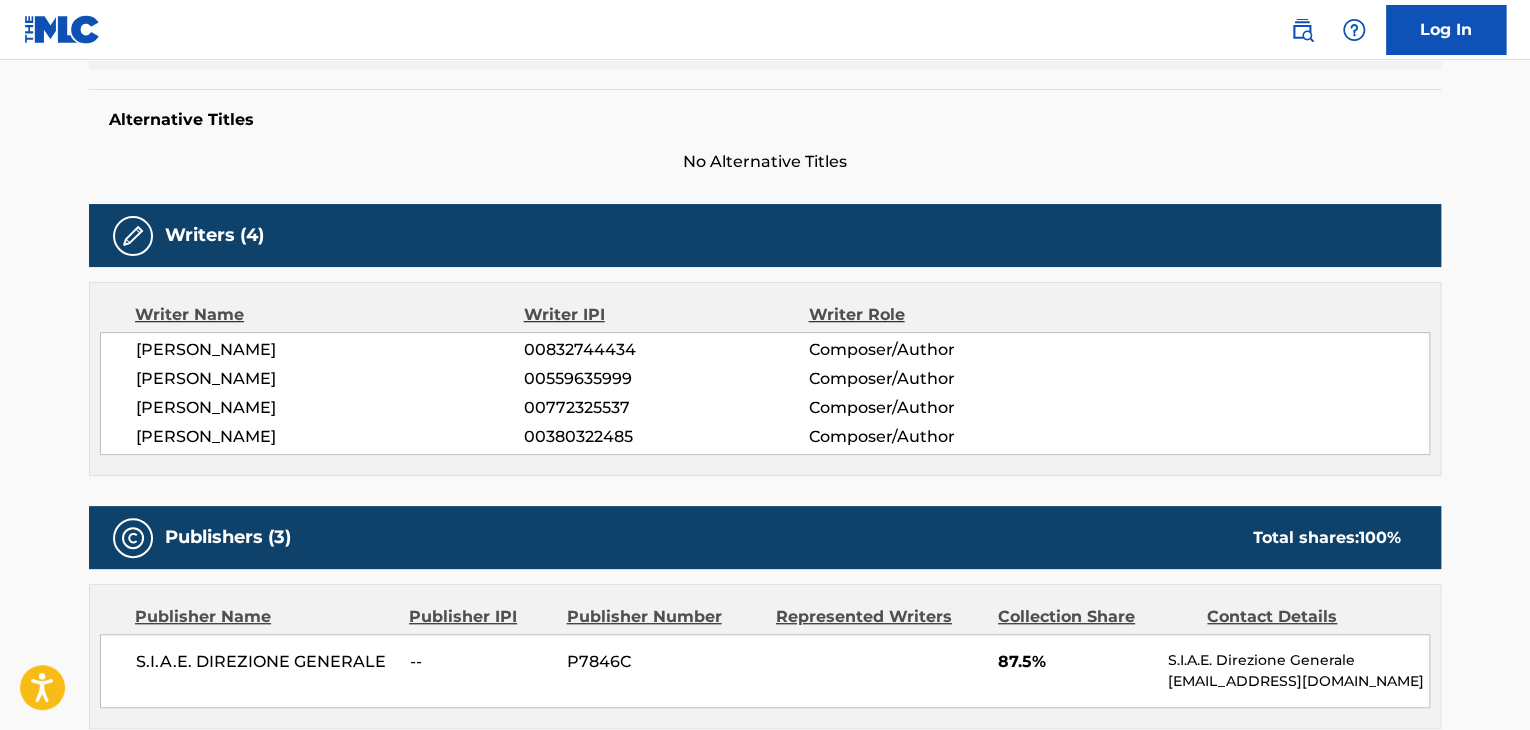 click on "00380322485" at bounding box center (666, 437) 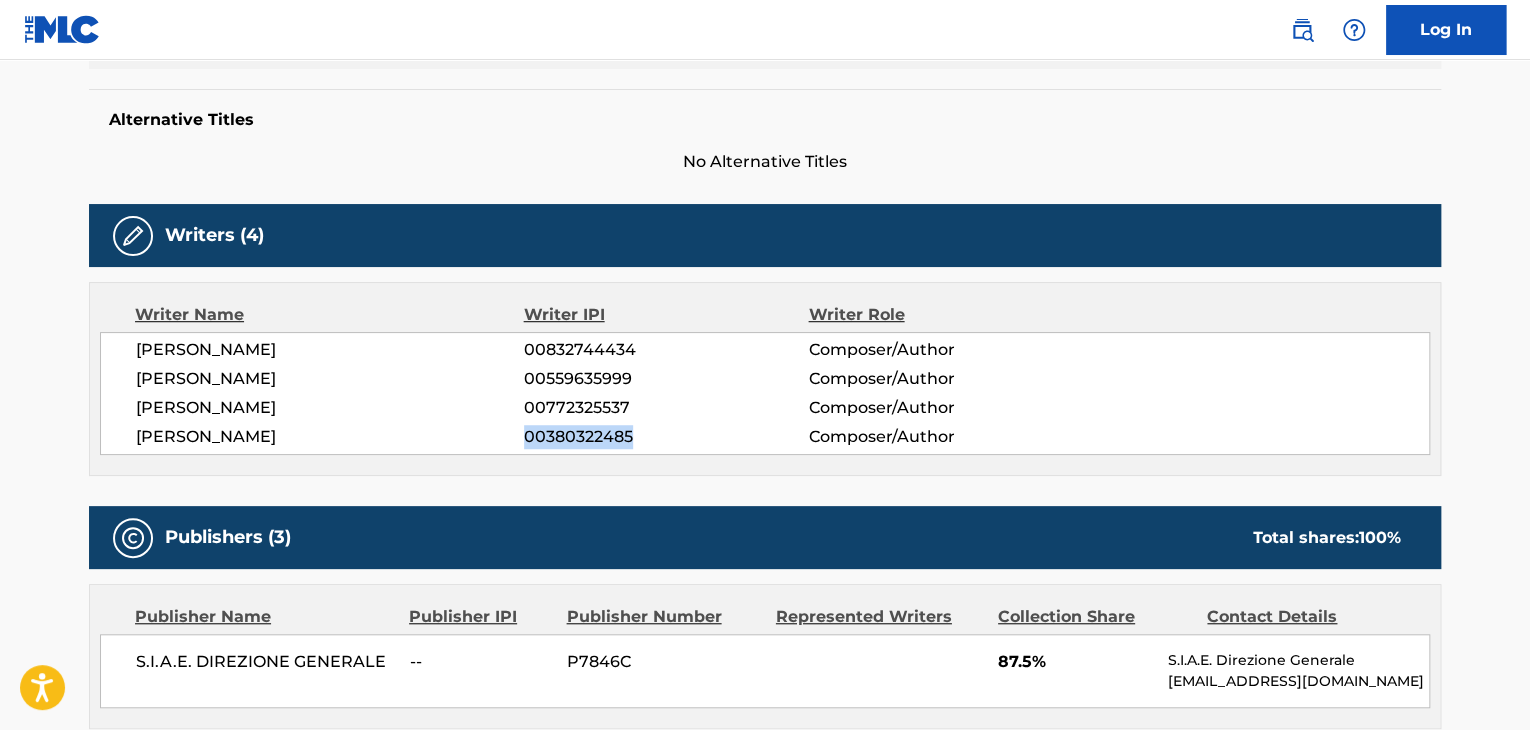 click on "00380322485" at bounding box center (666, 437) 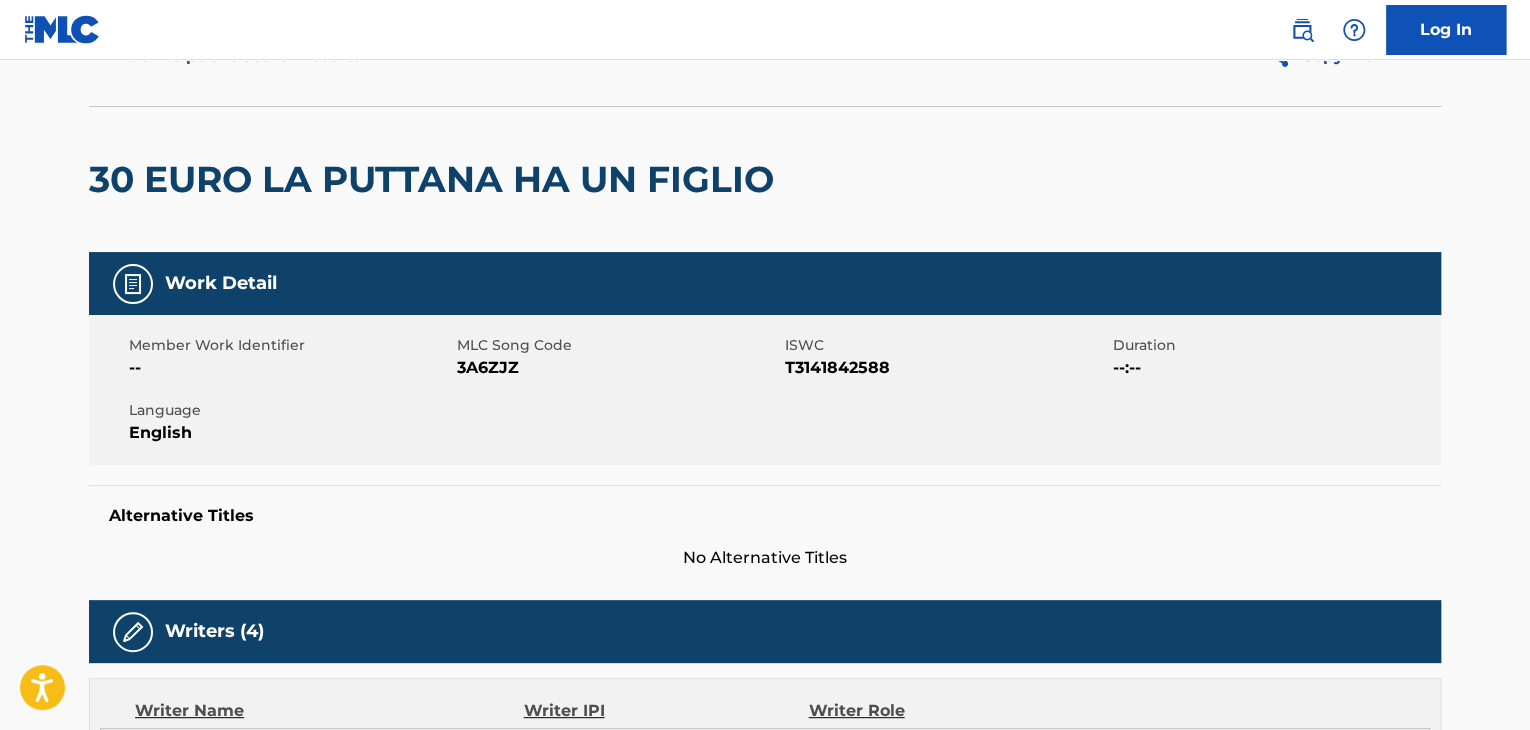 scroll, scrollTop: 0, scrollLeft: 0, axis: both 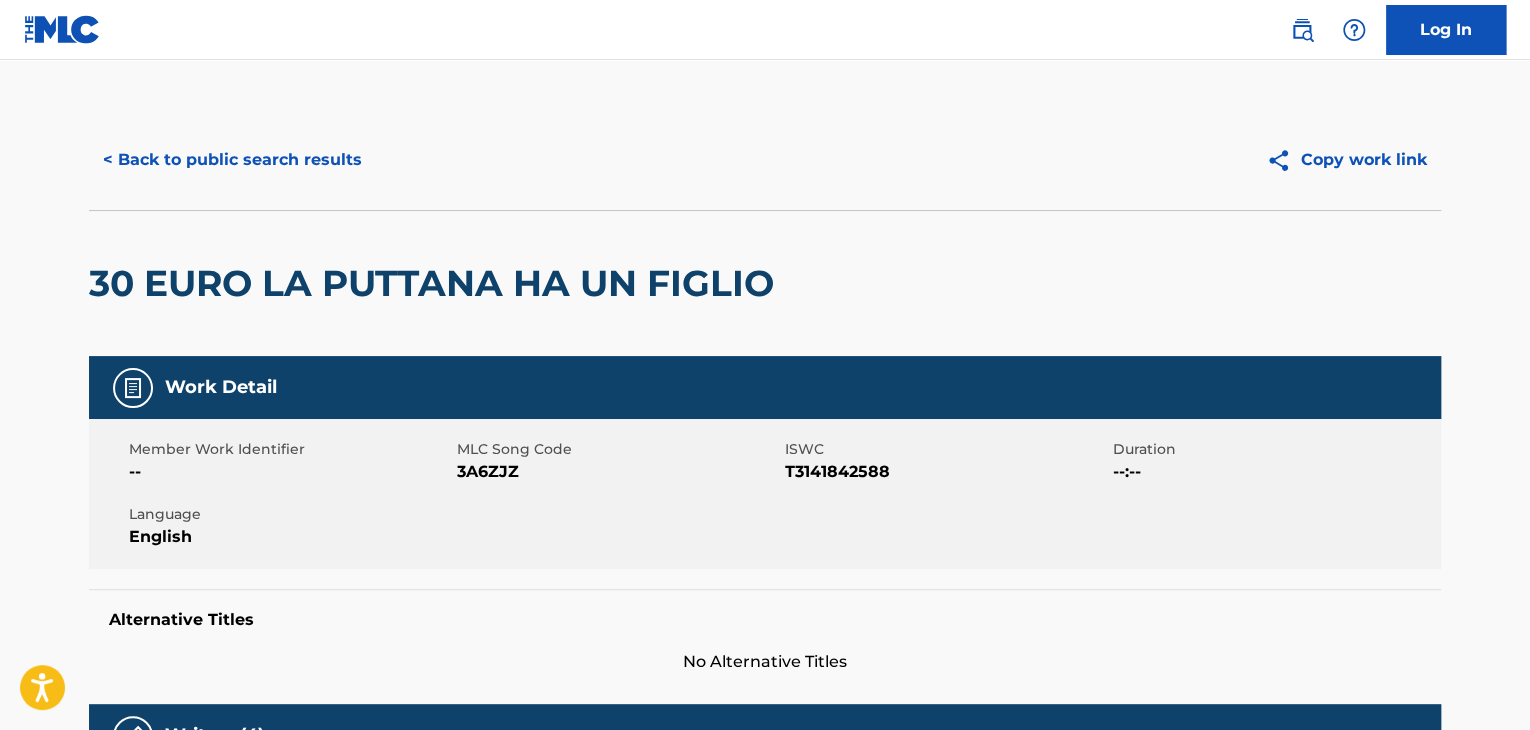 click on "< Back to public search results" at bounding box center (232, 160) 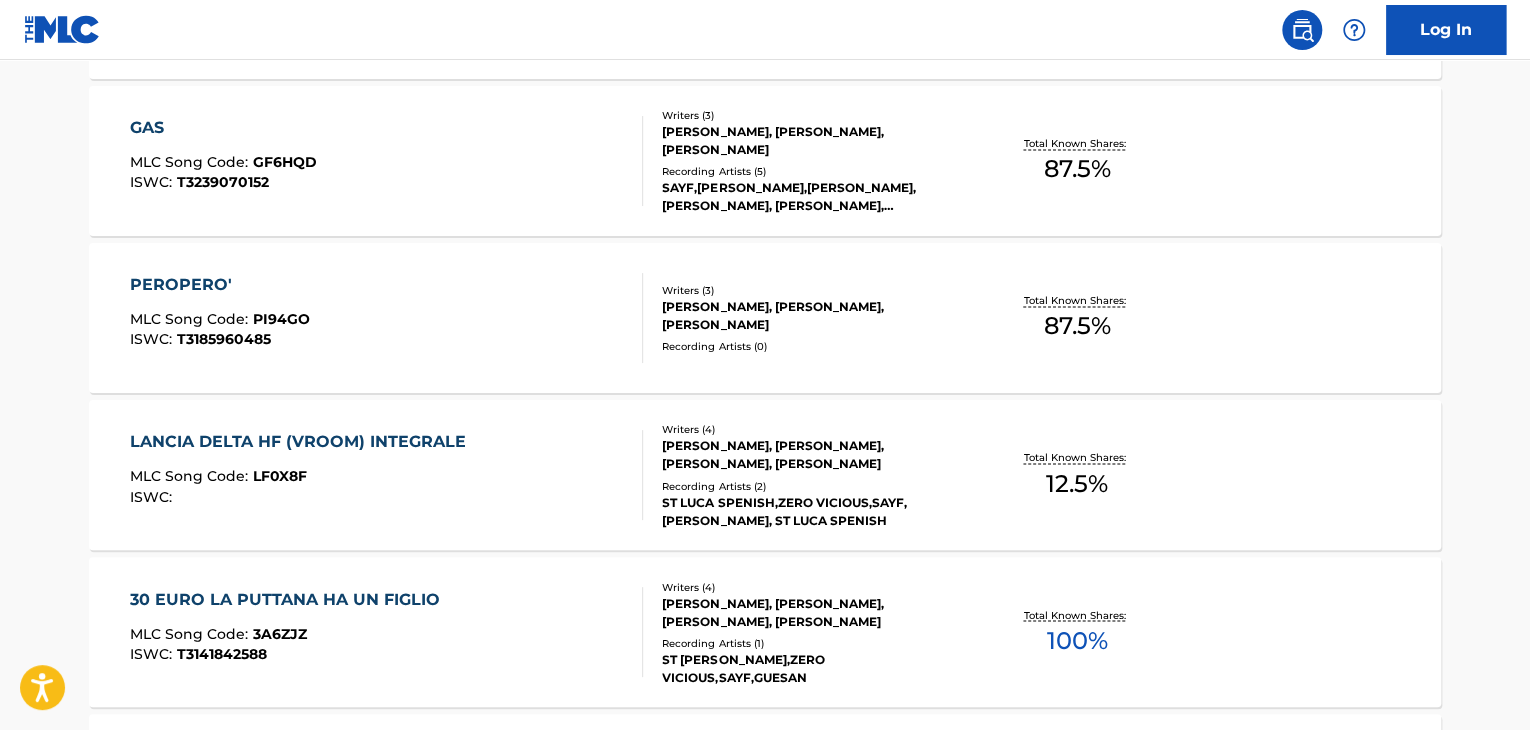 scroll, scrollTop: 1799, scrollLeft: 0, axis: vertical 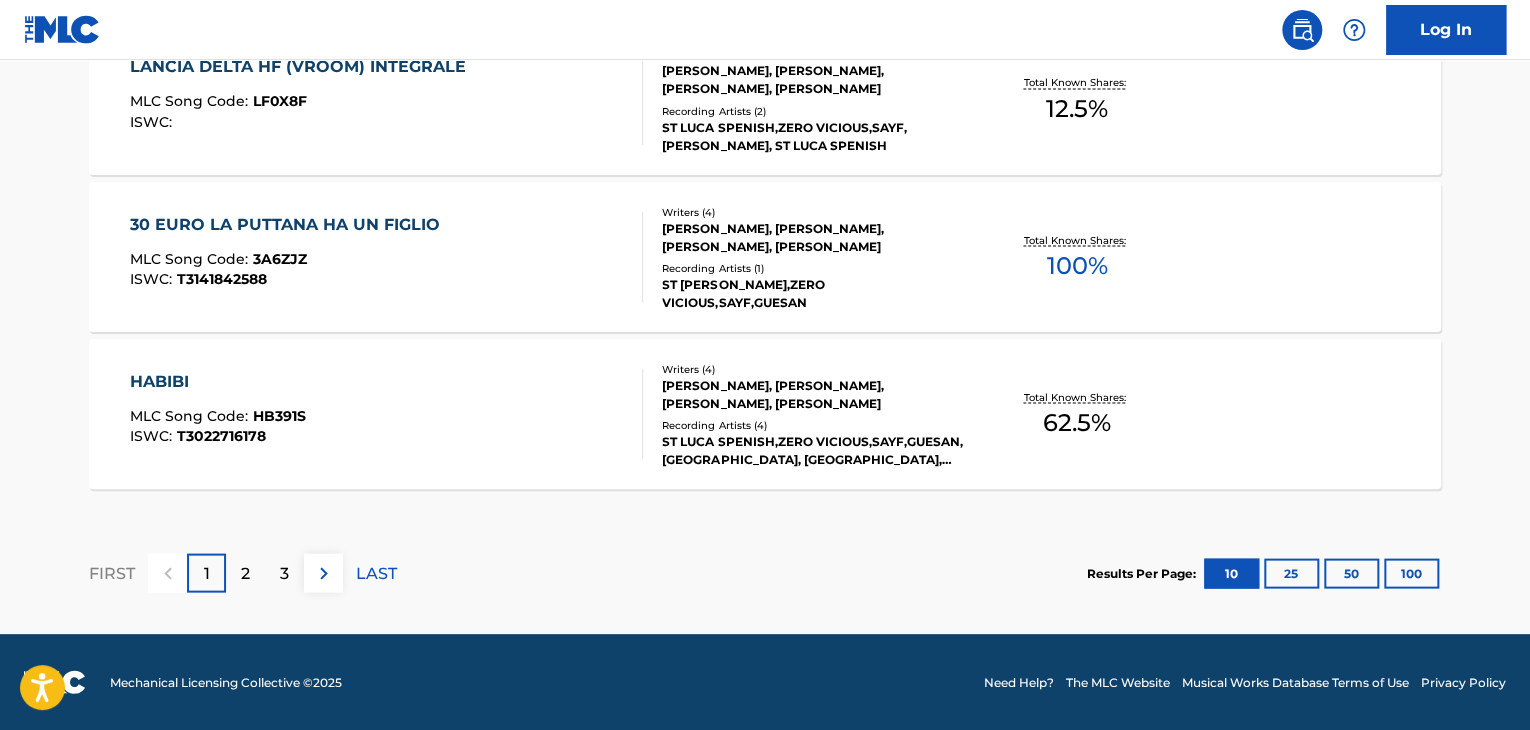 click on "LAST" at bounding box center [376, 573] 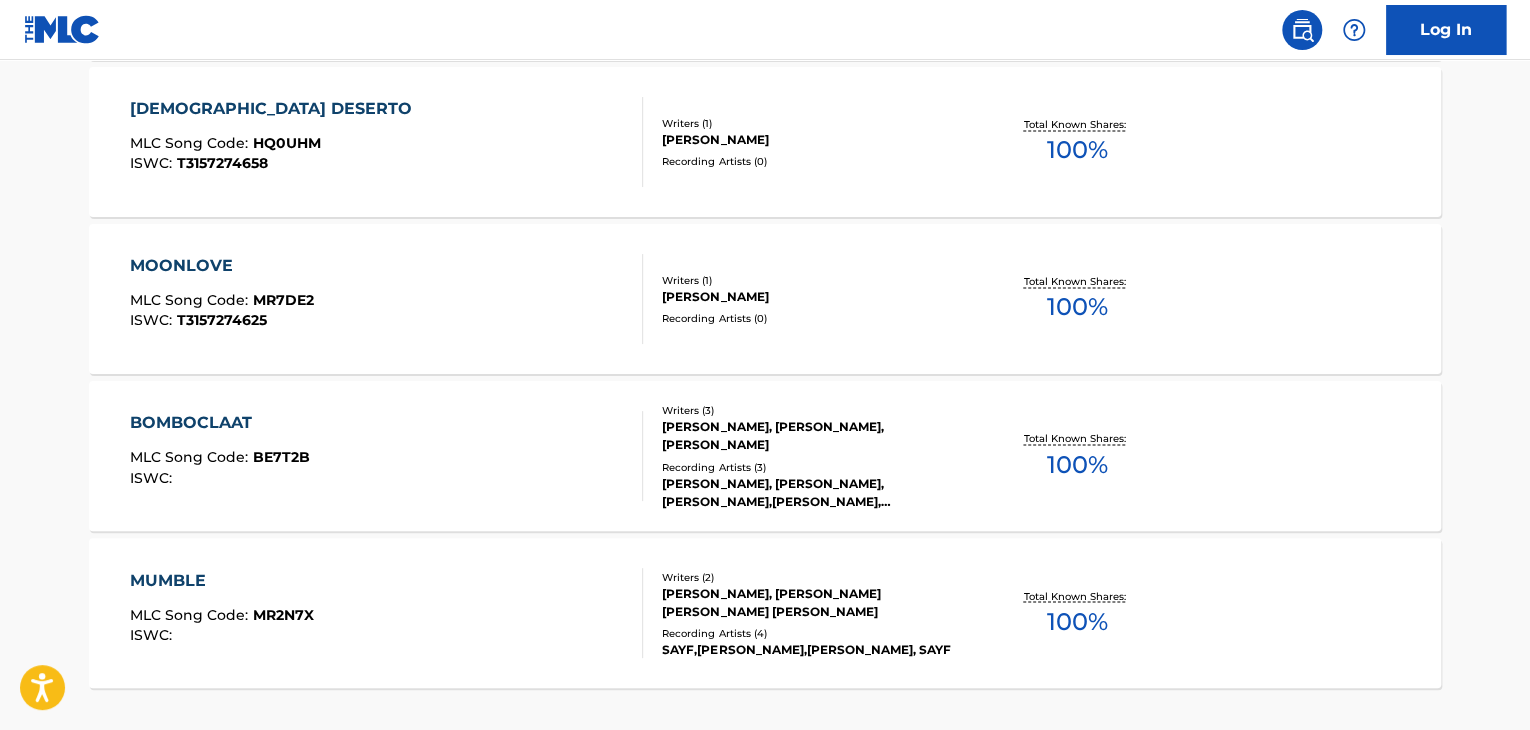 scroll, scrollTop: 1441, scrollLeft: 0, axis: vertical 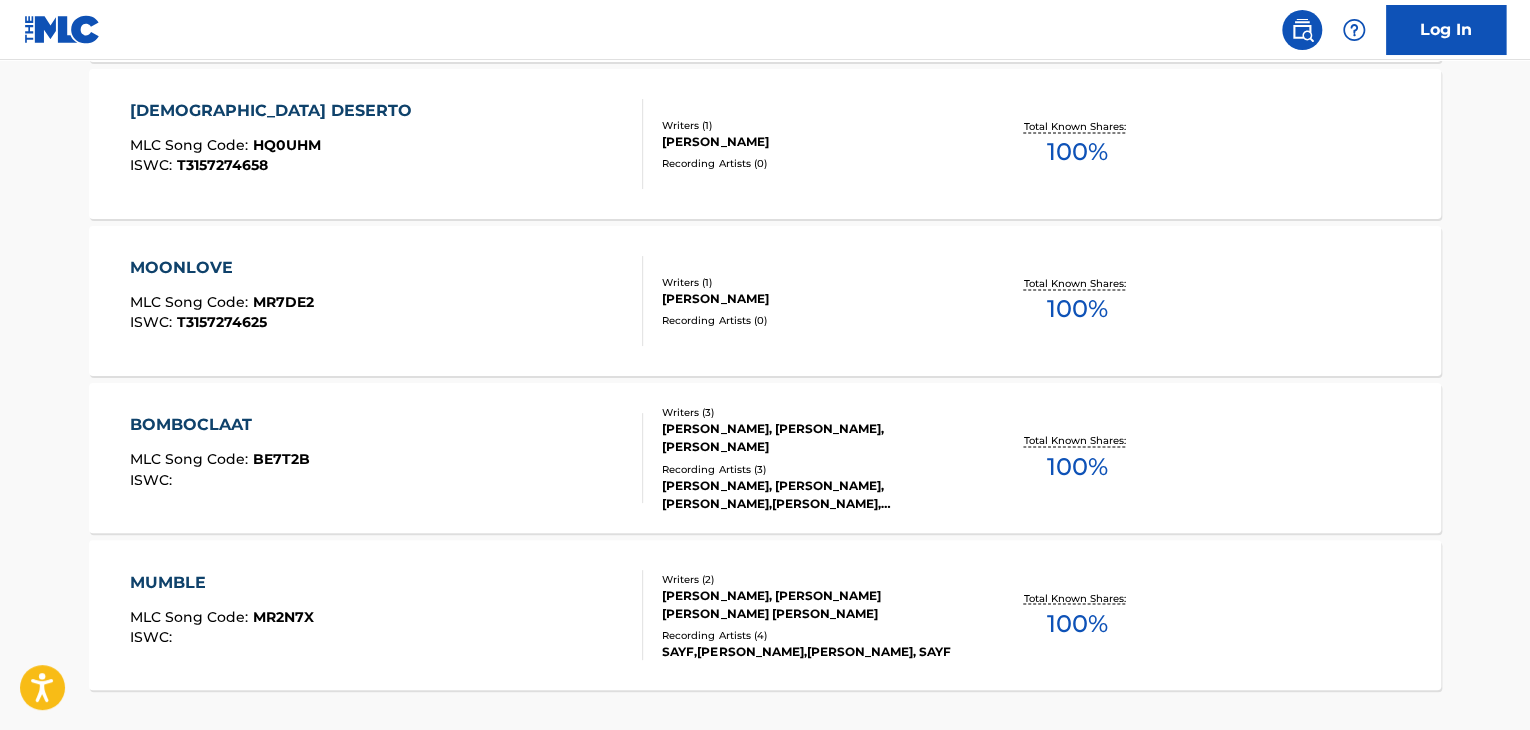 click on "MUMBLE MLC Song Code : MR2N7X ISWC :" at bounding box center [387, 615] 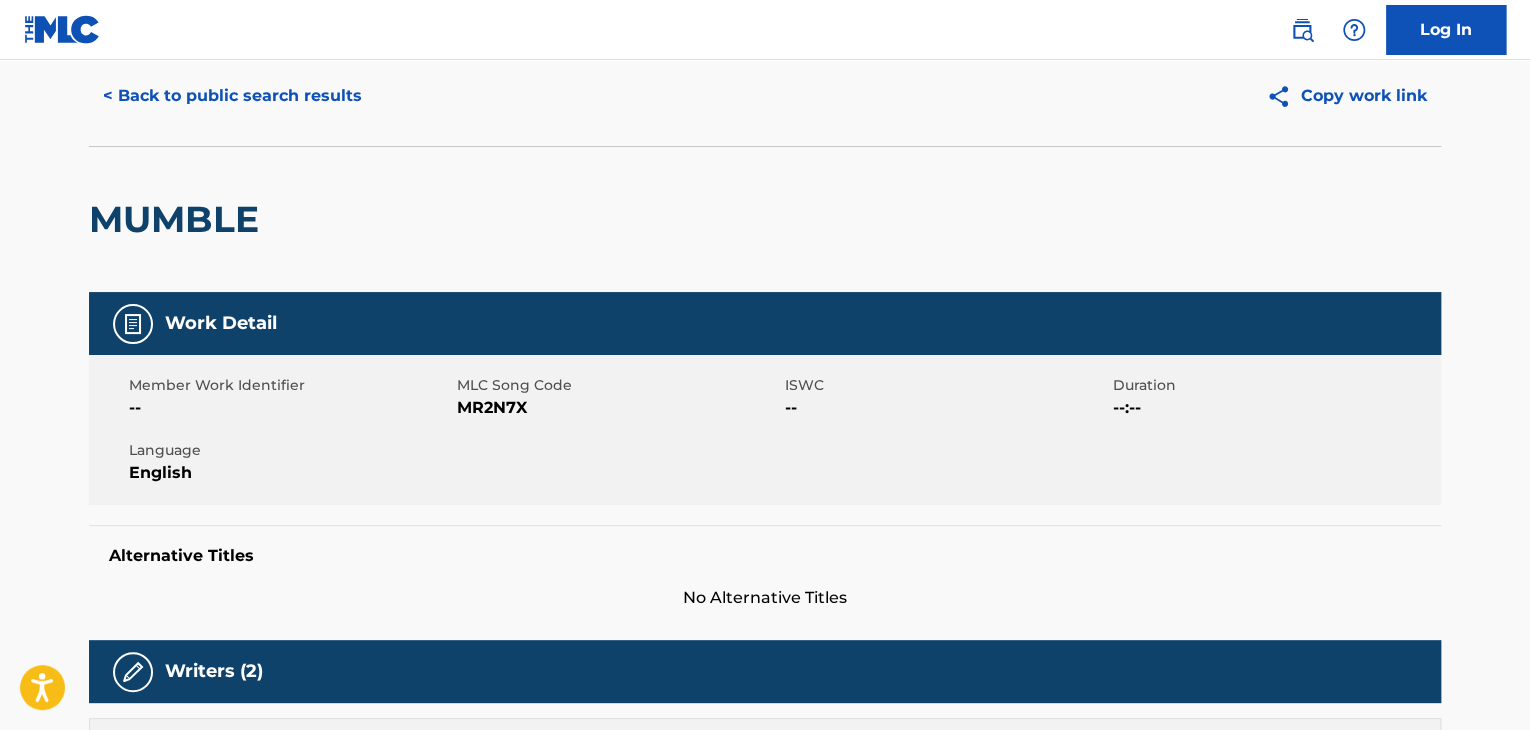 scroll, scrollTop: 0, scrollLeft: 0, axis: both 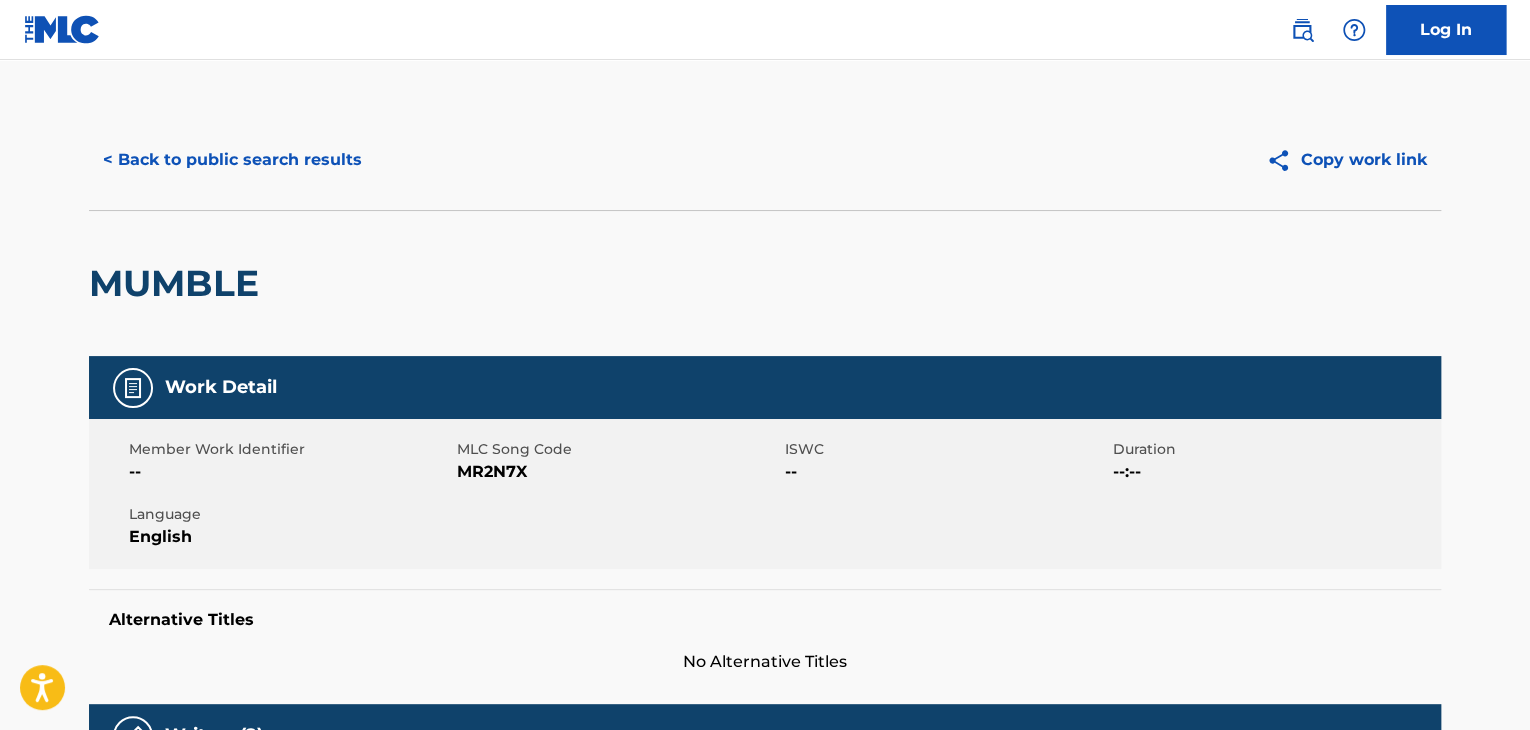 click on "< Back to public search results" at bounding box center (232, 160) 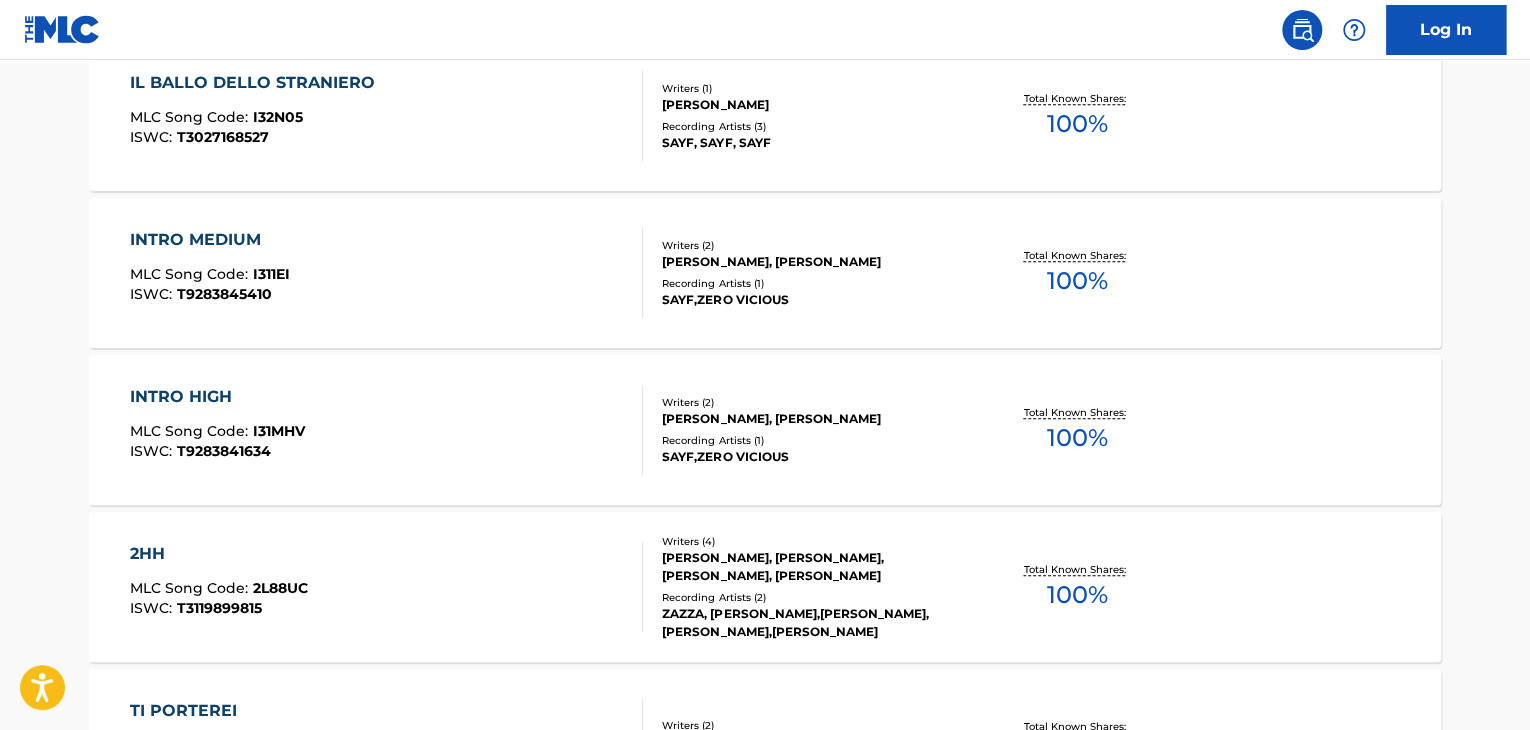 scroll, scrollTop: 524, scrollLeft: 0, axis: vertical 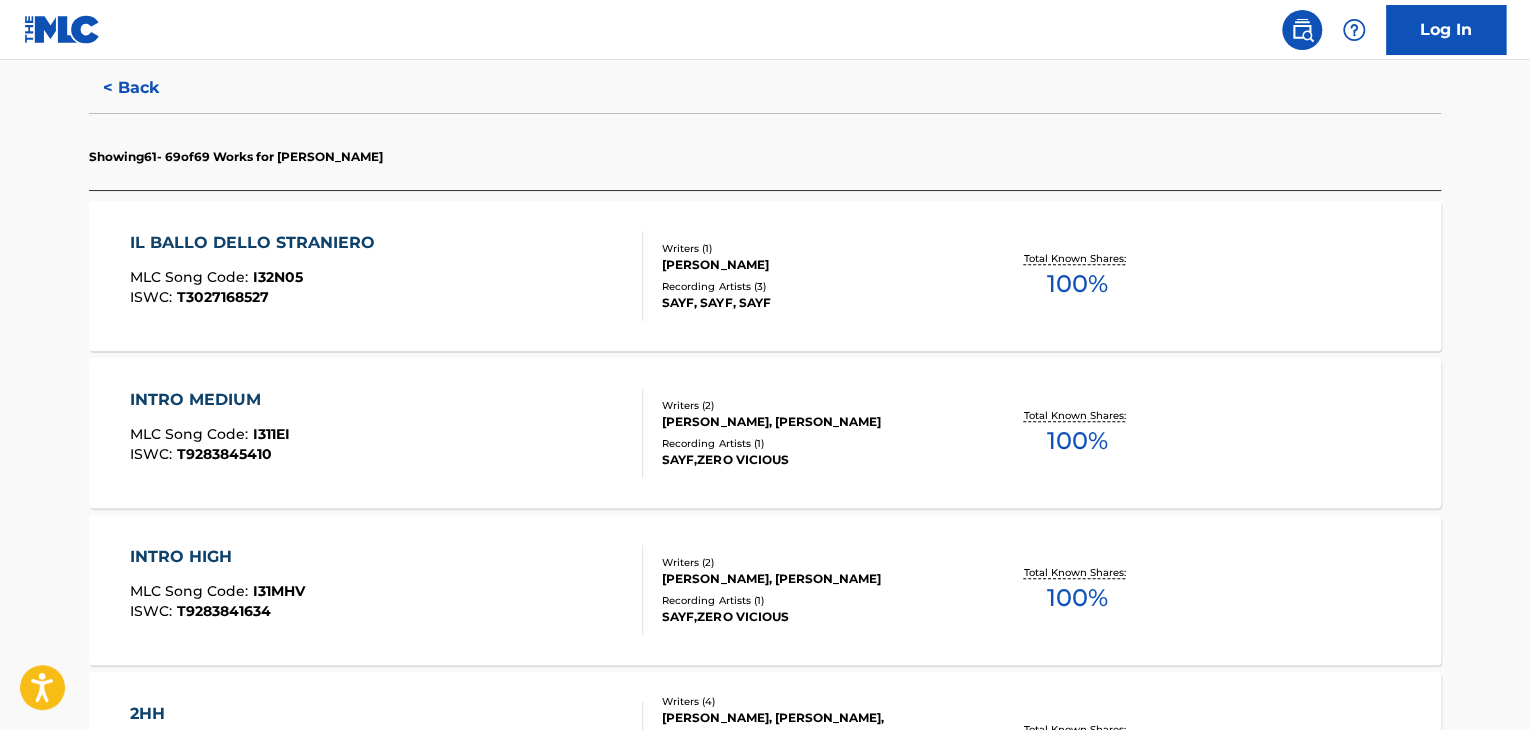 click on "IL BALLO DELLO STRANIERO MLC Song Code : I32N05 ISWC : T3027168527" at bounding box center [387, 276] 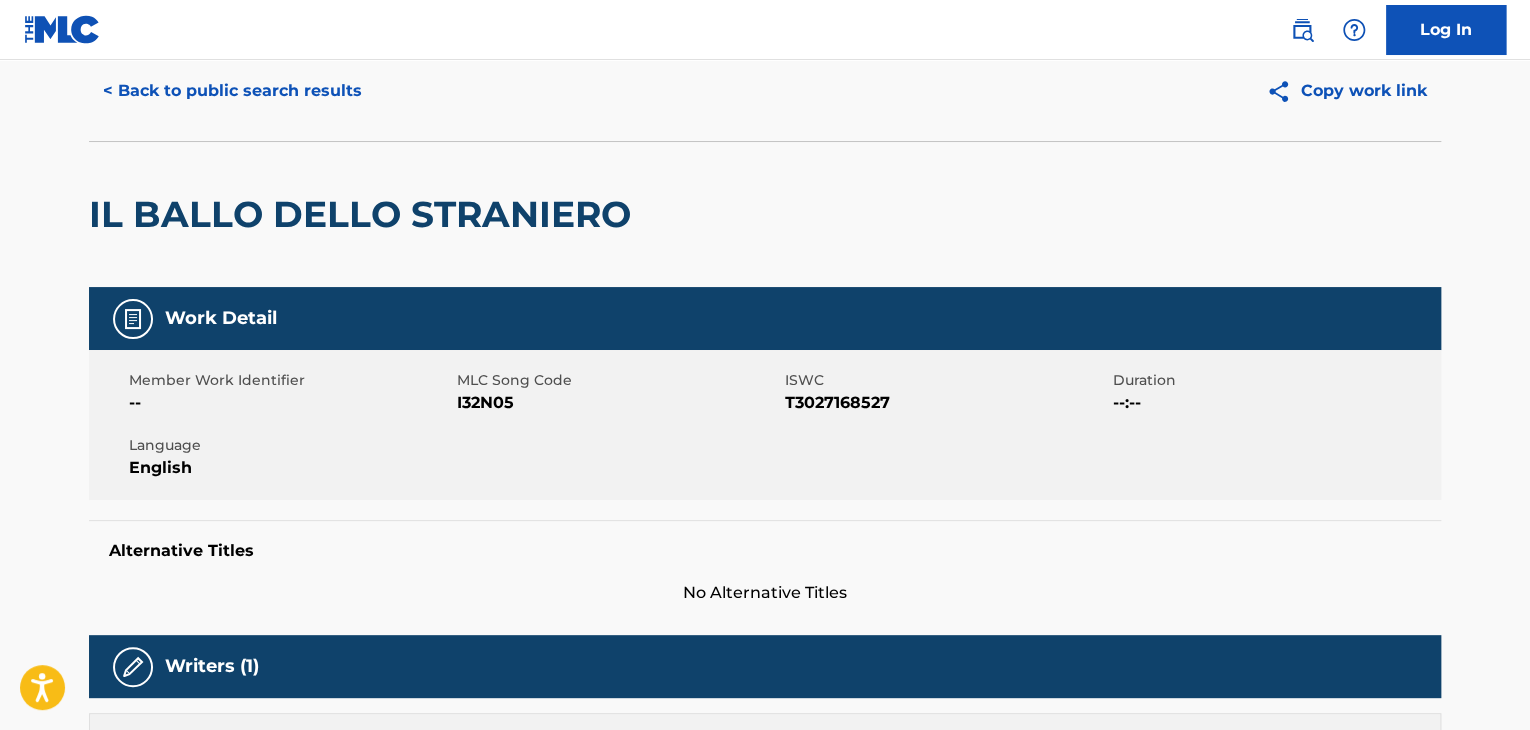 scroll, scrollTop: 0, scrollLeft: 0, axis: both 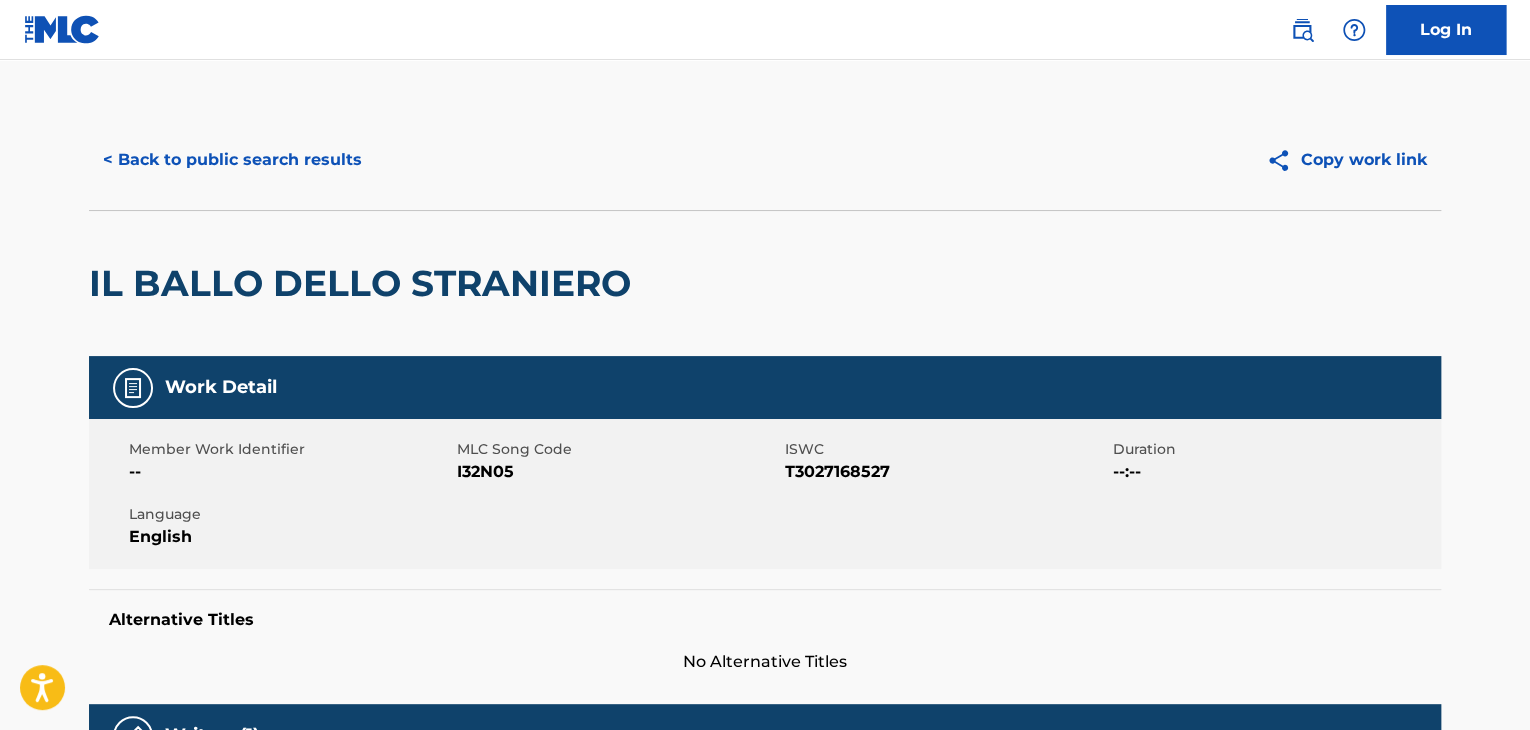 click on "< Back to public search results Copy work link" at bounding box center [765, 160] 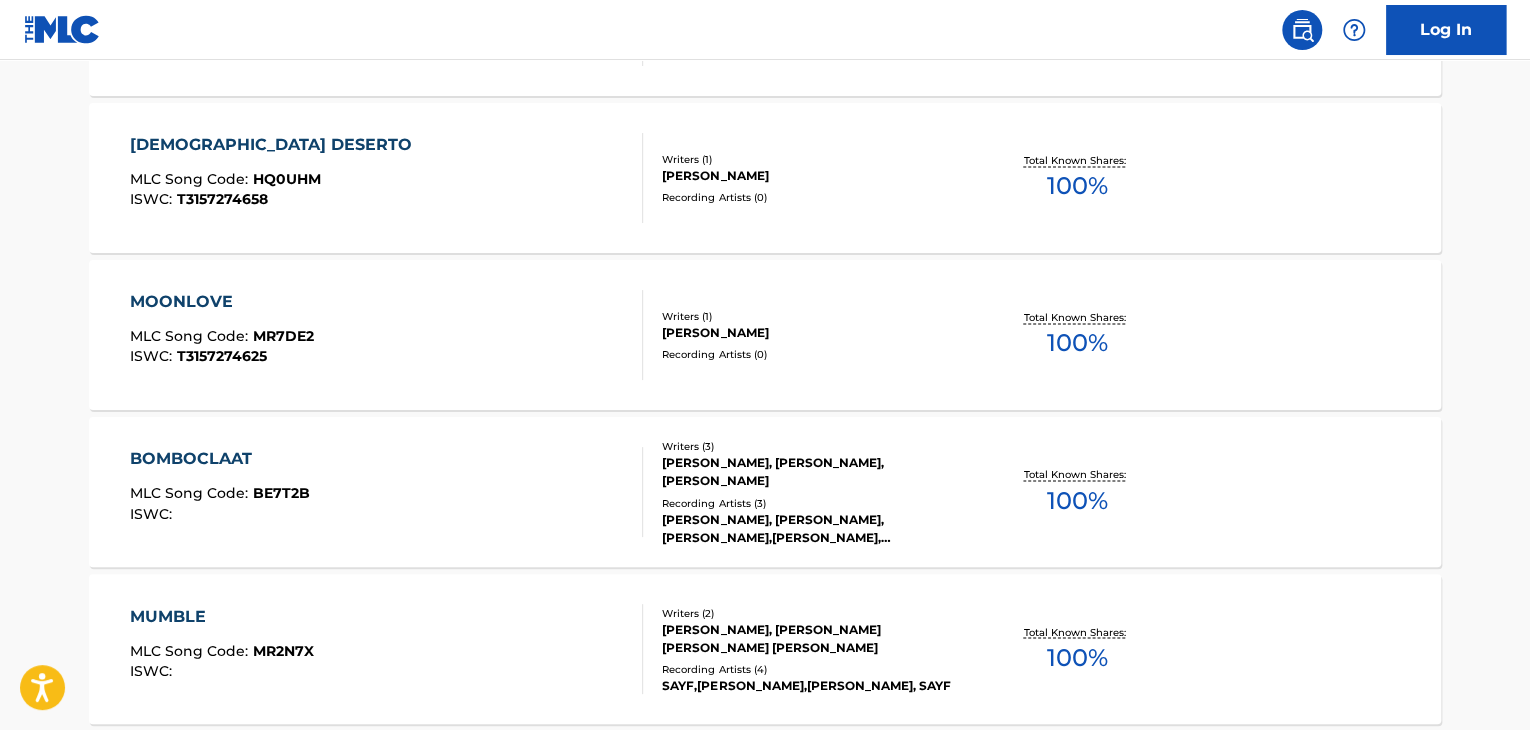 scroll, scrollTop: 1524, scrollLeft: 0, axis: vertical 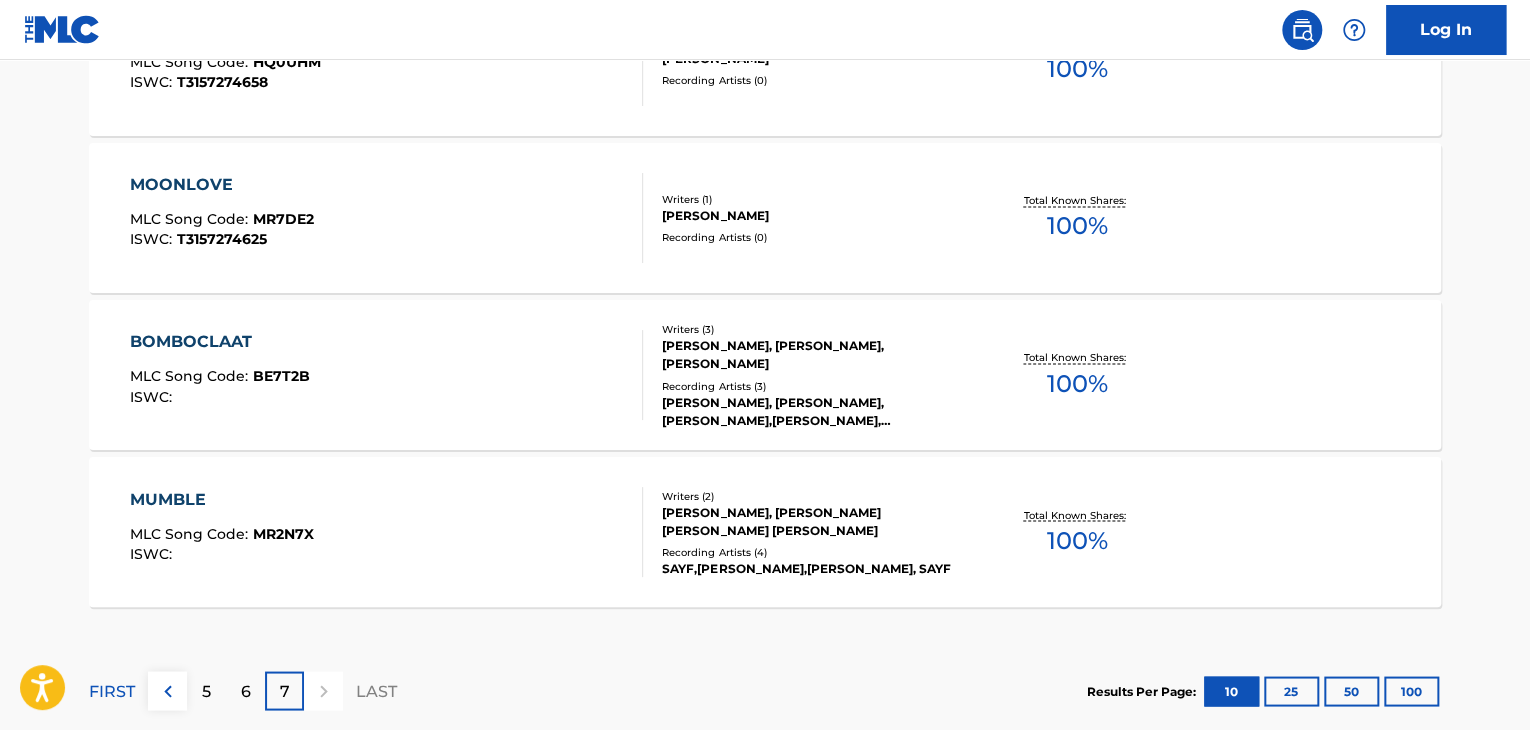 click on "MOONLOVE MLC Song Code : MR7DE2 ISWC : T3157274625" at bounding box center (387, 218) 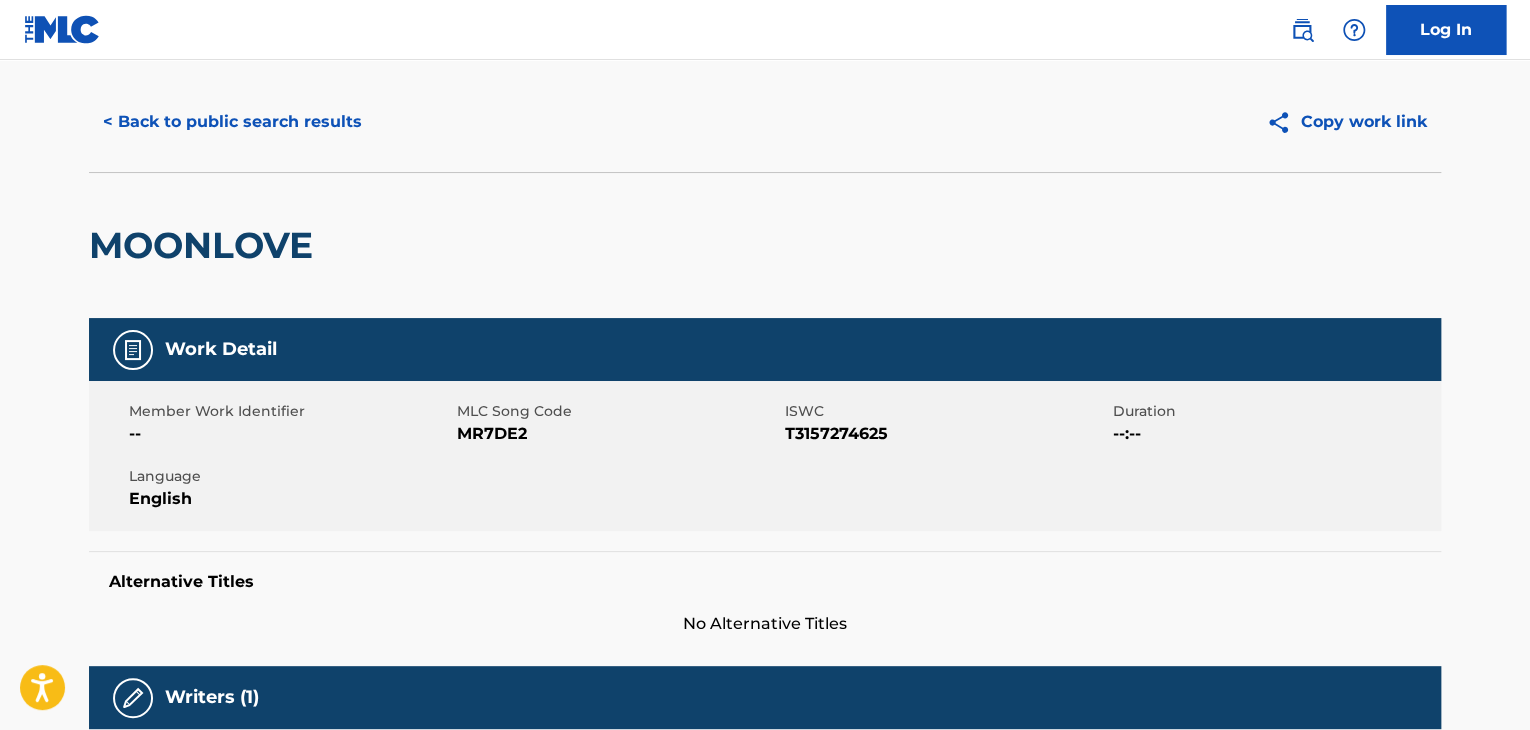 scroll, scrollTop: 0, scrollLeft: 0, axis: both 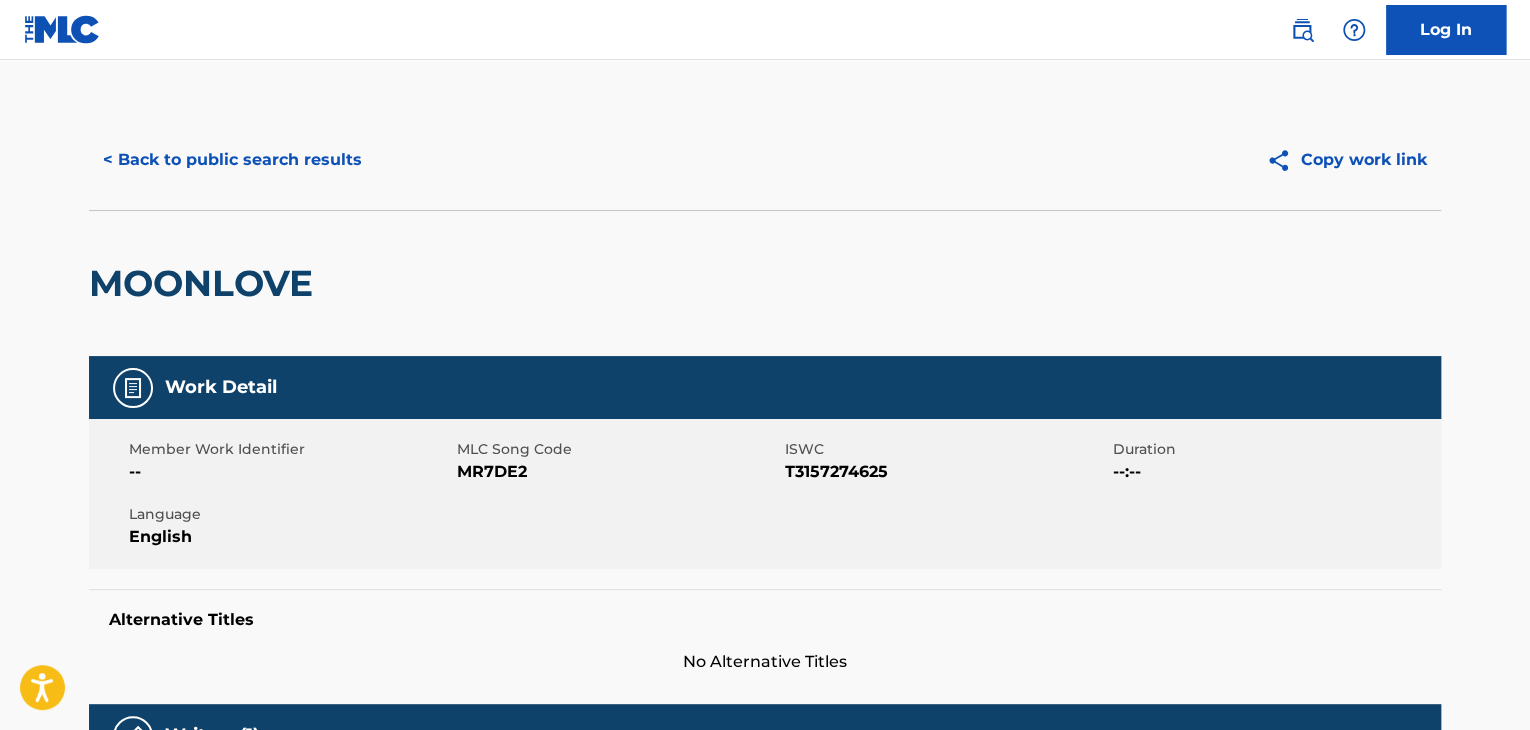 click on "< Back to public search results" at bounding box center (232, 160) 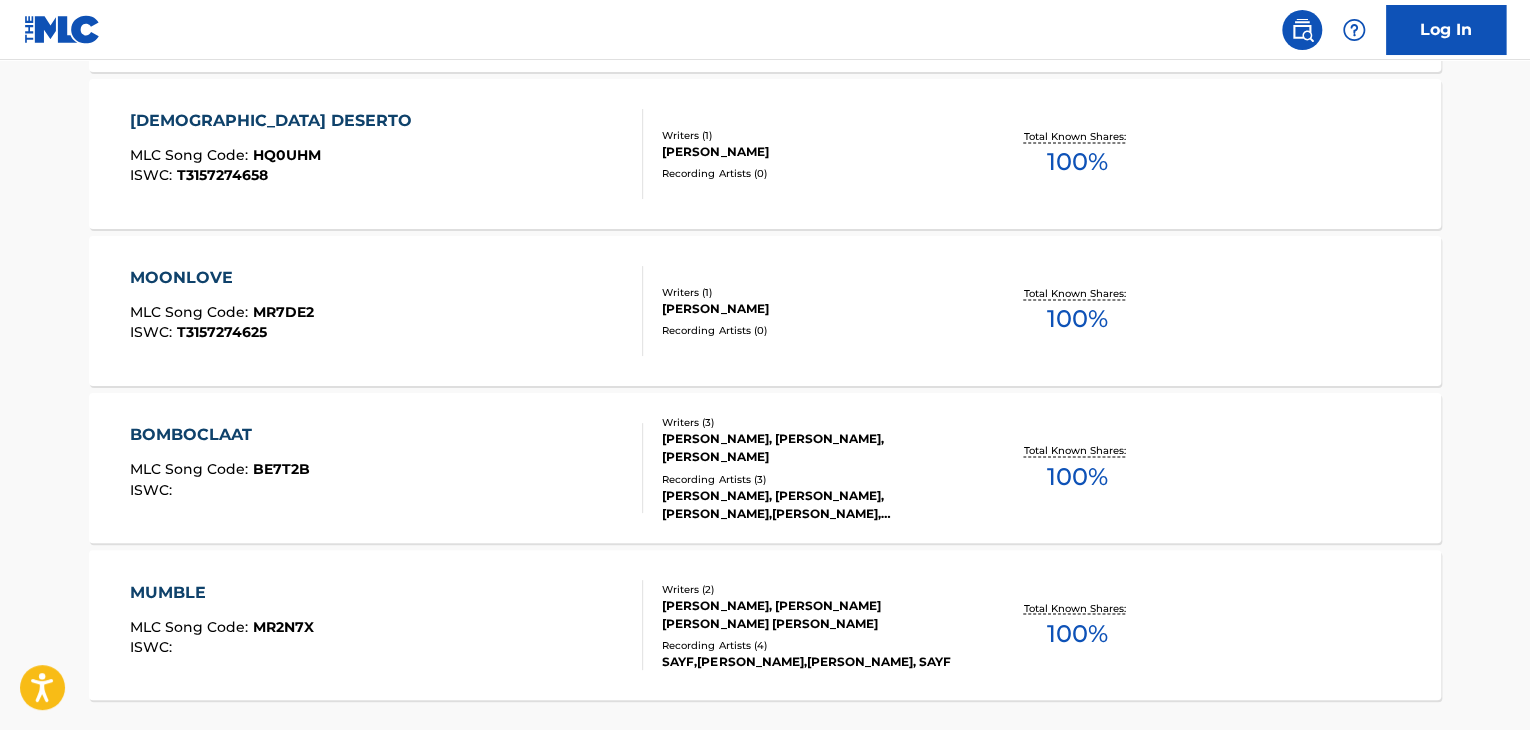 scroll, scrollTop: 1524, scrollLeft: 0, axis: vertical 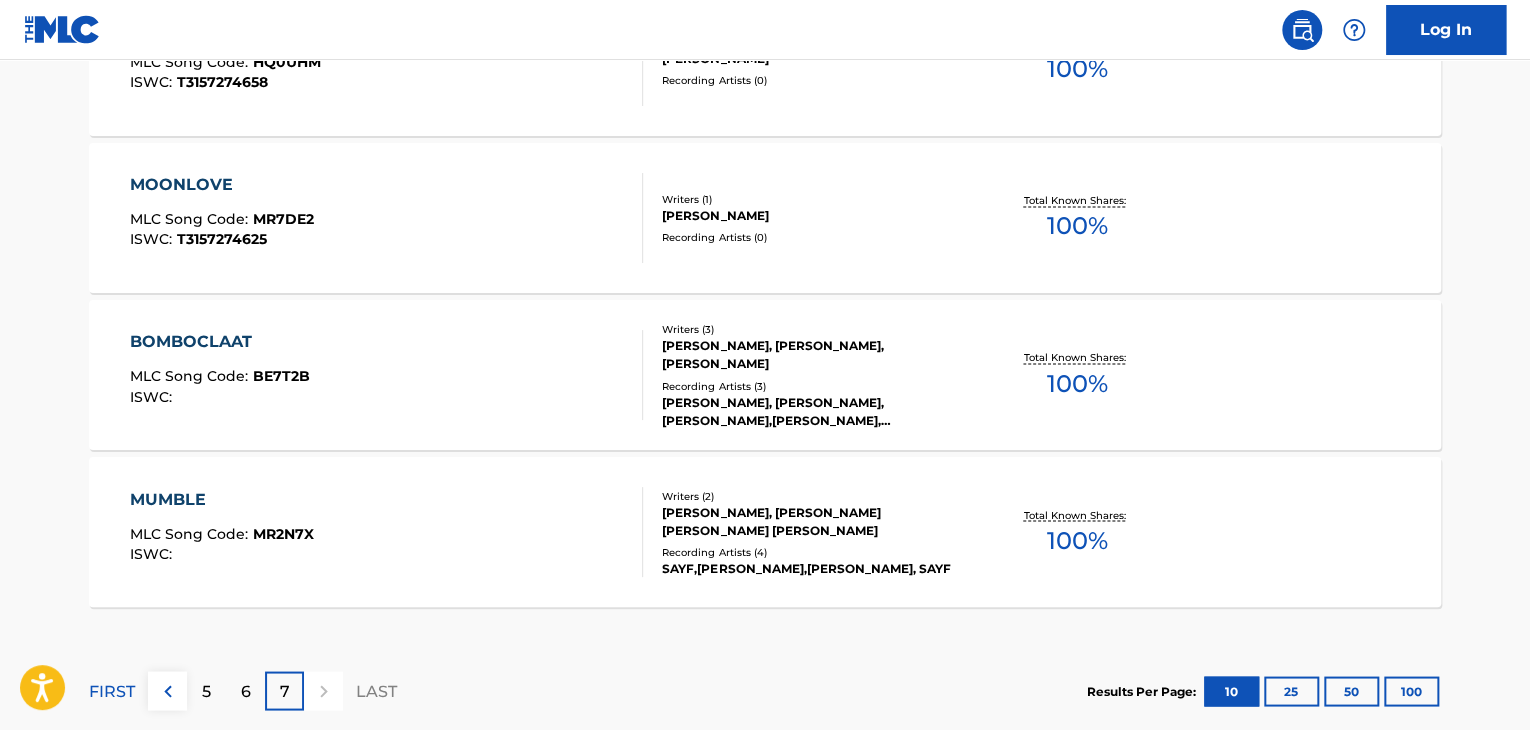 click on "BOMBOCLAAT MLC Song Code : BE7T2B ISWC :" at bounding box center (387, 375) 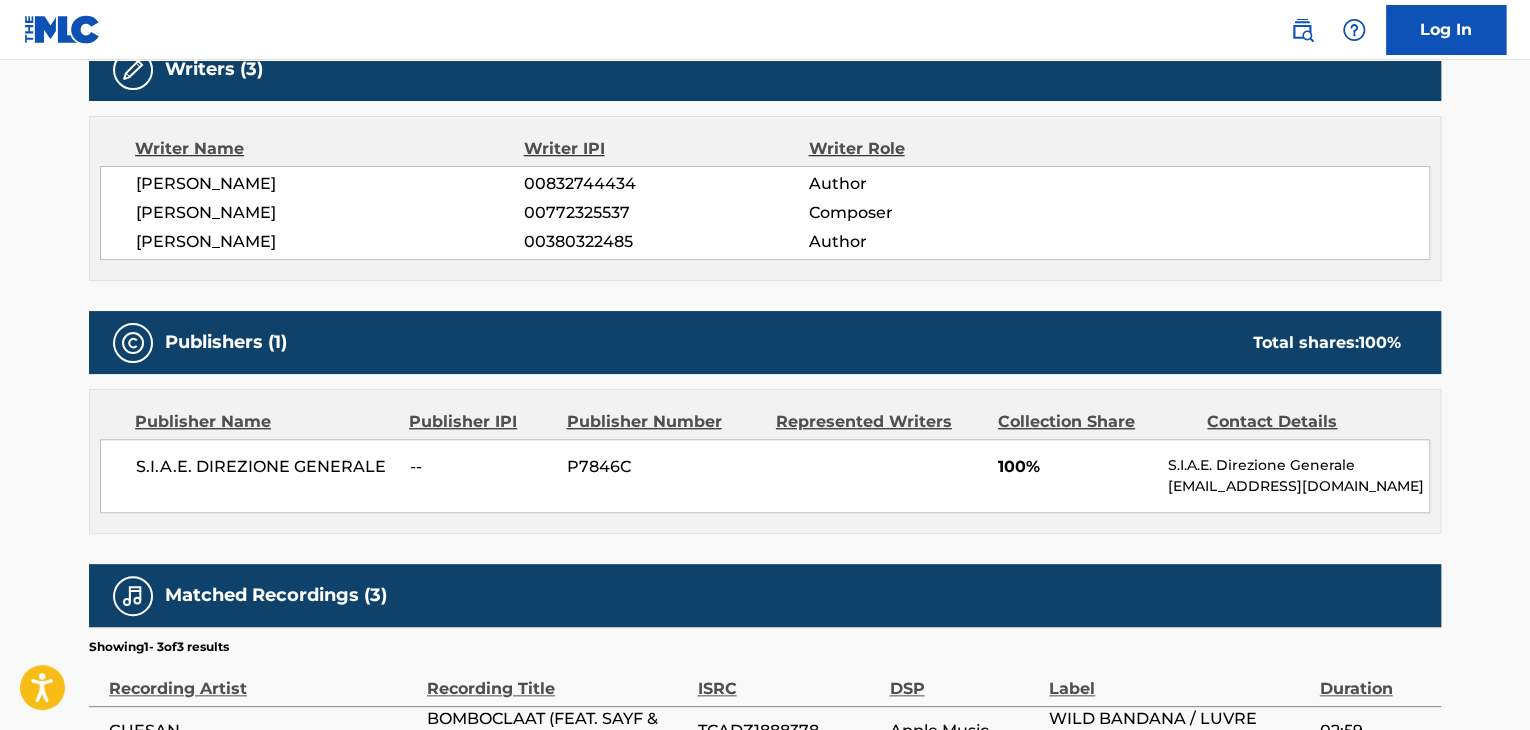 scroll, scrollTop: 516, scrollLeft: 0, axis: vertical 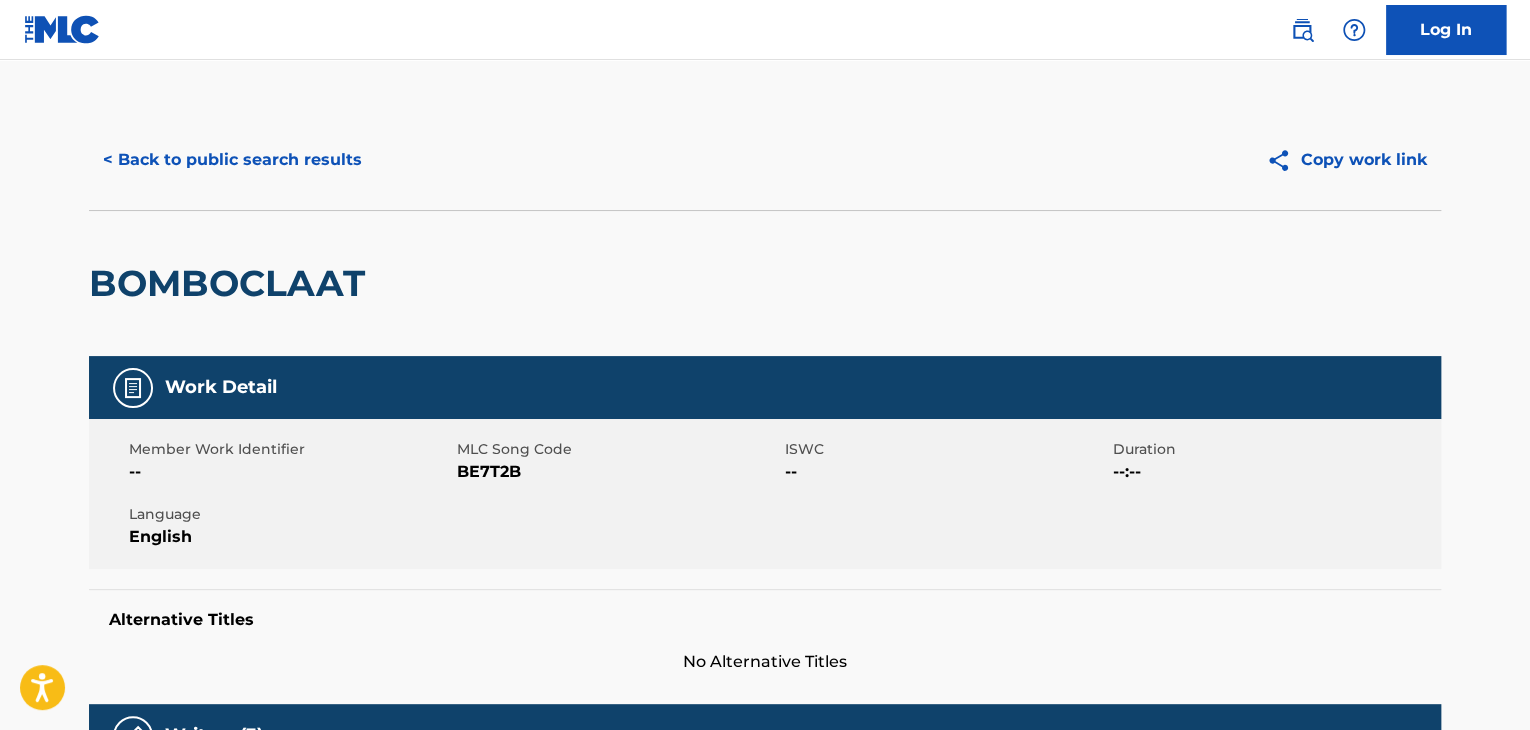 click on "< Back to public search results Copy work link" at bounding box center (765, 160) 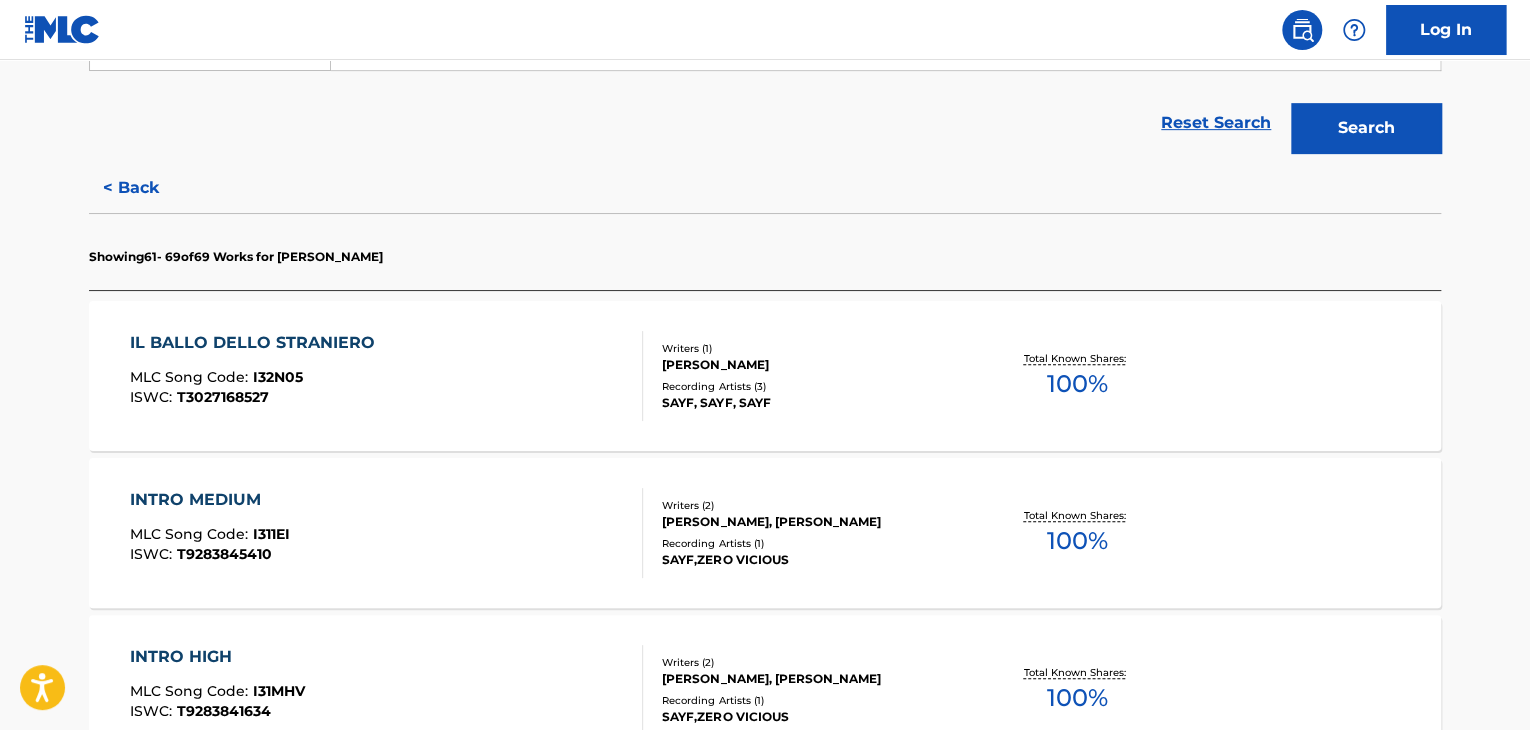 click on "< Back" at bounding box center (149, 188) 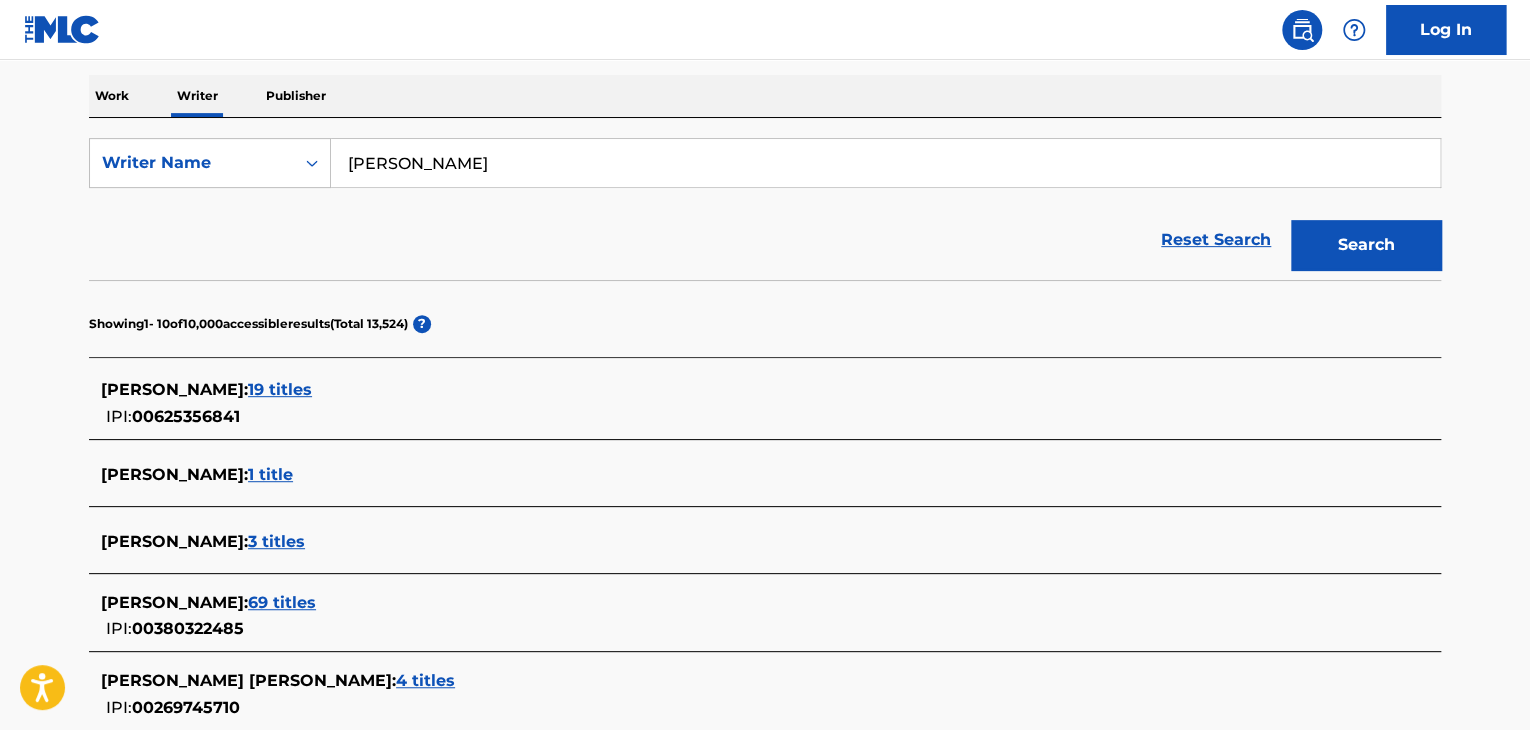 scroll, scrollTop: 224, scrollLeft: 0, axis: vertical 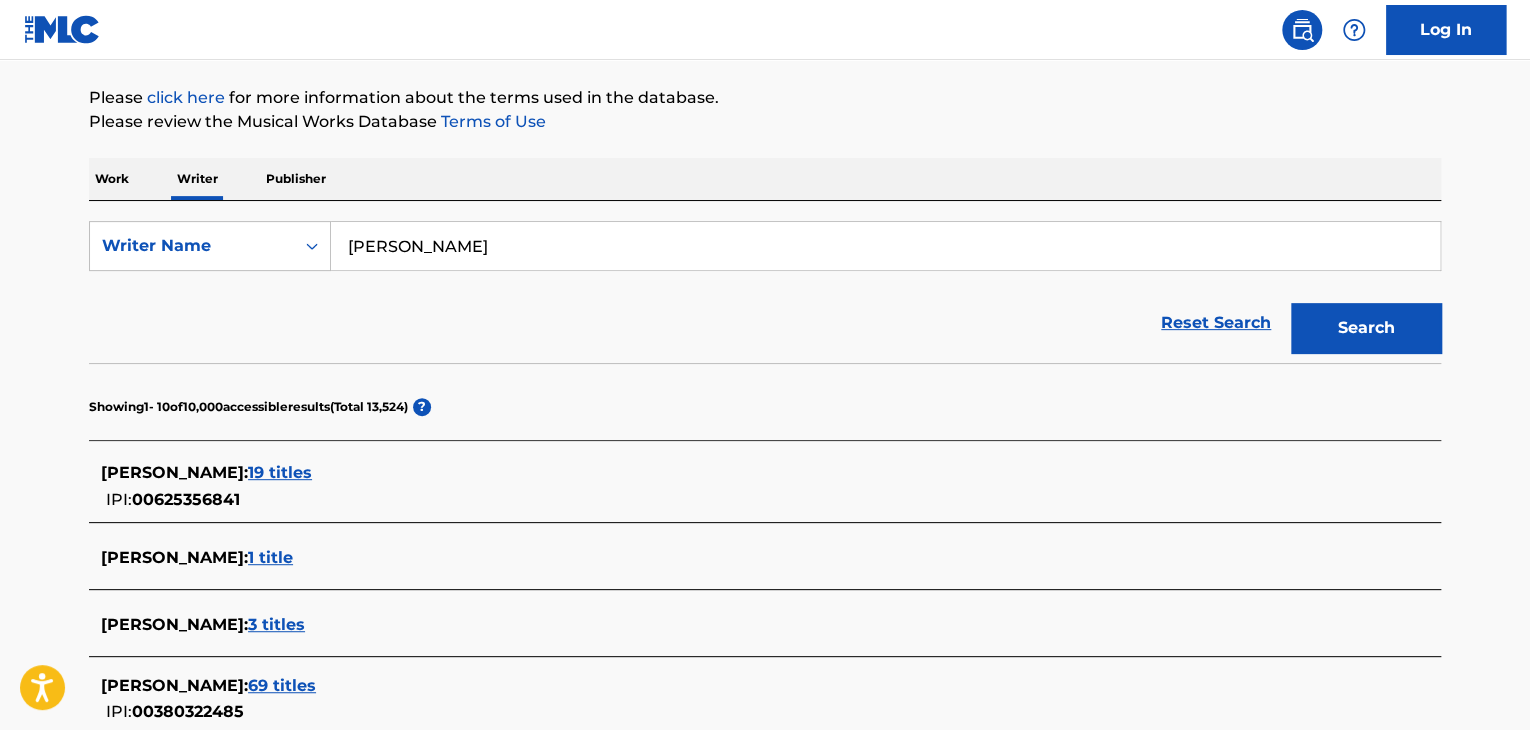 click on "[PERSON_NAME]" at bounding box center (885, 246) 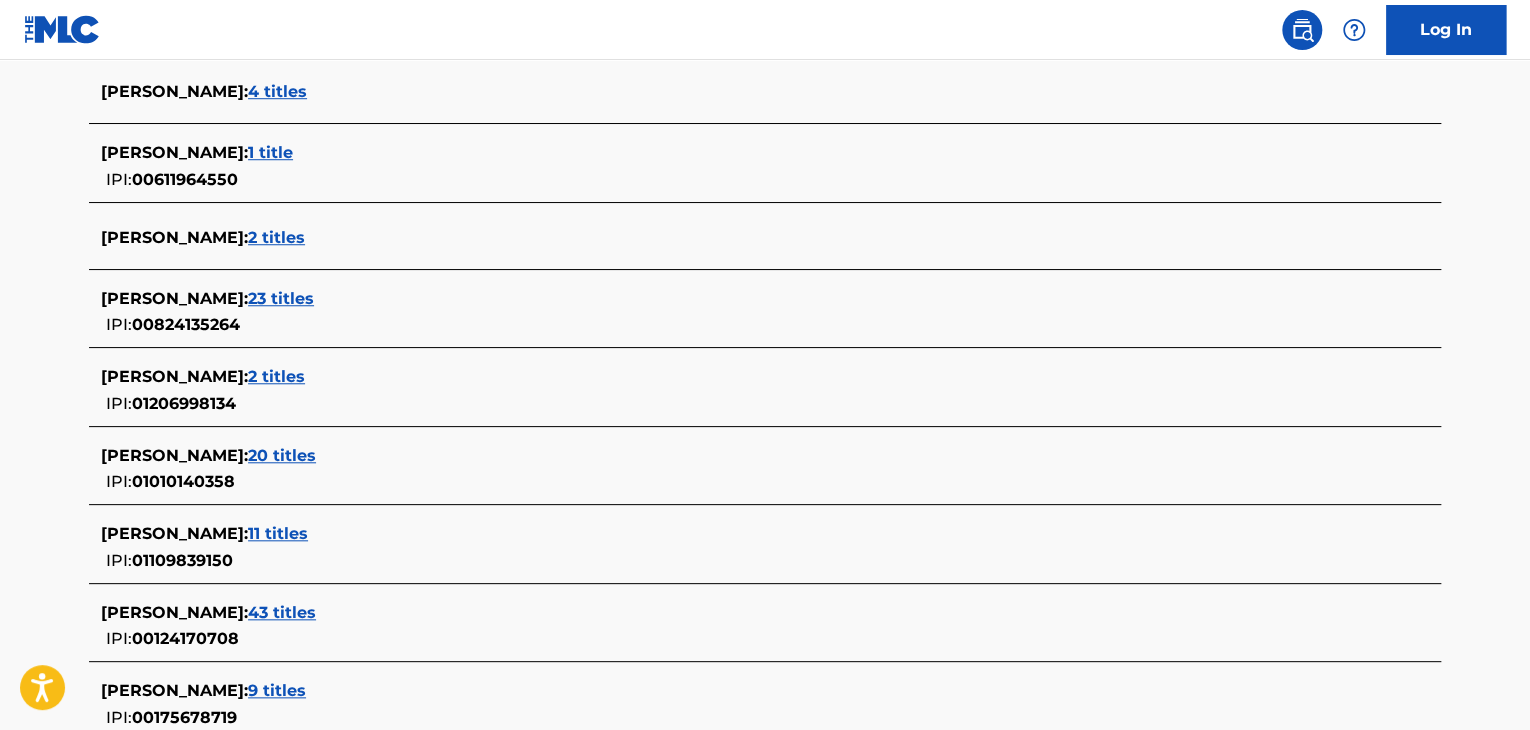 scroll, scrollTop: 724, scrollLeft: 0, axis: vertical 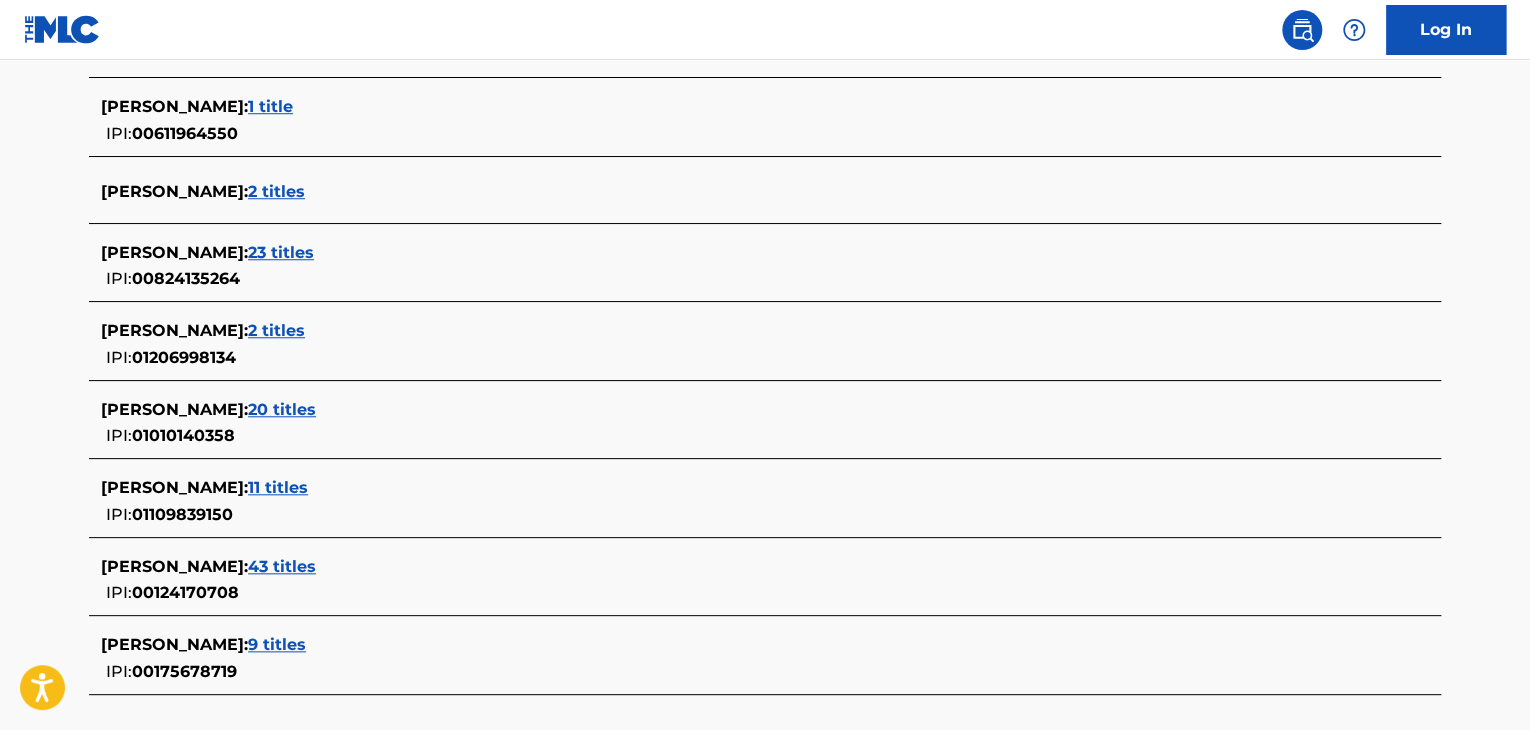 click on "20 titles" at bounding box center (282, 409) 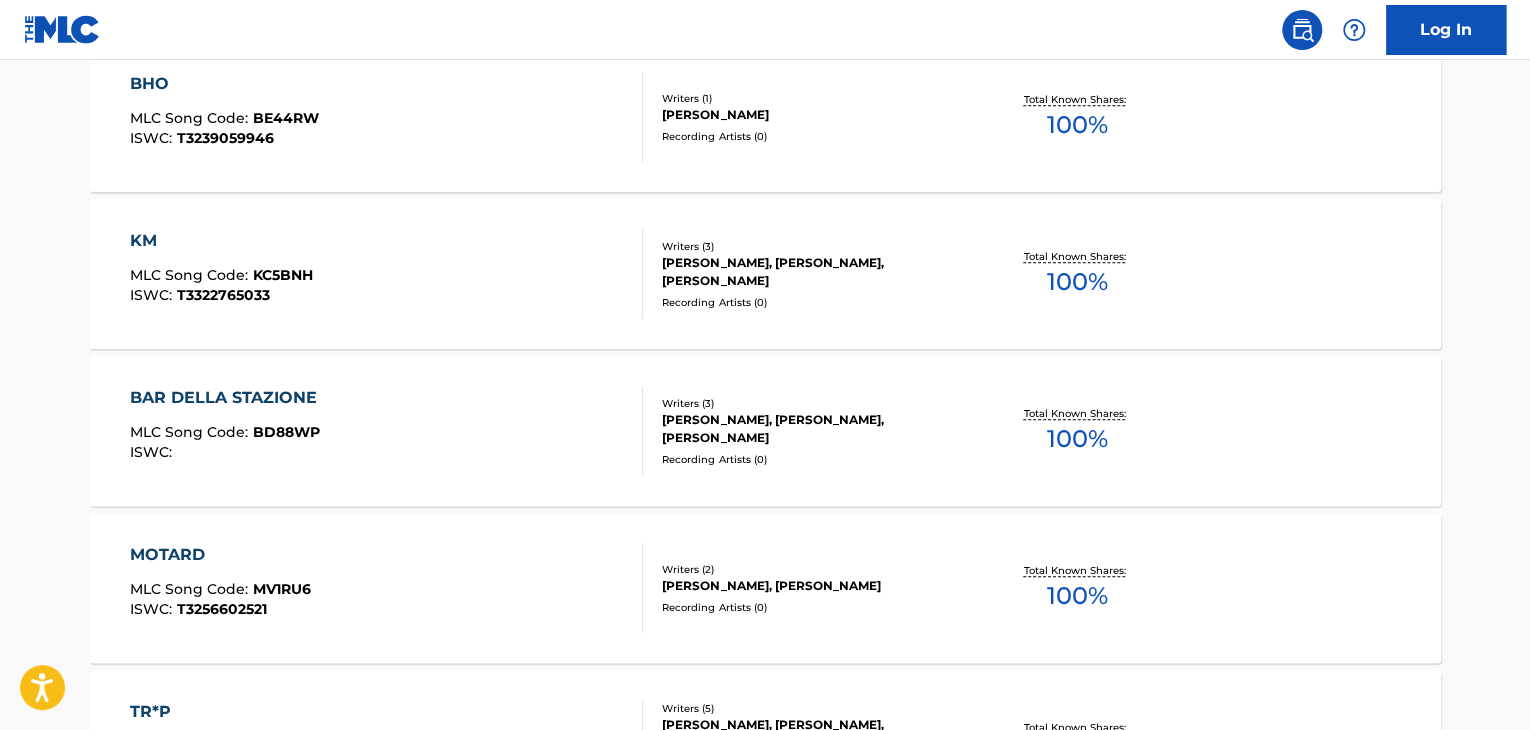 scroll, scrollTop: 924, scrollLeft: 0, axis: vertical 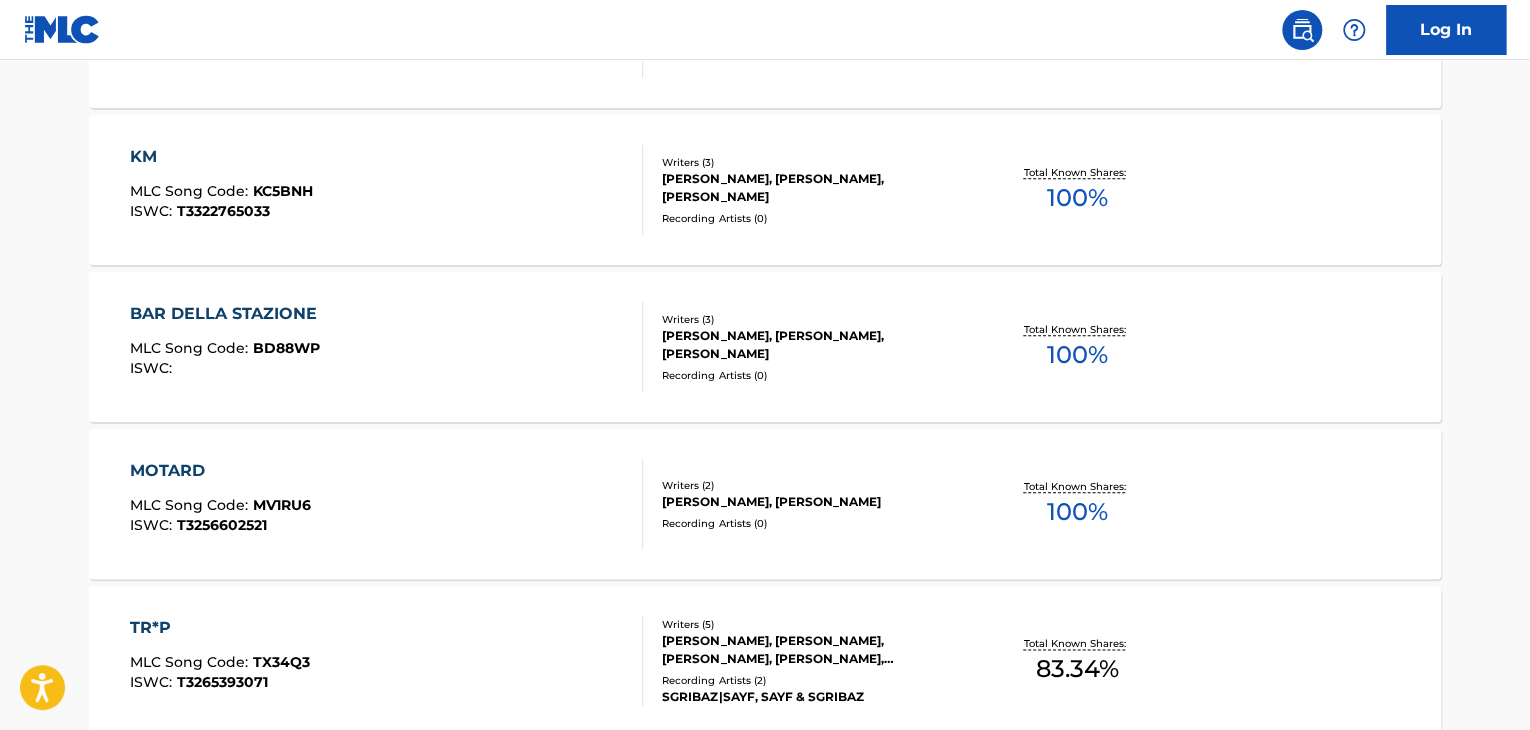 click on "BAR DELLA STAZIONE MLC Song Code : BD88WP ISWC :" at bounding box center [387, 347] 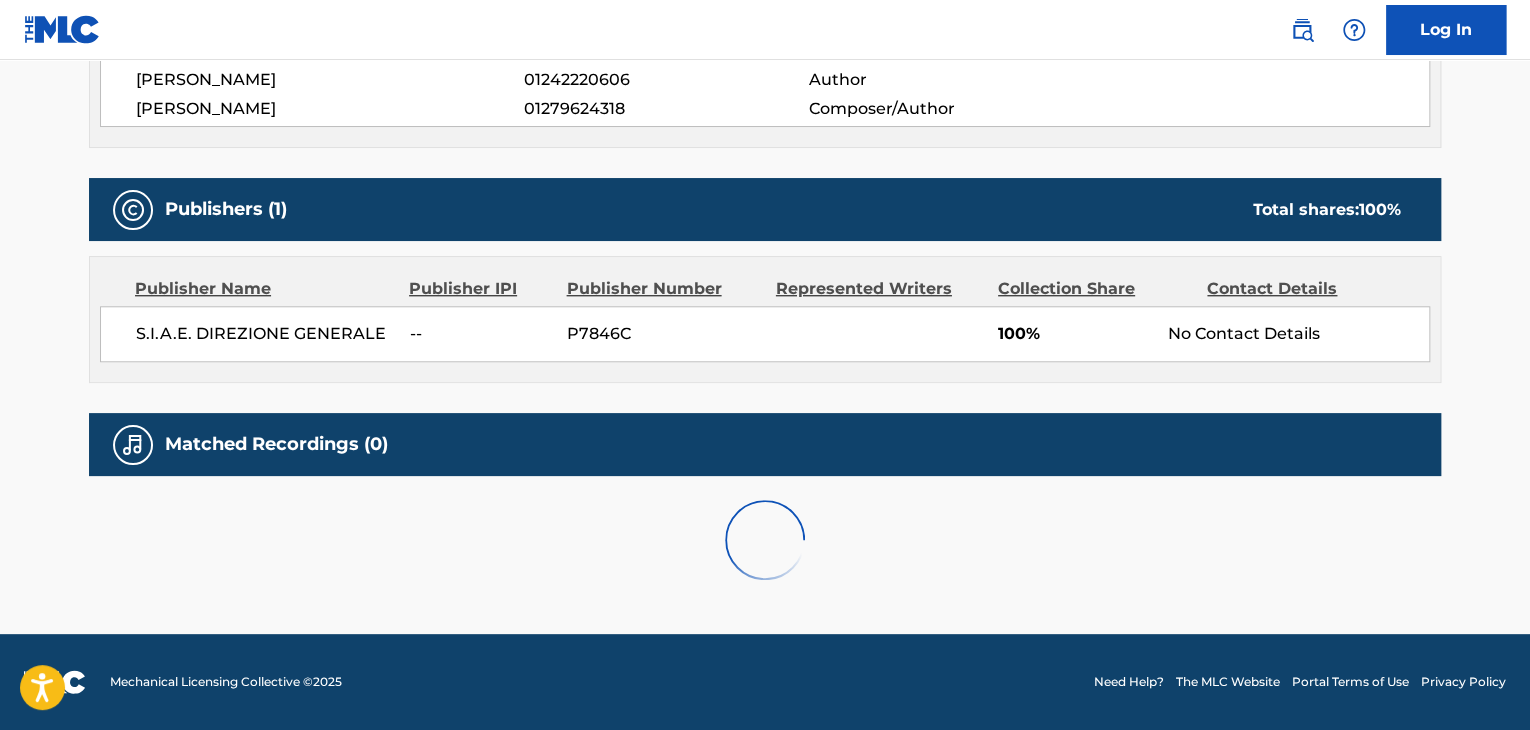 scroll, scrollTop: 0, scrollLeft: 0, axis: both 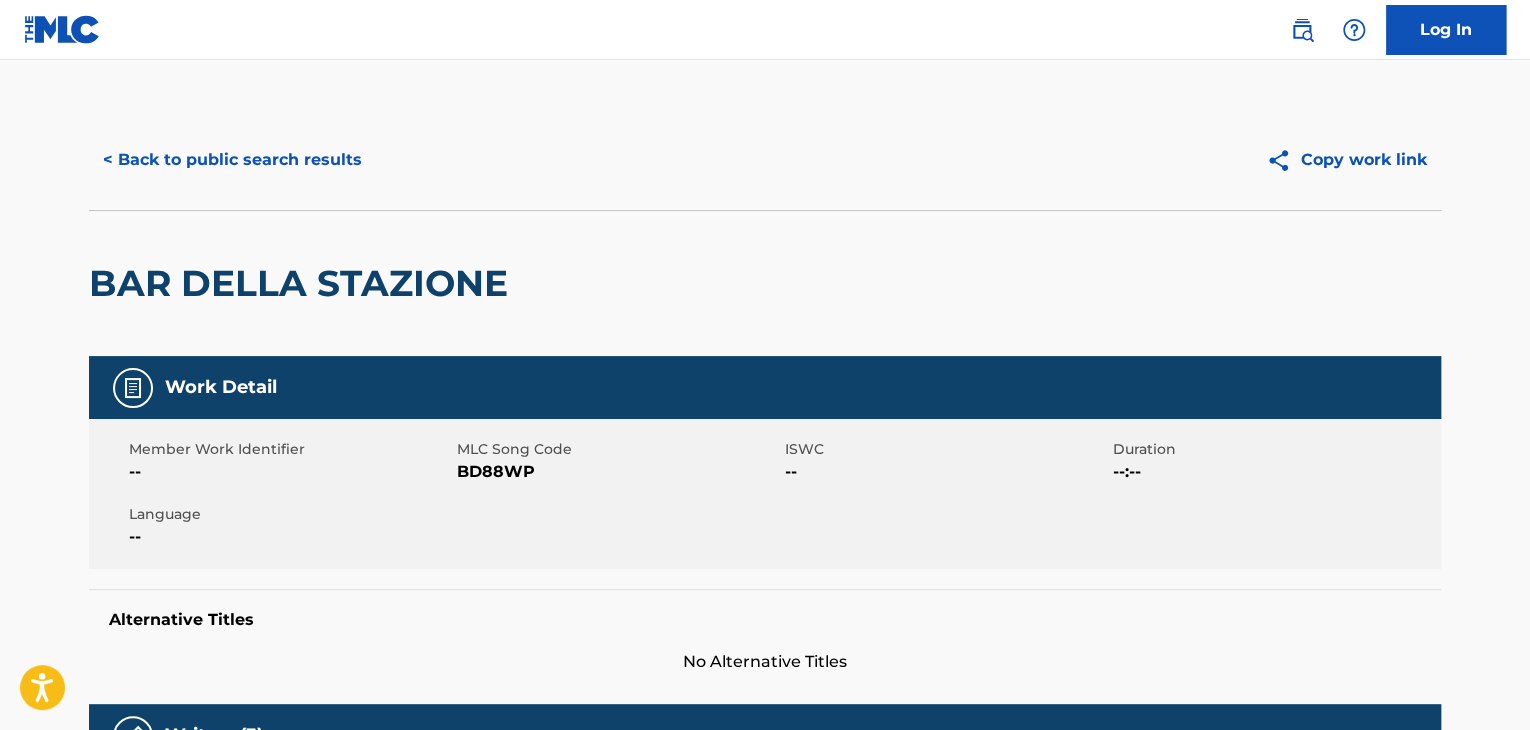 click on "< Back to public search results" at bounding box center (232, 160) 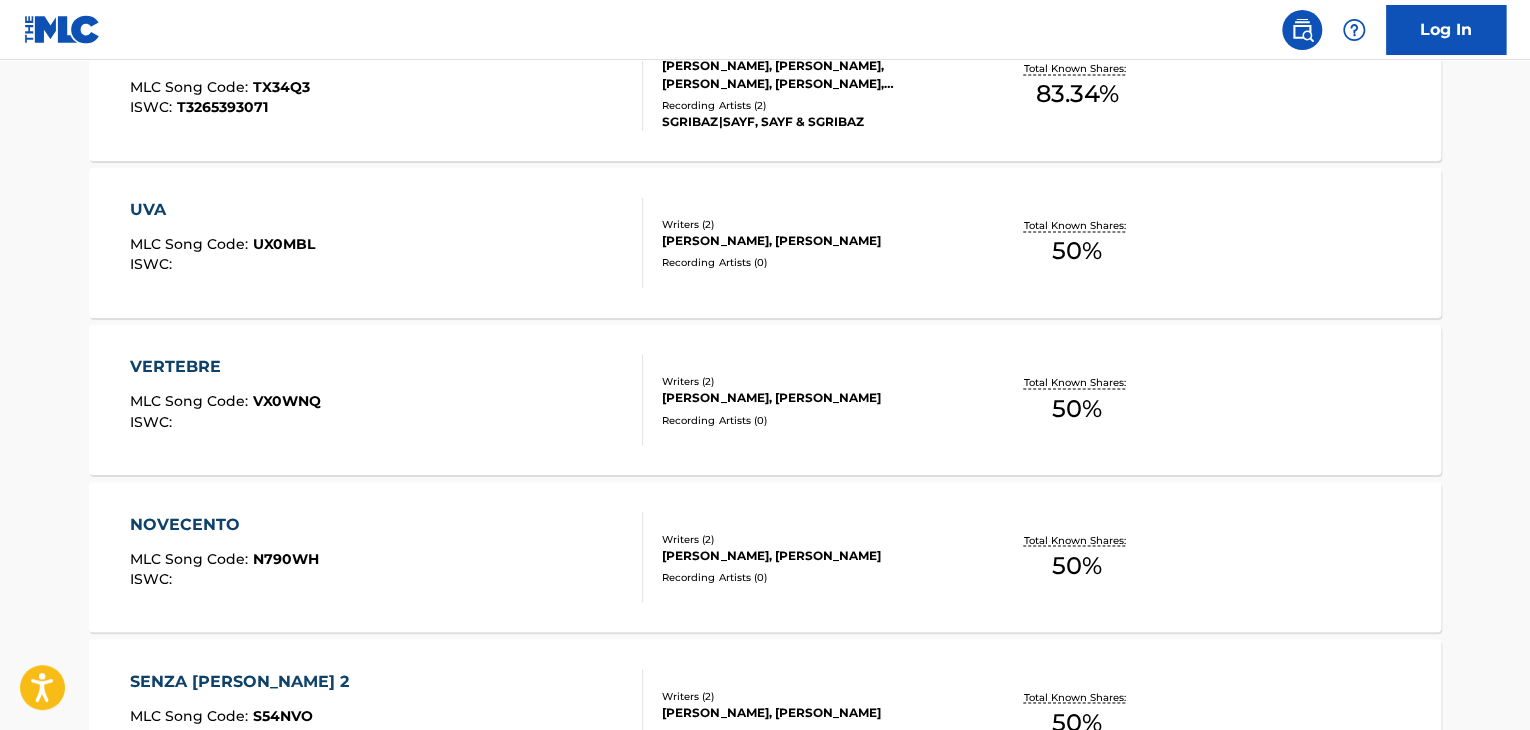 click on "NOVECENTO MLC Song Code : N790WH ISWC :" at bounding box center [387, 557] 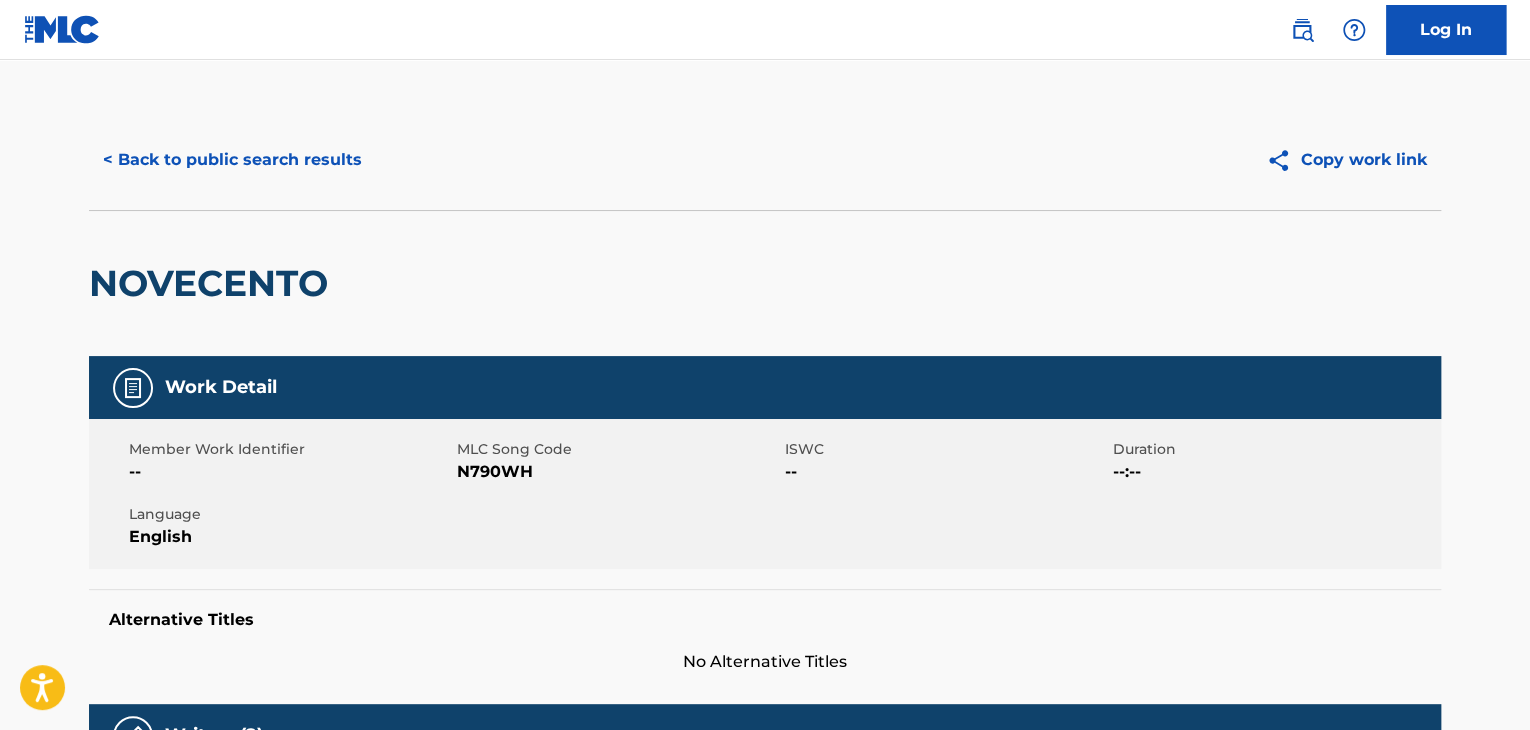 click on "< Back to public search results Copy work link" at bounding box center [765, 160] 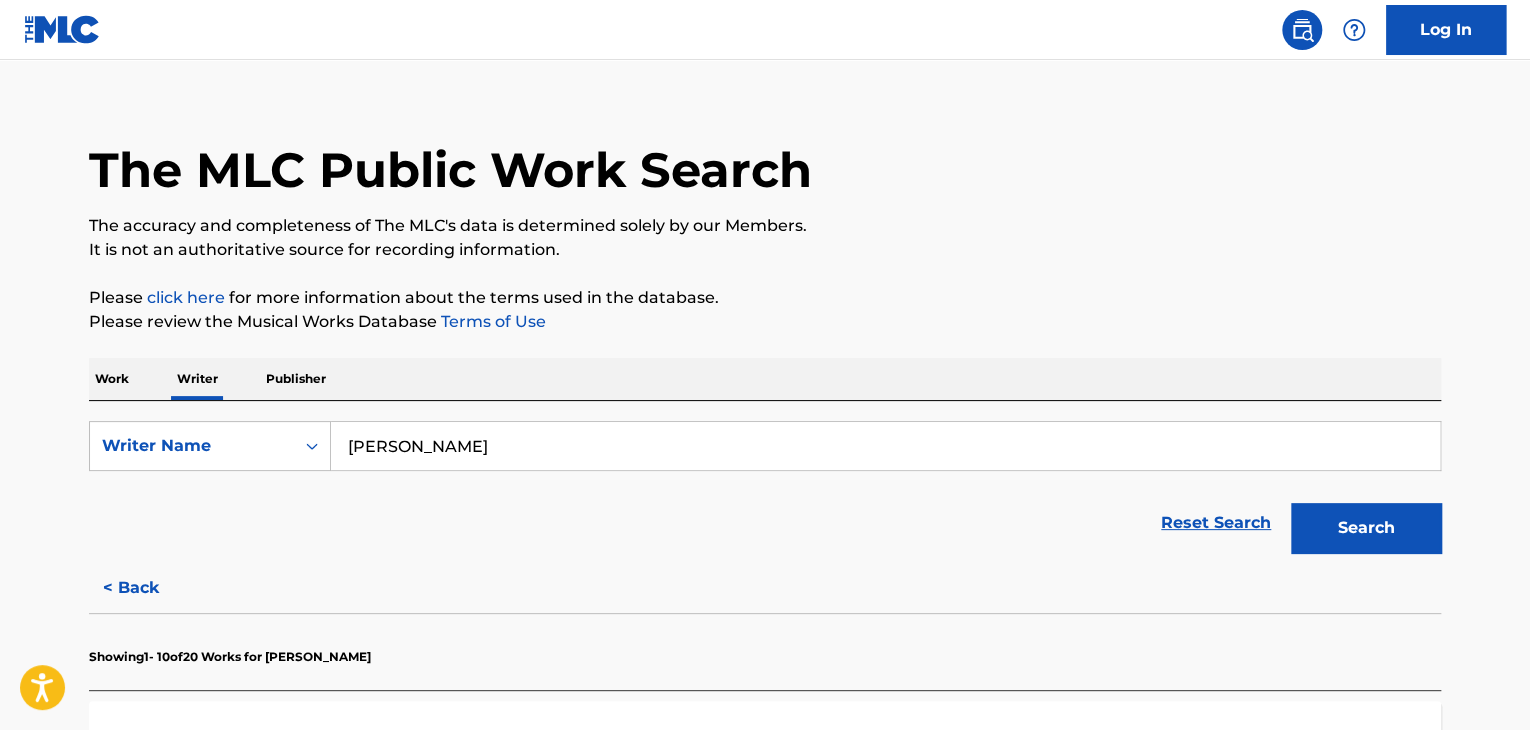 scroll, scrollTop: 624, scrollLeft: 0, axis: vertical 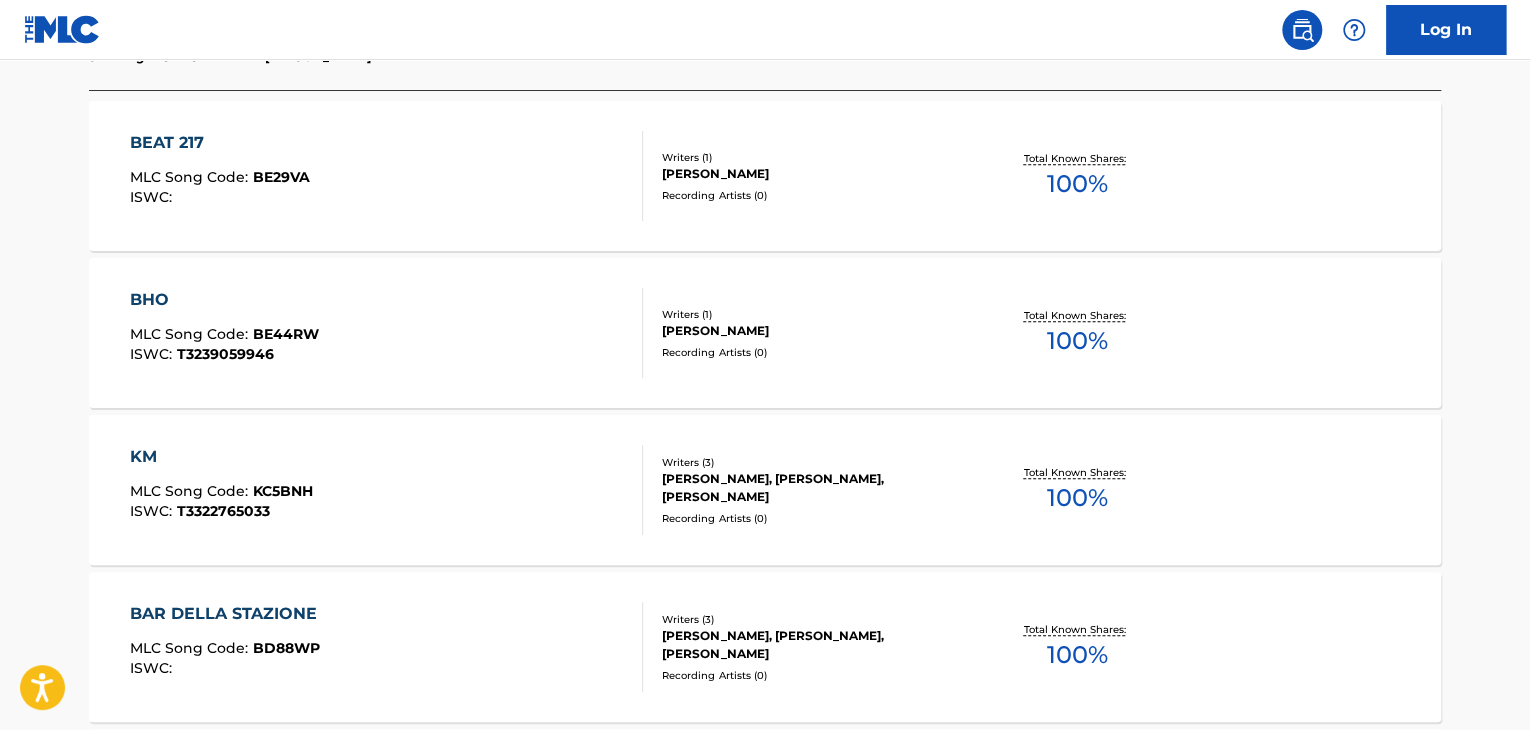 click on "KM MLC Song Code : KC5BNH ISWC : T3322765033" at bounding box center (387, 490) 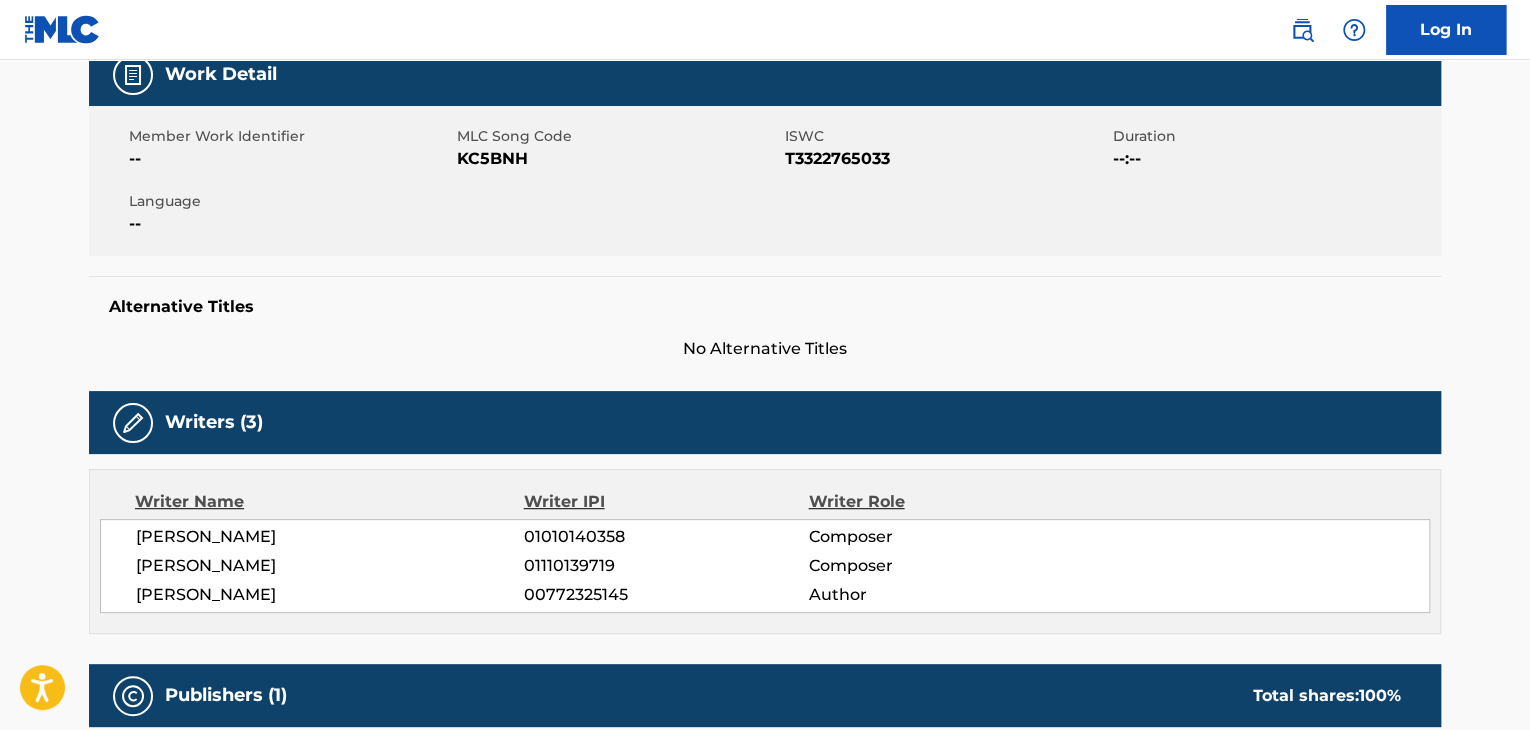 scroll, scrollTop: 200, scrollLeft: 0, axis: vertical 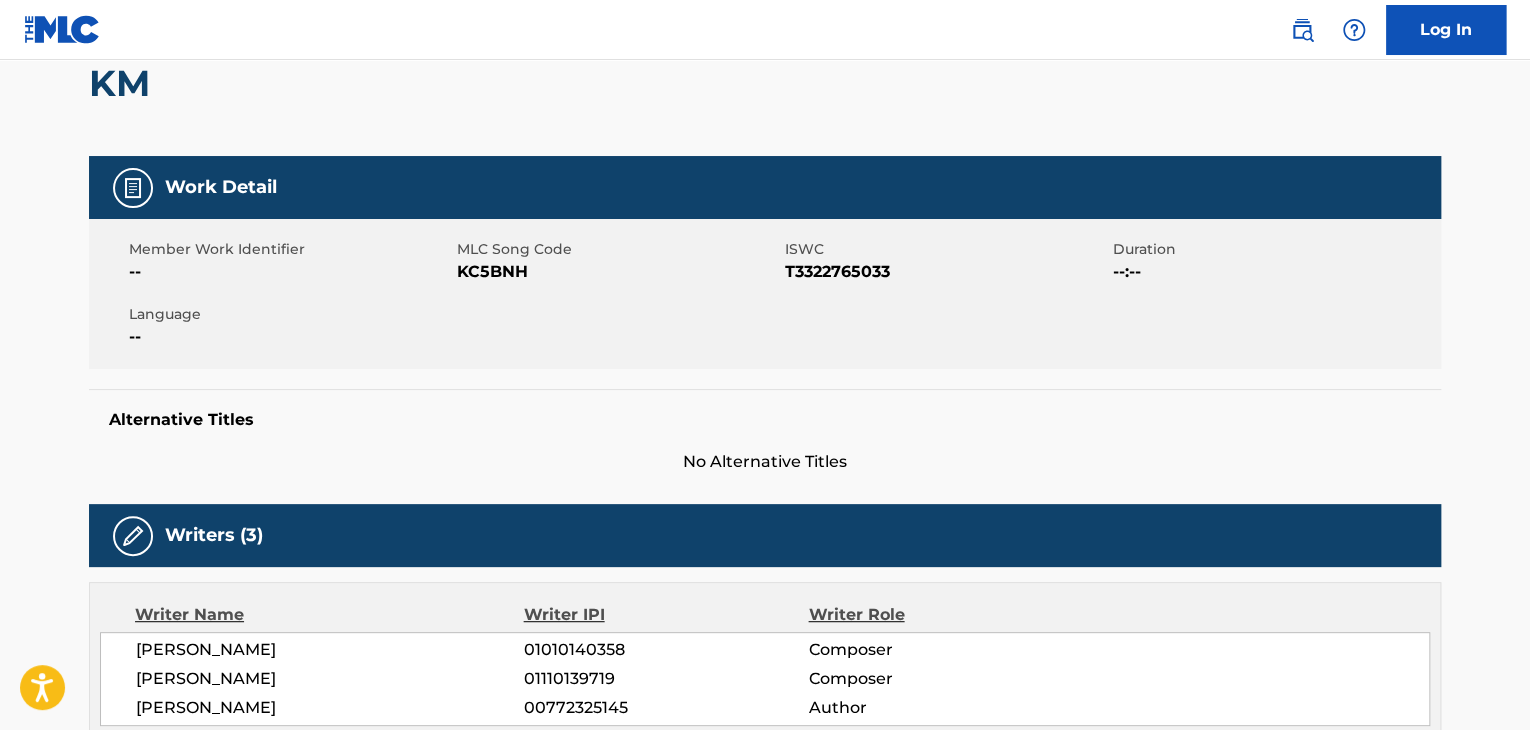 click on "KM" at bounding box center [124, 83] 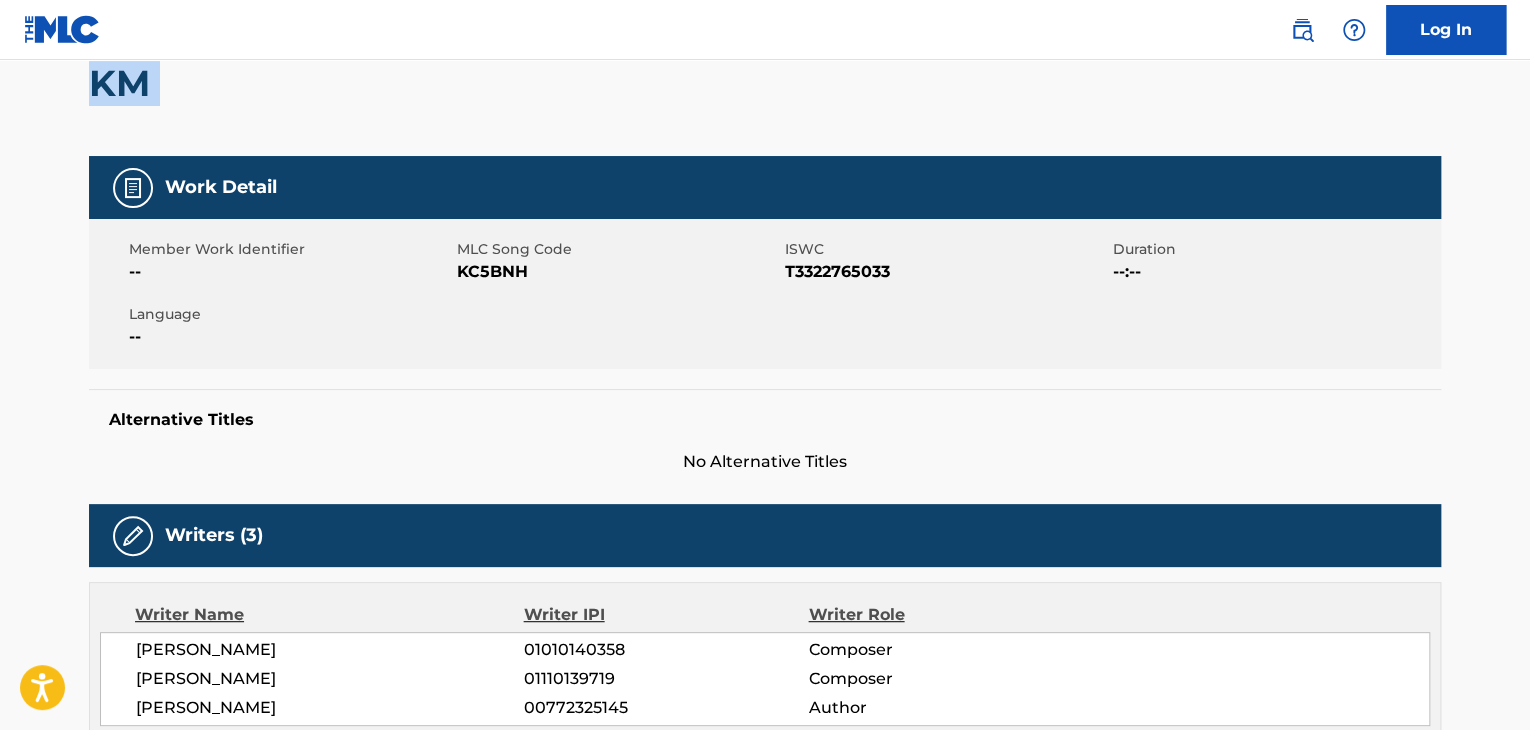 click on "KM" at bounding box center [124, 83] 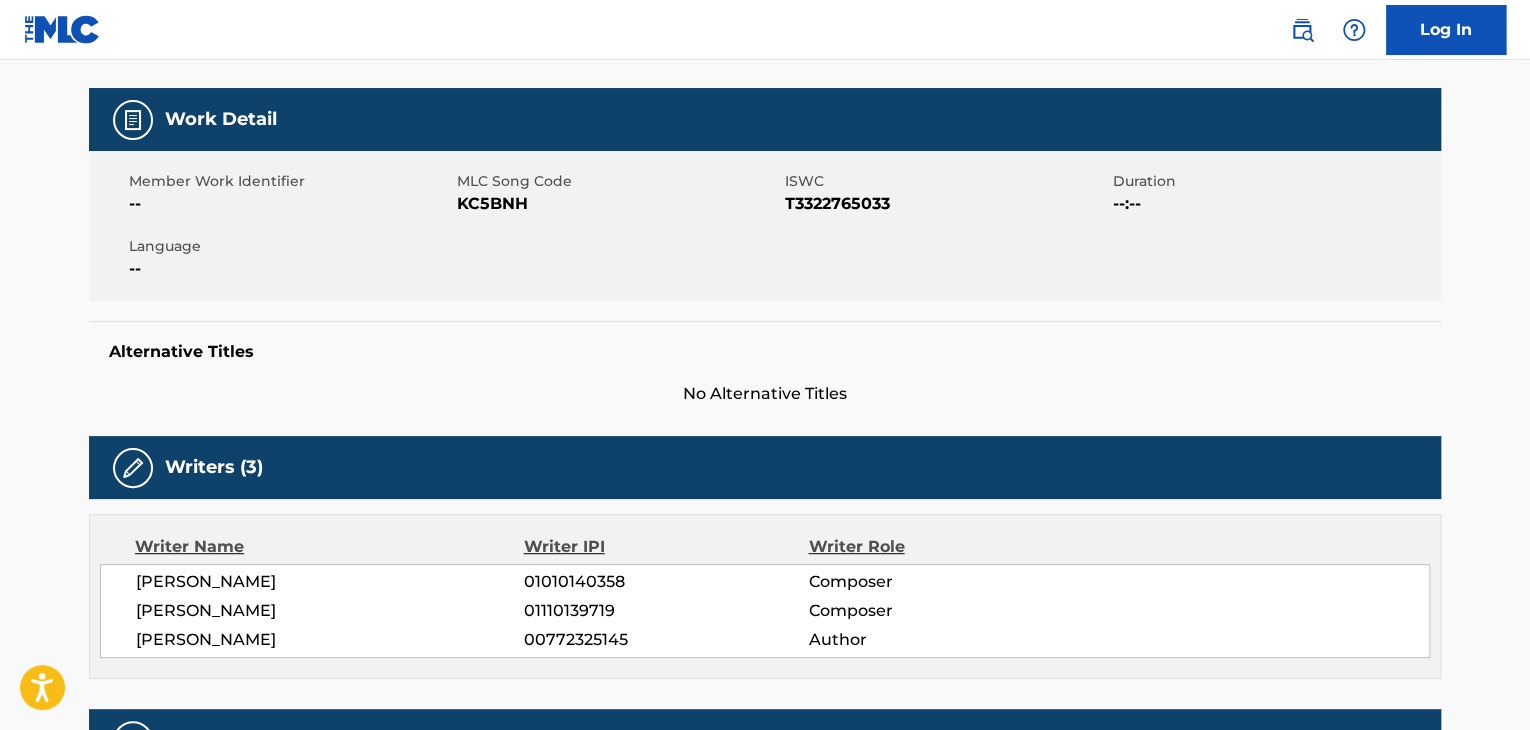 scroll, scrollTop: 300, scrollLeft: 0, axis: vertical 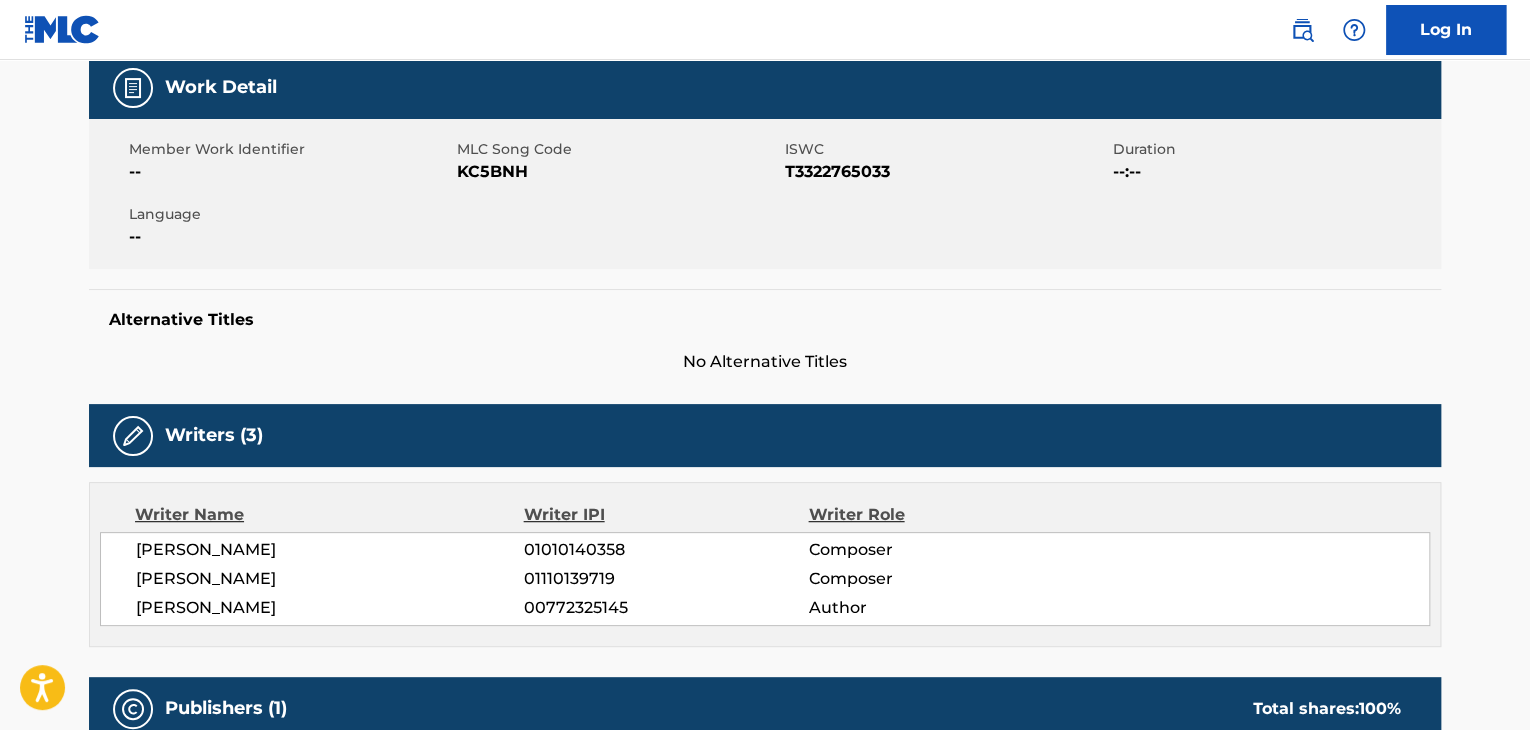 click on "[PERSON_NAME]" at bounding box center (330, 550) 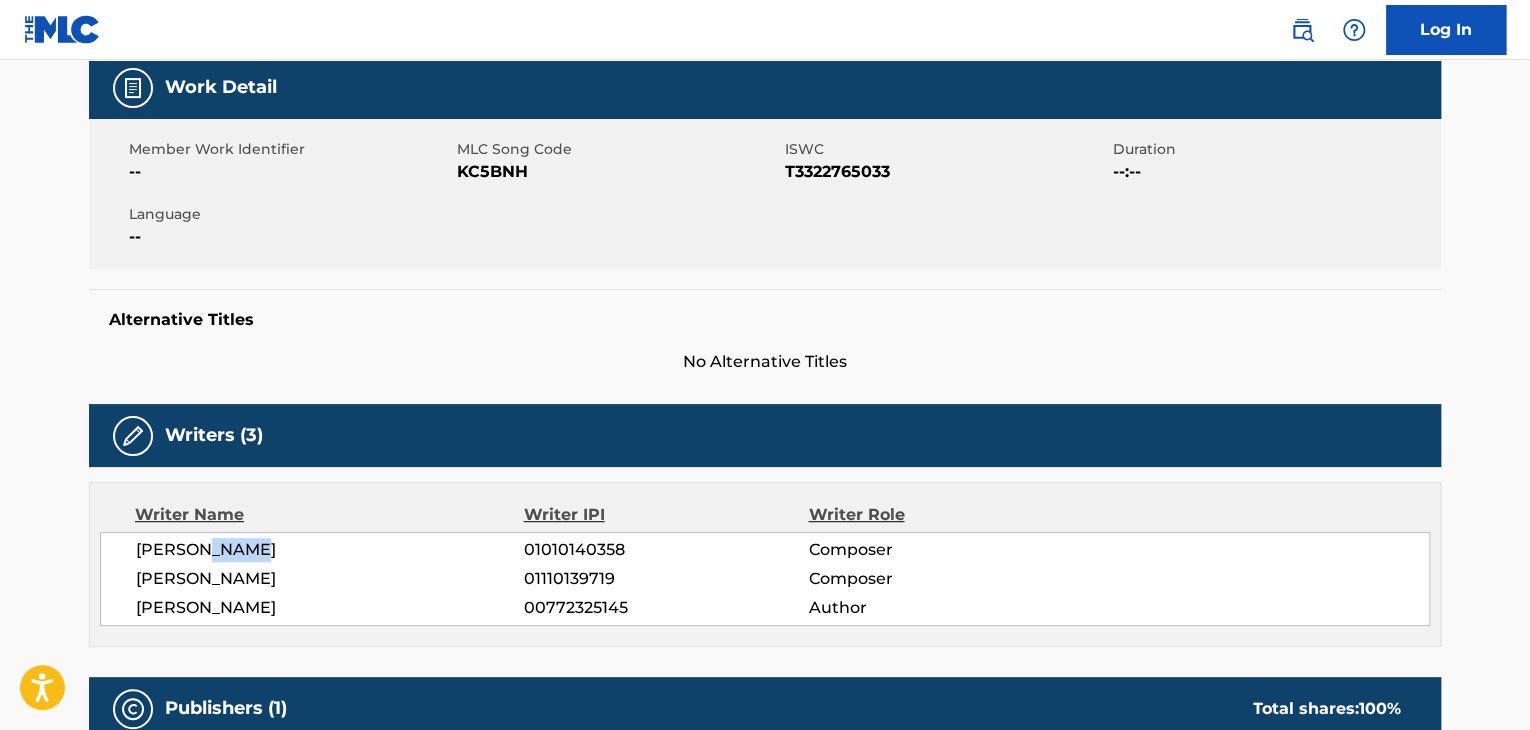 click on "[PERSON_NAME]" at bounding box center [330, 550] 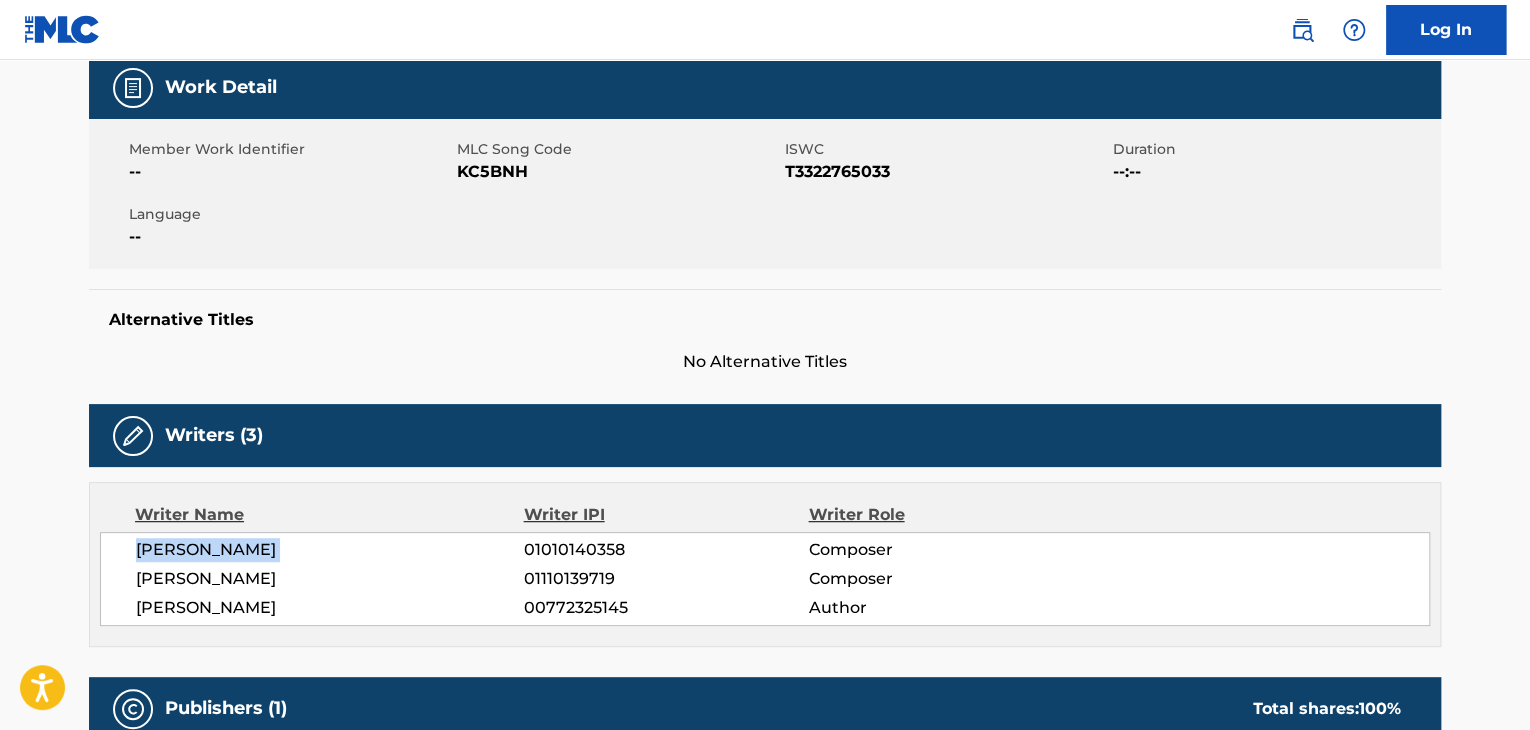 click on "[PERSON_NAME]" at bounding box center (330, 550) 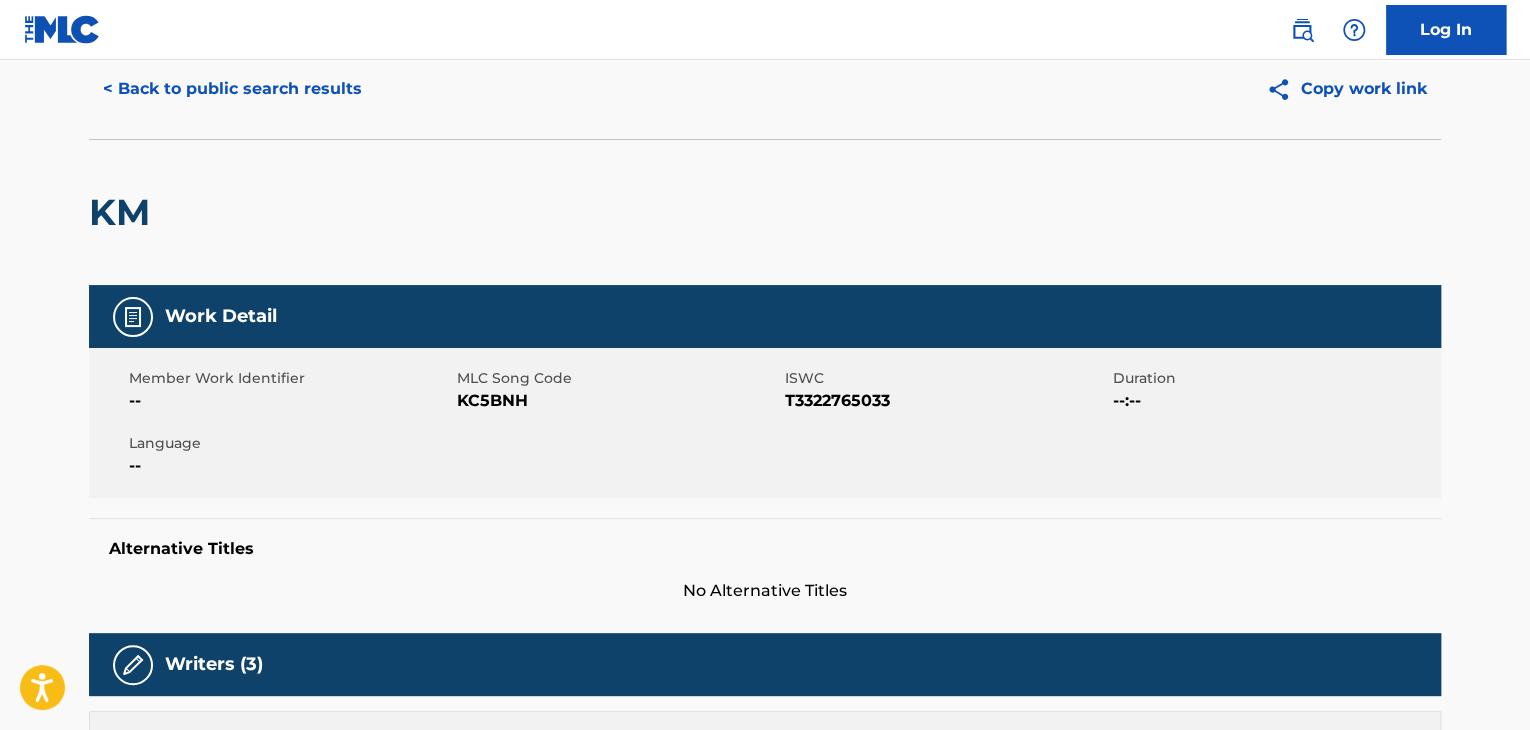 scroll, scrollTop: 0, scrollLeft: 0, axis: both 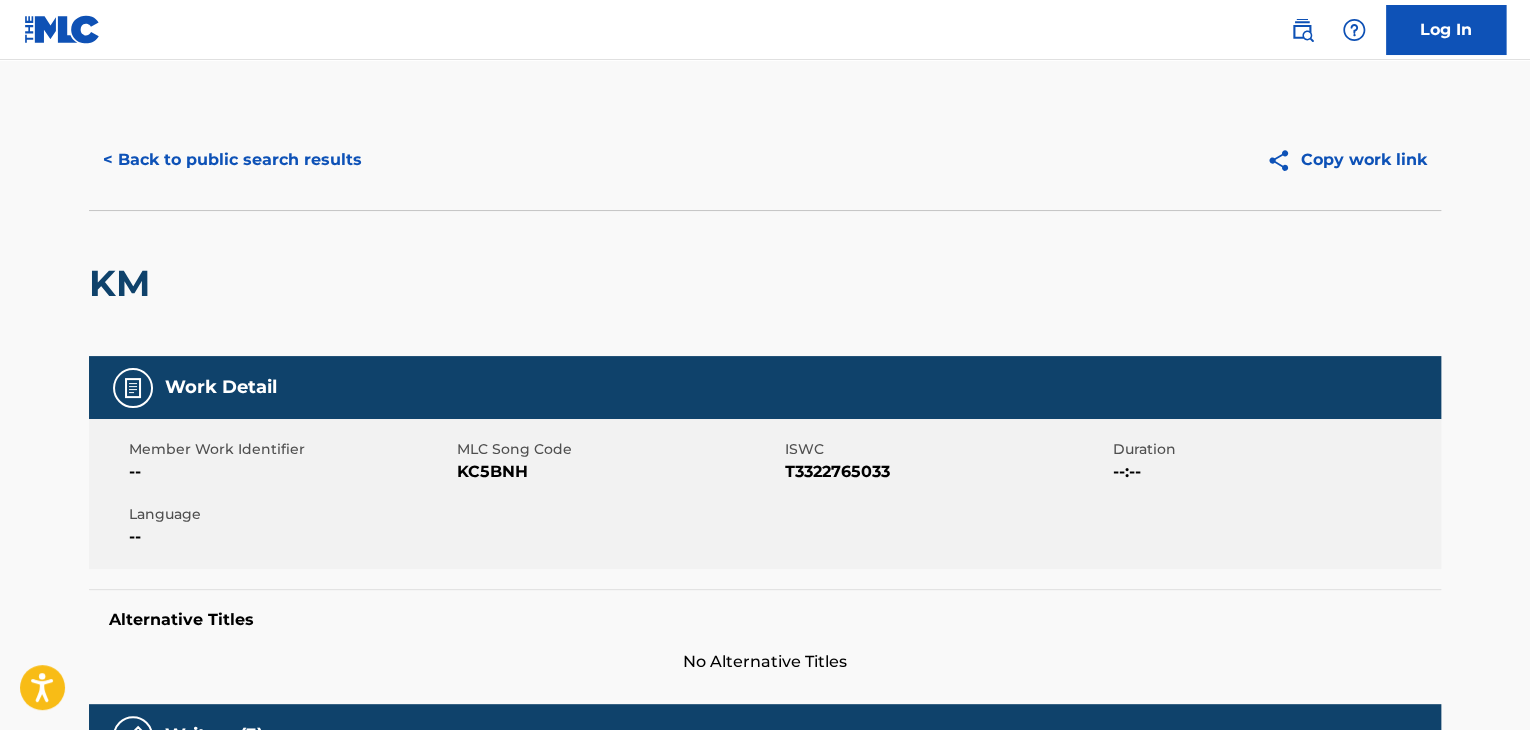 click on "< Back to public search results" at bounding box center [232, 160] 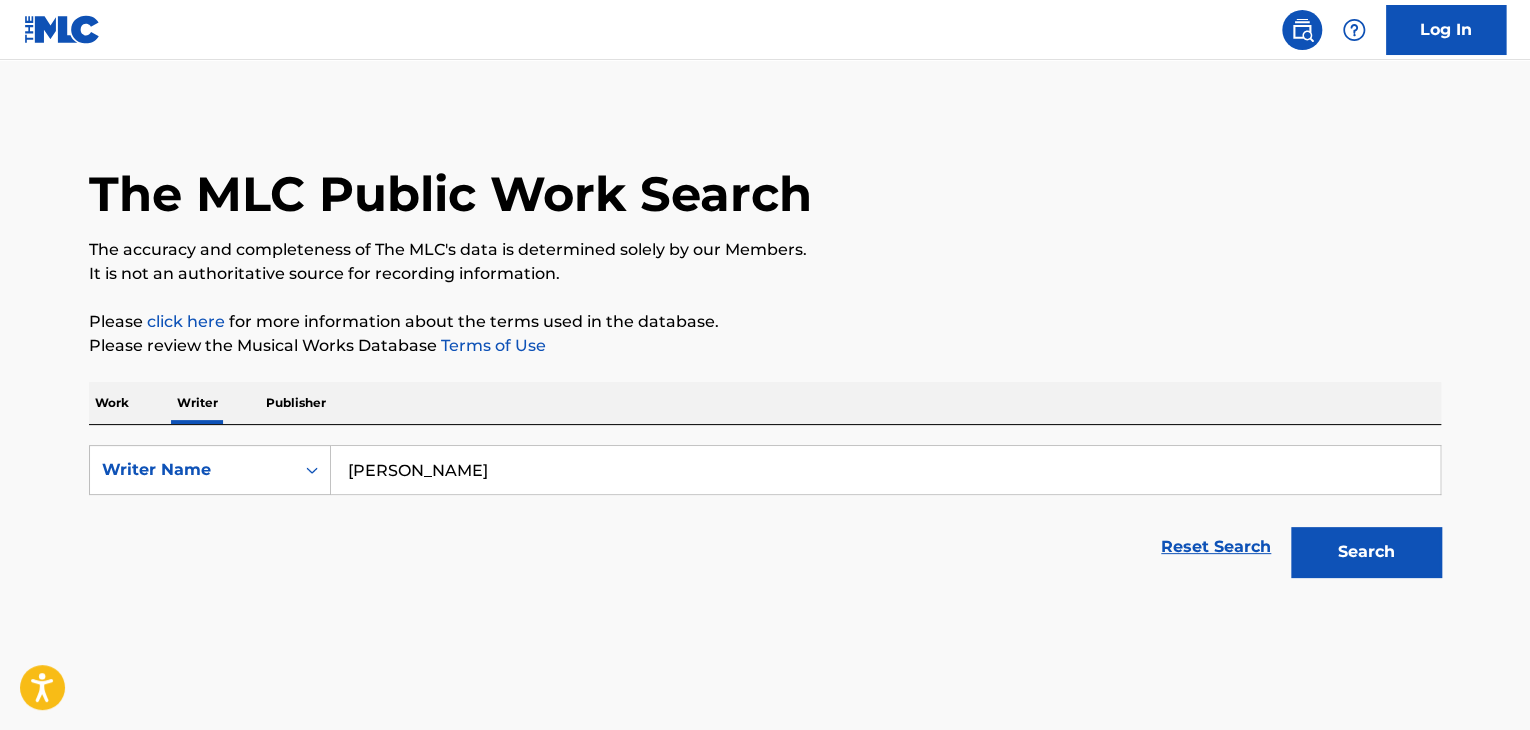 scroll, scrollTop: 24, scrollLeft: 0, axis: vertical 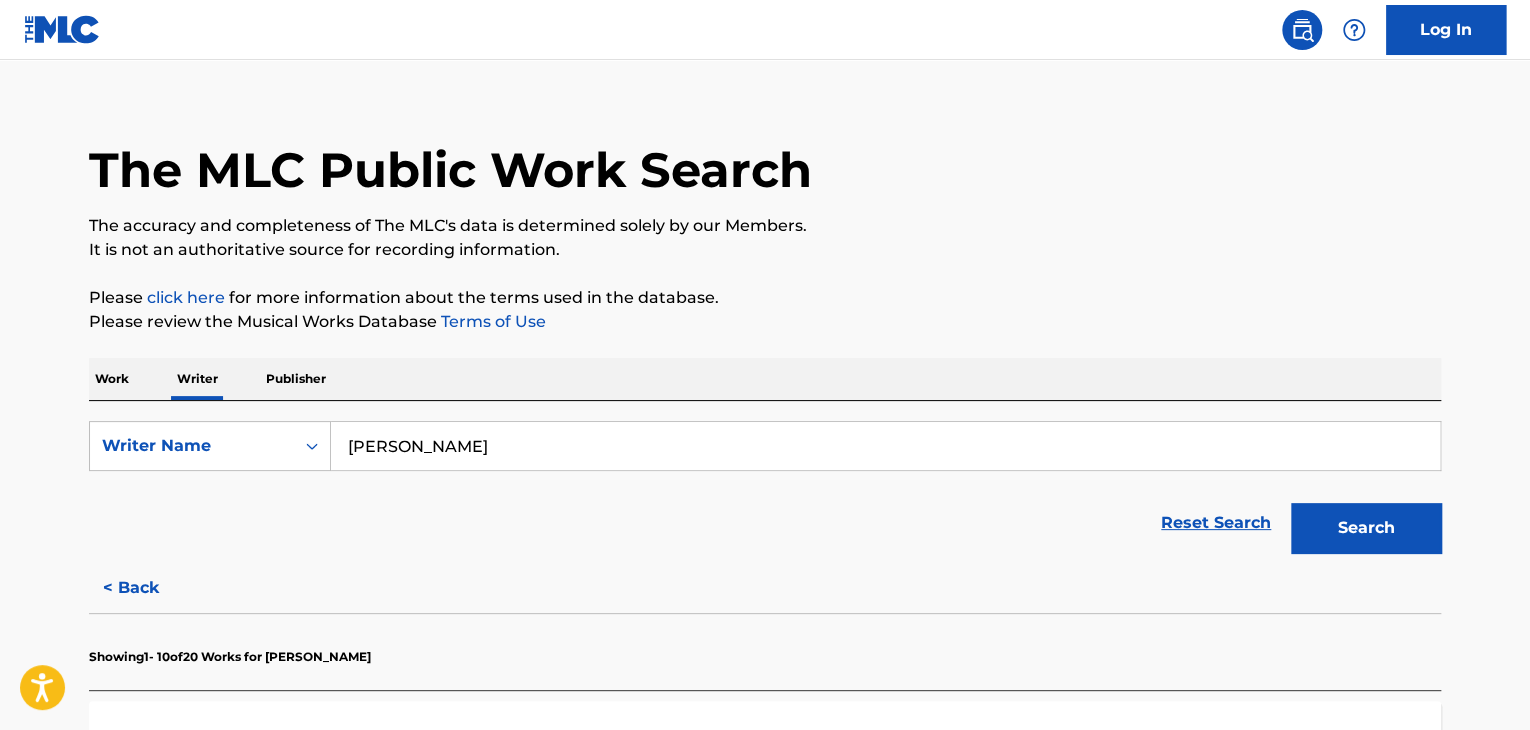 click on "[PERSON_NAME]" at bounding box center [885, 446] 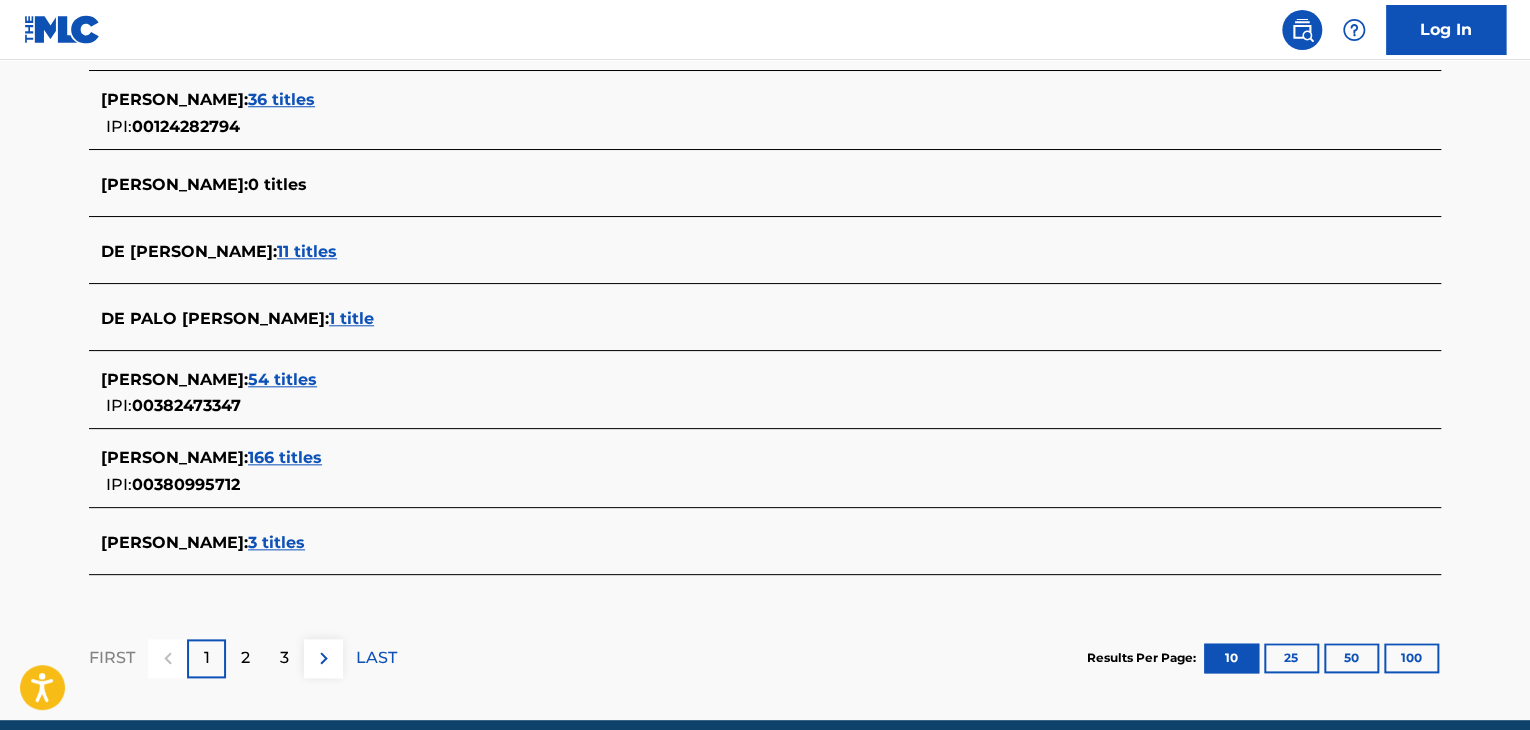 scroll, scrollTop: 824, scrollLeft: 0, axis: vertical 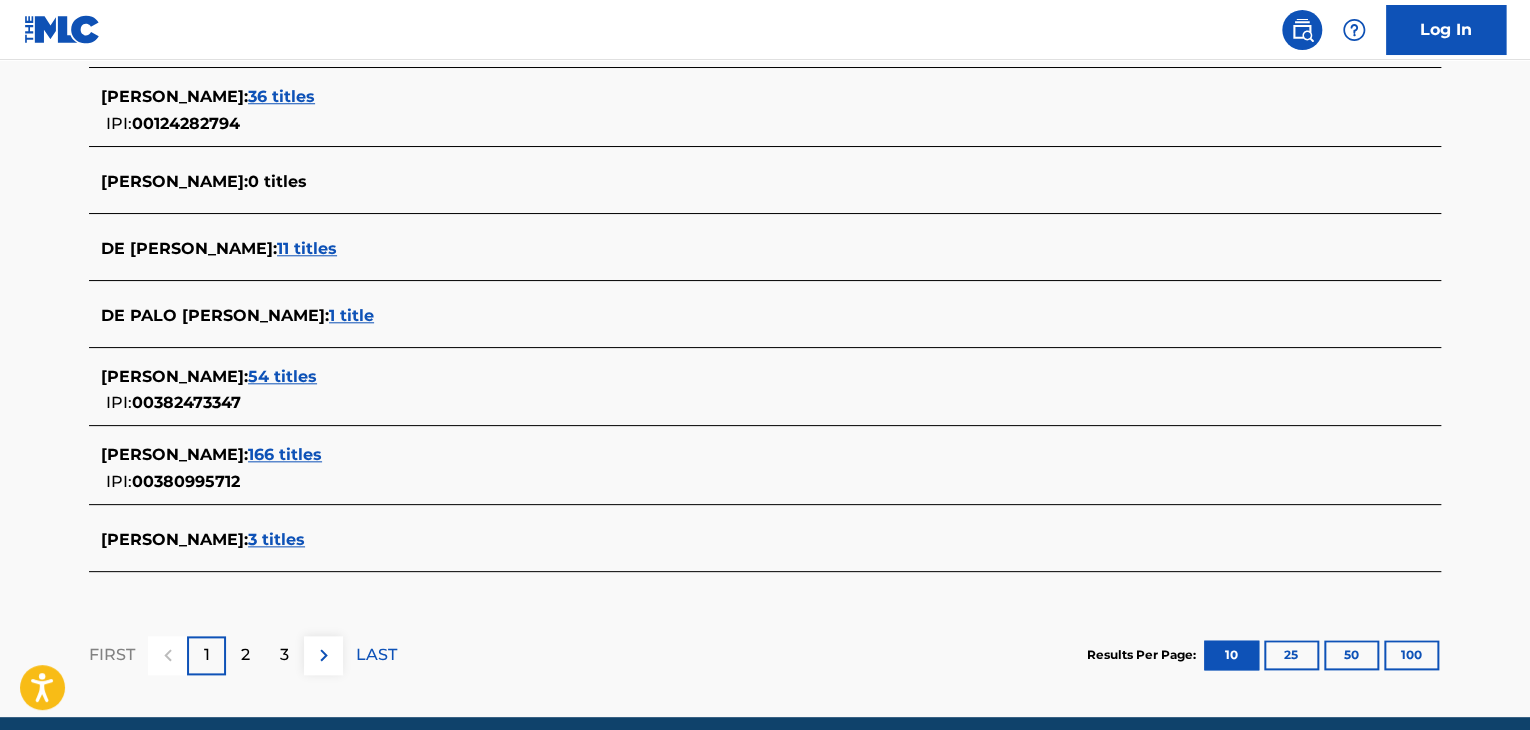 click on "166 titles" at bounding box center (285, 454) 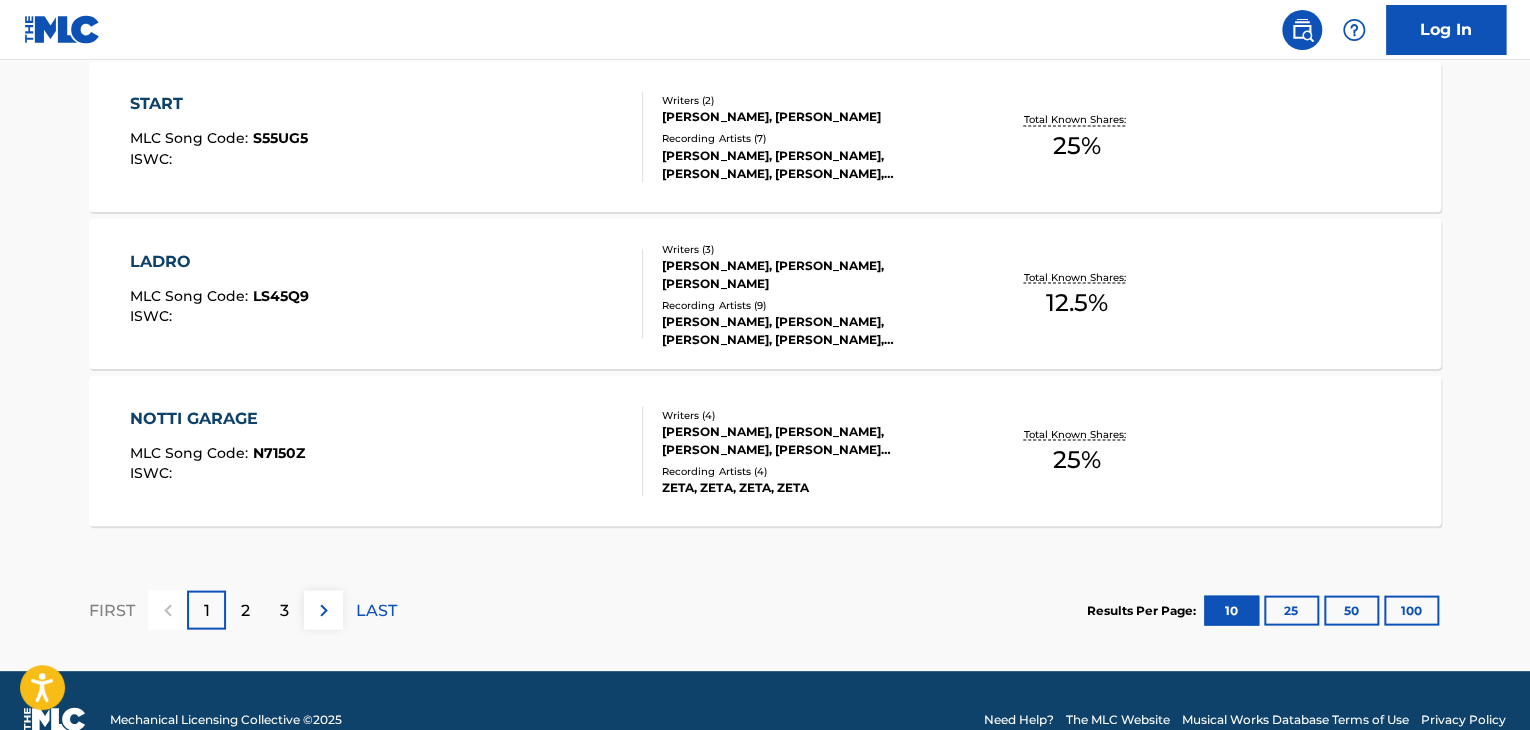scroll, scrollTop: 1799, scrollLeft: 0, axis: vertical 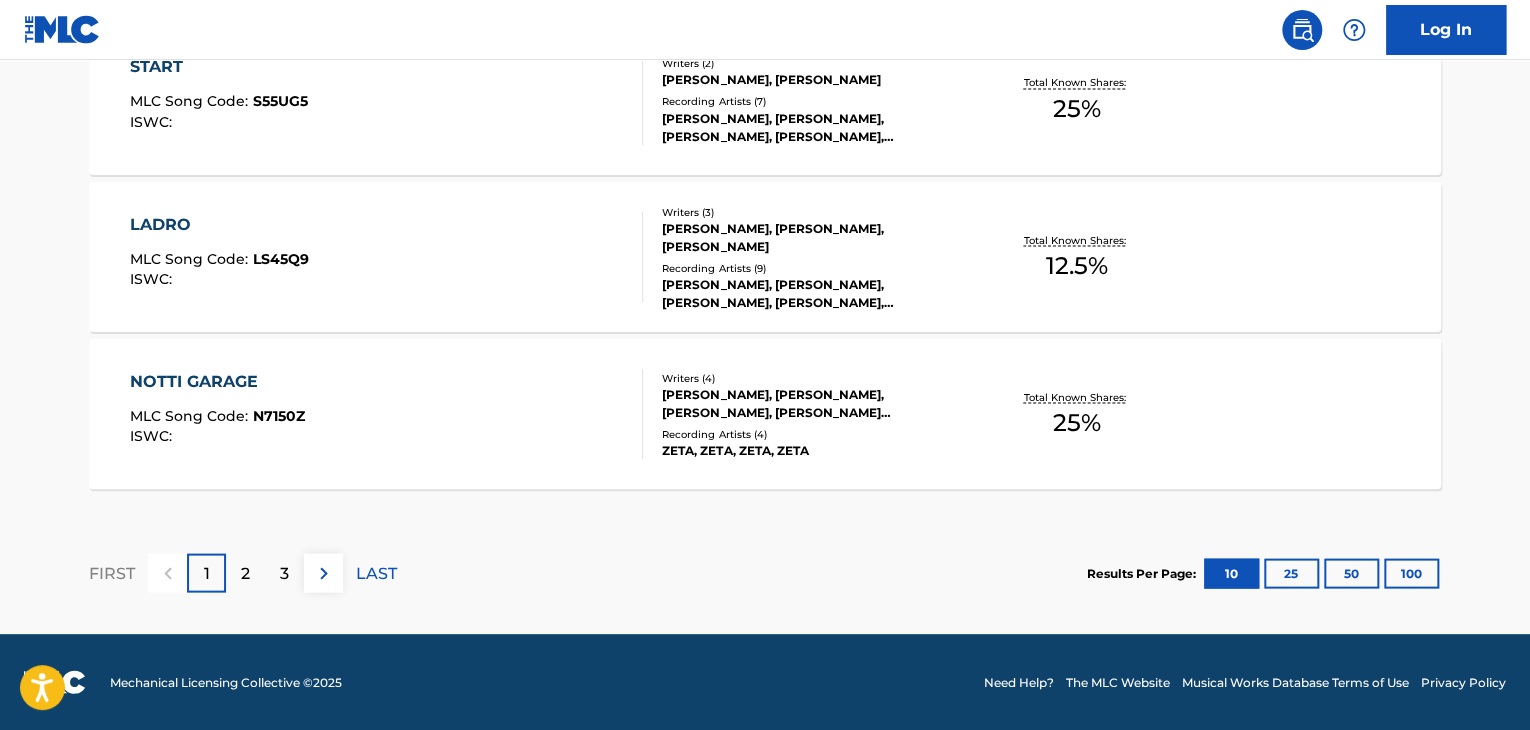 click on "LAST" at bounding box center [376, 573] 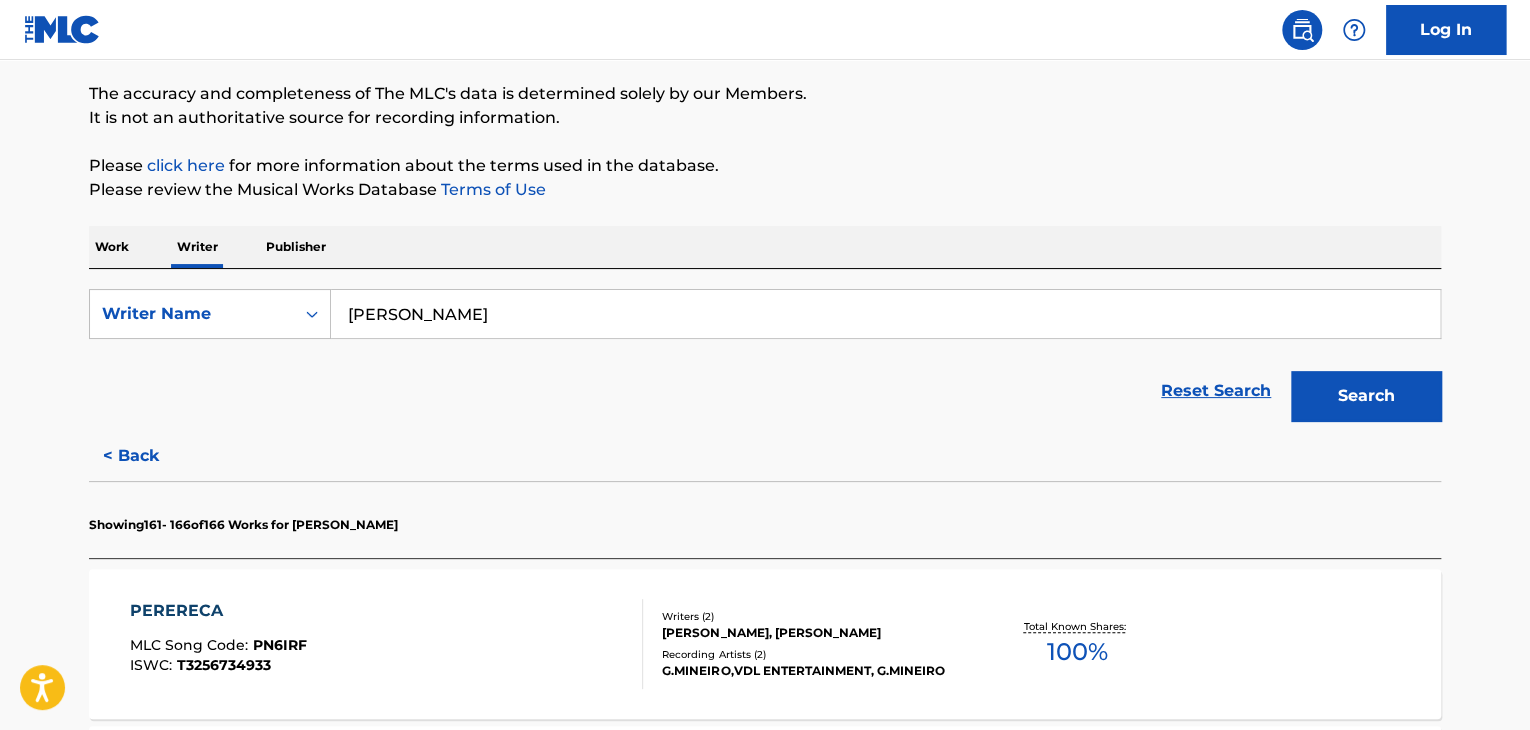 scroll, scrollTop: 1171, scrollLeft: 0, axis: vertical 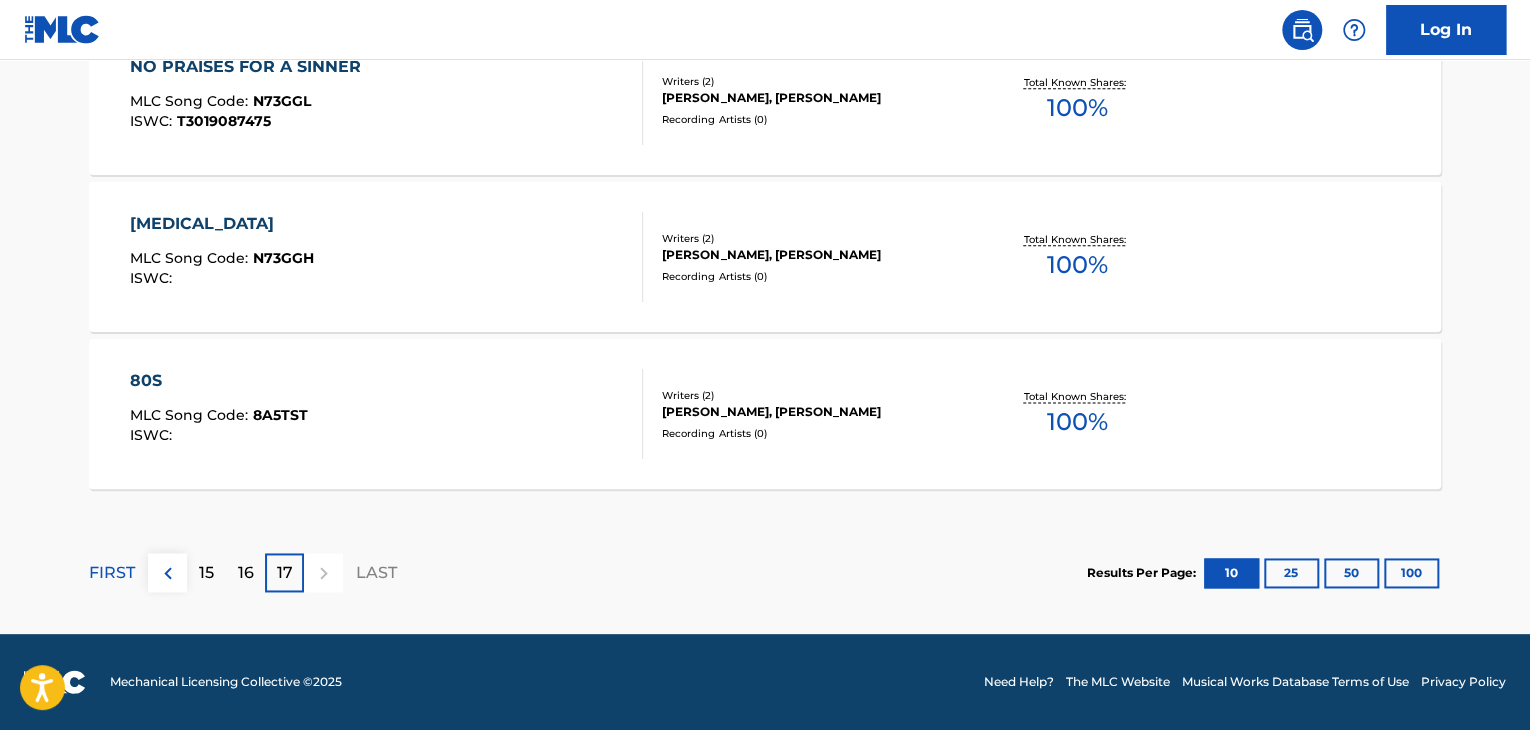 click on "80S MLC Song Code : 8A5TST ISWC :" at bounding box center (387, 414) 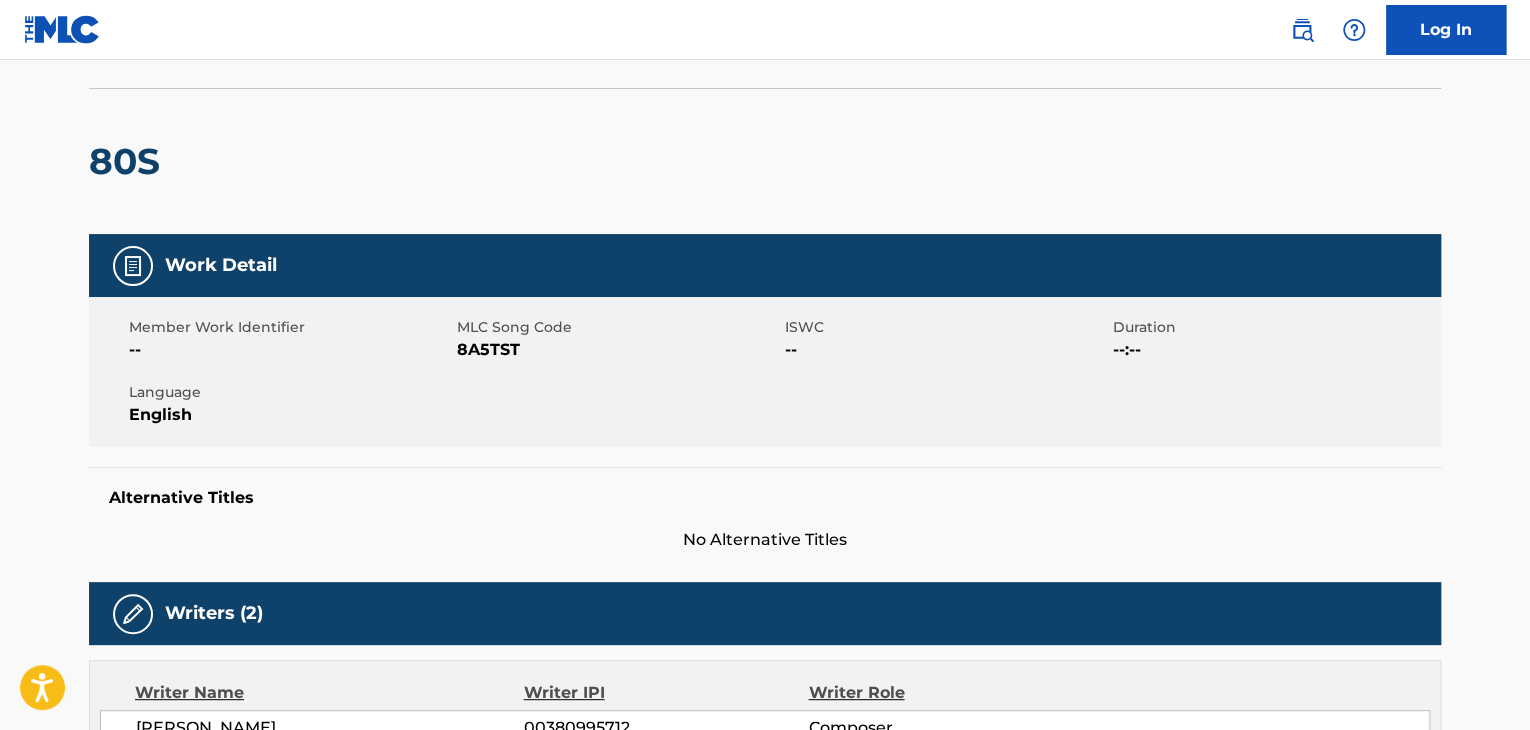 scroll, scrollTop: 0, scrollLeft: 0, axis: both 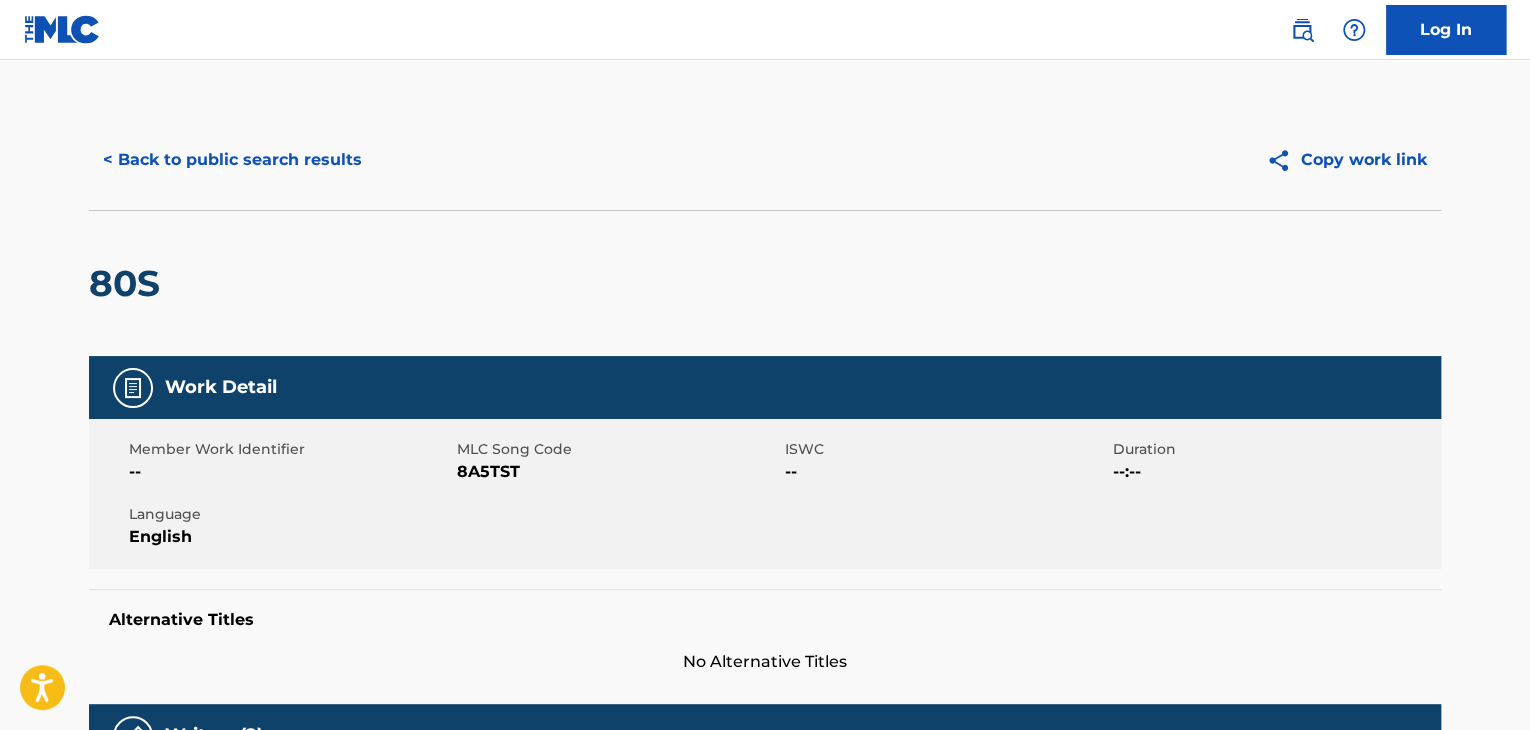 click on "< Back to public search results Copy work link" at bounding box center (765, 160) 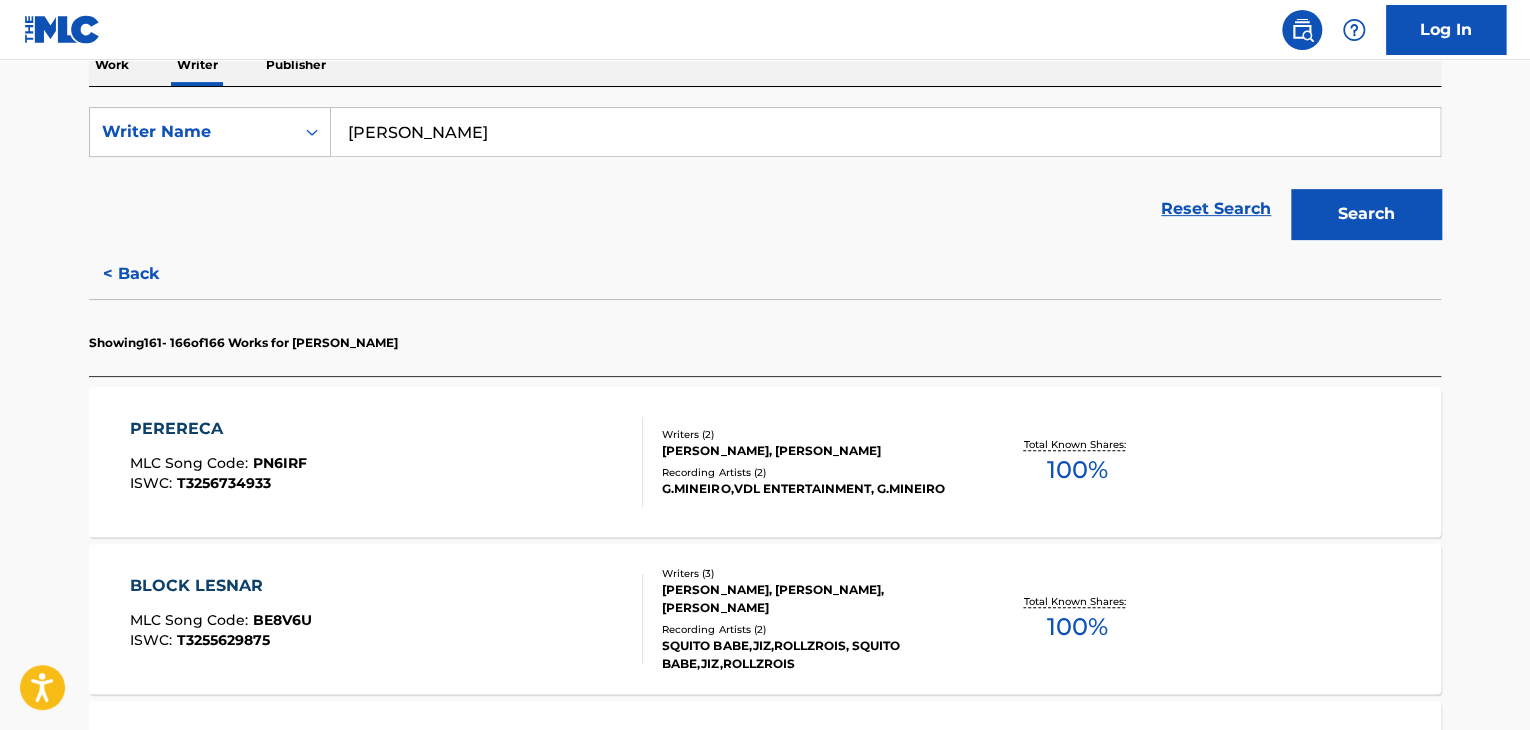 scroll, scrollTop: 424, scrollLeft: 0, axis: vertical 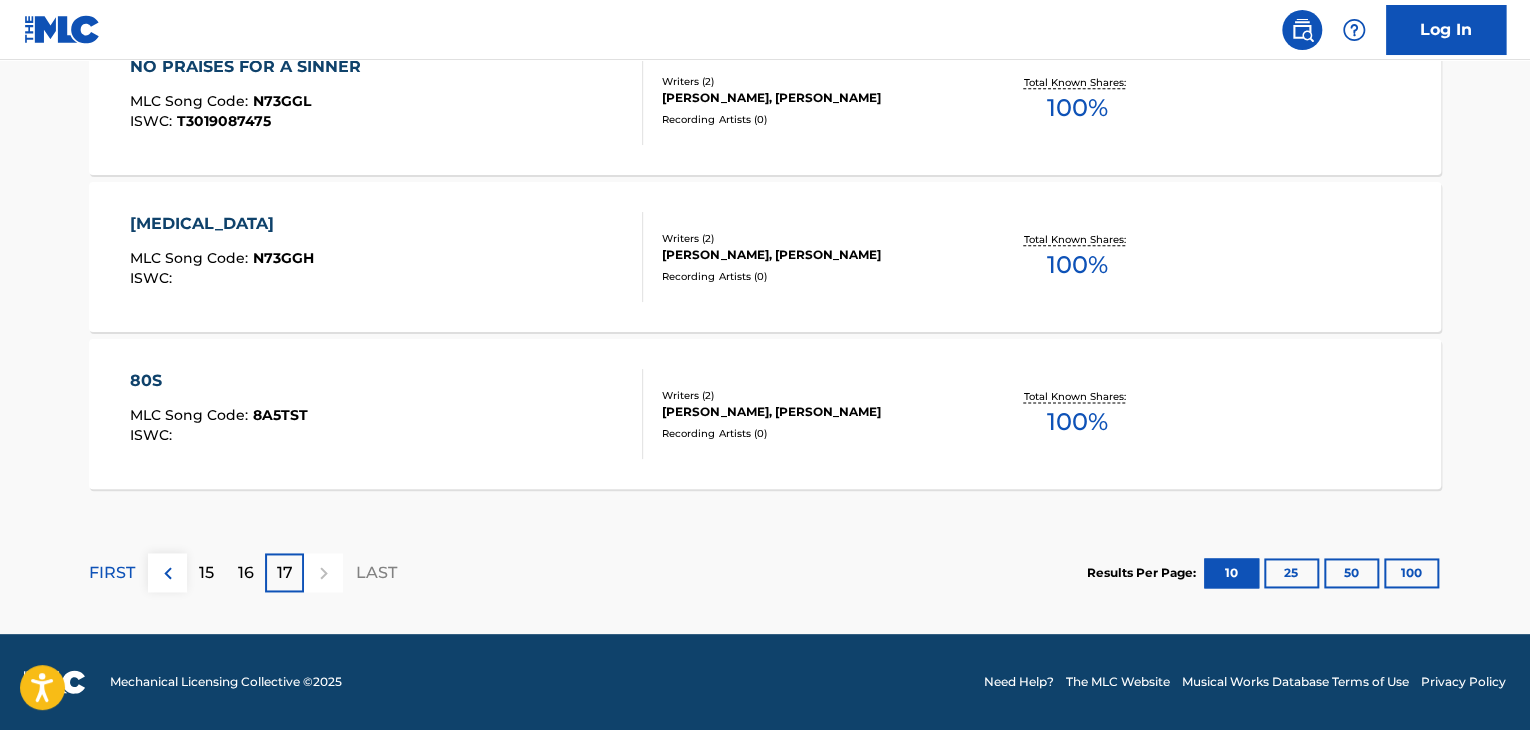 click on "16" at bounding box center [245, 572] 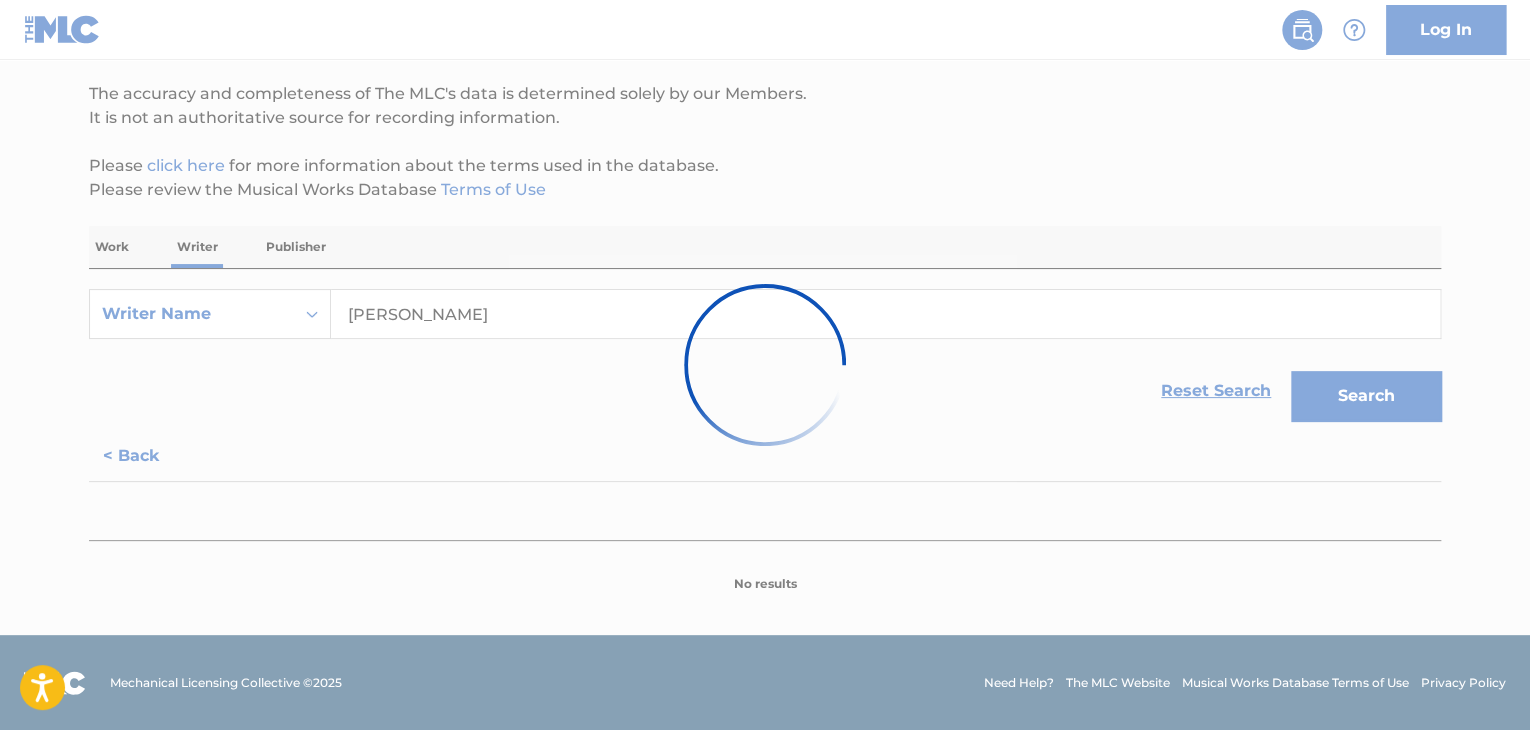 scroll, scrollTop: 1171, scrollLeft: 0, axis: vertical 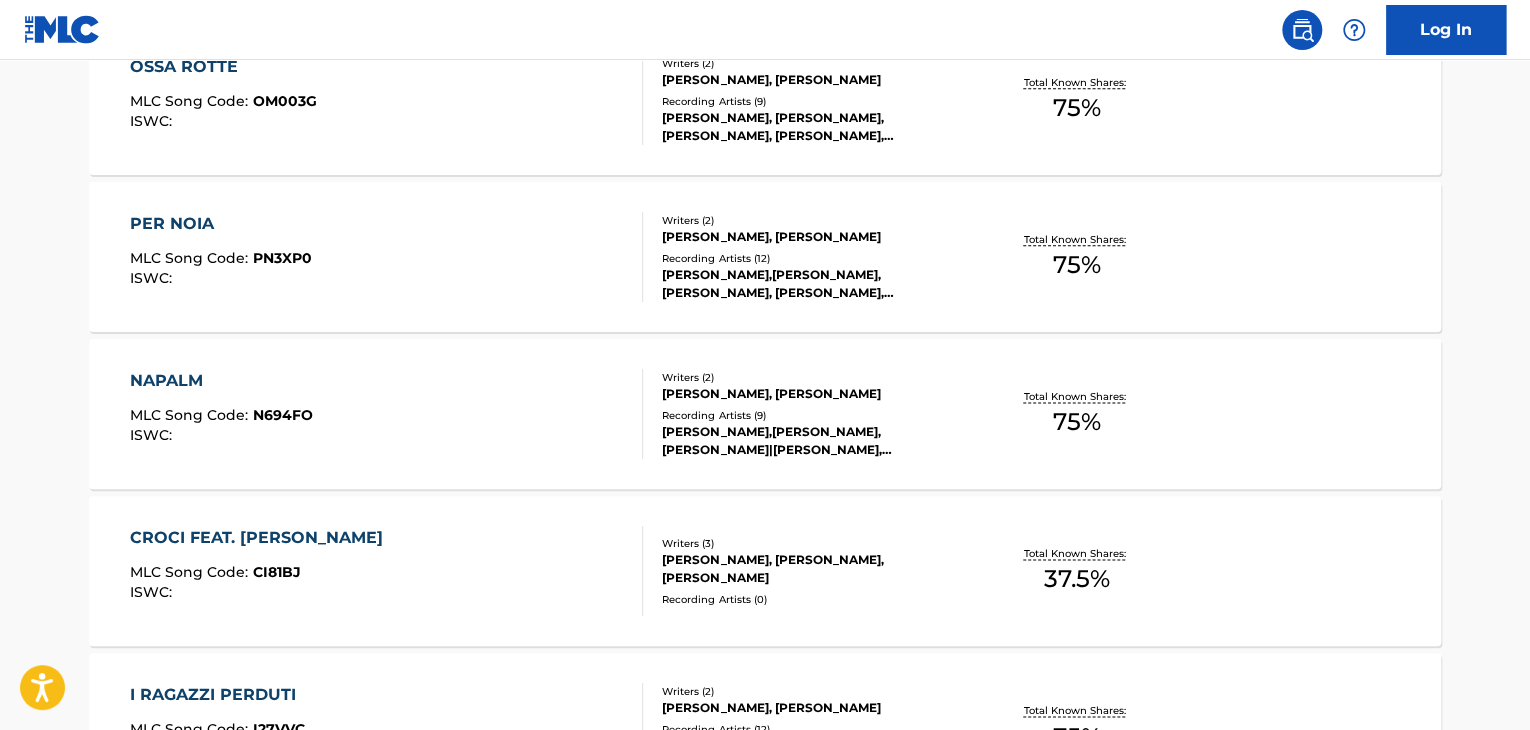 click on "NAPALM MLC Song Code : N694FO ISWC :" at bounding box center (387, 414) 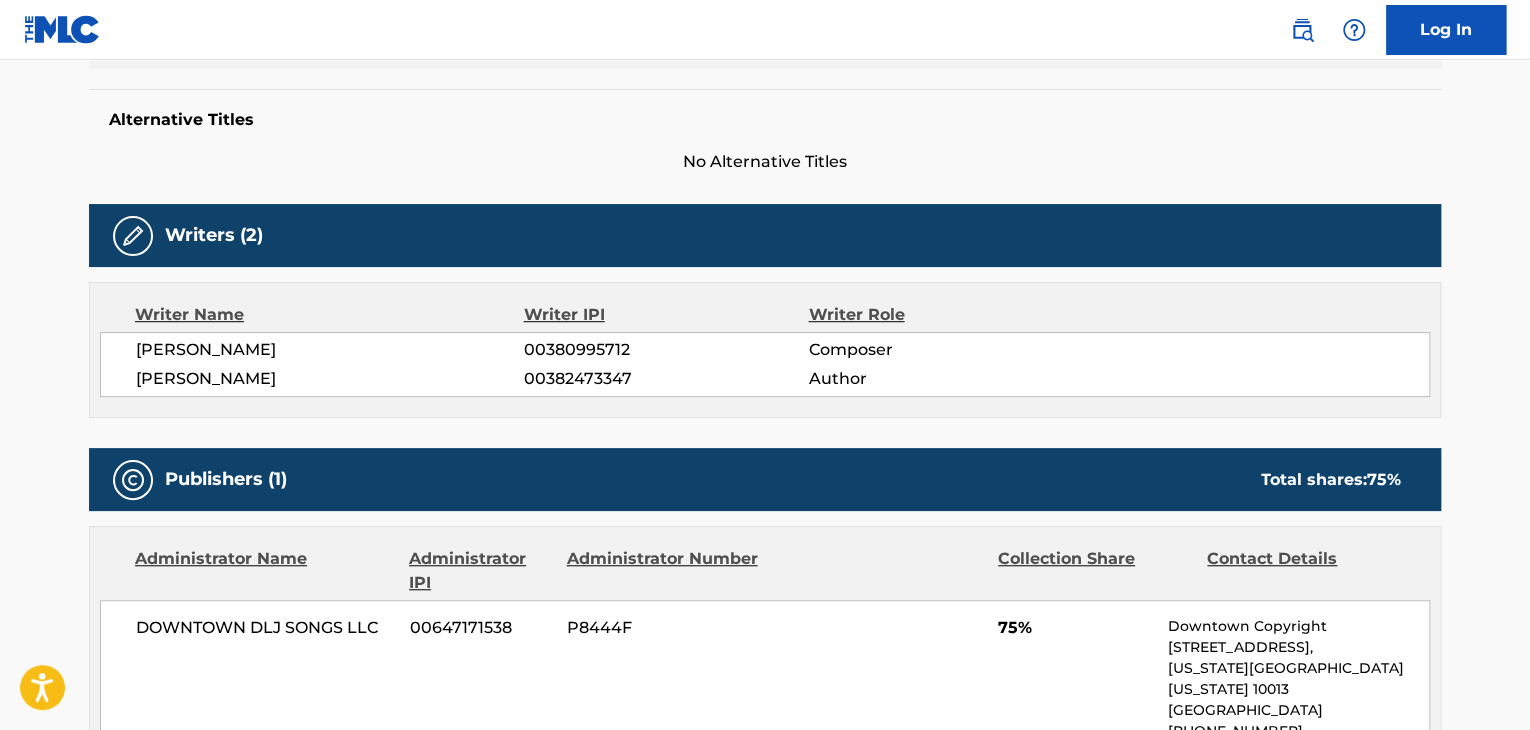scroll, scrollTop: 800, scrollLeft: 0, axis: vertical 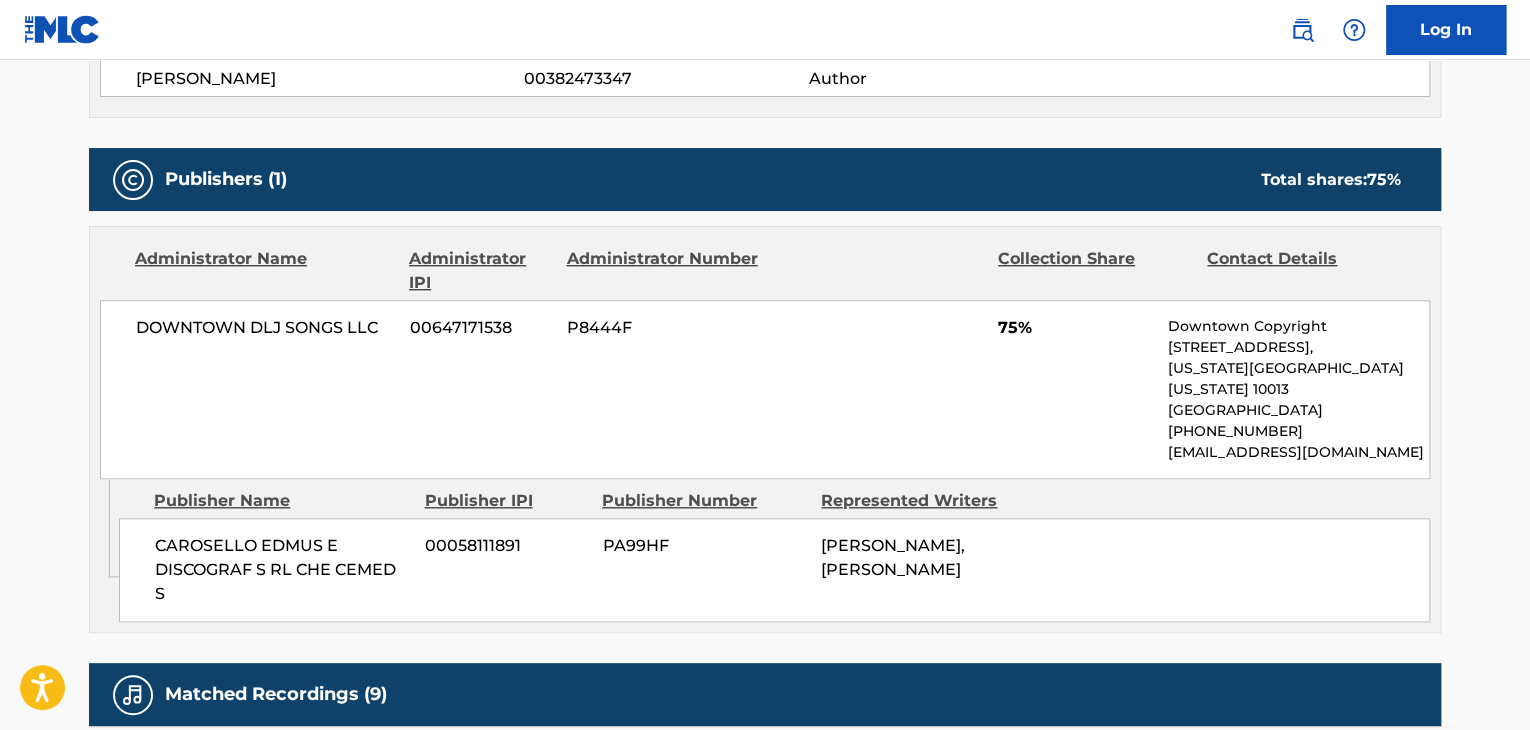 click on "DOWNTOWN DLJ SONGS LLC" at bounding box center [265, 328] 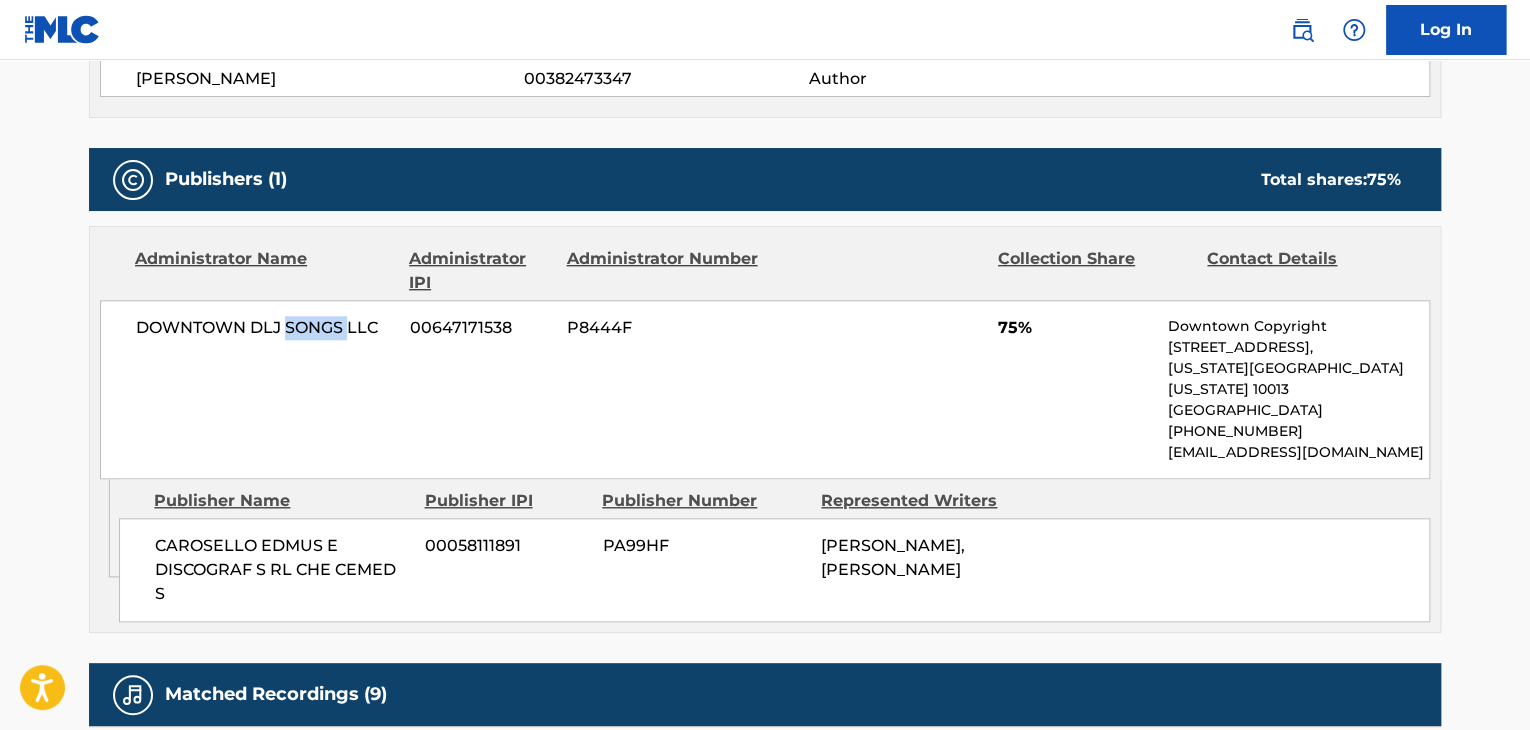 click on "DOWNTOWN DLJ SONGS LLC" at bounding box center (265, 328) 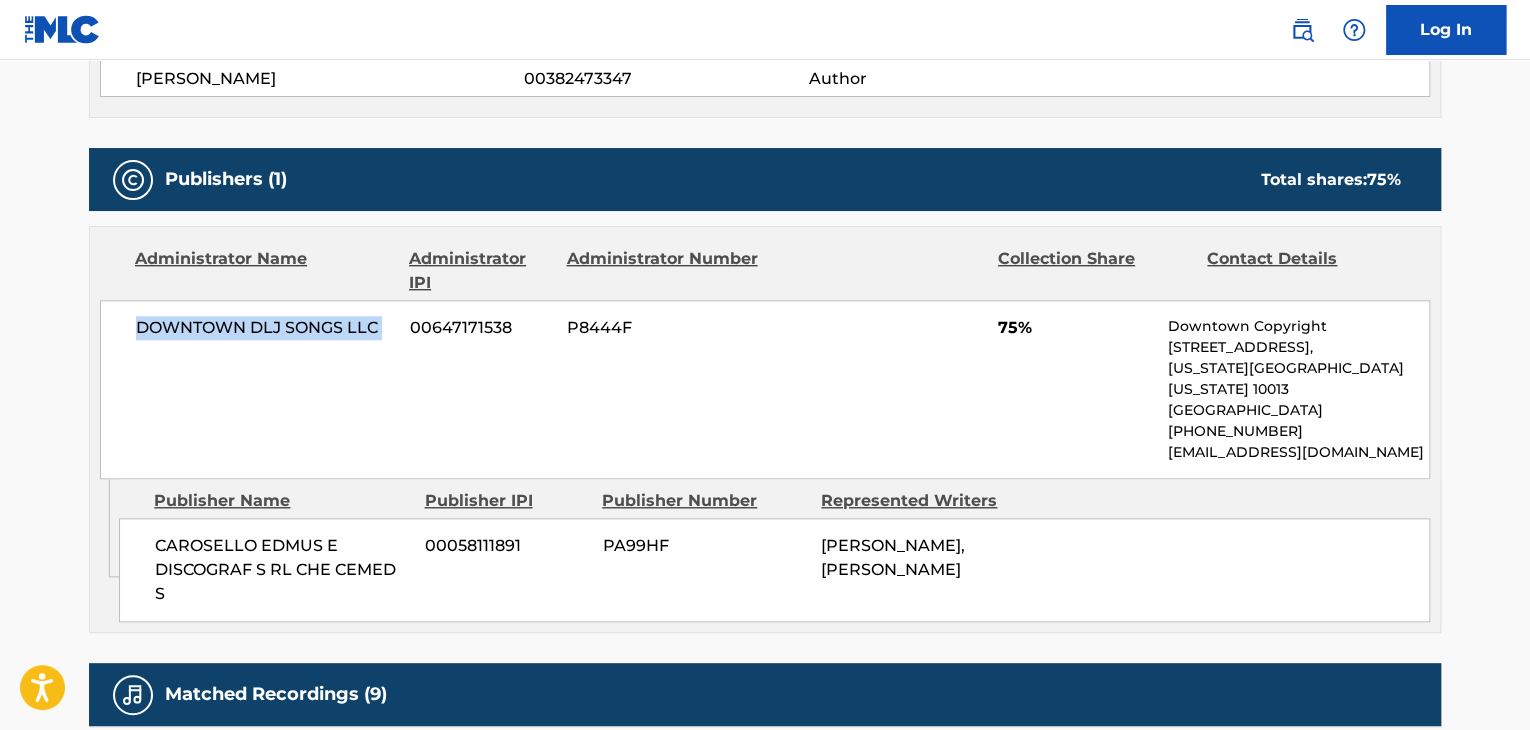 click on "DOWNTOWN DLJ SONGS LLC" at bounding box center (265, 328) 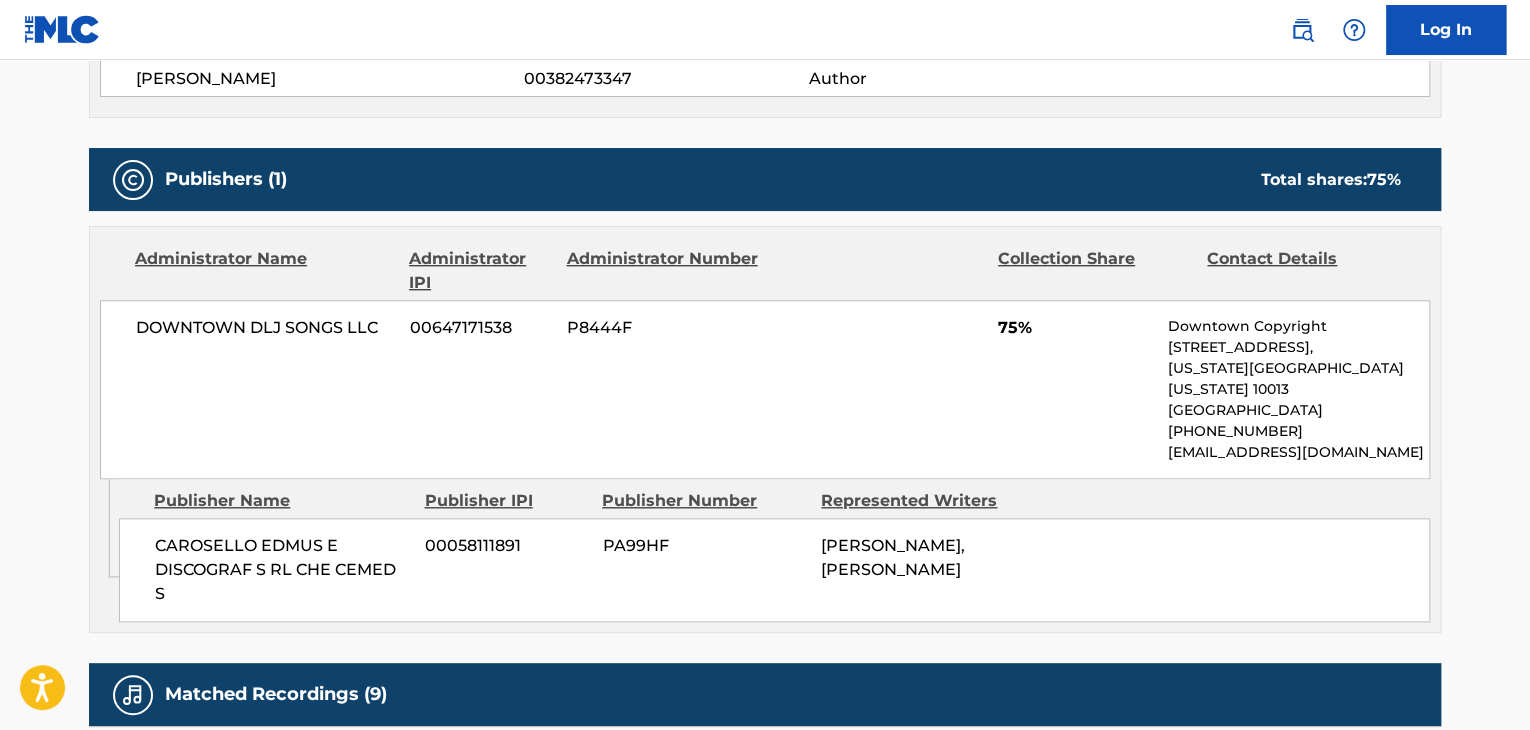 click on "00647171538" at bounding box center [481, 328] 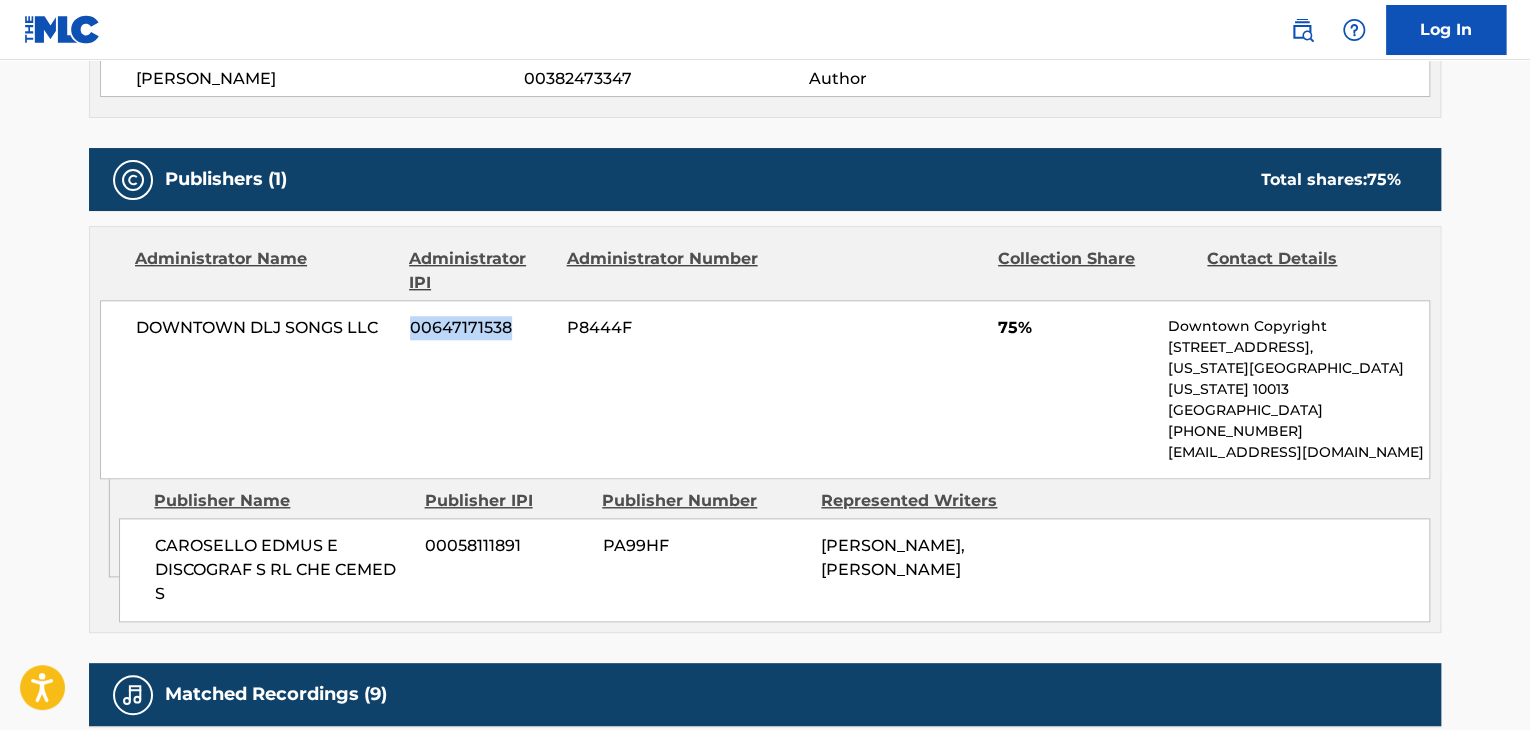 click on "00647171538" at bounding box center (481, 328) 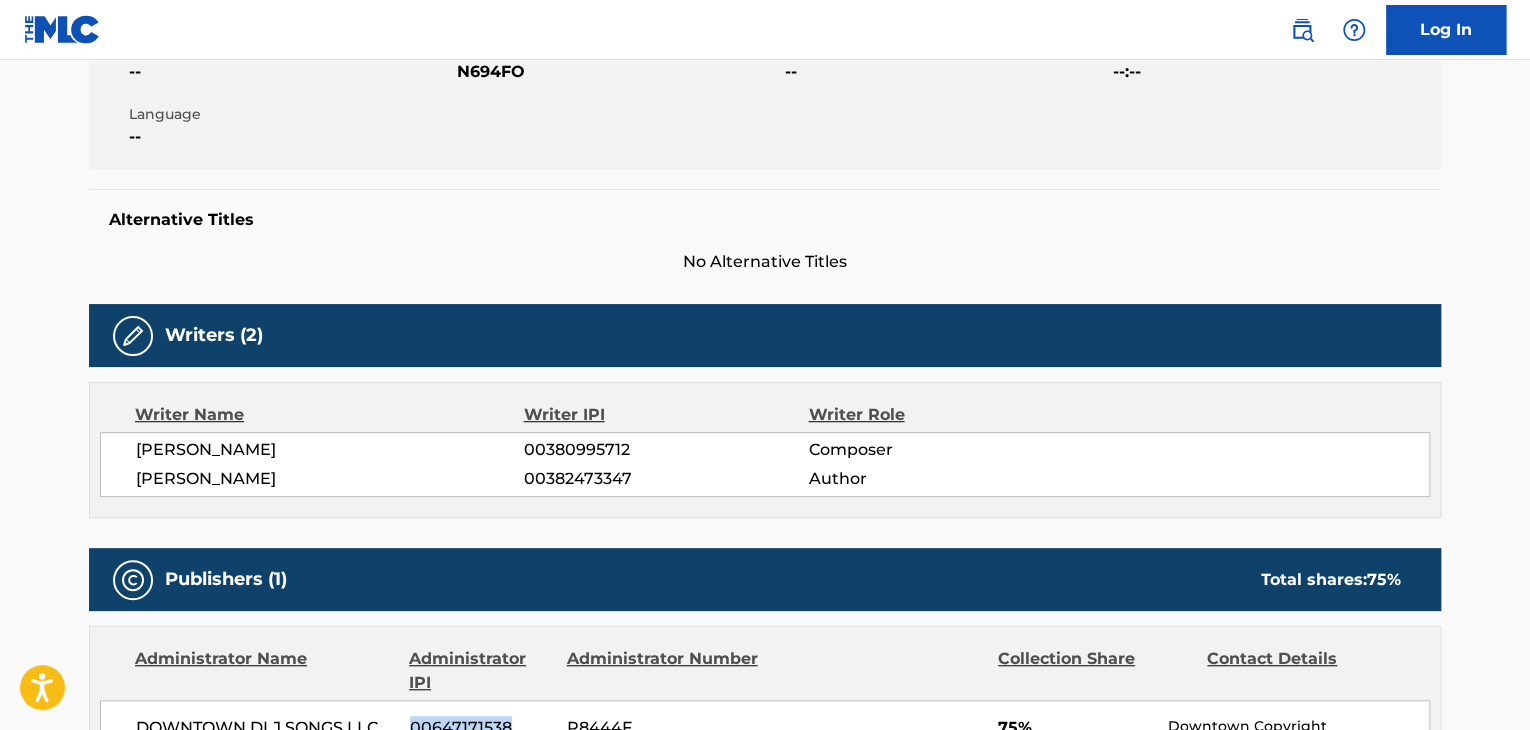 scroll, scrollTop: 200, scrollLeft: 0, axis: vertical 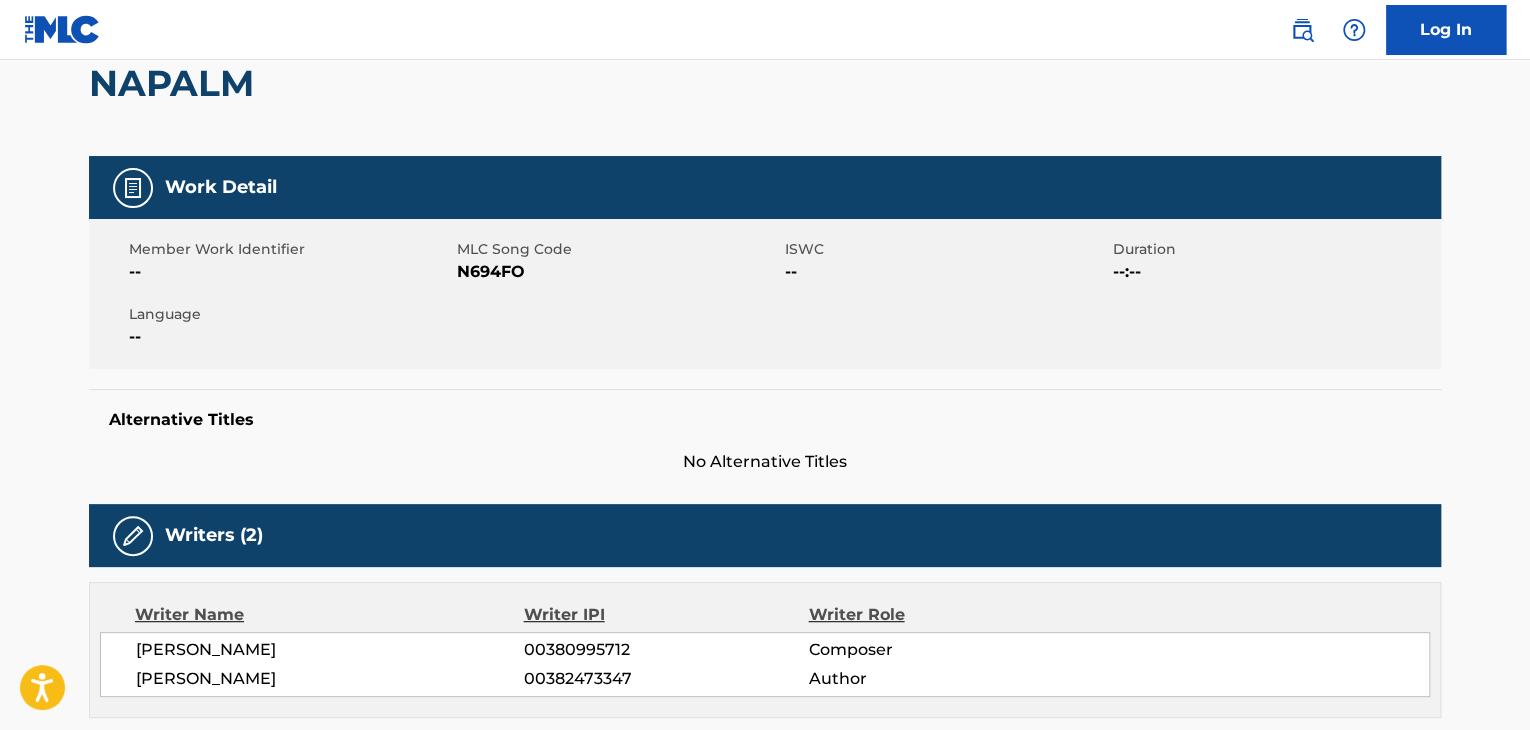 click on "N694FO" at bounding box center (618, 272) 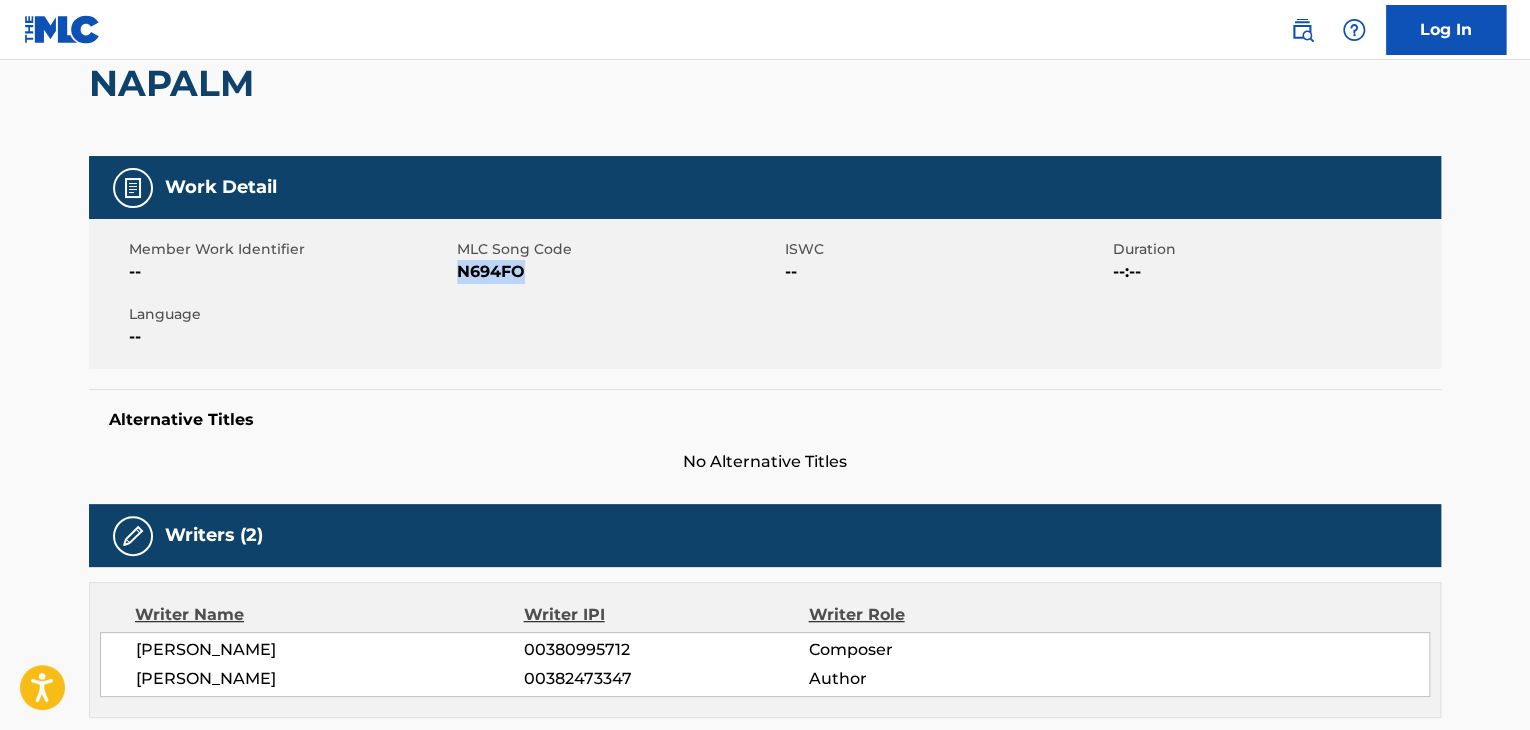 click on "N694FO" at bounding box center (618, 272) 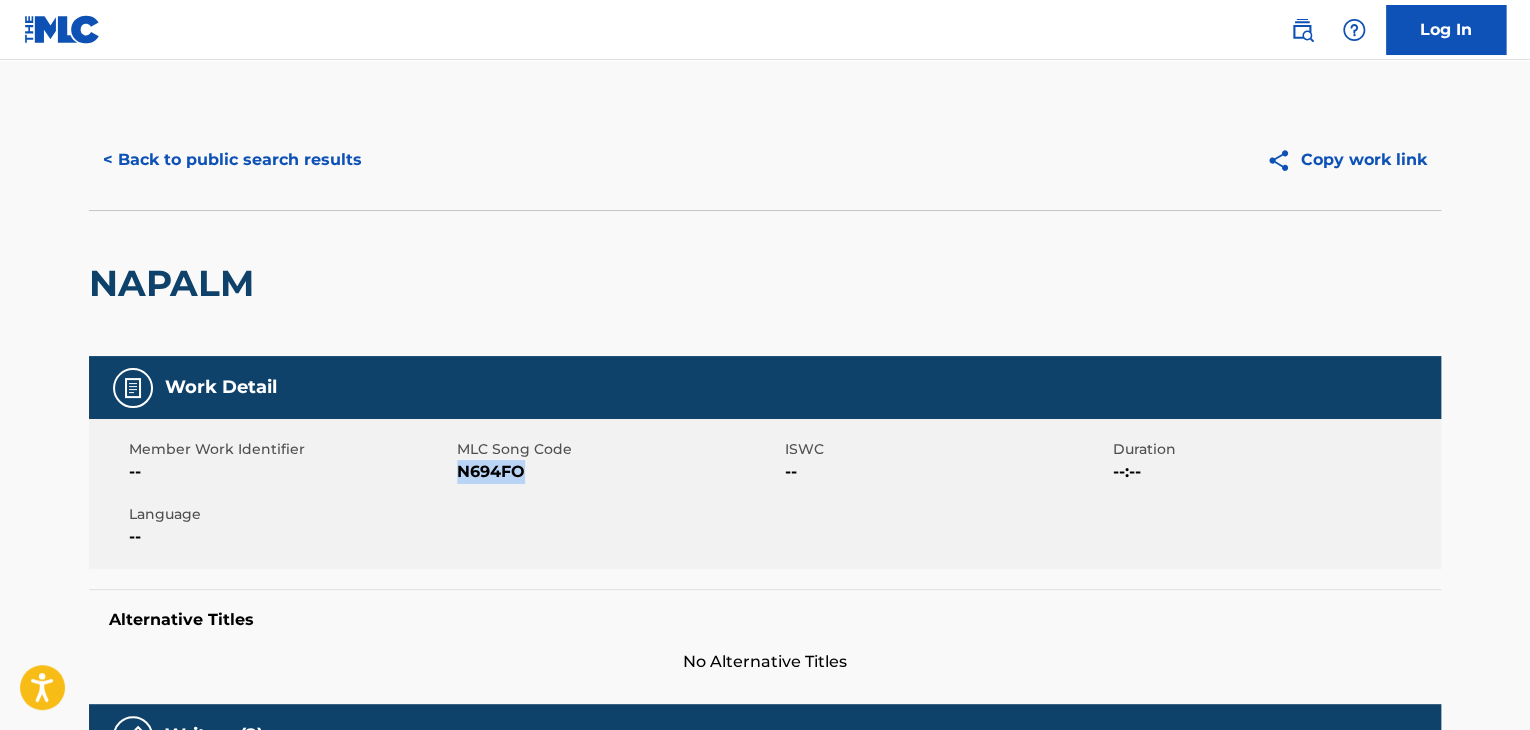 scroll, scrollTop: 500, scrollLeft: 0, axis: vertical 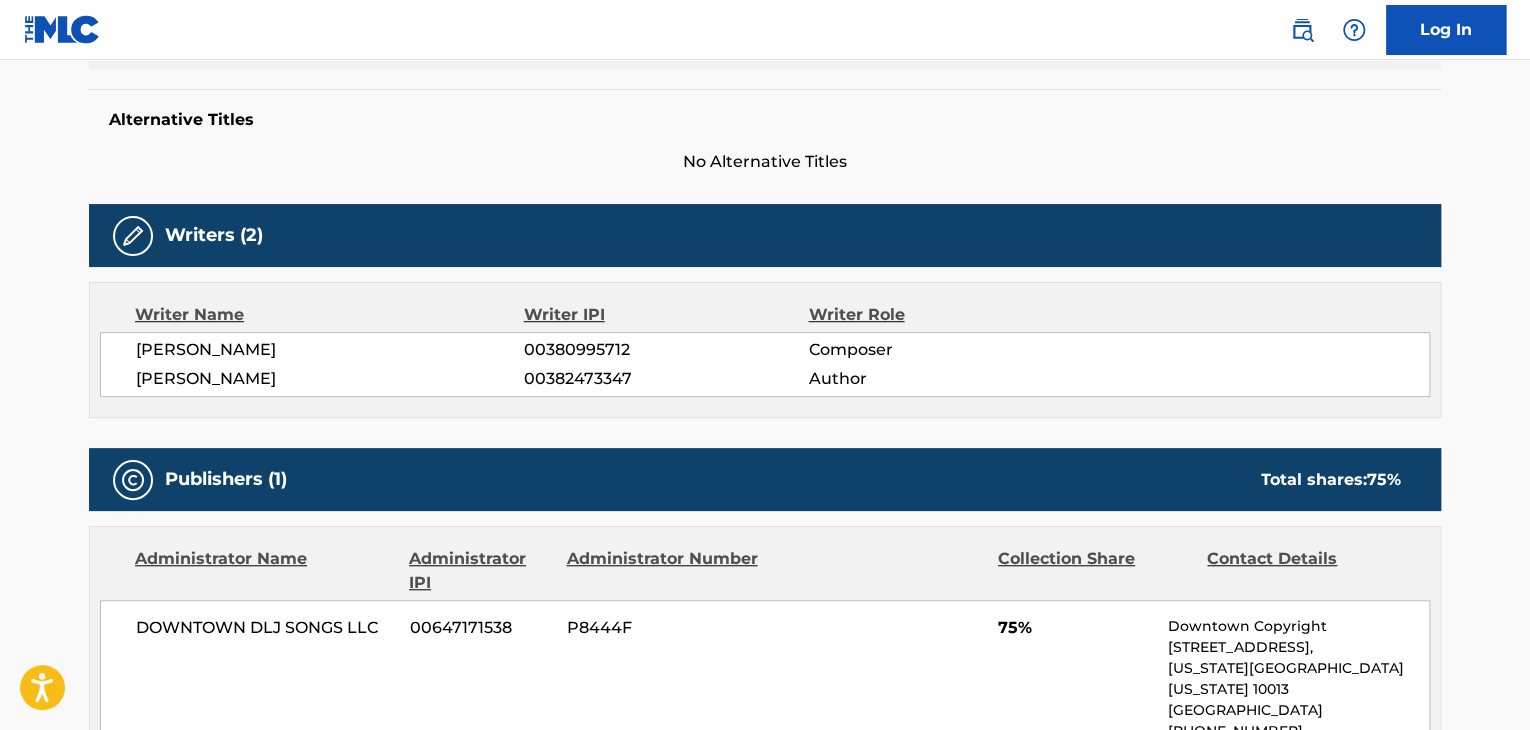 click on "[PERSON_NAME]" at bounding box center (330, 350) 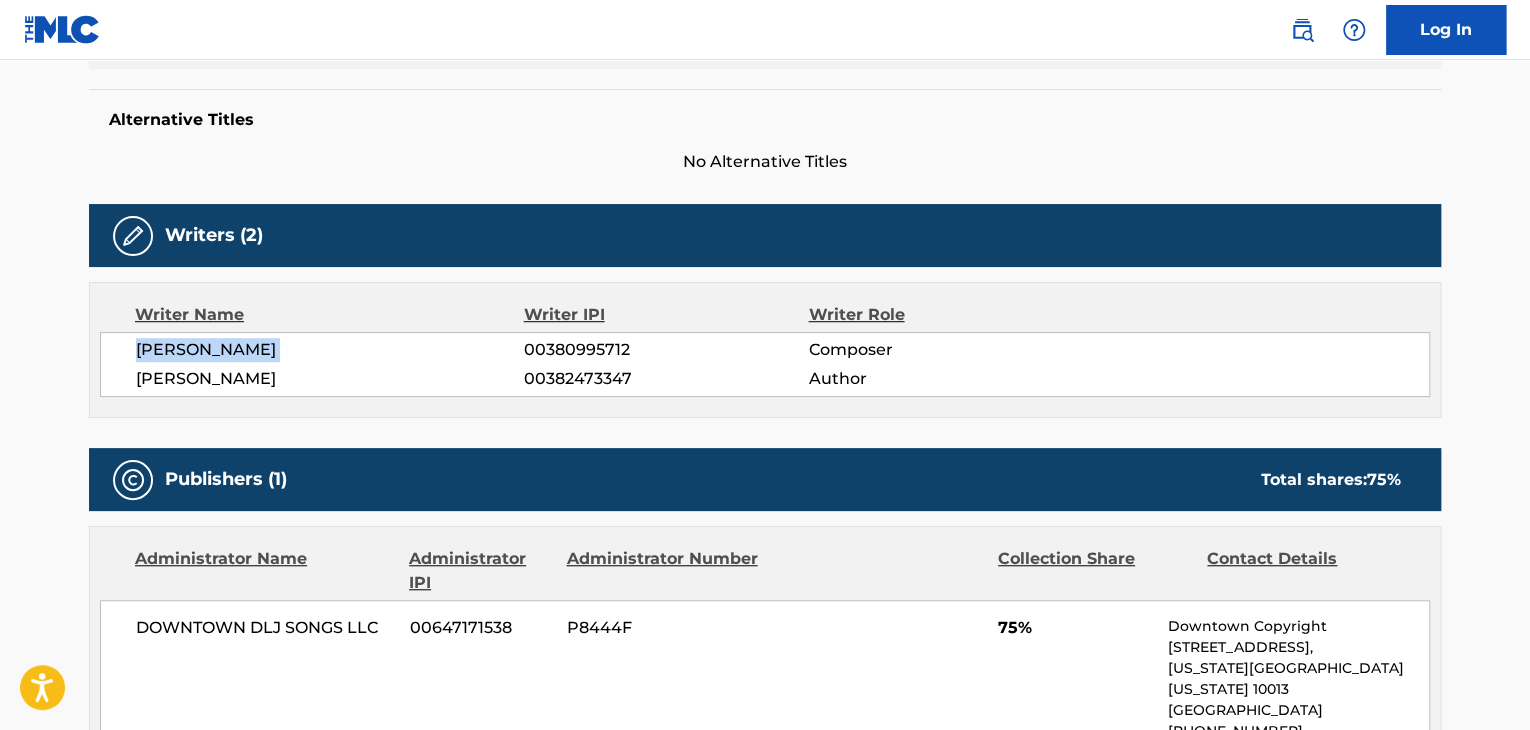click on "[PERSON_NAME]" at bounding box center [330, 350] 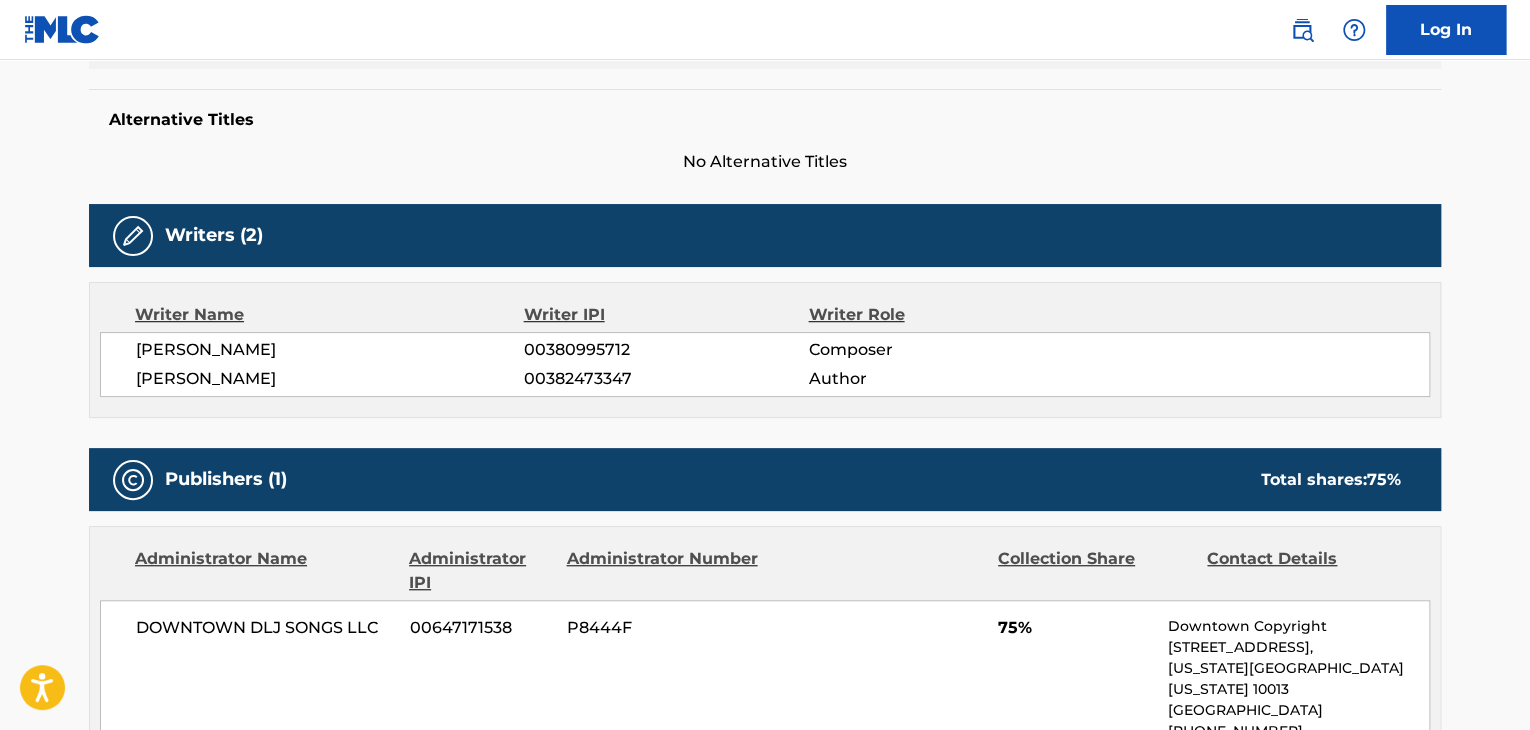 click on "00380995712" at bounding box center [666, 350] 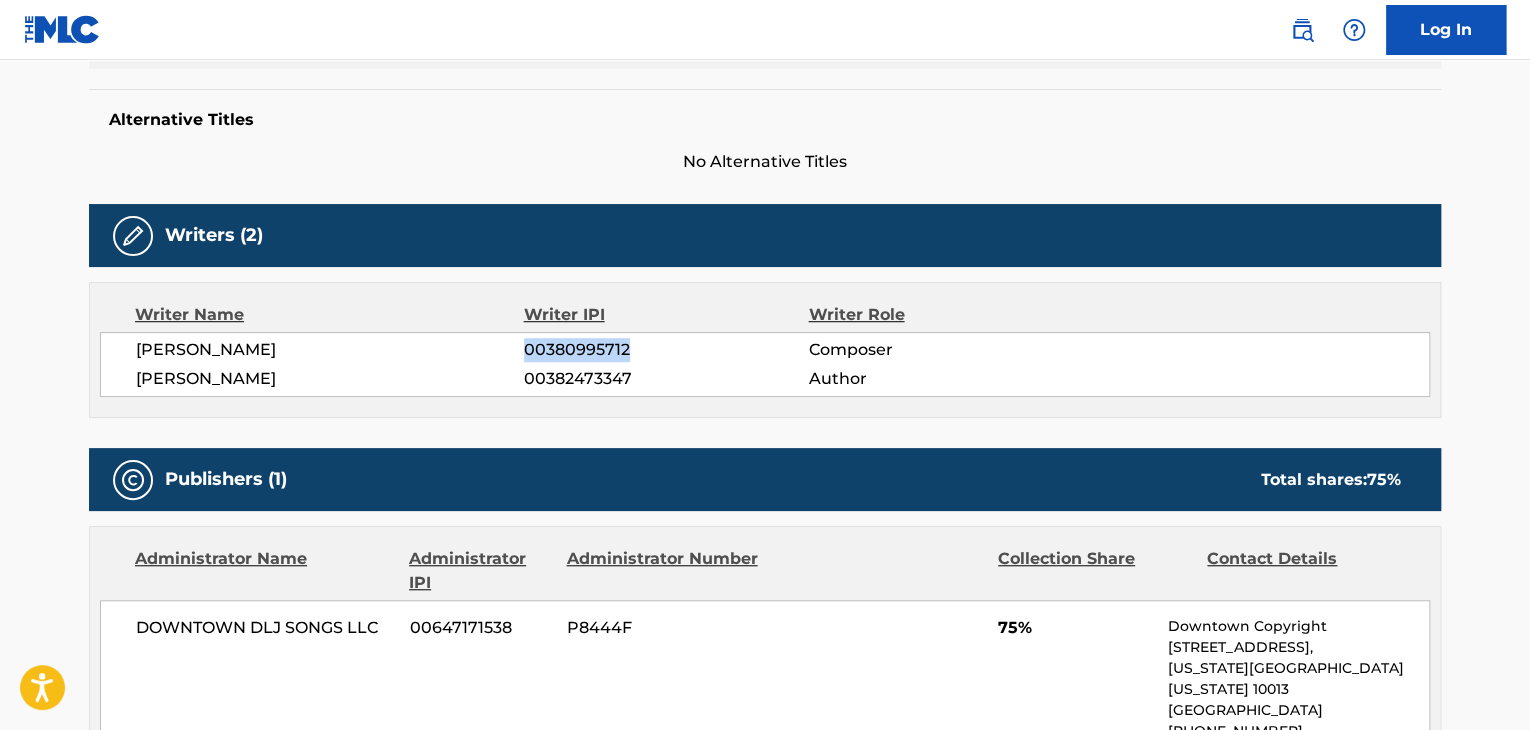 click on "00380995712" at bounding box center (666, 350) 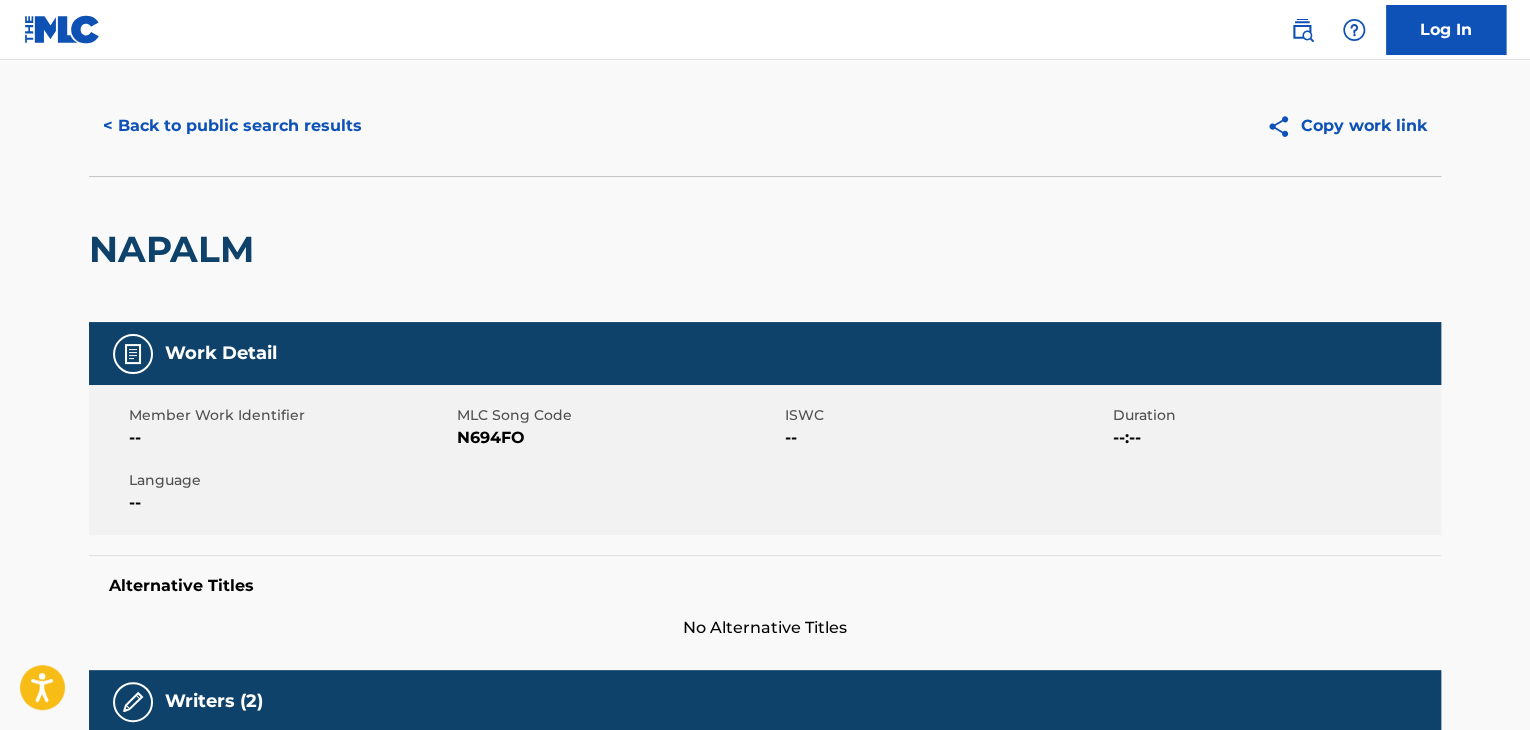 scroll, scrollTop: 0, scrollLeft: 0, axis: both 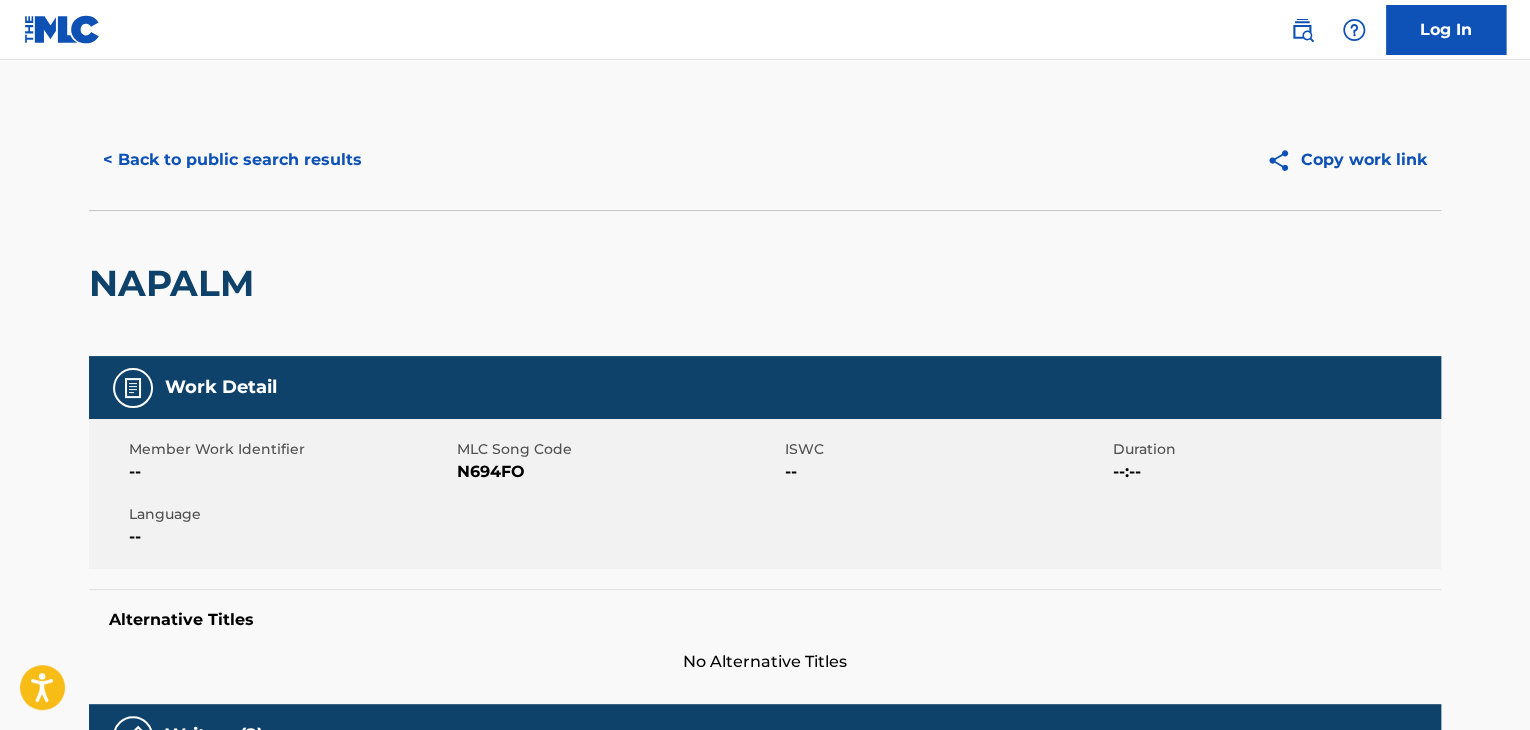 click on "N694FO" at bounding box center (618, 472) 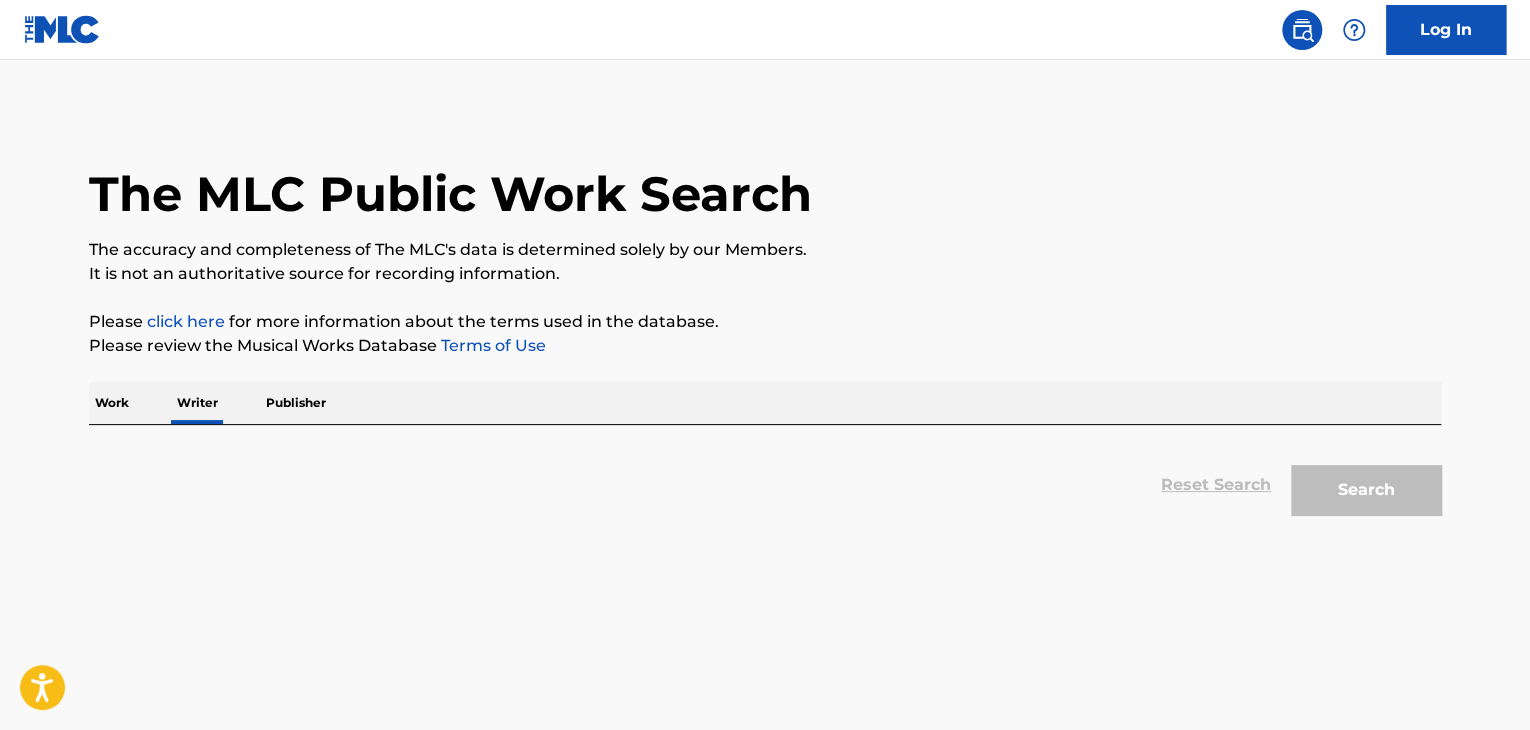scroll, scrollTop: 24, scrollLeft: 0, axis: vertical 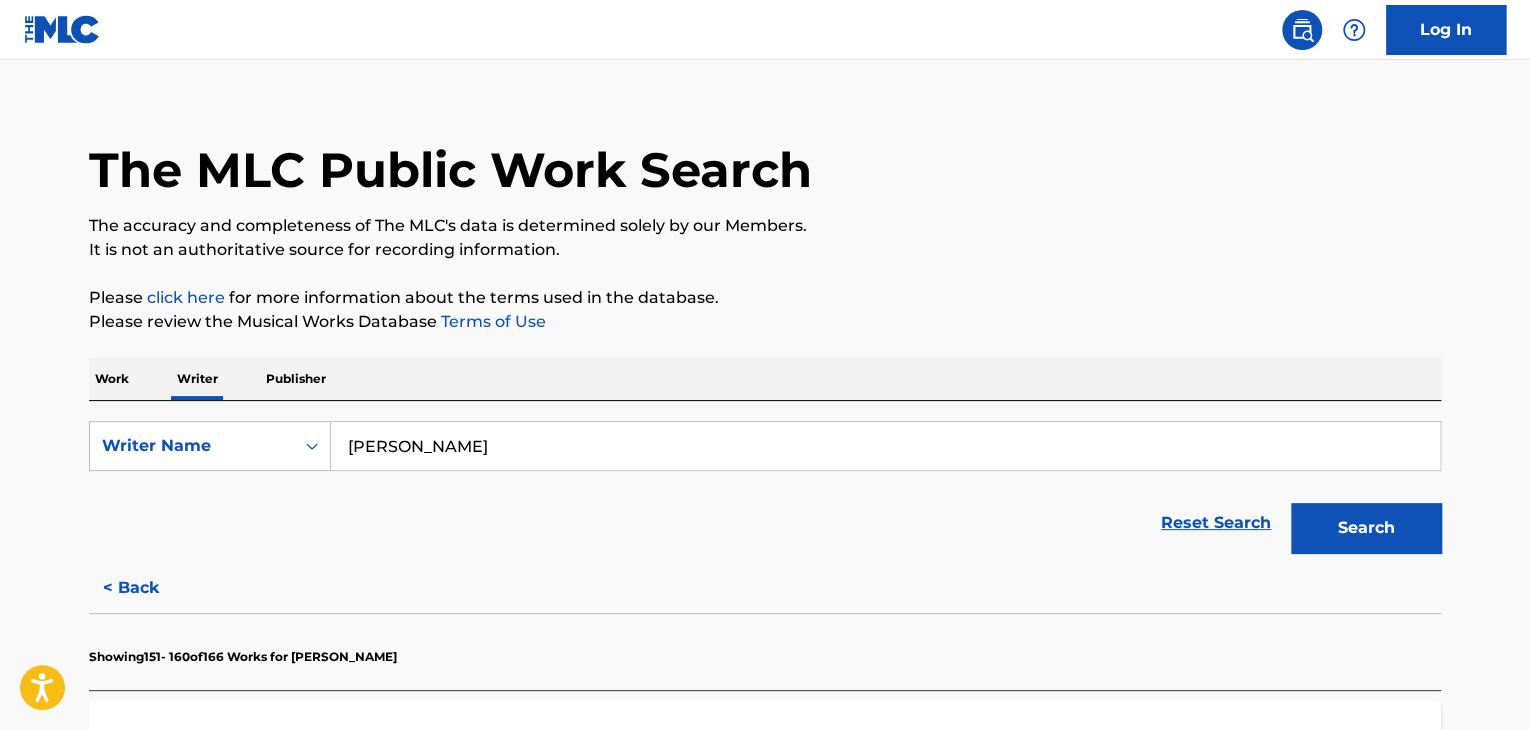 click on "[PERSON_NAME]" at bounding box center (885, 446) 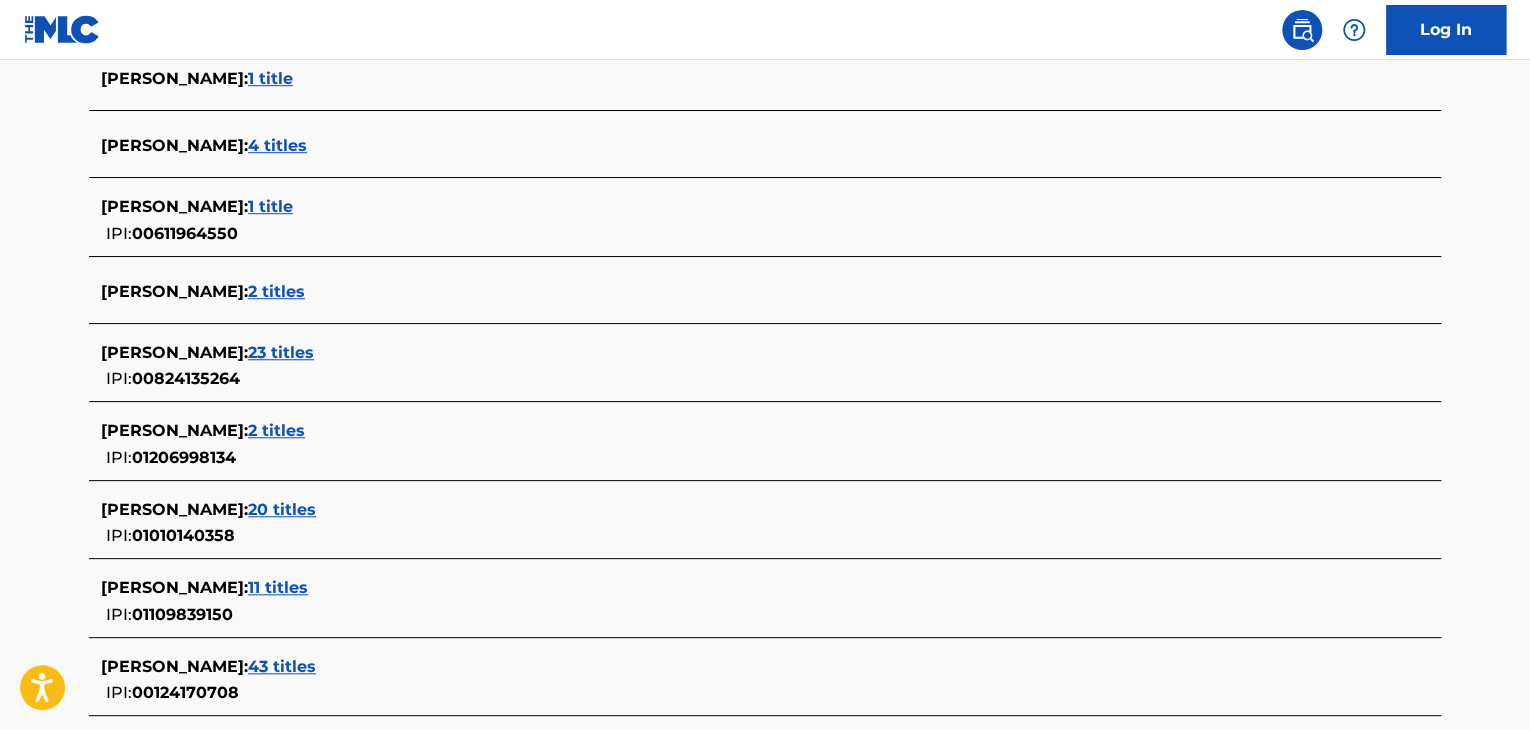 scroll, scrollTop: 724, scrollLeft: 0, axis: vertical 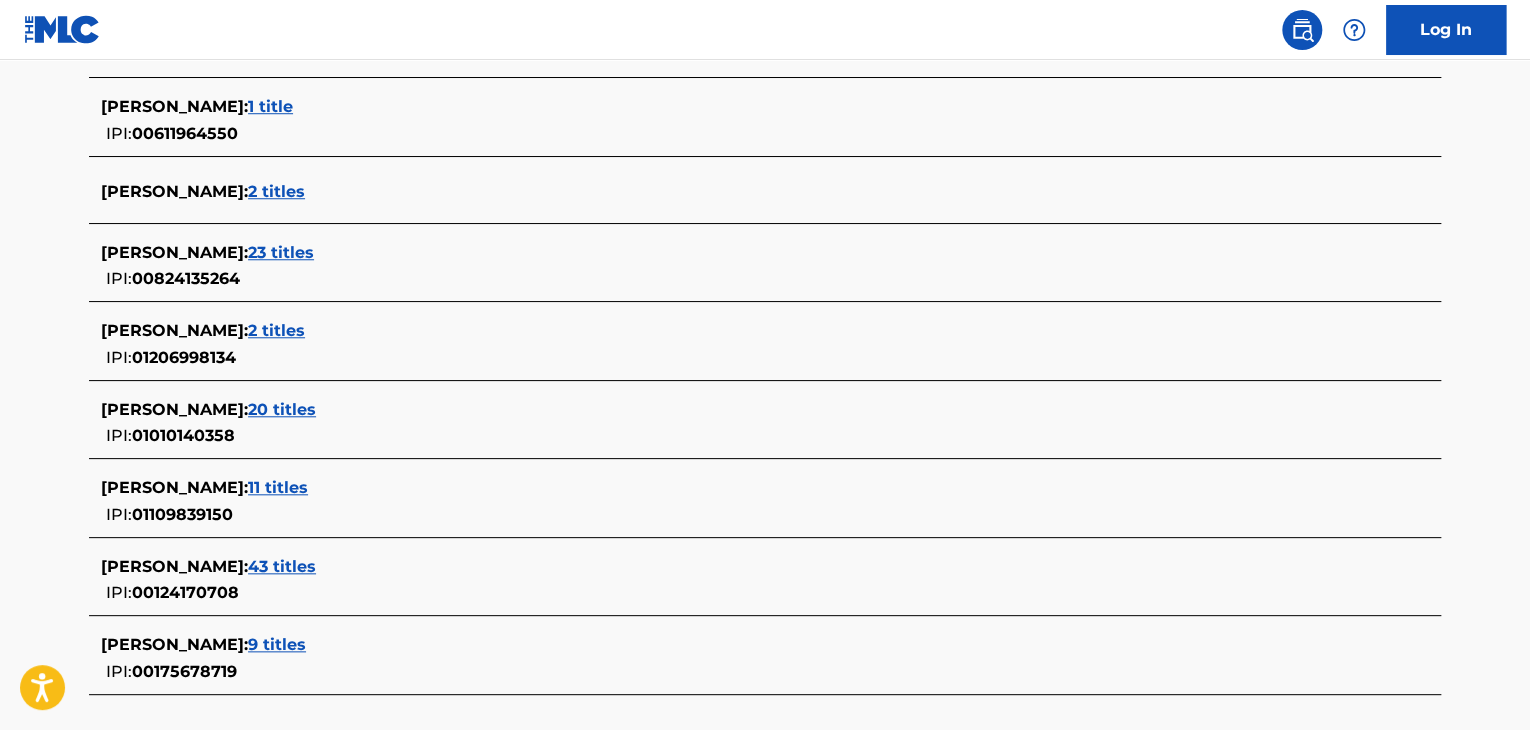 click on "20 titles" at bounding box center (282, 409) 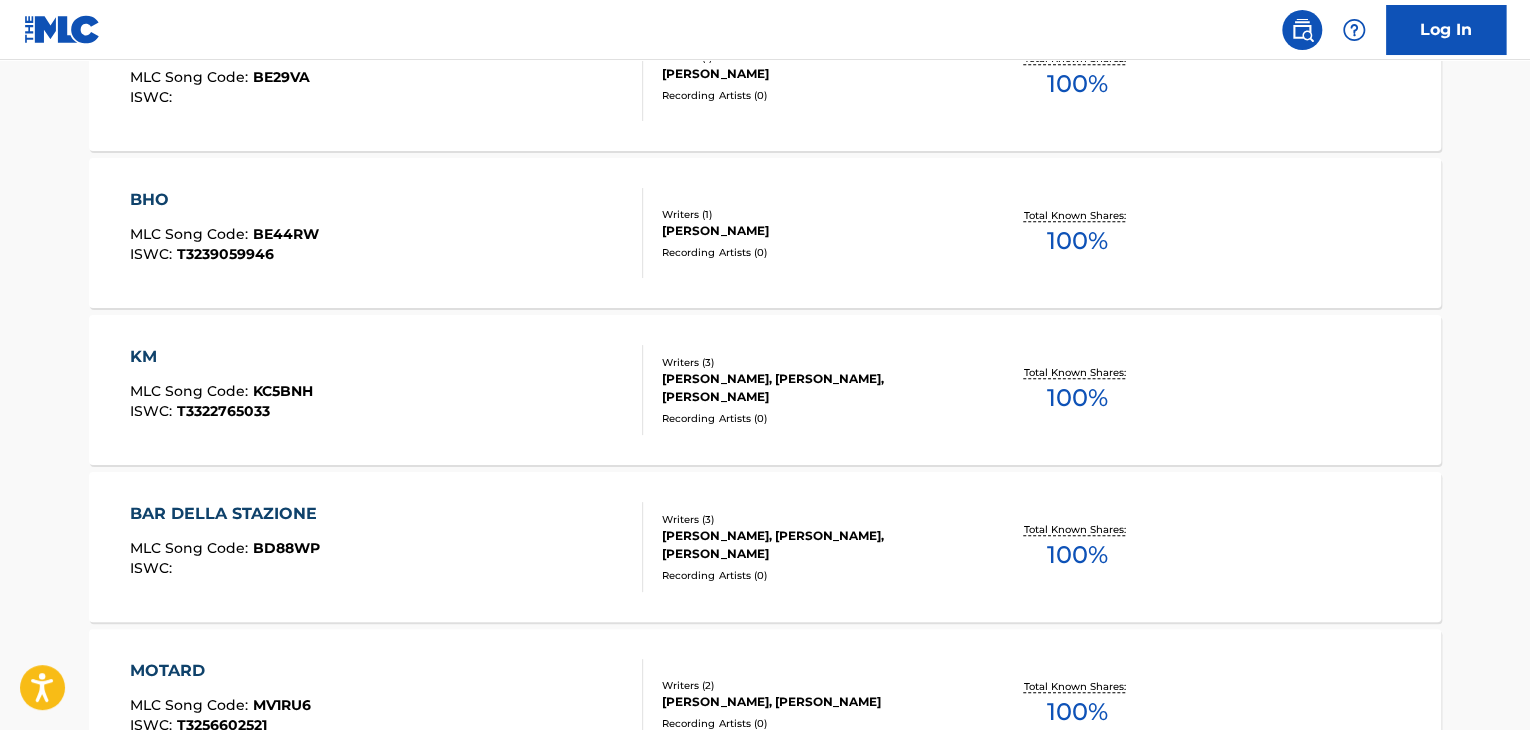 click on "KM MLC Song Code : KC5BNH ISWC : T3322765033" at bounding box center (387, 390) 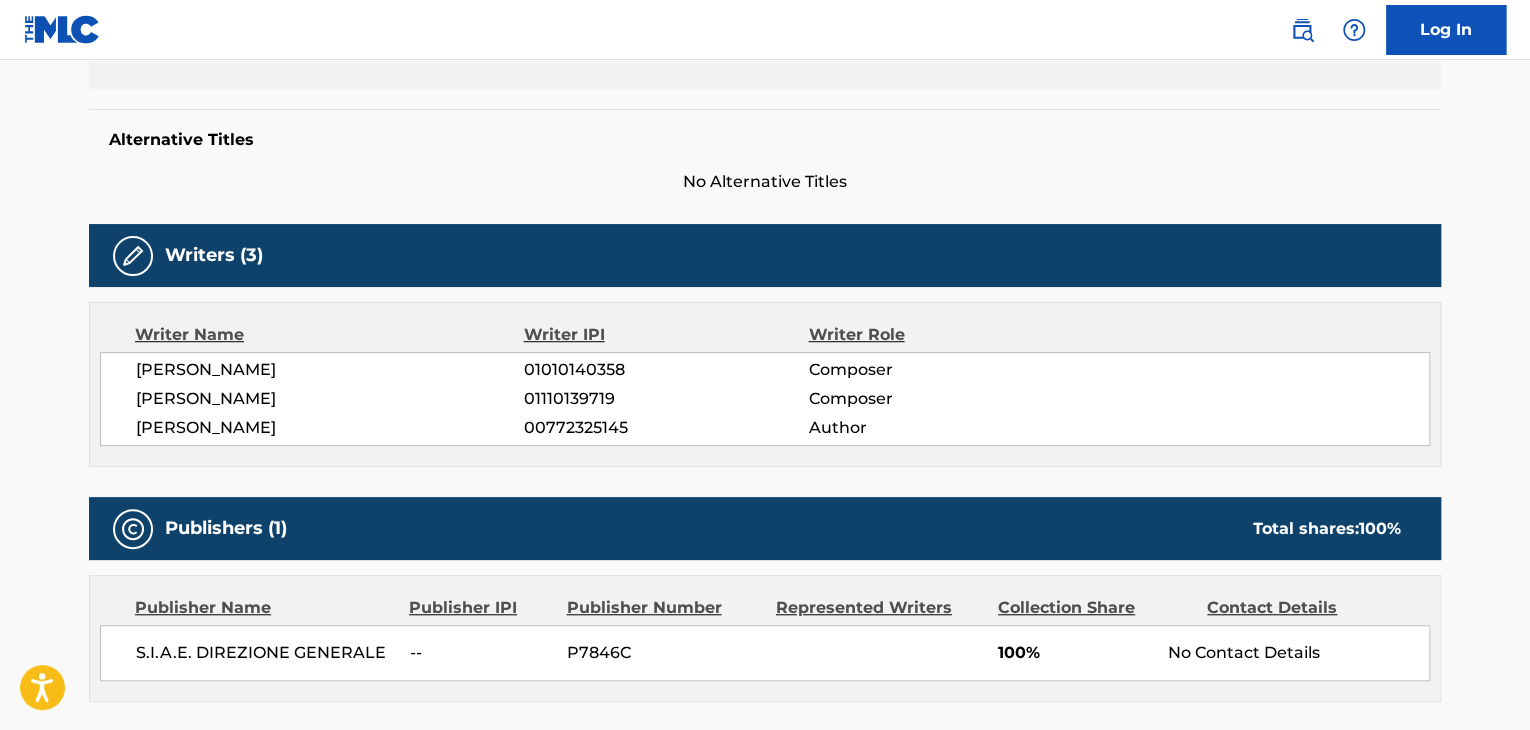 scroll, scrollTop: 500, scrollLeft: 0, axis: vertical 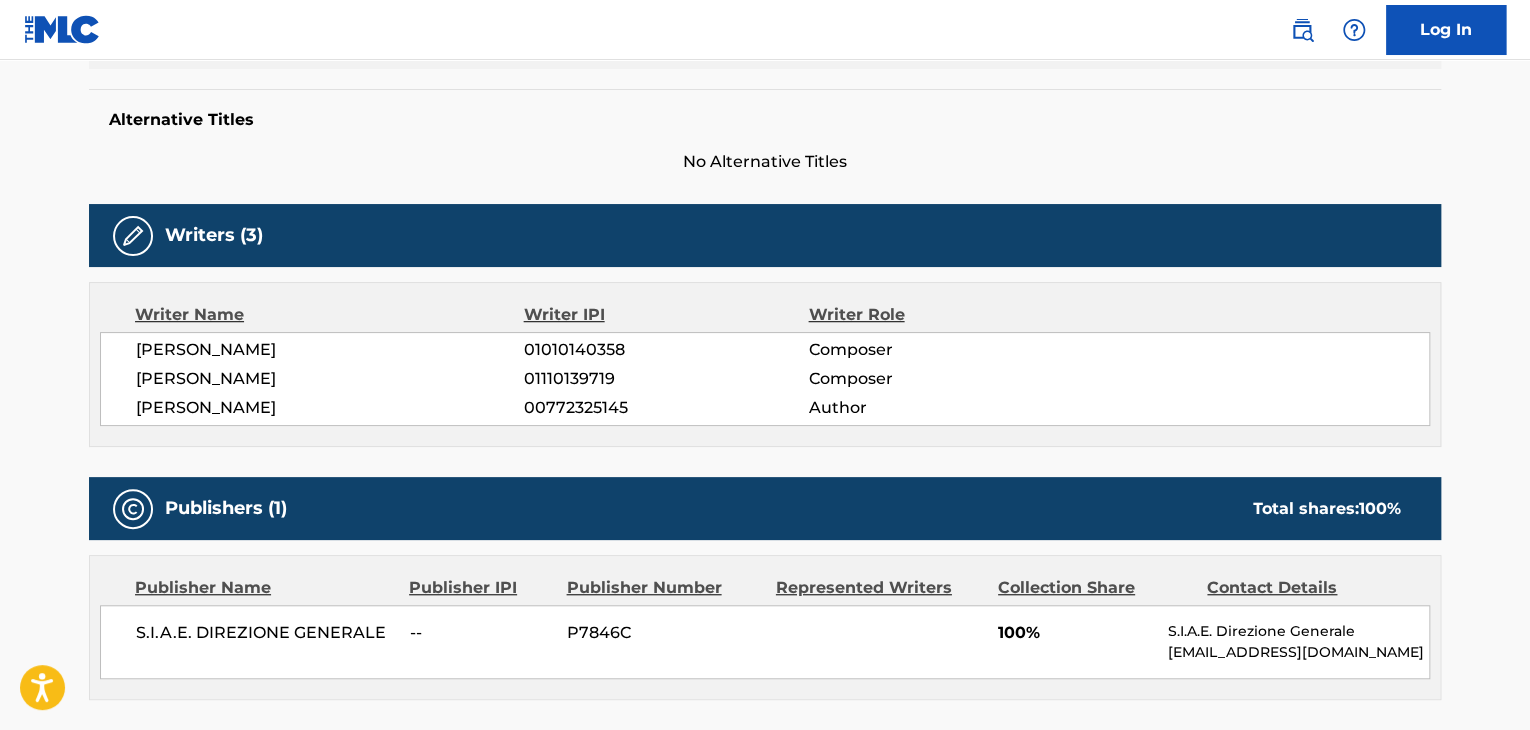 click on "[PERSON_NAME]" at bounding box center (330, 350) 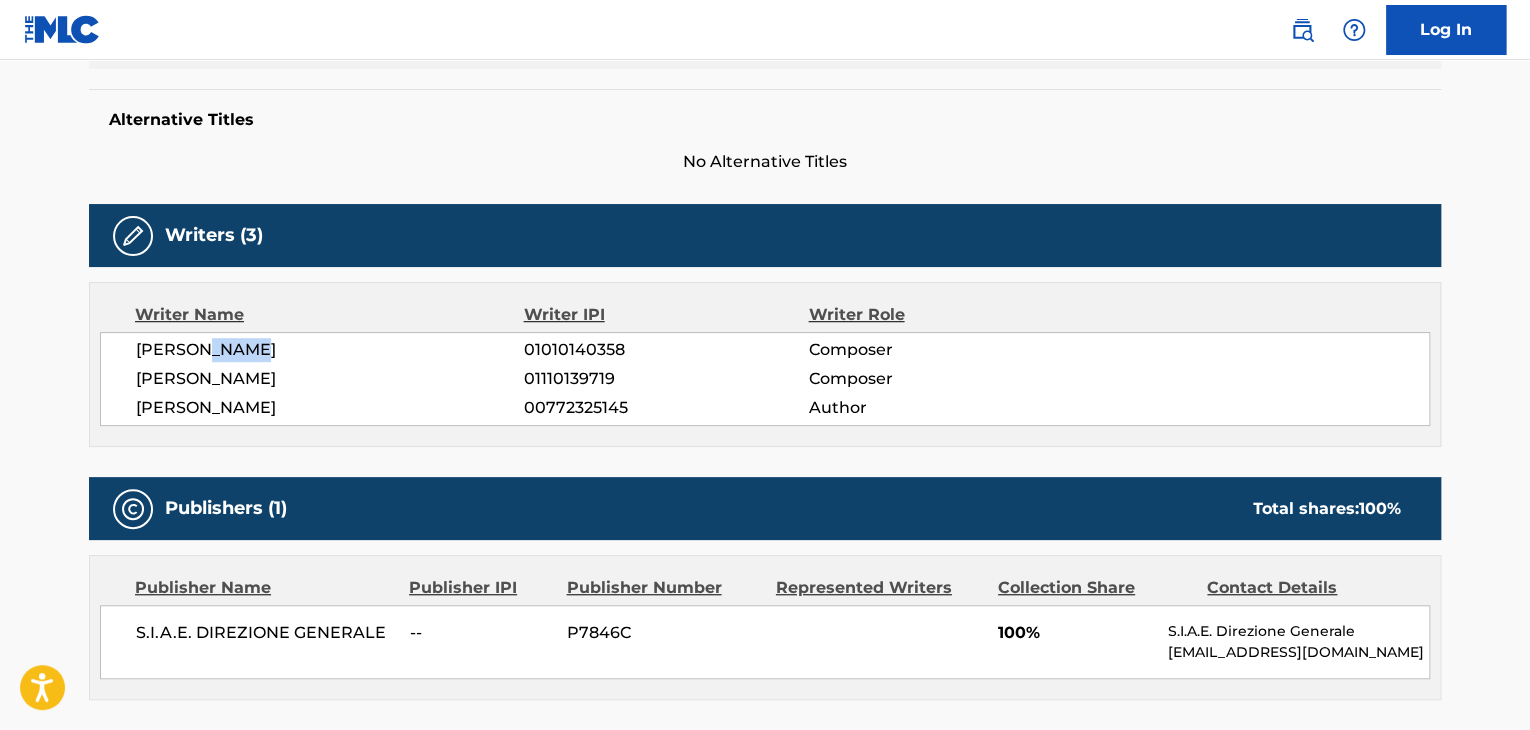 click on "[PERSON_NAME]" at bounding box center (330, 350) 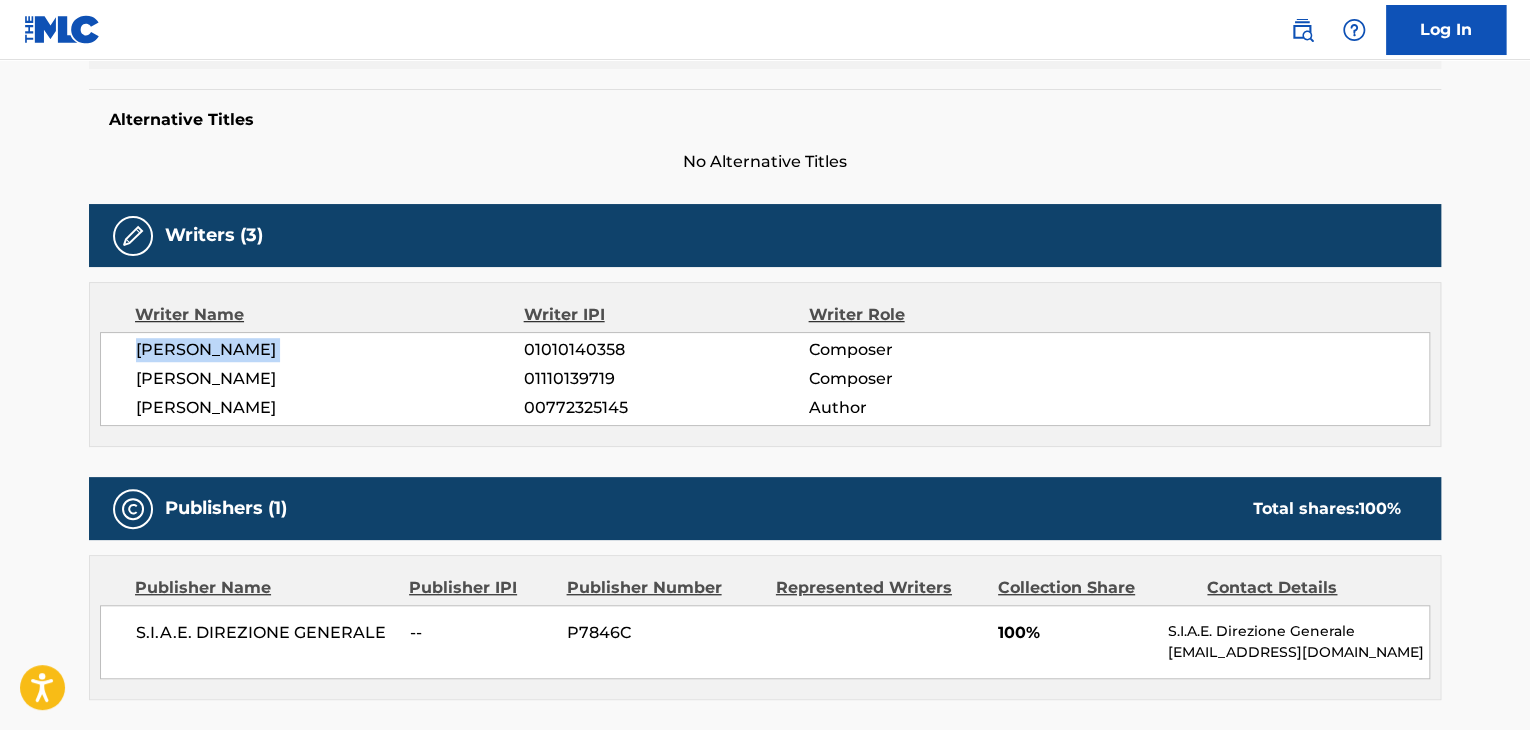 click on "[PERSON_NAME]" at bounding box center (330, 350) 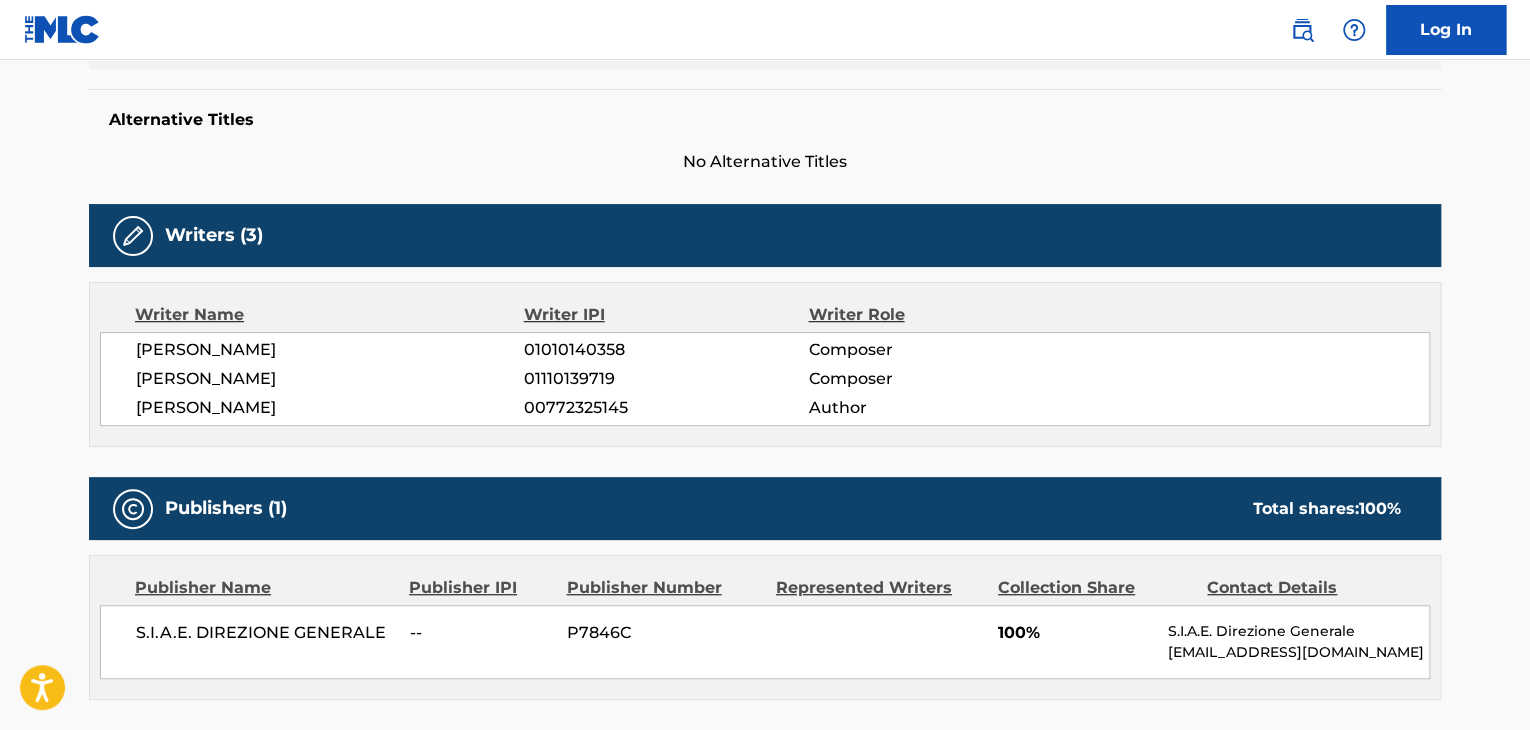 click on "01010140358" at bounding box center [666, 350] 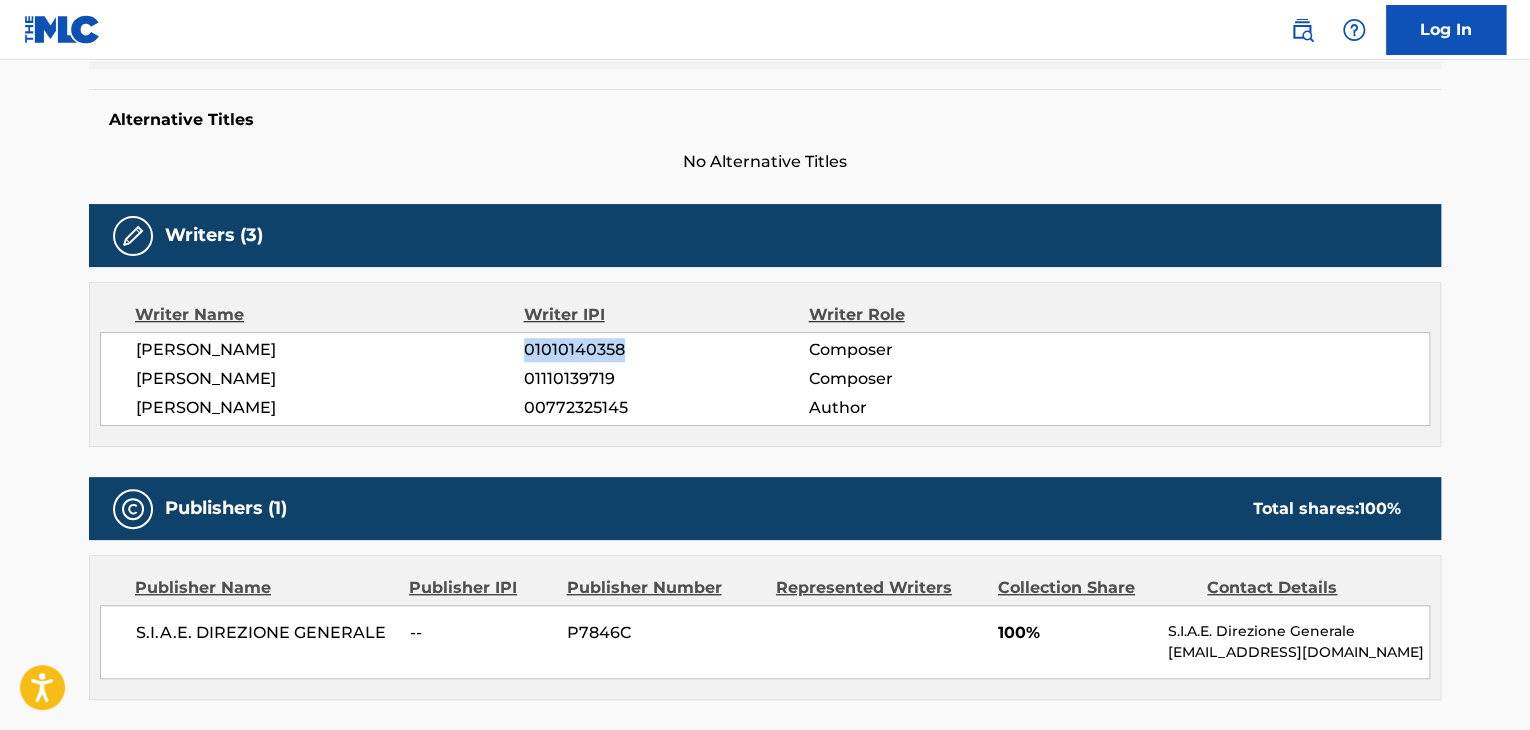click on "01010140358" at bounding box center (666, 350) 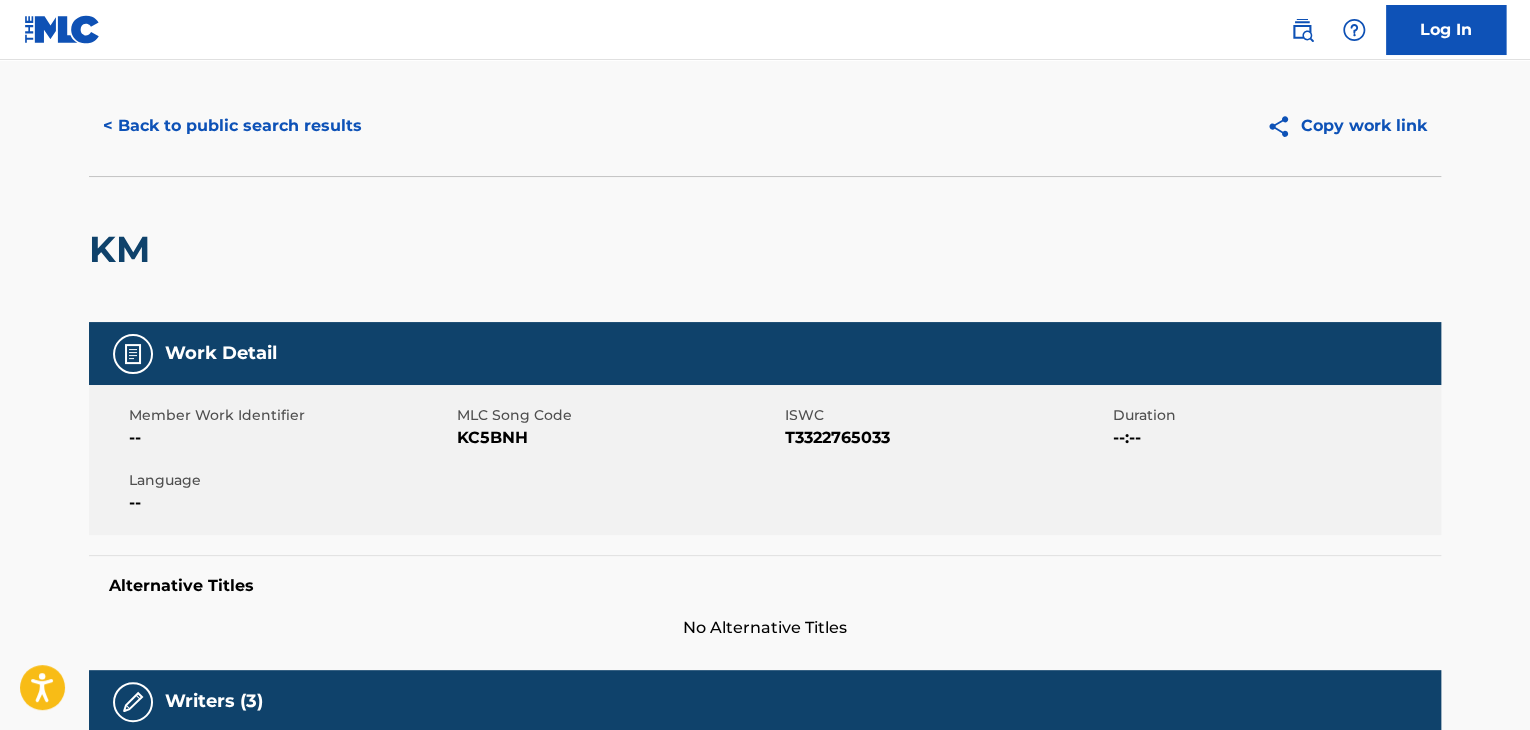 scroll, scrollTop: 0, scrollLeft: 0, axis: both 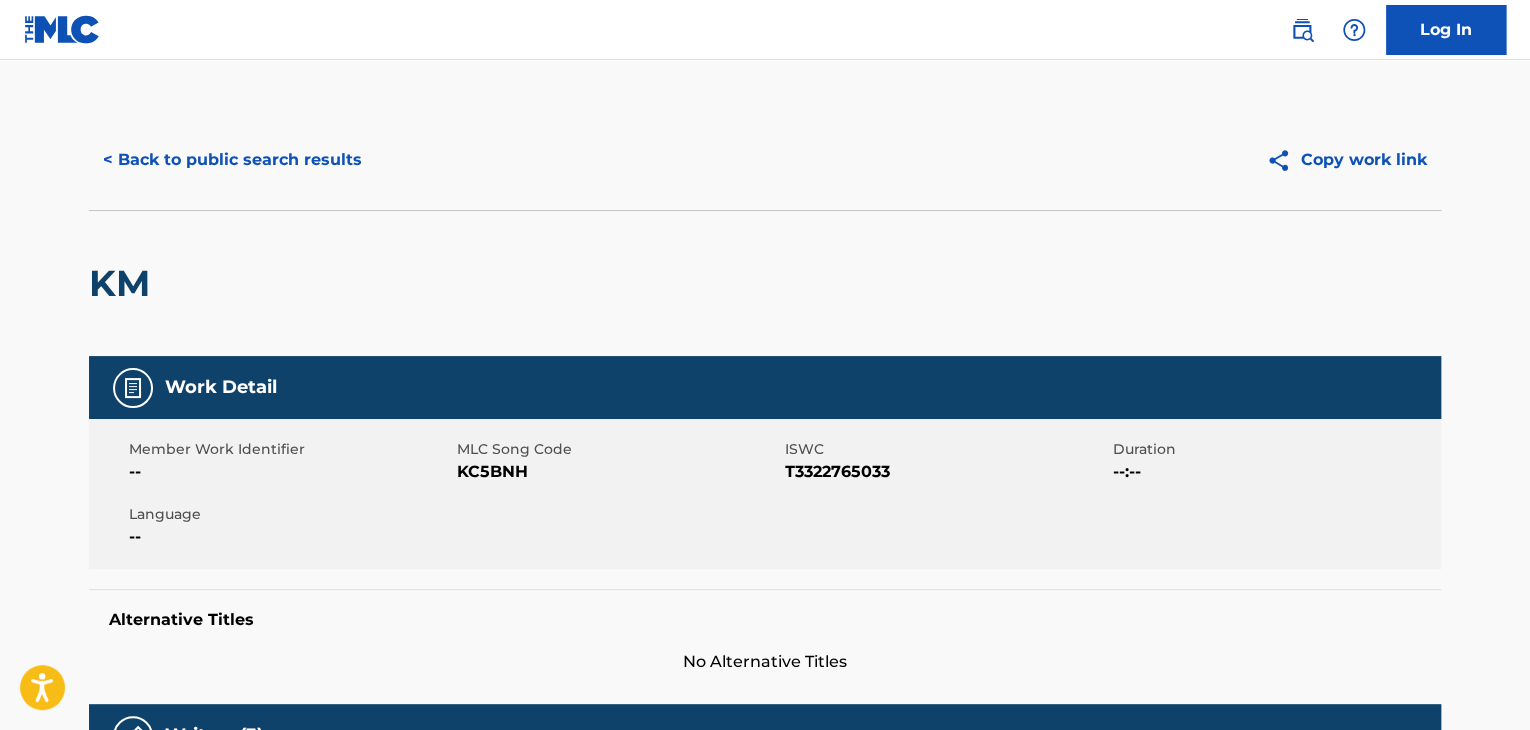 click on "< Back to public search results" at bounding box center [232, 160] 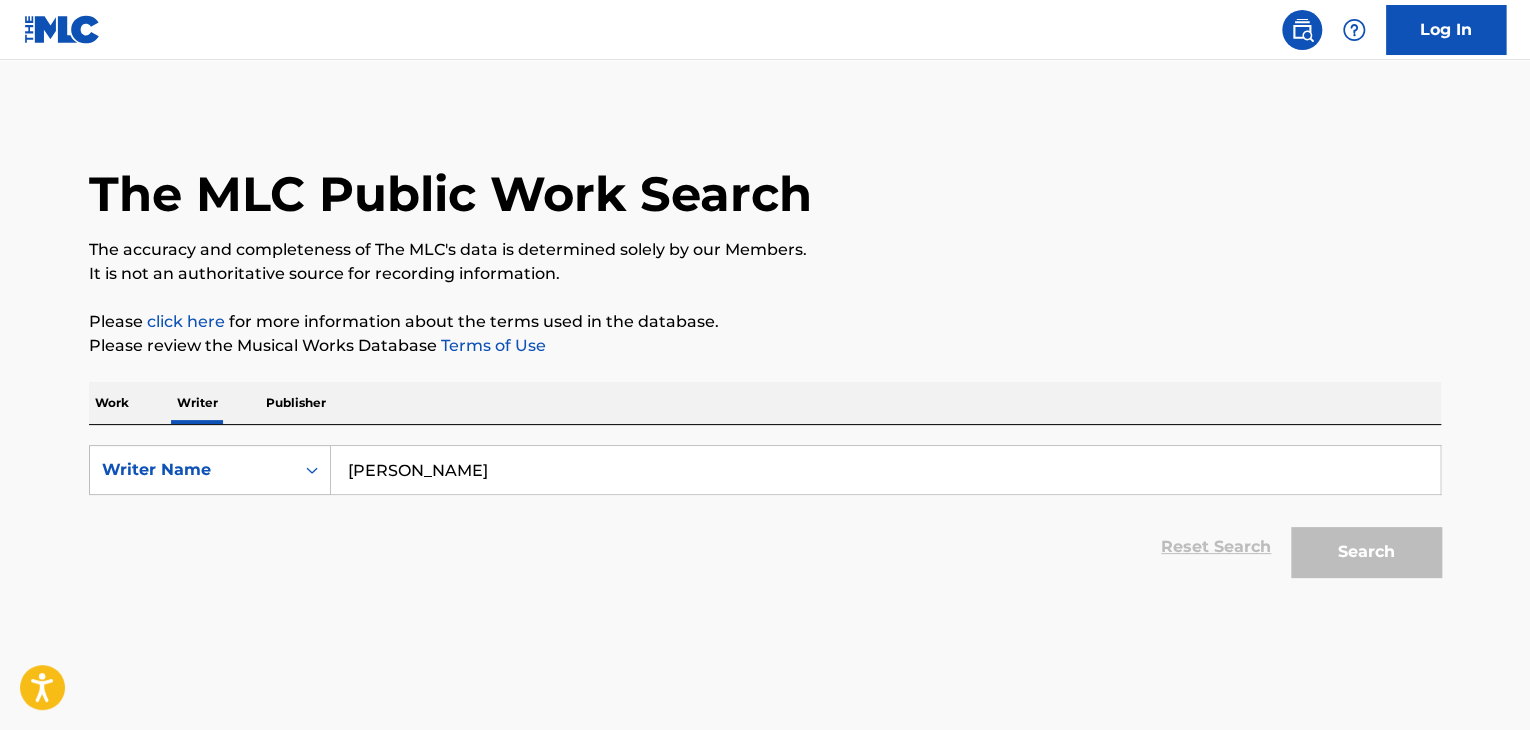 scroll, scrollTop: 24, scrollLeft: 0, axis: vertical 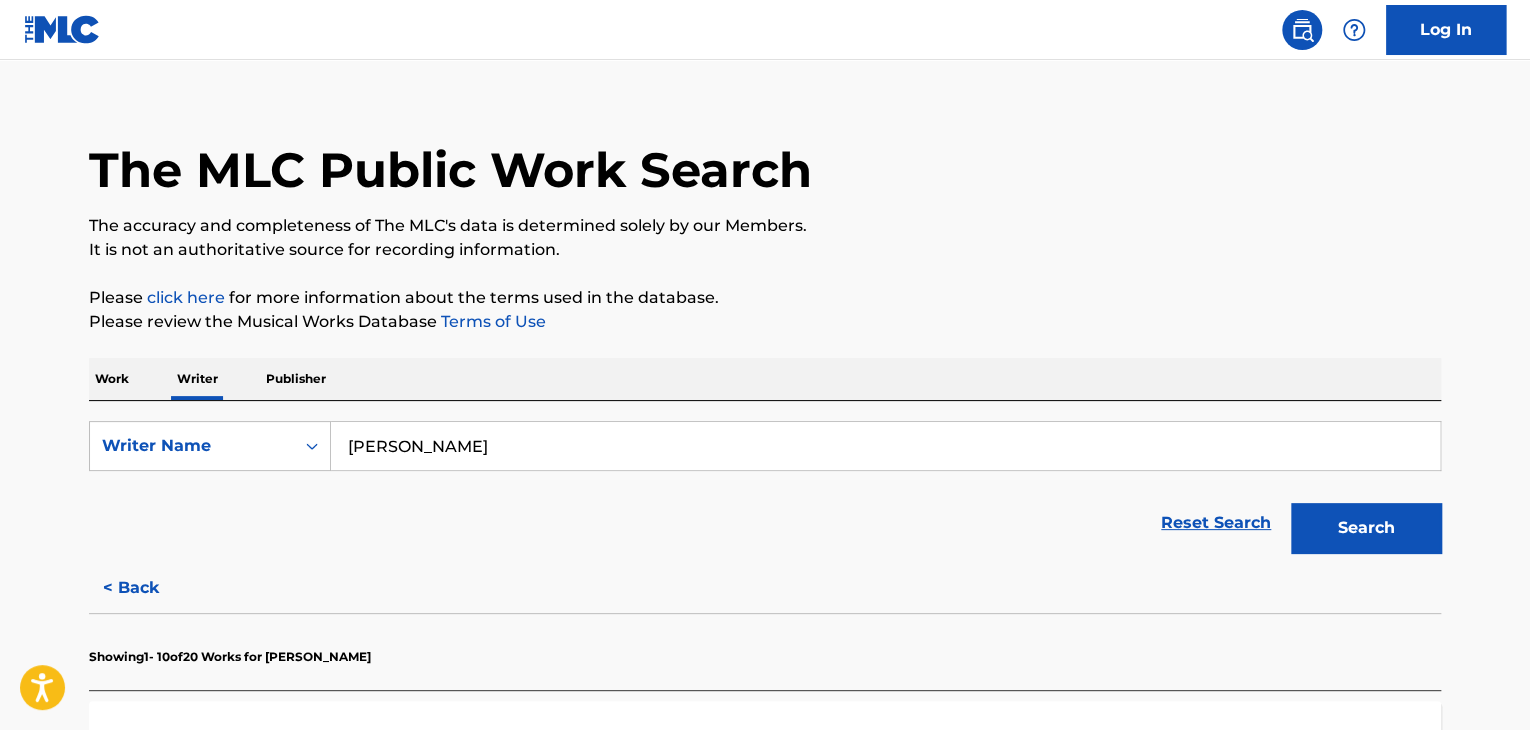 click on "[PERSON_NAME]" at bounding box center [885, 446] 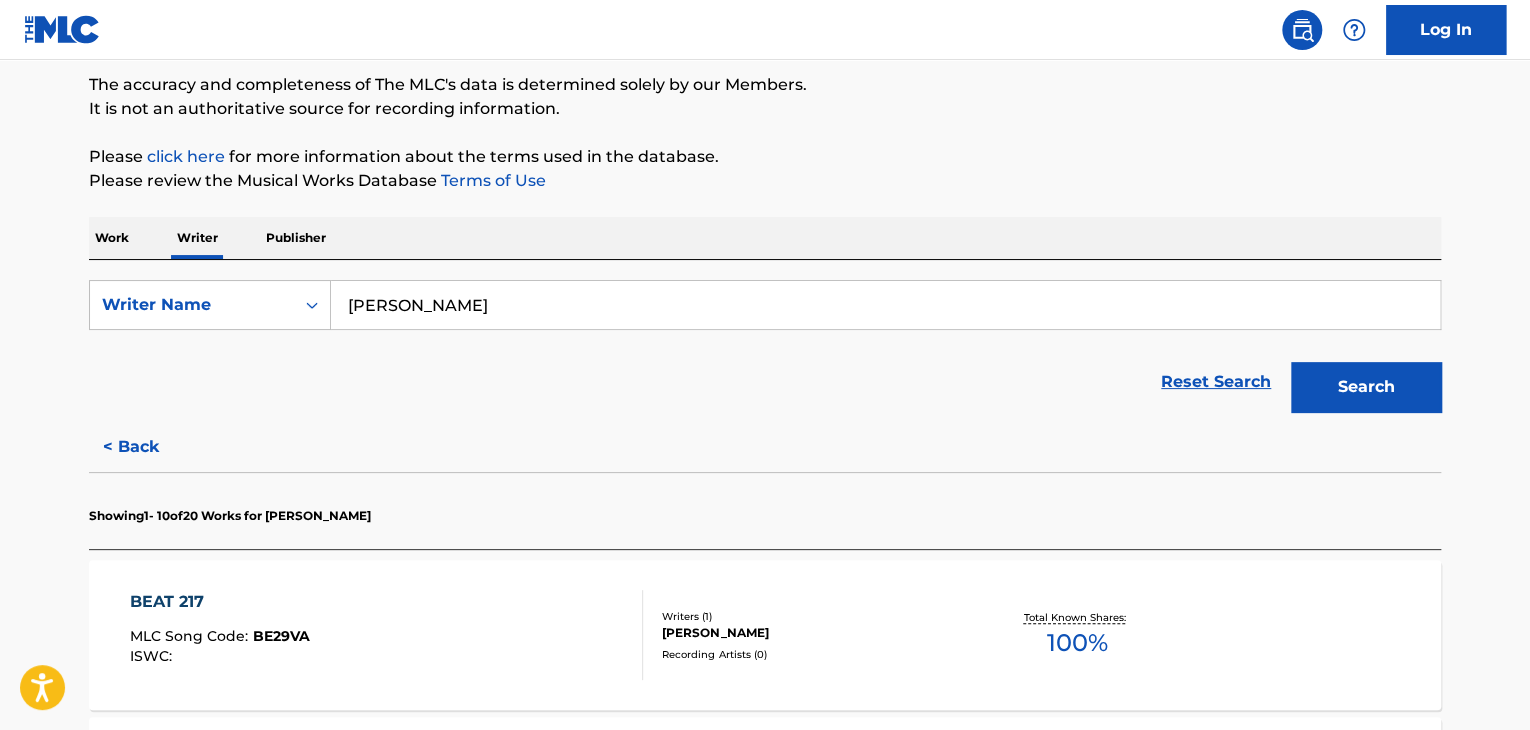 scroll, scrollTop: 24, scrollLeft: 0, axis: vertical 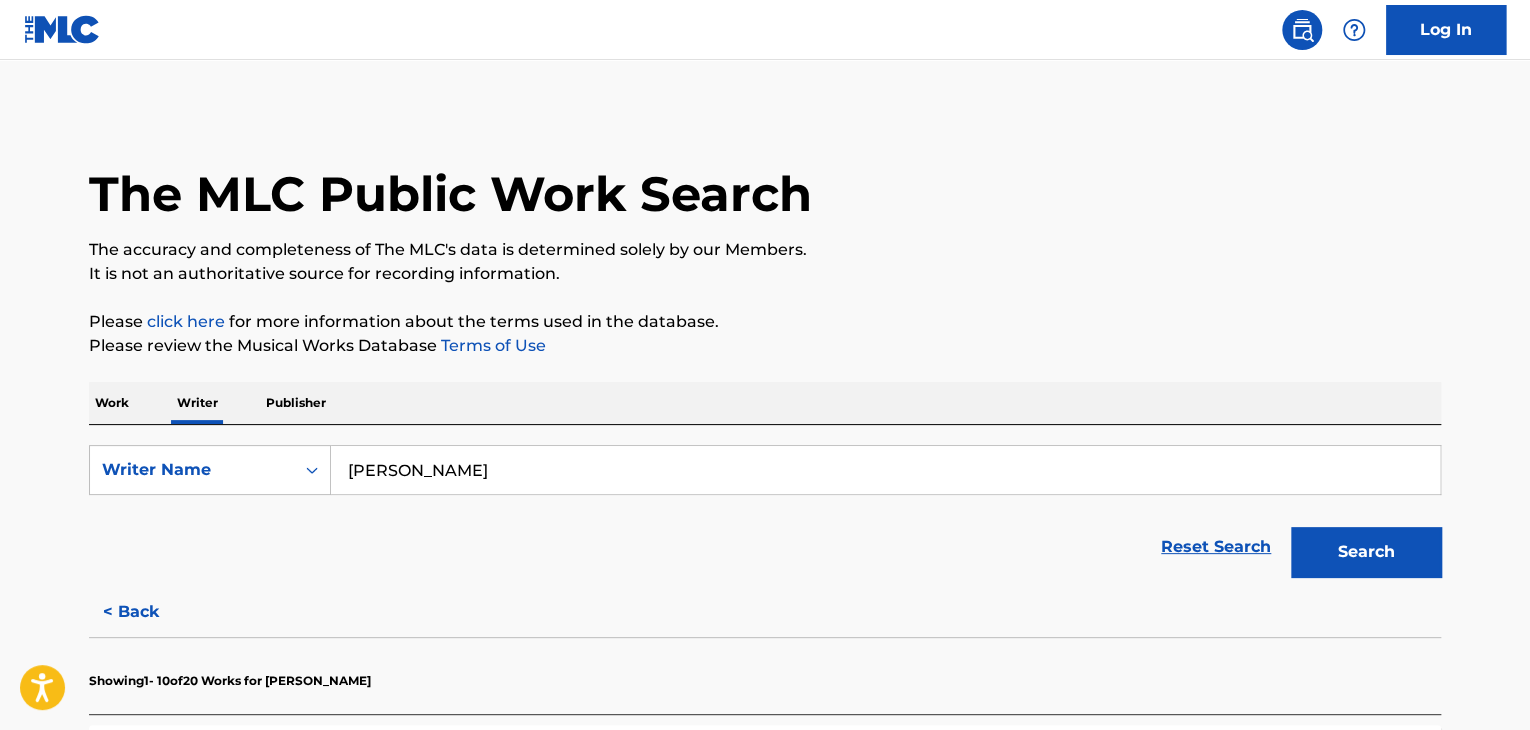 click on "The MLC Public Work Search The accuracy and completeness of The MLC's data is determined solely by our Members. It is not an authoritative source for recording information. Please   click here   for more information about the terms used in the database. Please review the Musical Works Database   Terms of Use Work Writer Publisher SearchWithCriteria41c9446c-4541-41e8-b55c-b46e6fa27043 Writer Name [PERSON_NAME] Reset Search Search < Back Showing  1  -   10  of  20   Works for [PERSON_NAME]   BEAT 217 MLC Song Code : BE29VA ISWC : Writers ( 1 ) [PERSON_NAME] Recording Artists ( 0 ) Total Known Shares: 100 % BHO MLC Song Code : BE44RW ISWC : T3239059946 Writers ( 1 ) [PERSON_NAME] Recording Artists ( 0 ) Total Known Shares: 100 % KM MLC Song Code : KC5BNH ISWC : T3322765033 Writers ( 3 ) [PERSON_NAME], [PERSON_NAME], [PERSON_NAME] Recording Artists ( 0 ) Total Known Shares: 100 % BAR DELLA STAZIONE MLC Song Code : BD88WP ISWC : Writers ( 3 ) [PERSON_NAME], [PERSON_NAME], [PERSON_NAME] Recording Artists ( 0 ) %" at bounding box center (765, 1266) 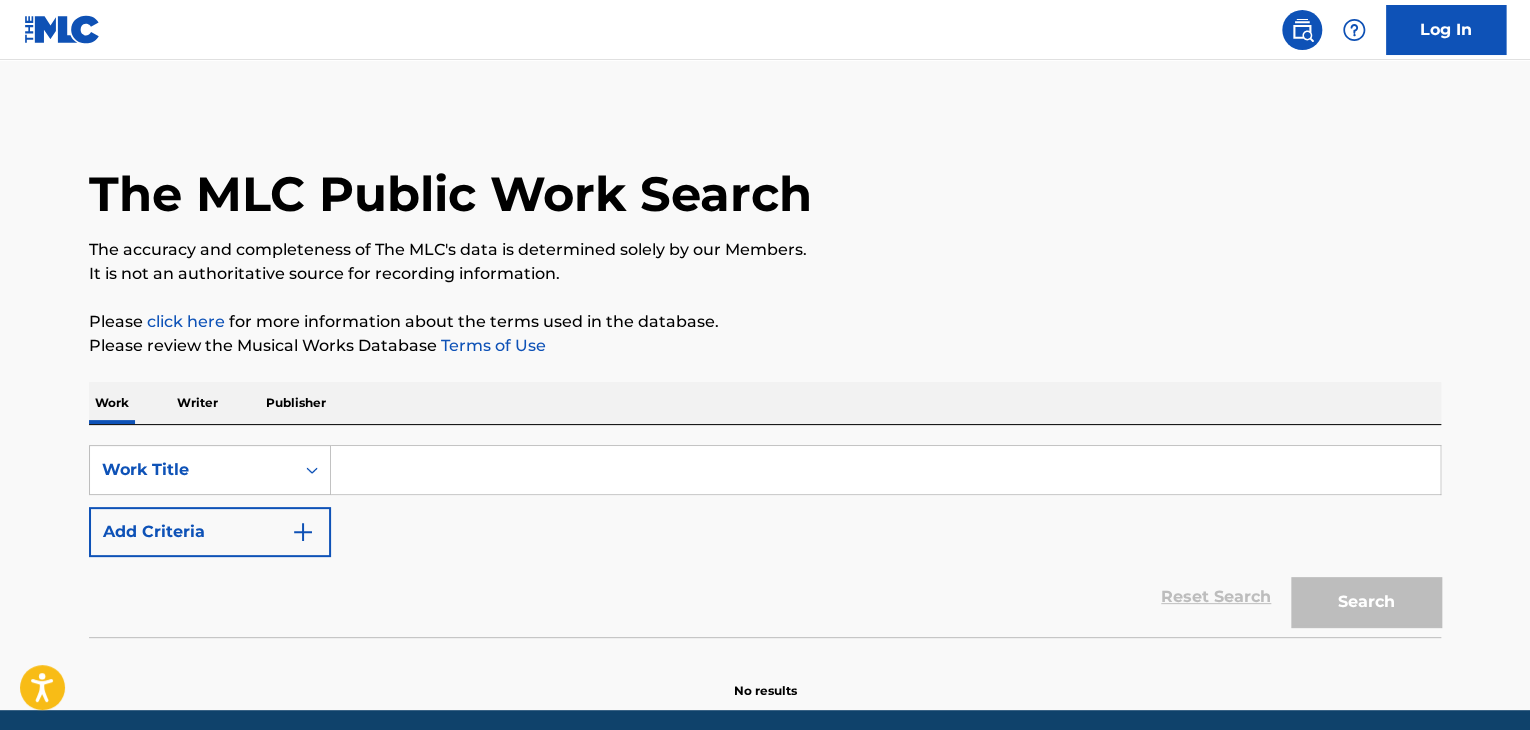click at bounding box center (885, 470) 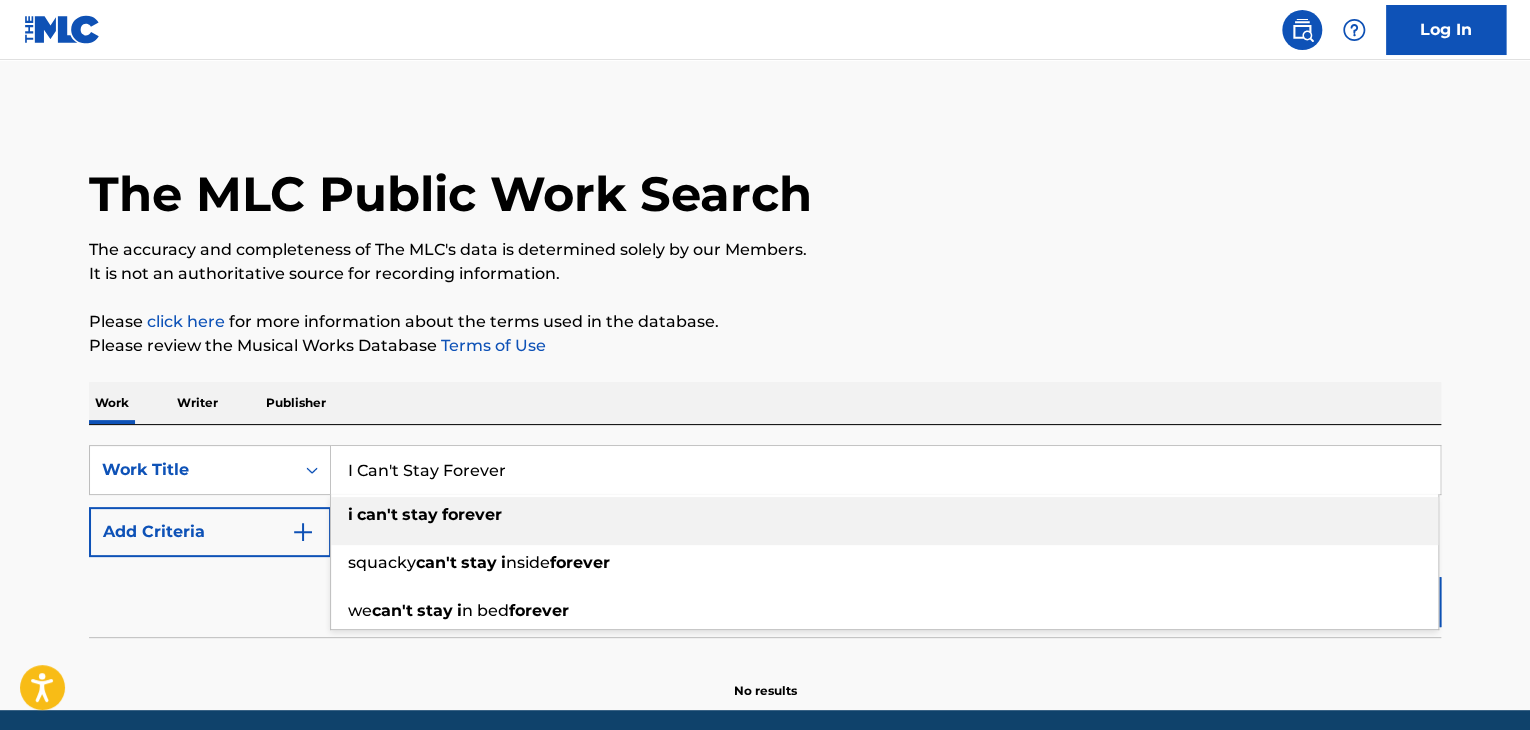 click on "i   can't   stay   forever" at bounding box center [884, 521] 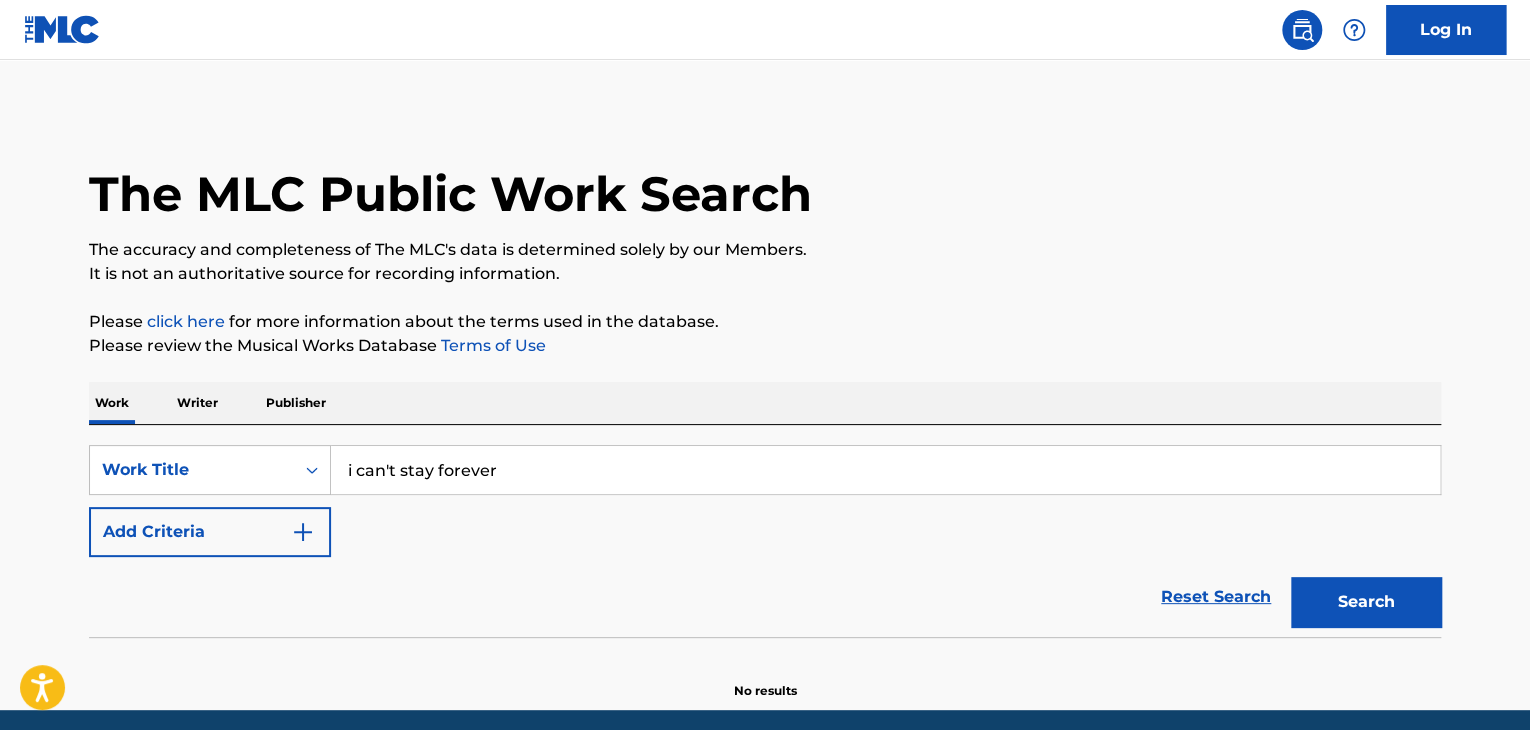 click at bounding box center [303, 532] 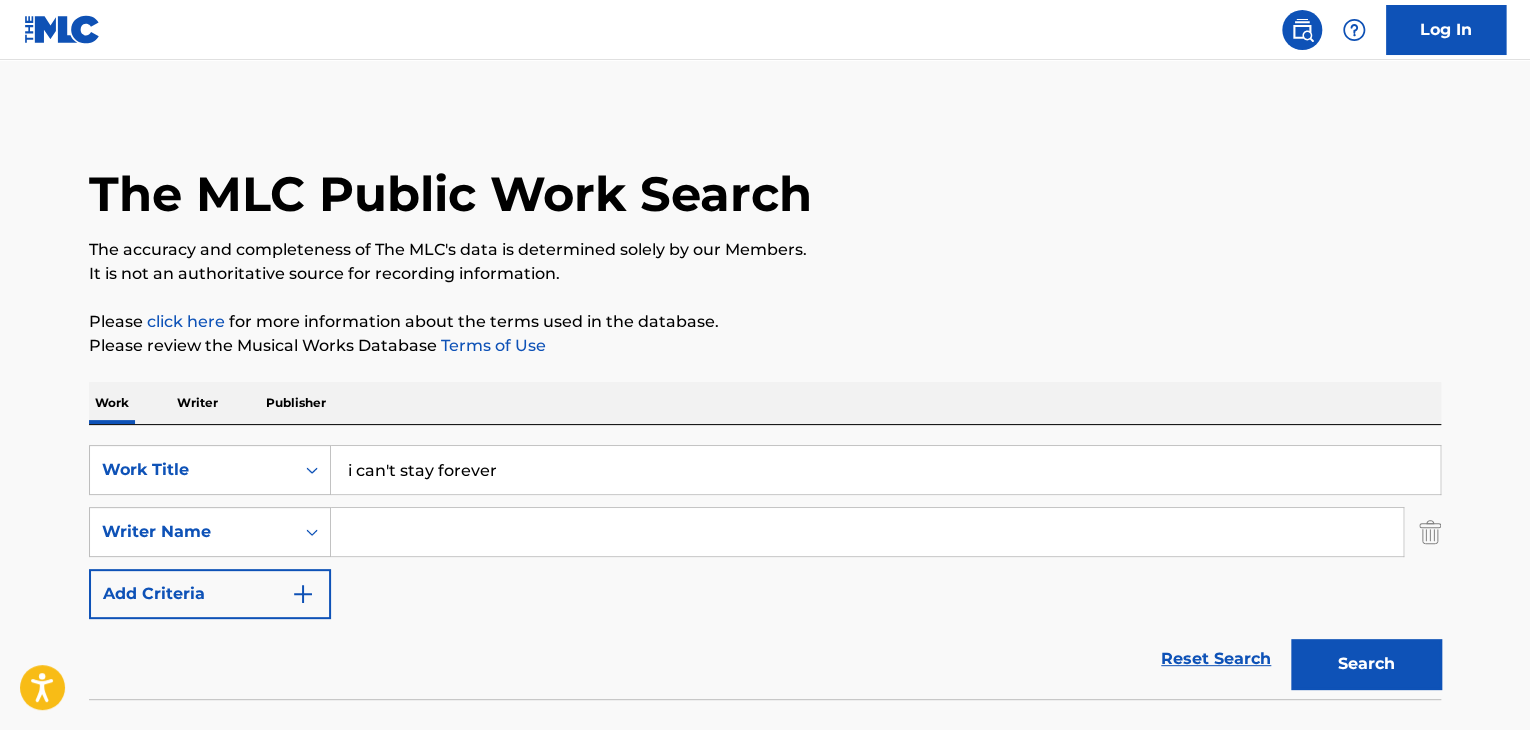 click at bounding box center [867, 532] 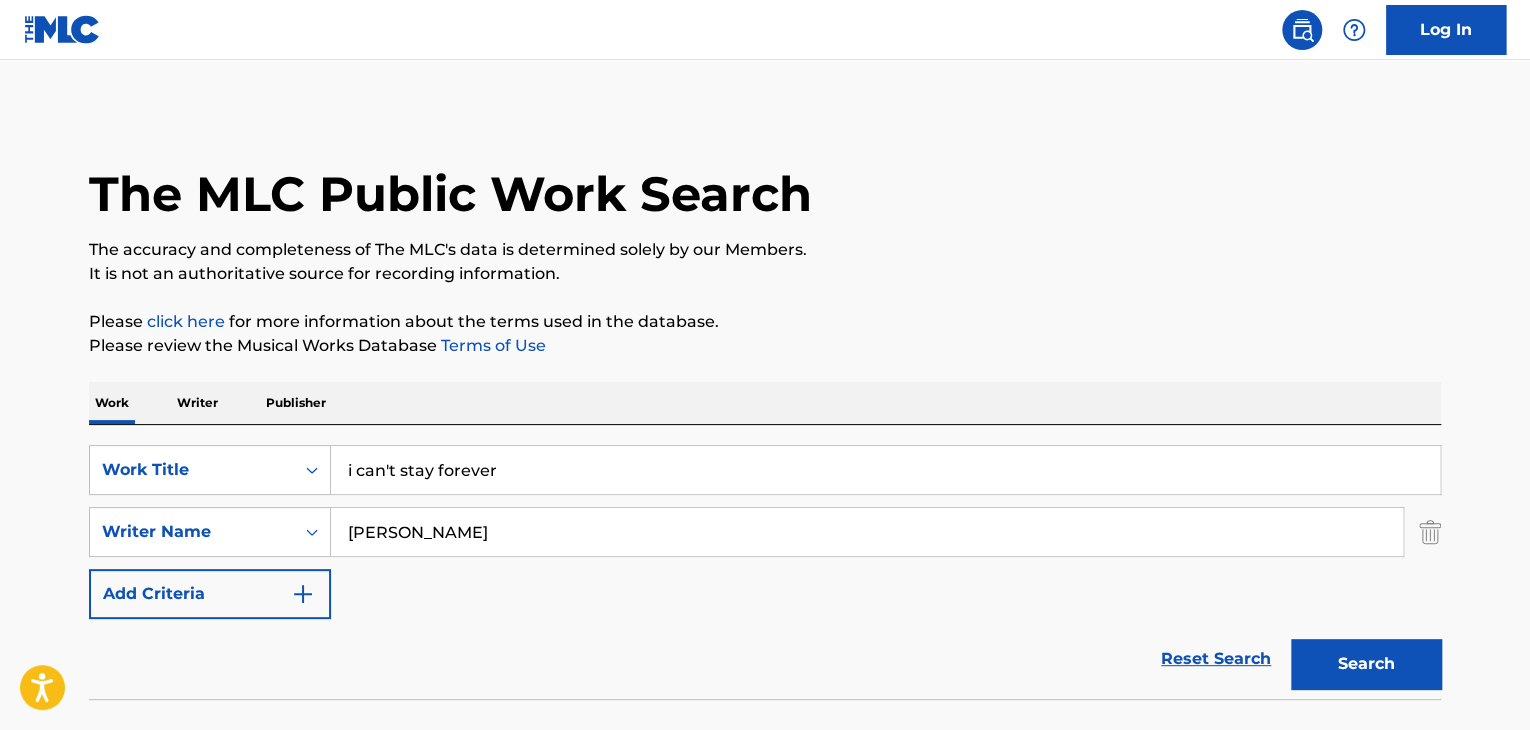 type on "[PERSON_NAME]" 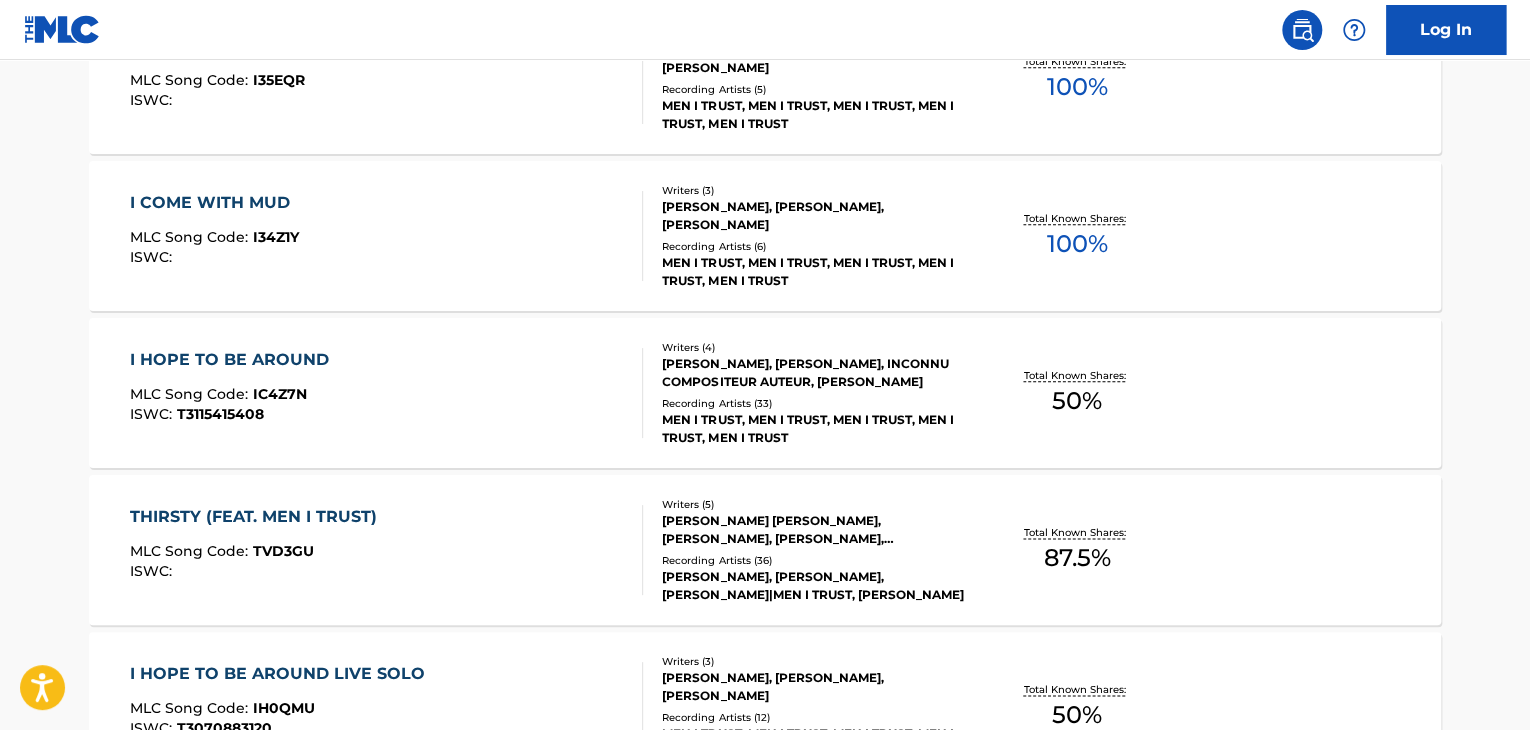 scroll, scrollTop: 903, scrollLeft: 0, axis: vertical 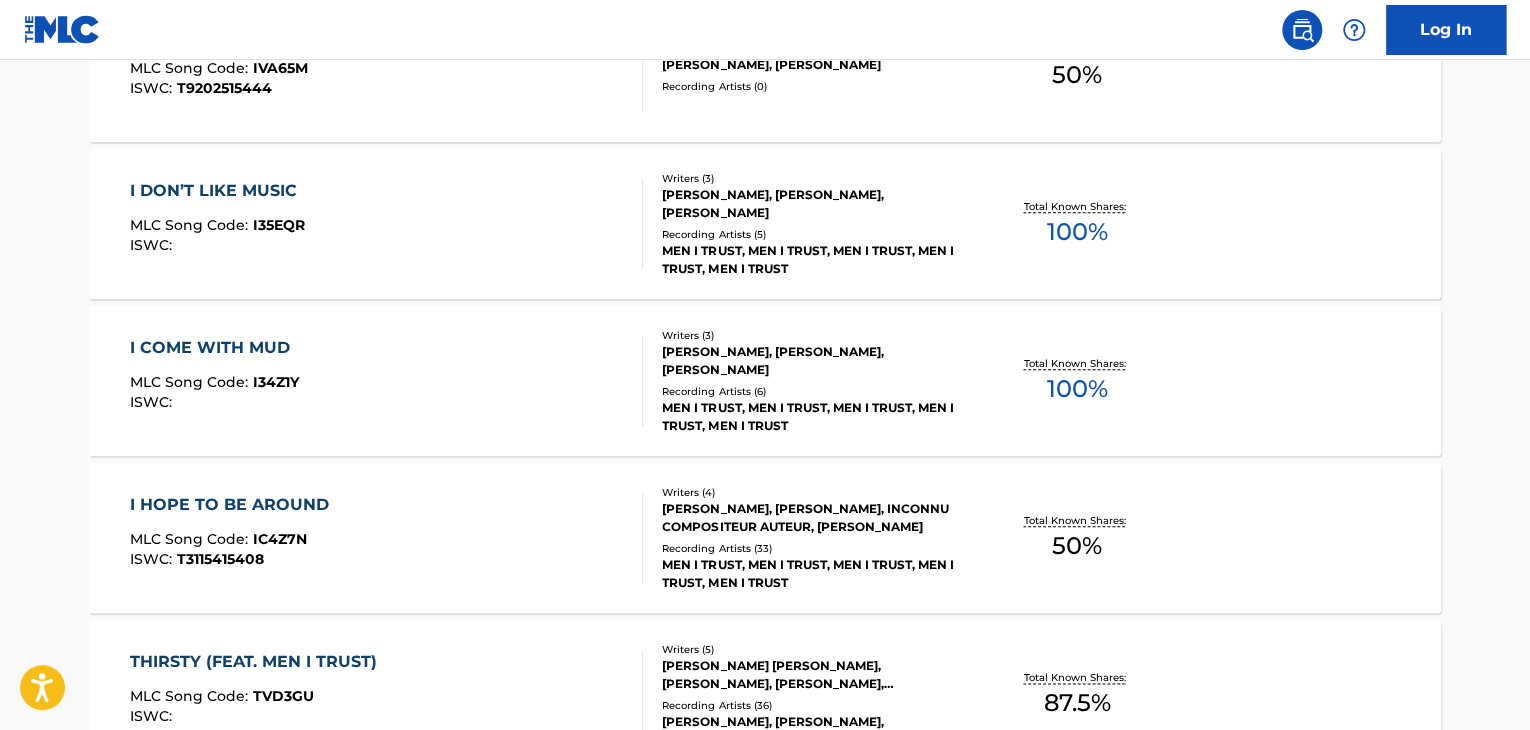 click on "I HOPE TO BE AROUND MLC Song Code : IC4Z7N ISWC : T3115415408" at bounding box center (387, 538) 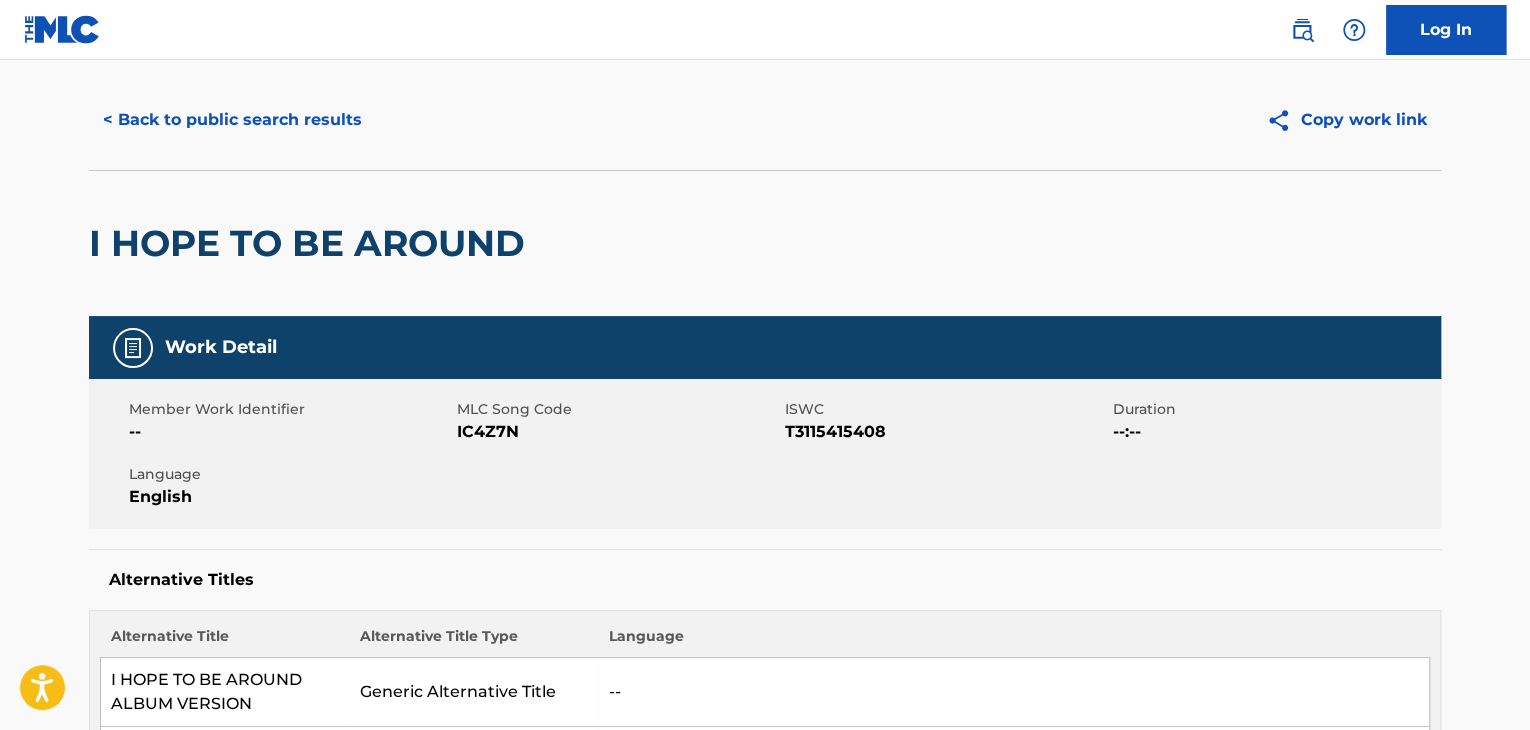 scroll, scrollTop: 0, scrollLeft: 0, axis: both 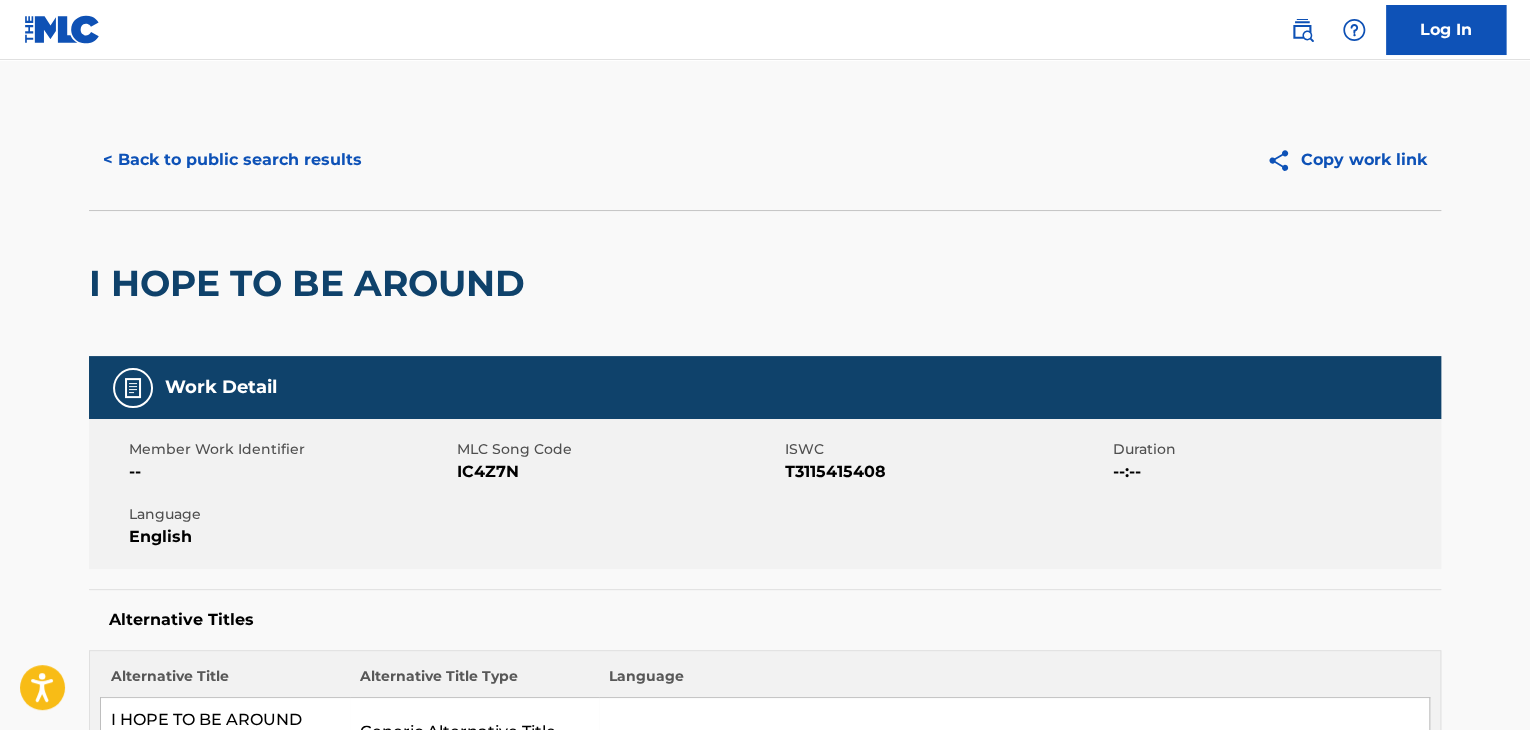 click on "< Back to public search results" at bounding box center (232, 160) 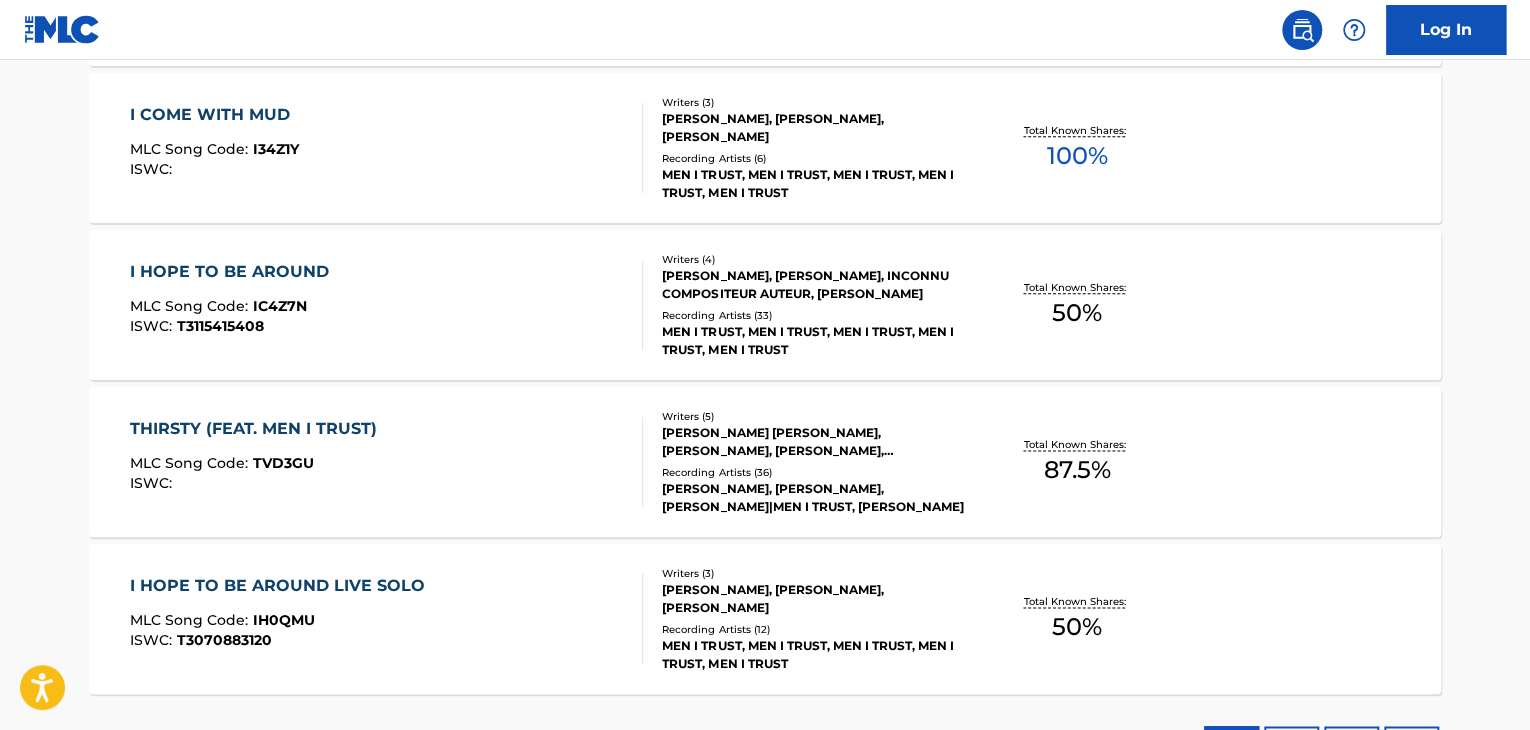 scroll, scrollTop: 900, scrollLeft: 0, axis: vertical 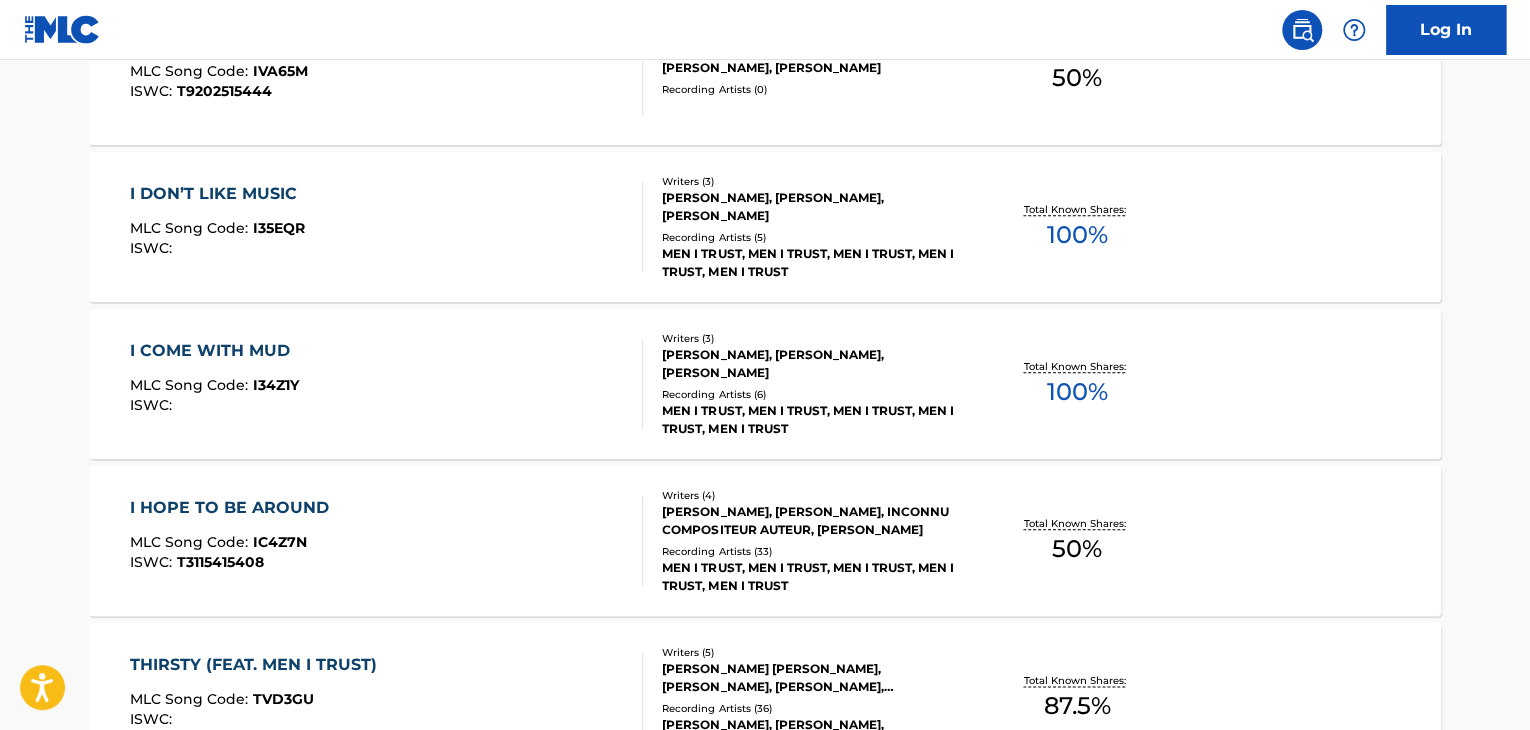 click on "I COME WITH MUD MLC Song Code : I34Z1Y ISWC :" at bounding box center (387, 384) 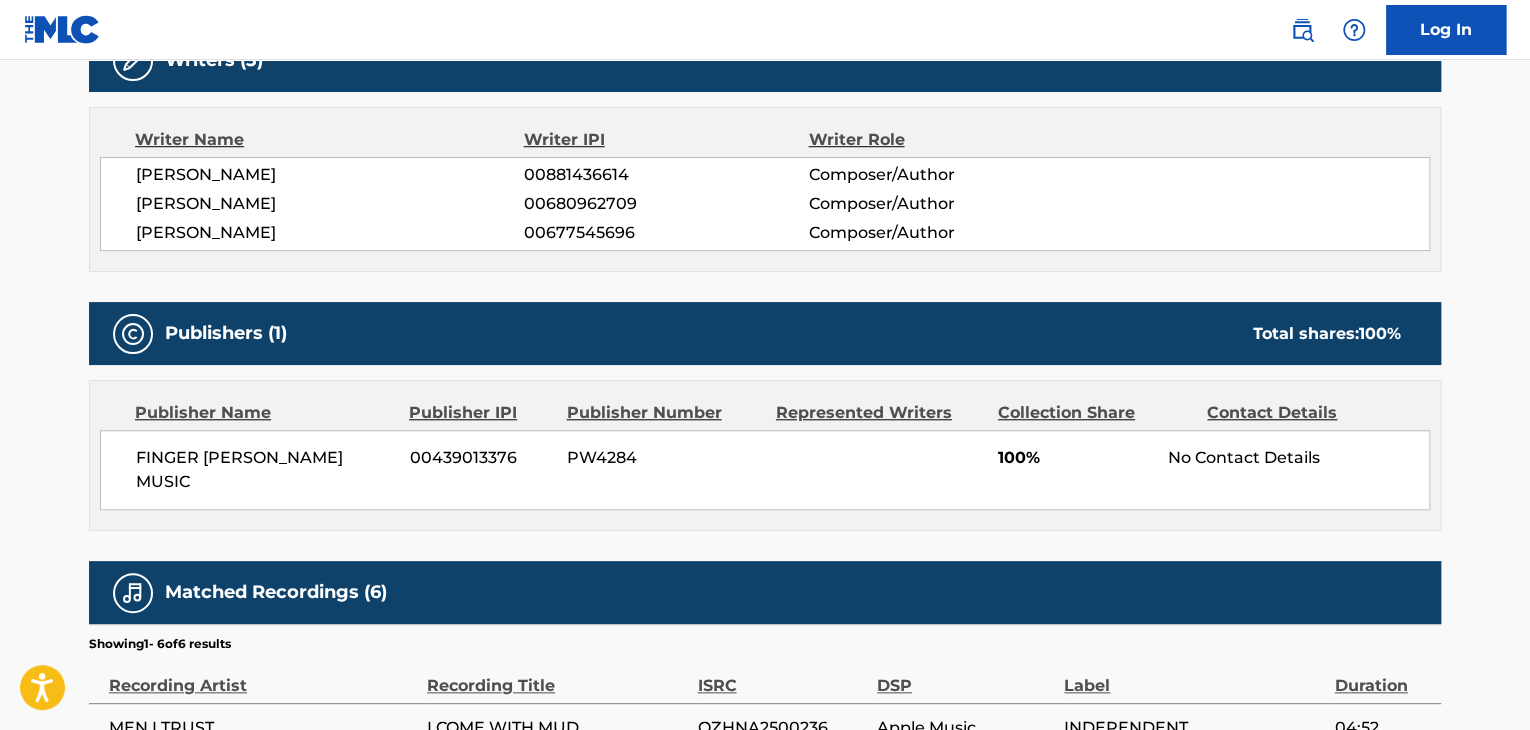 scroll, scrollTop: 500, scrollLeft: 0, axis: vertical 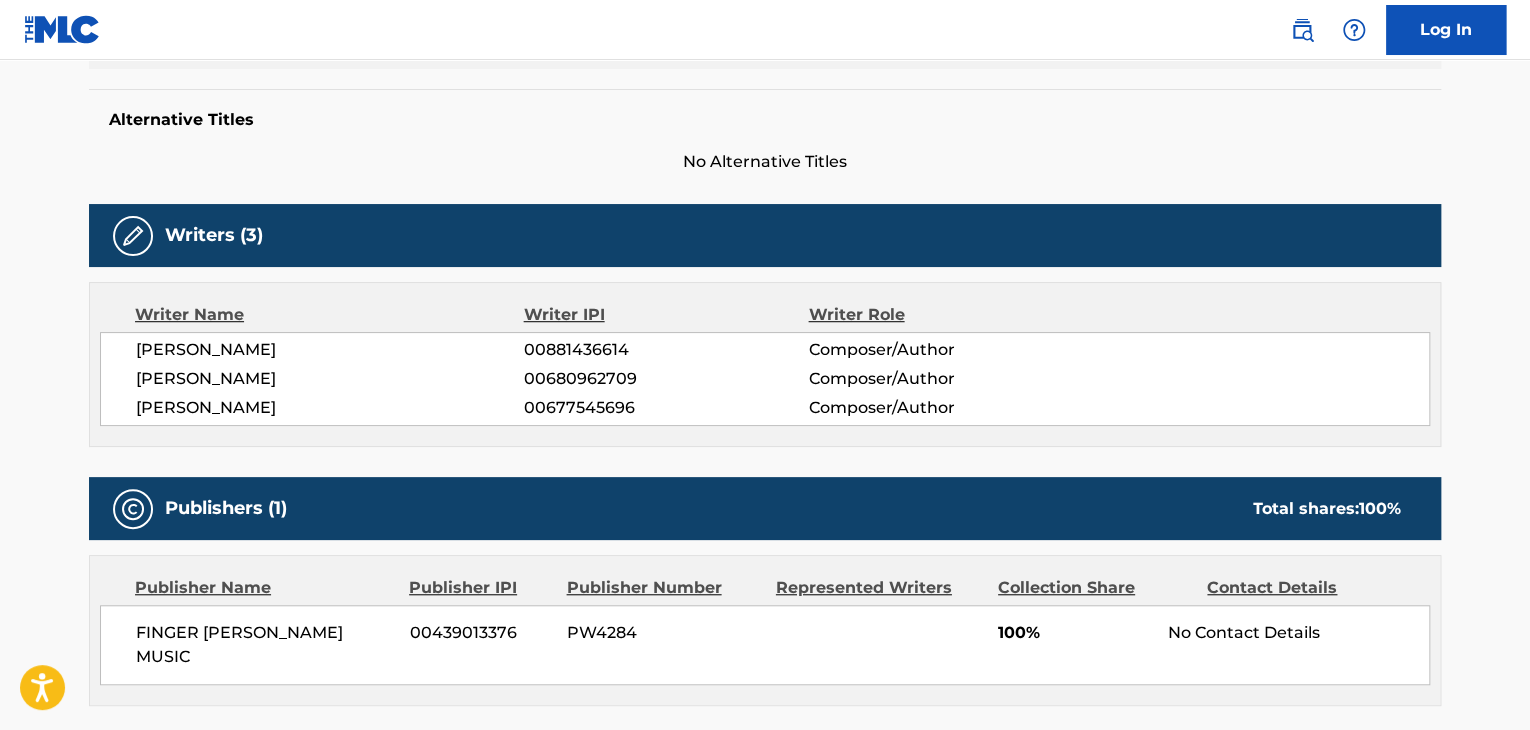 click on "[PERSON_NAME]" at bounding box center [330, 350] 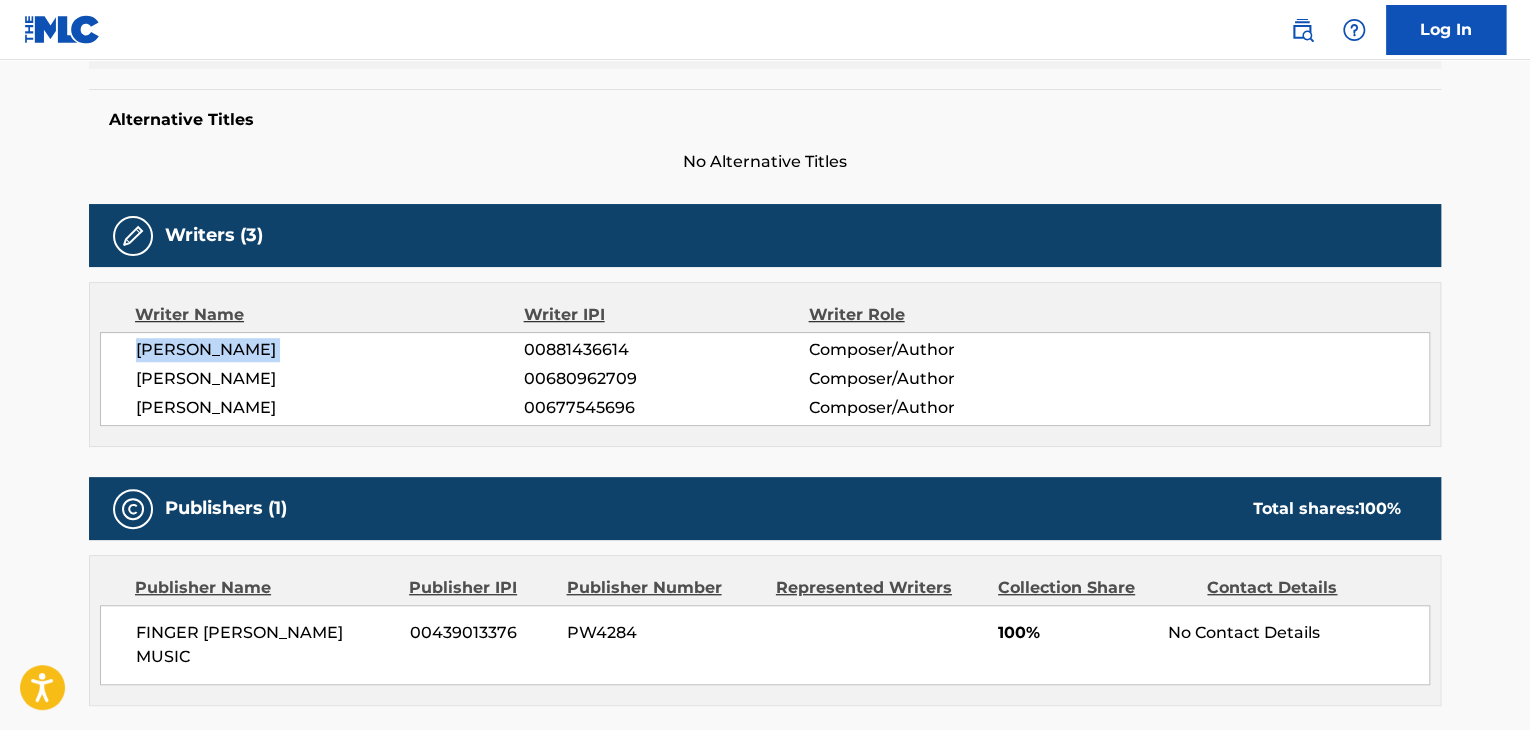 click on "[PERSON_NAME]" at bounding box center [330, 350] 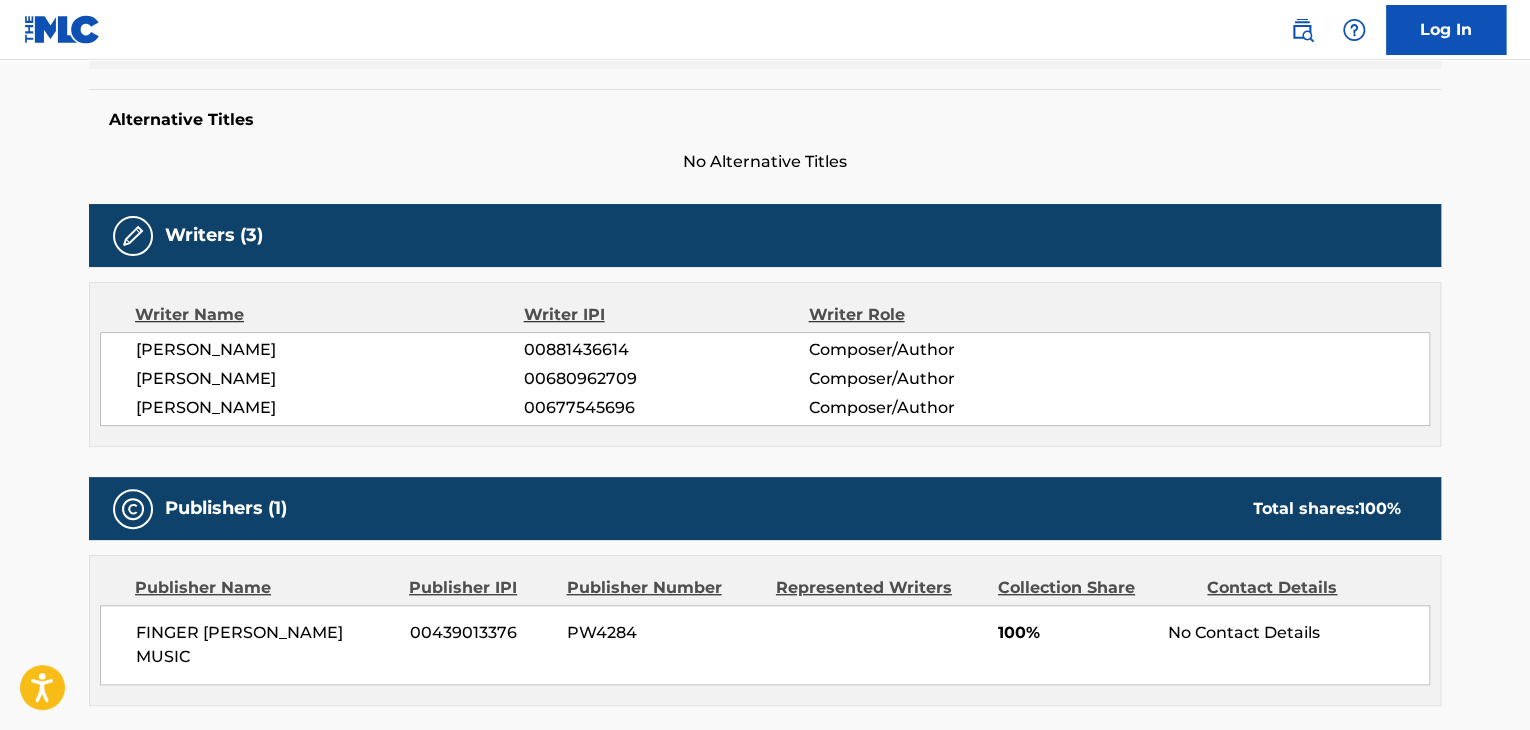 click on "00881436614" at bounding box center (666, 350) 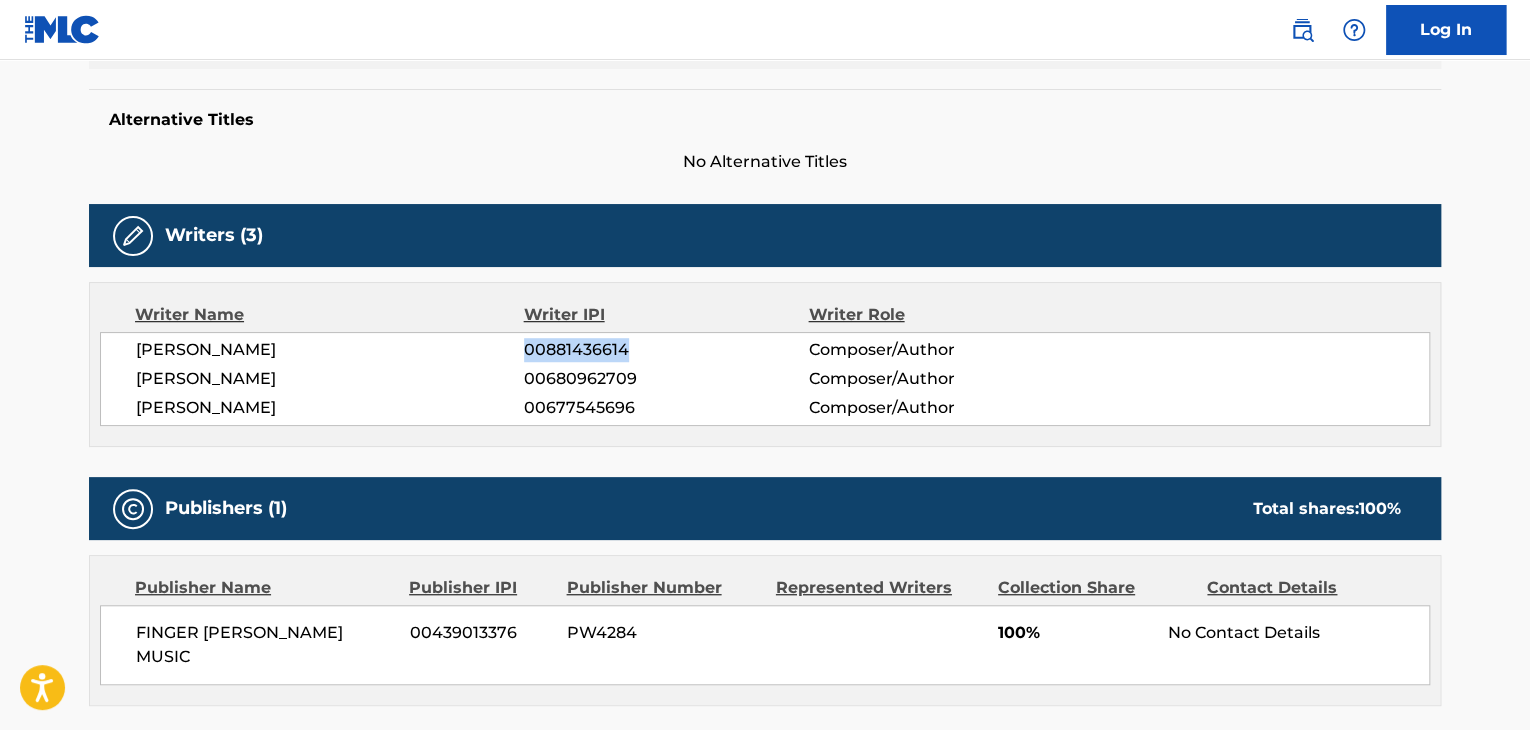 click on "00881436614" at bounding box center (666, 350) 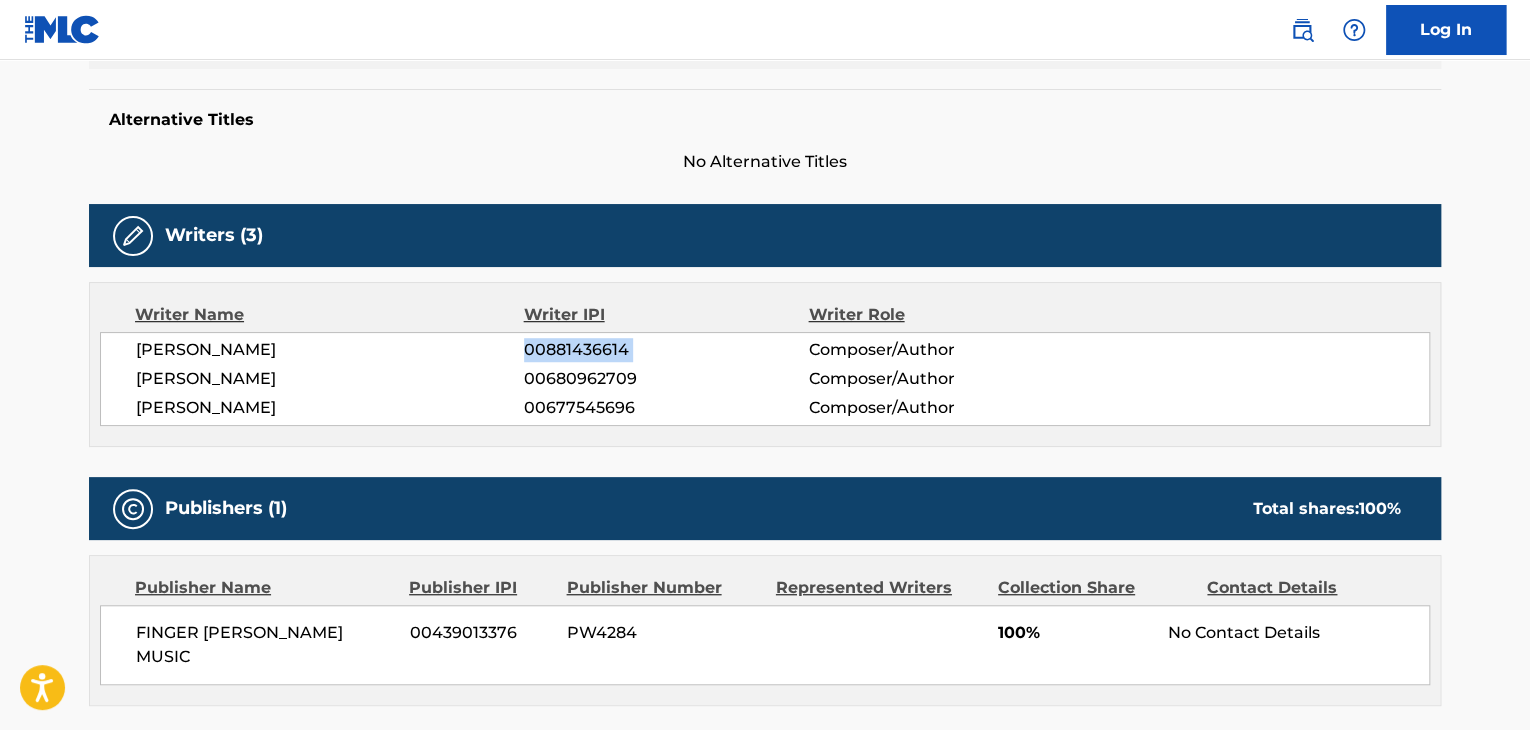 click on "00881436614" at bounding box center [666, 350] 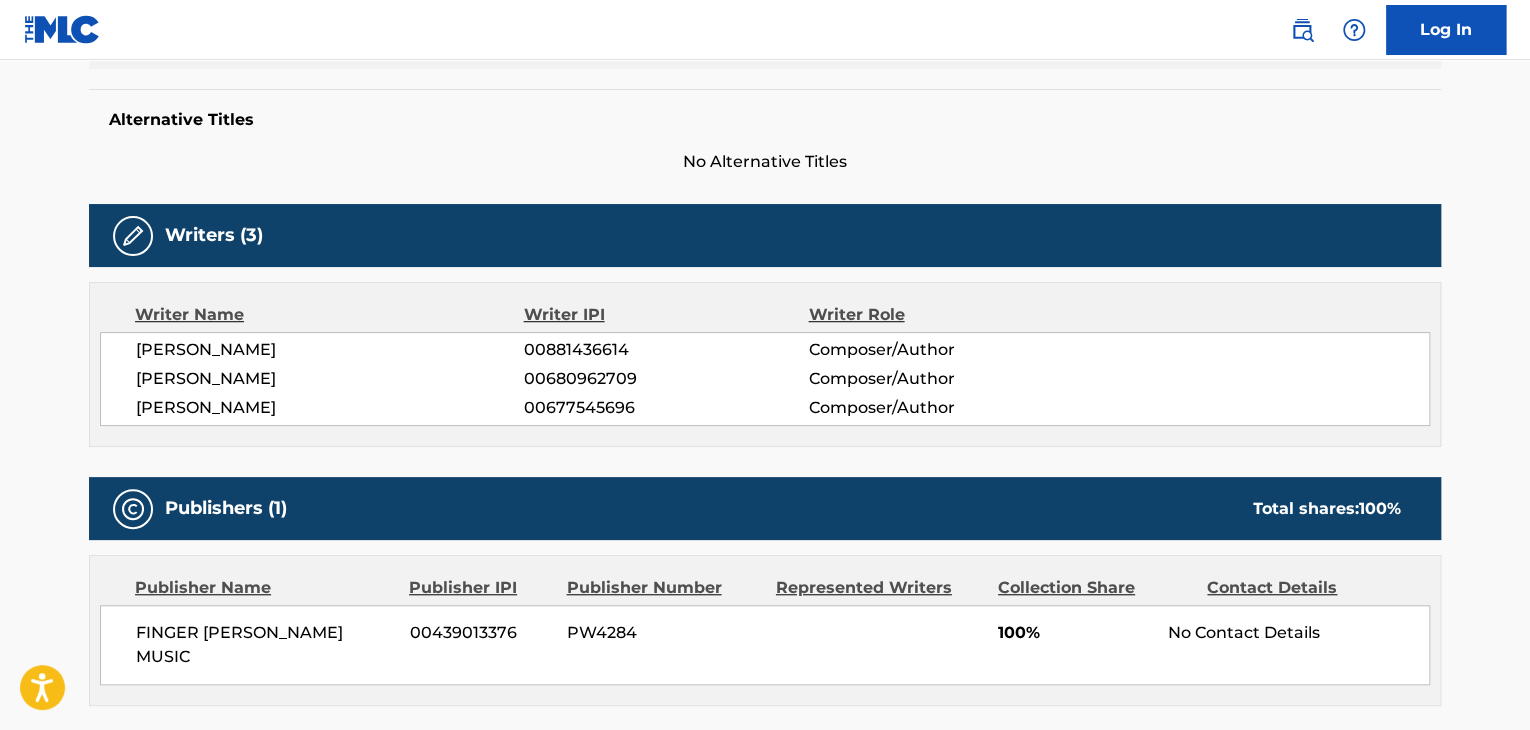 click on "[PERSON_NAME]" at bounding box center [330, 379] 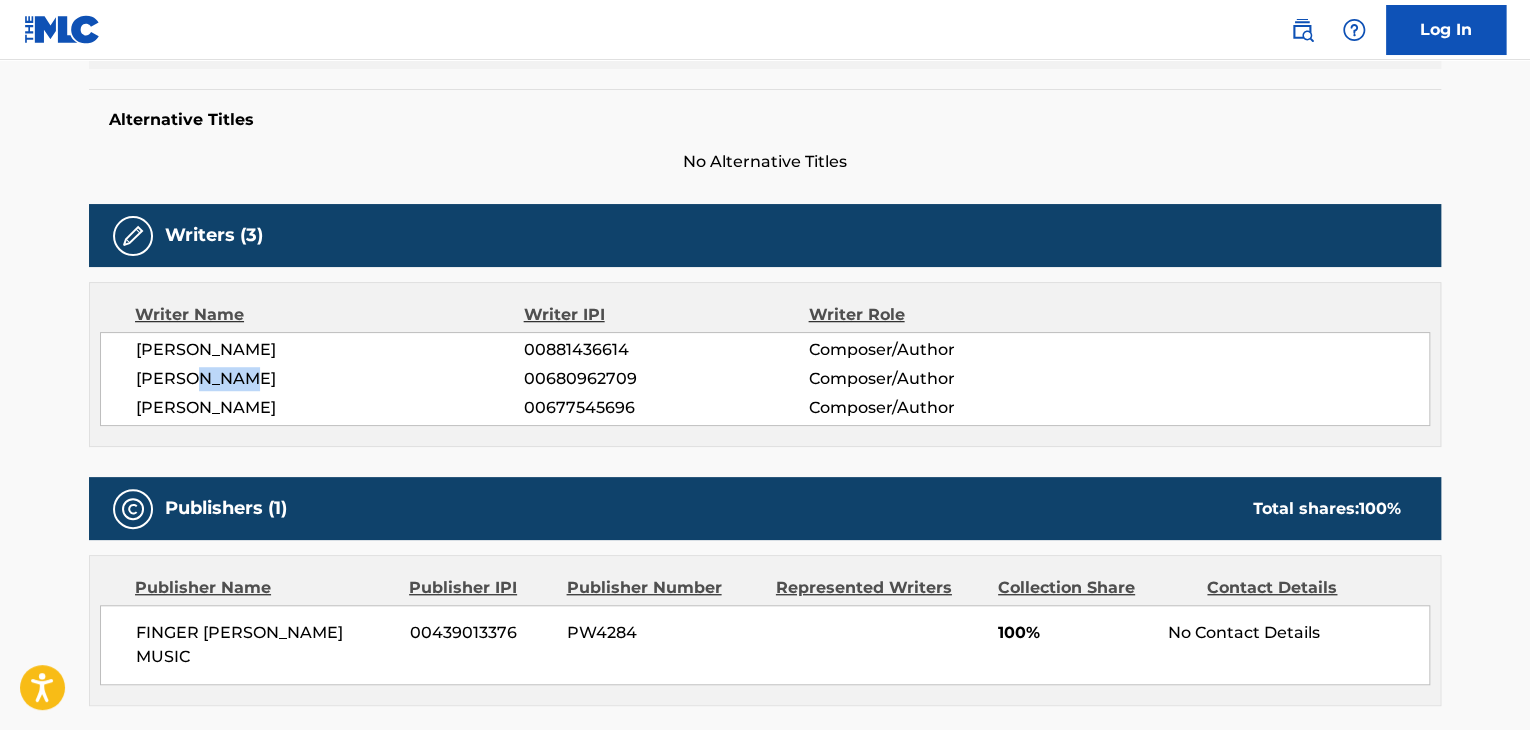 click on "[PERSON_NAME]" at bounding box center [330, 379] 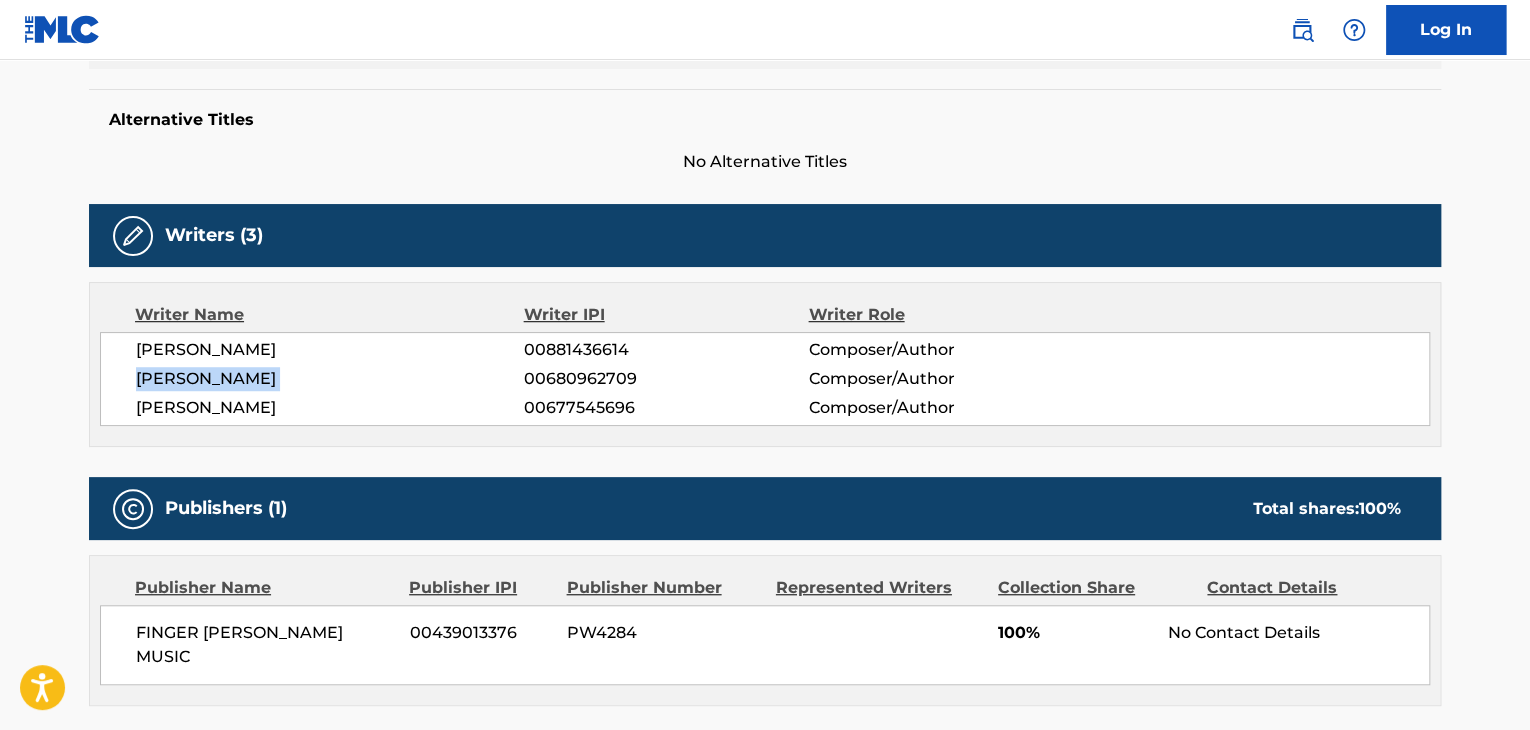 click on "[PERSON_NAME]" at bounding box center [330, 379] 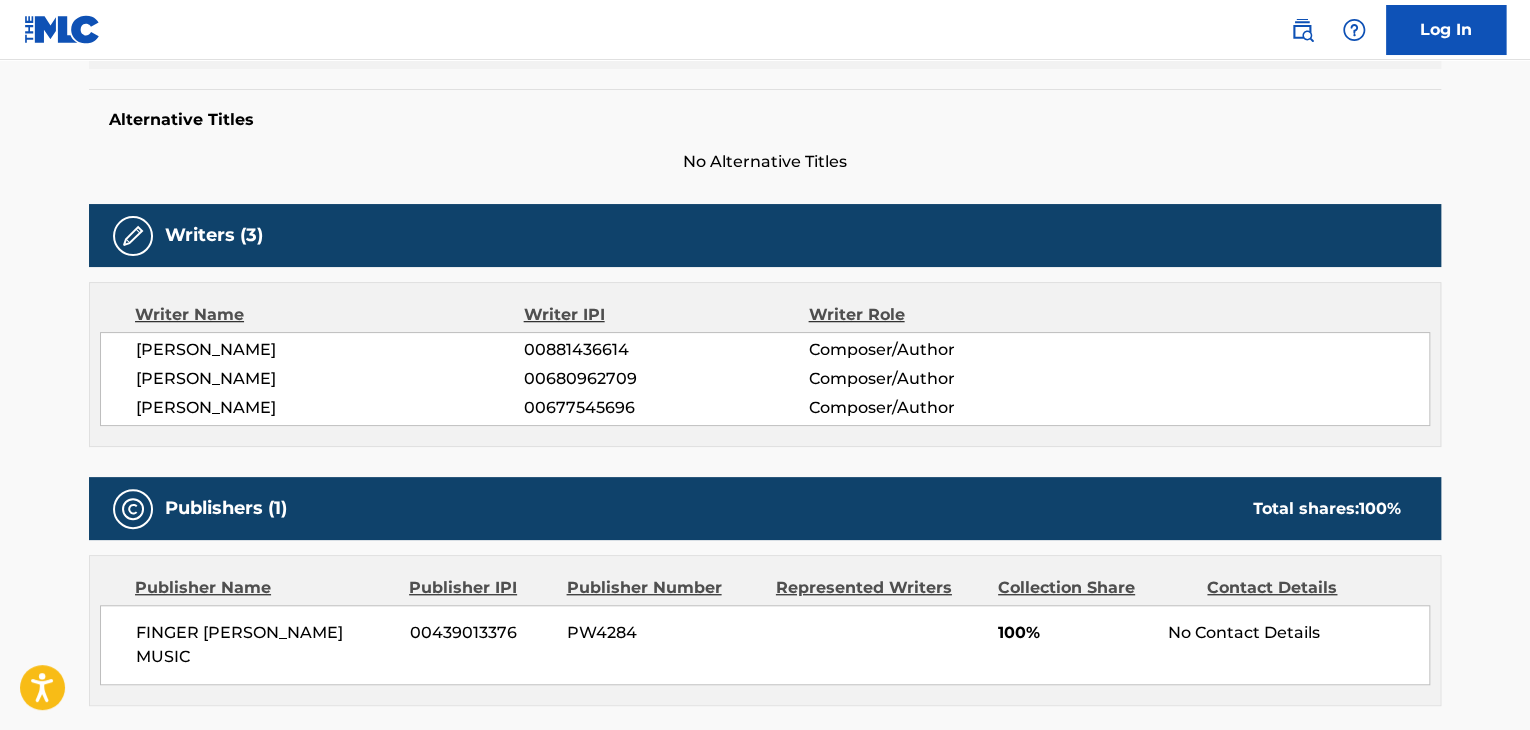 click on "00680962709" at bounding box center (666, 379) 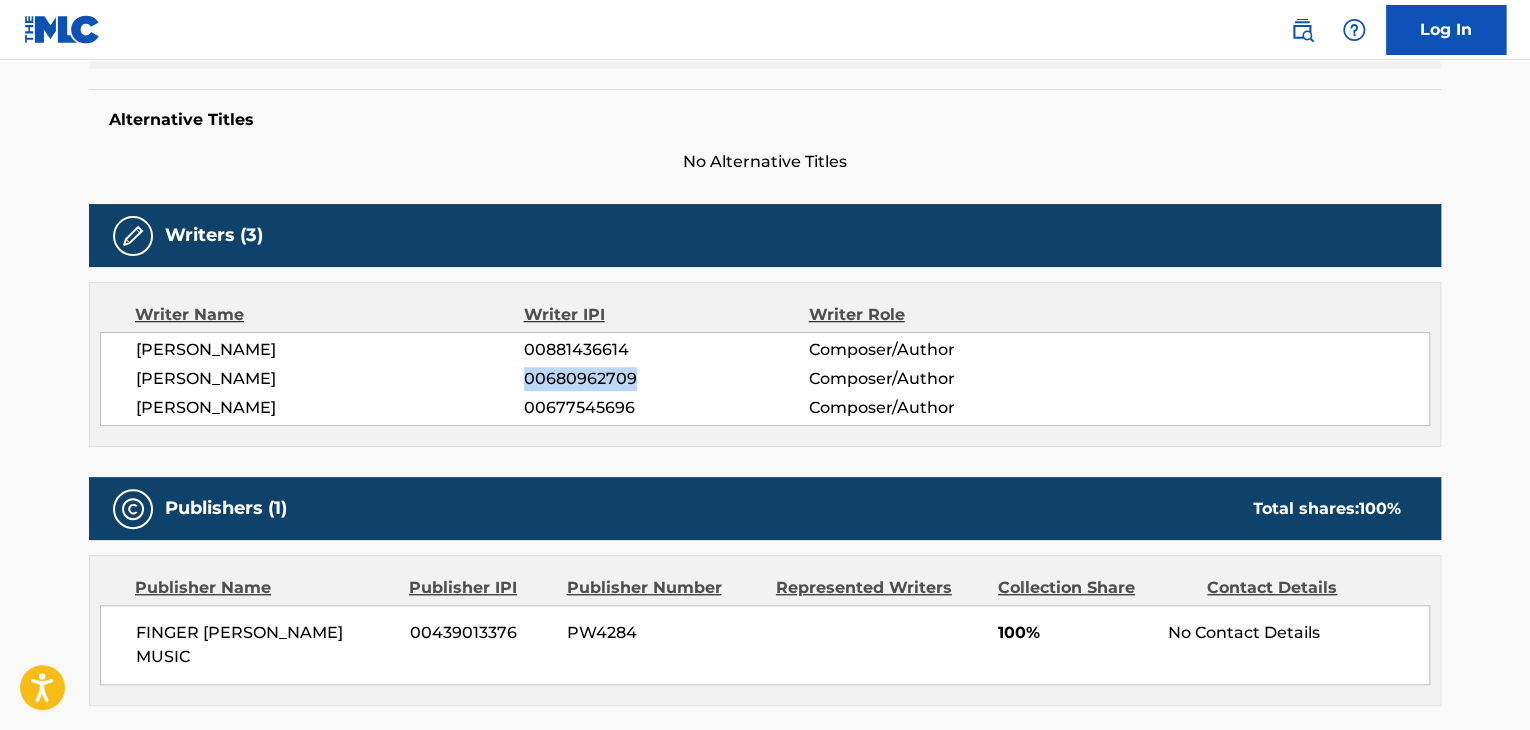 click on "00680962709" at bounding box center (666, 379) 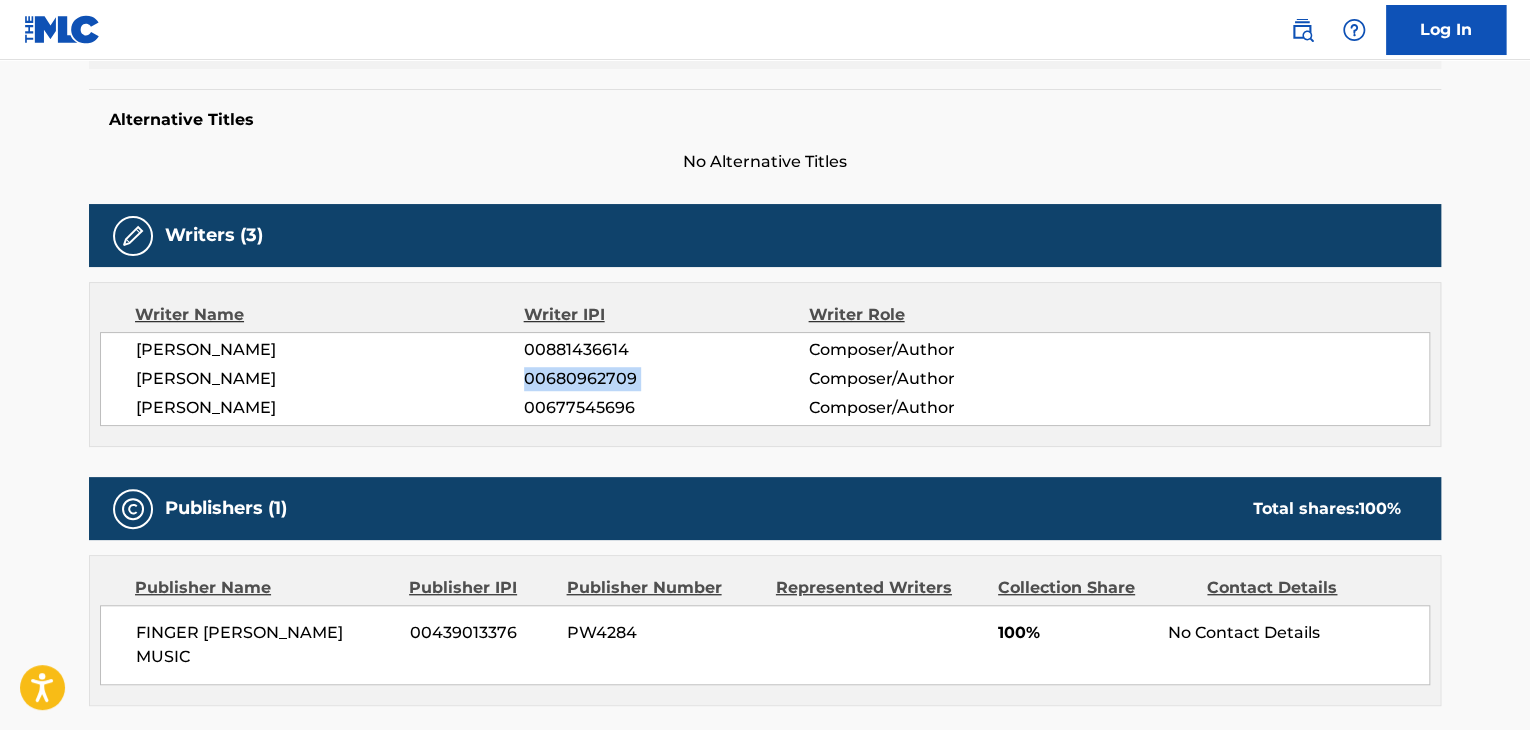 click on "00680962709" at bounding box center (666, 379) 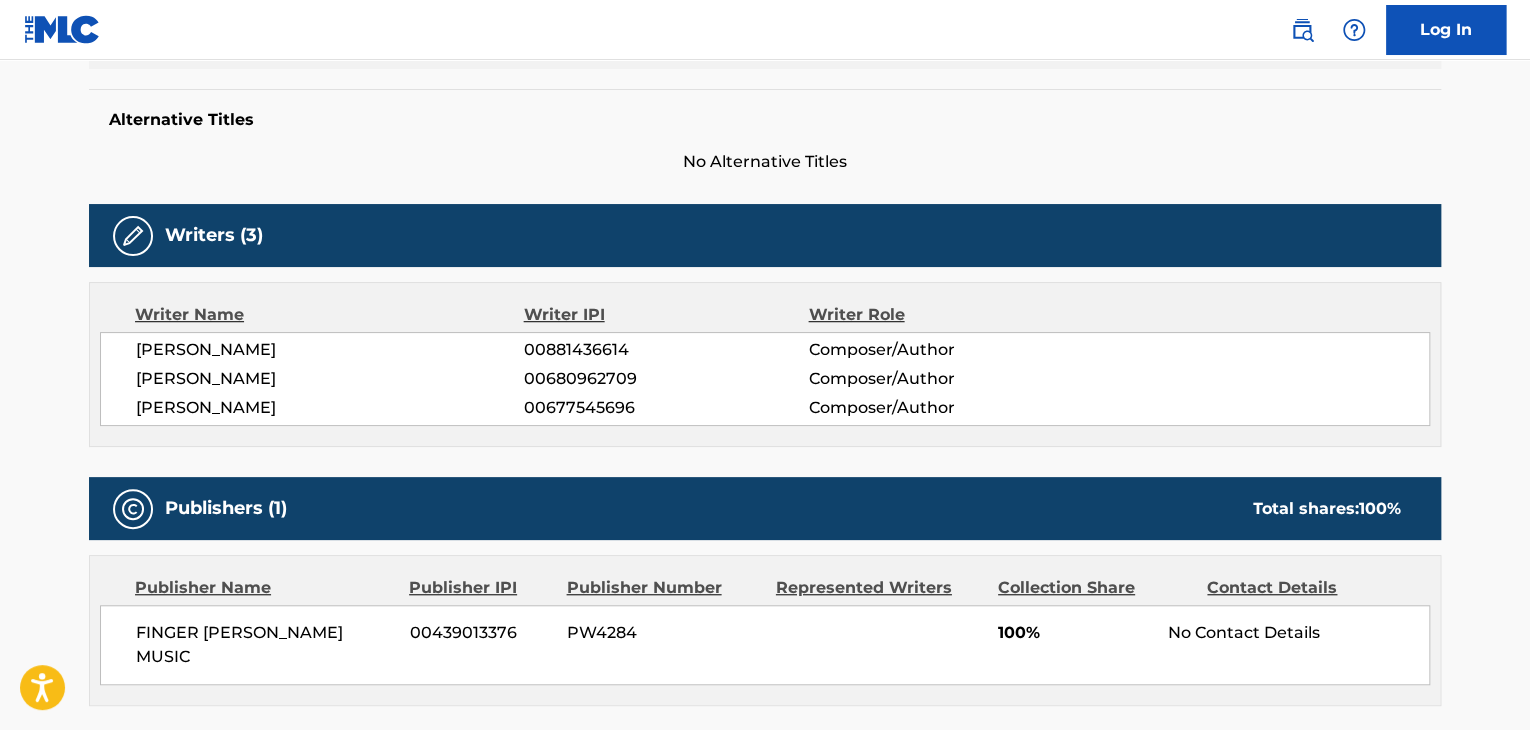 click on "[PERSON_NAME]" at bounding box center [330, 408] 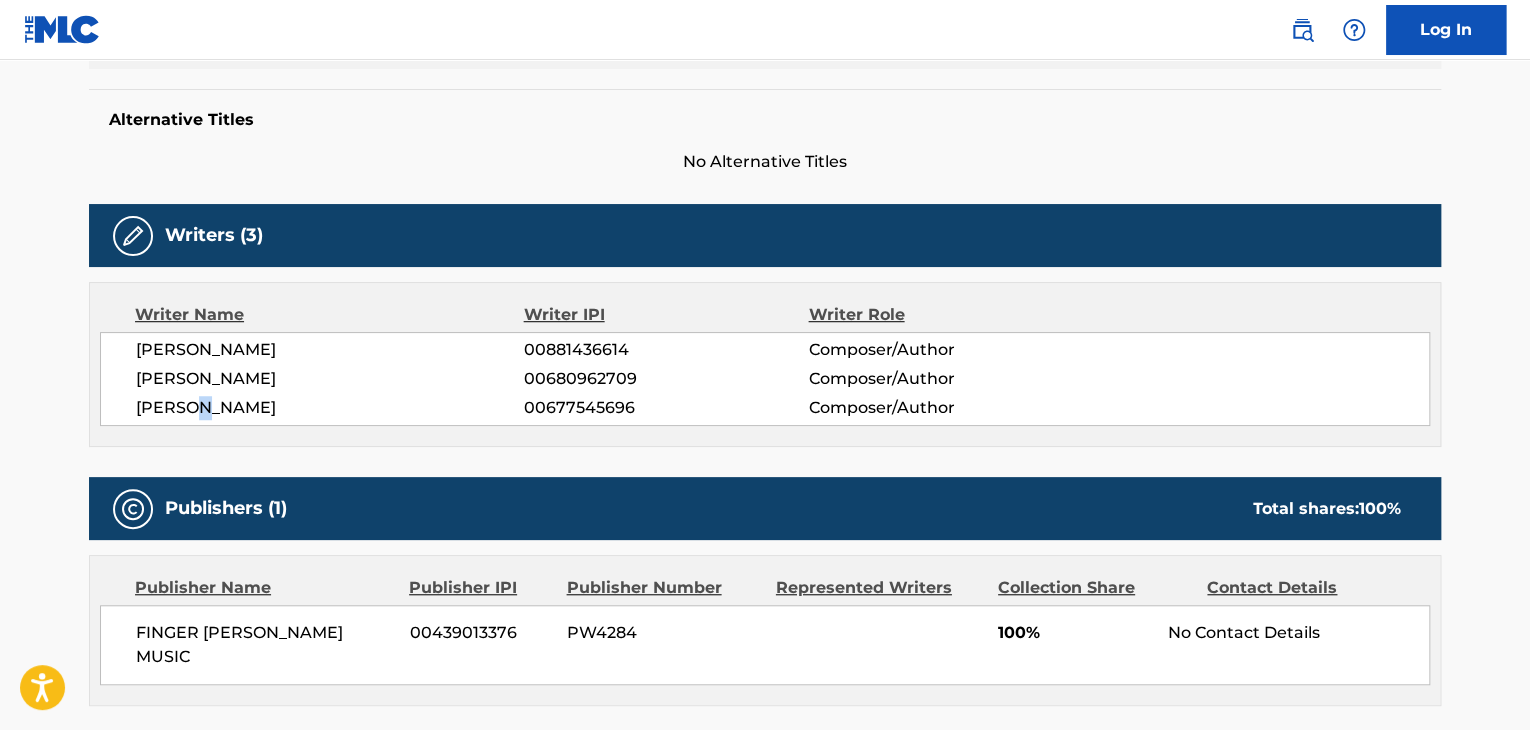 click on "[PERSON_NAME]" at bounding box center [330, 408] 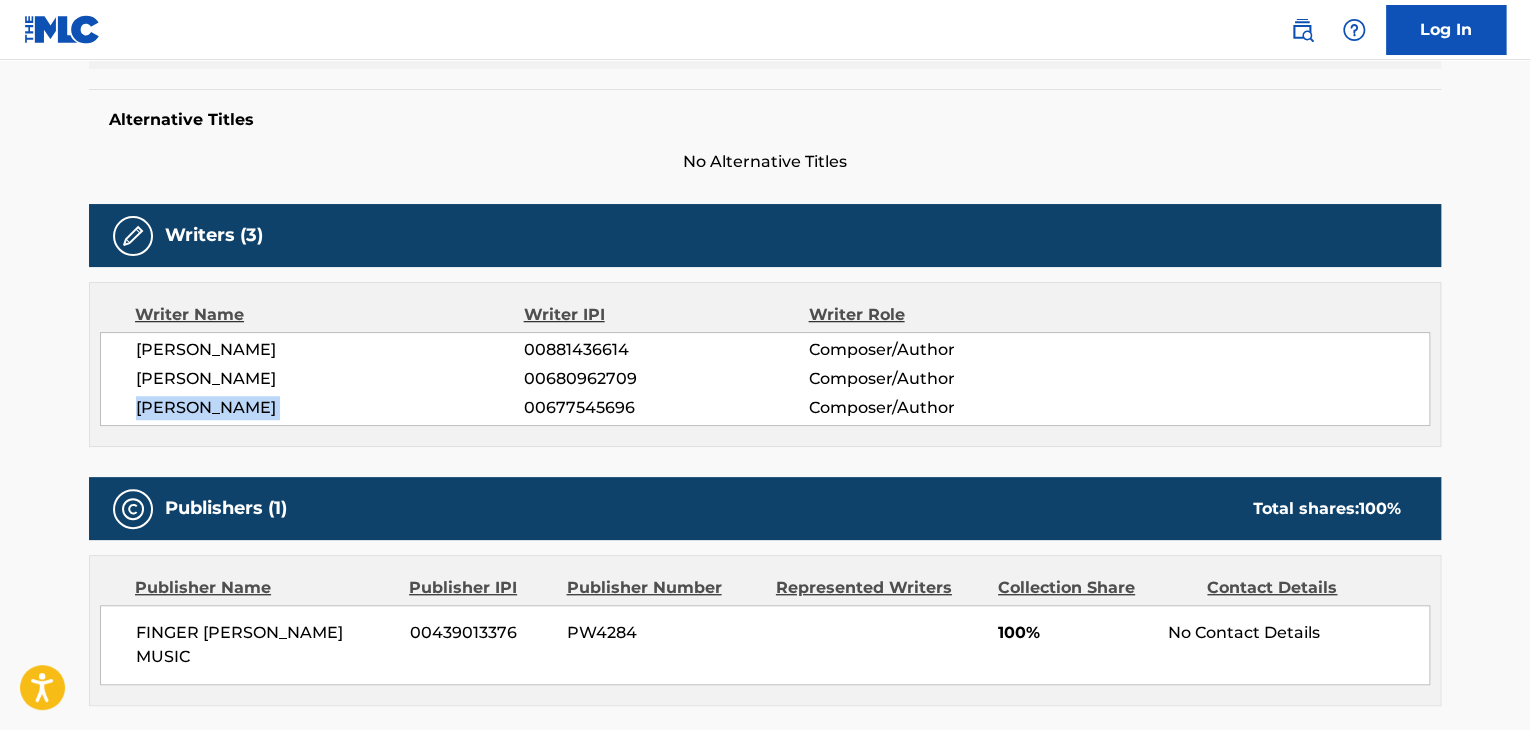 click on "[PERSON_NAME]" at bounding box center [330, 408] 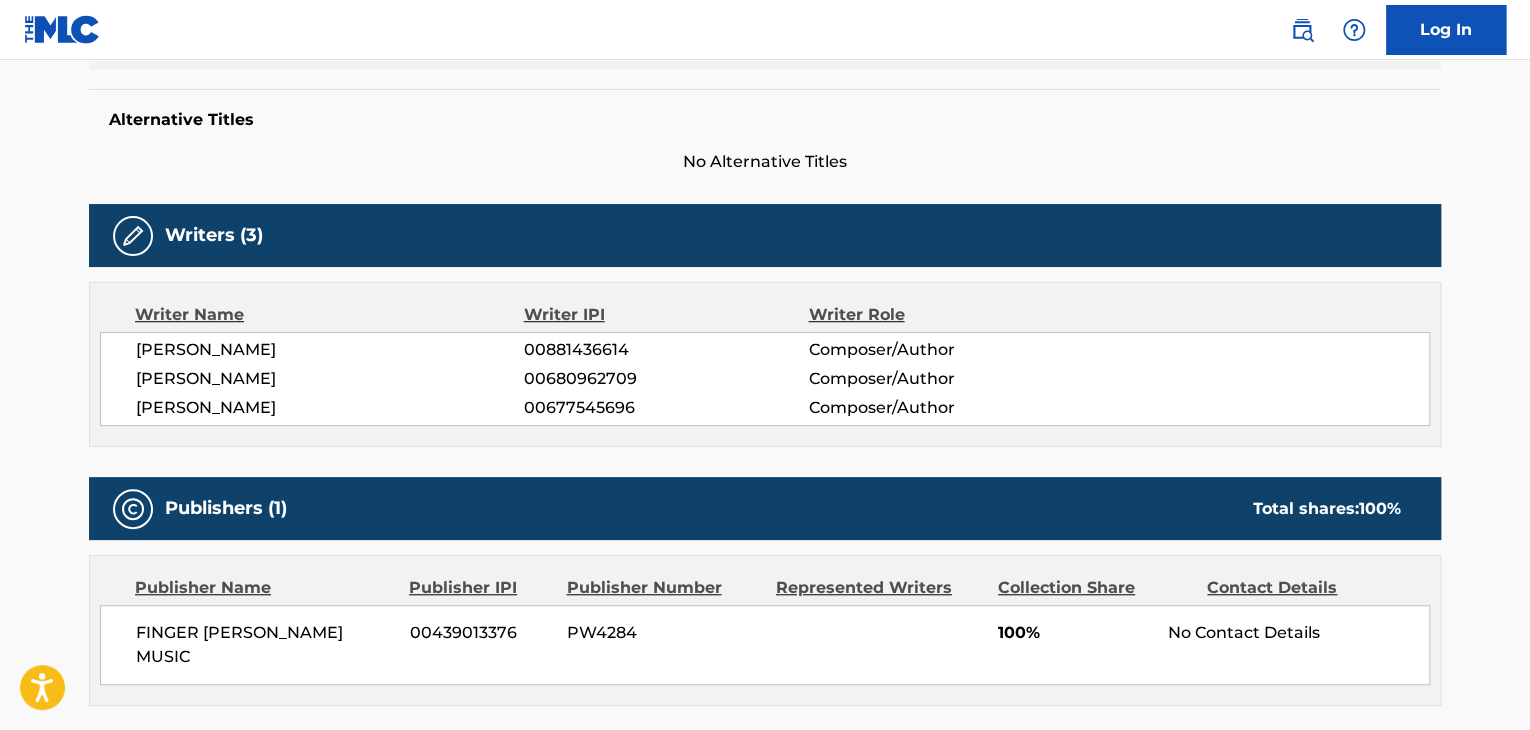 click on "00677545696" at bounding box center (666, 408) 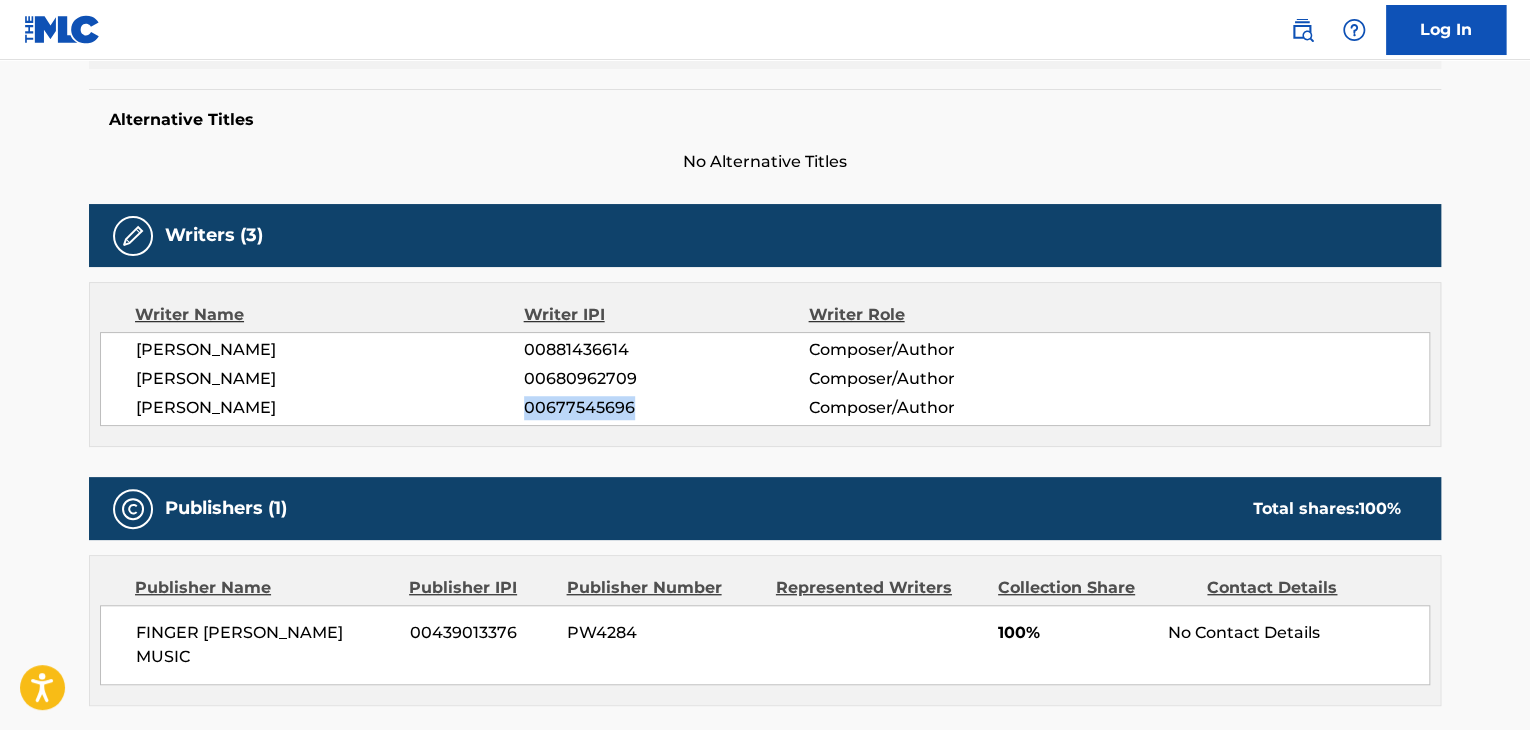 click on "00677545696" at bounding box center (666, 408) 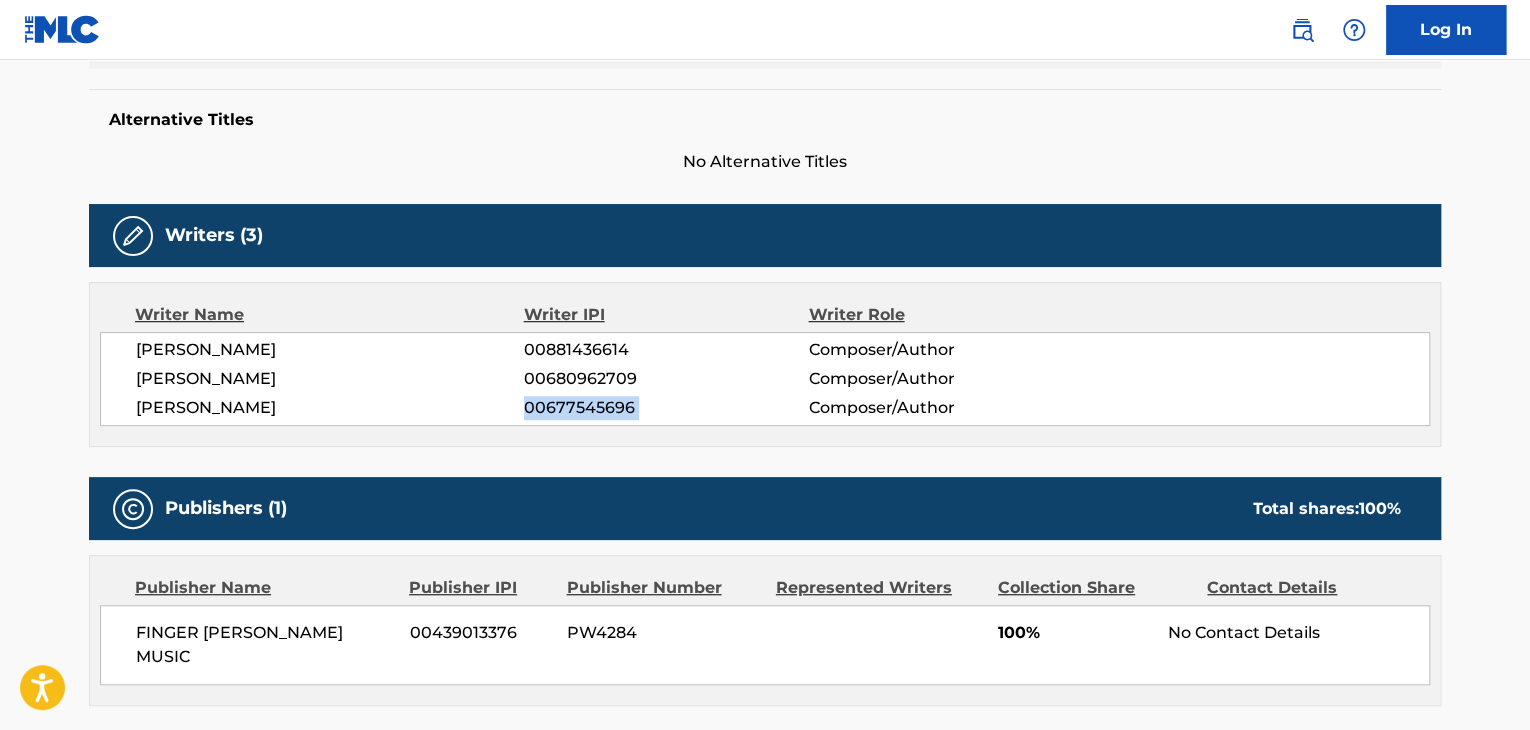 click on "00677545696" at bounding box center (666, 408) 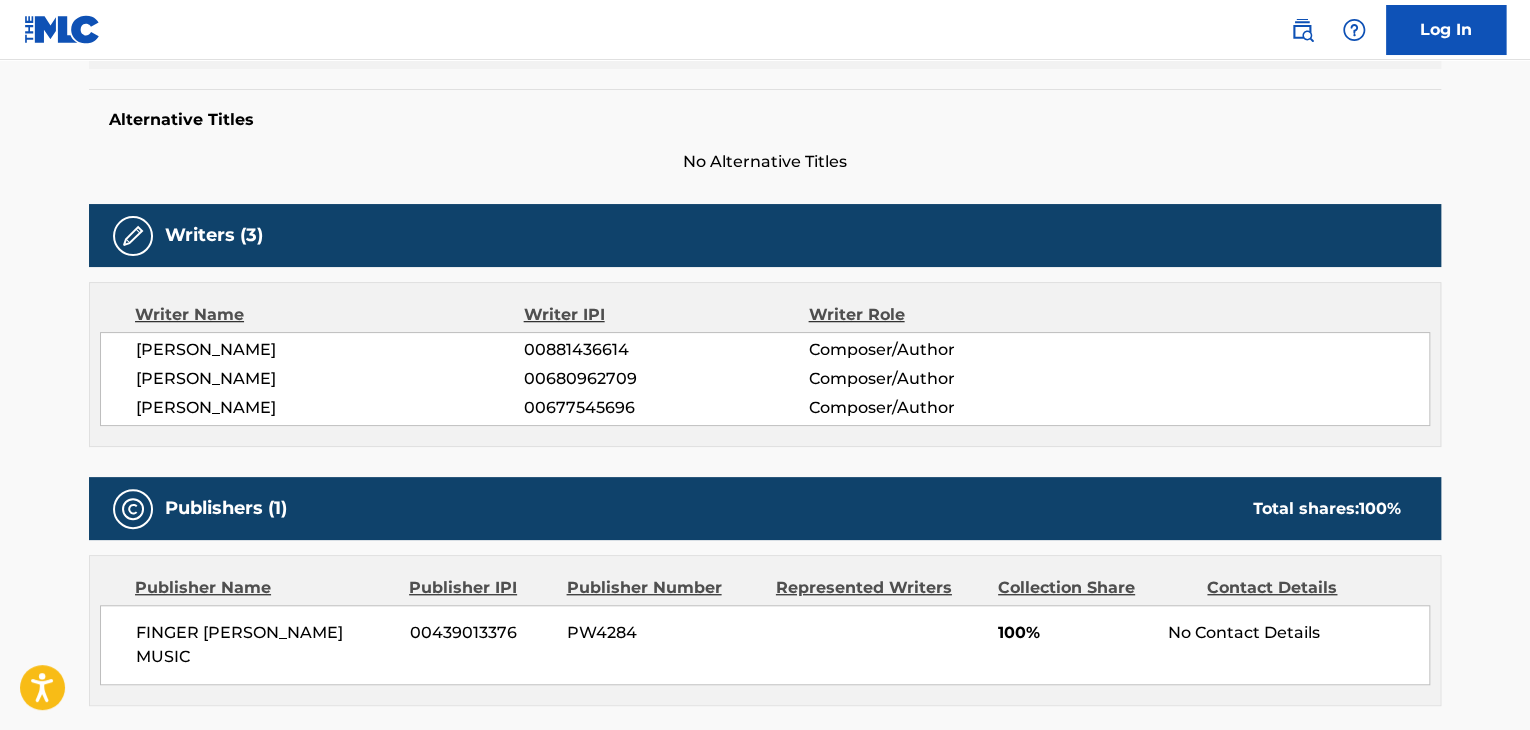click on "FINGER [PERSON_NAME] MUSIC" at bounding box center (265, 645) 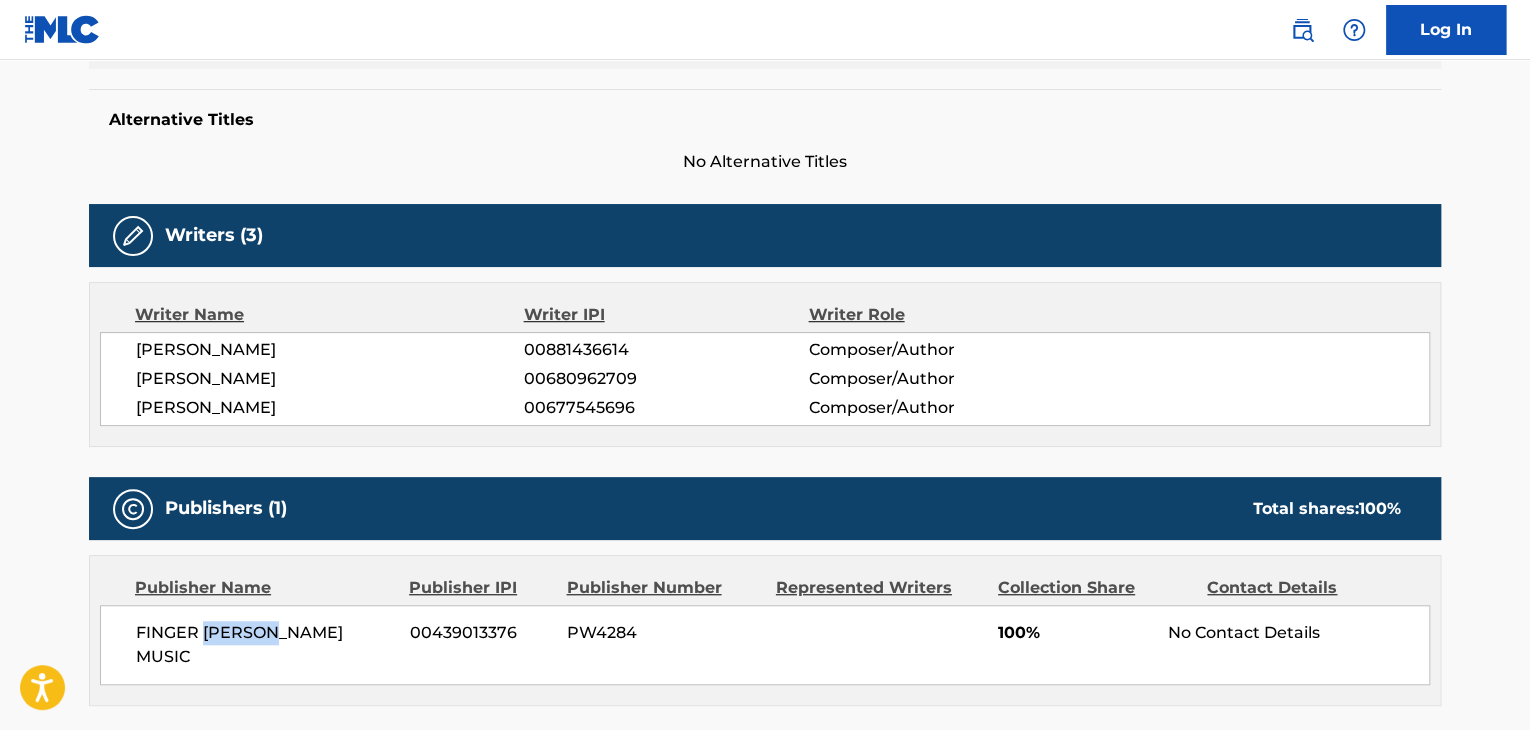 click on "FINGER [PERSON_NAME] MUSIC" at bounding box center [265, 645] 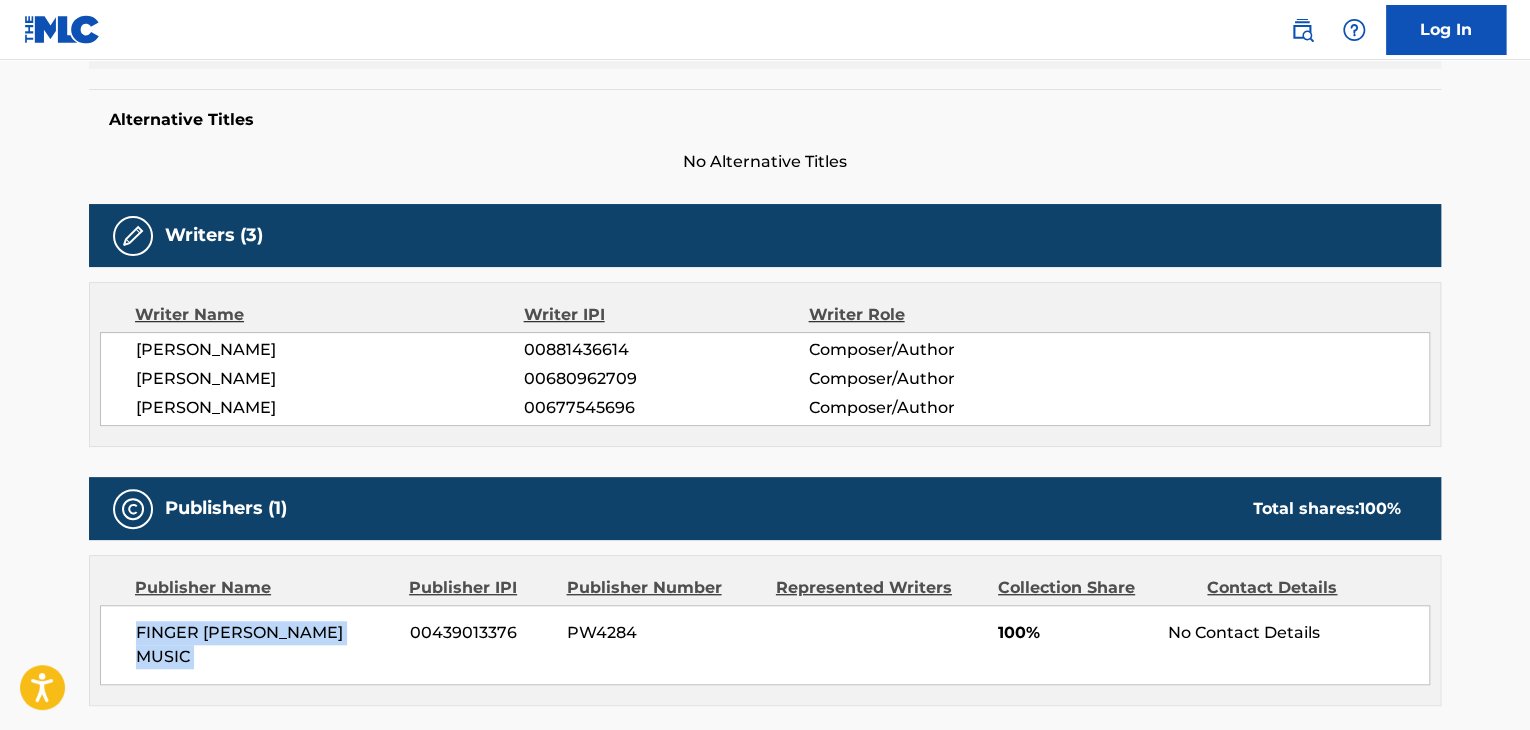 click on "FINGER [PERSON_NAME] MUSIC" at bounding box center (265, 645) 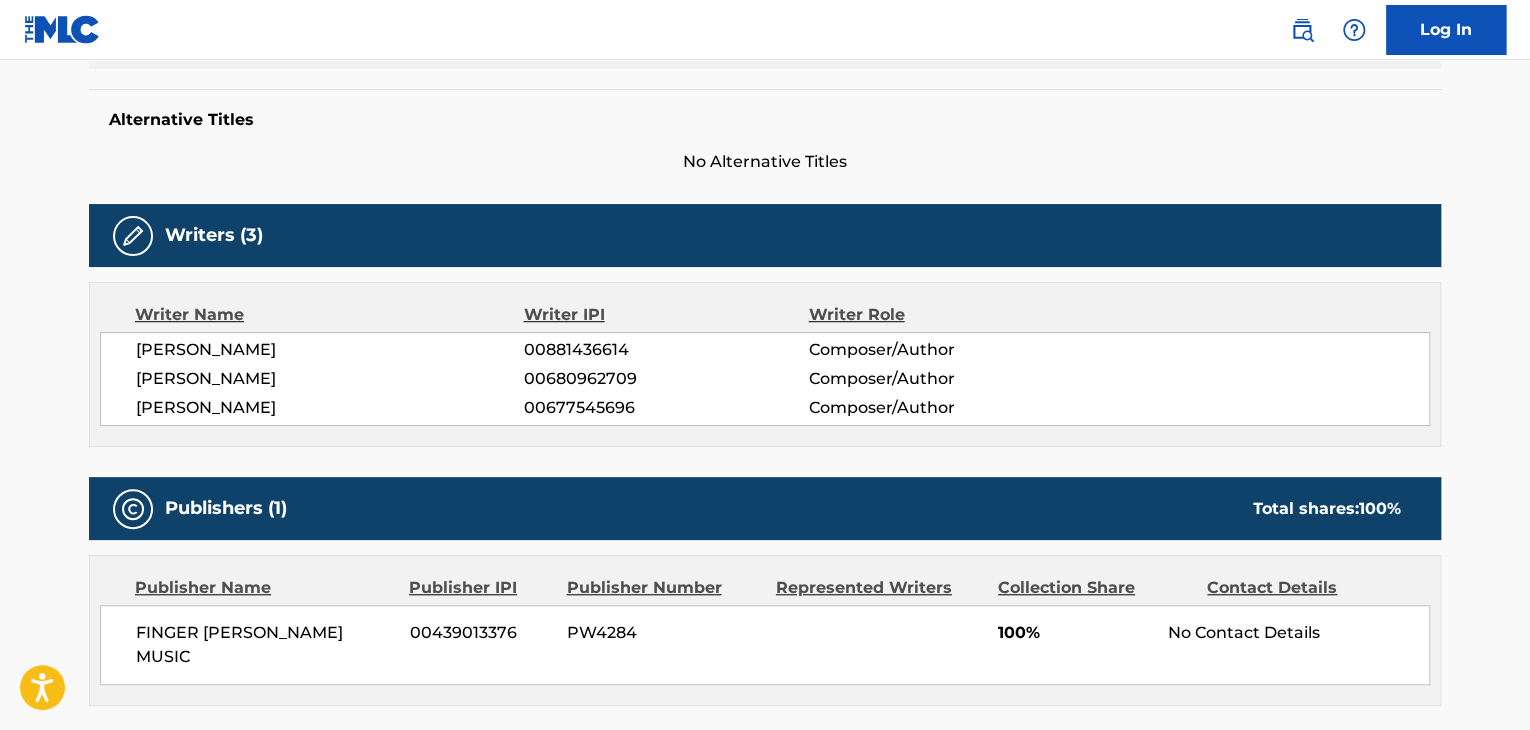 click on "00439013376" at bounding box center [481, 633] 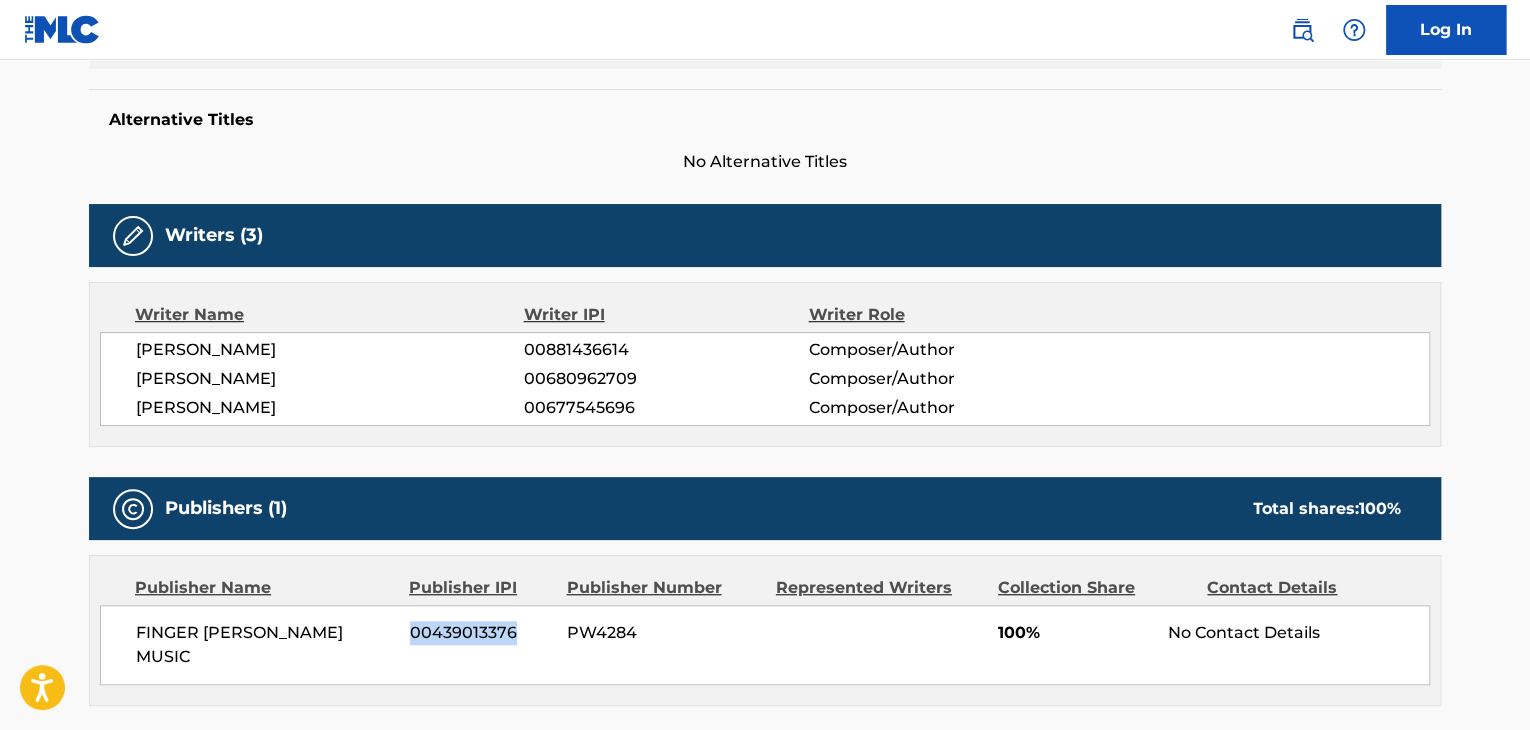 click on "00439013376" at bounding box center (481, 633) 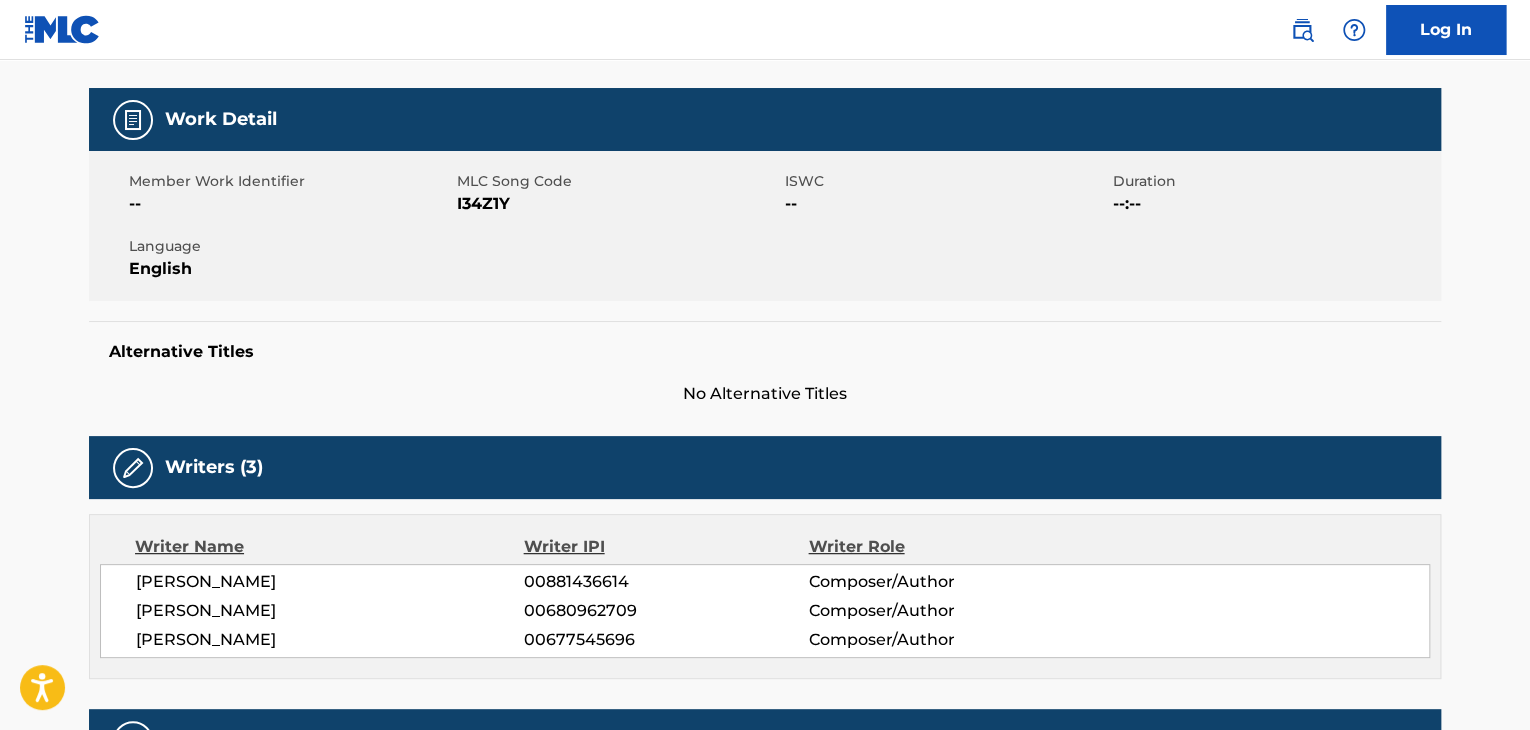 scroll, scrollTop: 100, scrollLeft: 0, axis: vertical 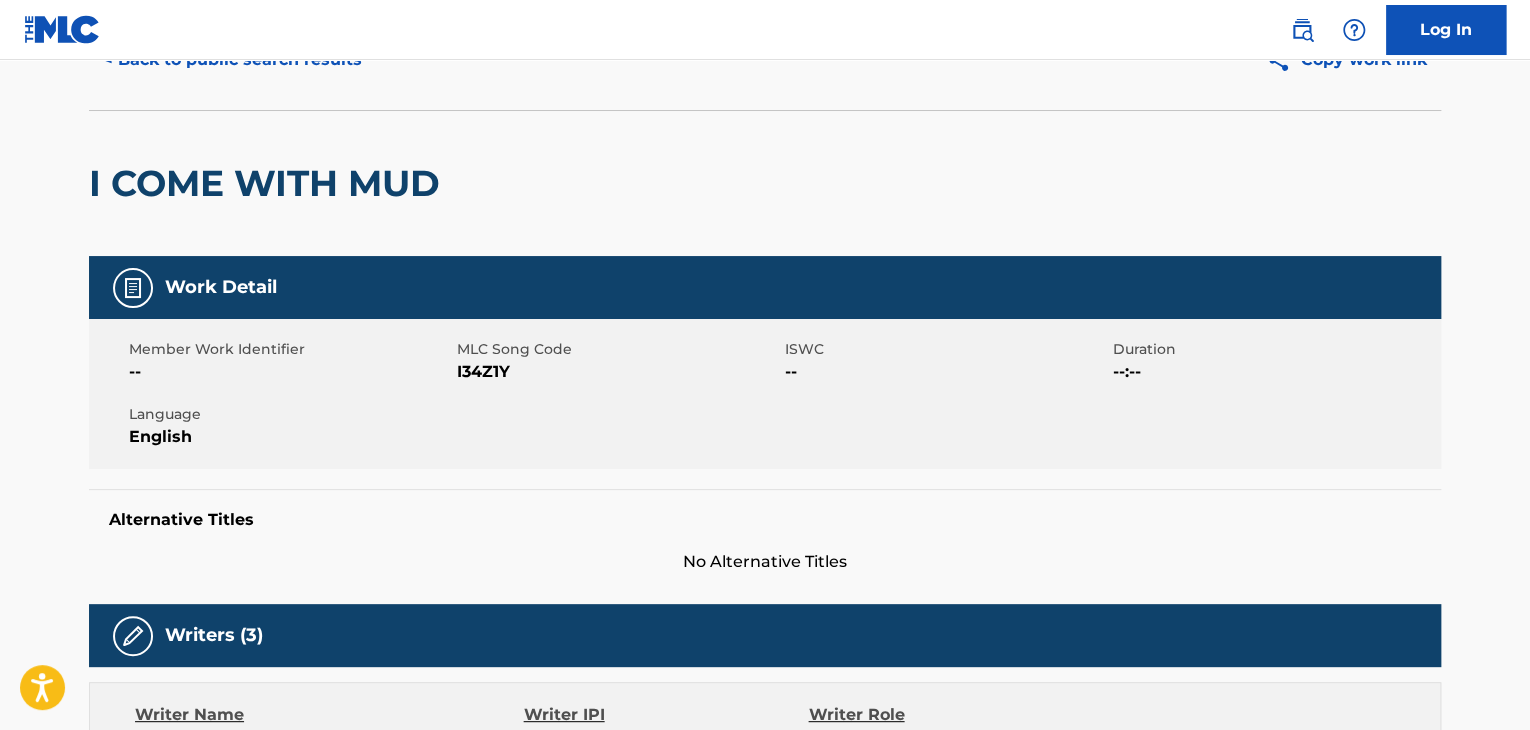 click on "I34Z1Y" at bounding box center (618, 372) 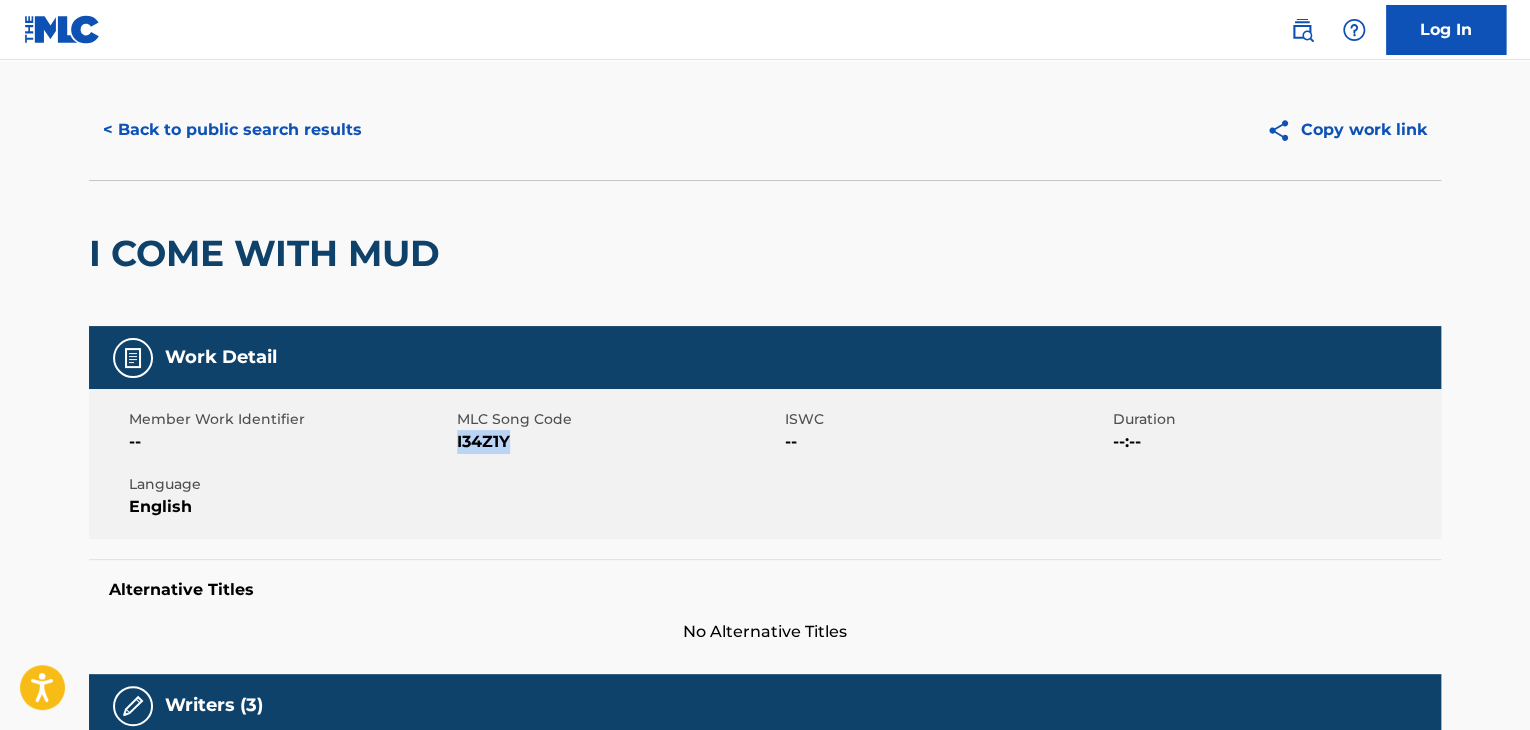 scroll, scrollTop: 0, scrollLeft: 0, axis: both 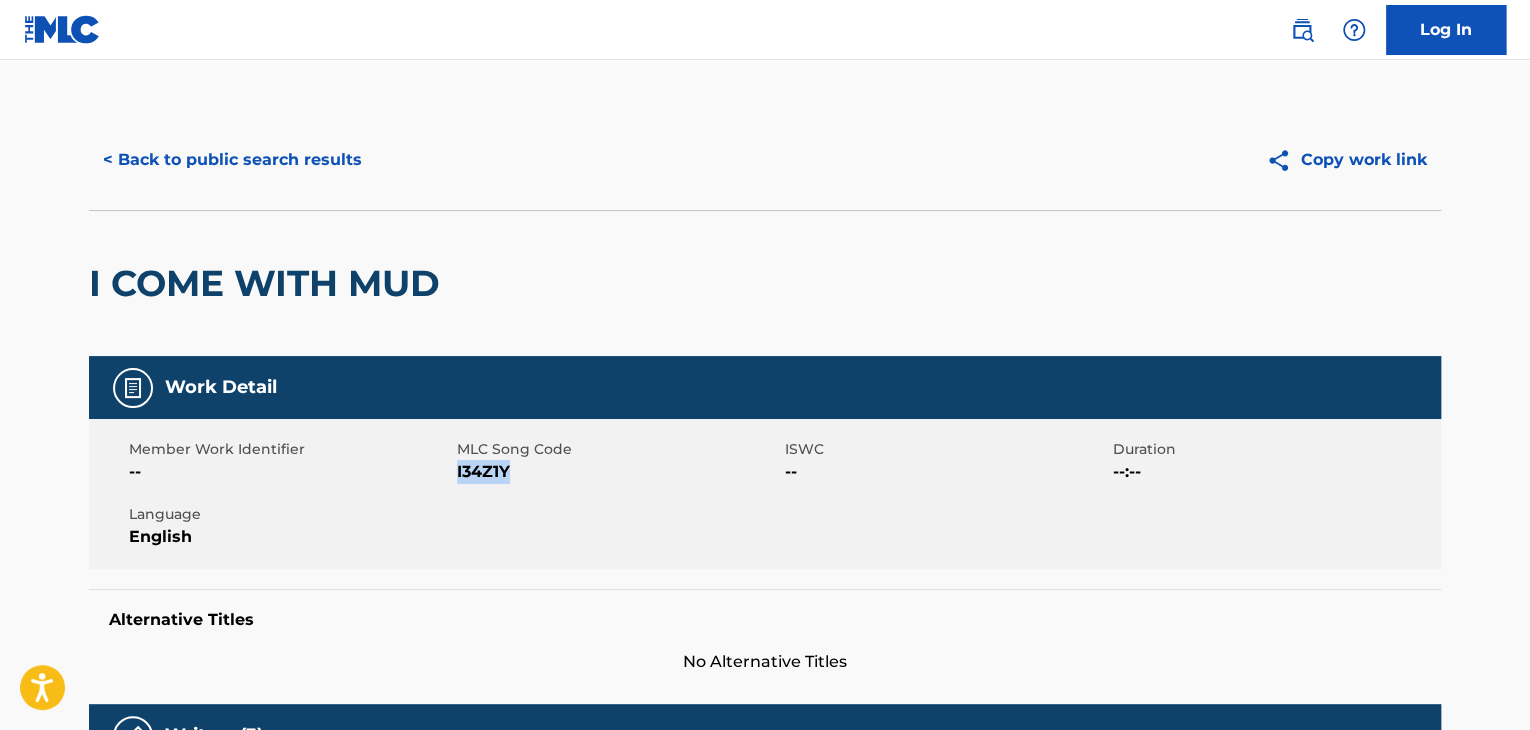 click on "< Back to public search results" at bounding box center [232, 160] 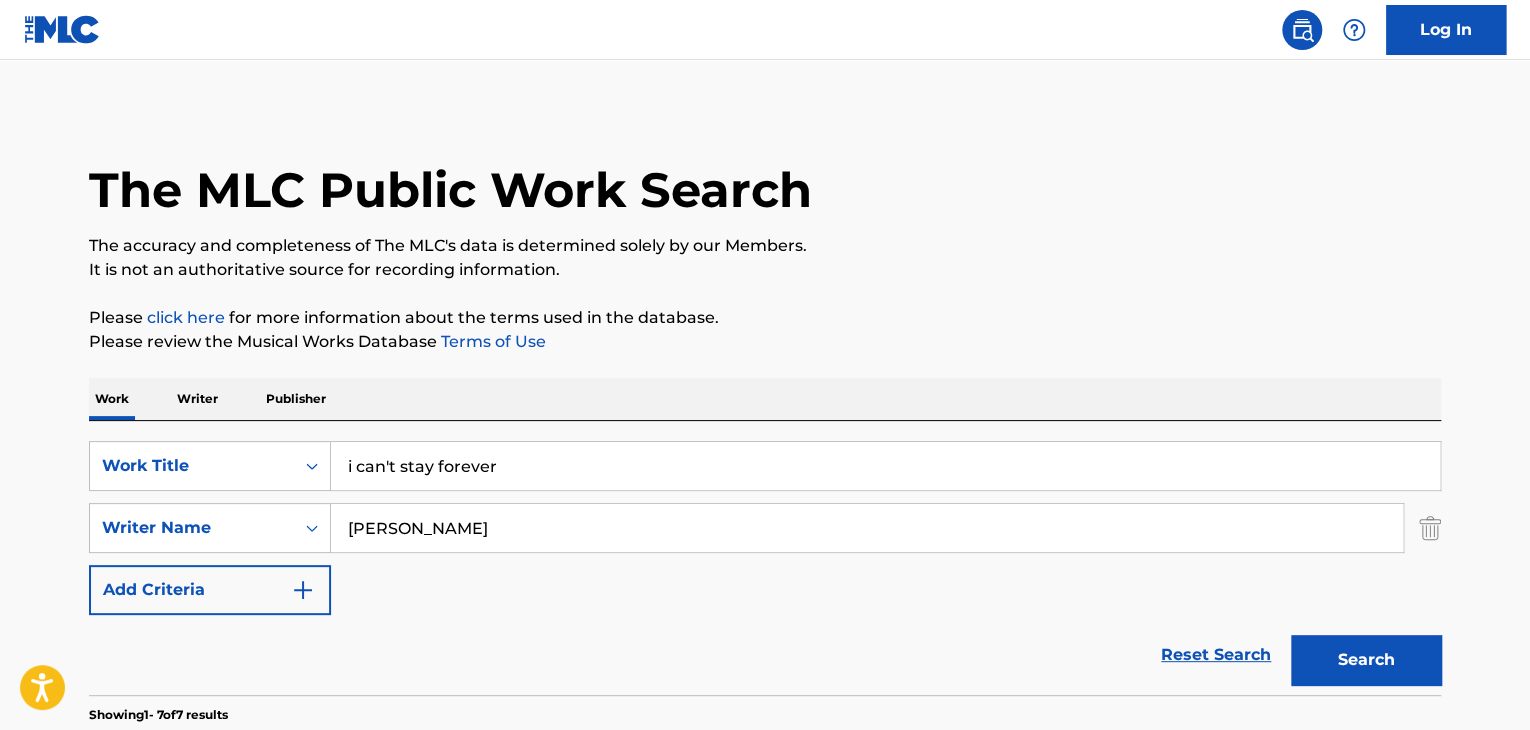 scroll, scrollTop: 0, scrollLeft: 0, axis: both 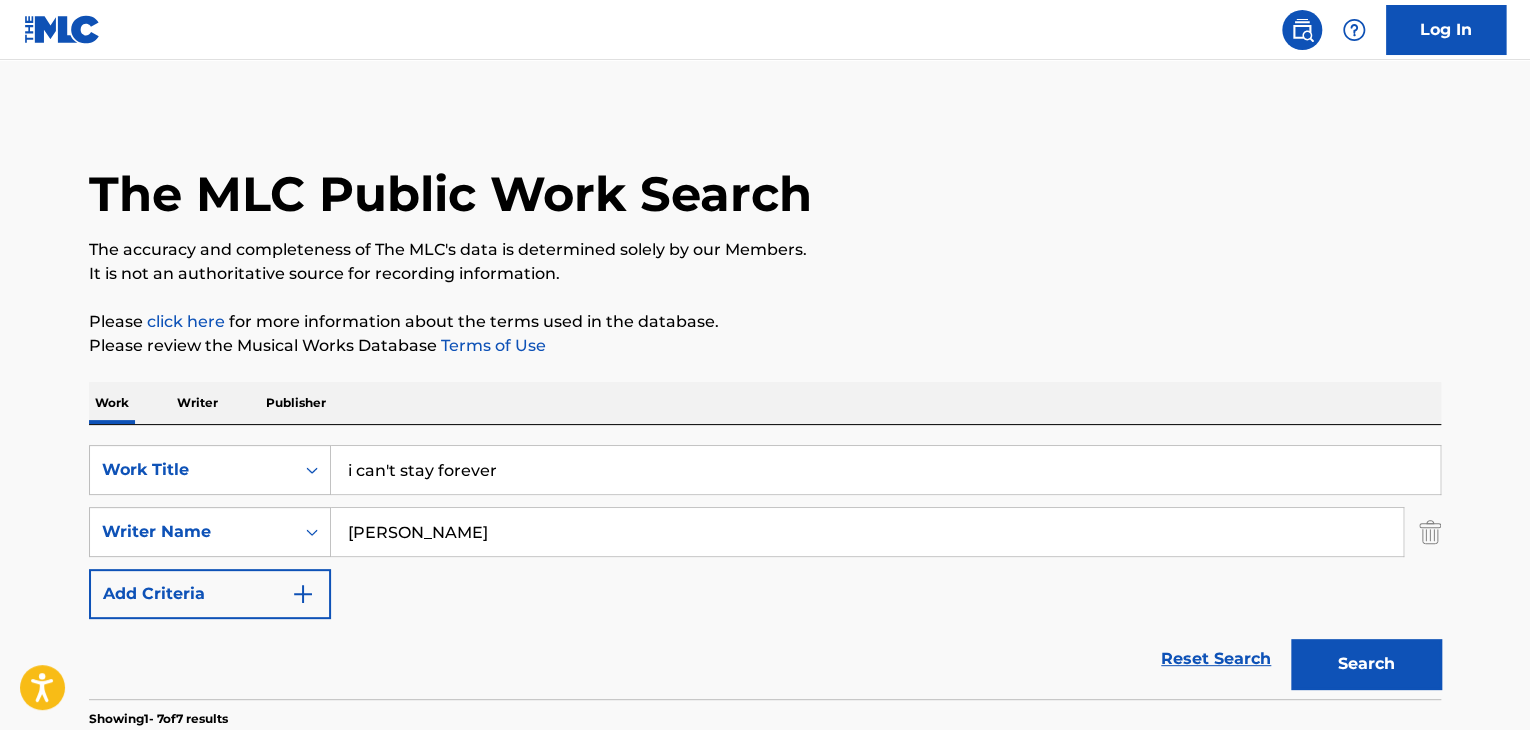 click on "Writer" at bounding box center [197, 403] 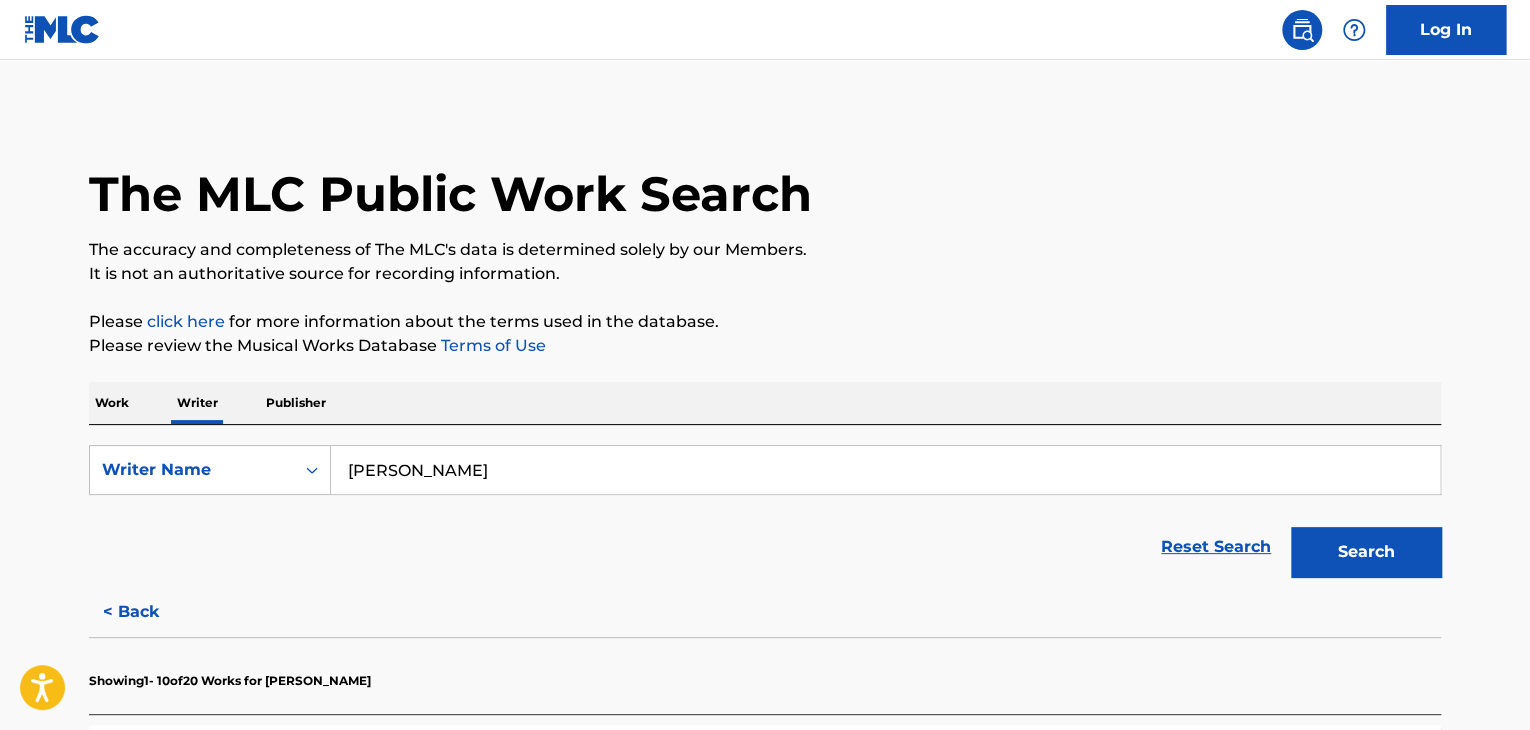 click on "[PERSON_NAME]" at bounding box center [885, 470] 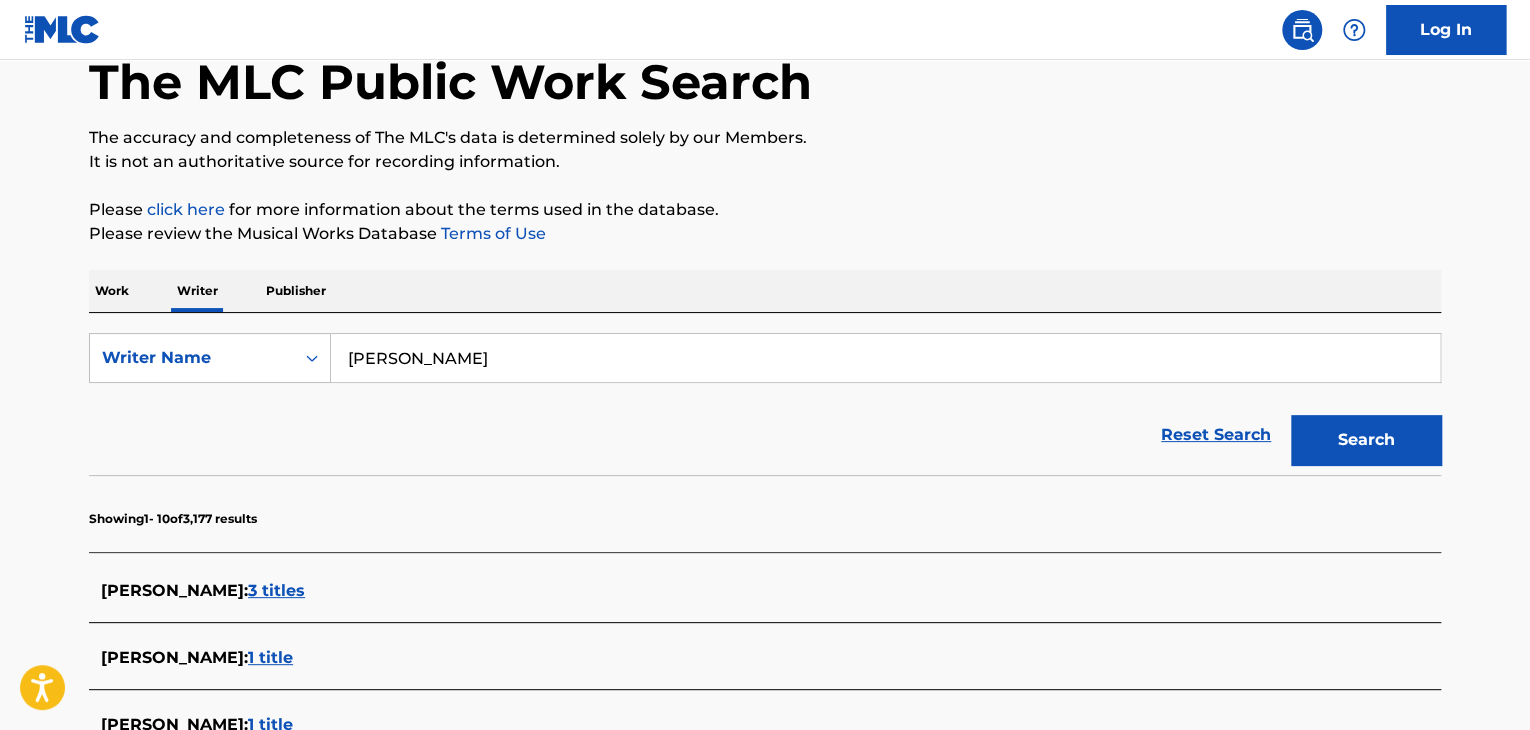 scroll, scrollTop: 0, scrollLeft: 0, axis: both 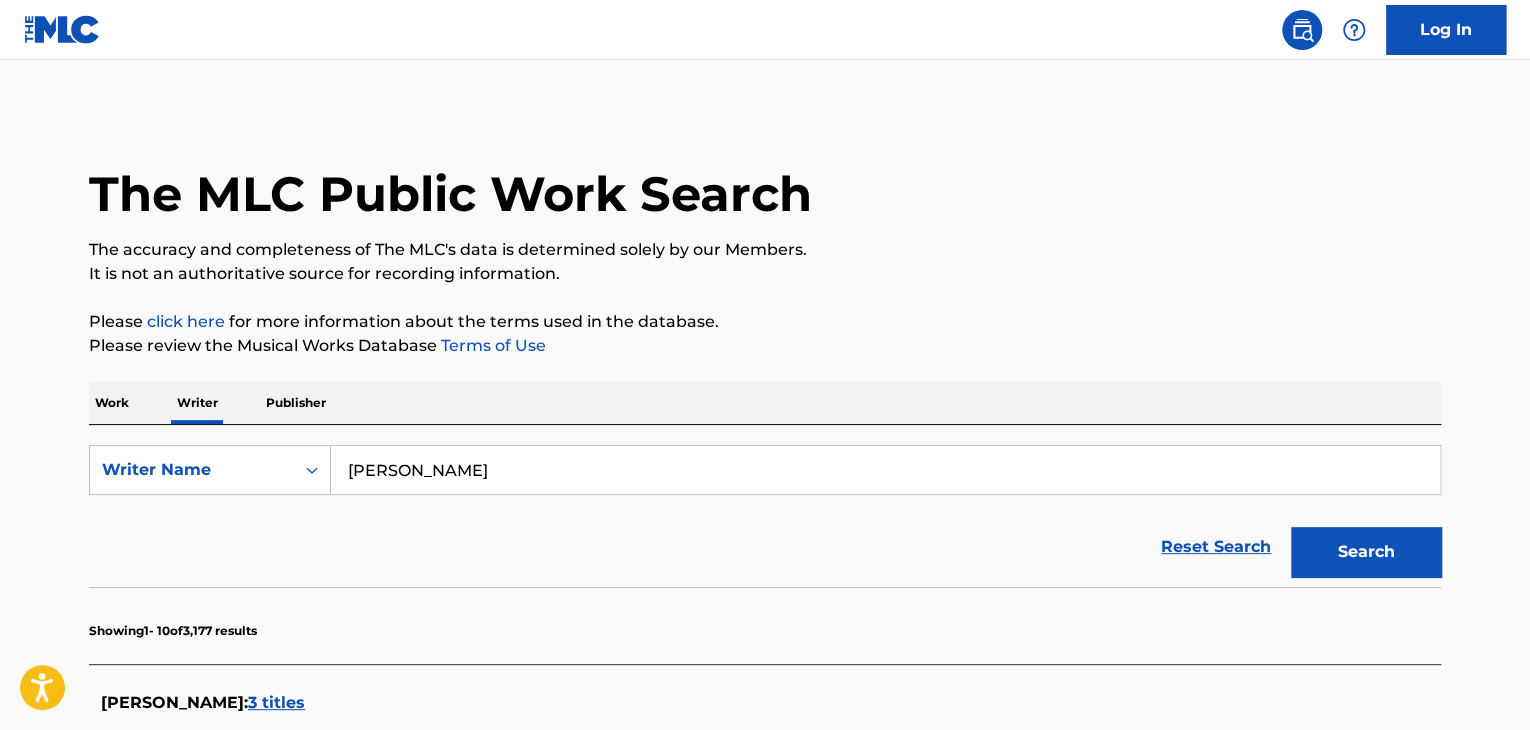click on "[PERSON_NAME]" at bounding box center [885, 470] 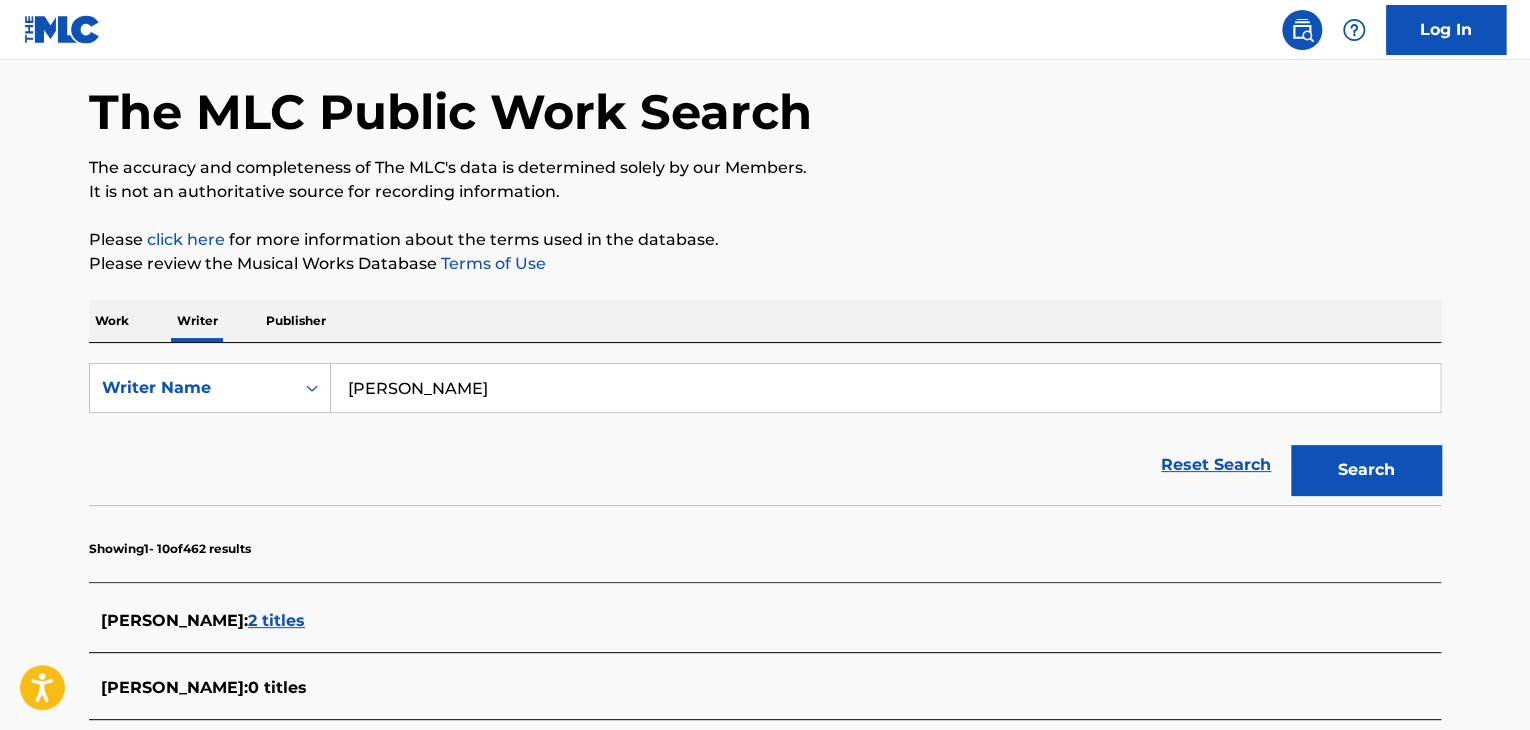 scroll, scrollTop: 0, scrollLeft: 0, axis: both 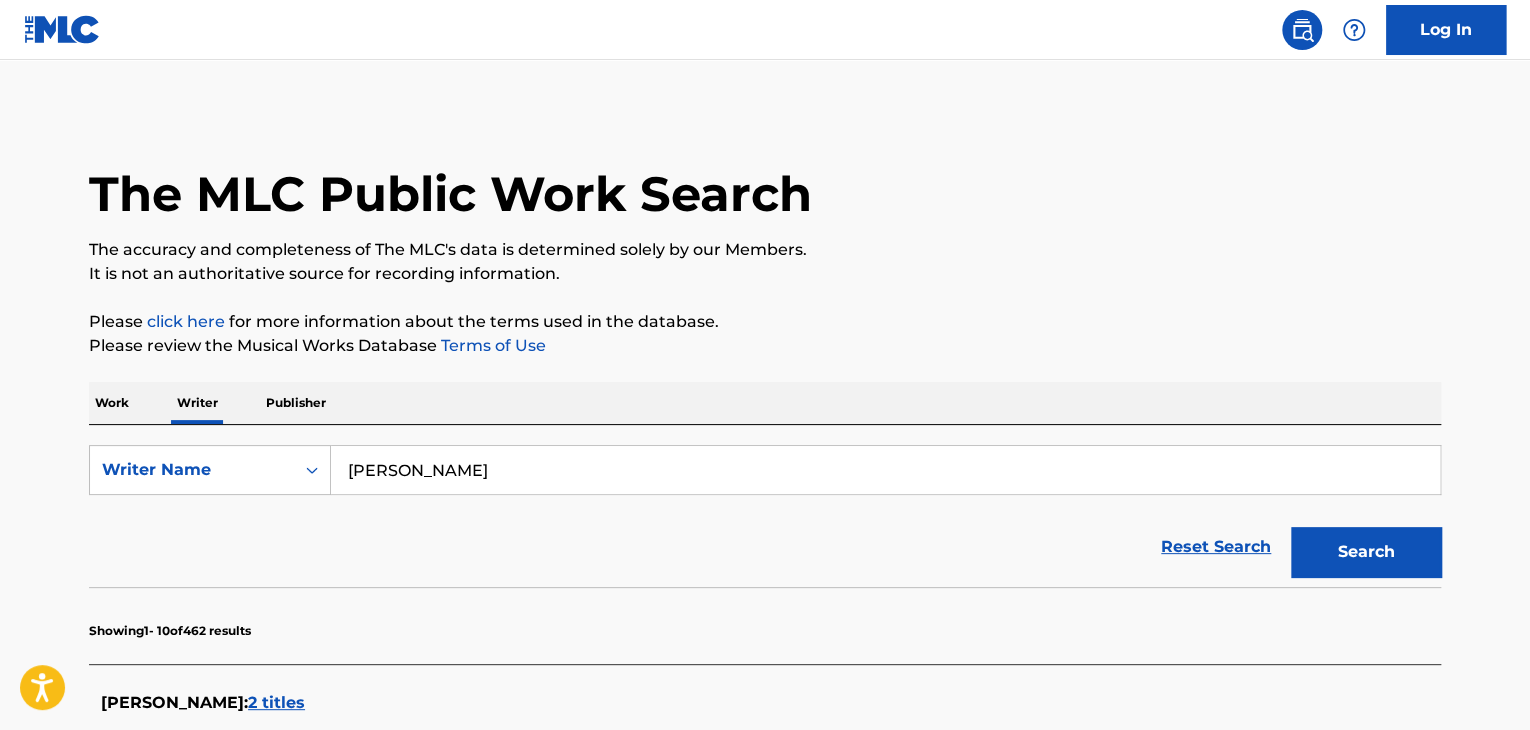 click on "Work" at bounding box center [112, 403] 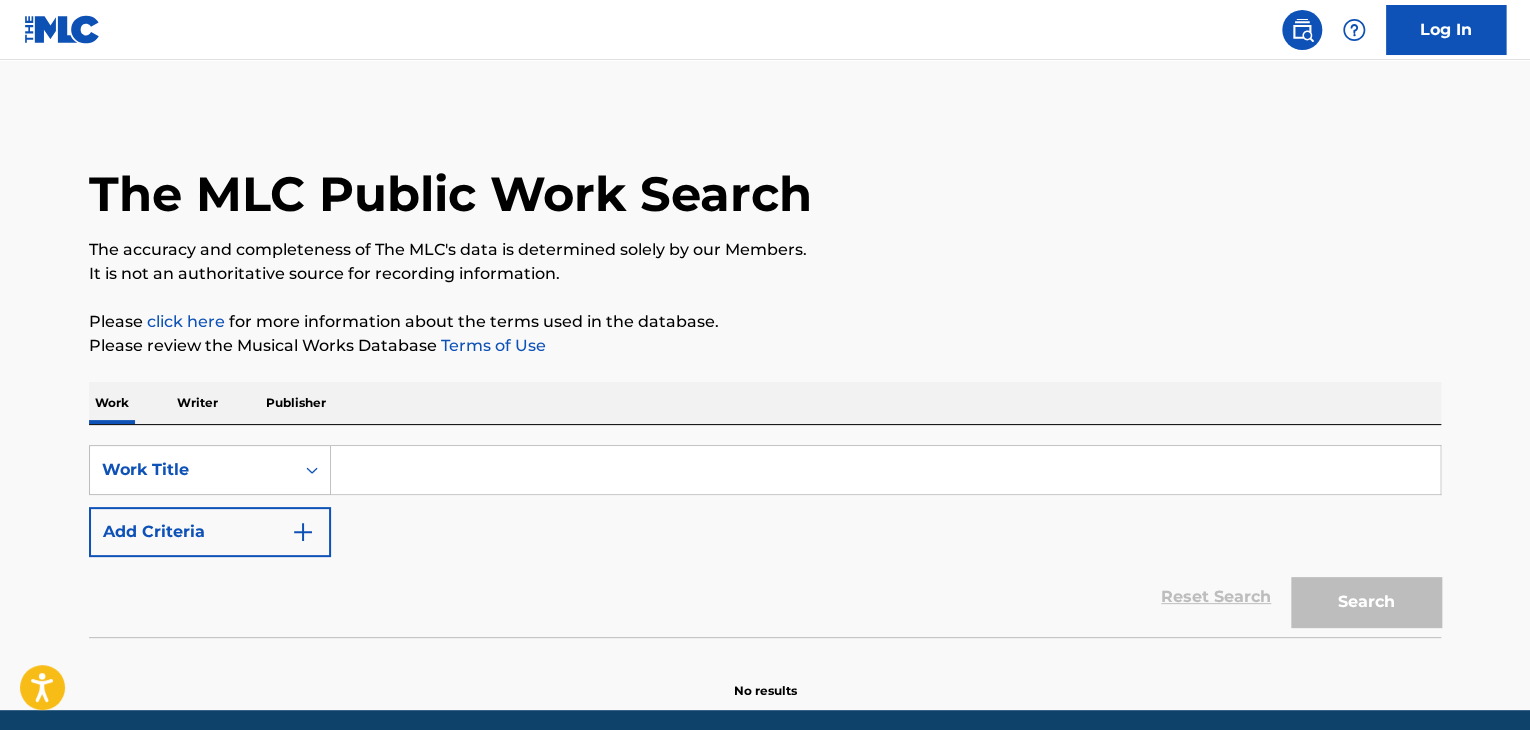 click at bounding box center (885, 470) 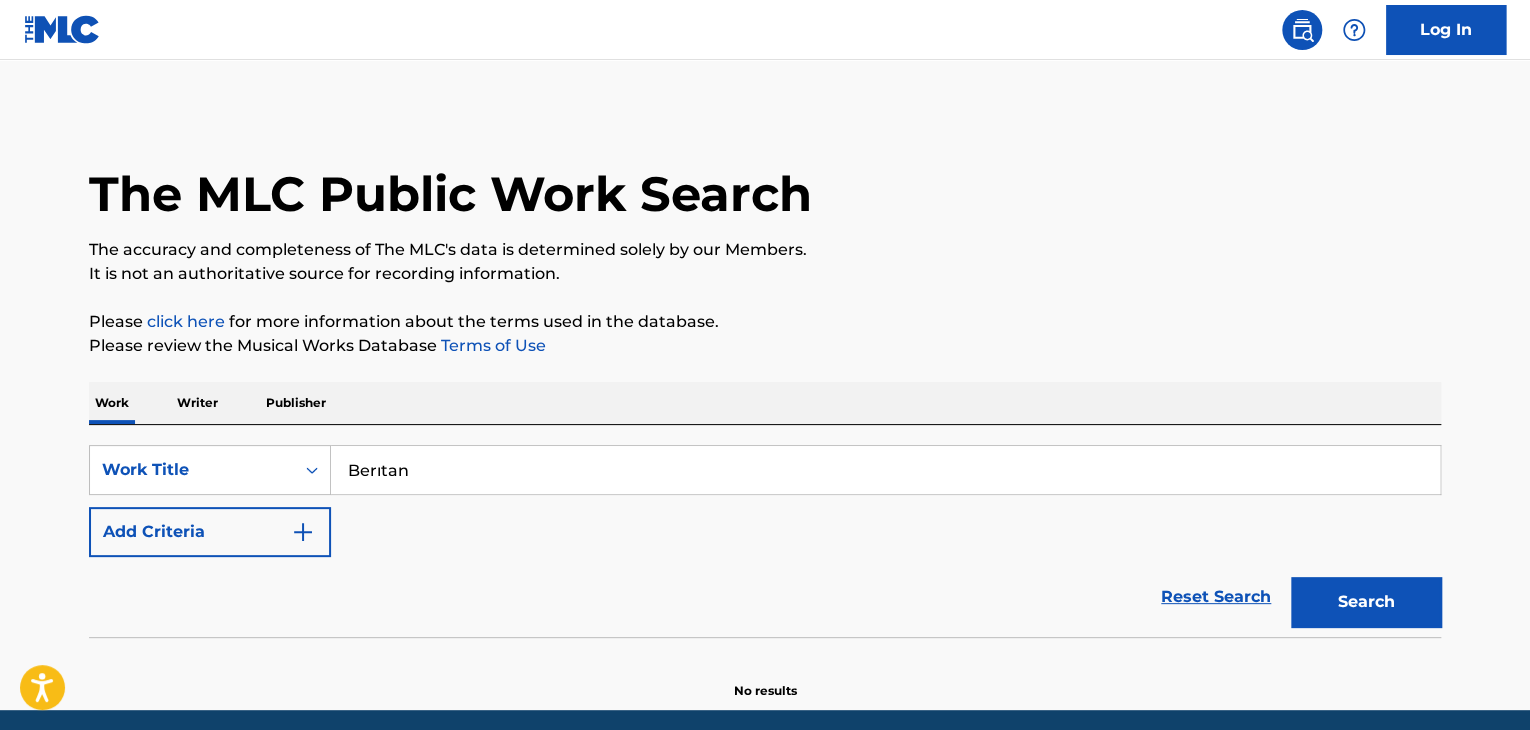 click on "Berıtan" at bounding box center (885, 470) 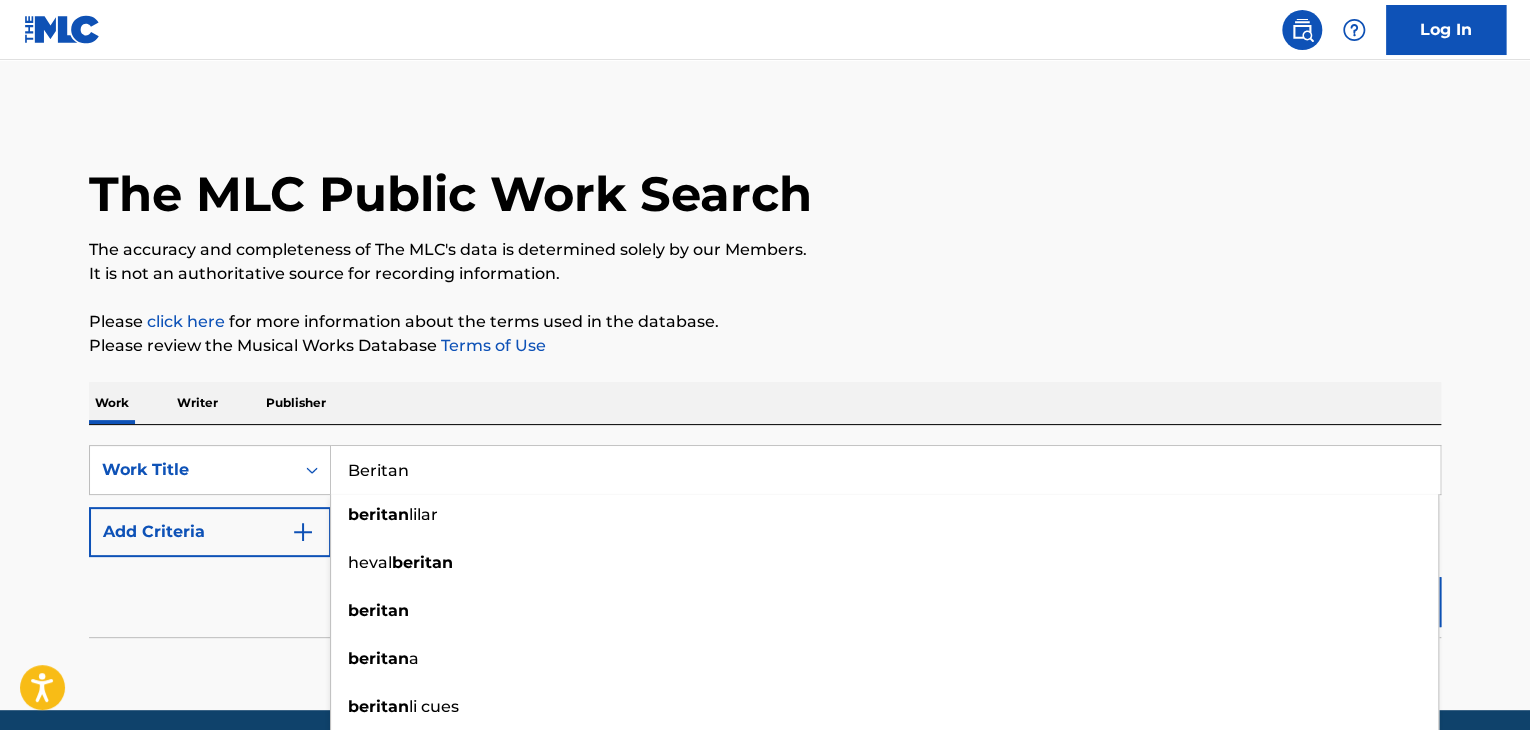 type on "Beritan" 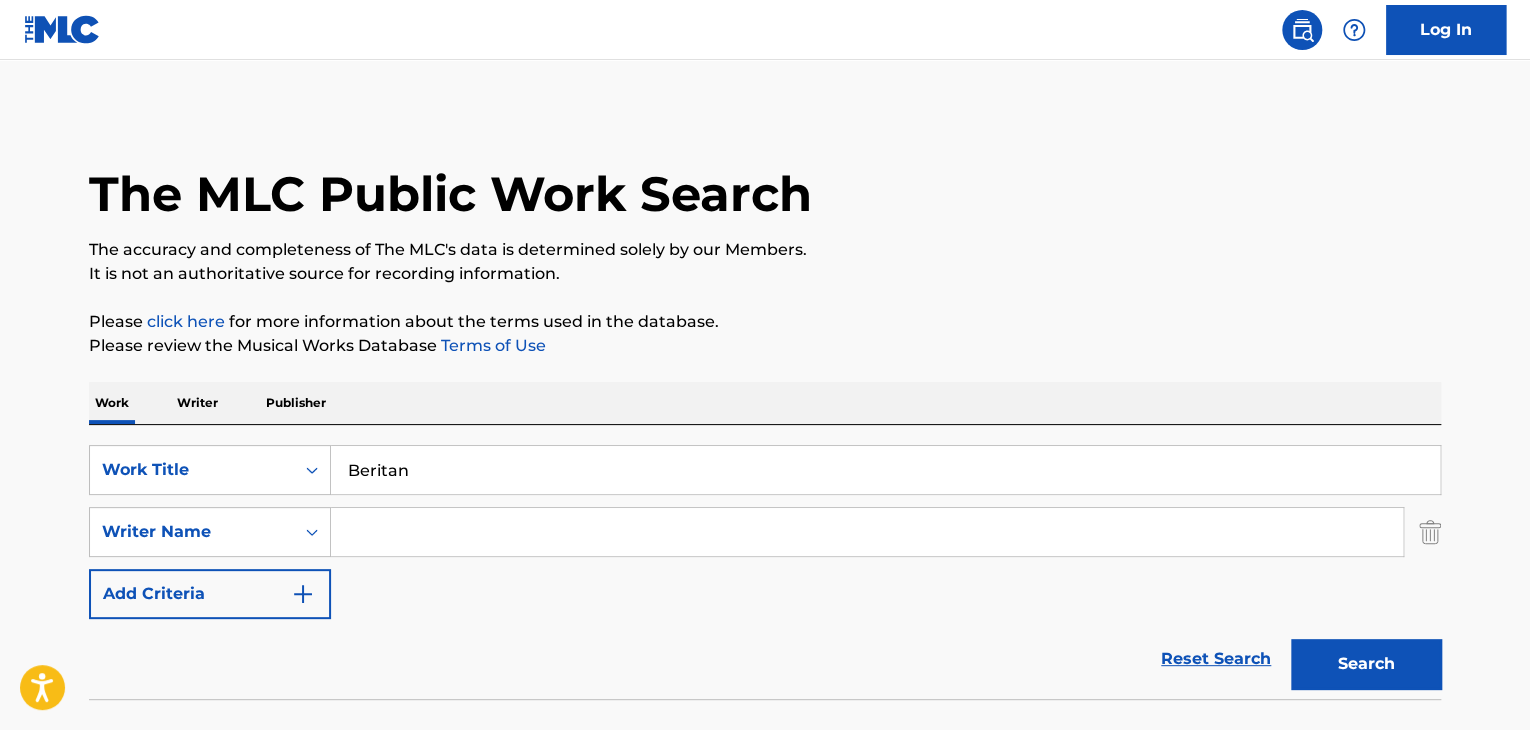 click at bounding box center (867, 532) 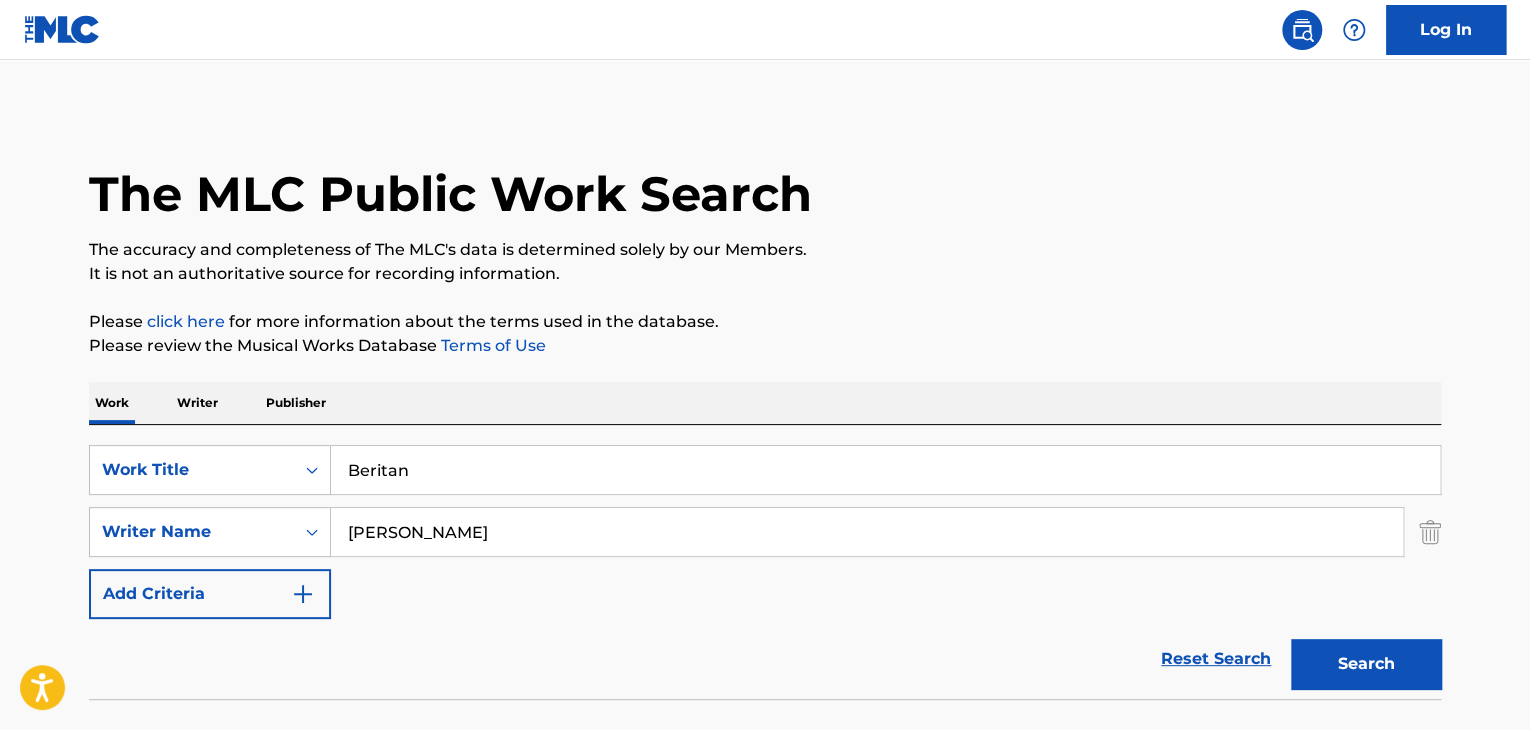 click on "Search" at bounding box center (1366, 664) 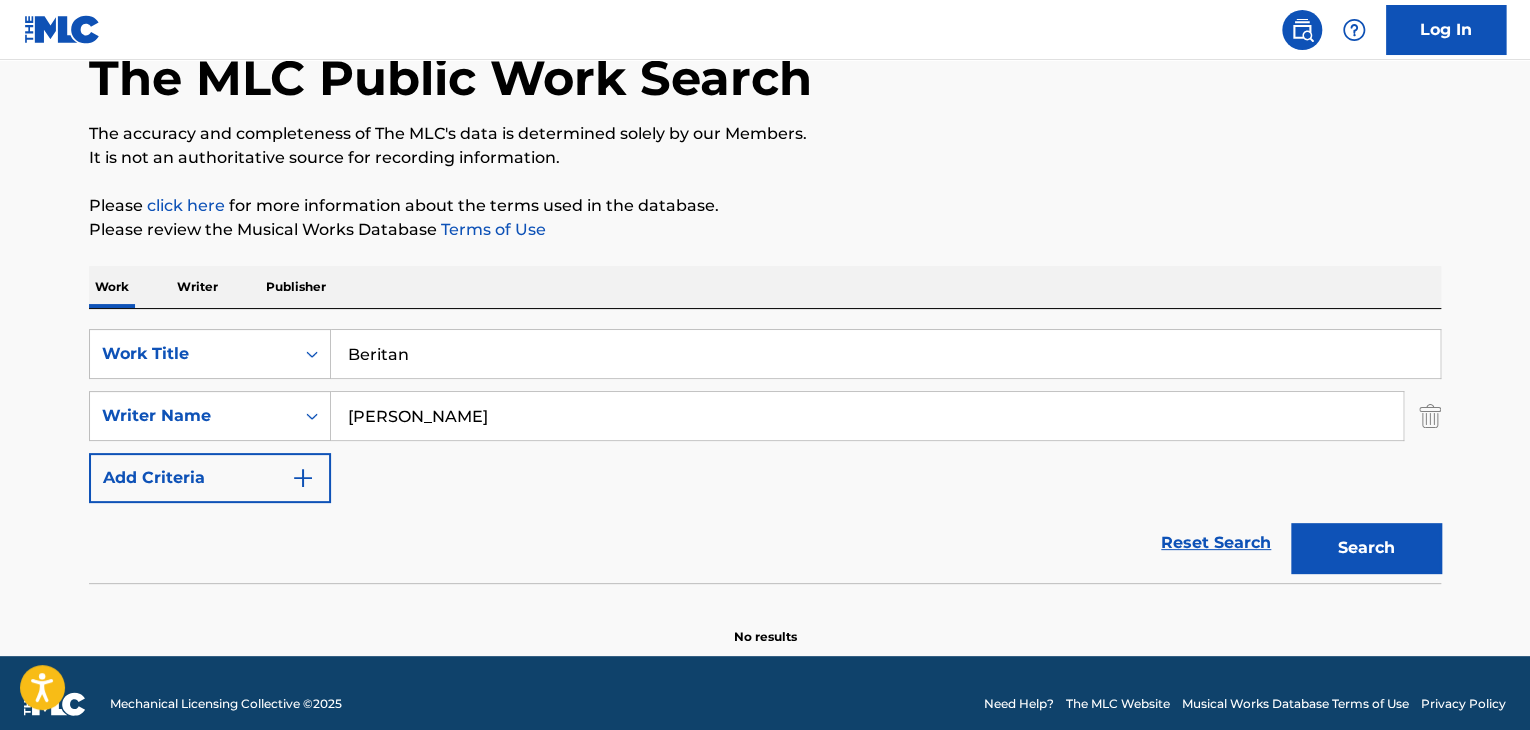 scroll, scrollTop: 138, scrollLeft: 0, axis: vertical 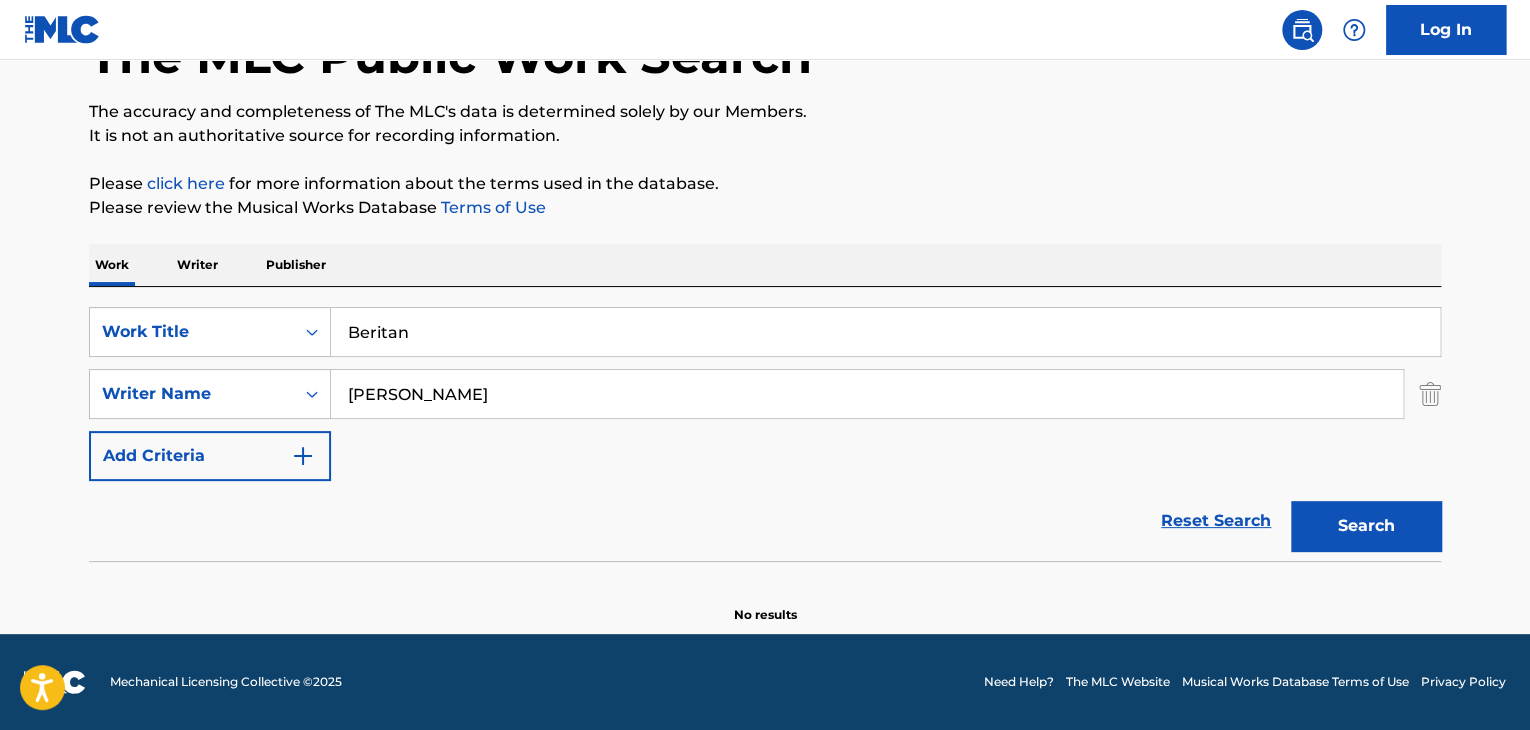 click on "[PERSON_NAME]" at bounding box center (867, 394) 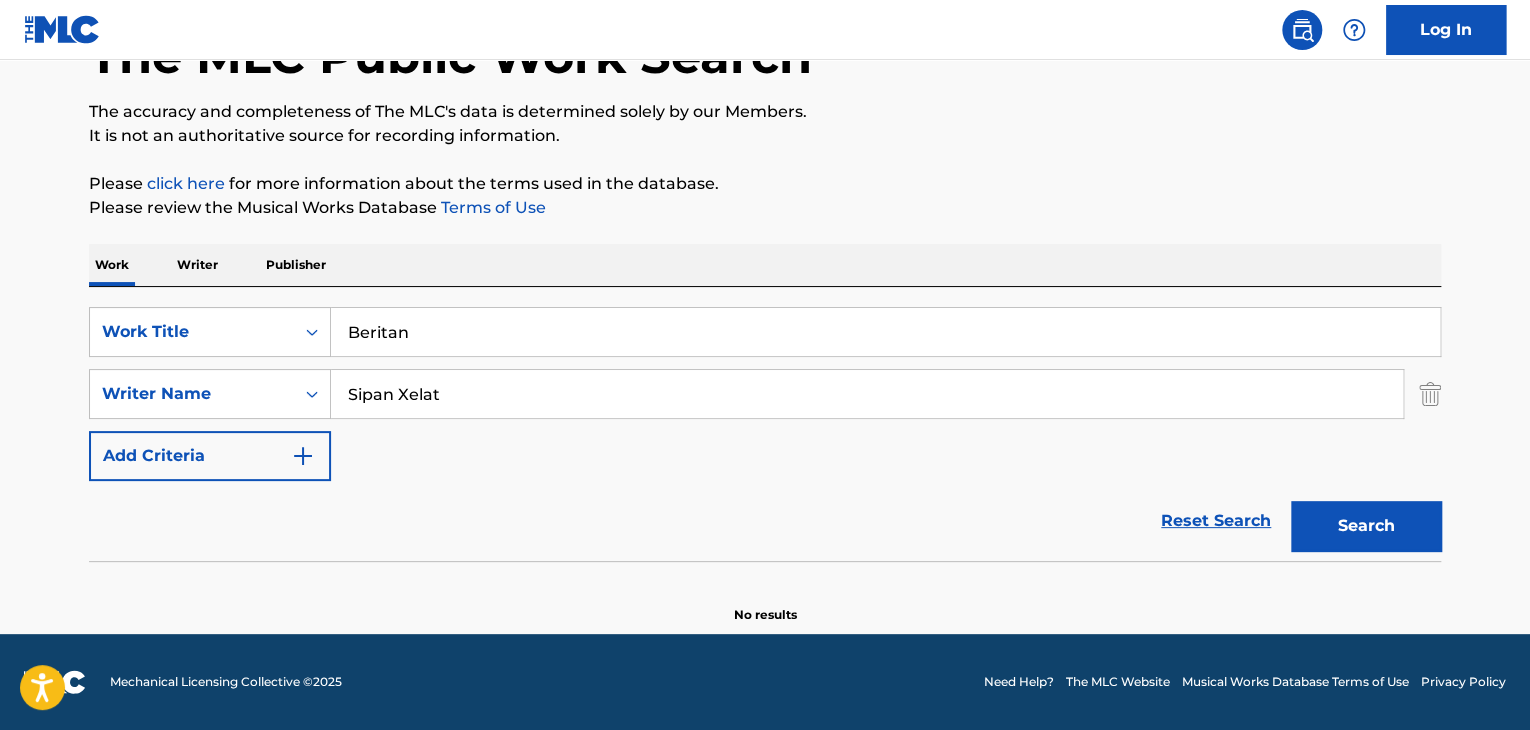 type on "Sipan Xelat" 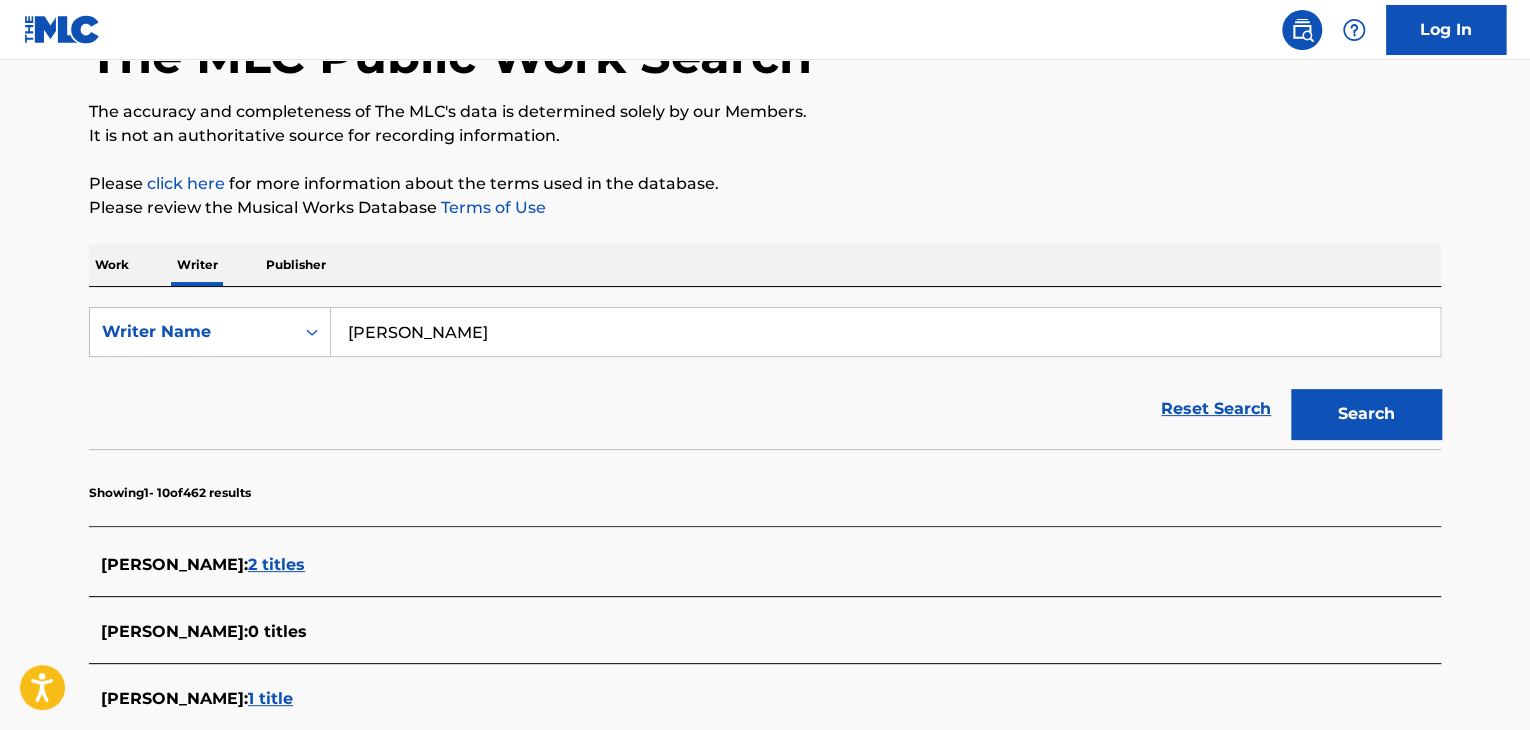 scroll, scrollTop: 0, scrollLeft: 0, axis: both 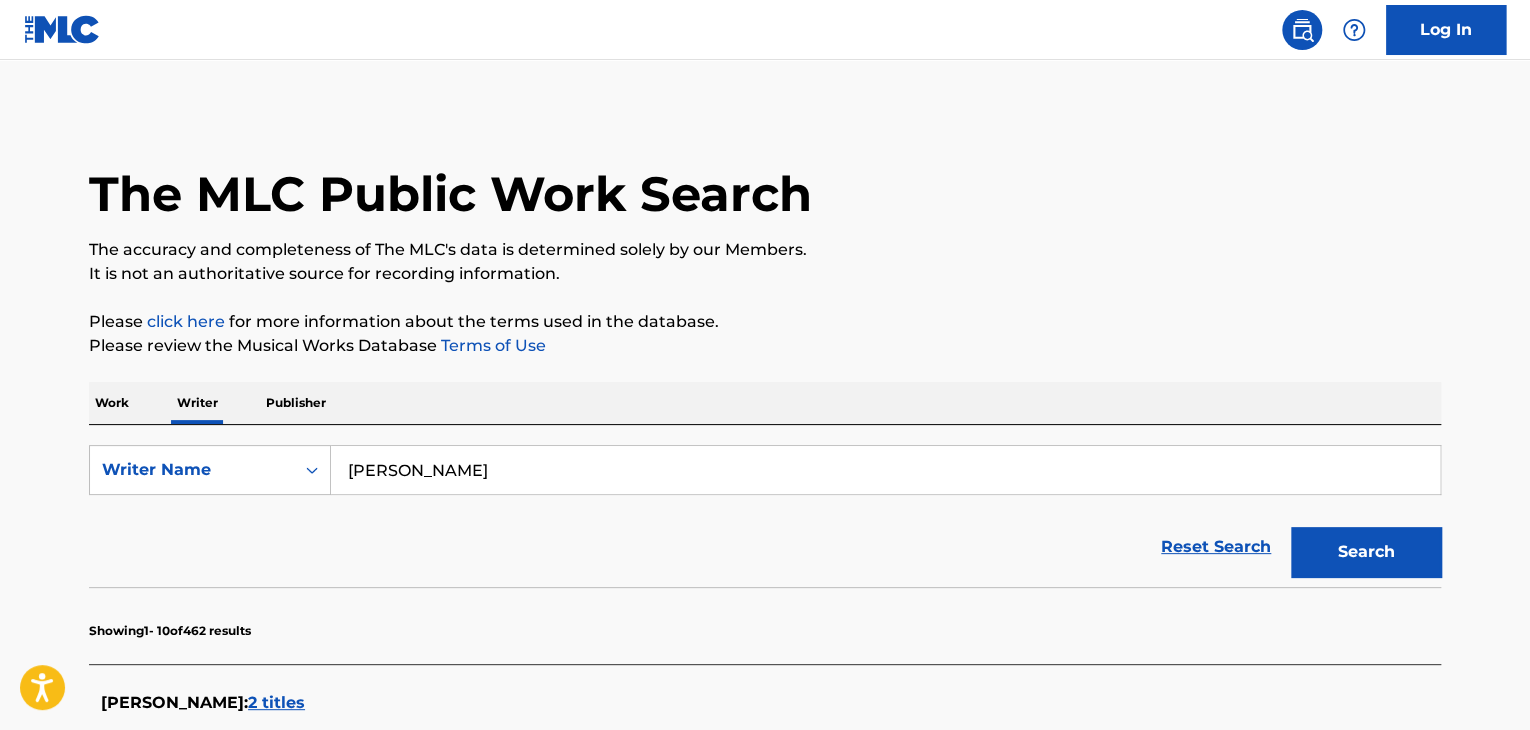 click on "[PERSON_NAME]" at bounding box center (885, 470) 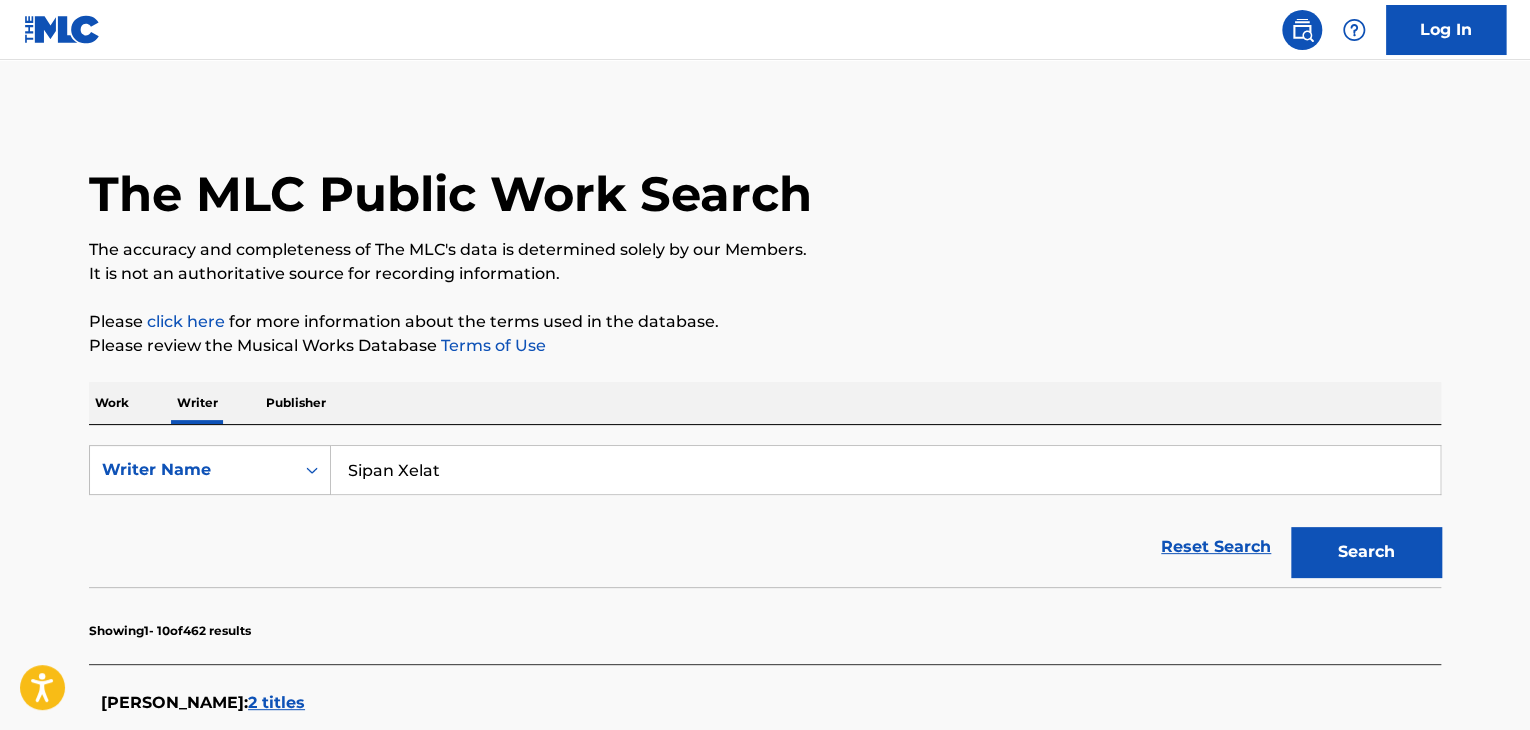 click on "Search" at bounding box center [1366, 552] 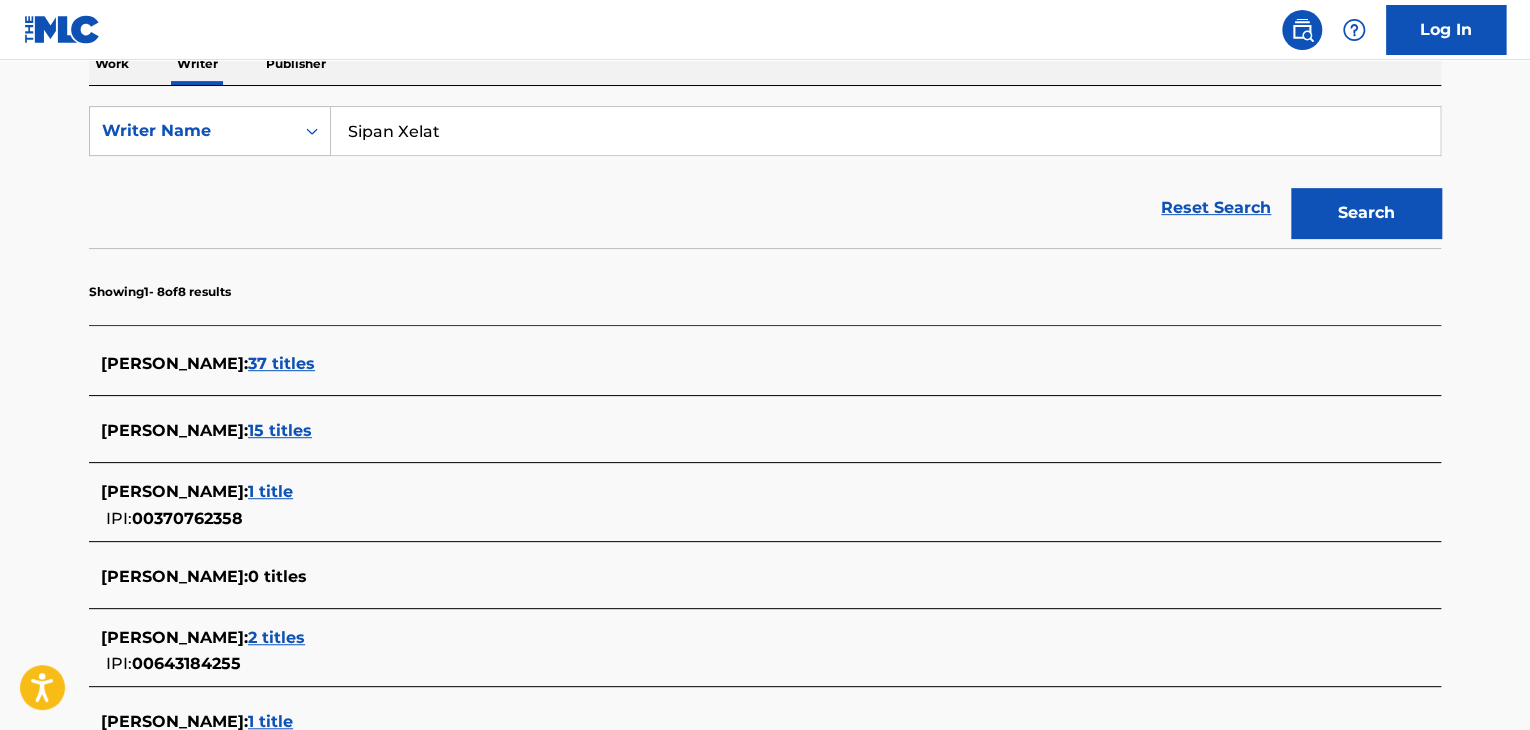 scroll, scrollTop: 291, scrollLeft: 0, axis: vertical 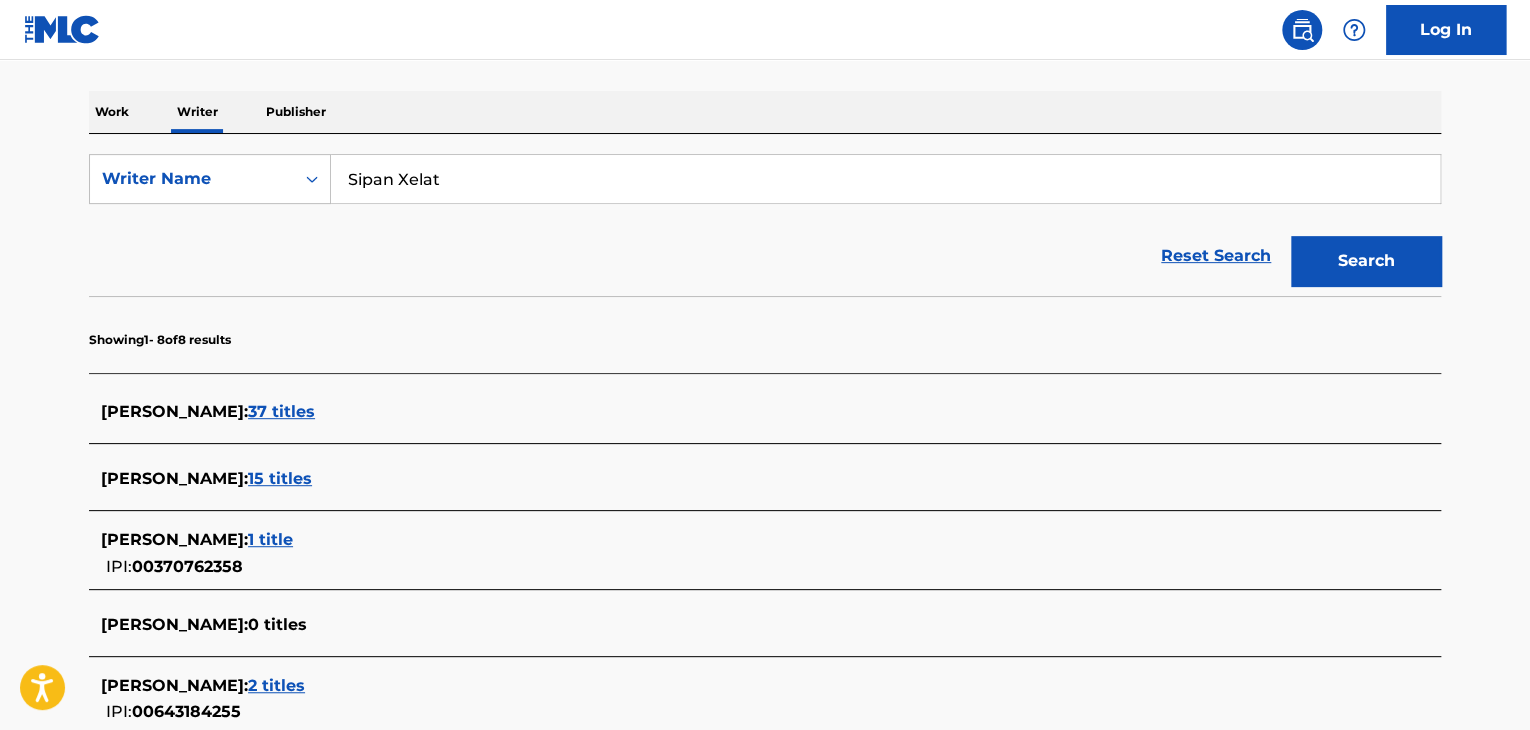 click on "Sipan Xelat" at bounding box center [885, 179] 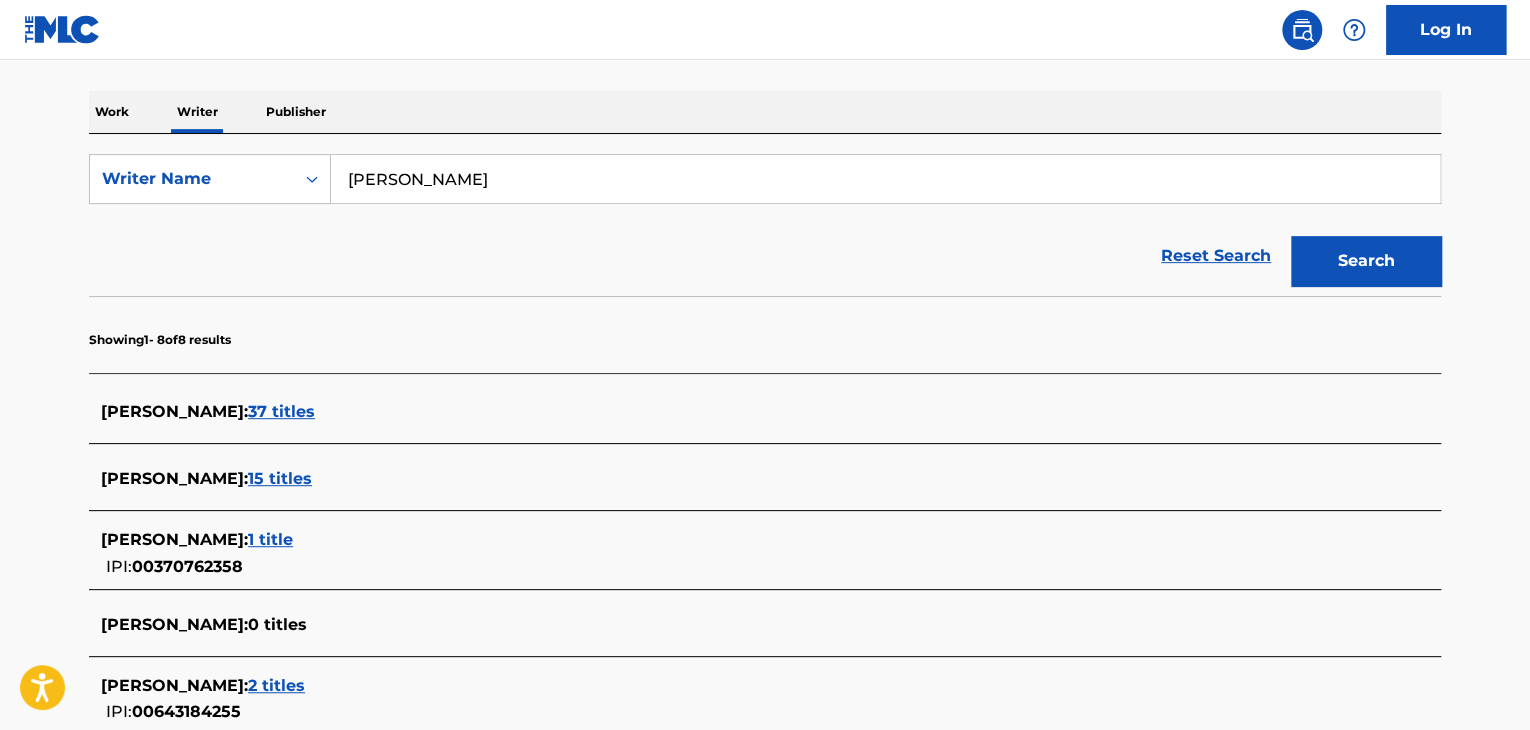 click on "Search" at bounding box center [1366, 261] 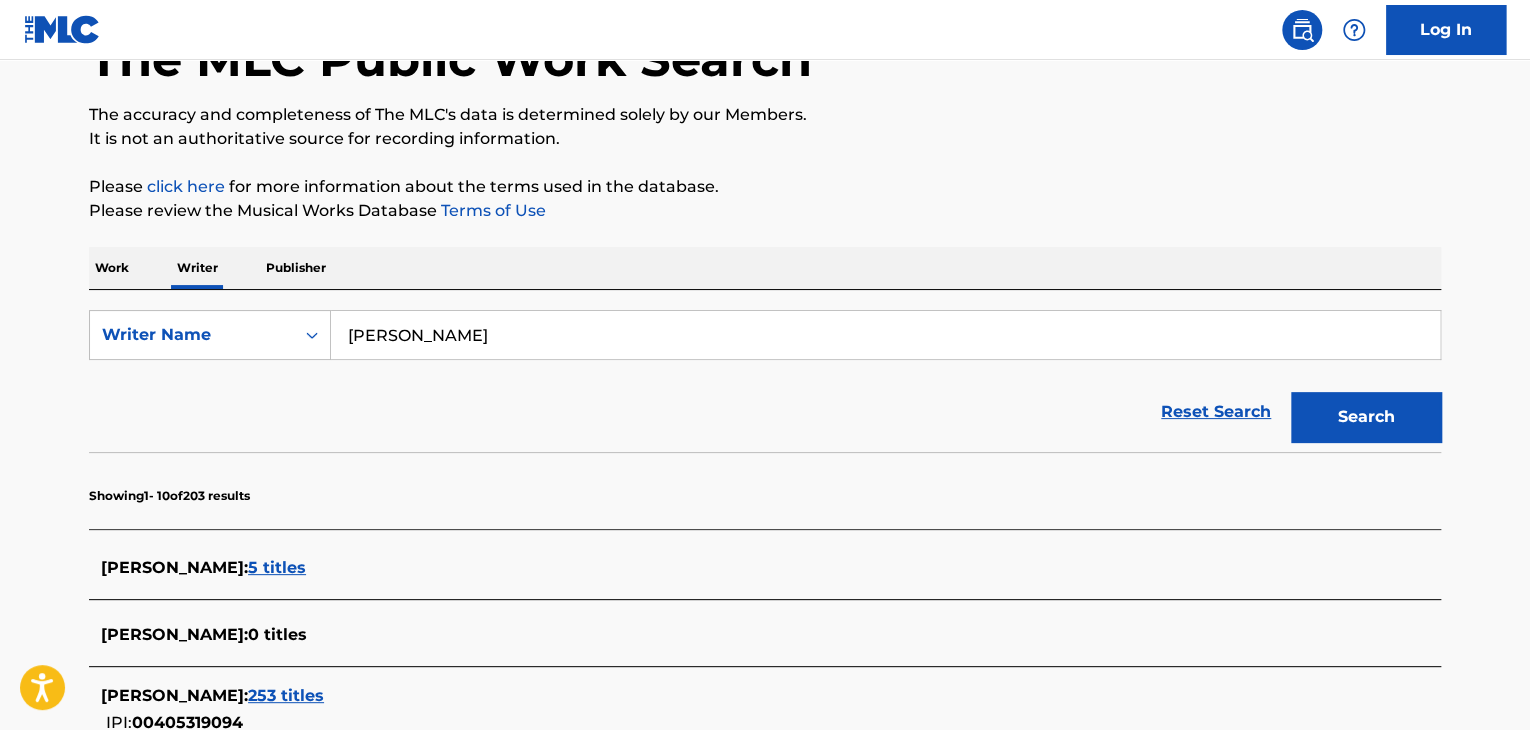 scroll, scrollTop: 91, scrollLeft: 0, axis: vertical 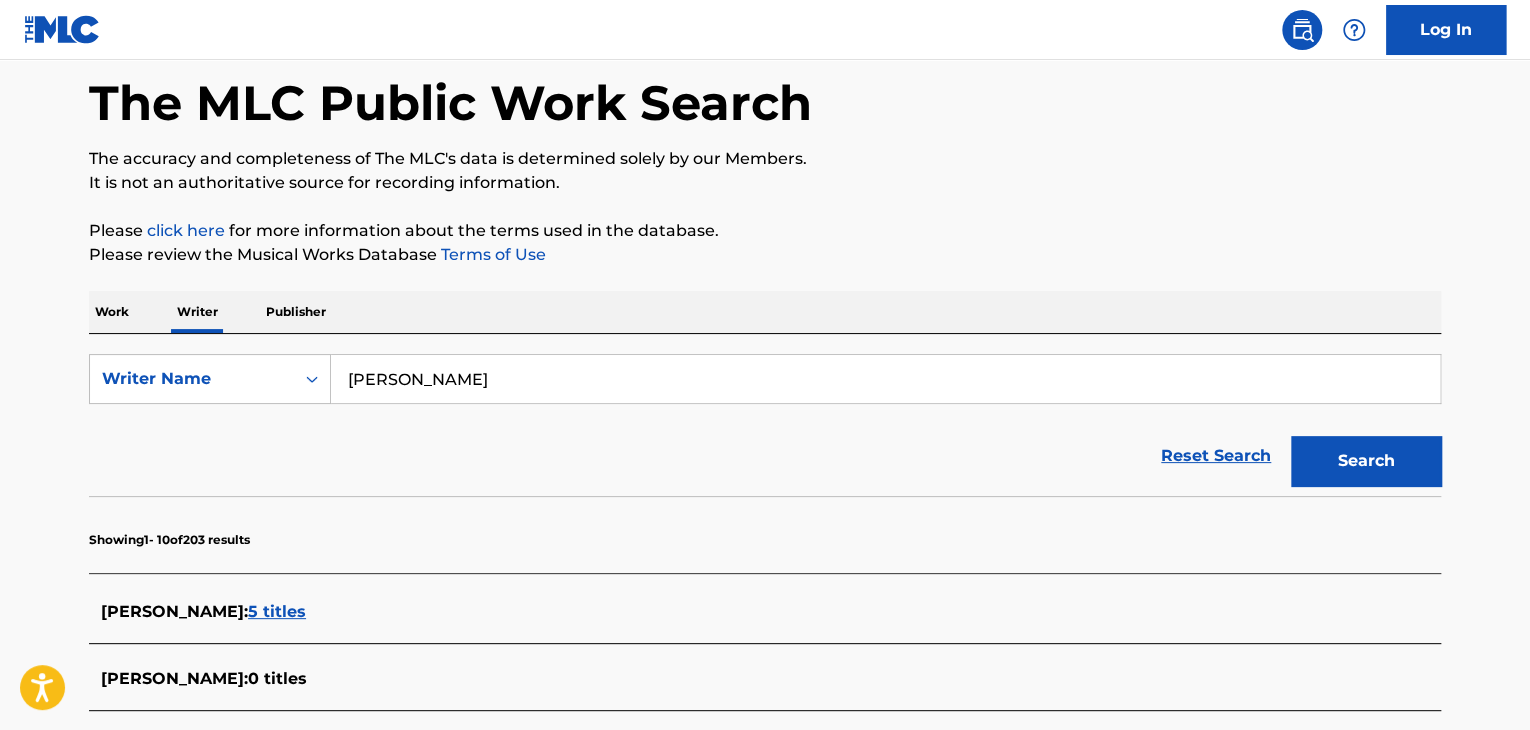 click on "[PERSON_NAME]" at bounding box center (885, 379) 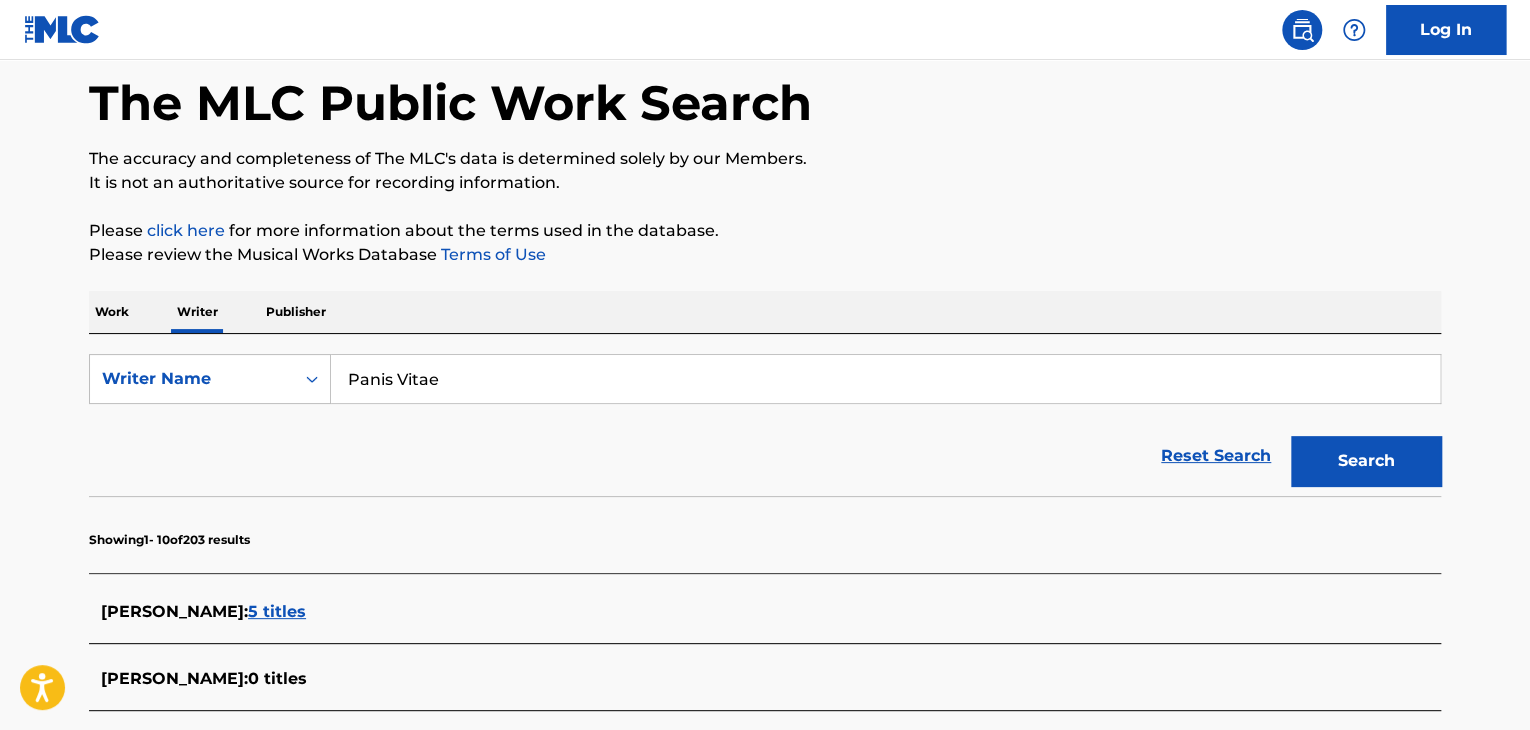 type on "Panis Vitae" 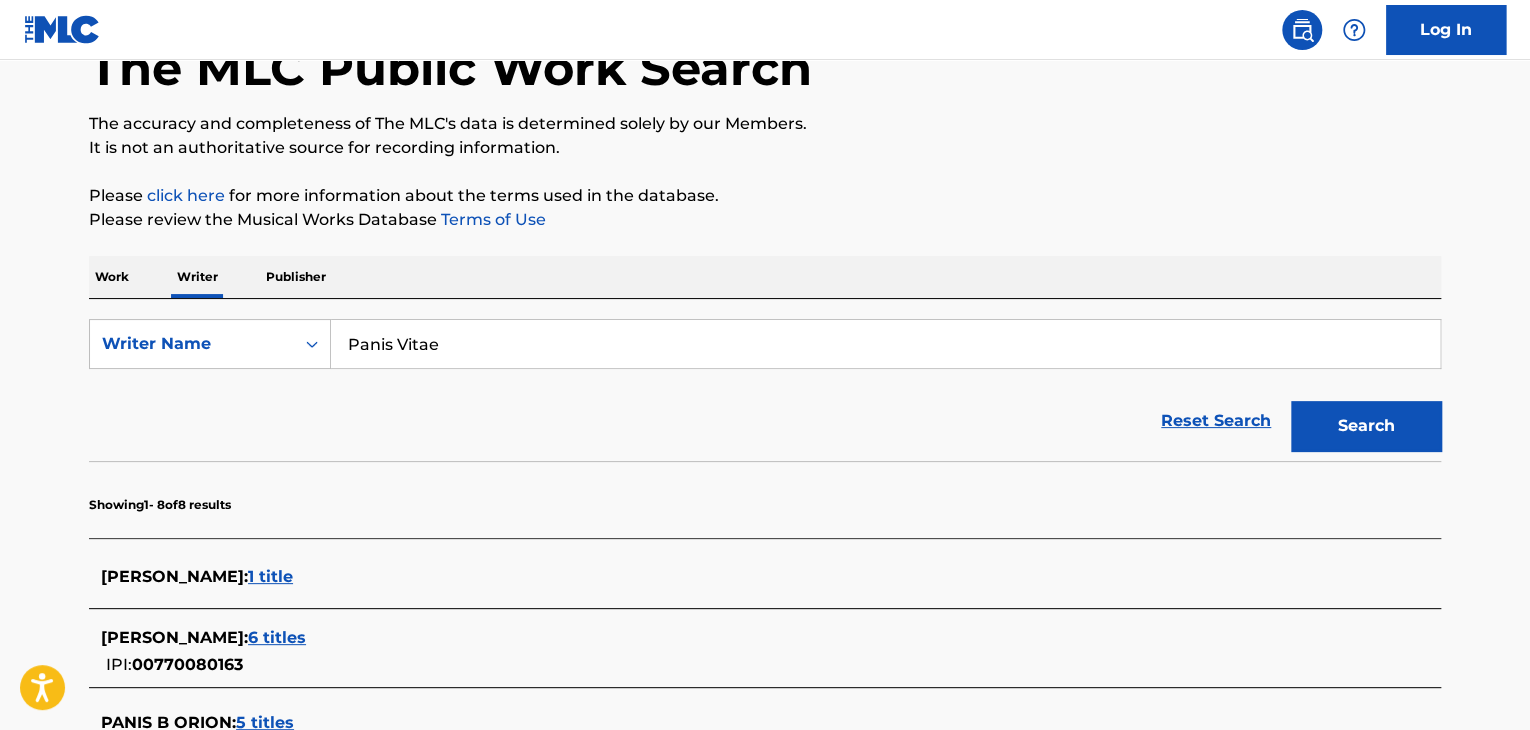 scroll, scrollTop: 91, scrollLeft: 0, axis: vertical 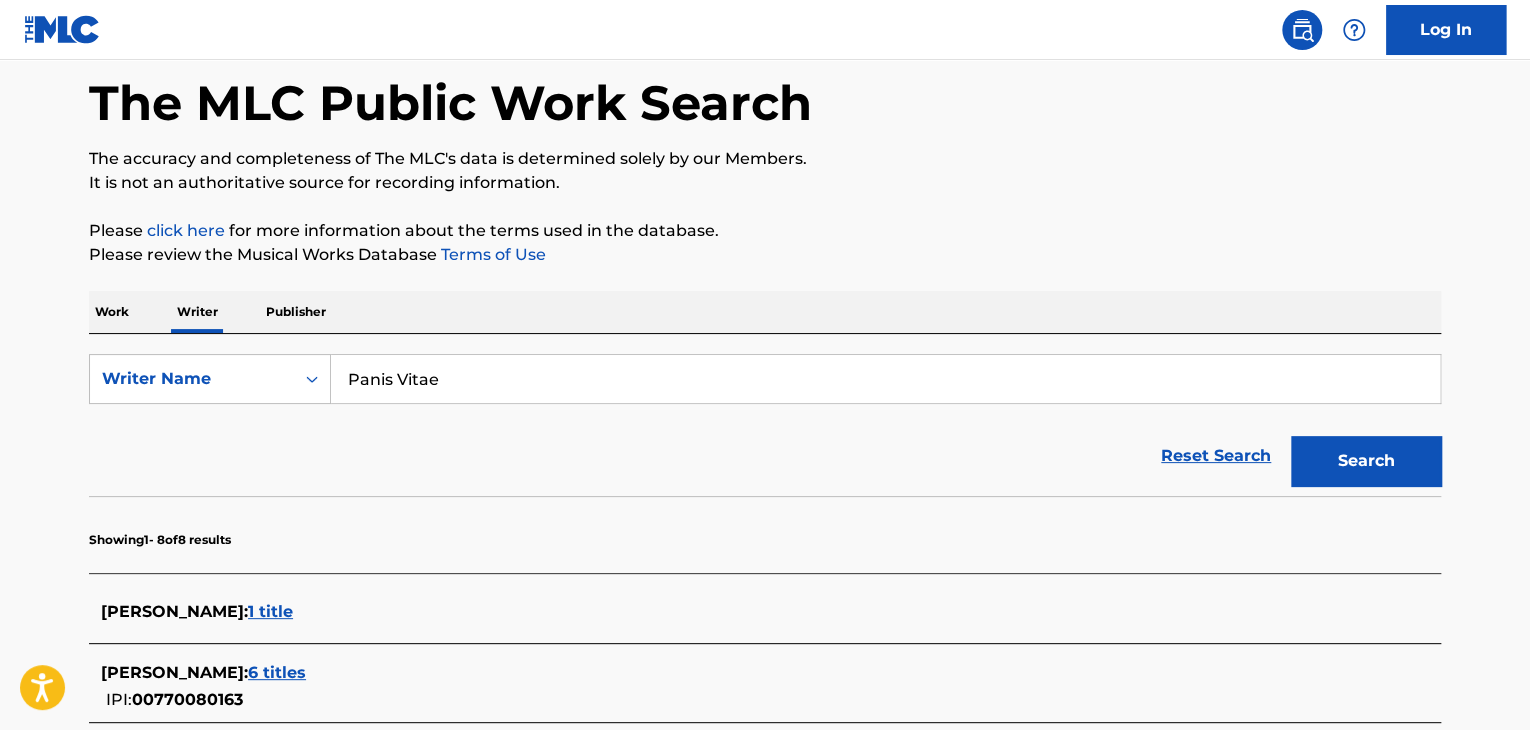 click on "Work" at bounding box center (112, 312) 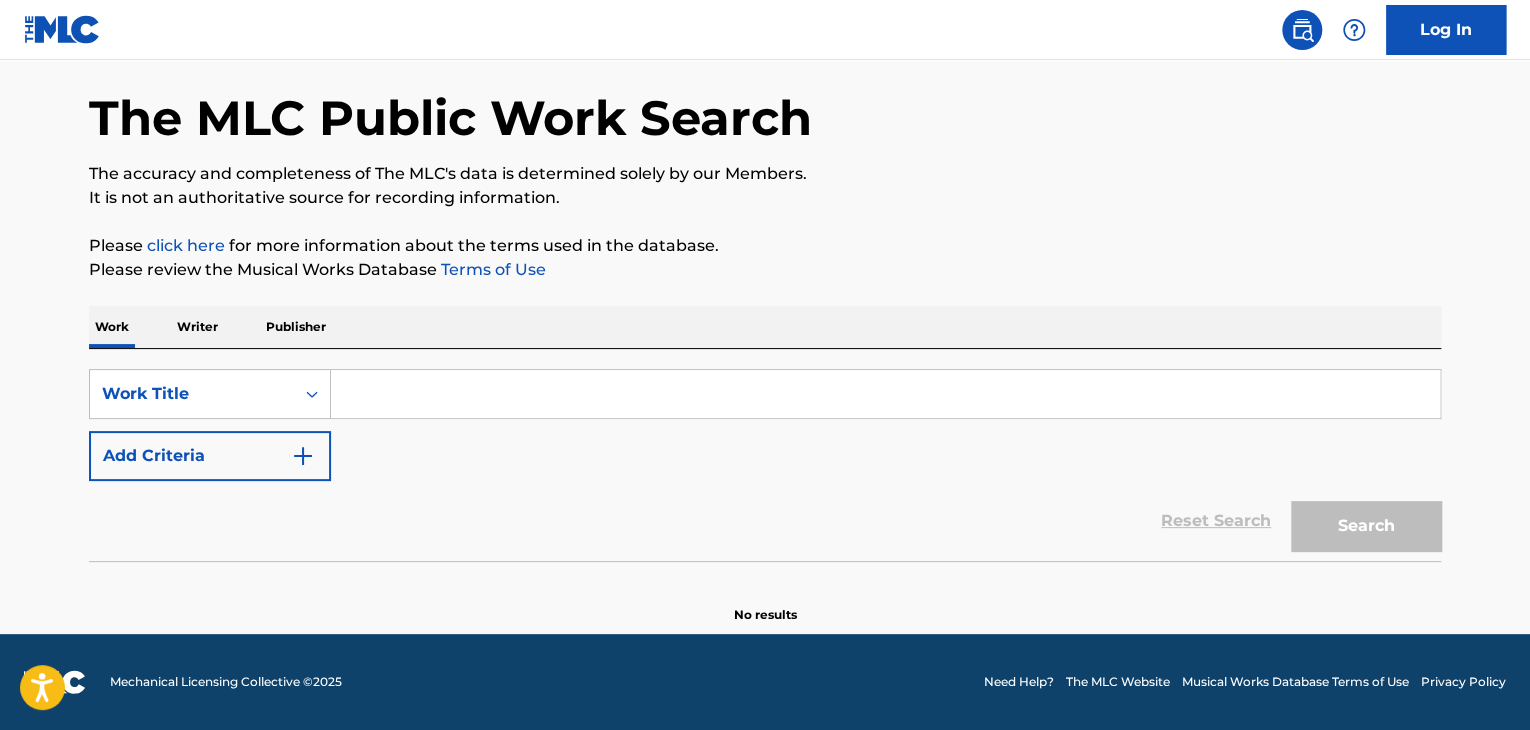 scroll, scrollTop: 0, scrollLeft: 0, axis: both 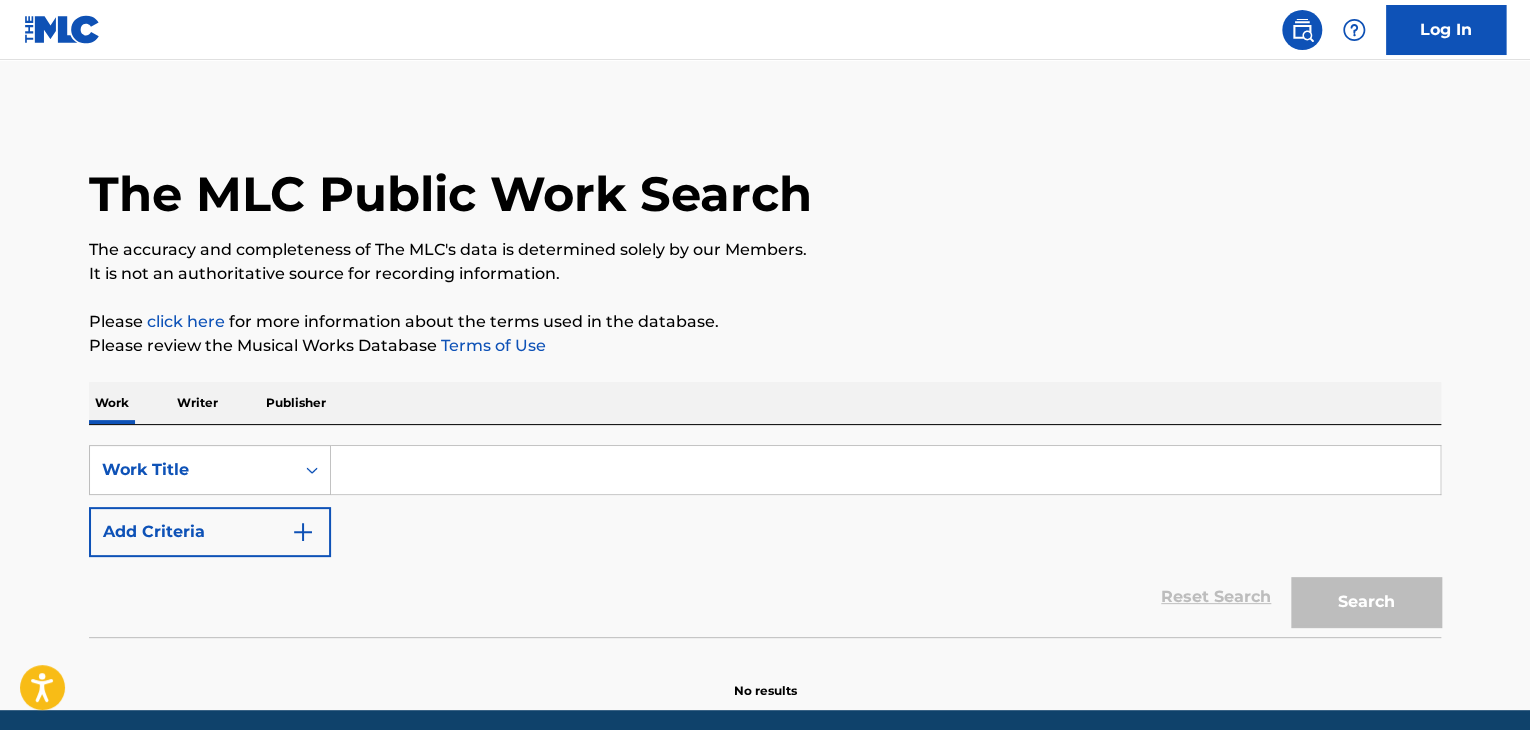 click on "SearchWithCriteria93766623-6f5f-4106-8143-53f2ded60eb3 Work Title Add Criteria Reset Search Search" at bounding box center [765, 531] 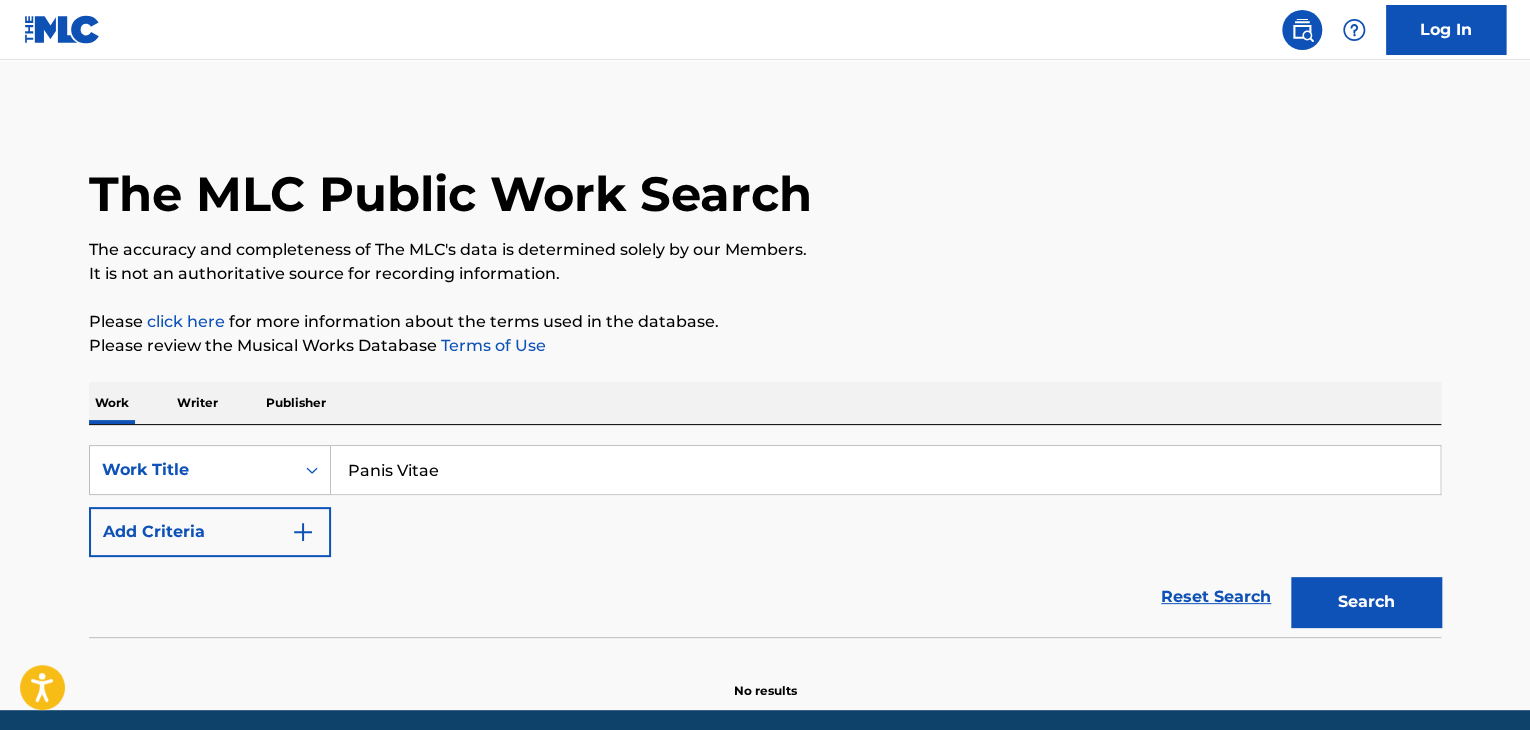 type on "Panis Vitae" 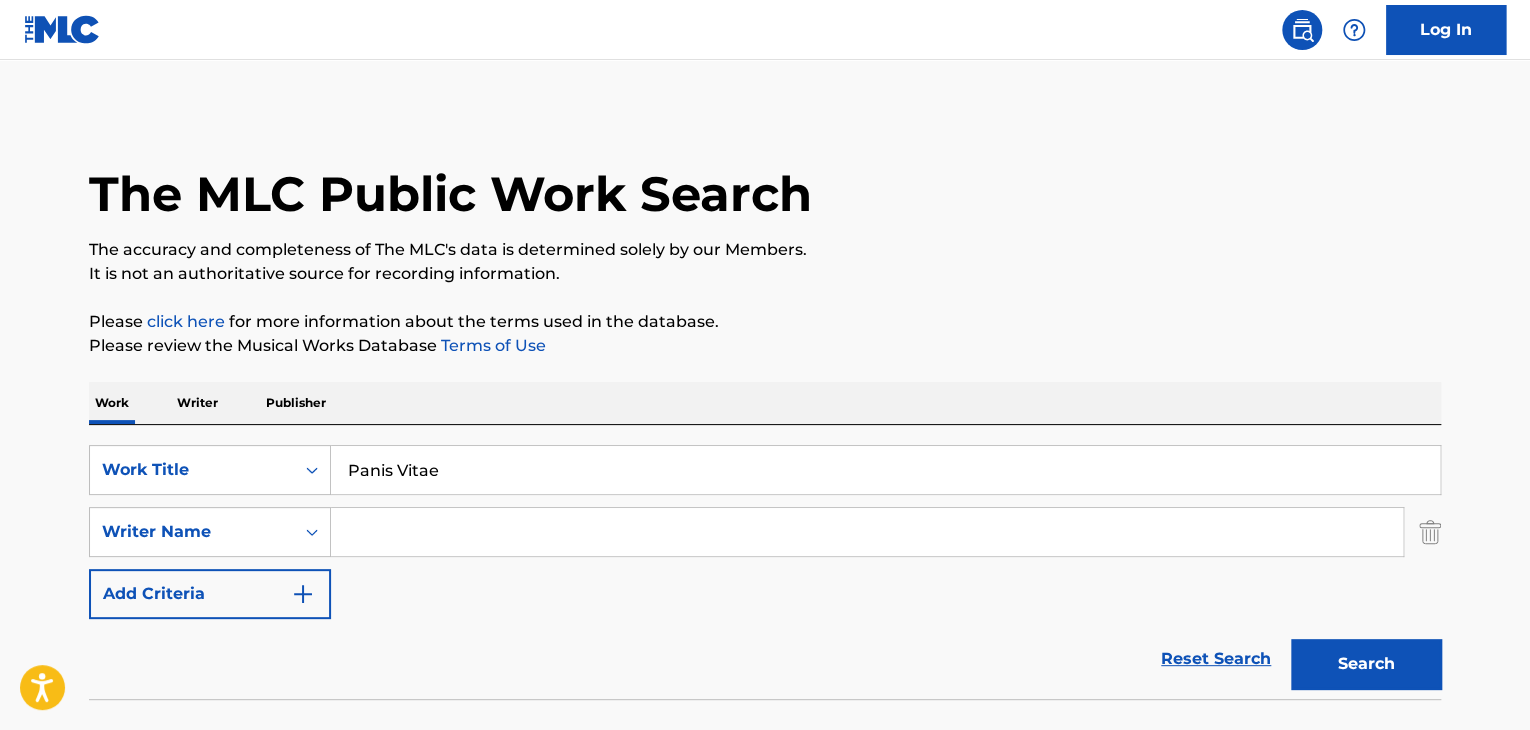 drag, startPoint x: 293, startPoint y: 527, endPoint x: 396, endPoint y: 535, distance: 103.31021 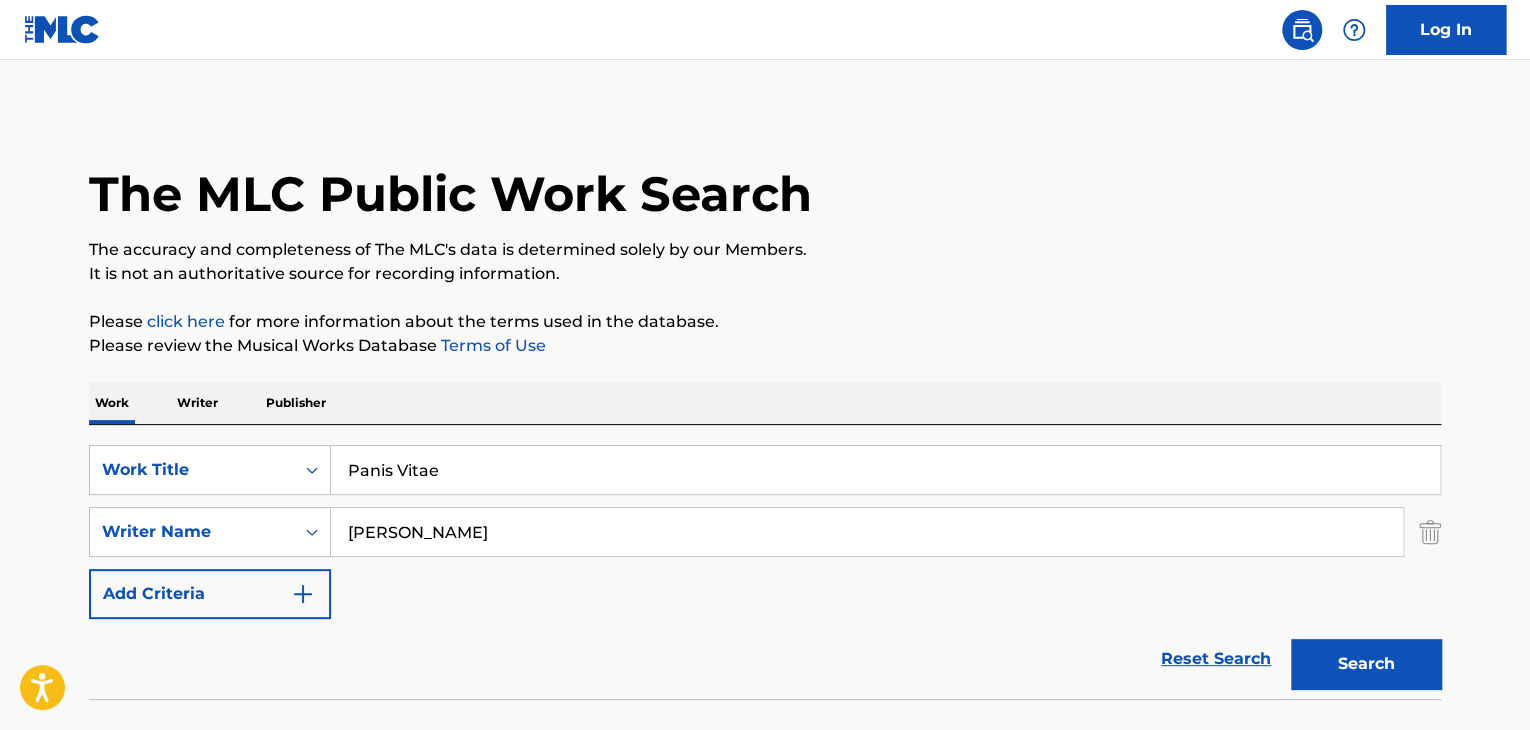 type on "[PERSON_NAME]" 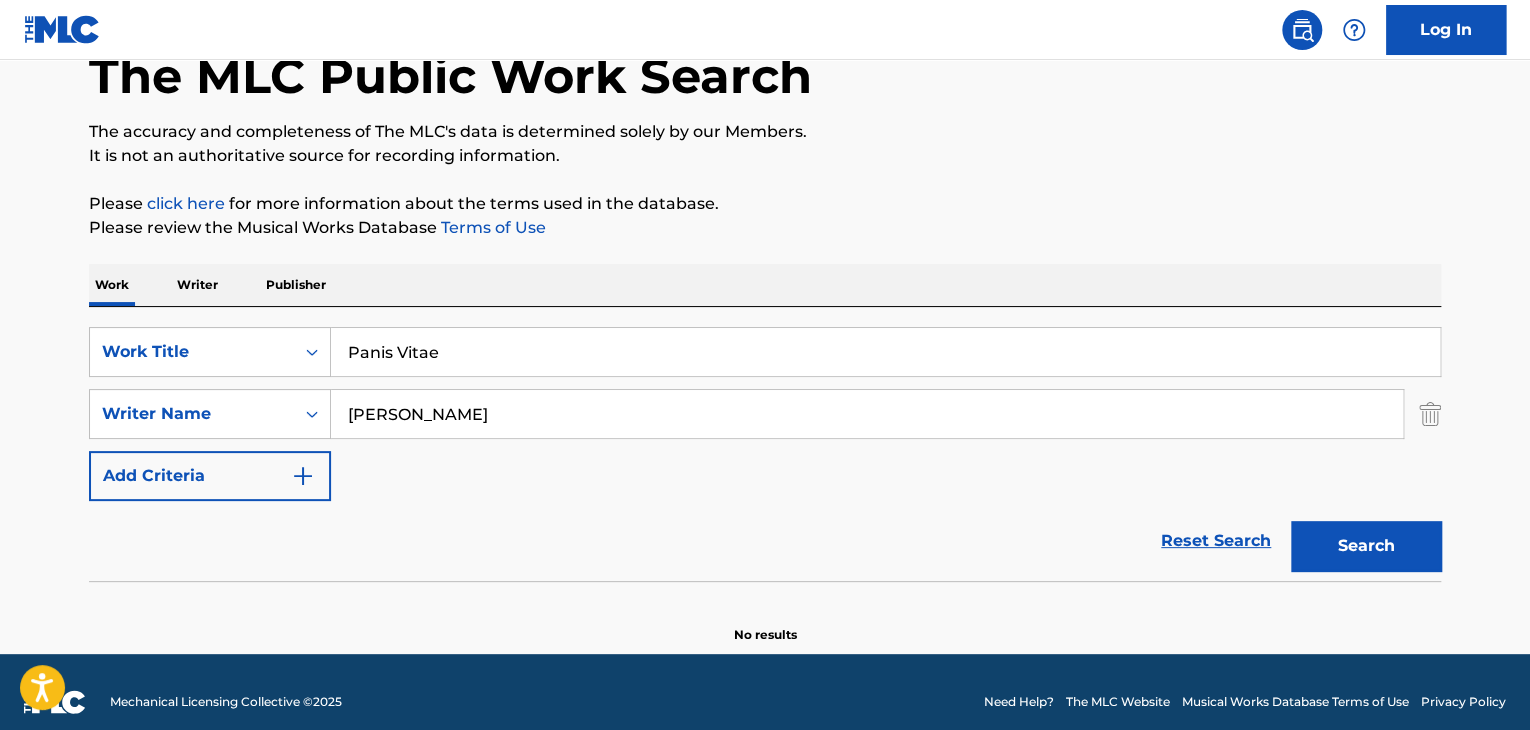 scroll, scrollTop: 138, scrollLeft: 0, axis: vertical 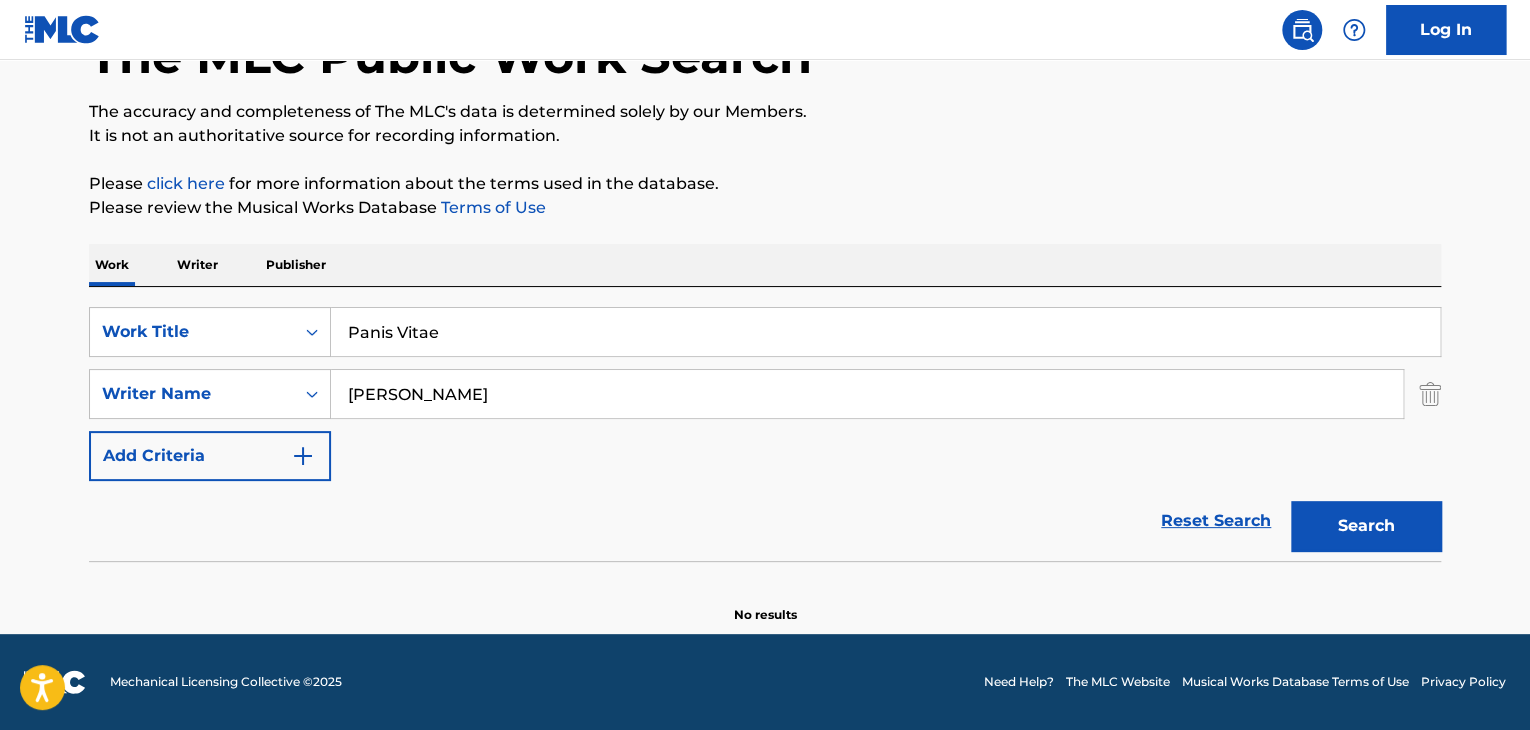 click on "Writer" at bounding box center [197, 265] 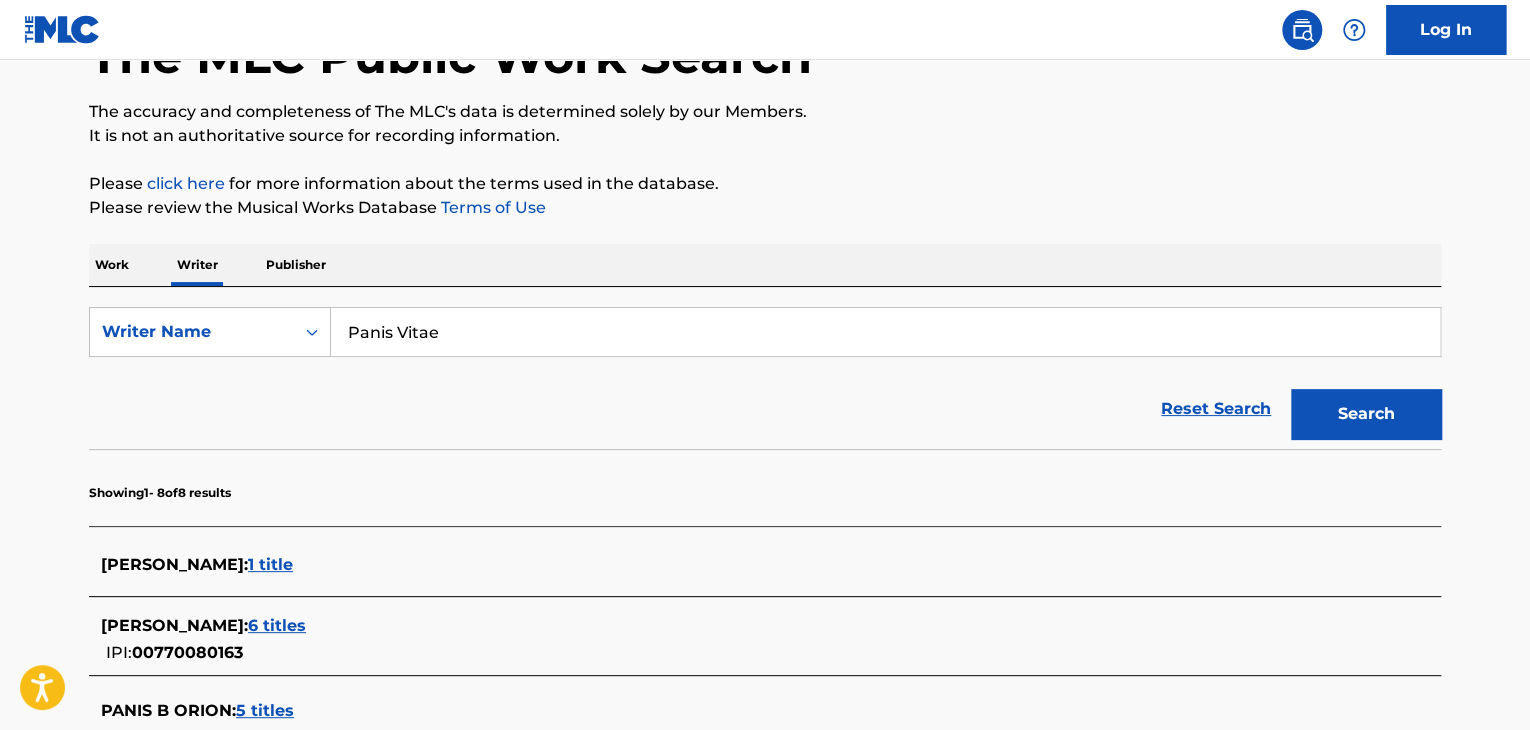 scroll, scrollTop: 0, scrollLeft: 0, axis: both 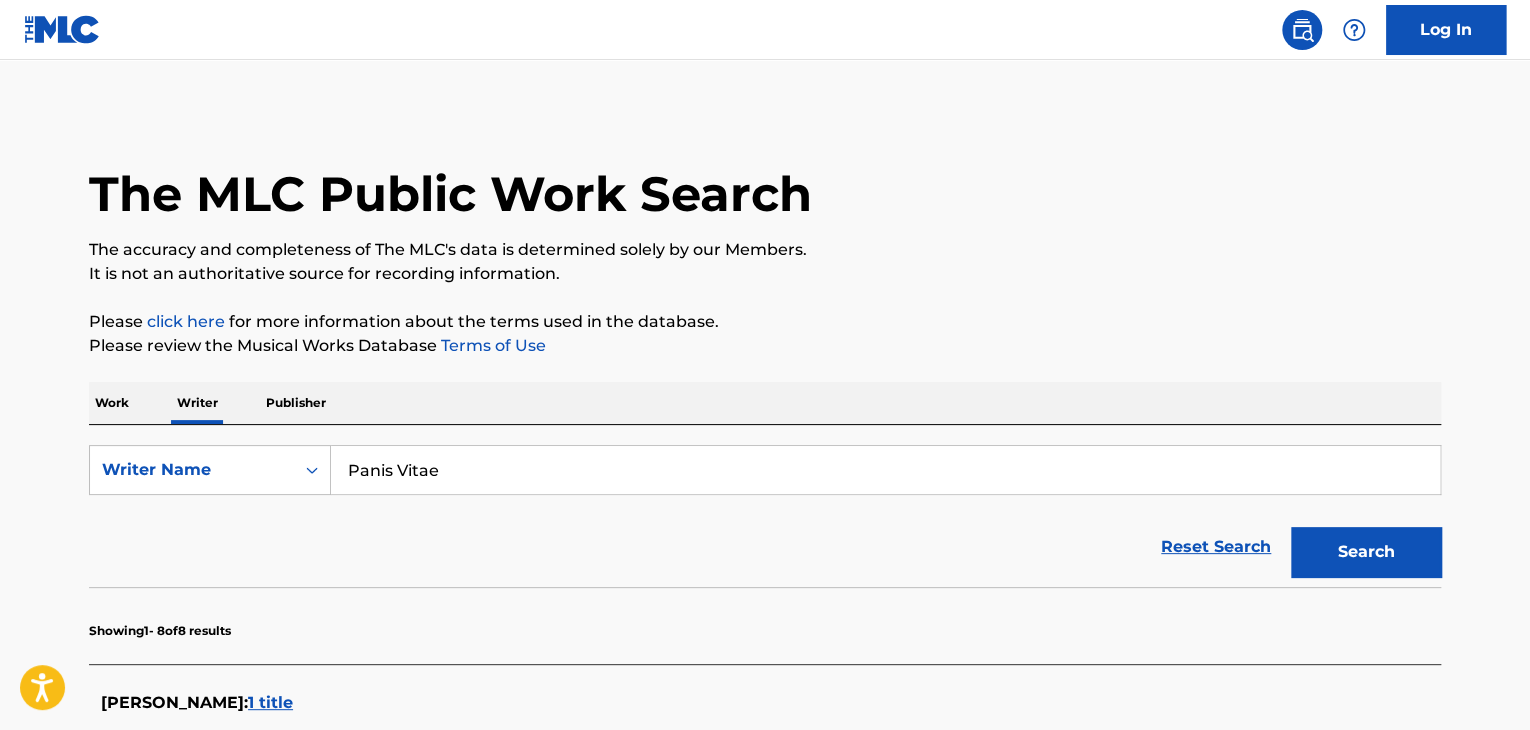 click on "Panis Vitae" at bounding box center [885, 470] 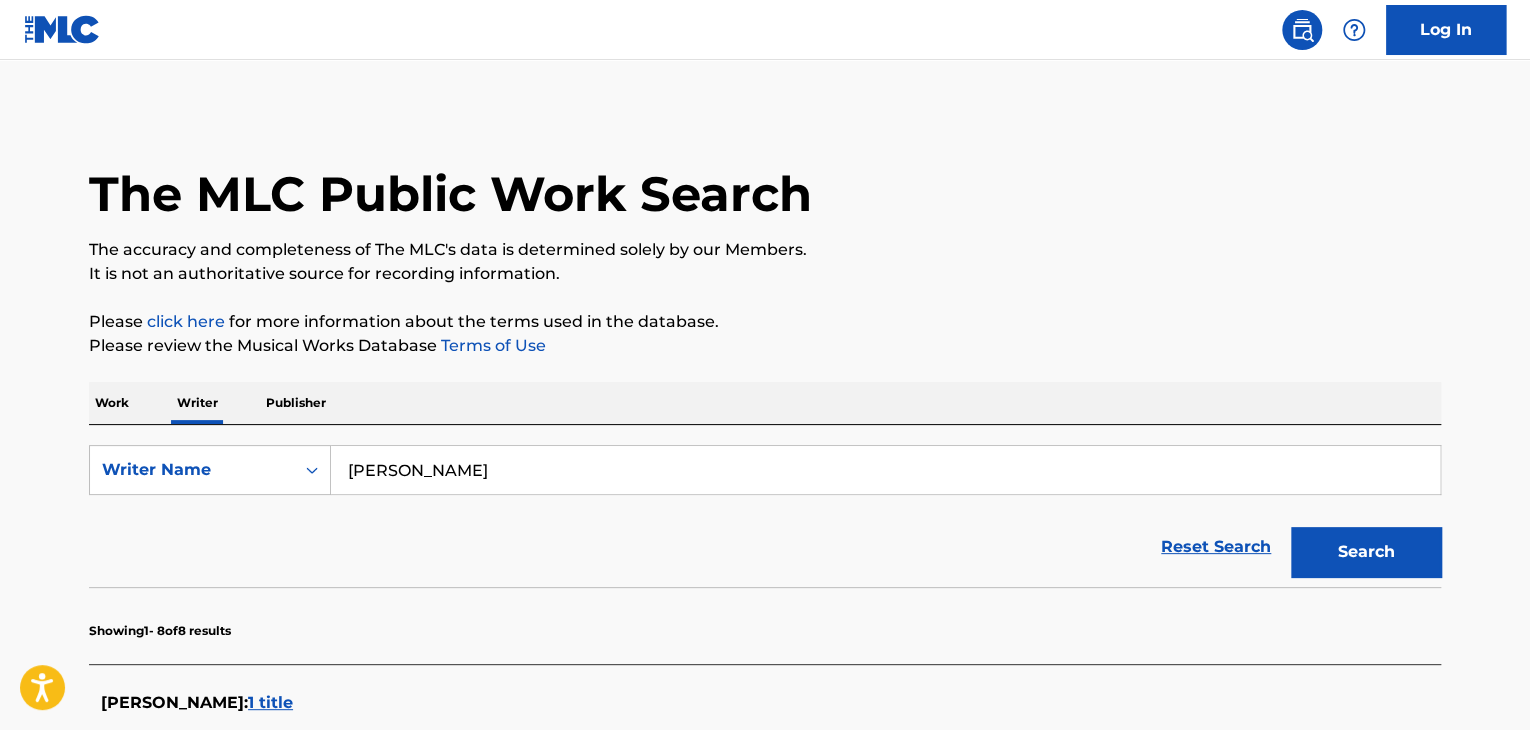 click on "Search" at bounding box center [1366, 552] 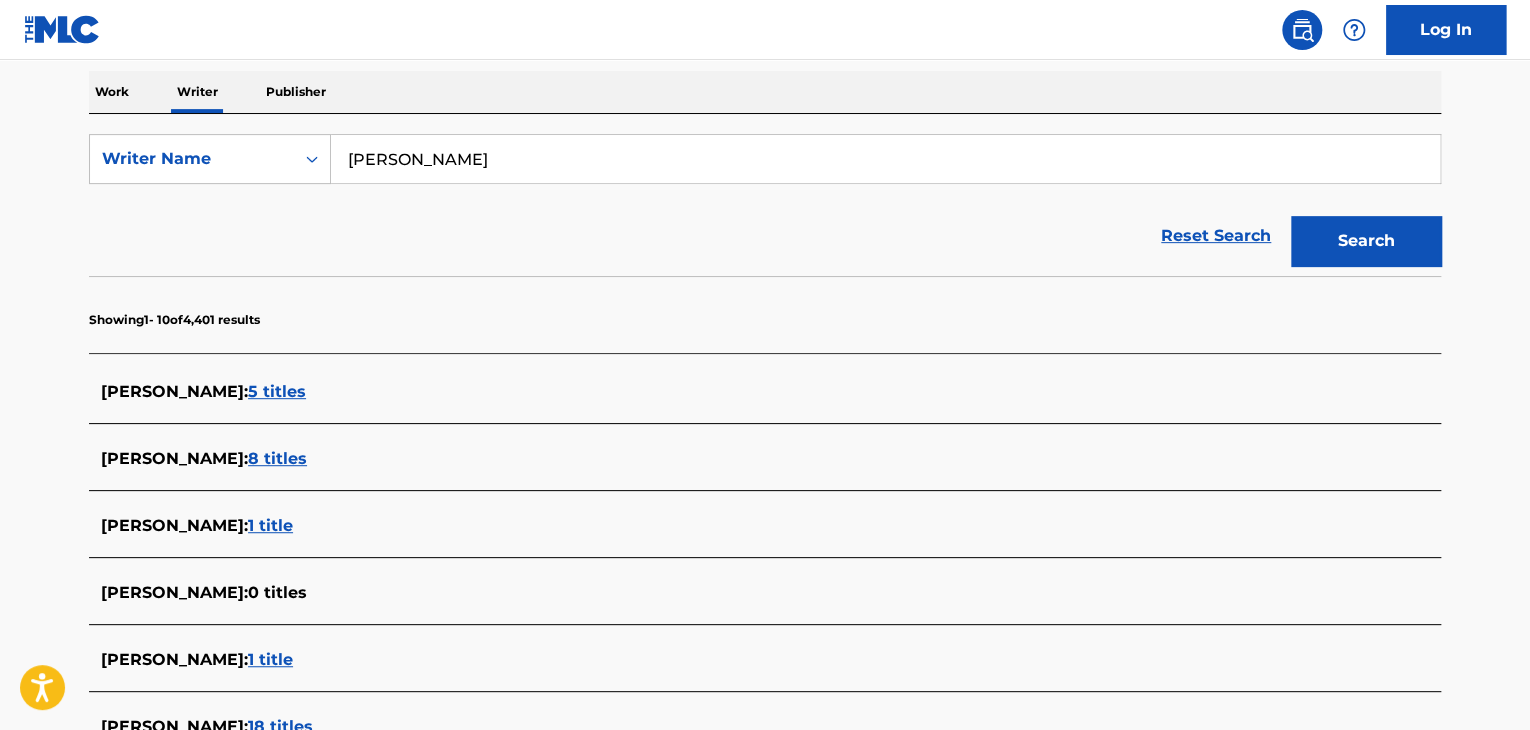 scroll, scrollTop: 300, scrollLeft: 0, axis: vertical 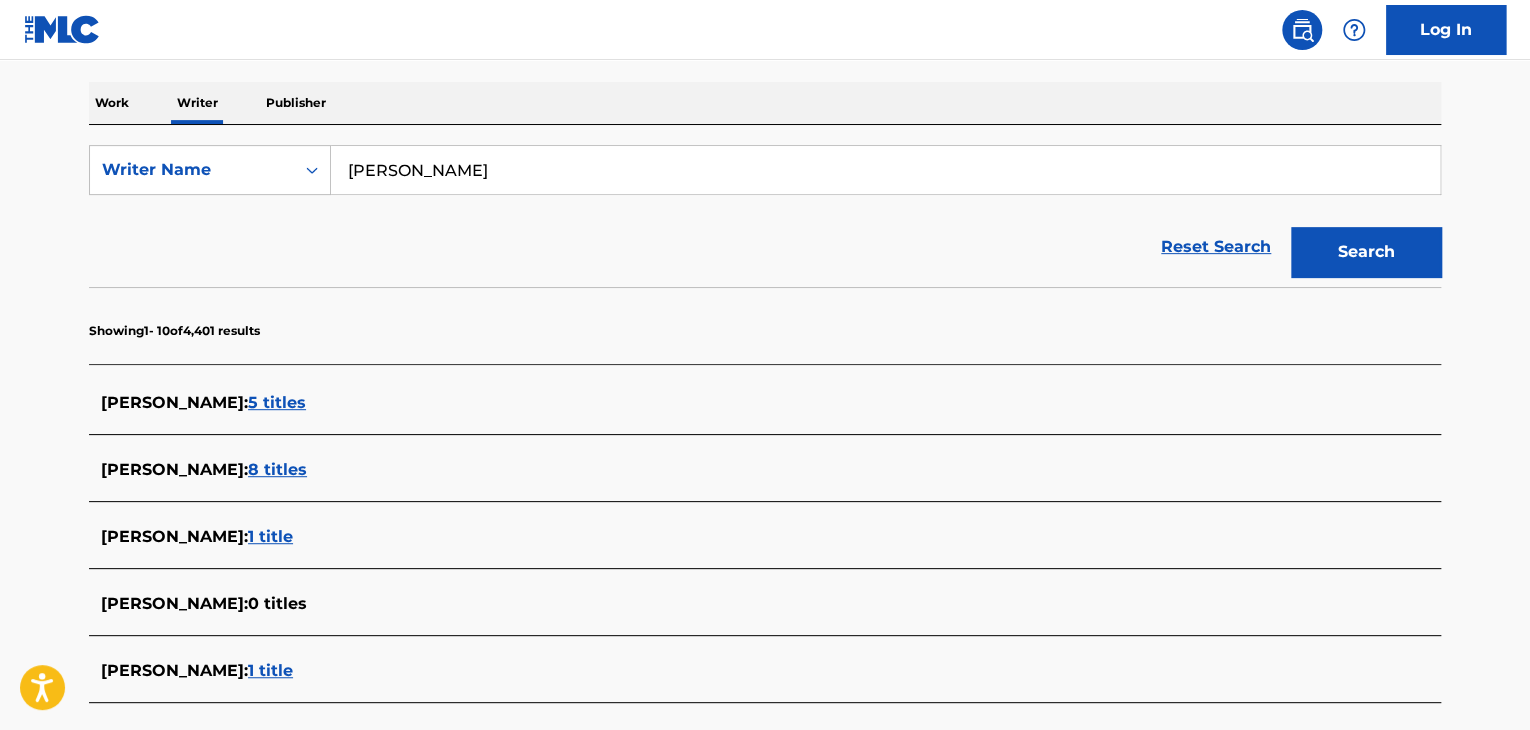 click on "[PERSON_NAME]" at bounding box center (885, 170) 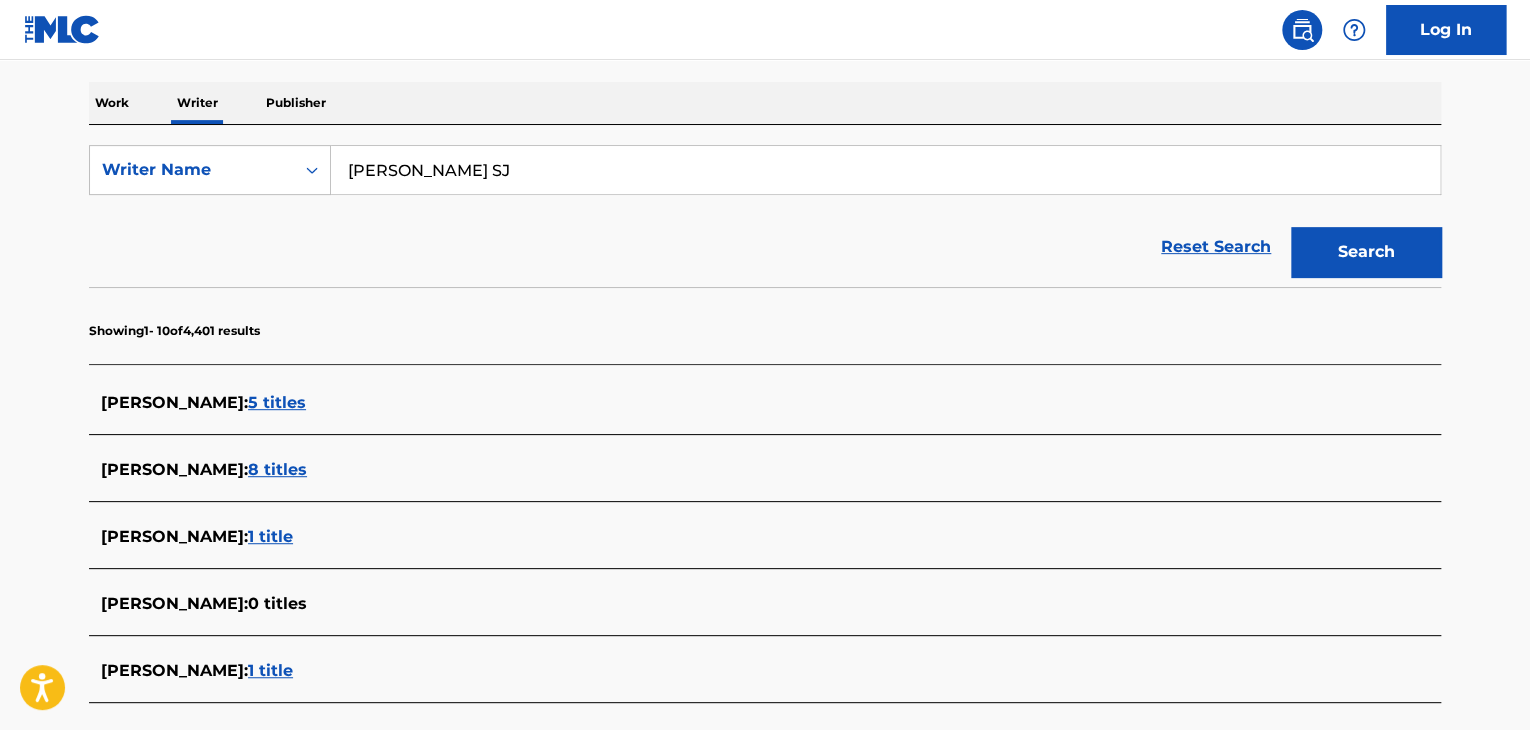 click on "Search" at bounding box center [1366, 252] 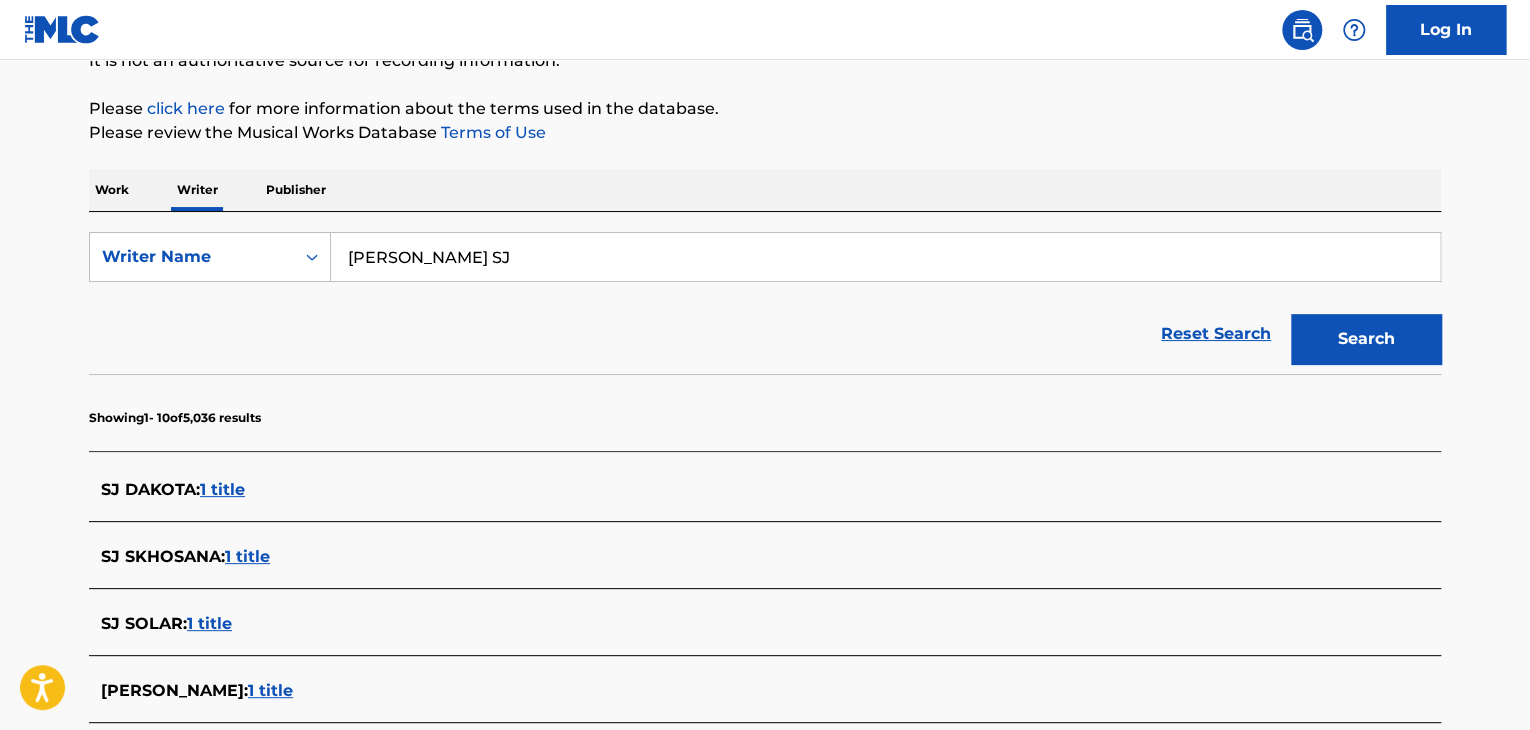 scroll, scrollTop: 200, scrollLeft: 0, axis: vertical 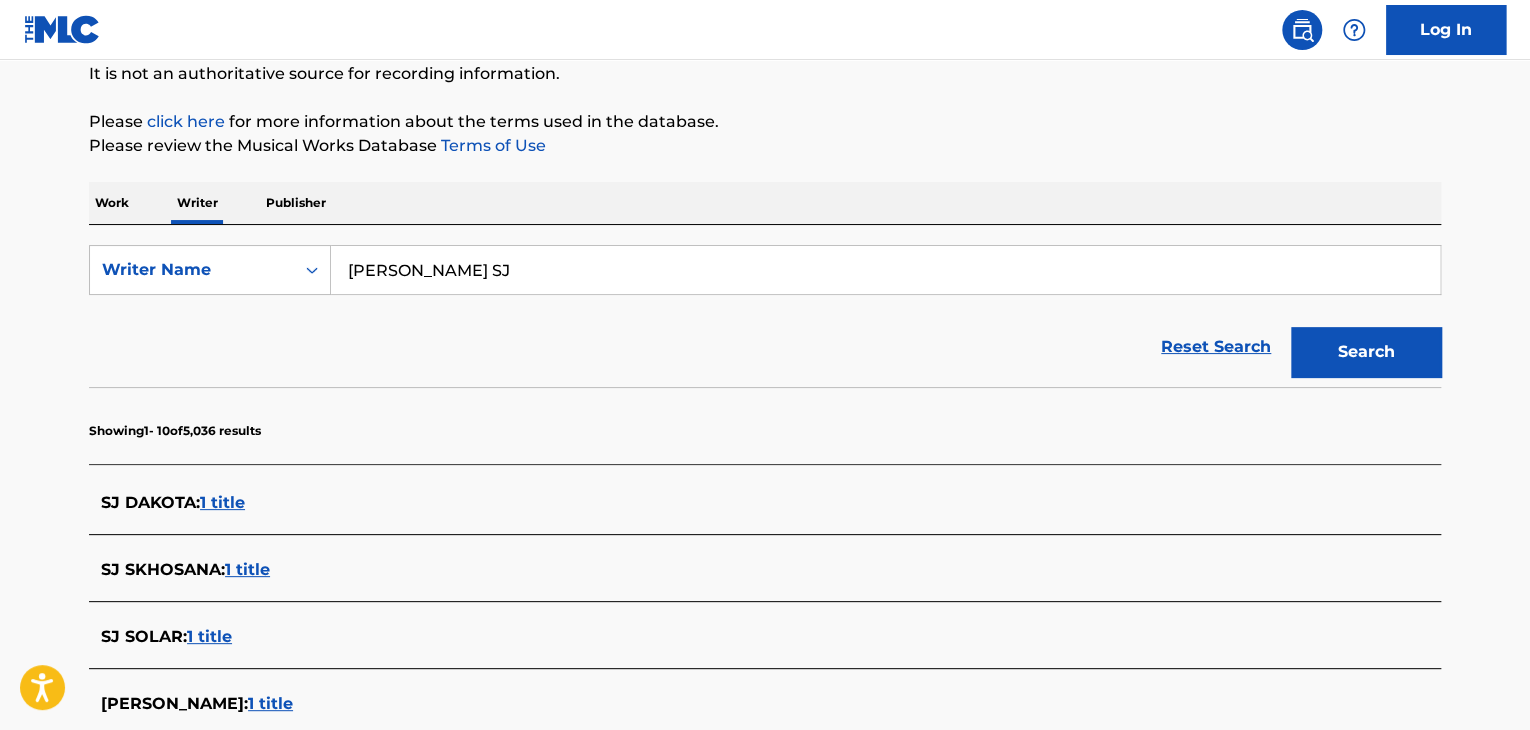 drag, startPoint x: 464, startPoint y: 256, endPoint x: 513, endPoint y: 251, distance: 49.25444 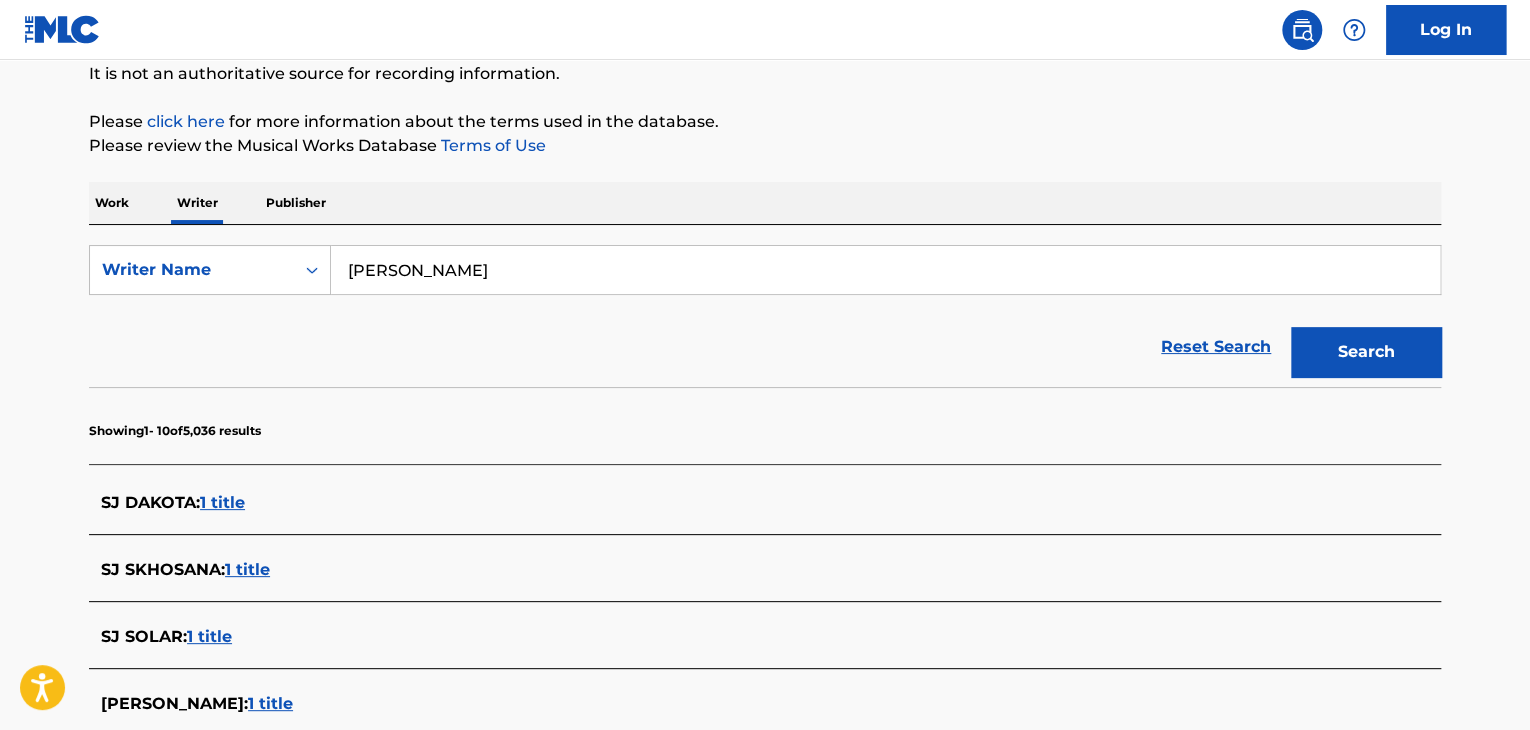 click on "Search" at bounding box center [1366, 352] 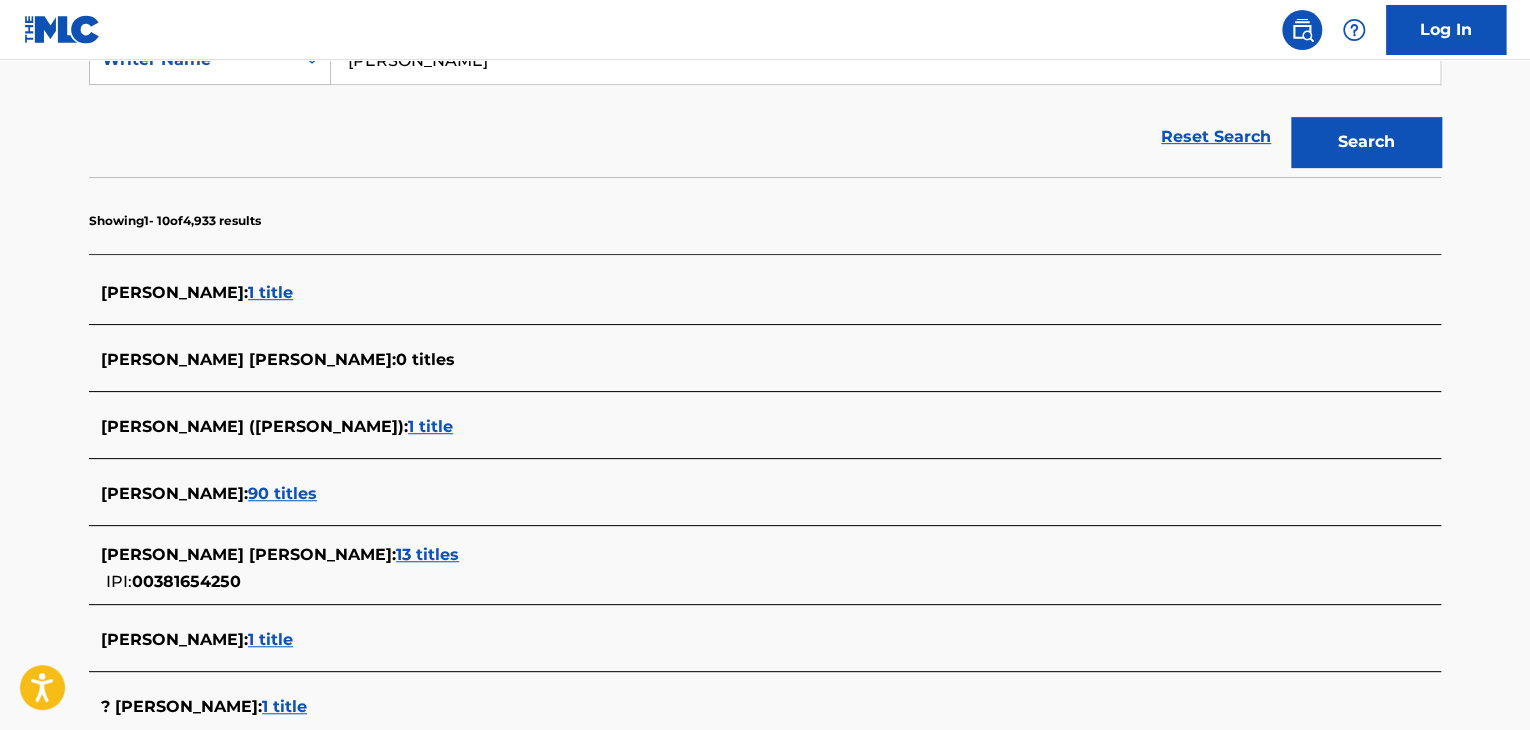 scroll, scrollTop: 400, scrollLeft: 0, axis: vertical 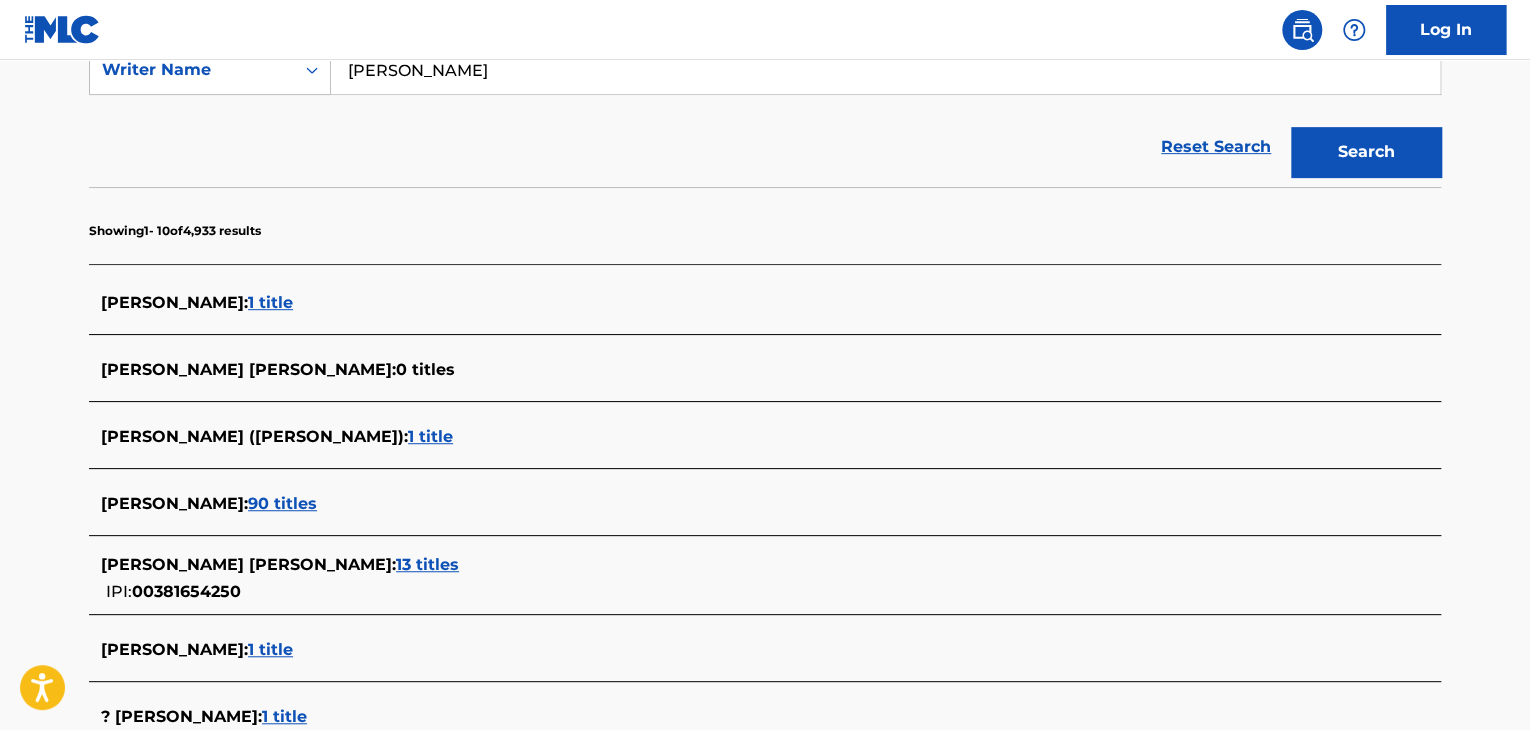 click on "[PERSON_NAME]" at bounding box center [885, 70] 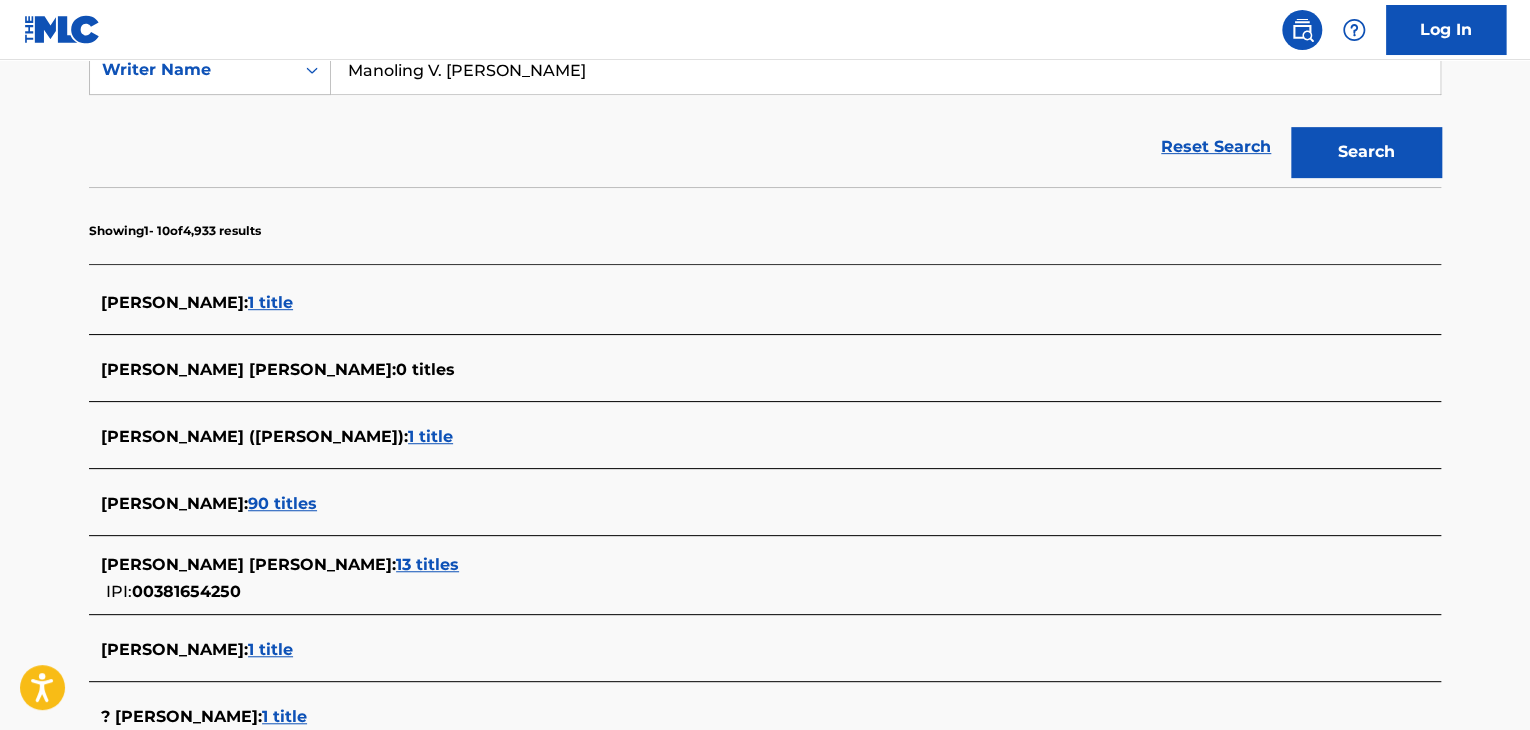 type on "Manoling V. [PERSON_NAME]" 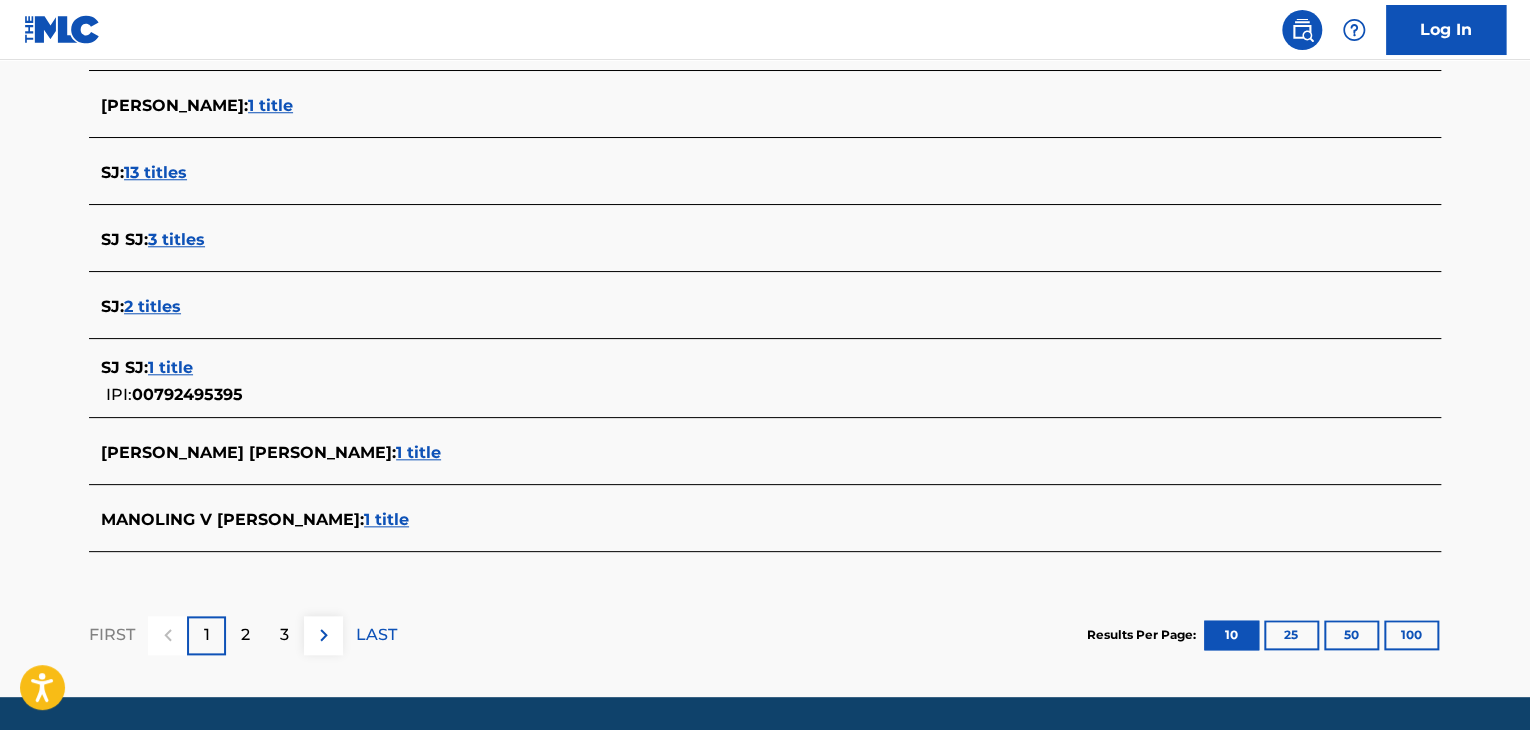 scroll, scrollTop: 800, scrollLeft: 0, axis: vertical 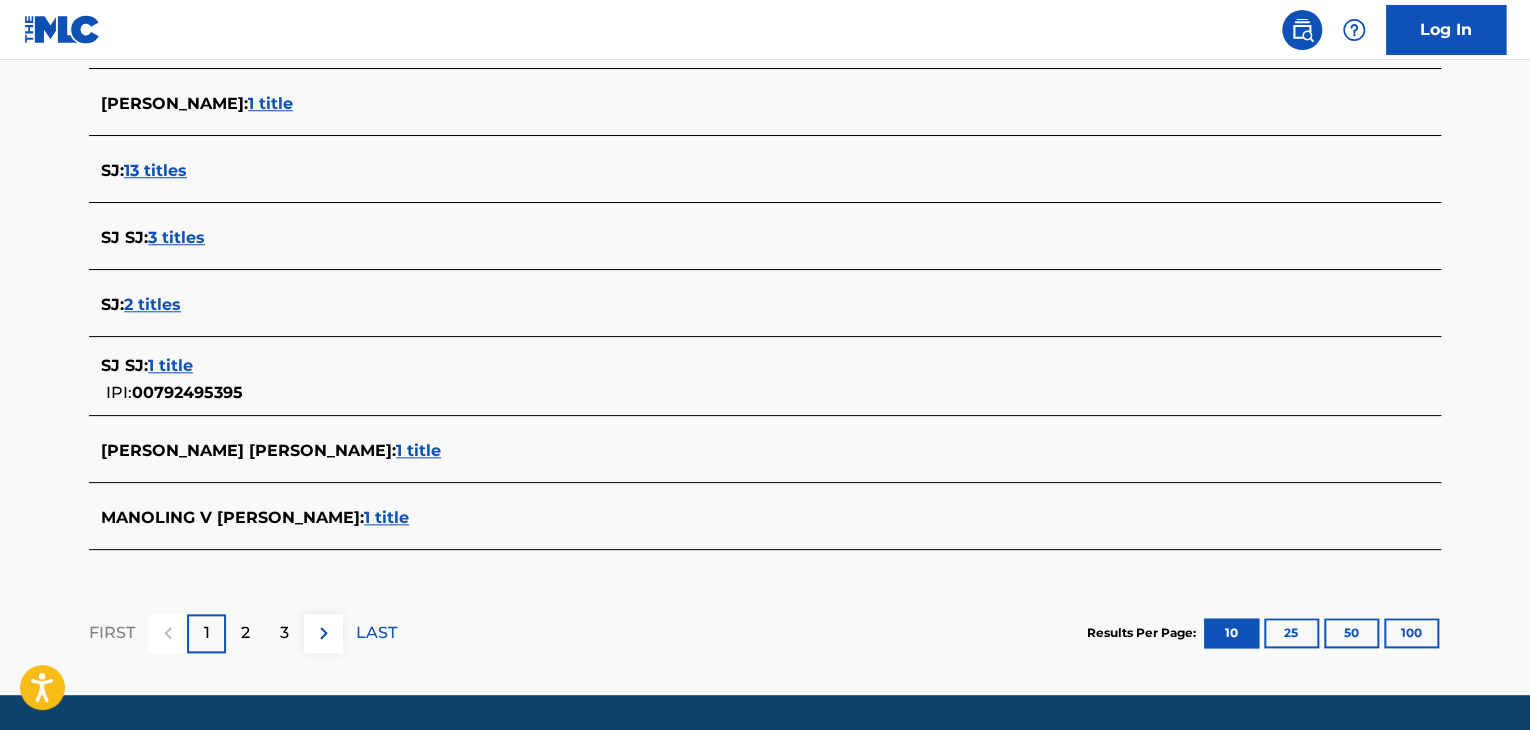 click on "1 title" at bounding box center [386, 517] 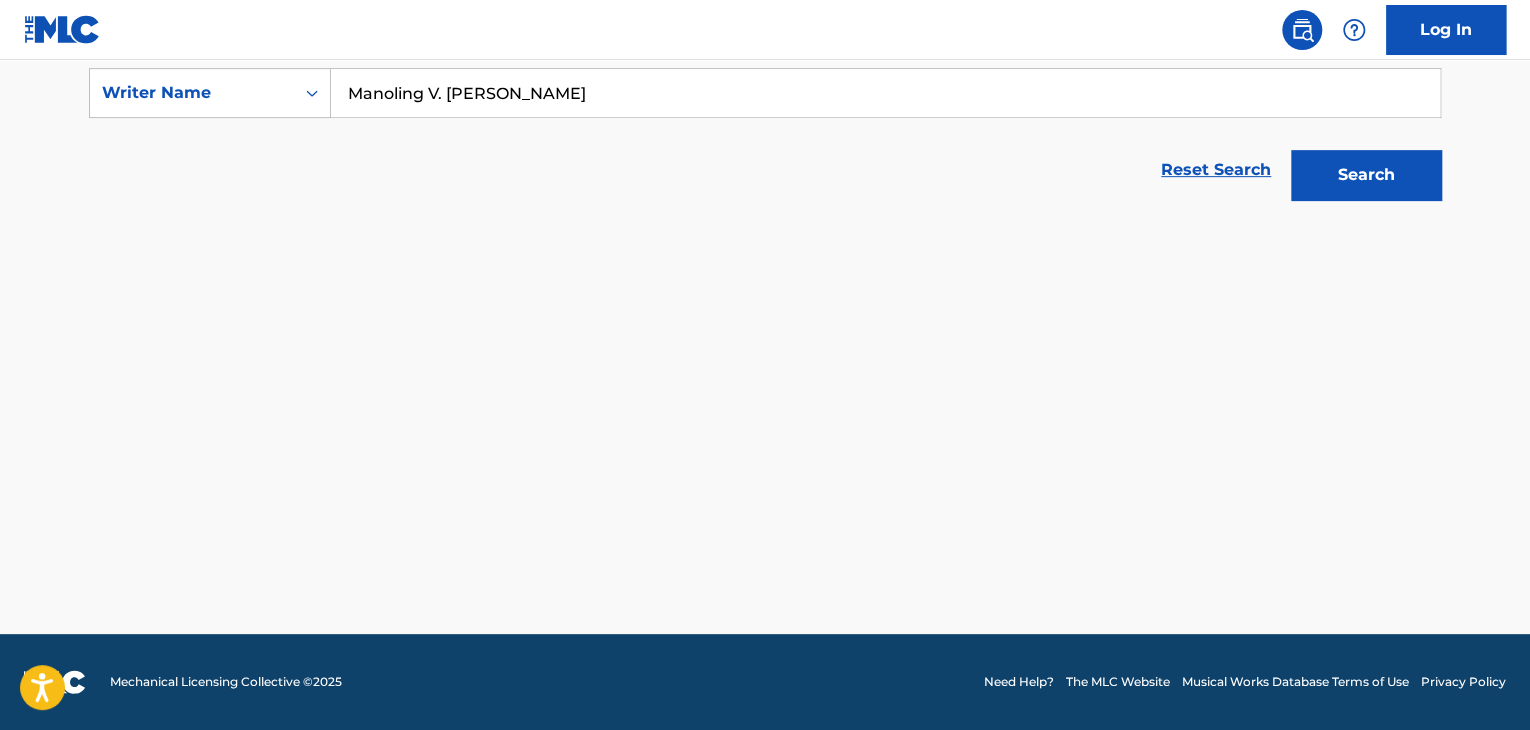 scroll, scrollTop: 376, scrollLeft: 0, axis: vertical 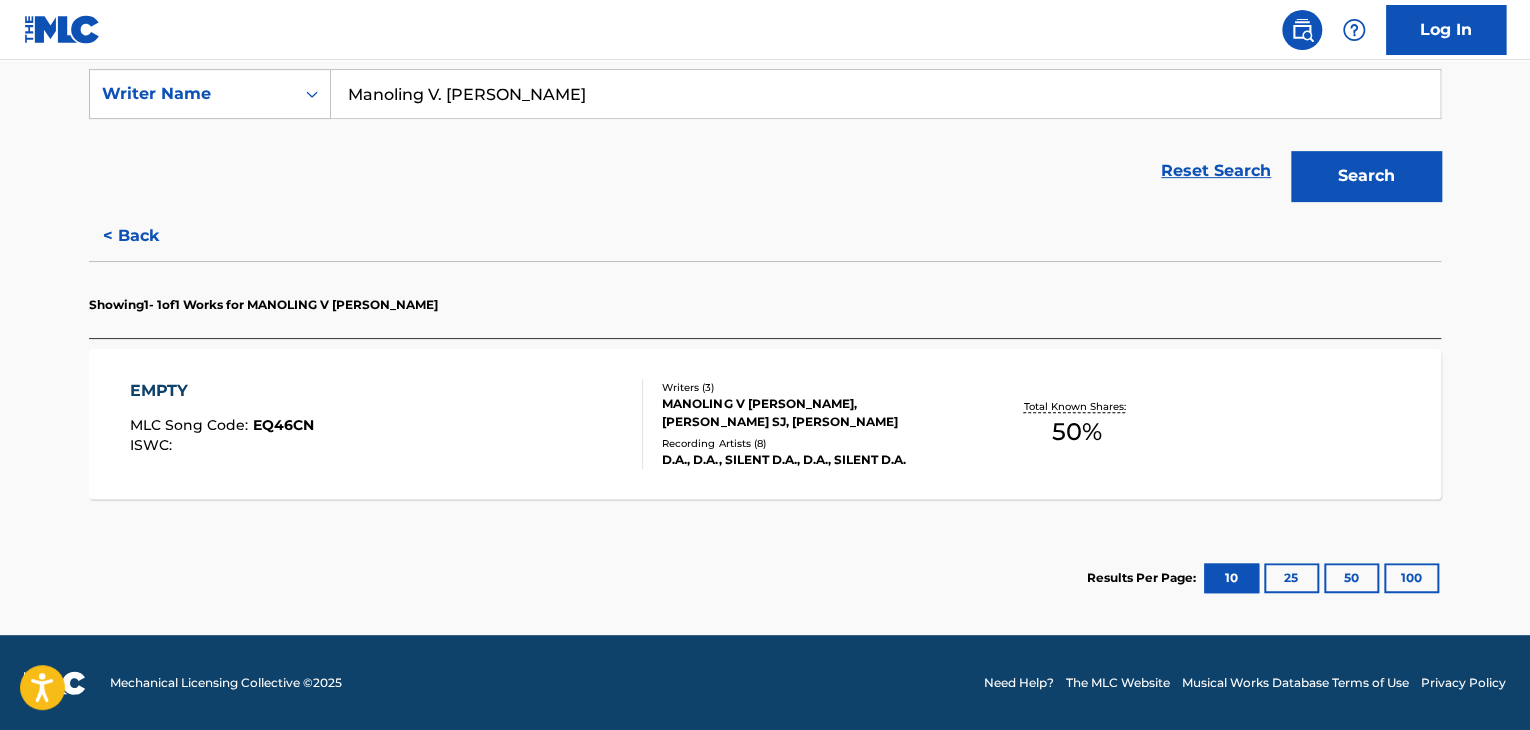 click on "EMPTY MLC Song Code : EQ46CN ISWC :" at bounding box center (387, 424) 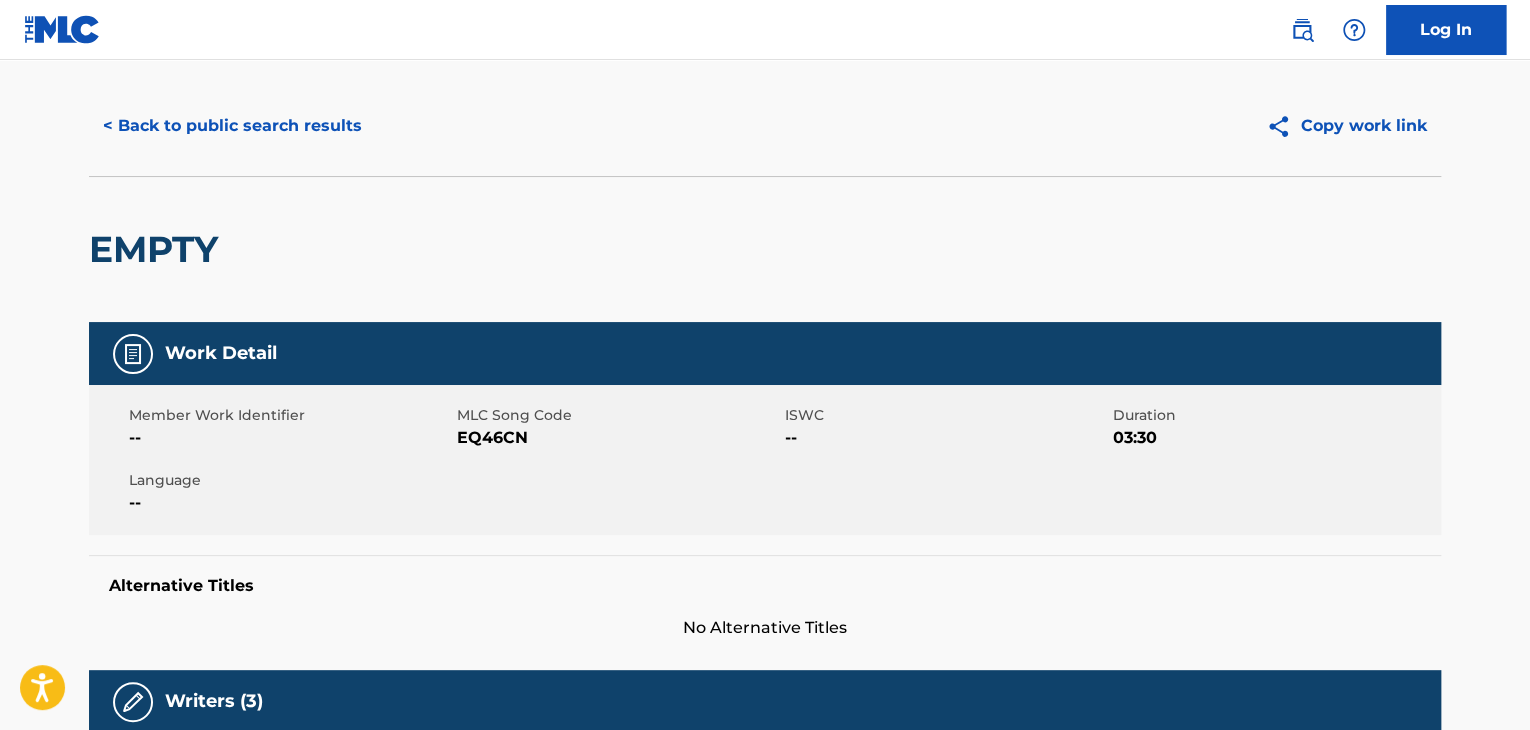 scroll, scrollTop: 0, scrollLeft: 0, axis: both 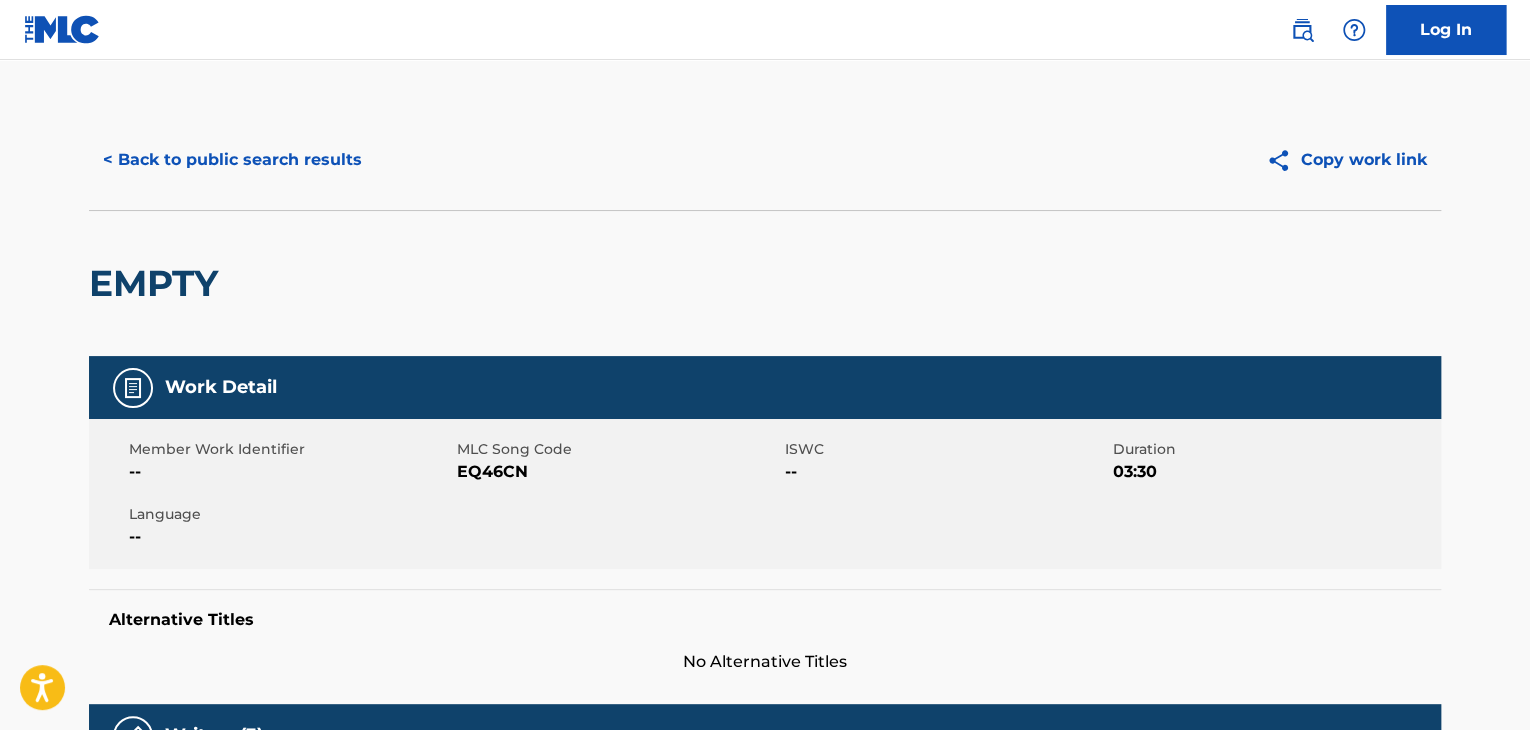 click on "< Back to public search results Copy work link" at bounding box center (765, 160) 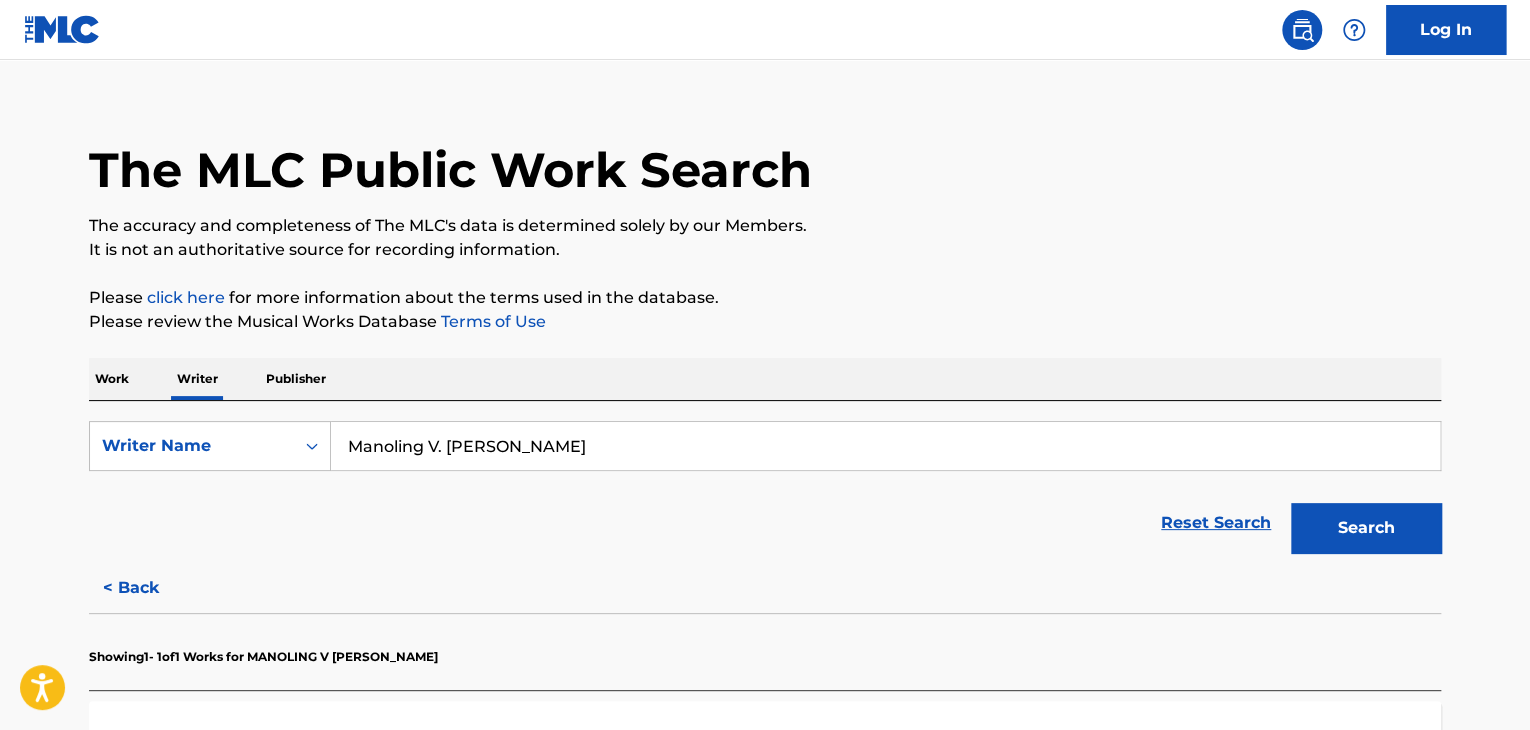 click on "Work" at bounding box center [112, 379] 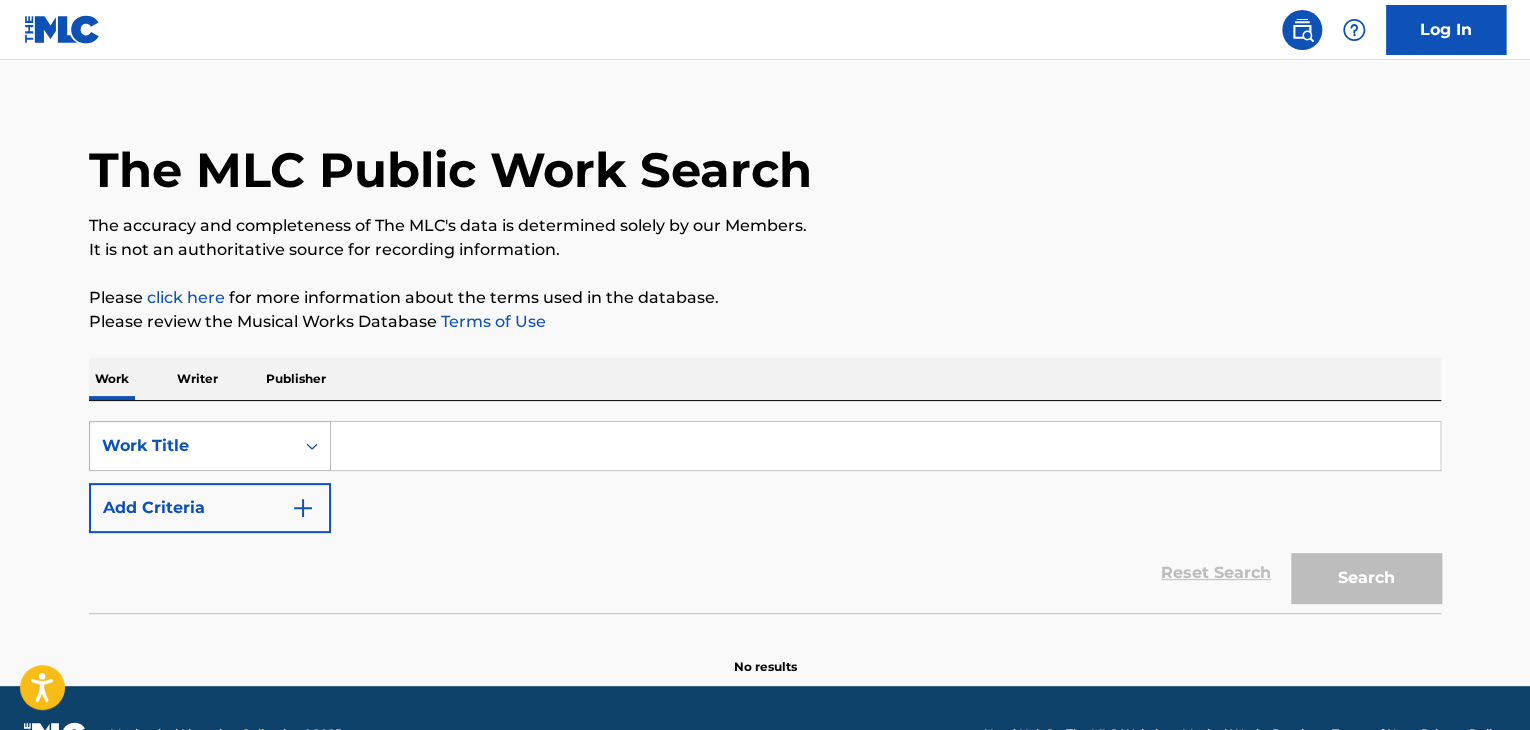 scroll, scrollTop: 0, scrollLeft: 0, axis: both 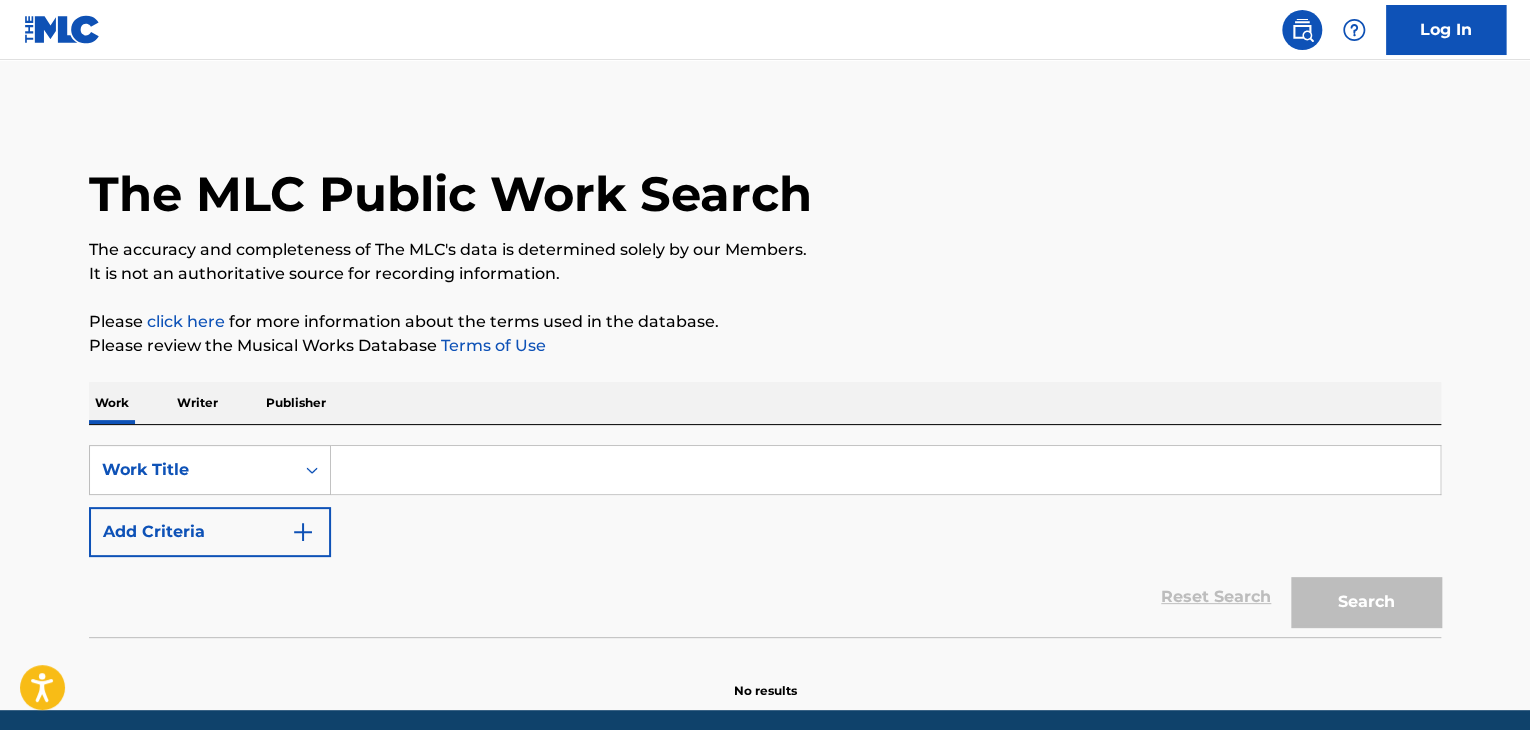 click at bounding box center (885, 470) 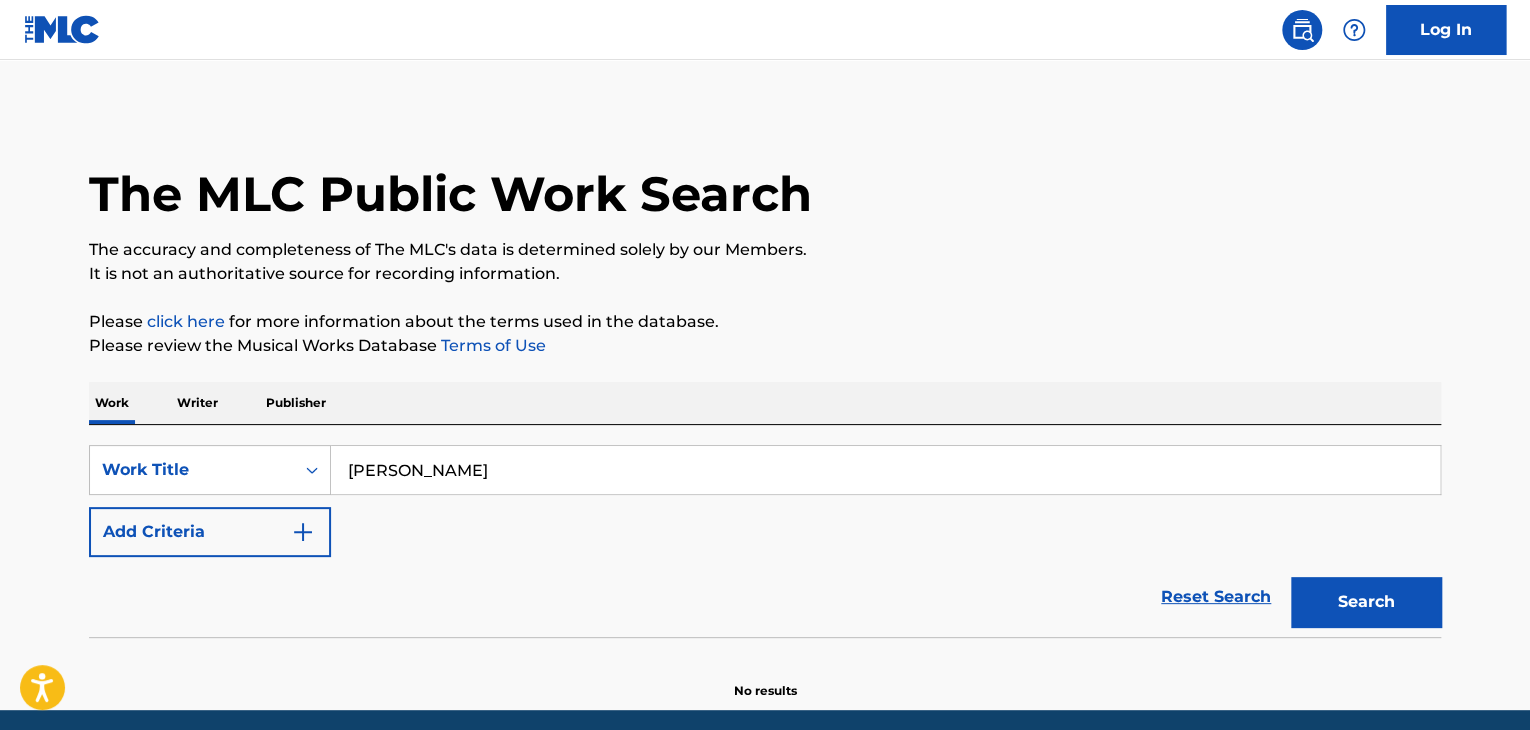 type on "[PERSON_NAME]" 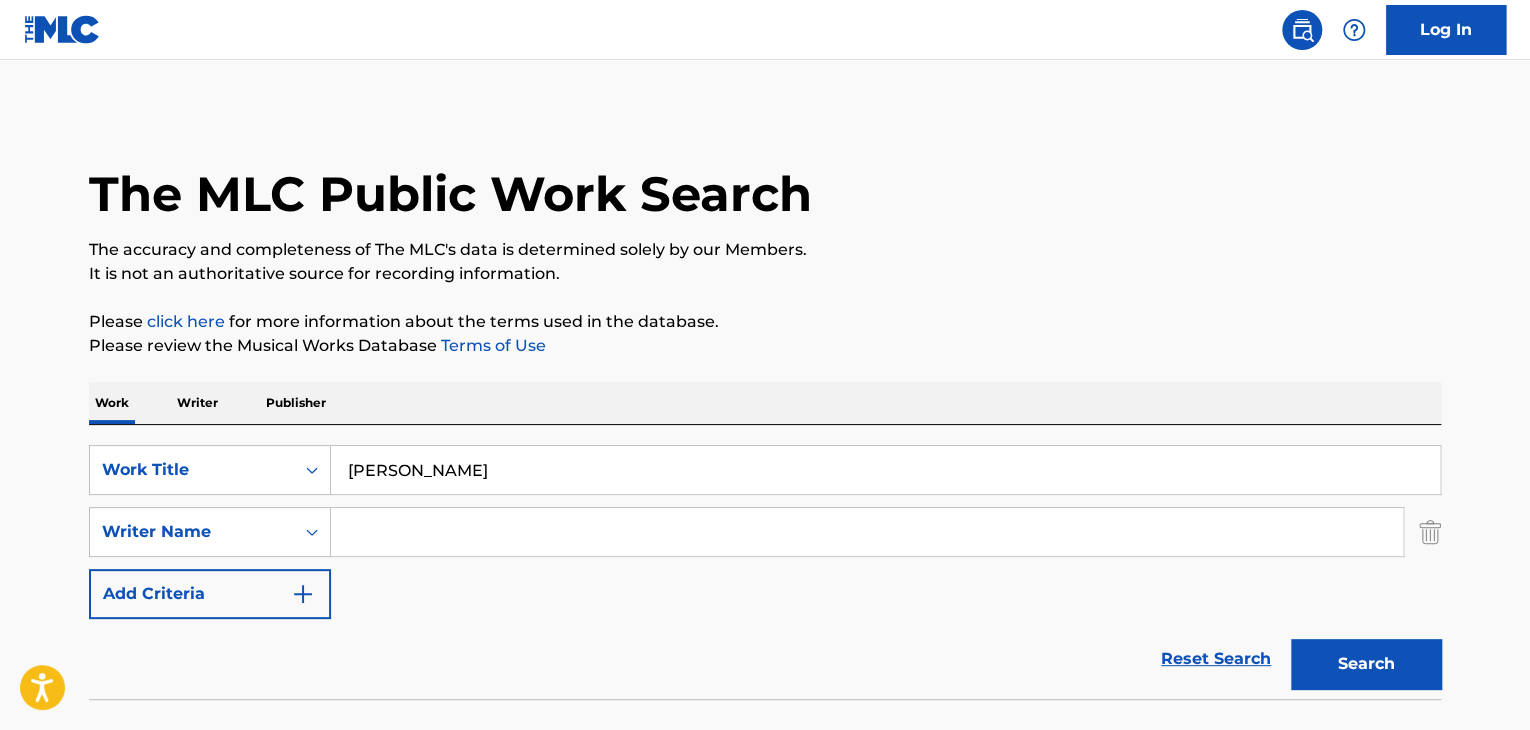 click at bounding box center [867, 532] 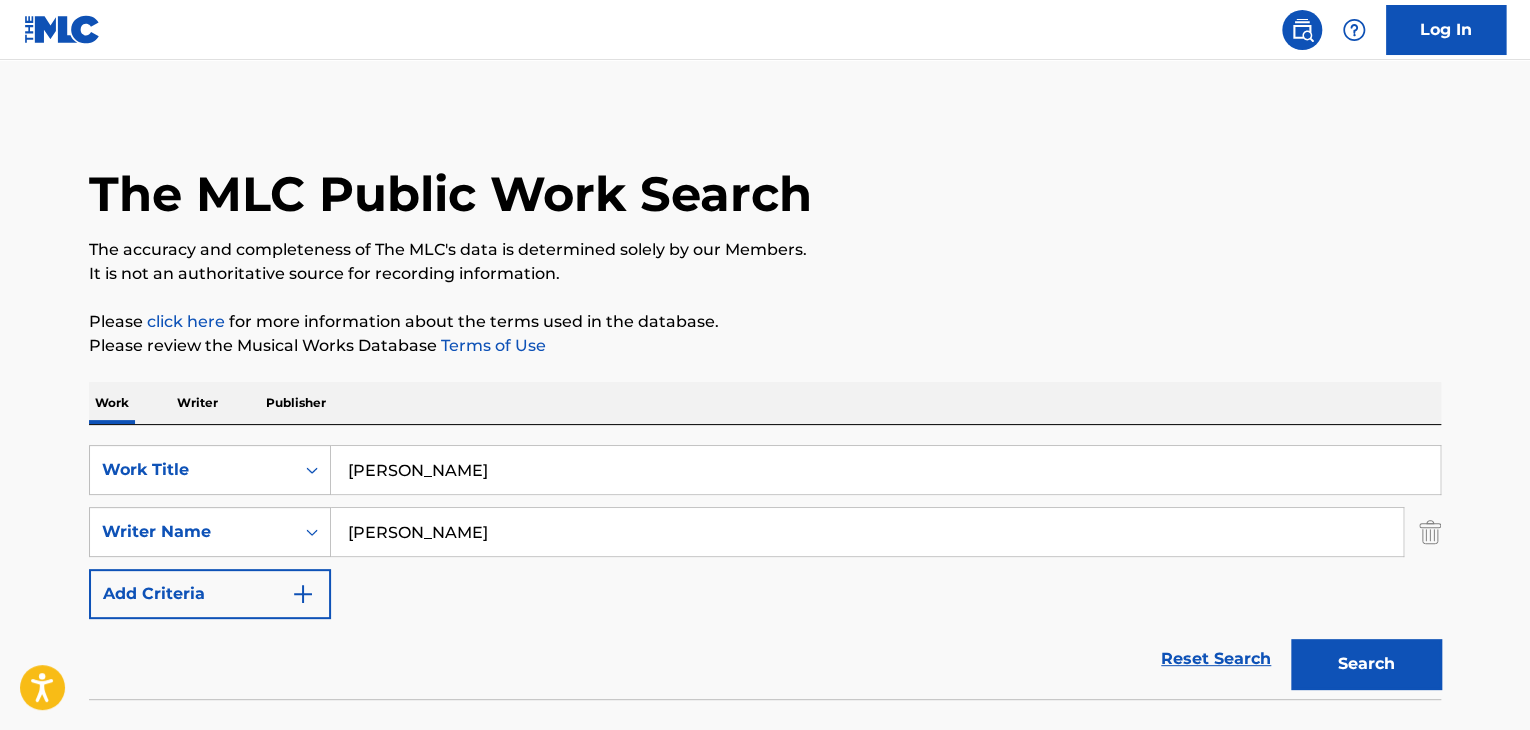 type on "[PERSON_NAME]" 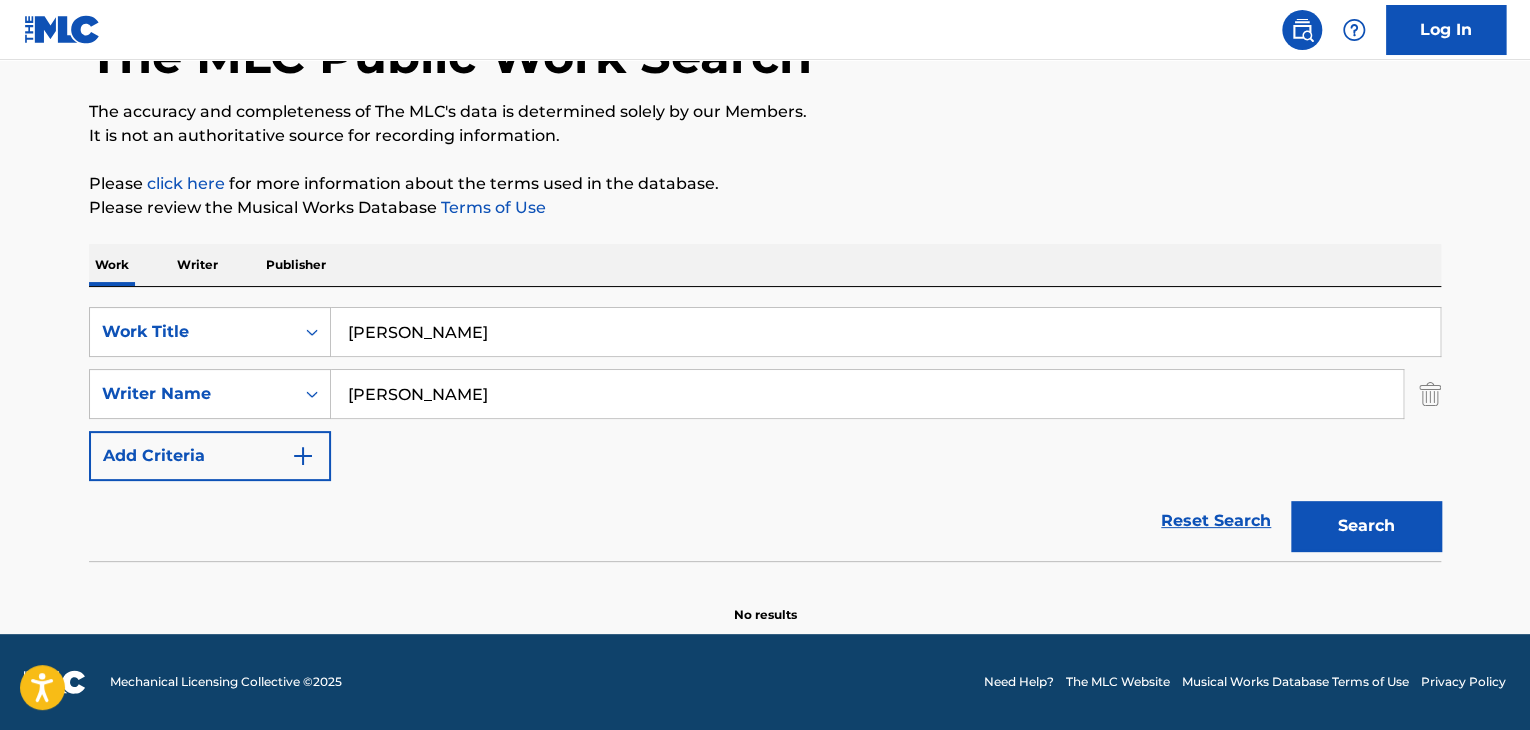 scroll, scrollTop: 138, scrollLeft: 0, axis: vertical 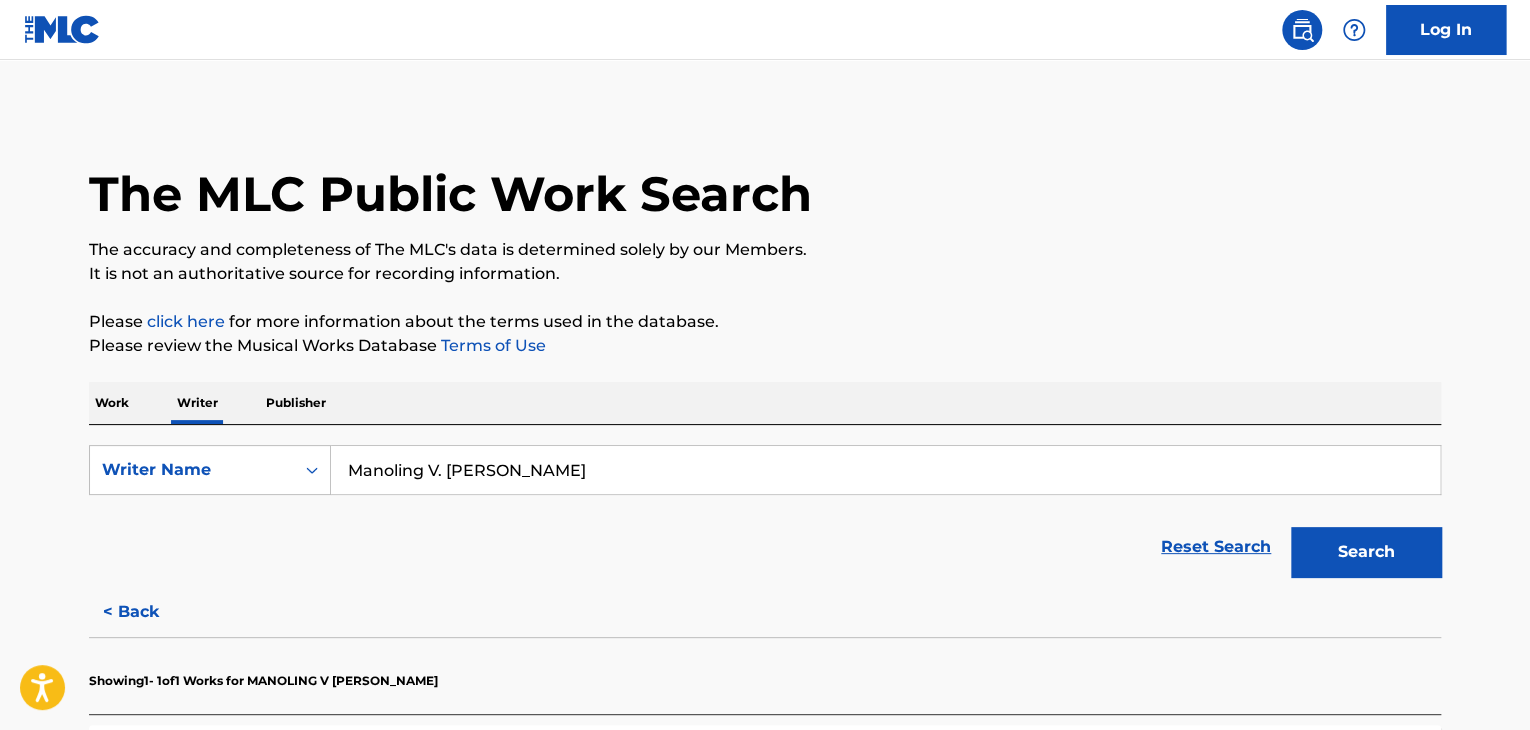 click on "SearchWithCriteria41c9446c-4541-41e8-b55c-b46e6fa27043 Writer Name Manoling V. [PERSON_NAME] SJ Reset Search Search" at bounding box center [765, 506] 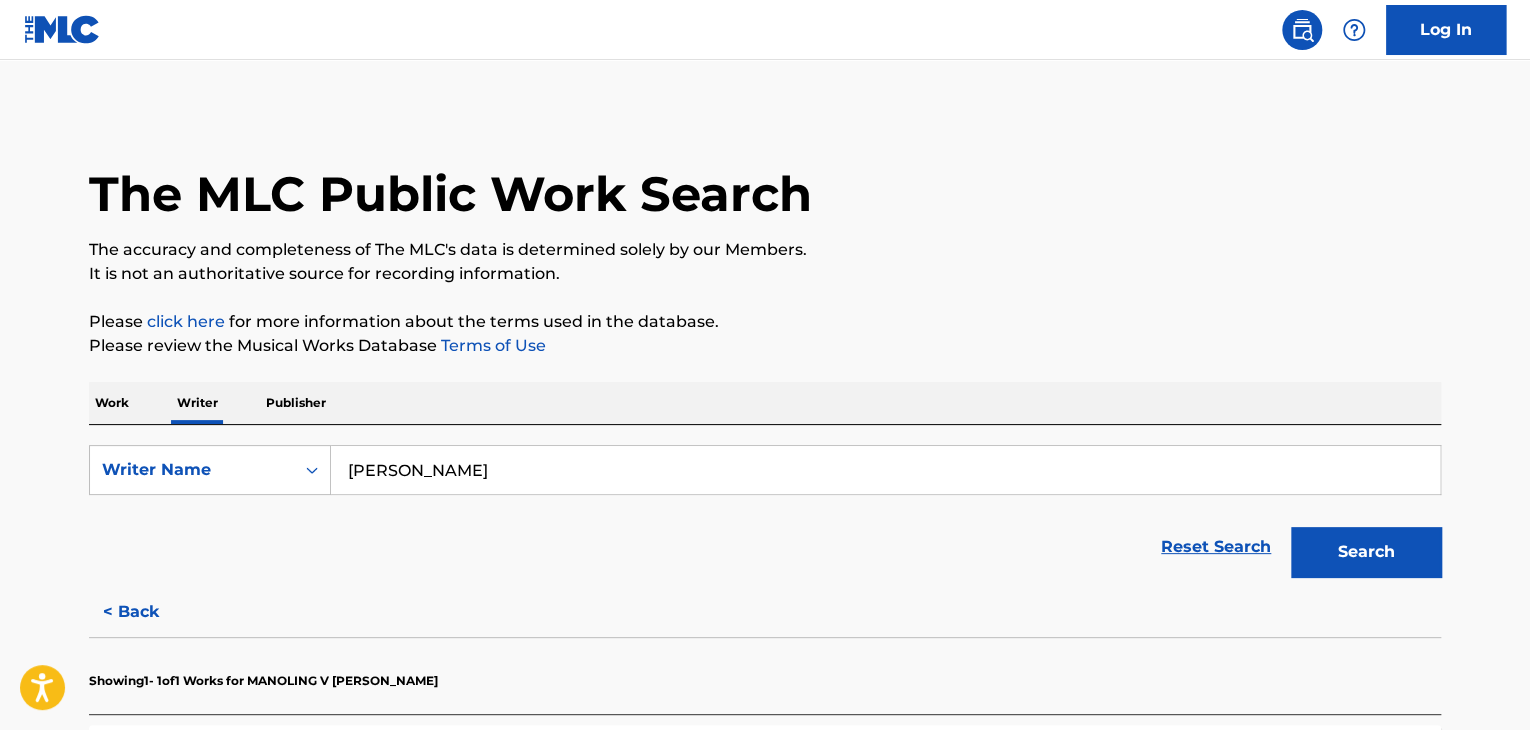 type on "[PERSON_NAME]" 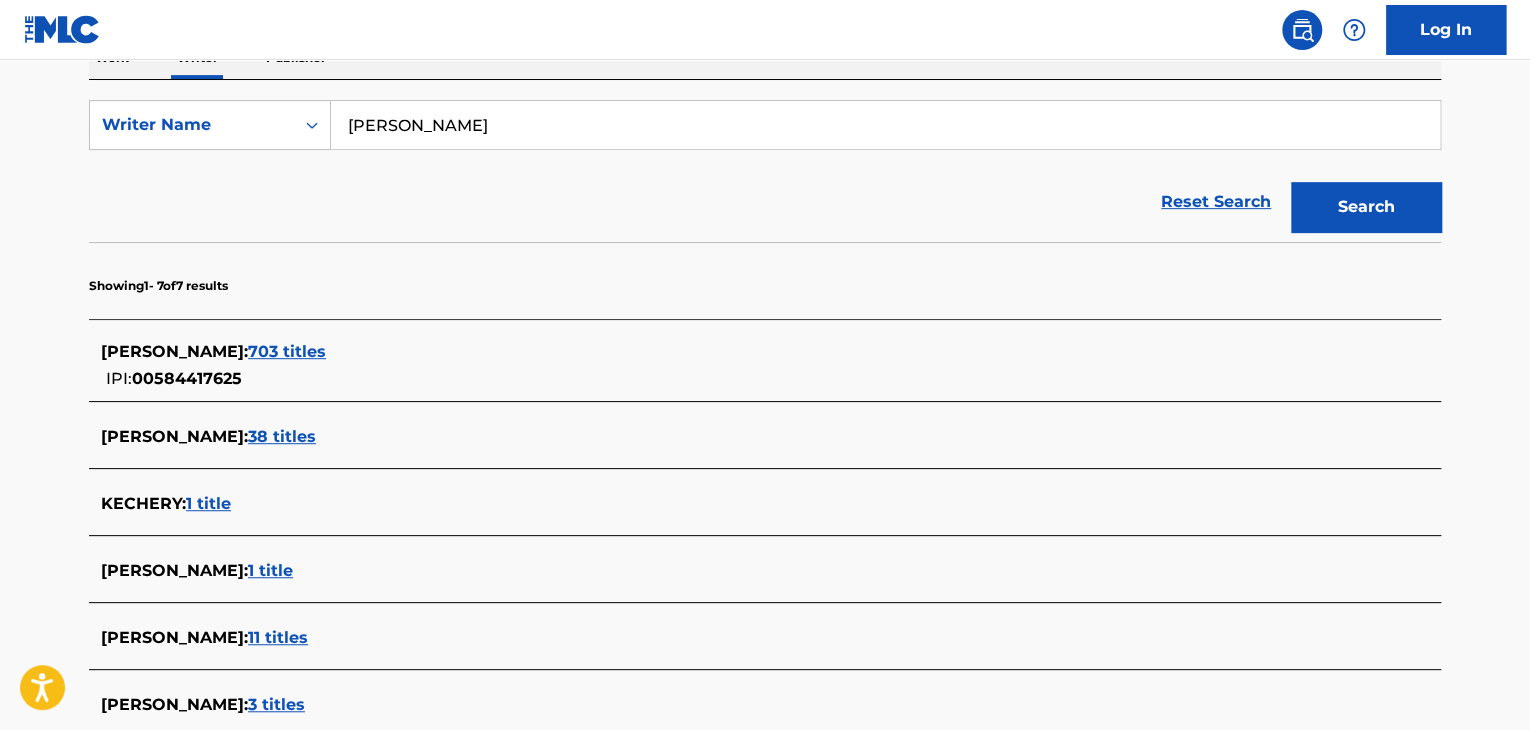scroll, scrollTop: 400, scrollLeft: 0, axis: vertical 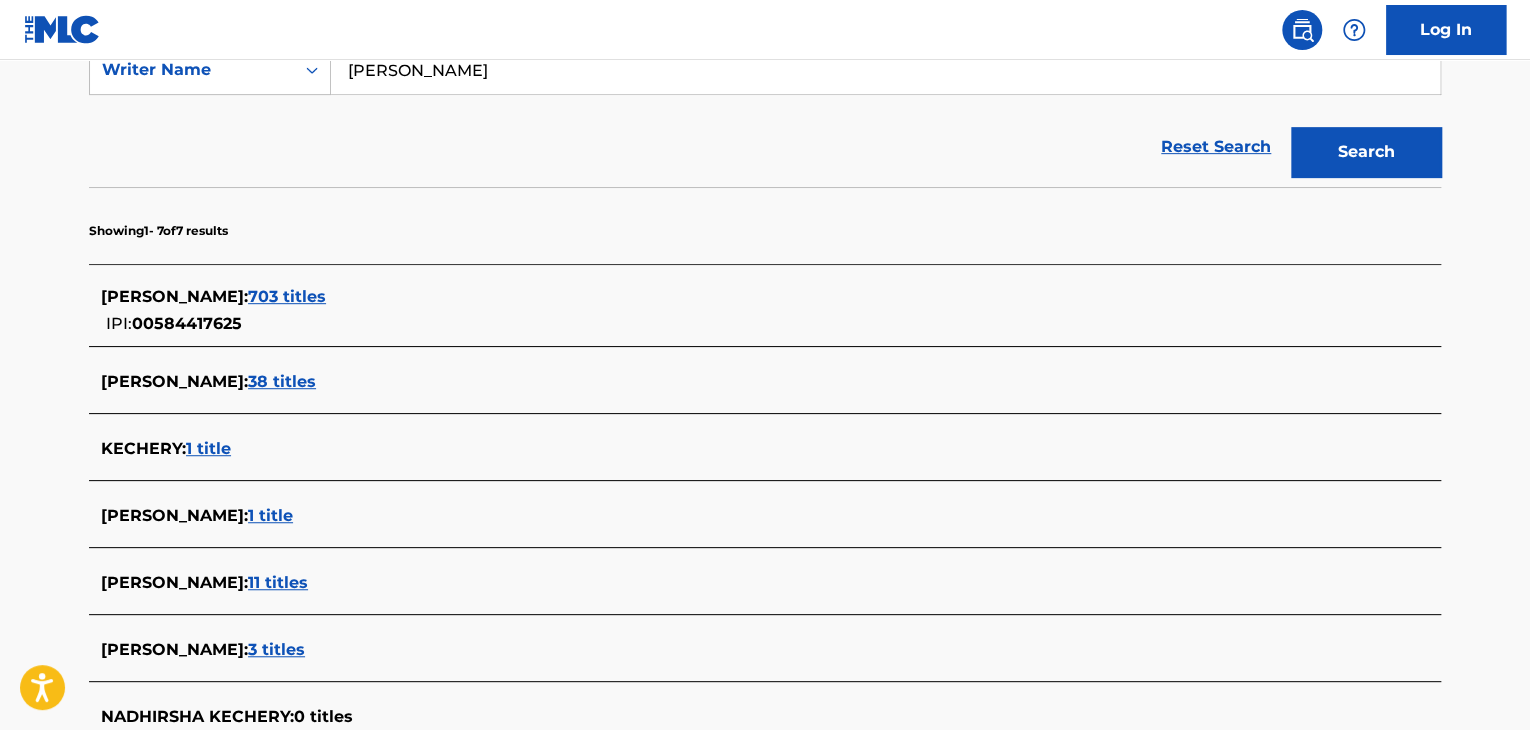click on "38 titles" at bounding box center (282, 381) 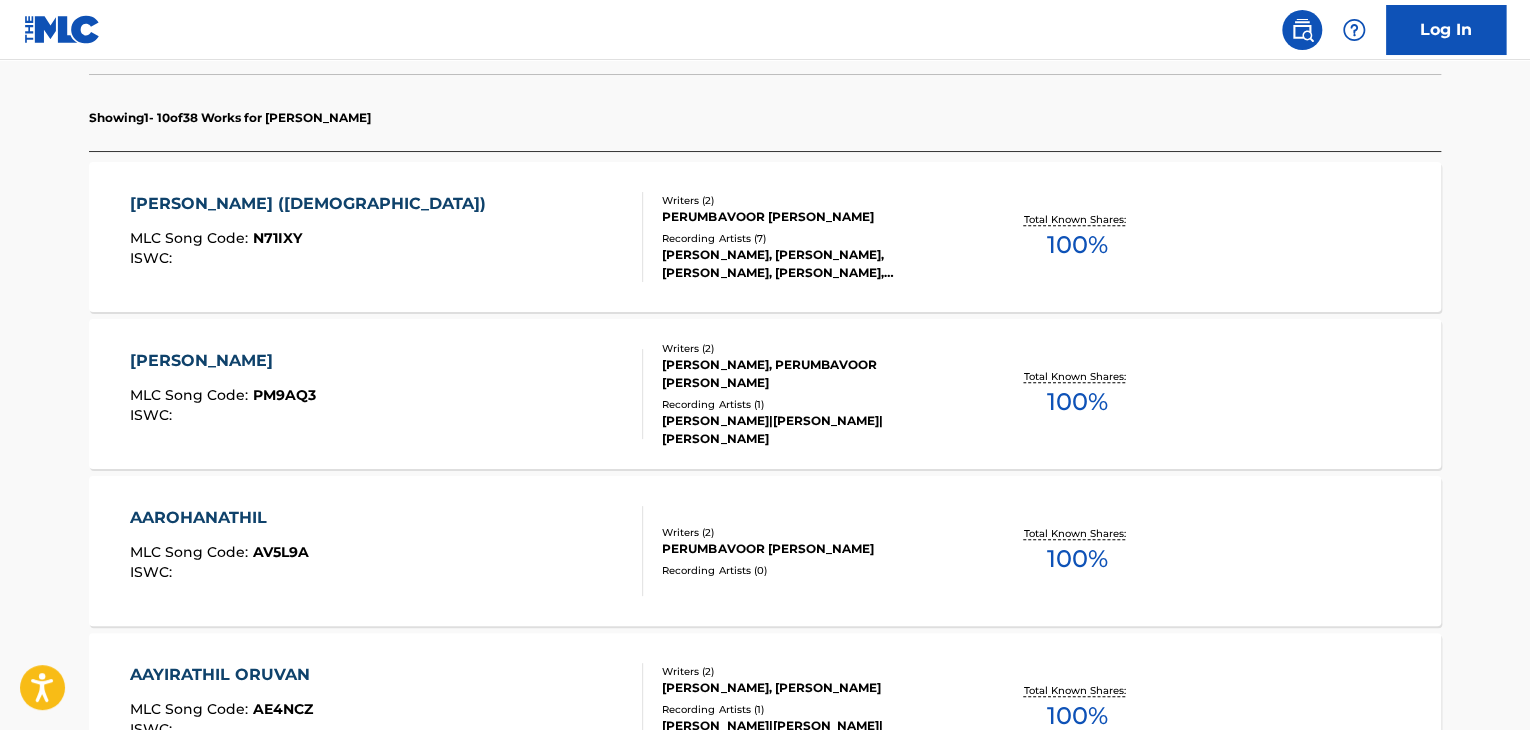 scroll, scrollTop: 600, scrollLeft: 0, axis: vertical 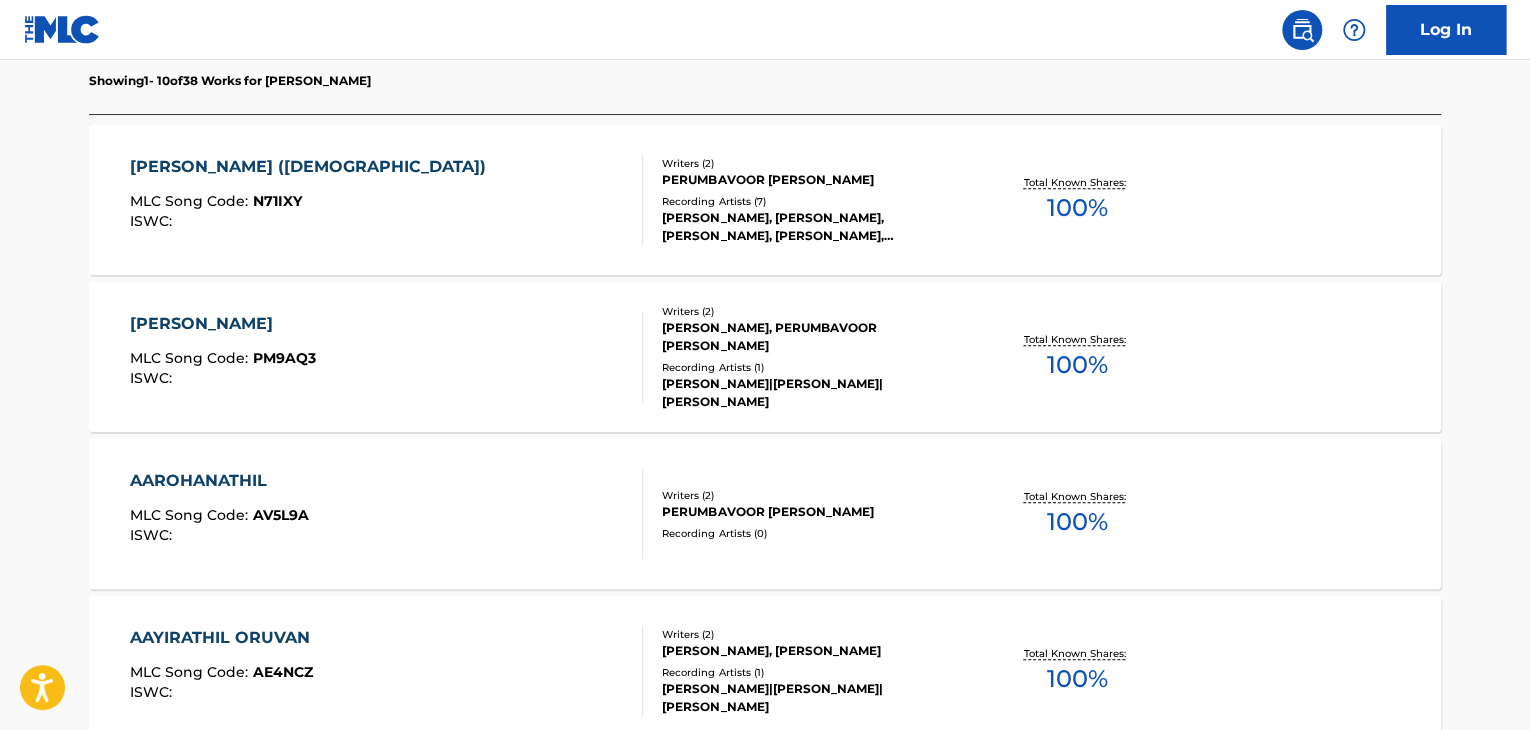 click on "[PERSON_NAME] ([DEMOGRAPHIC_DATA]) MLC Song Code : N71IXY ISWC :" at bounding box center (387, 200) 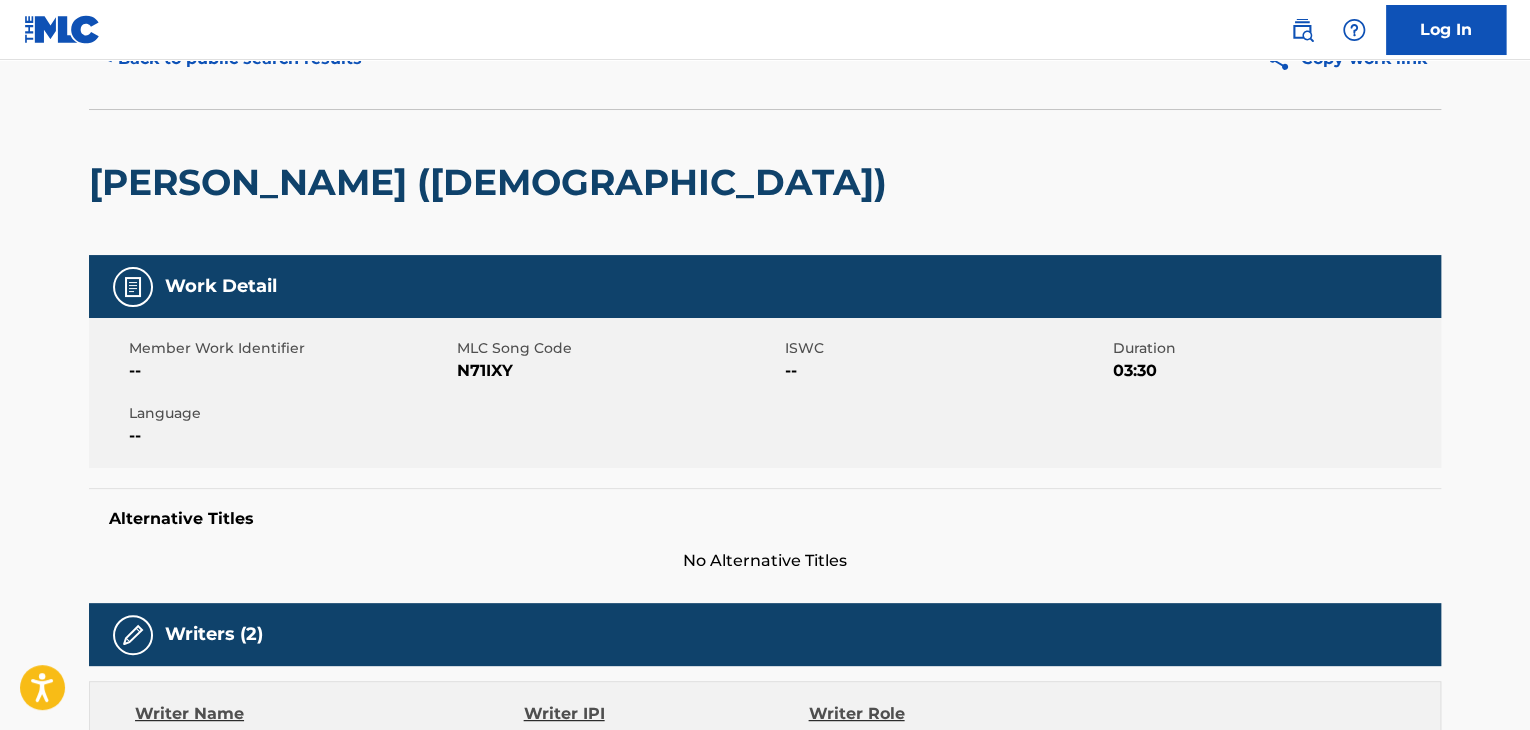 scroll, scrollTop: 100, scrollLeft: 0, axis: vertical 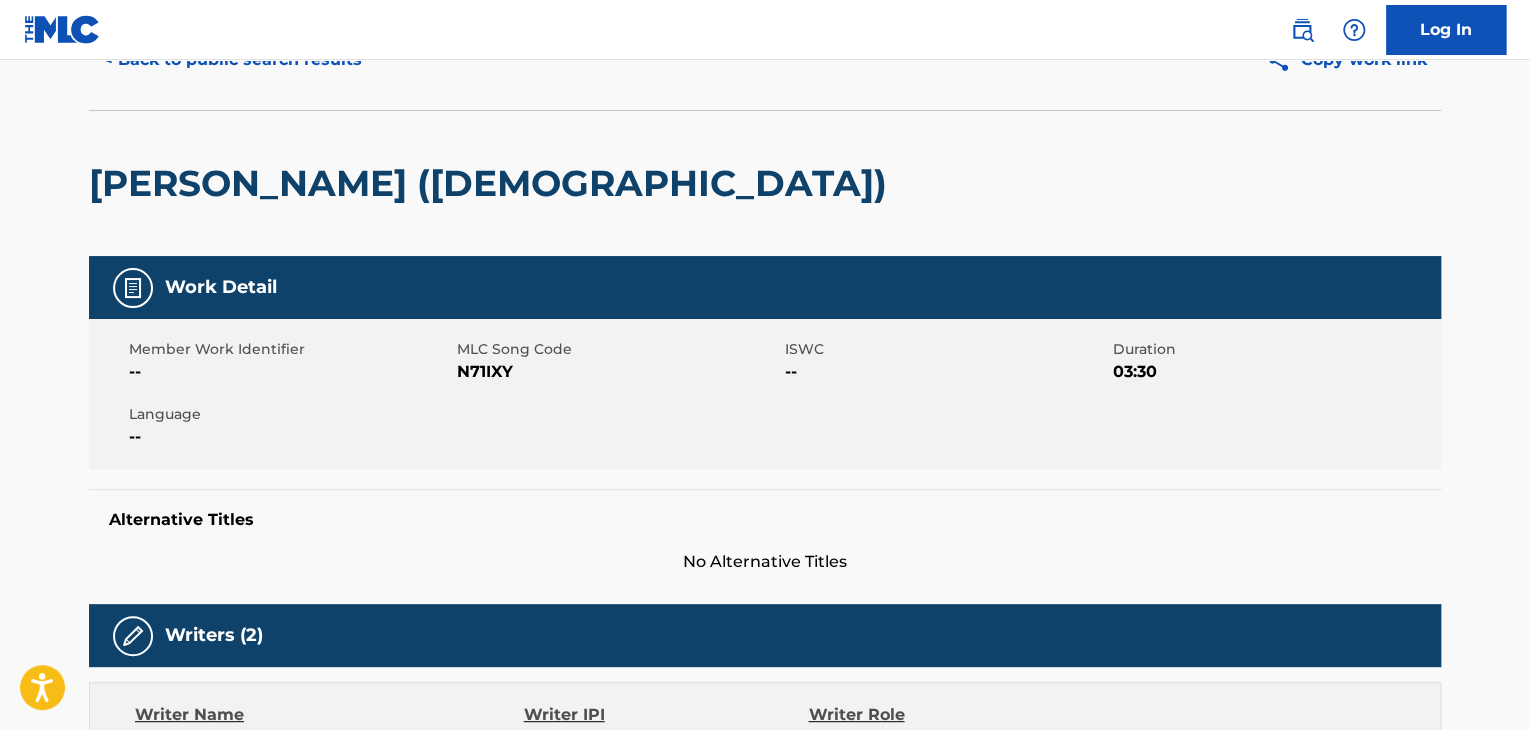 click on "N71IXY" at bounding box center (618, 372) 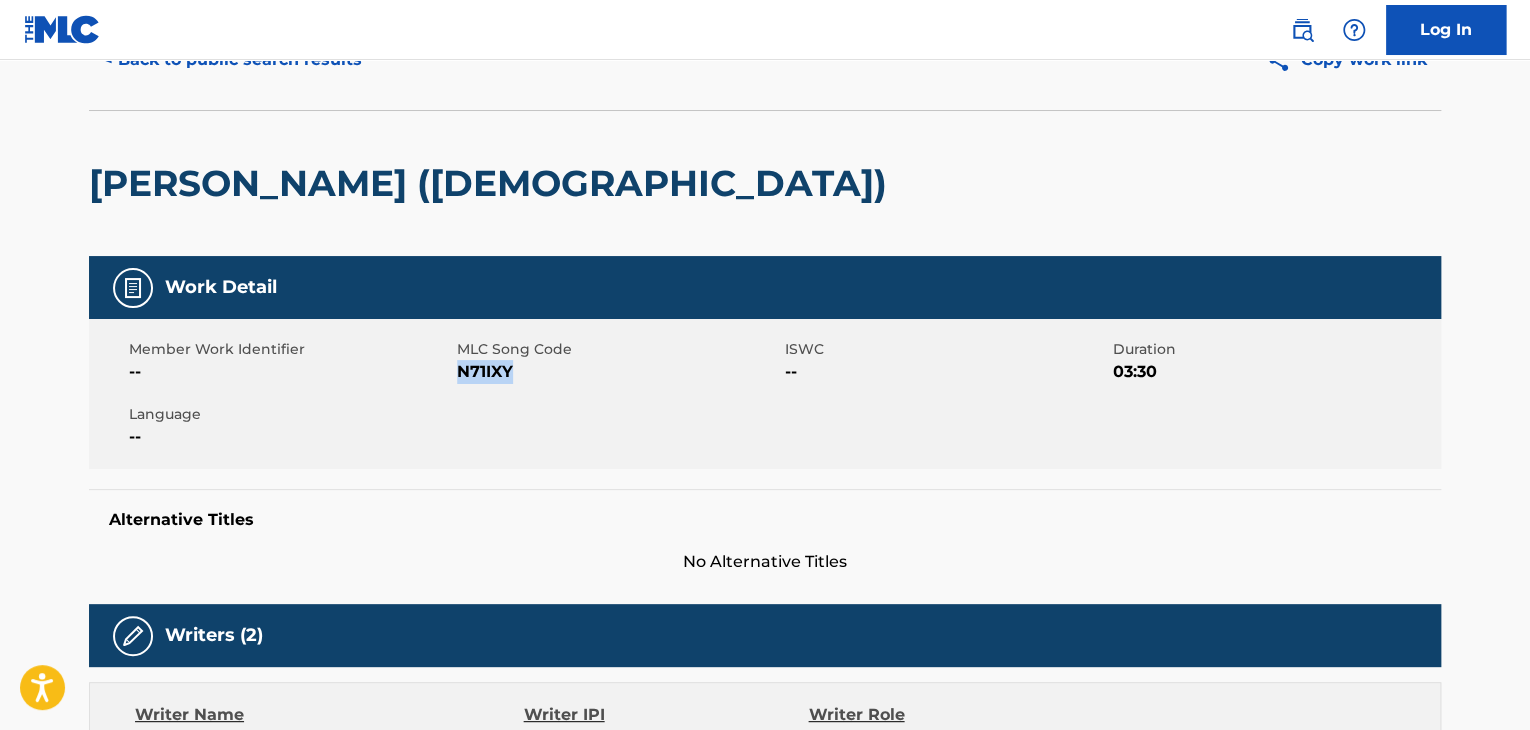 click on "N71IXY" at bounding box center [618, 372] 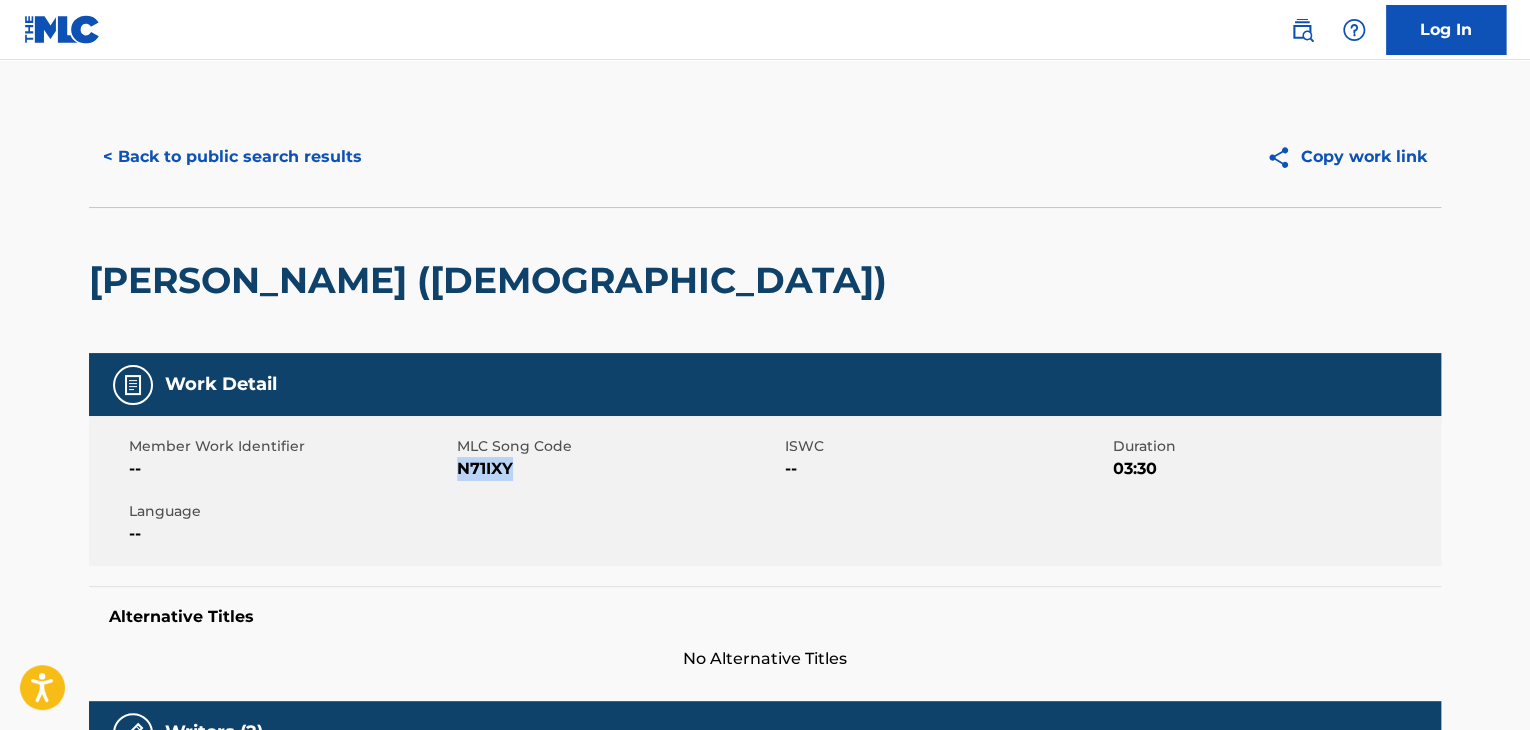 scroll, scrollTop: 0, scrollLeft: 0, axis: both 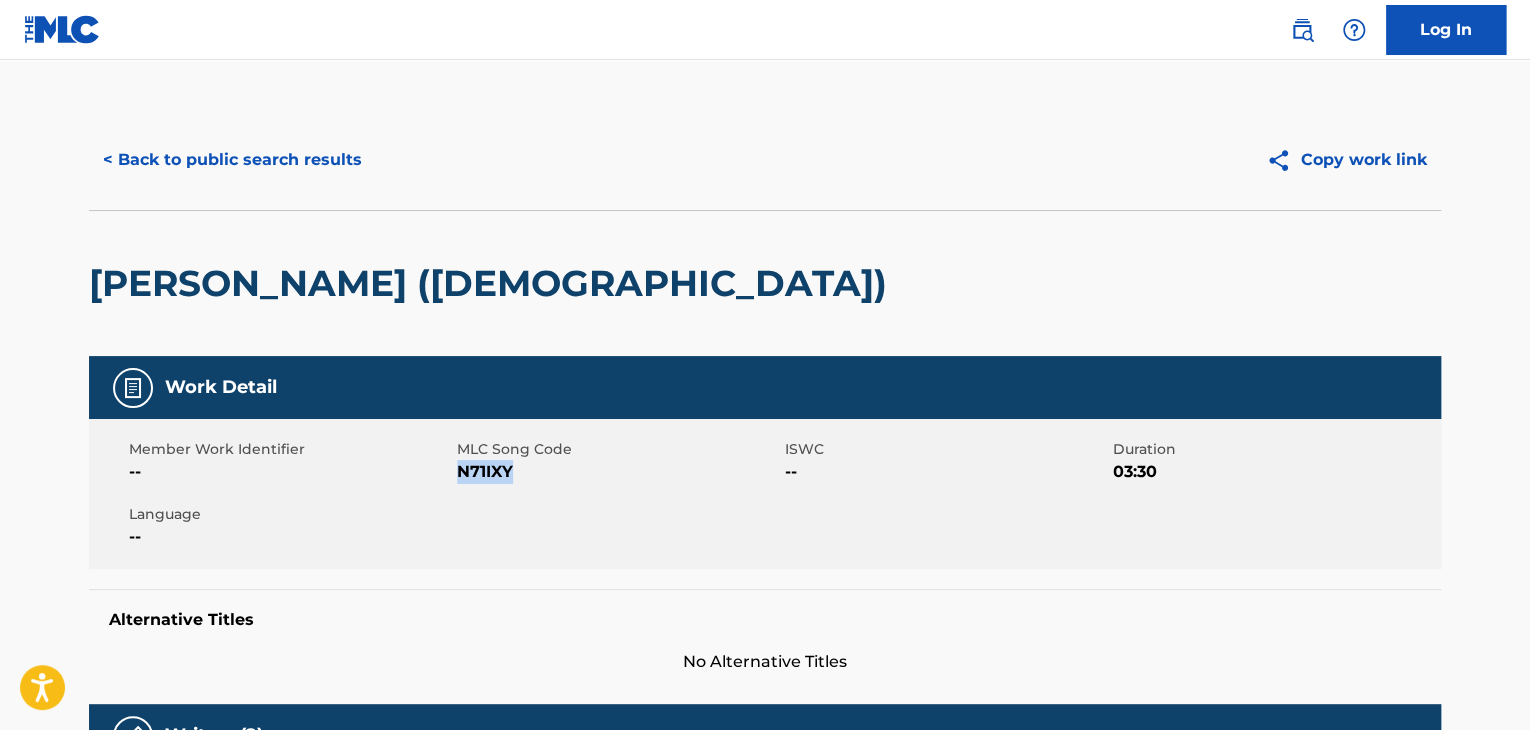 click on "< Back to public search results" at bounding box center (232, 160) 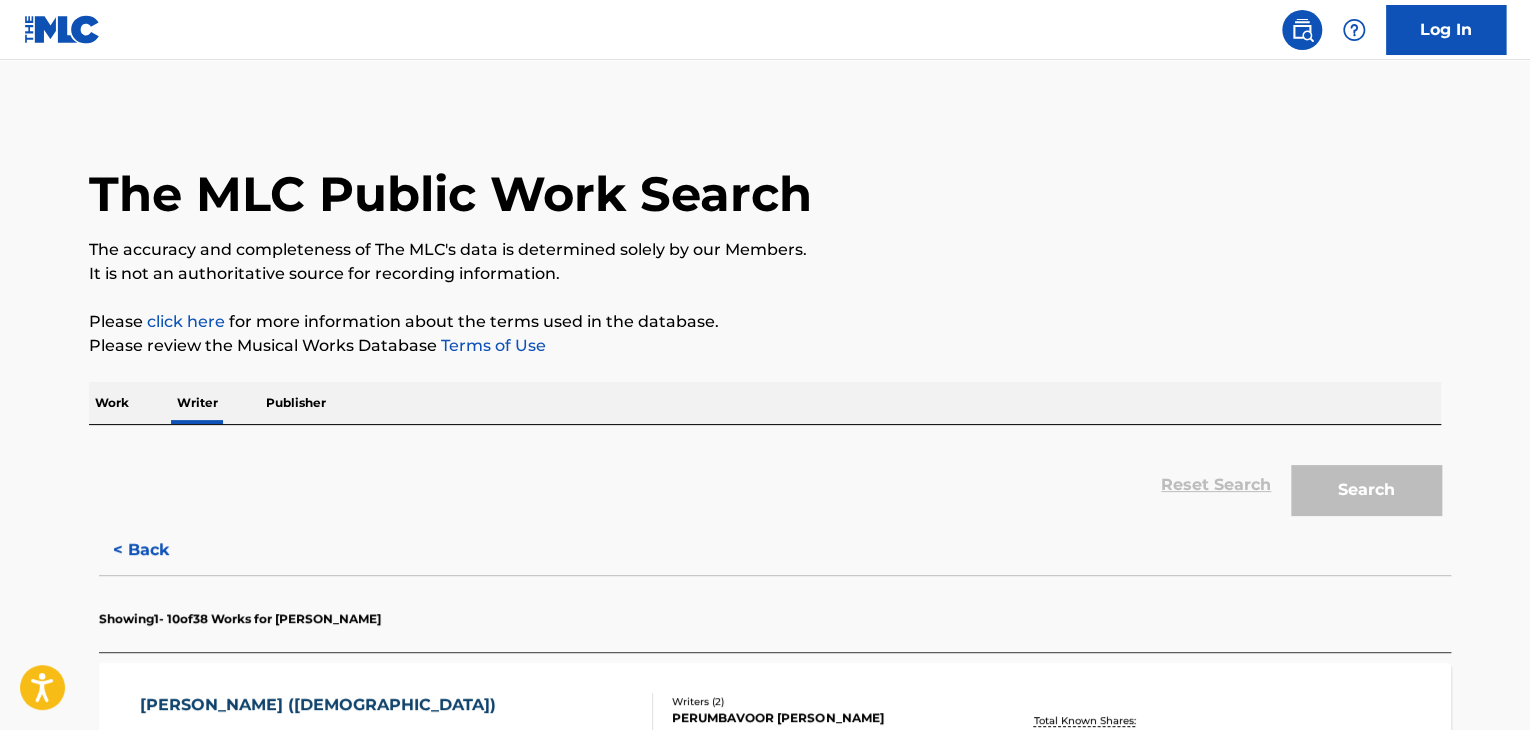 scroll, scrollTop: 24, scrollLeft: 0, axis: vertical 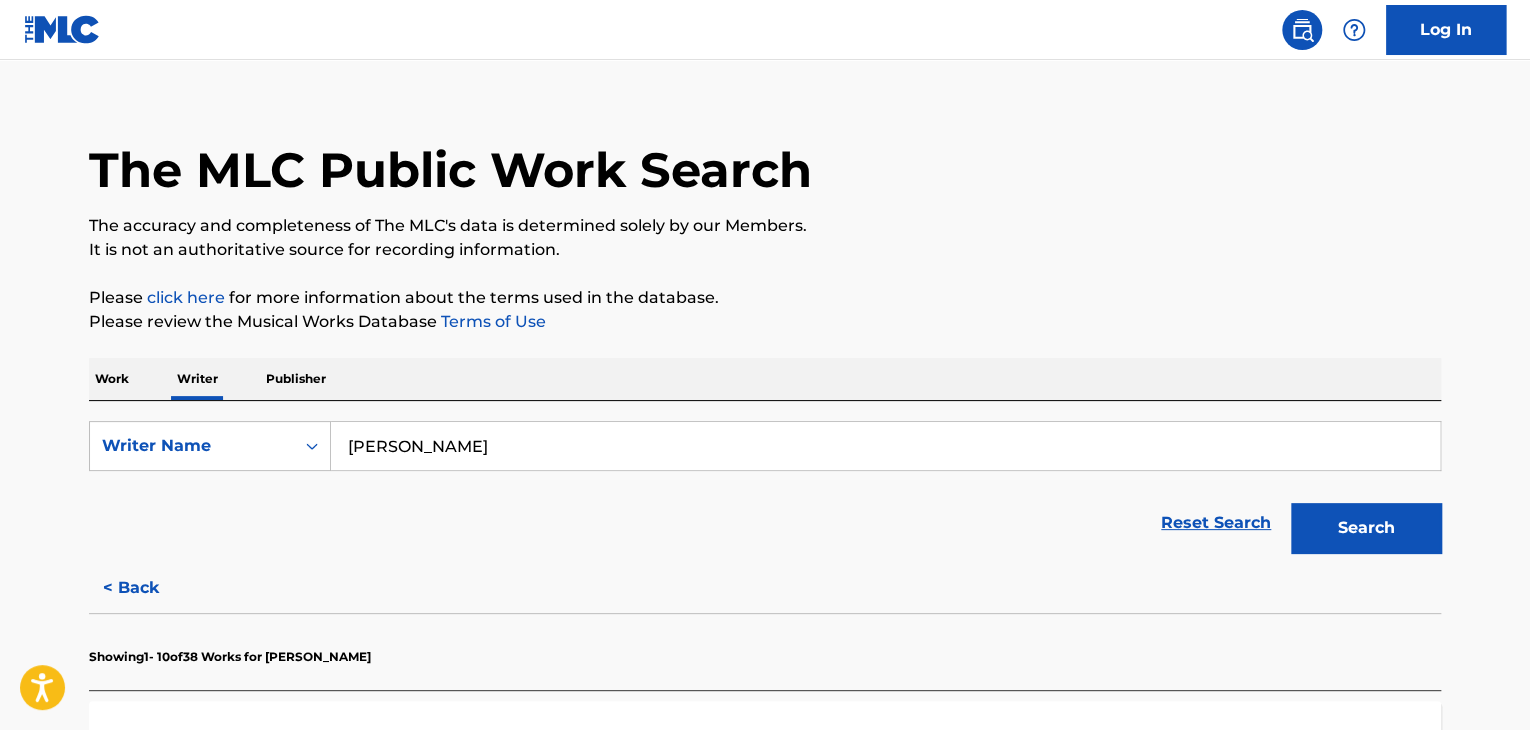 click on "[PERSON_NAME]" at bounding box center [885, 446] 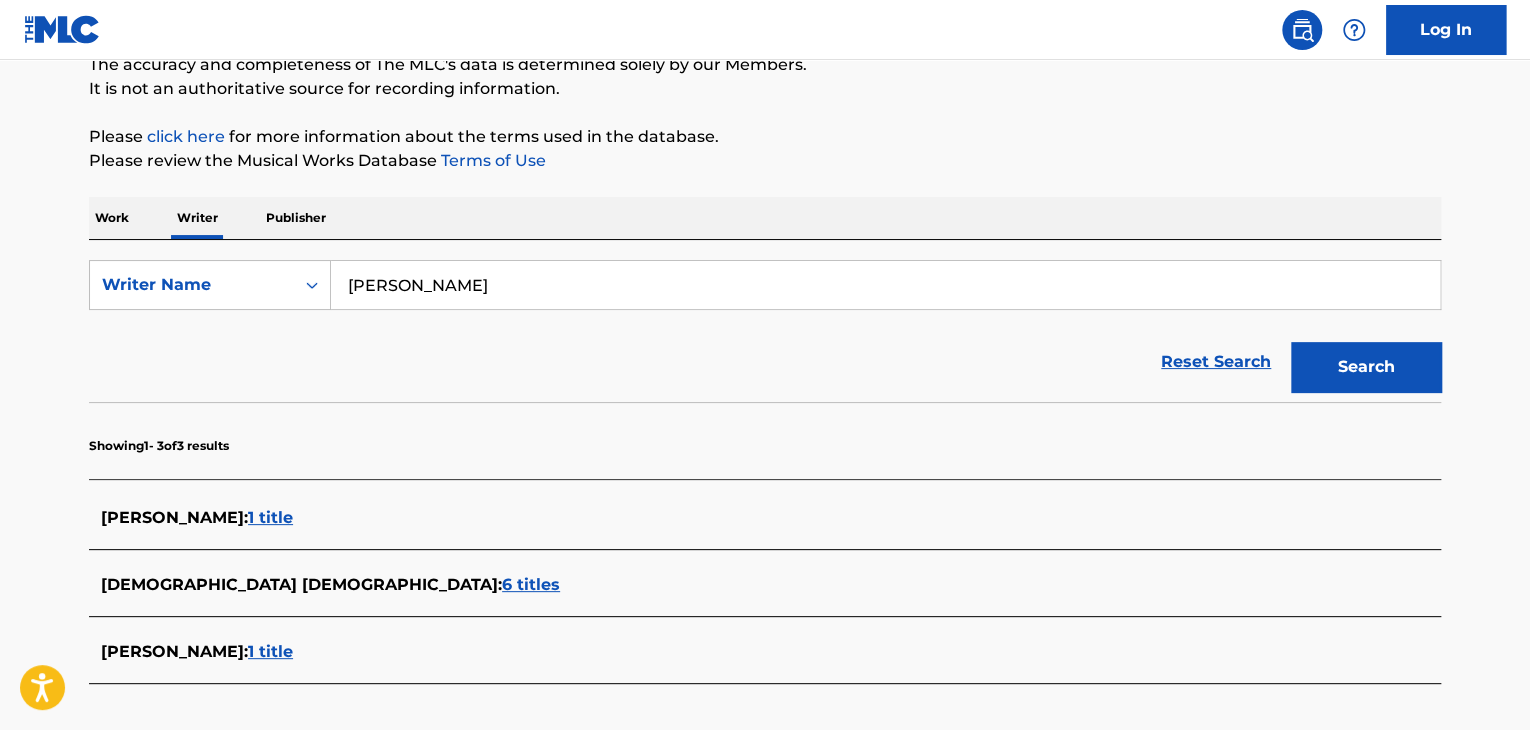 scroll, scrollTop: 224, scrollLeft: 0, axis: vertical 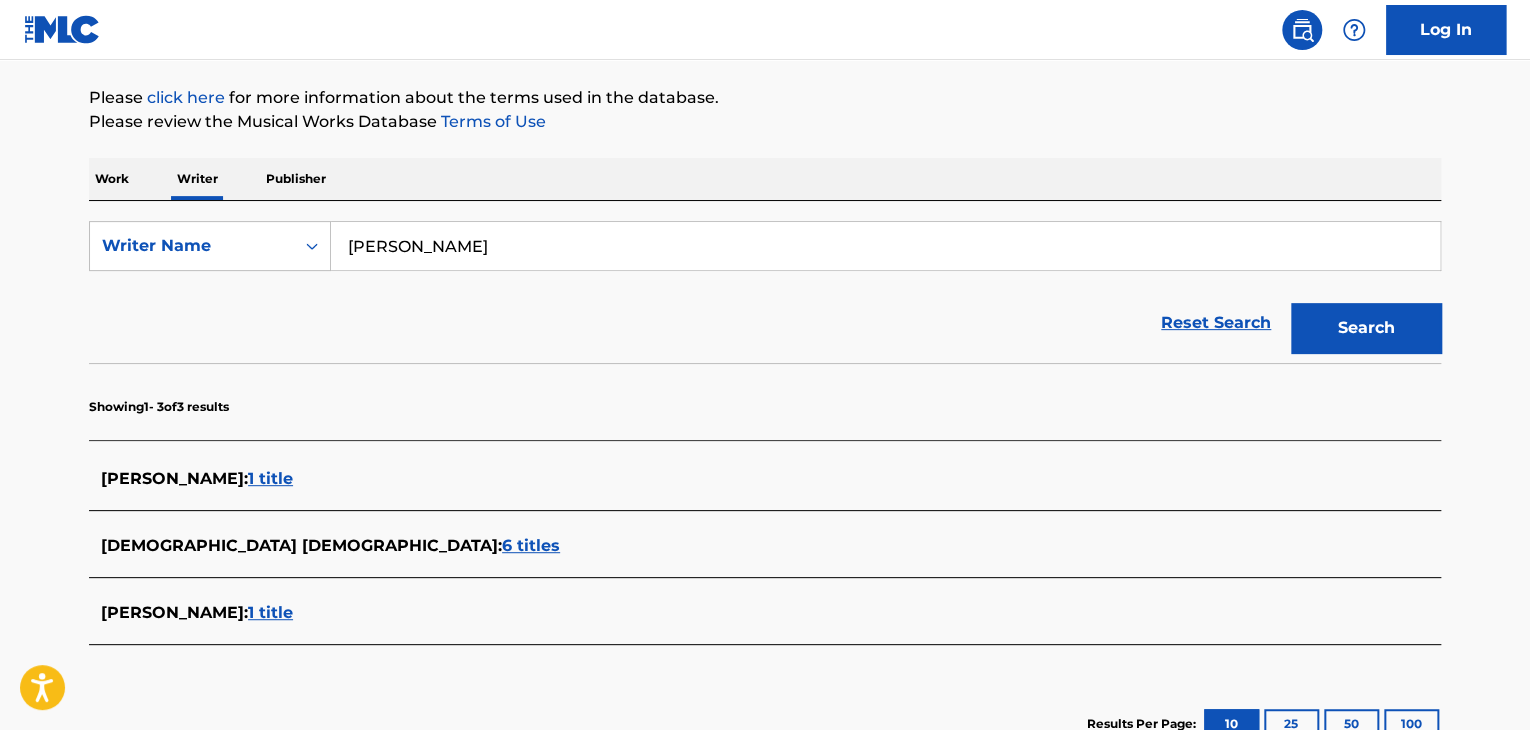 click on "[PERSON_NAME]" at bounding box center [885, 246] 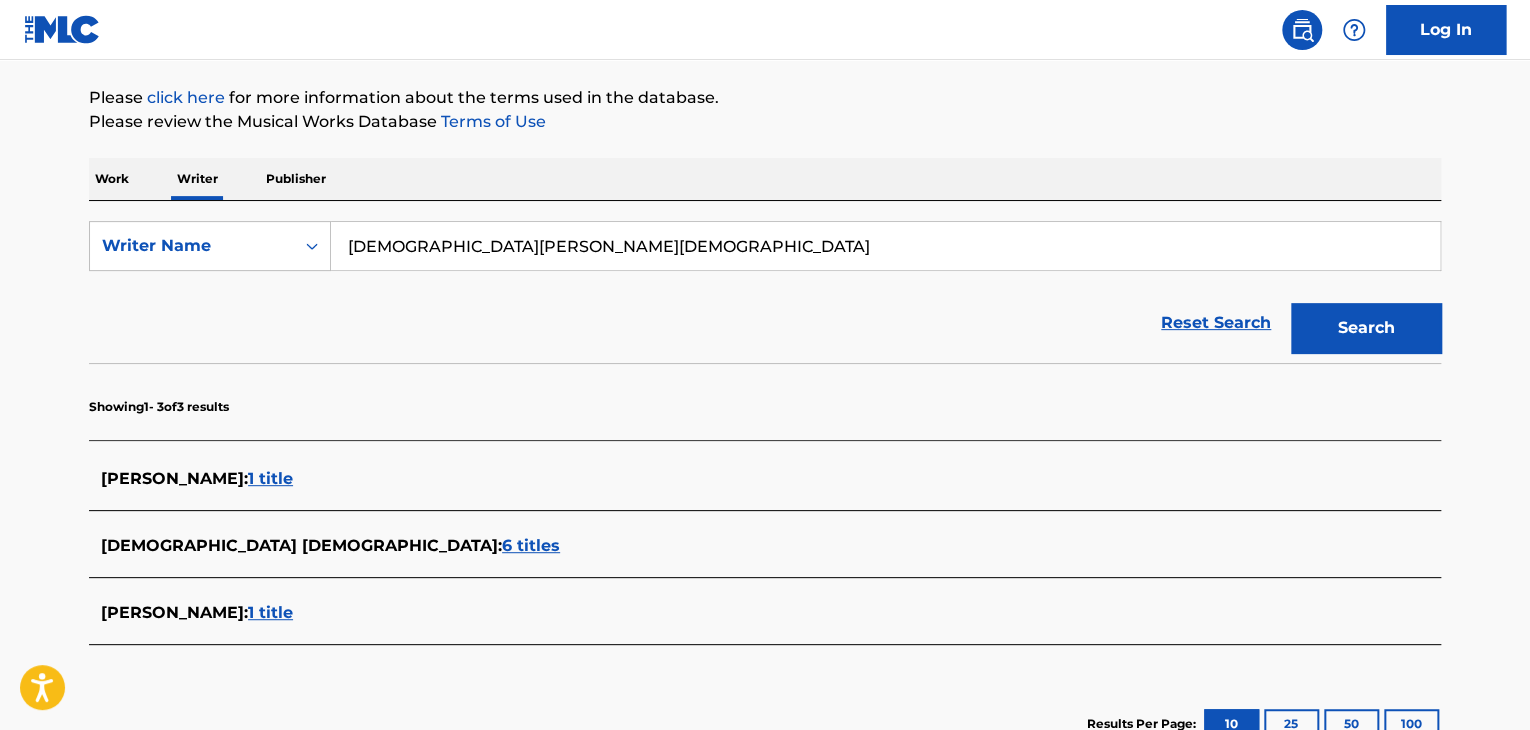 type on "[DEMOGRAPHIC_DATA][PERSON_NAME][DEMOGRAPHIC_DATA]" 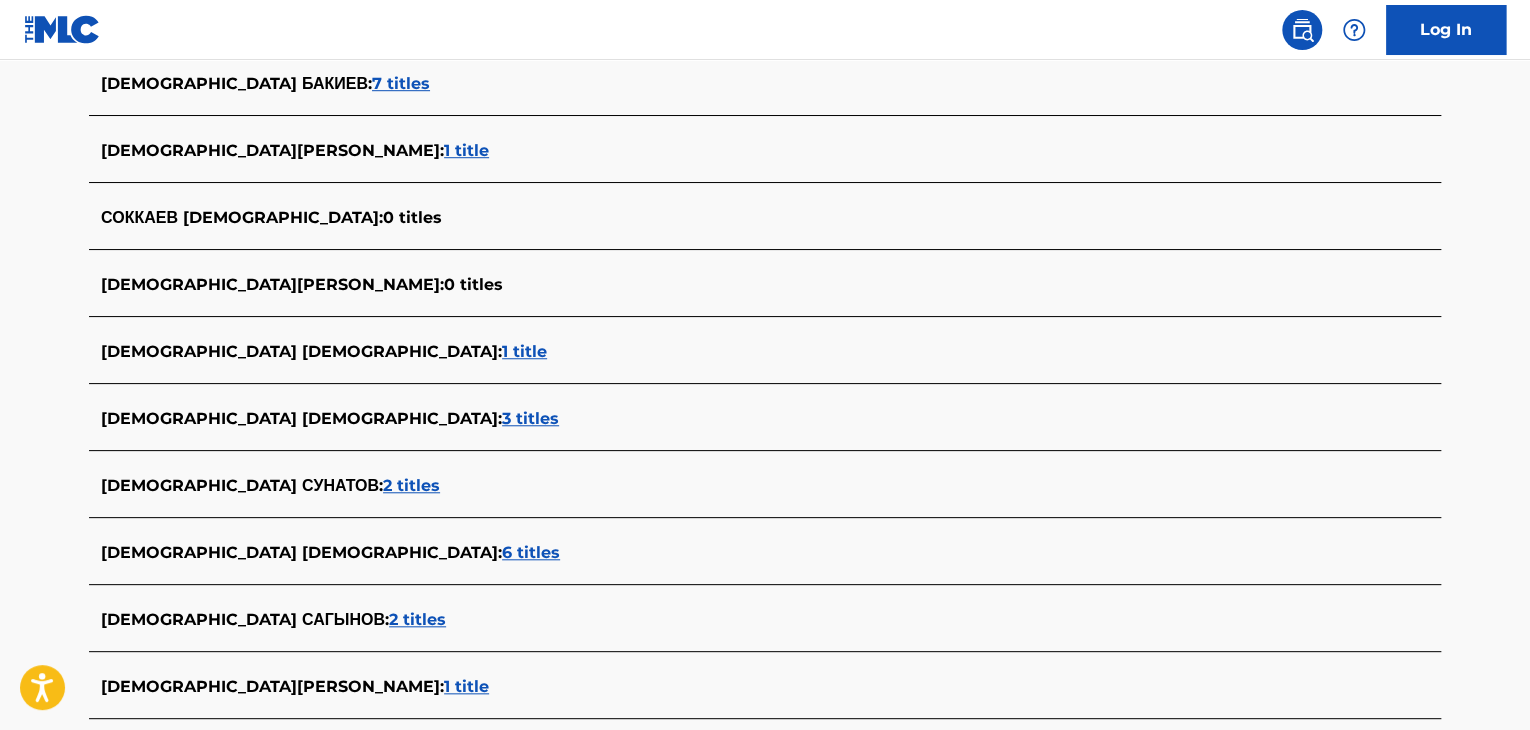 scroll, scrollTop: 624, scrollLeft: 0, axis: vertical 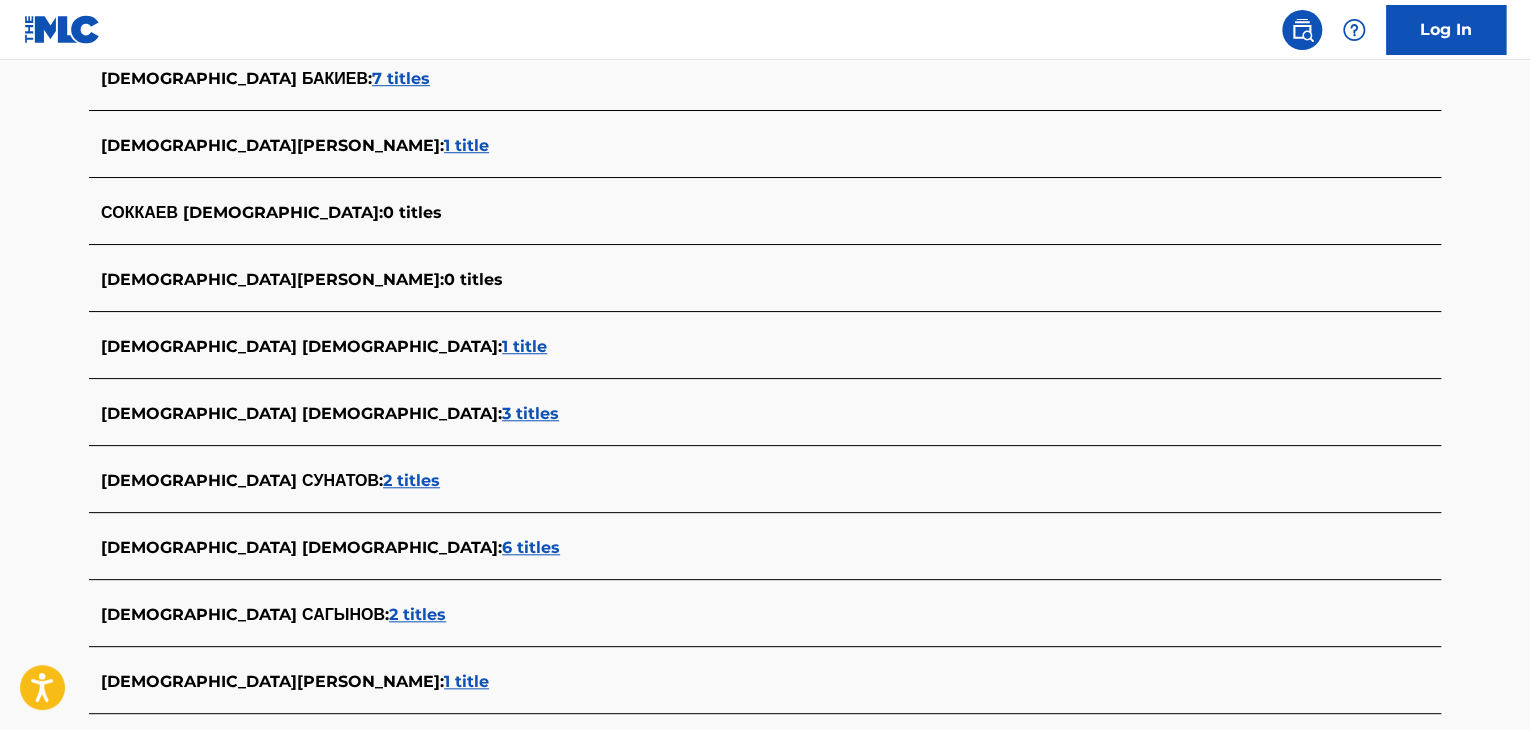 click on "6 titles" at bounding box center [531, 547] 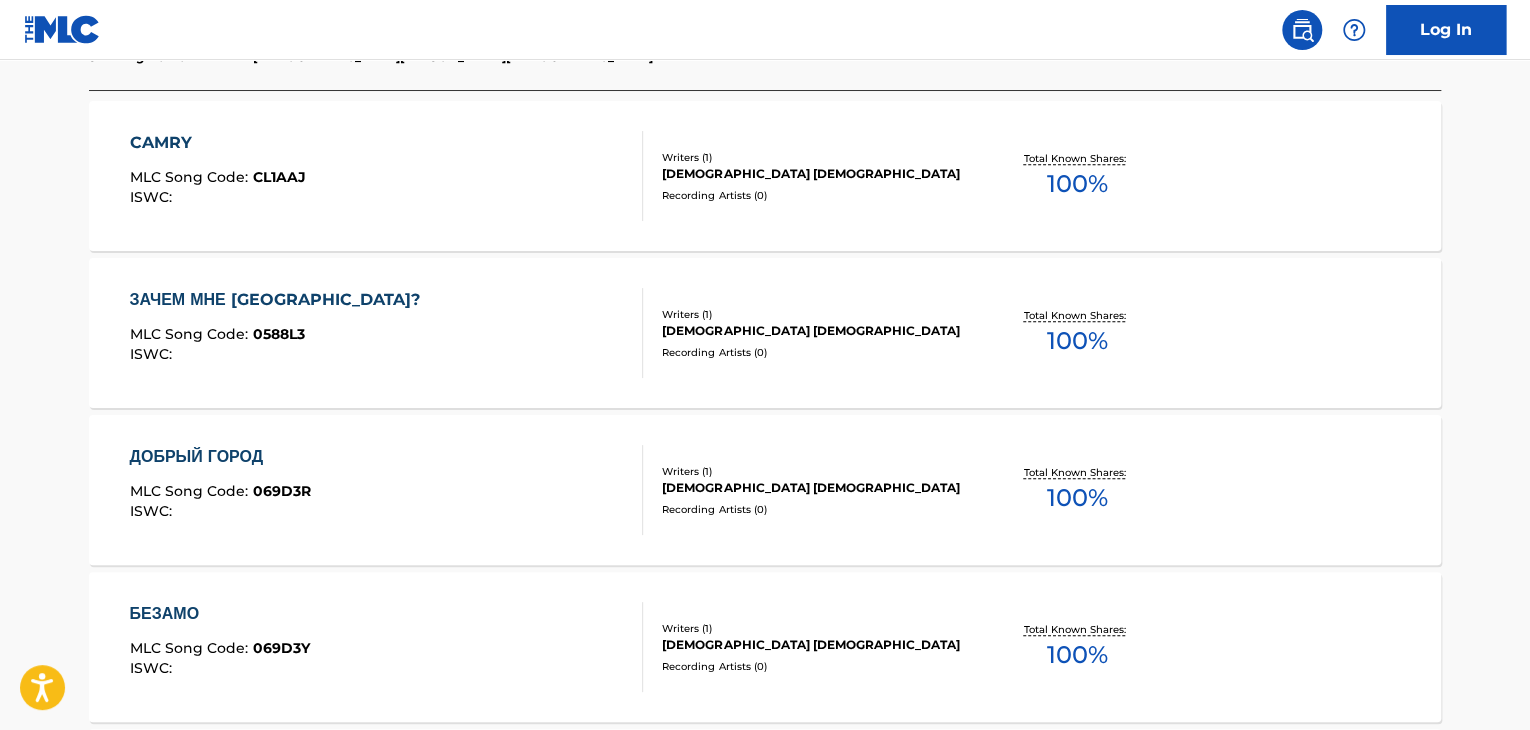 click on "ЗАЧЕМ МНЕ [GEOGRAPHIC_DATA]? MLC Song Code : 0588L3 ISWC :" at bounding box center [387, 333] 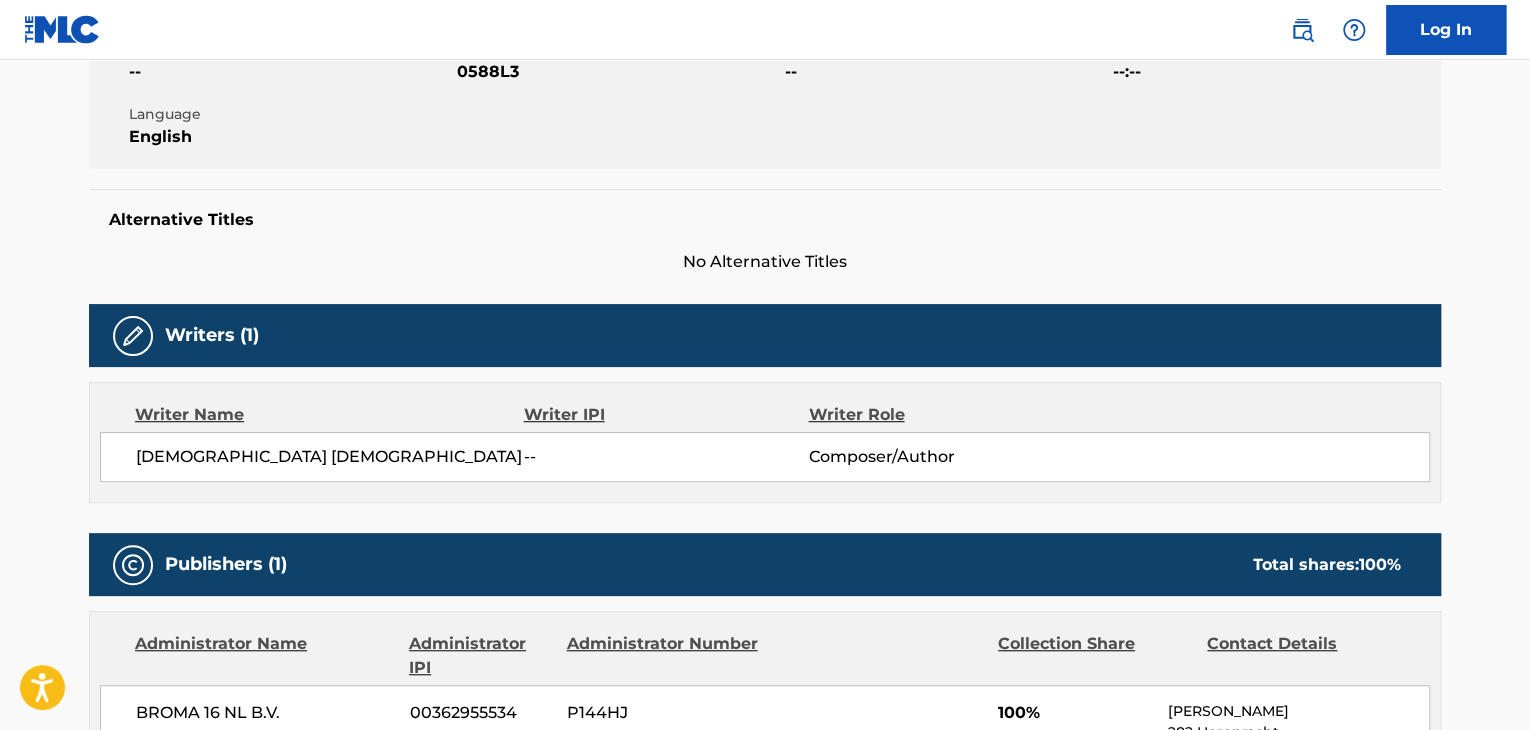 scroll, scrollTop: 600, scrollLeft: 0, axis: vertical 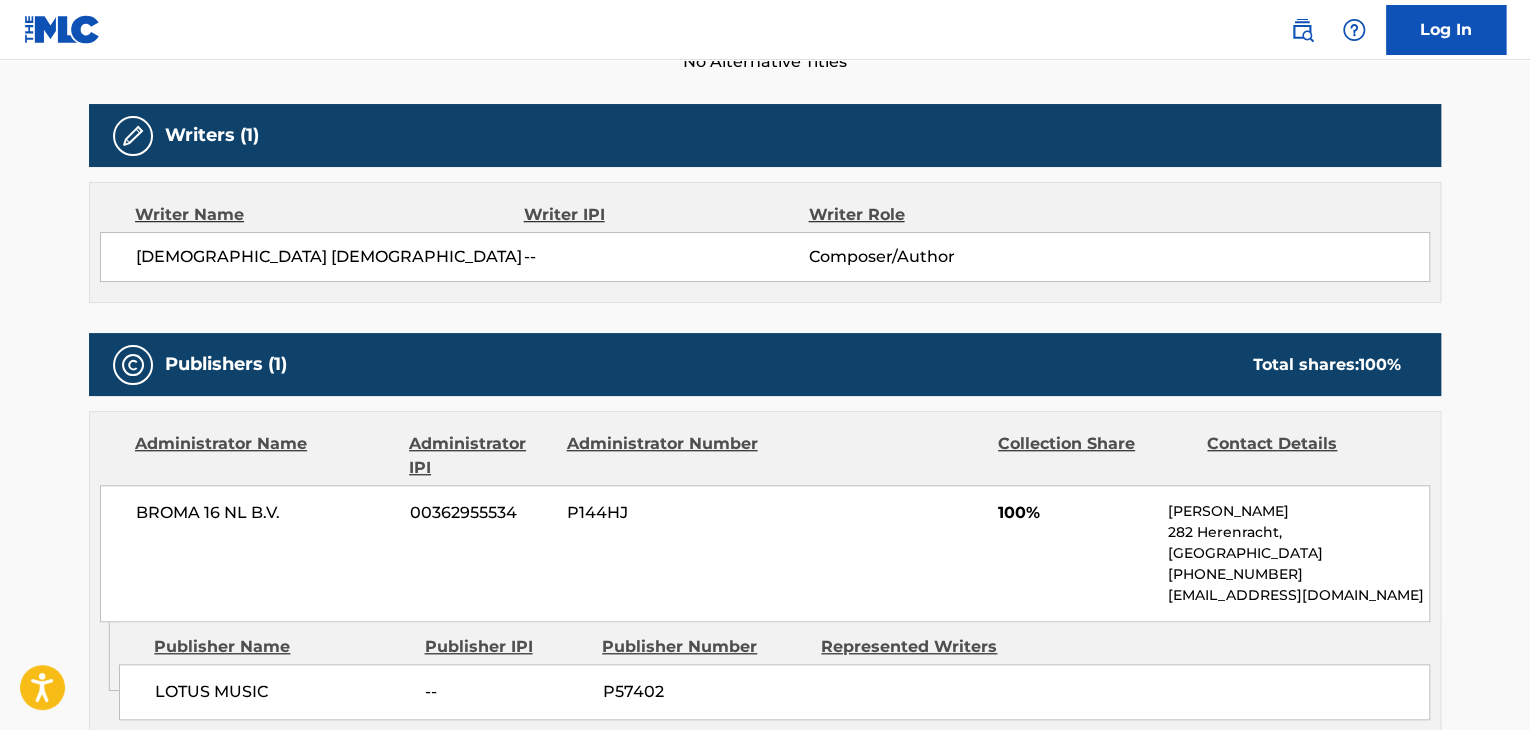 click on "BROMA 16 NL B.V." at bounding box center (265, 513) 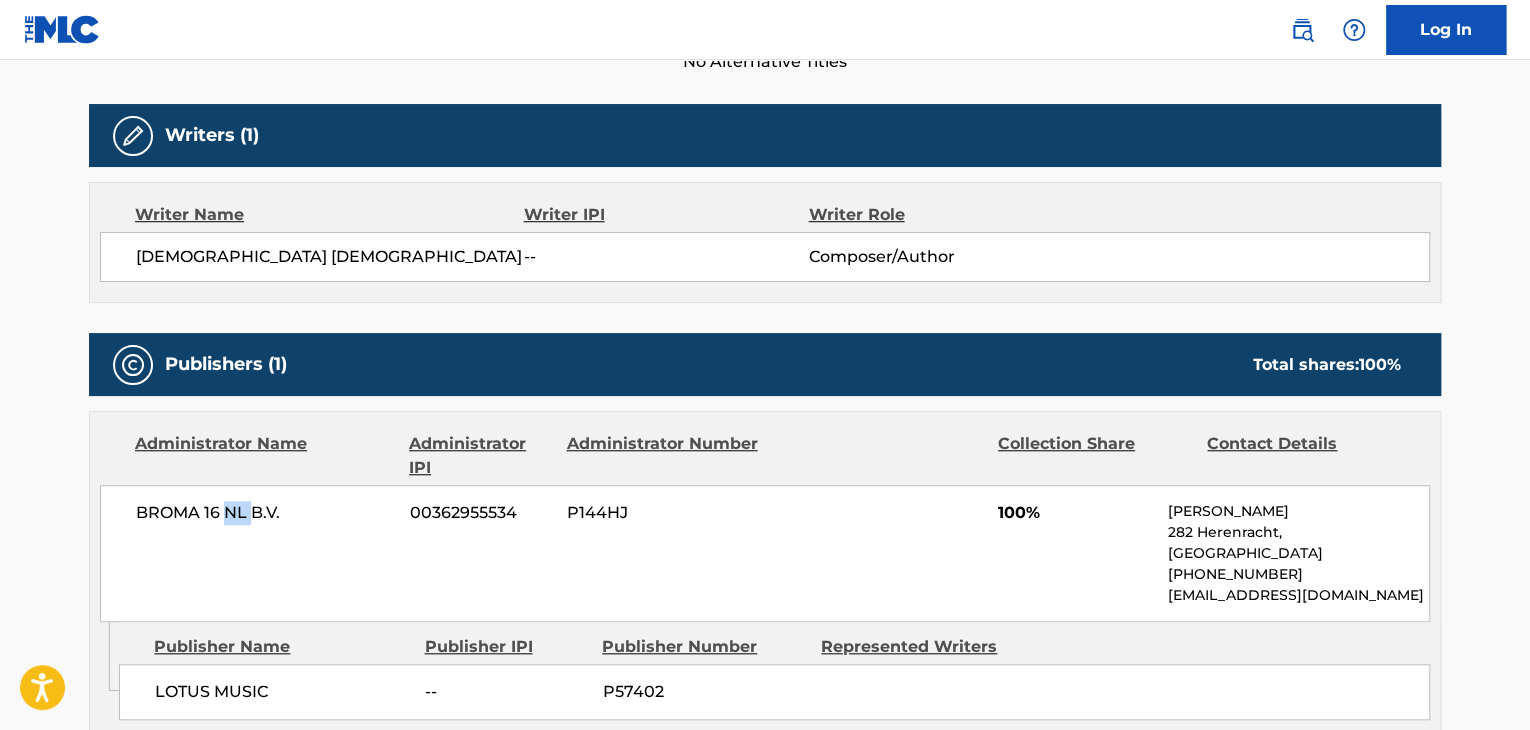 click on "BROMA 16 NL B.V." at bounding box center (265, 513) 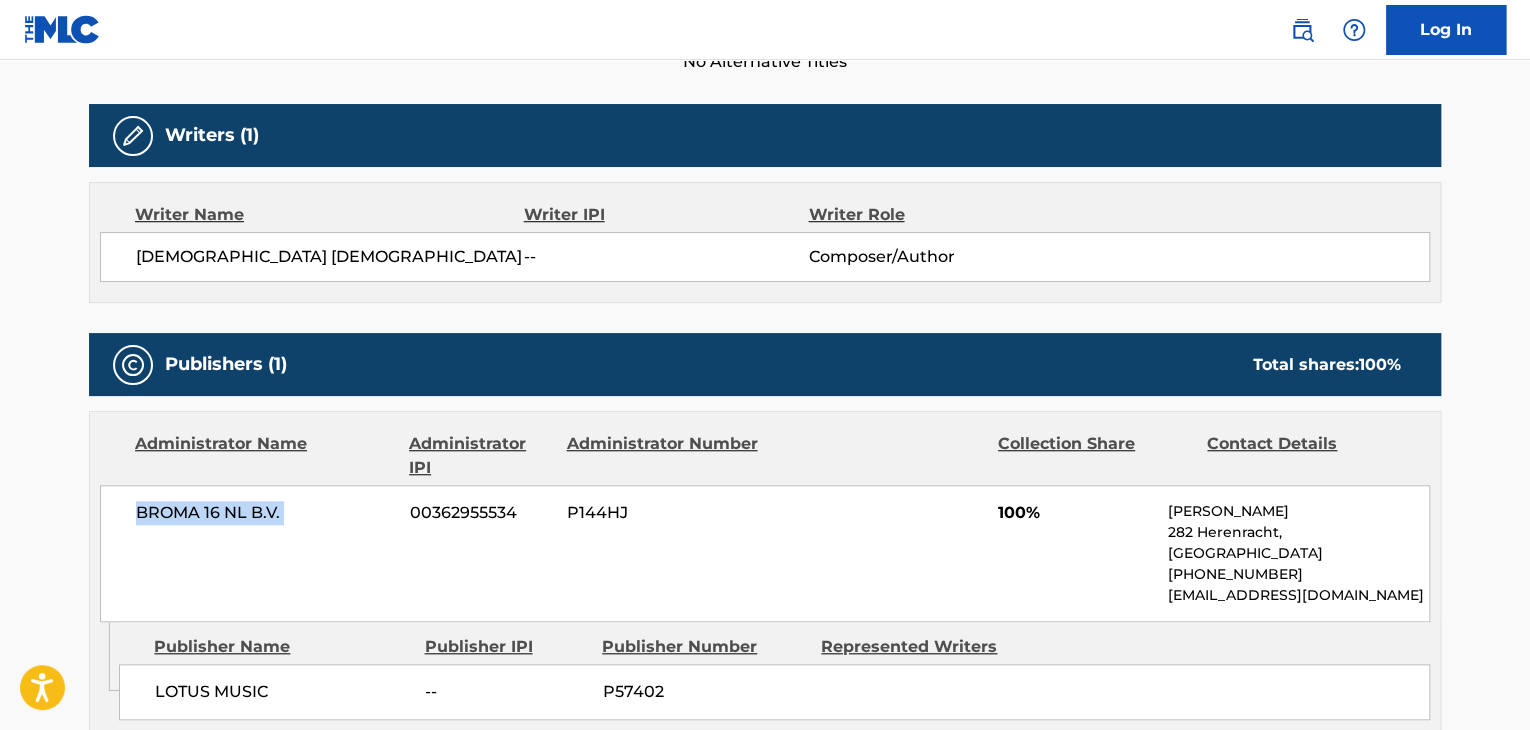 click on "BROMA 16 NL B.V." at bounding box center (265, 513) 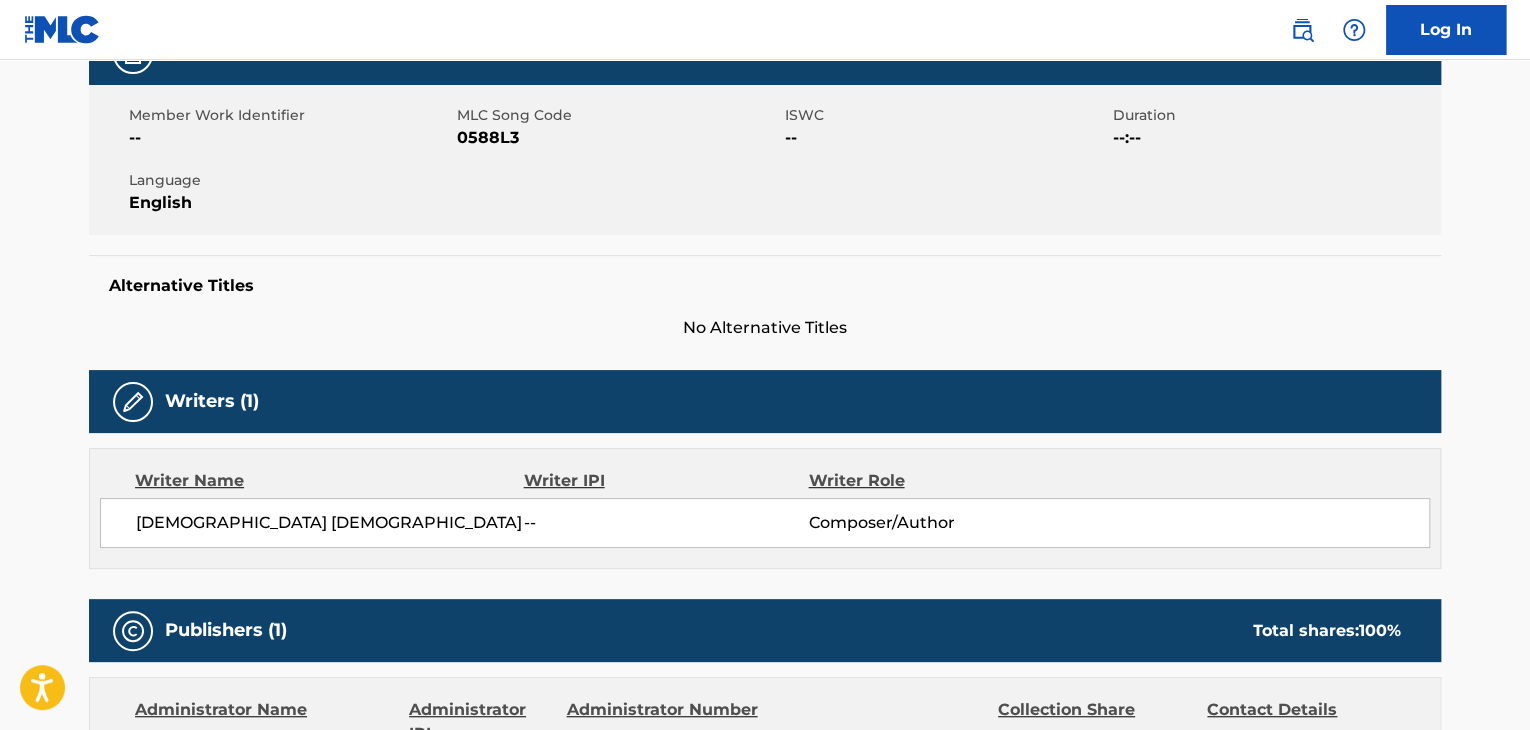 scroll, scrollTop: 200, scrollLeft: 0, axis: vertical 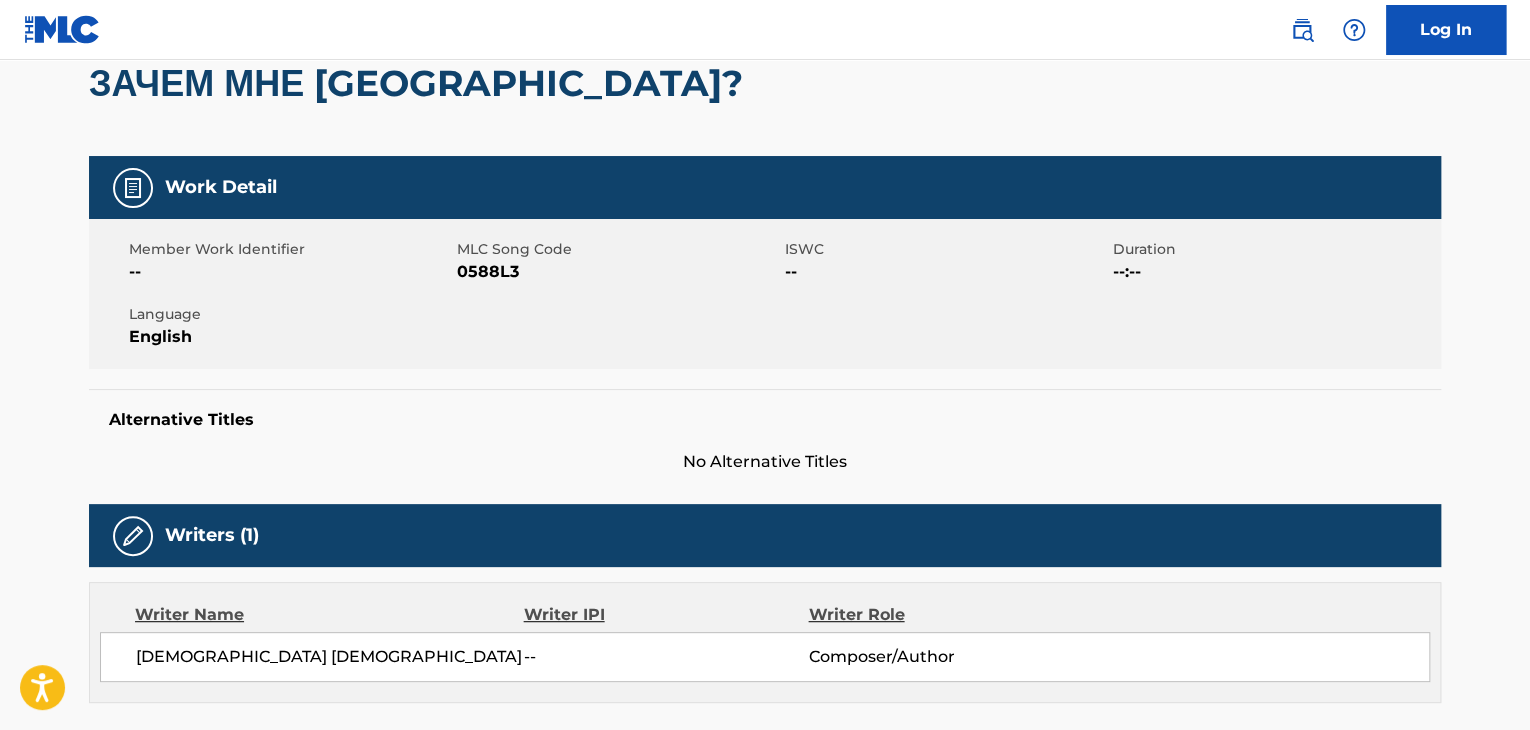 click on "0588L3" at bounding box center [618, 272] 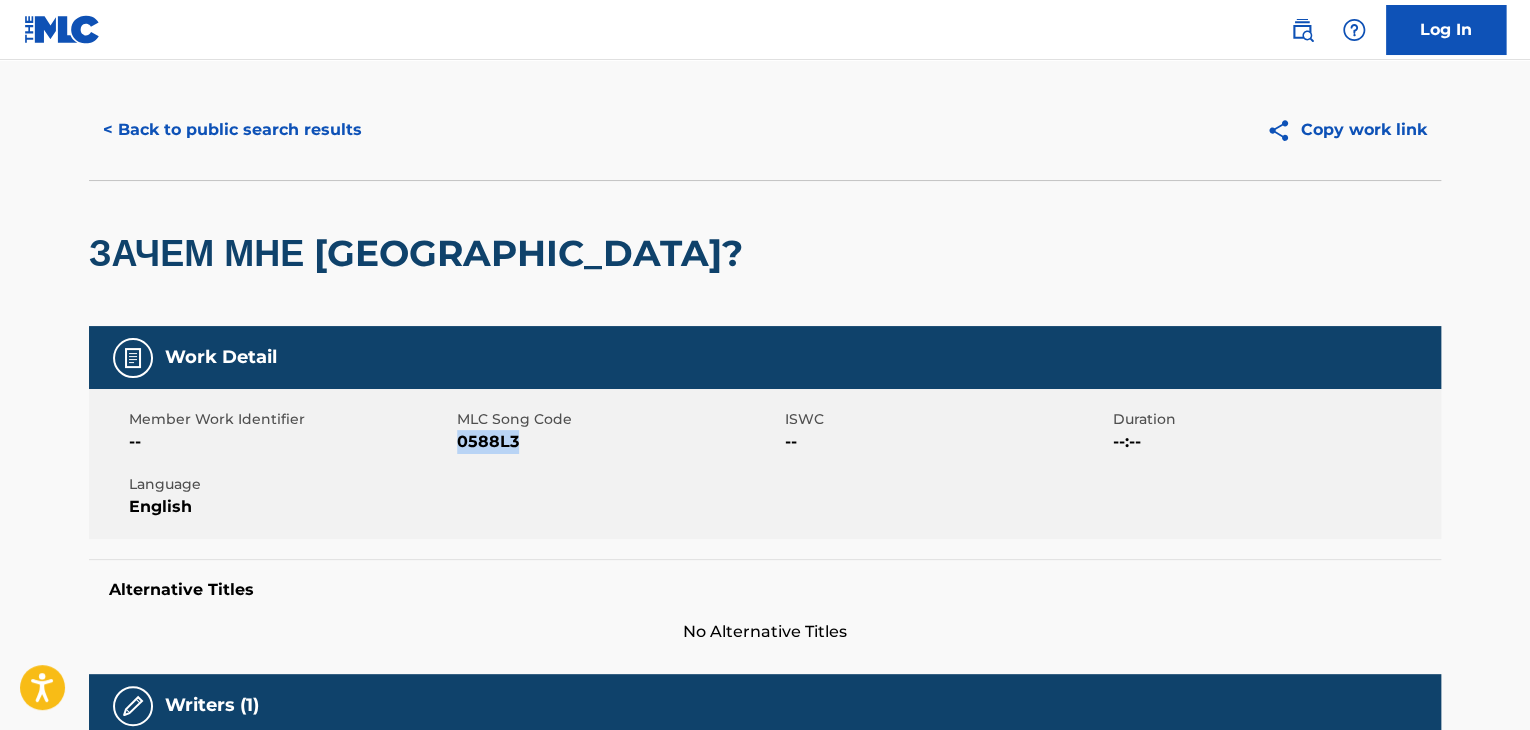 scroll, scrollTop: 0, scrollLeft: 0, axis: both 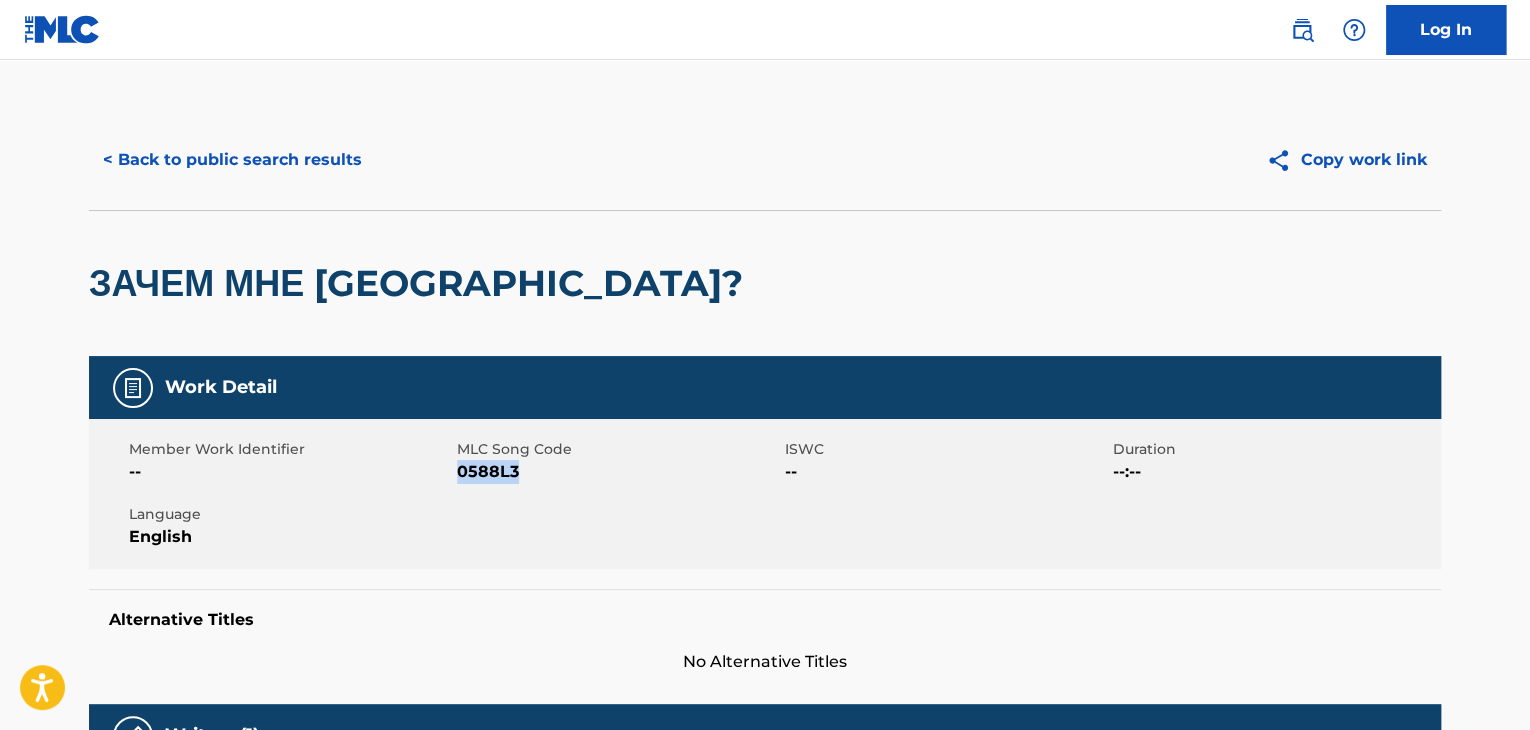 click on "< Back to public search results" at bounding box center (232, 160) 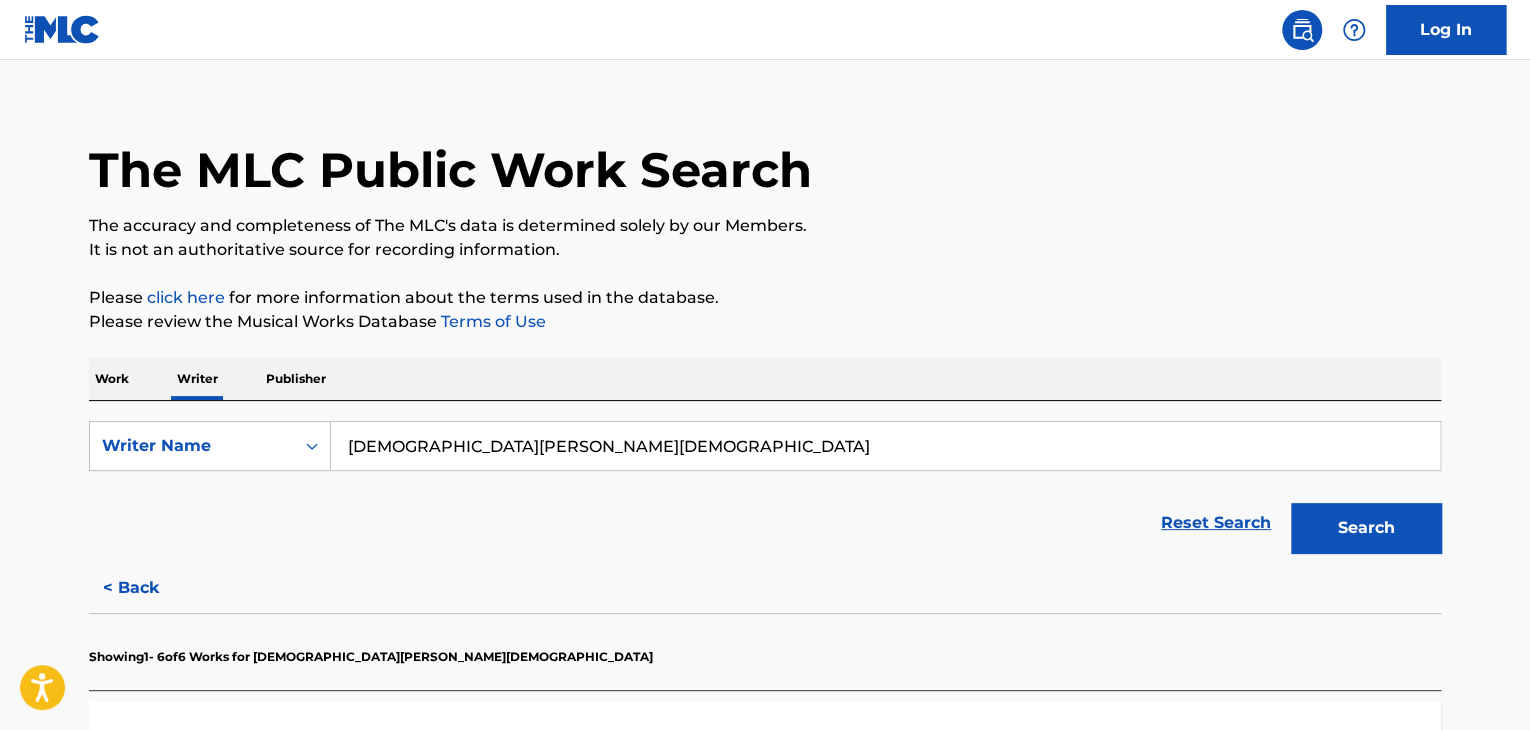 click on "Work" at bounding box center (112, 379) 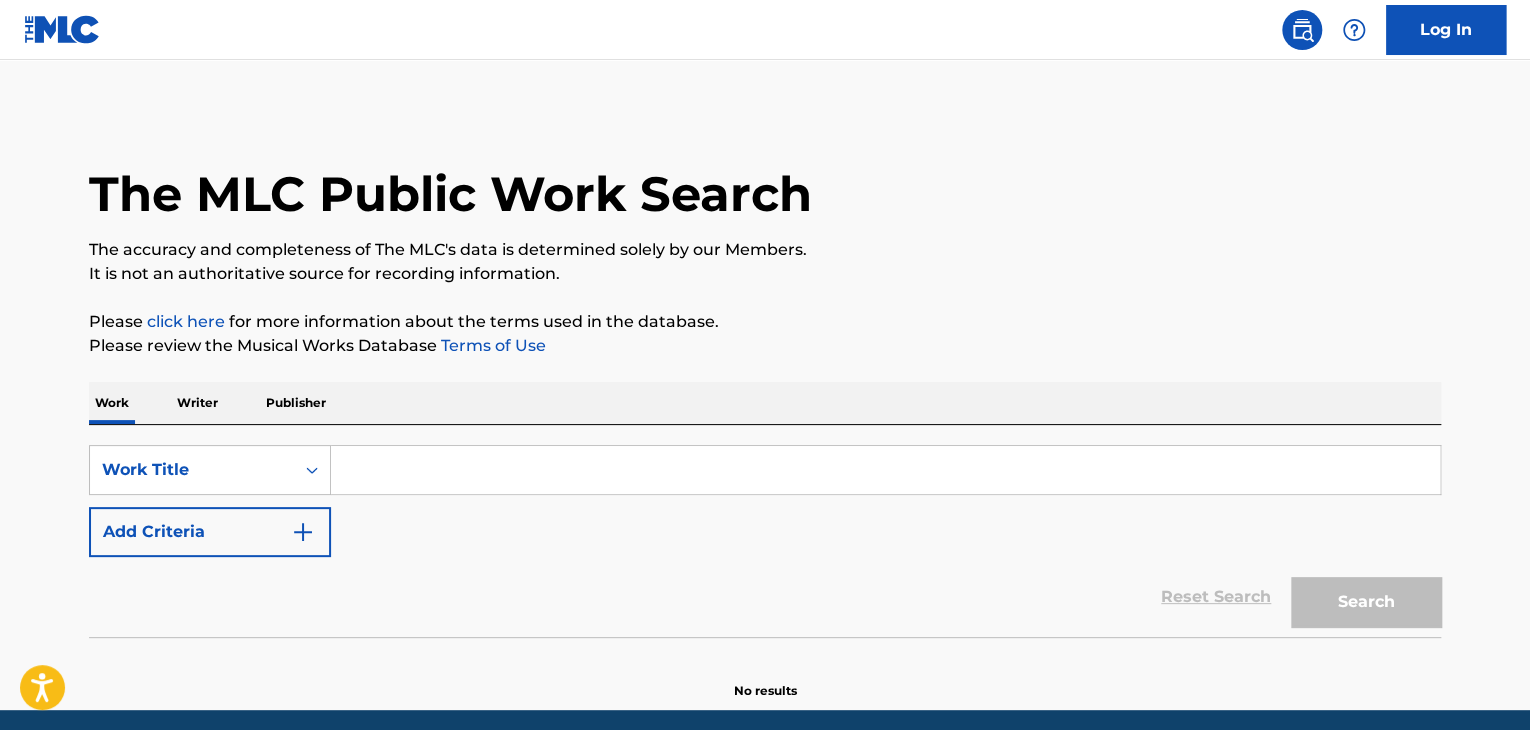 click at bounding box center (885, 470) 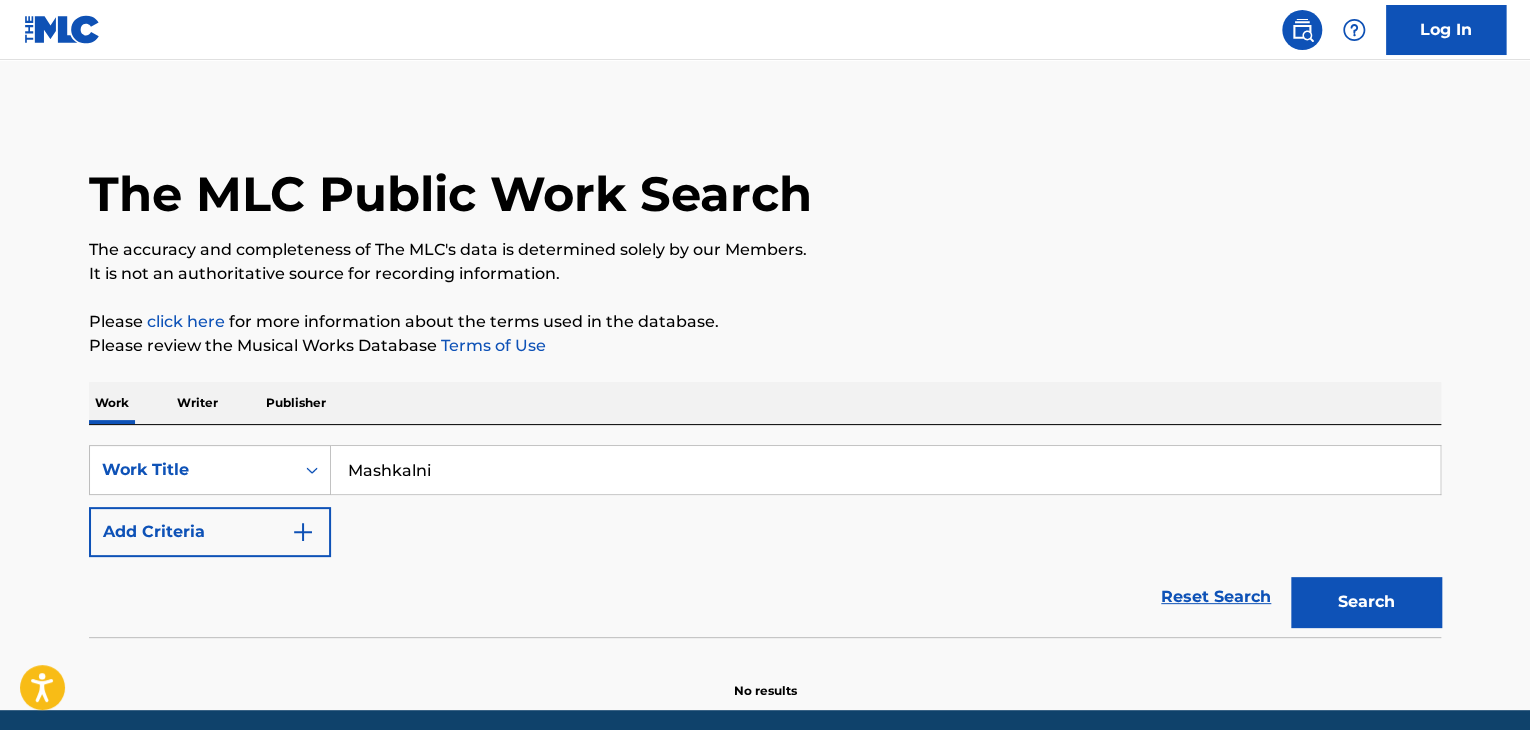 type on "Mashkalni" 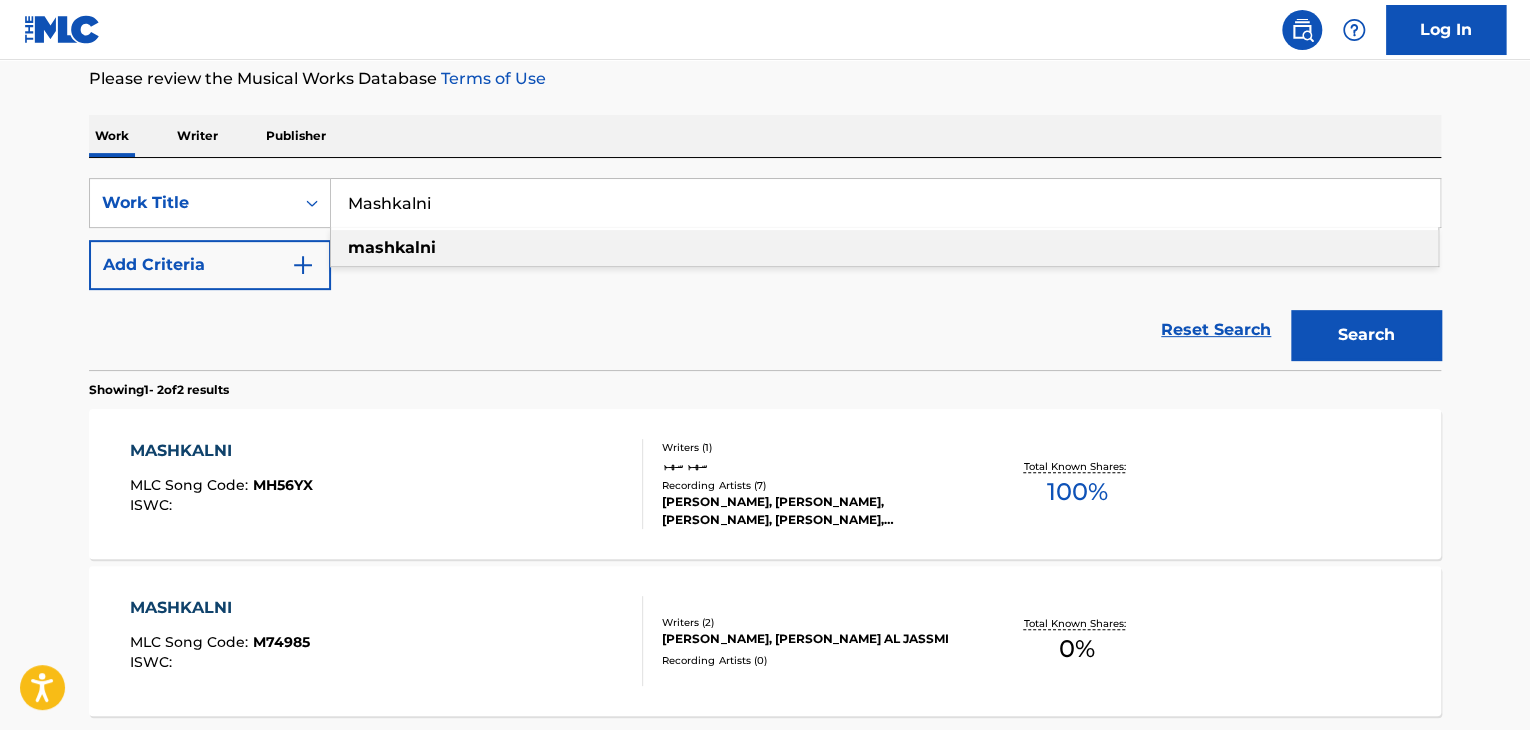 scroll, scrollTop: 400, scrollLeft: 0, axis: vertical 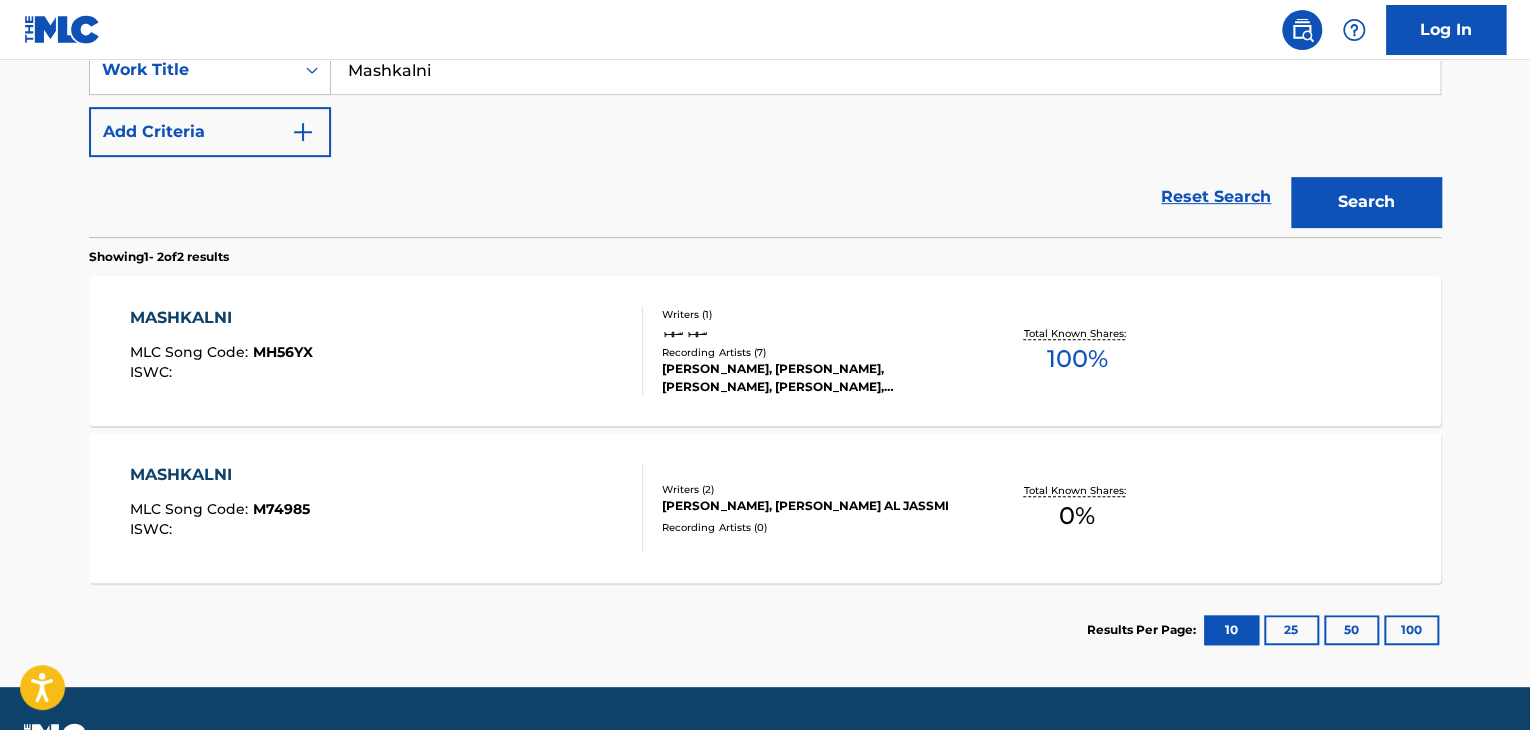 click on "MASHKALNI MLC Song Code : MH56YX ISWC :" at bounding box center (387, 351) 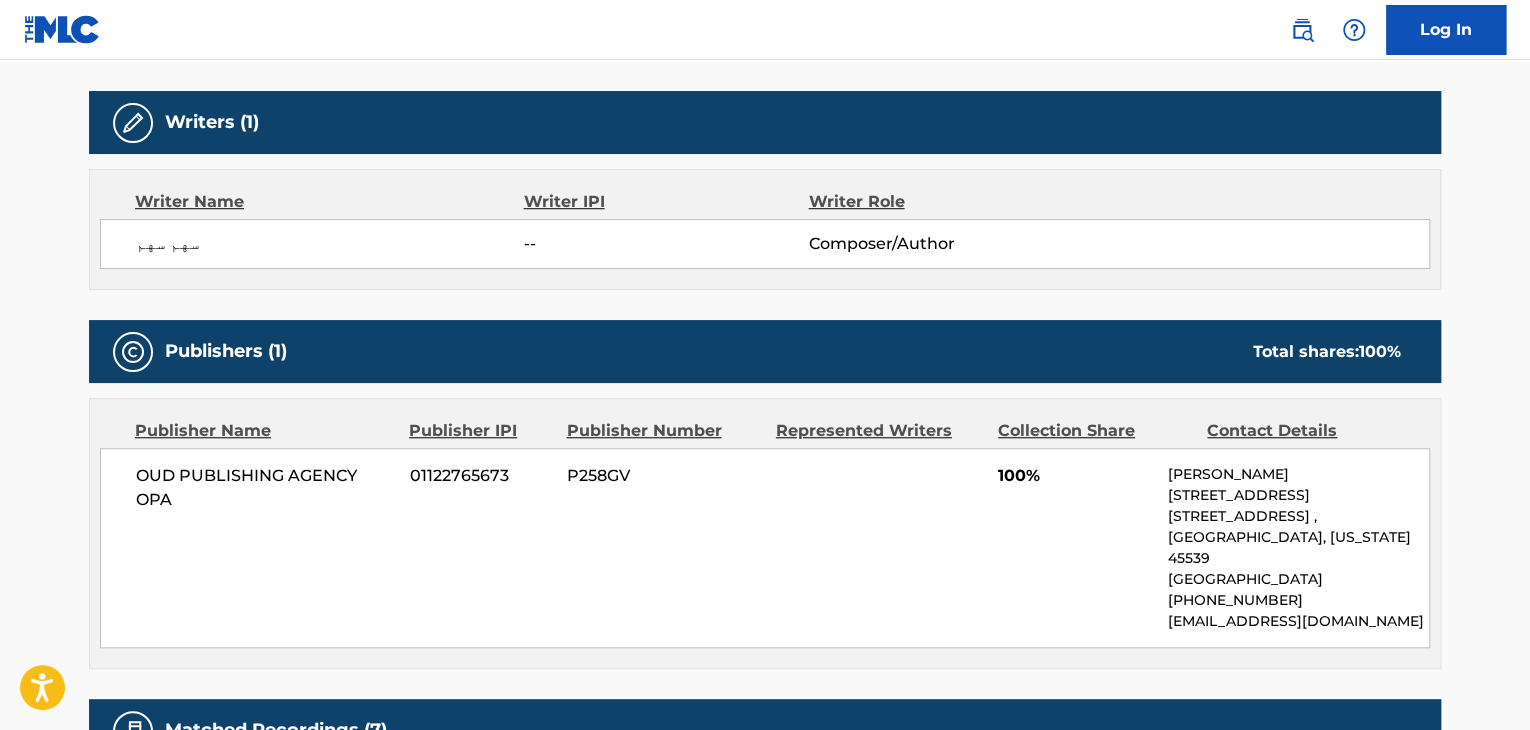 scroll, scrollTop: 700, scrollLeft: 0, axis: vertical 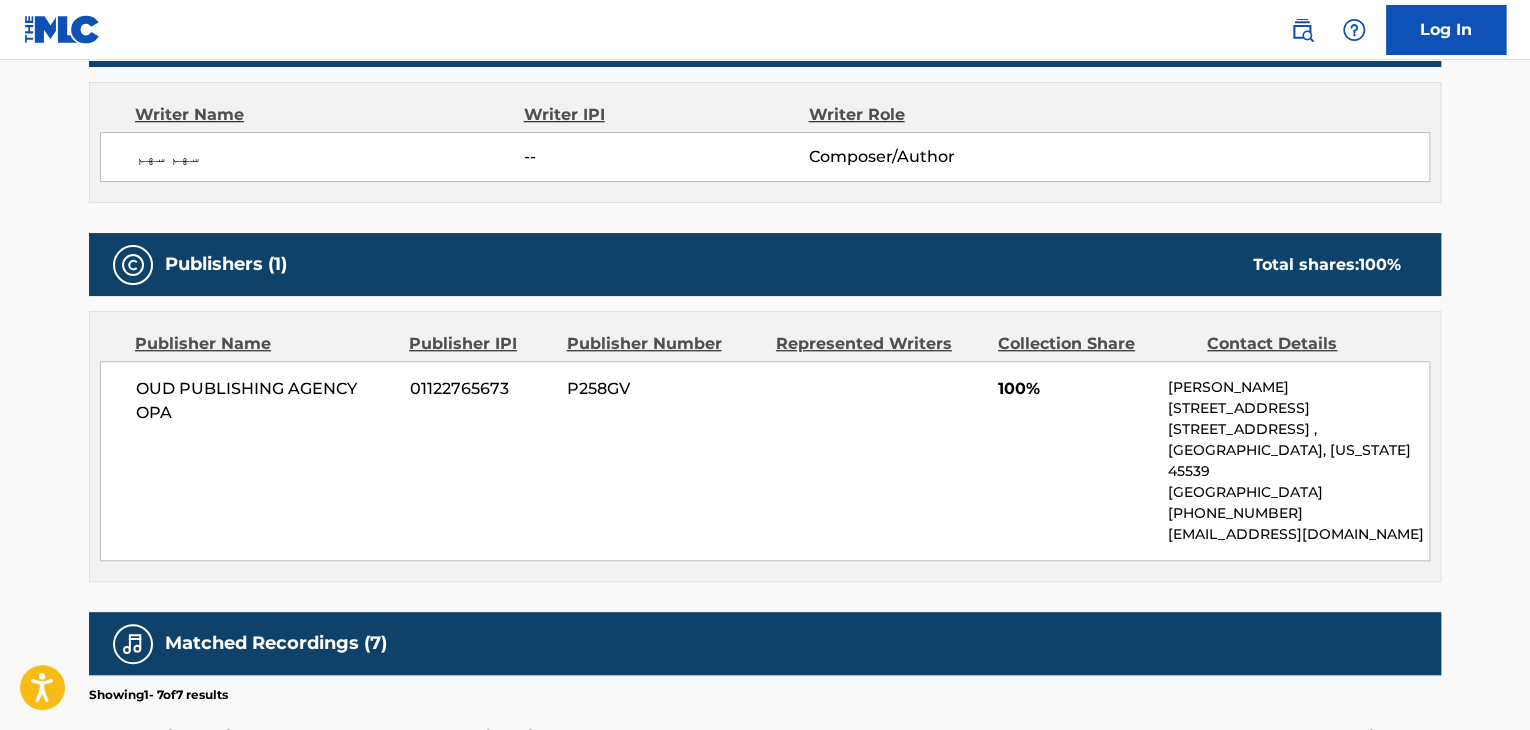 click on "سهم سهم" at bounding box center [330, 157] 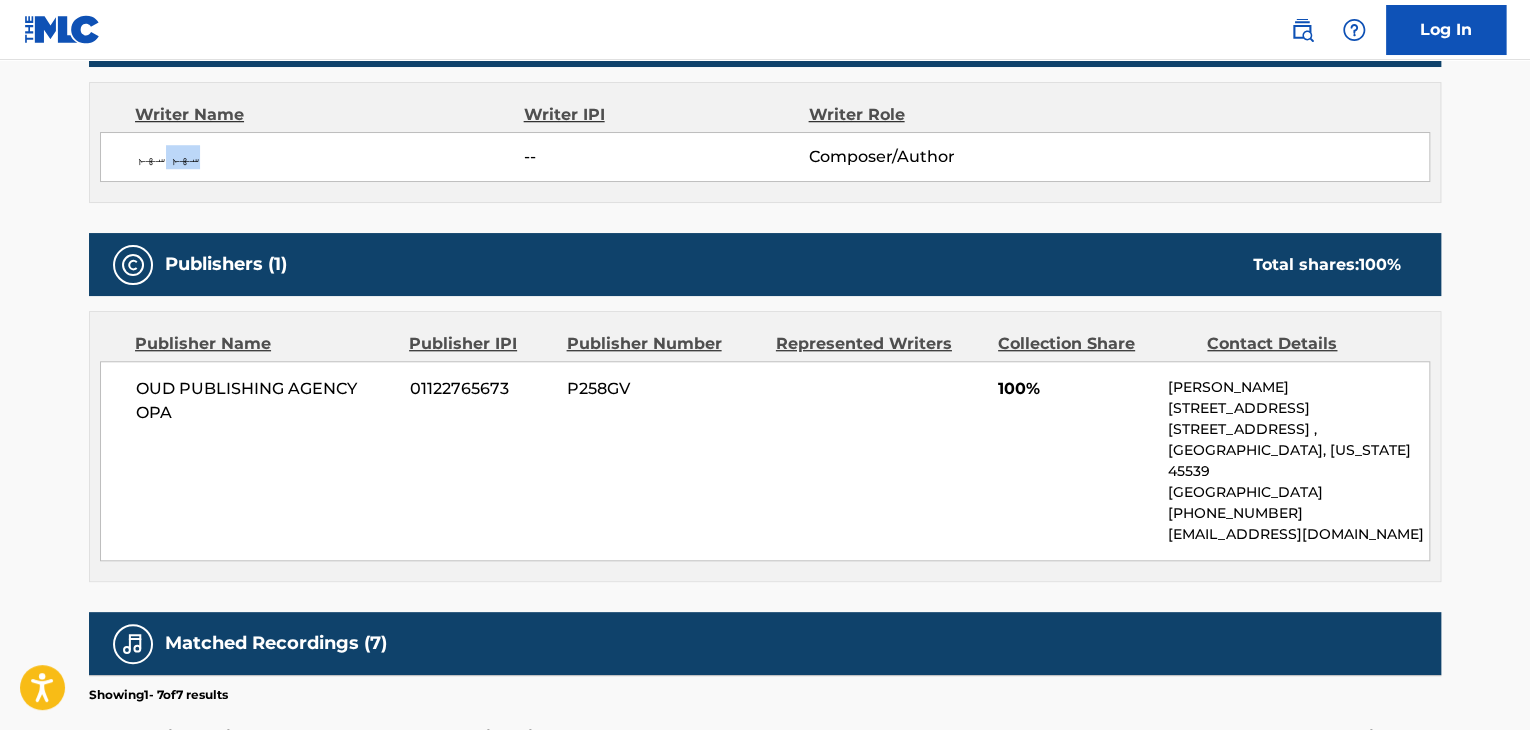 click on "سهم سهم" at bounding box center [330, 157] 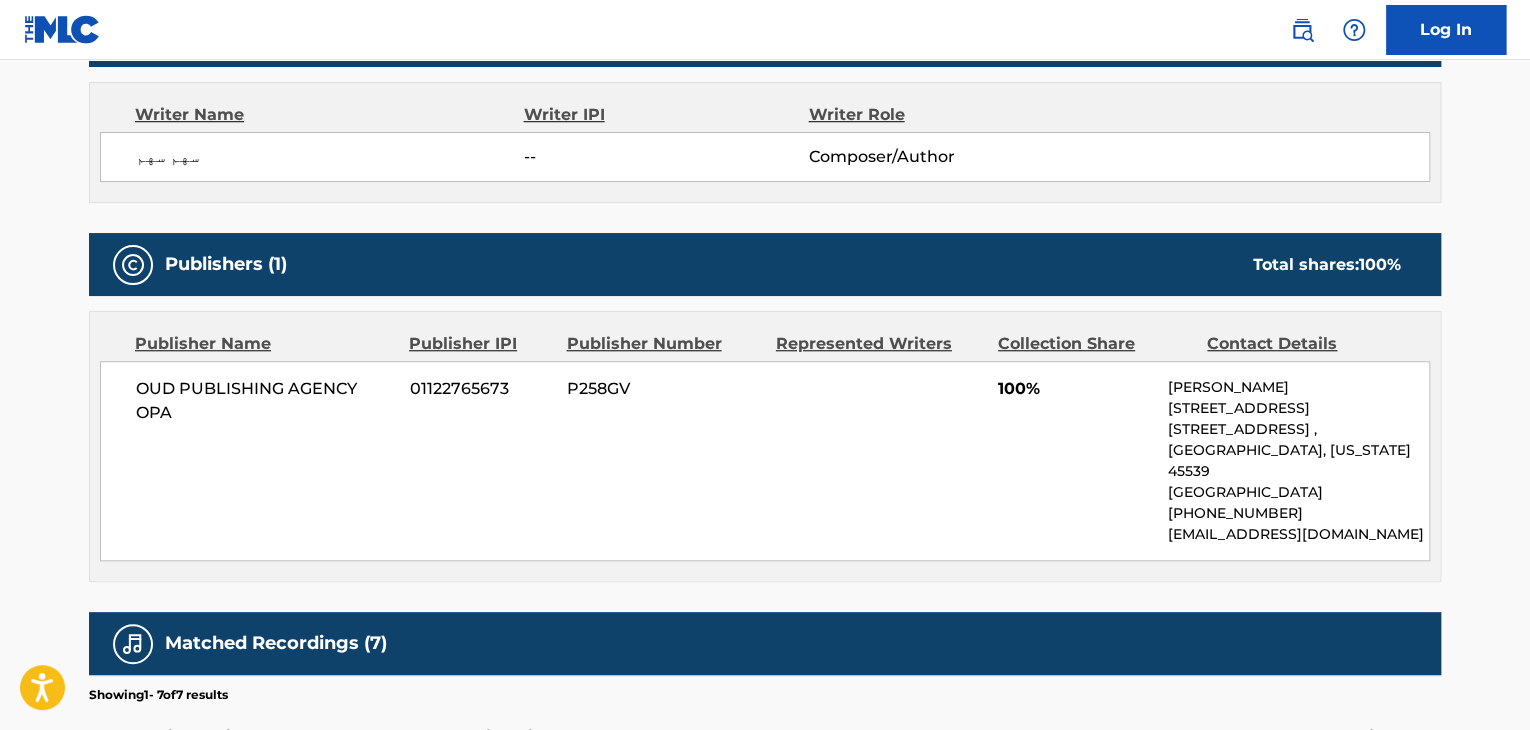drag, startPoint x: 174, startPoint y: 166, endPoint x: 148, endPoint y: 150, distance: 30.528675 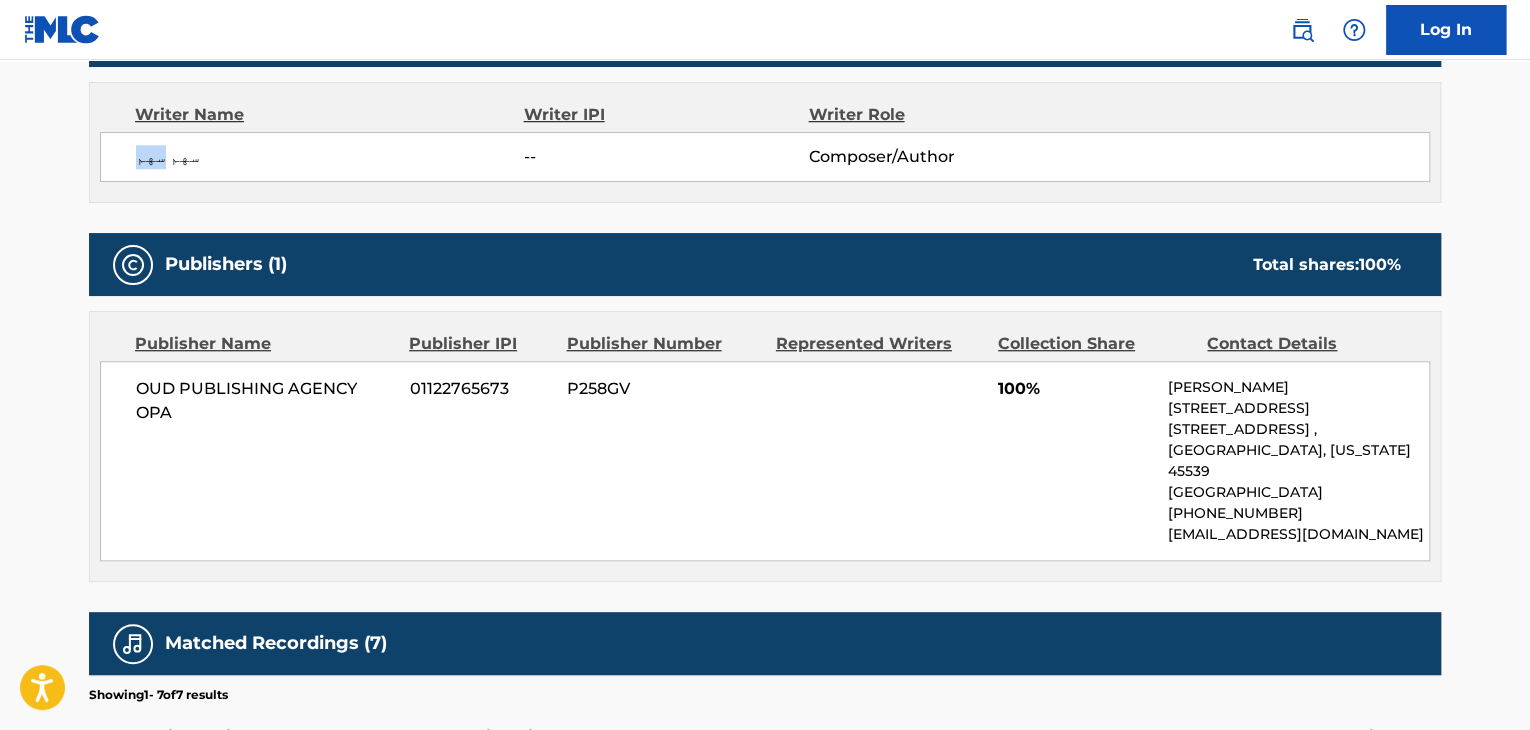 click on "سهم سهم" at bounding box center [330, 157] 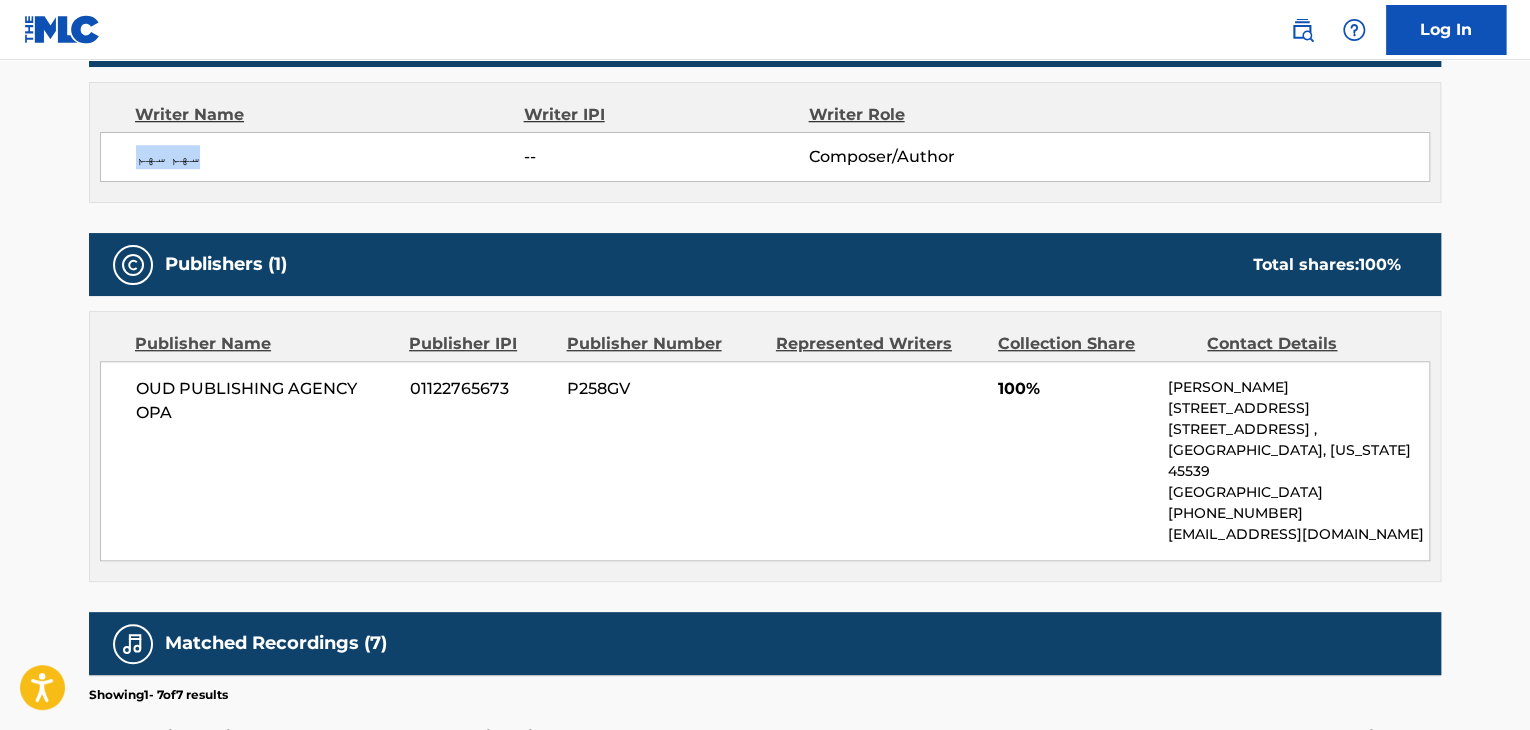 click on "سهم سهم" at bounding box center [330, 157] 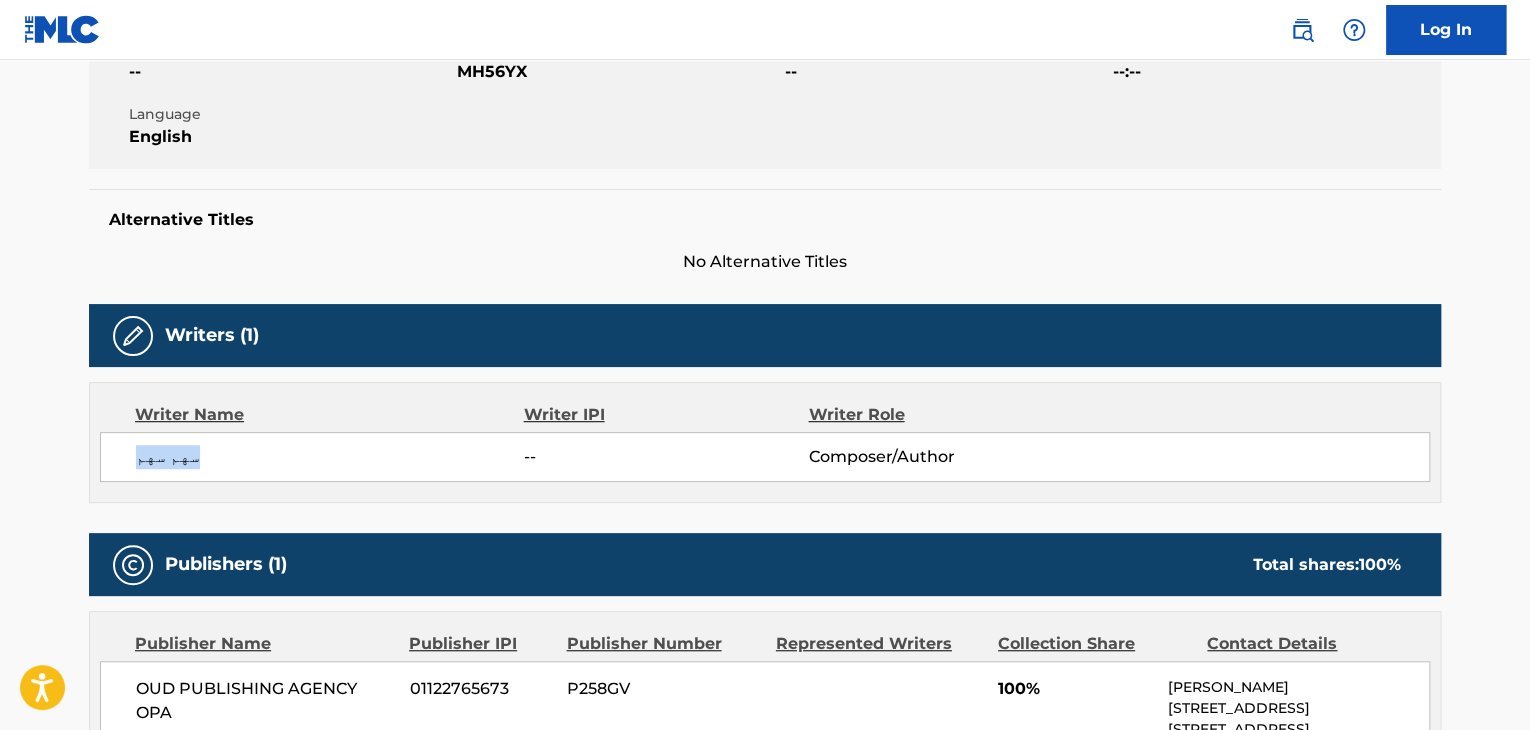 scroll, scrollTop: 700, scrollLeft: 0, axis: vertical 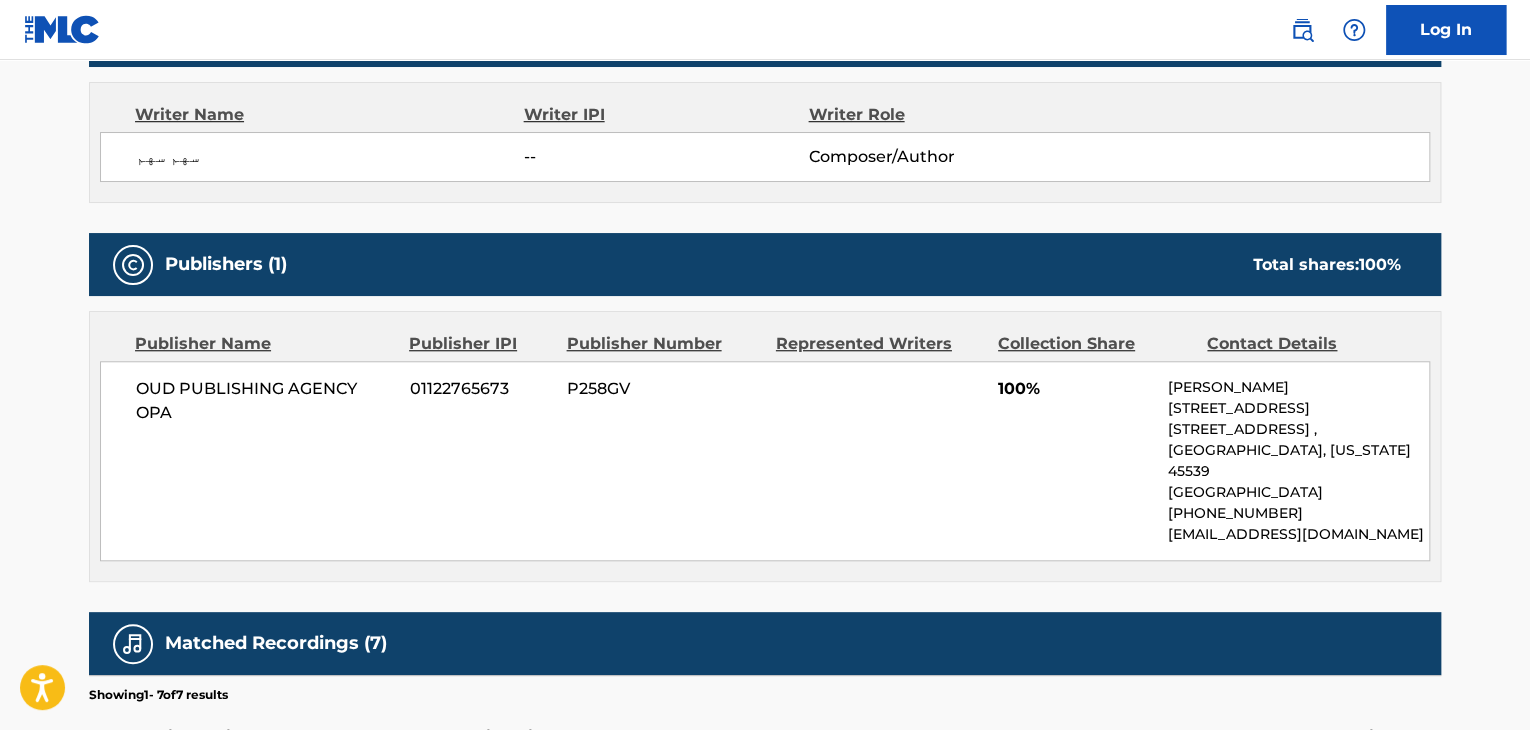 click on "OUD PUBLISHING AGENCY OPA" at bounding box center [265, 401] 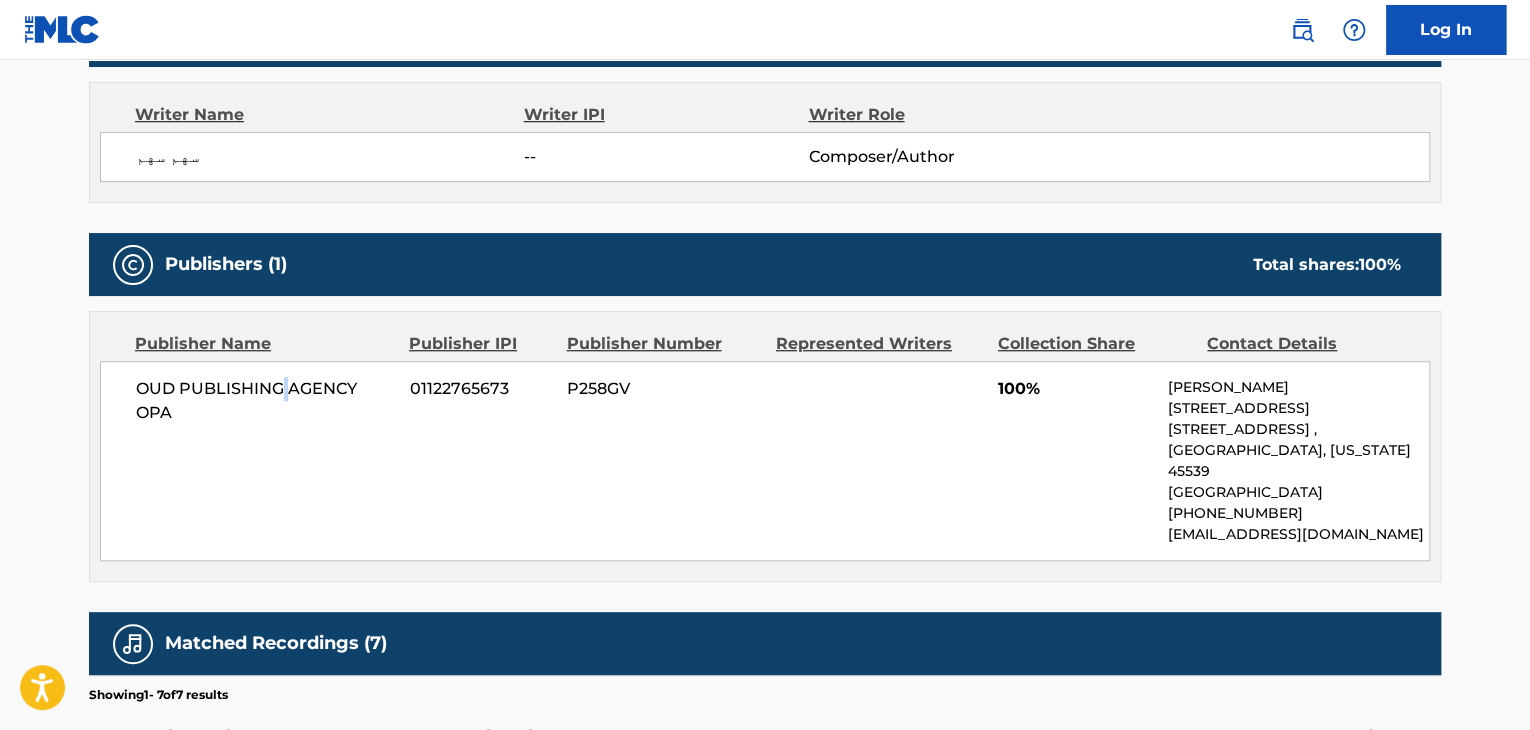 click on "OUD PUBLISHING AGENCY OPA" at bounding box center [265, 401] 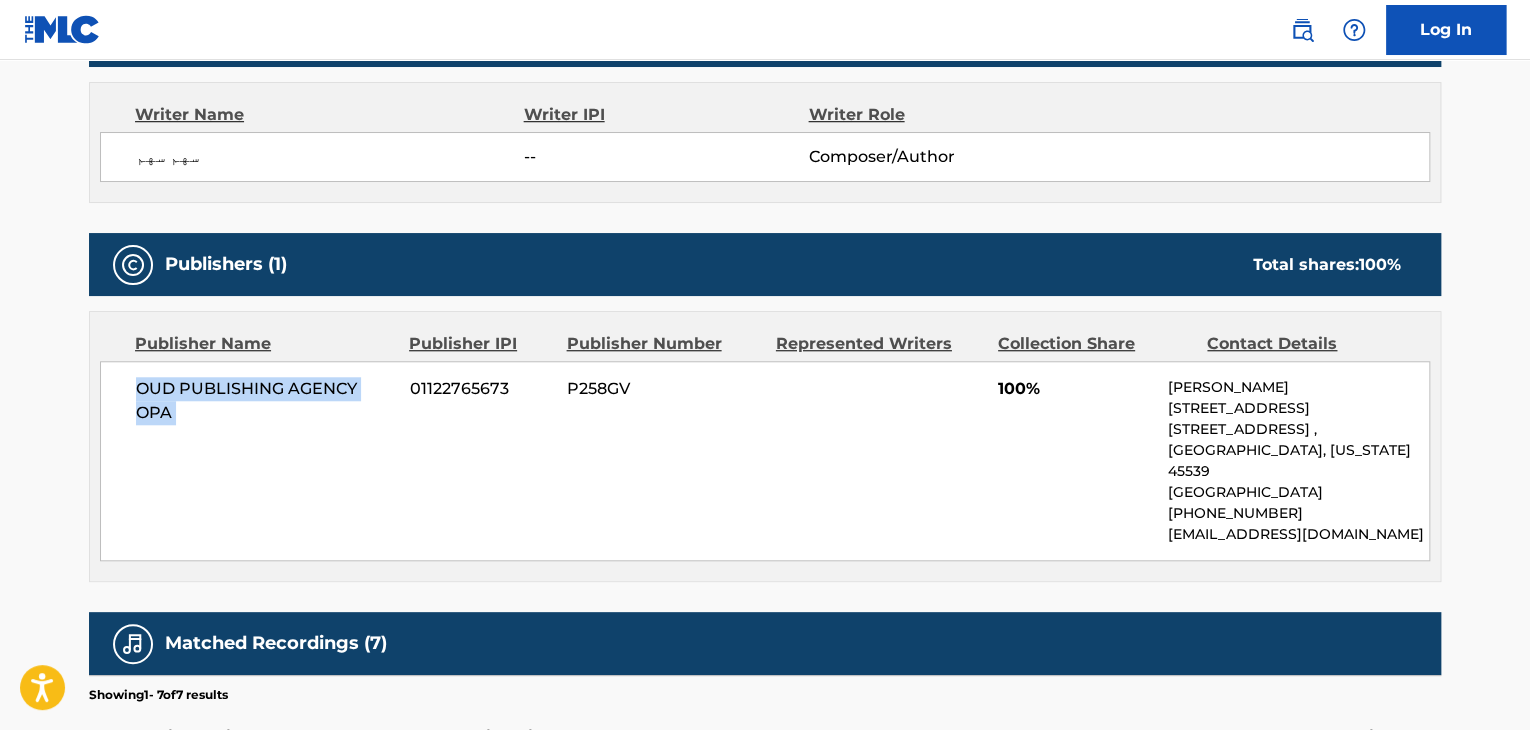 click on "OUD PUBLISHING AGENCY OPA" at bounding box center (265, 401) 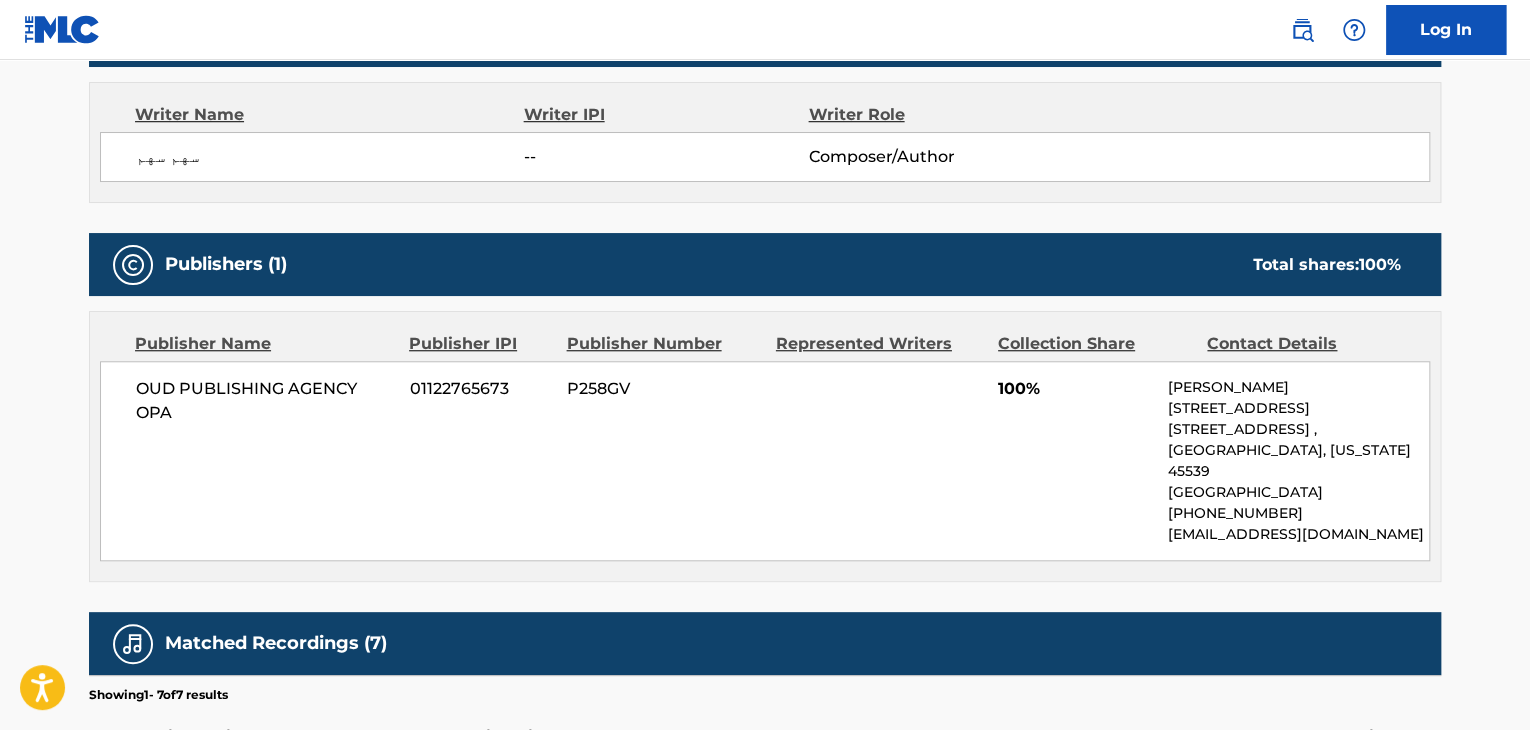 click on "01122765673" at bounding box center [481, 389] 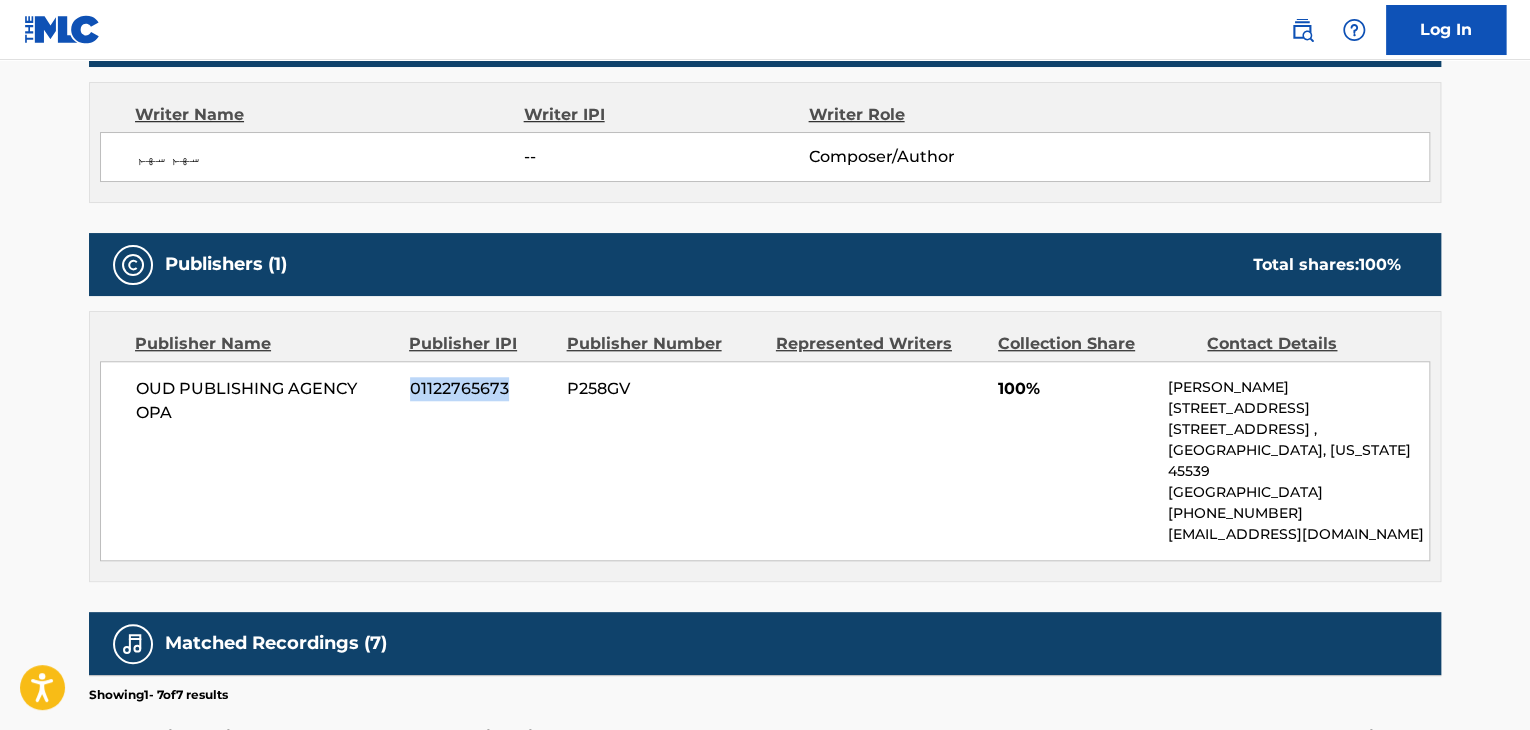 click on "01122765673" at bounding box center (481, 389) 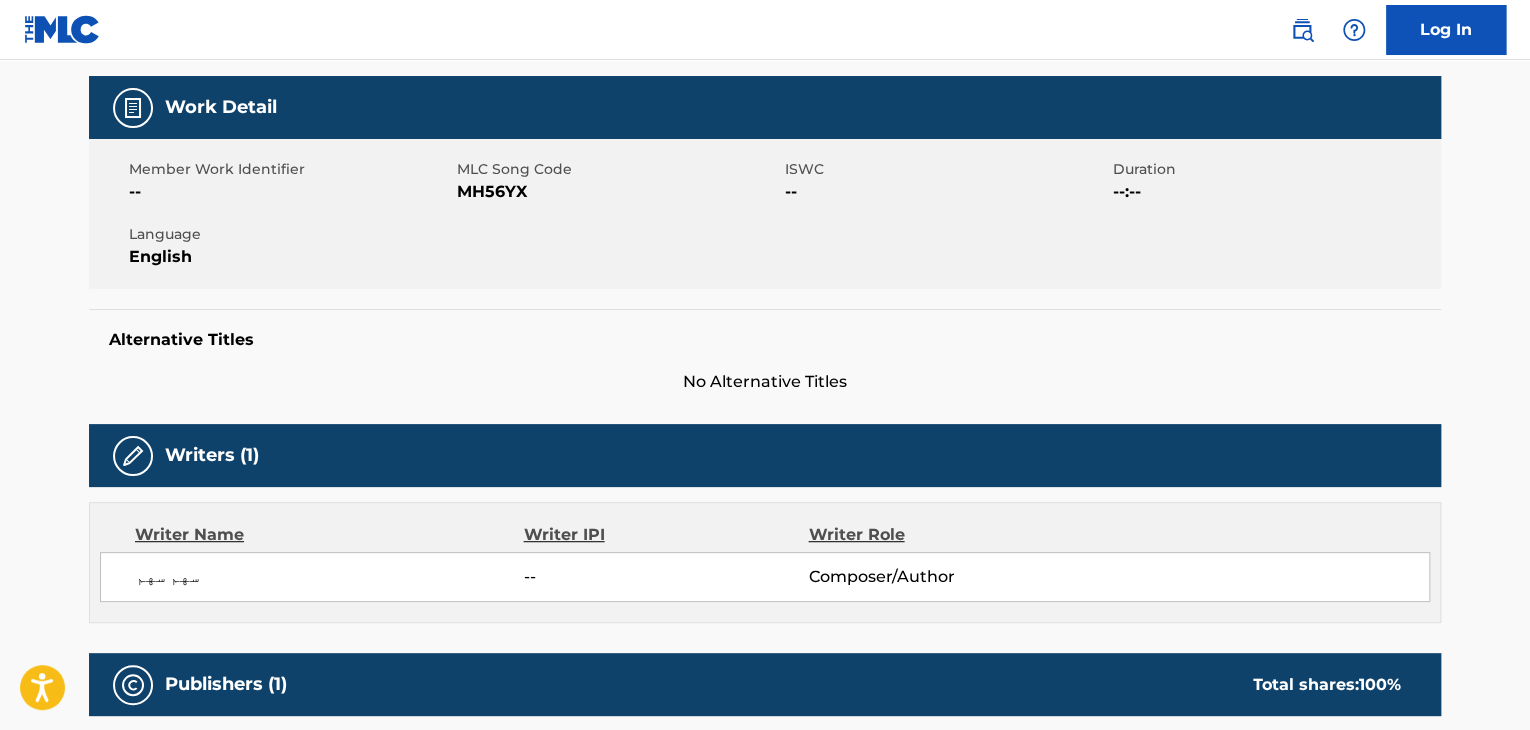 scroll, scrollTop: 100, scrollLeft: 0, axis: vertical 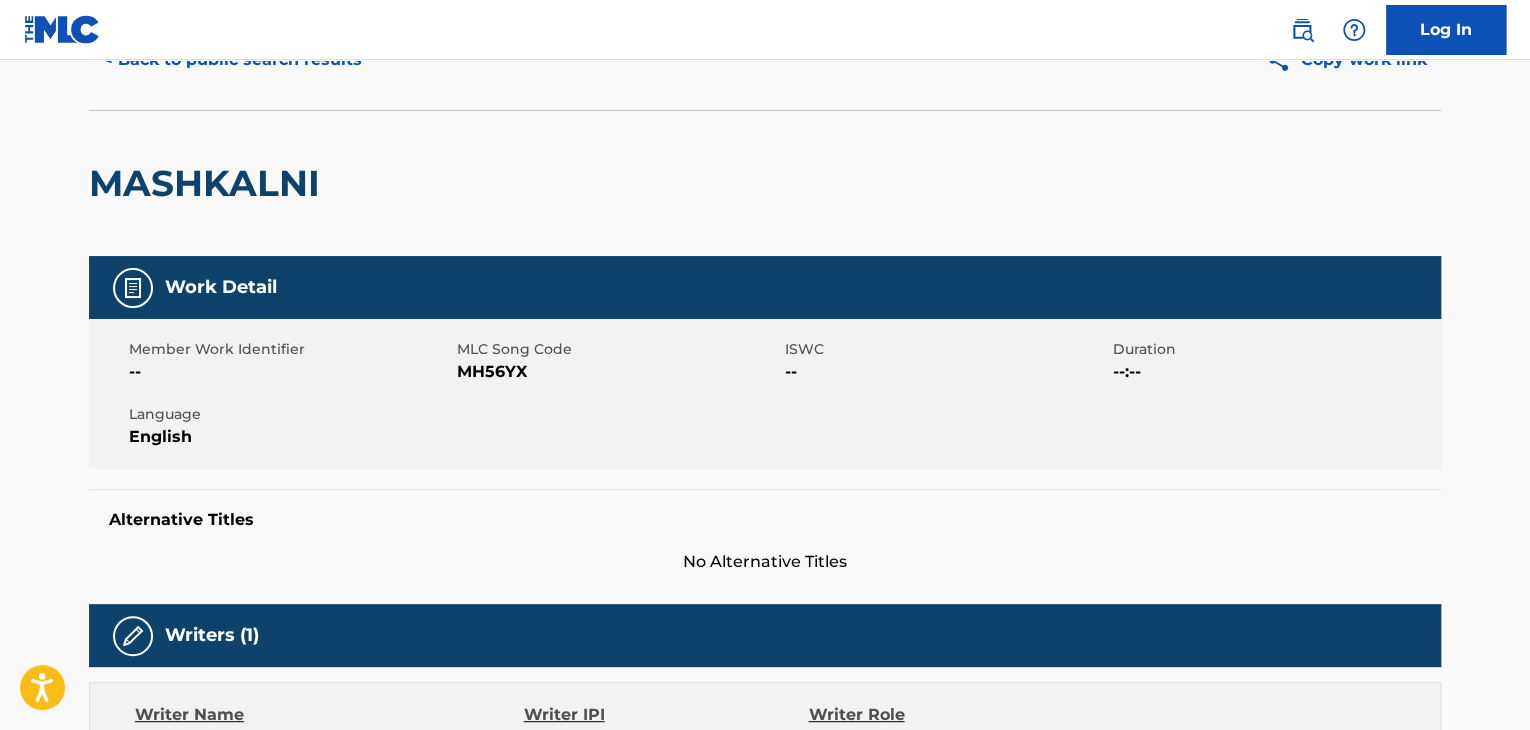 click on "MH56YX" at bounding box center (618, 372) 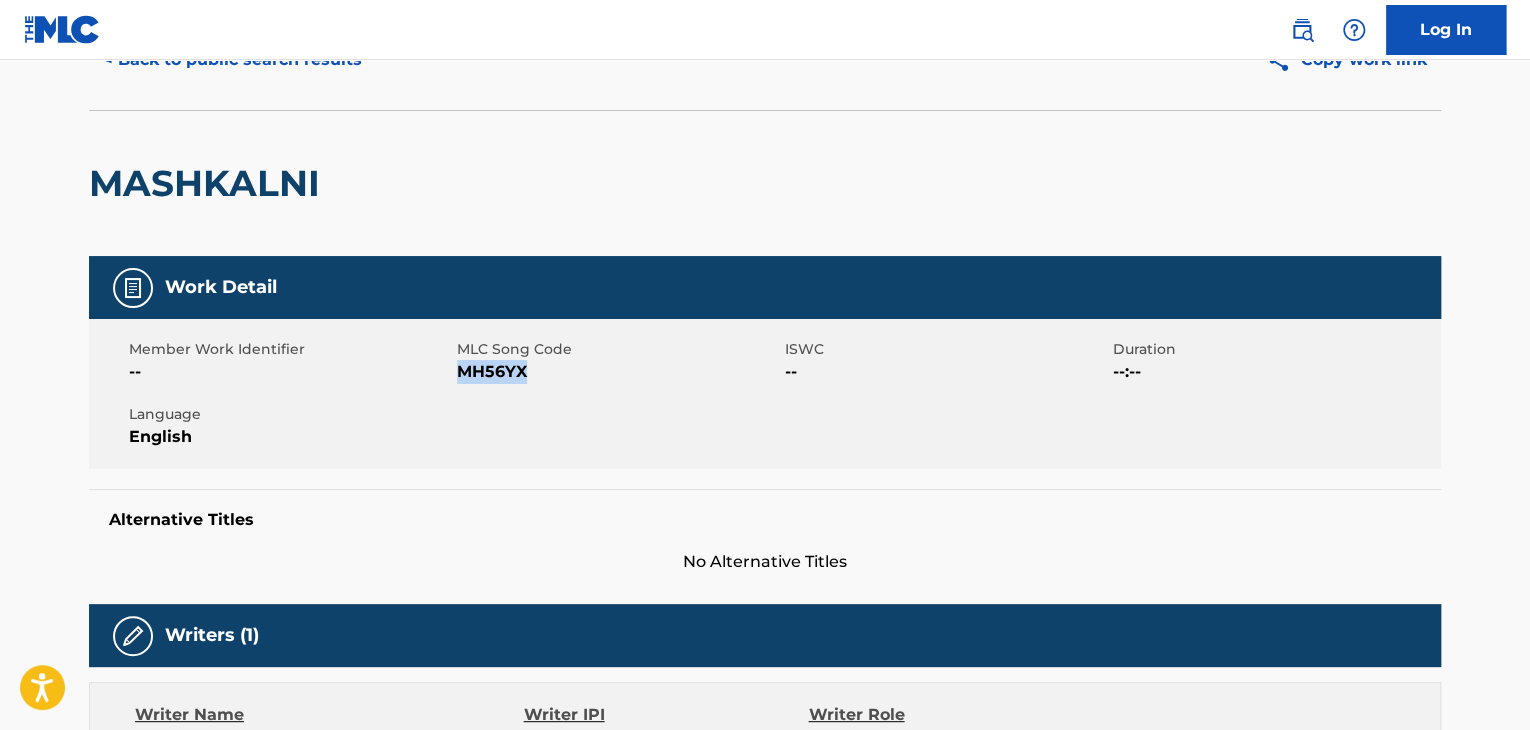 click on "MH56YX" at bounding box center (618, 372) 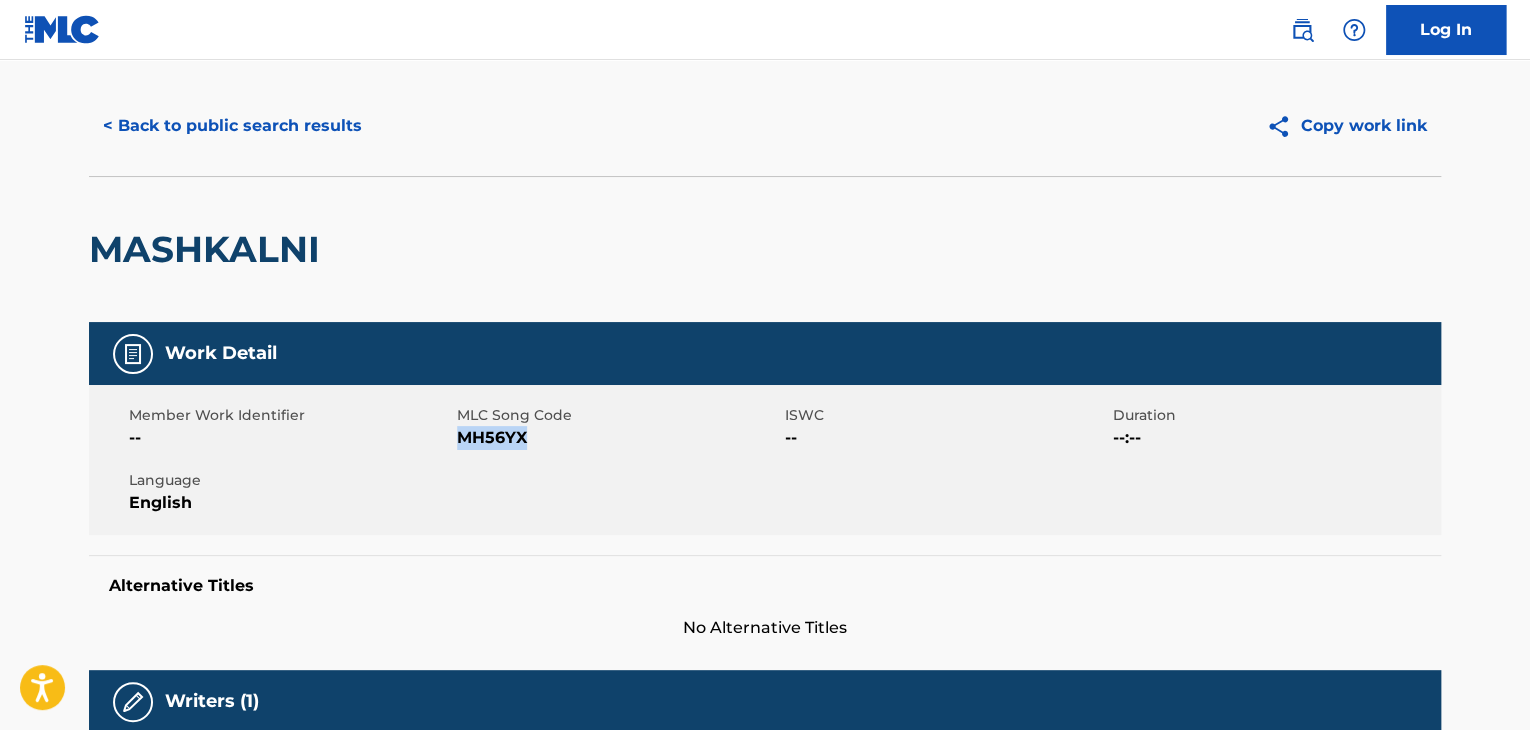 scroll, scrollTop: 0, scrollLeft: 0, axis: both 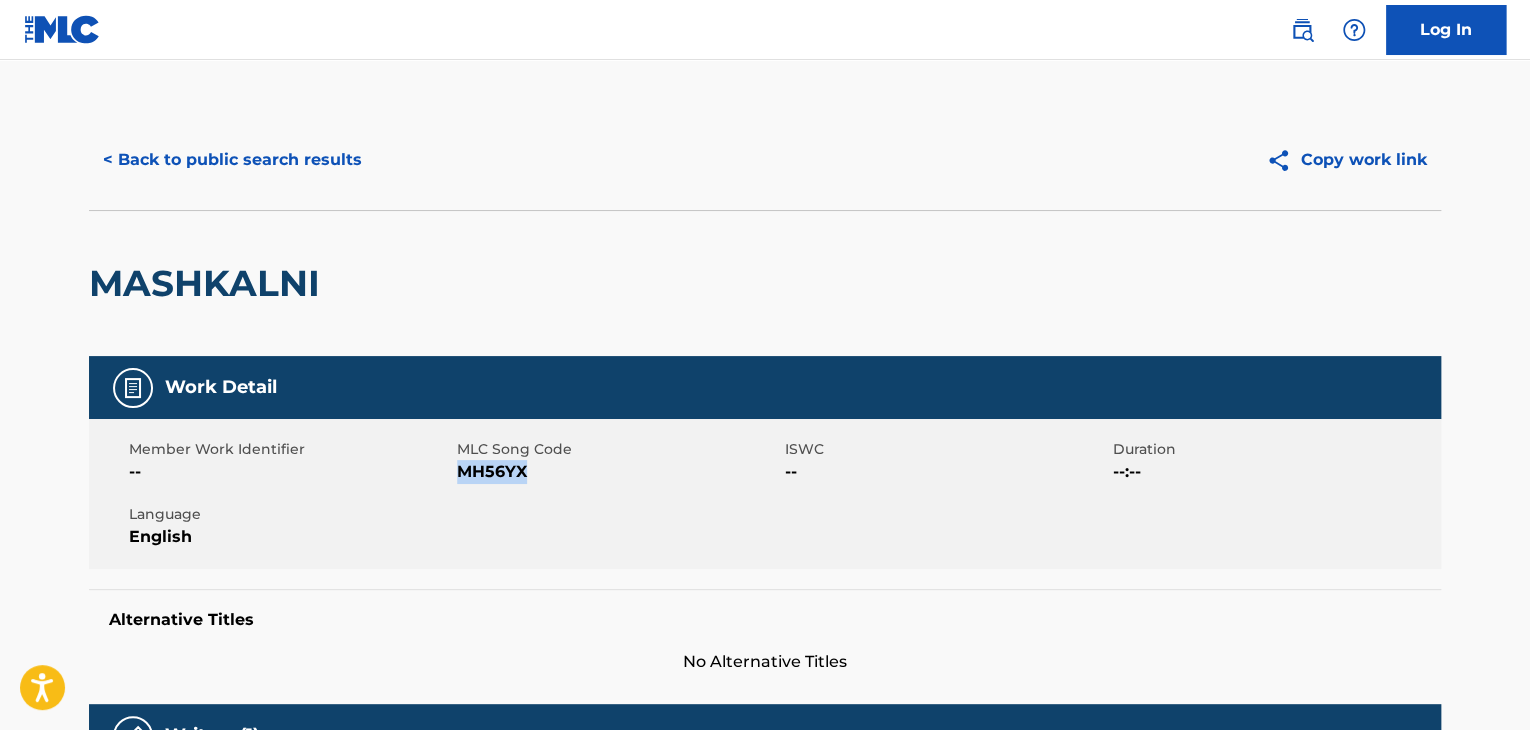click on "< Back to public search results" at bounding box center (232, 160) 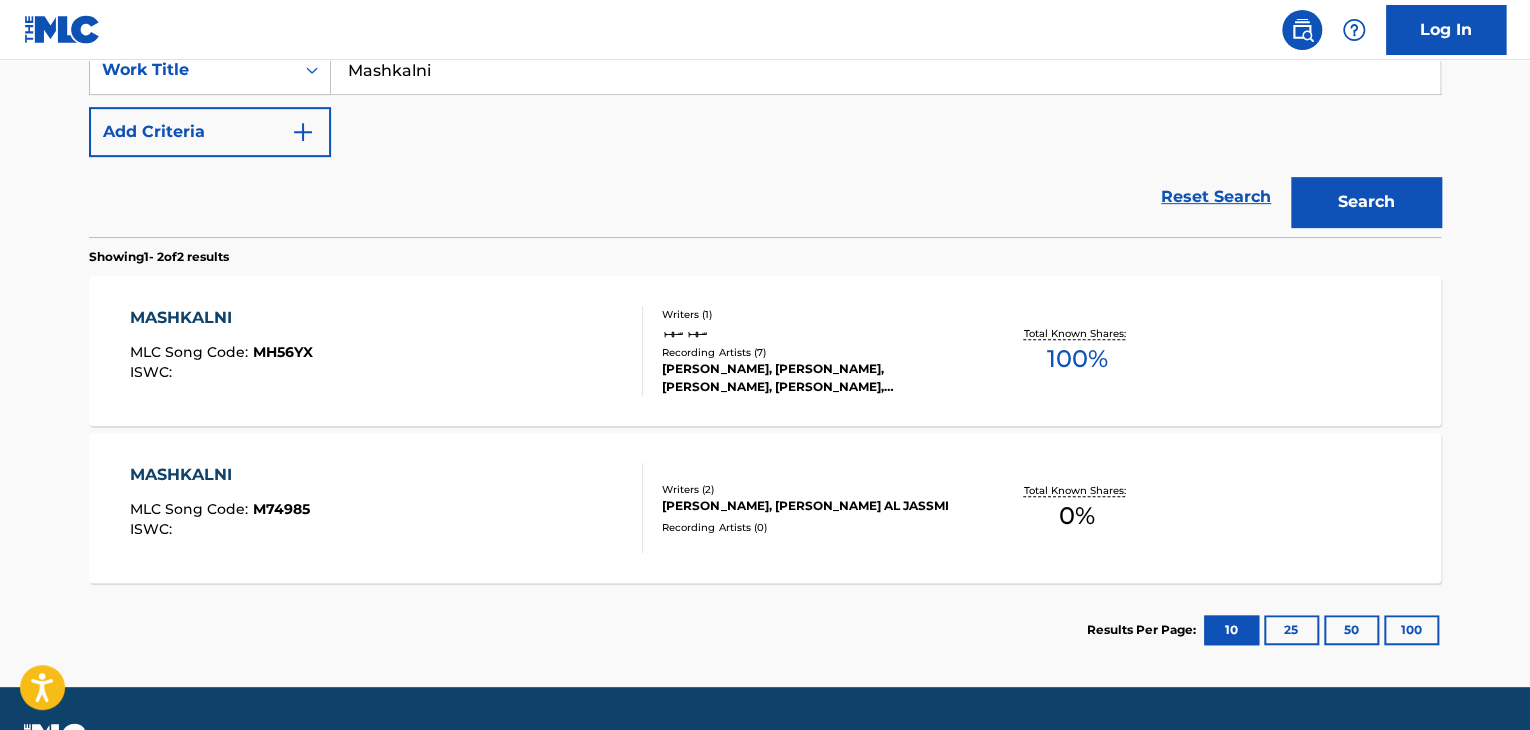 scroll, scrollTop: 200, scrollLeft: 0, axis: vertical 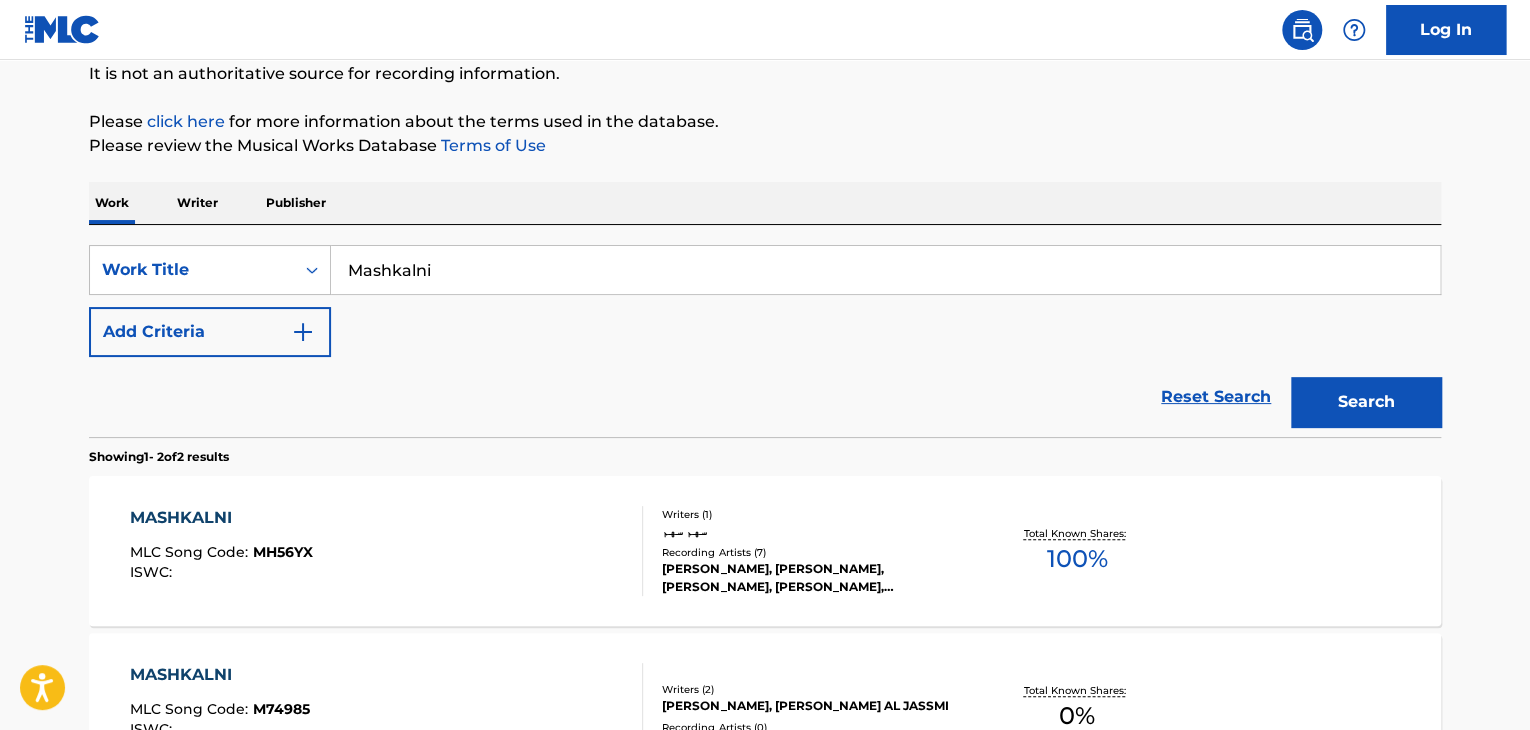 click on "Mashkalni" at bounding box center [885, 270] 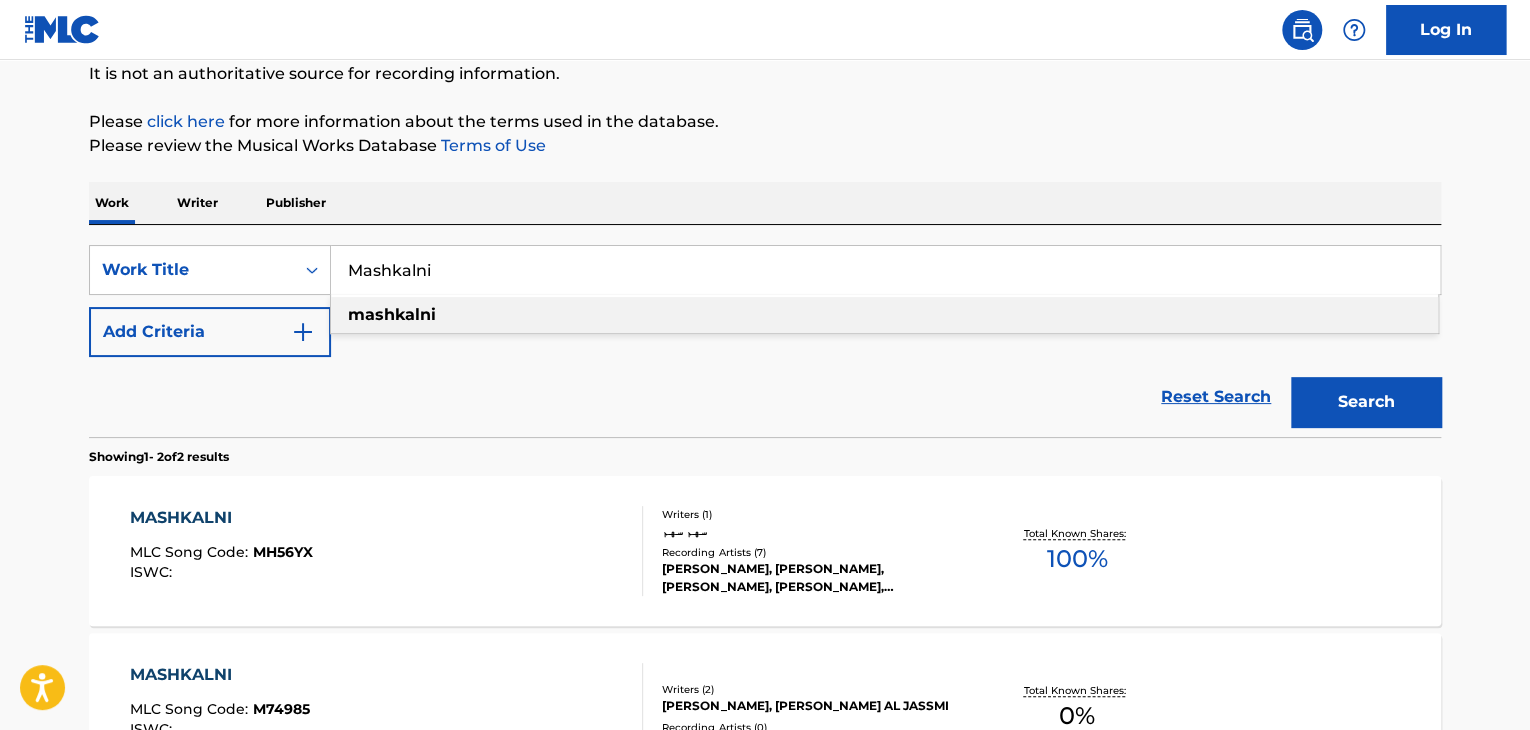 paste on "[PERSON_NAME]" 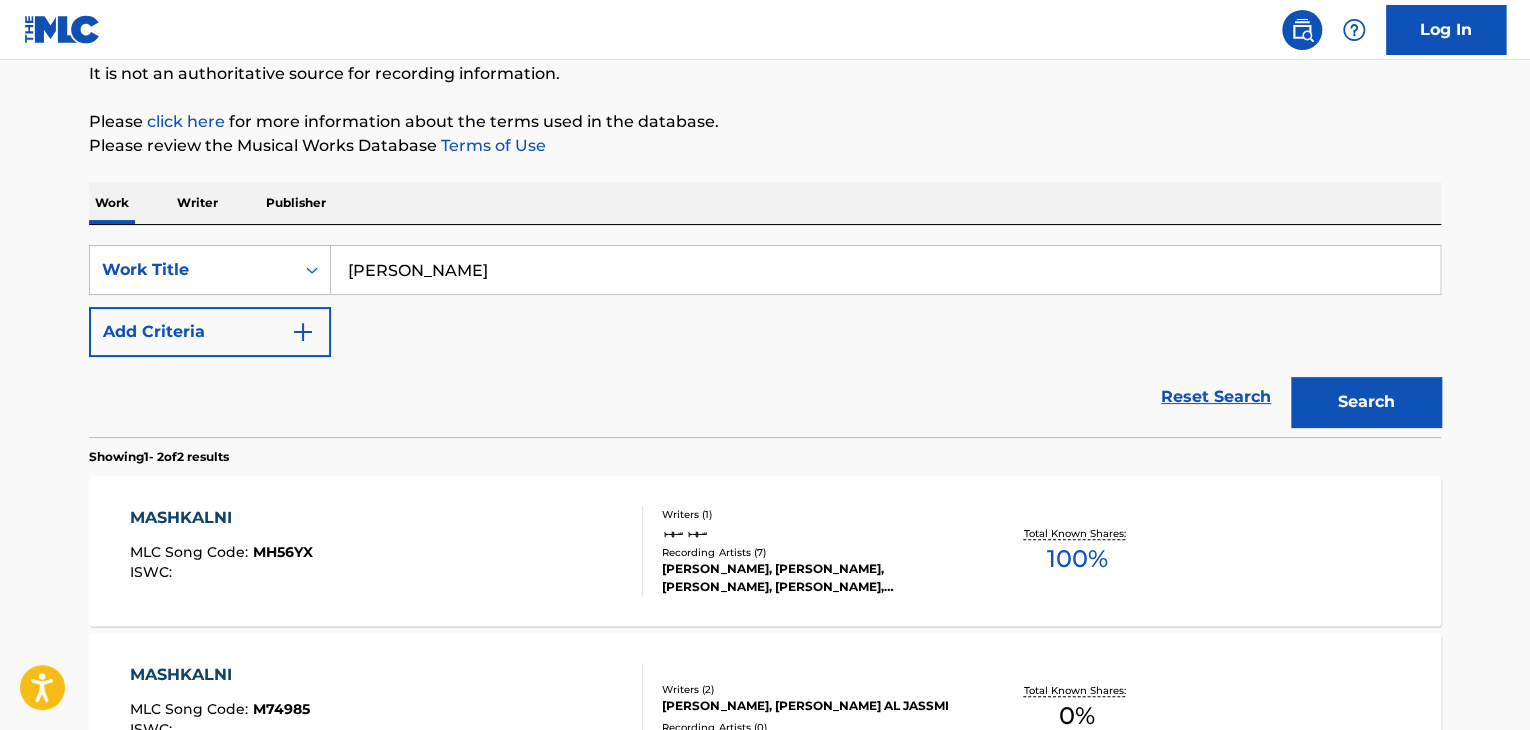 click on "Search" at bounding box center (1366, 402) 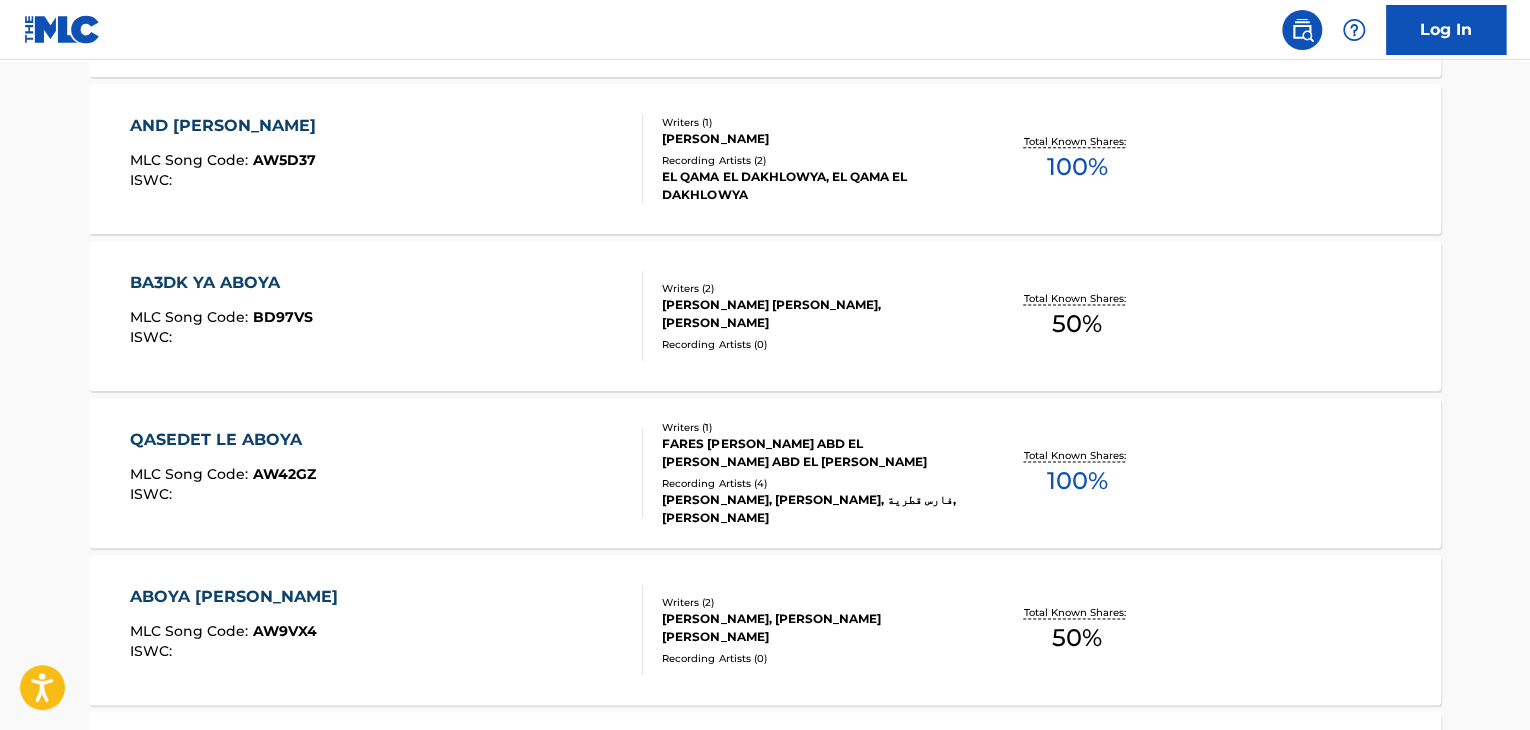 scroll, scrollTop: 1200, scrollLeft: 0, axis: vertical 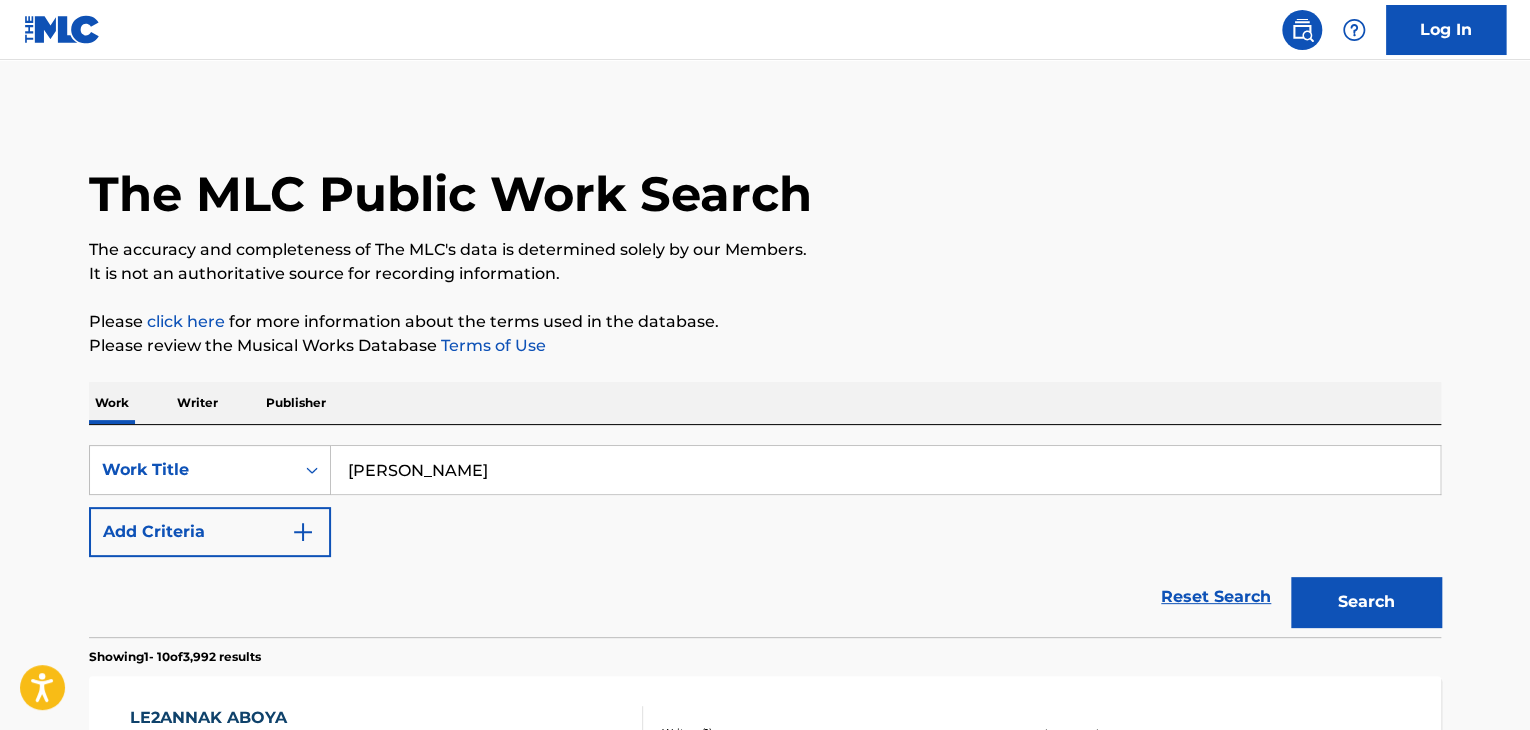 click on "[PERSON_NAME]" at bounding box center [885, 470] 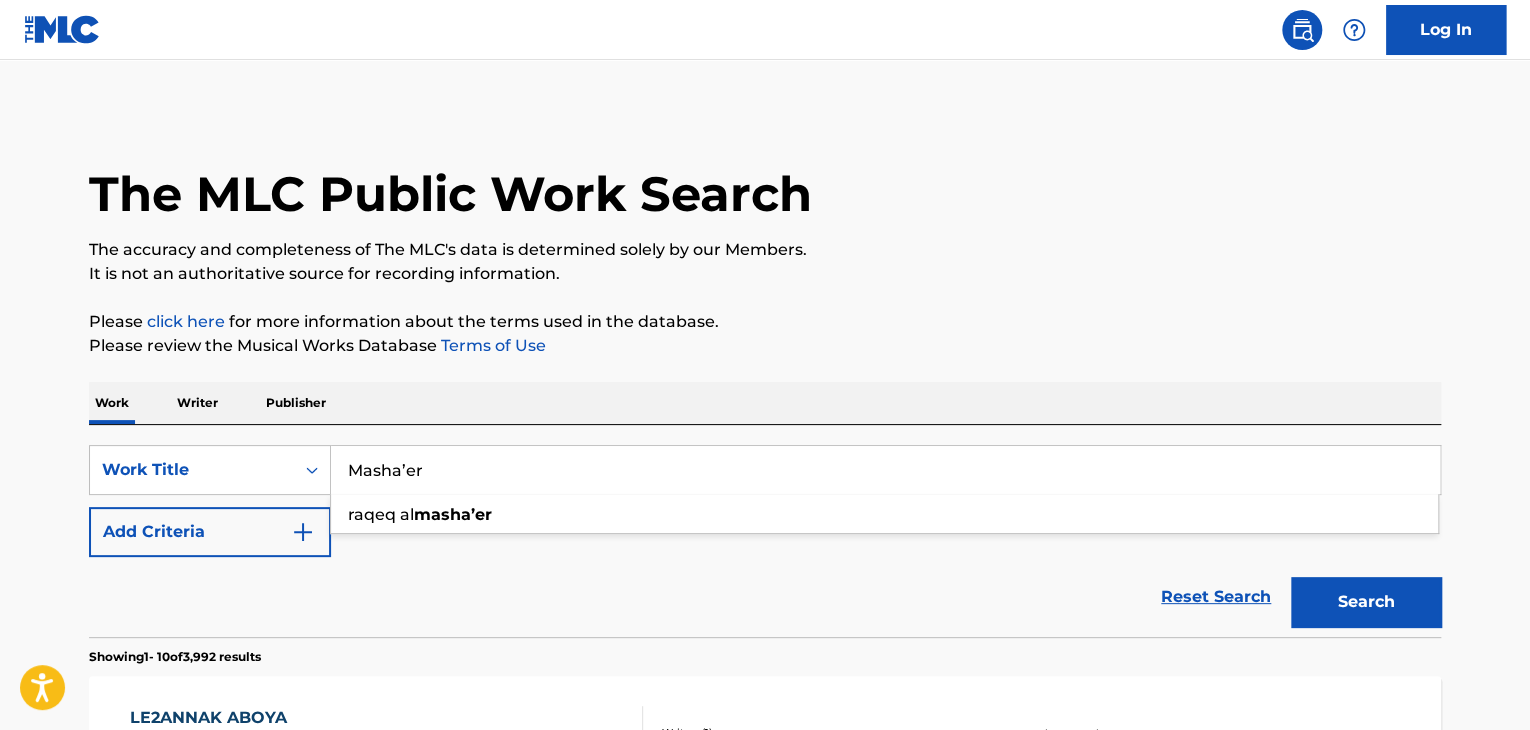 click on "Search" at bounding box center [1366, 602] 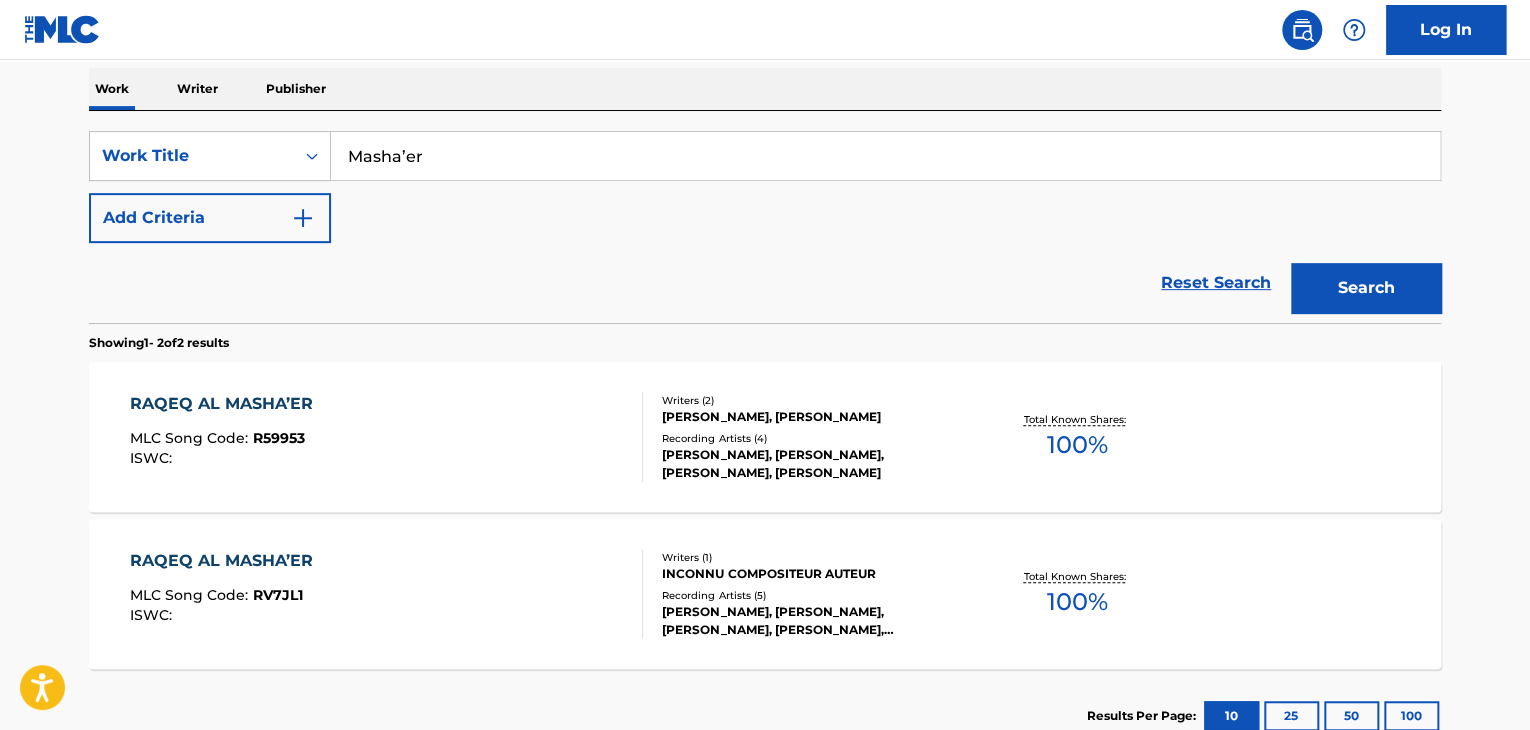 scroll, scrollTop: 152, scrollLeft: 0, axis: vertical 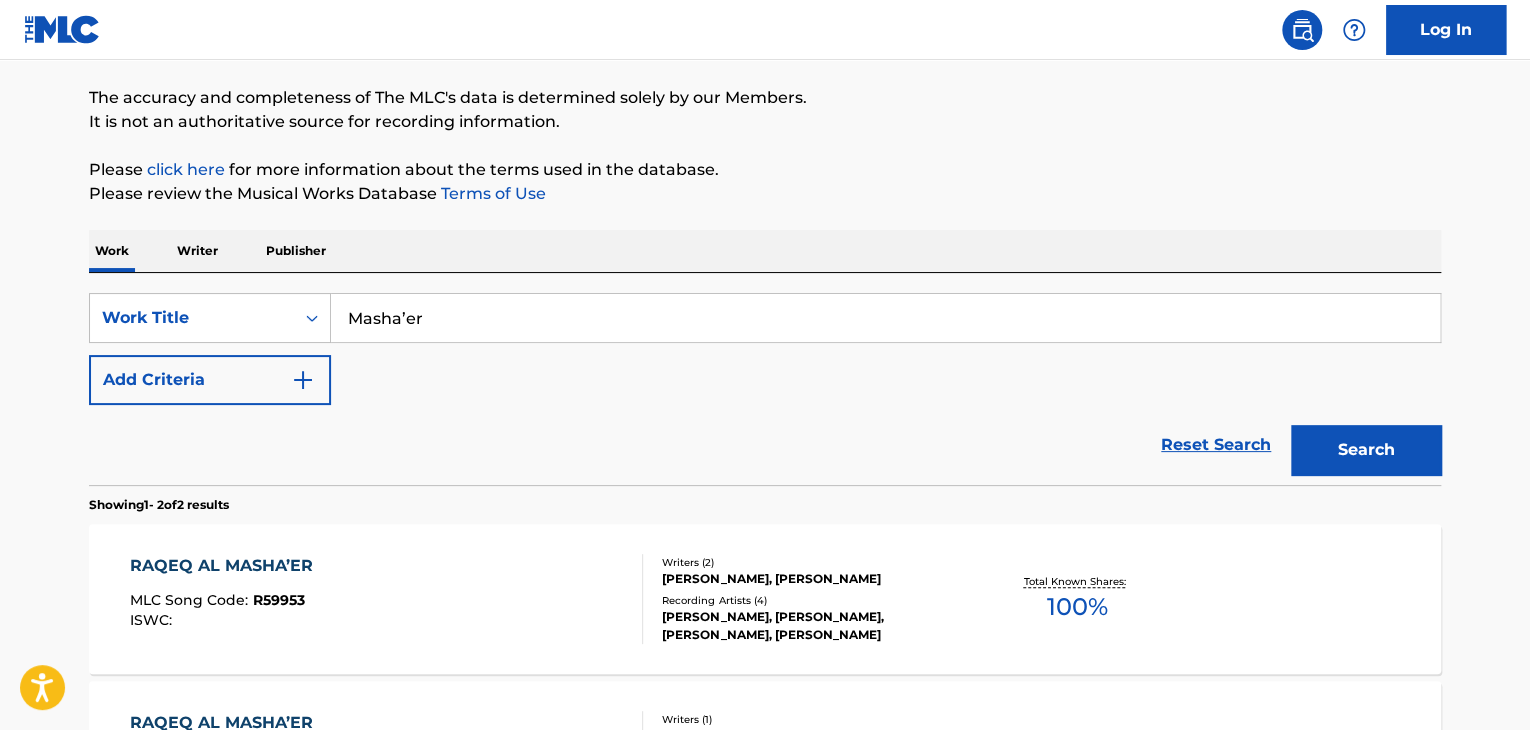 click on "Masha’er" at bounding box center [885, 318] 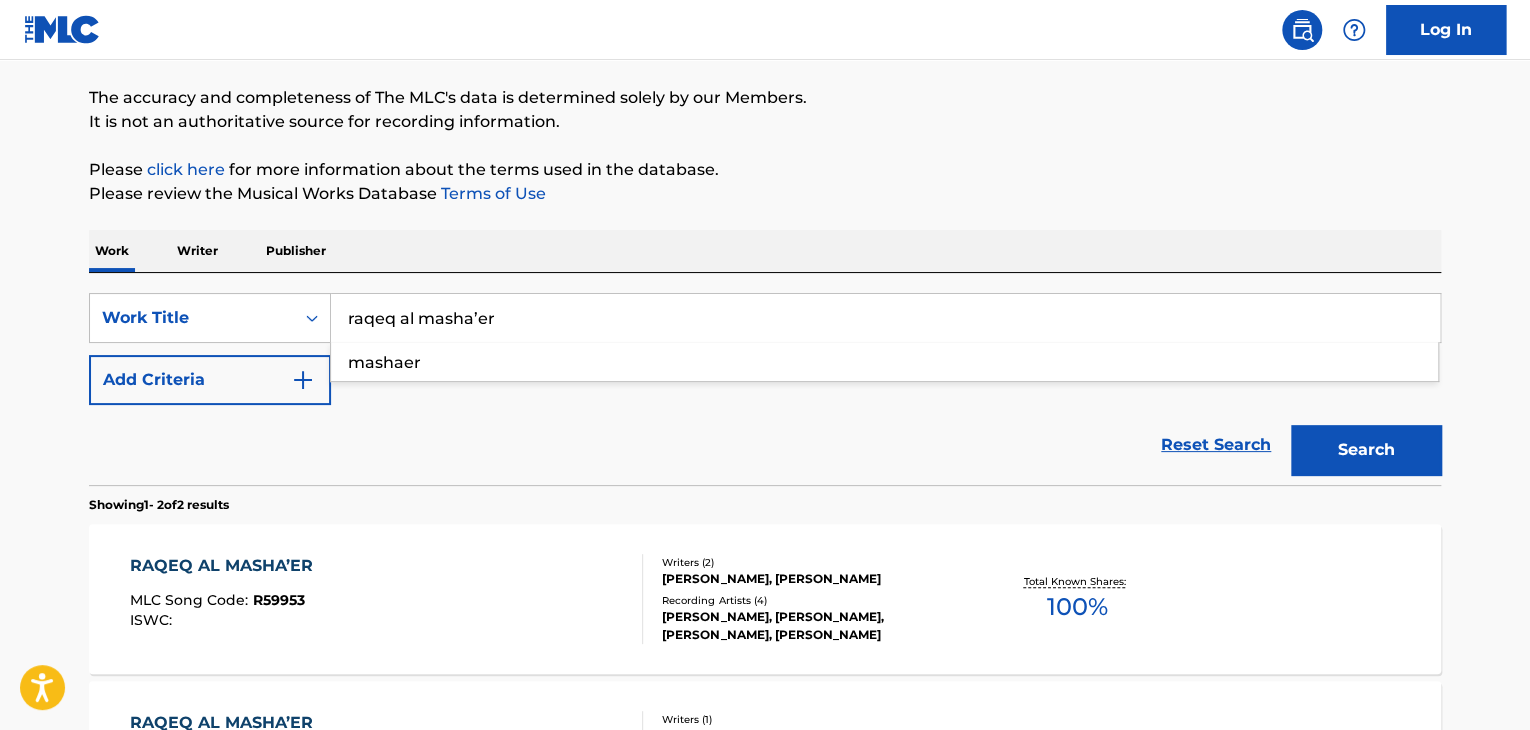 click on "Reset Search Search" at bounding box center [765, 445] 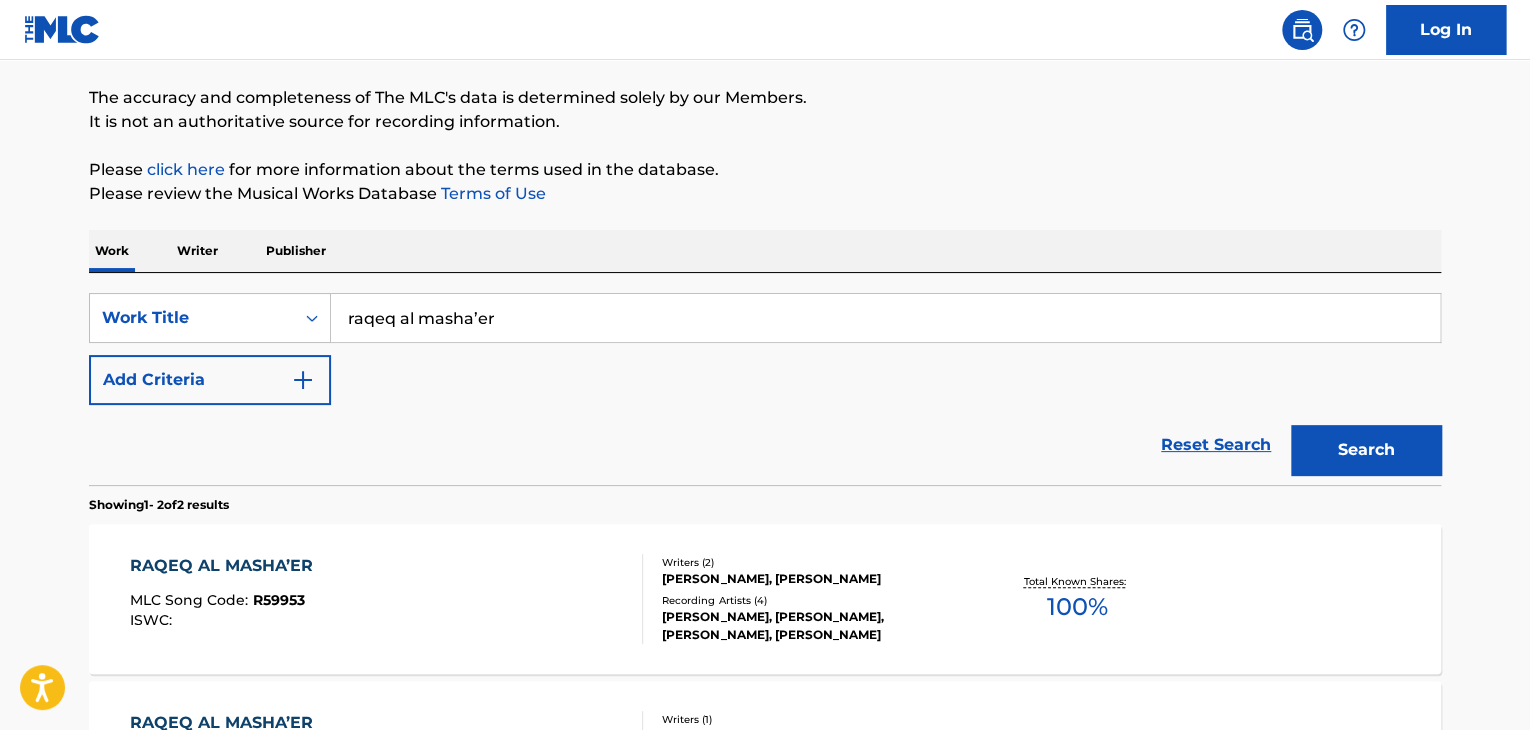 click on "raqeq al masha’er" at bounding box center [885, 318] 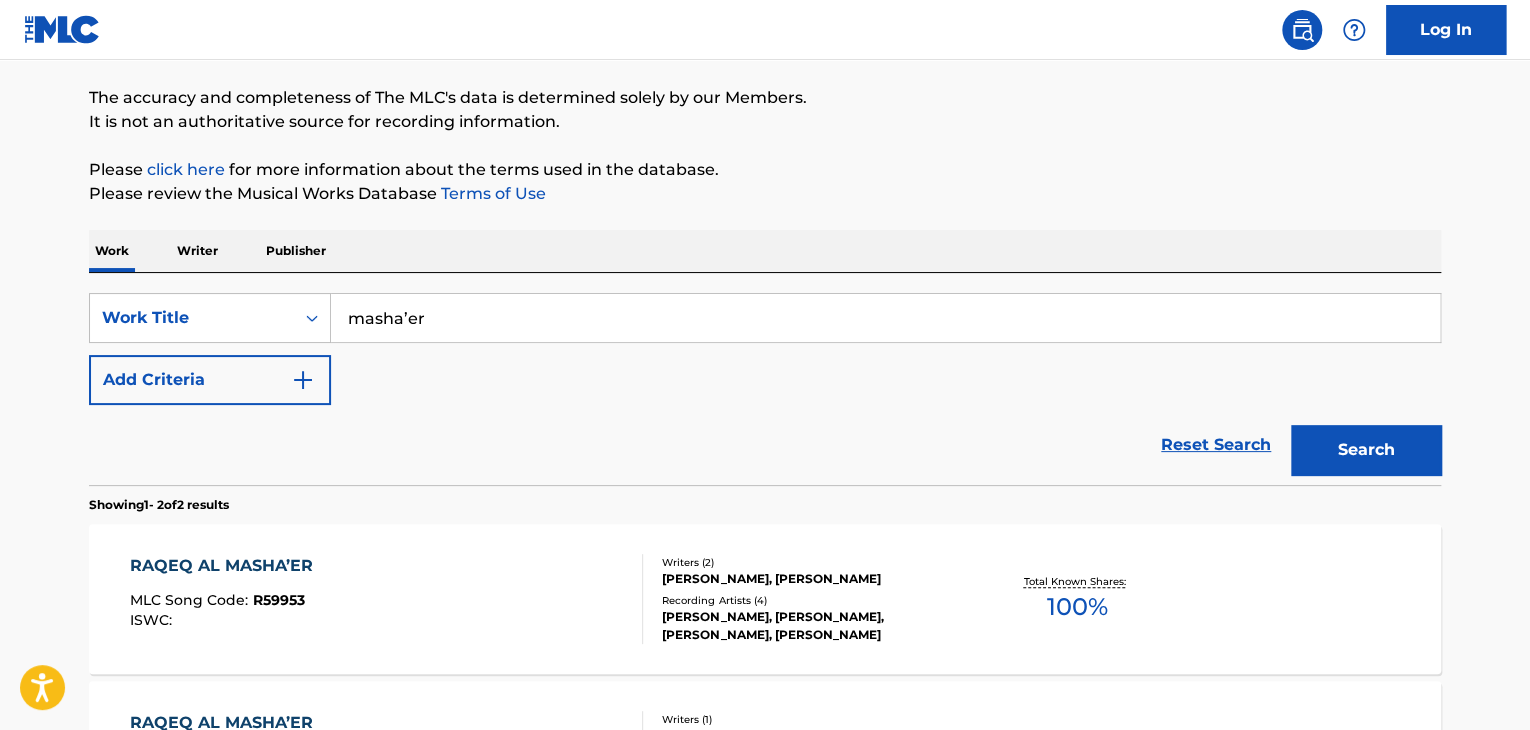 click on "masha’er" at bounding box center [885, 318] 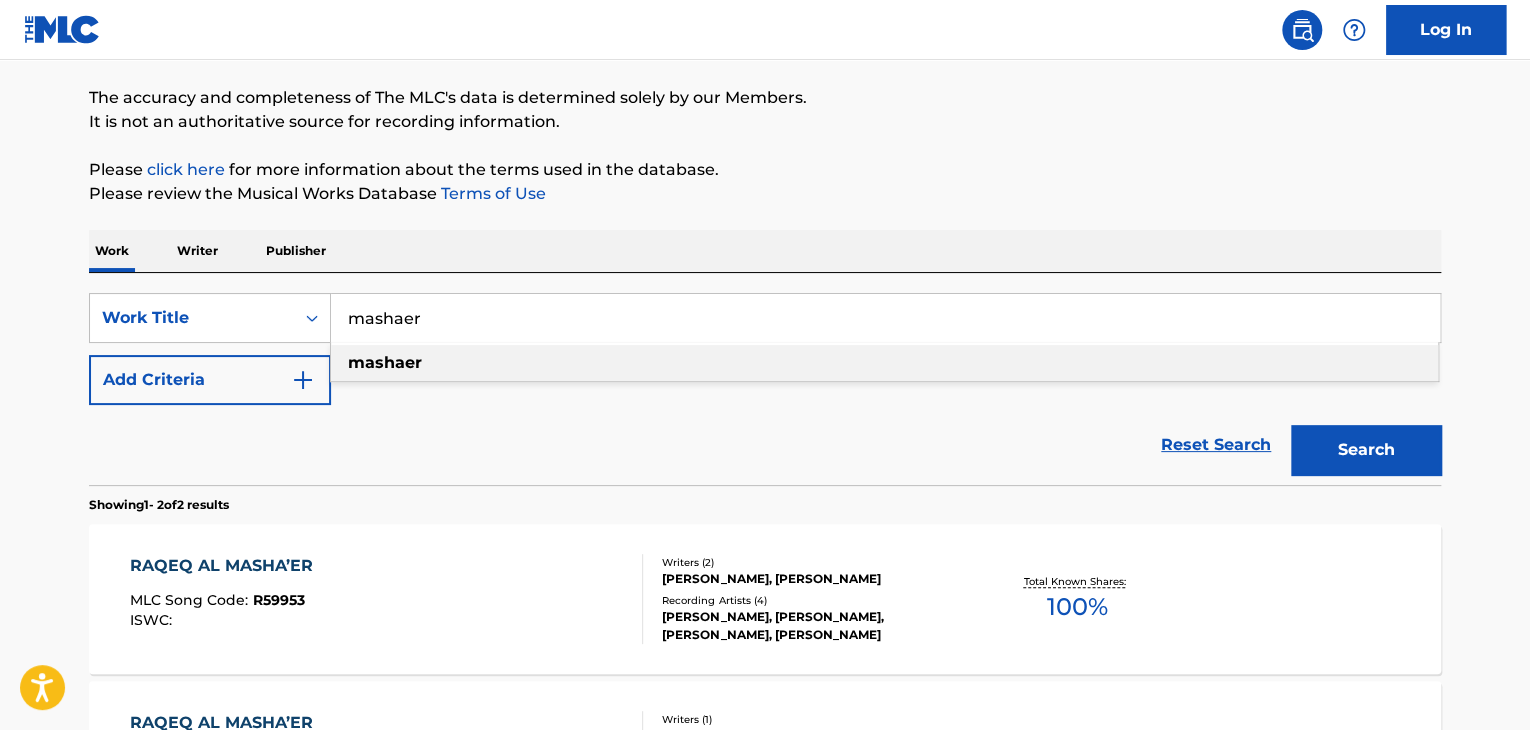 click on "The MLC Public Work Search The accuracy and completeness of The MLC's data is determined solely by our Members. It is not an authoritative source for recording information. Please   click here   for more information about the terms used in the database. Please review the Musical Works Database   Terms of Use Work Writer Publisher SearchWithCriteria93766623-6f5f-4106-8143-53f2ded60eb3 Work Title mashaer mashaer Add Criteria Reset Search Search Showing  1  -   2  of  2   results   RAQEQ AL MASHA’ER MLC Song Code : R59953 ISWC : Writers ( 2 ) [PERSON_NAME], [PERSON_NAME] Recording Artists ( 4 ) [PERSON_NAME], [PERSON_NAME], [PERSON_NAME], [PERSON_NAME] Total Known Shares: 100 % RAQEQ AL MASHA’ER MLC Song Code : RV7JL1 ISWC : Writers ( 1 ) INCONNU COMPOSITEUR AUTEUR Recording Artists ( 5 ) [PERSON_NAME], [PERSON_NAME], [PERSON_NAME], [PERSON_NAME], [PERSON_NAME] Total Known Shares: 100 % Results Per Page: 10 25 50 100" at bounding box center [765, 441] 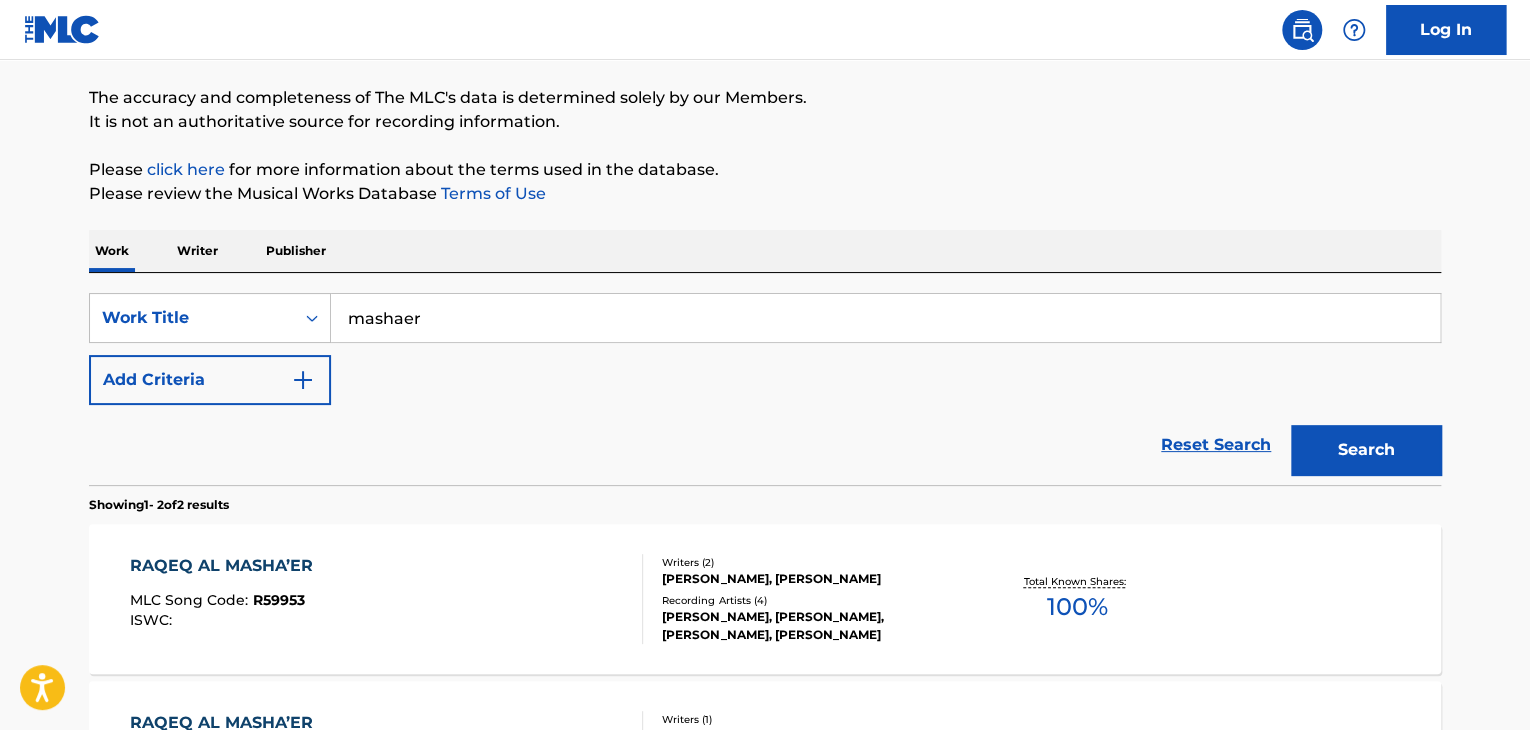 click on "Search" at bounding box center (1366, 450) 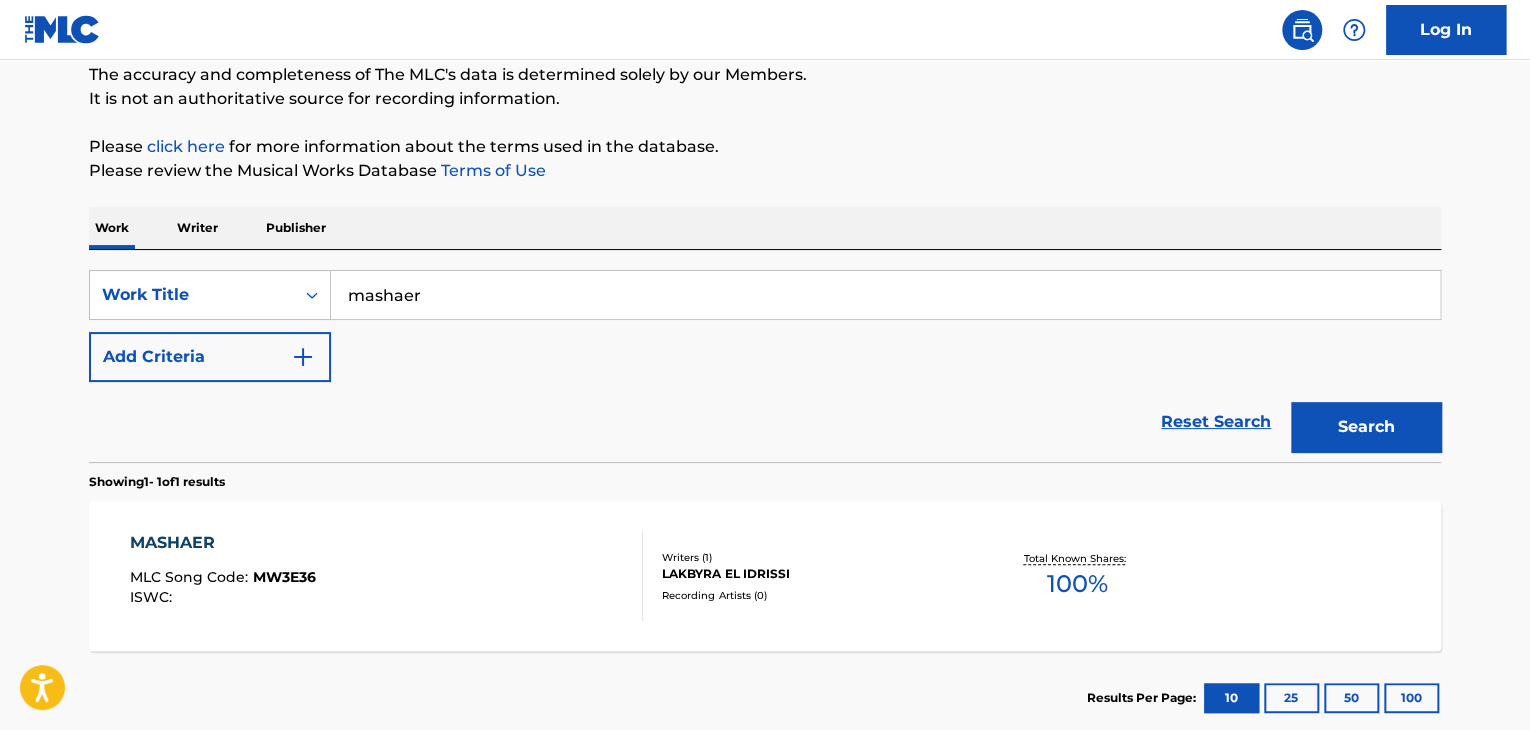 scroll, scrollTop: 152, scrollLeft: 0, axis: vertical 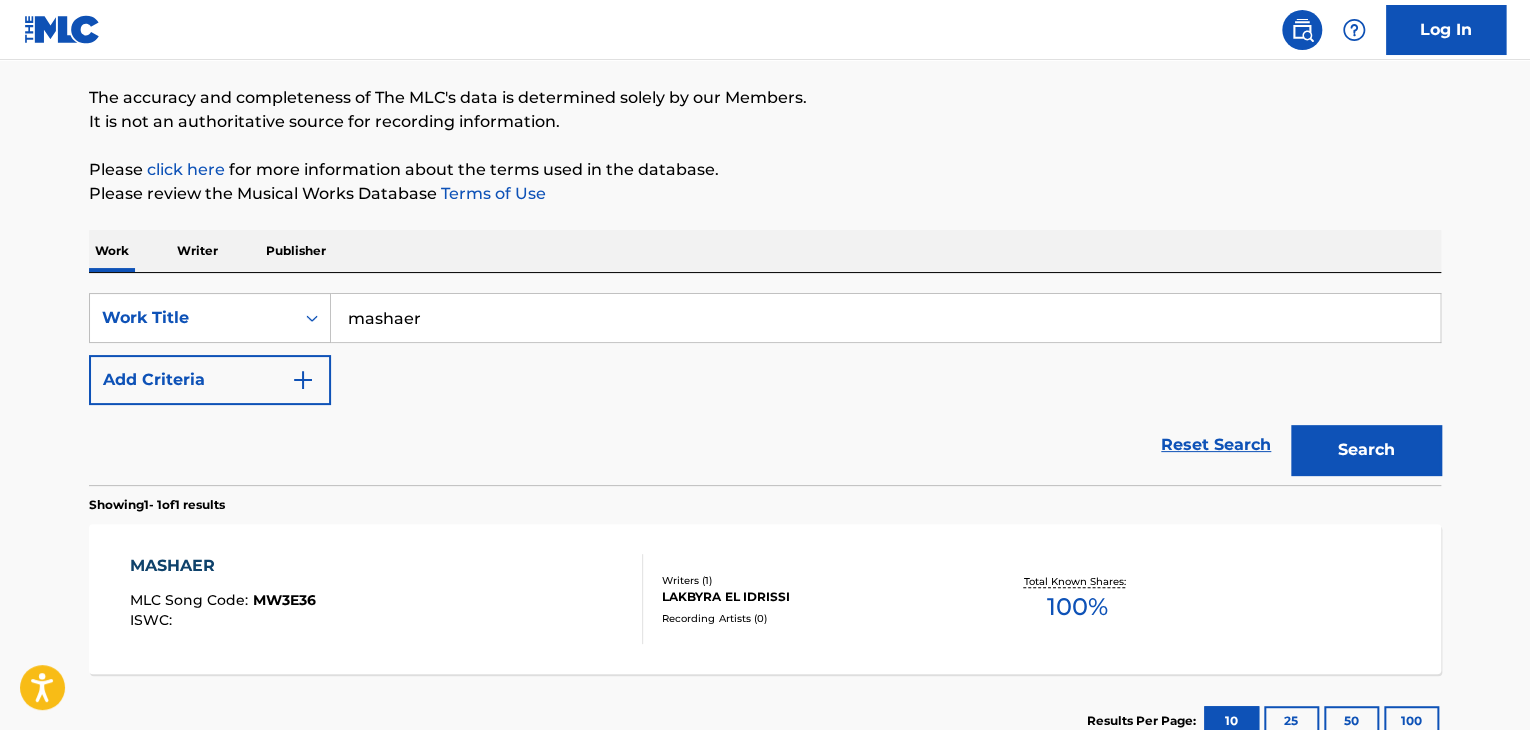 click on "mashaer" at bounding box center [885, 318] 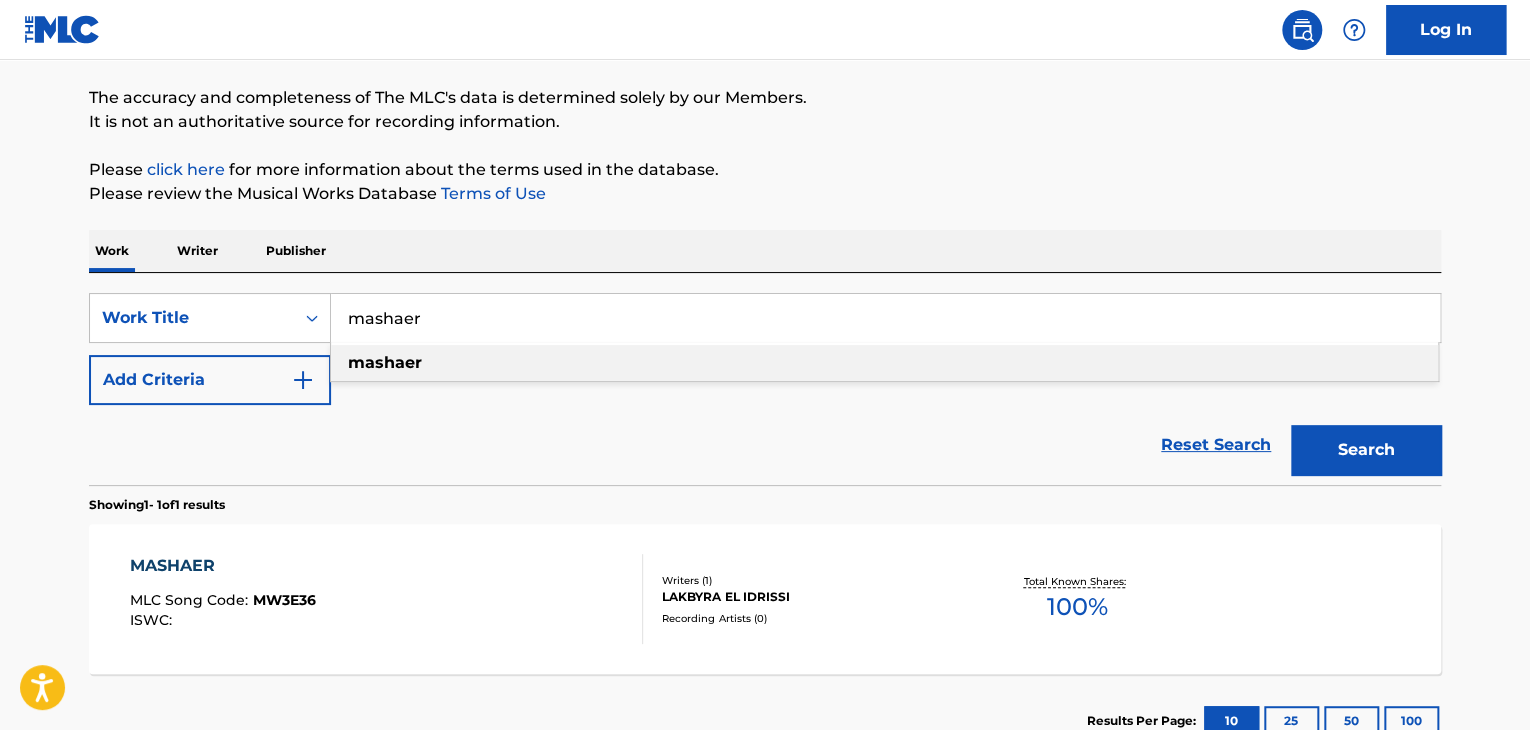 paste on "Al Maa'zeem by [PERSON_NAME]" 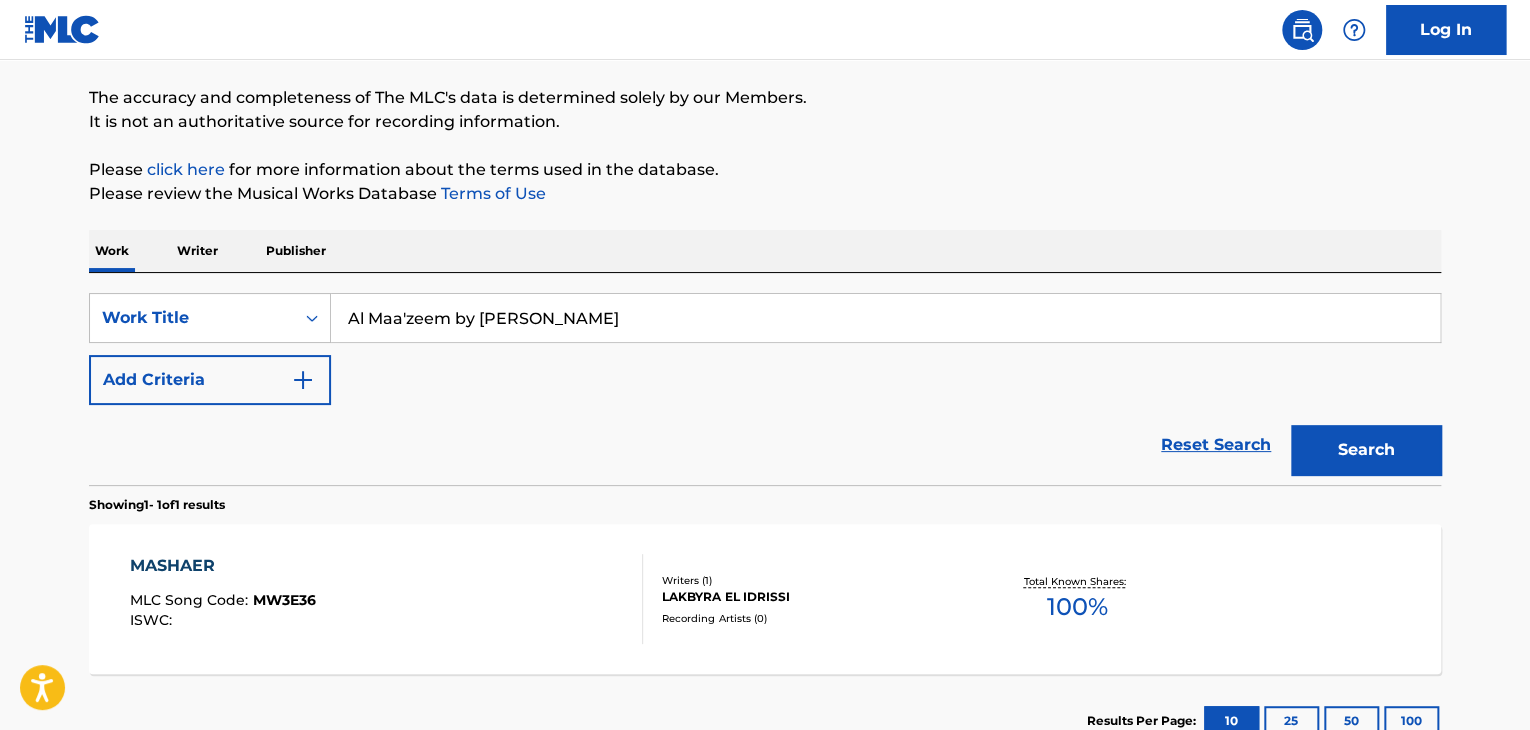 drag, startPoint x: 448, startPoint y: 321, endPoint x: 696, endPoint y: 314, distance: 248.09877 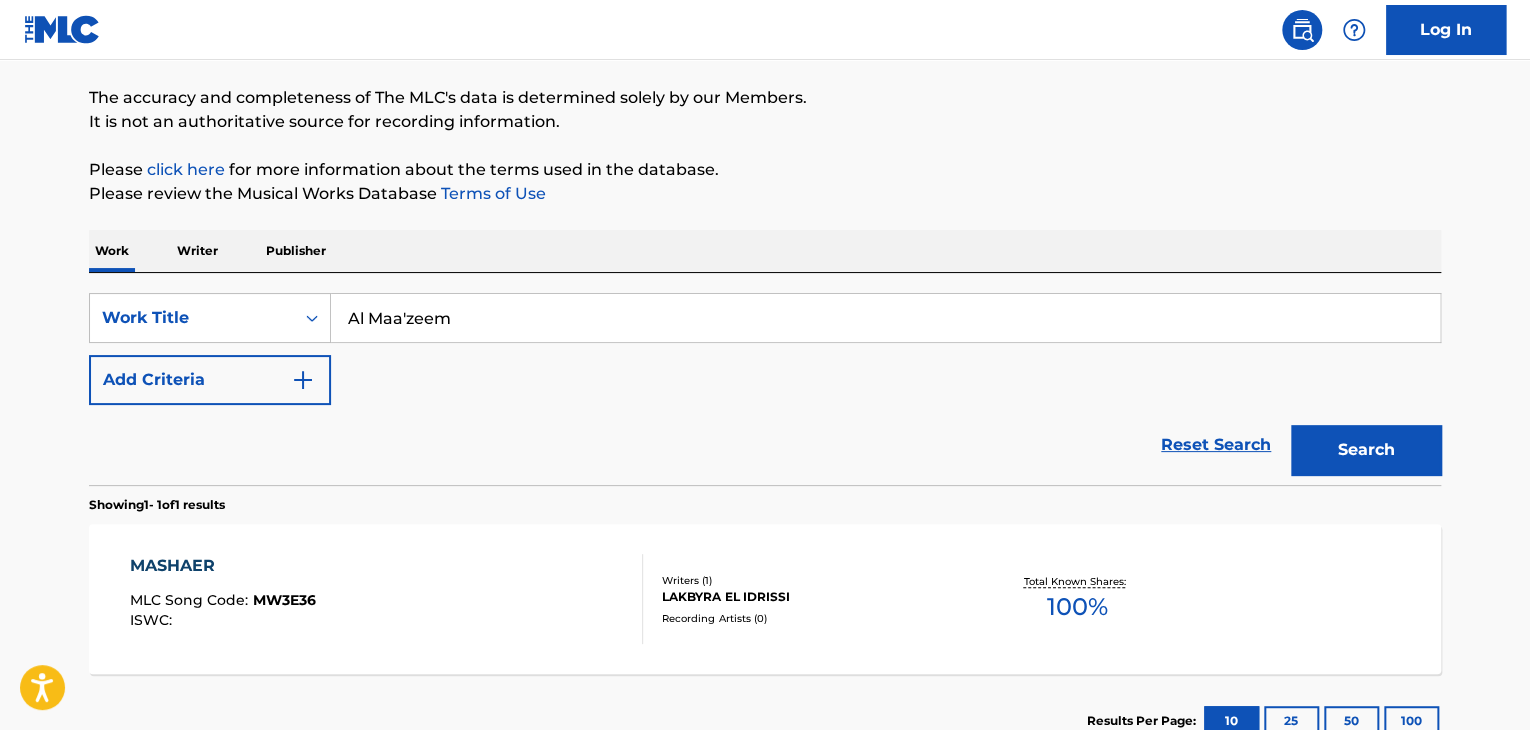 type on "Al Maa'zeem" 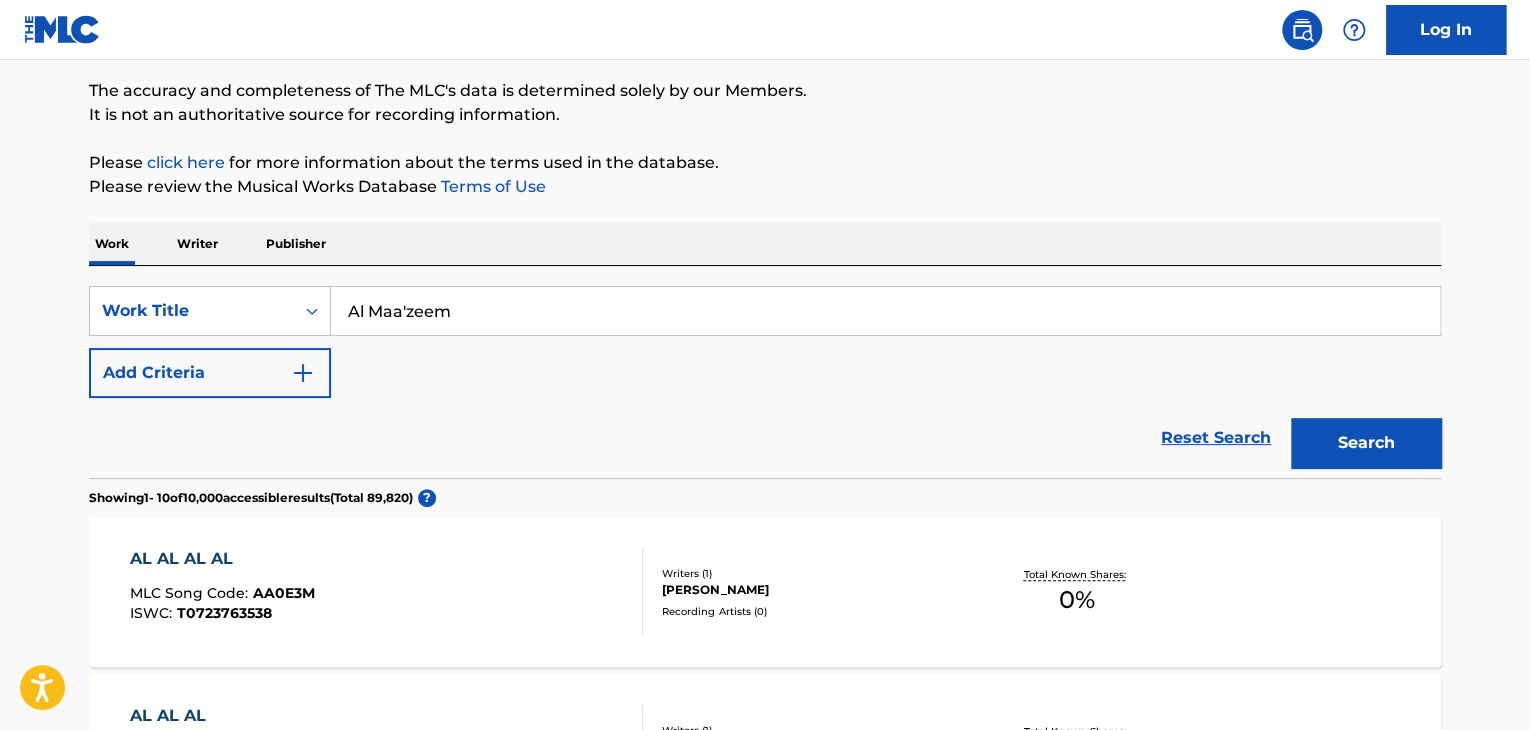 scroll, scrollTop: 52, scrollLeft: 0, axis: vertical 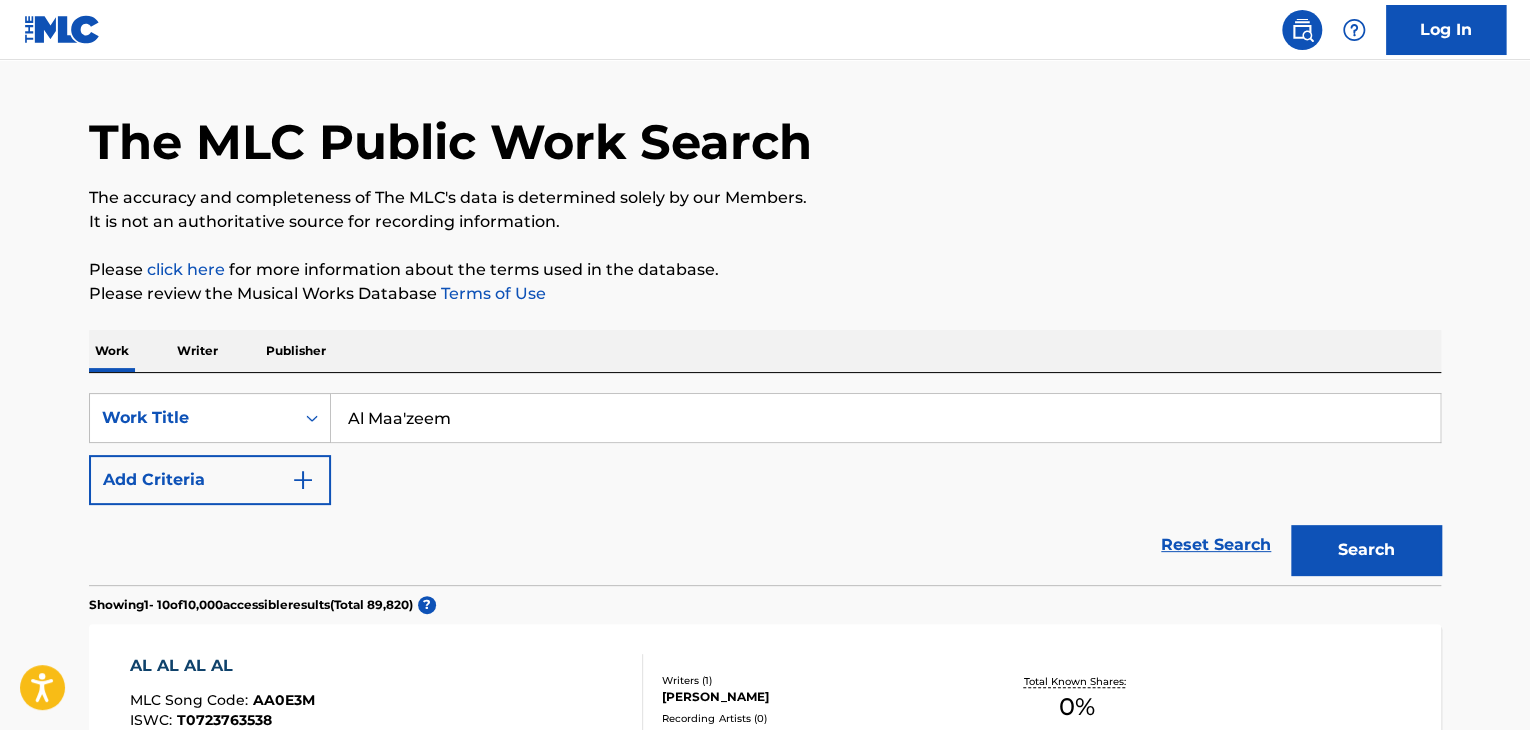 click on "Writer" at bounding box center [197, 351] 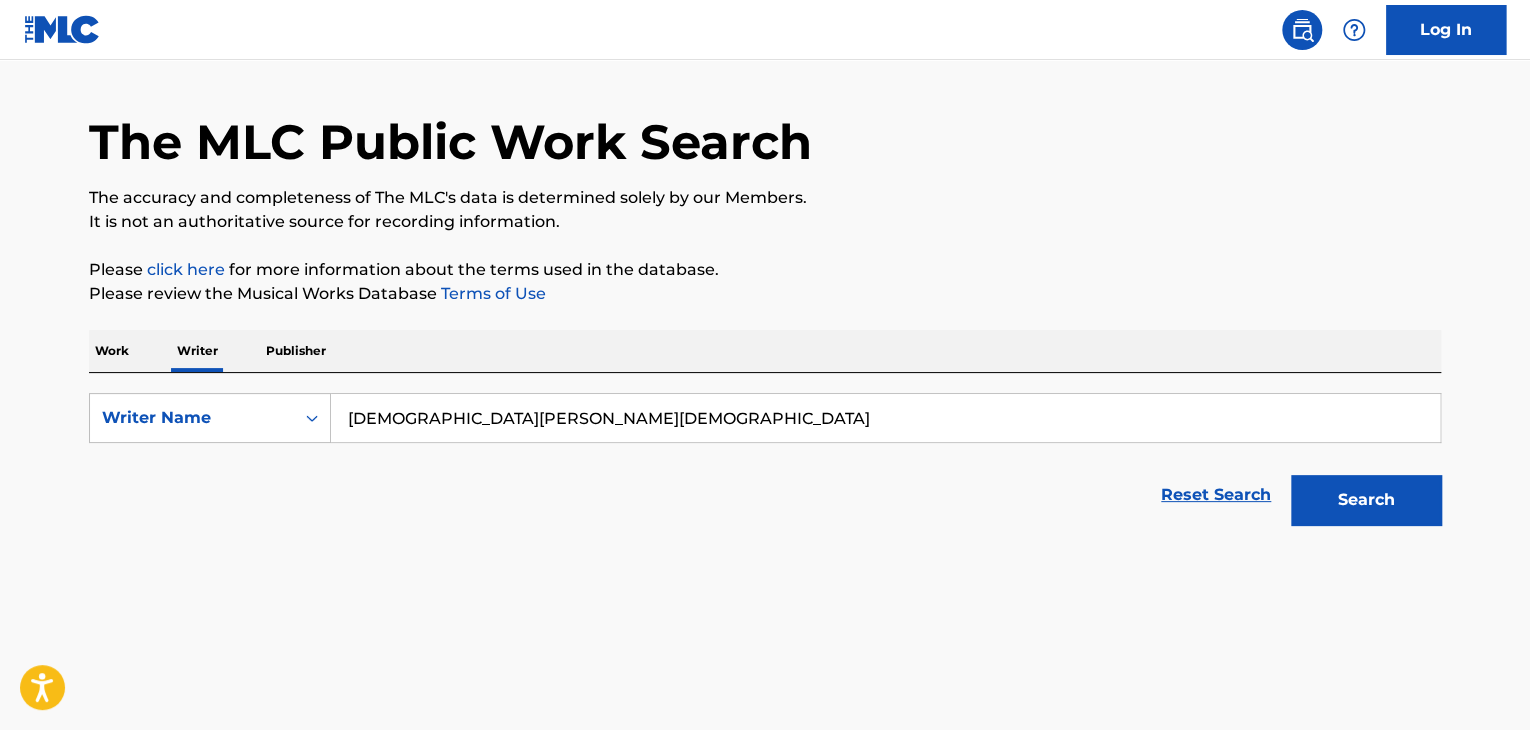 scroll, scrollTop: 0, scrollLeft: 0, axis: both 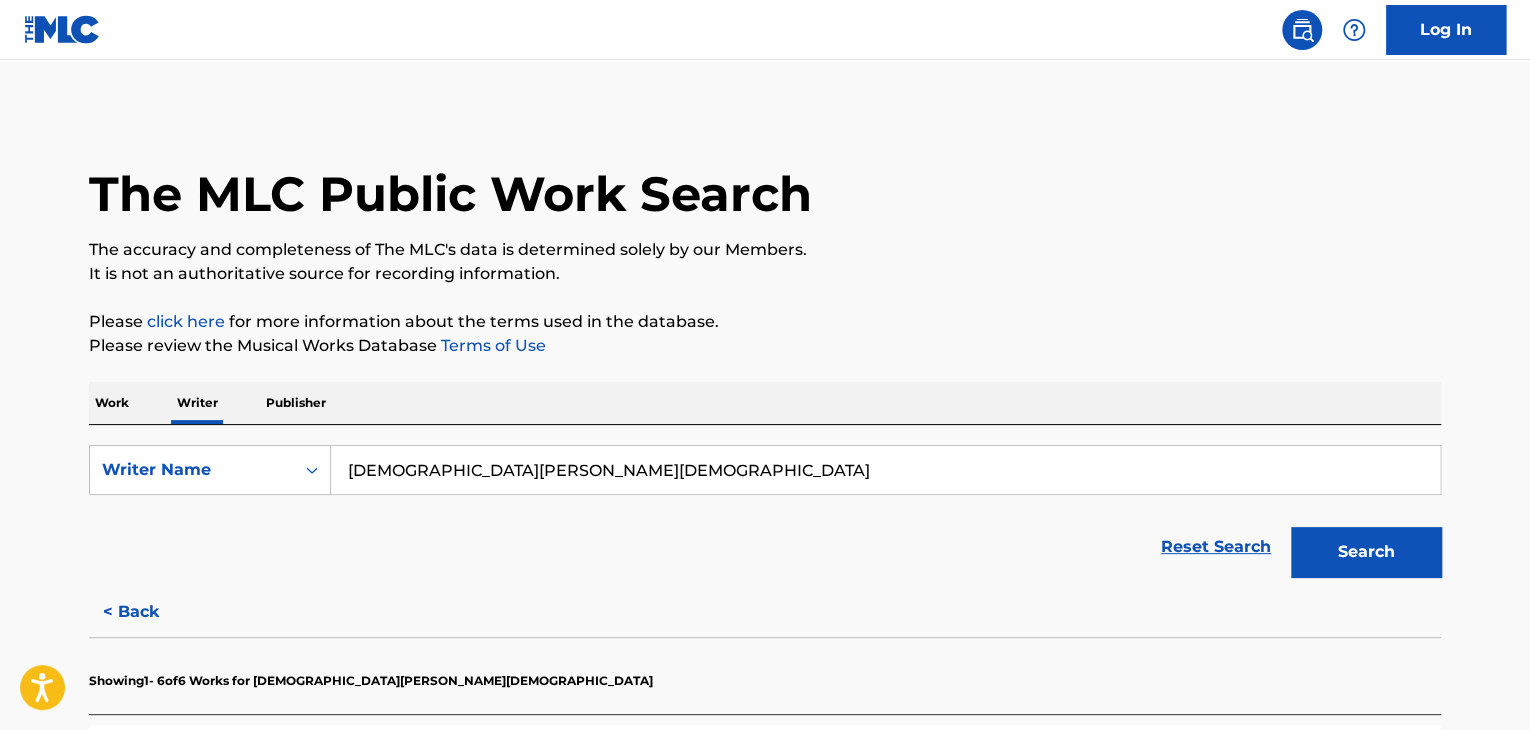 click on "[DEMOGRAPHIC_DATA][PERSON_NAME][DEMOGRAPHIC_DATA]" at bounding box center [885, 470] 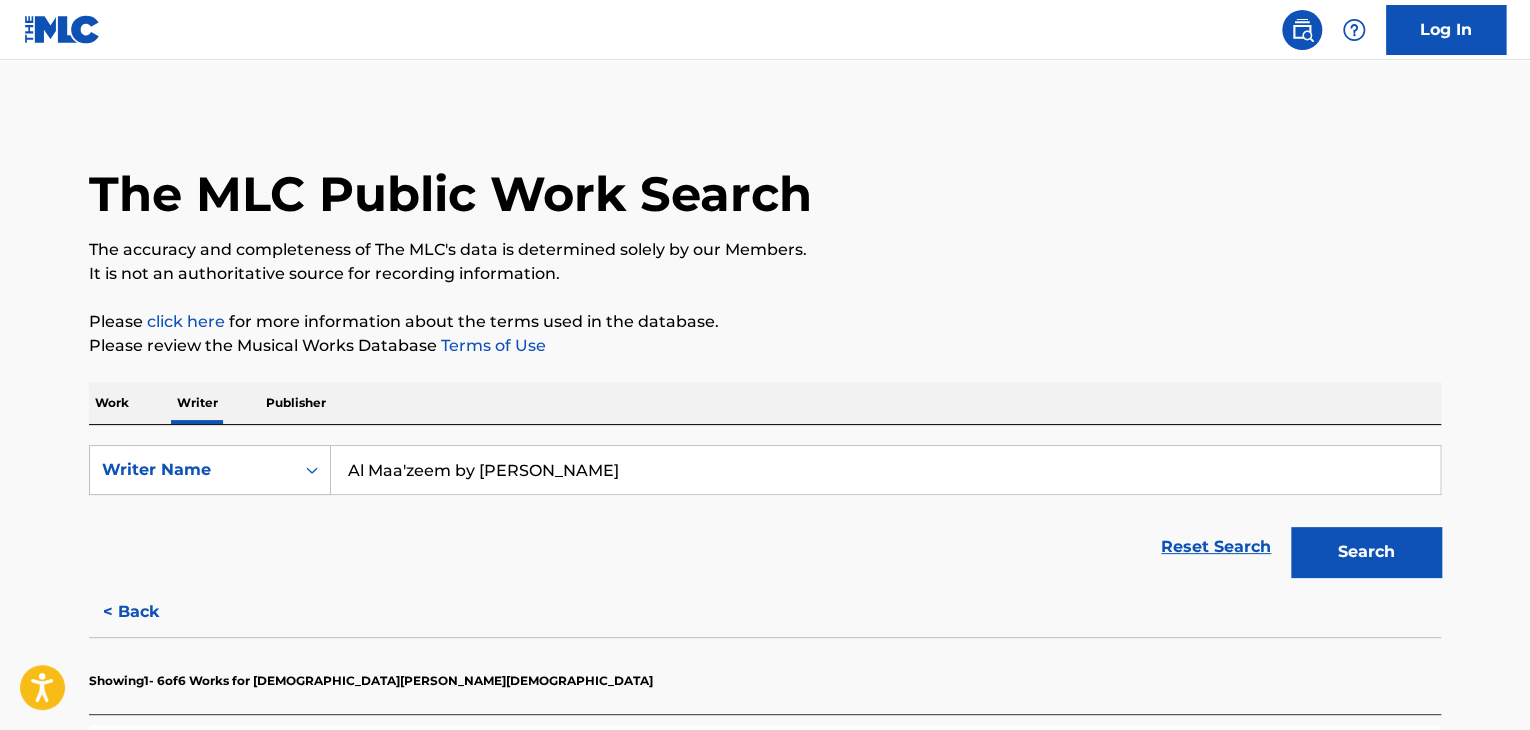 click on "Al Maa'zeem by [PERSON_NAME]" at bounding box center [885, 470] 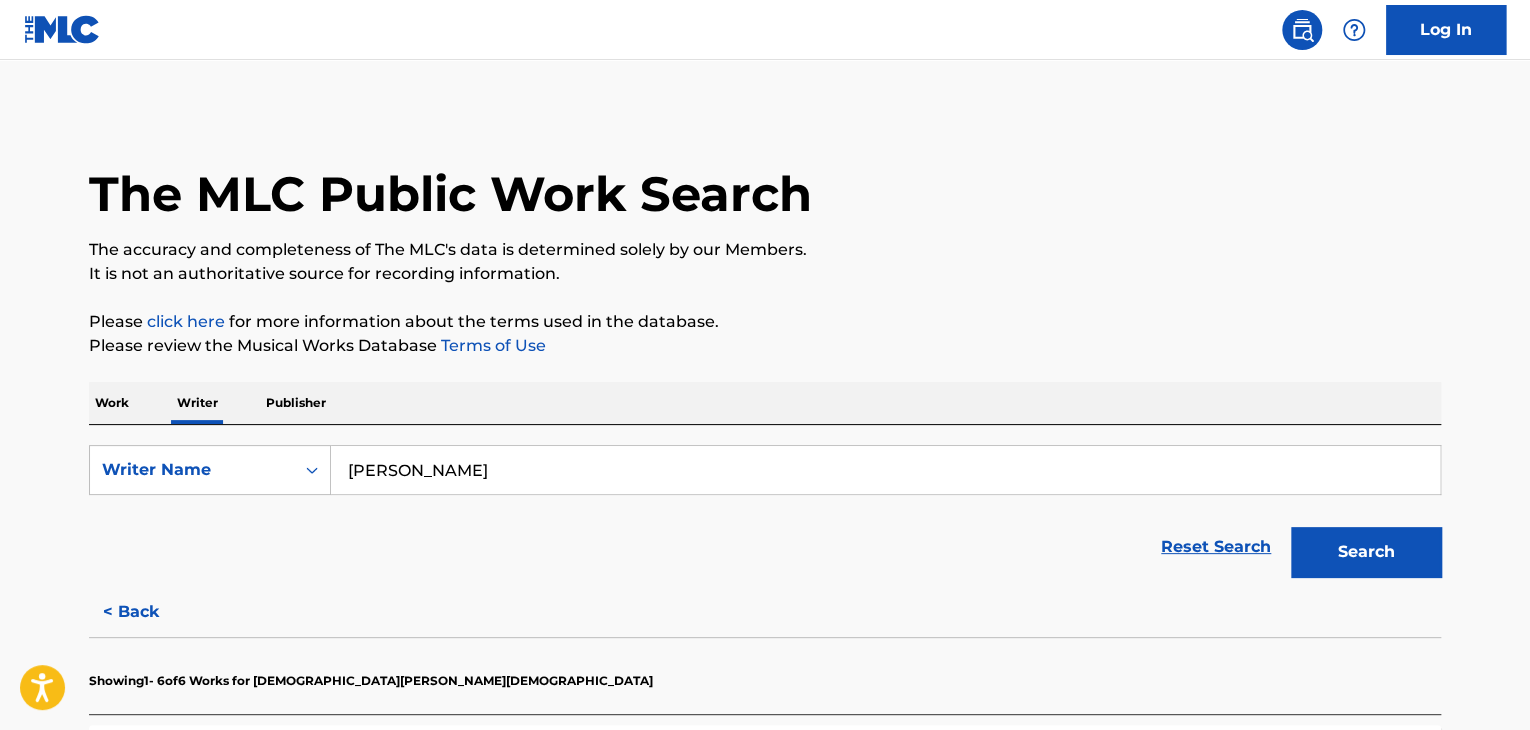 type on "[PERSON_NAME]" 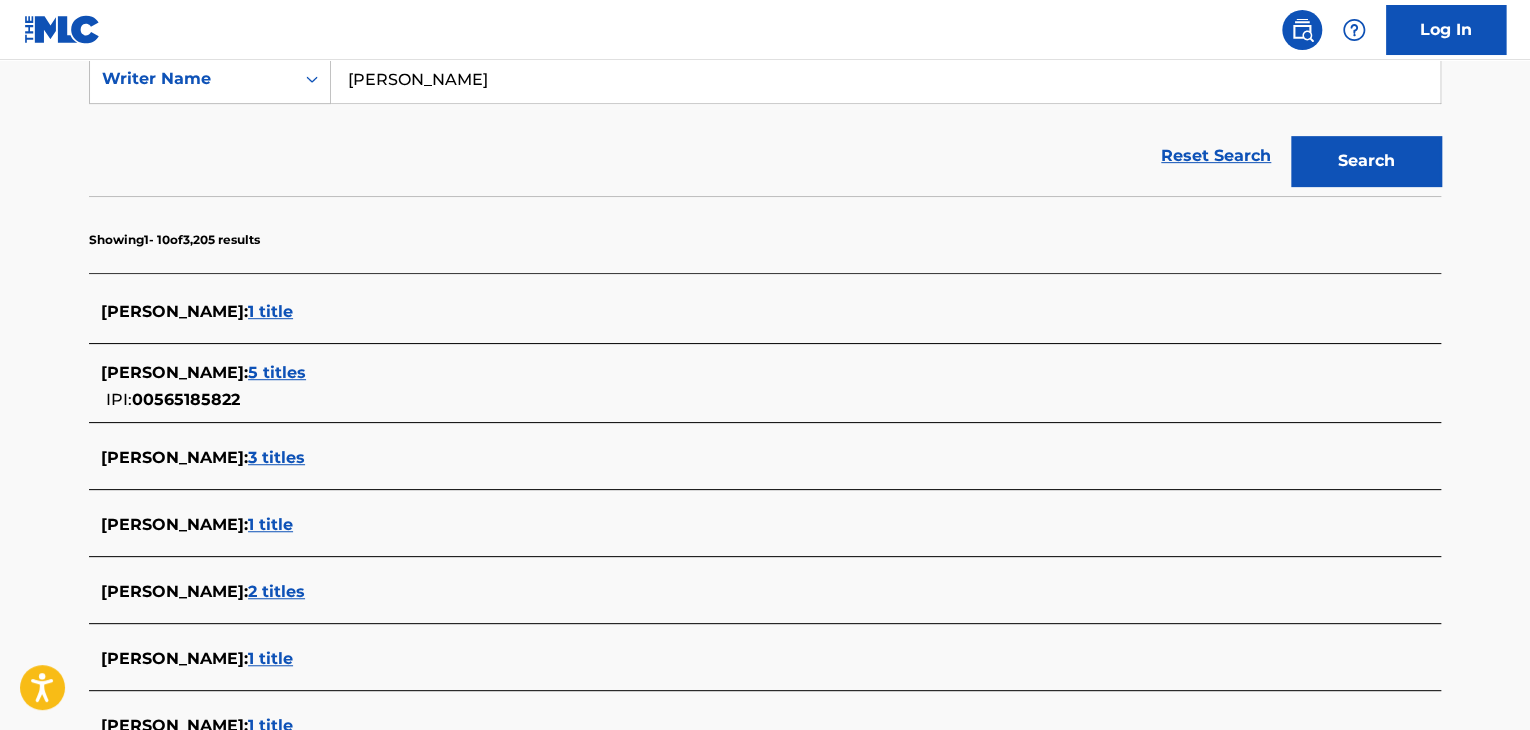 scroll, scrollTop: 591, scrollLeft: 0, axis: vertical 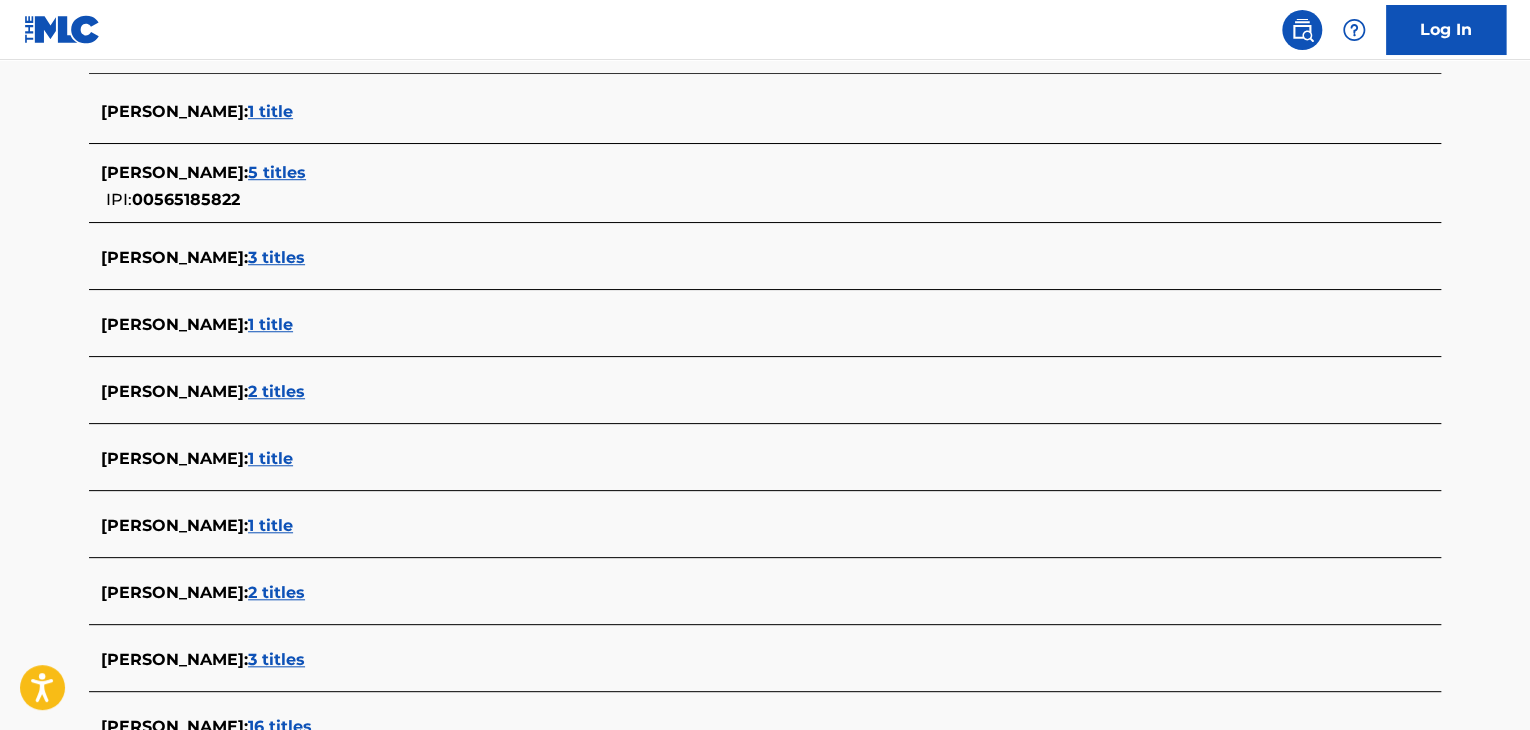 click on "1 title" at bounding box center (270, 458) 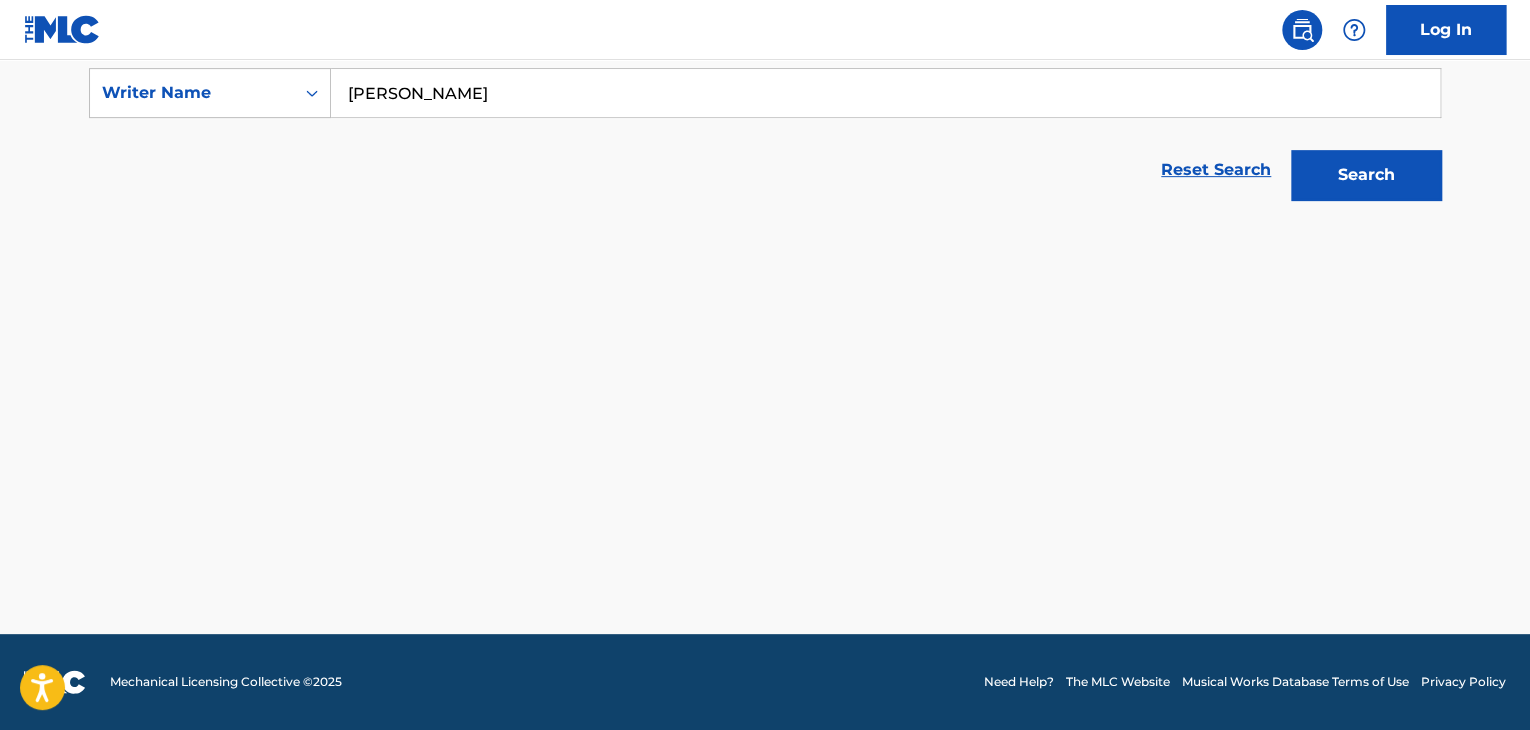 scroll, scrollTop: 376, scrollLeft: 0, axis: vertical 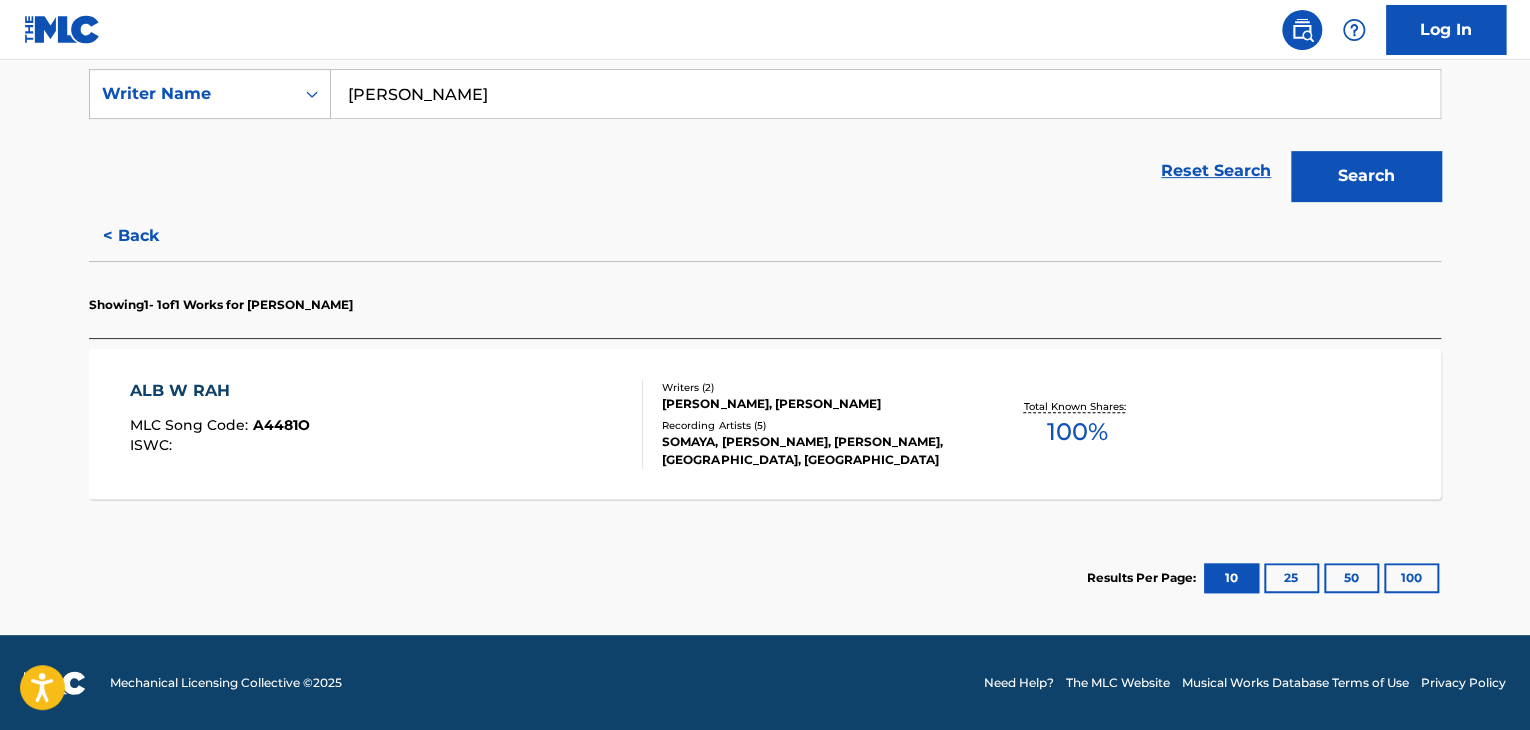 click on "< Back" at bounding box center [149, 236] 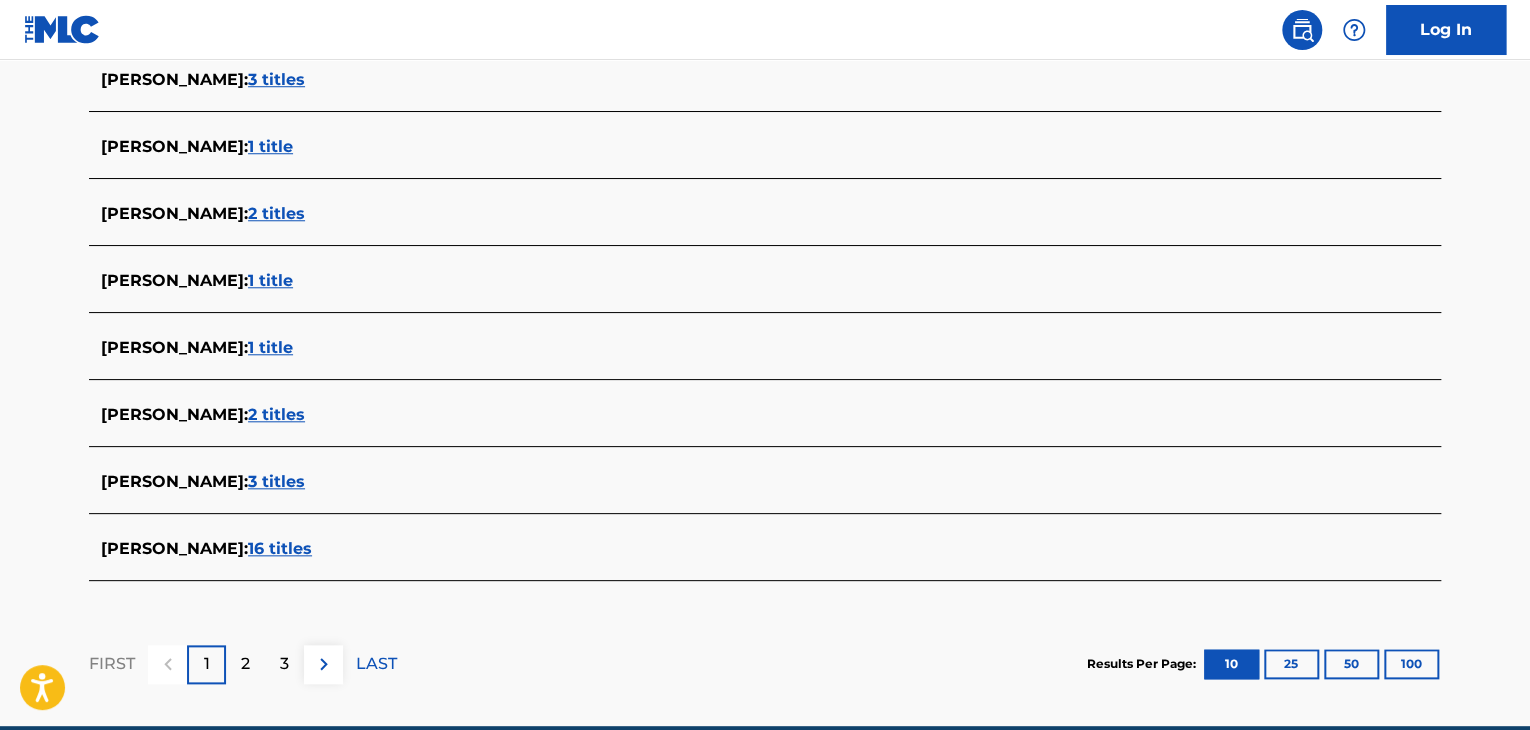 scroll, scrollTop: 776, scrollLeft: 0, axis: vertical 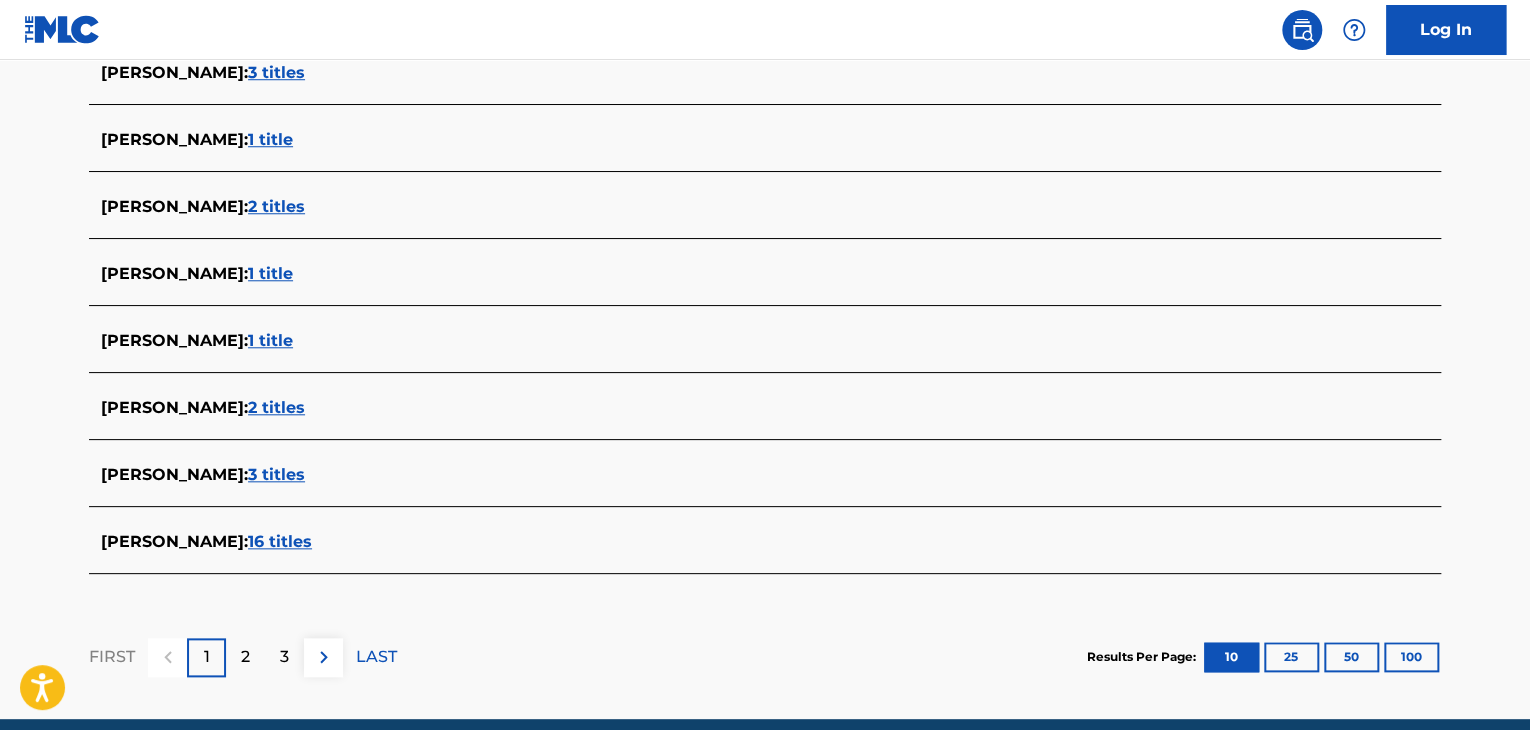 click on "3 titles" at bounding box center [276, 474] 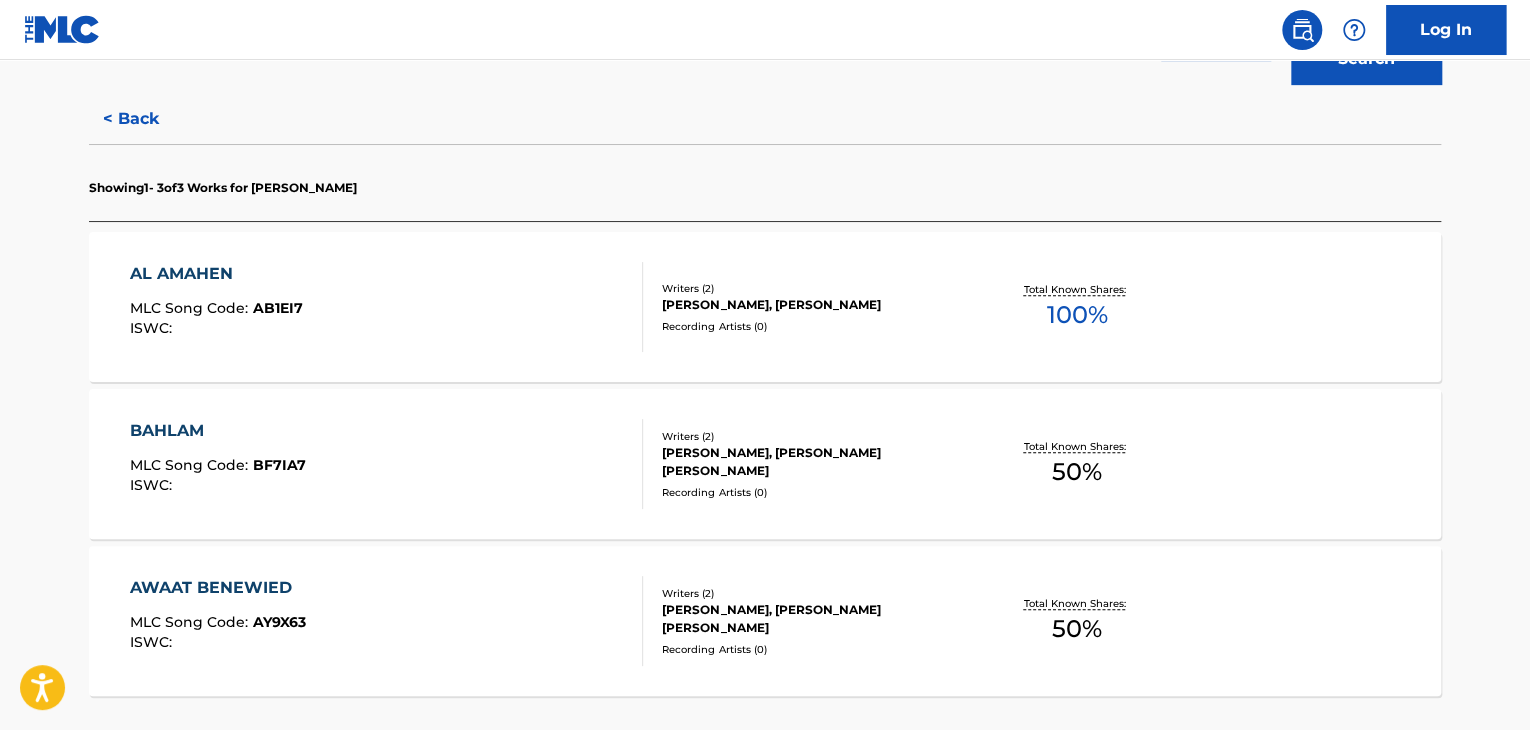 scroll, scrollTop: 491, scrollLeft: 0, axis: vertical 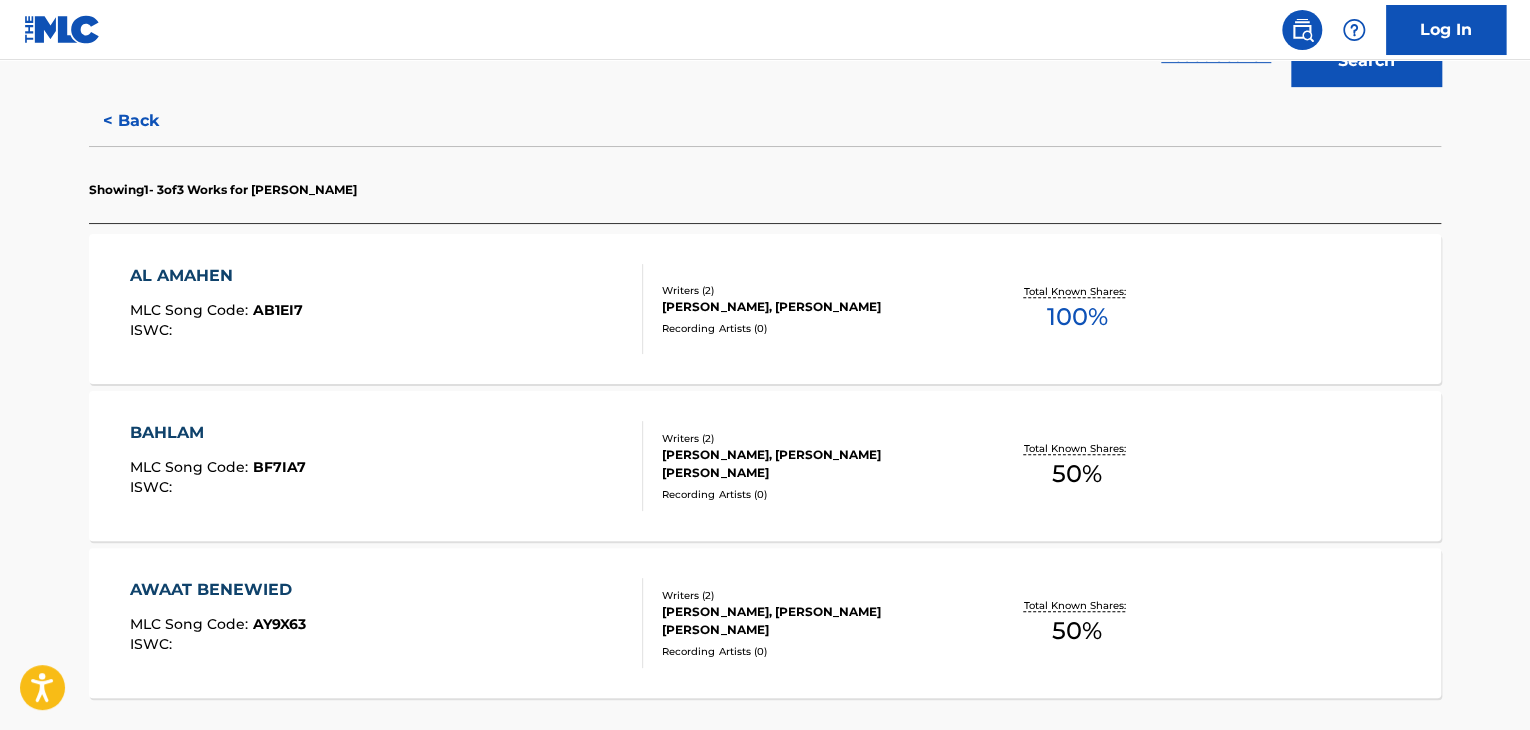 click on "< Back" at bounding box center [149, 121] 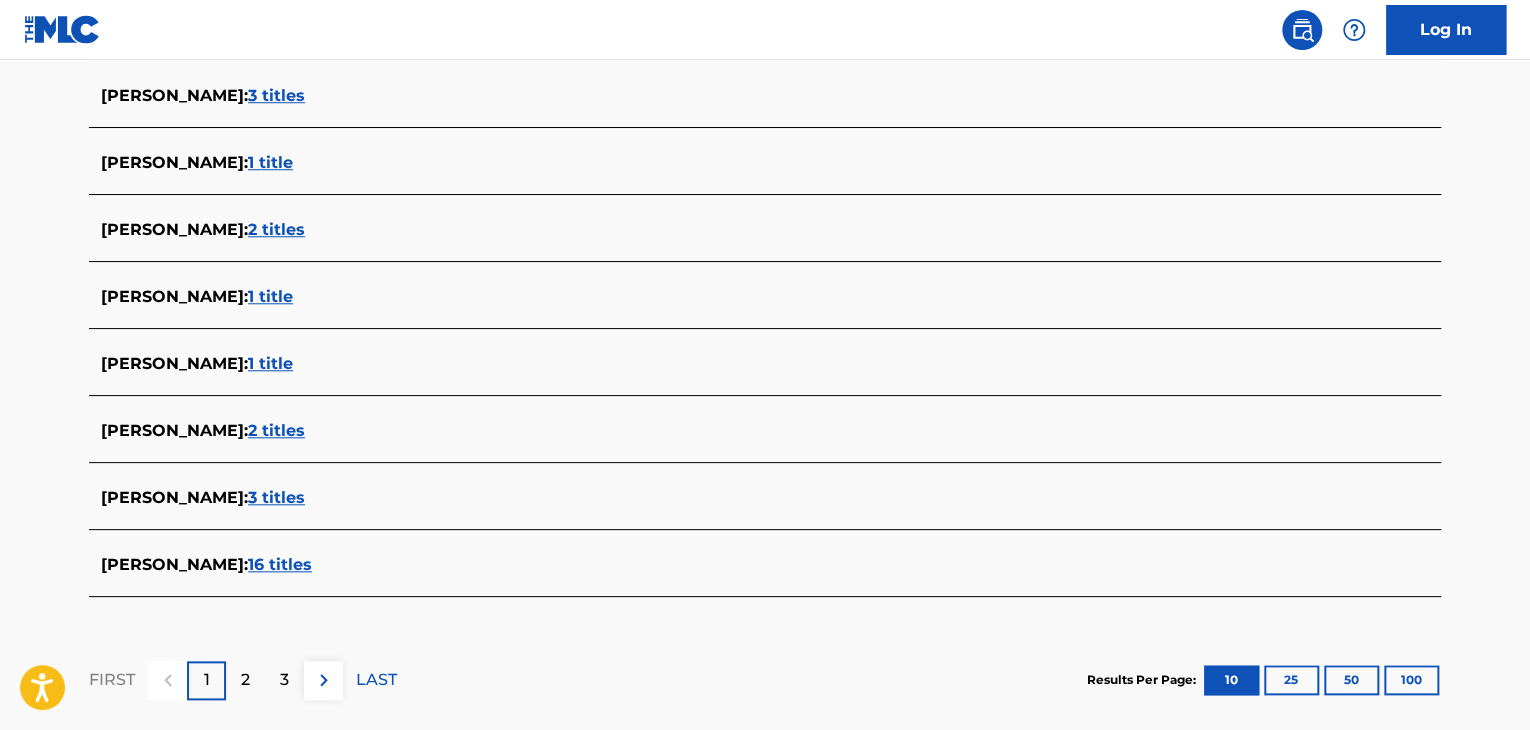 scroll, scrollTop: 860, scrollLeft: 0, axis: vertical 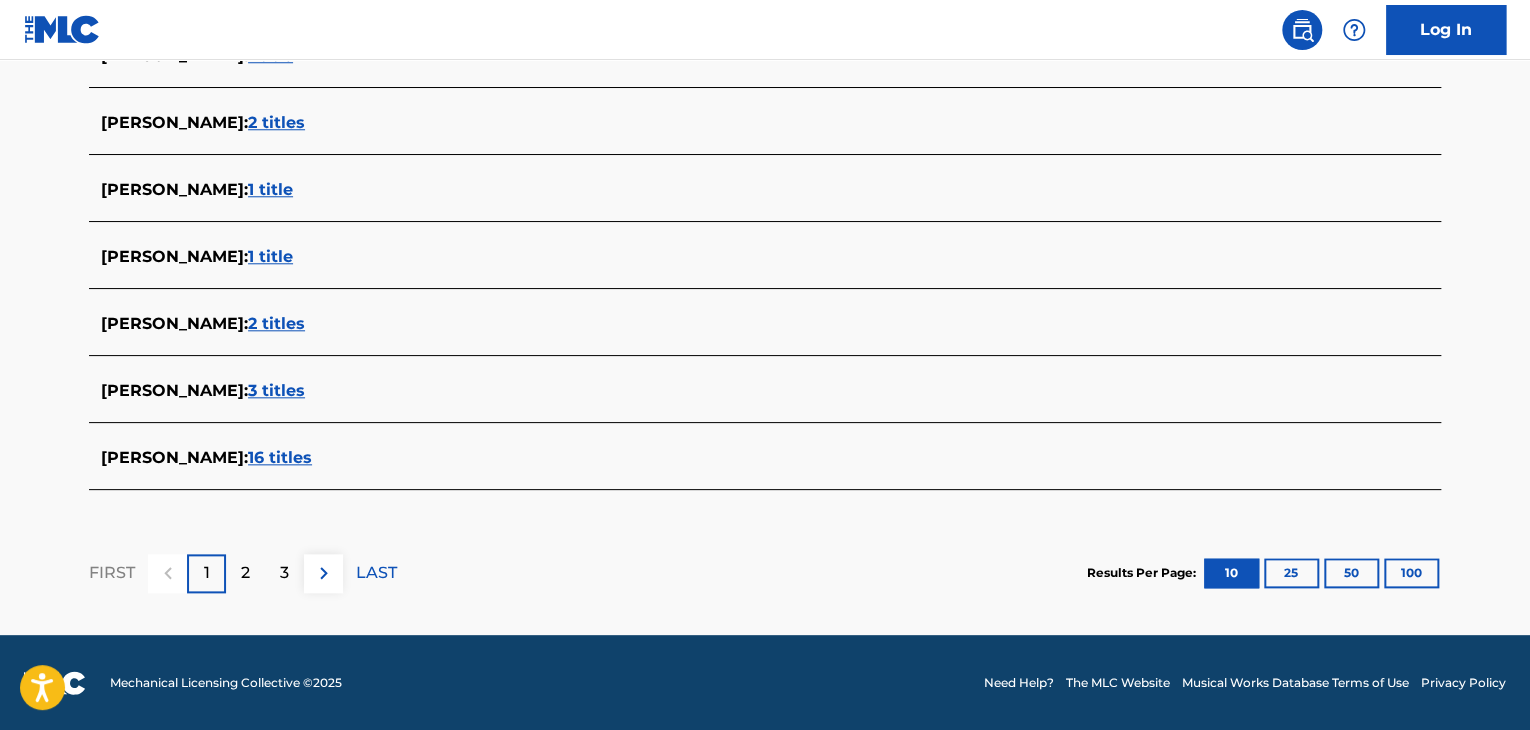 click on "16 titles" at bounding box center (280, 457) 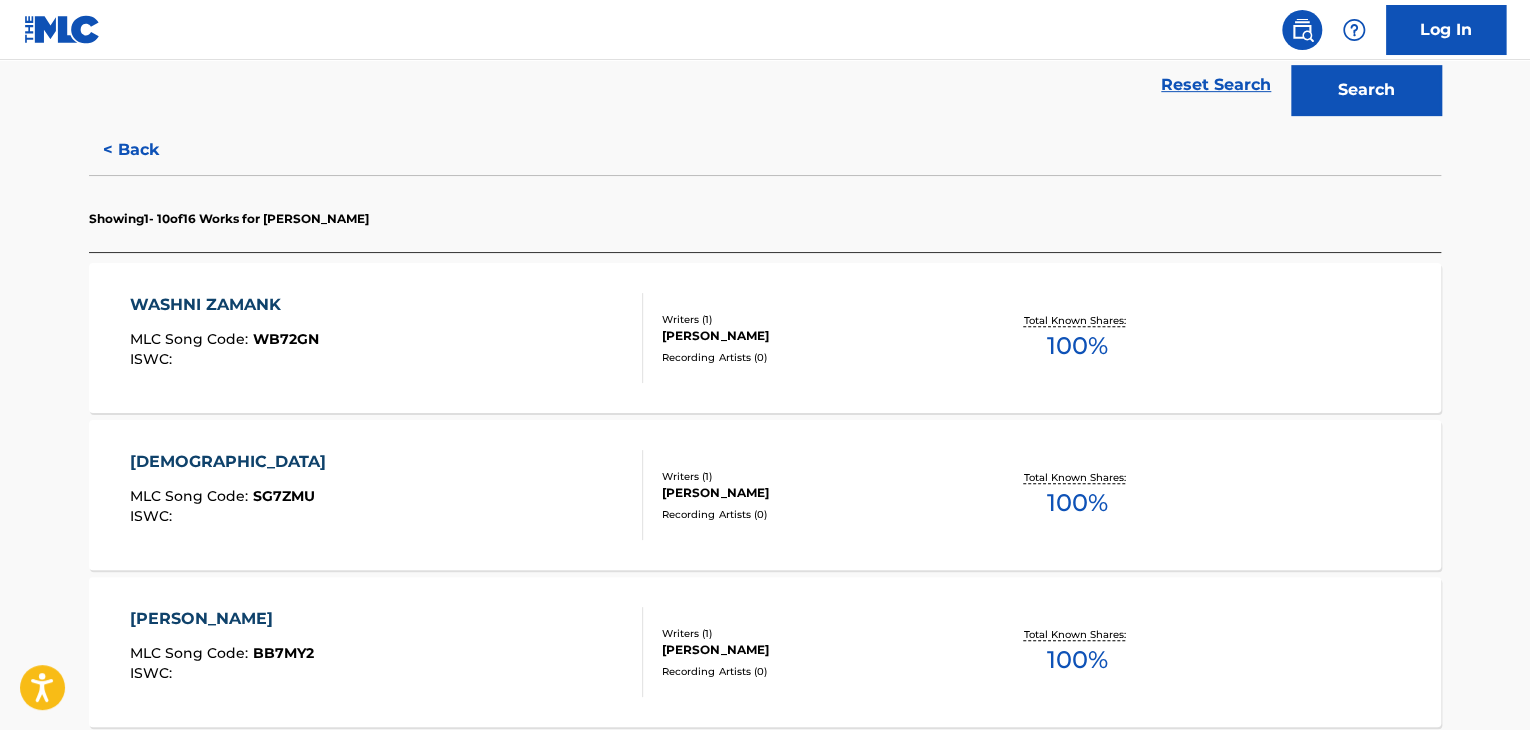 scroll, scrollTop: 460, scrollLeft: 0, axis: vertical 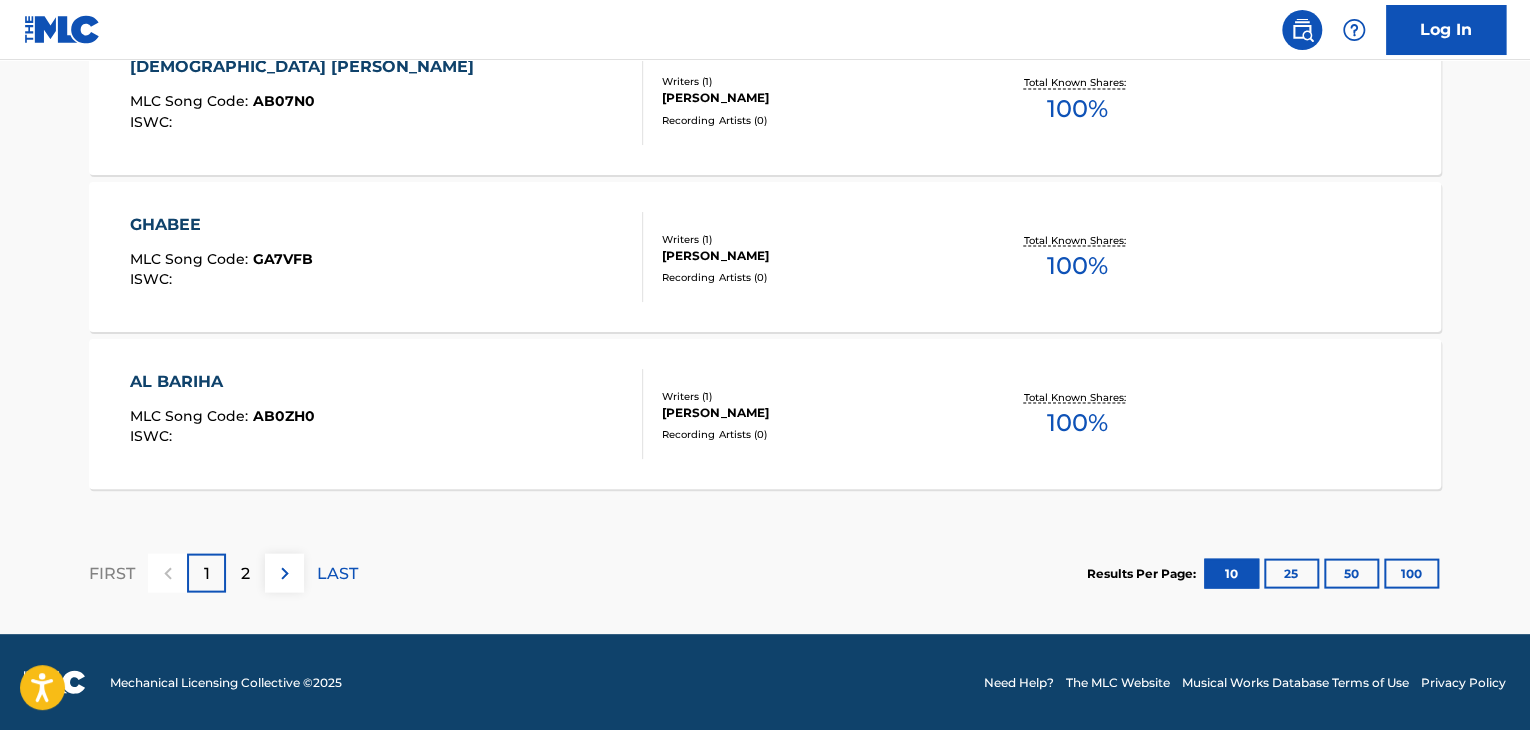 click on "2" at bounding box center (245, 572) 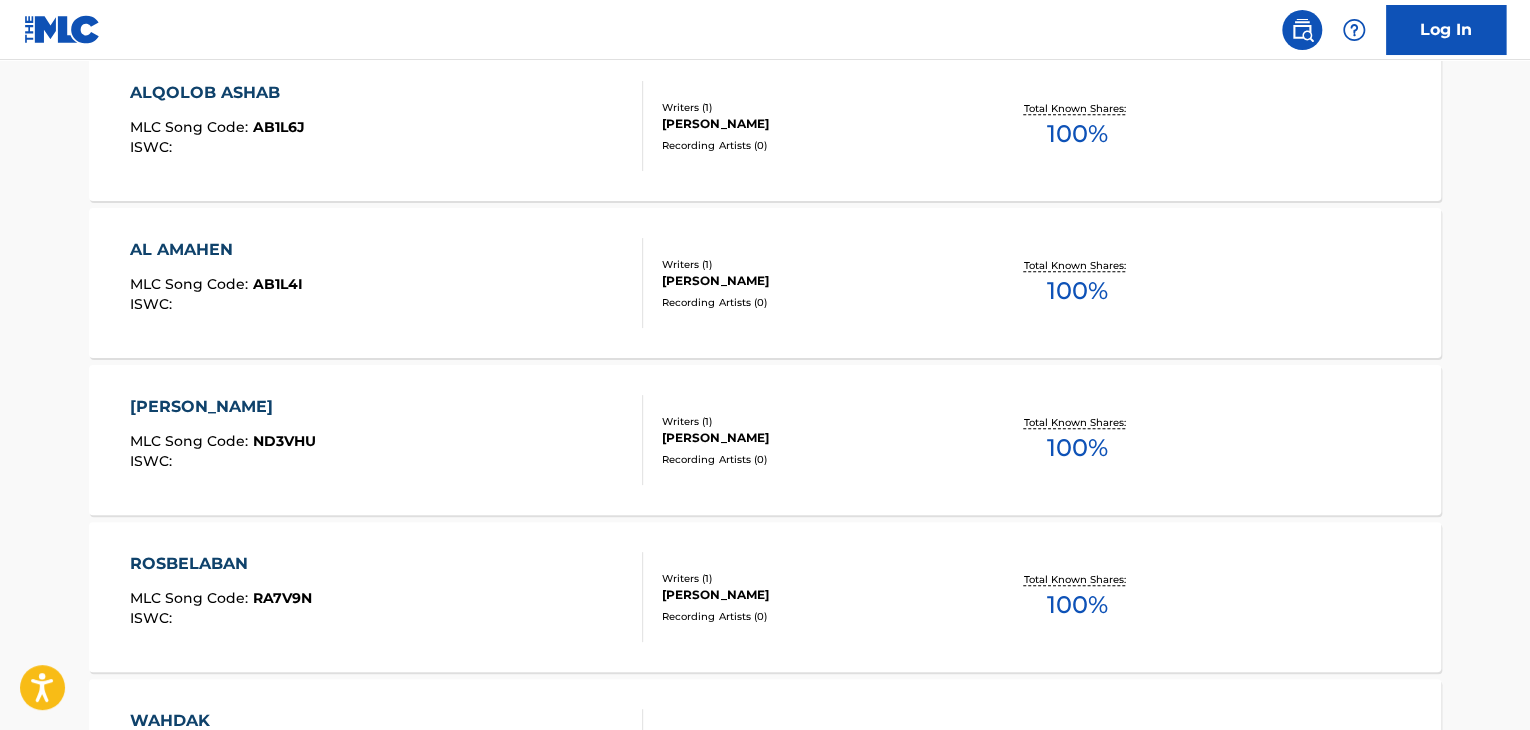 scroll, scrollTop: 571, scrollLeft: 0, axis: vertical 